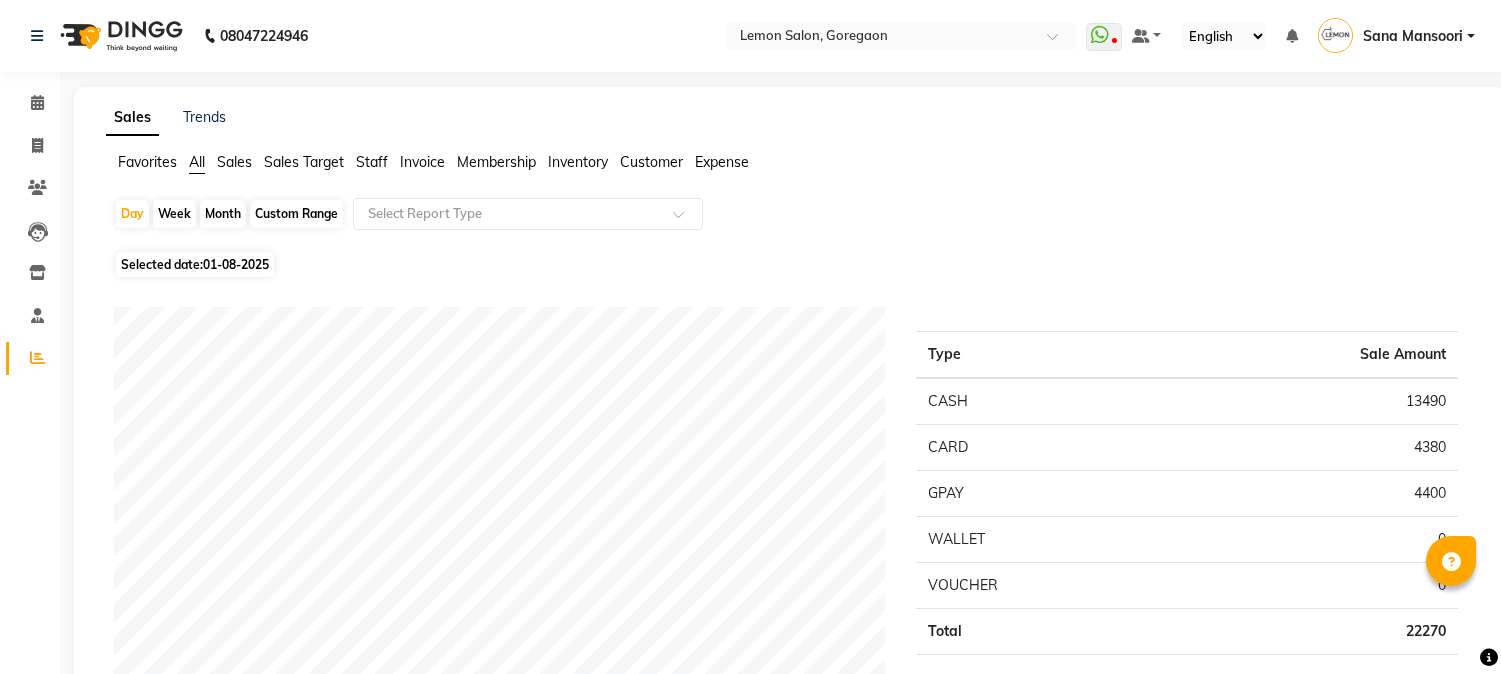 scroll, scrollTop: 0, scrollLeft: 0, axis: both 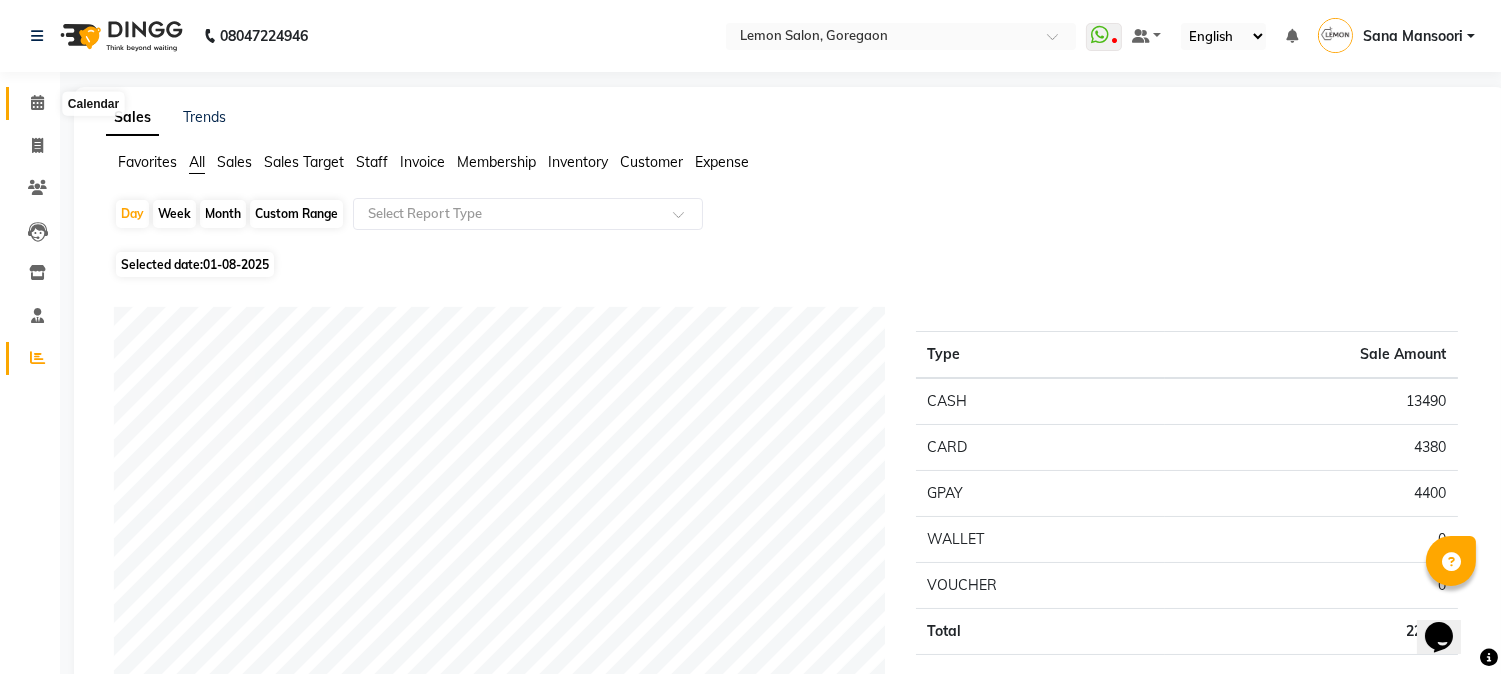 click 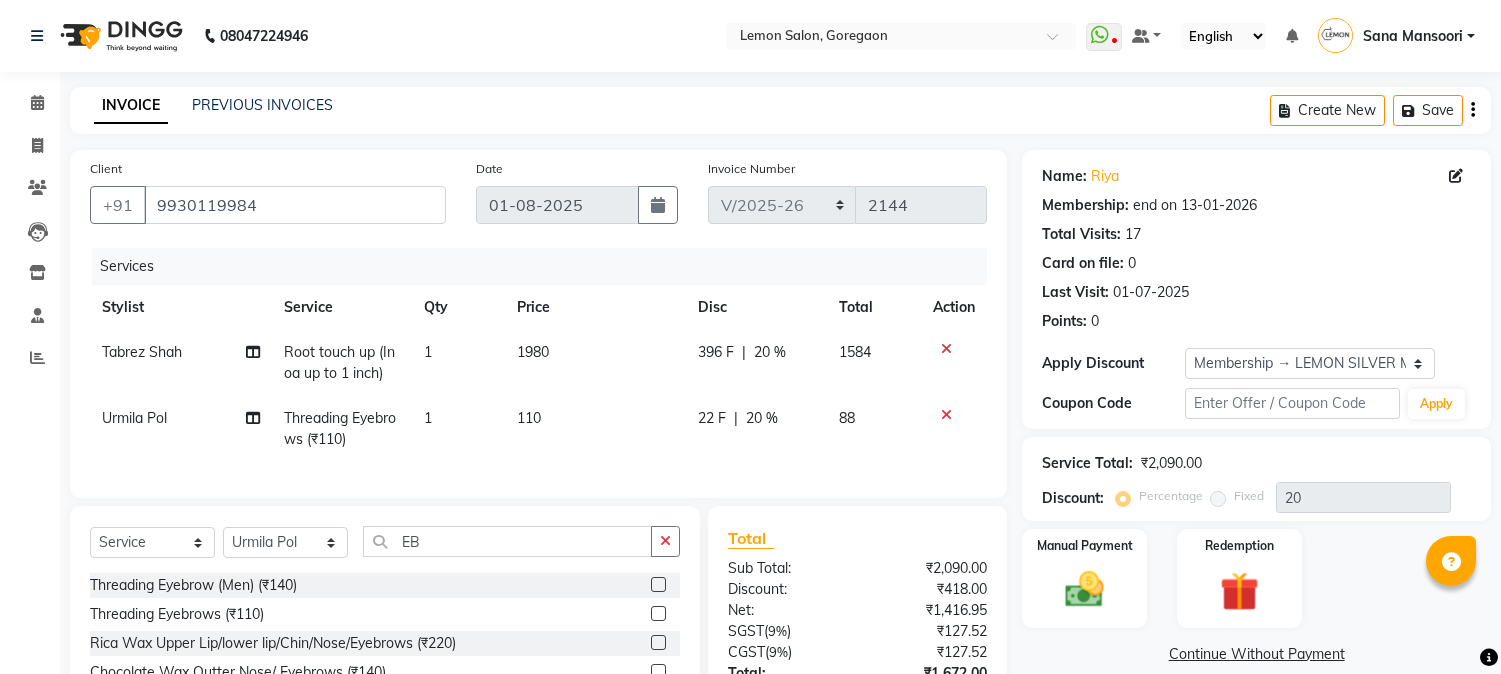 select on "565" 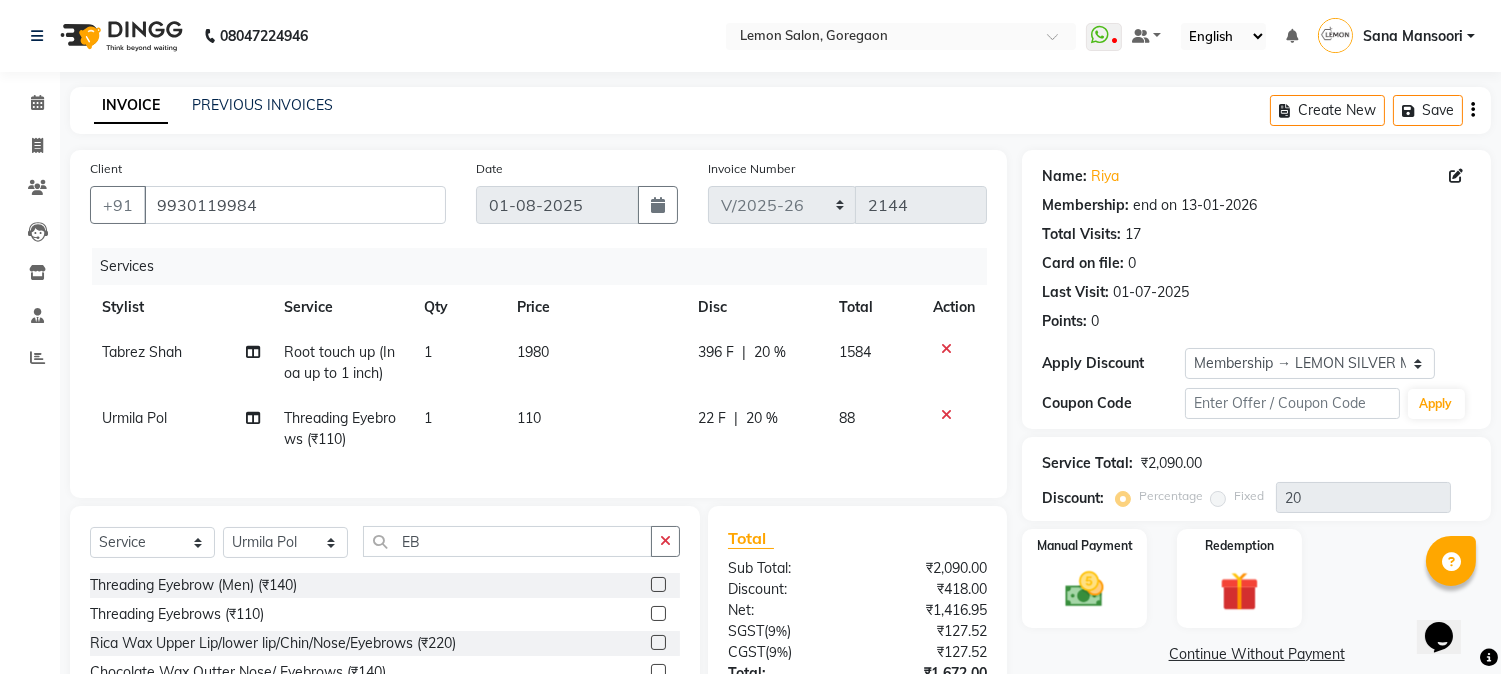 scroll, scrollTop: 0, scrollLeft: 0, axis: both 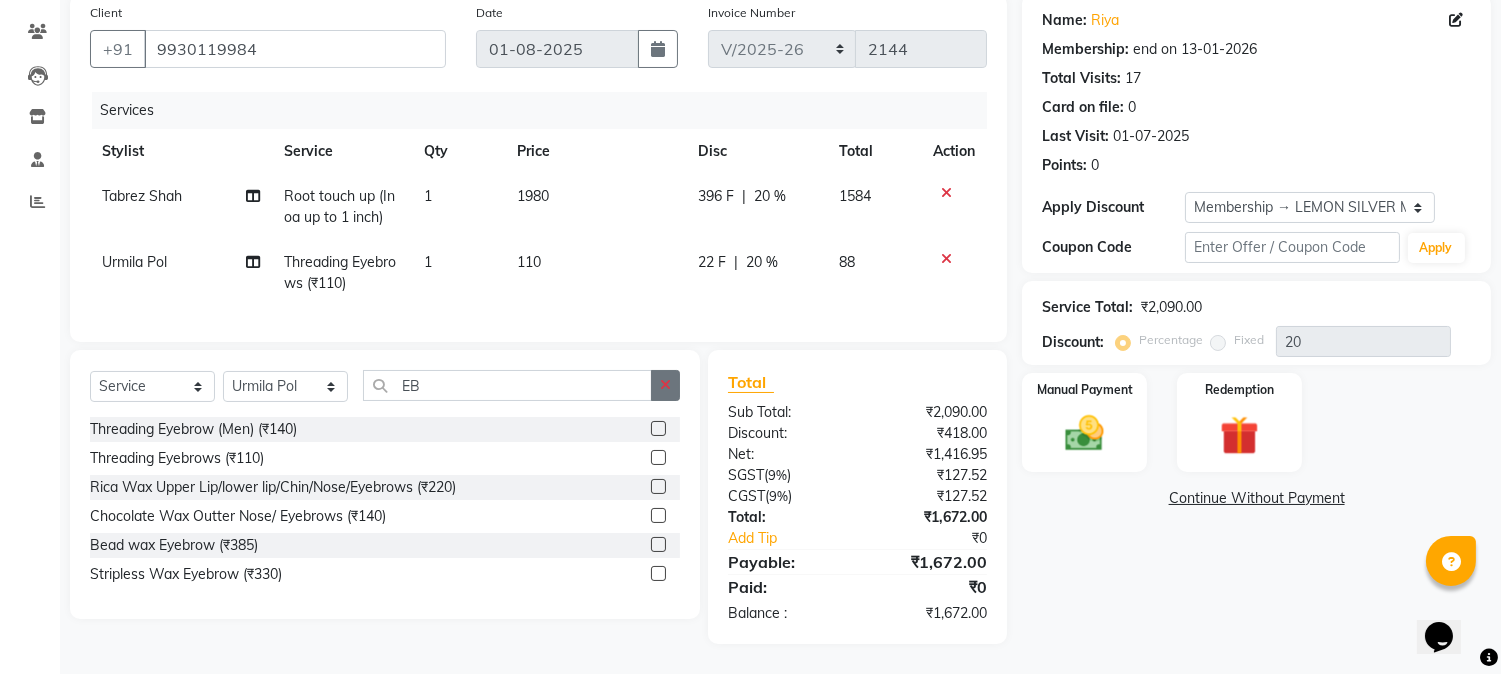 click 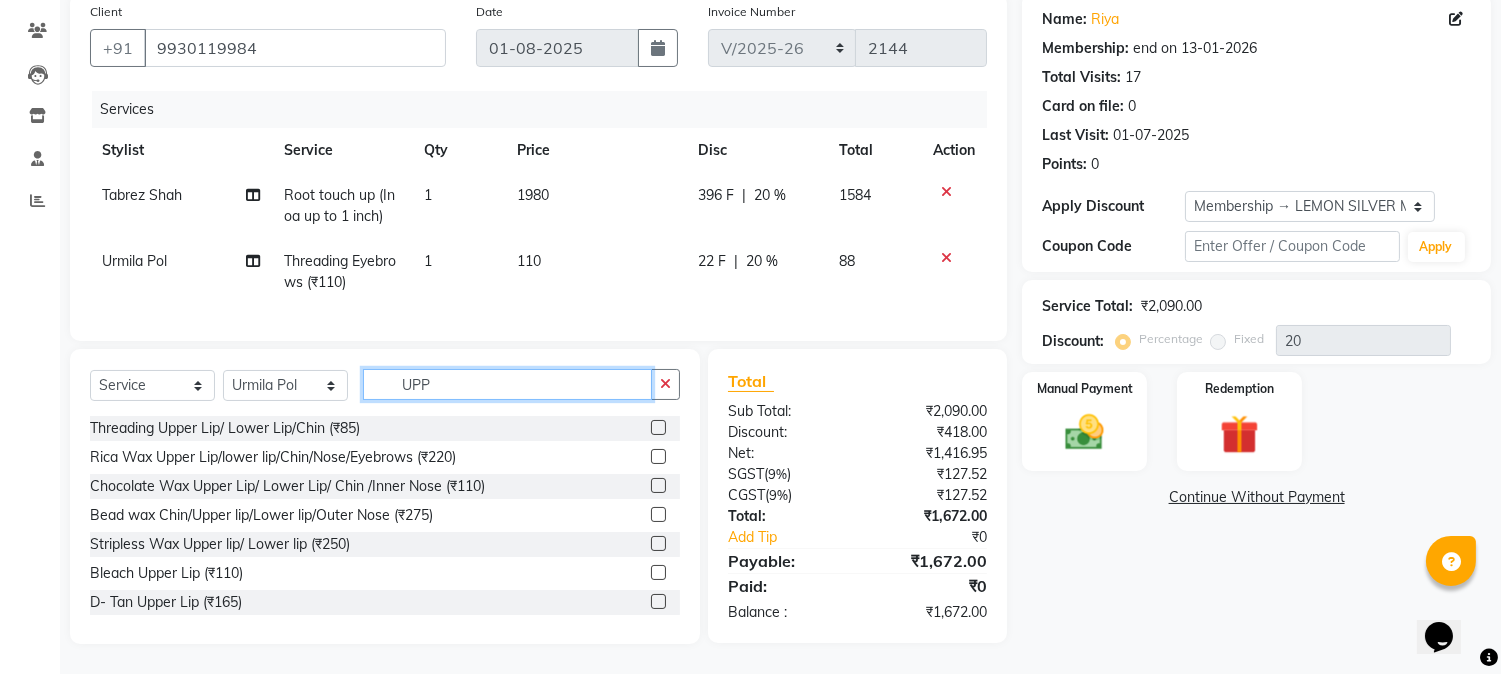 type on "UPP" 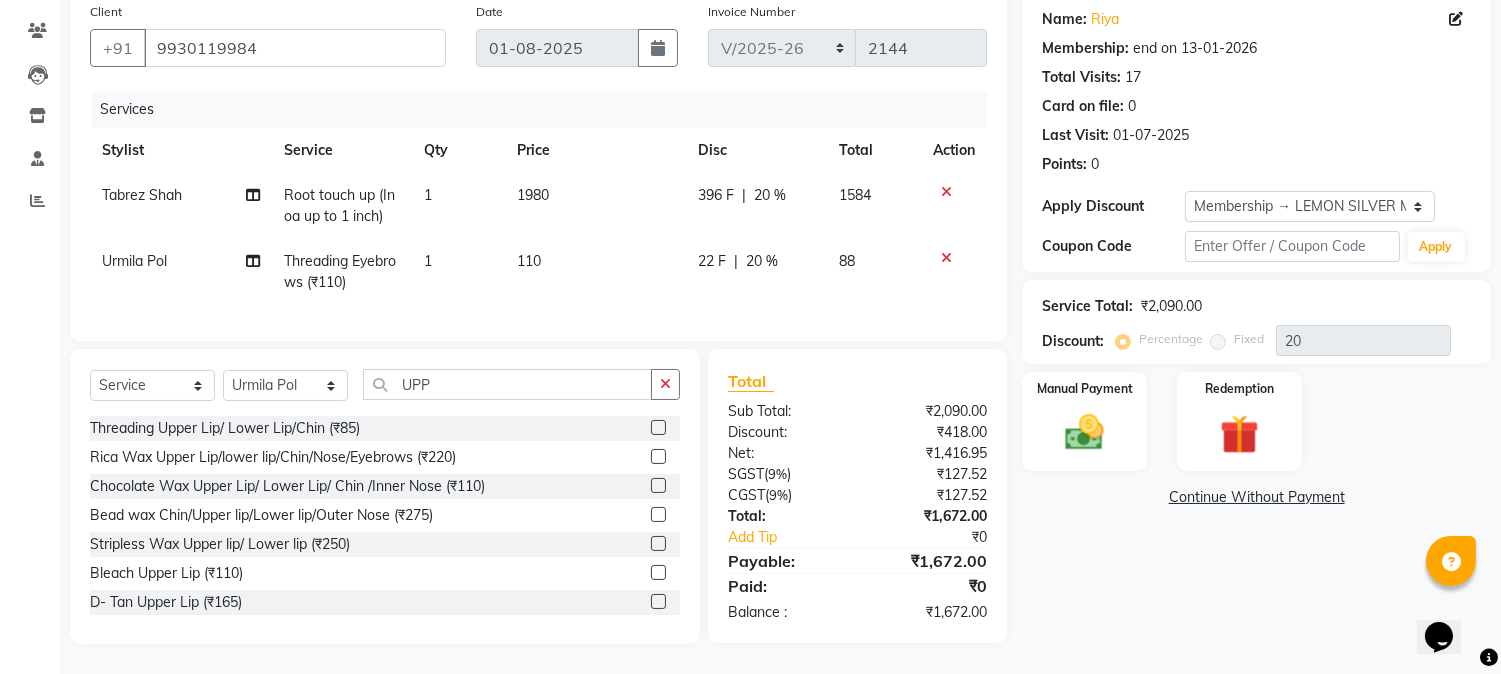 click 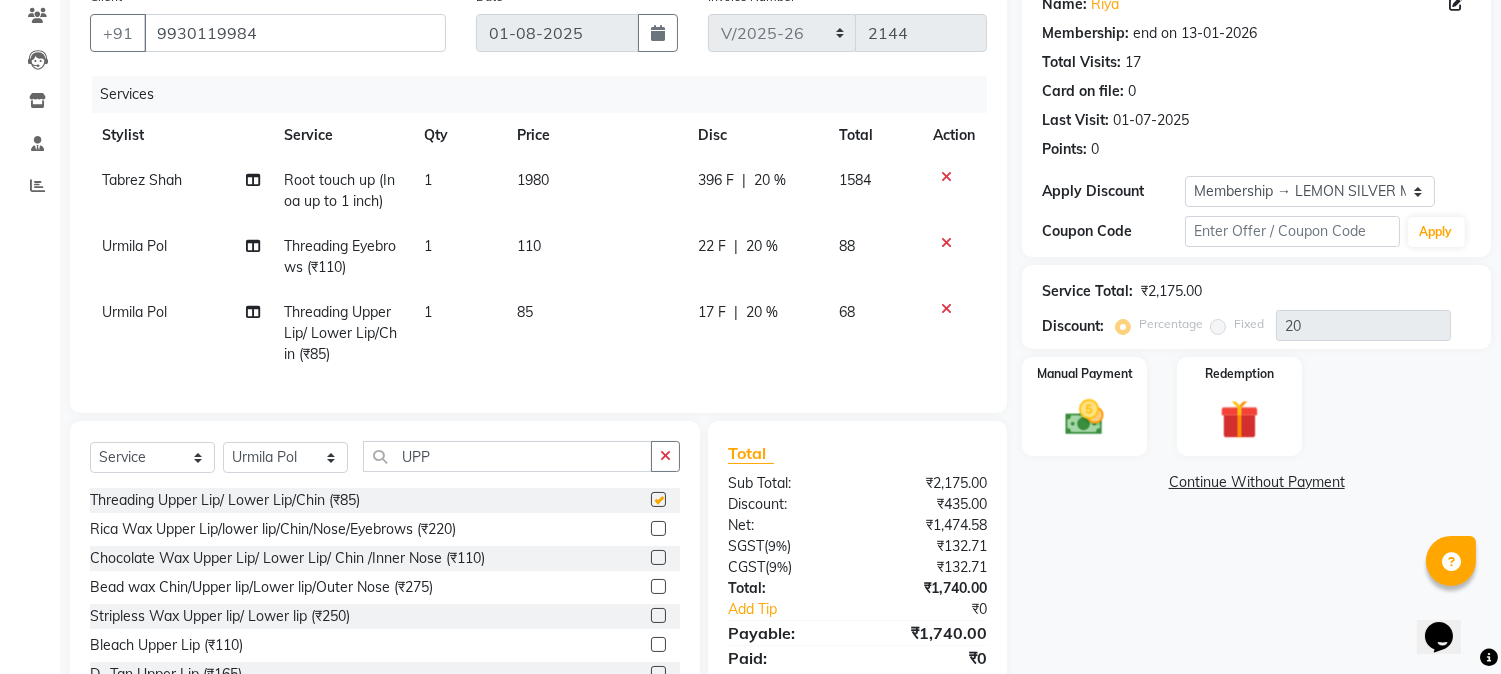 checkbox on "false" 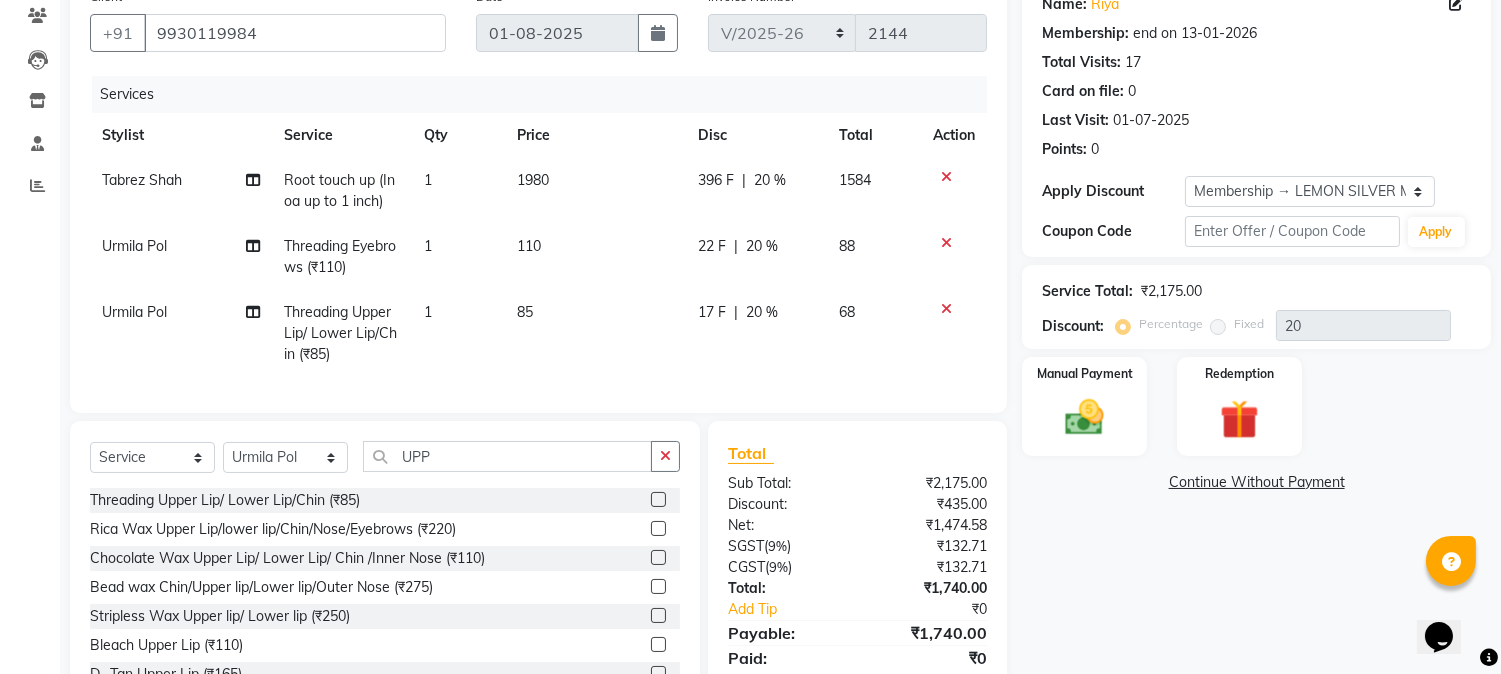scroll, scrollTop: 260, scrollLeft: 0, axis: vertical 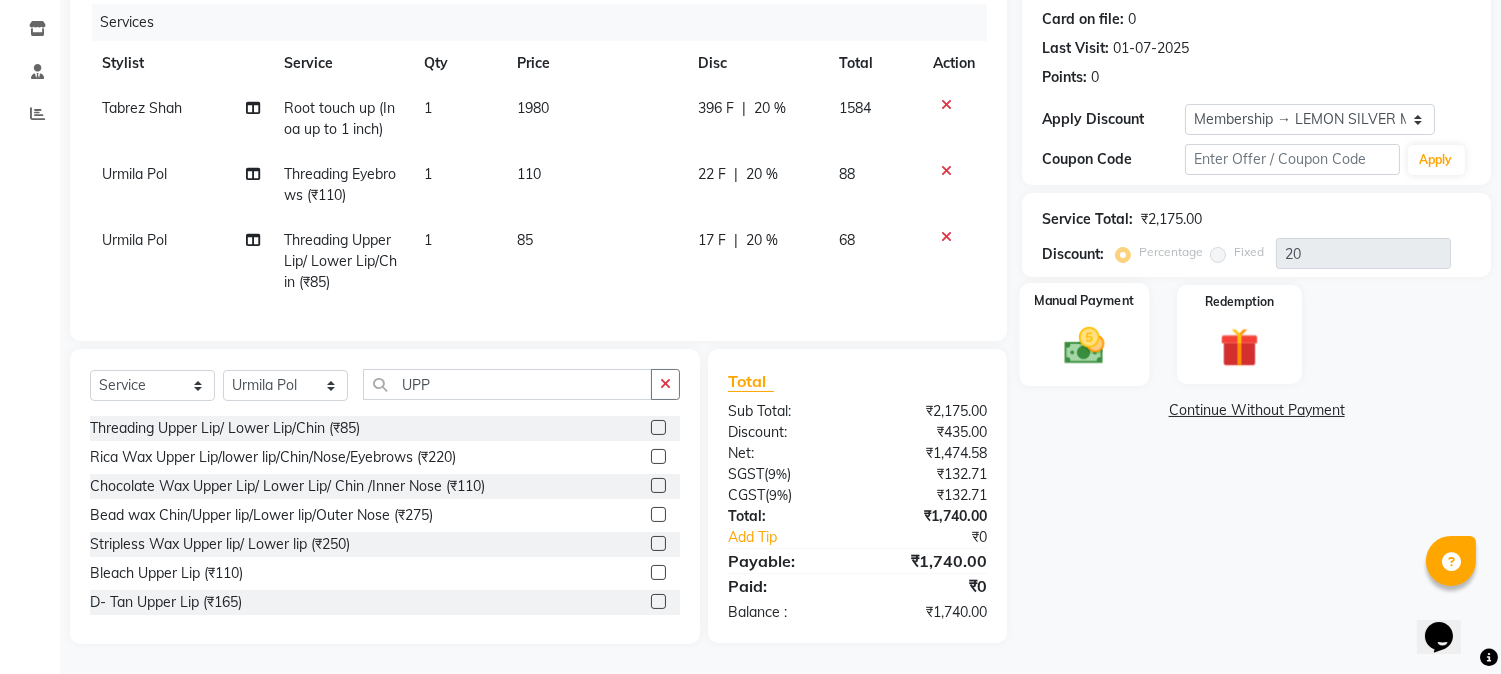 click on "Manual Payment" 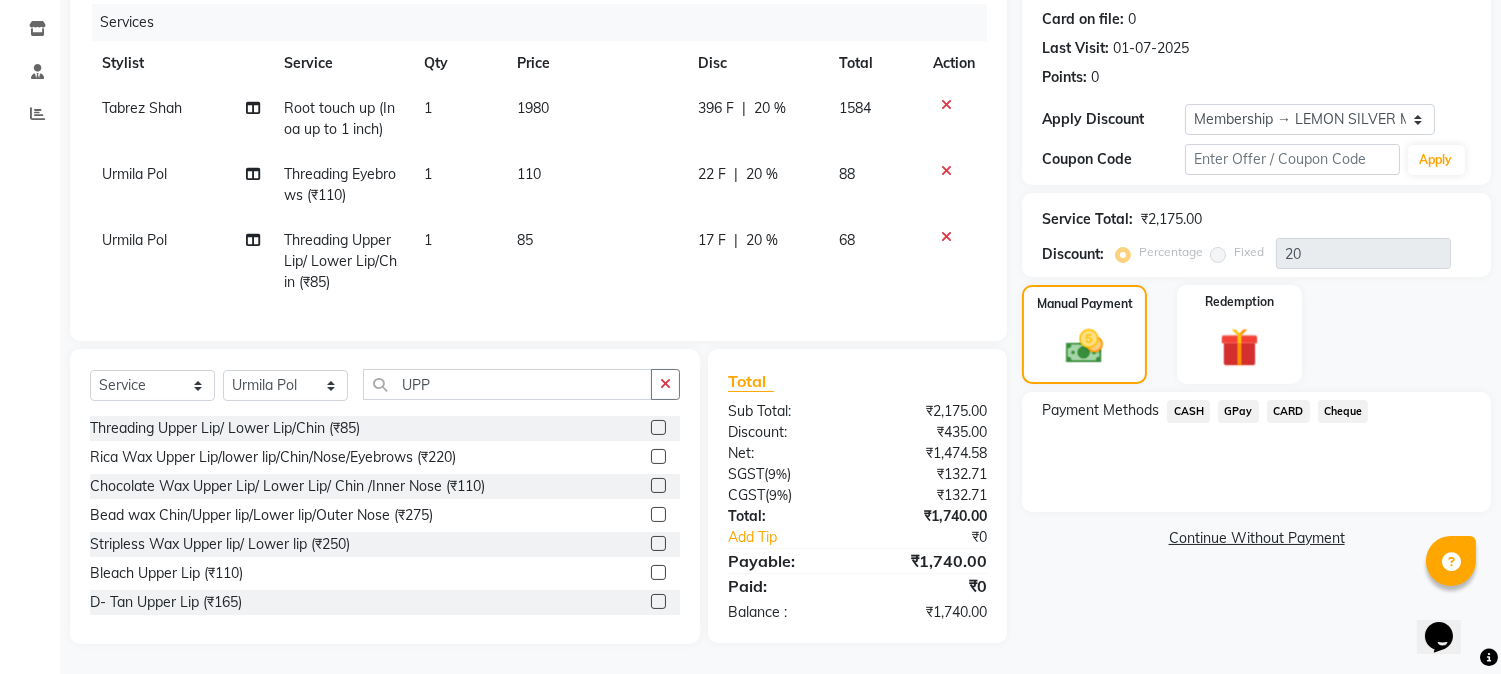 click on "CASH" 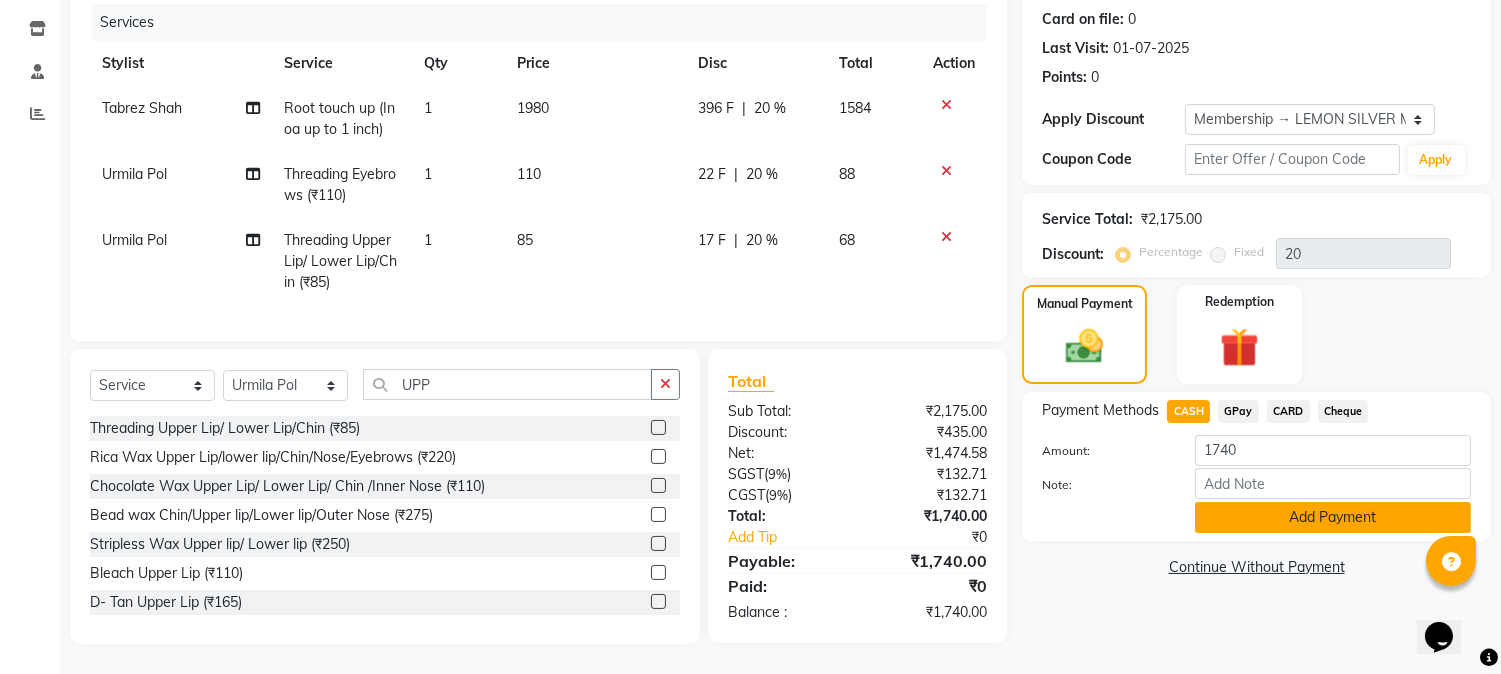 click on "Add Payment" 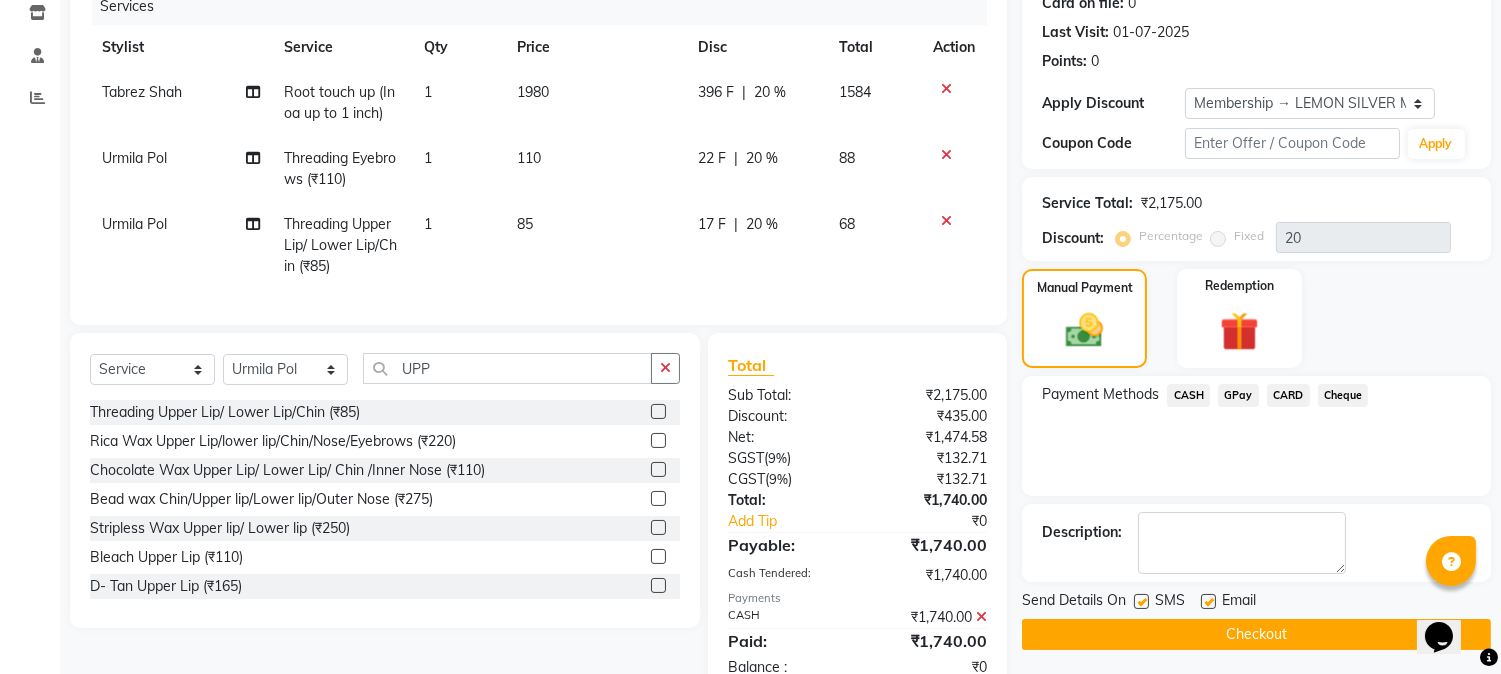click 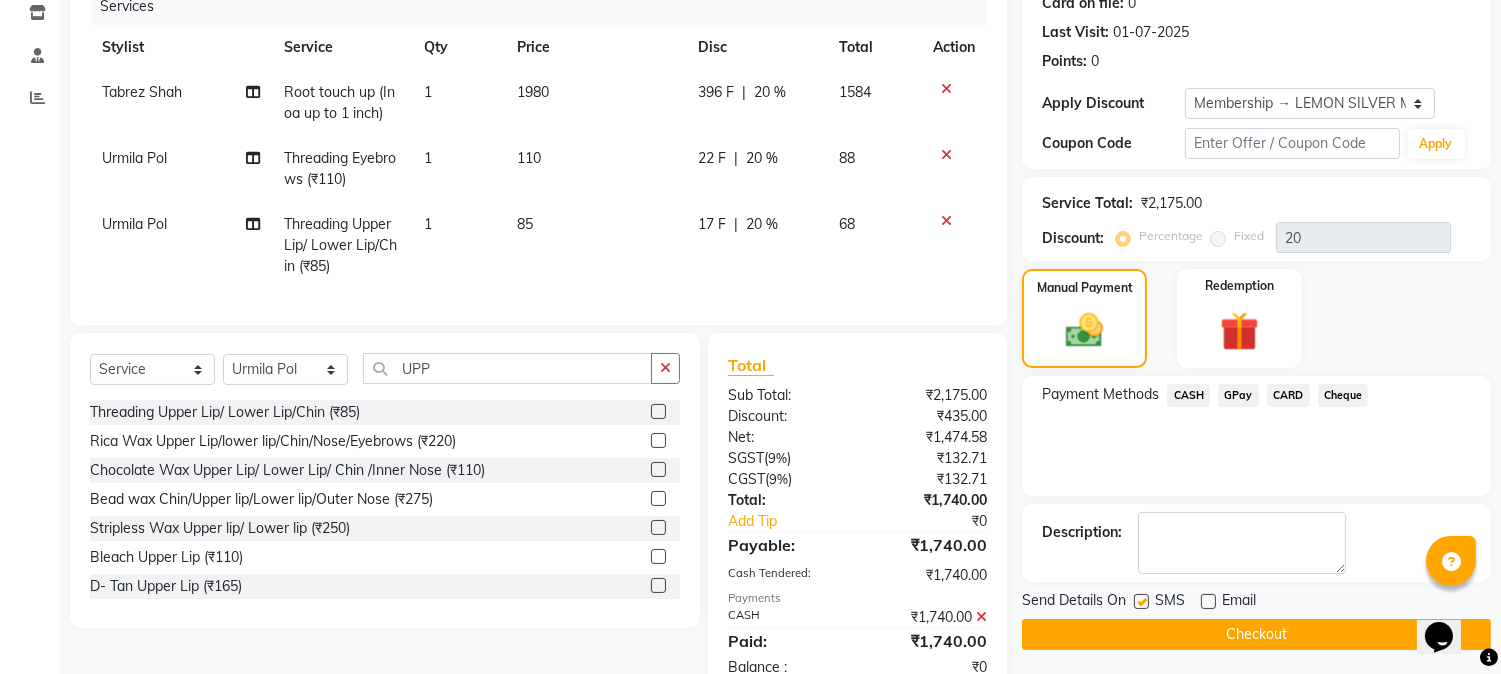 click 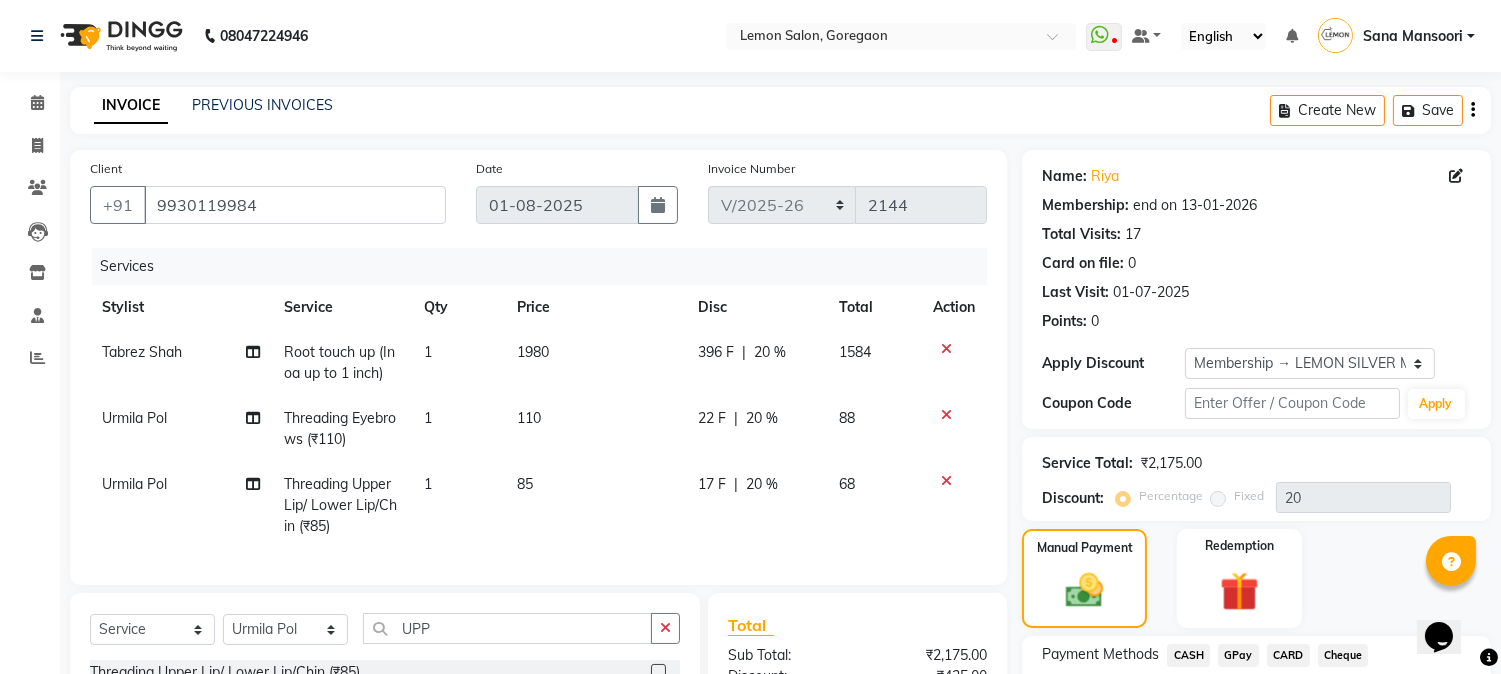 scroll, scrollTop: 428, scrollLeft: 0, axis: vertical 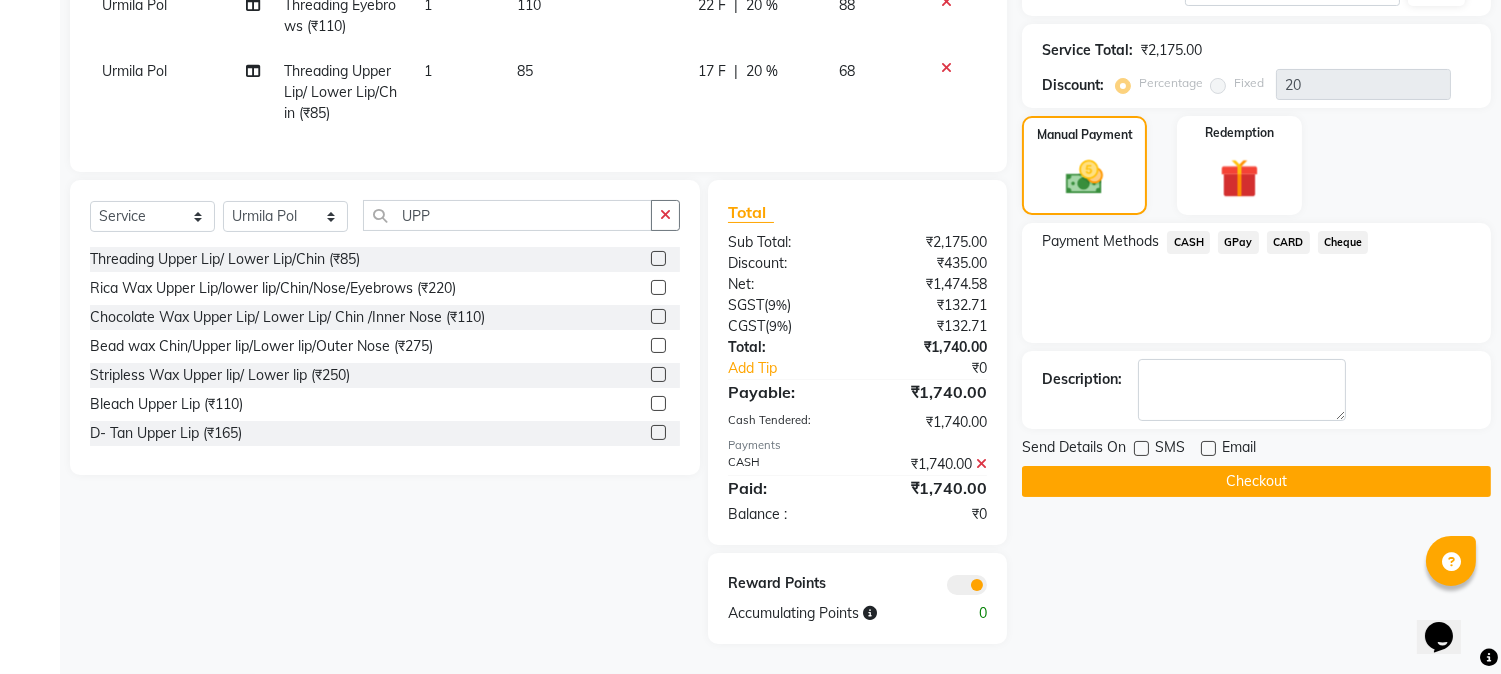 click on "Name: Riya  Membership: end on 13-01-2026 Total Visits:  17 Card on file:  0 Last Visit:   01-07-2025 Points:   0  Apply Discount Select Membership → LEMON SILVER MEMBERSHIP Coupon → Abc Coupon Code Apply Service Total:  ₹2,175.00  Discount:  Percentage   Fixed  20 Manual Payment Redemption Payment Methods  CASH   GPay   CARD   Cheque  Description:                  Send Details On SMS Email  Checkout" 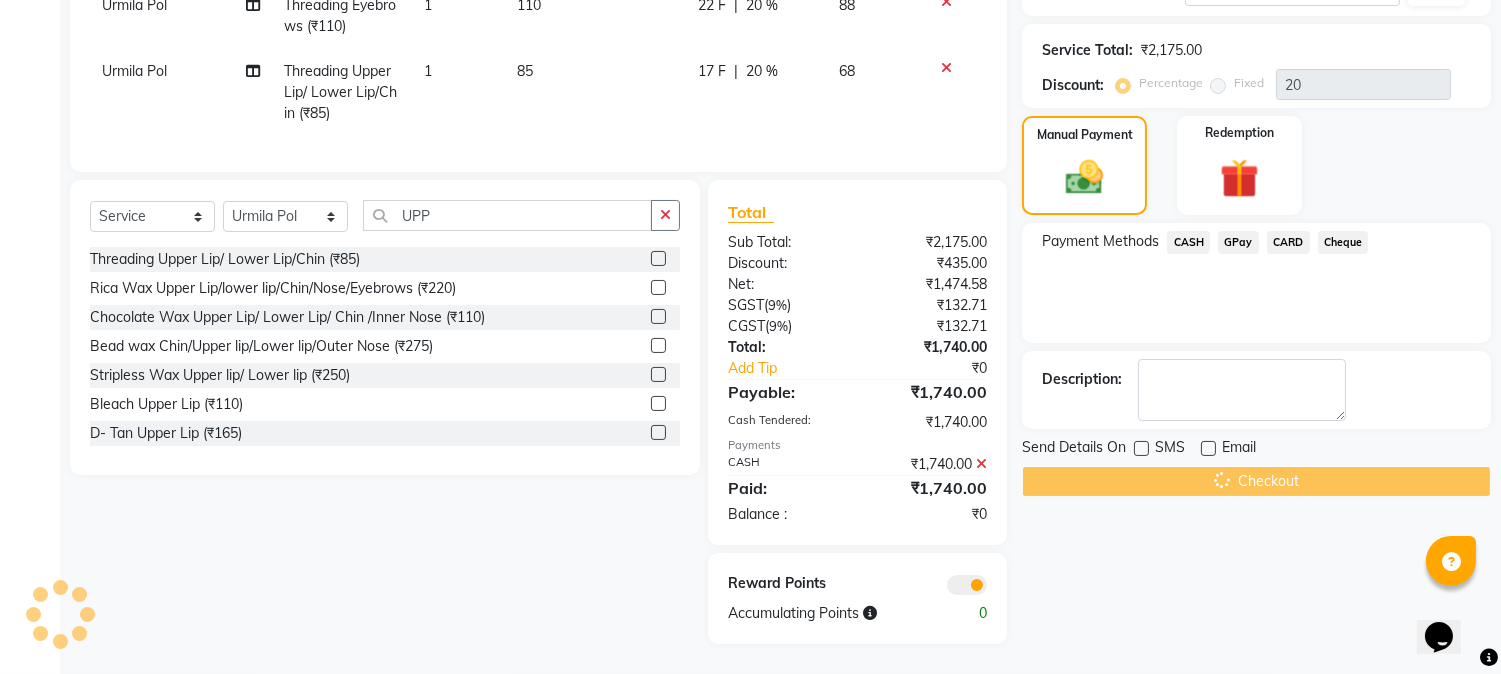 scroll, scrollTop: 0, scrollLeft: 0, axis: both 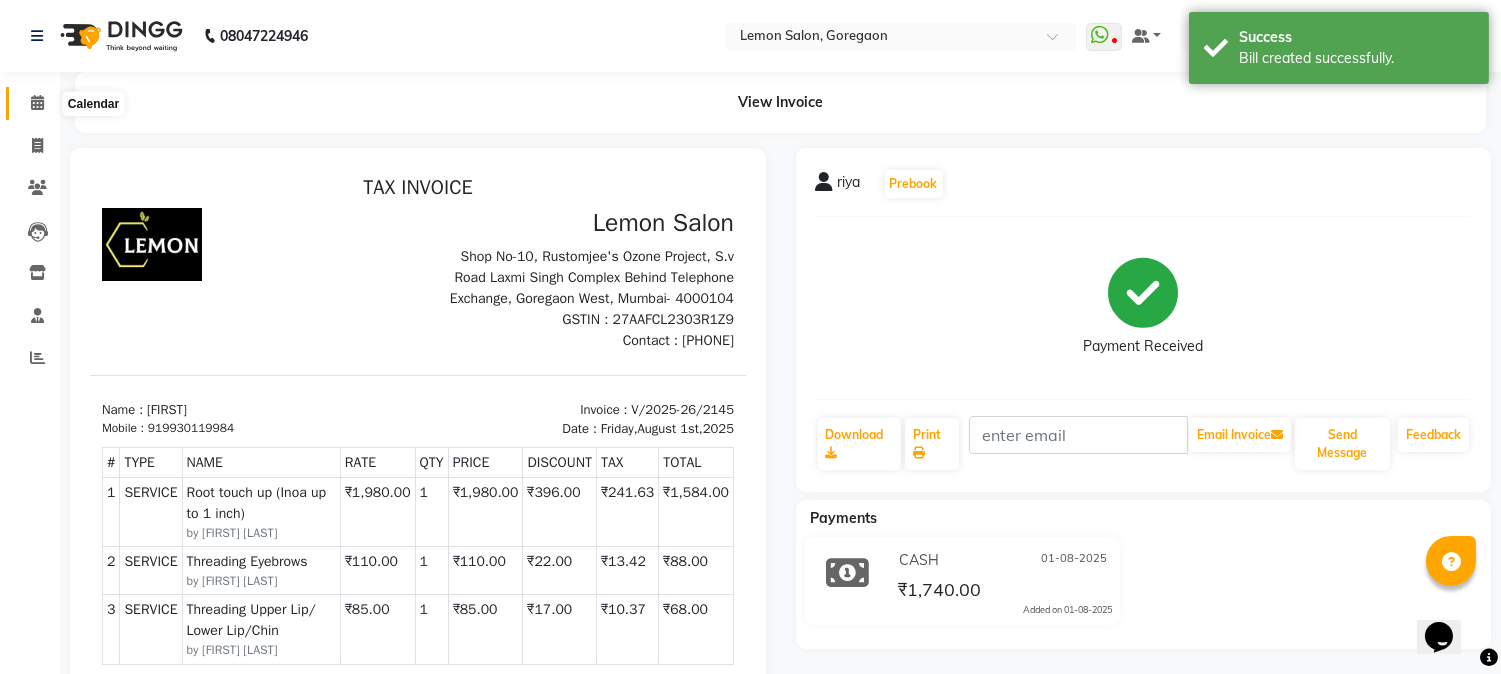 click 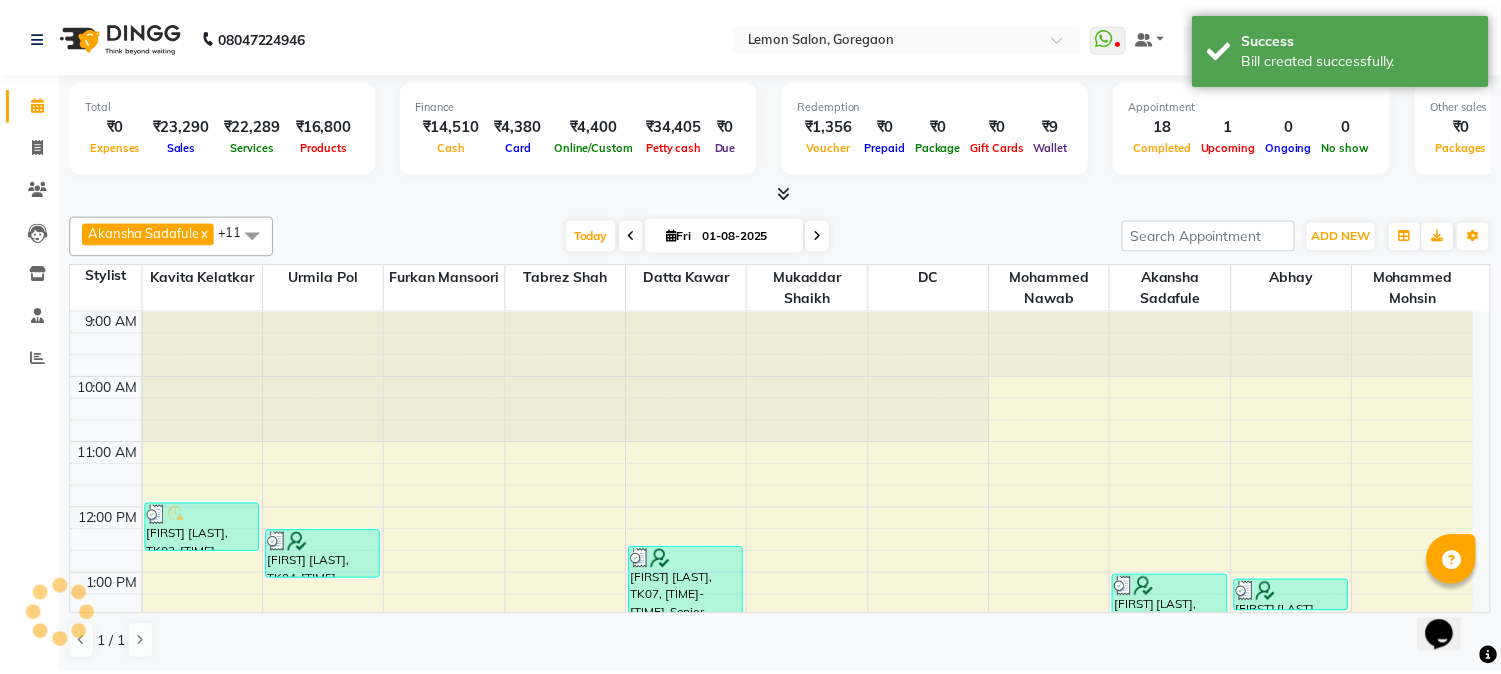 scroll, scrollTop: 584, scrollLeft: 0, axis: vertical 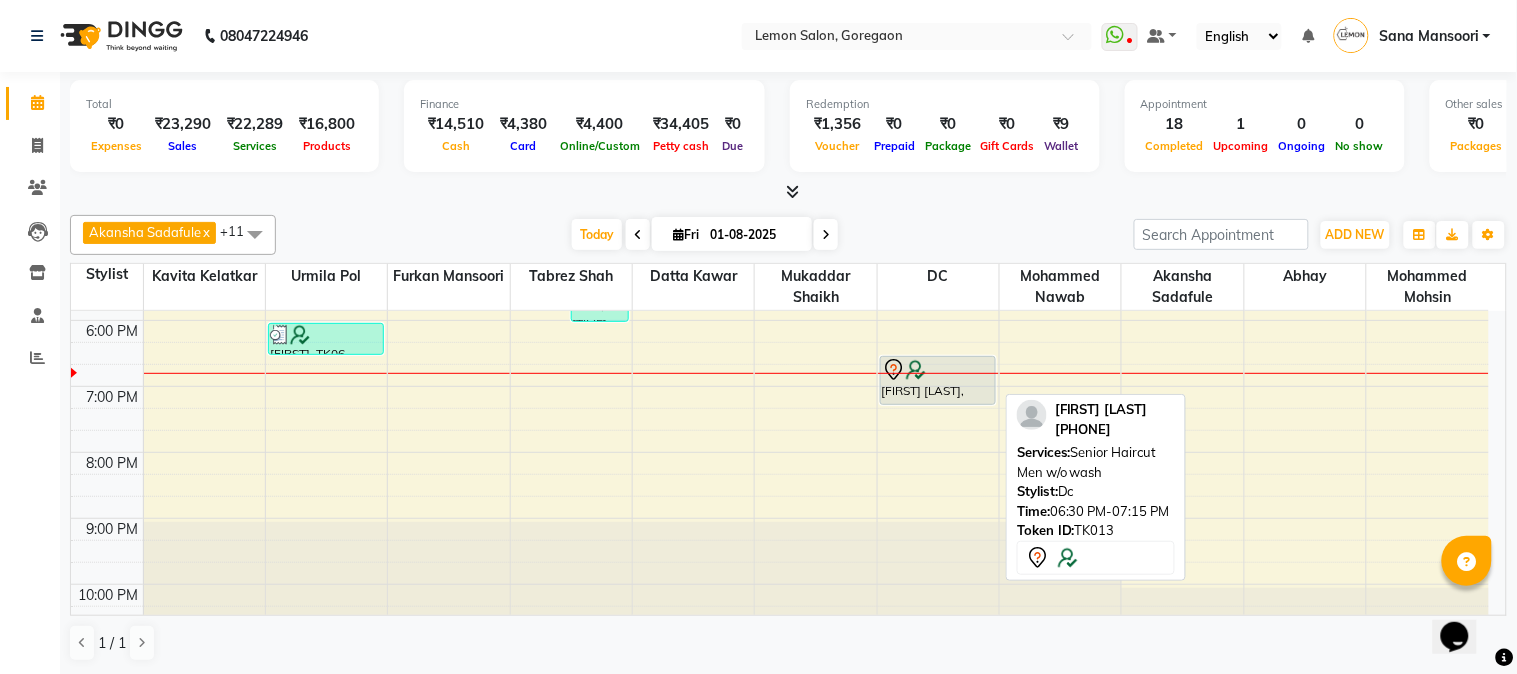 click at bounding box center (938, 404) 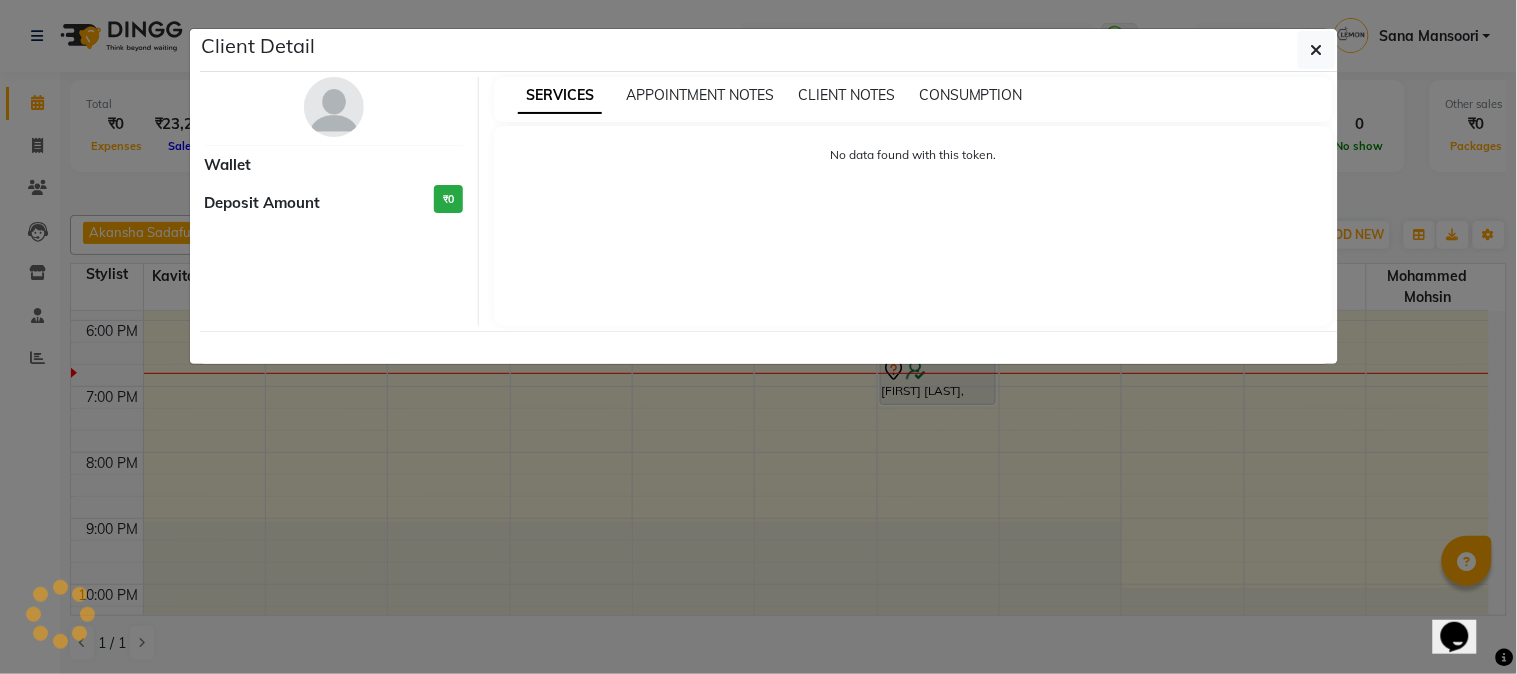 select on "7" 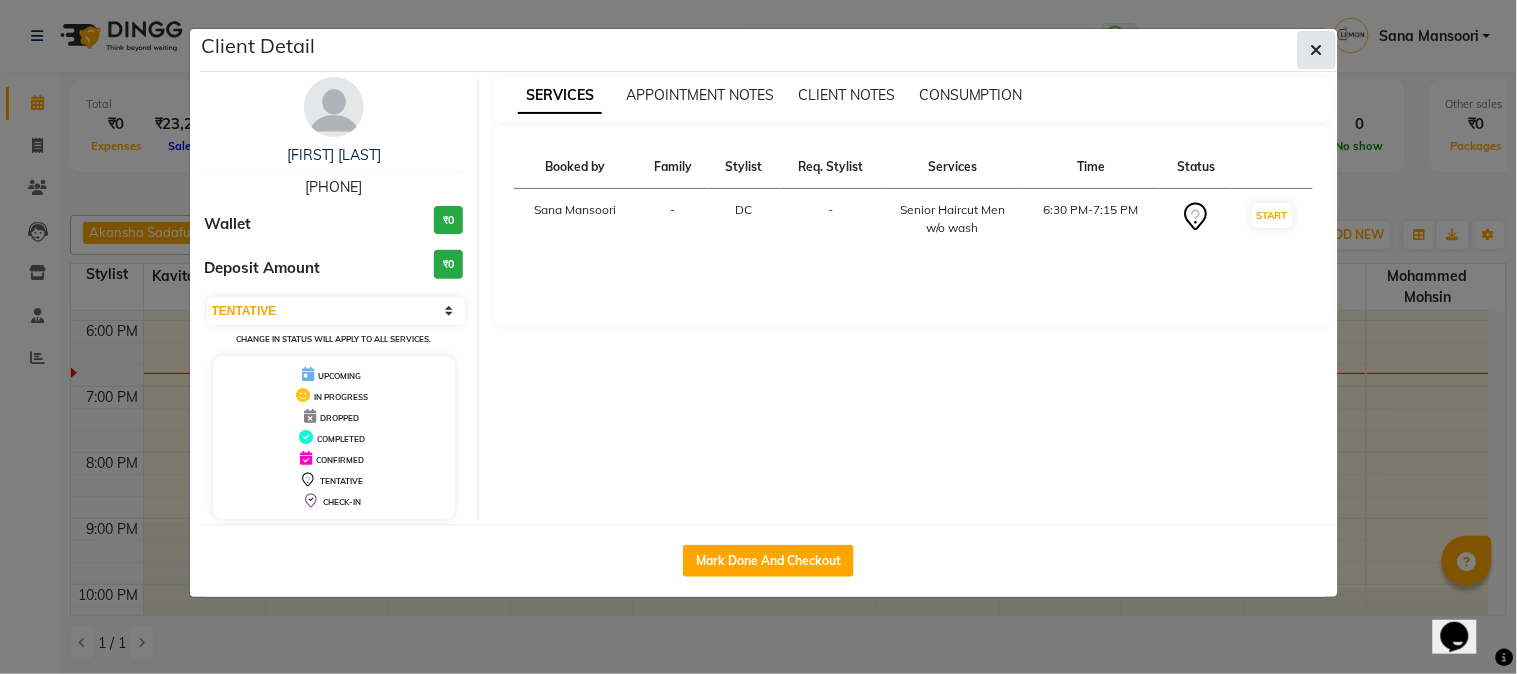 click 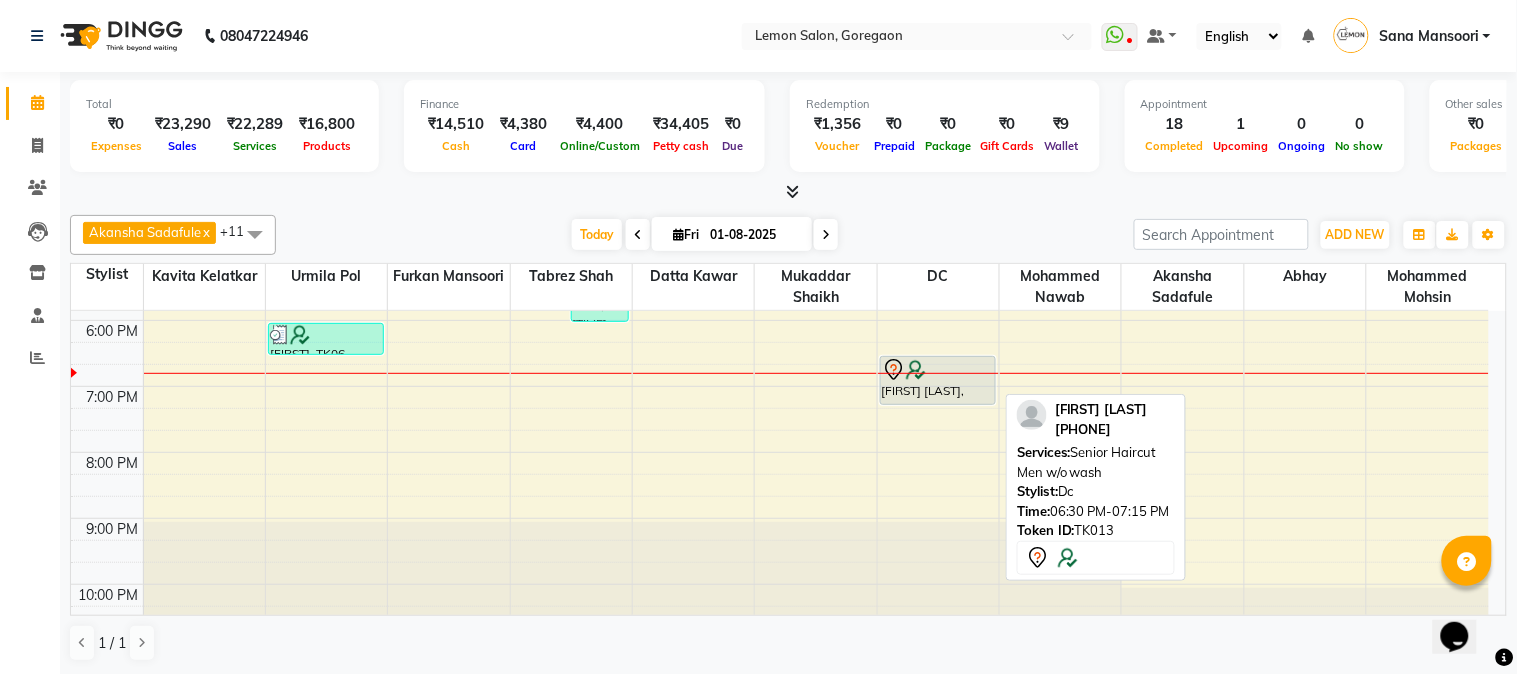 click on "Swapnil Nemane, TK13, 06:30 PM-07:15 PM, Senior Haircut Men w/o wash" at bounding box center (938, 380) 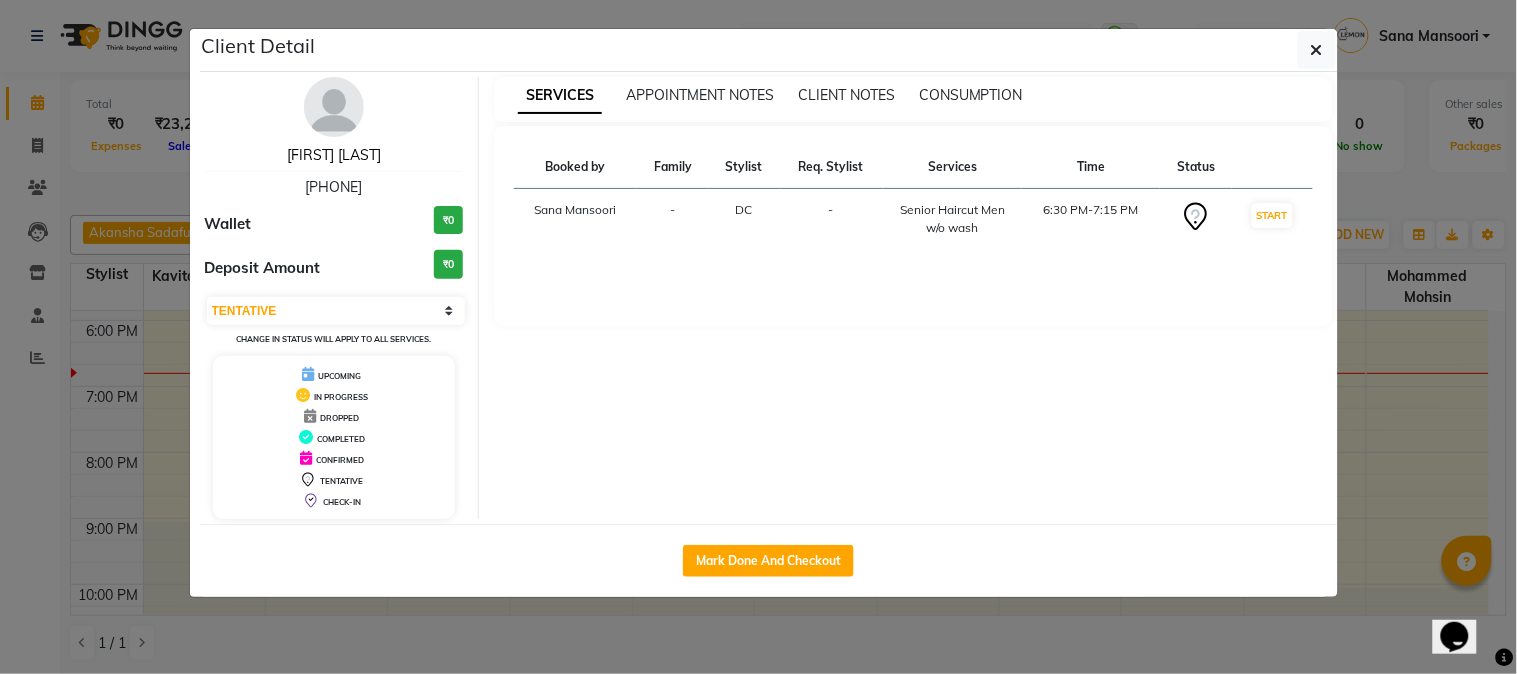 click on "Swapnil Nemane" at bounding box center [334, 155] 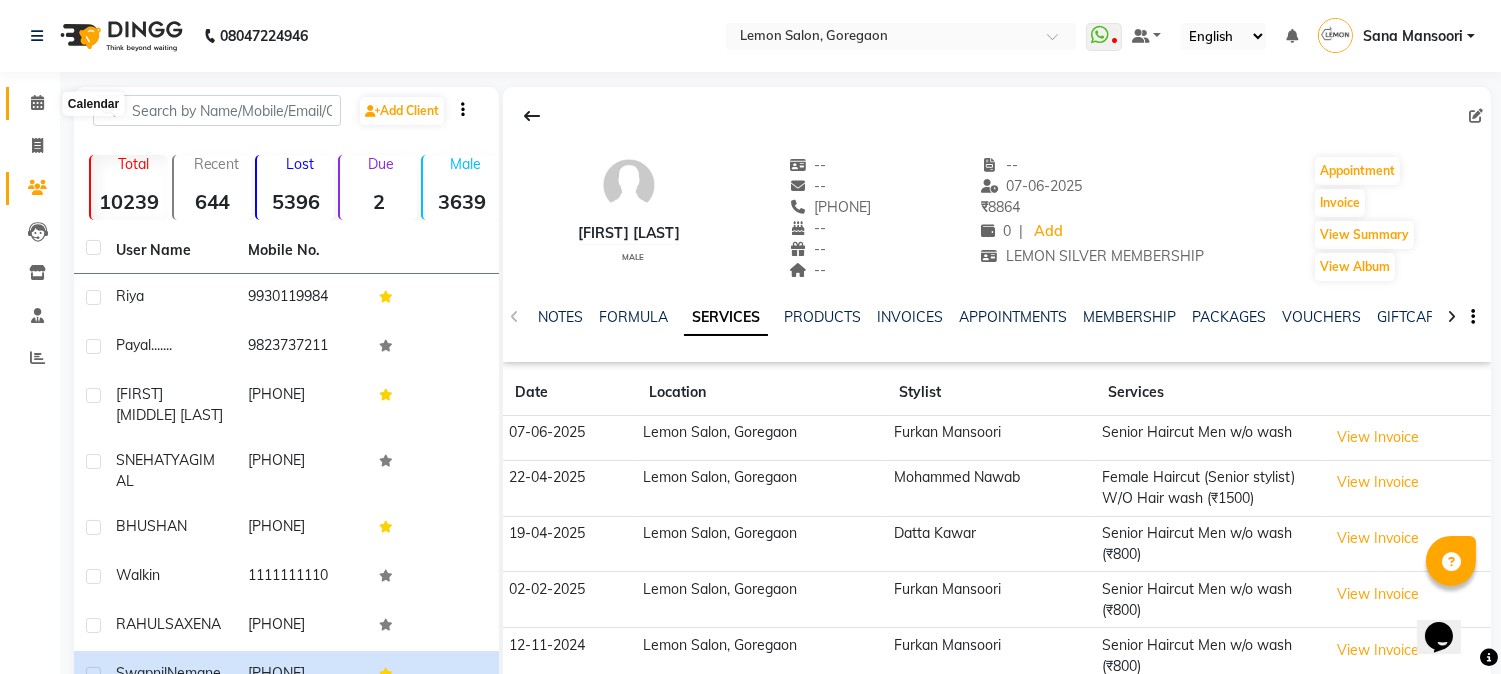 click 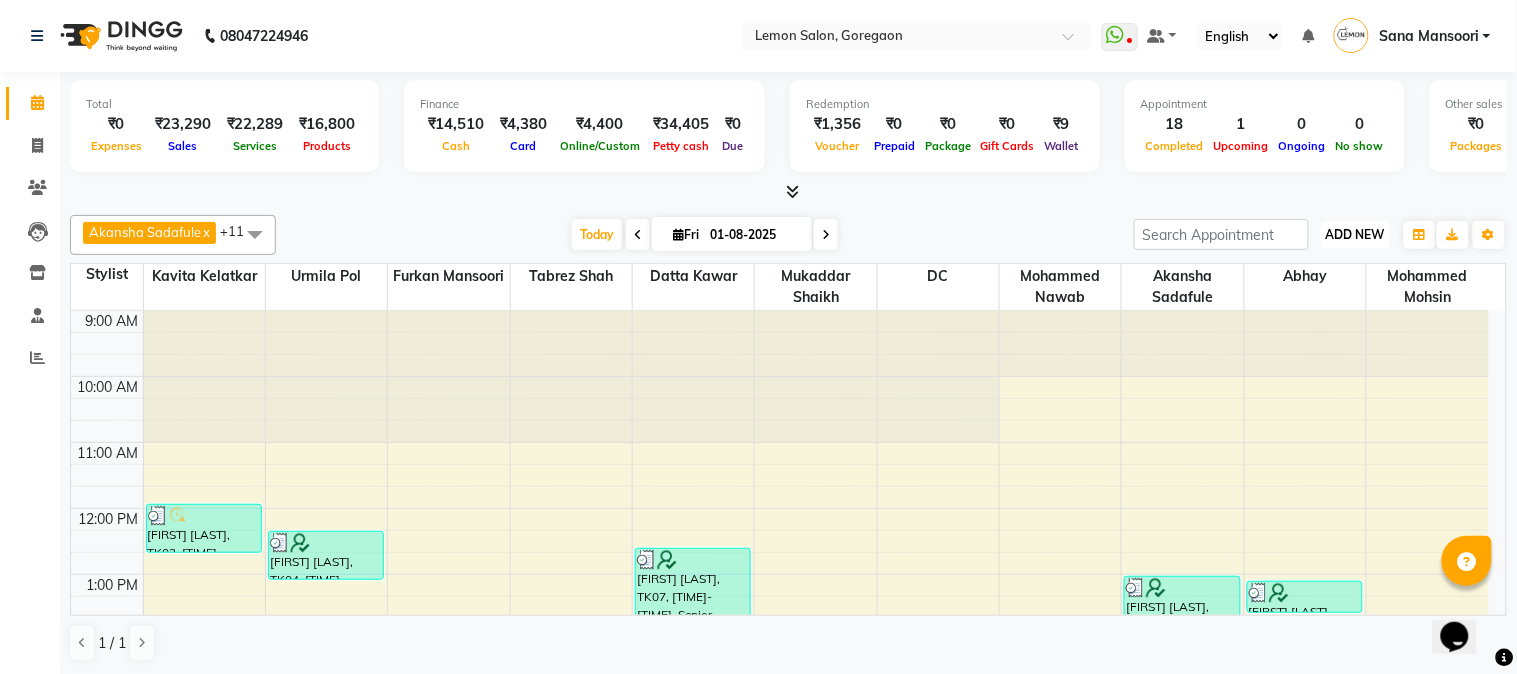 click on "ADD NEW" at bounding box center [1355, 234] 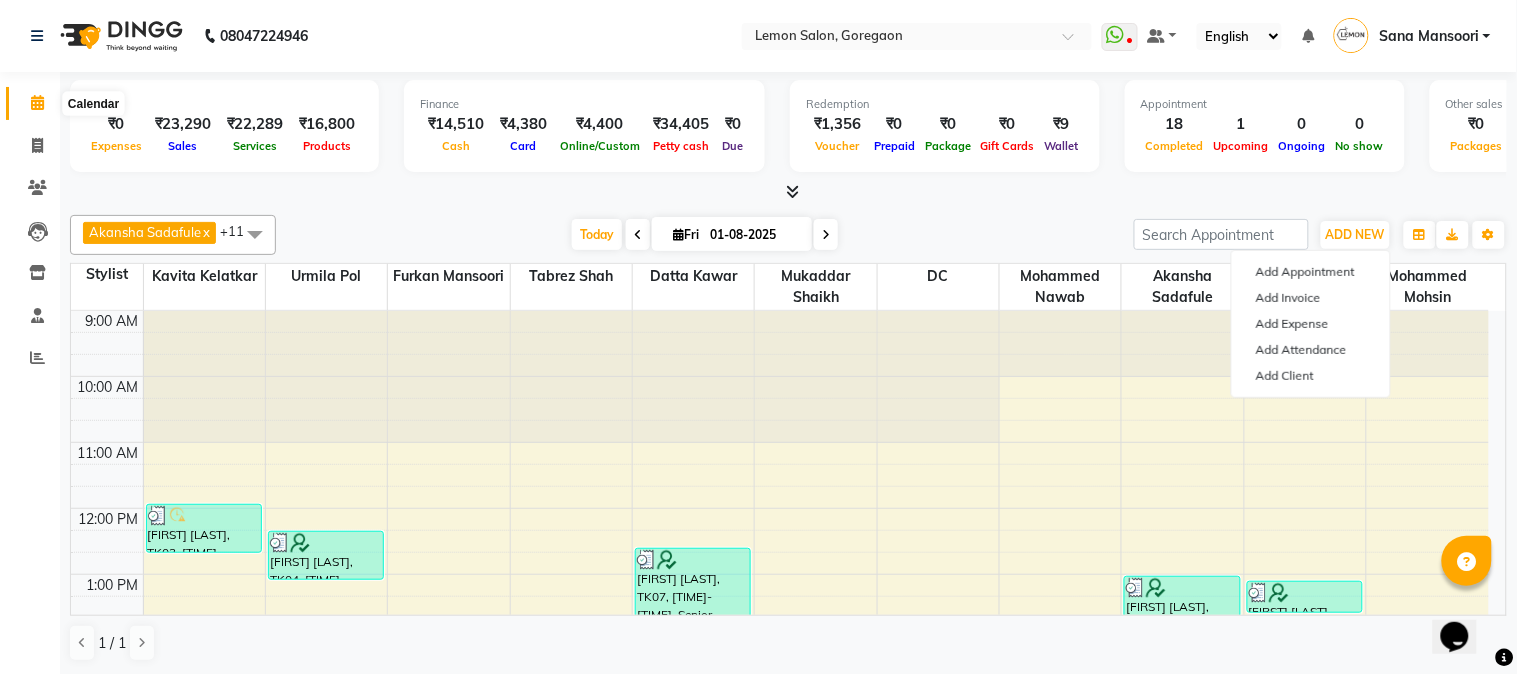 click 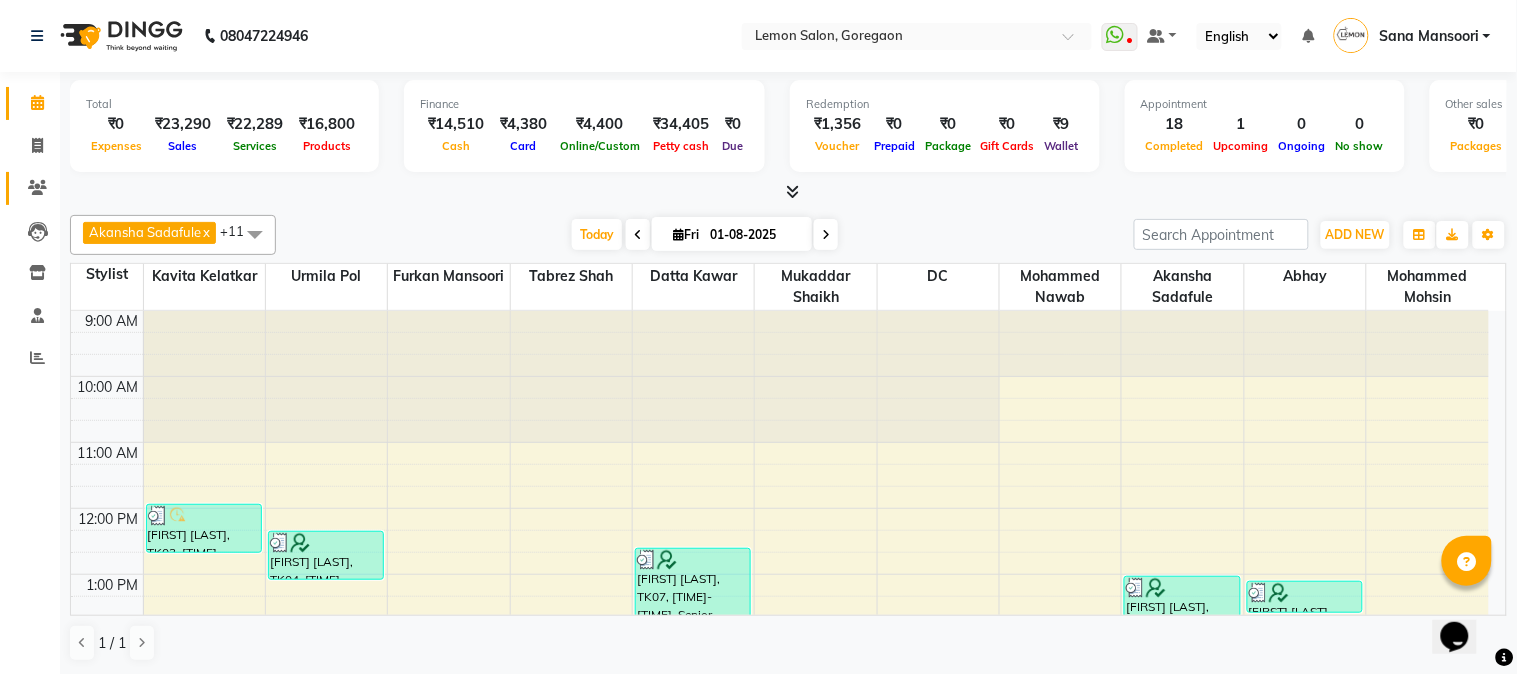 click on "Clients" 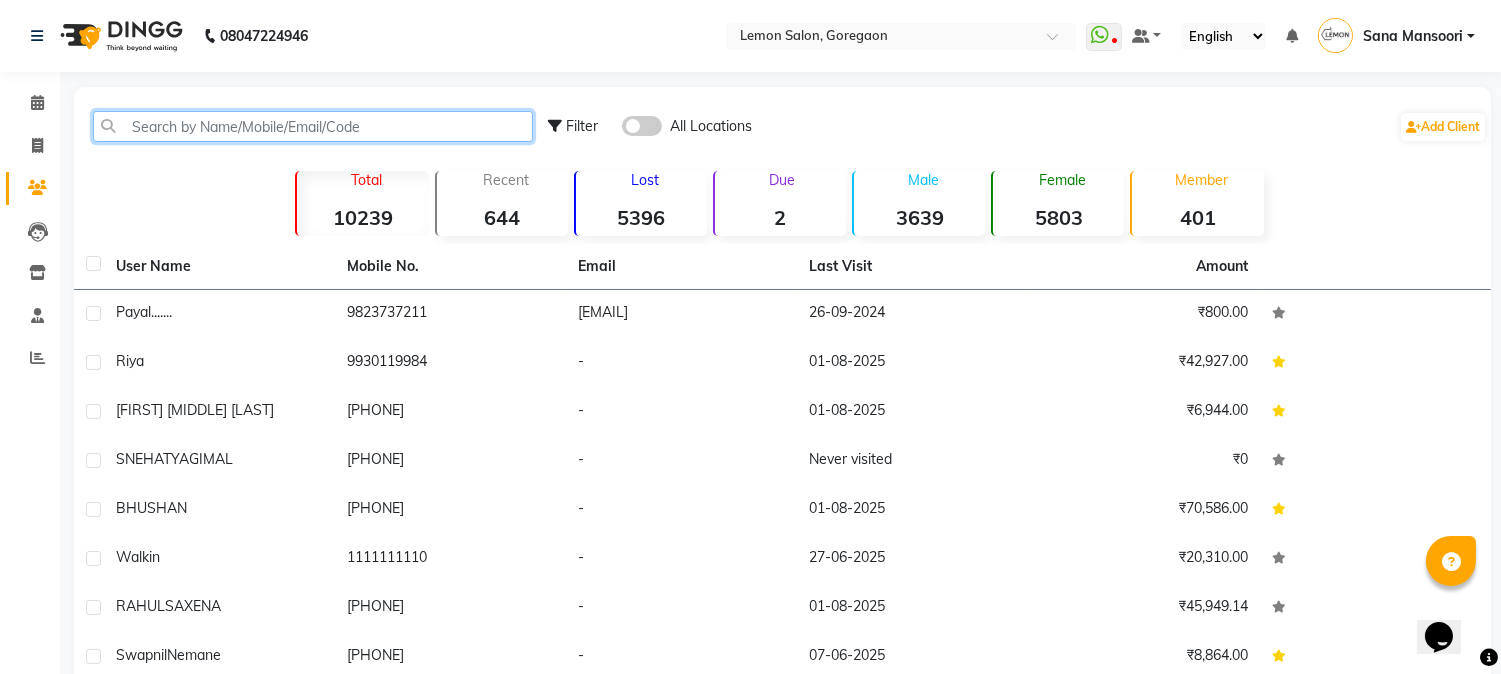 click 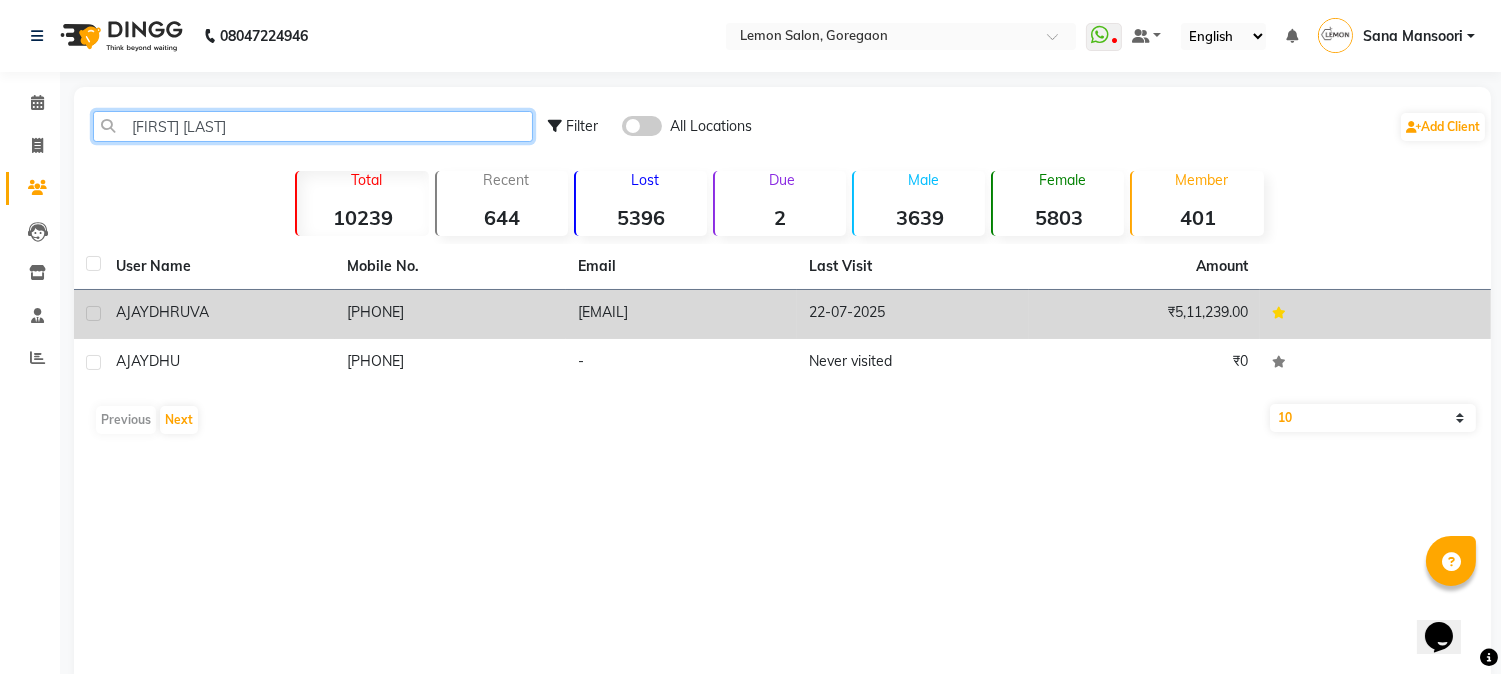 type on "JAY DH" 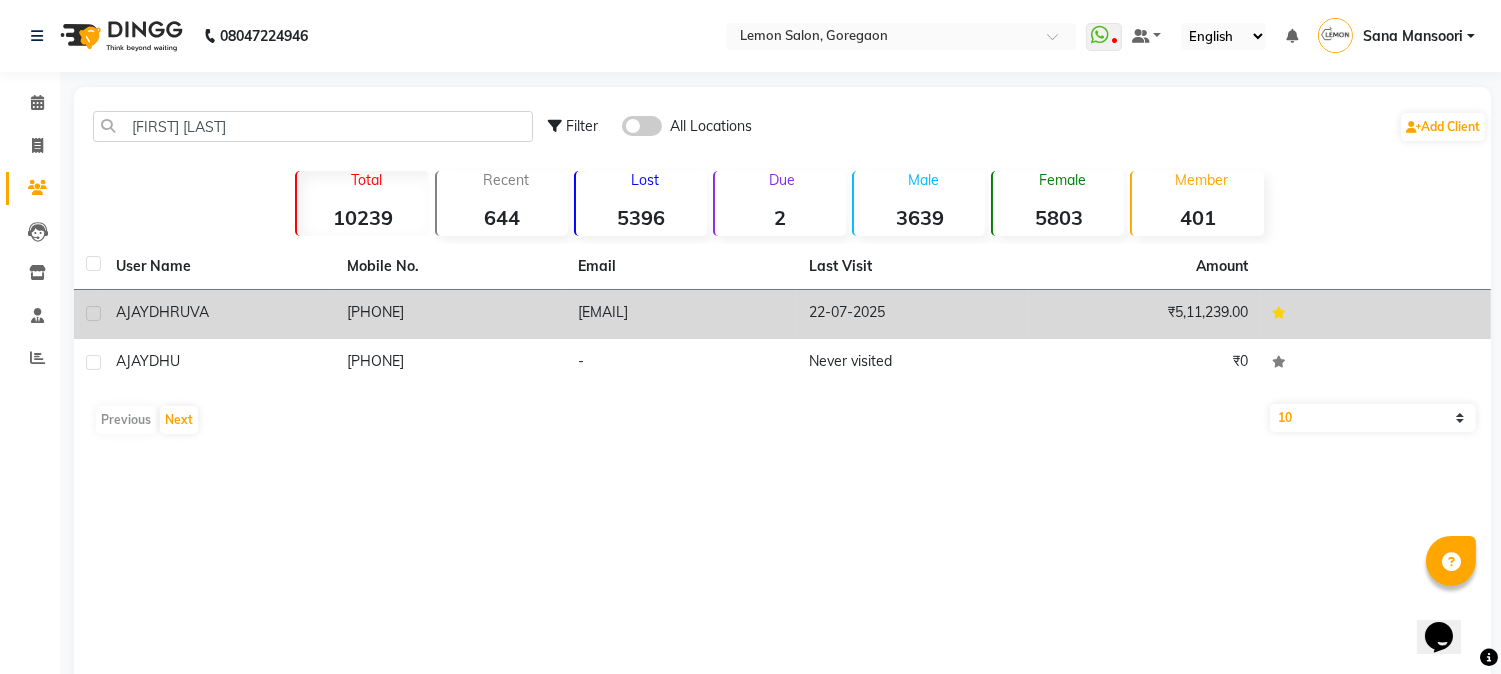 click on "ajayad72@gmail.com" 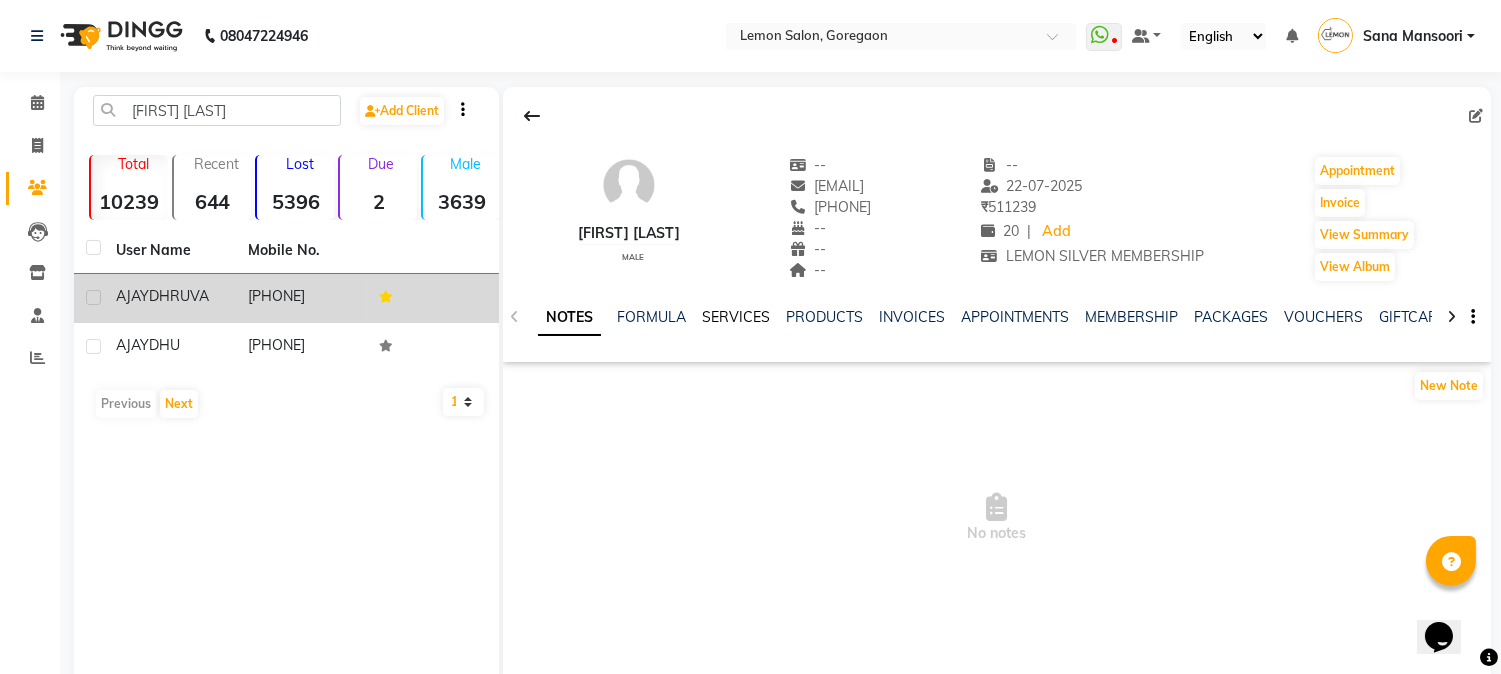 click on "SERVICES" 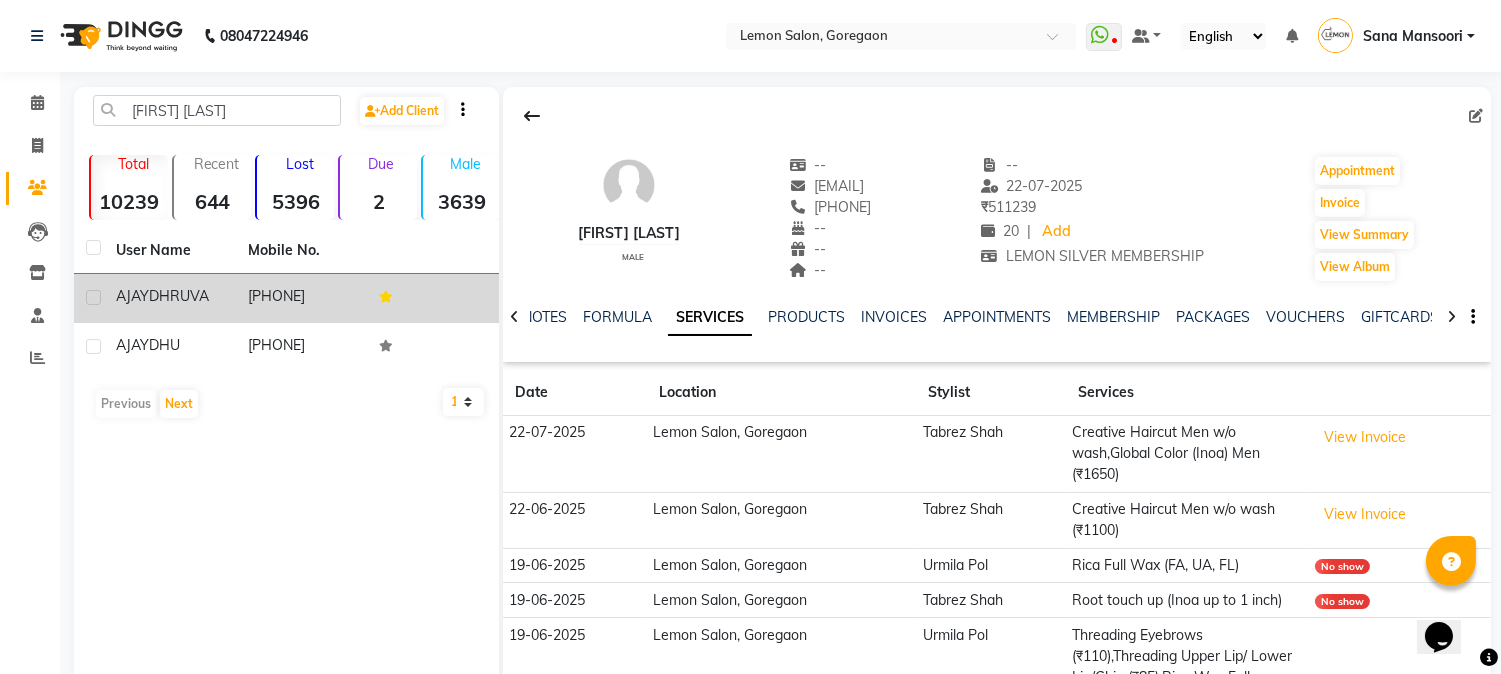 scroll, scrollTop: 170, scrollLeft: 0, axis: vertical 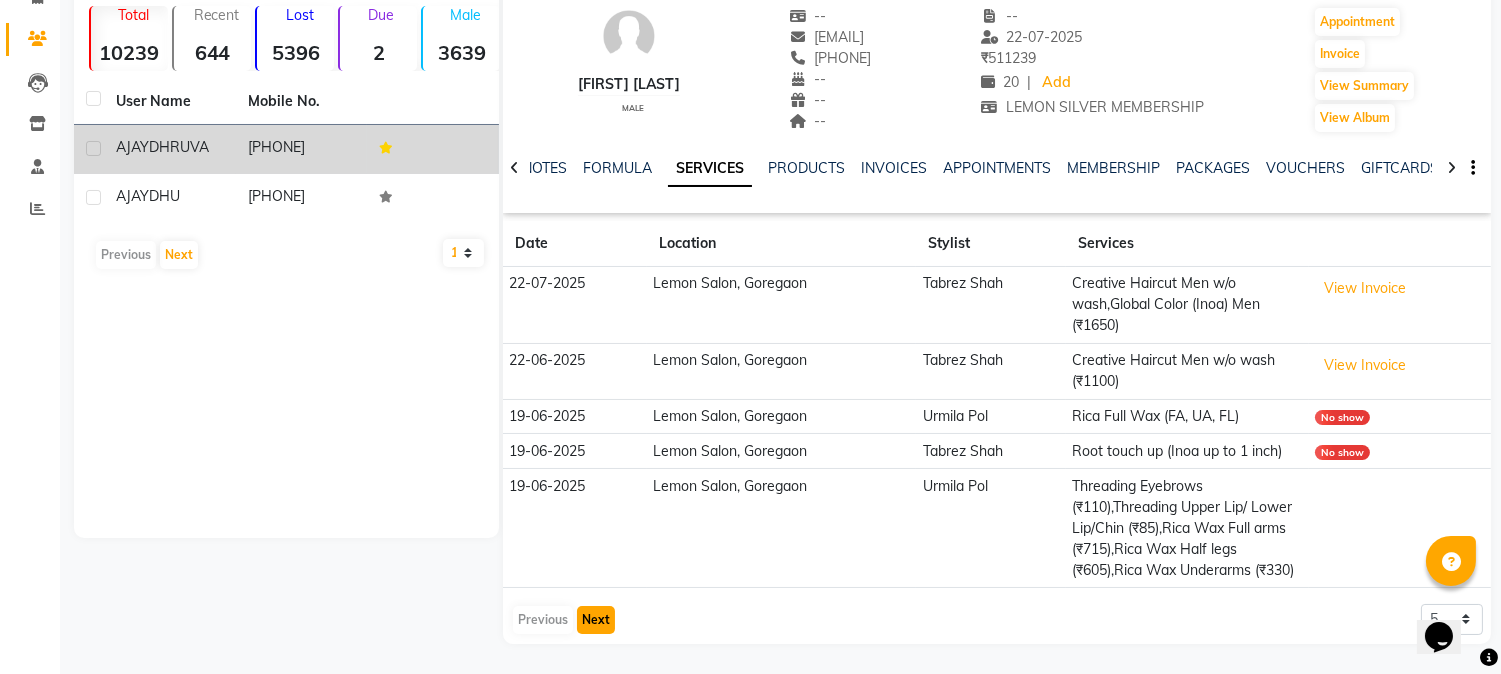 click on "Next" 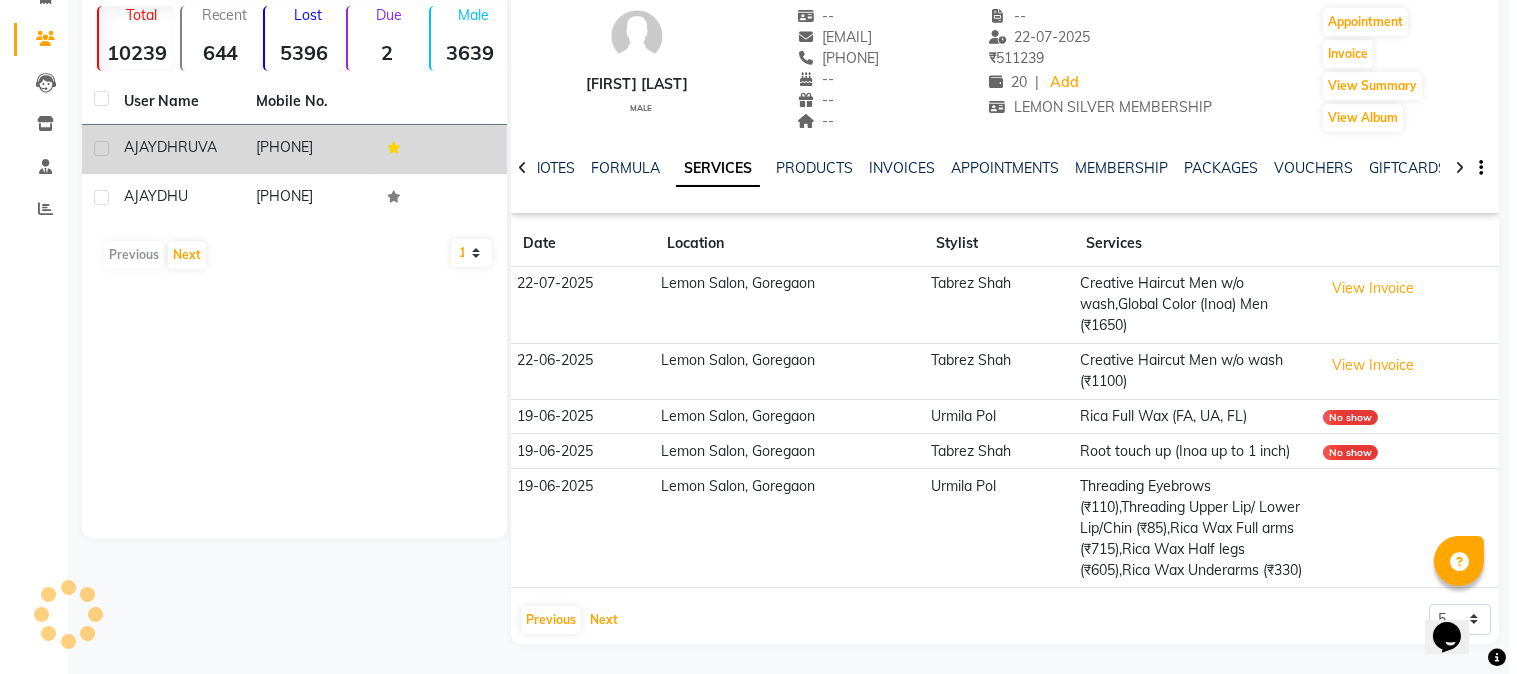 scroll, scrollTop: 148, scrollLeft: 0, axis: vertical 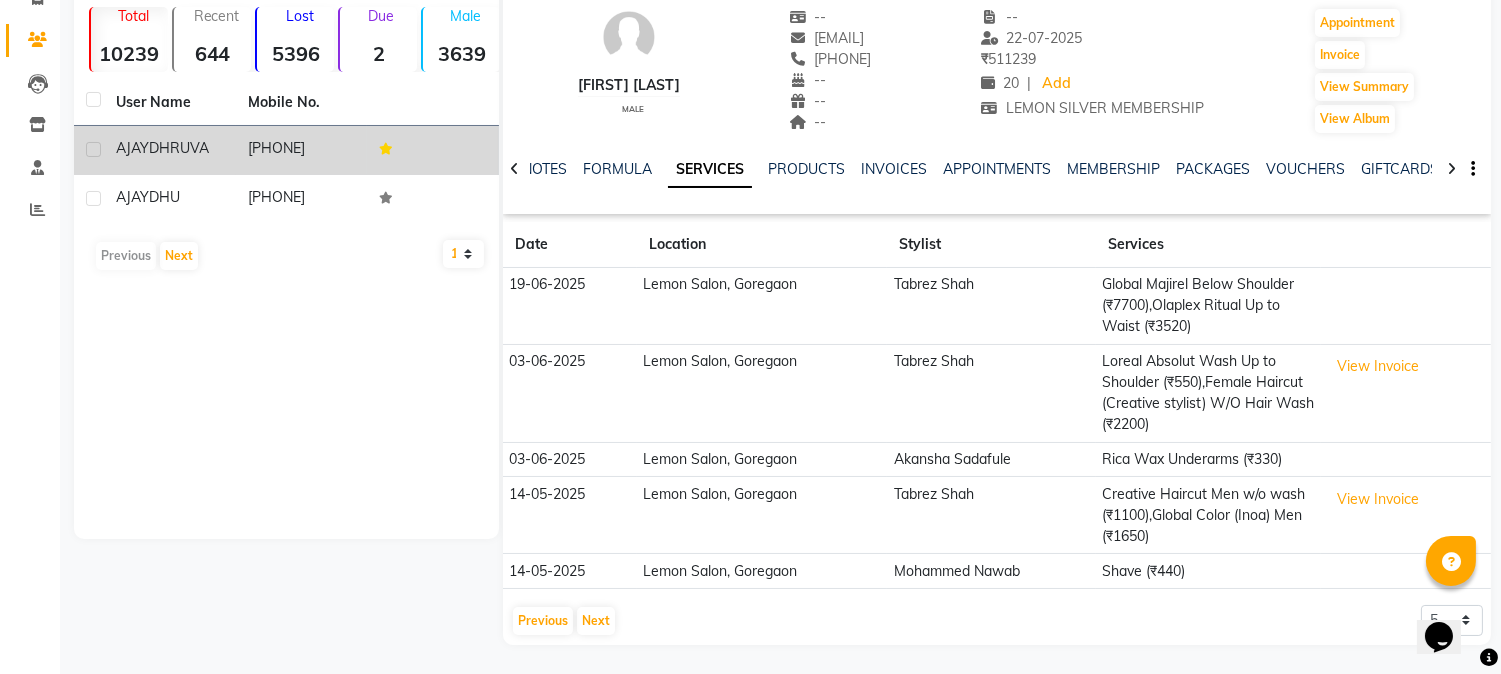 click on "Global Majirel Below Shoulder (₹7700),Olaplex Ritual Up to Waist (₹3520)" 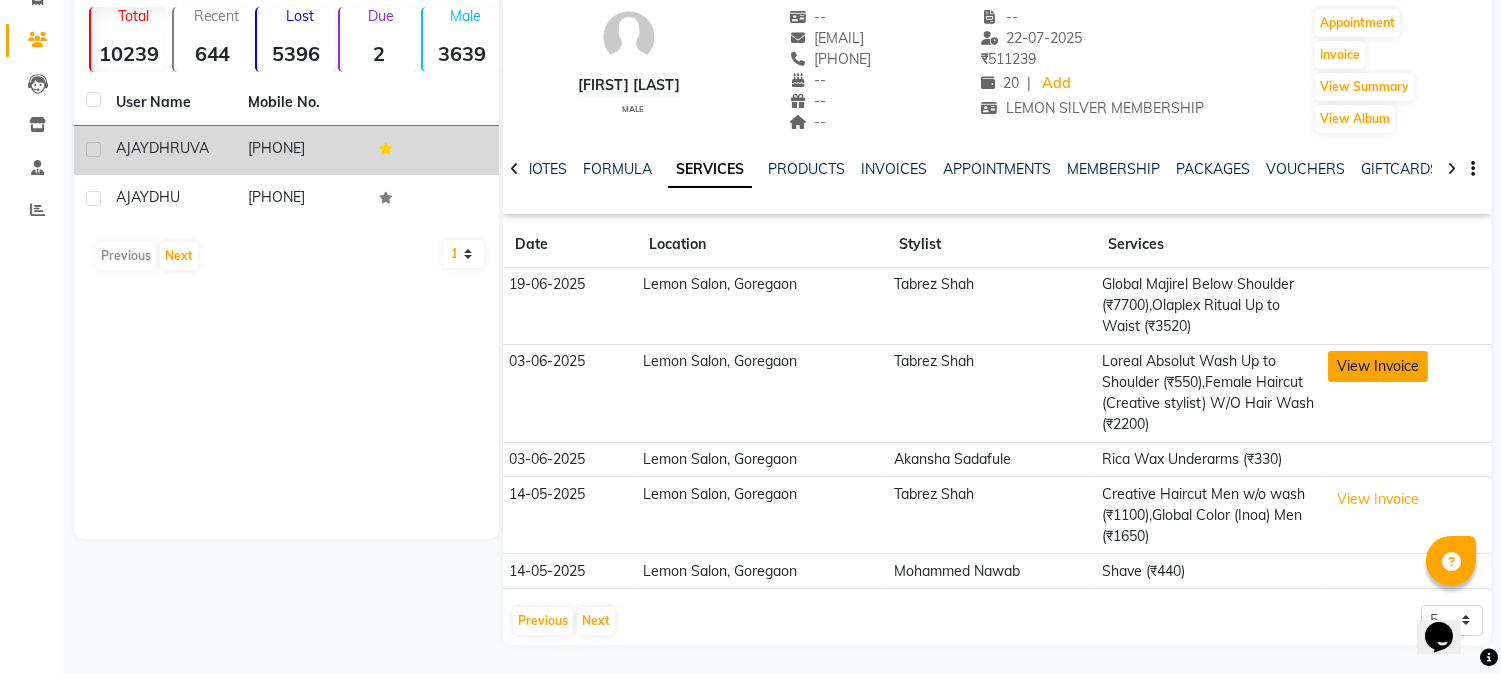 click on "View Invoice" 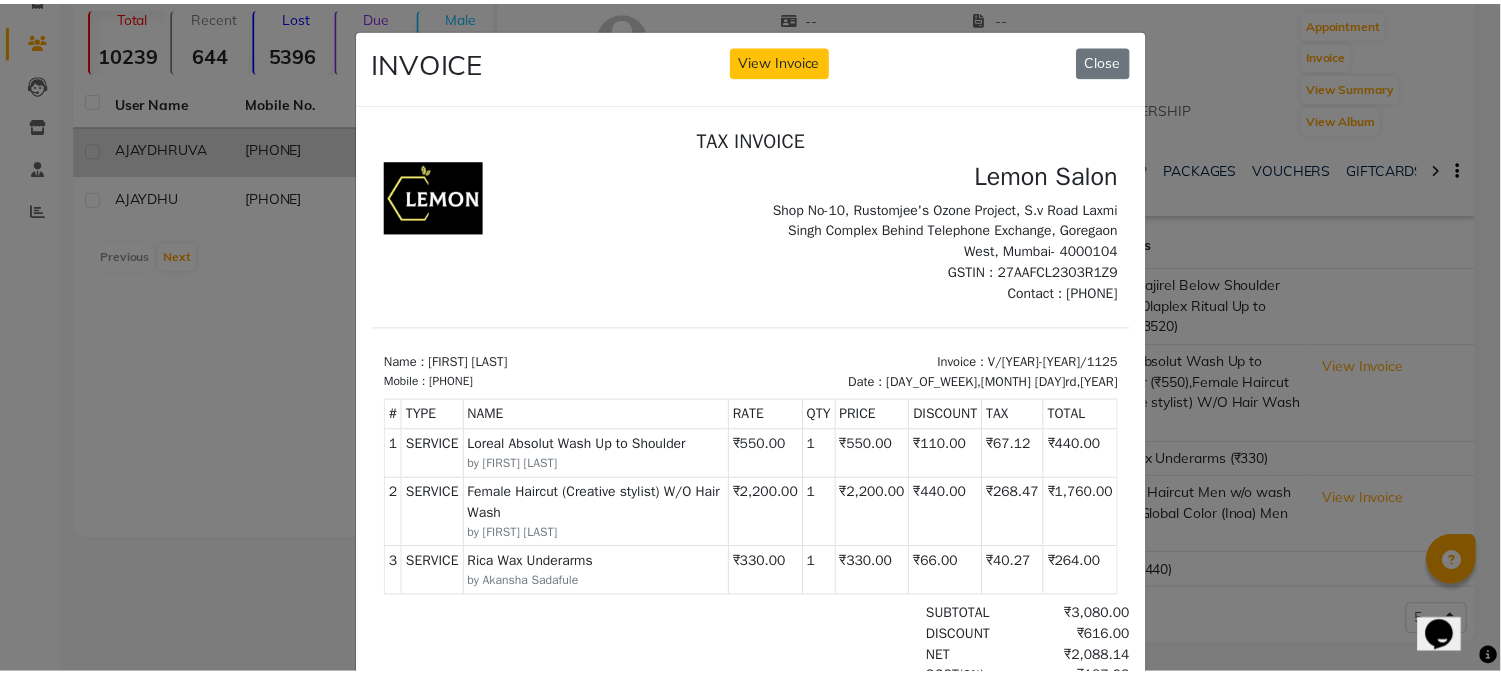 scroll, scrollTop: 15, scrollLeft: 0, axis: vertical 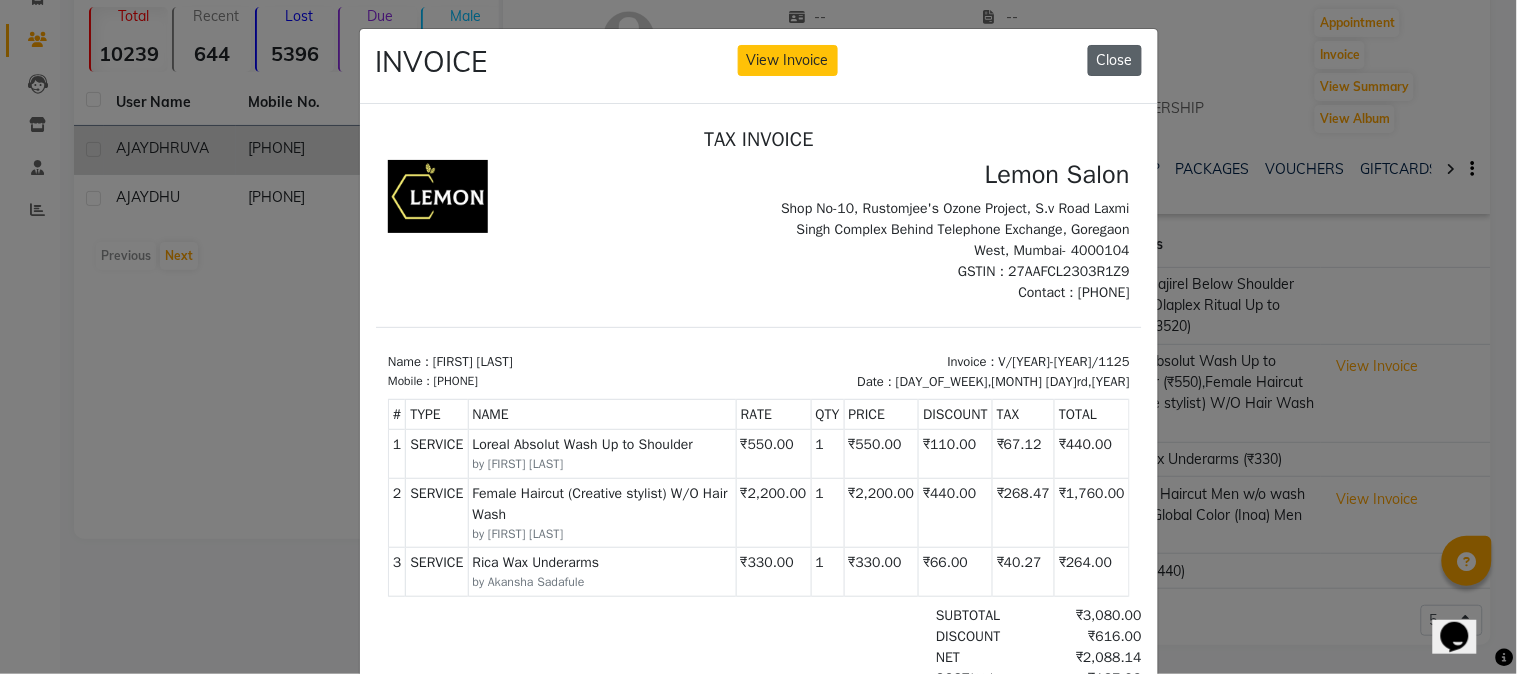 click on "Close" 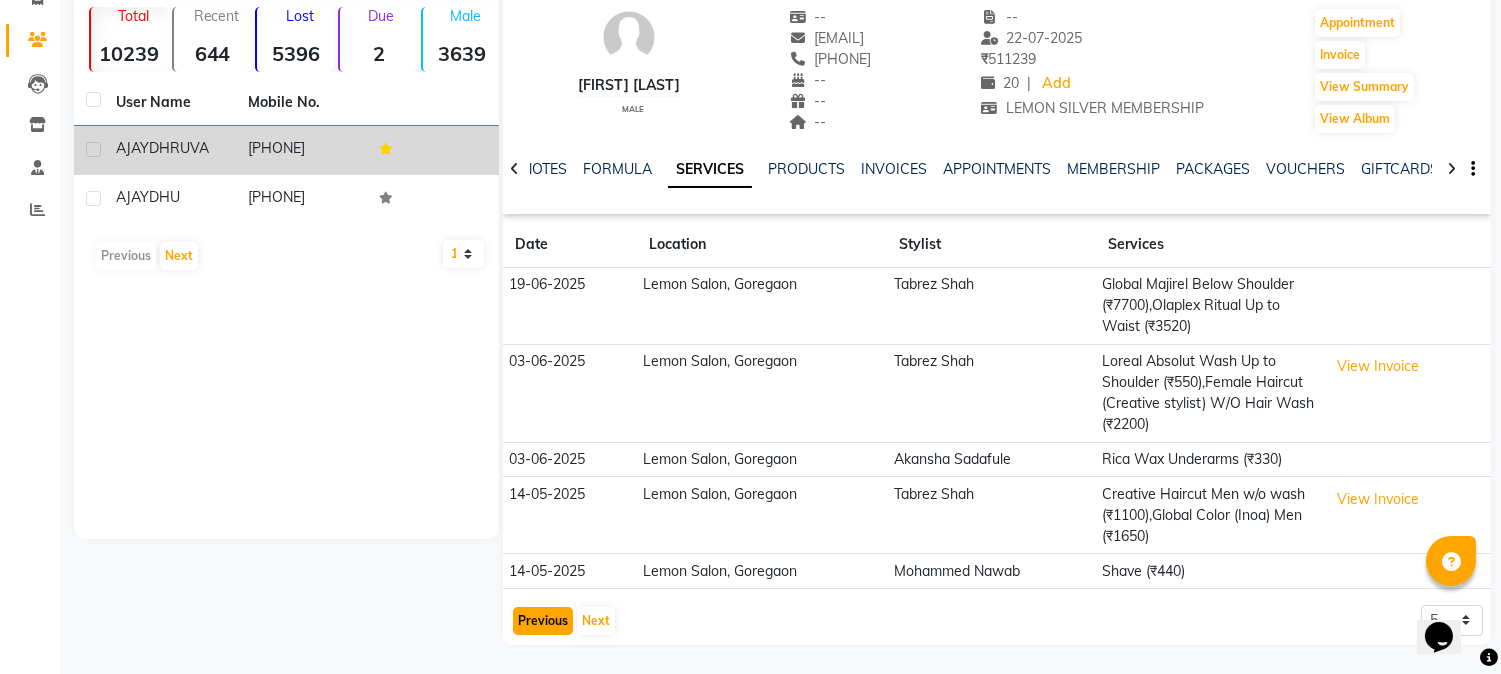 click on "Previous" 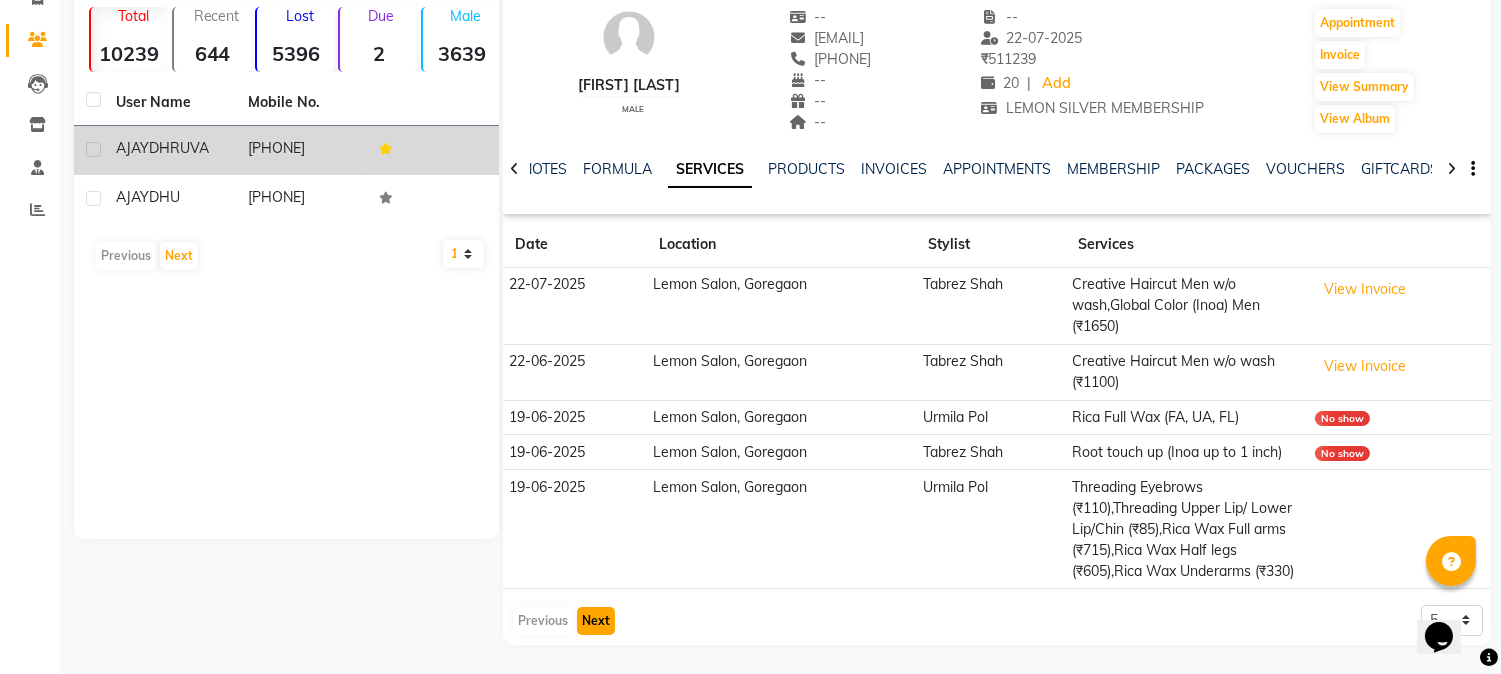 click on "Next" 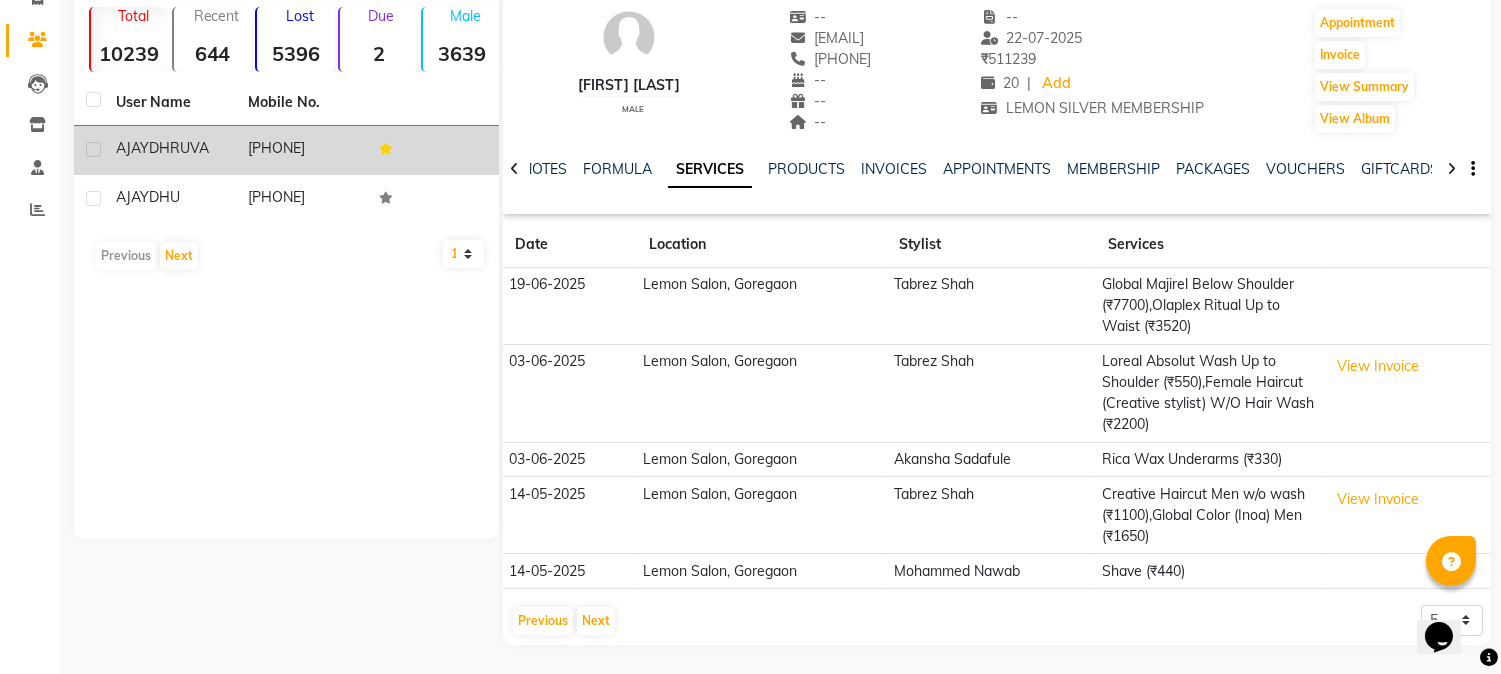 click on "Global Majirel Below Shoulder (₹7700),Olaplex Ritual Up to Waist (₹3520)" 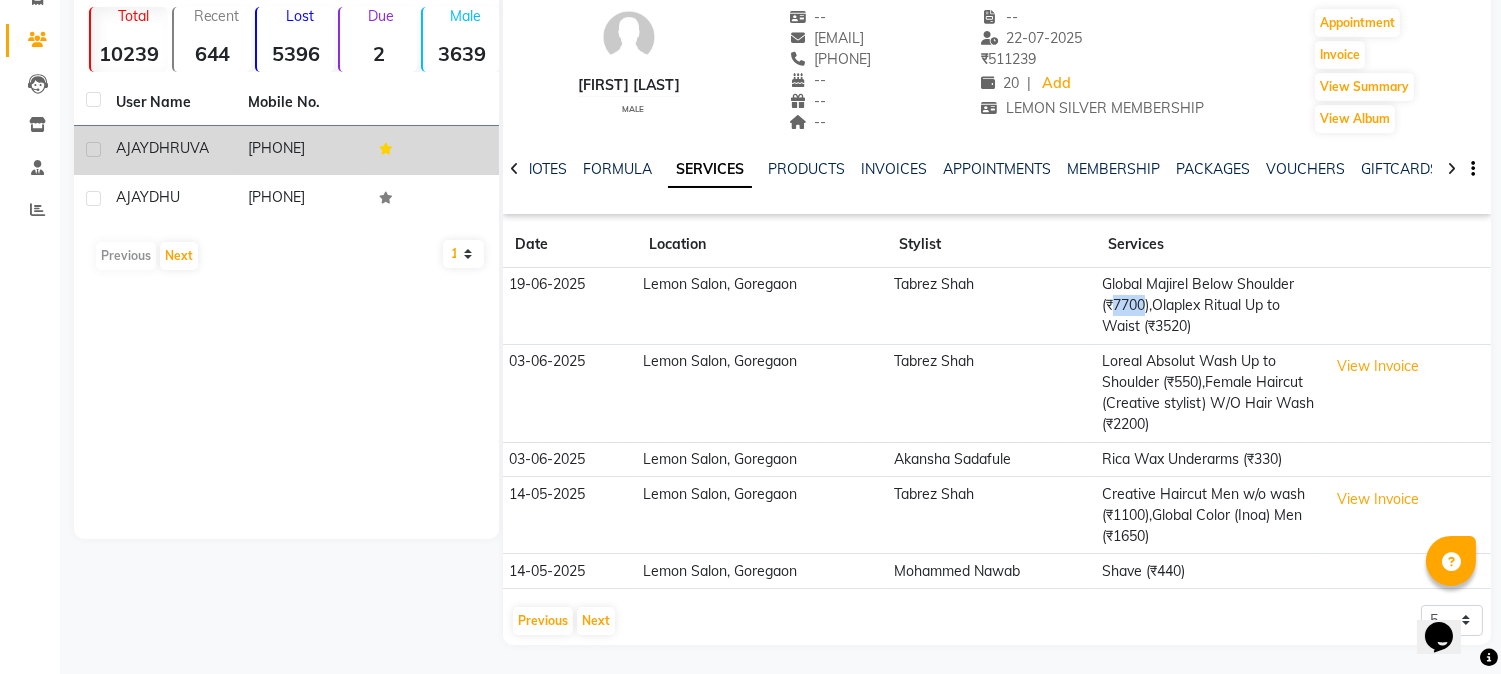 click on "Global Majirel Below Shoulder (₹7700),Olaplex Ritual Up to Waist (₹3520)" 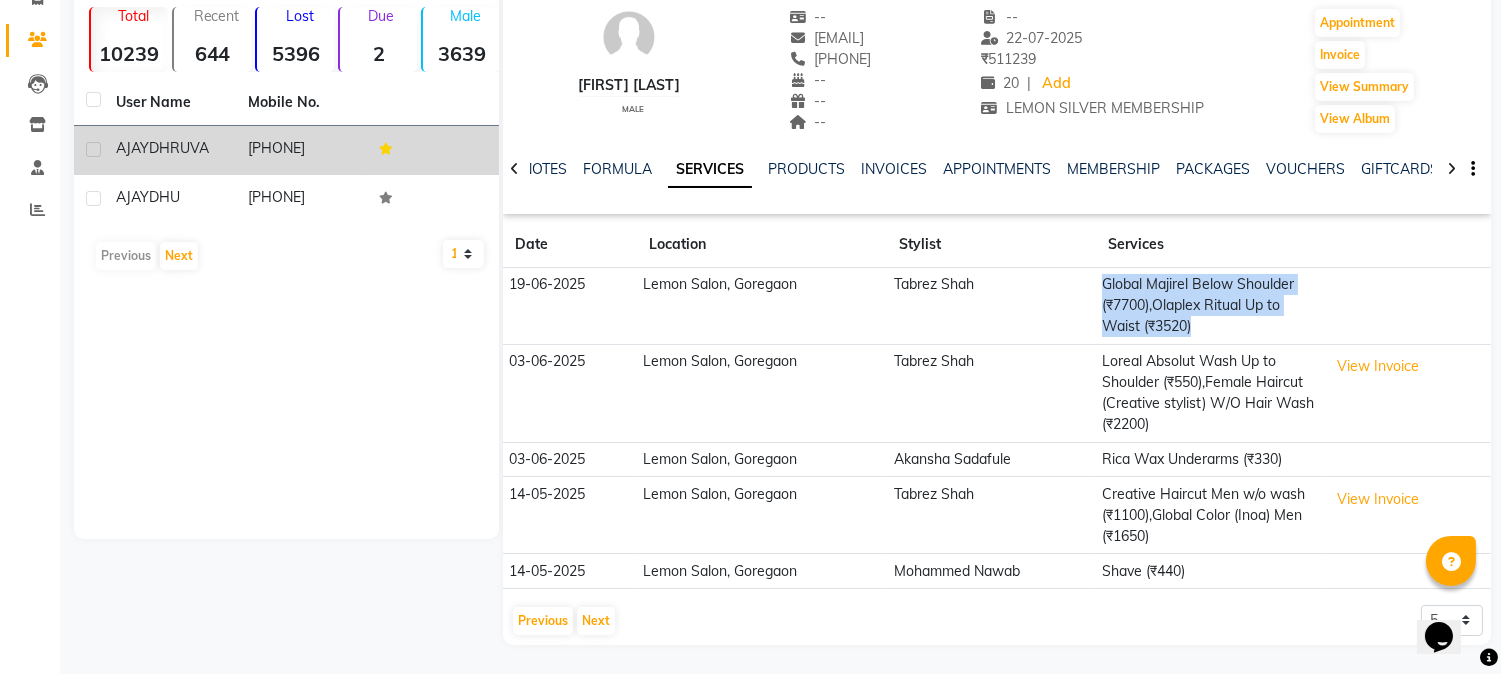 click on "Global Majirel Below Shoulder (₹7700),Olaplex Ritual Up to Waist (₹3520)" 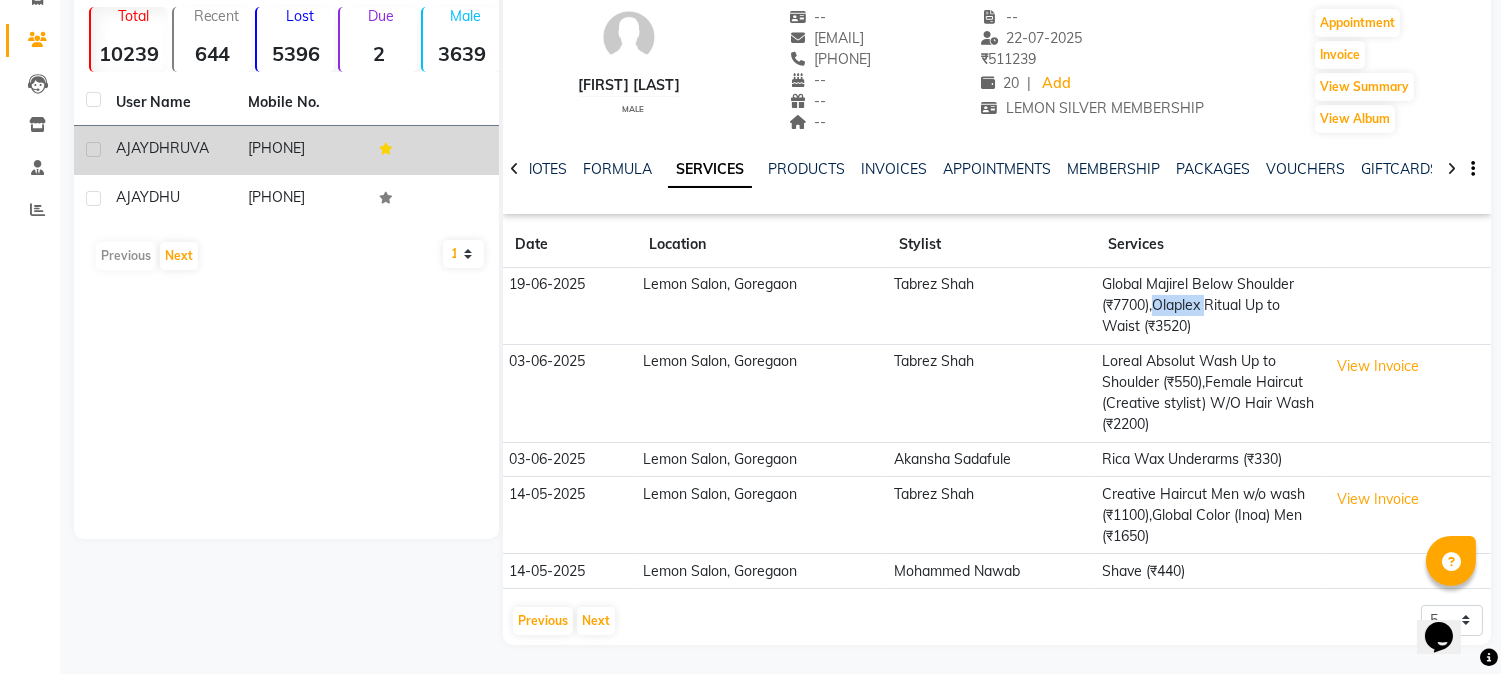 click on "Global Majirel Below Shoulder (₹7700),Olaplex Ritual Up to Waist (₹3520)" 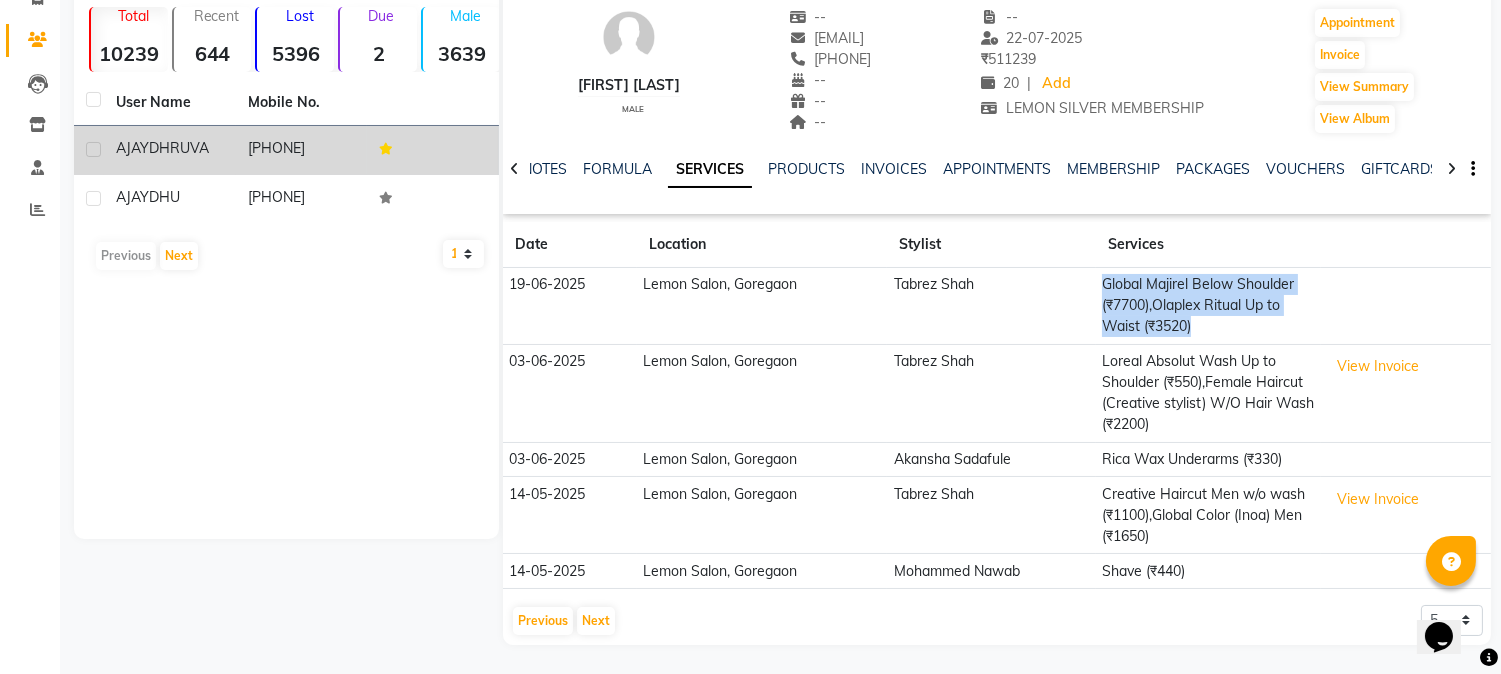 click on "Global Majirel Below Shoulder (₹7700),Olaplex Ritual Up to Waist (₹3520)" 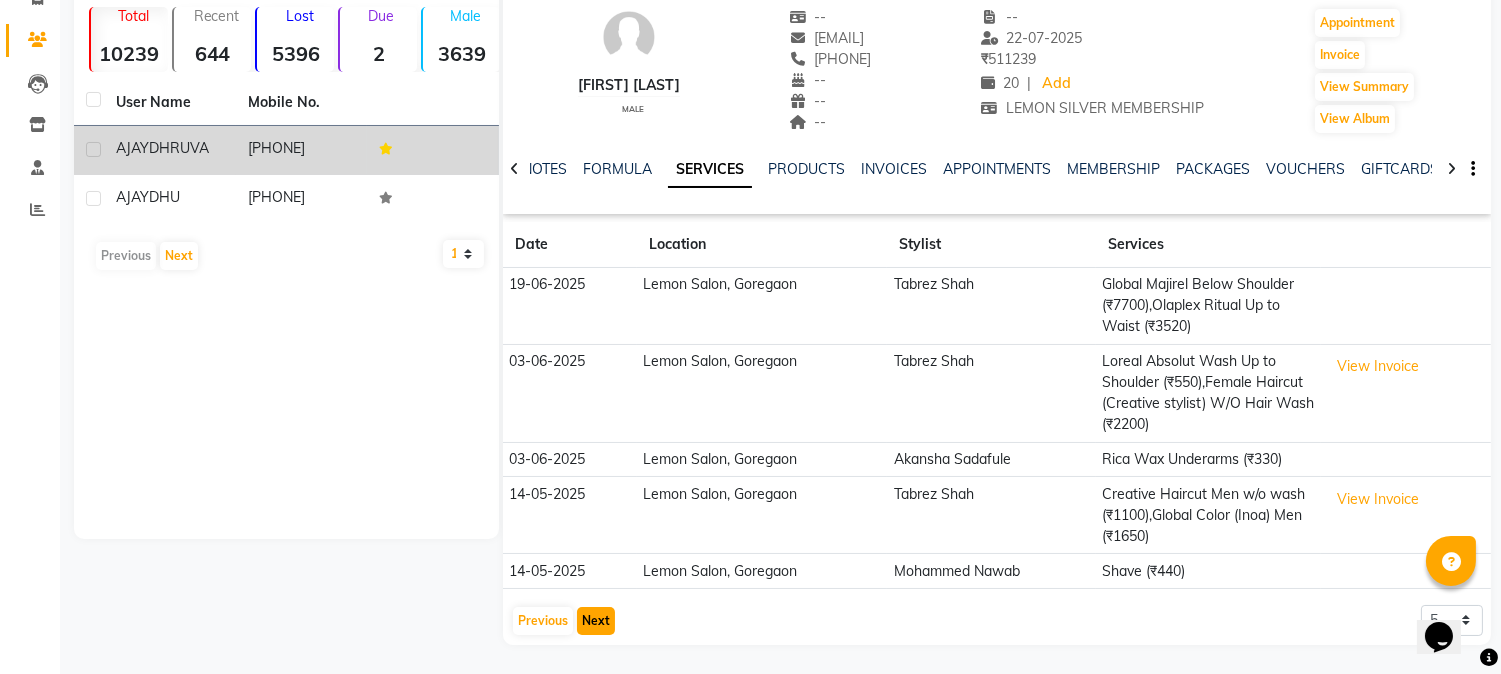 click on "Next" 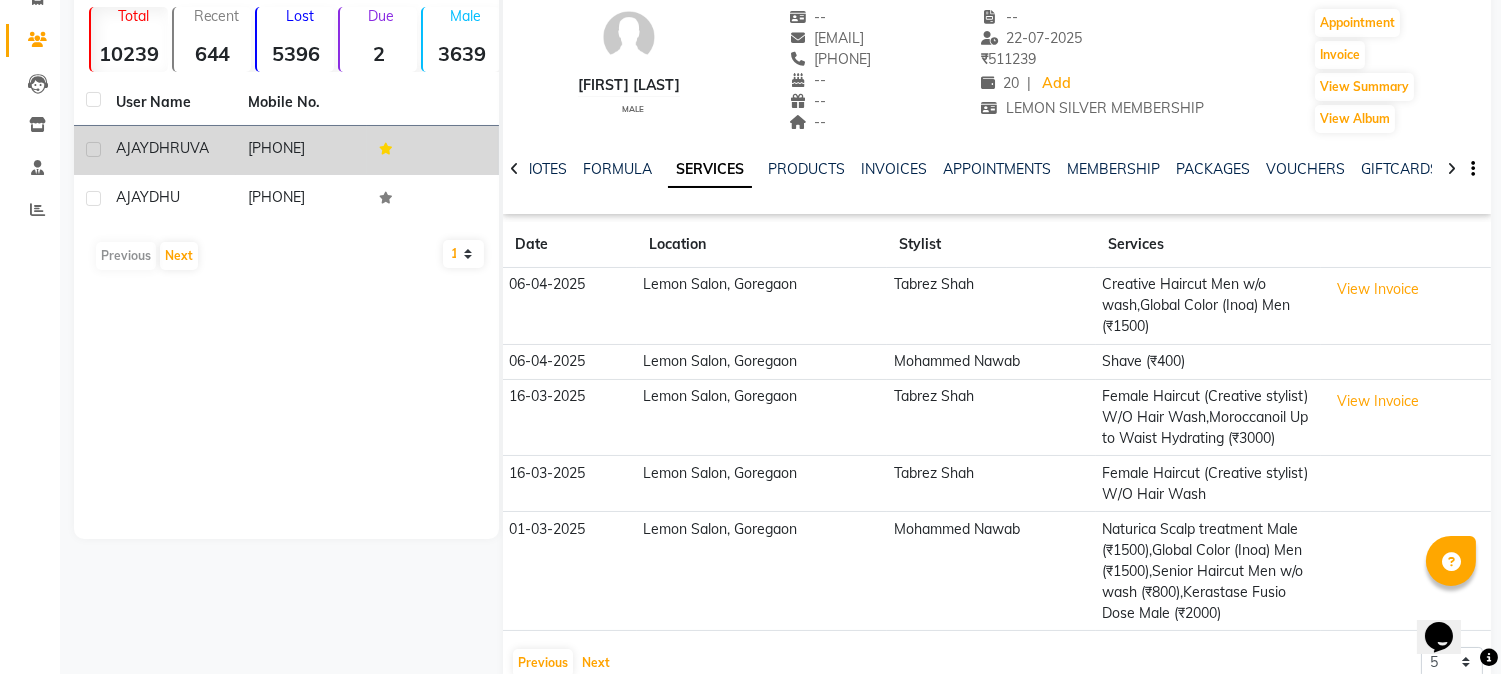scroll, scrollTop: 191, scrollLeft: 0, axis: vertical 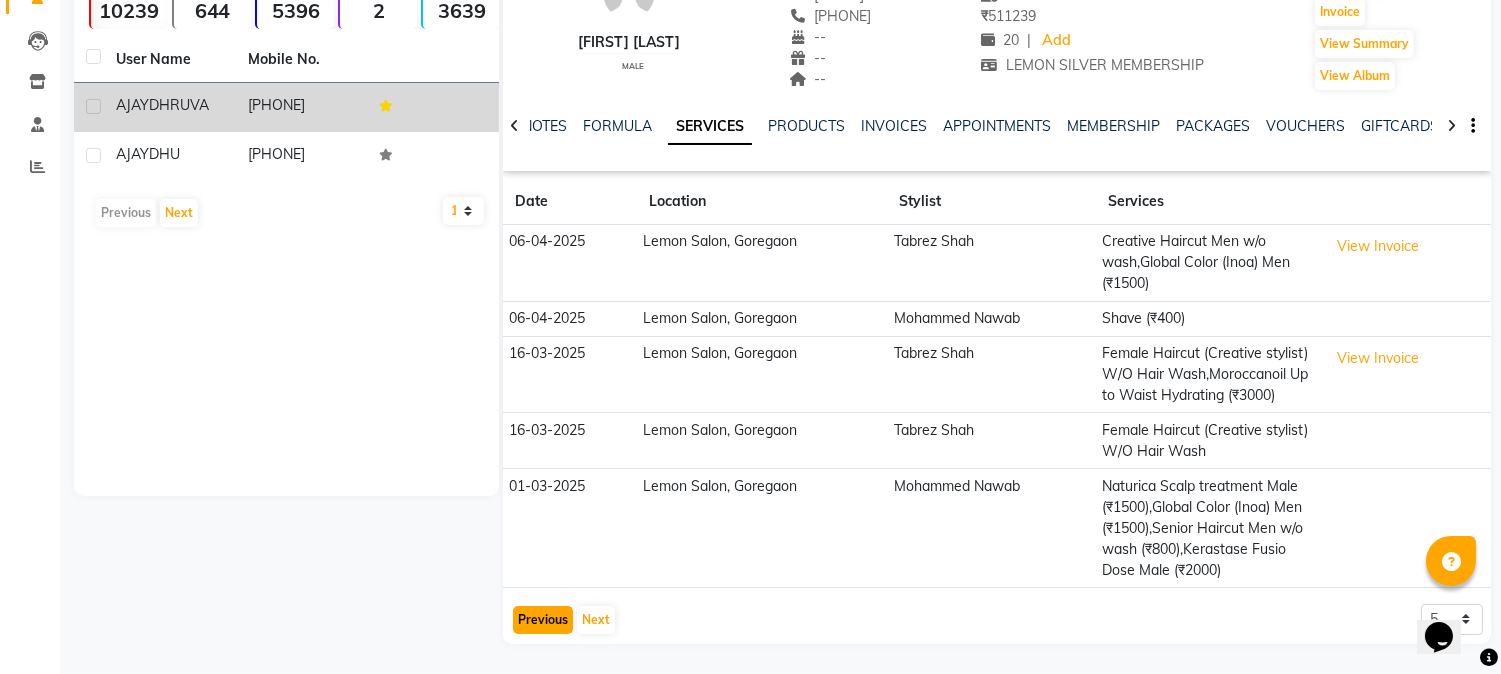 click on "Previous" 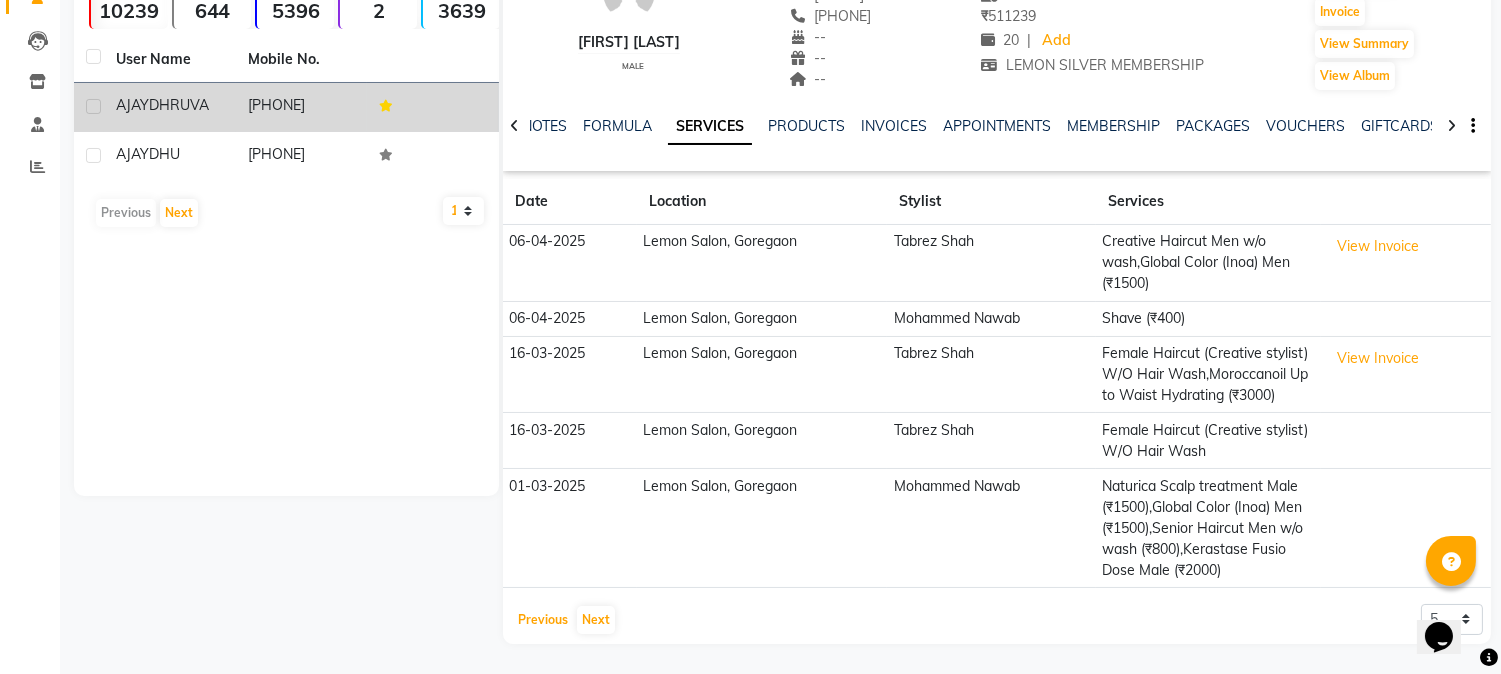 scroll, scrollTop: 148, scrollLeft: 0, axis: vertical 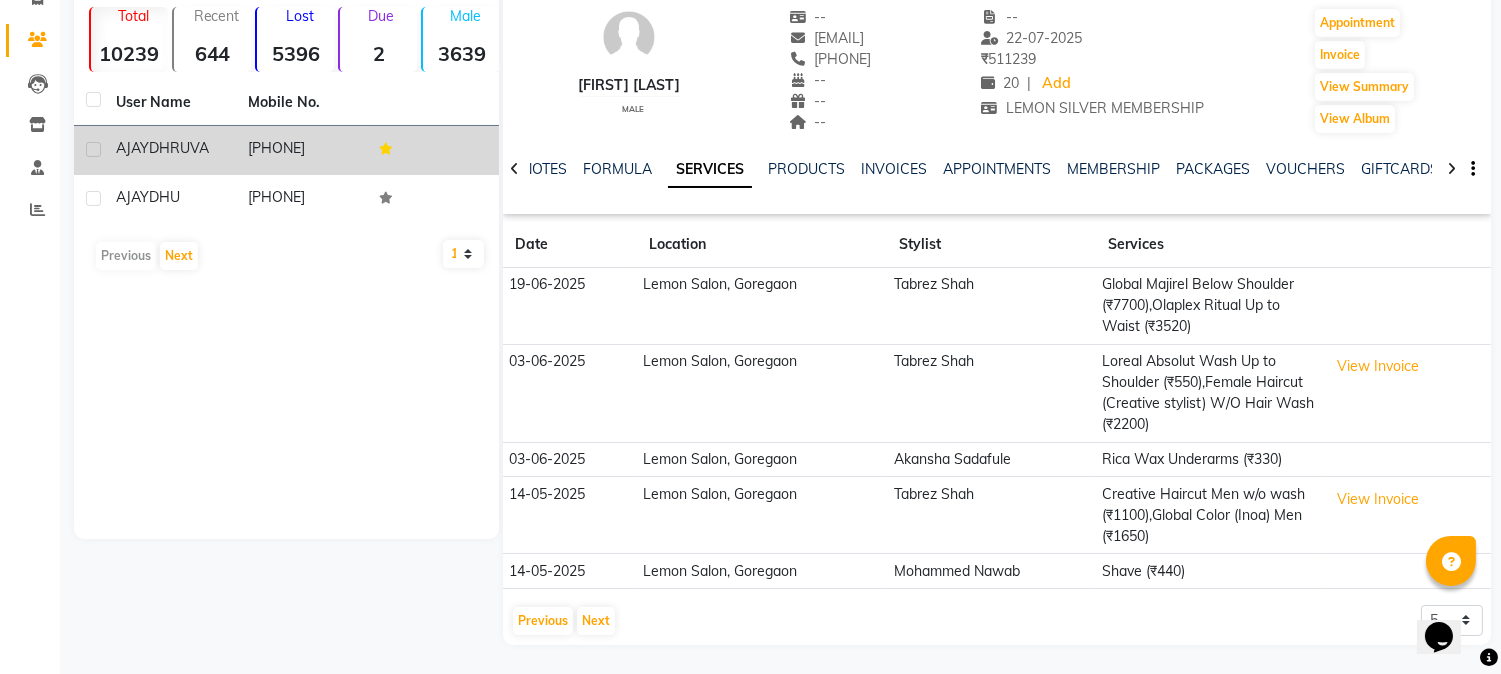 click on "Tabrez Shah" 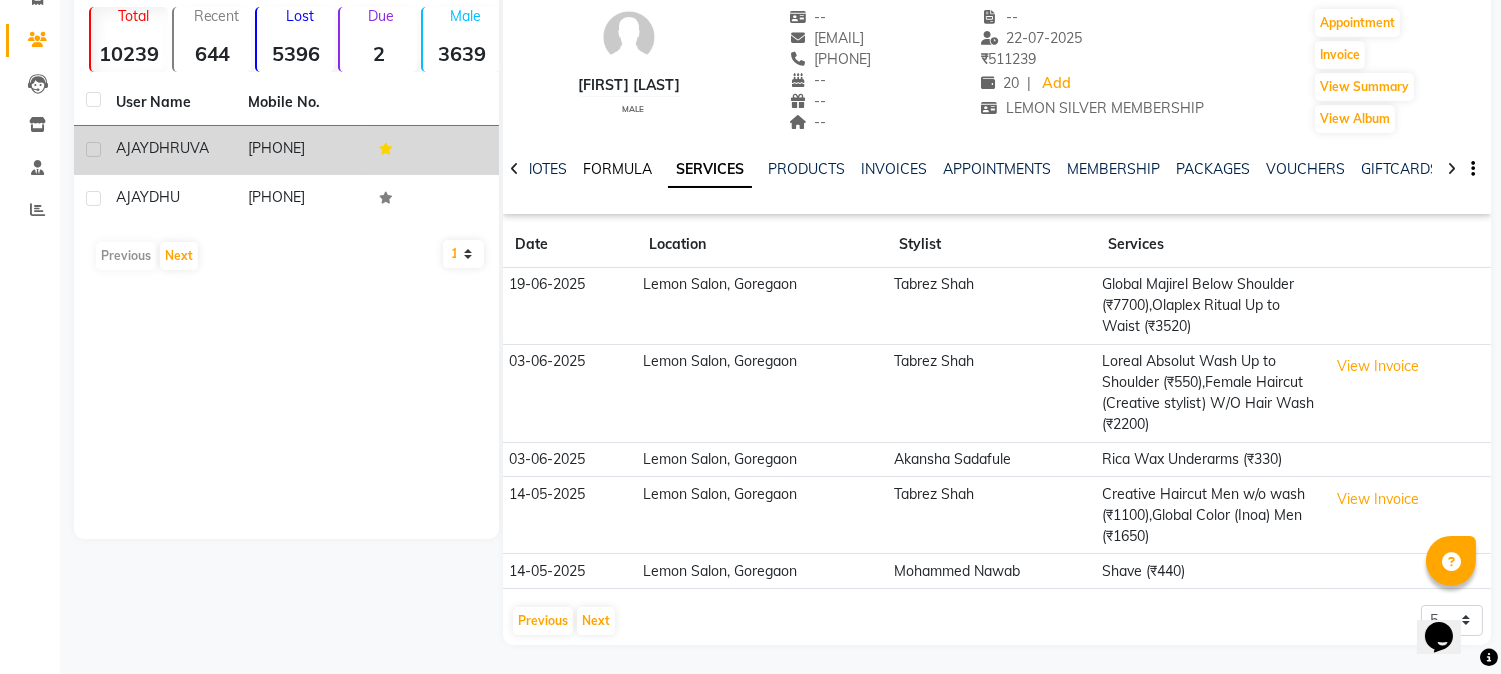 click on "FORMULA" 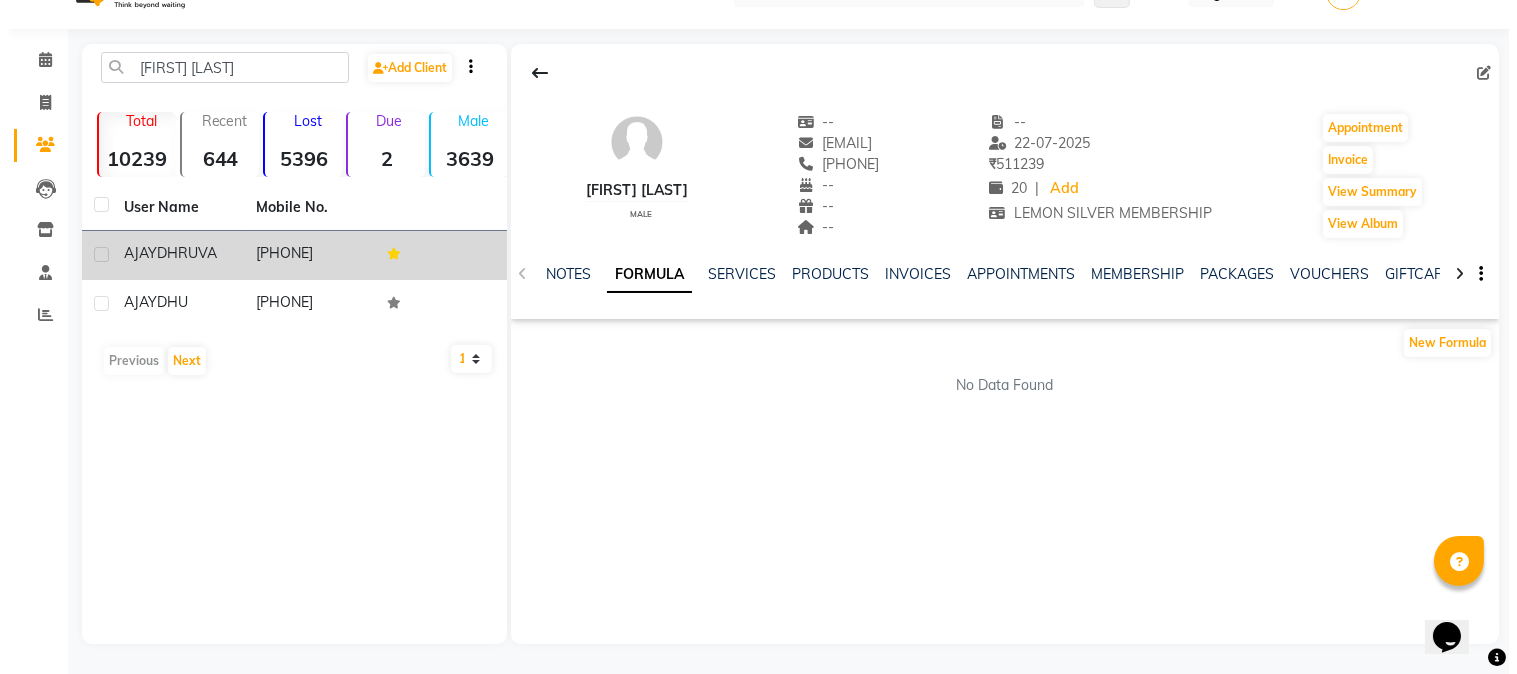 scroll, scrollTop: 42, scrollLeft: 0, axis: vertical 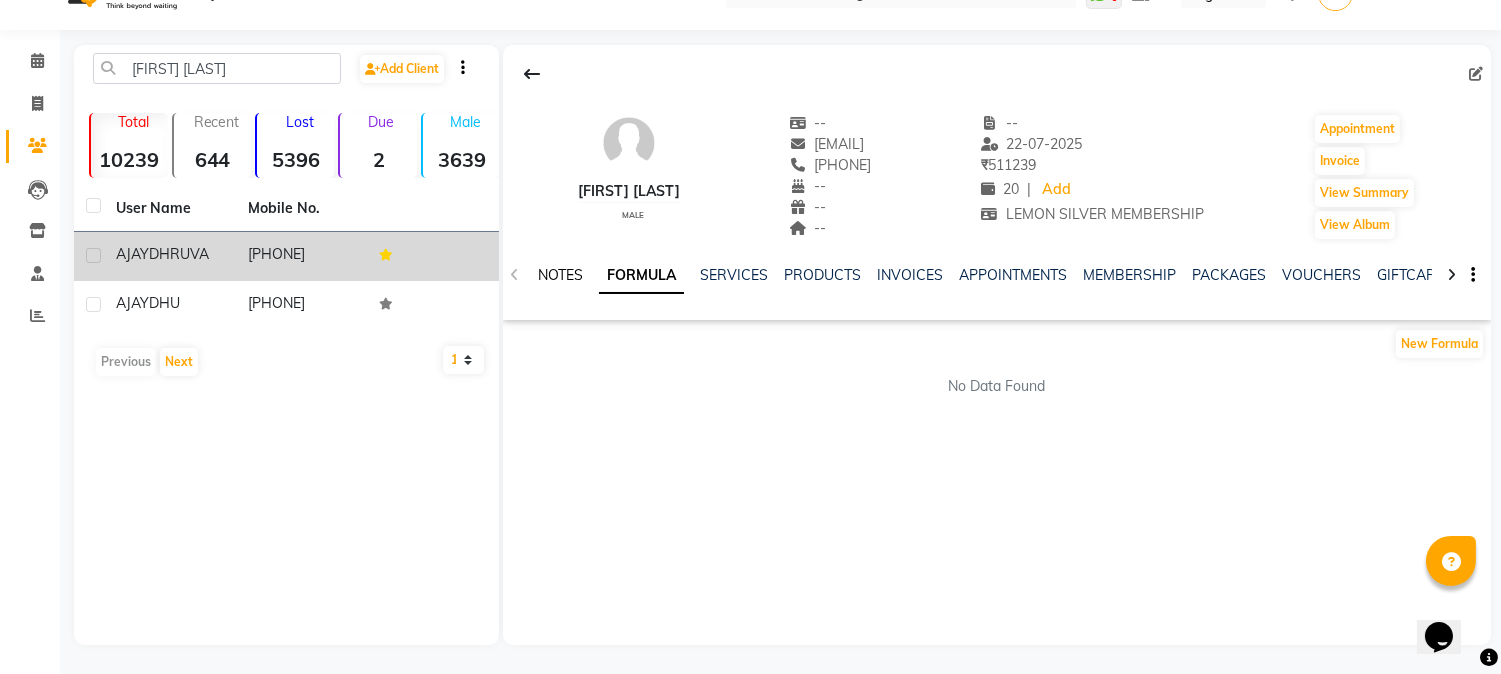 click on "NOTES" 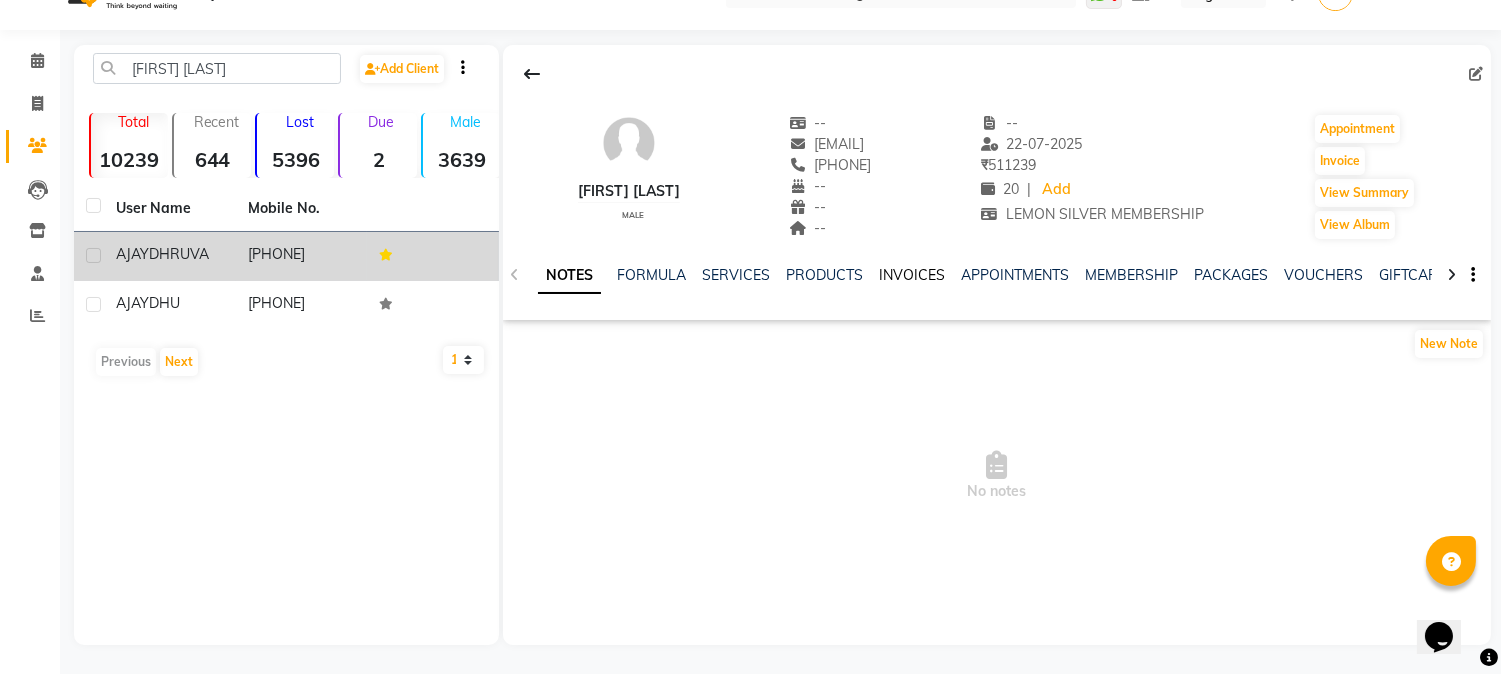 click on "INVOICES" 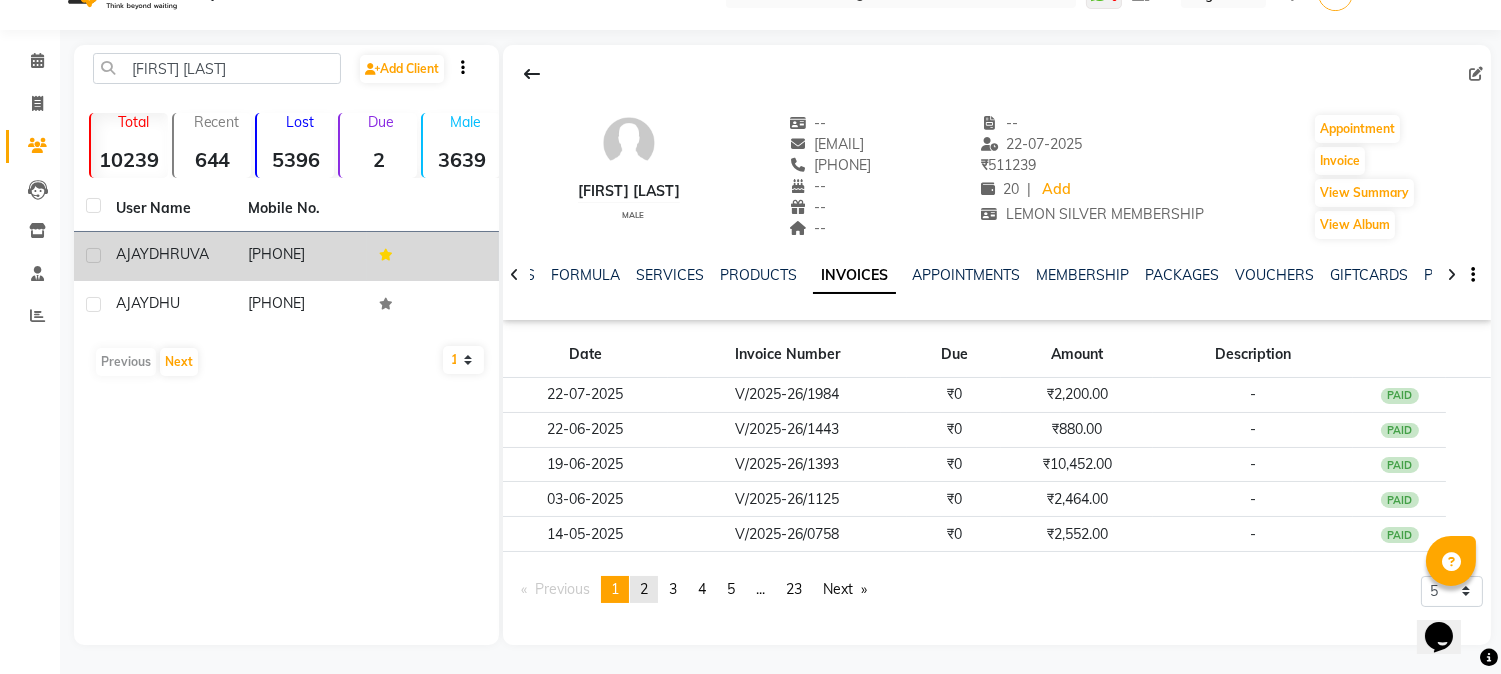 click on "2" 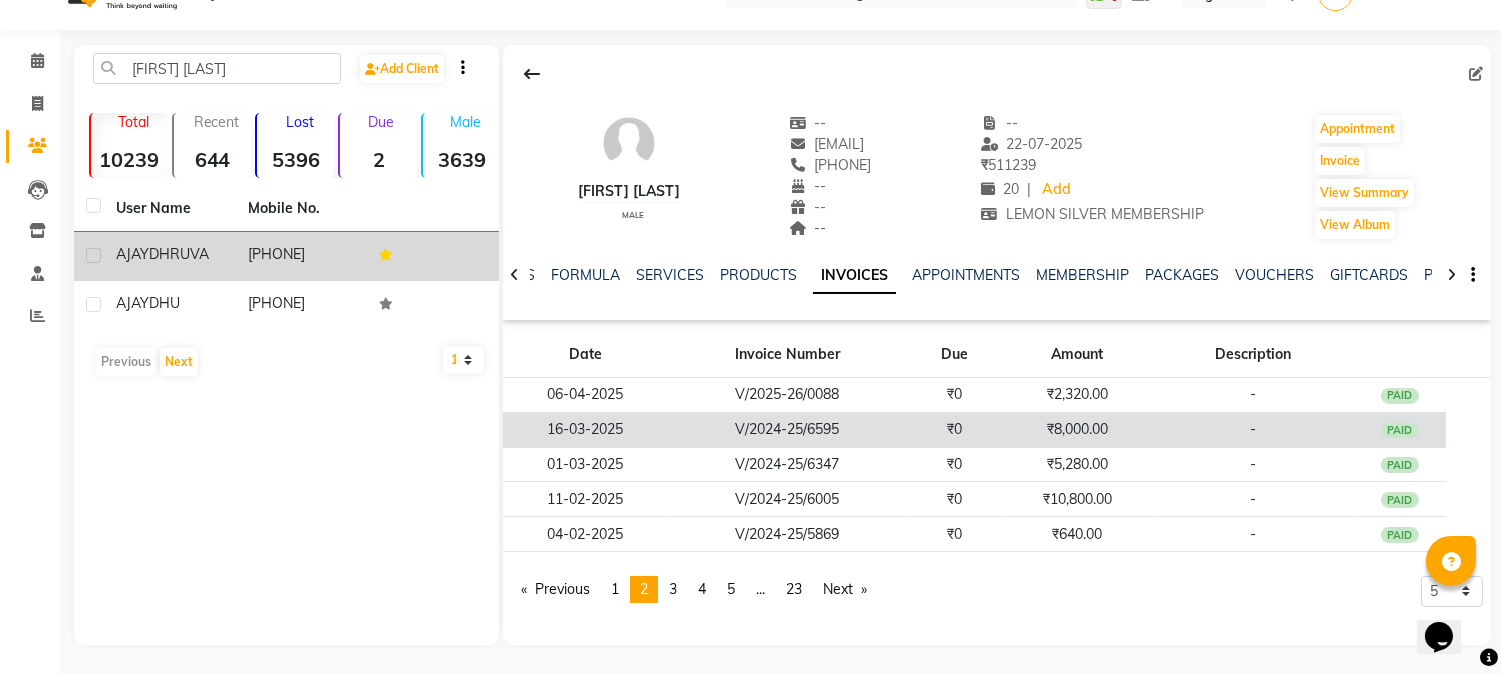 click on "₹8,000.00" 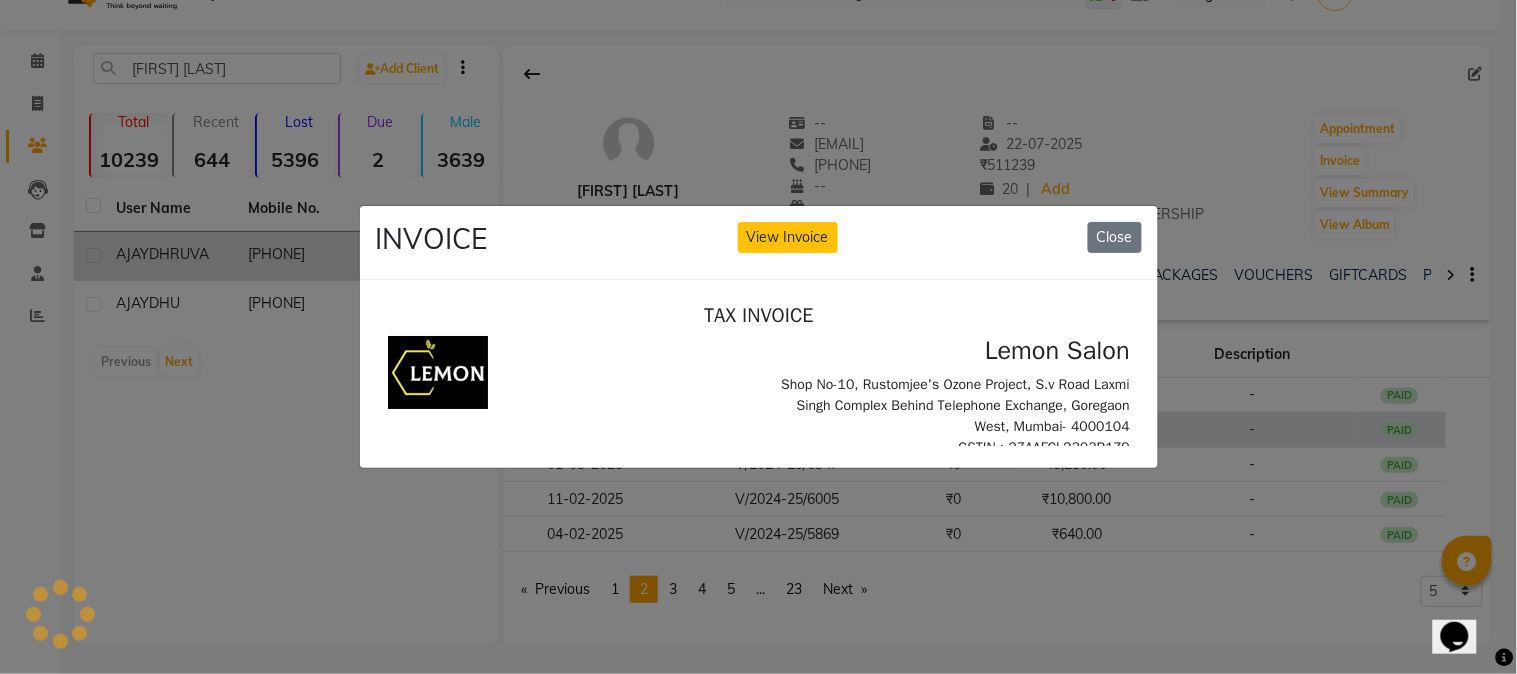 scroll, scrollTop: 0, scrollLeft: 0, axis: both 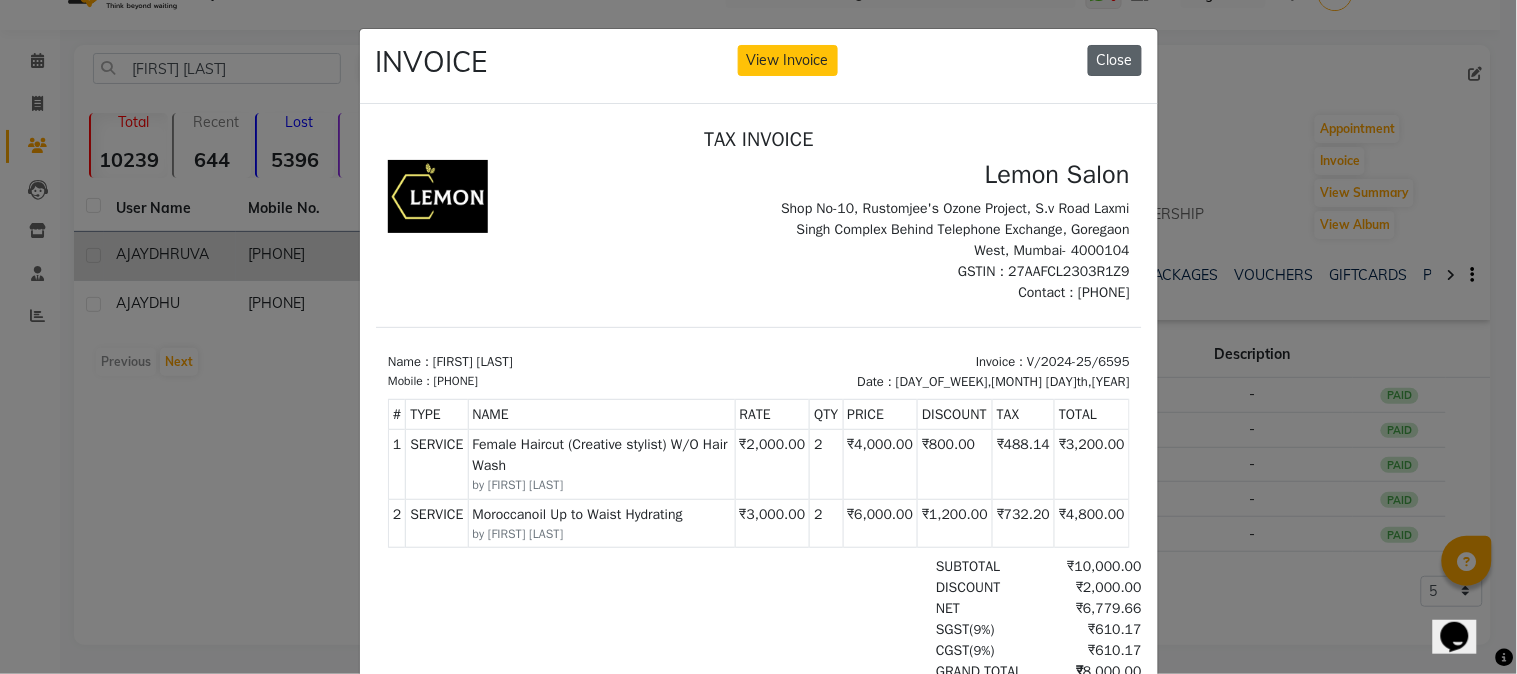 click on "Close" 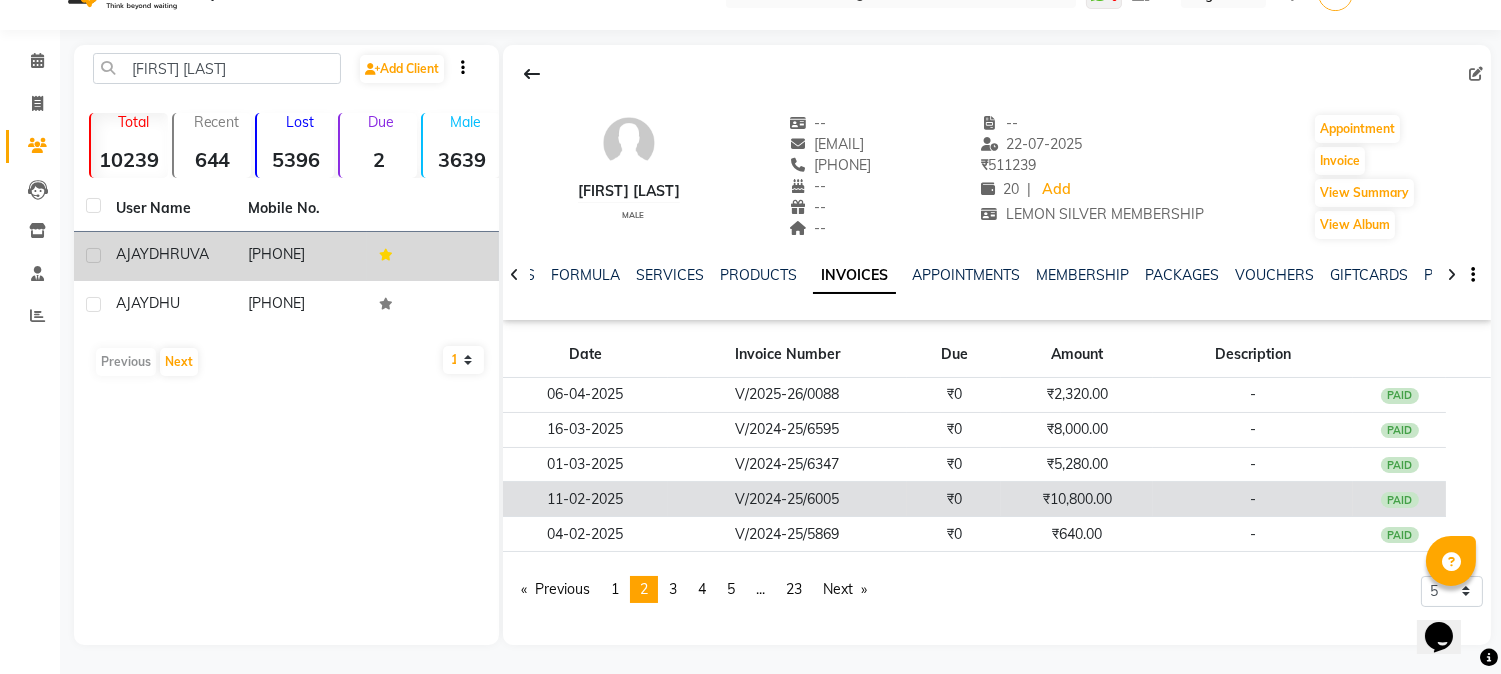 click on "₹10,800.00" 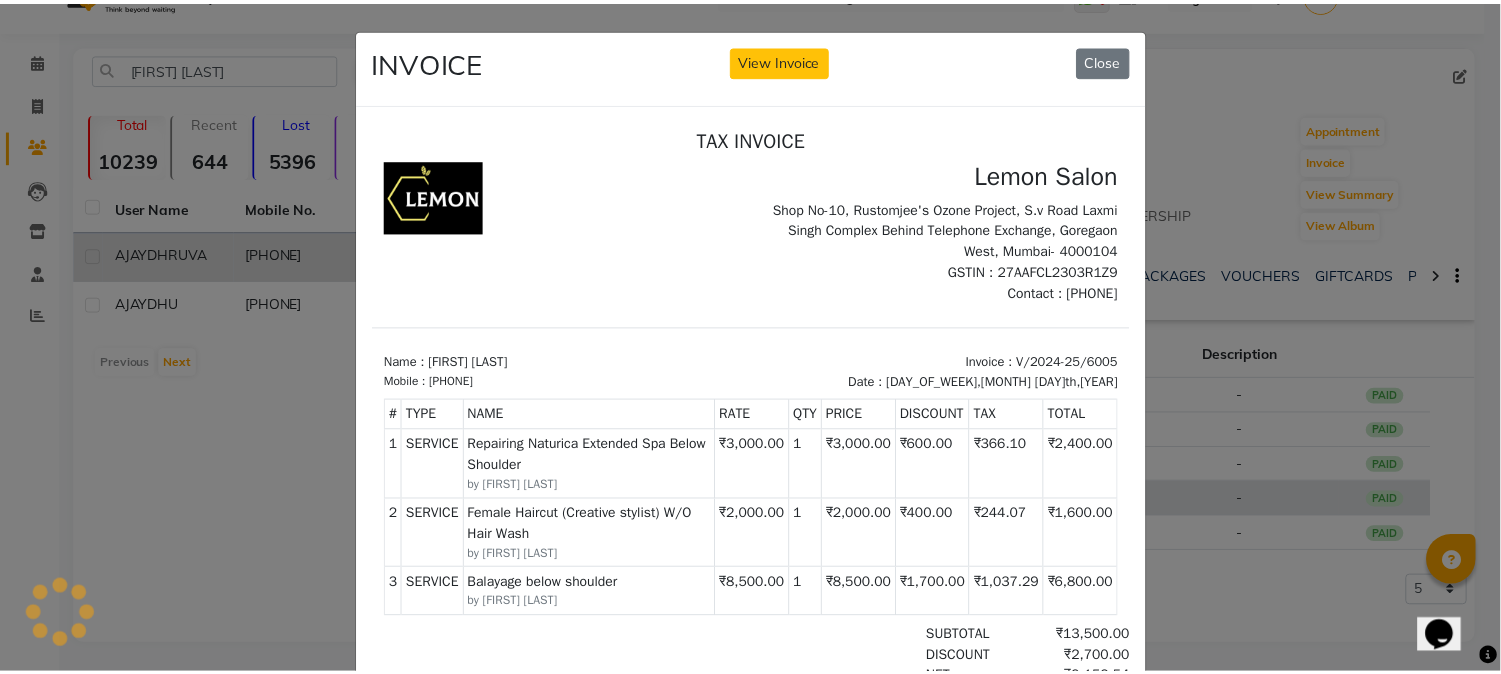 scroll, scrollTop: 0, scrollLeft: 0, axis: both 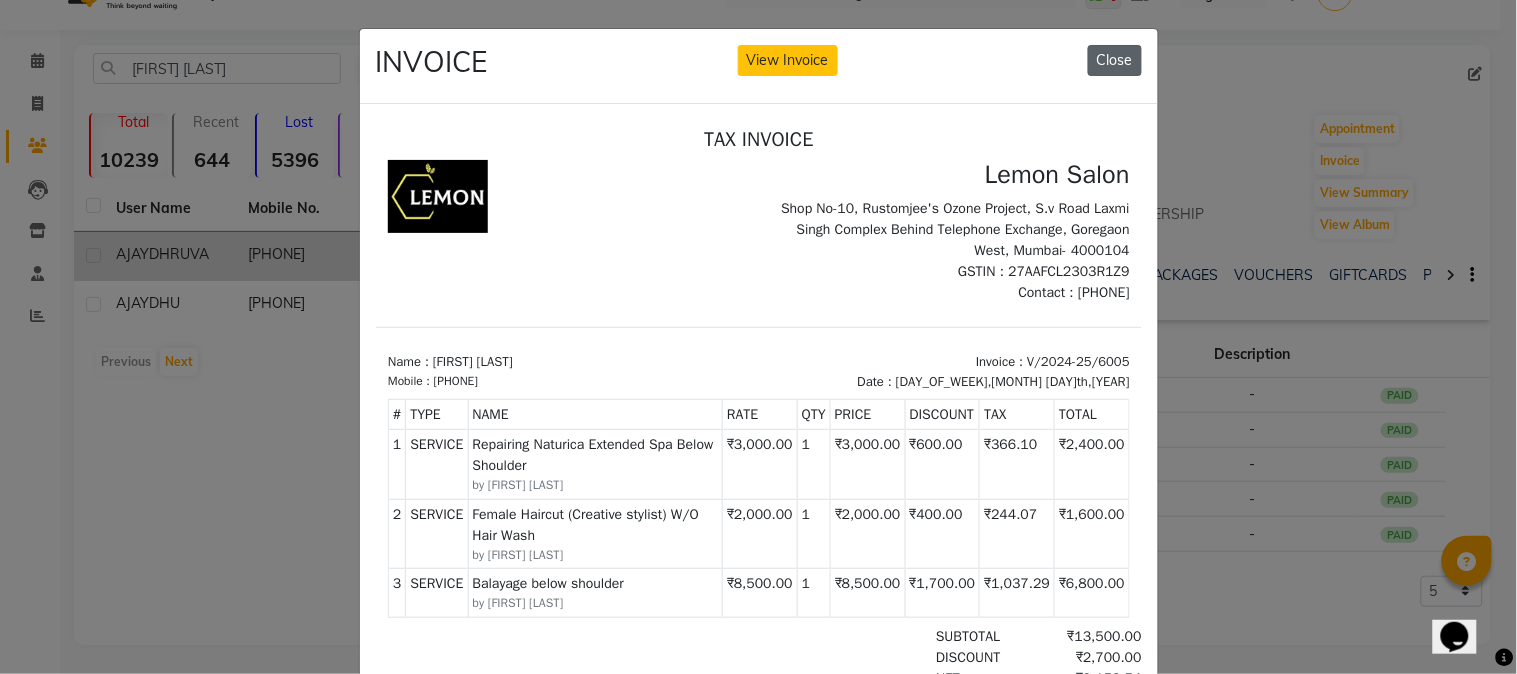 click on "Close" 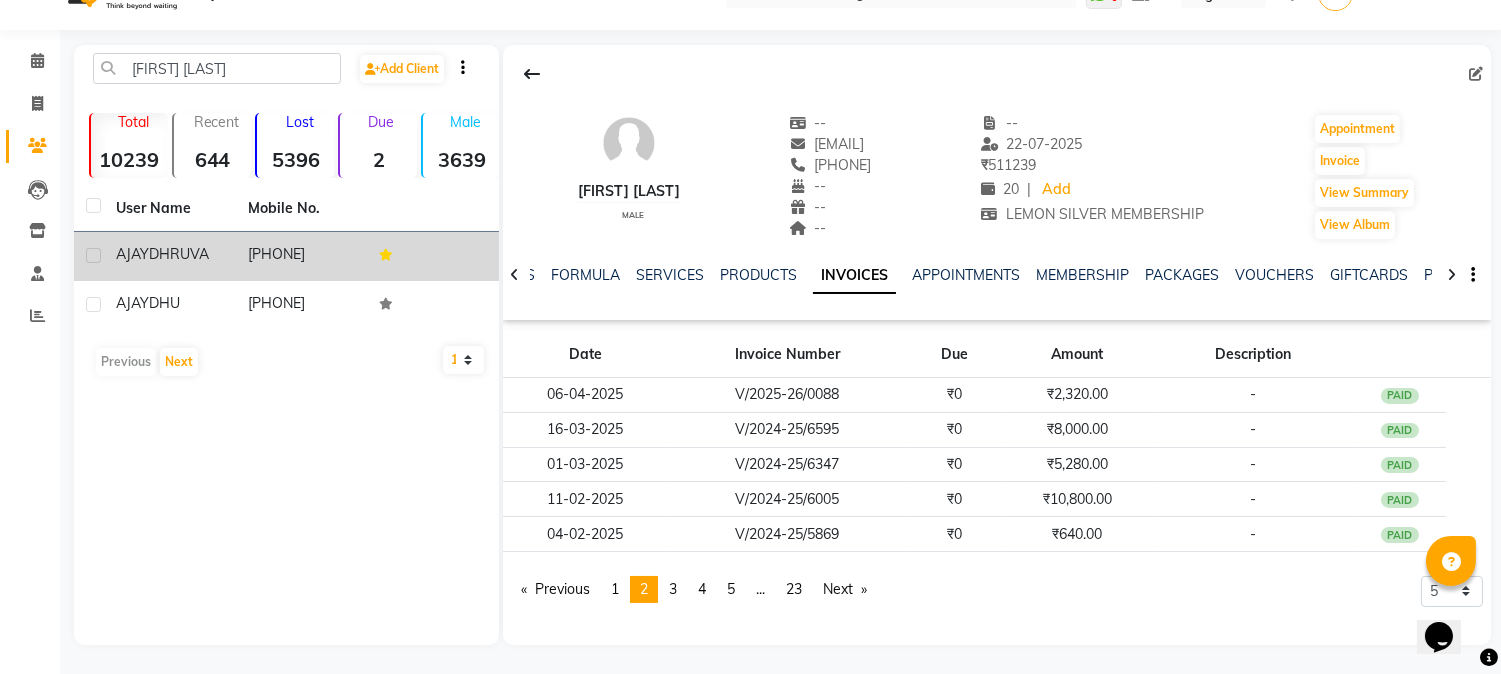 scroll, scrollTop: 0, scrollLeft: 0, axis: both 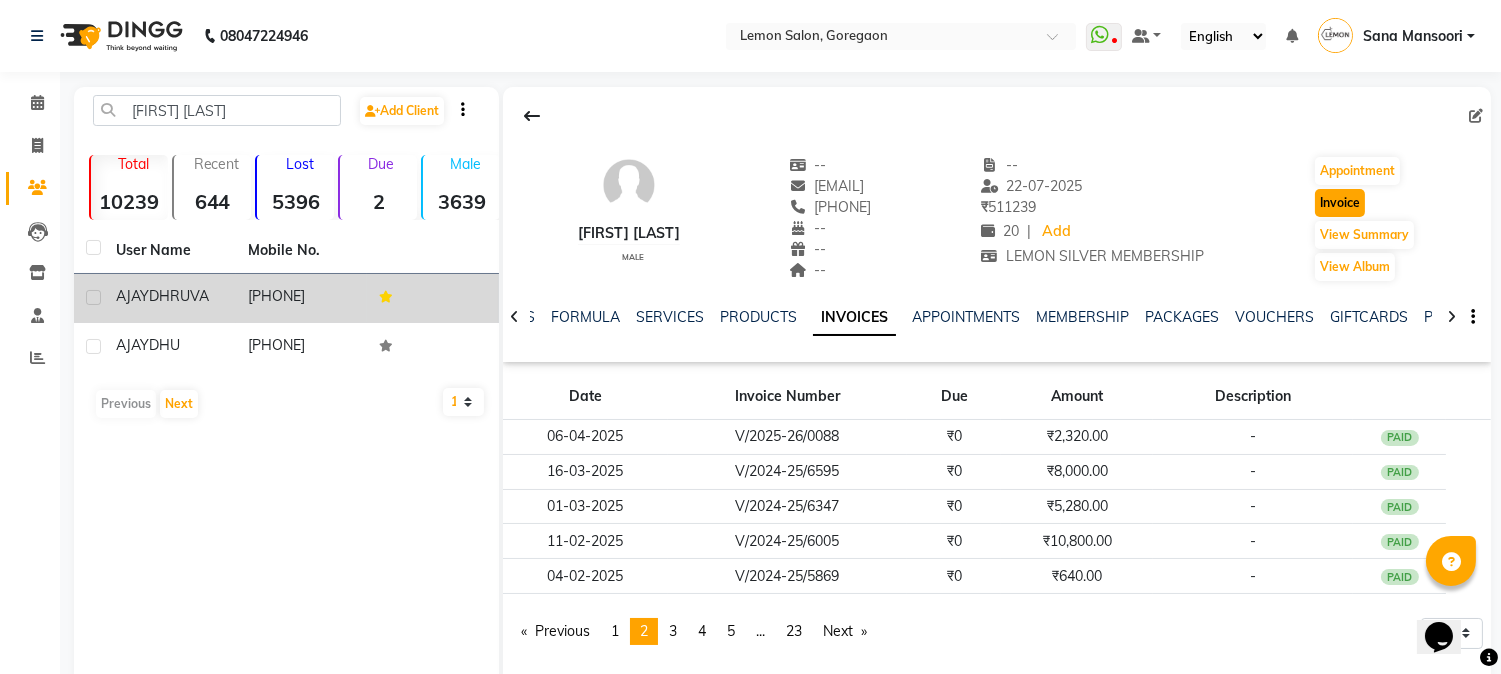 click on "Invoice" 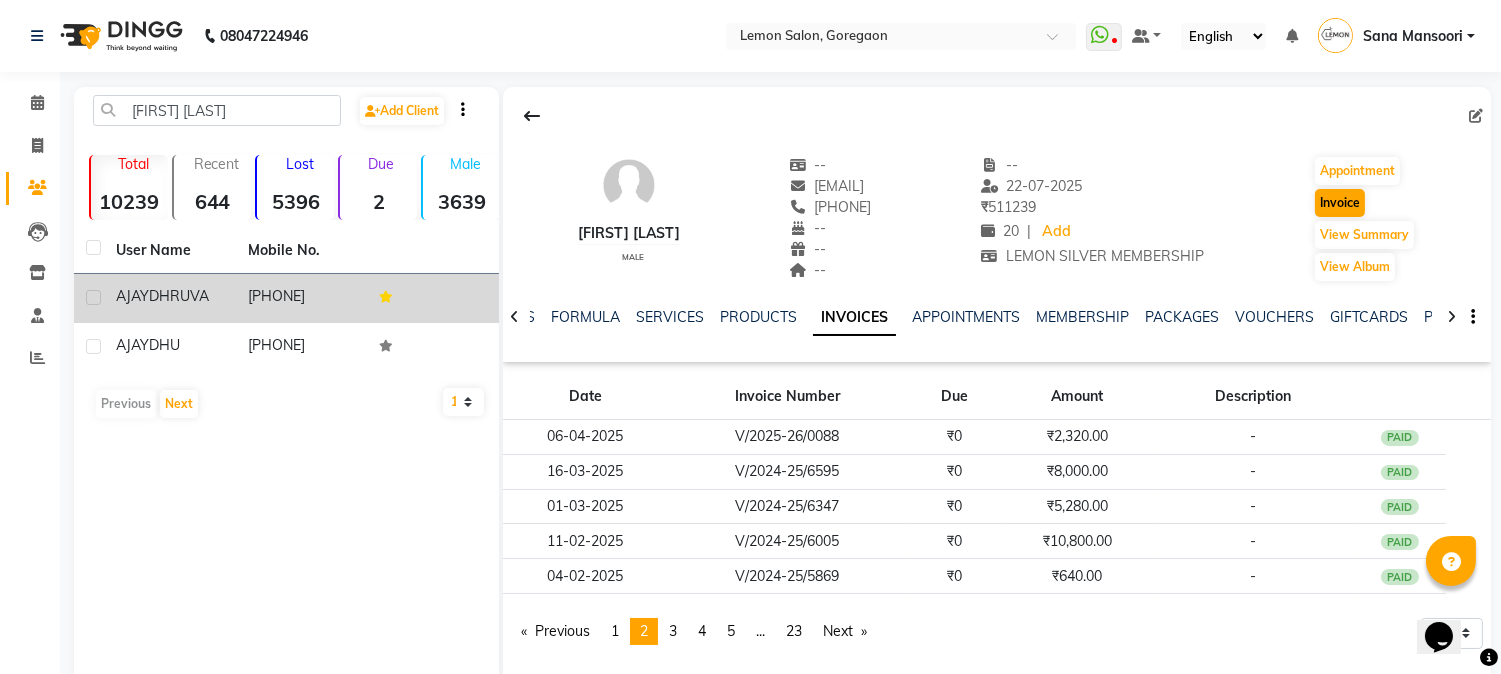 select on "service" 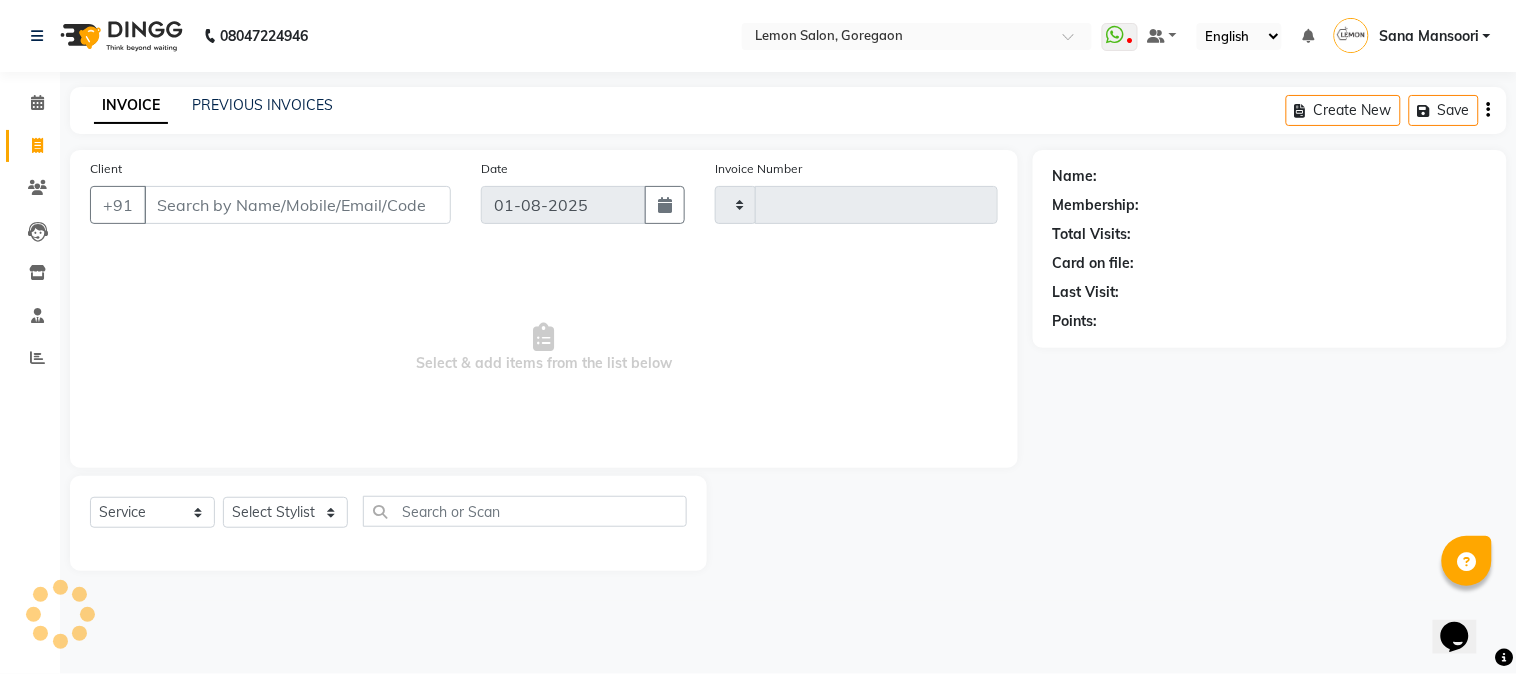type on "2146" 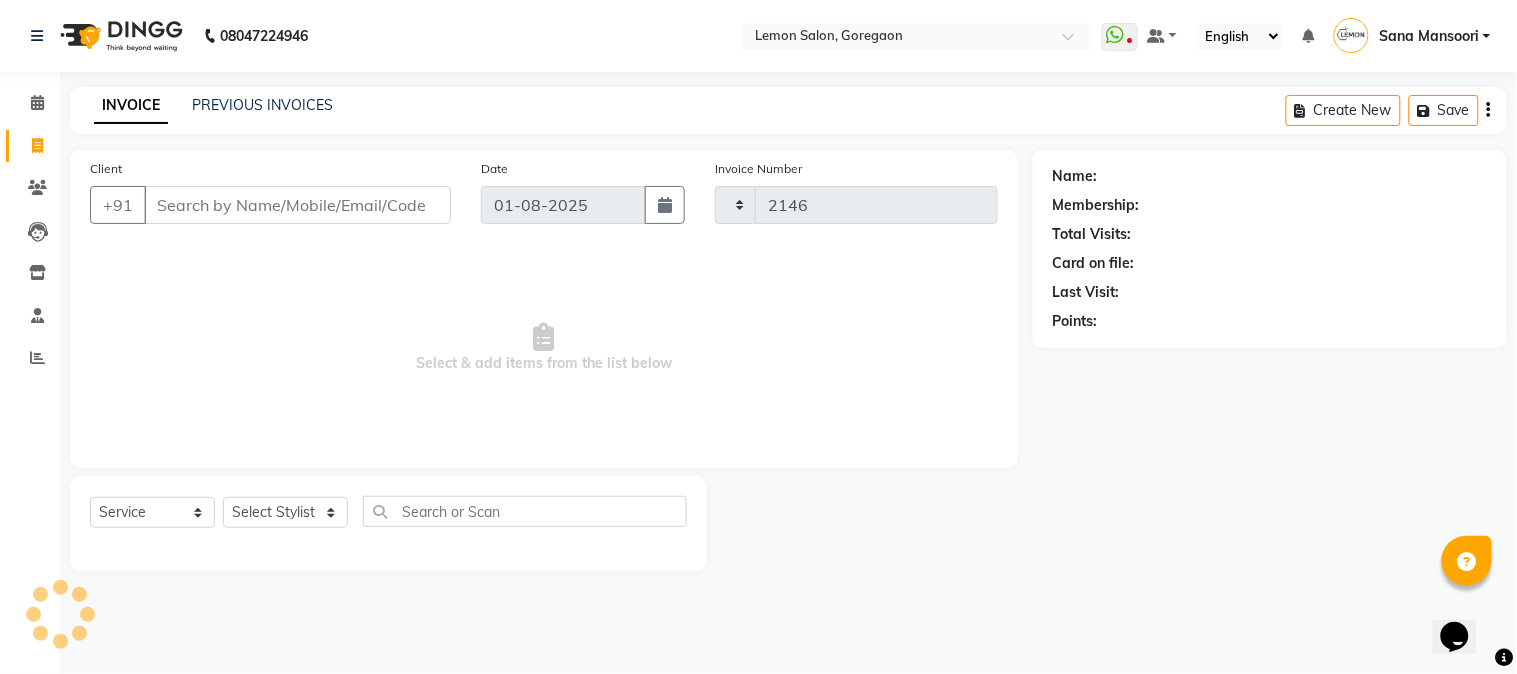 select on "565" 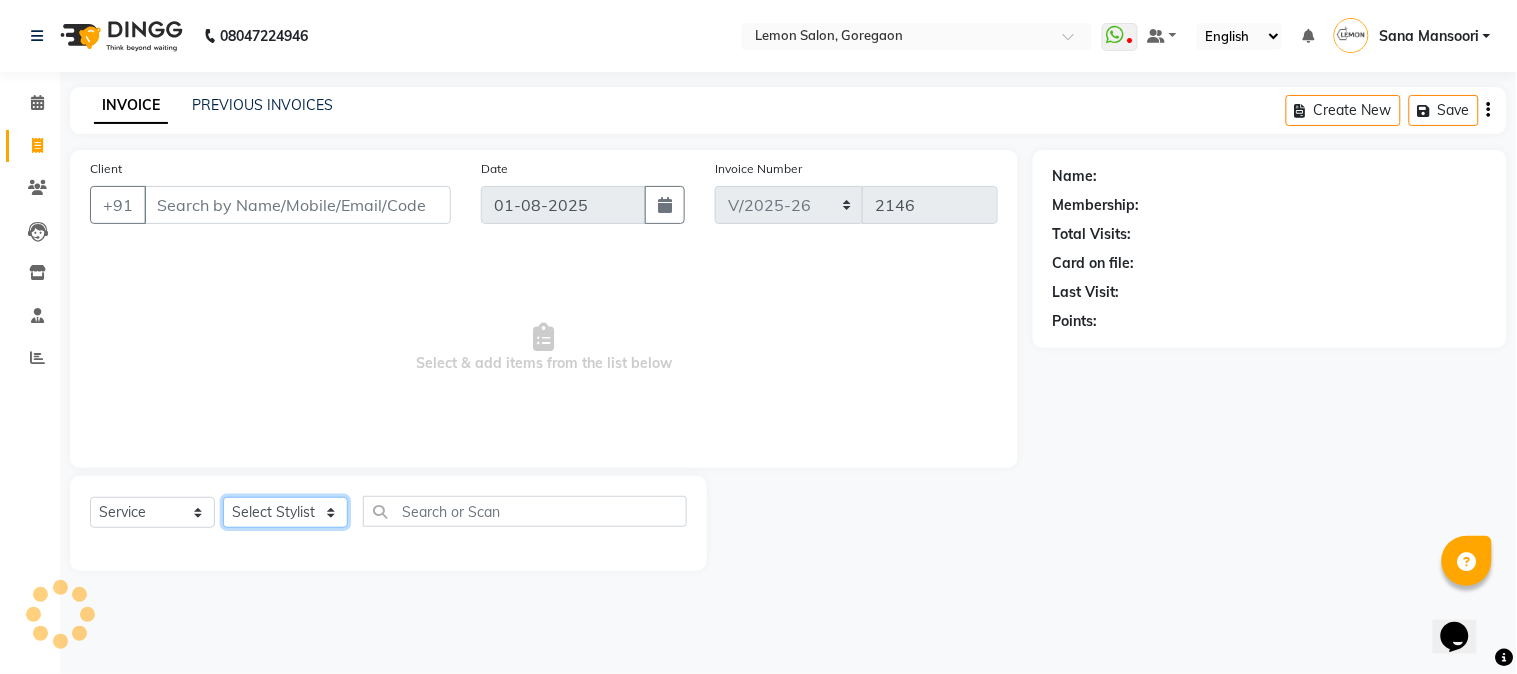 click on "Select Stylist" 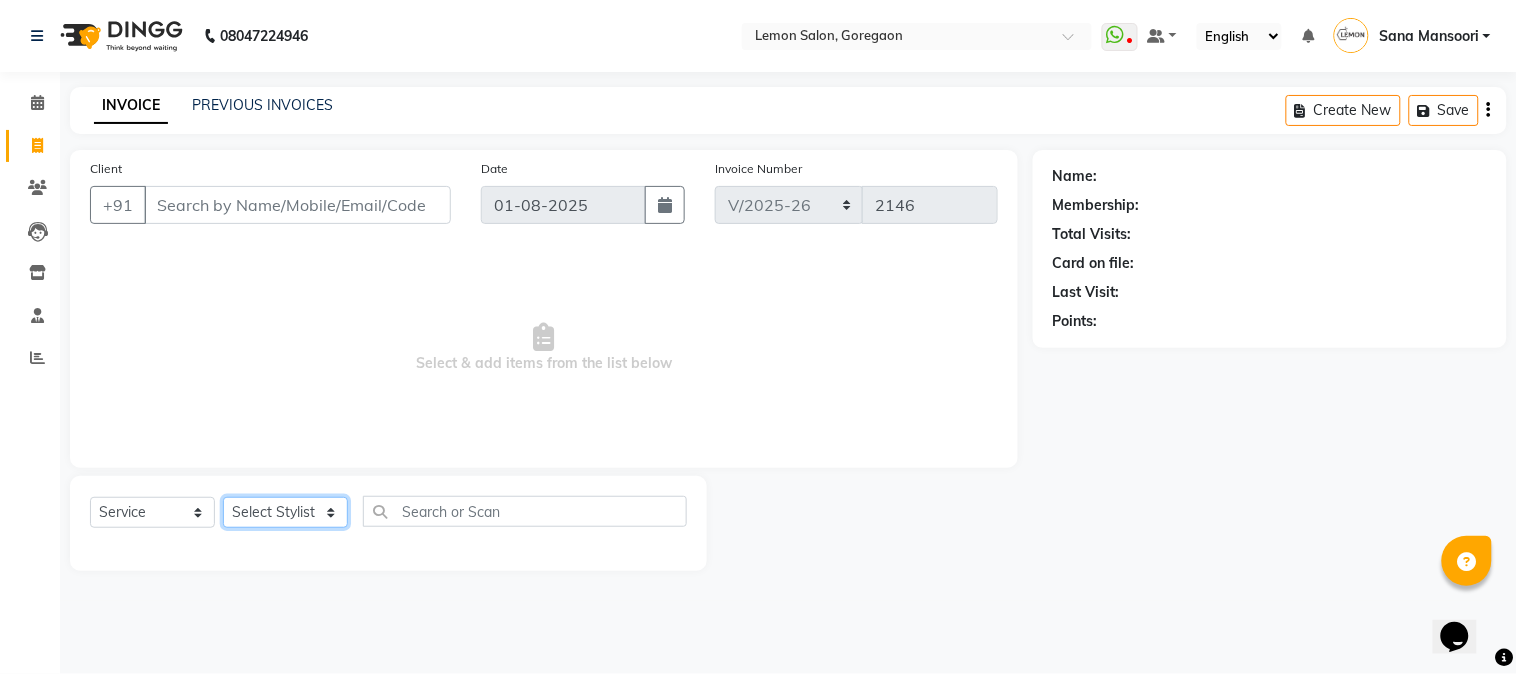 click on "Select Stylist" 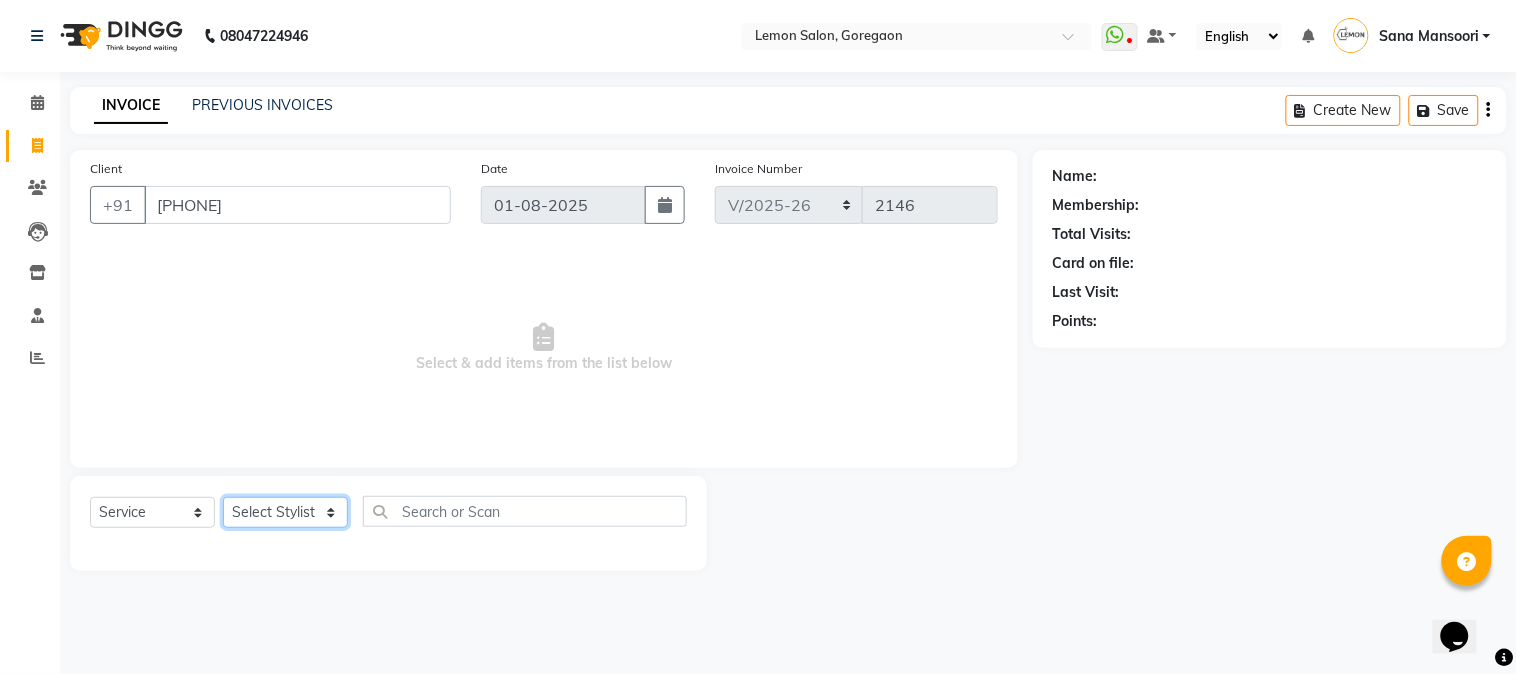 select on "1: Object" 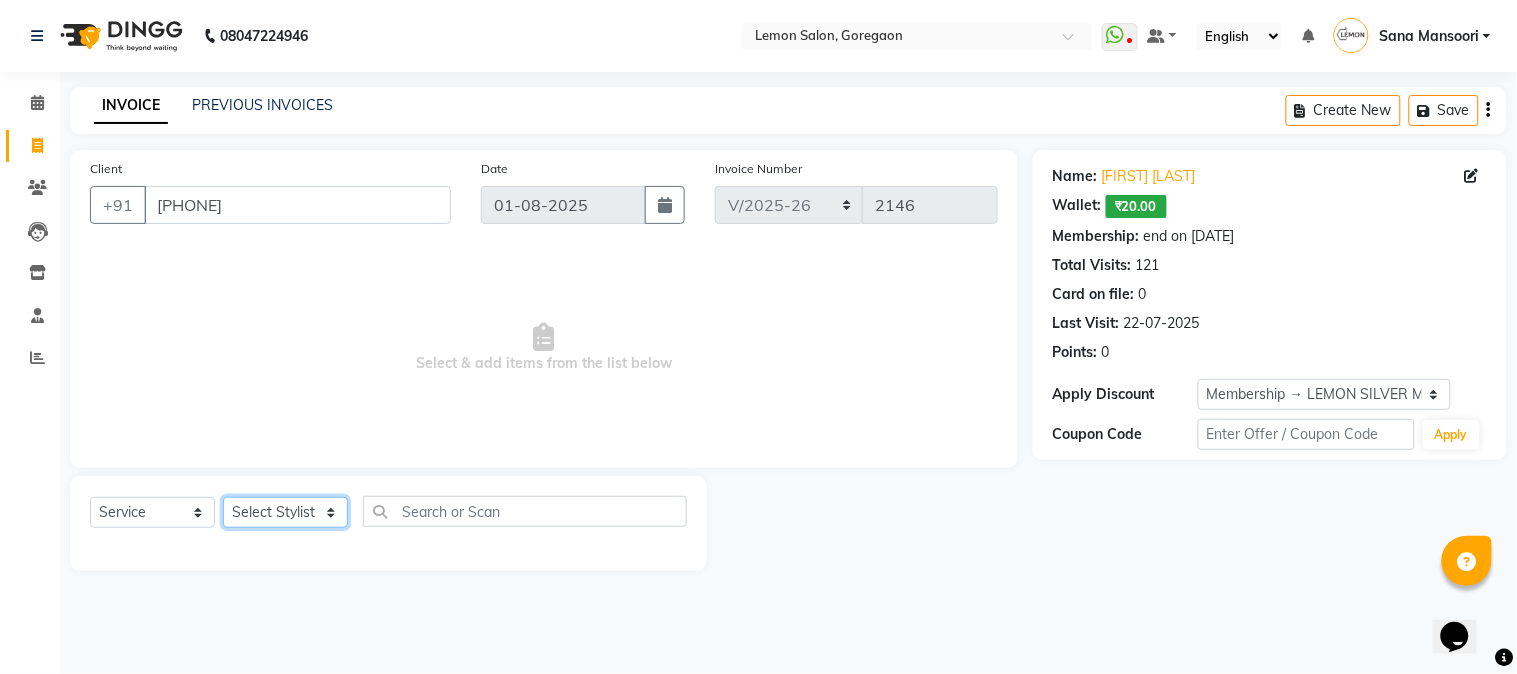 click on "Select Stylist Abhay  Akansha Sadafule Asma Dshpande Datta Kawar DC Furkan Mansoori kavita Kelatkar  Manisha Mohammed Mohsin  Mohammed Nawab  Mukaddar Shaikh Sana Mansoori Sandhya Tabrez Shah  Urmila Pol" 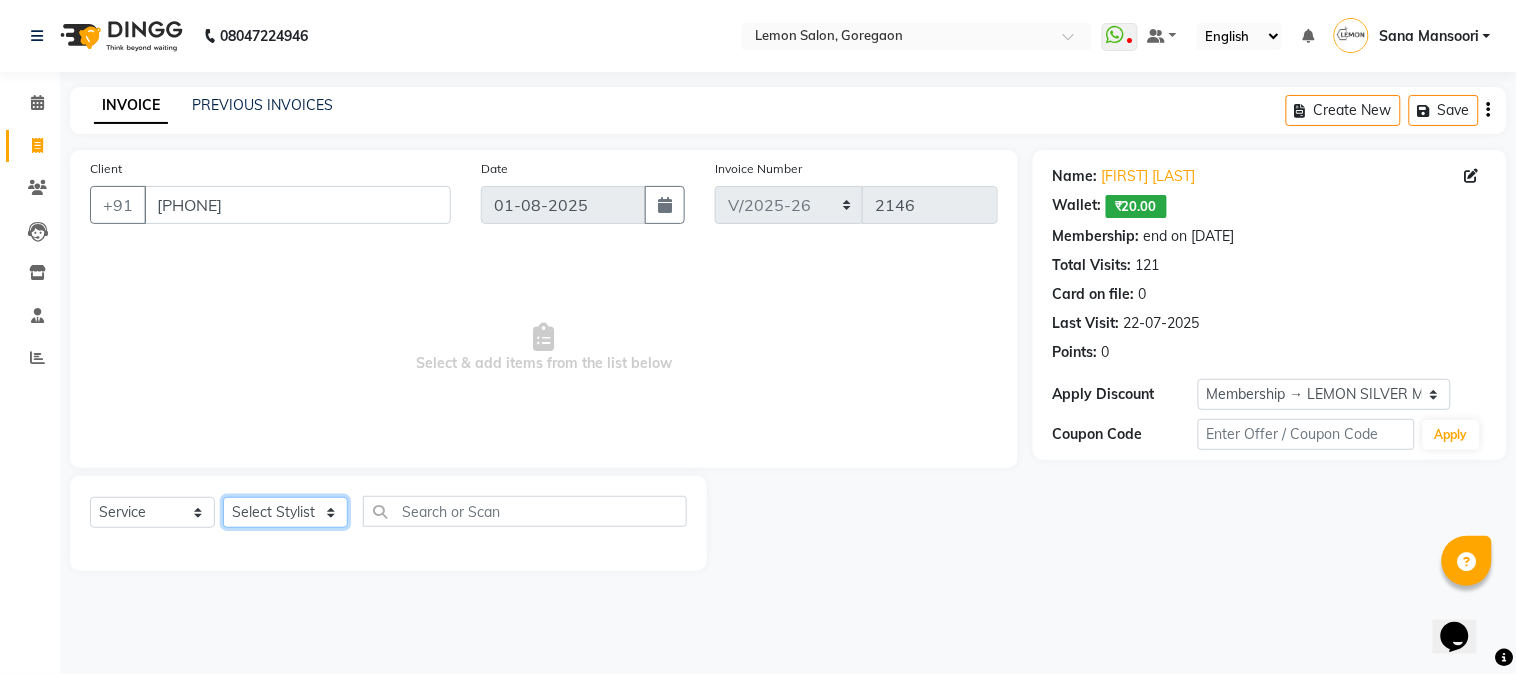 select on "7422" 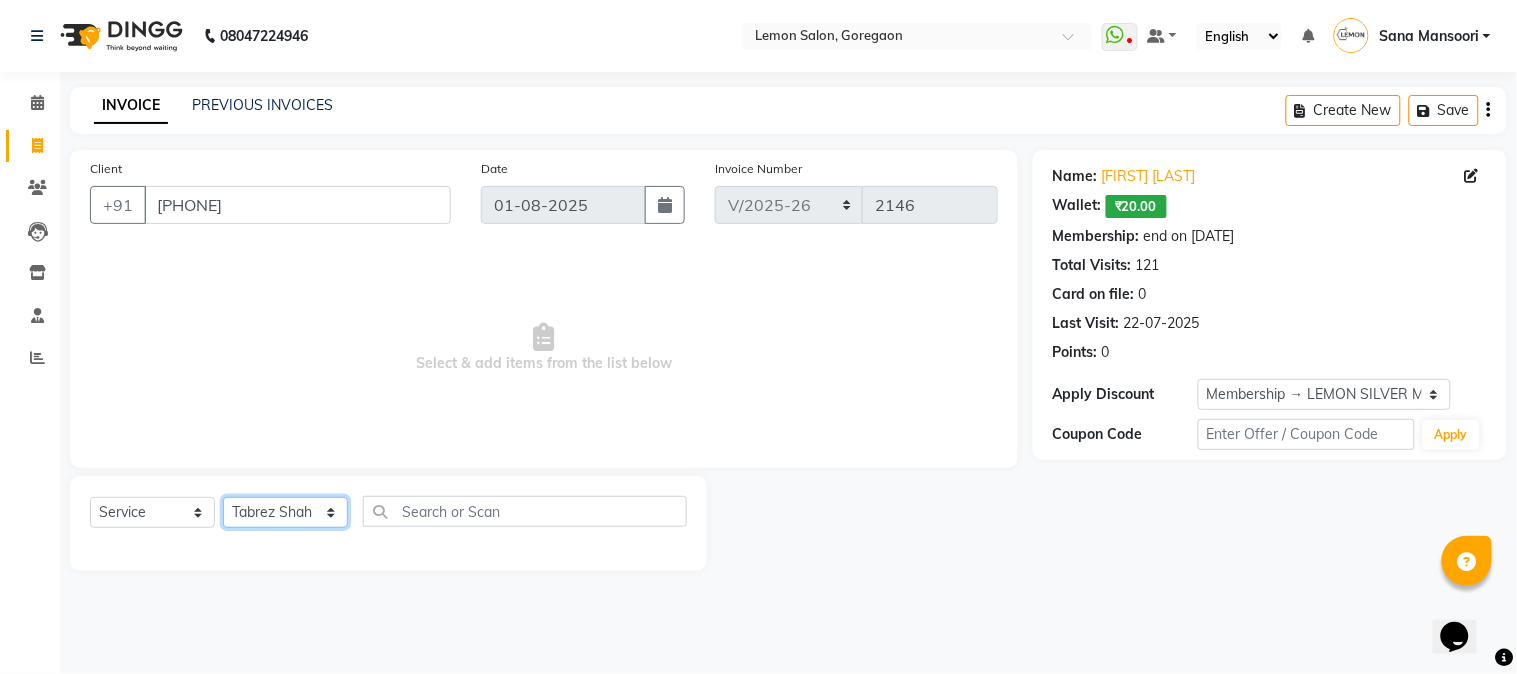 click on "Select Stylist Abhay  Akansha Sadafule Asma Dshpande Datta Kawar DC Furkan Mansoori kavita Kelatkar  Manisha Mohammed Mohsin  Mohammed Nawab  Mukaddar Shaikh Sana Mansoori Sandhya Tabrez Shah  Urmila Pol" 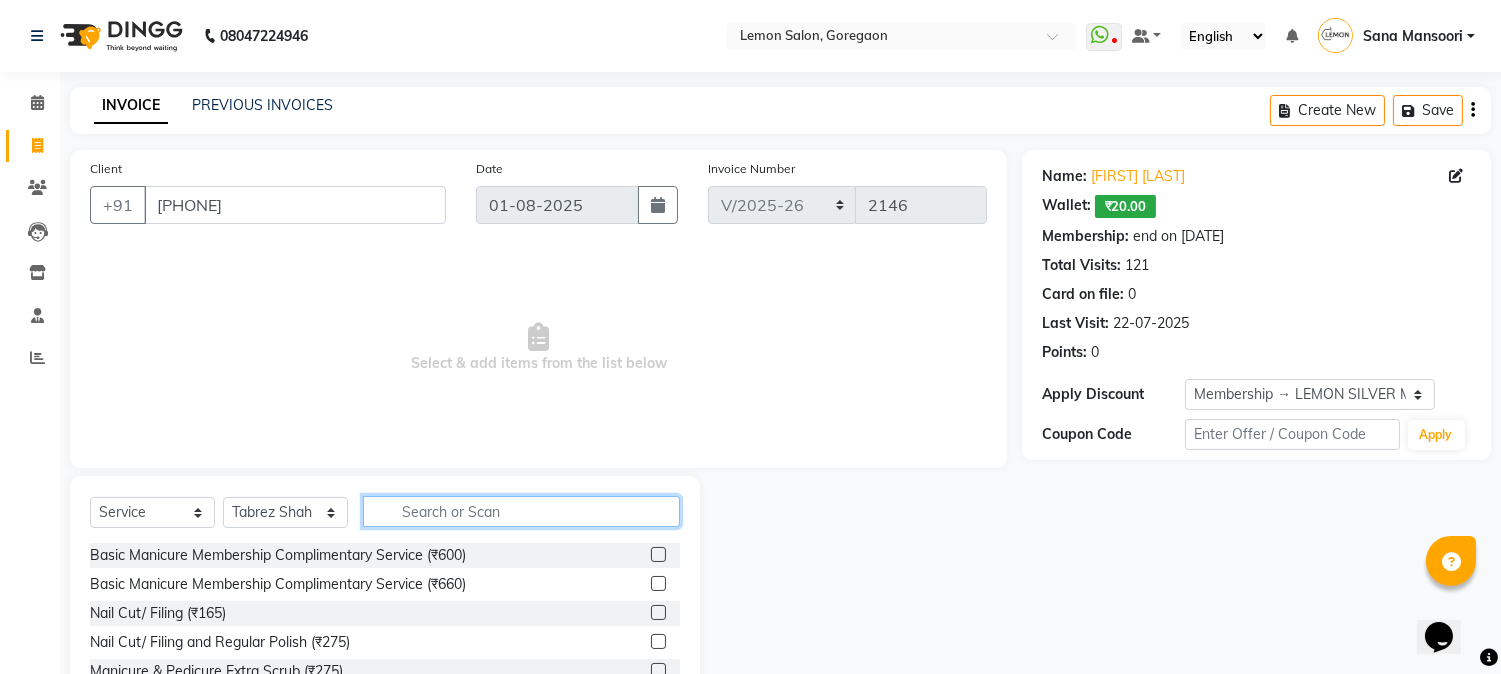 click 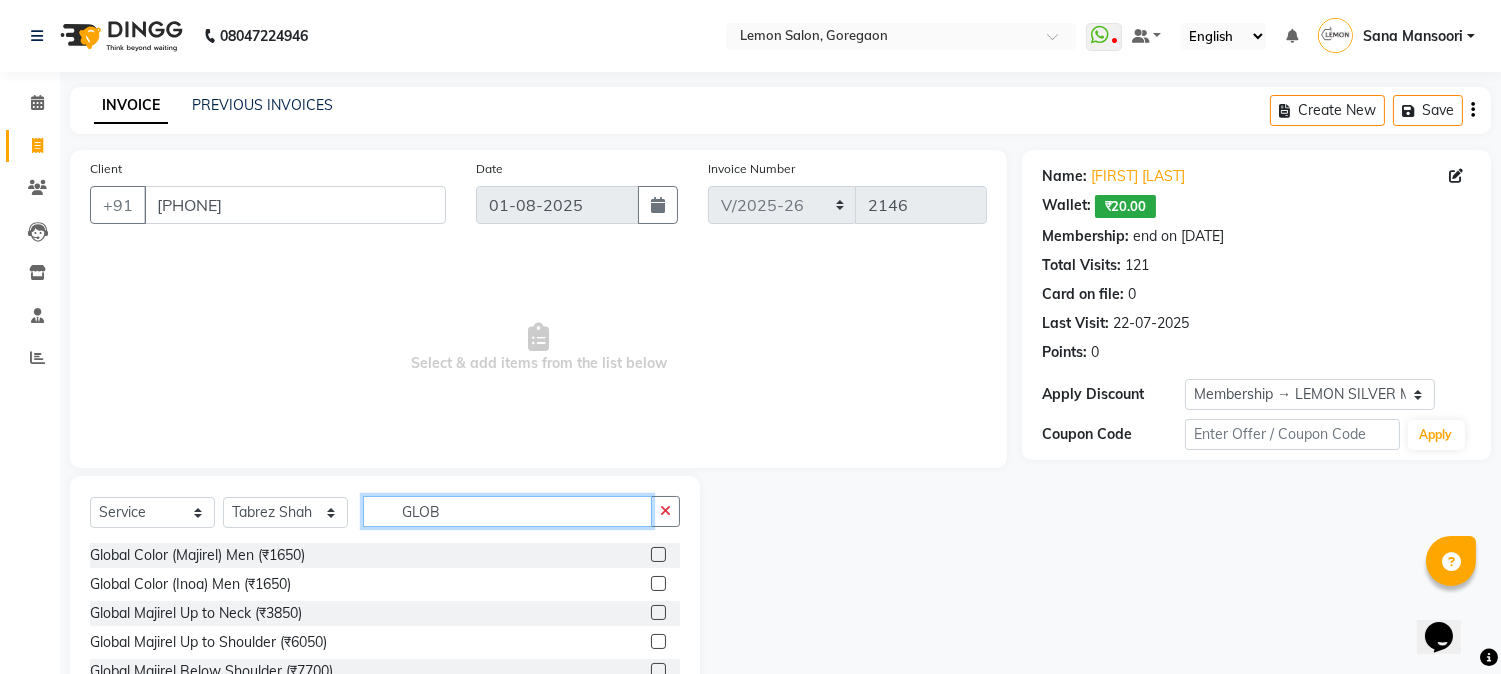 scroll, scrollTop: 126, scrollLeft: 0, axis: vertical 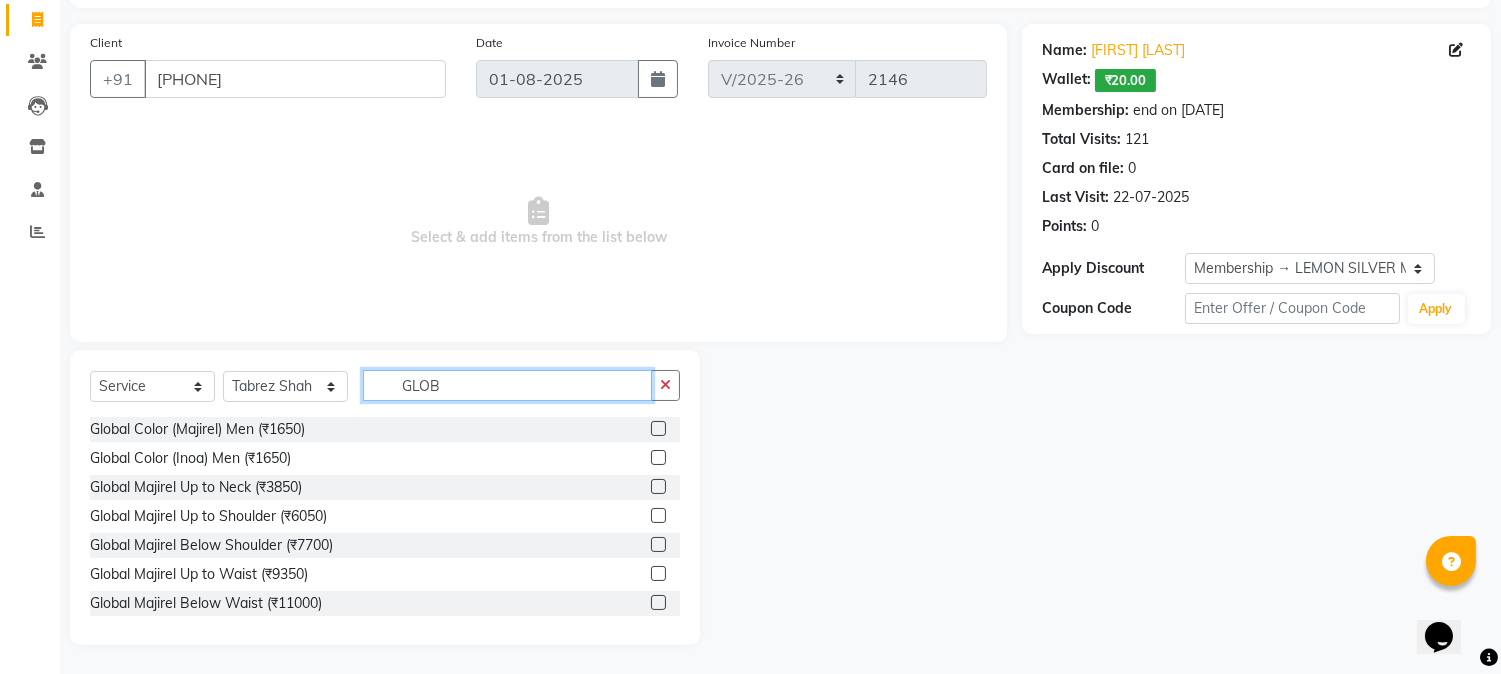 type on "GLOB" 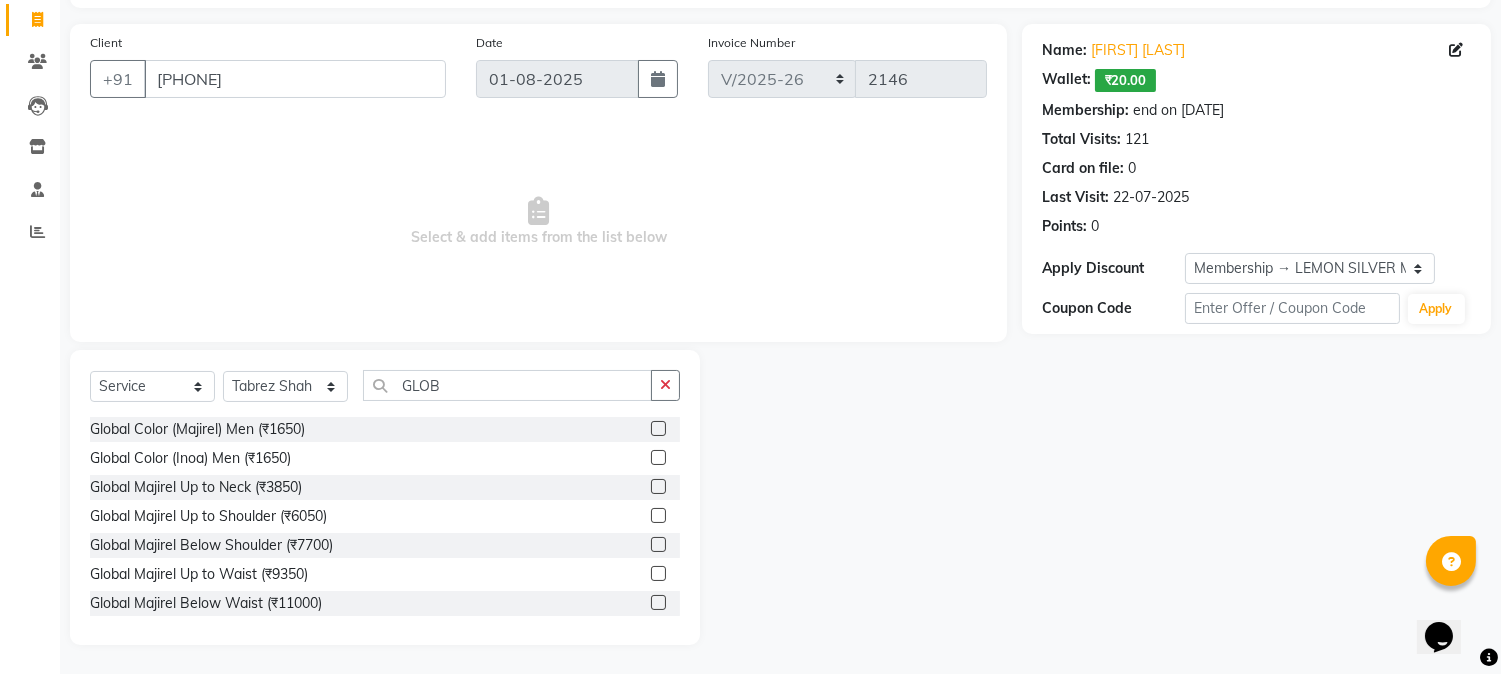 click 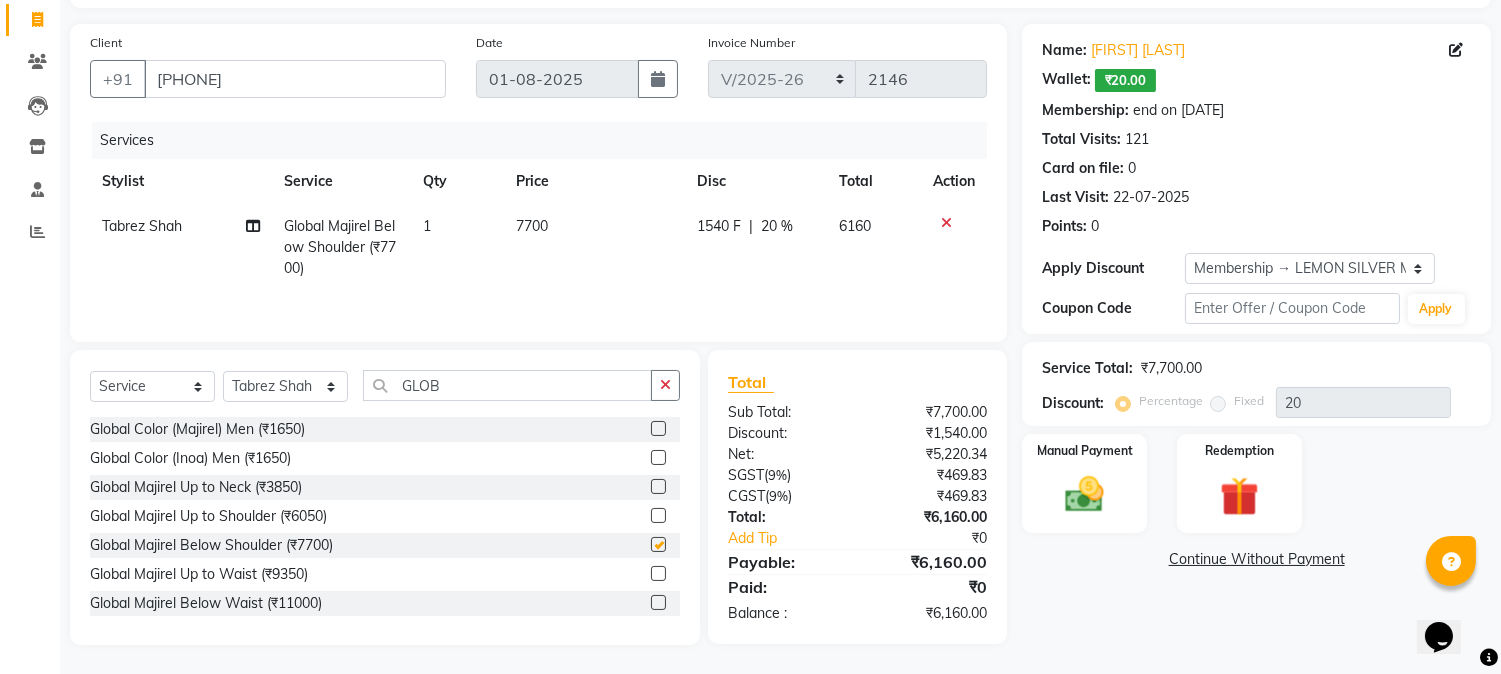 checkbox on "false" 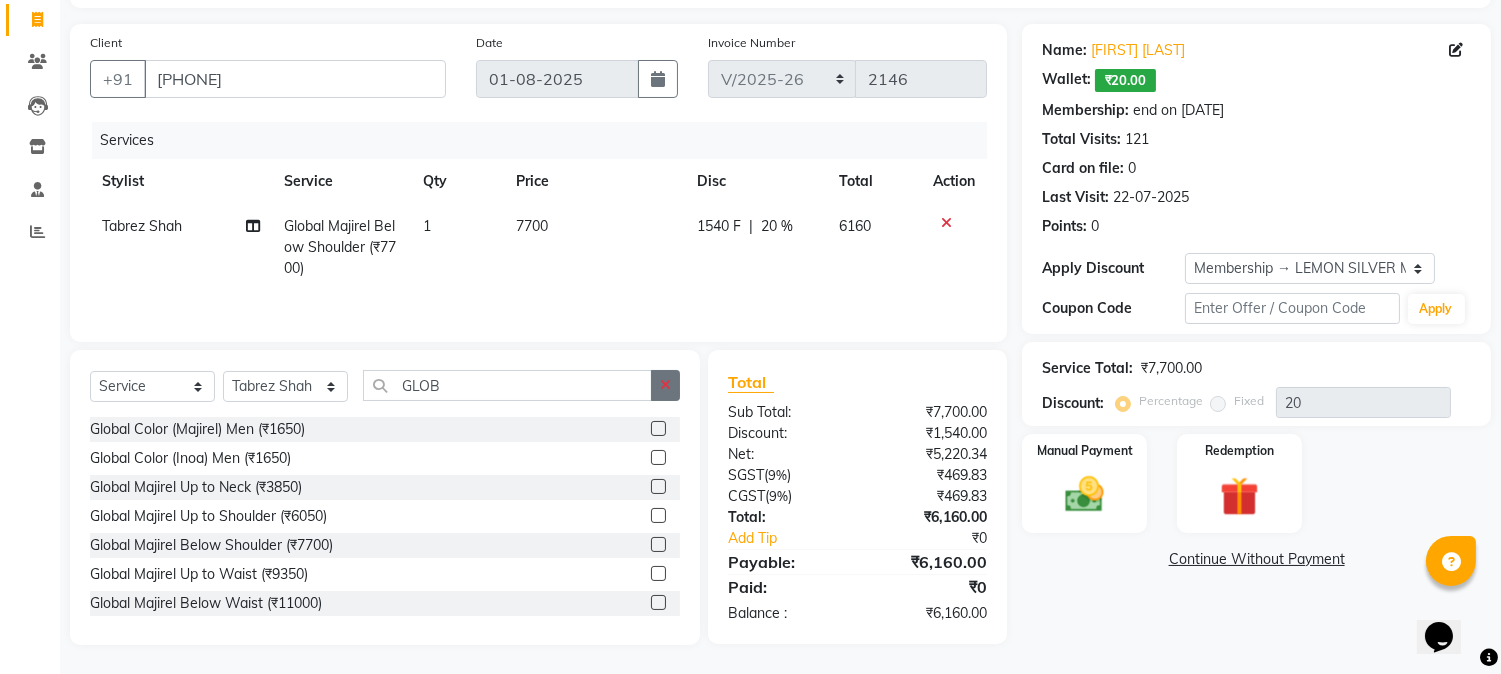 click 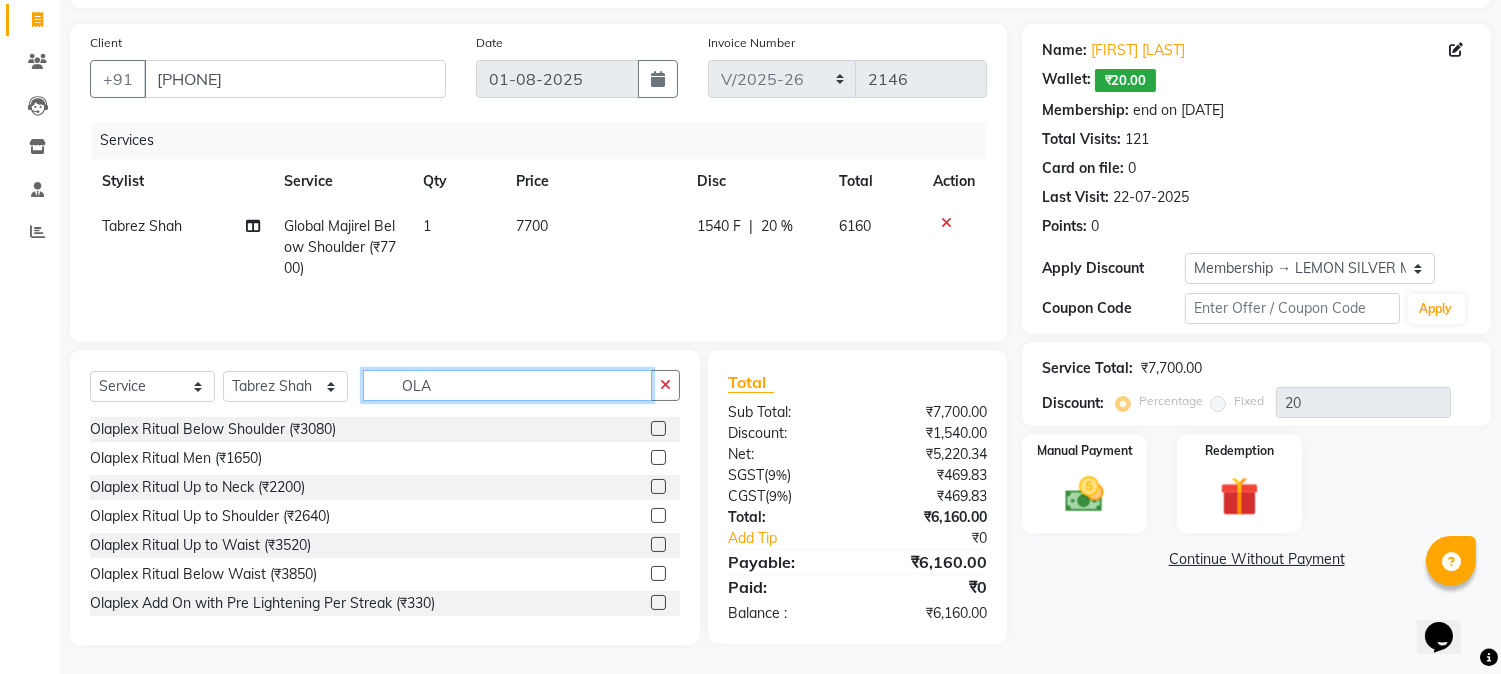 type on "OLA" 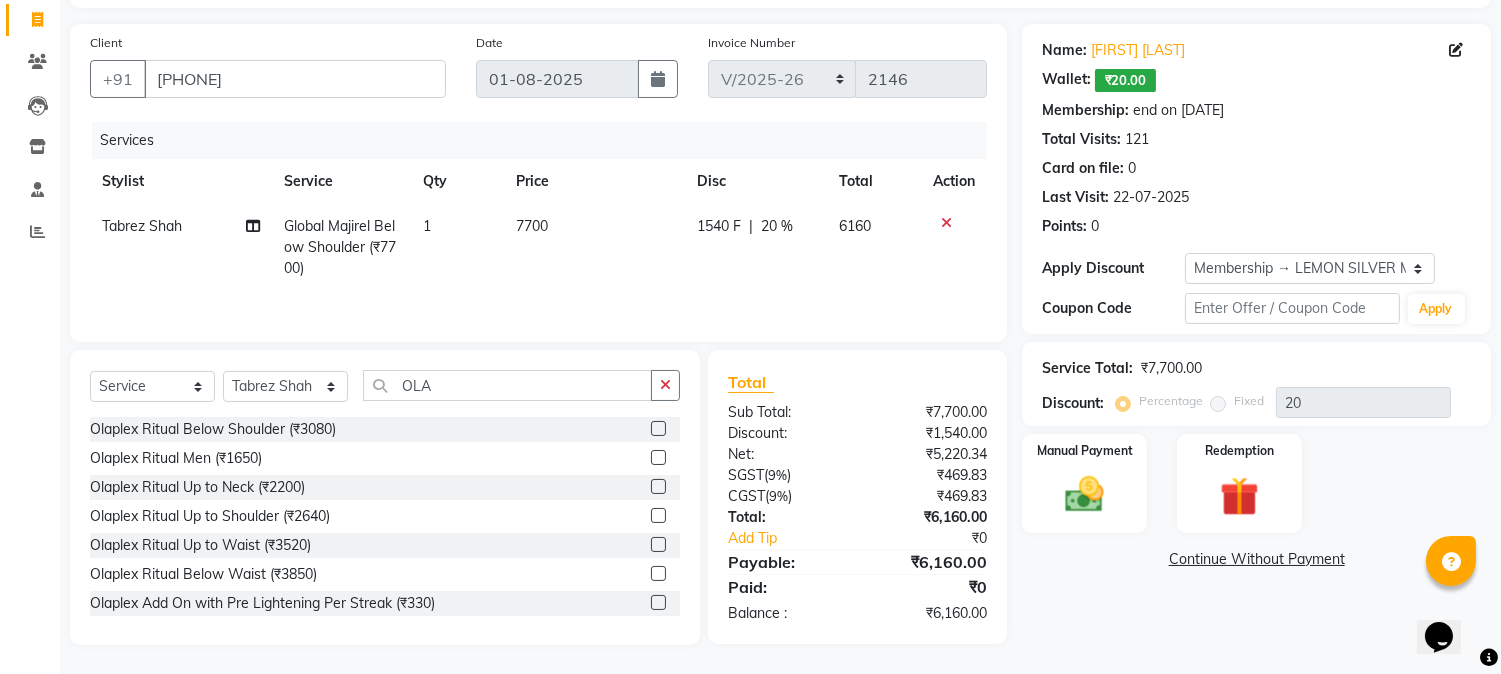 click 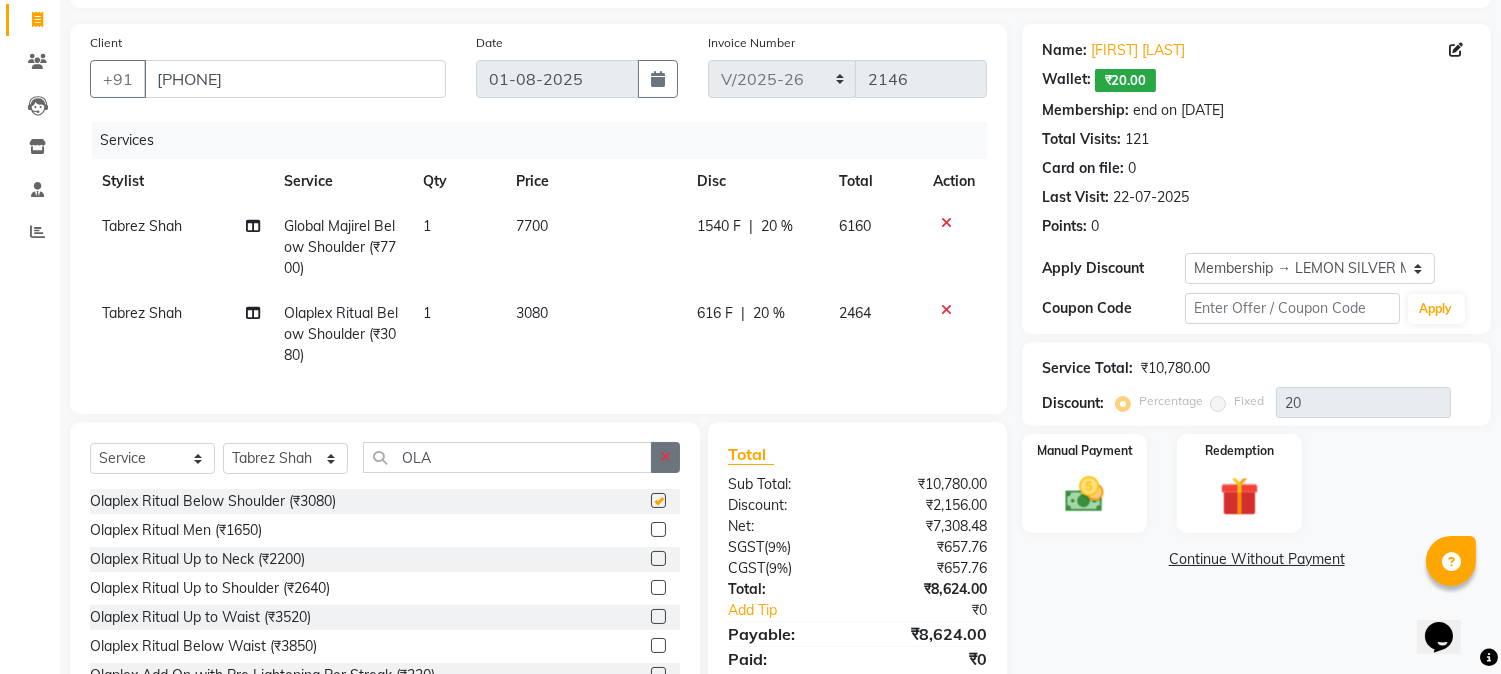 checkbox on "false" 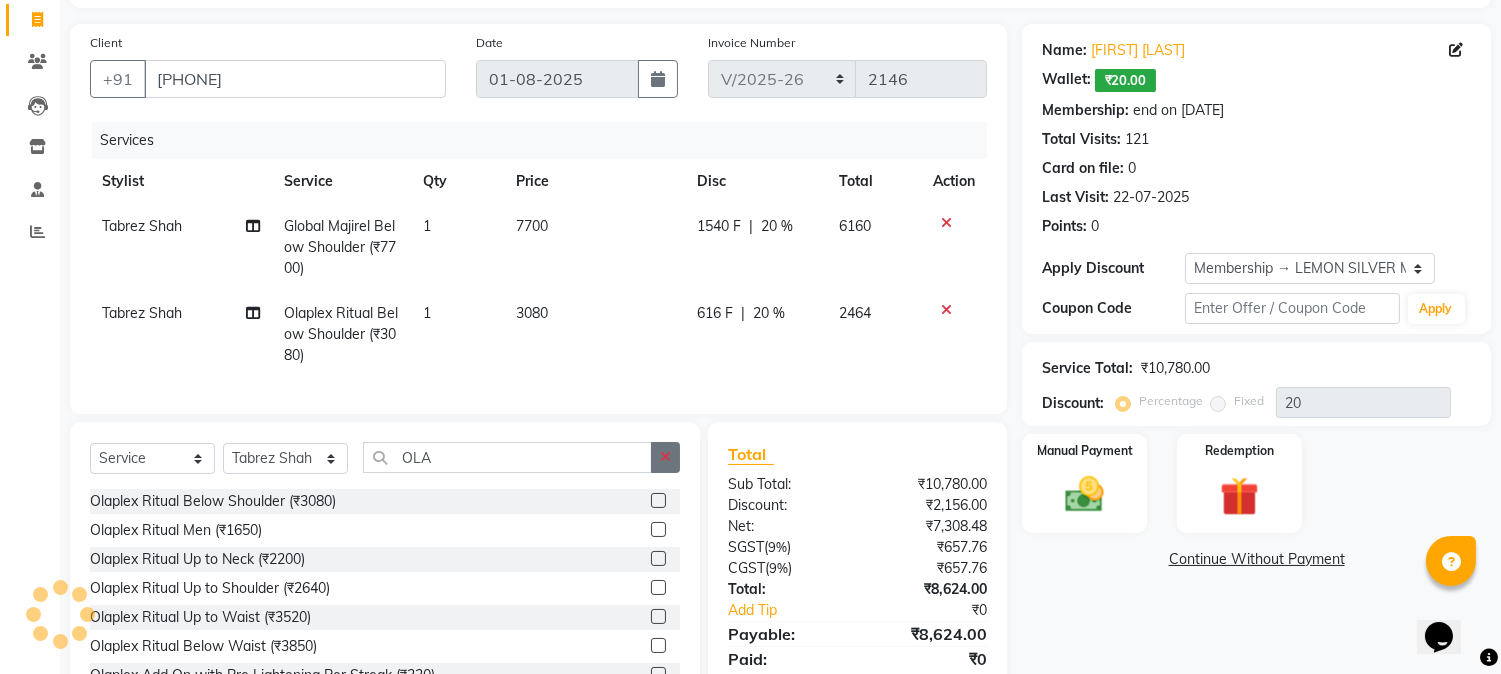 click 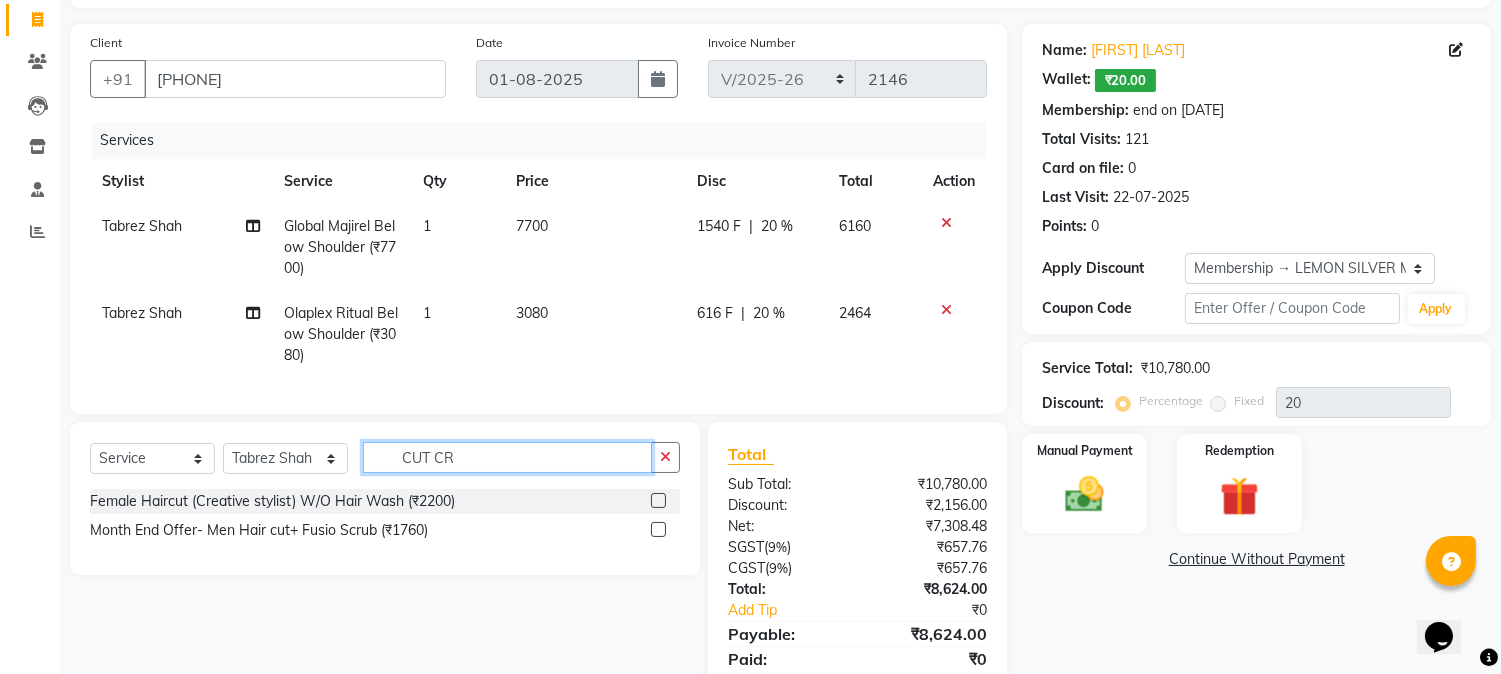 type on "CUT CR" 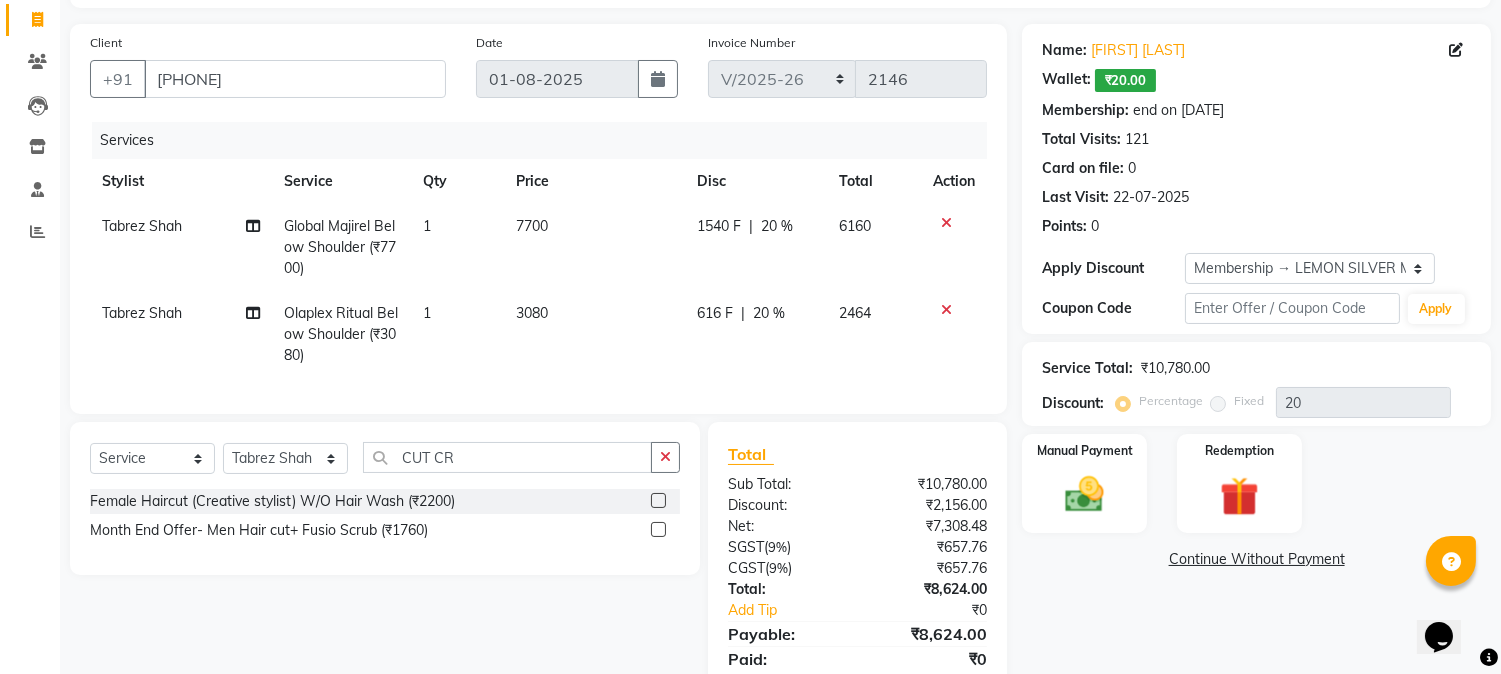 click 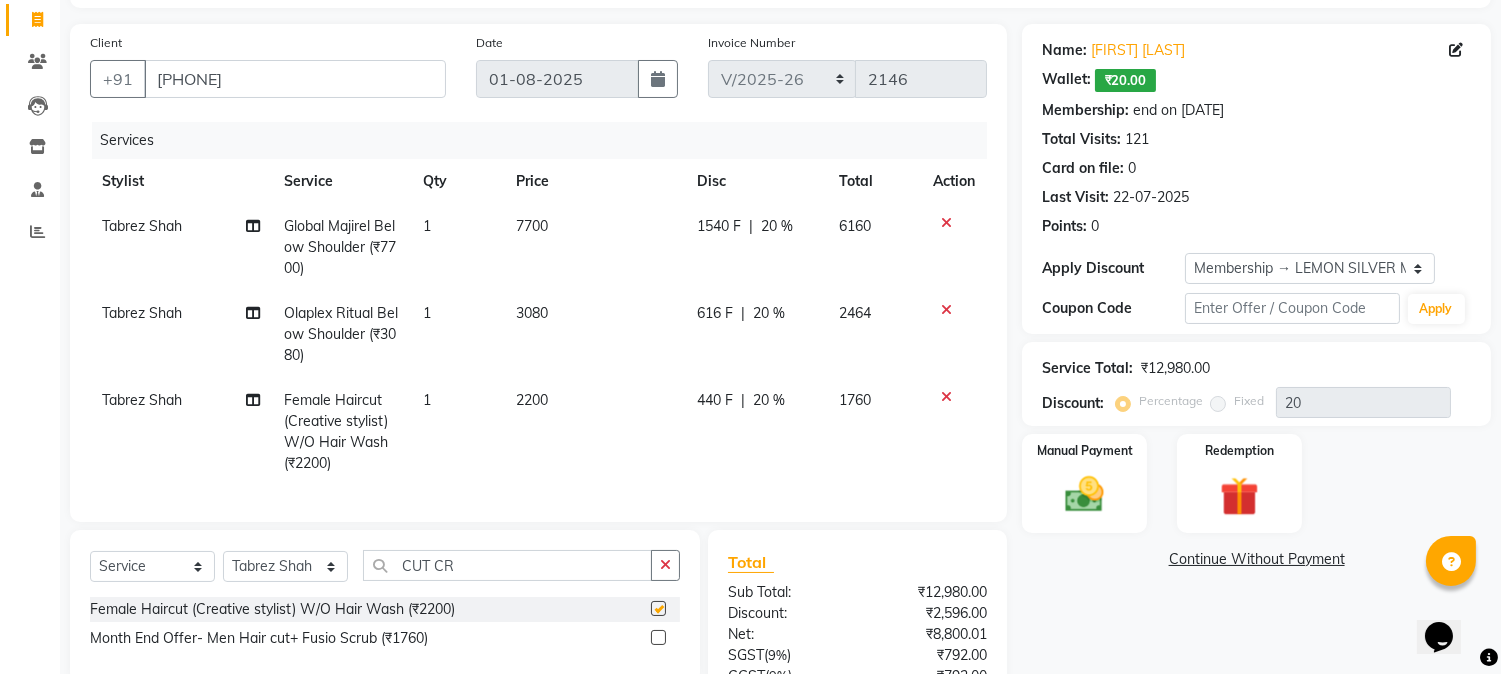 checkbox on "false" 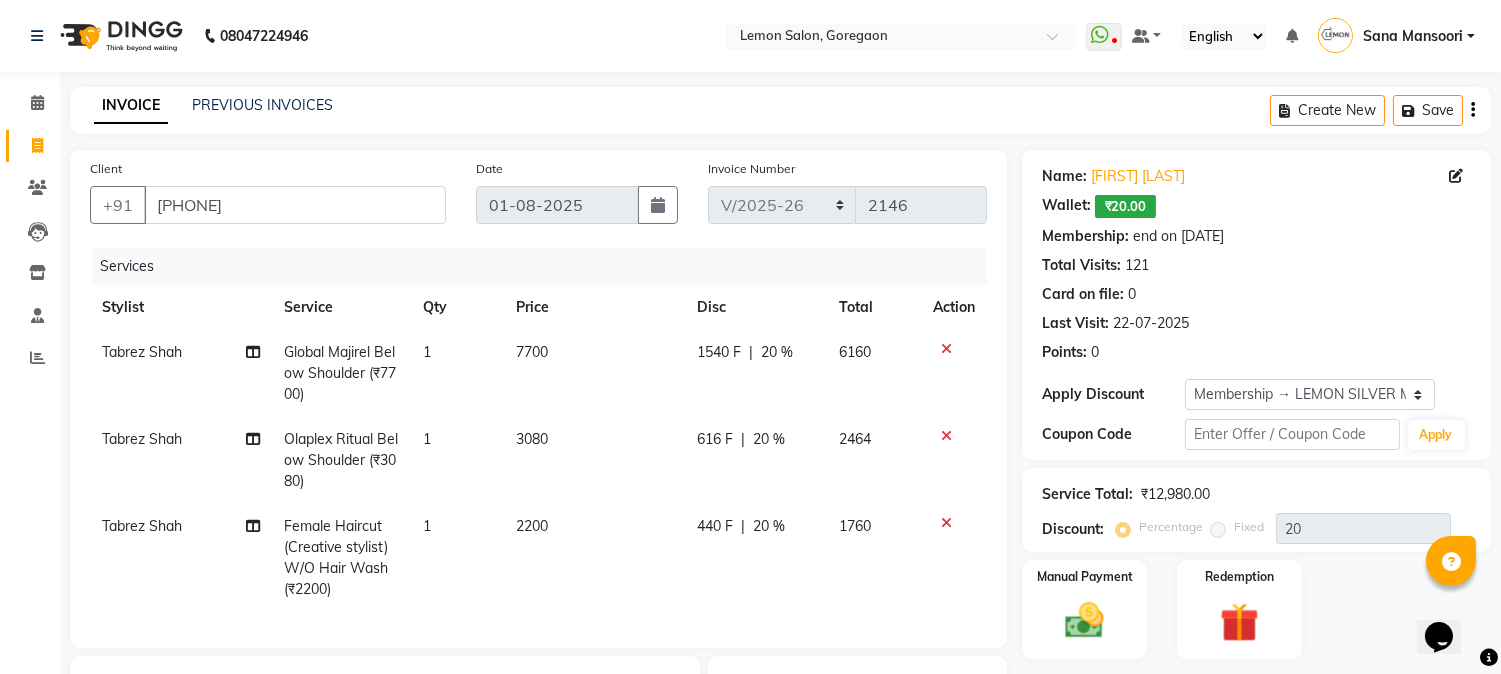 scroll, scrollTop: 322, scrollLeft: 0, axis: vertical 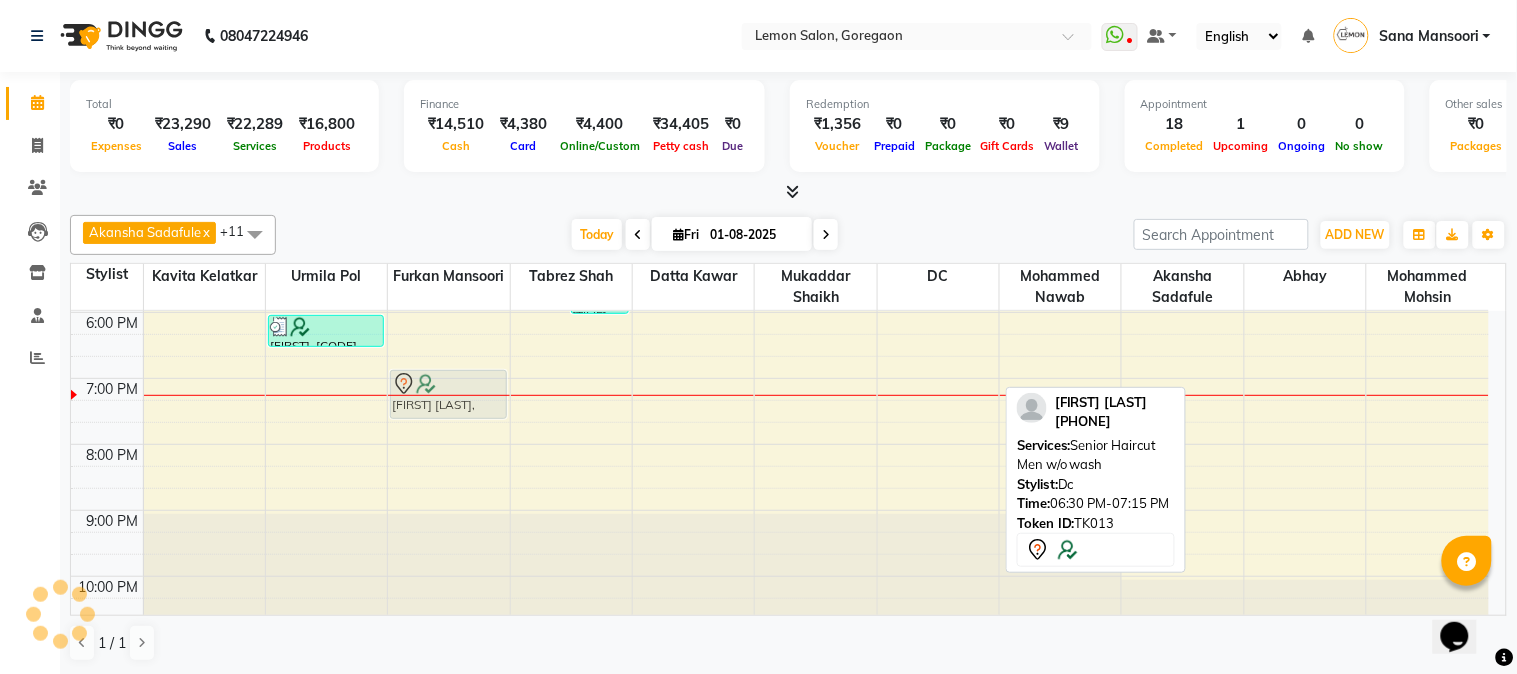 drag, startPoint x: 942, startPoint y: 372, endPoint x: 454, endPoint y: 397, distance: 488.63995 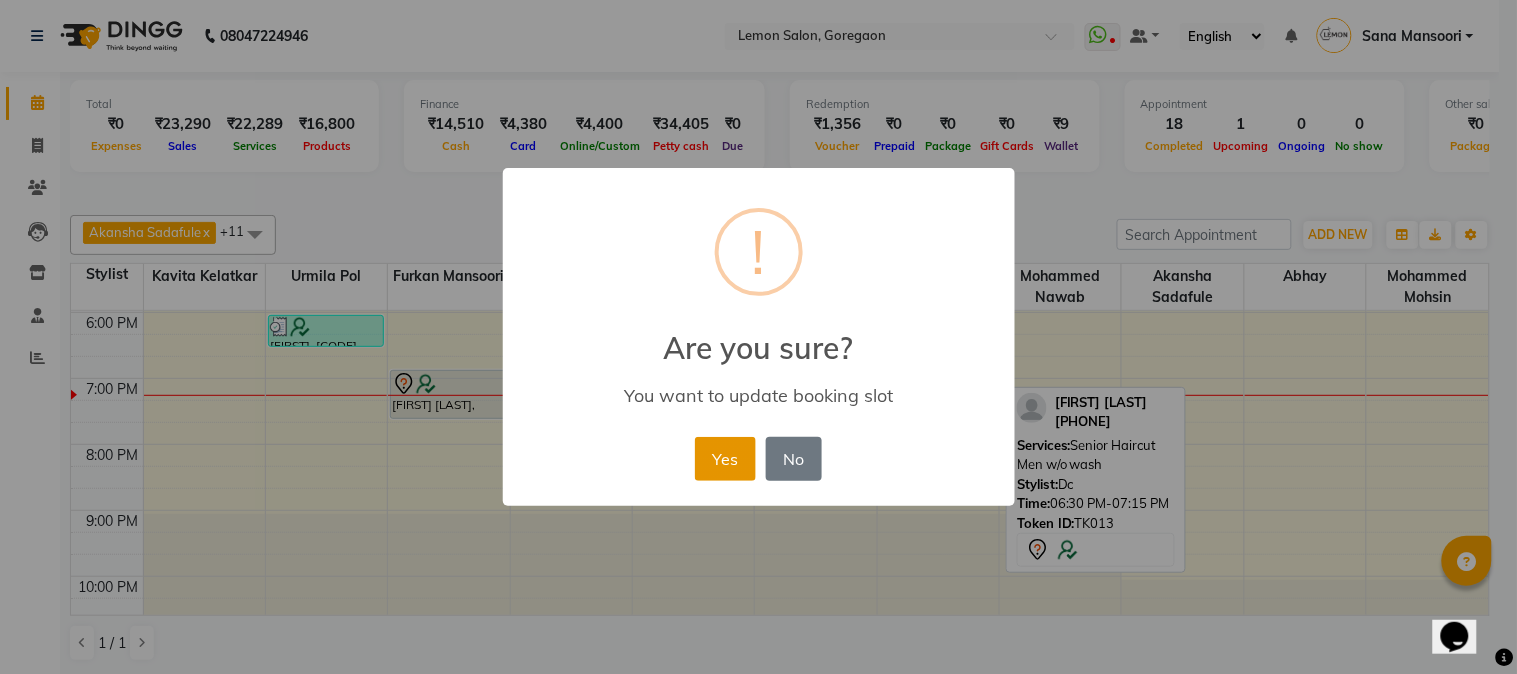 click on "Yes" at bounding box center (725, 459) 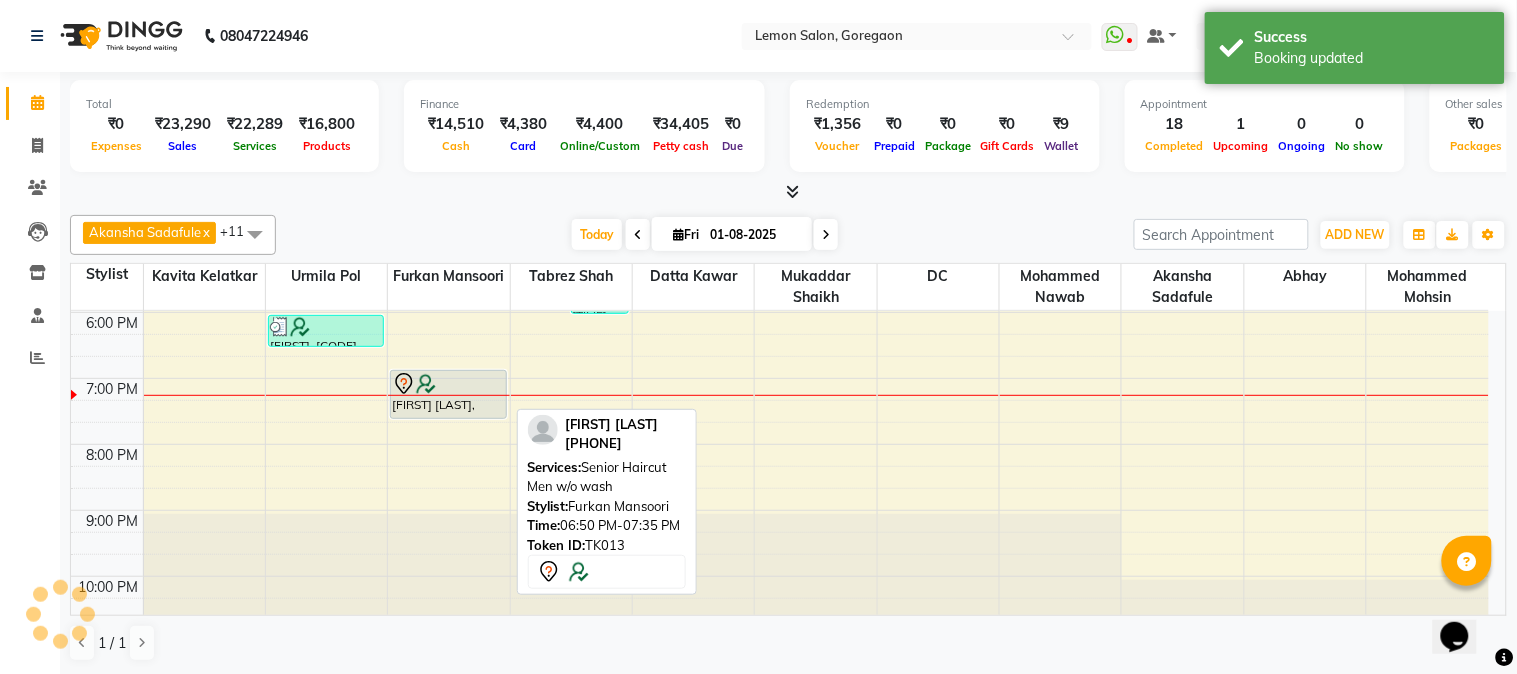 click on "Swapnil Nemane, TK13, 06:50 PM-07:35 PM, Senior Haircut Men w/o wash" at bounding box center [448, 394] 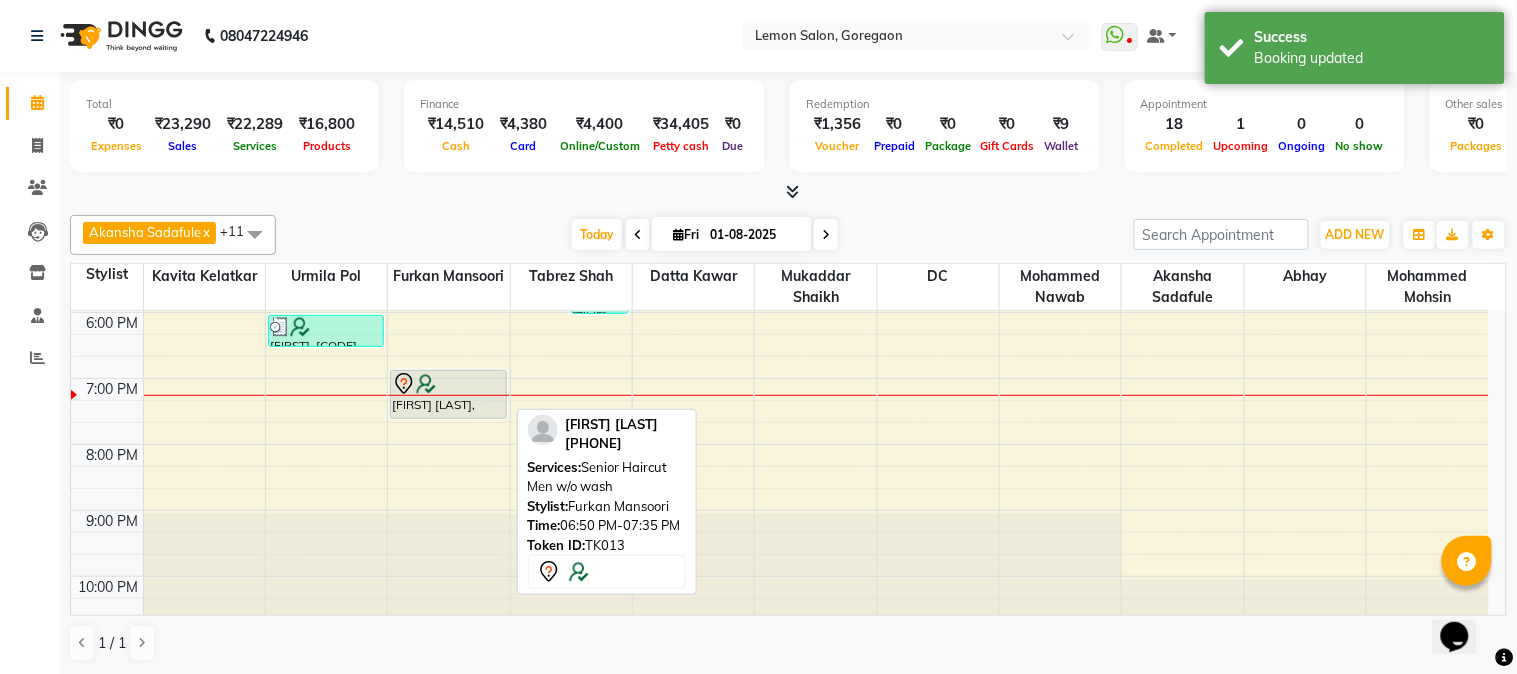 click on "Swapnil Nemane, TK13, 06:50 PM-07:35 PM, Senior Haircut Men w/o wash" at bounding box center (448, 394) 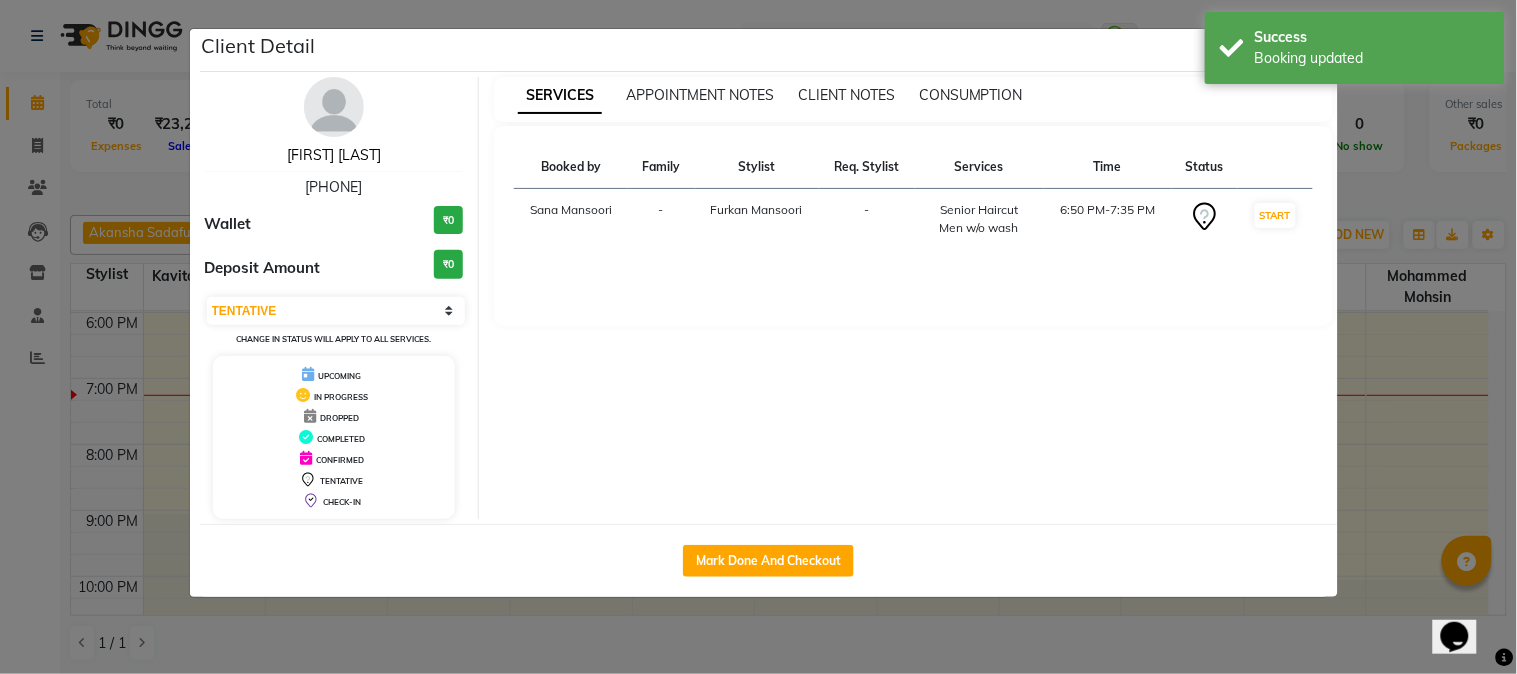 click on "Swapnil Nemane" at bounding box center (334, 155) 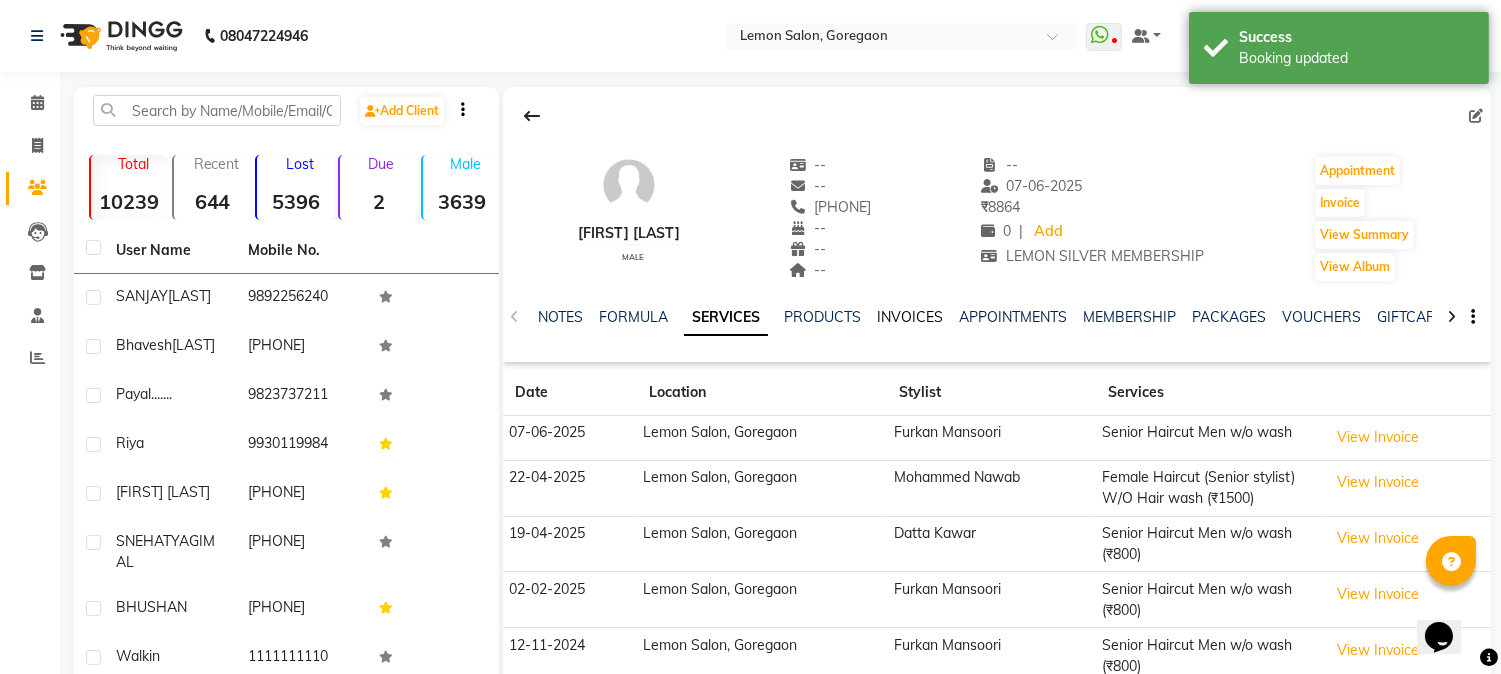 click on "INVOICES" 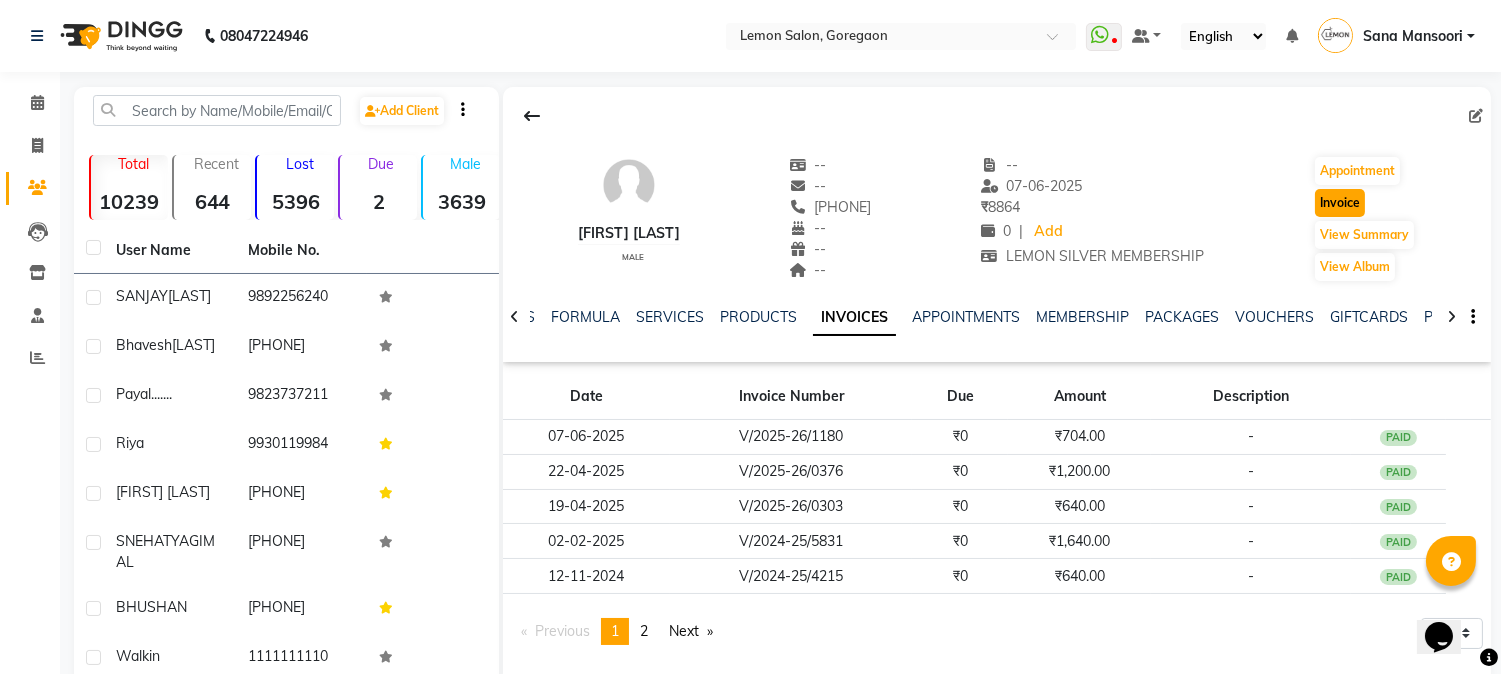 click on "Invoice" 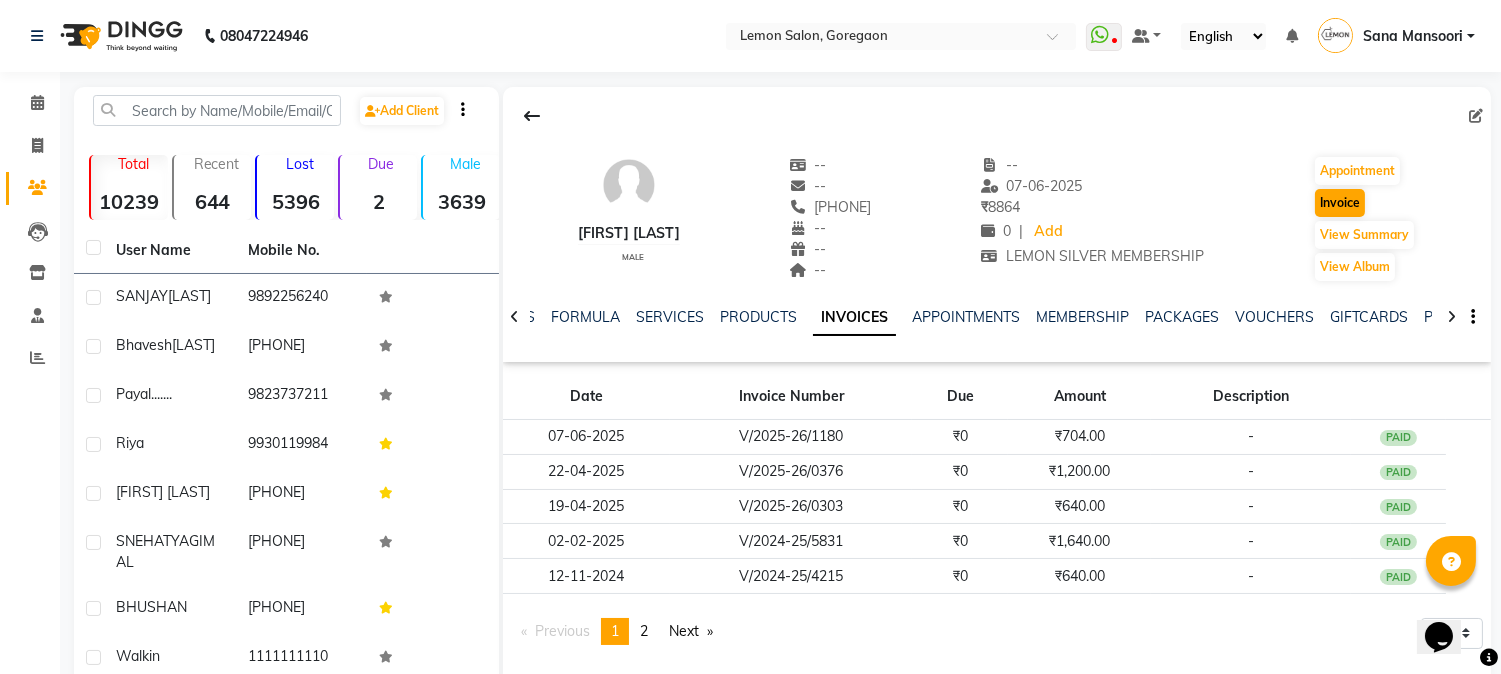 select on "565" 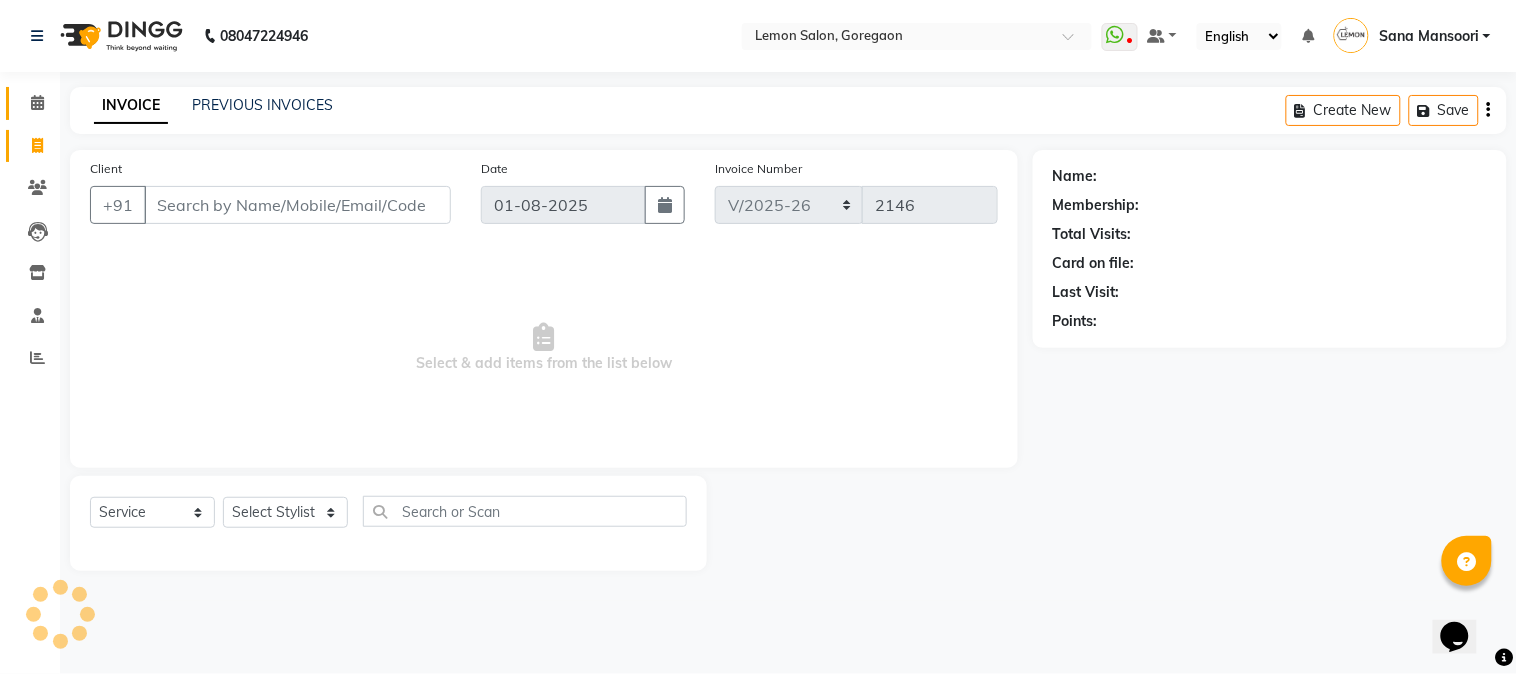 click on "Calendar" 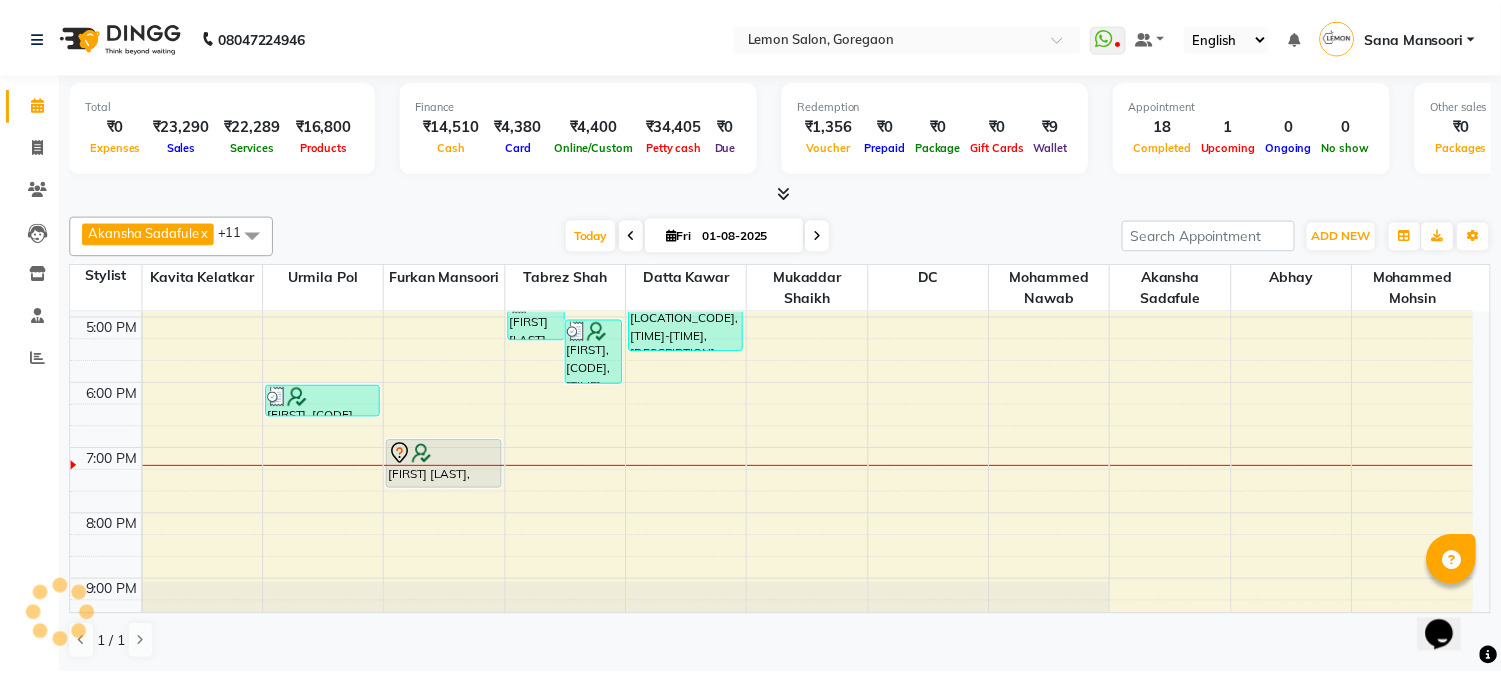 scroll, scrollTop: 592, scrollLeft: 0, axis: vertical 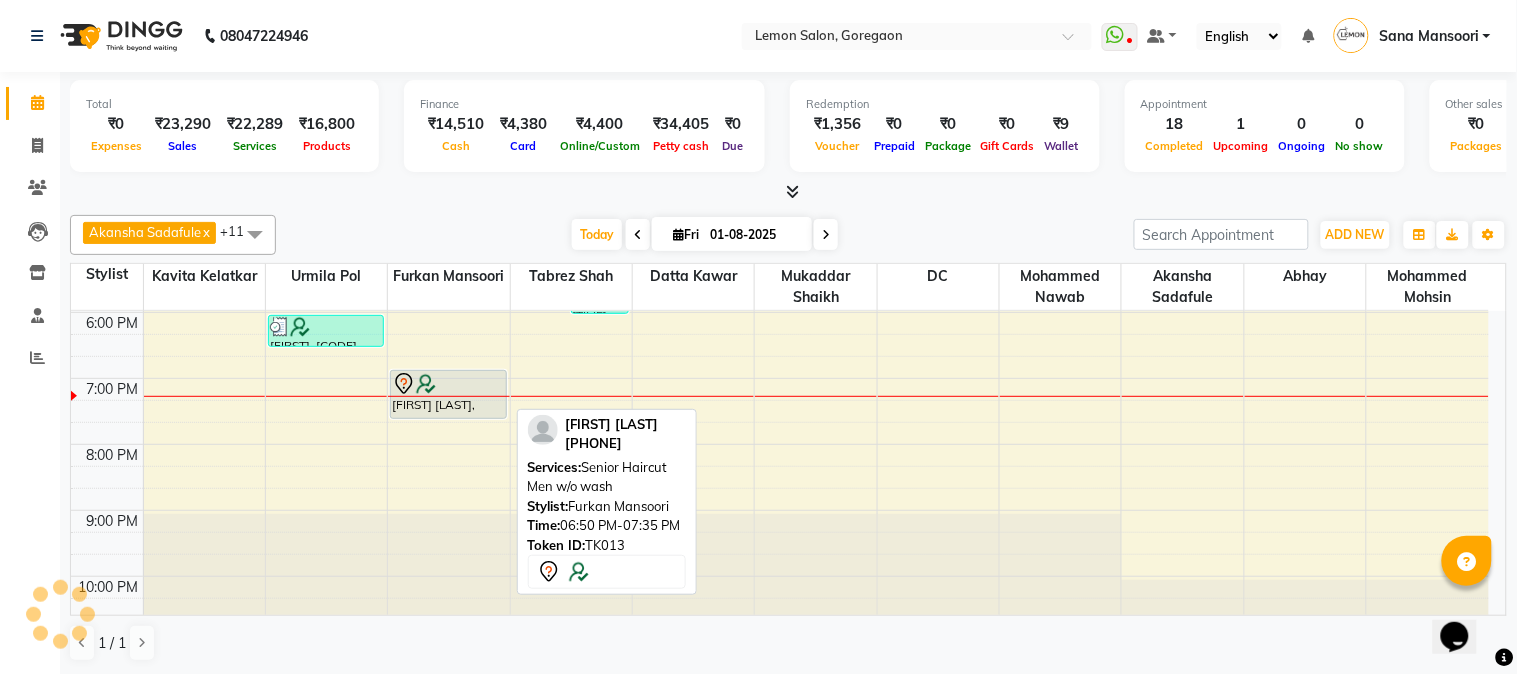 click on "Swapnil Nemane, TK13, 06:50 PM-07:35 PM, Senior Haircut Men w/o wash" at bounding box center [448, 394] 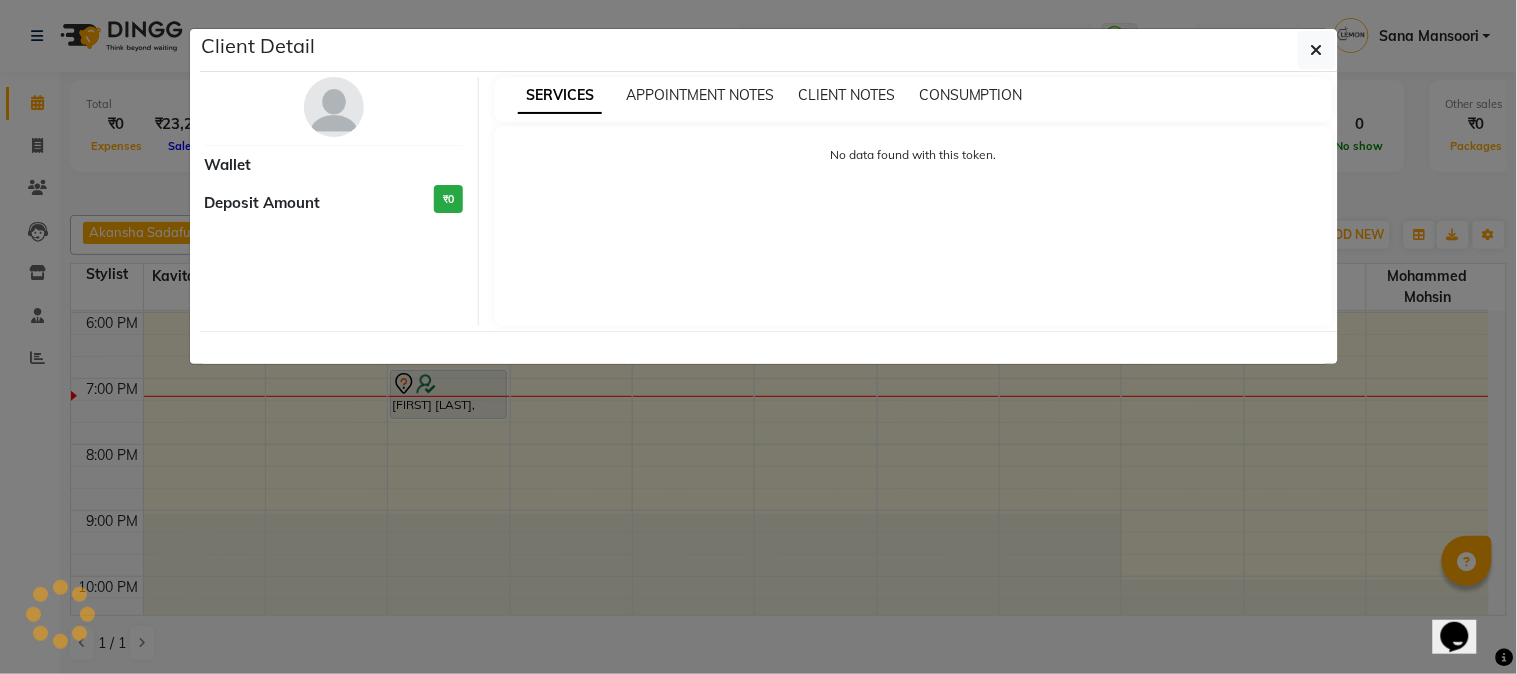 select on "7" 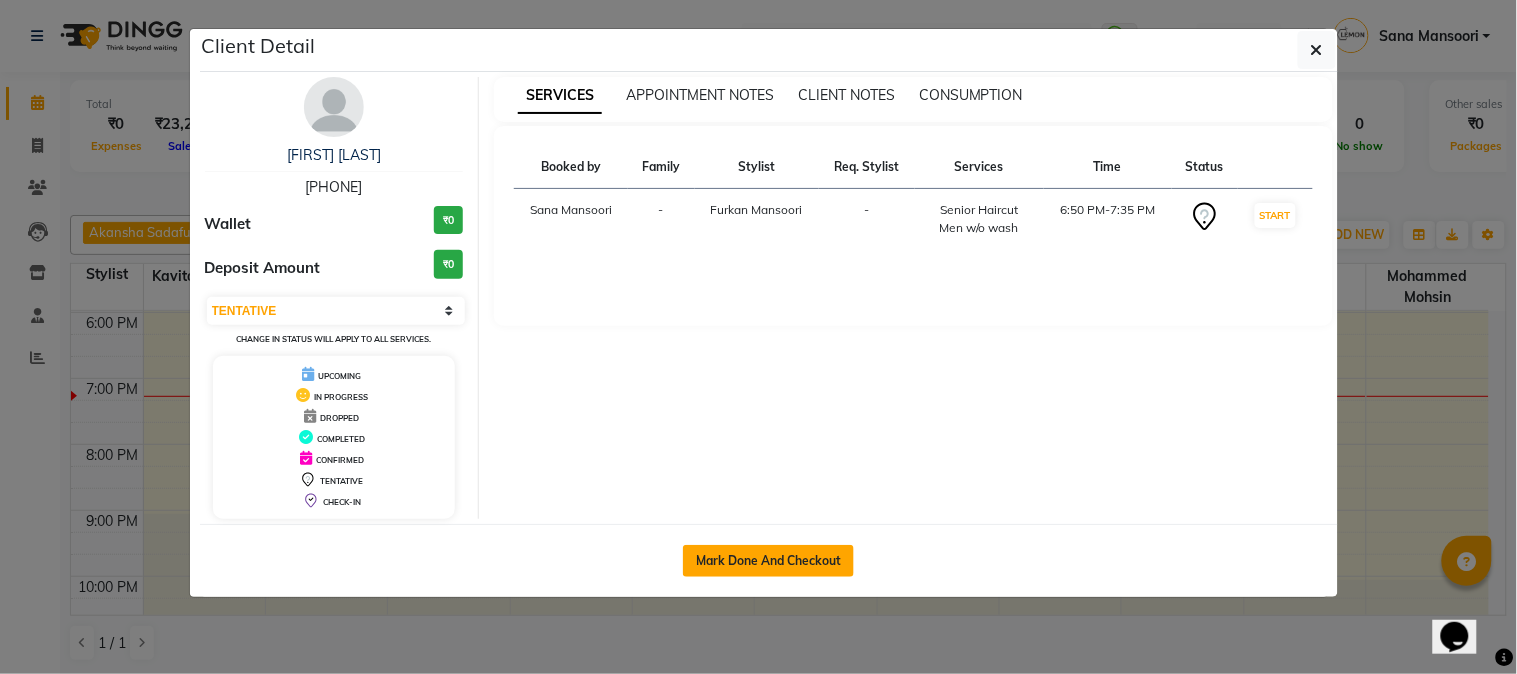 click on "Mark Done And Checkout" 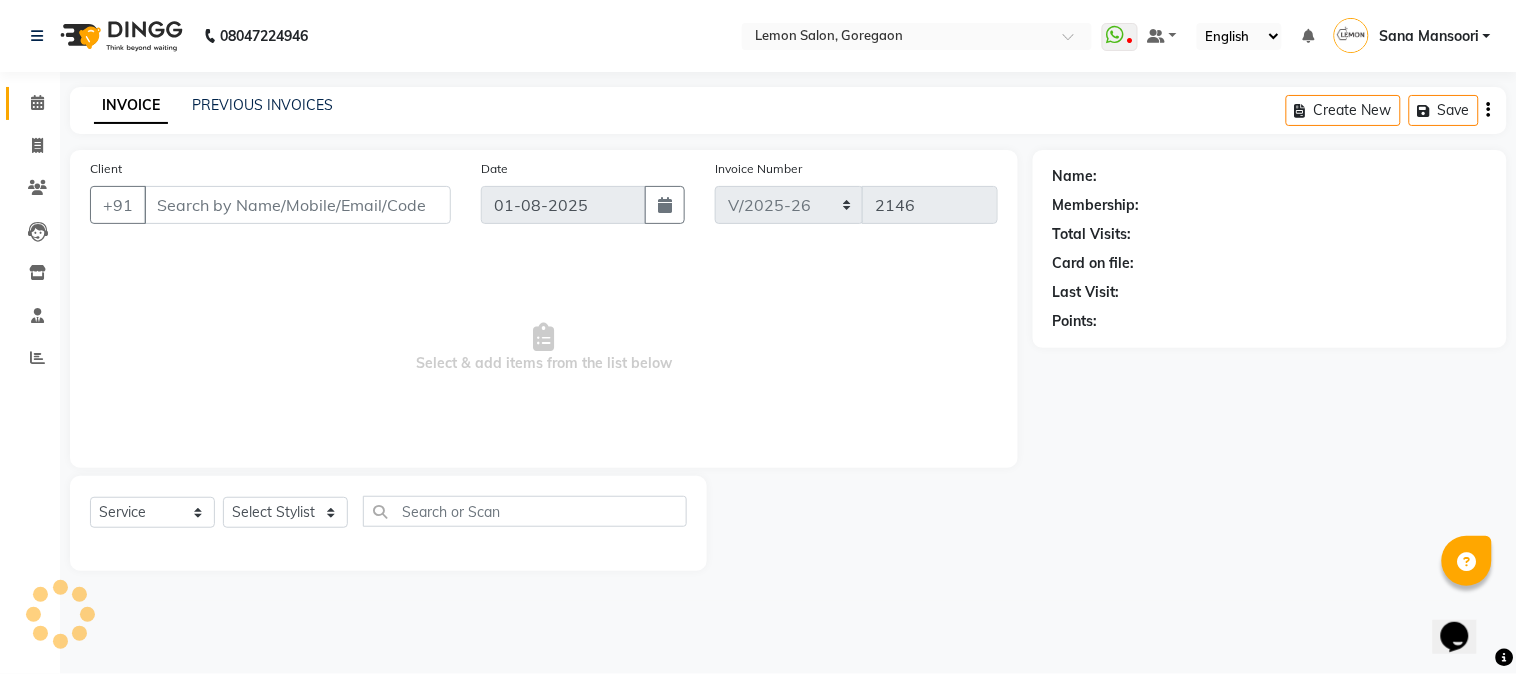 select on "3" 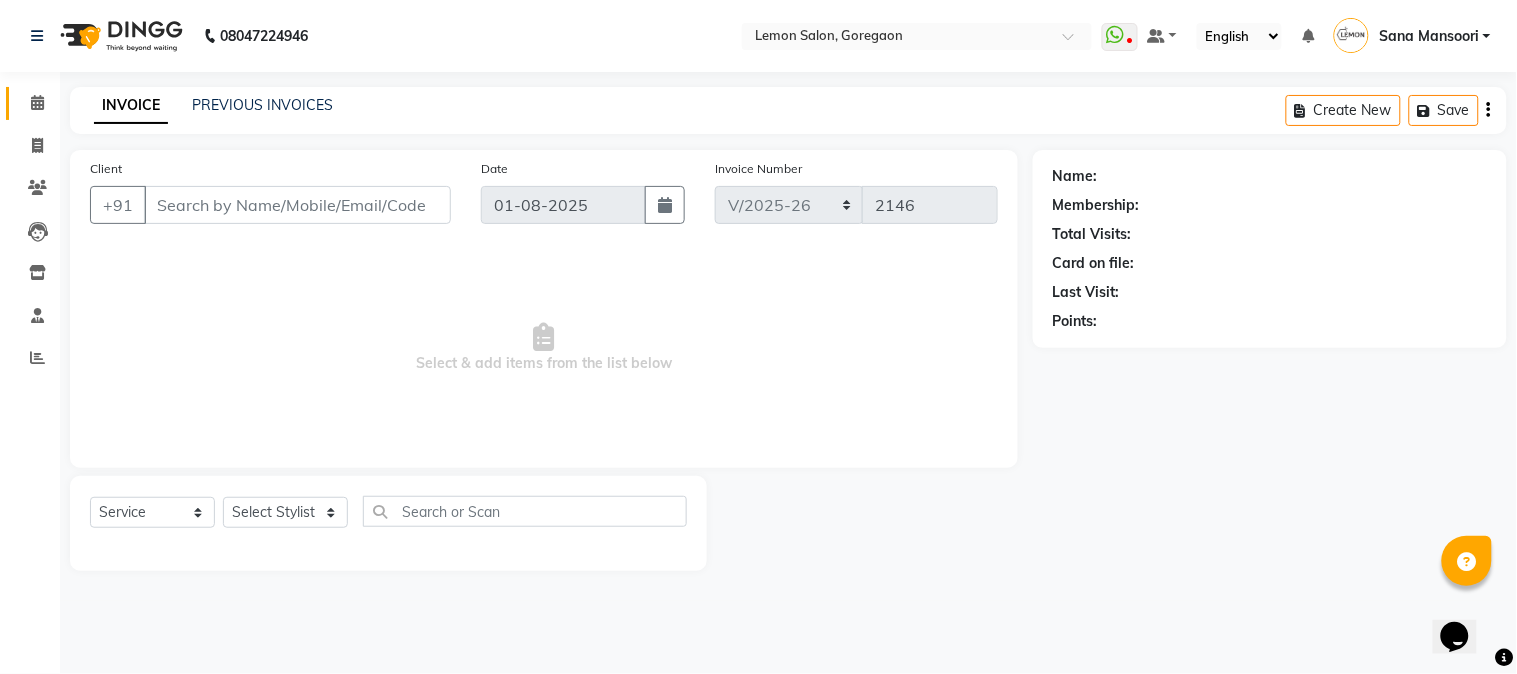 type on "9619876953" 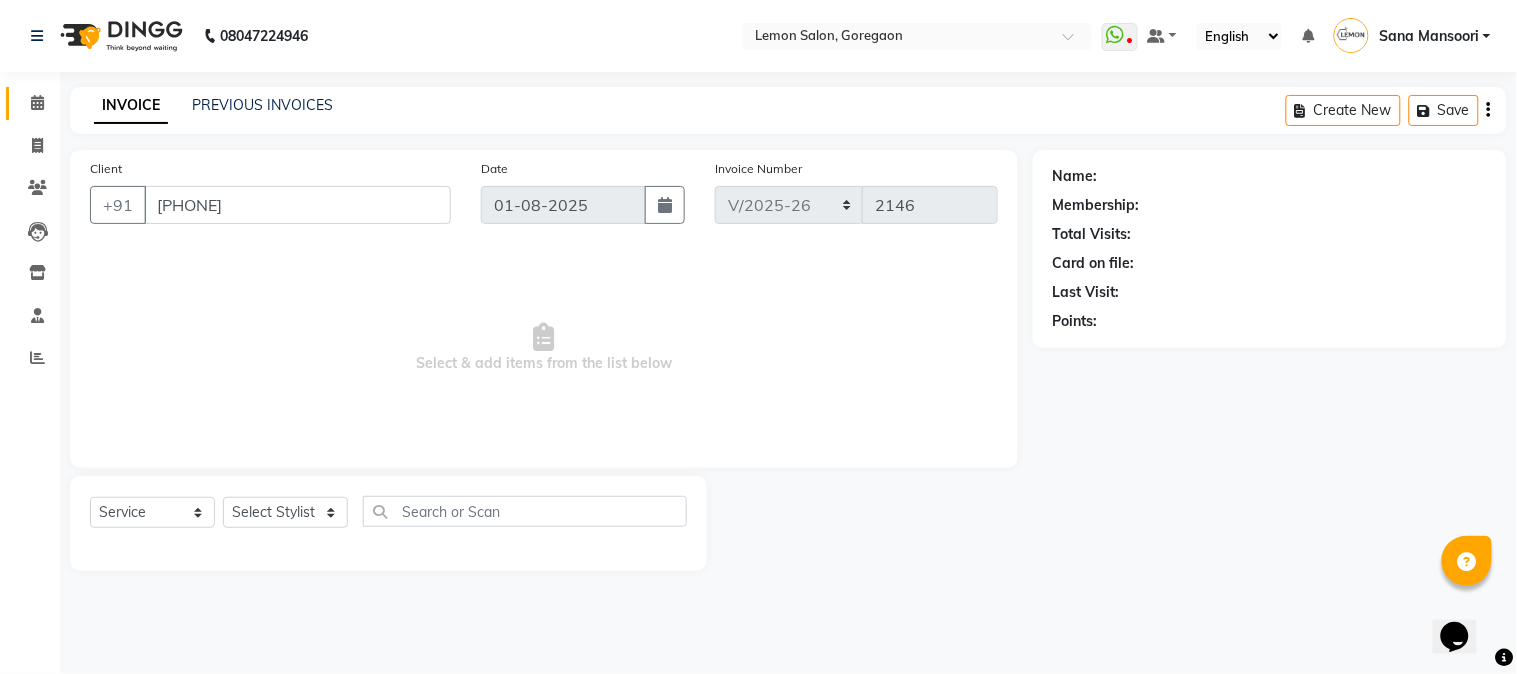select on "7420" 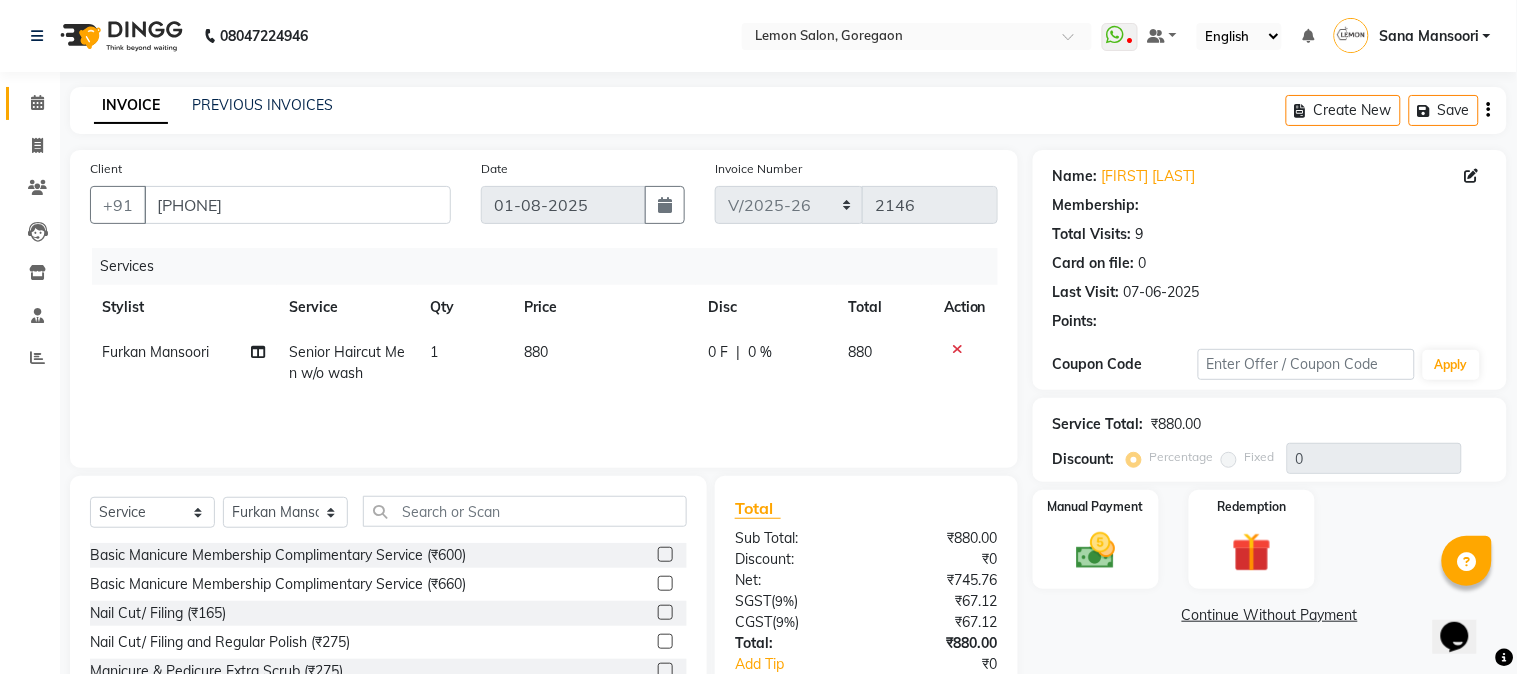 select on "1: Object" 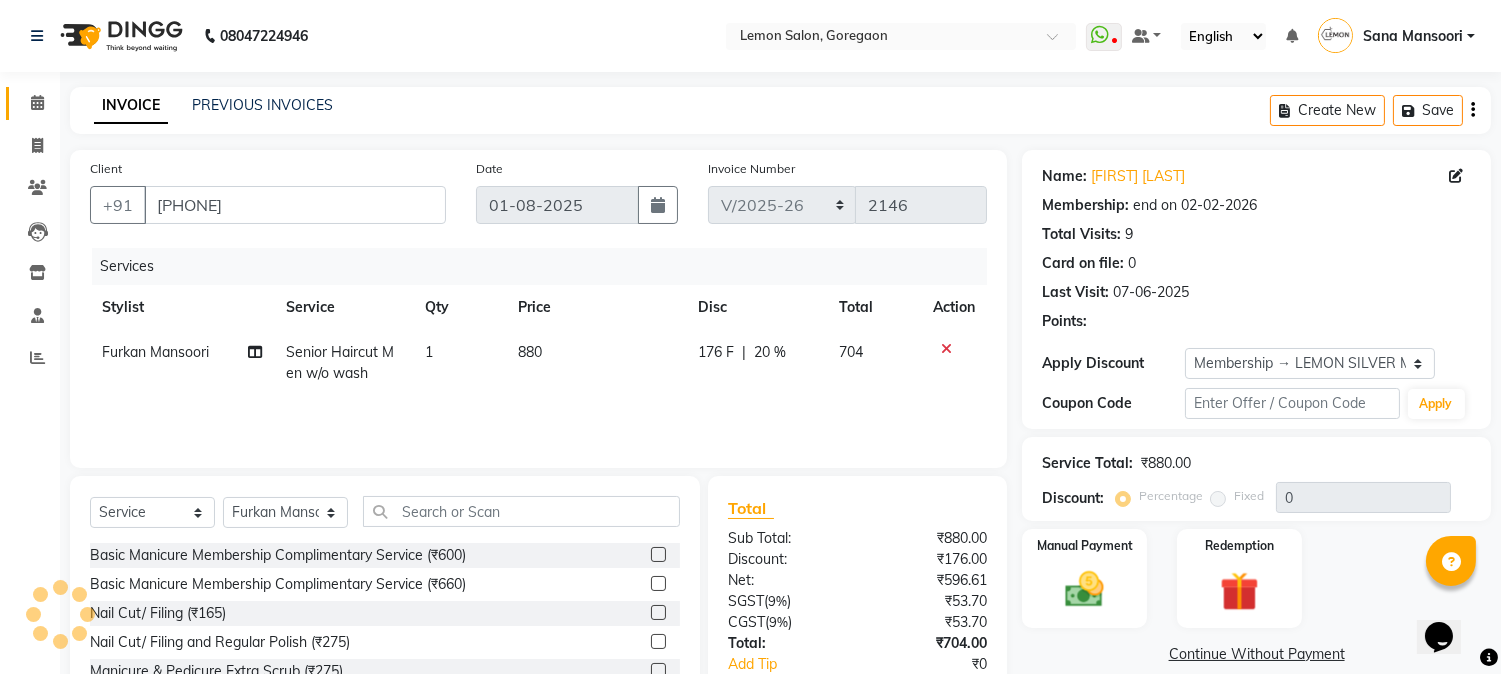 type on "20" 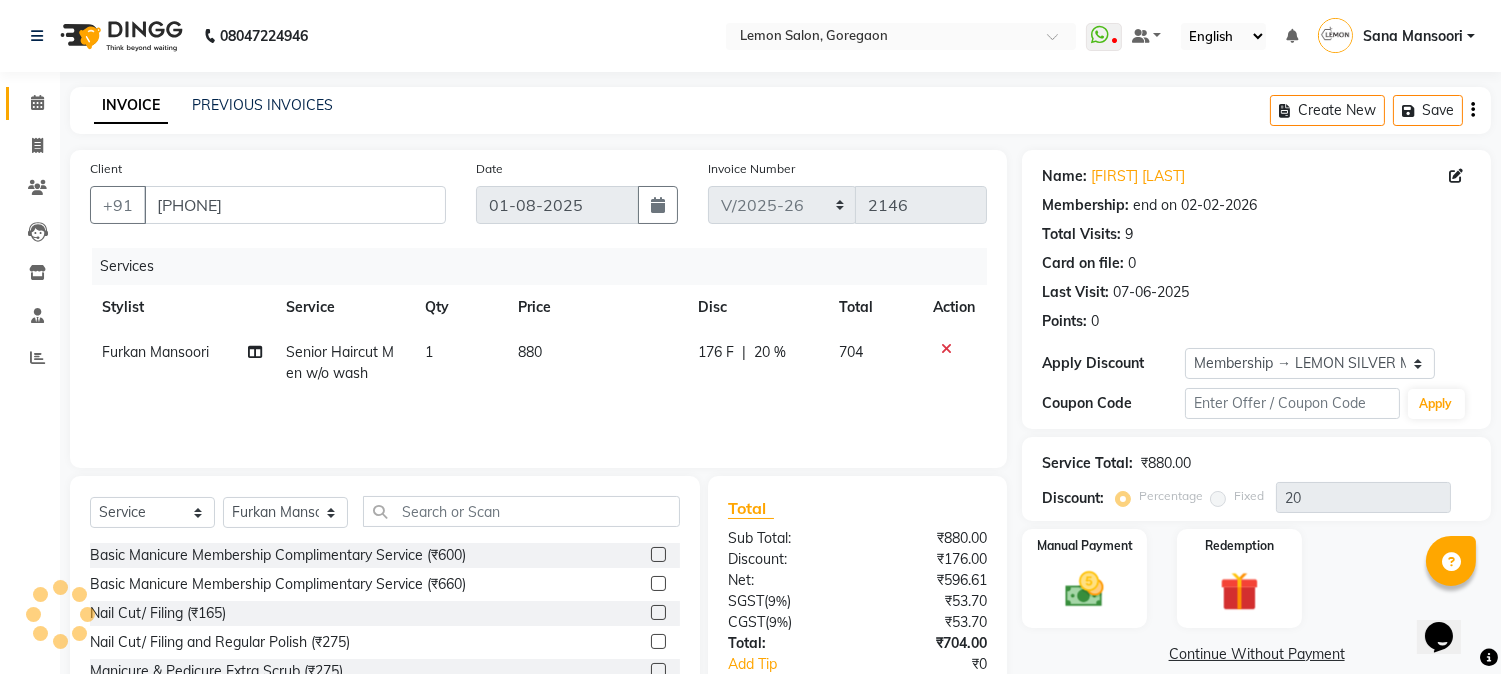 scroll, scrollTop: 126, scrollLeft: 0, axis: vertical 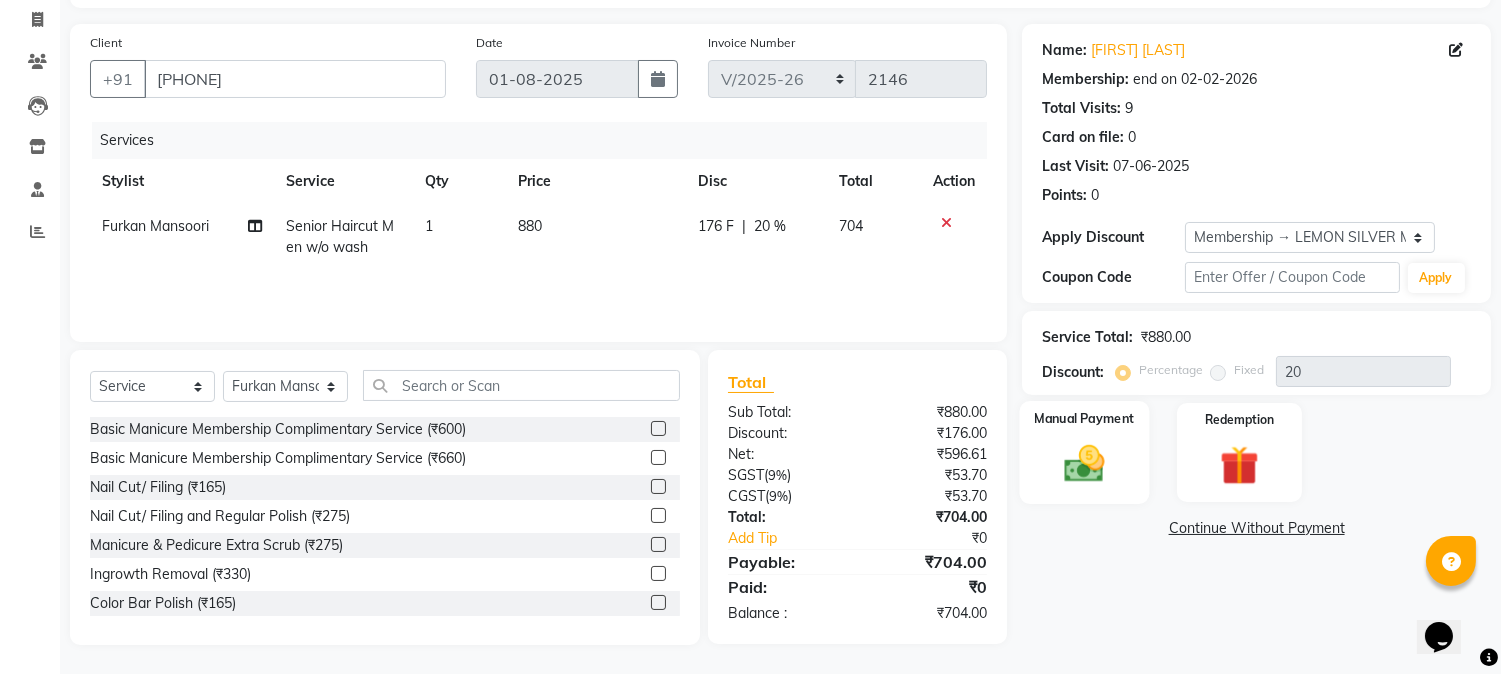 click 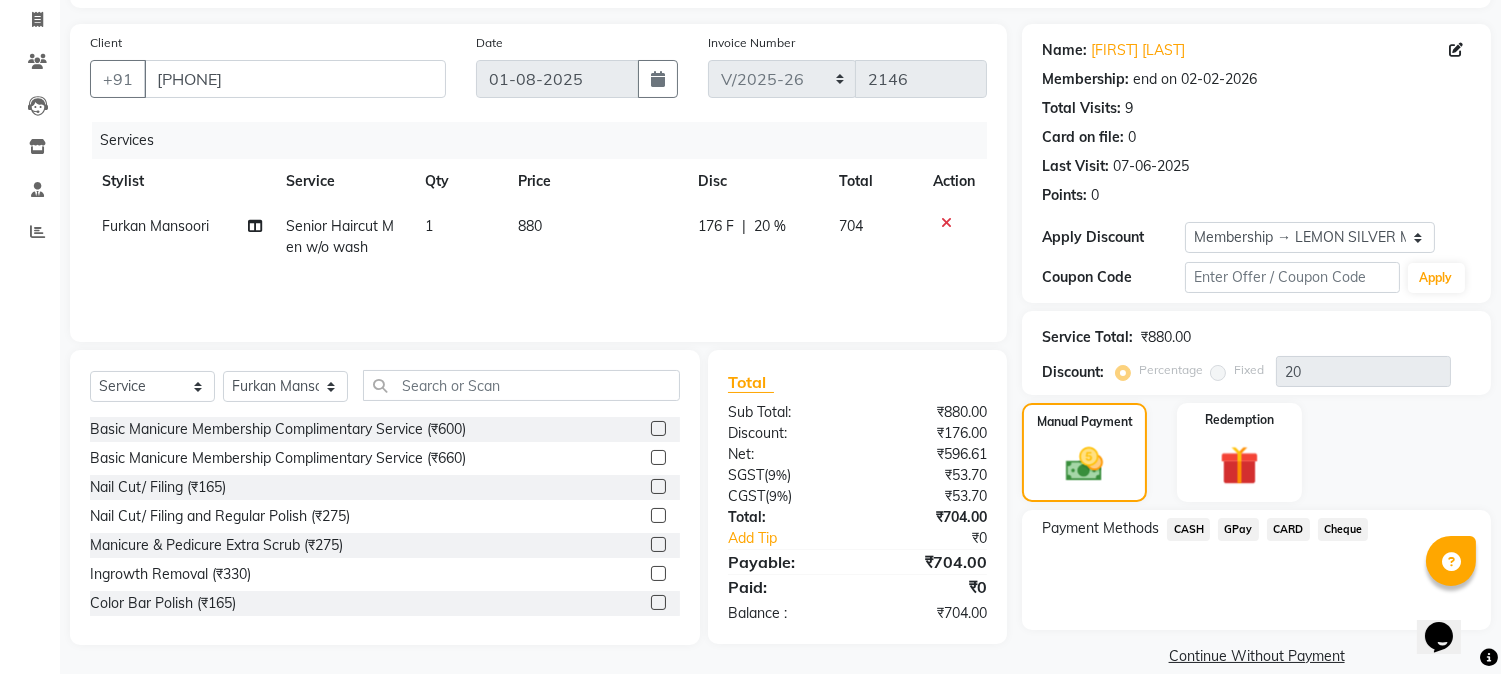 click on "CARD" 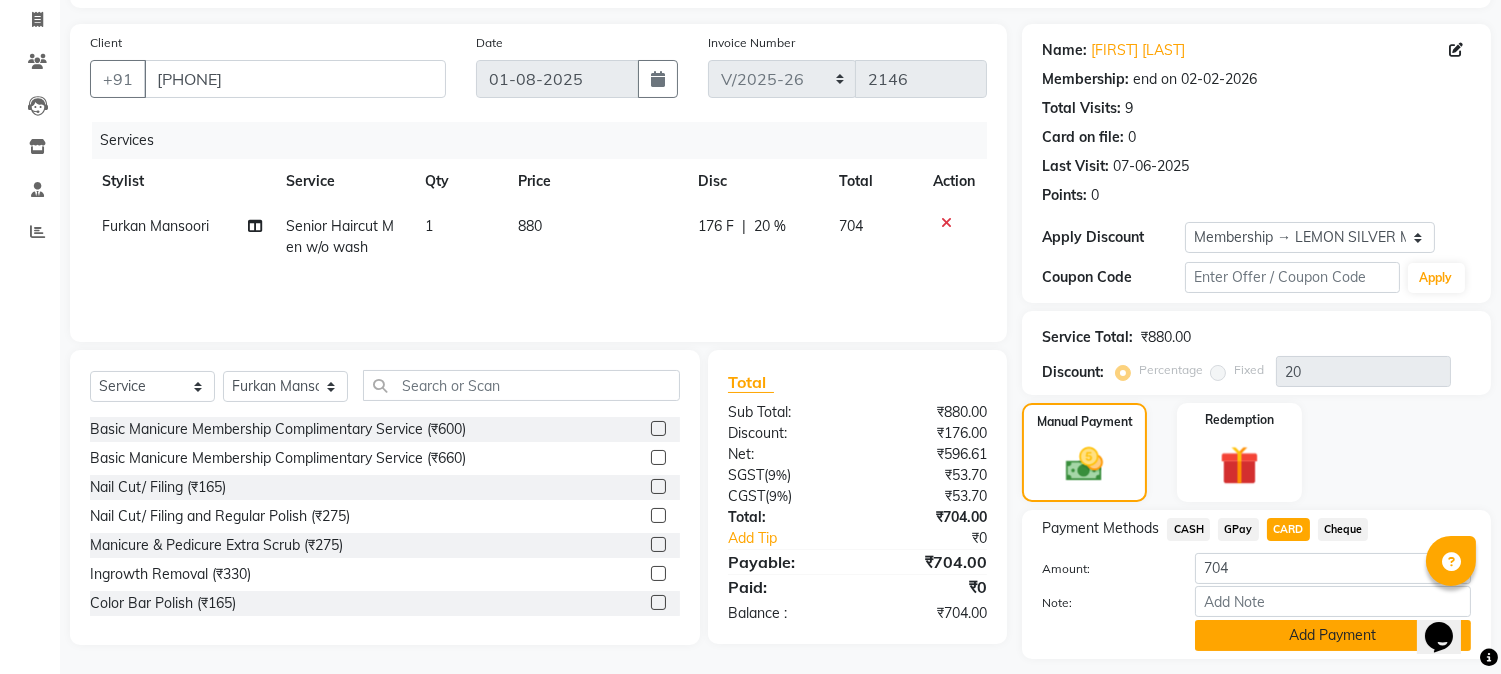 click on "Add Payment" 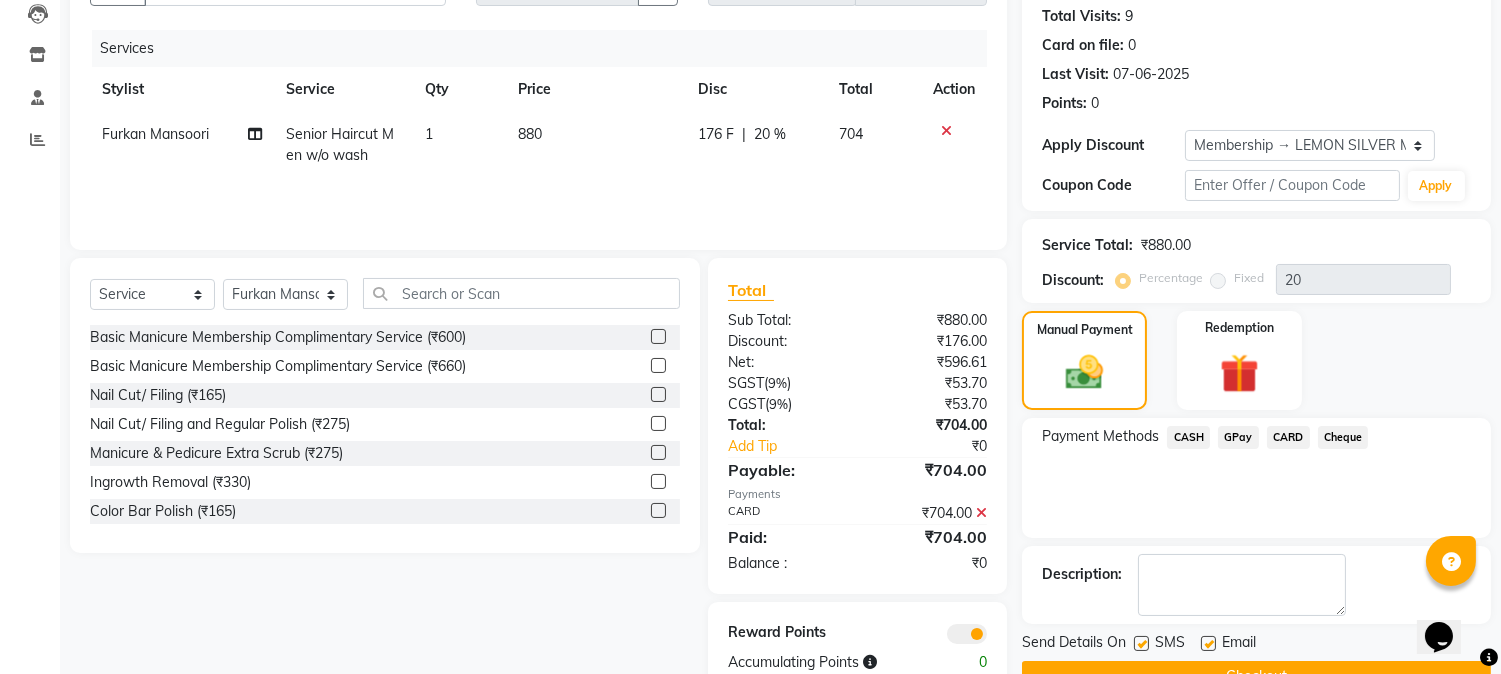 scroll, scrollTop: 266, scrollLeft: 0, axis: vertical 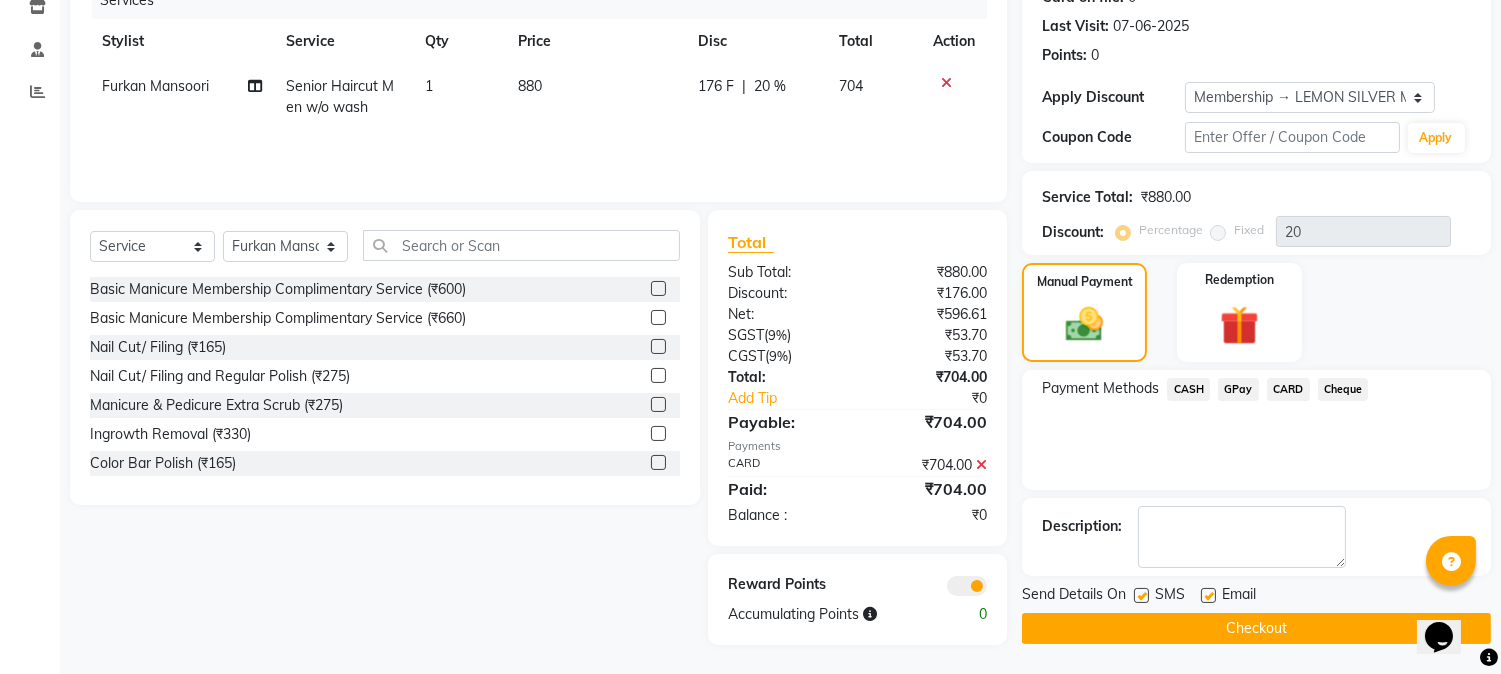 click 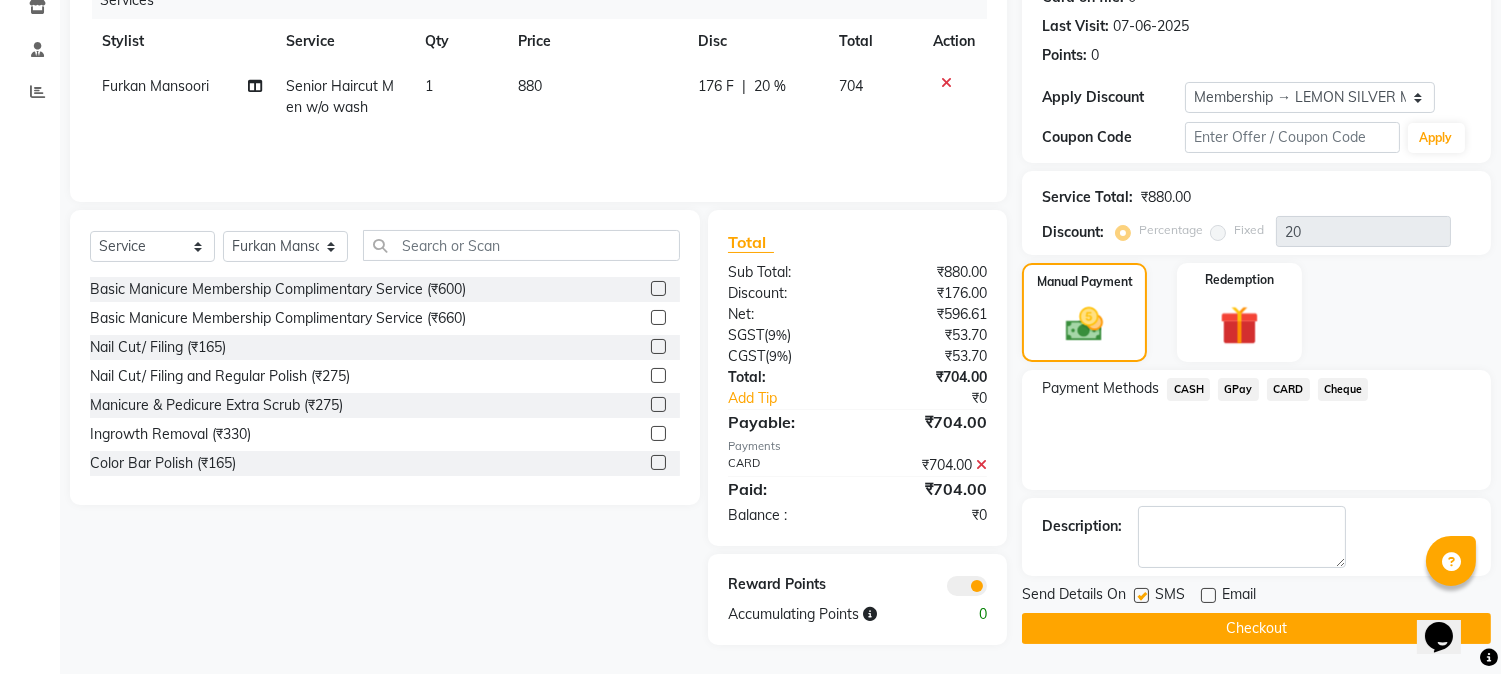 click 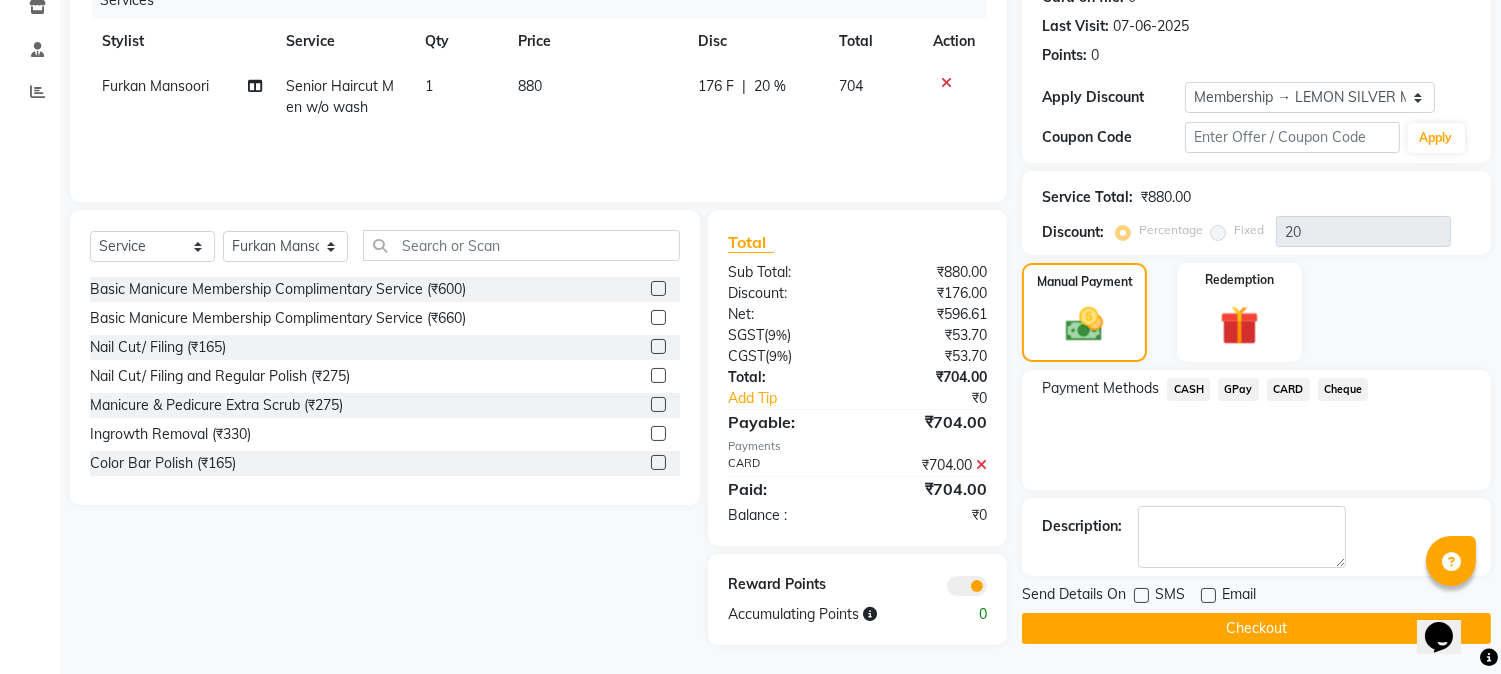 click on "Checkout" 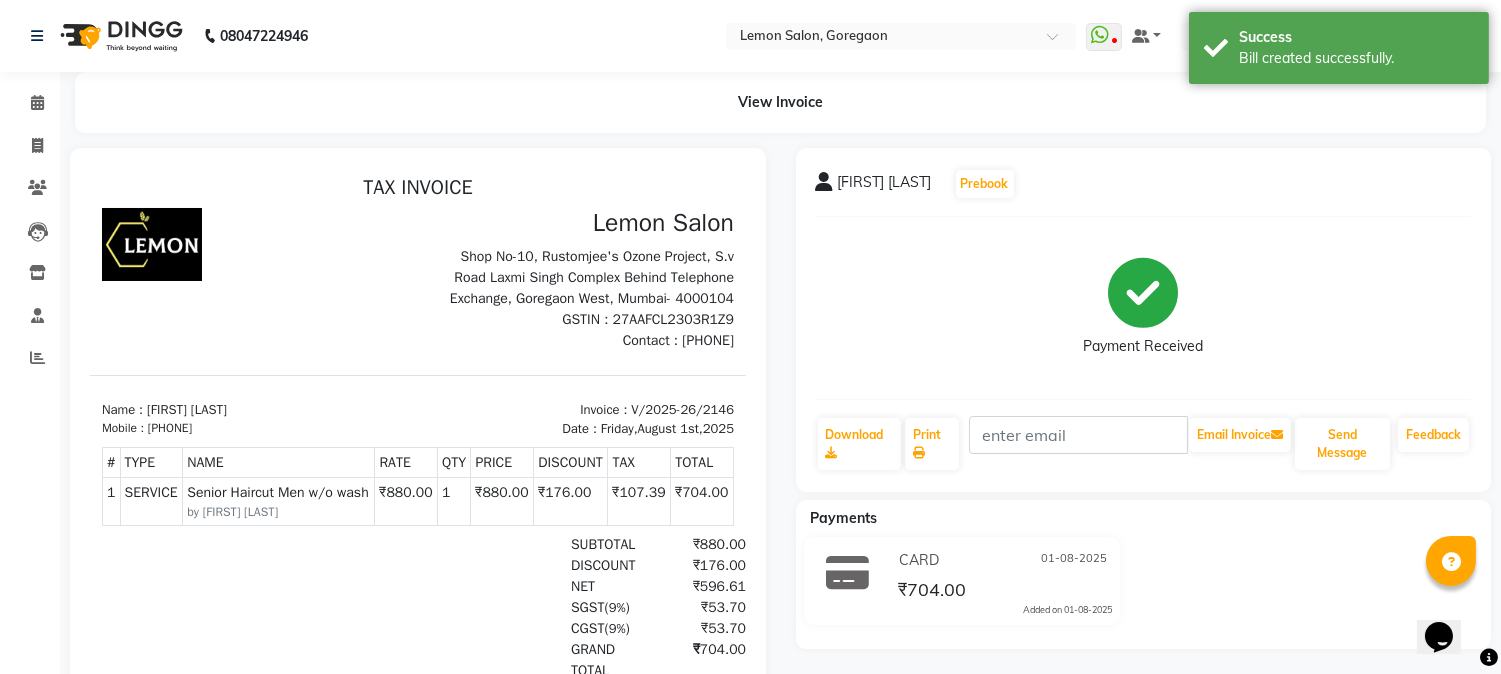 scroll, scrollTop: 0, scrollLeft: 0, axis: both 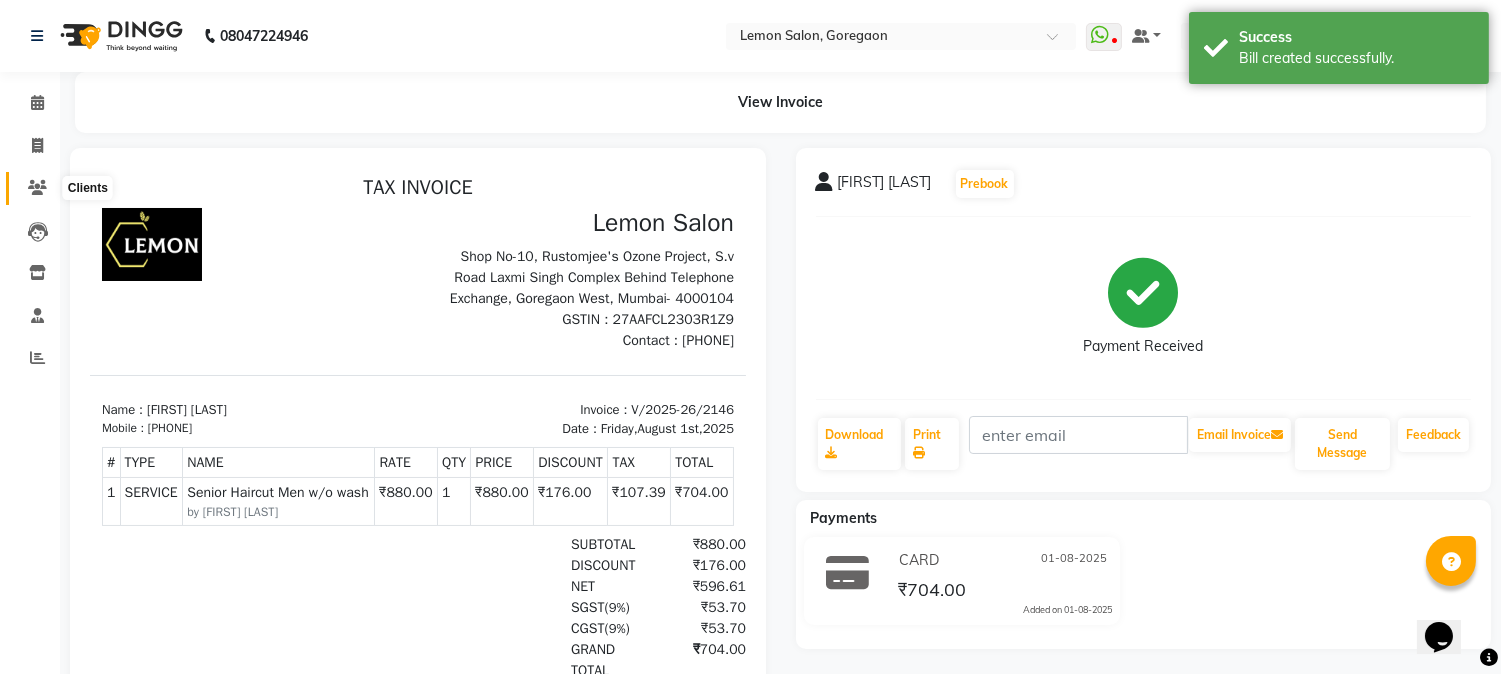 click 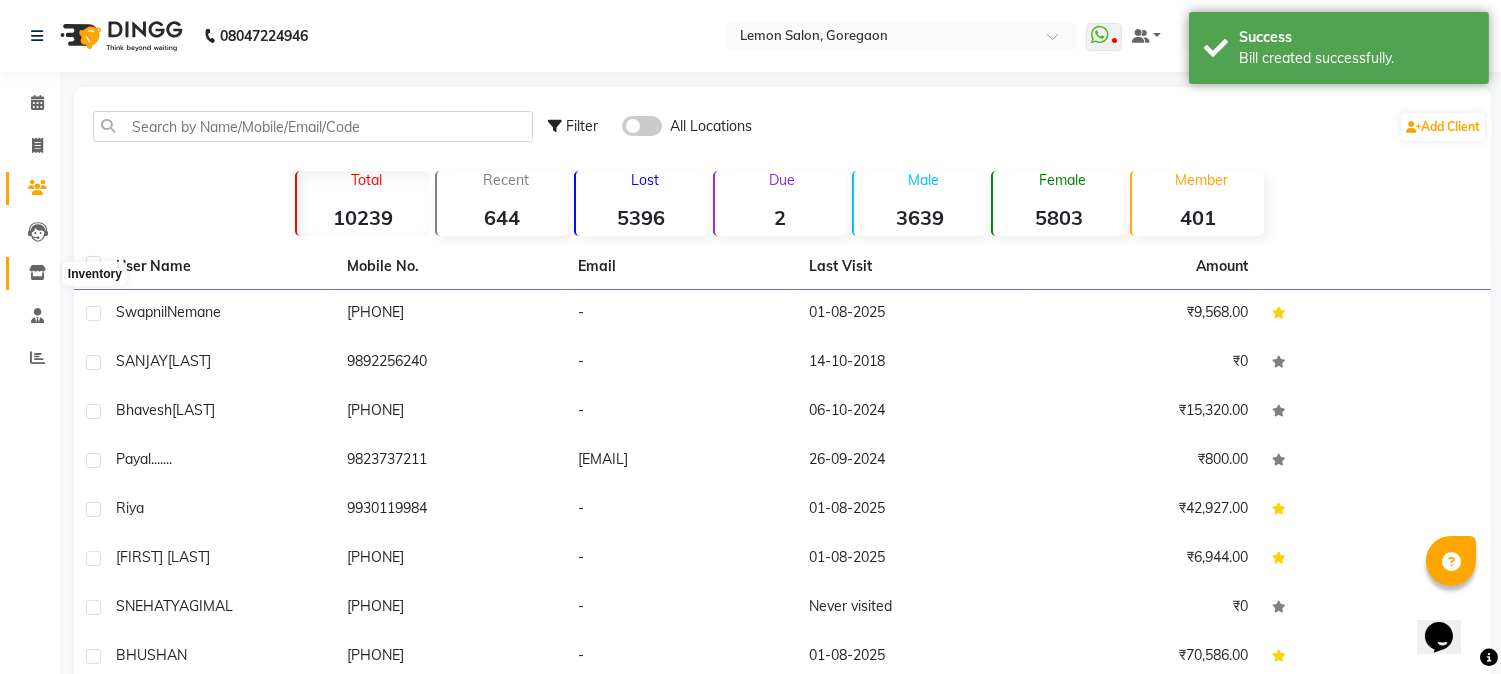 click 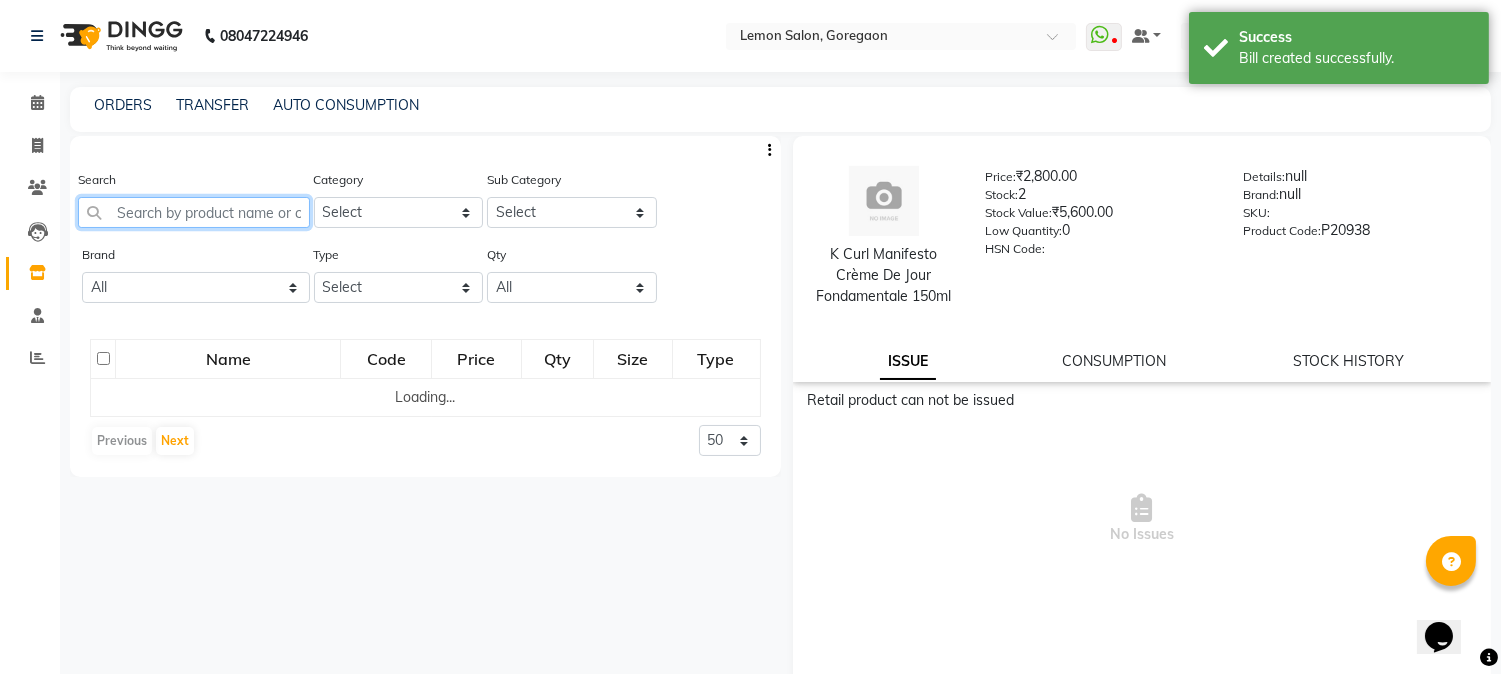 click 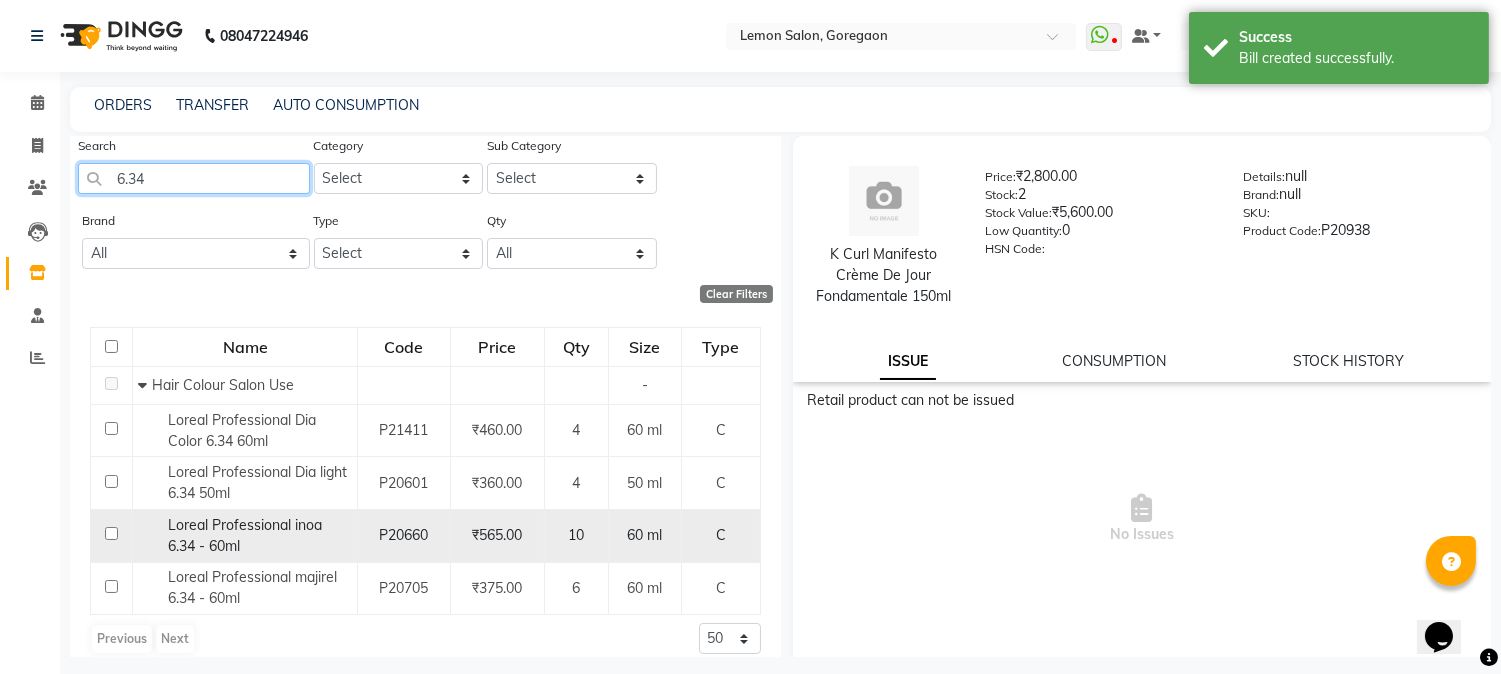 scroll, scrollTop: 53, scrollLeft: 0, axis: vertical 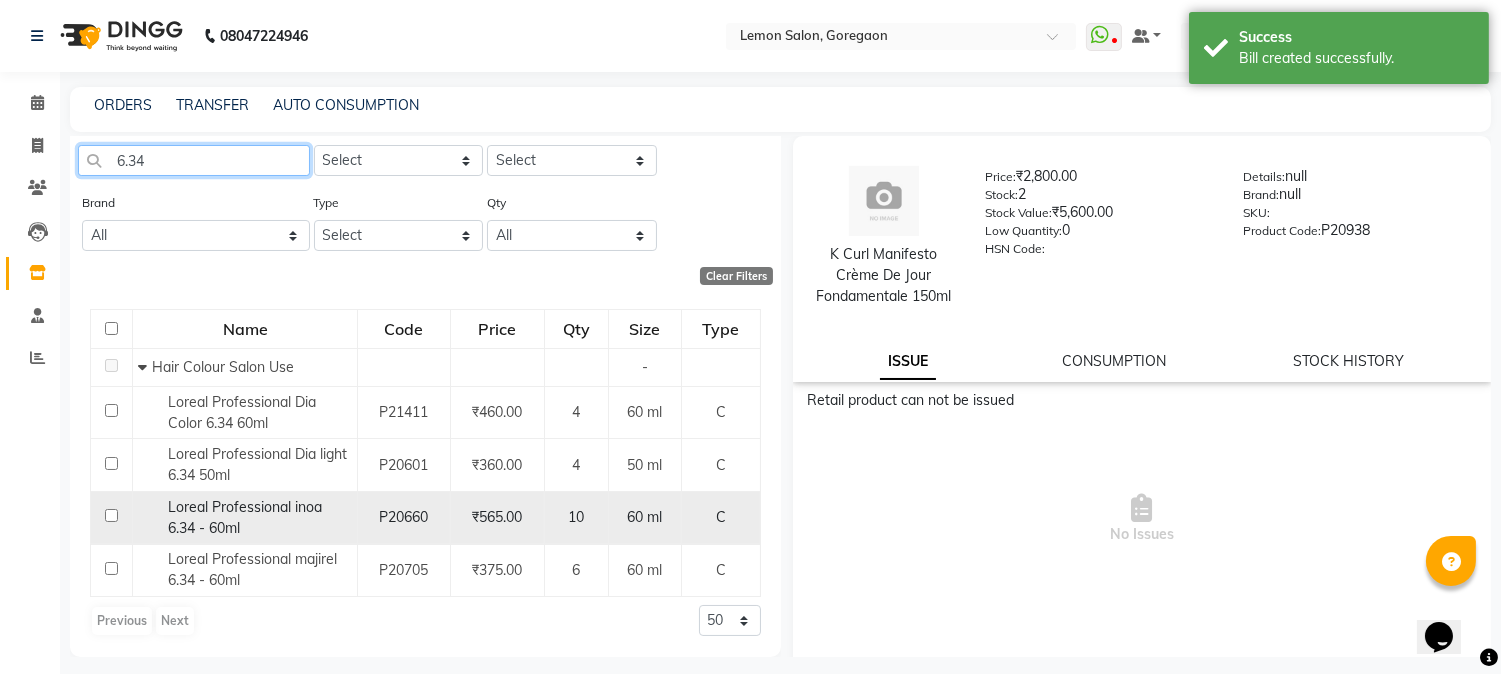 type on "6.34" 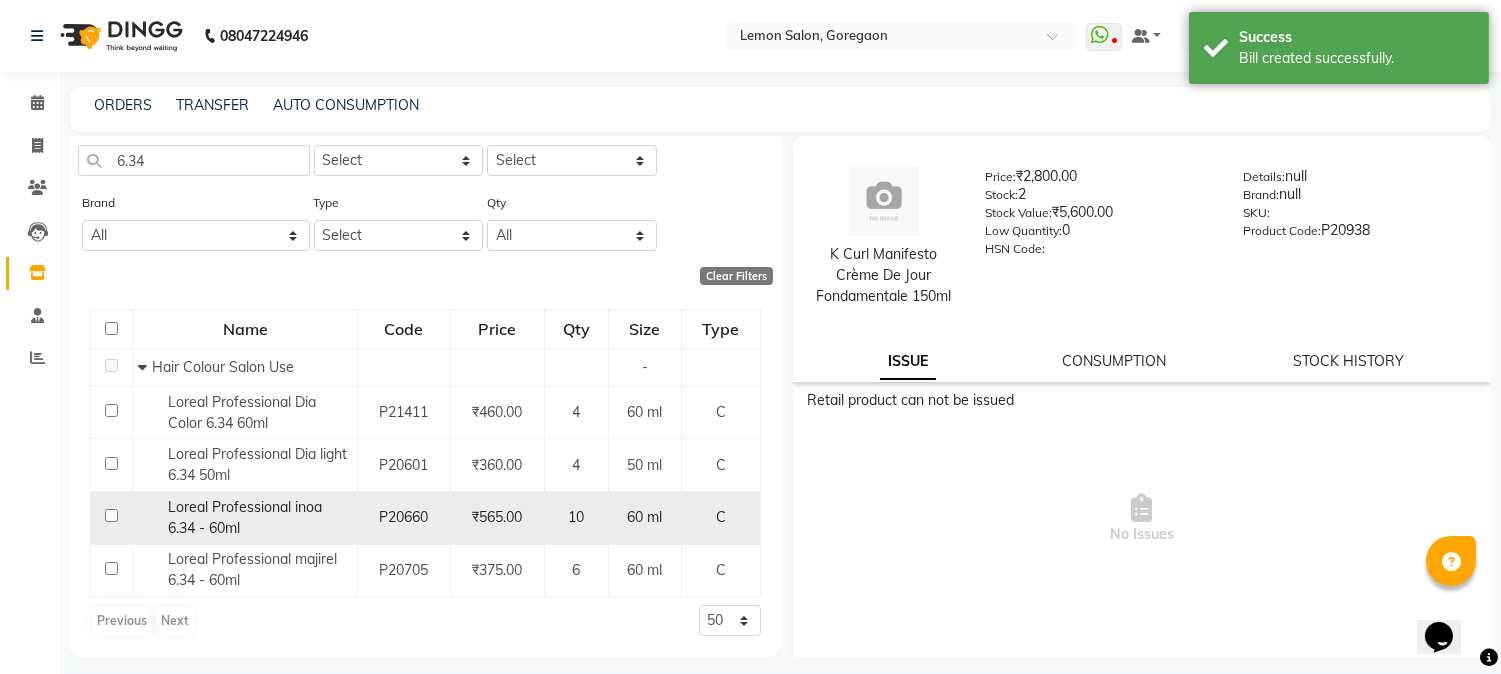 click on "Loreal Professional inoa 6.34 - 60ml" 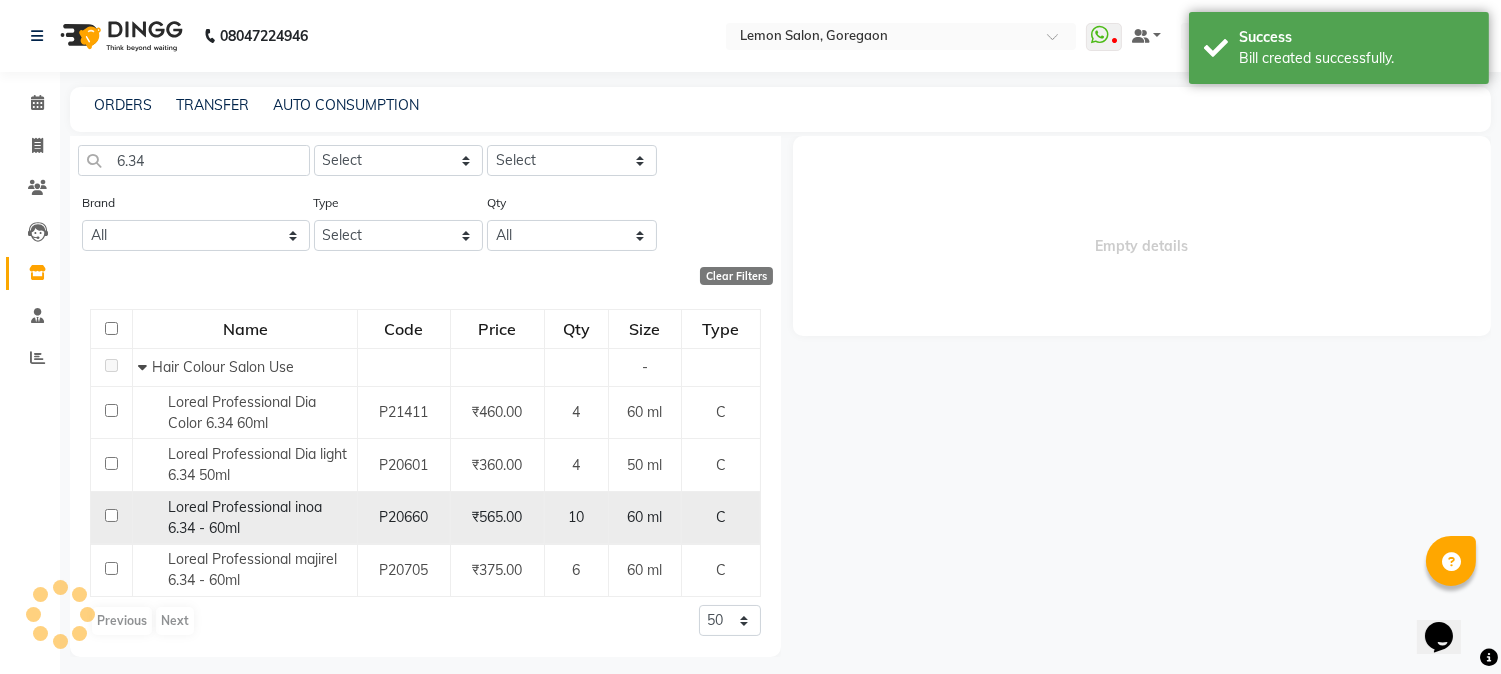 select 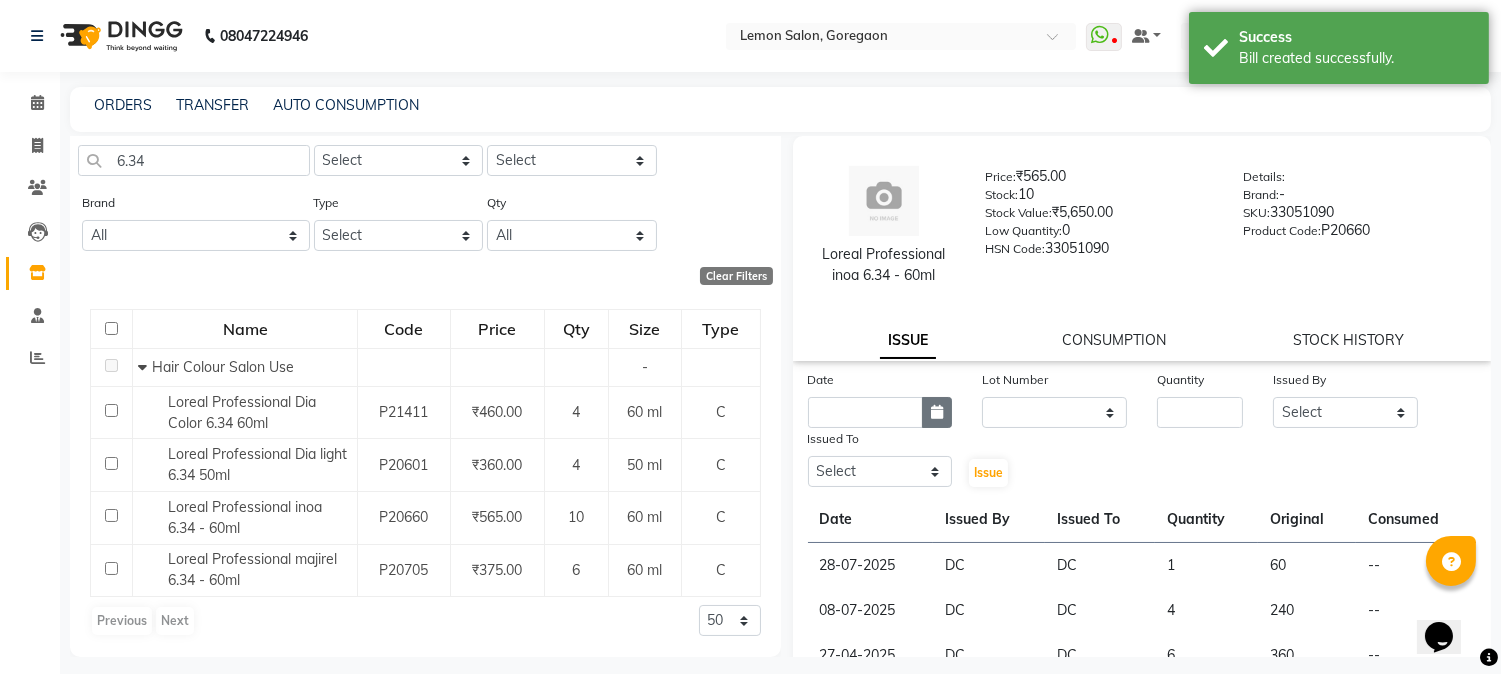 click 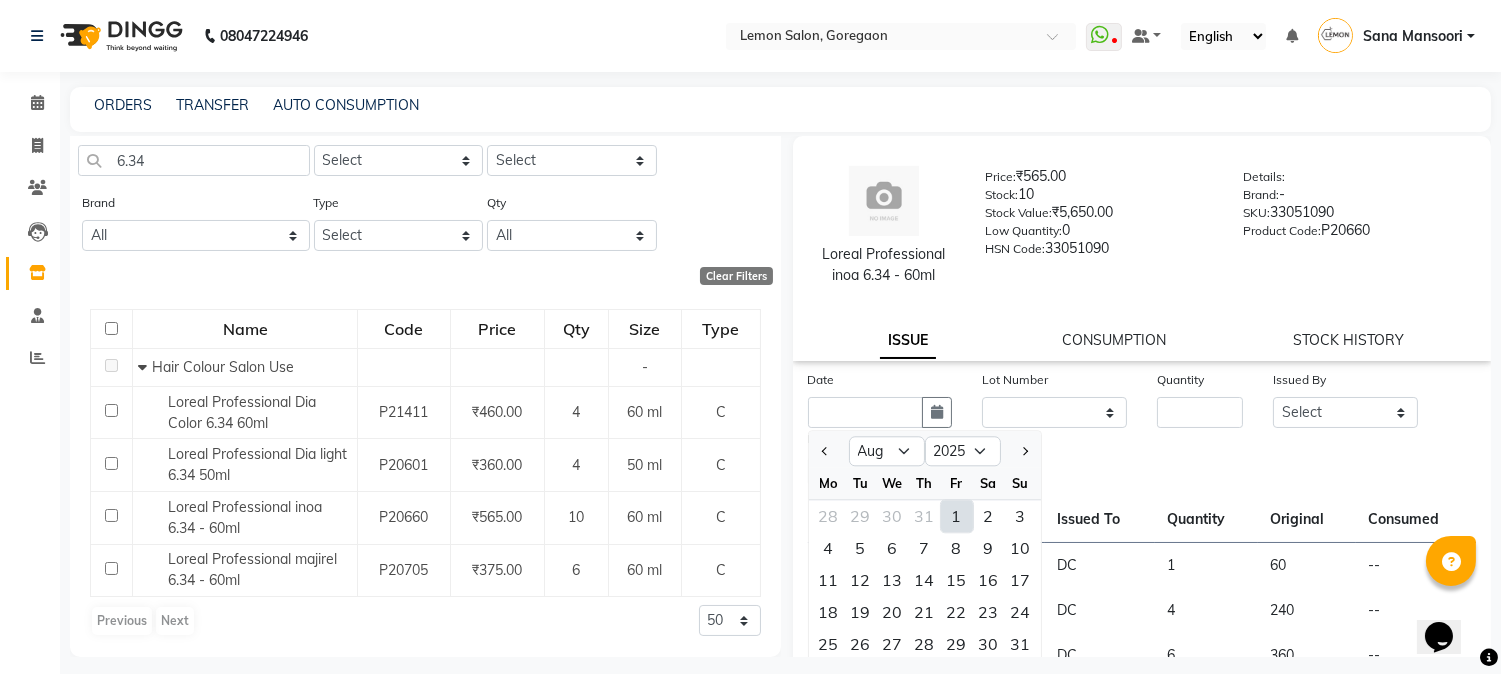 click on "1" 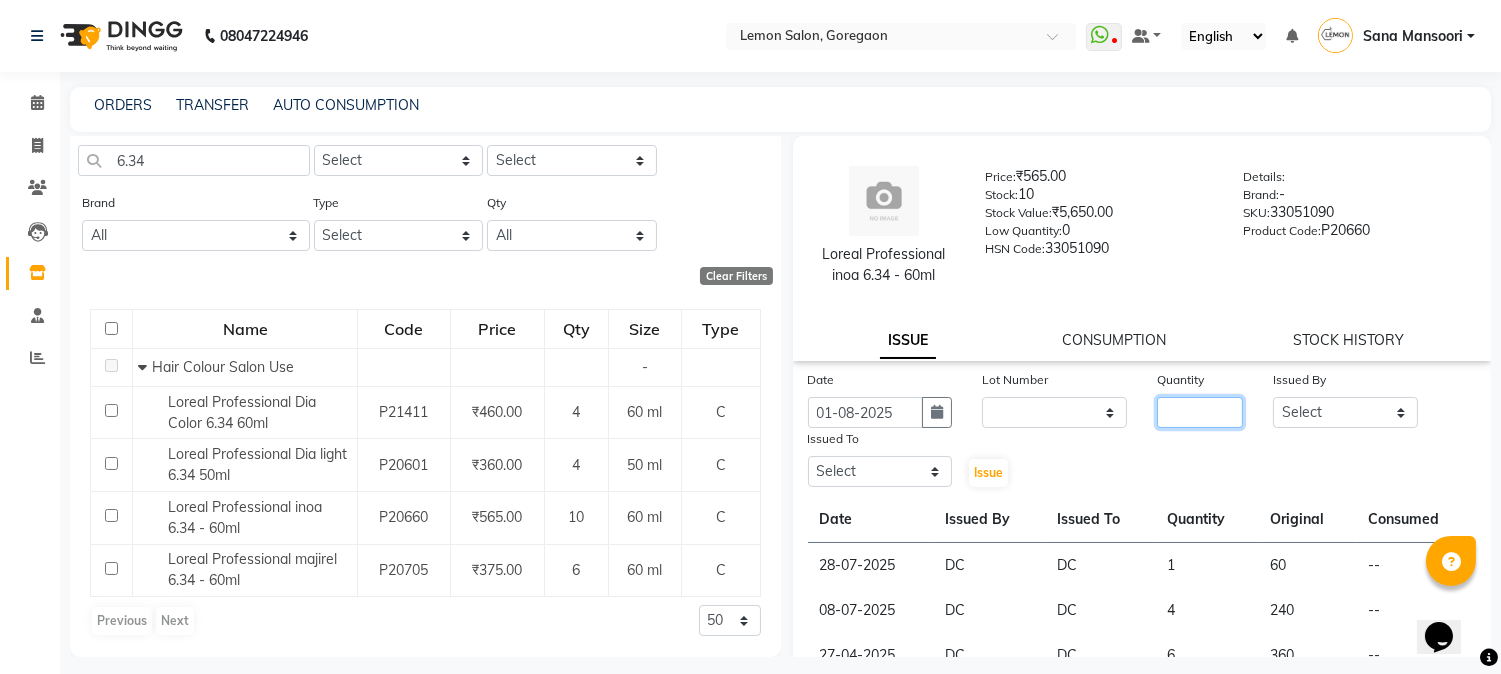 click 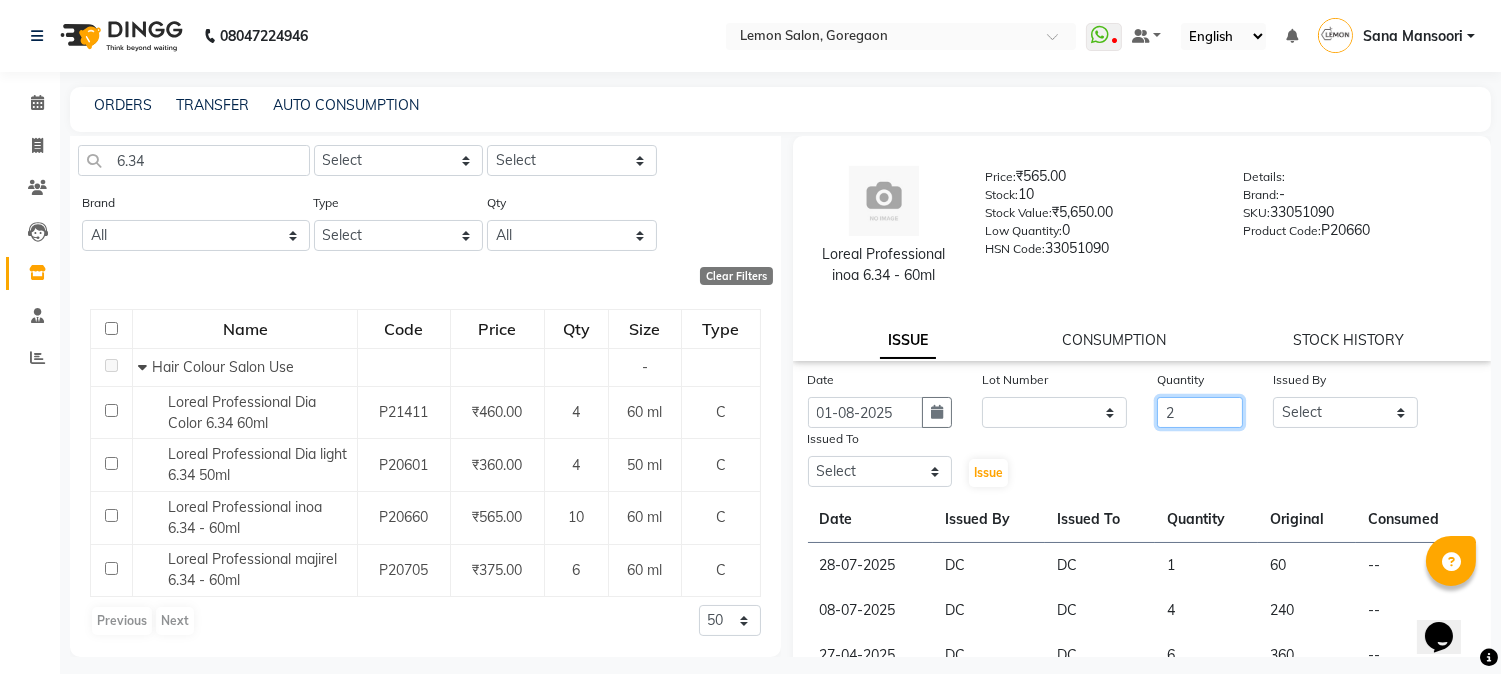 type on "2" 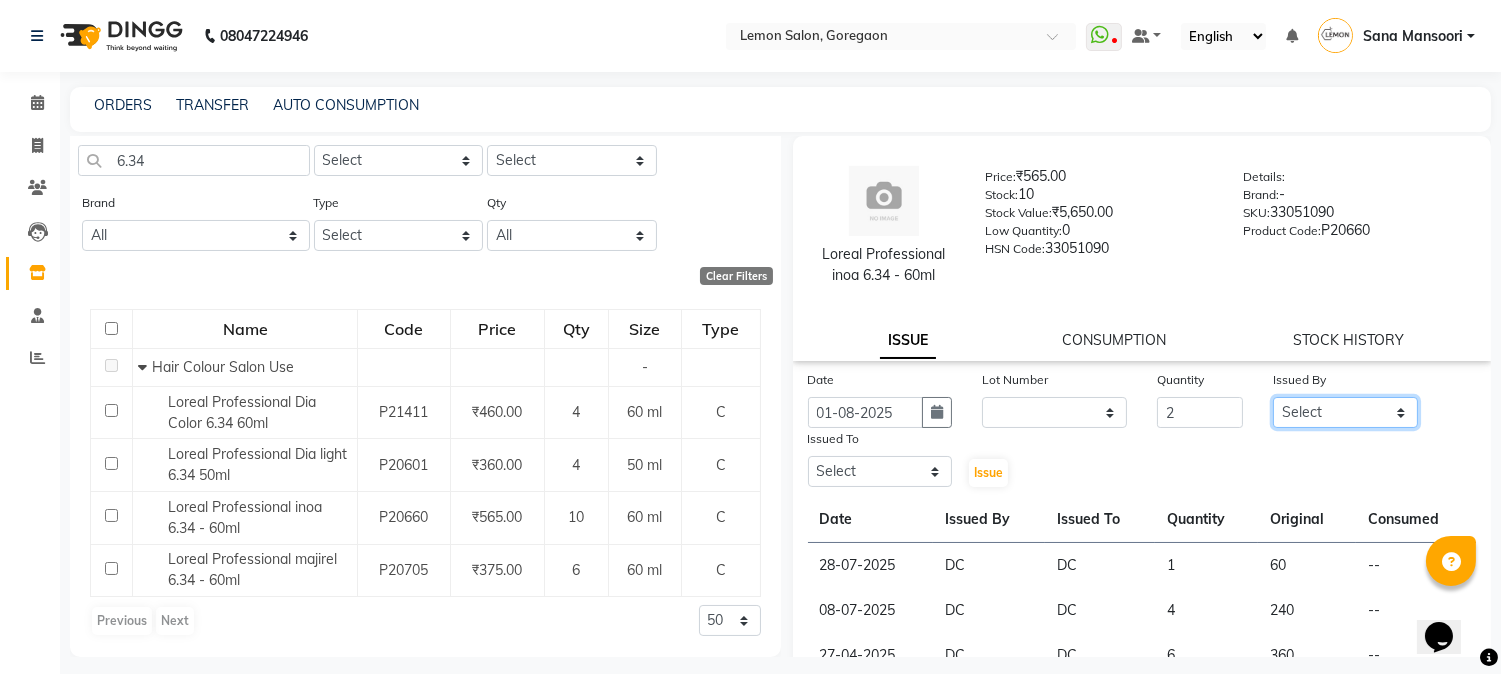 drag, startPoint x: 1350, startPoint y: 414, endPoint x: 1363, endPoint y: 417, distance: 13.341664 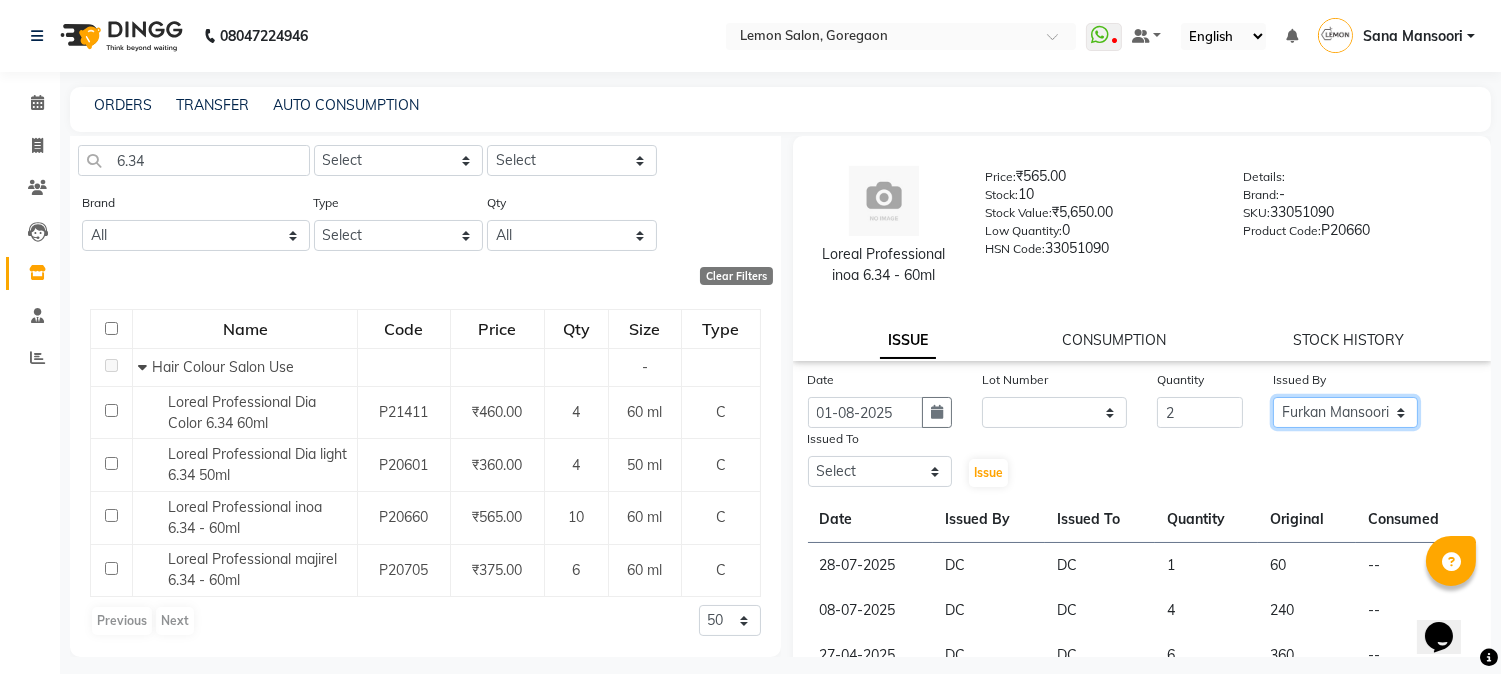 click on "Select Abhay  Akansha Sadafule Asma Dshpande Datta Kawar DC Furkan Mansoori kavita Kelatkar  Manisha Mohammed Mohsin  Mohammed Nawab  Mukaddar Shaikh Sana Mansoori Sandhya Tabrez Shah  Urmila Pol" 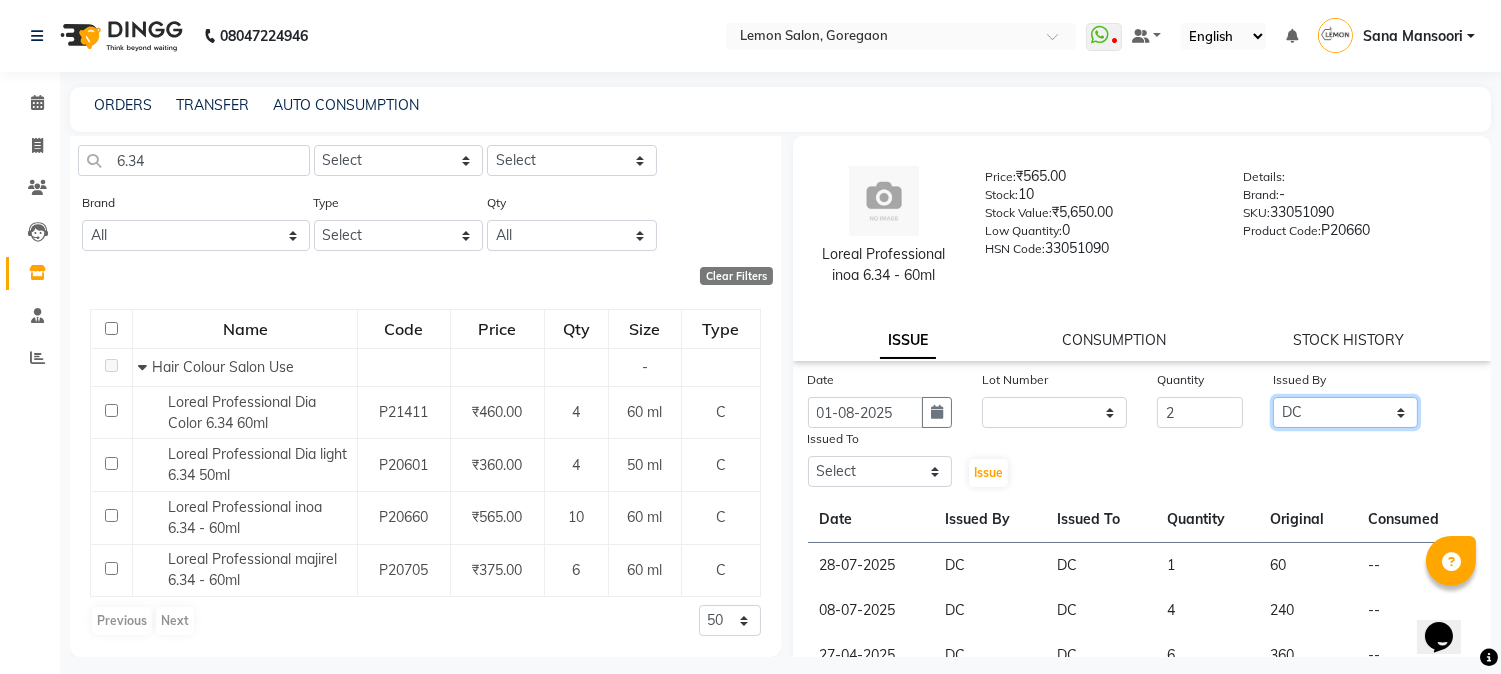 click on "Select Abhay  Akansha Sadafule Asma Dshpande Datta Kawar DC Furkan Mansoori kavita Kelatkar  Manisha Mohammed Mohsin  Mohammed Nawab  Mukaddar Shaikh Sana Mansoori Sandhya Tabrez Shah  Urmila Pol" 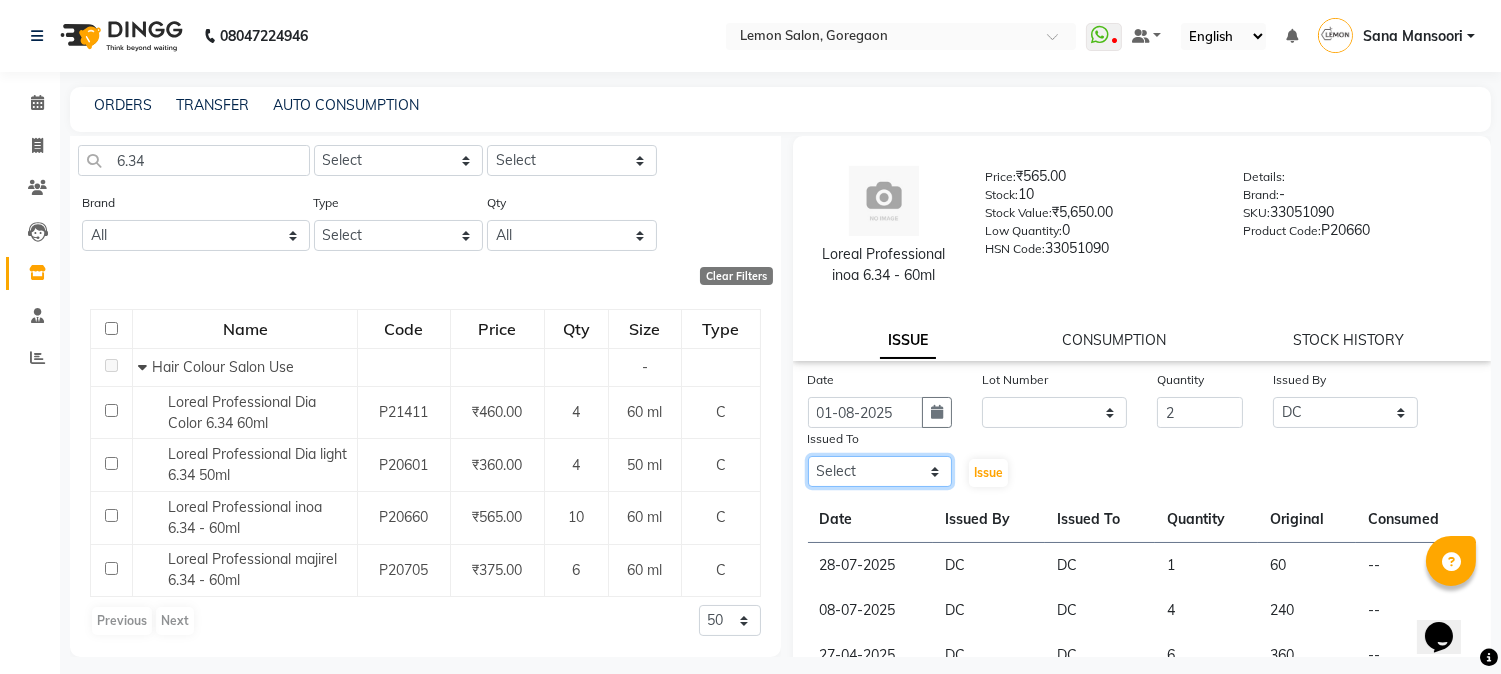 click on "Select Abhay  Akansha Sadafule Asma Dshpande Datta Kawar DC Furkan Mansoori kavita Kelatkar  Manisha Mohammed Mohsin  Mohammed Nawab  Mukaddar Shaikh Sana Mansoori Sandhya Tabrez Shah  Urmila Pol" 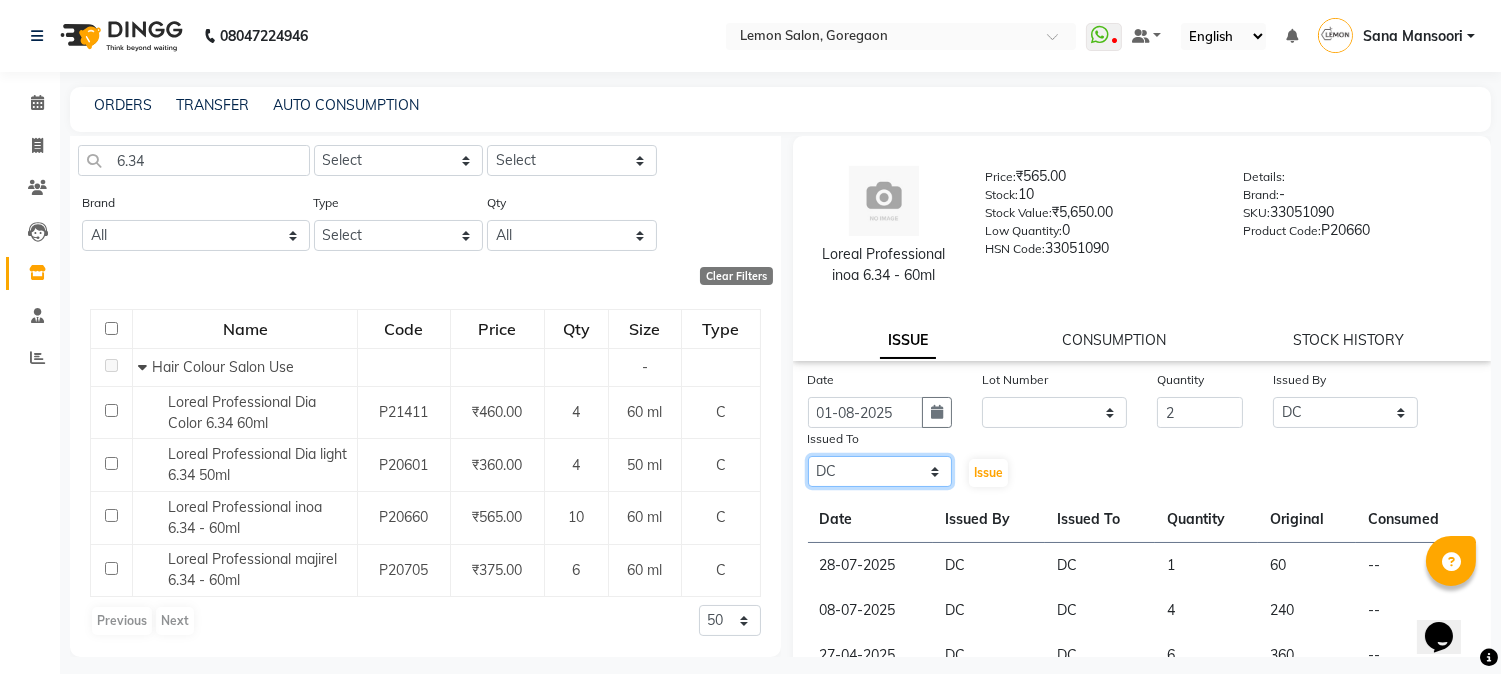 click on "Select Abhay  Akansha Sadafule Asma Dshpande Datta Kawar DC Furkan Mansoori kavita Kelatkar  Manisha Mohammed Mohsin  Mohammed Nawab  Mukaddar Shaikh Sana Mansoori Sandhya Tabrez Shah  Urmila Pol" 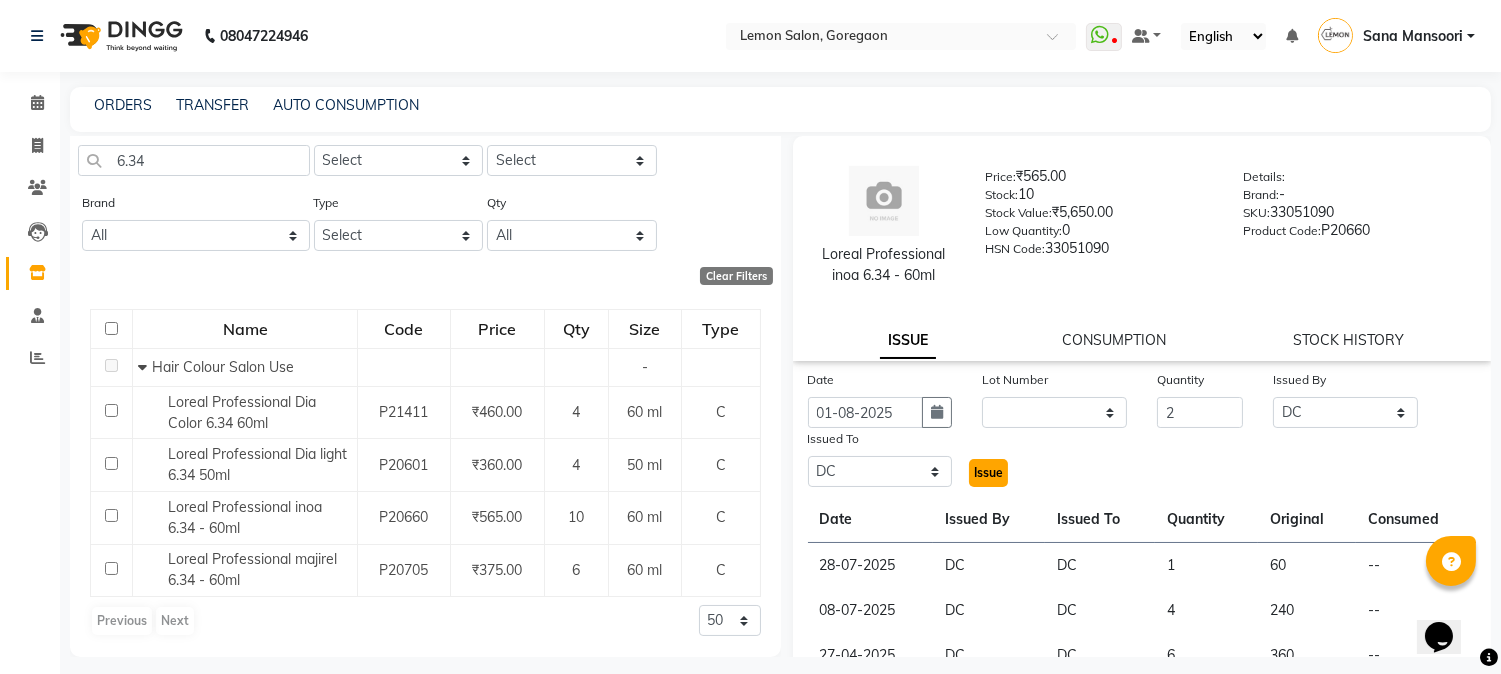 click on "Issue" 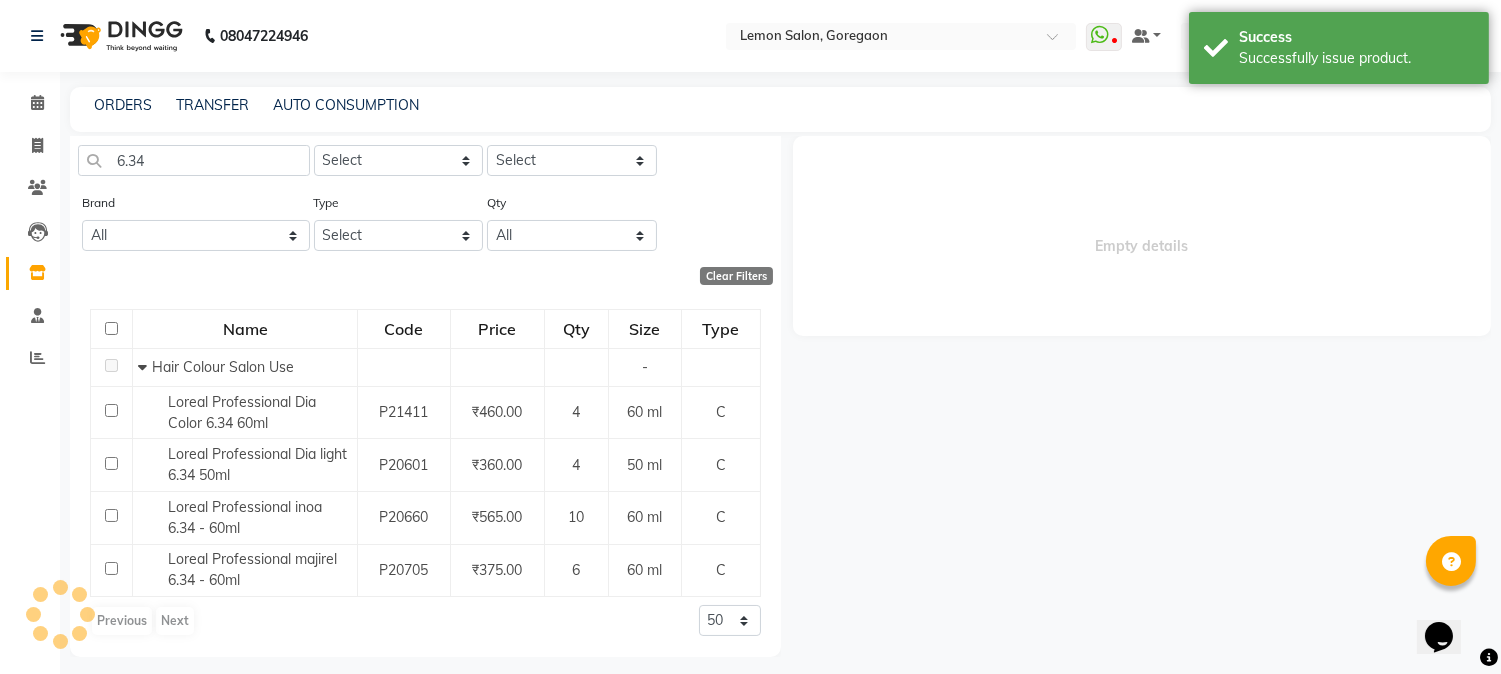 select 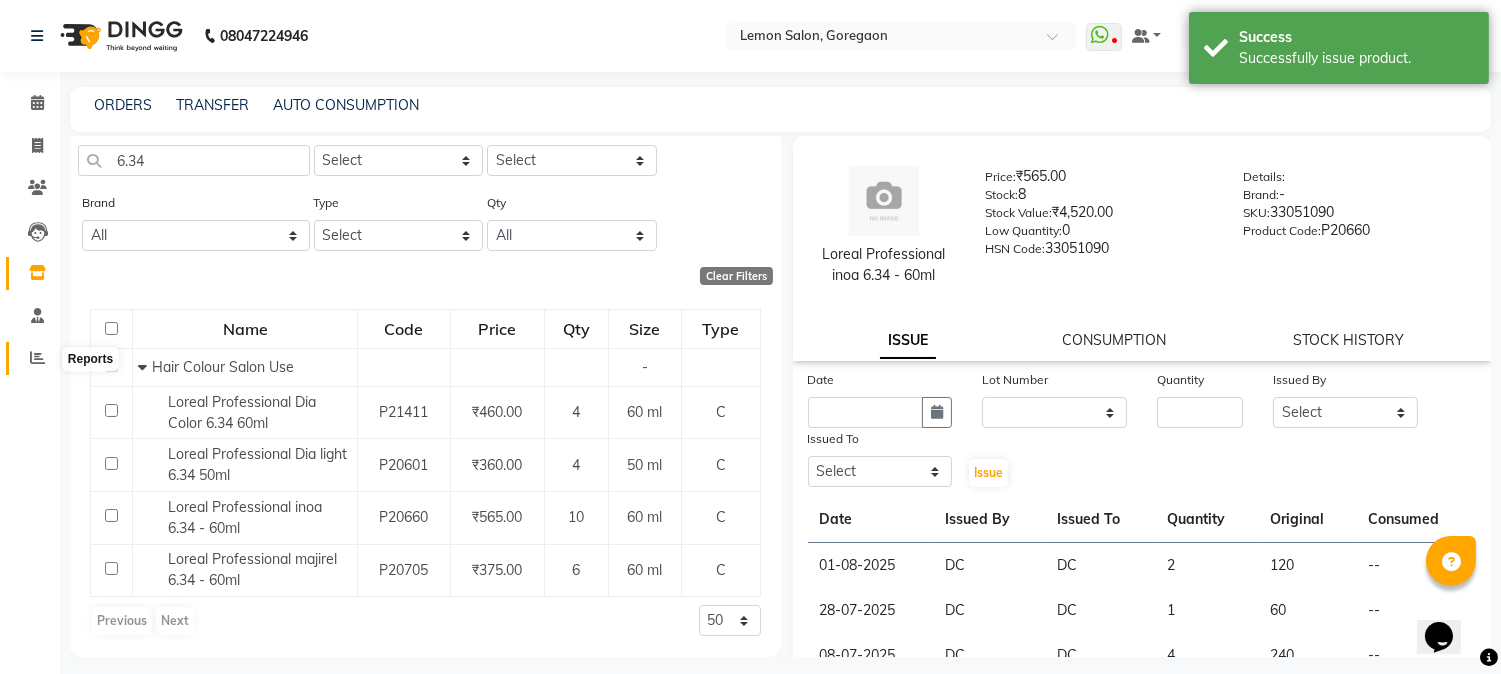 click 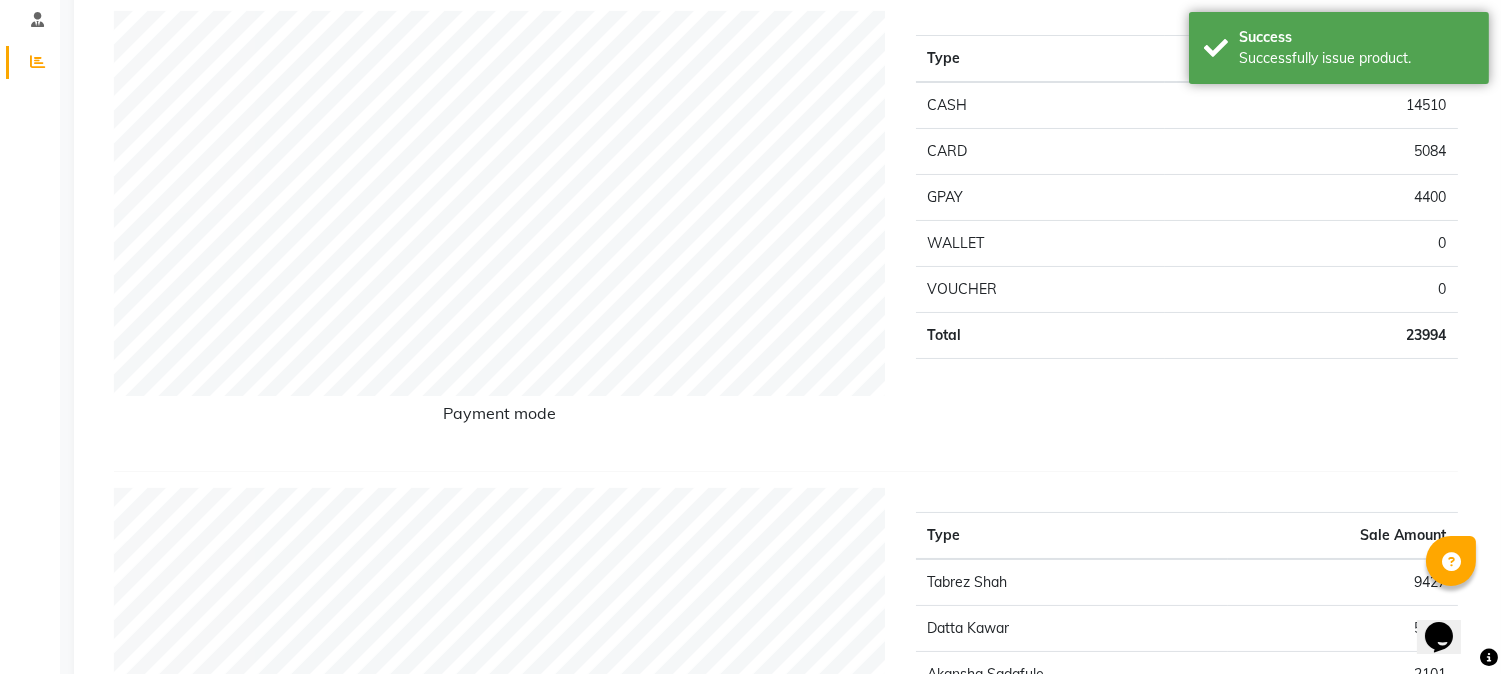 scroll, scrollTop: 0, scrollLeft: 0, axis: both 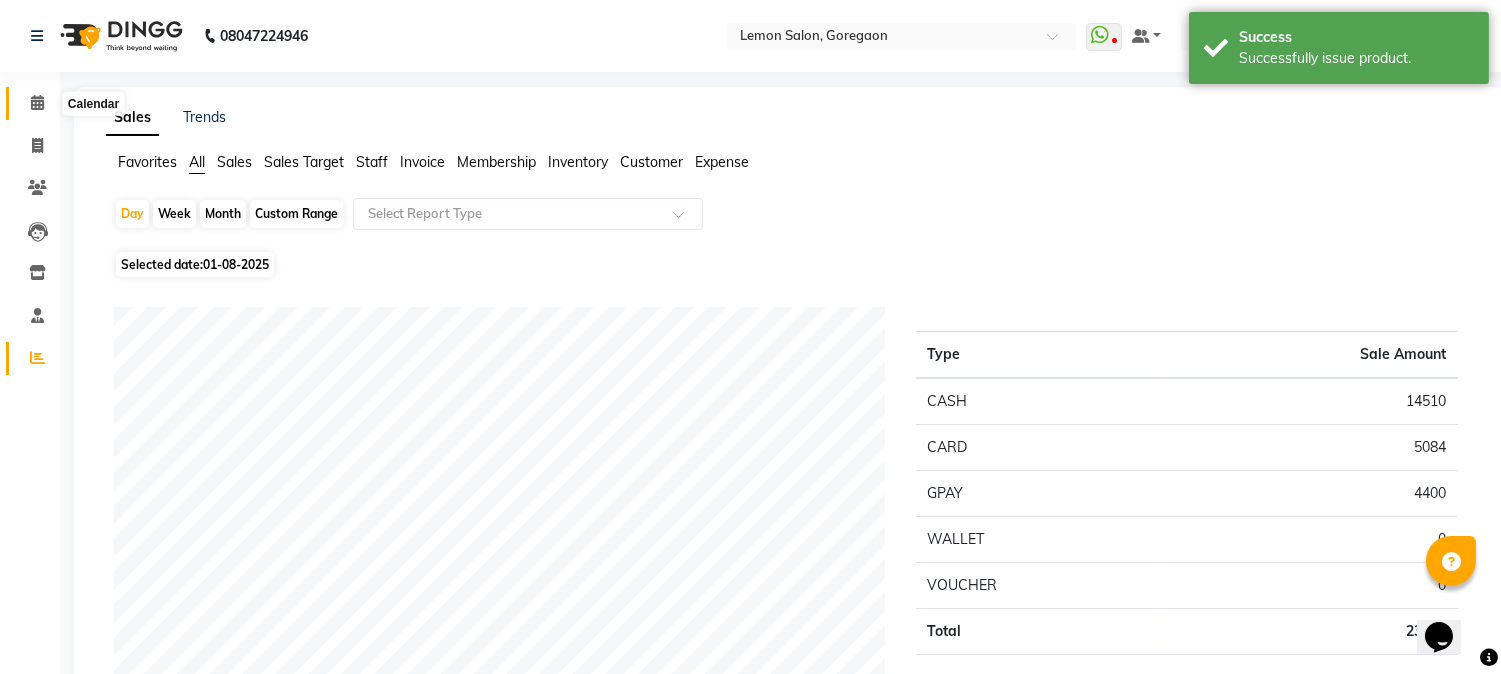 click 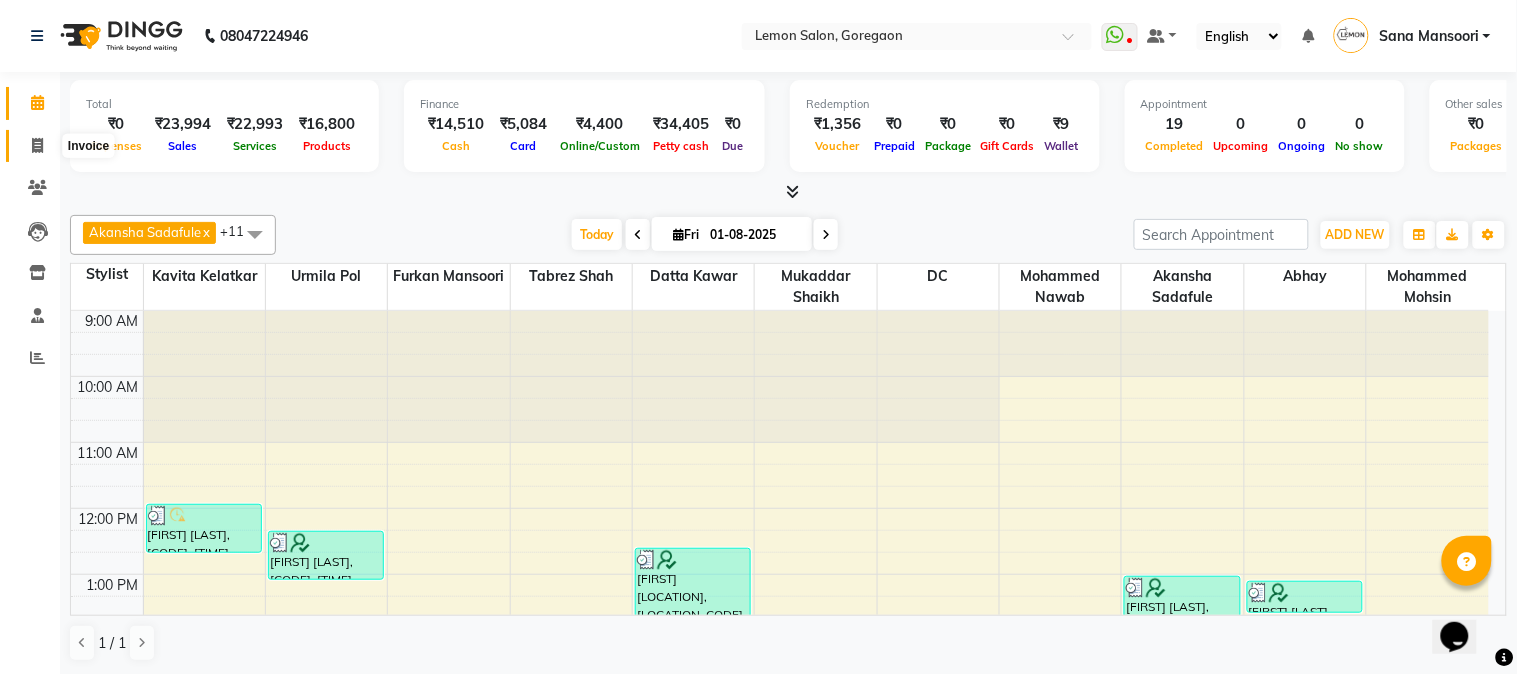 click 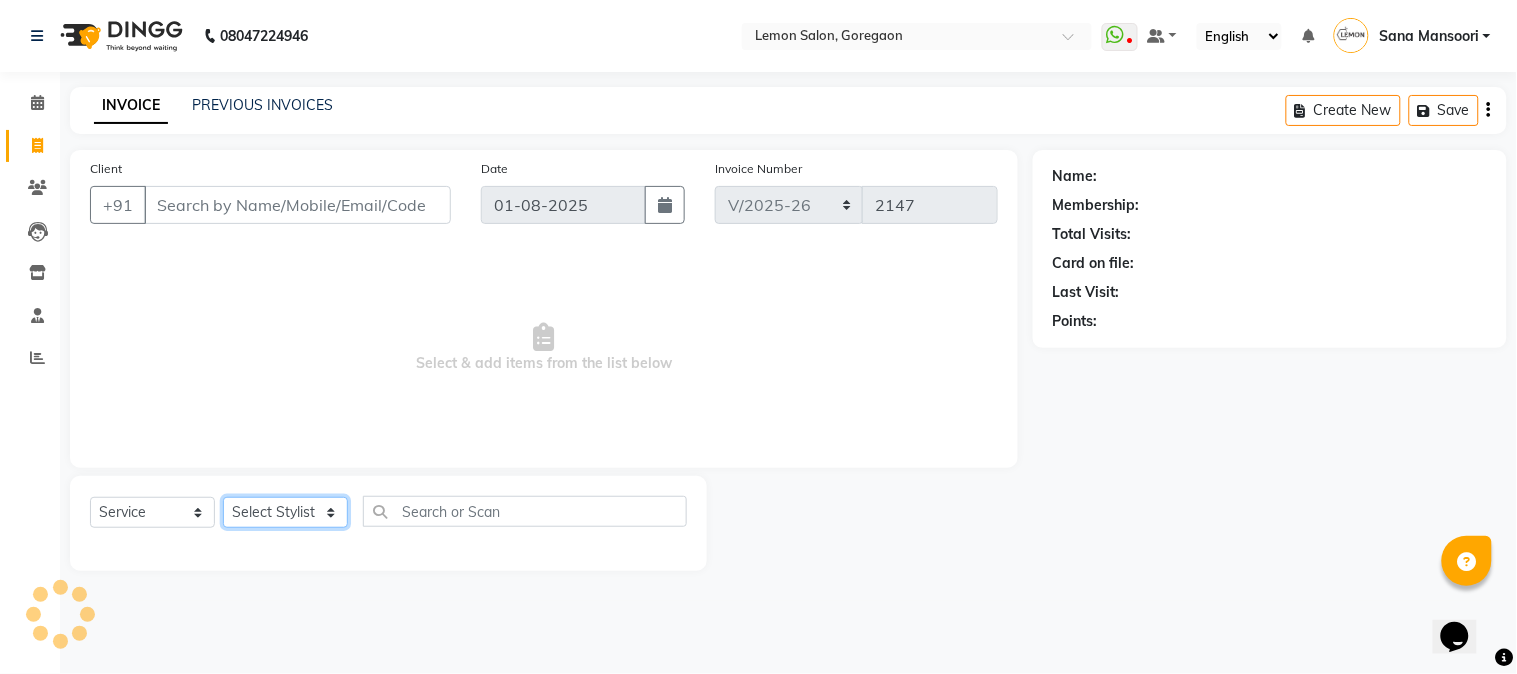 click on "Select Stylist" 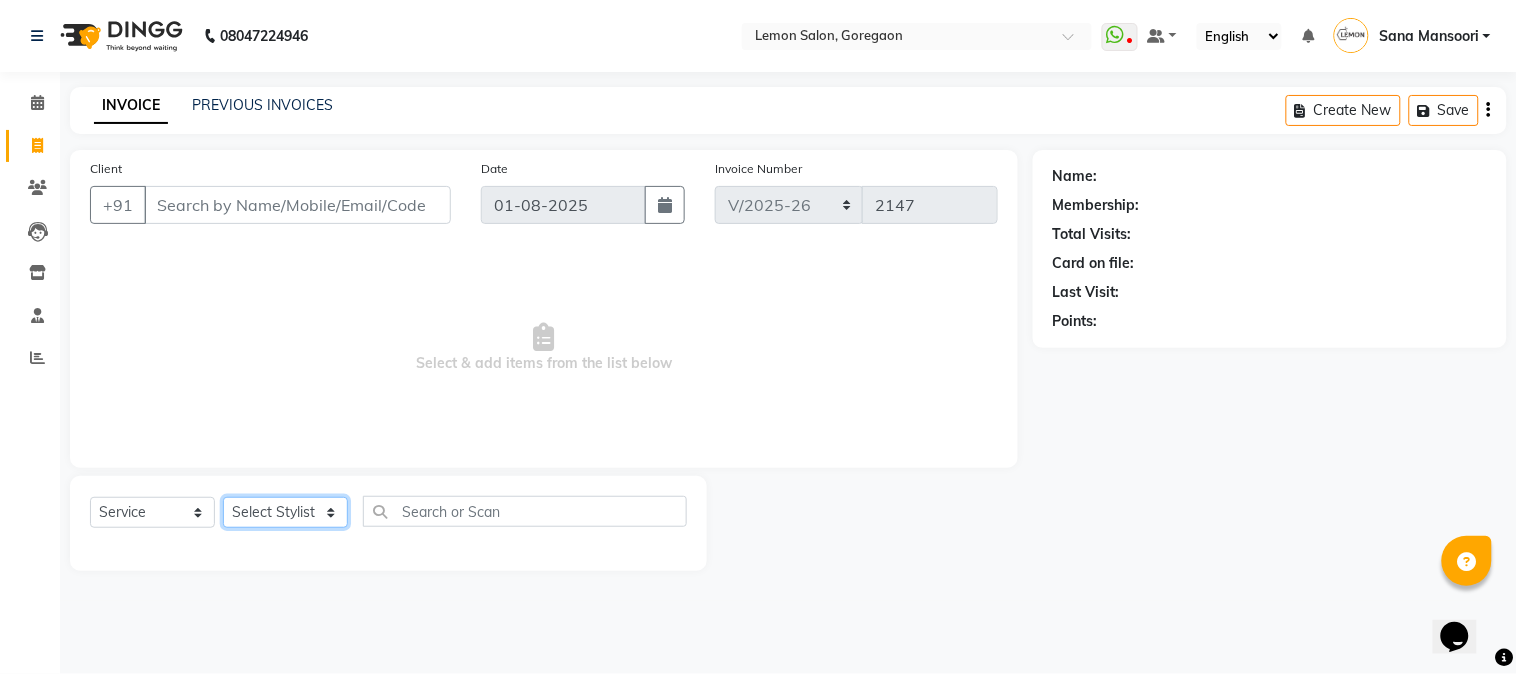 select on "7418" 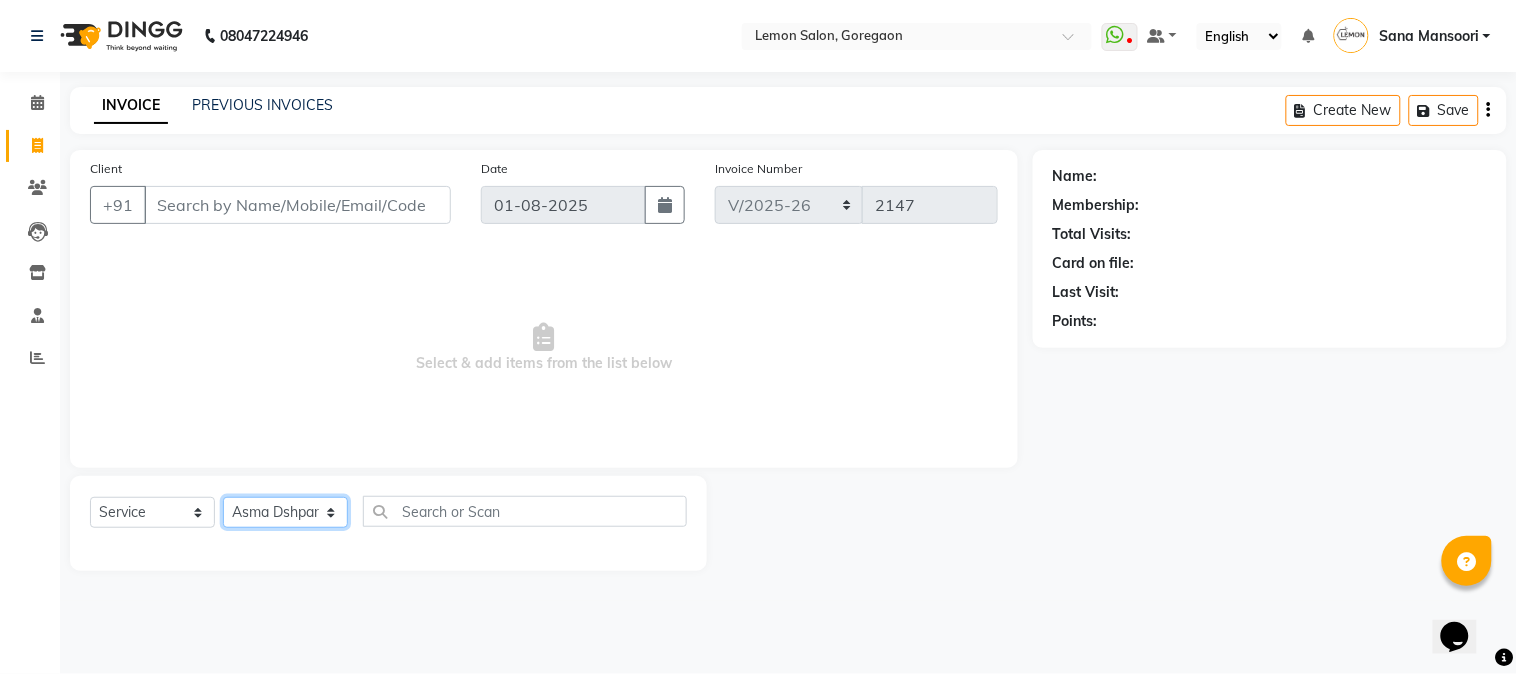 click on "Select Stylist Abhay  Akansha Sadafule Asma Dshpande Datta Kawar DC Furkan Mansoori kavita Kelatkar  Manisha Mohammed Mohsin  Mohammed Nawab  Mukaddar Shaikh Sana Mansoori Sandhya Tabrez Shah  Urmila Pol" 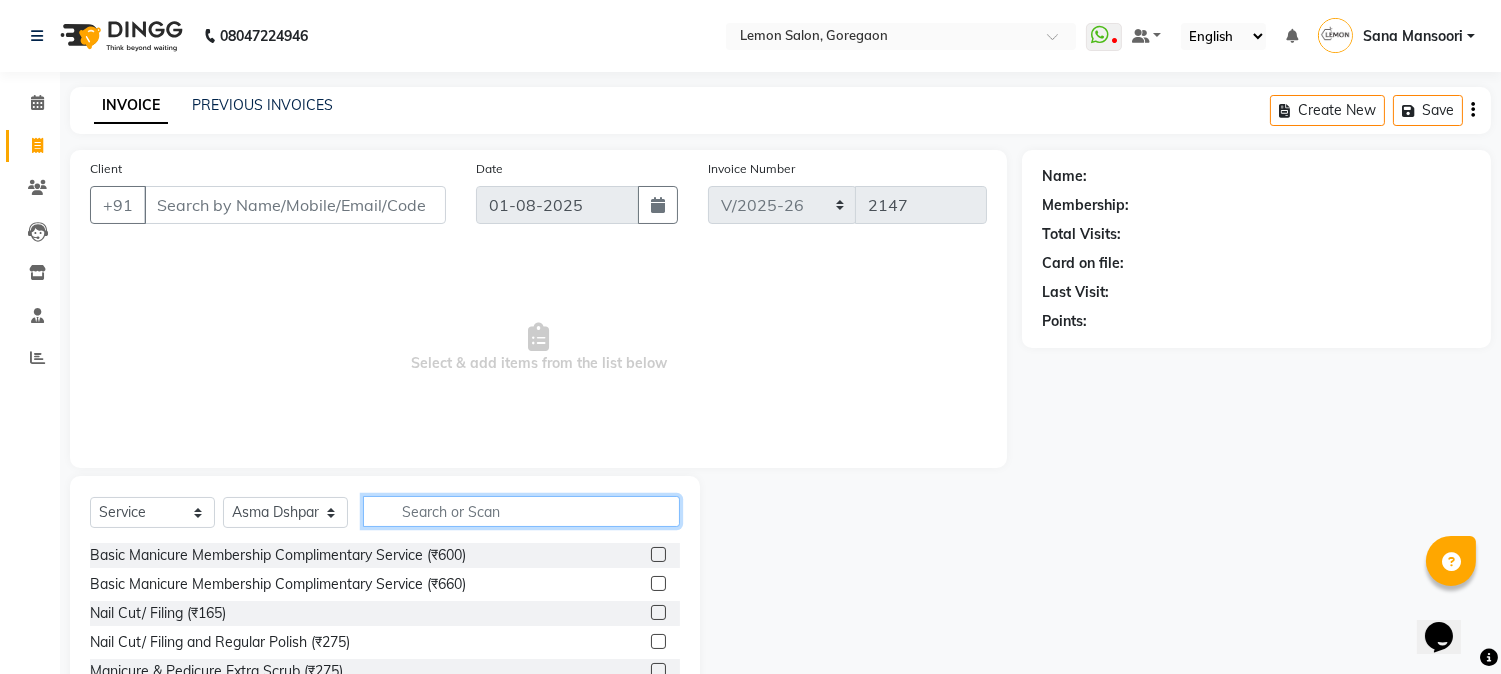 click 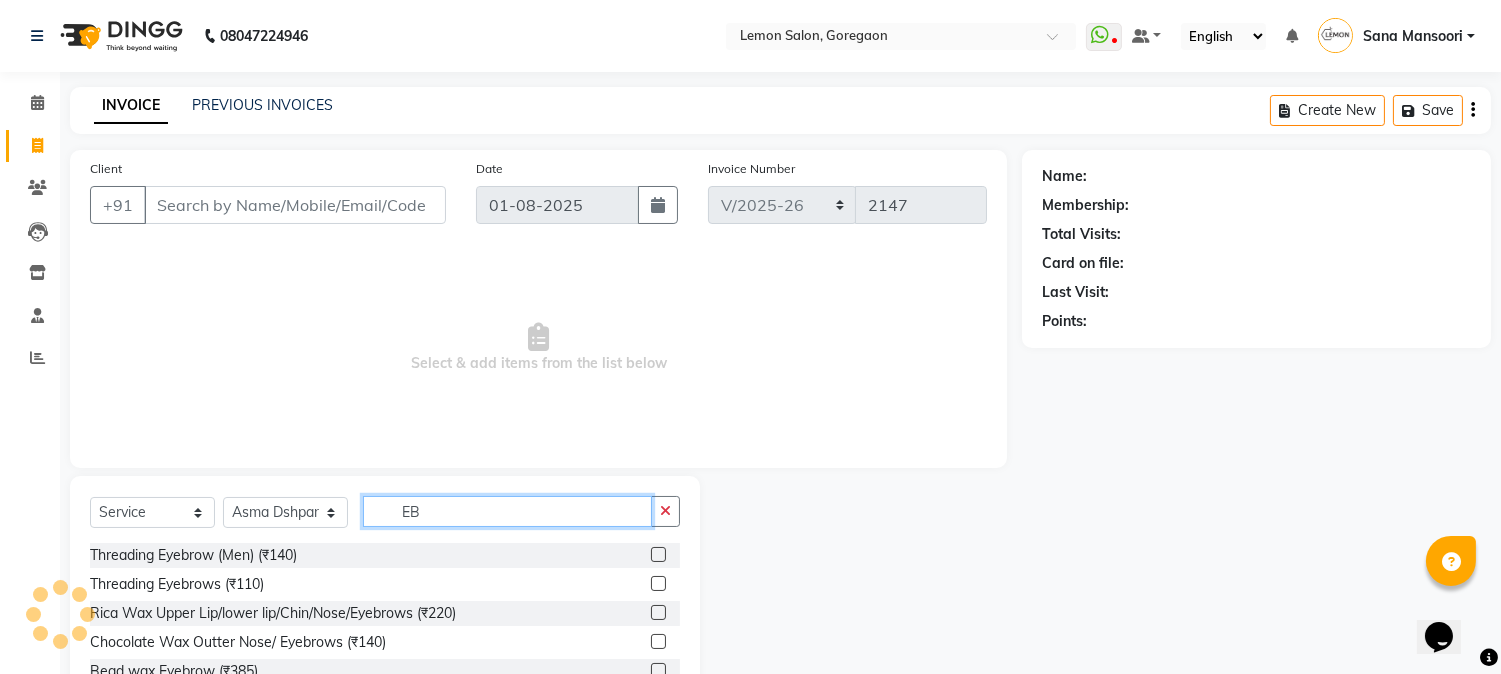 type on "EB" 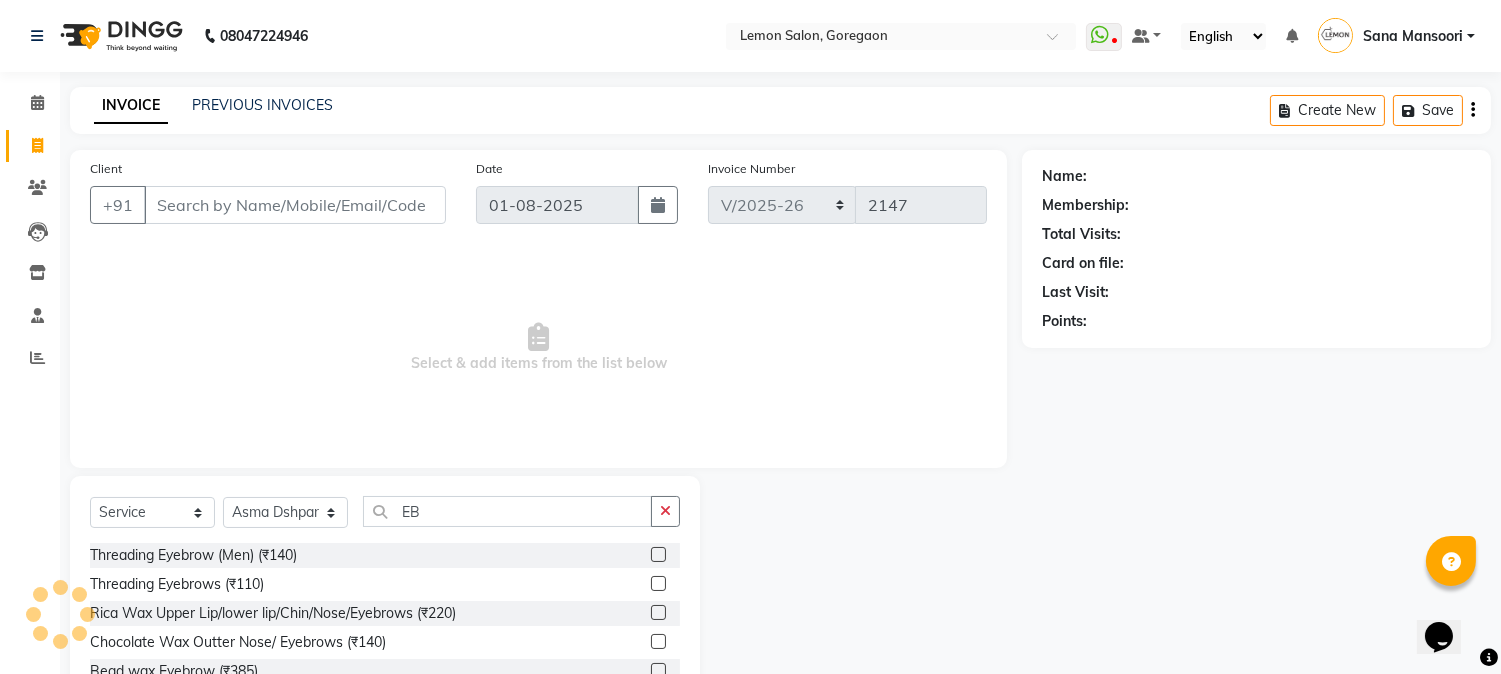 click on "Threading Eyebrows (₹110)" 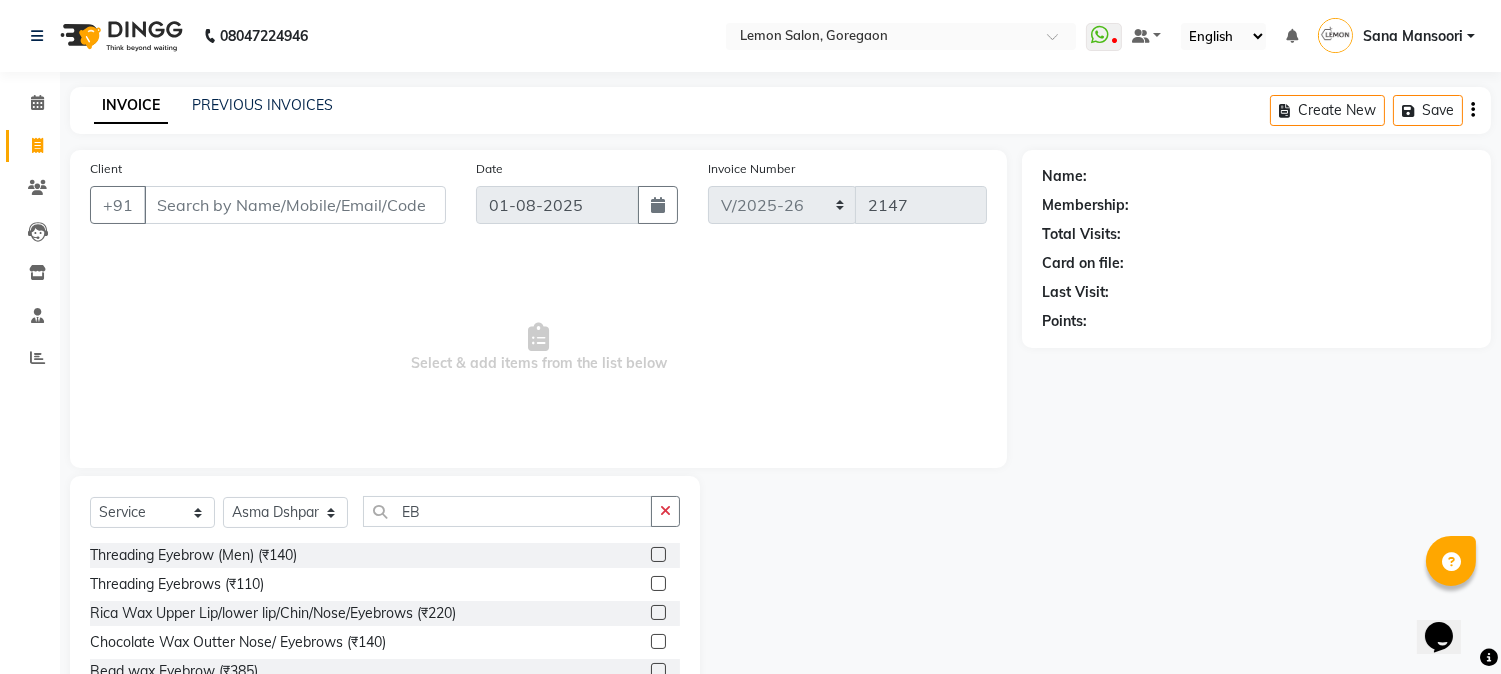click 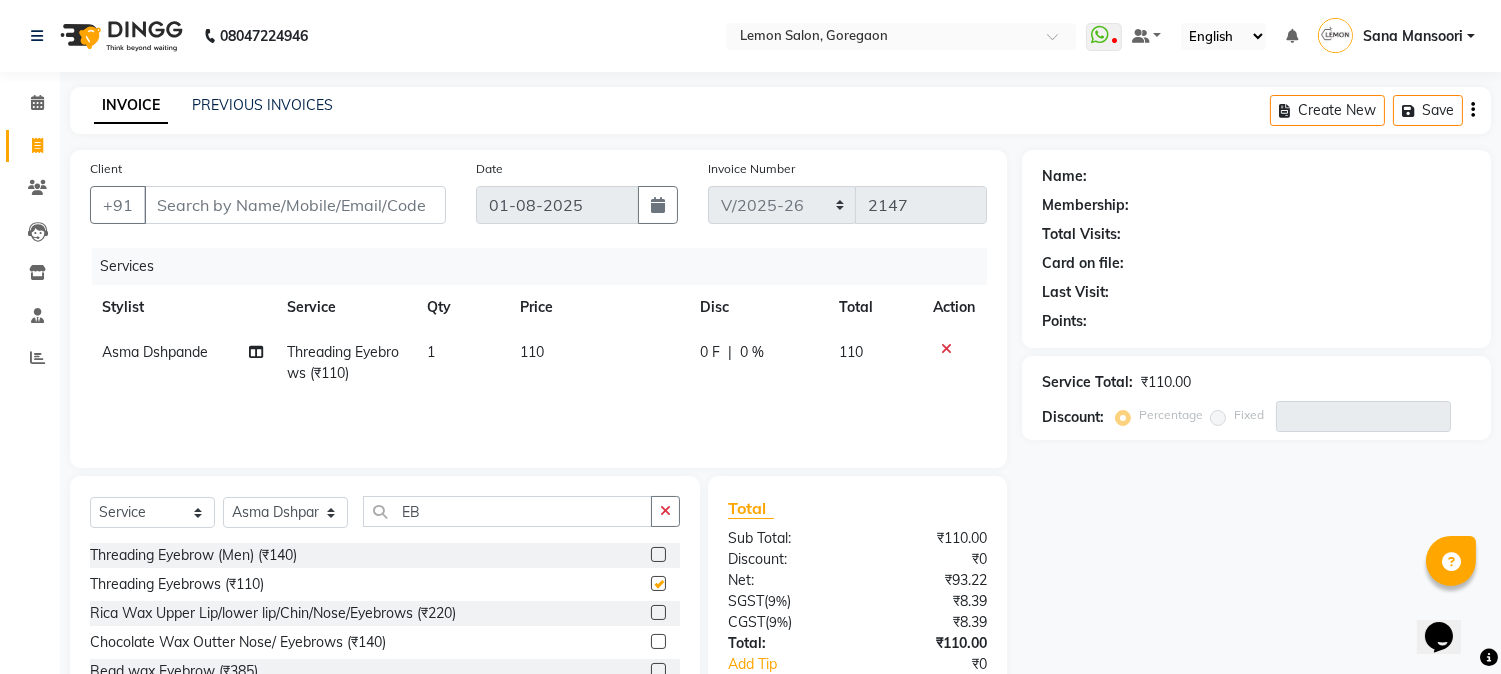 checkbox on "false" 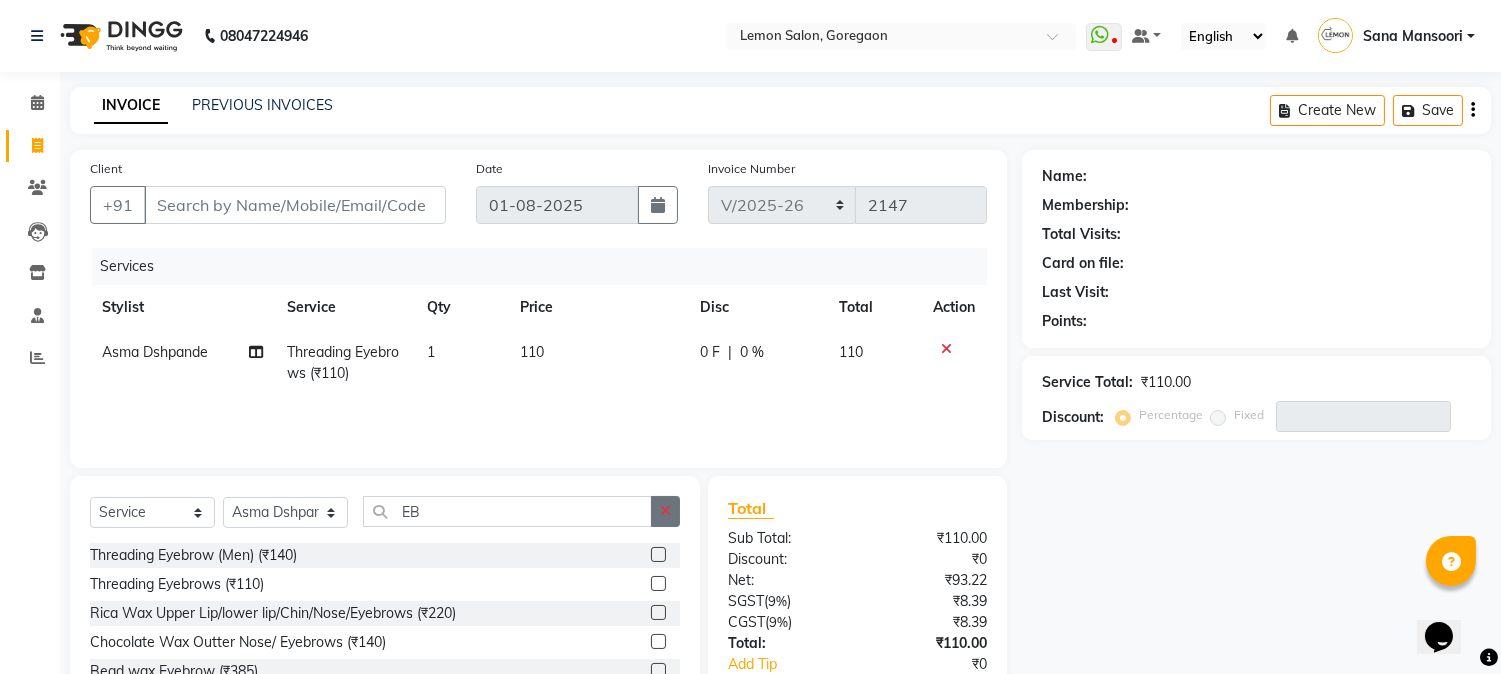 click 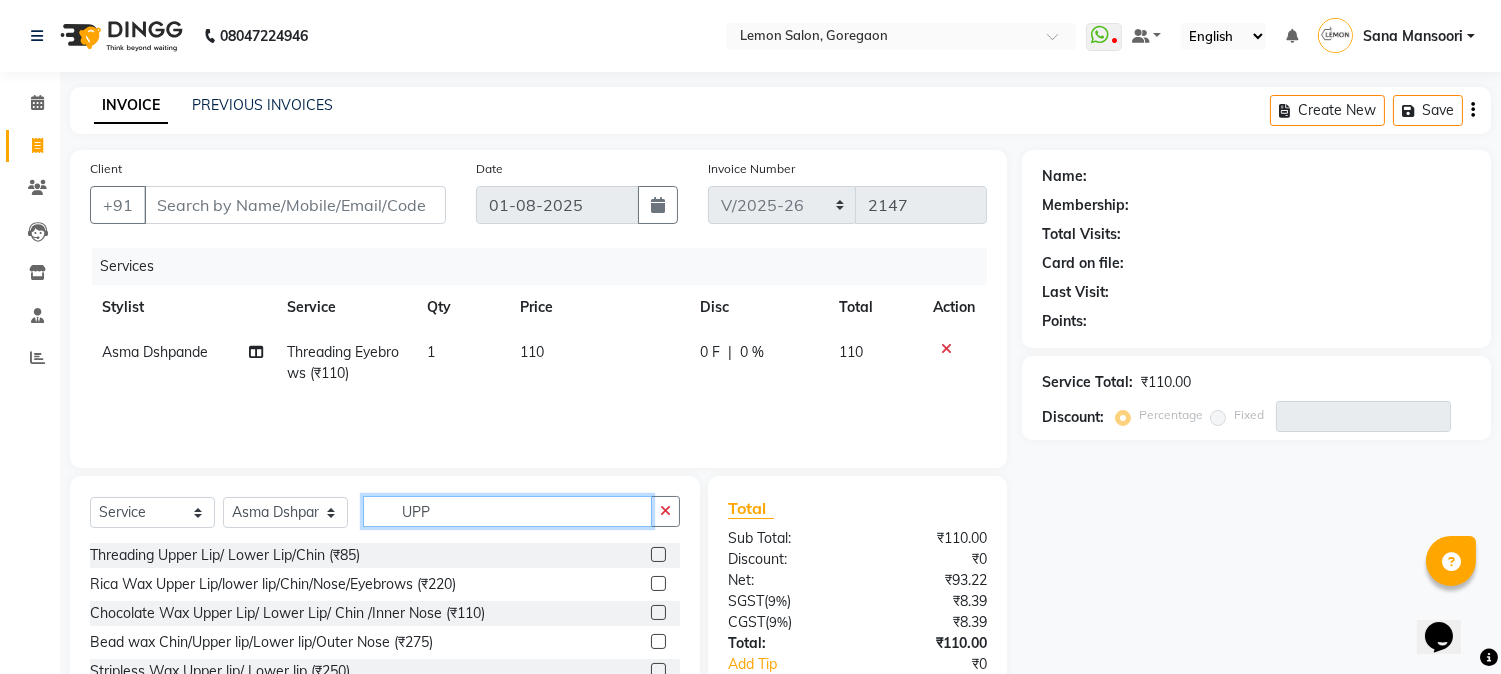 type on "UPP" 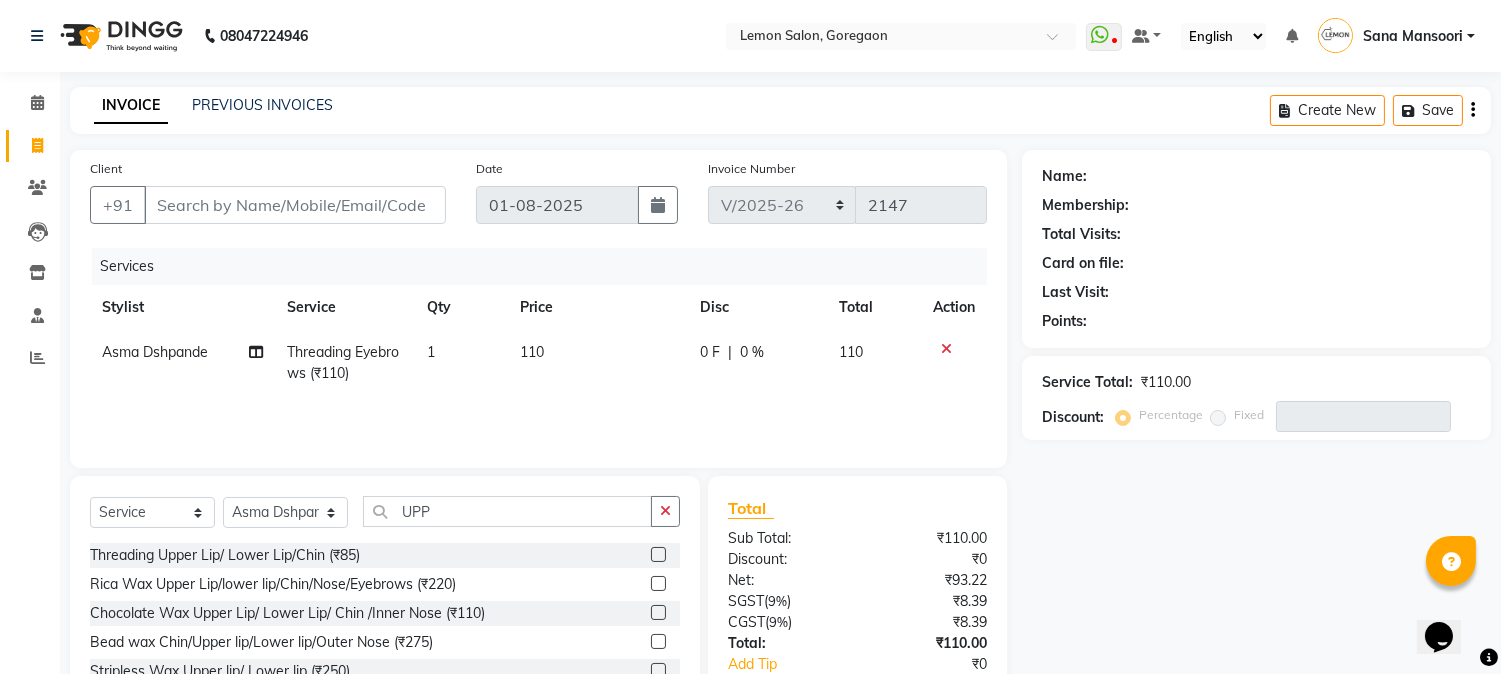 click 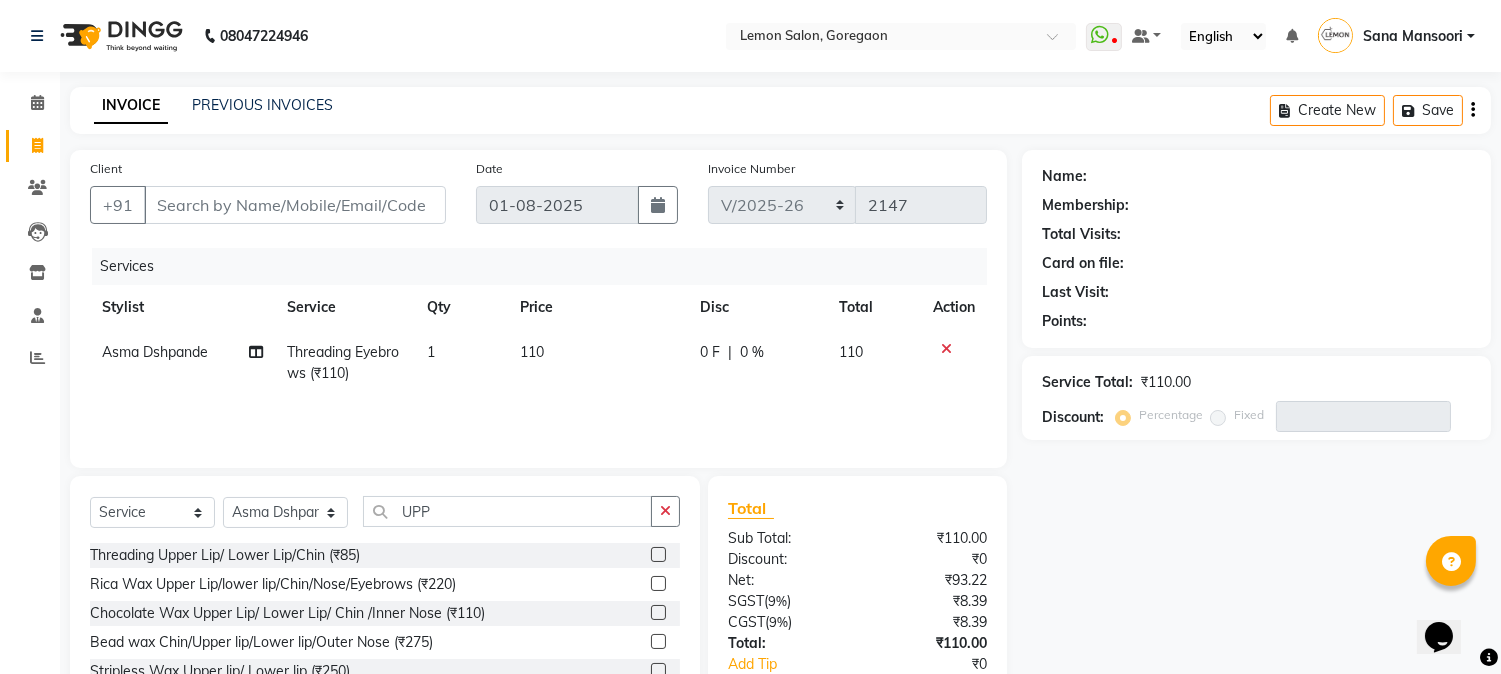 click at bounding box center [657, 555] 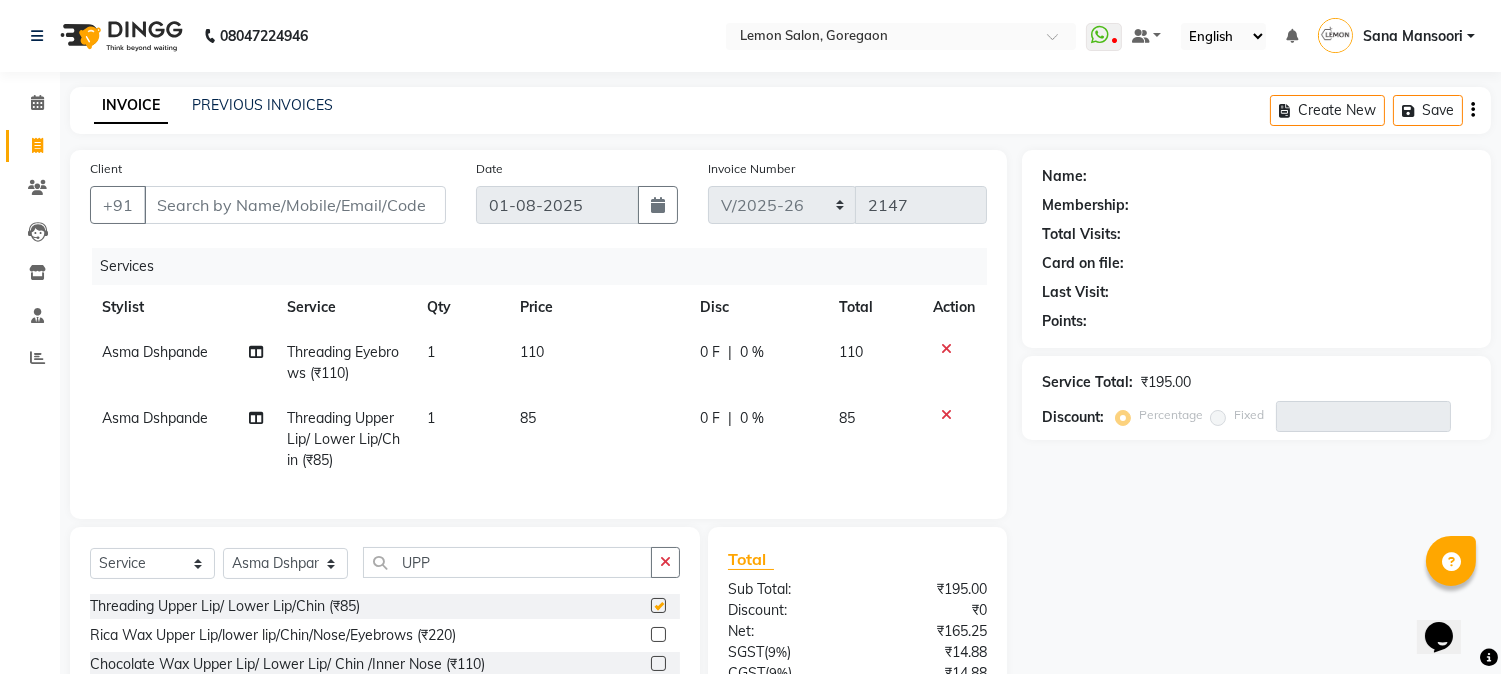 checkbox on "false" 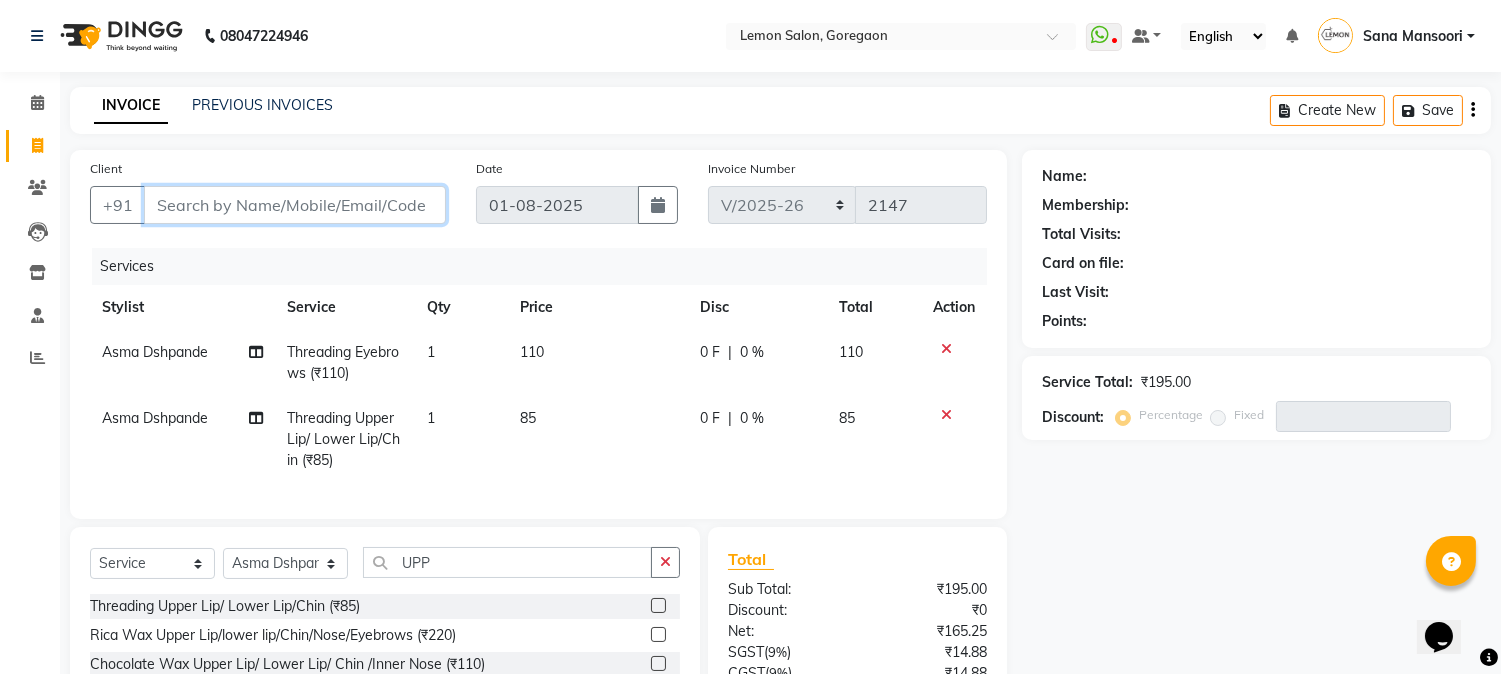 click on "Client" at bounding box center (295, 205) 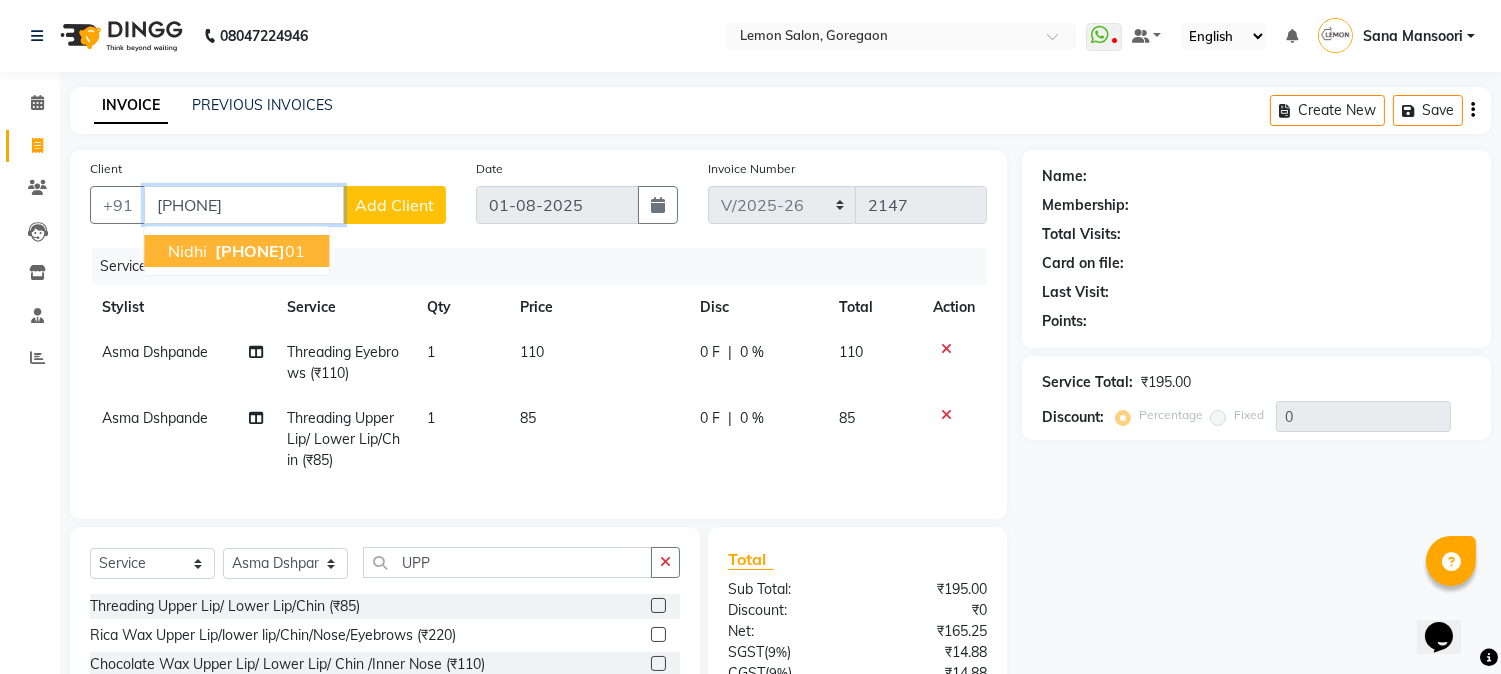 click on "99209788" at bounding box center (250, 251) 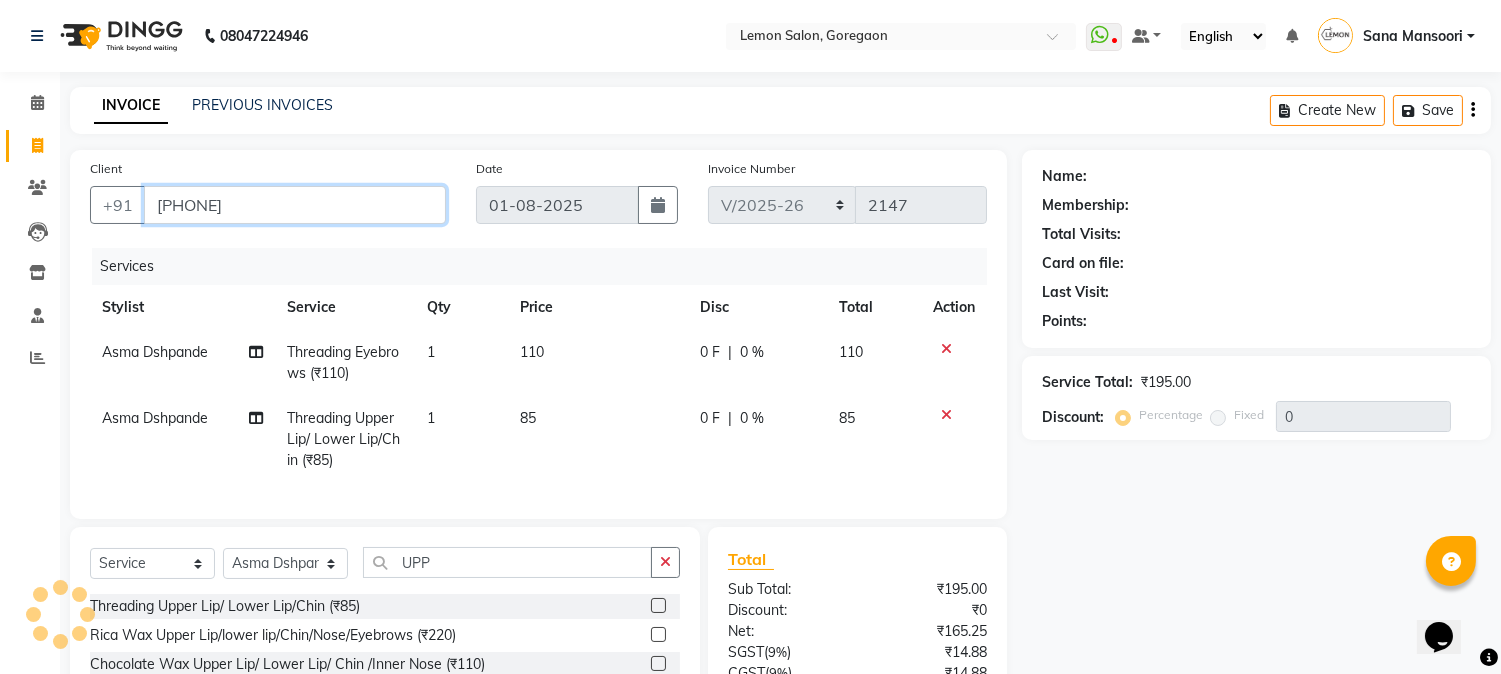 type on "9920978801" 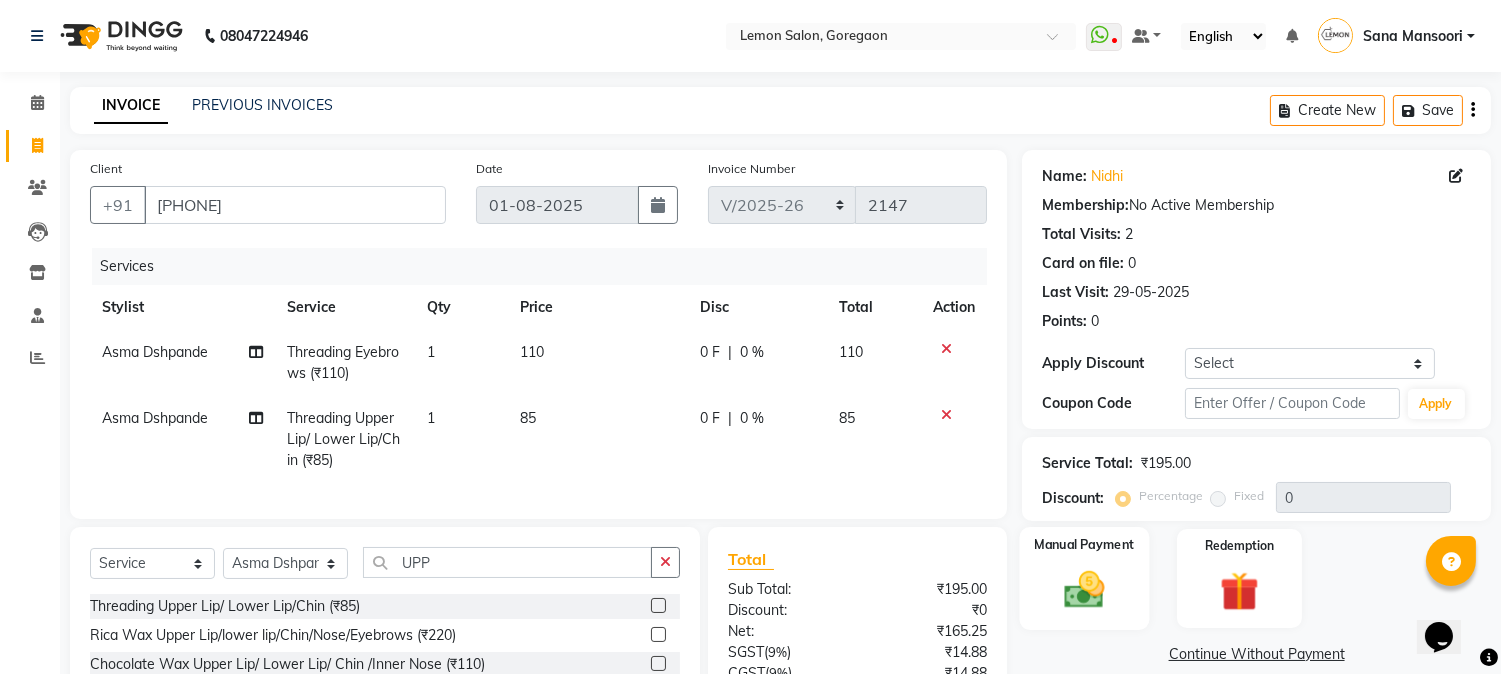 scroll, scrollTop: 194, scrollLeft: 0, axis: vertical 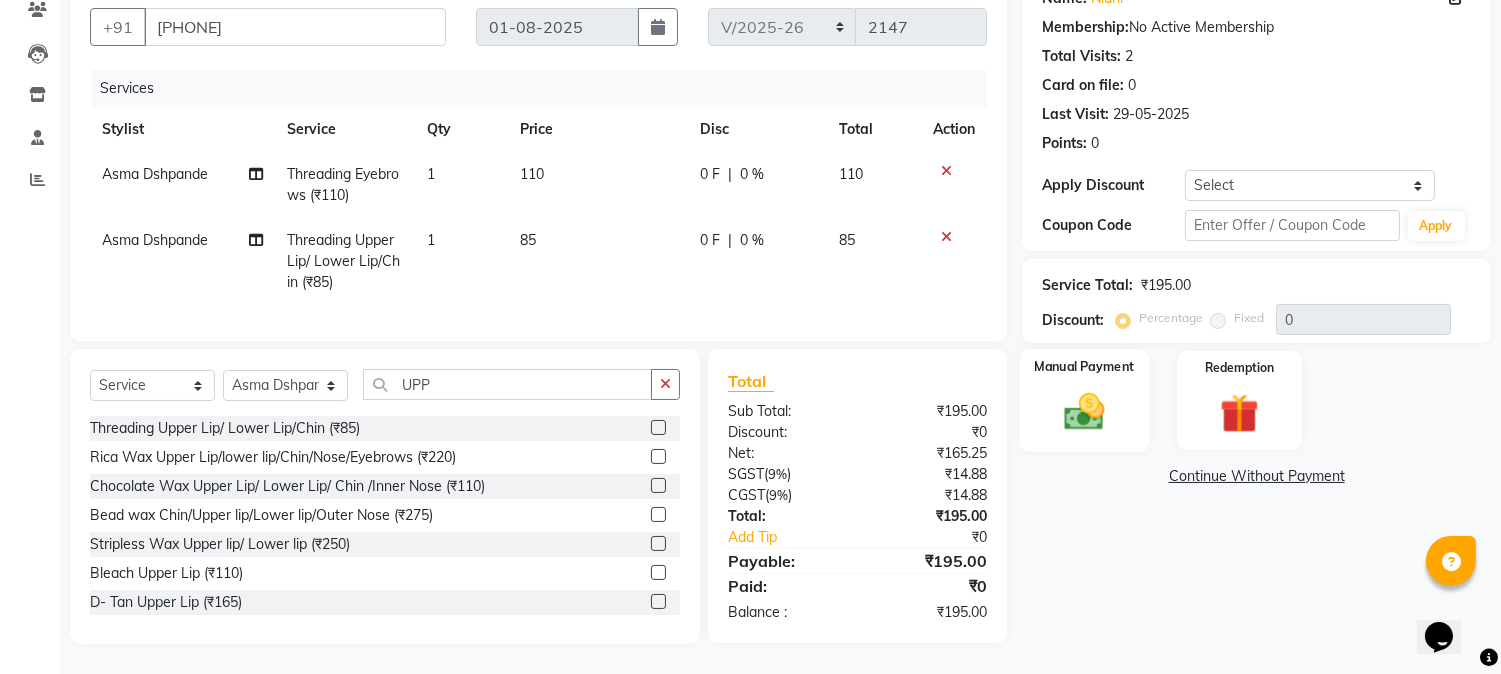 click 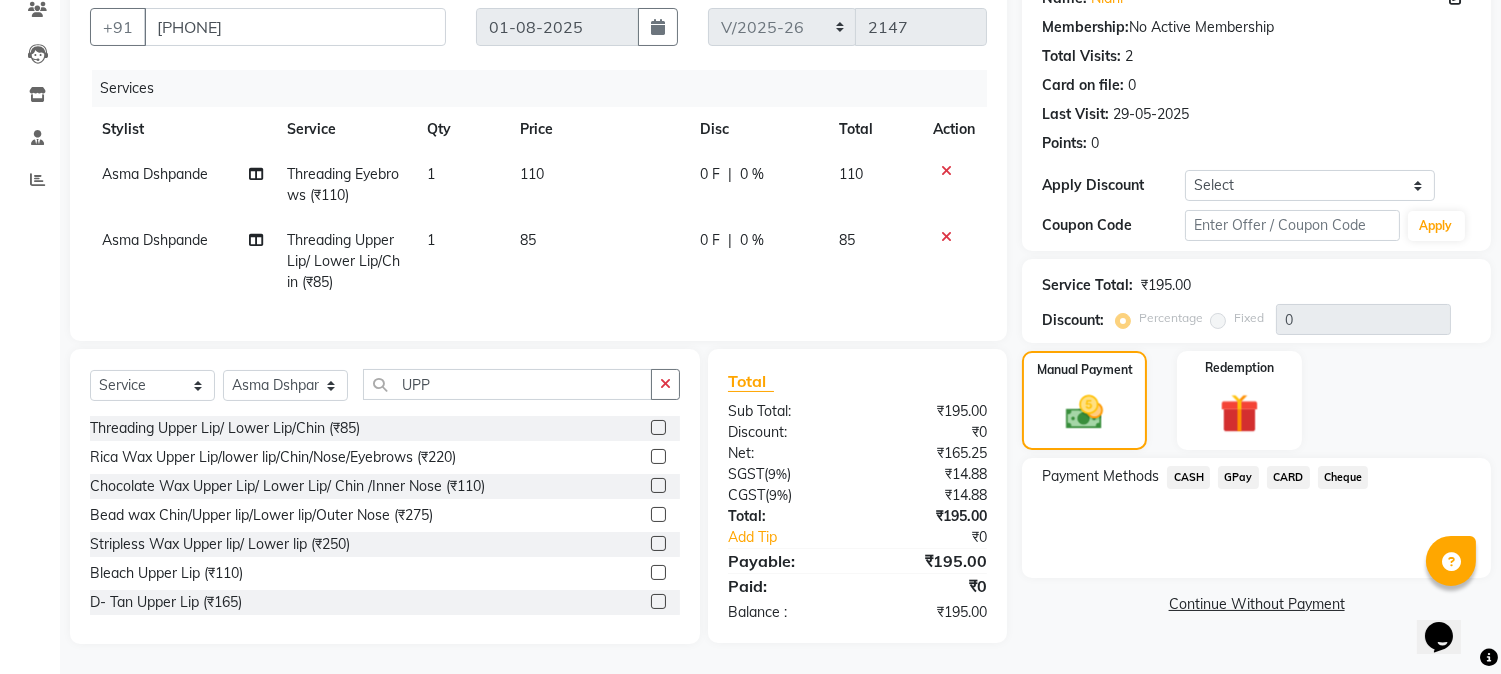 click on "CASH" 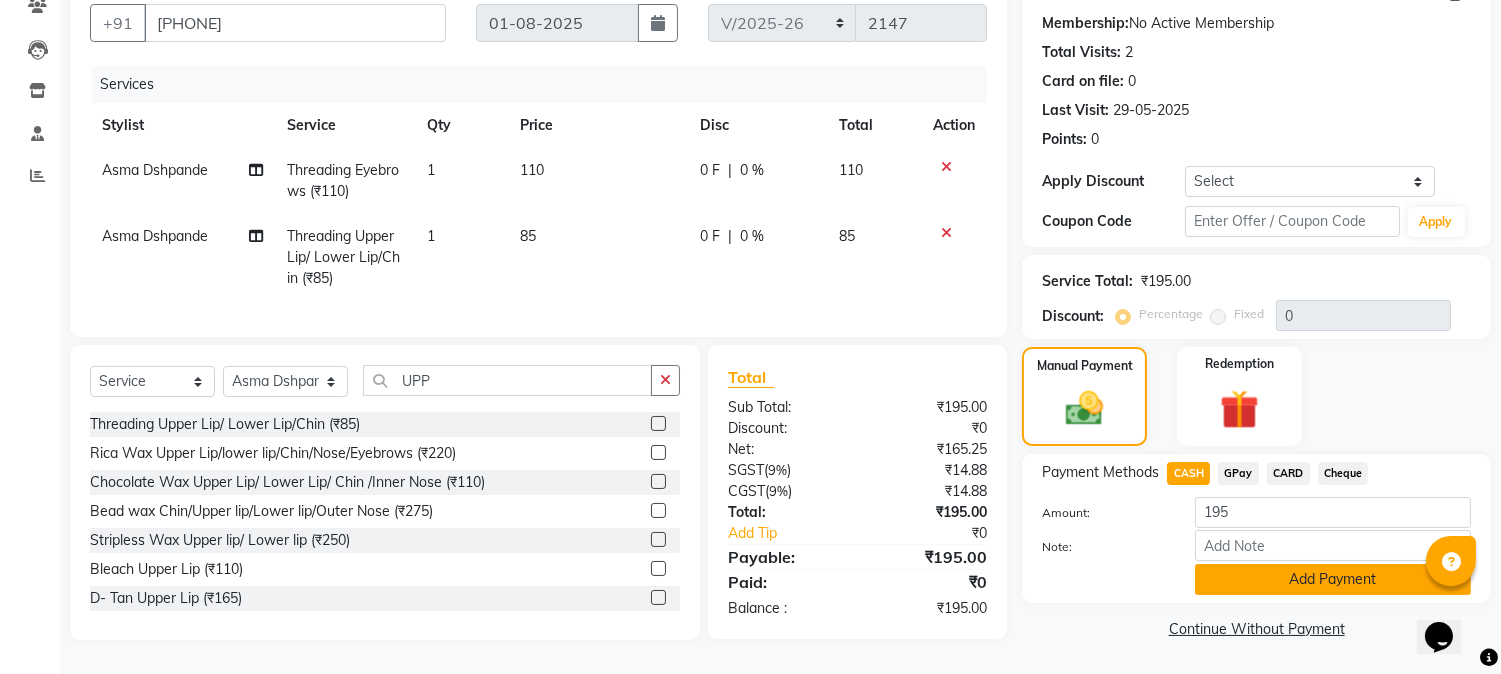 click on "Add Payment" 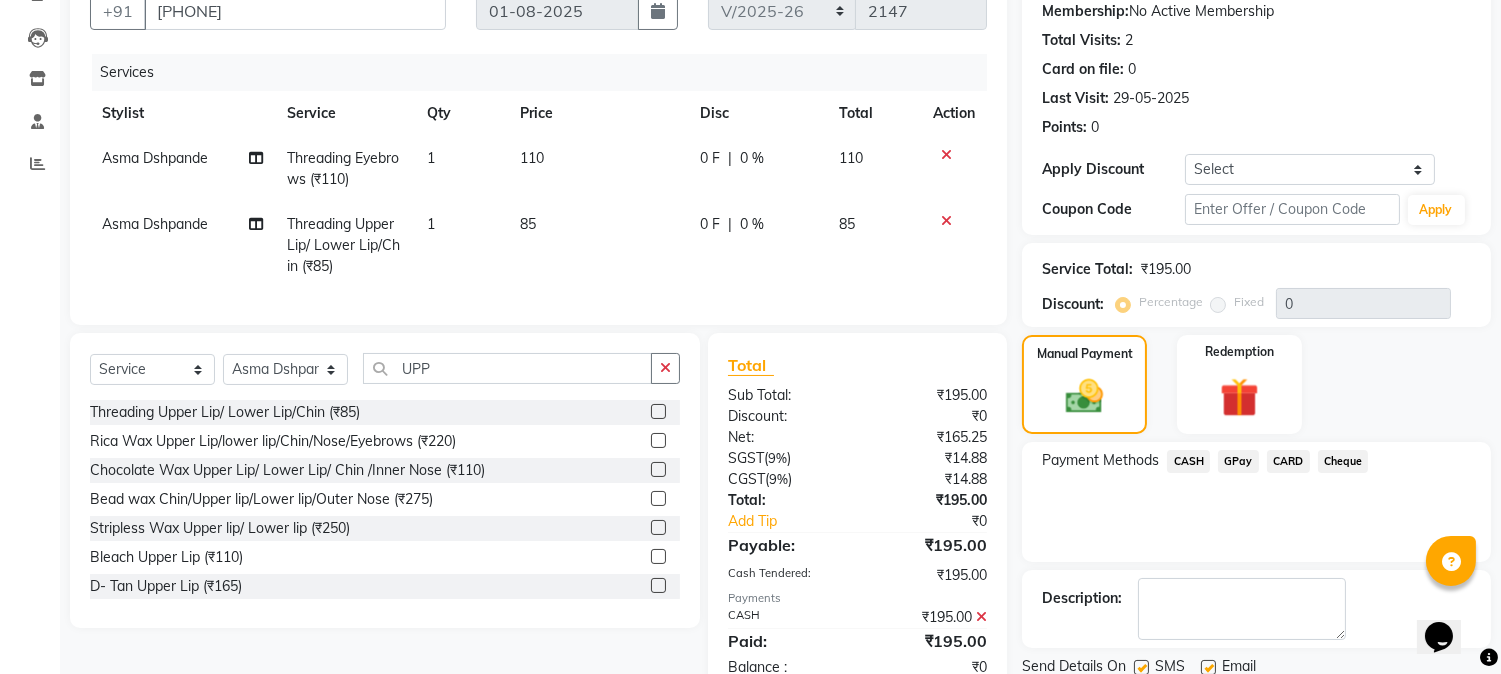 scroll, scrollTop: 265, scrollLeft: 0, axis: vertical 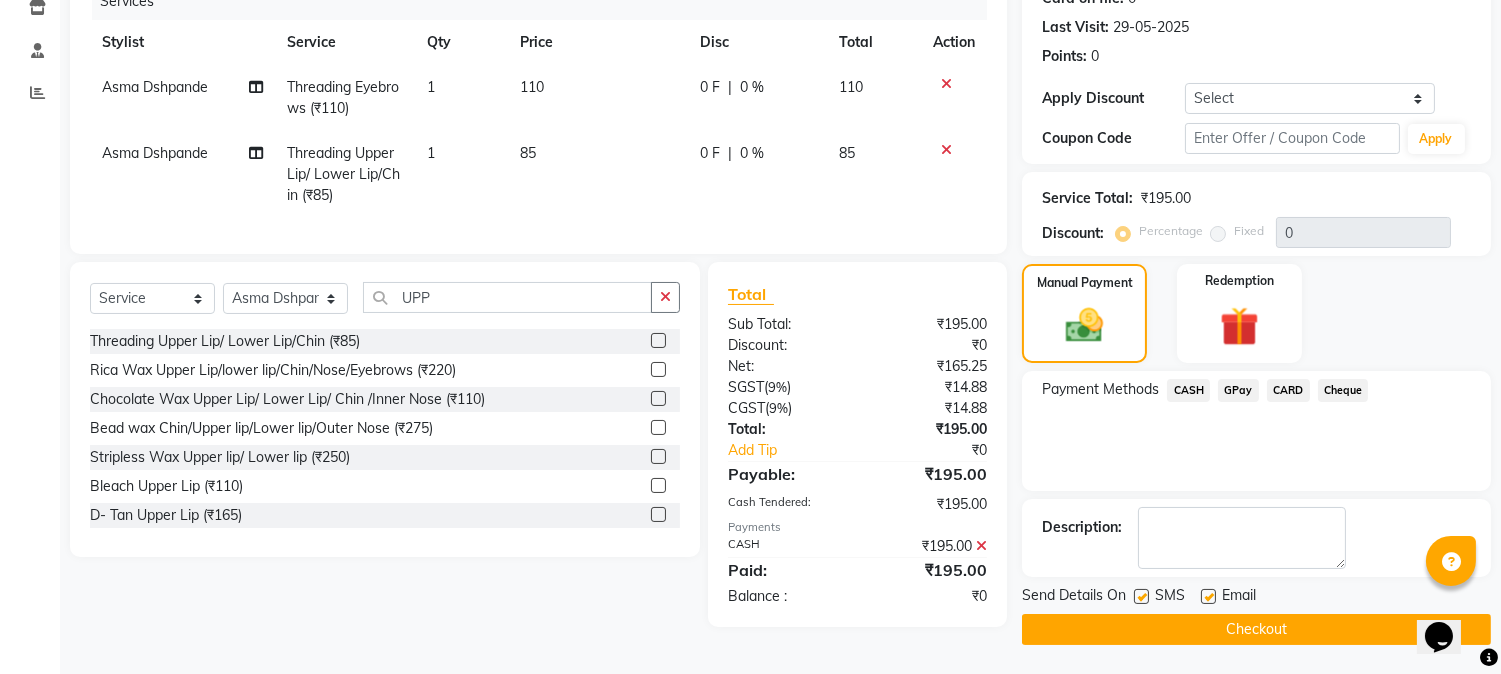 click 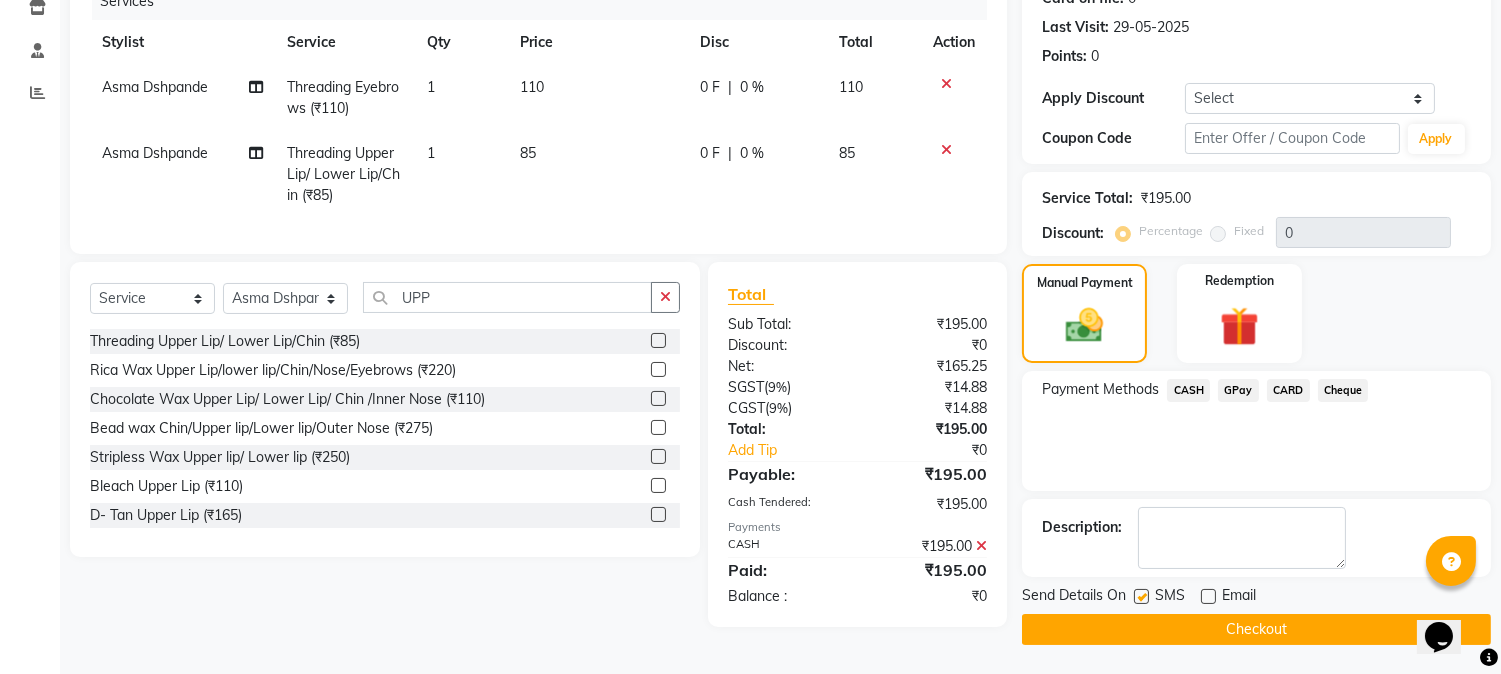 click 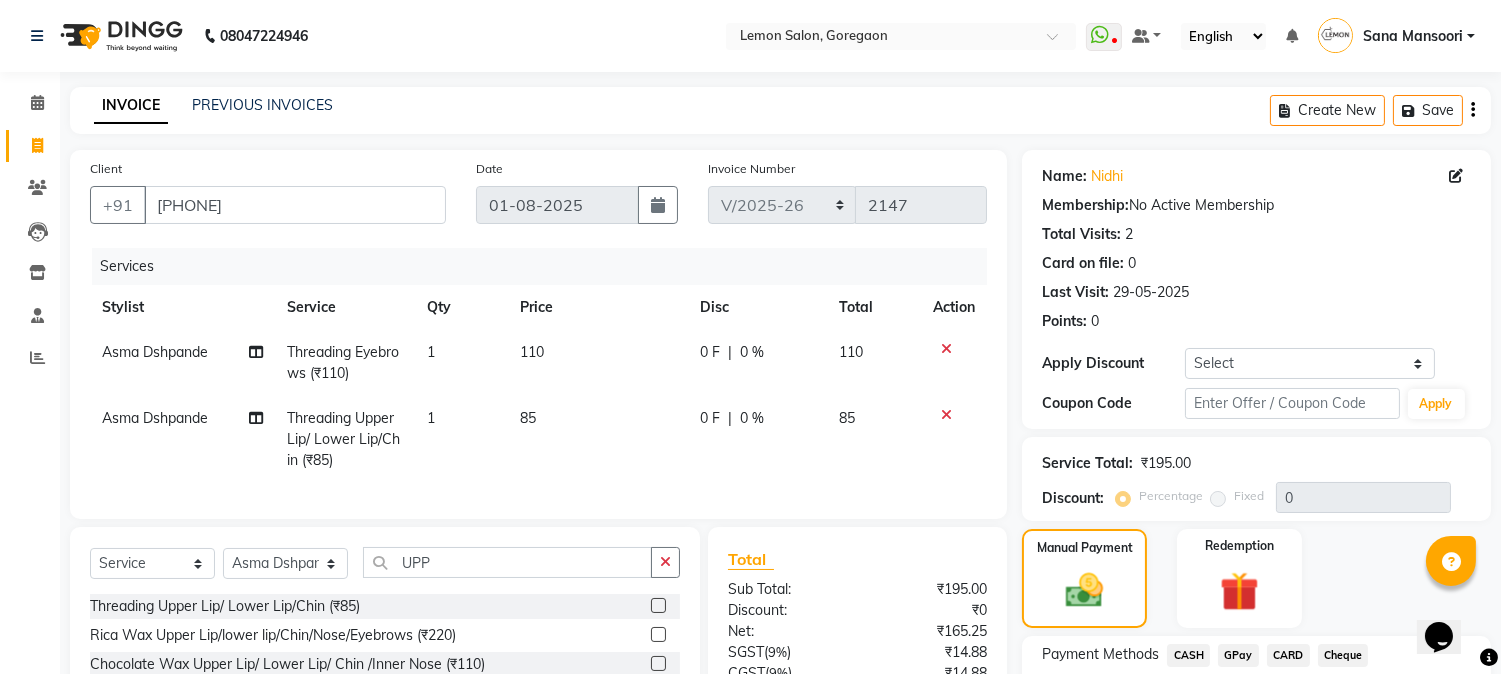 scroll, scrollTop: 265, scrollLeft: 0, axis: vertical 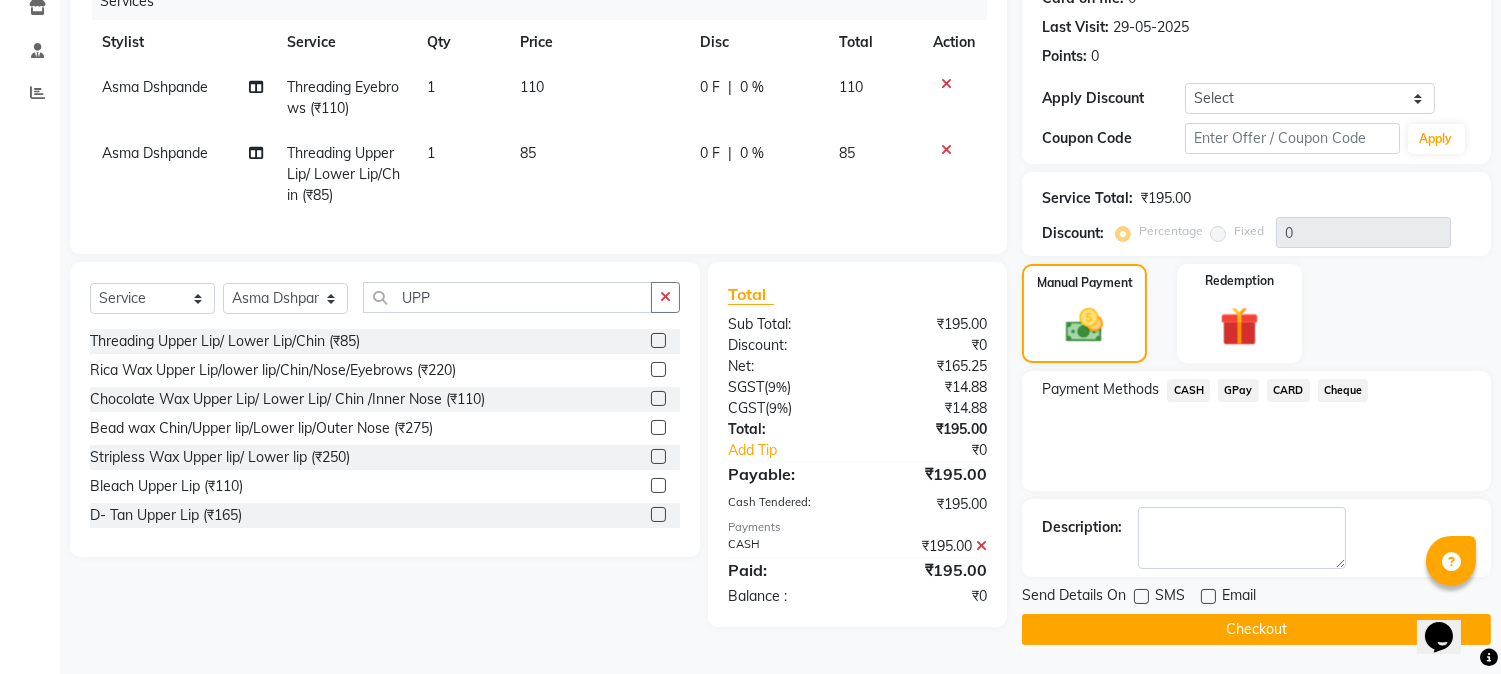 click on "Checkout" 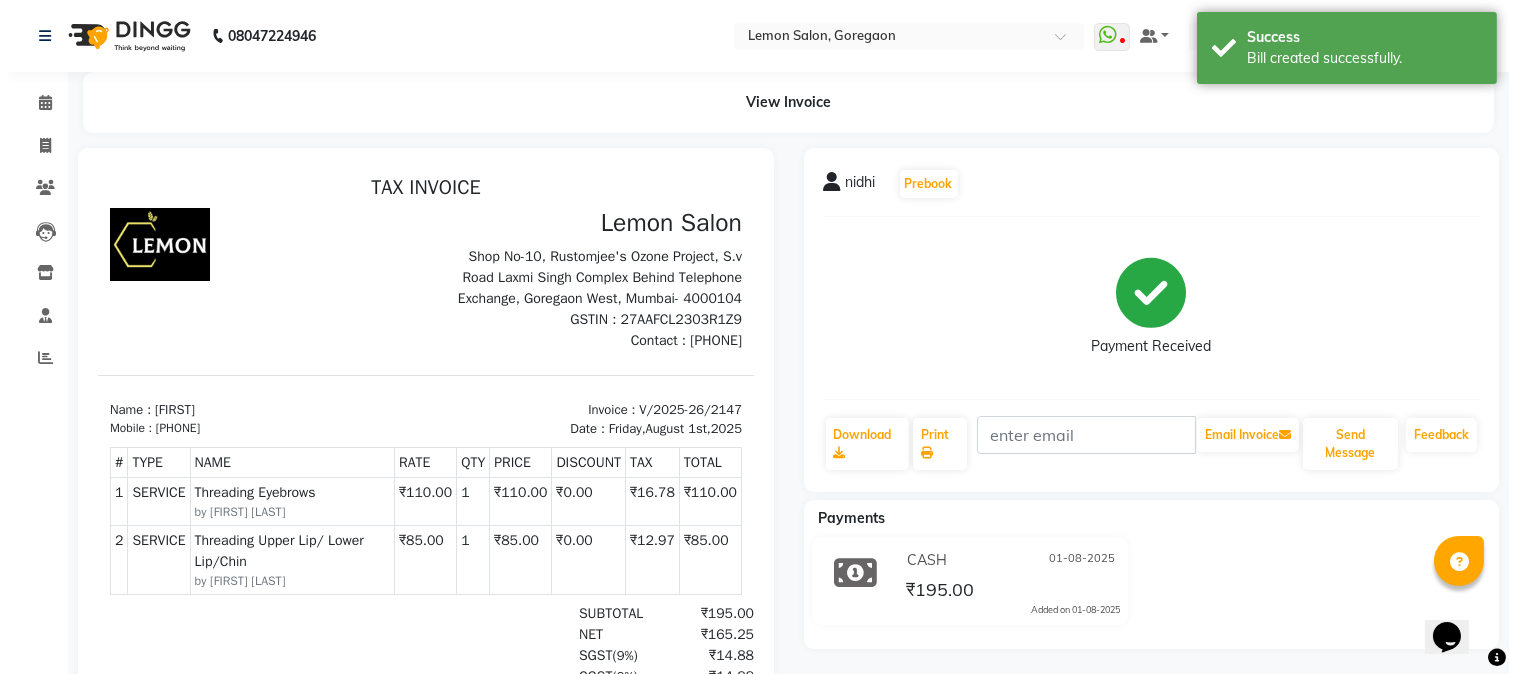 scroll, scrollTop: 0, scrollLeft: 0, axis: both 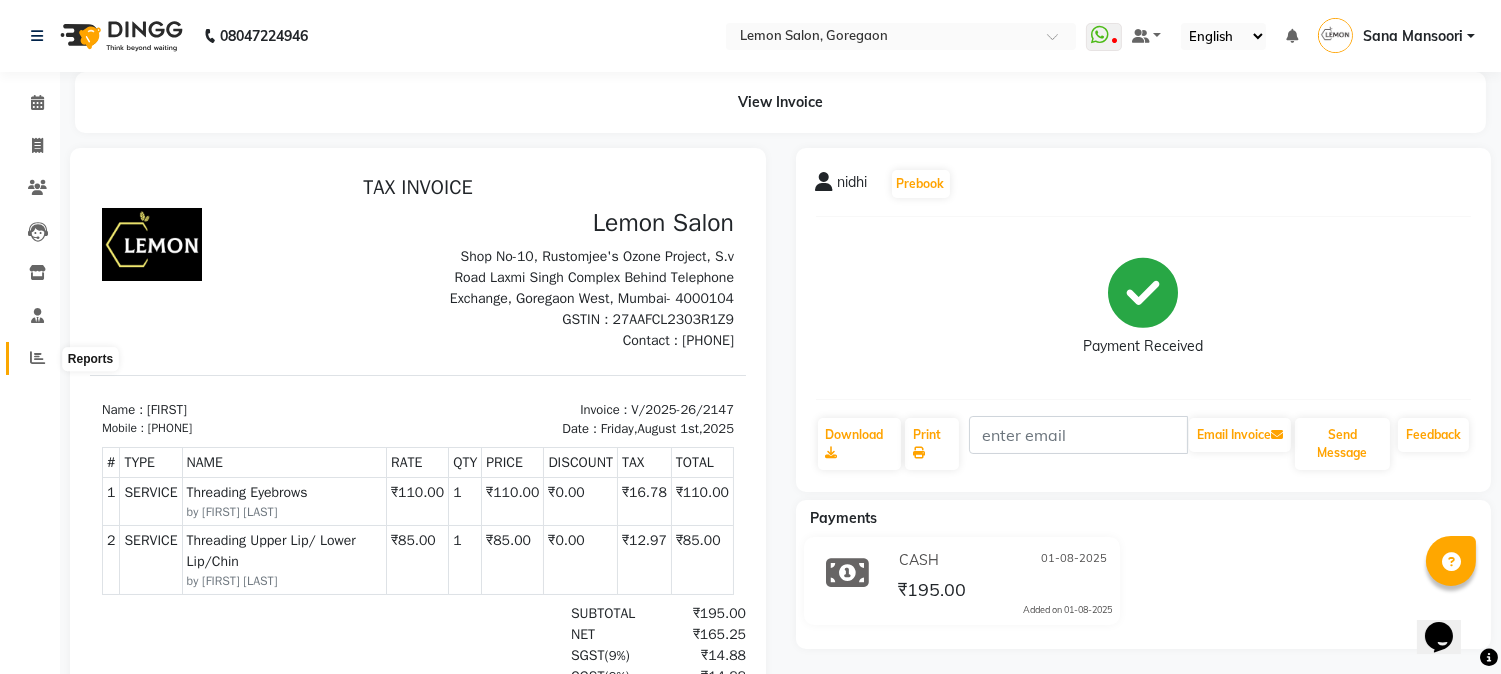 click 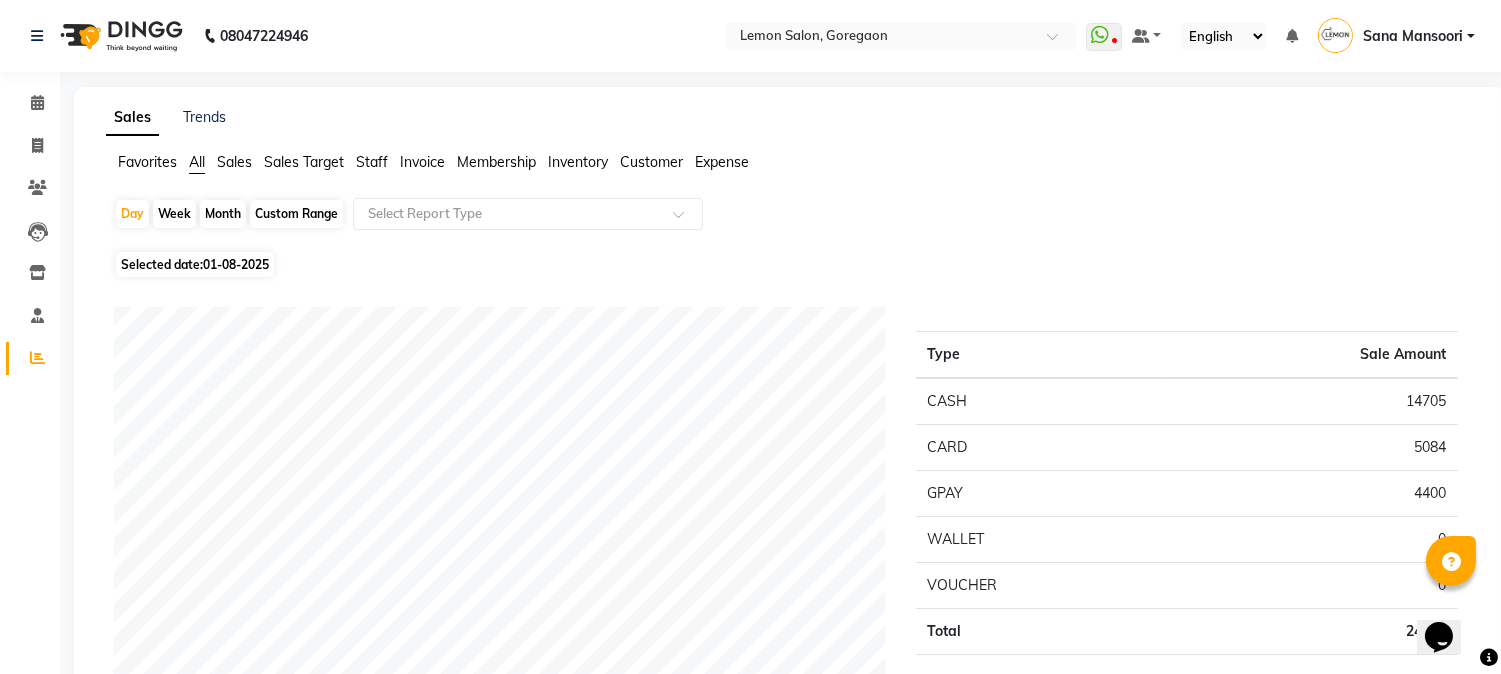 click on "Reports" 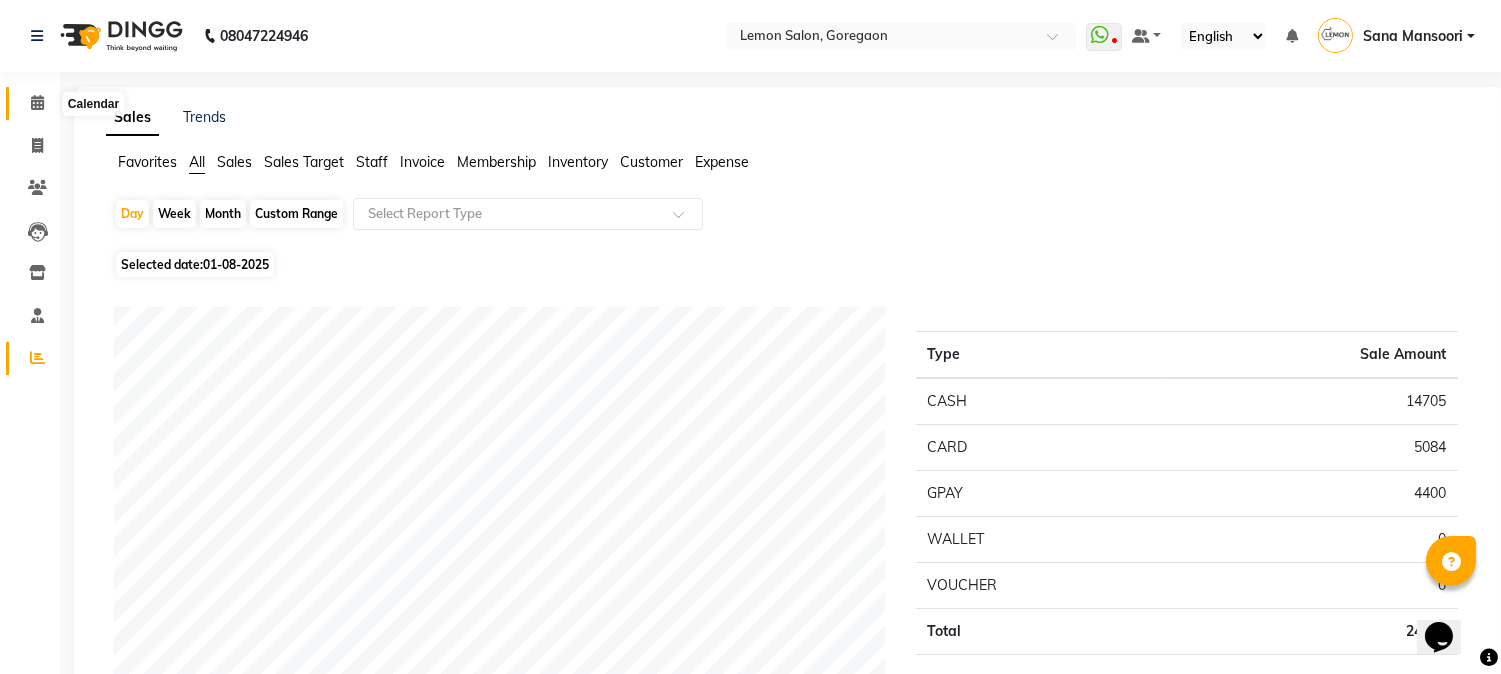 click 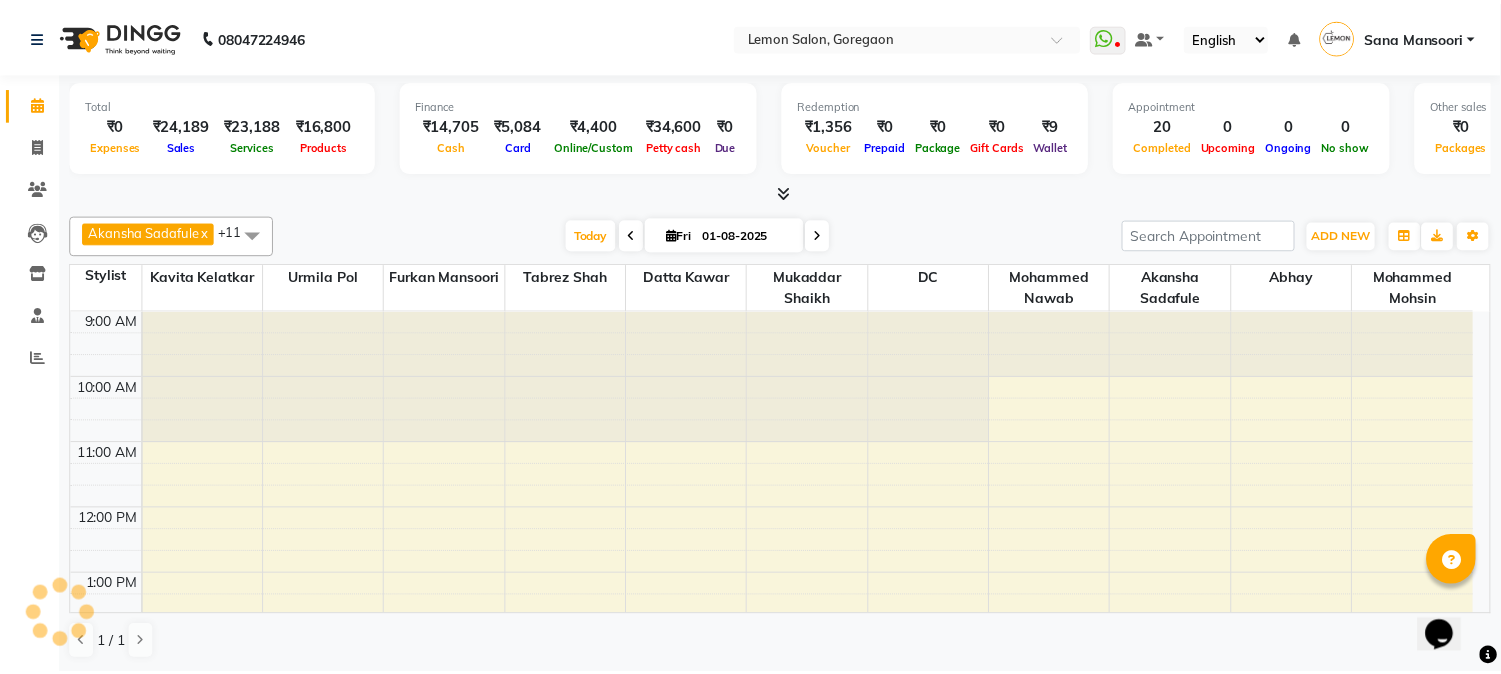 scroll, scrollTop: 0, scrollLeft: 0, axis: both 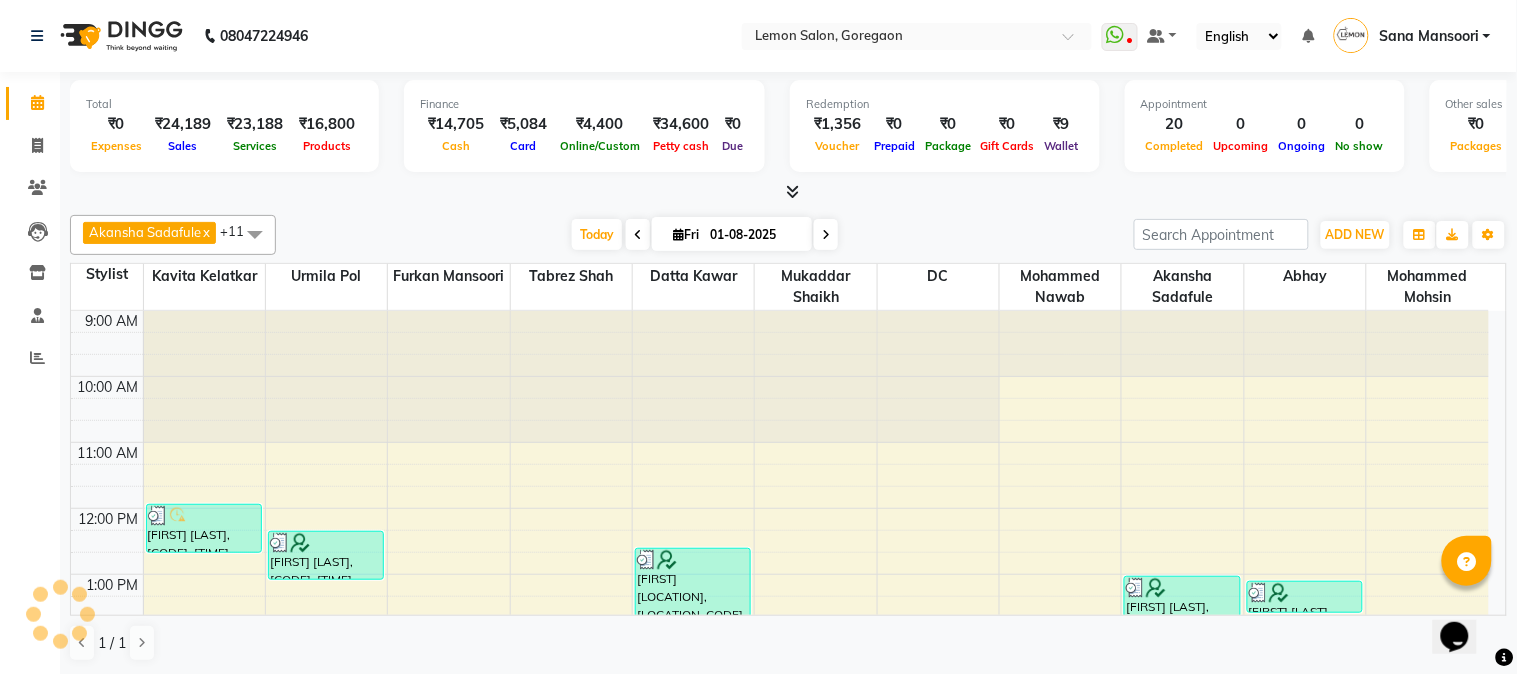 click on "Today  Fri 01-08-2025" at bounding box center (705, 235) 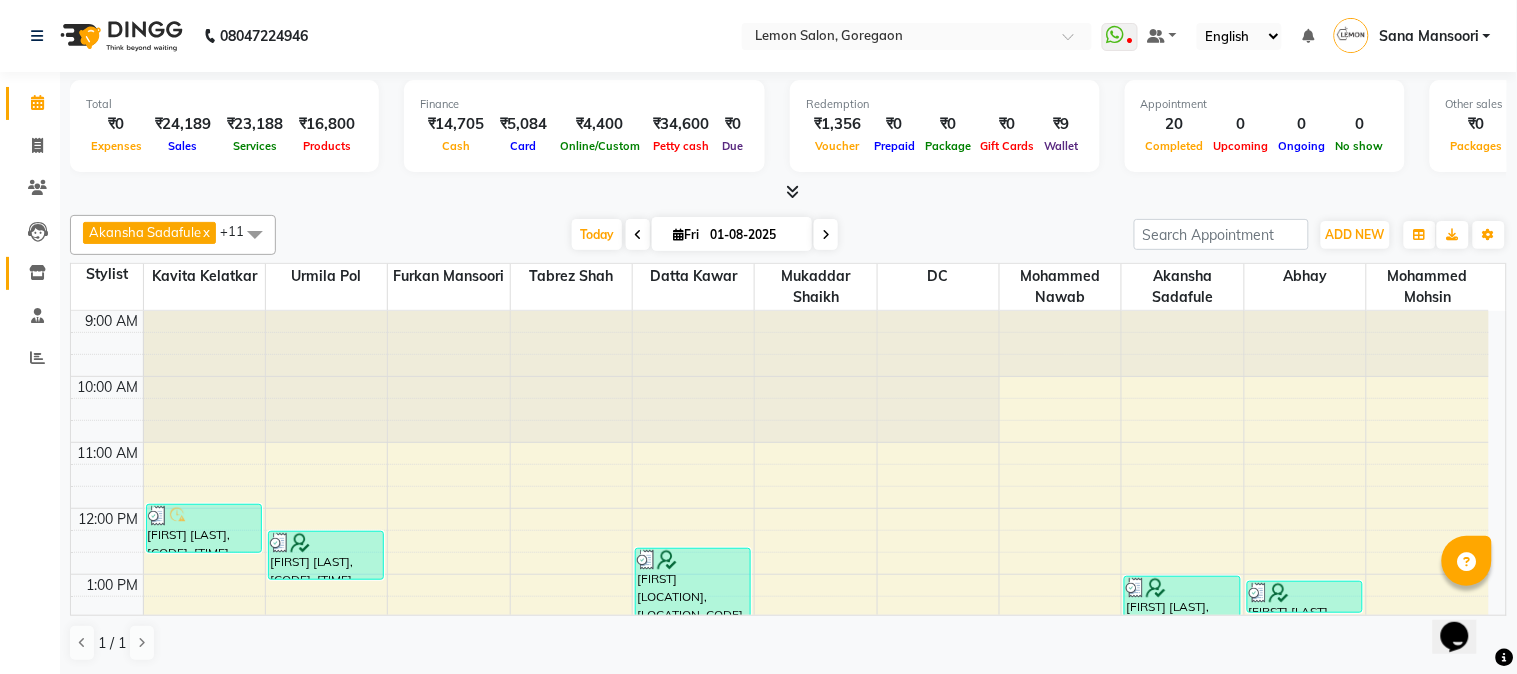 click on "Inventory" 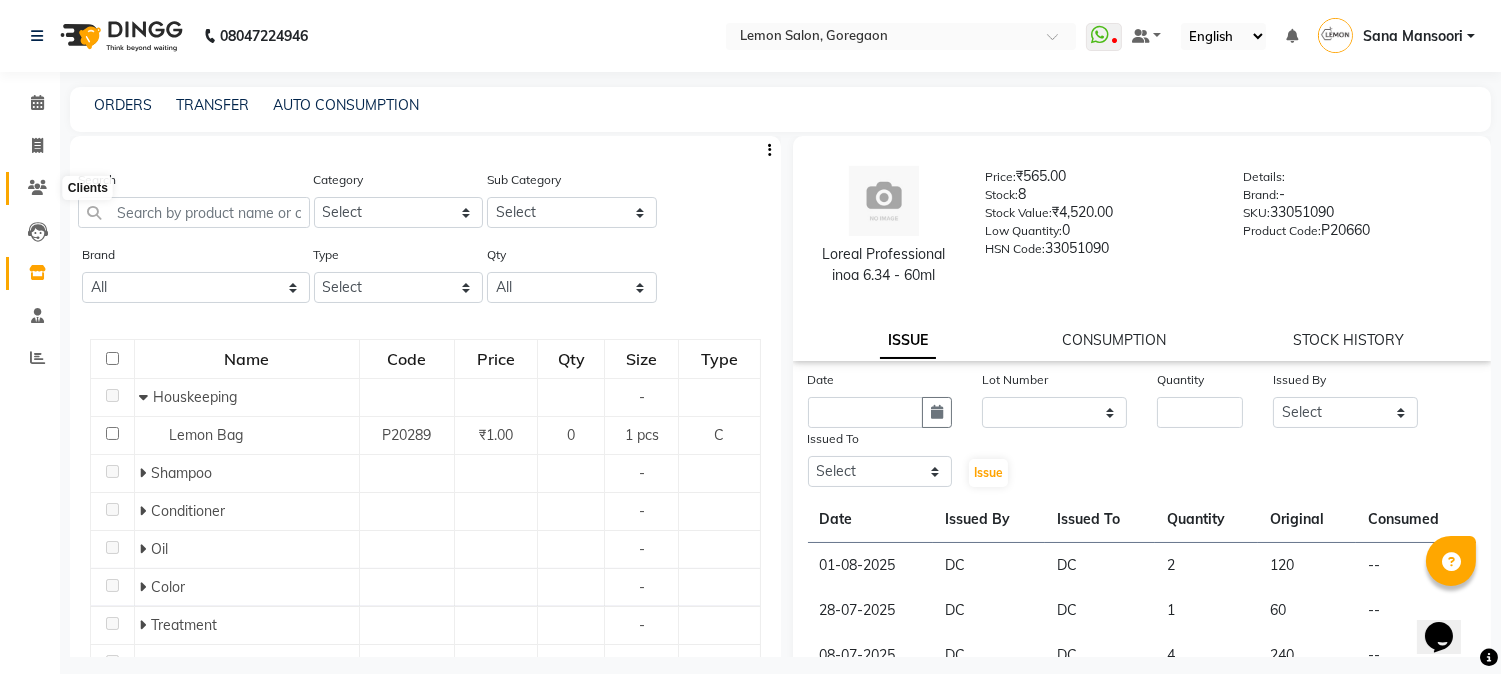 click 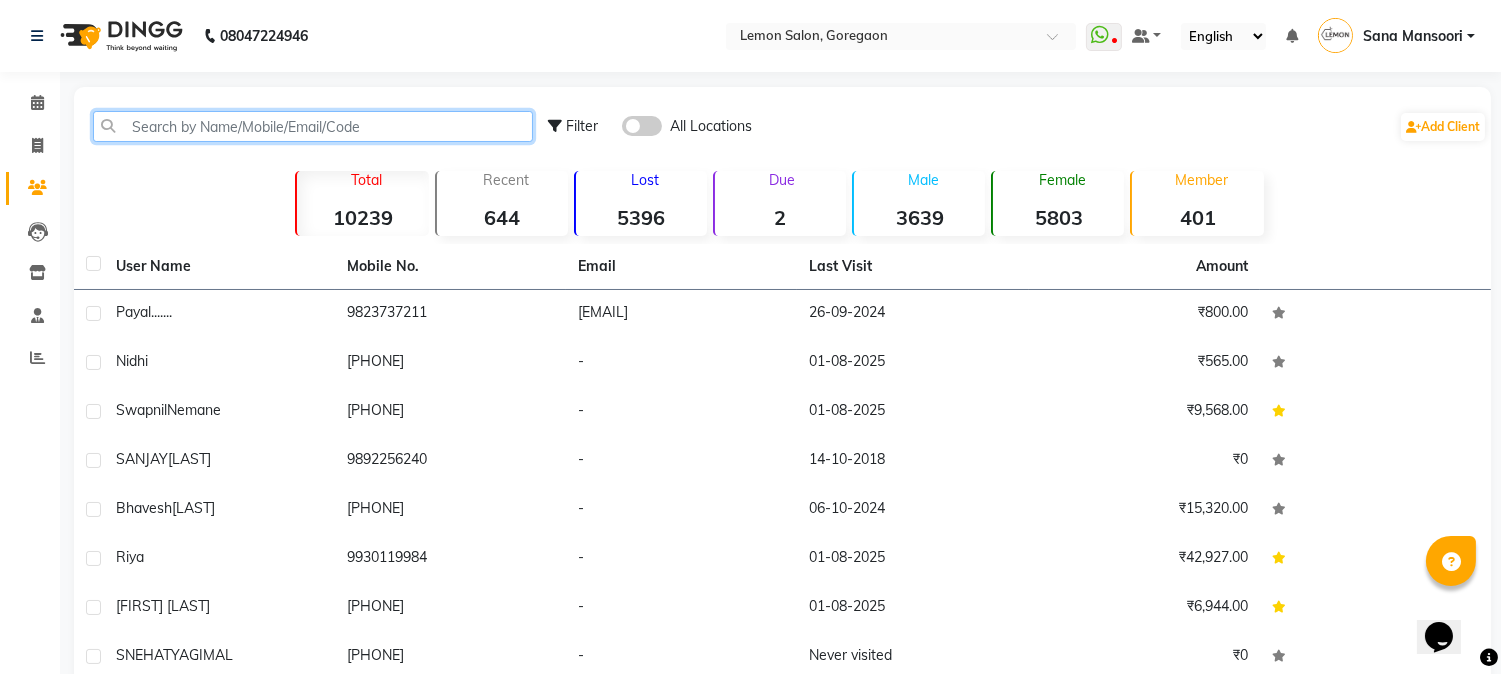 click 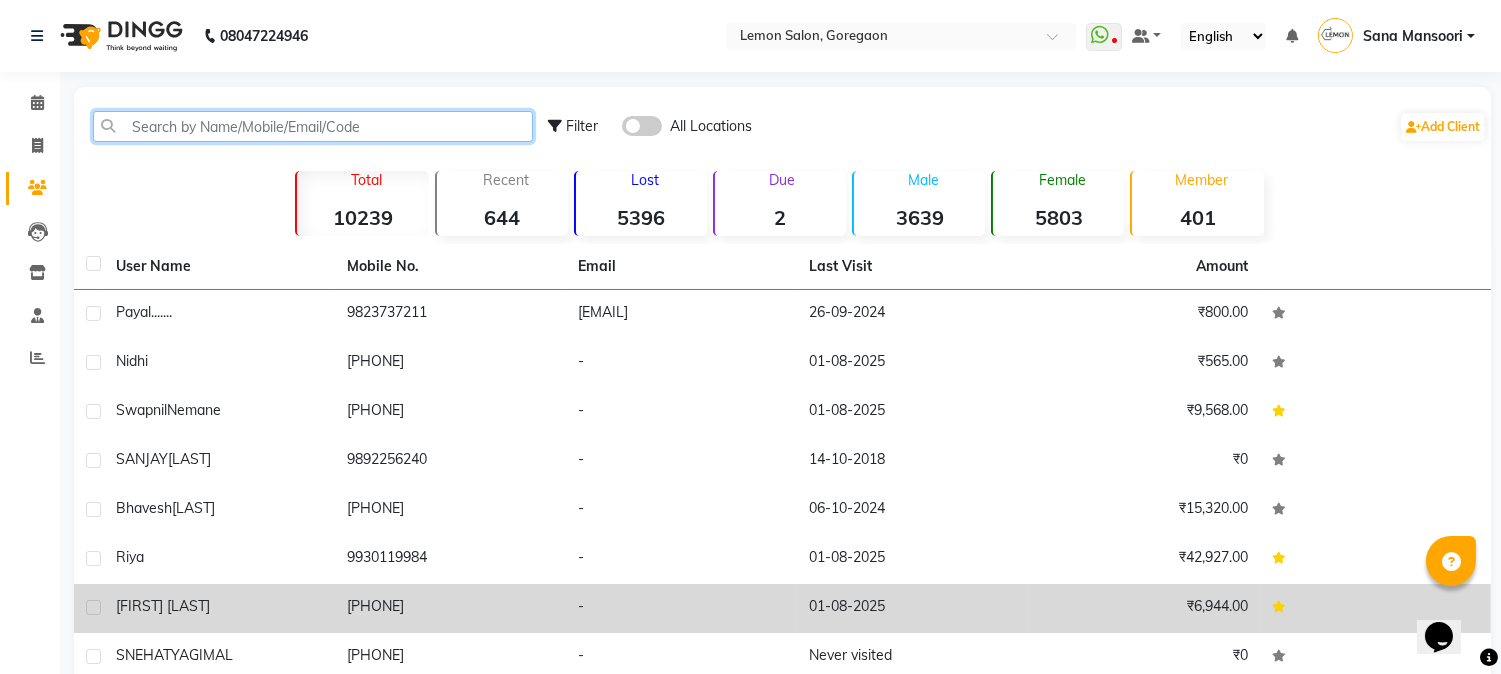 scroll, scrollTop: 191, scrollLeft: 0, axis: vertical 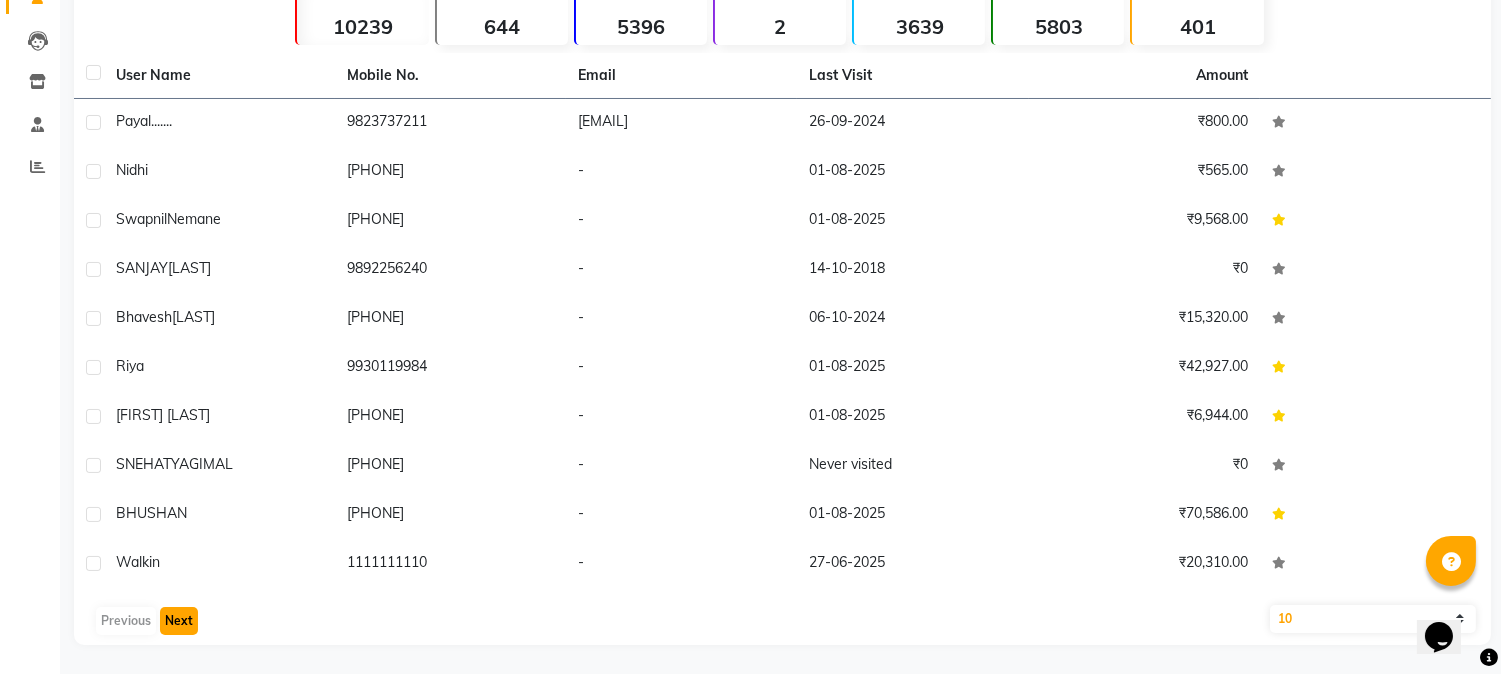 click on "Next" 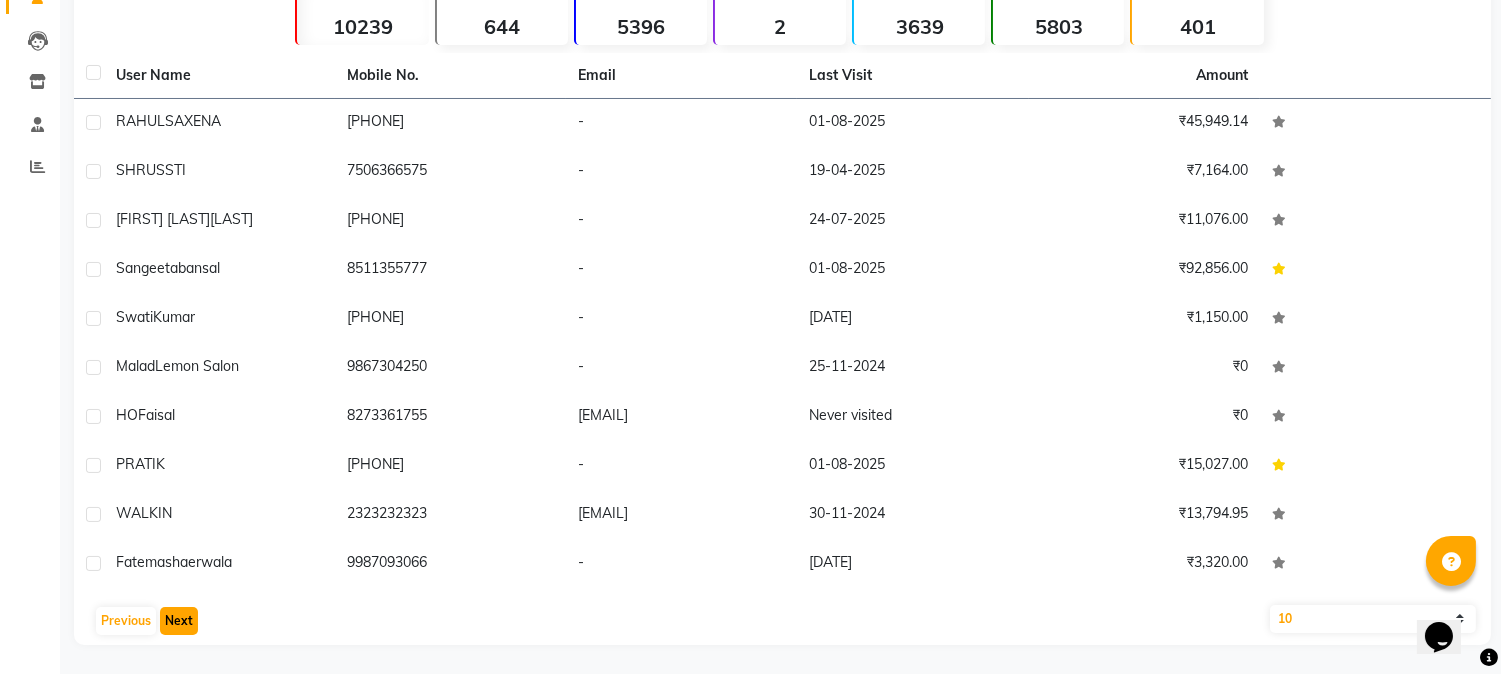 click on "Next" 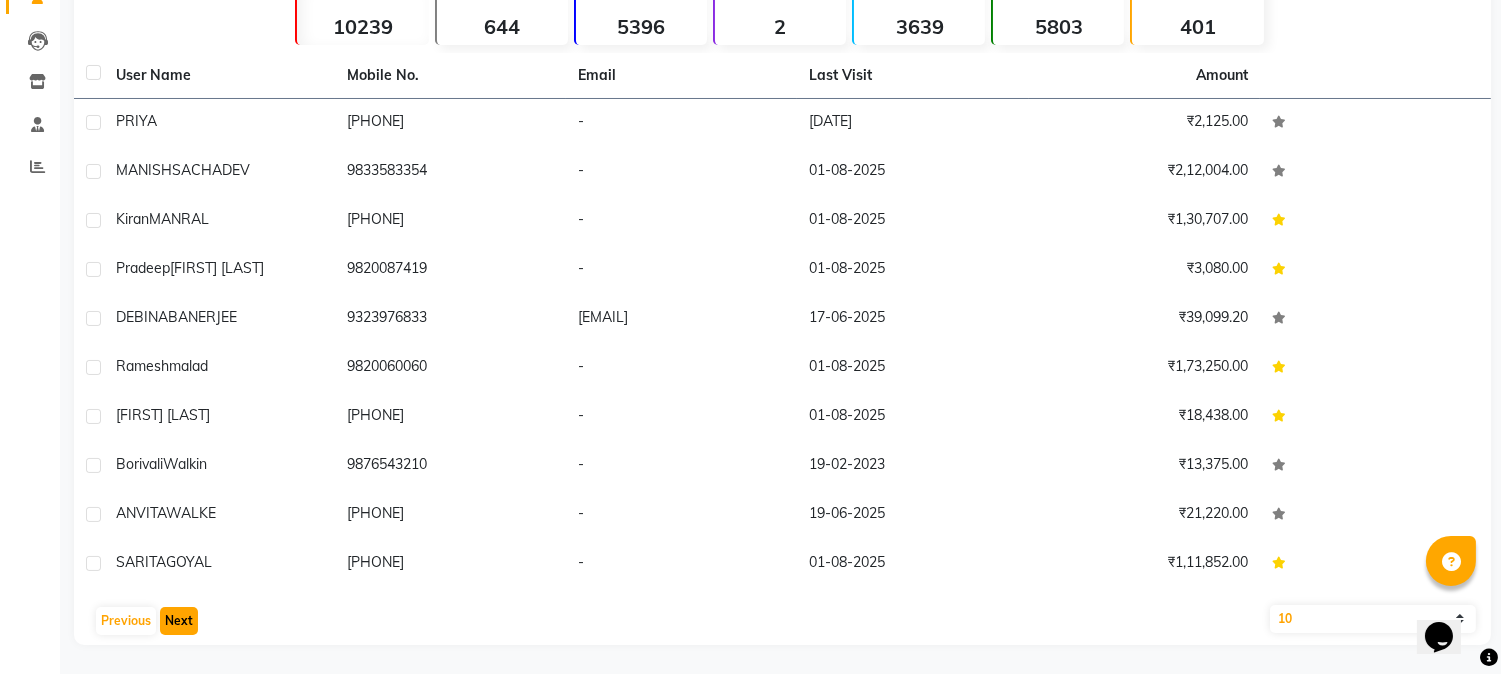 click on "Next" 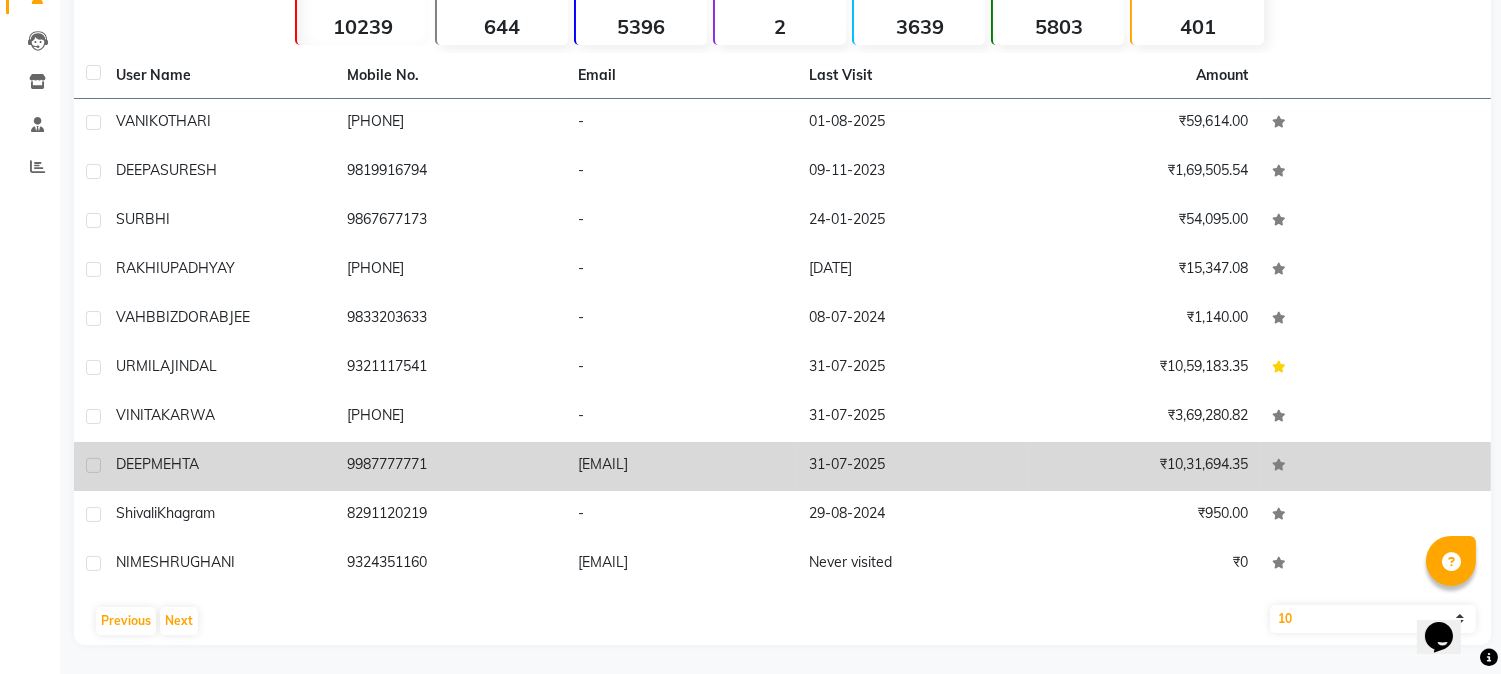 click on "9987777771" 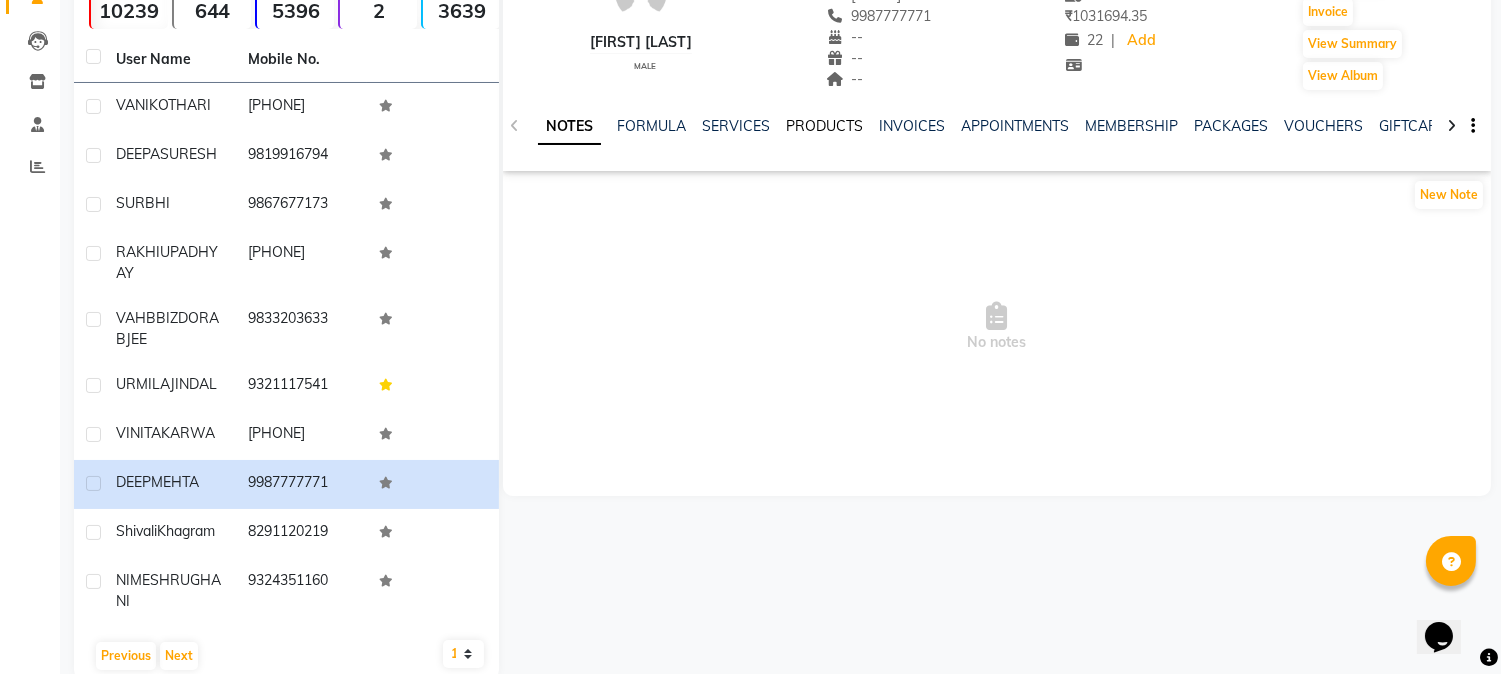 click on "PRODUCTS" 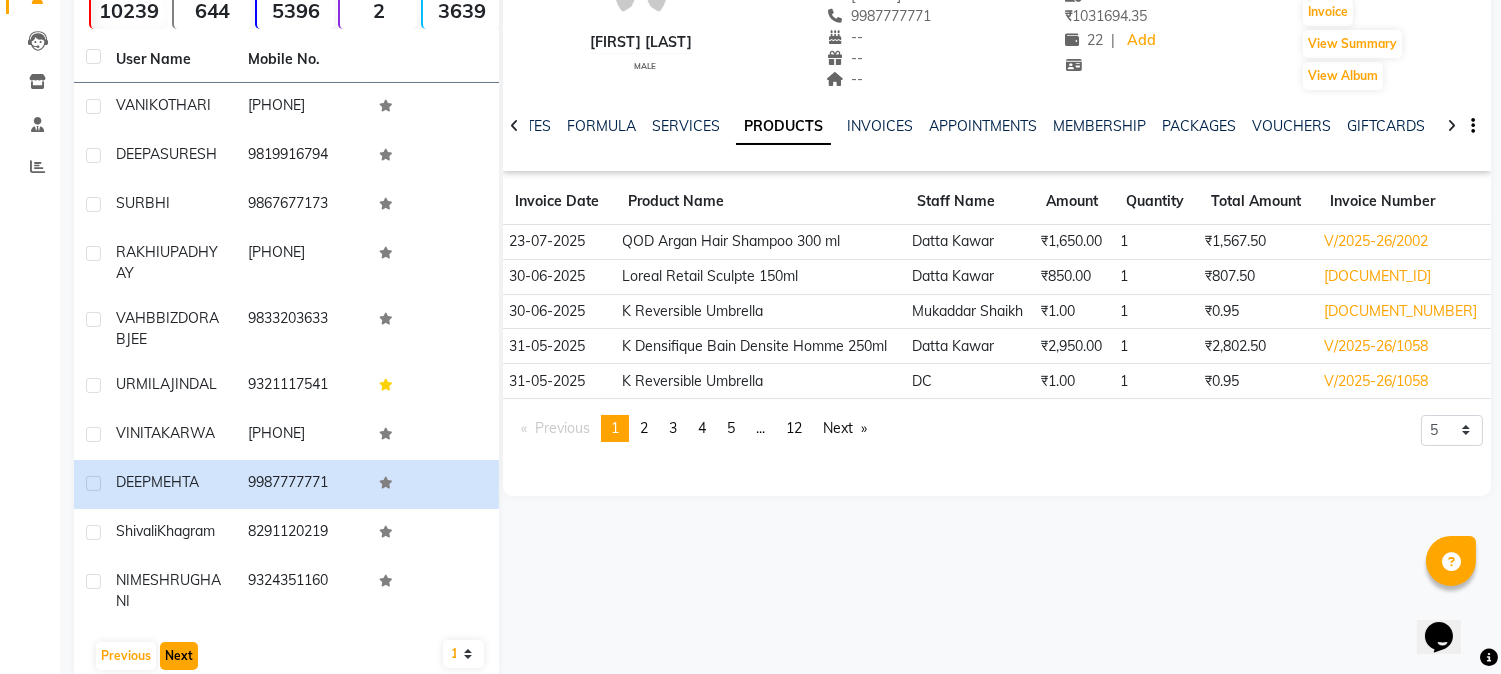 click on "Next" 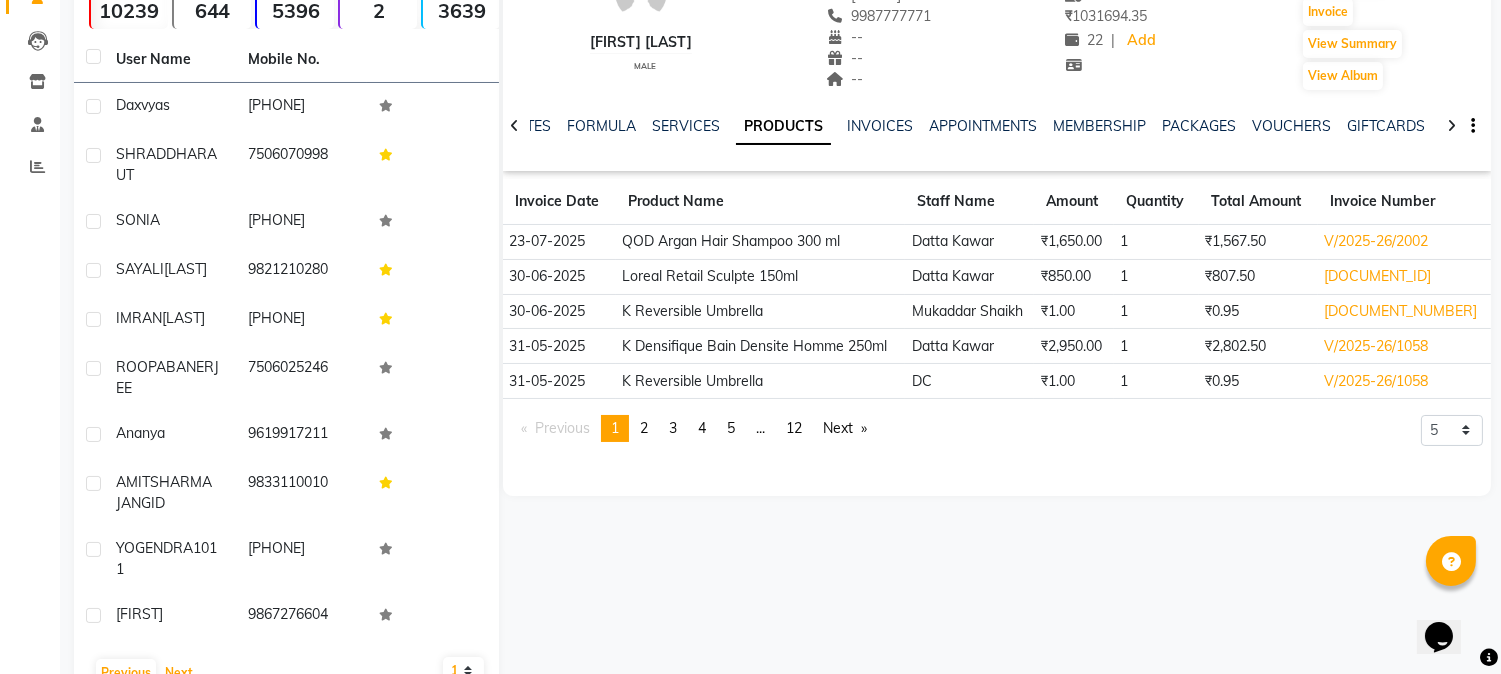 scroll, scrollTop: 260, scrollLeft: 0, axis: vertical 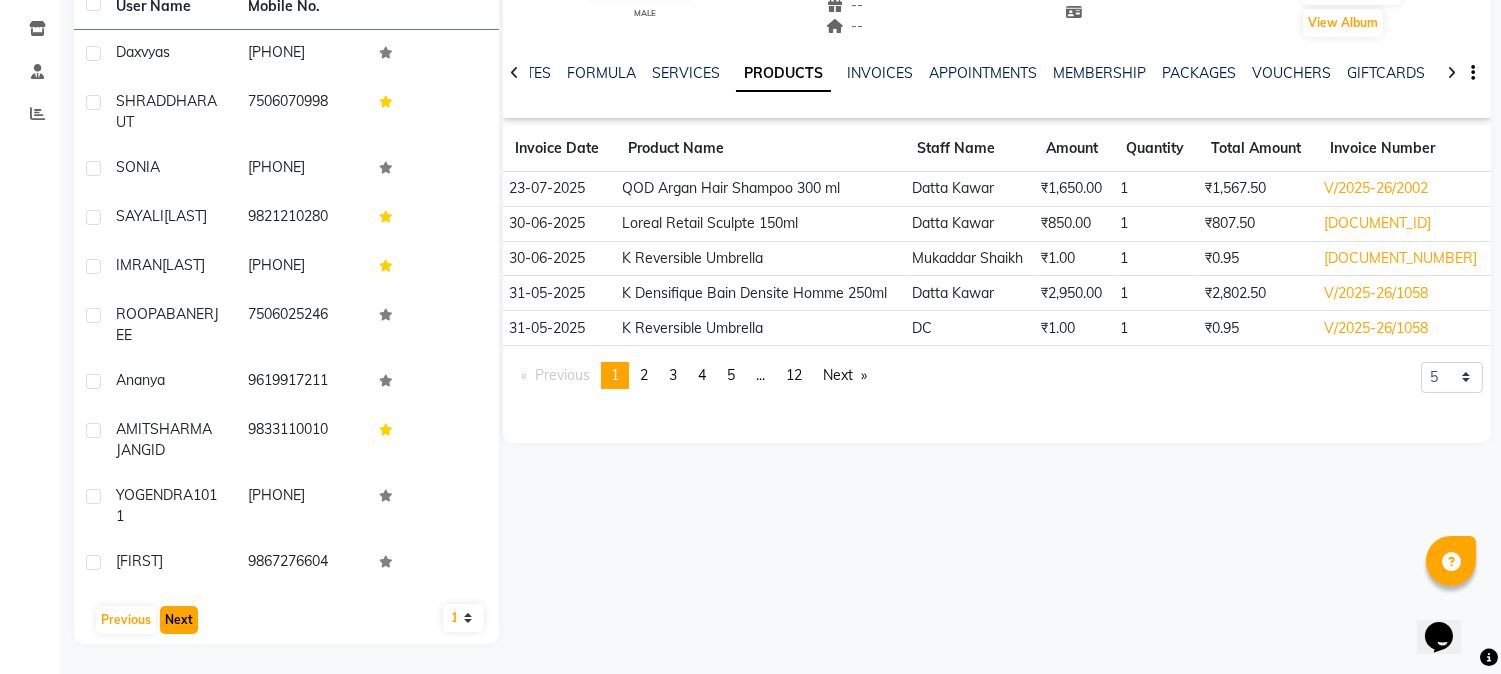 click on "Next" 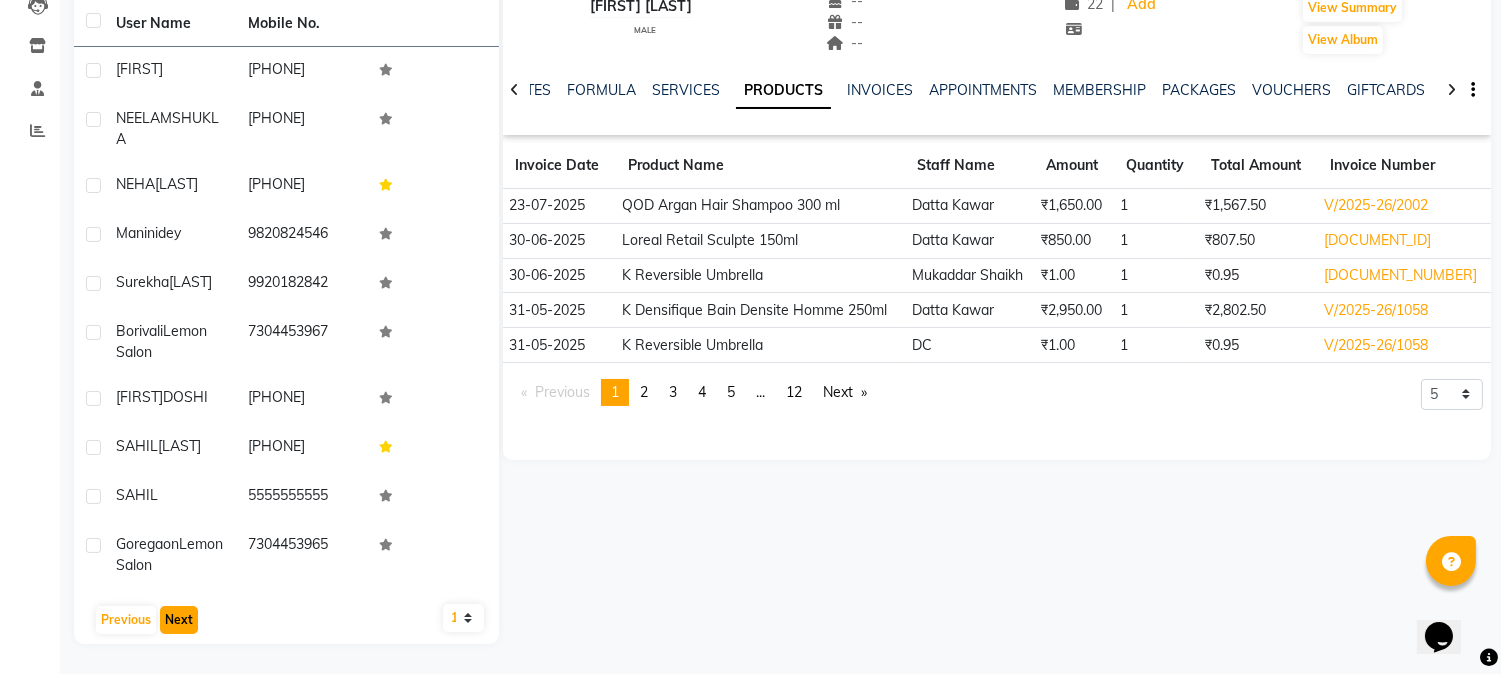 click on "Next" 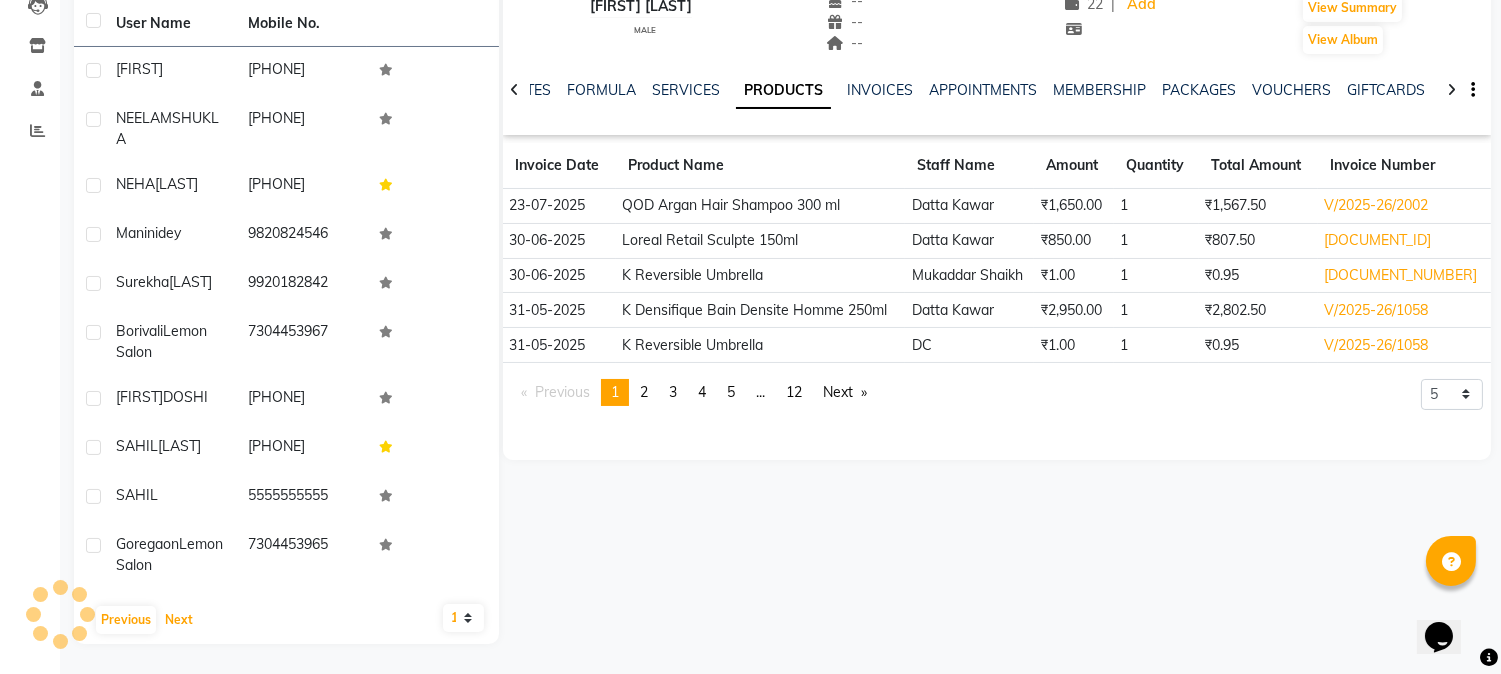 scroll, scrollTop: 0, scrollLeft: 0, axis: both 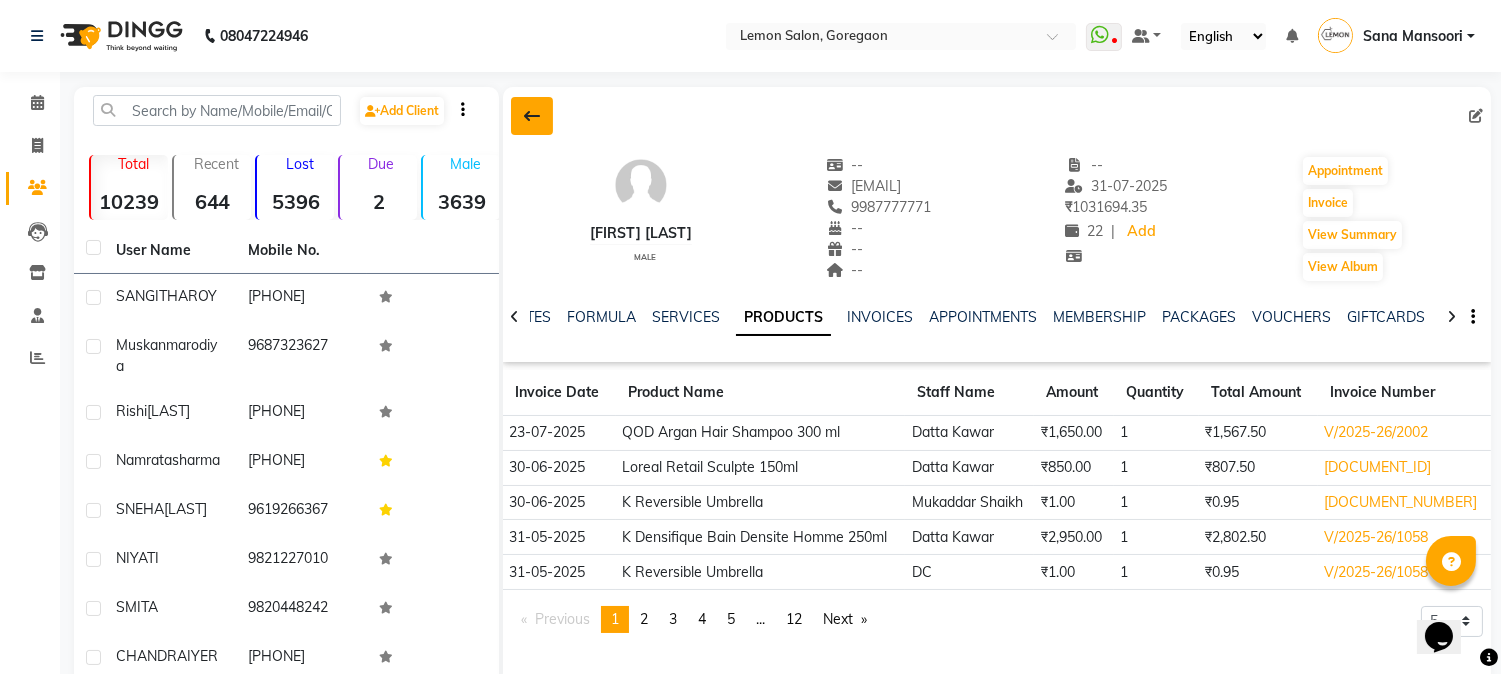 click 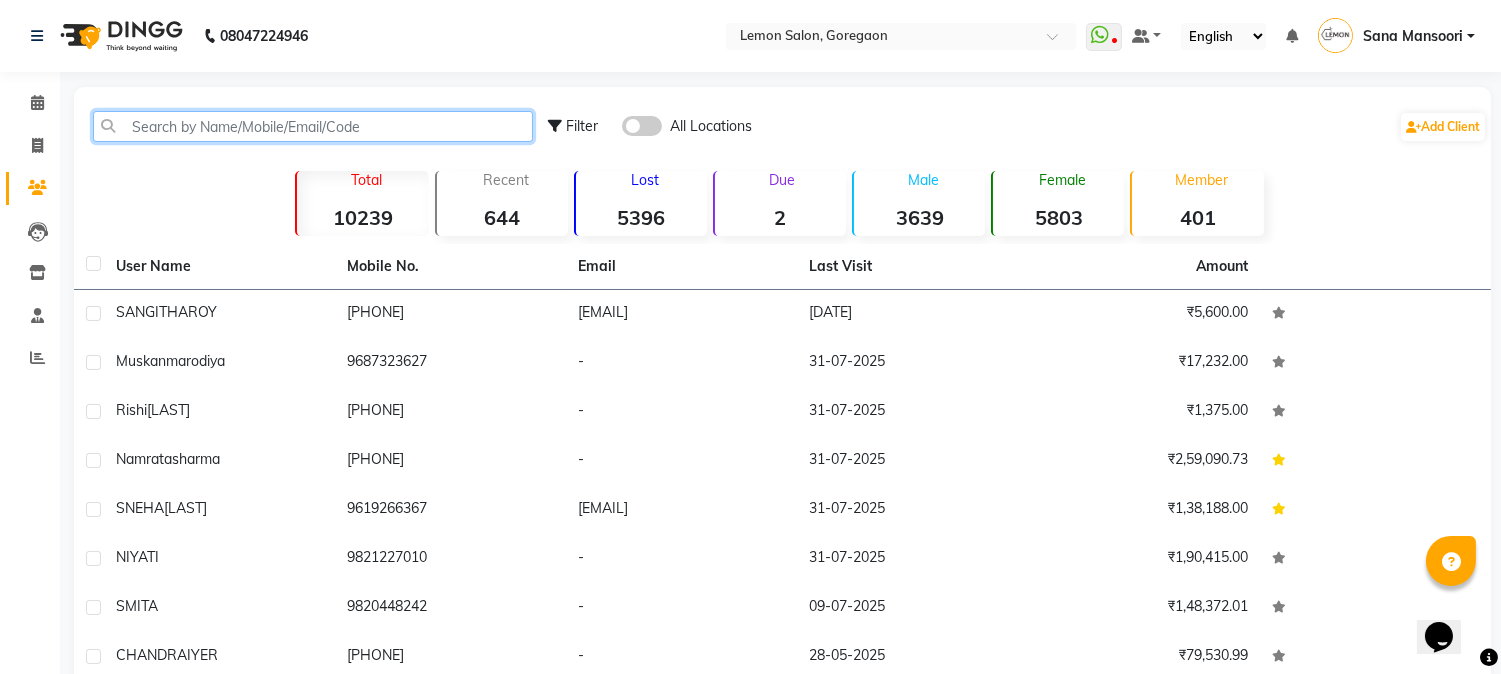 click 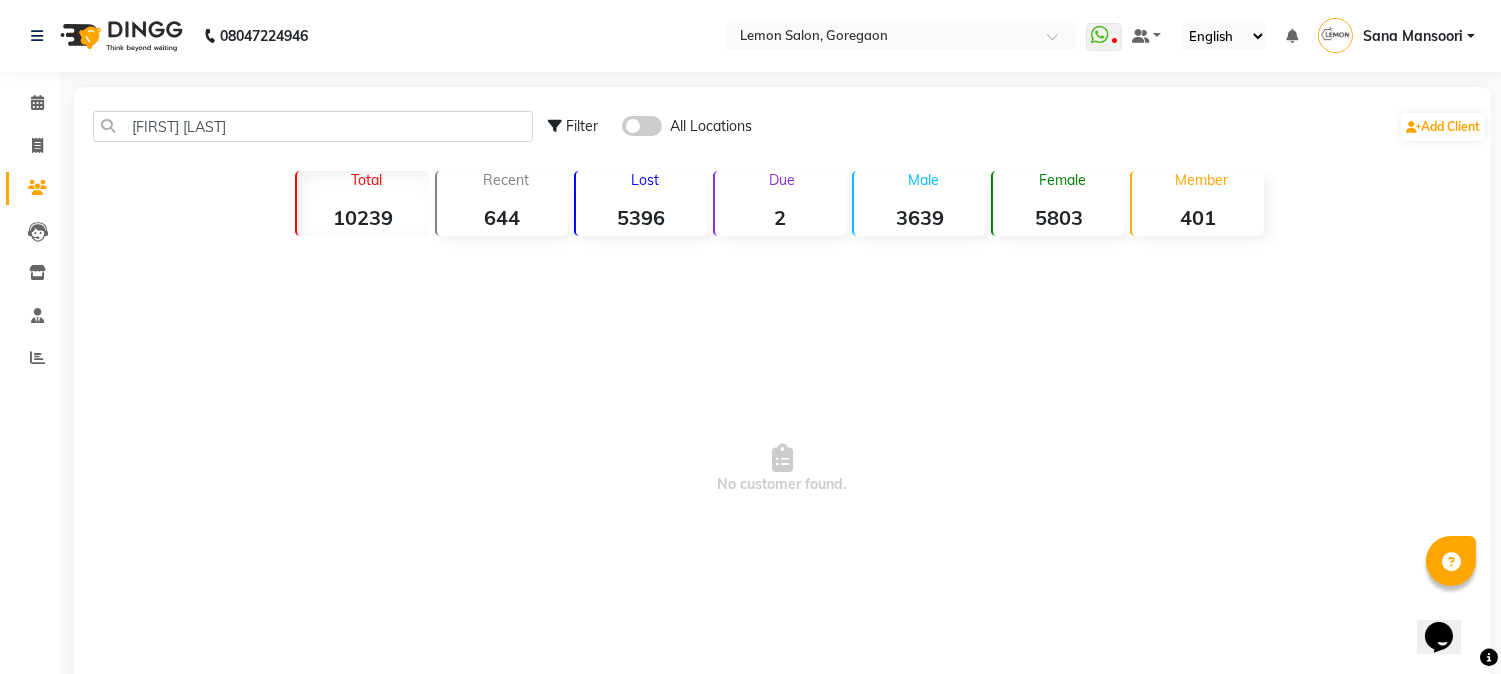 click 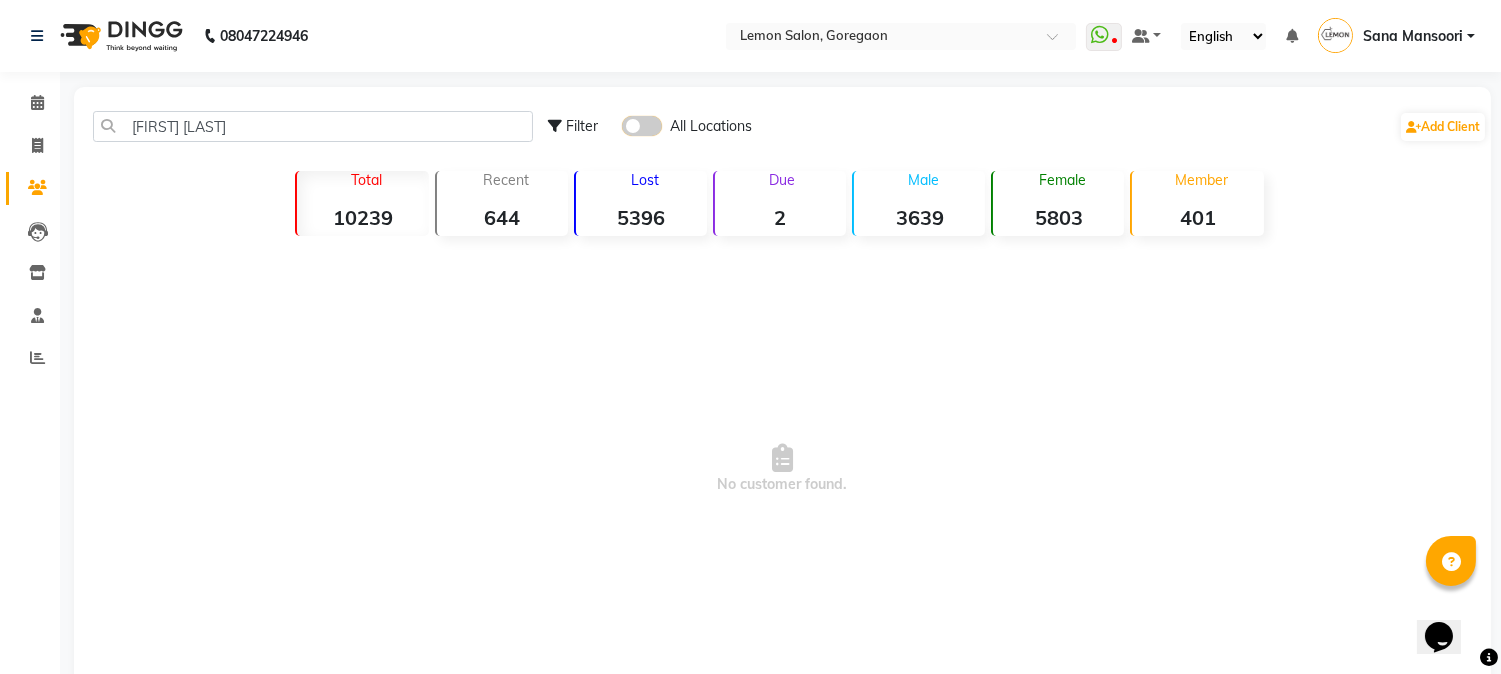 click 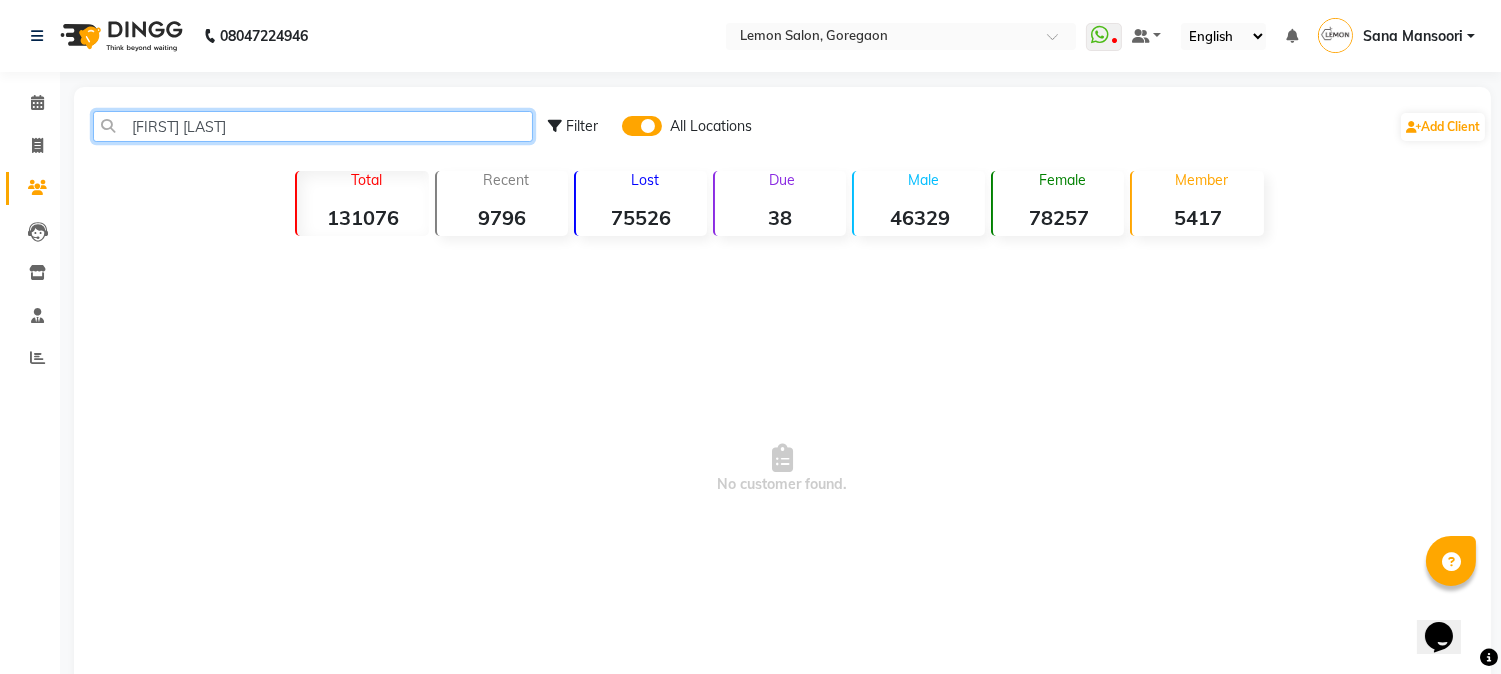 click on "PUJA BANER" 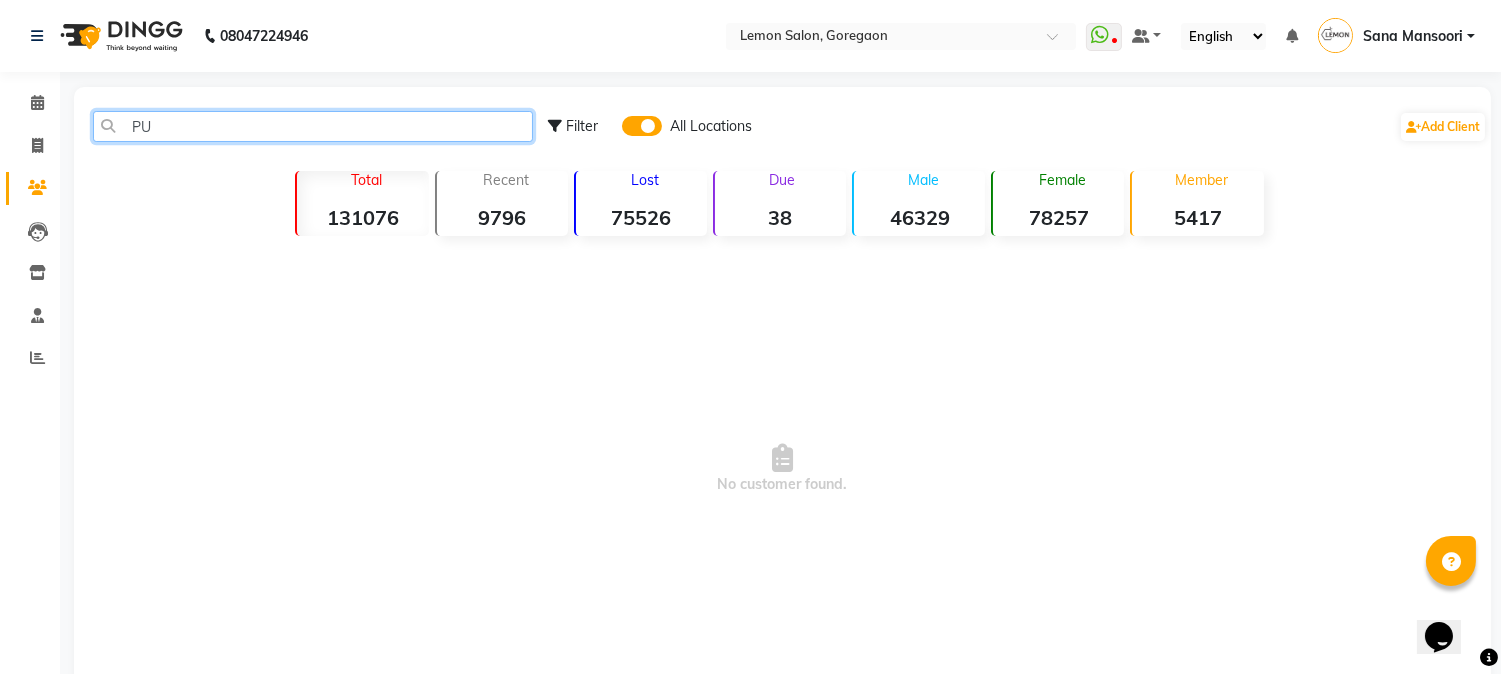 type on "P" 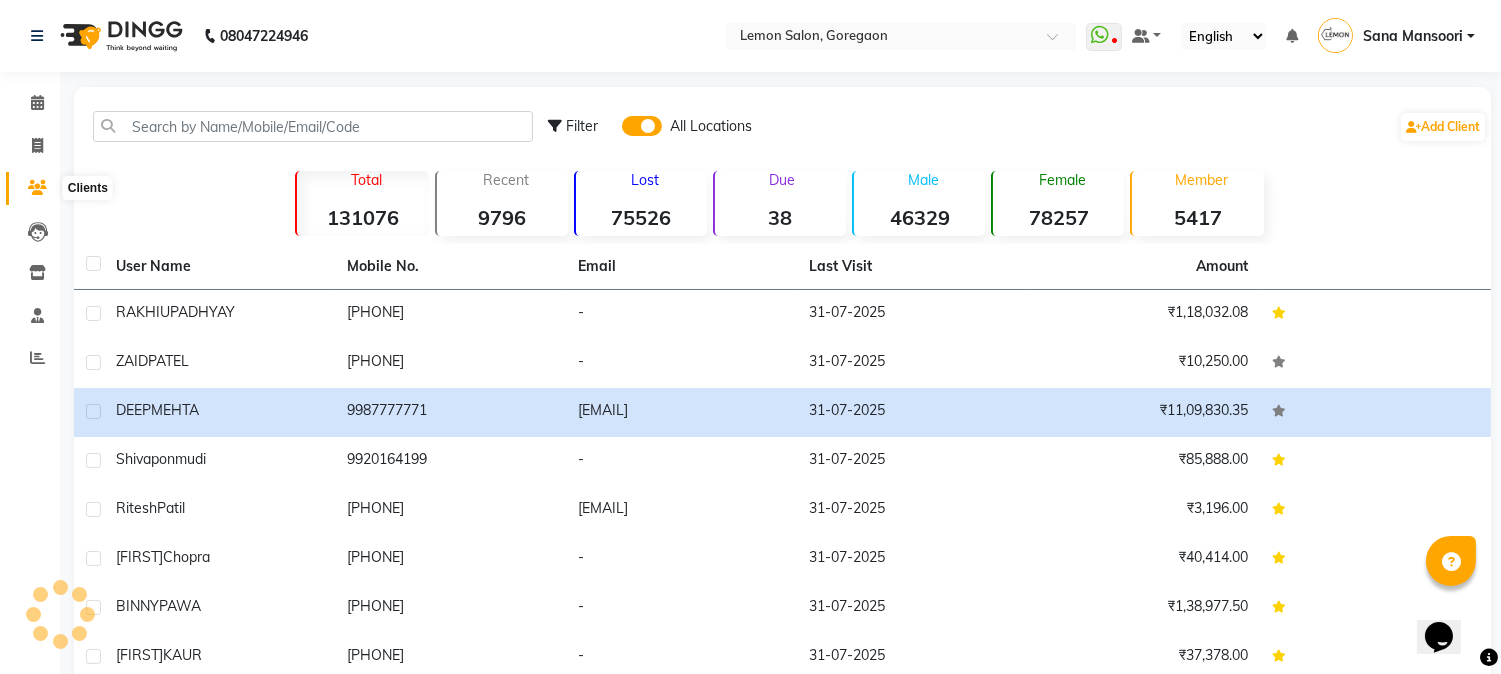 click 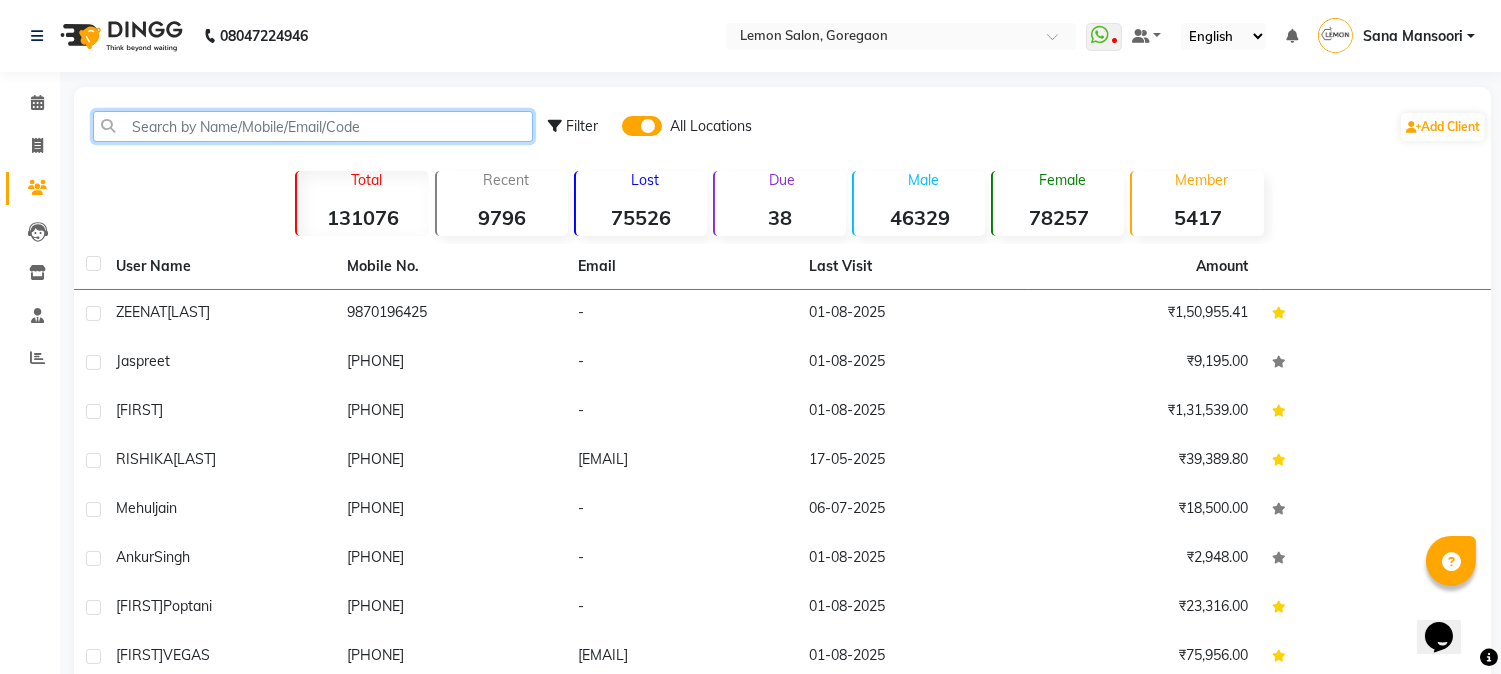 click 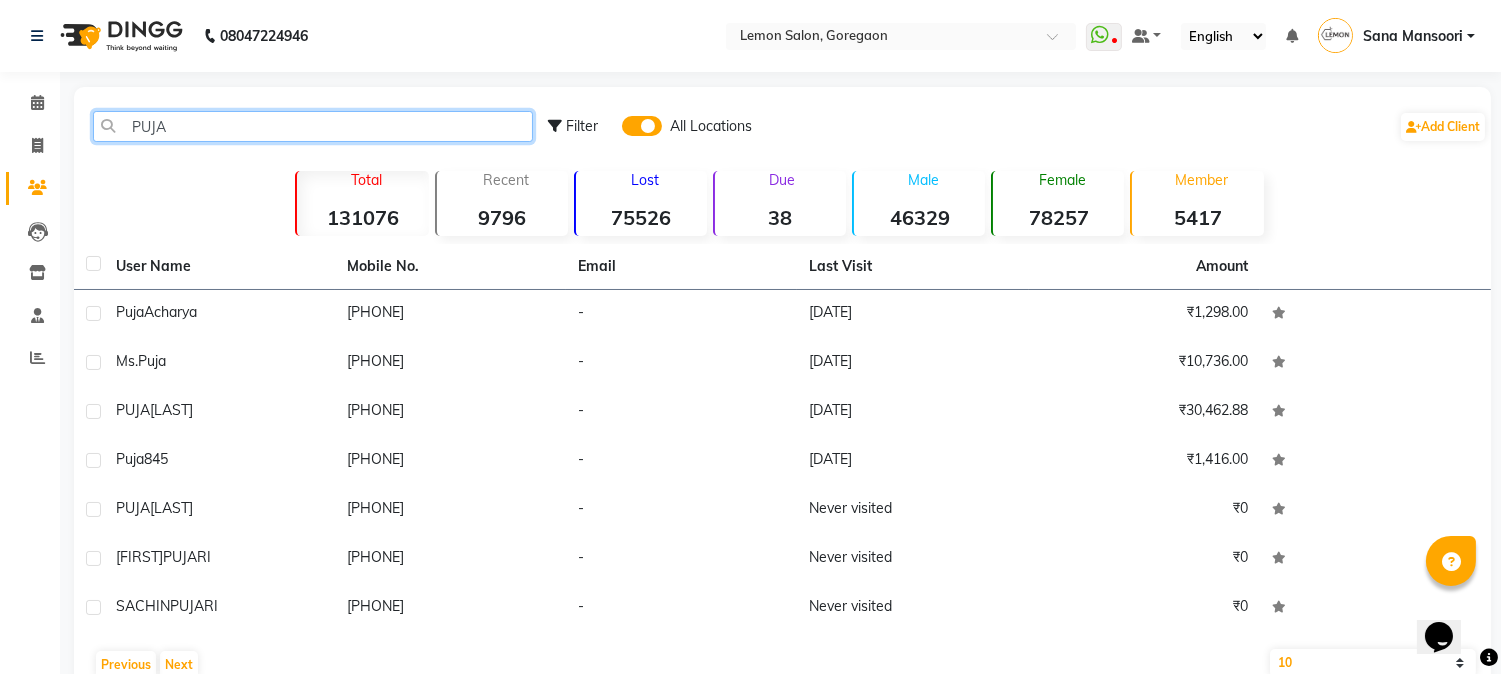 type on "PUJA" 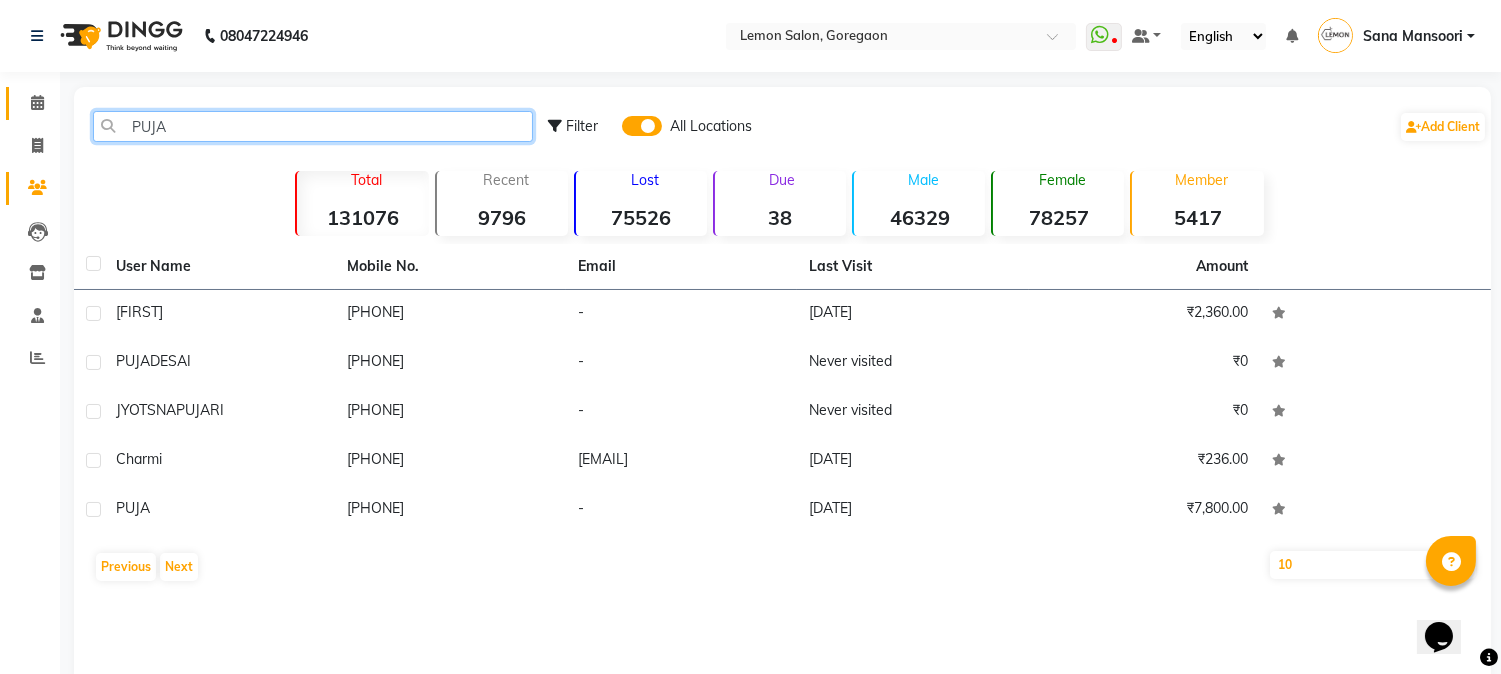 drag, startPoint x: 0, startPoint y: 98, endPoint x: 16, endPoint y: 90, distance: 17.888544 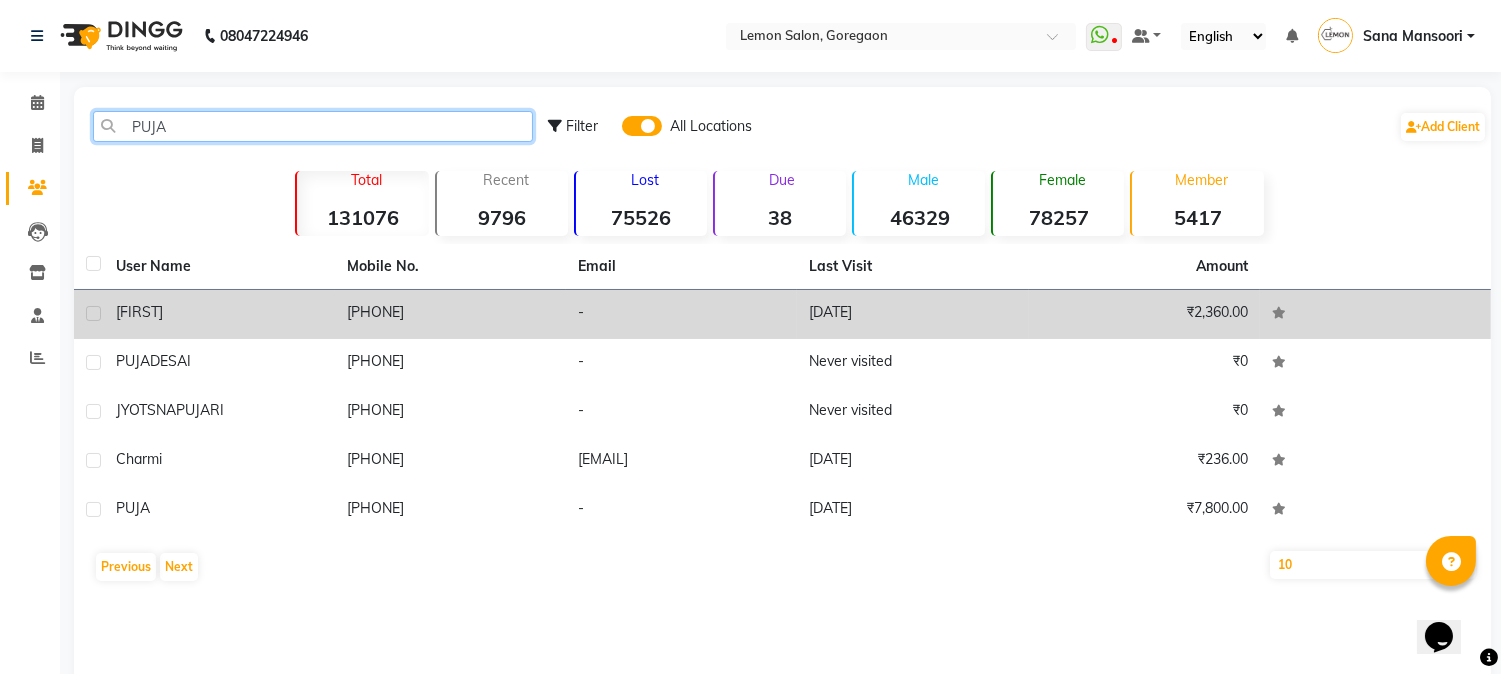 type 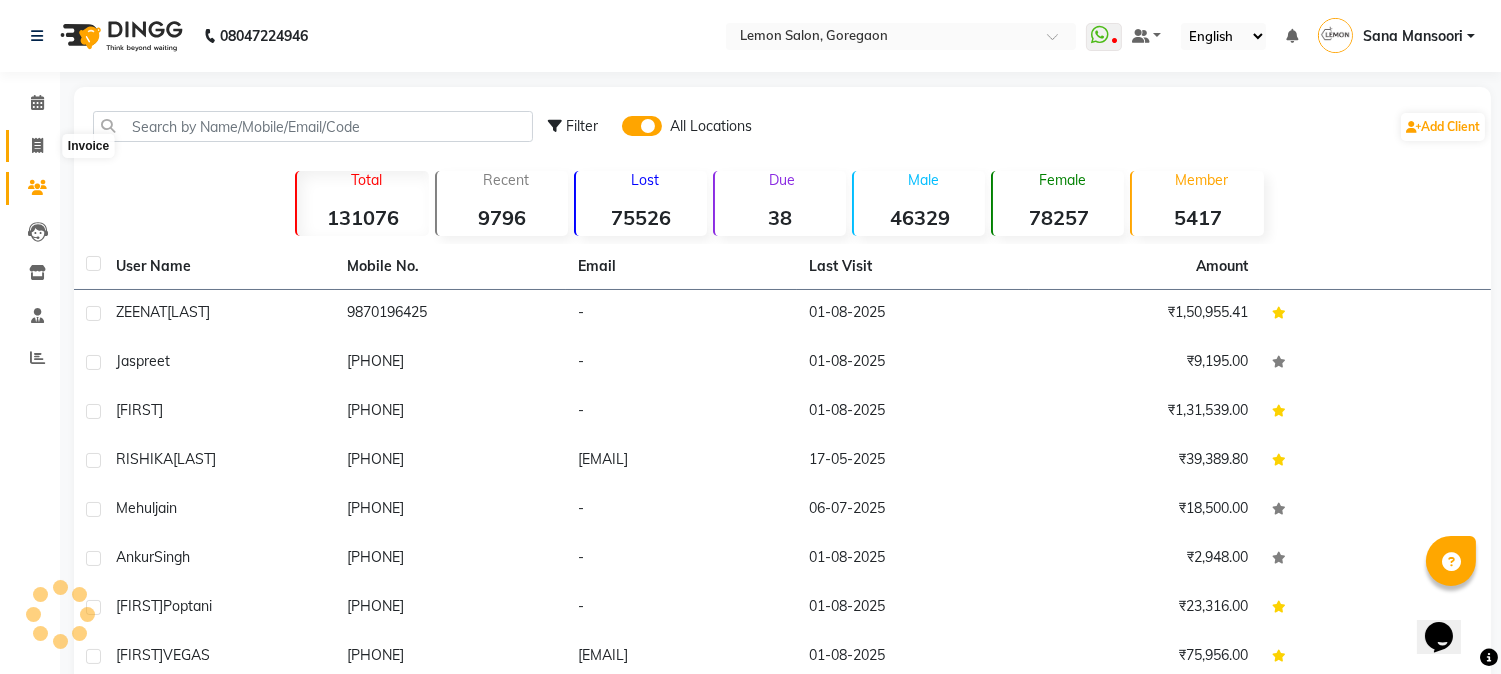 click 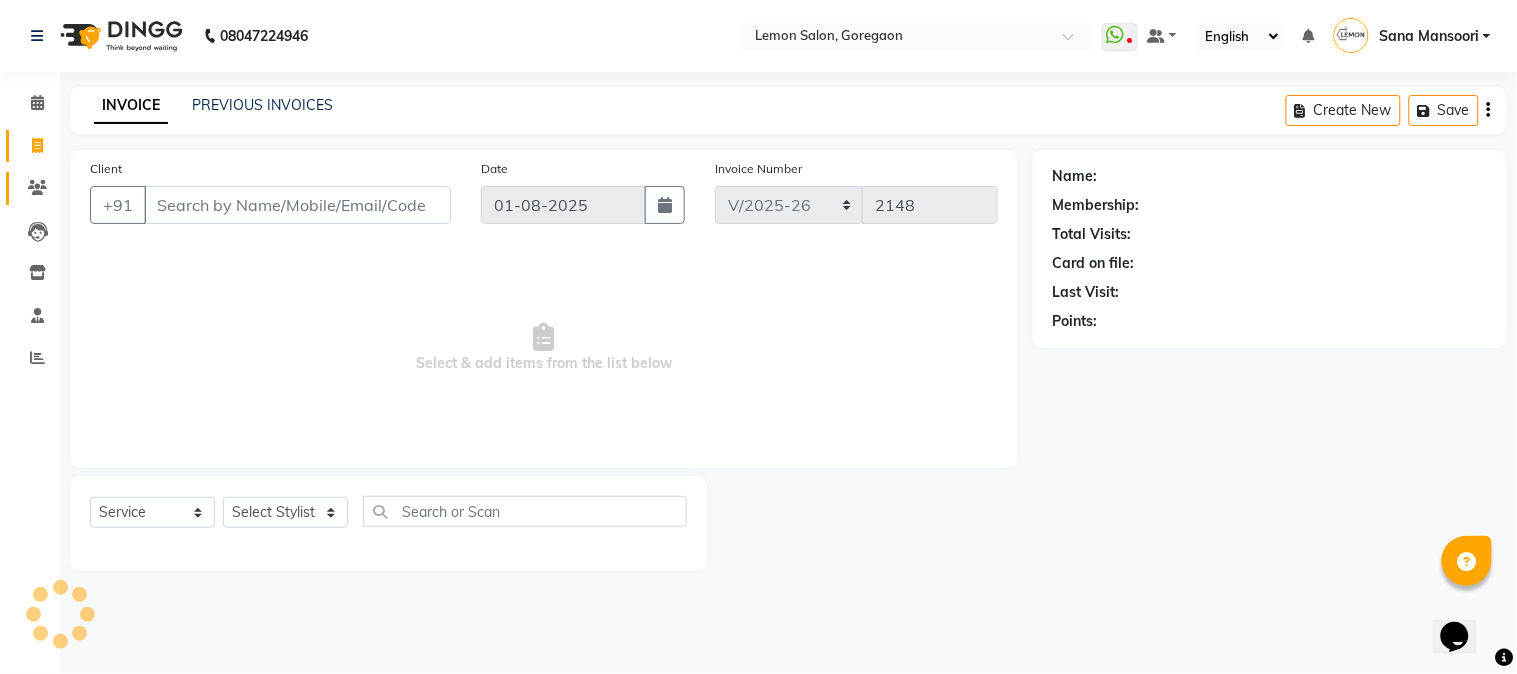 click on "Clients" 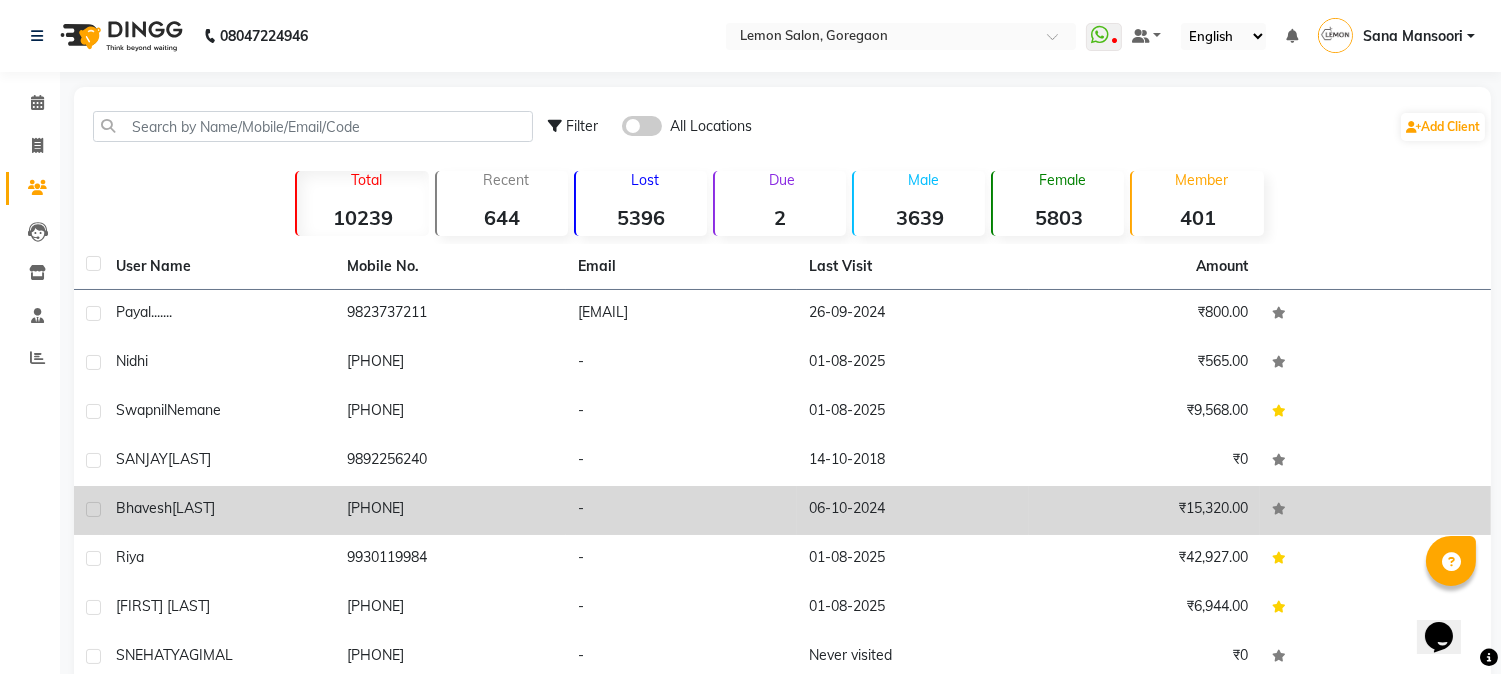scroll, scrollTop: 191, scrollLeft: 0, axis: vertical 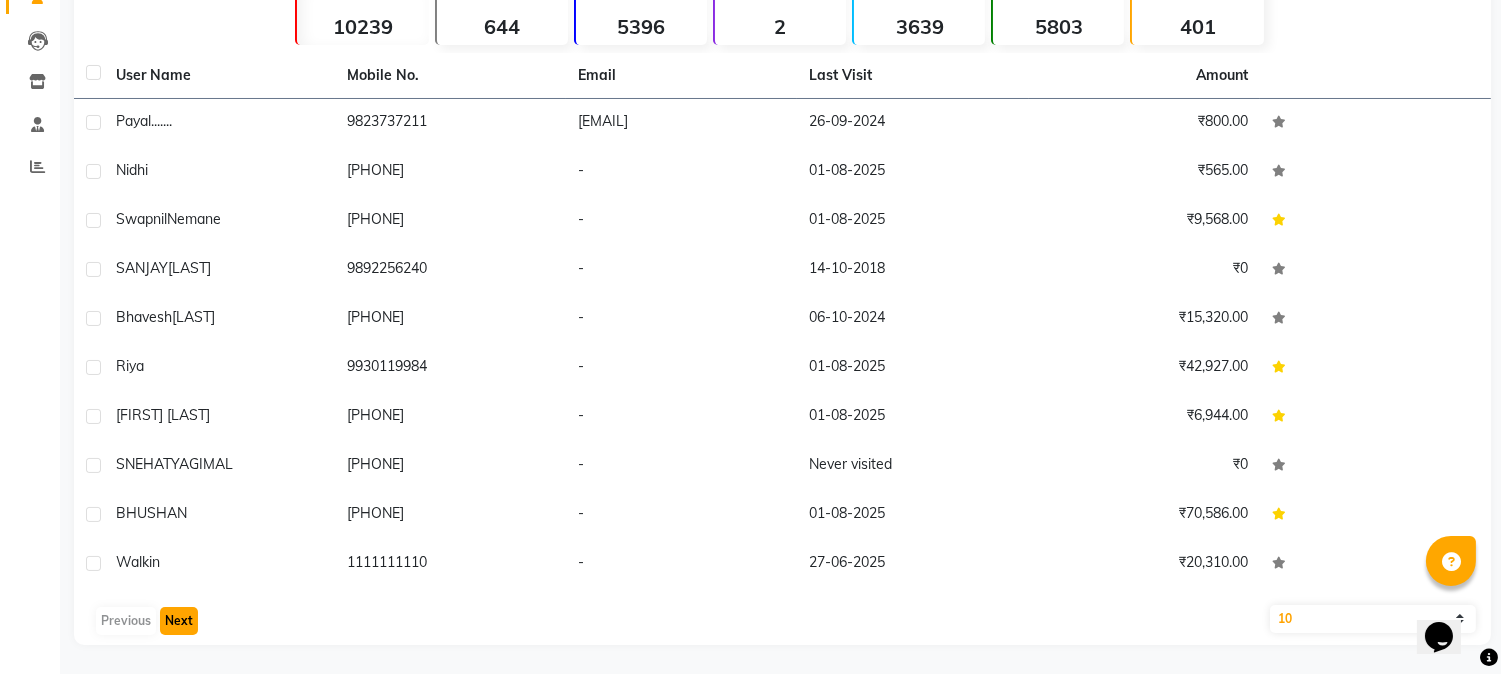 click on "Next" 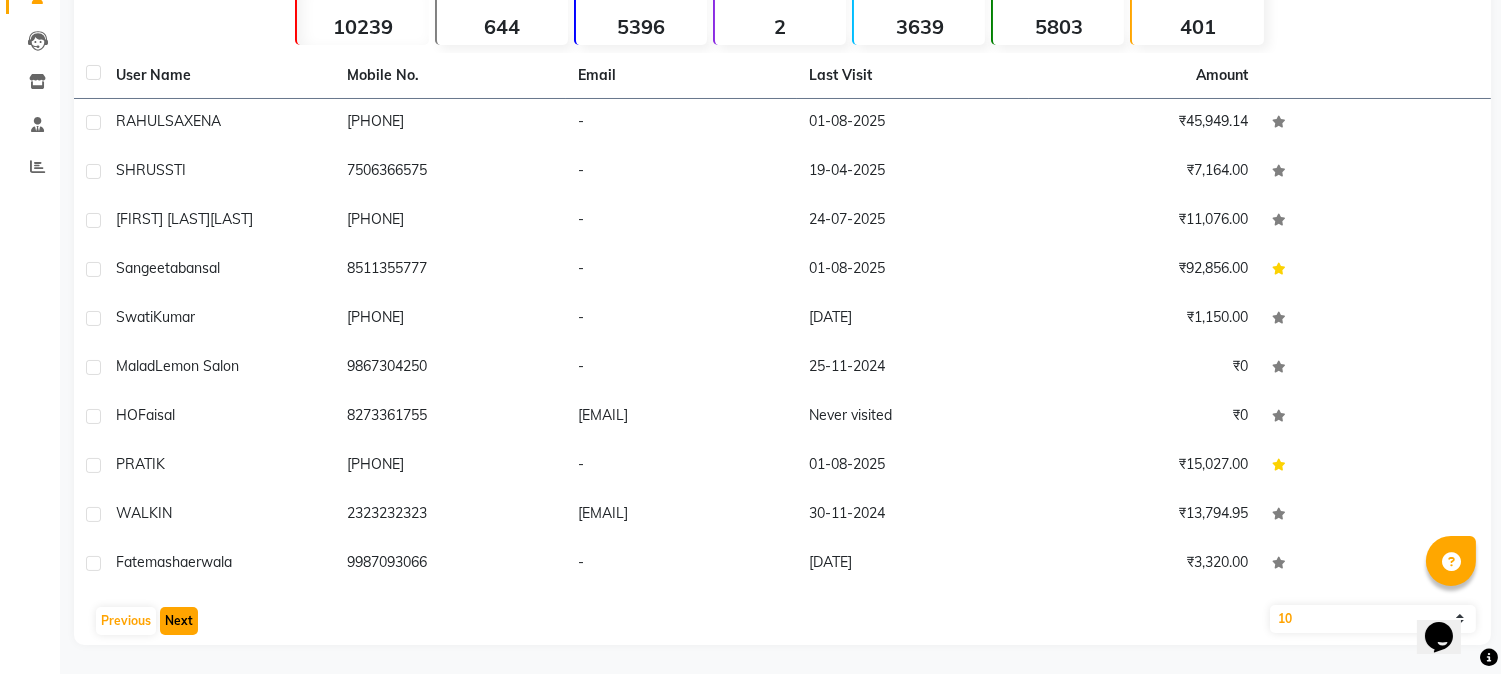 click on "Next" 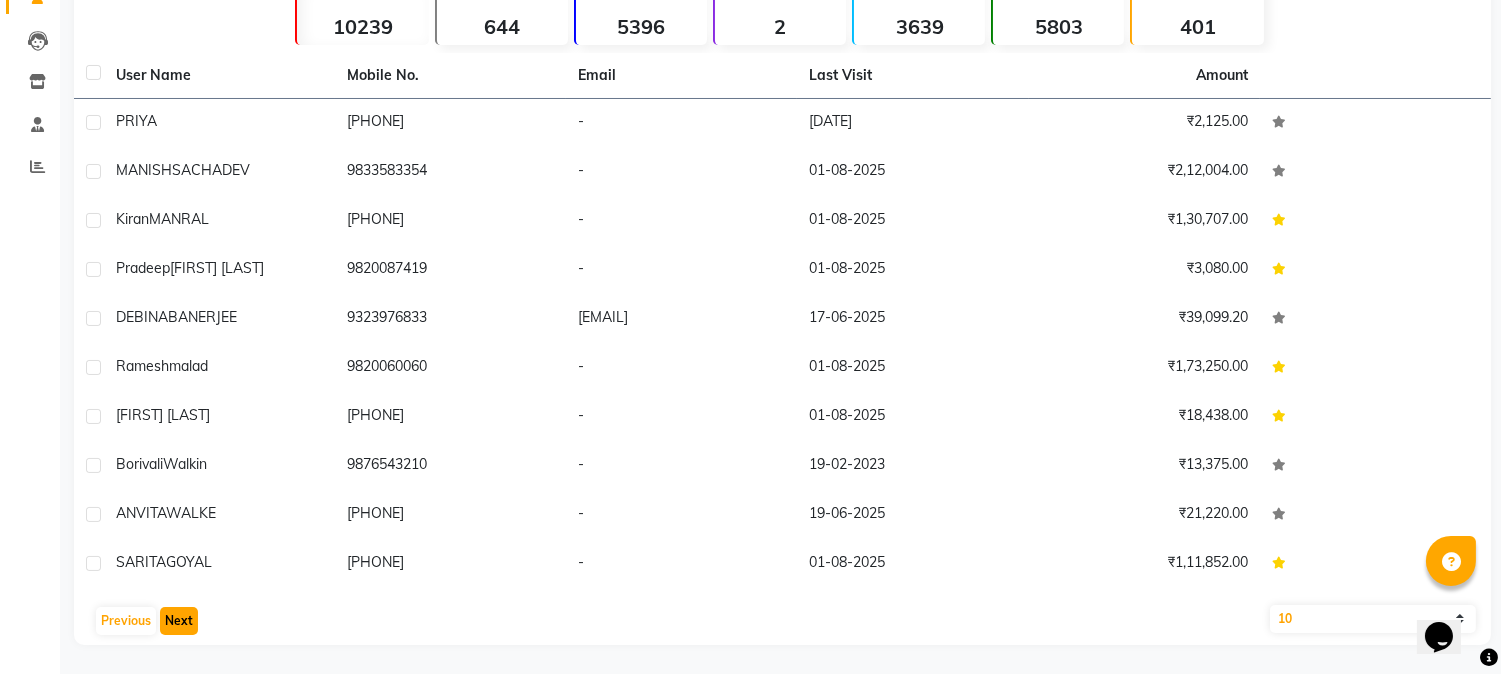 scroll, scrollTop: 0, scrollLeft: 0, axis: both 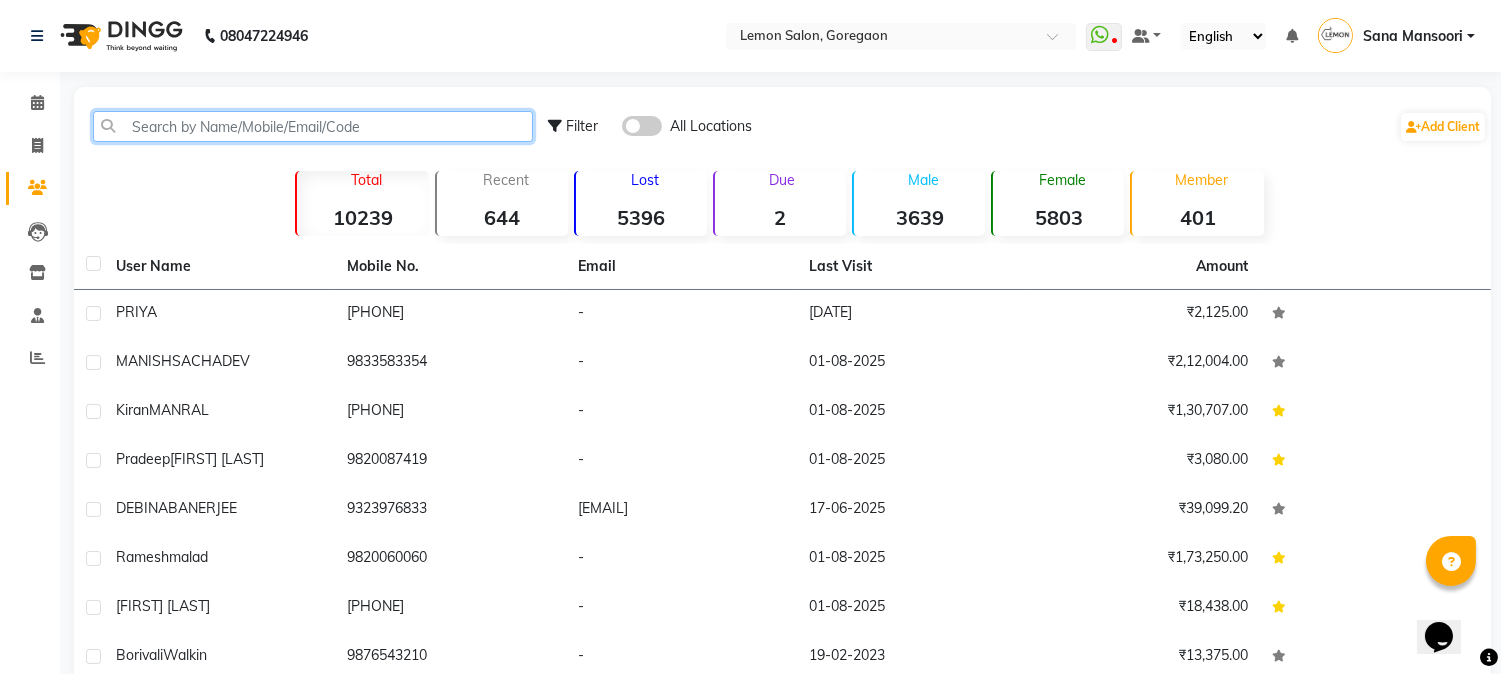click 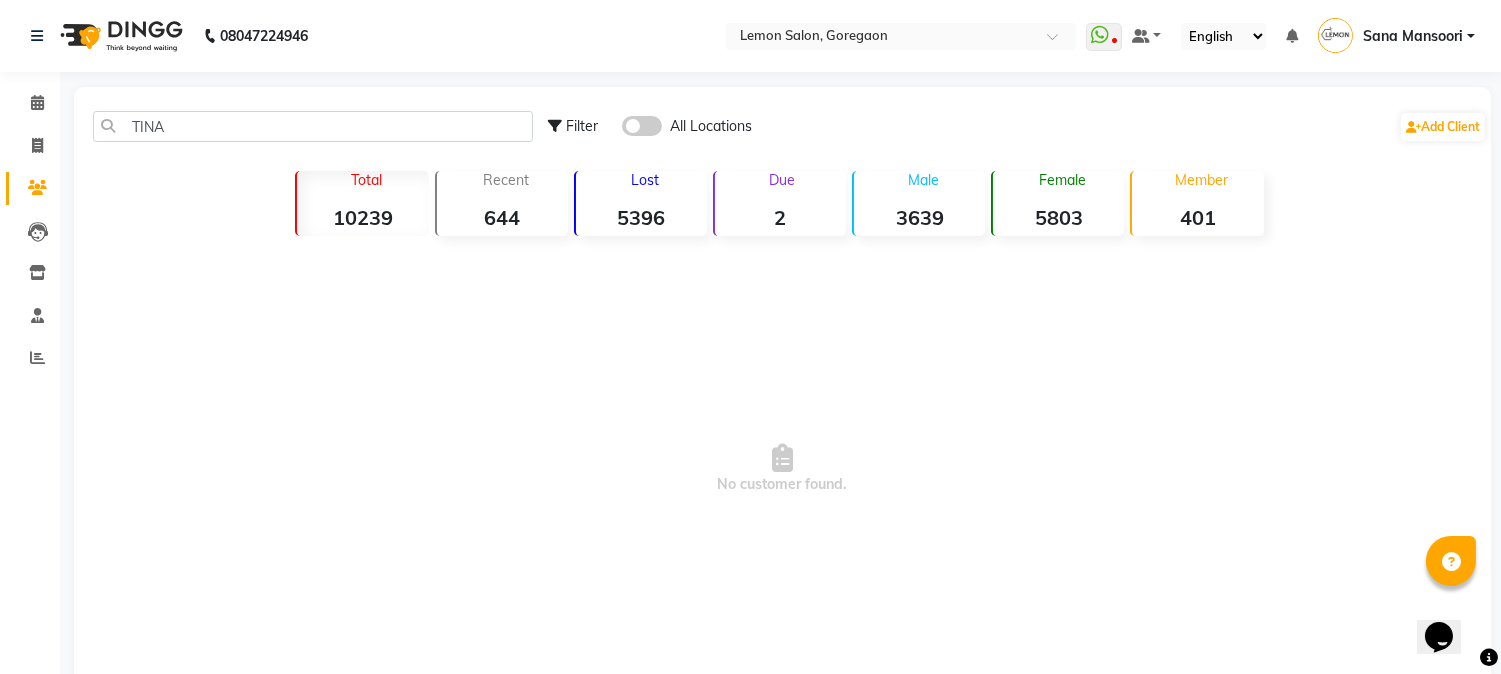 click 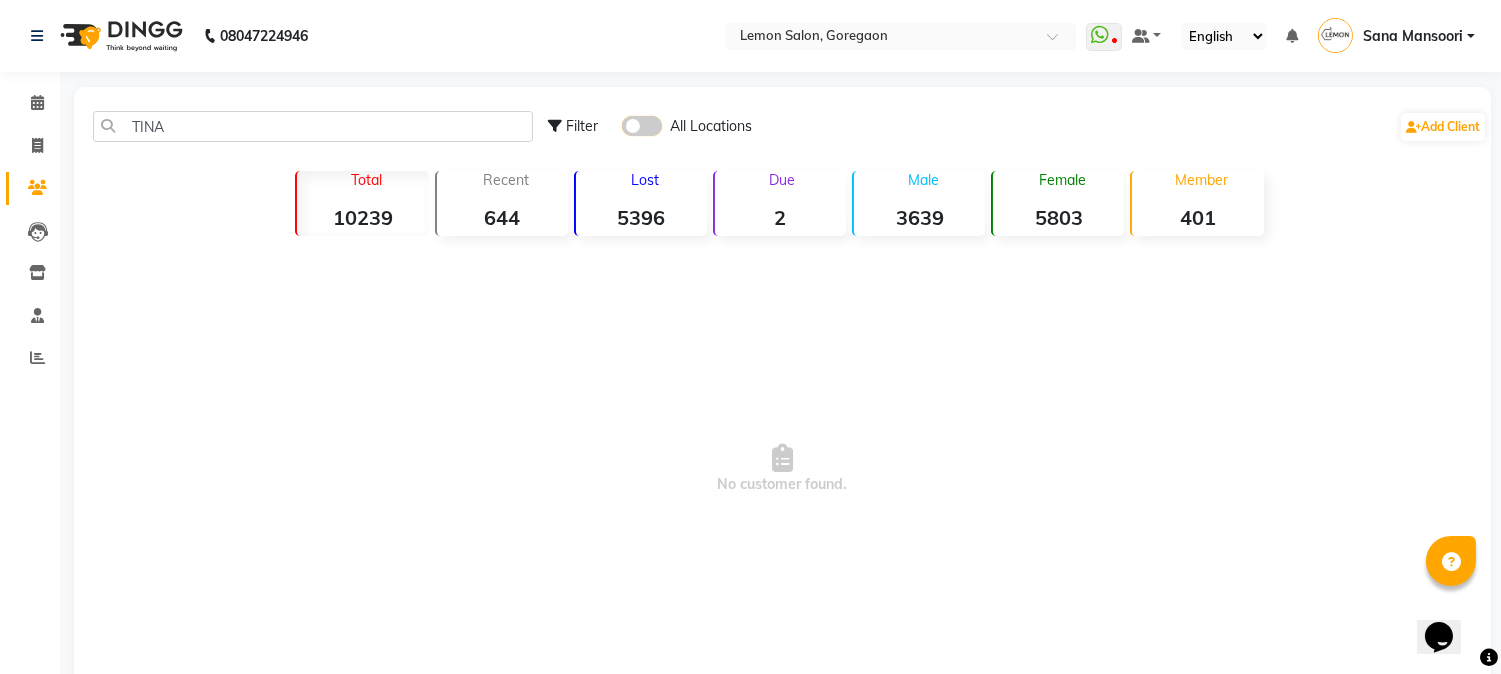 click 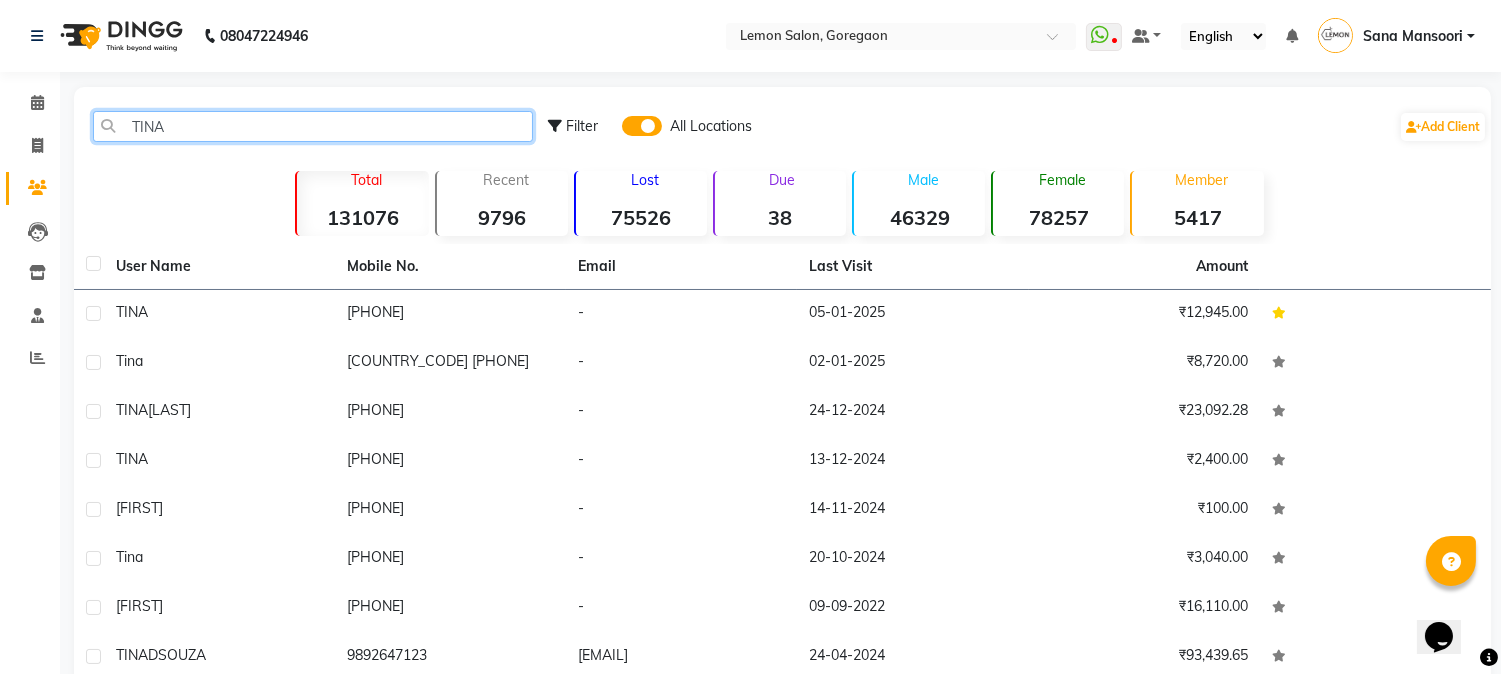 click on "TINA" 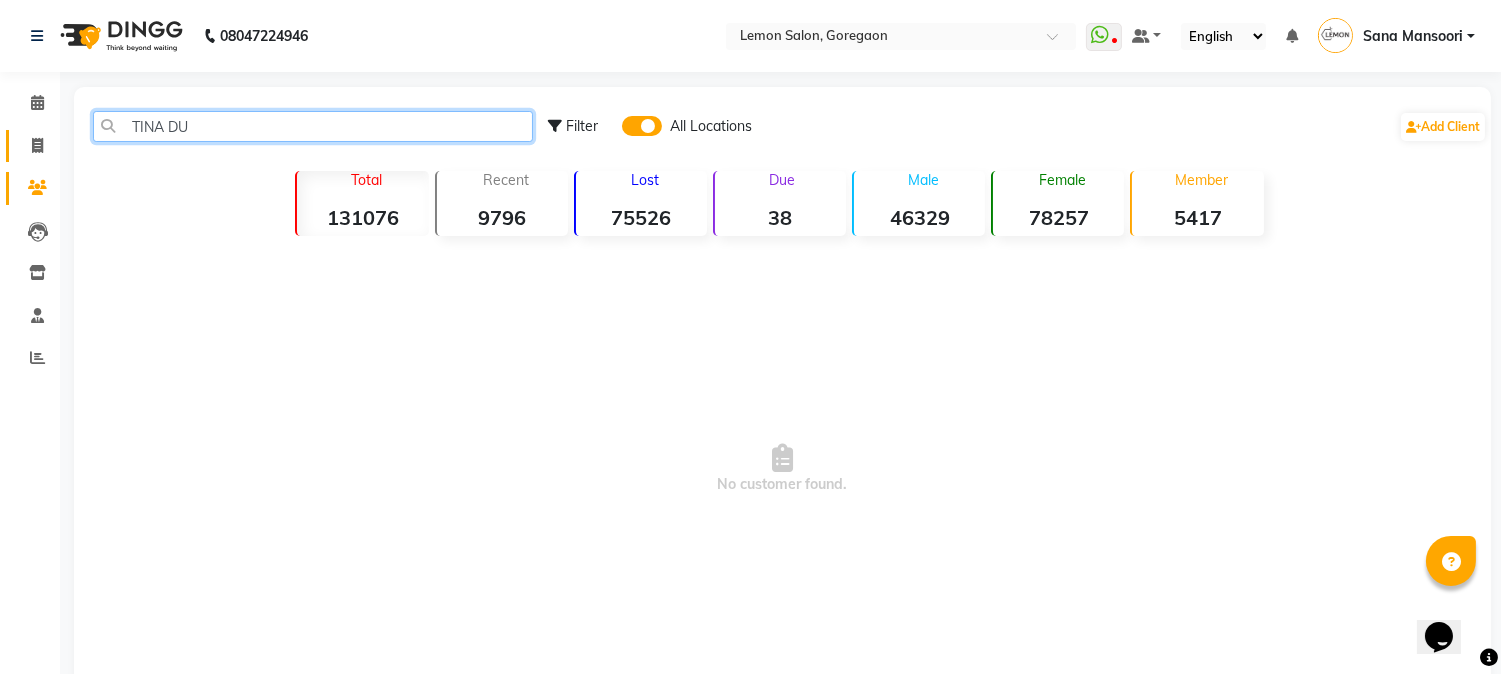type on "TINA DU" 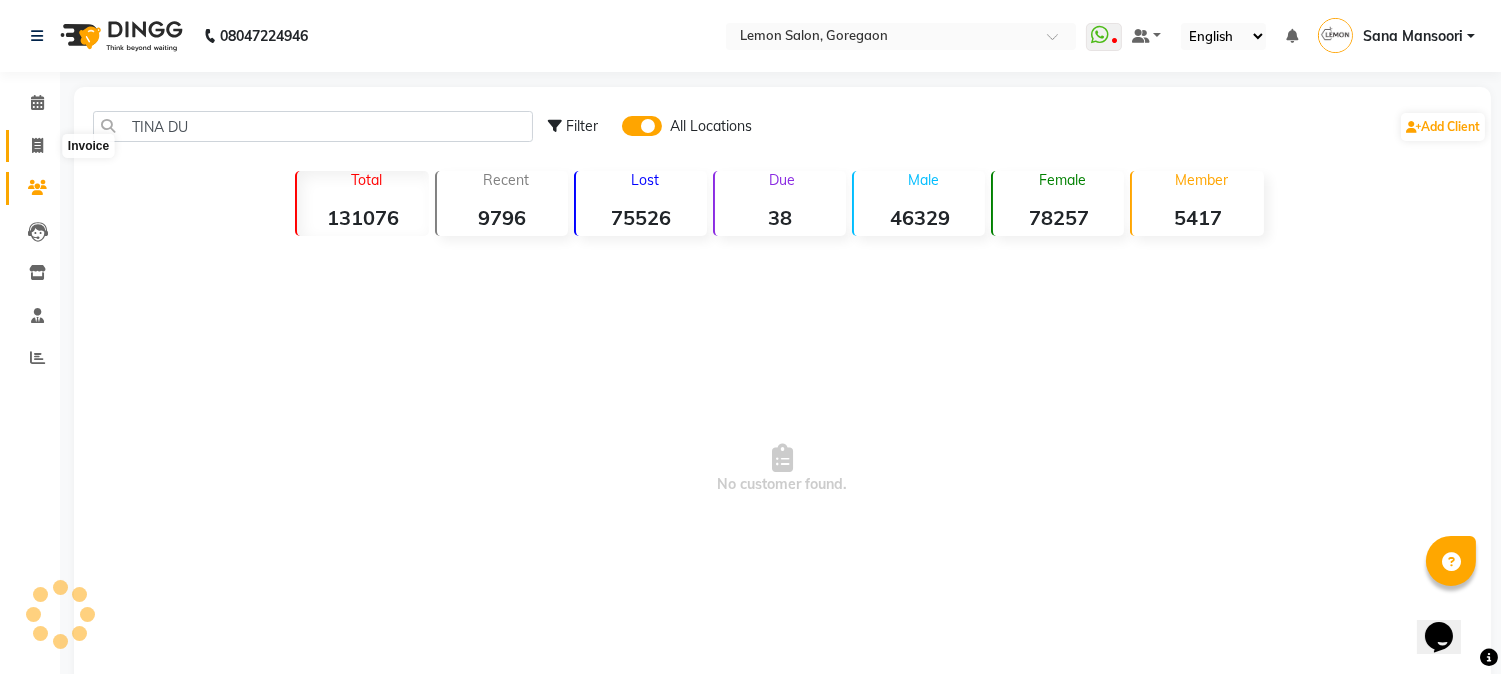 click 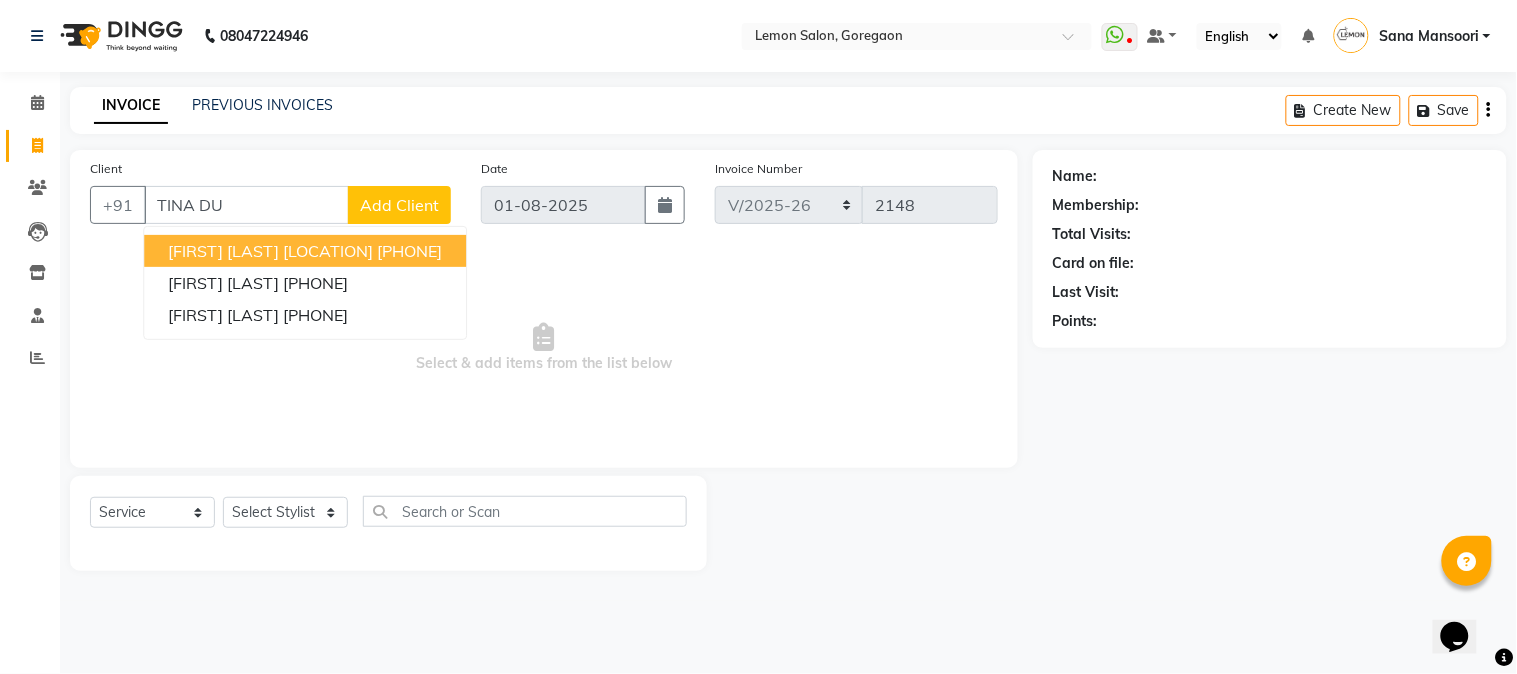 click on "TINA DUTTA GOREGAON" at bounding box center [270, 251] 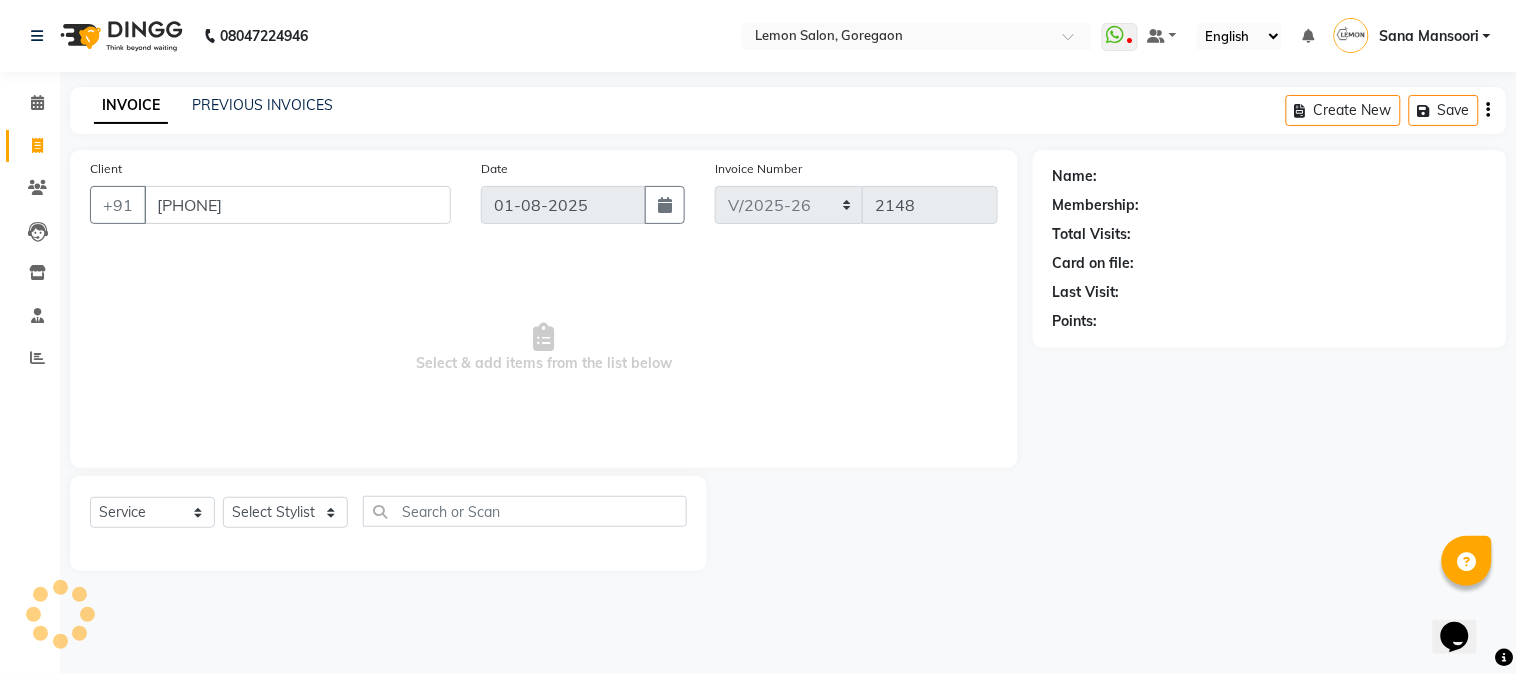 type on "9920650539" 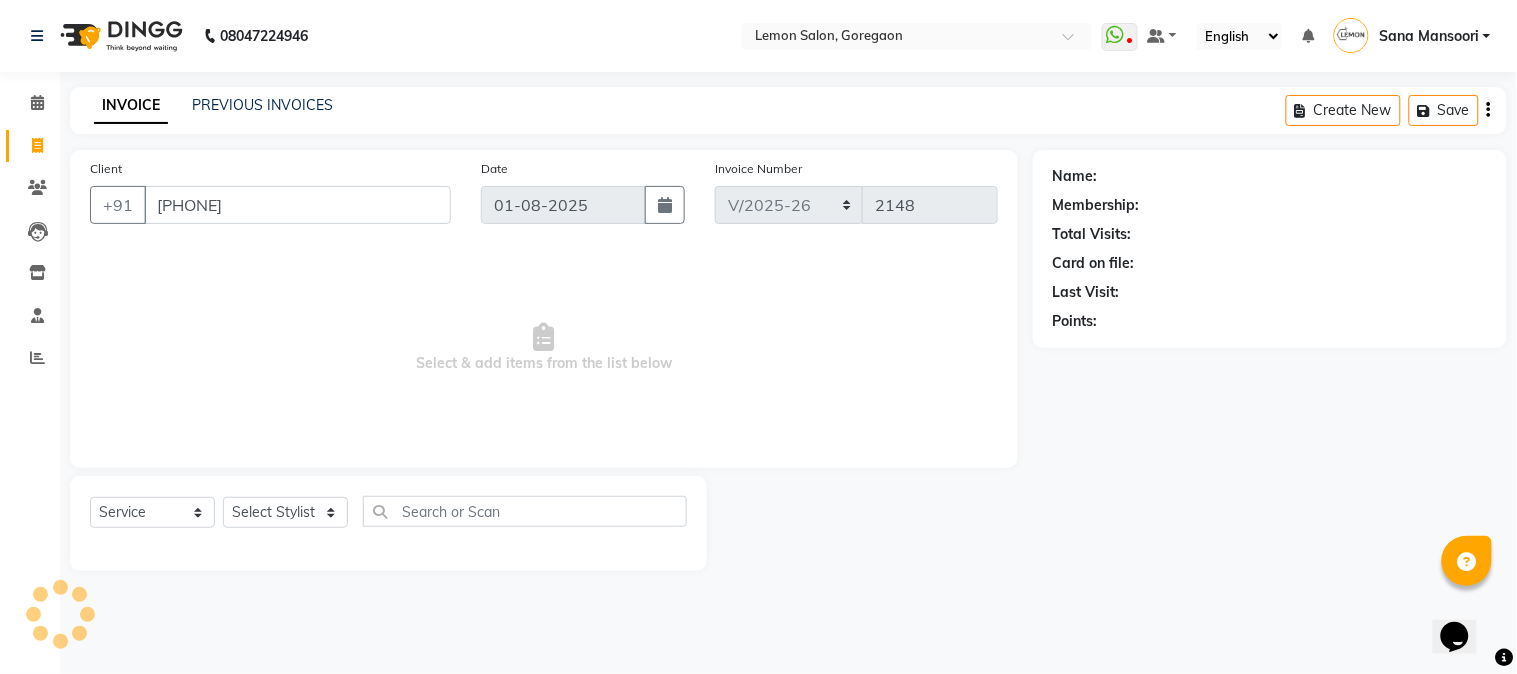 select on "1: Object" 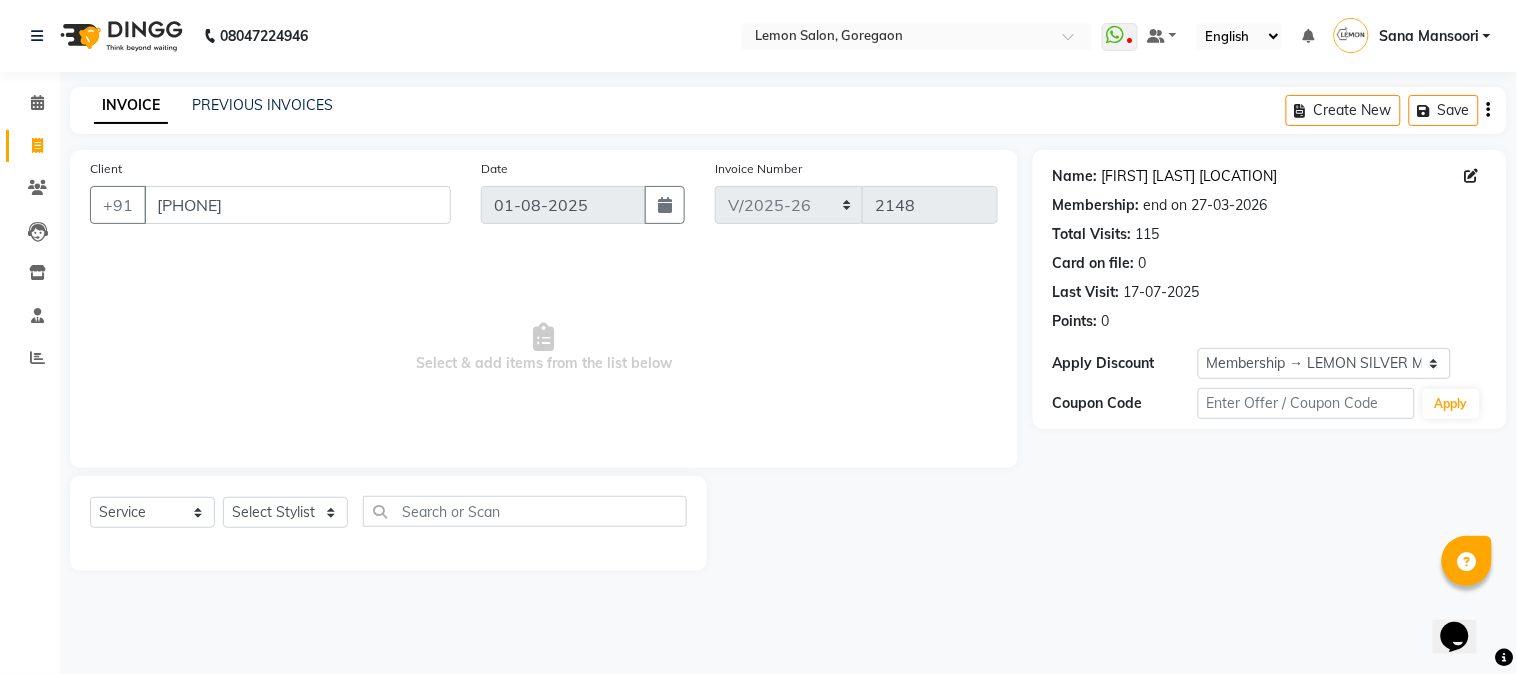 click on "Tina Dutta Goregaon" 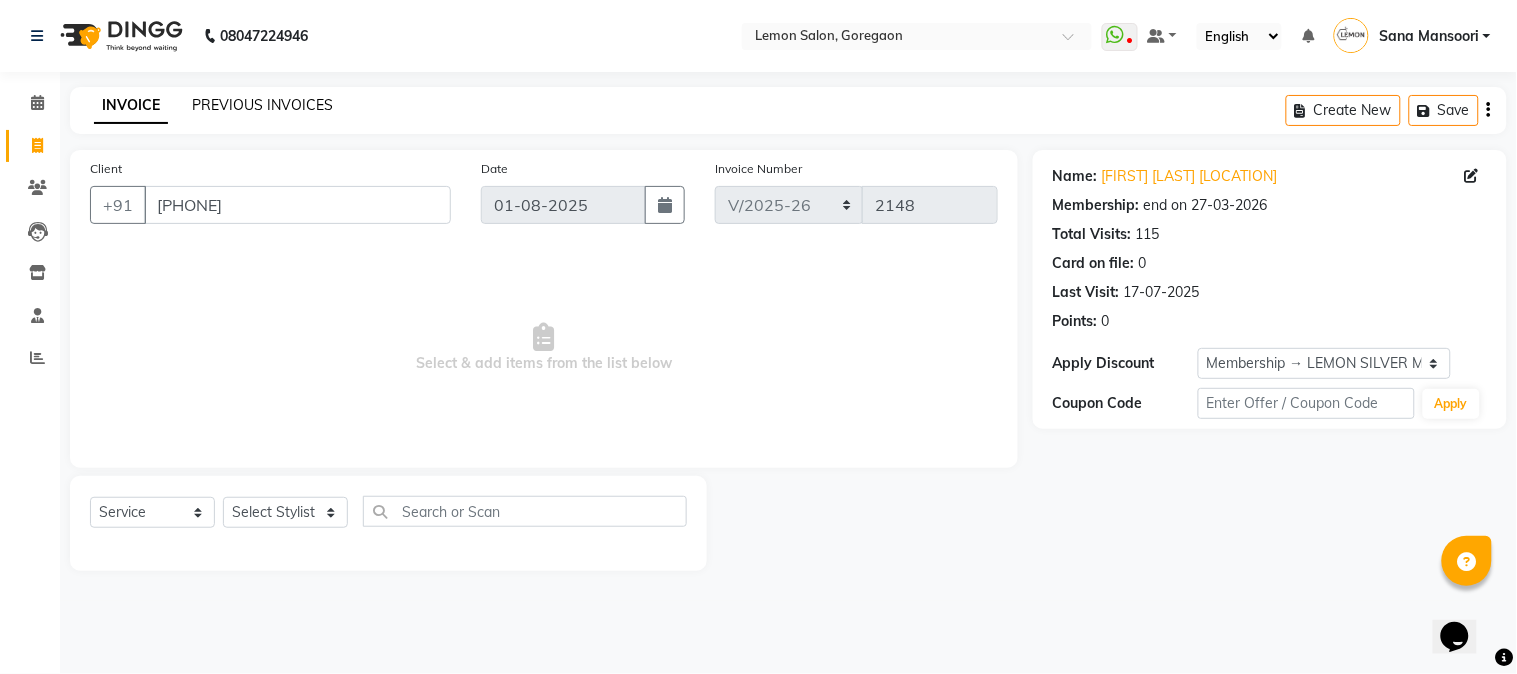 click on "PREVIOUS INVOICES" 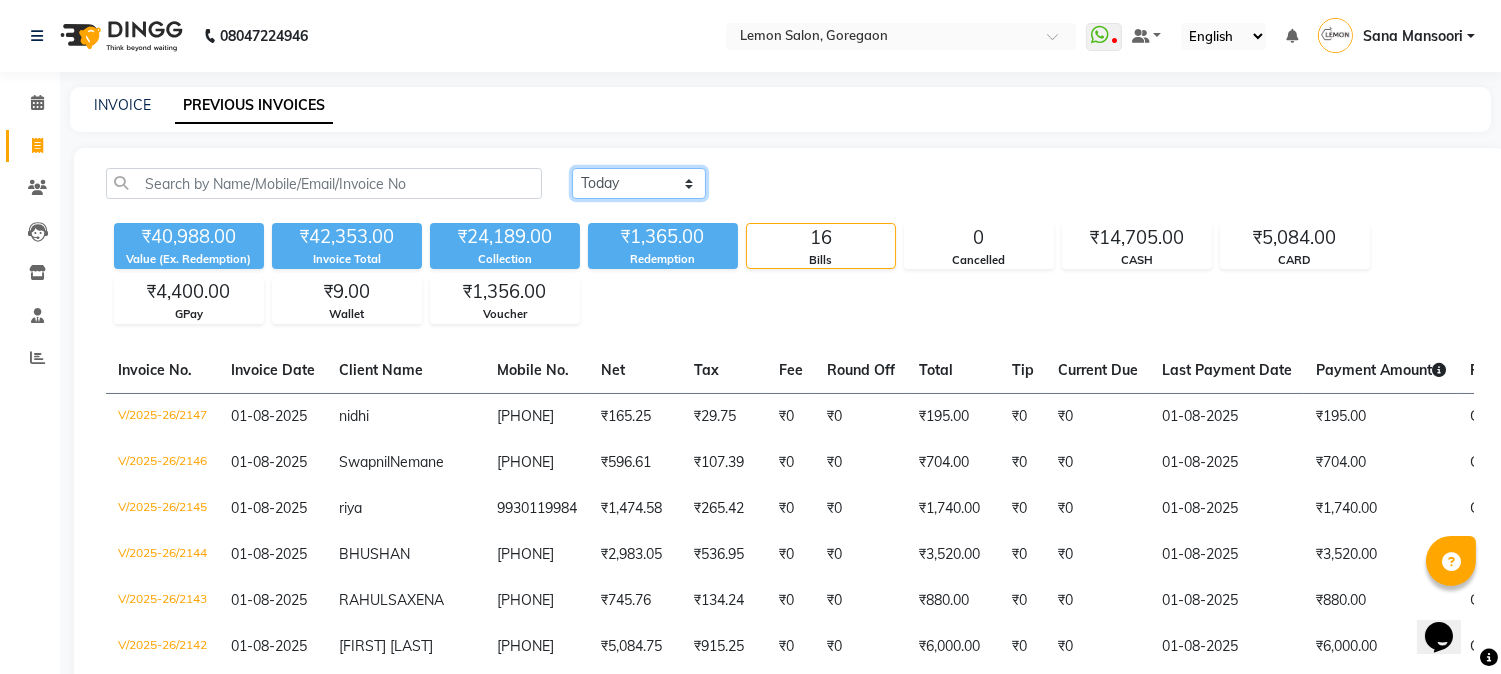 click on "Today Yesterday Custom Range" 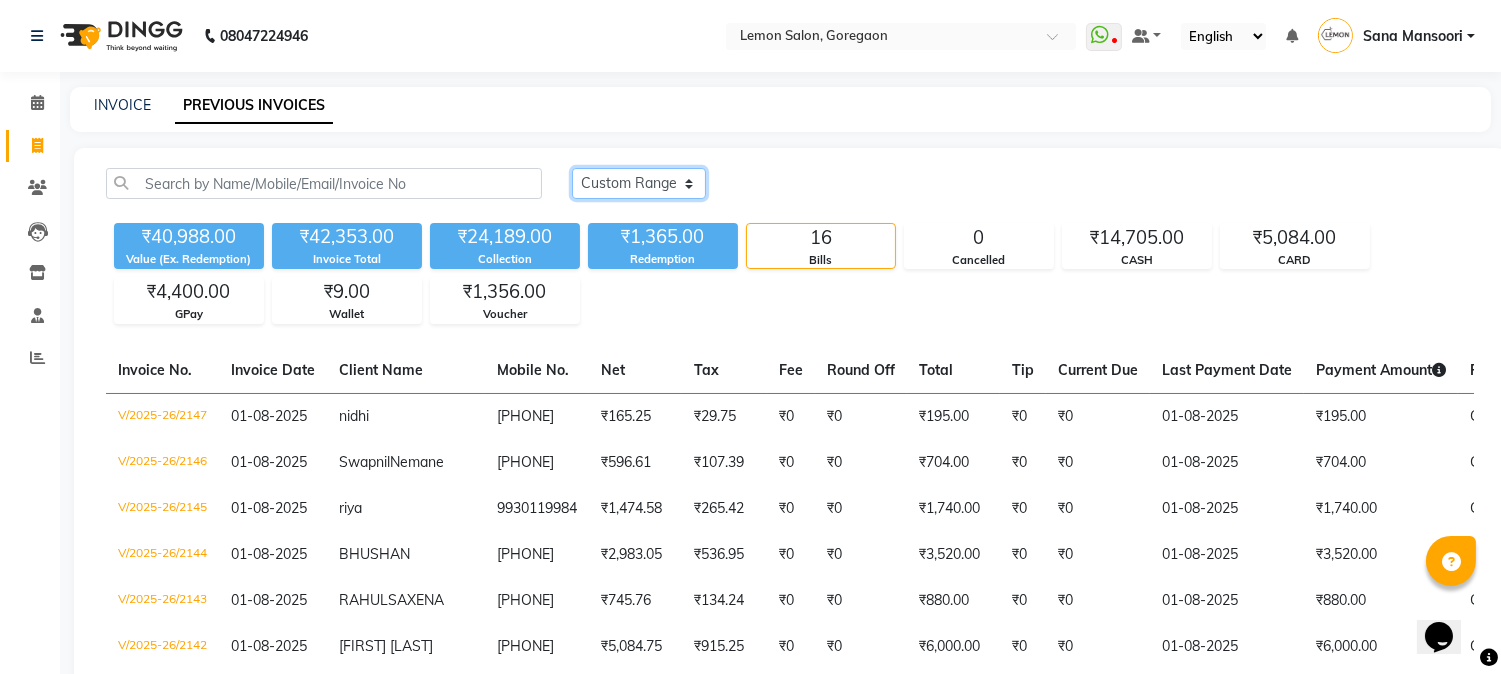 click on "Today Yesterday Custom Range" 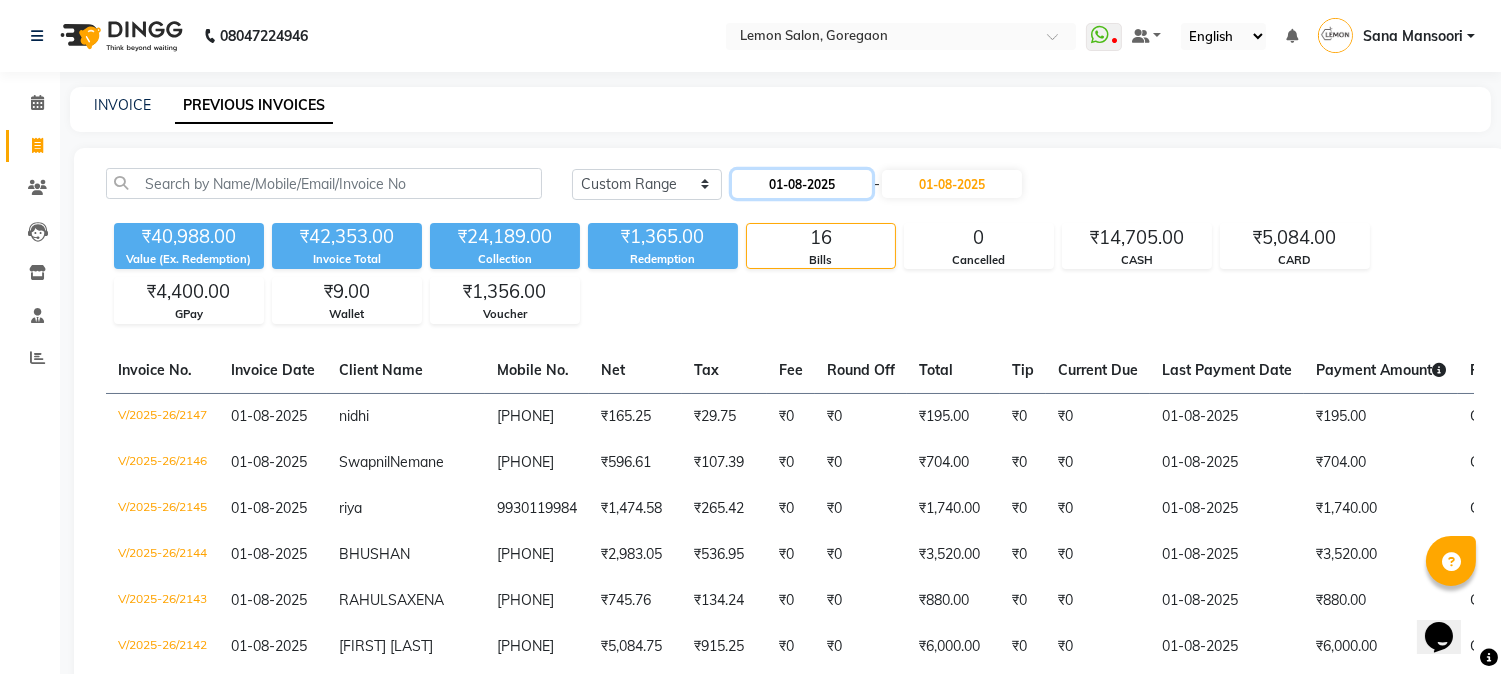 click on "01-08-2025" 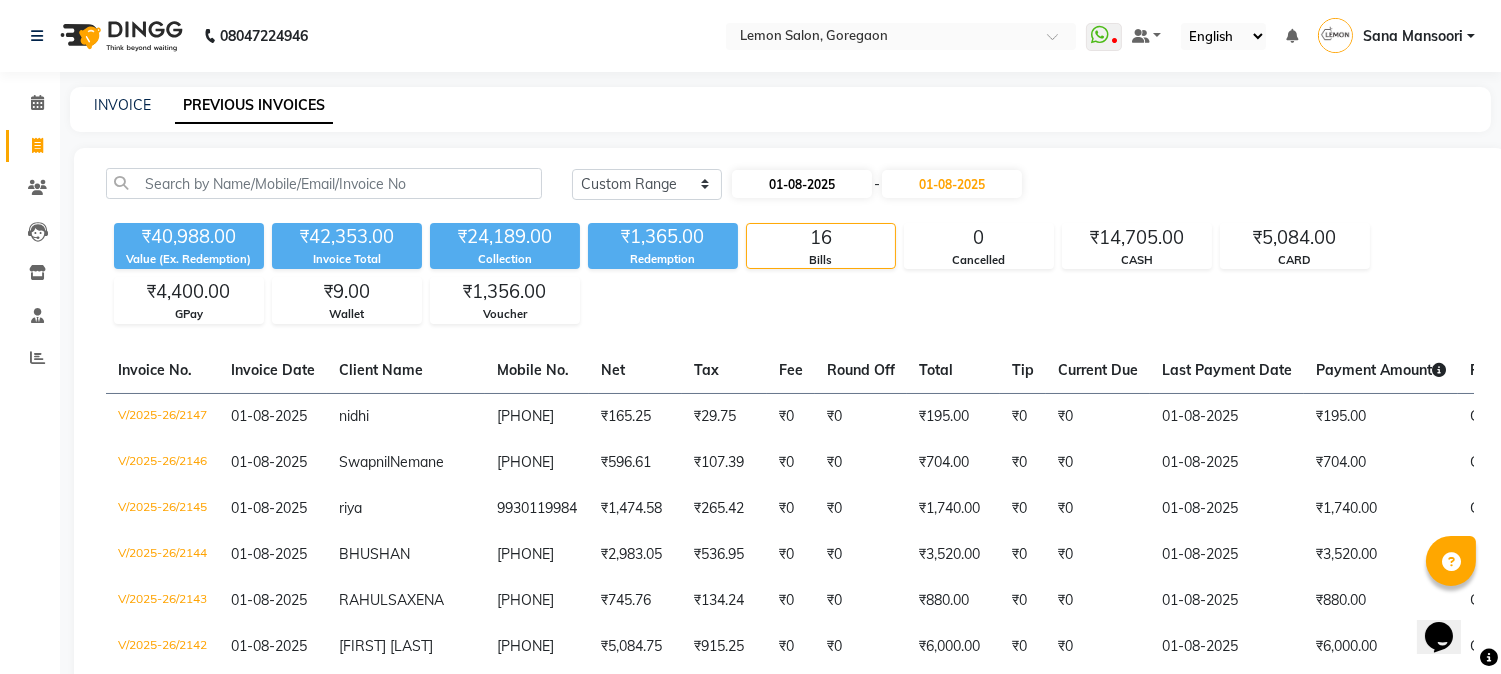 select on "8" 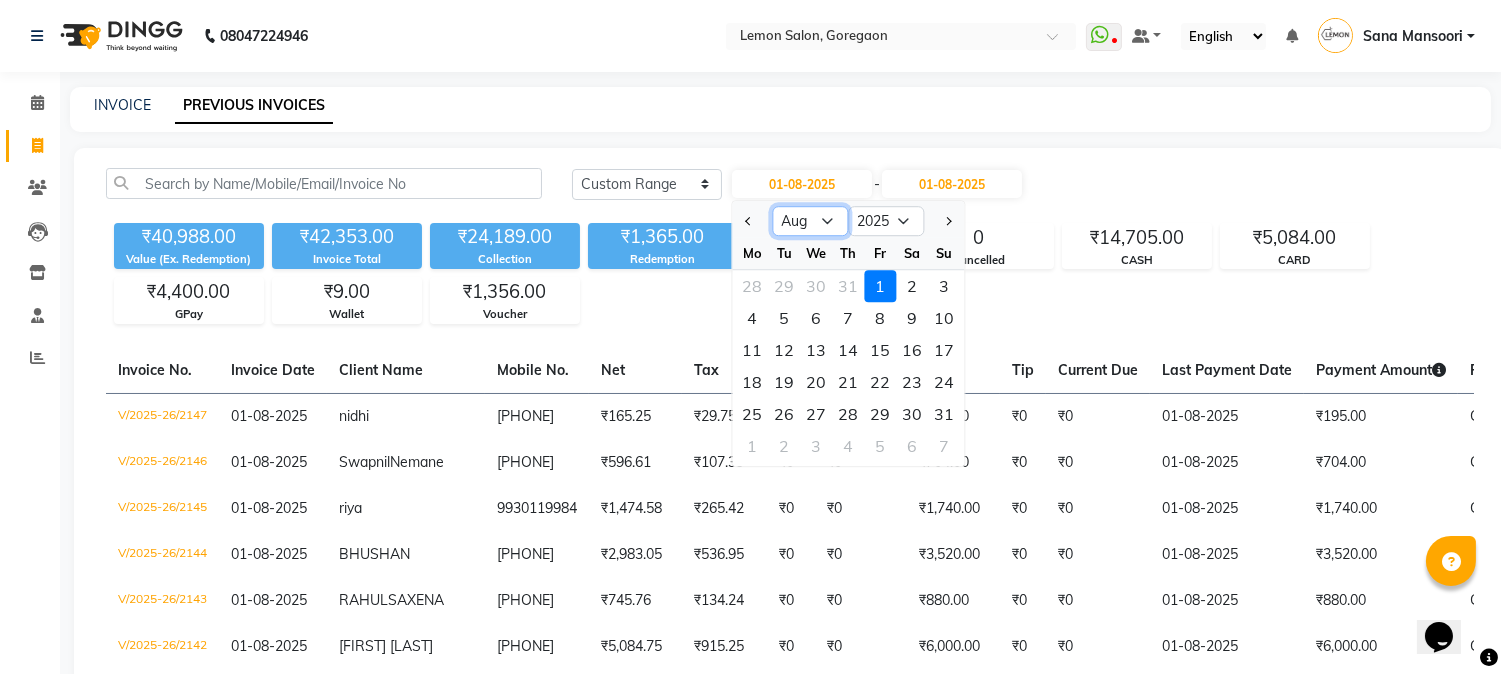 click on "Jan Feb Mar Apr May Jun Jul Aug Sep Oct Nov Dec" 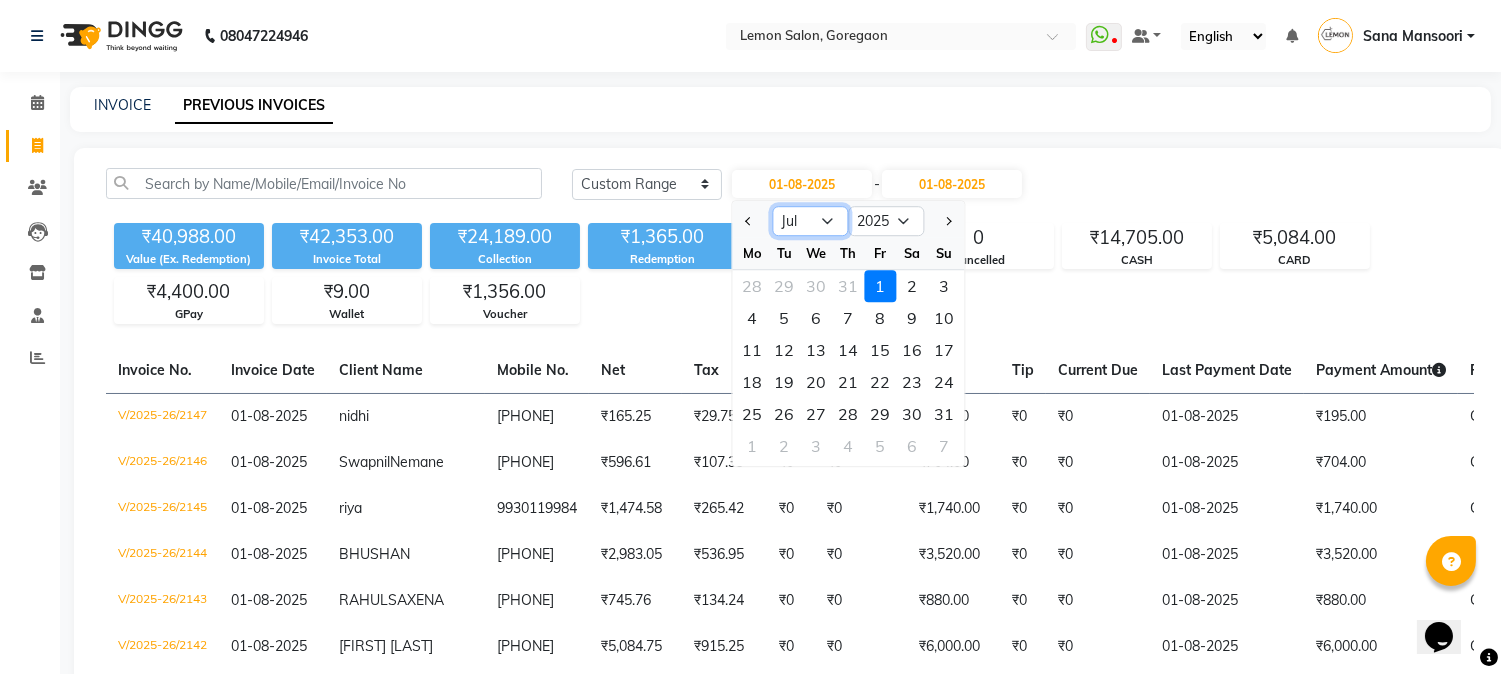 click on "Jan Feb Mar Apr May Jun Jul Aug Sep Oct Nov Dec" 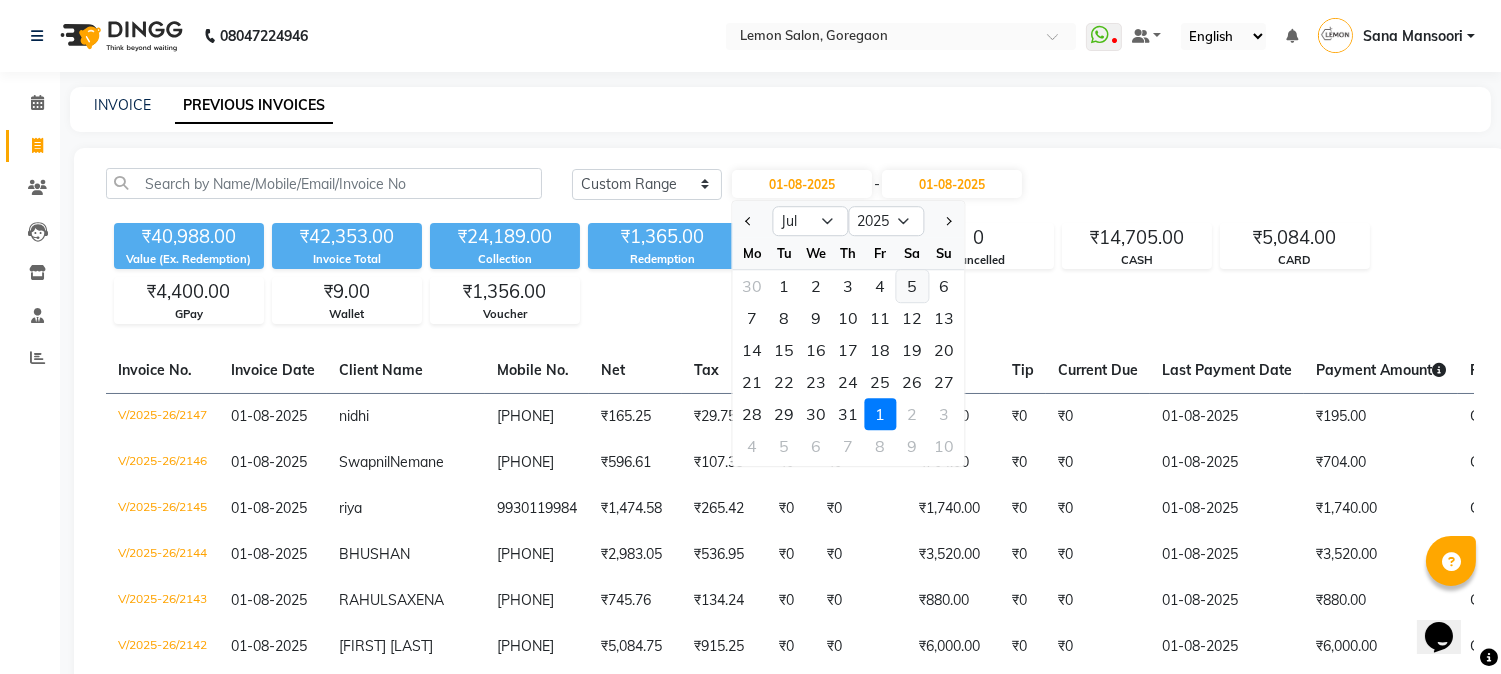 click on "5" 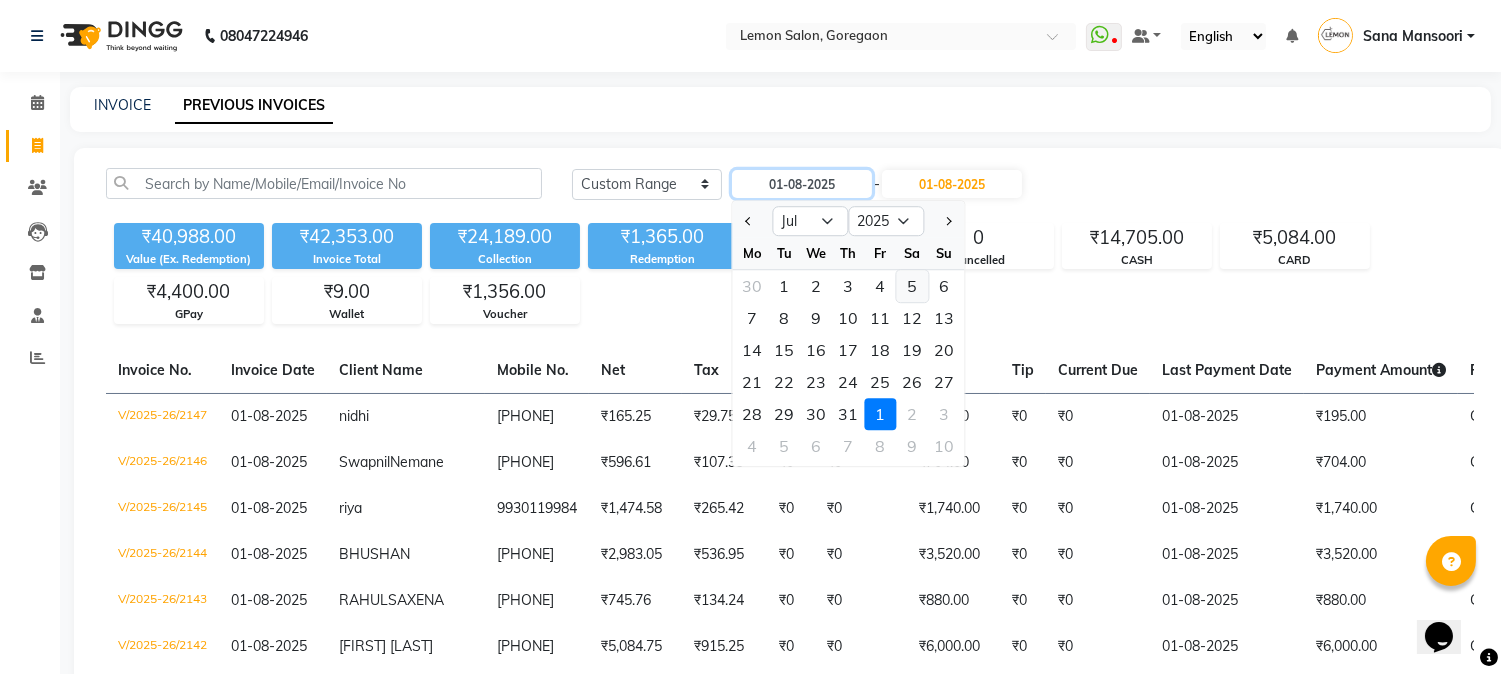 type on "05-07-2025" 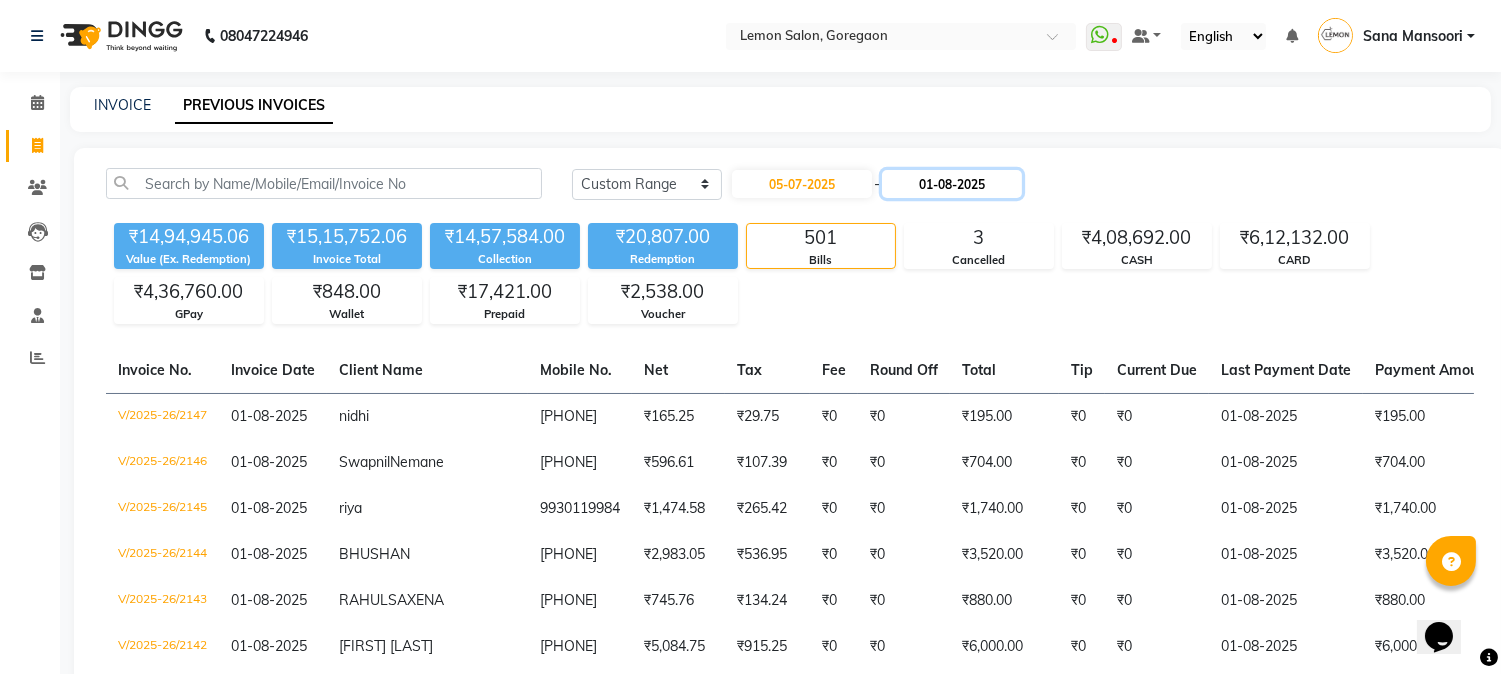 click on "01-08-2025" 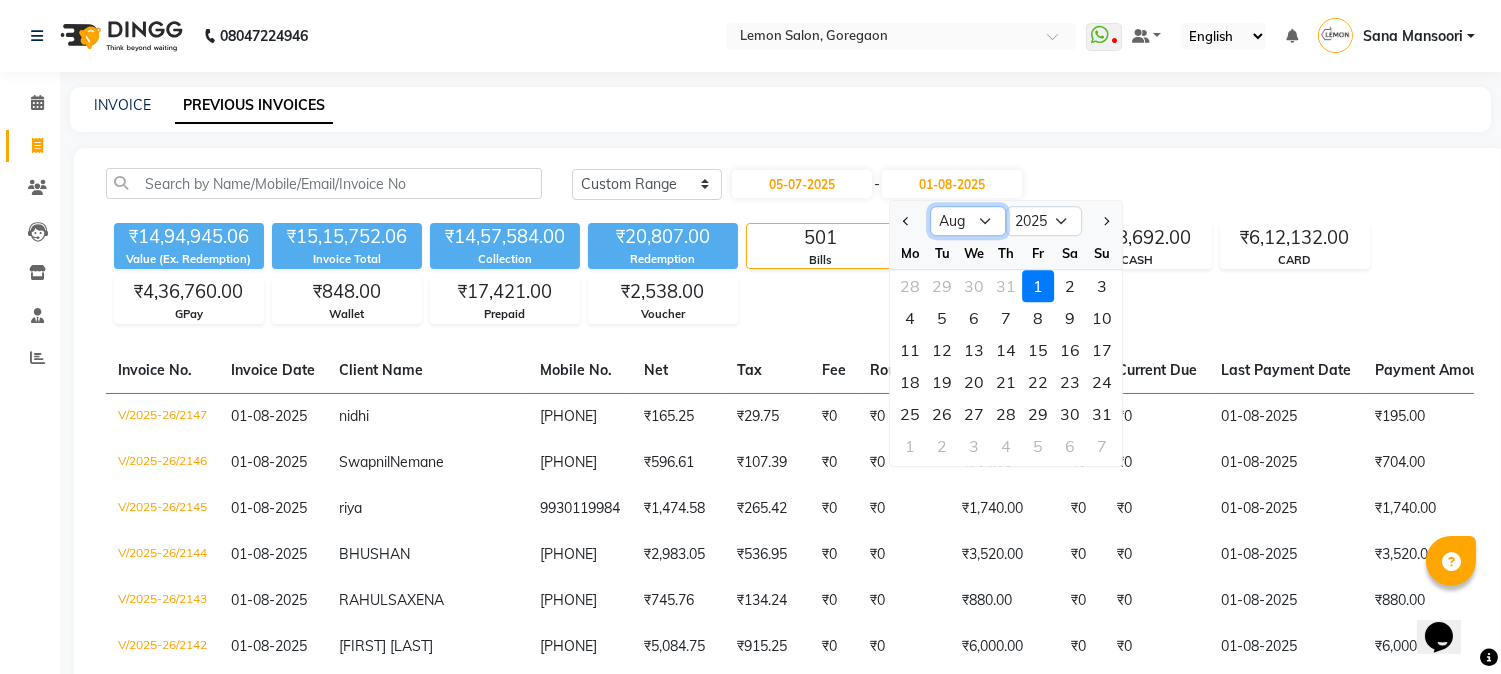 drag, startPoint x: 961, startPoint y: 216, endPoint x: 970, endPoint y: 230, distance: 16.643316 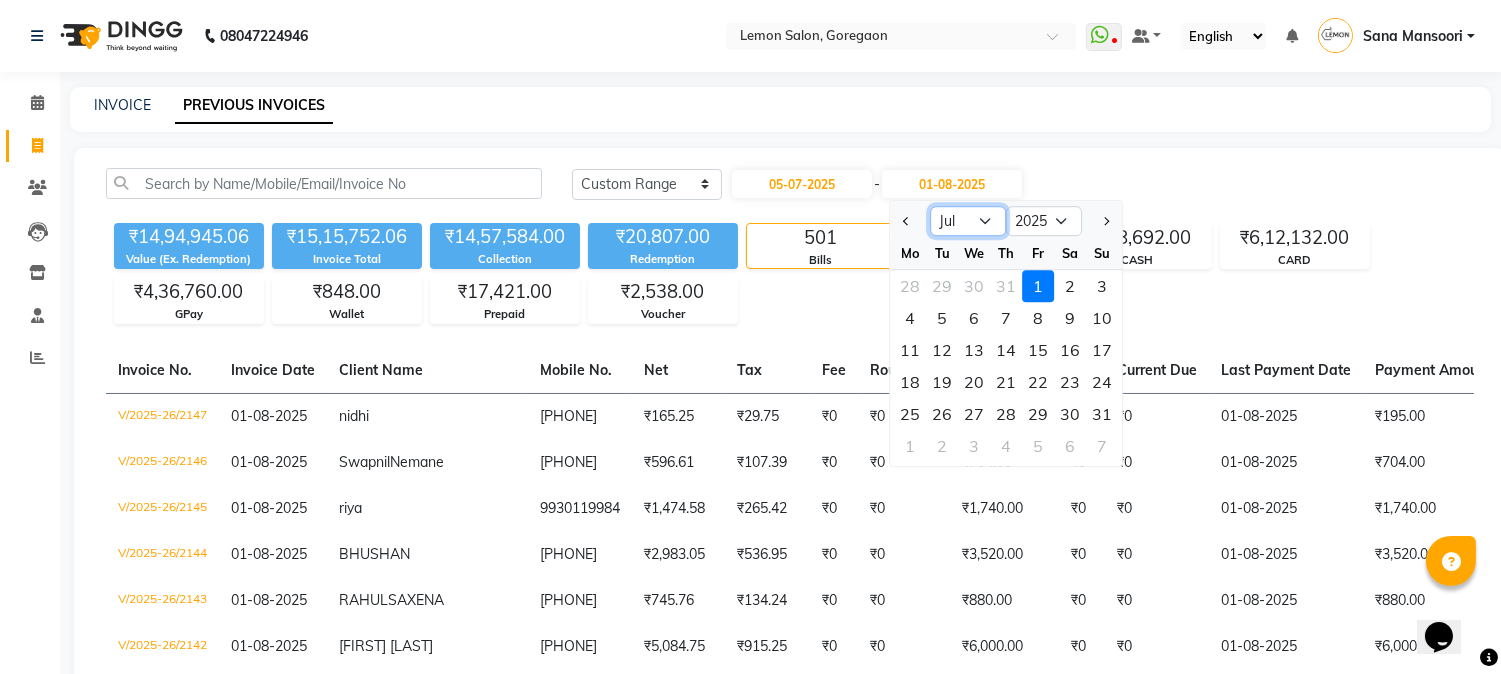 click on "Jul Aug Sep Oct Nov Dec" 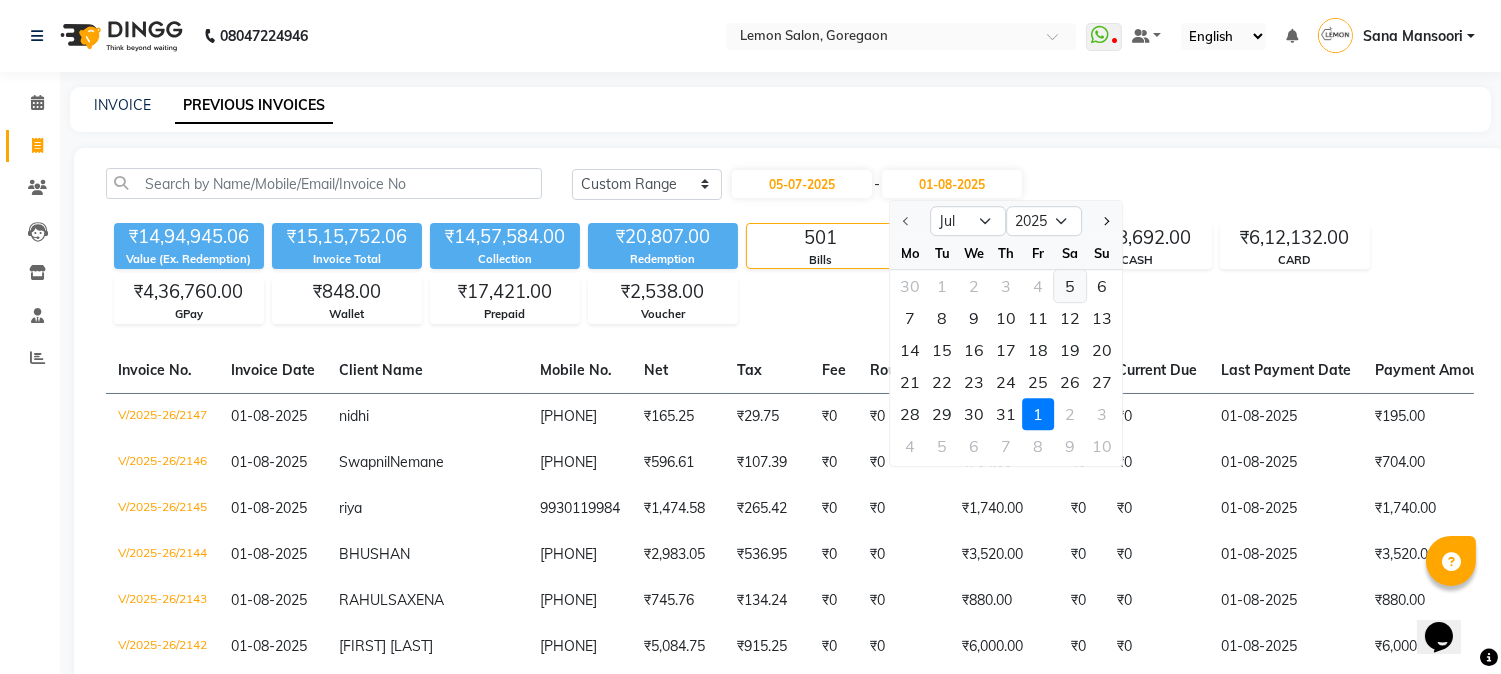 click on "5" 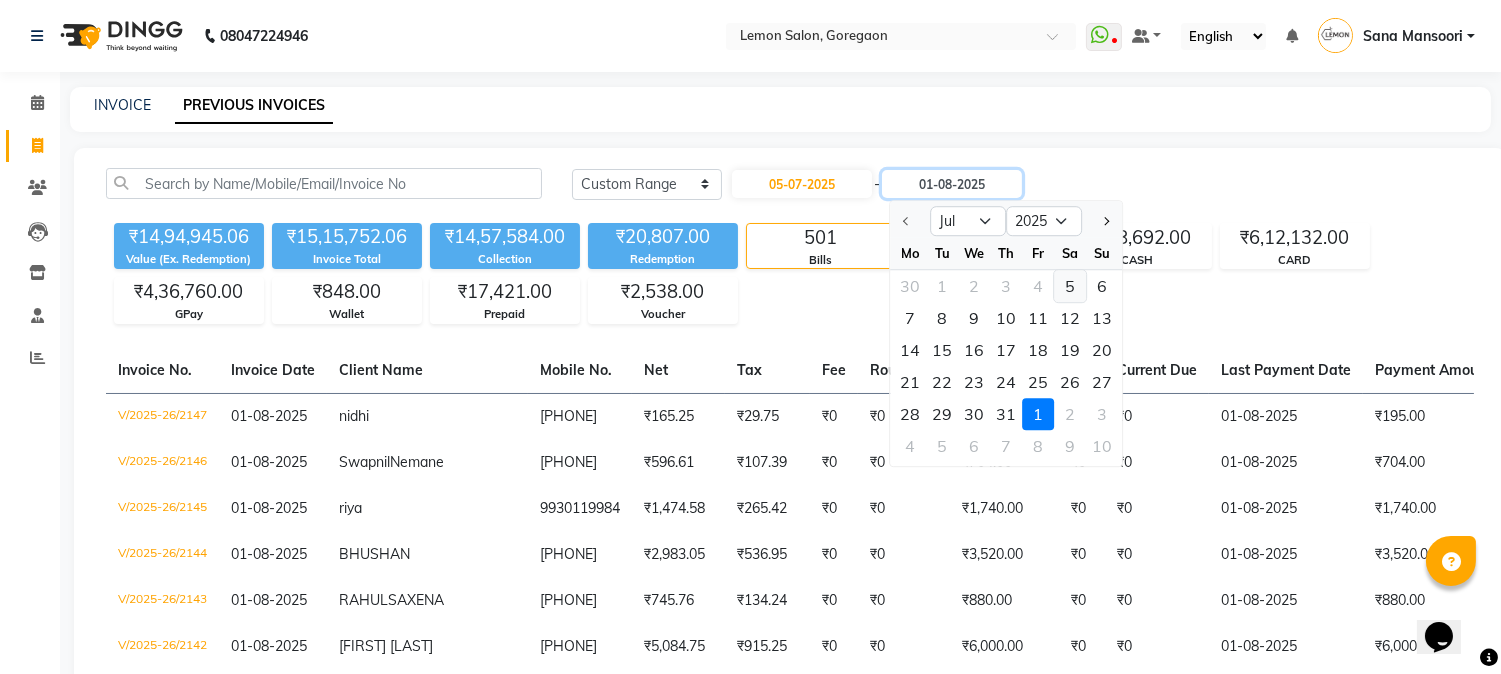 type on "05-07-2025" 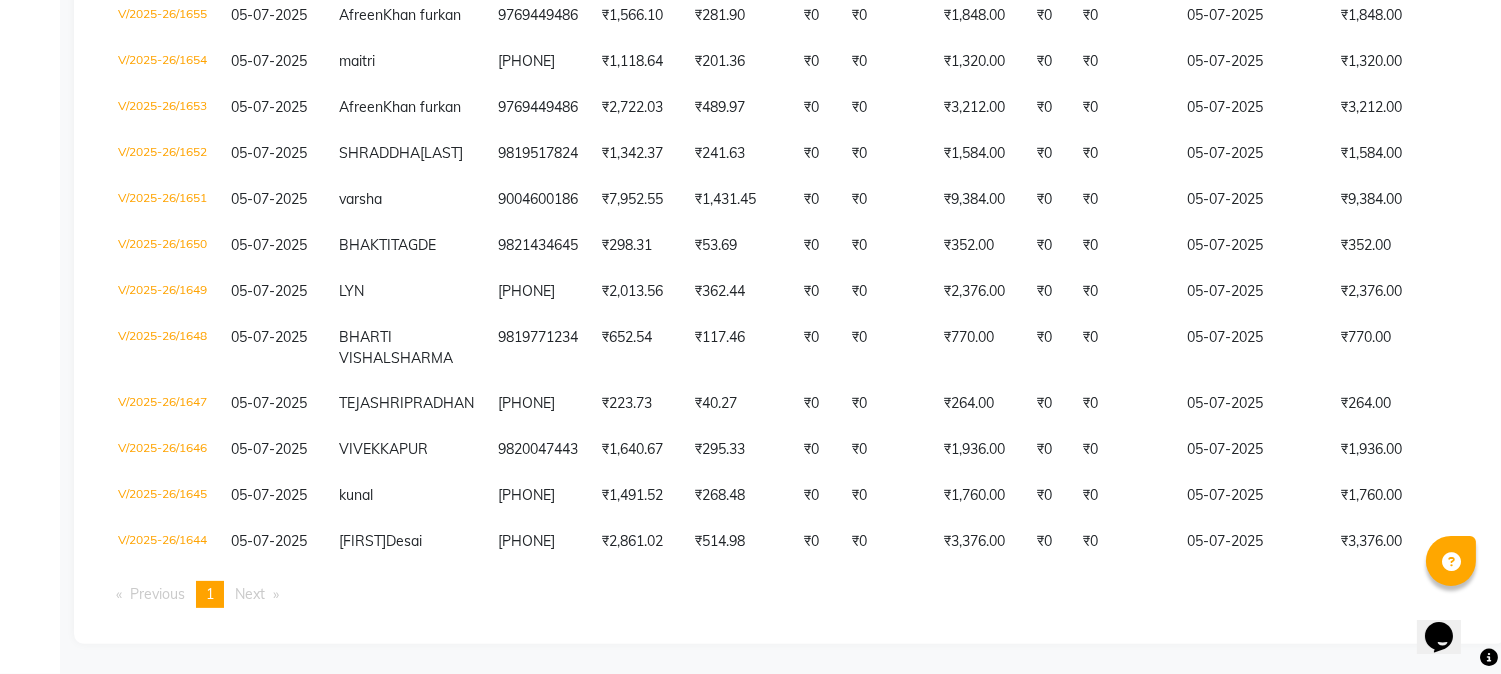 scroll, scrollTop: 0, scrollLeft: 0, axis: both 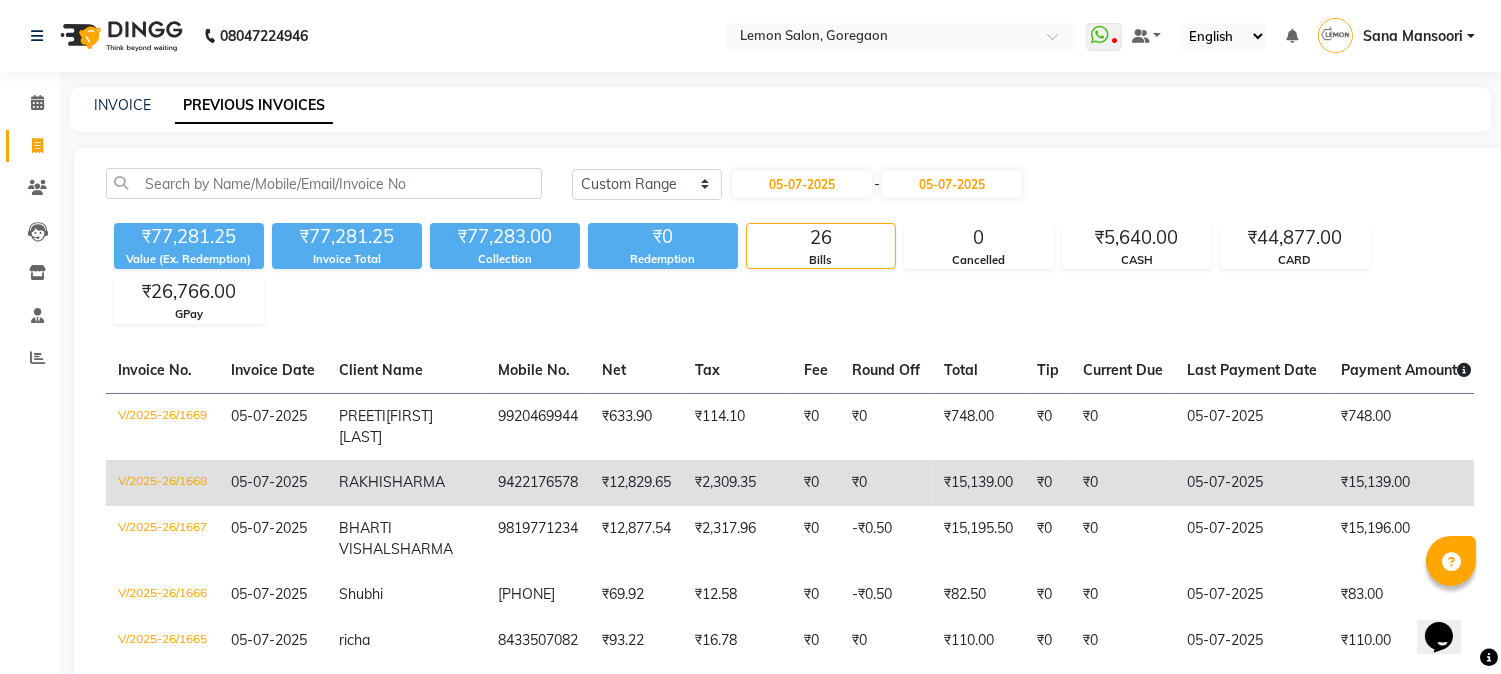 click on "₹15,139.00" 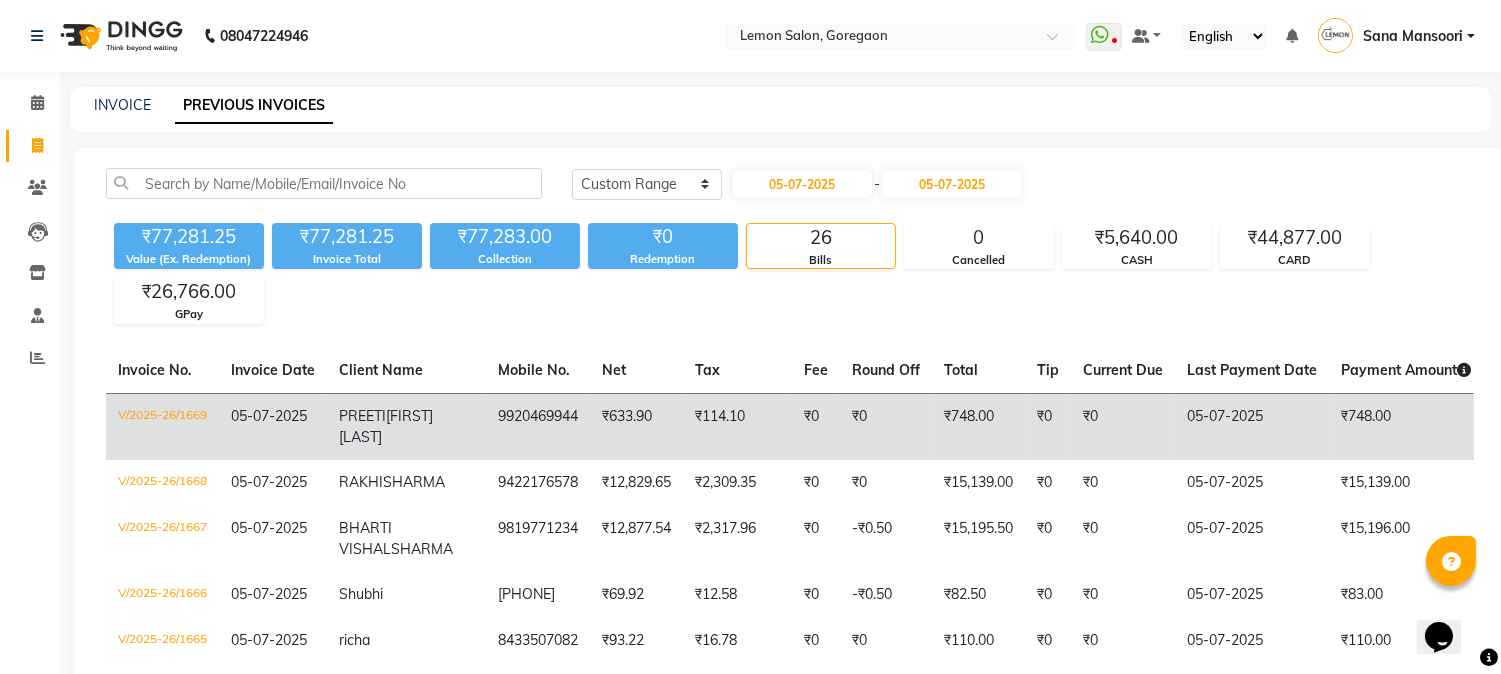 scroll, scrollTop: 296, scrollLeft: 0, axis: vertical 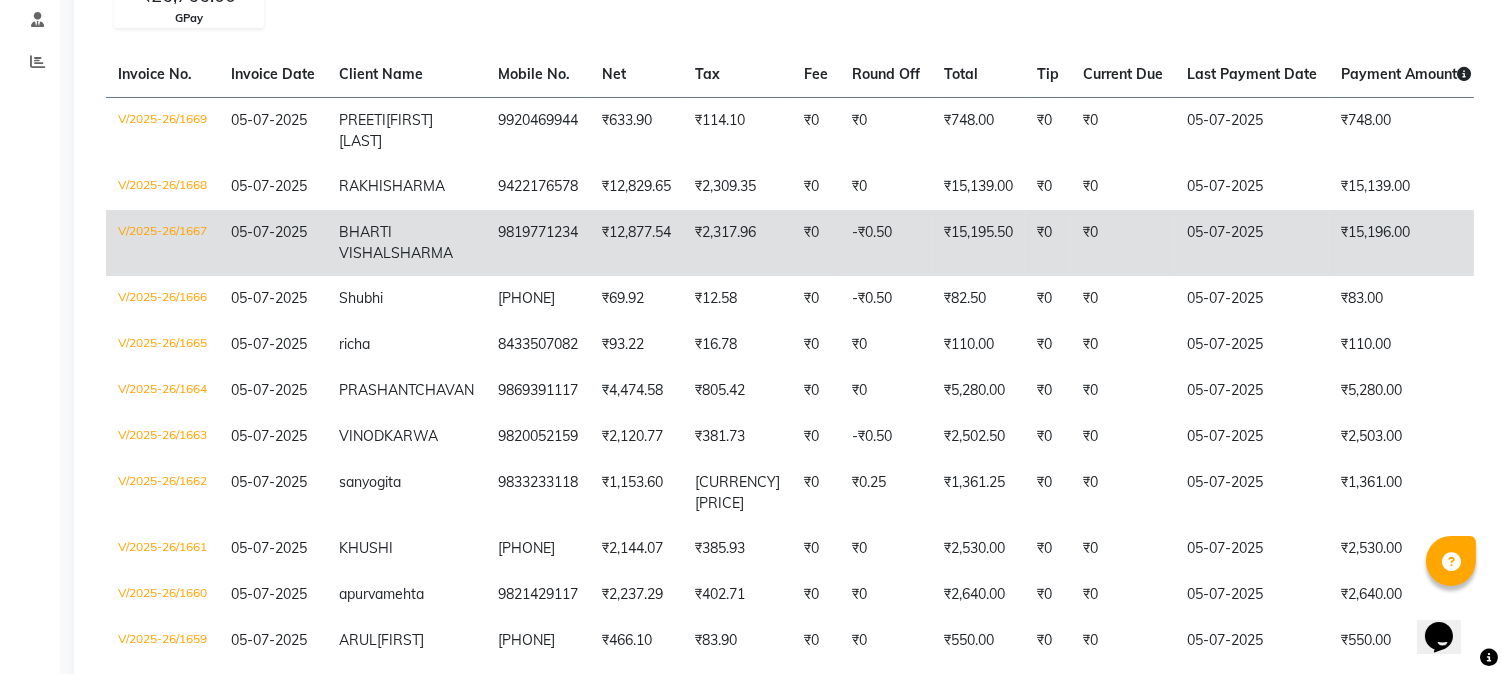 click on "-₹0.50" 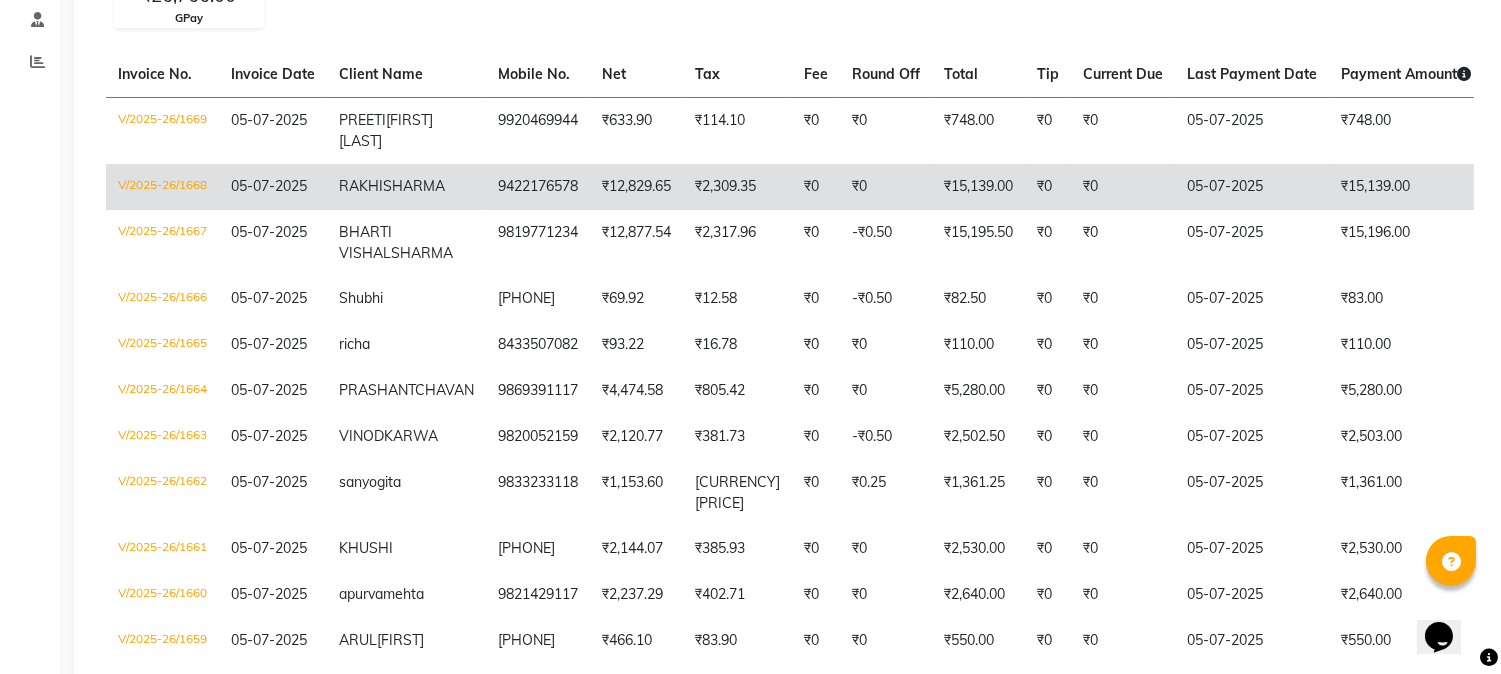 scroll, scrollTop: 0, scrollLeft: 0, axis: both 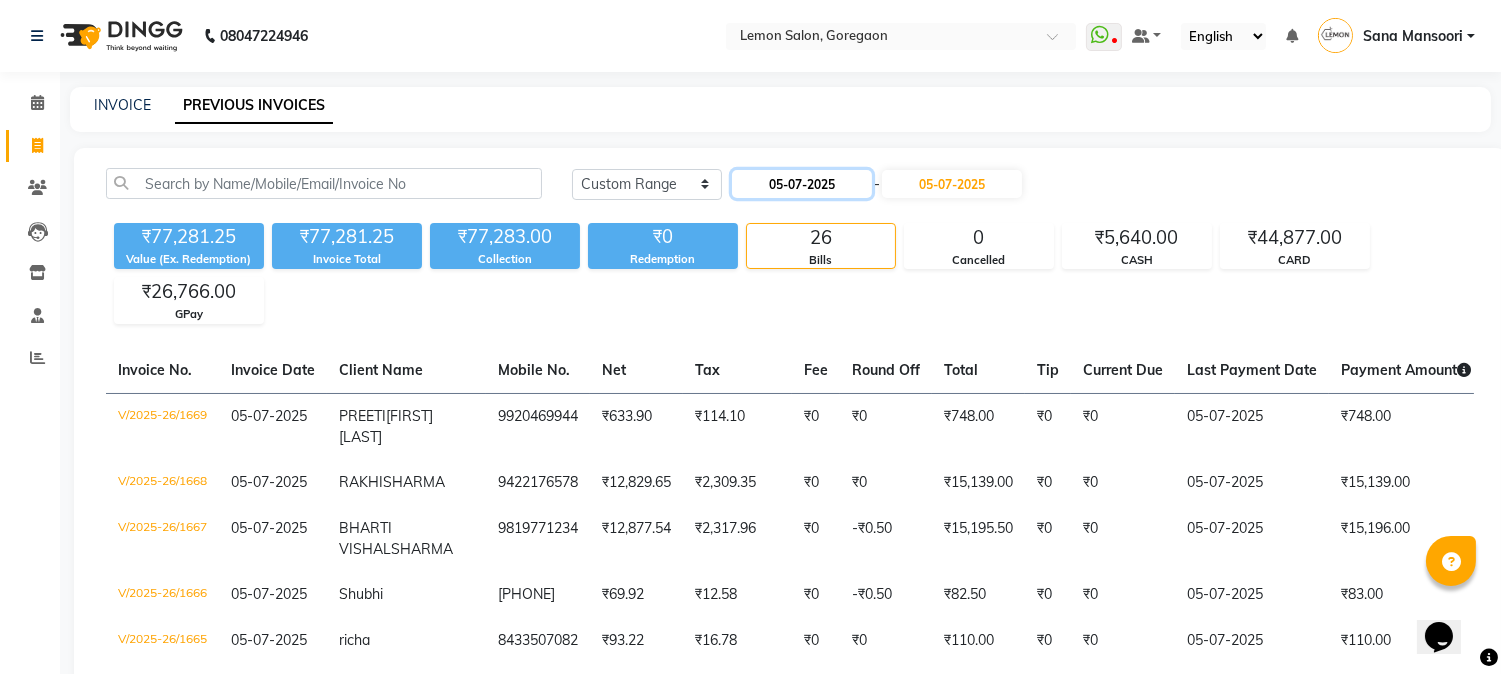click on "05-07-2025" 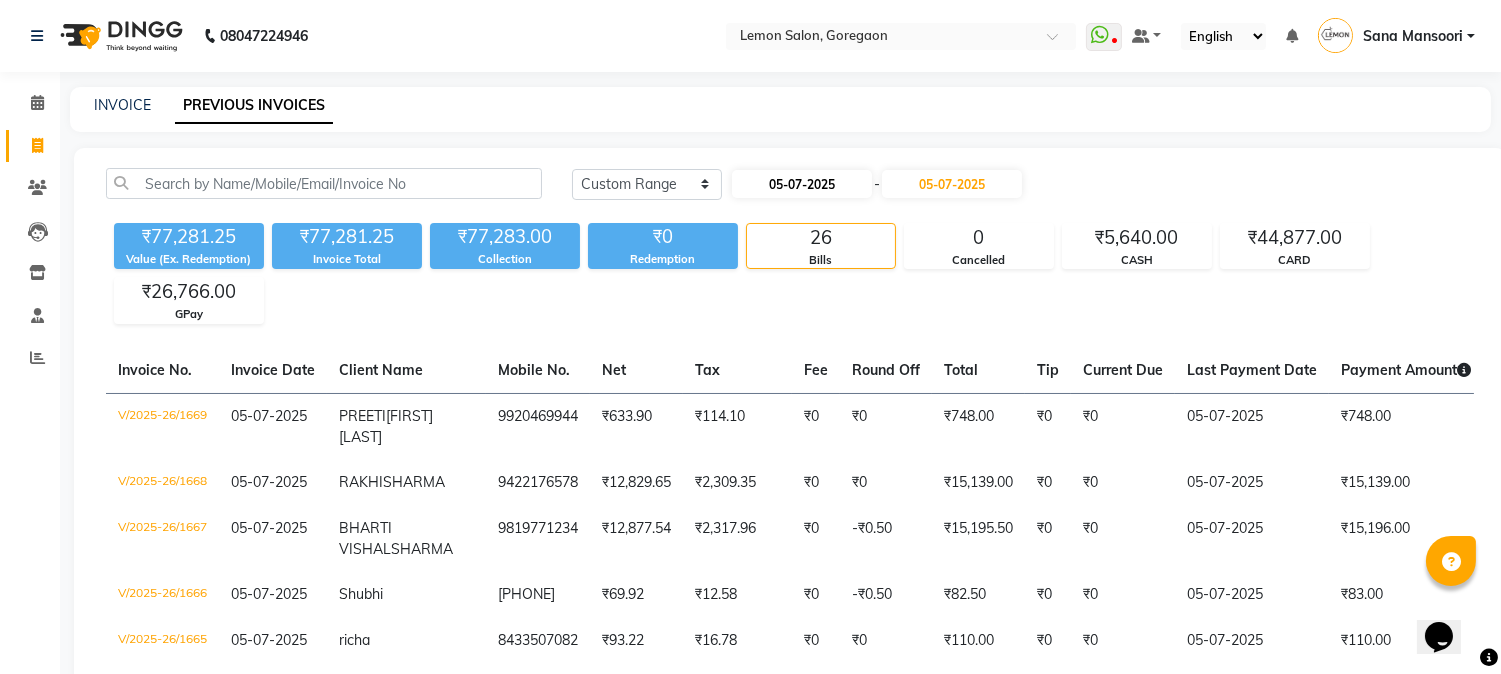 select on "7" 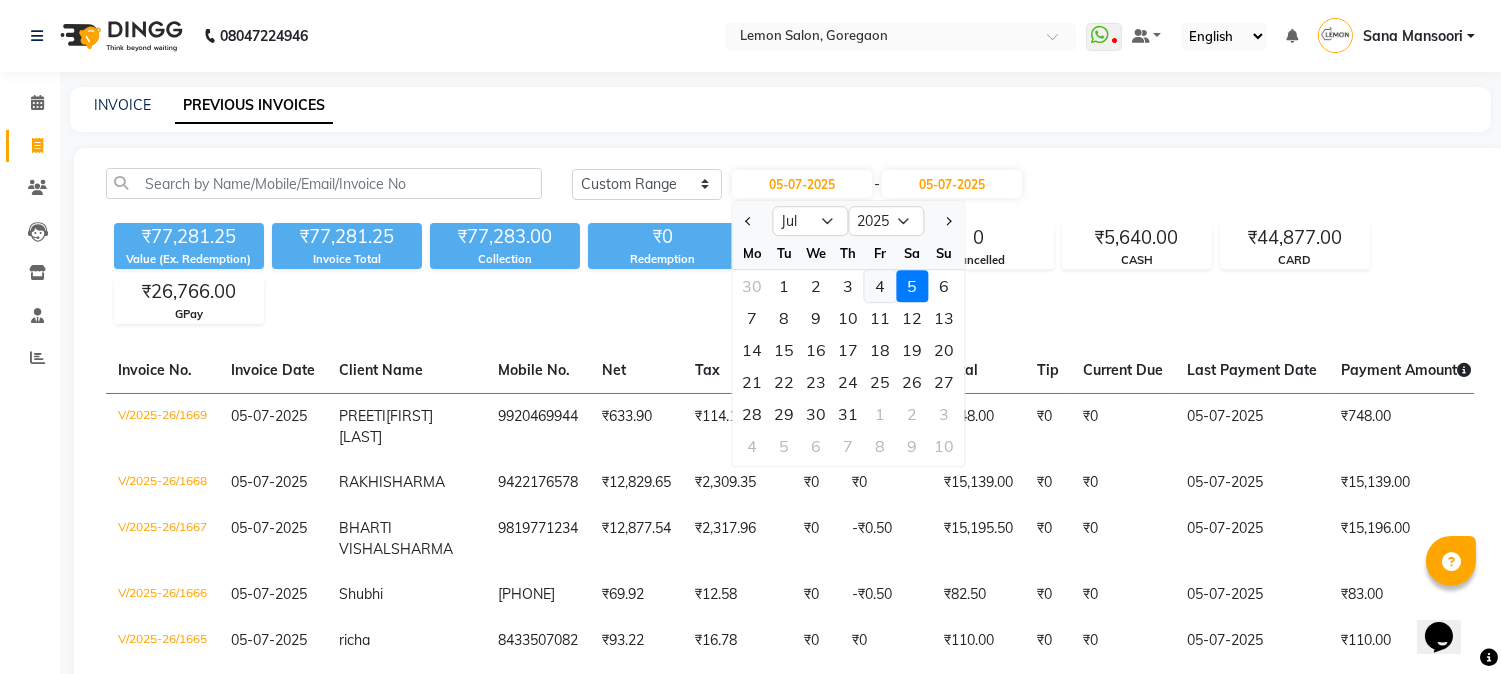 click on "4" 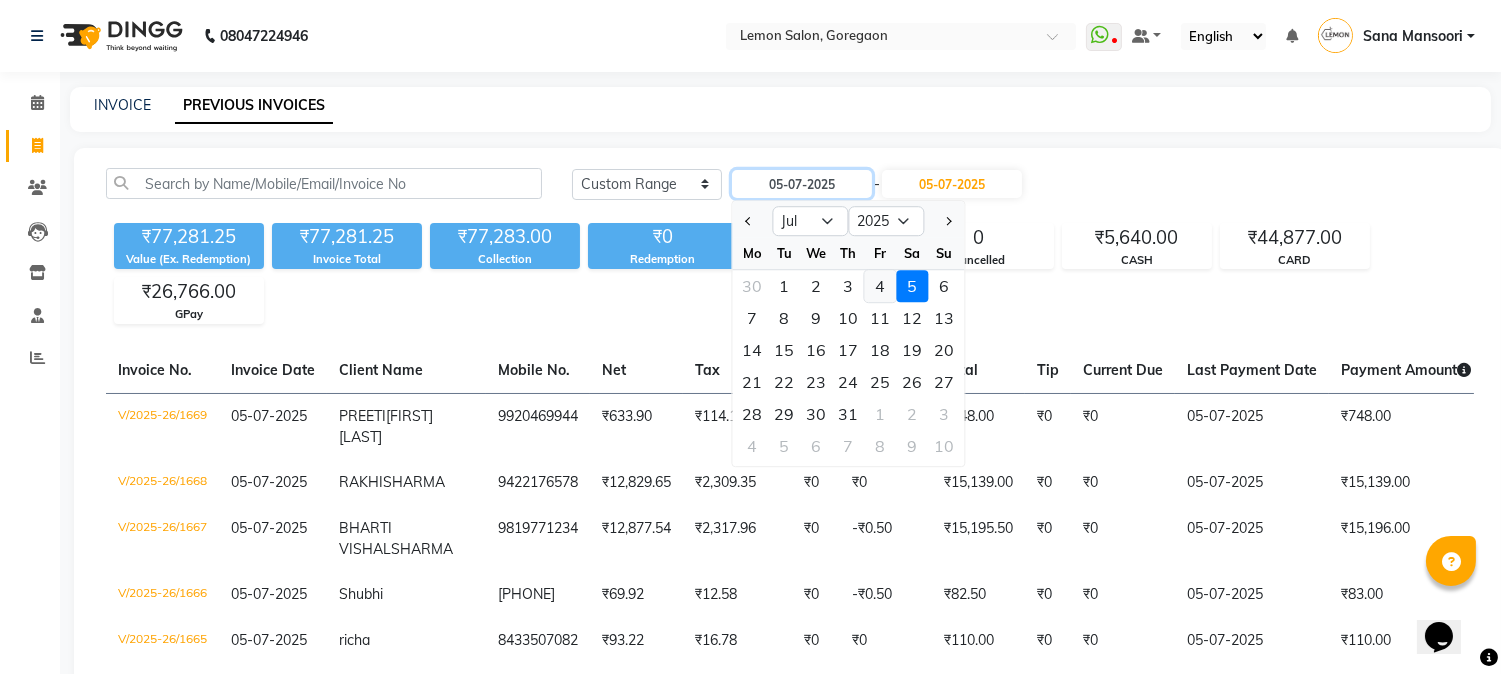 type on "04-07-2025" 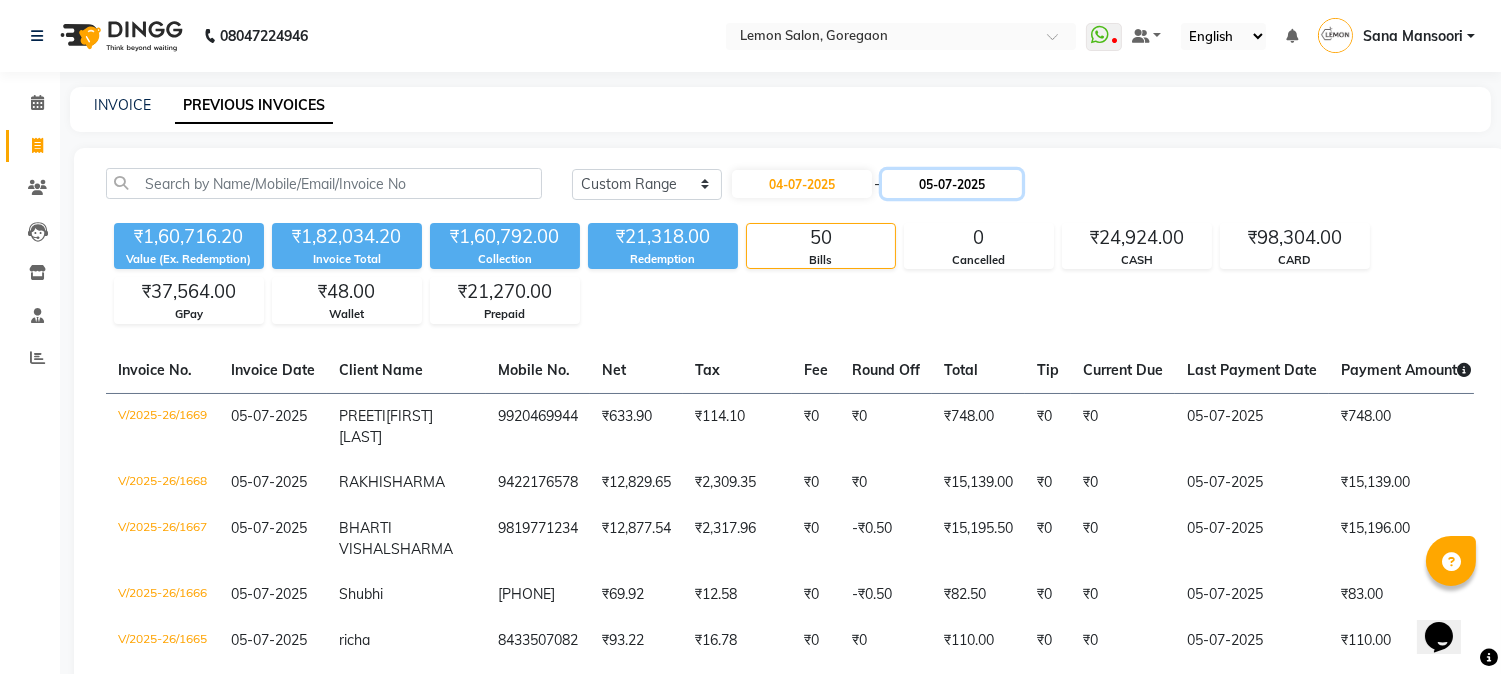 click on "05-07-2025" 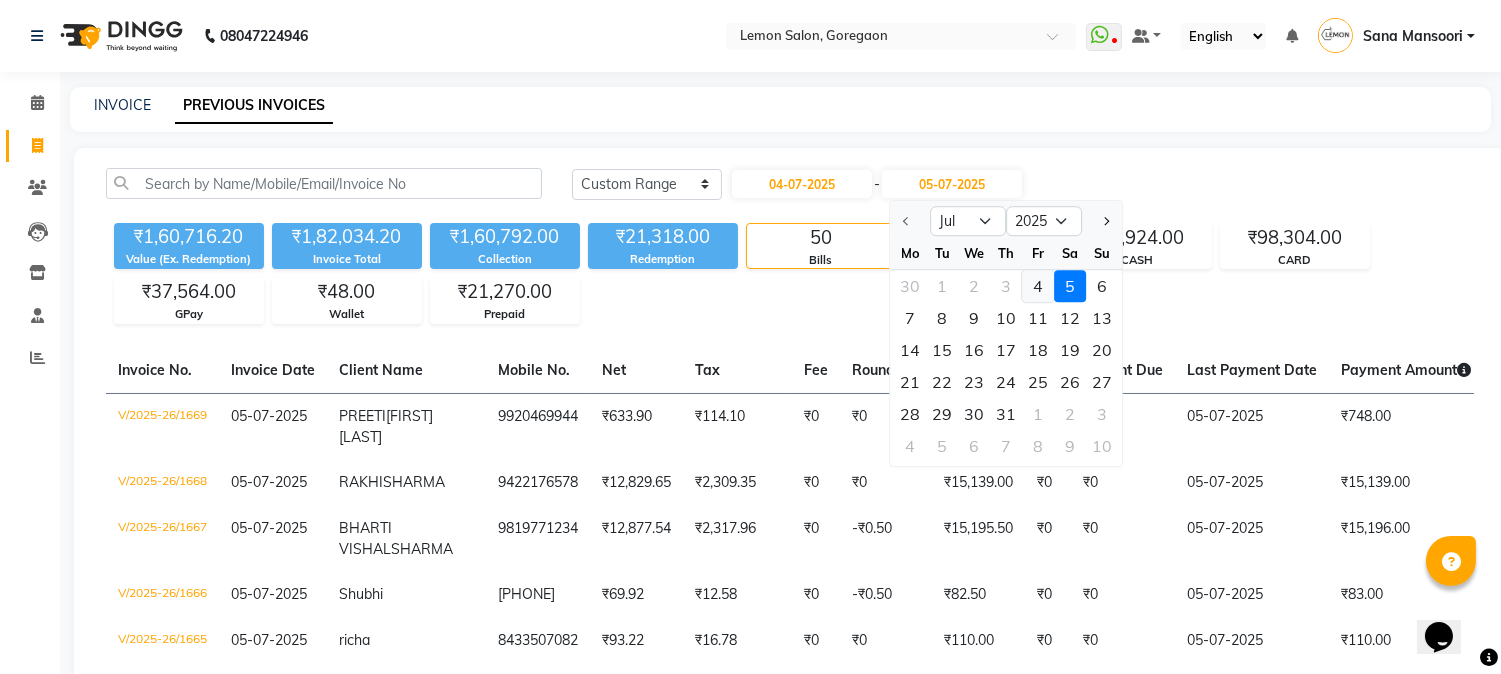 click on "4" 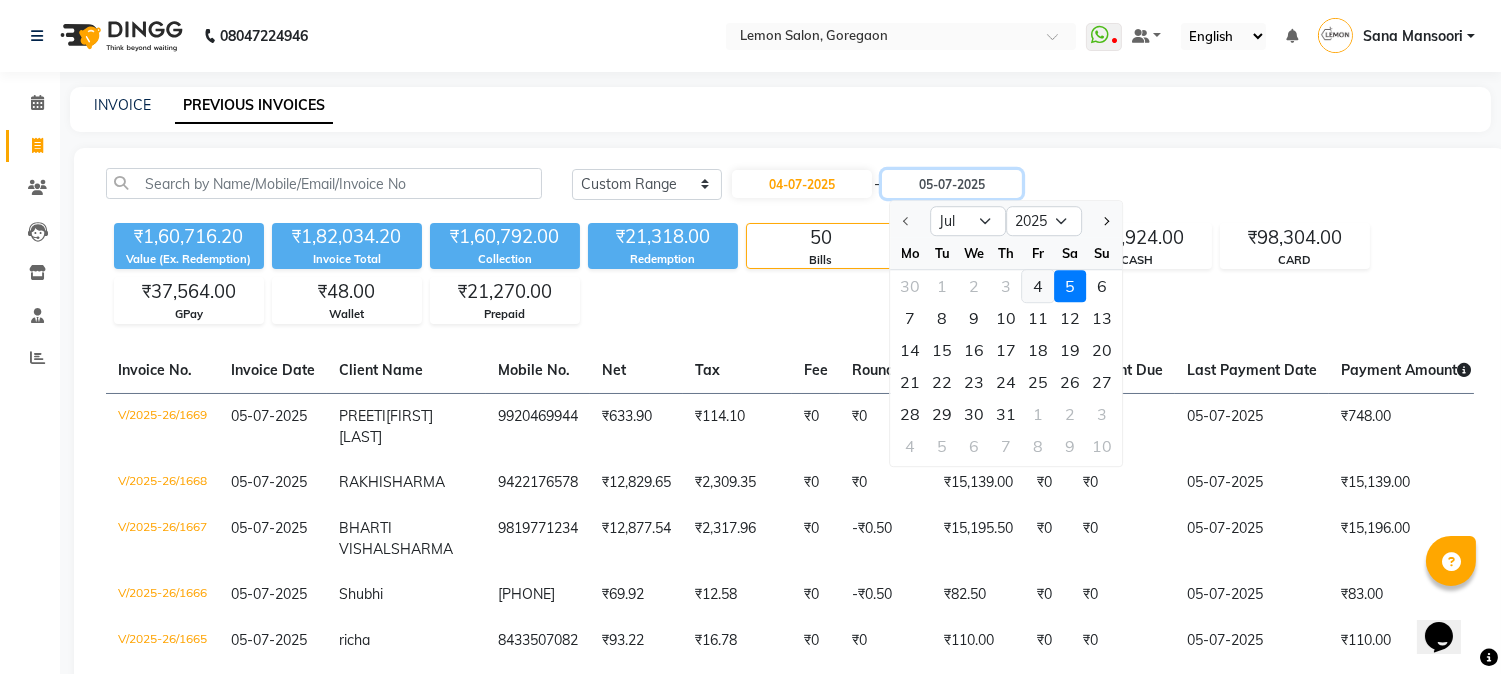type on "04-07-2025" 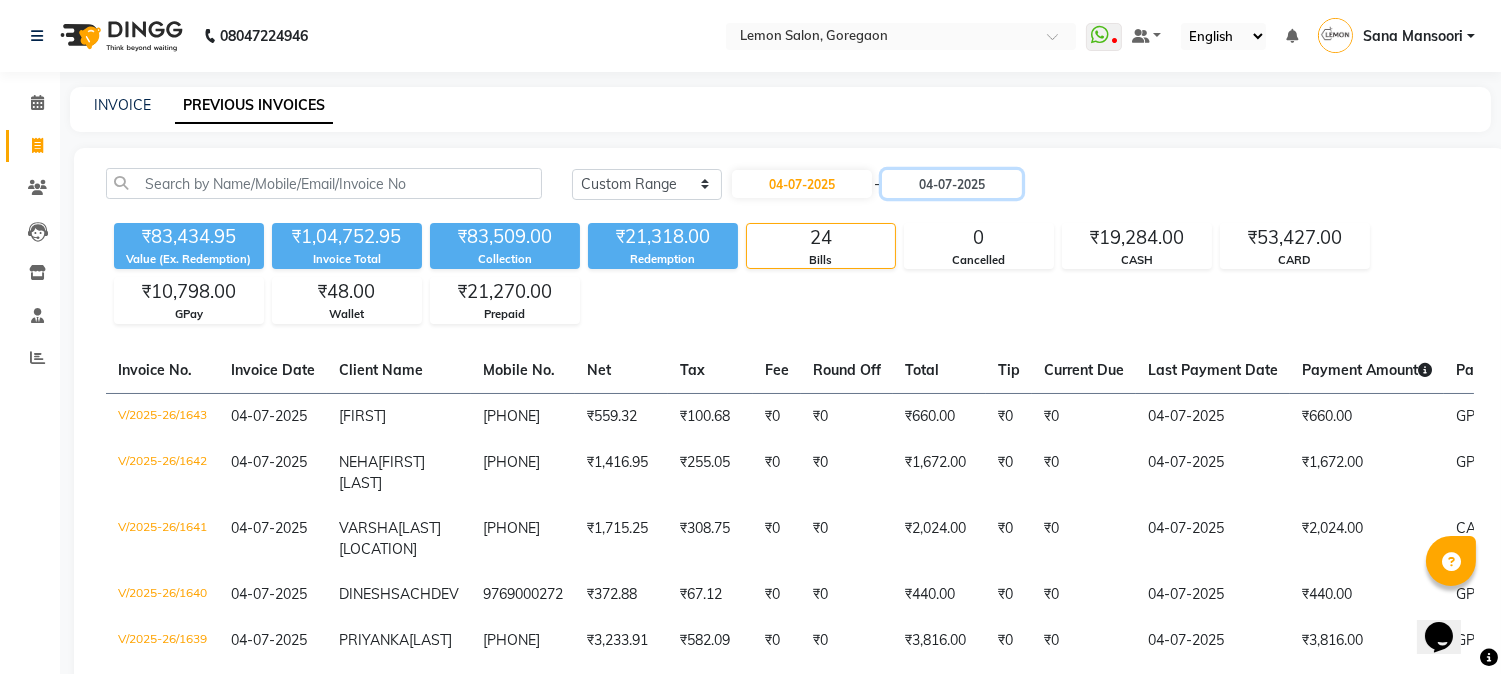 scroll, scrollTop: 888, scrollLeft: 0, axis: vertical 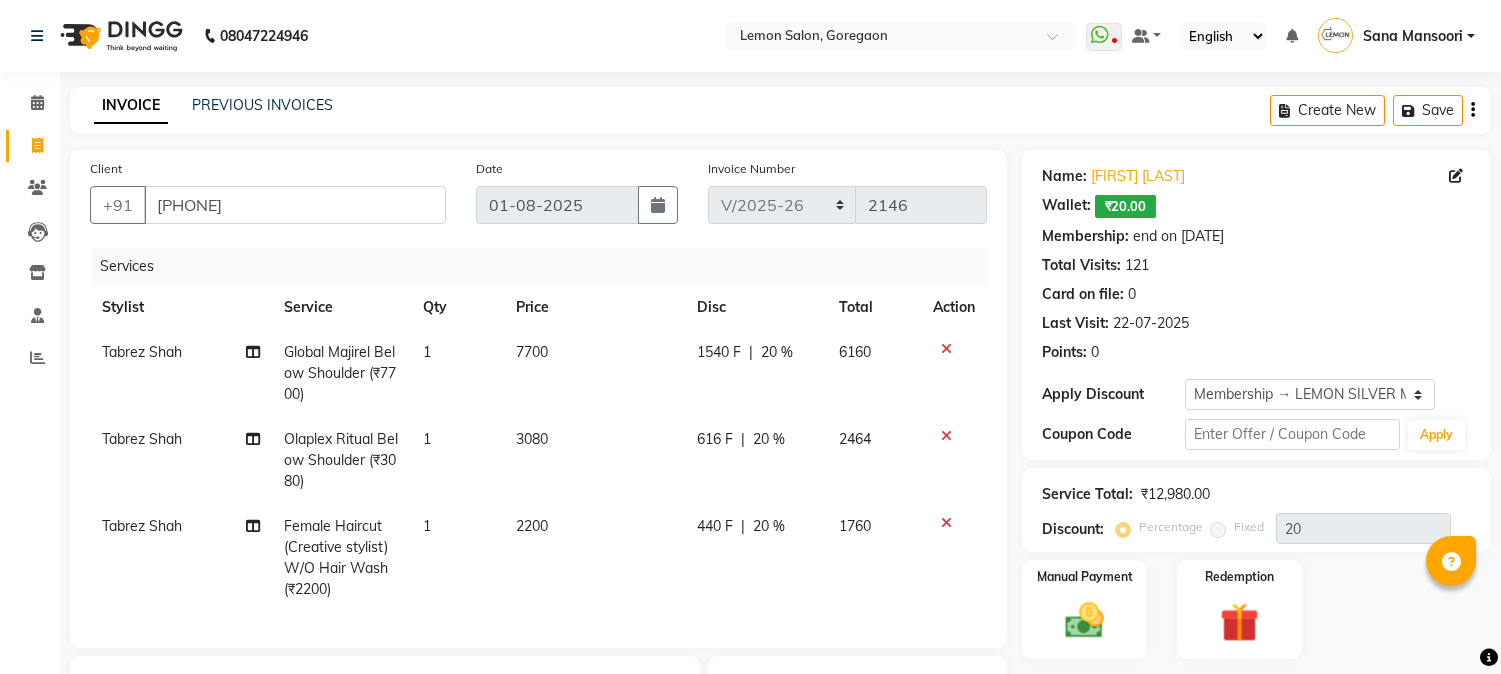 select on "565" 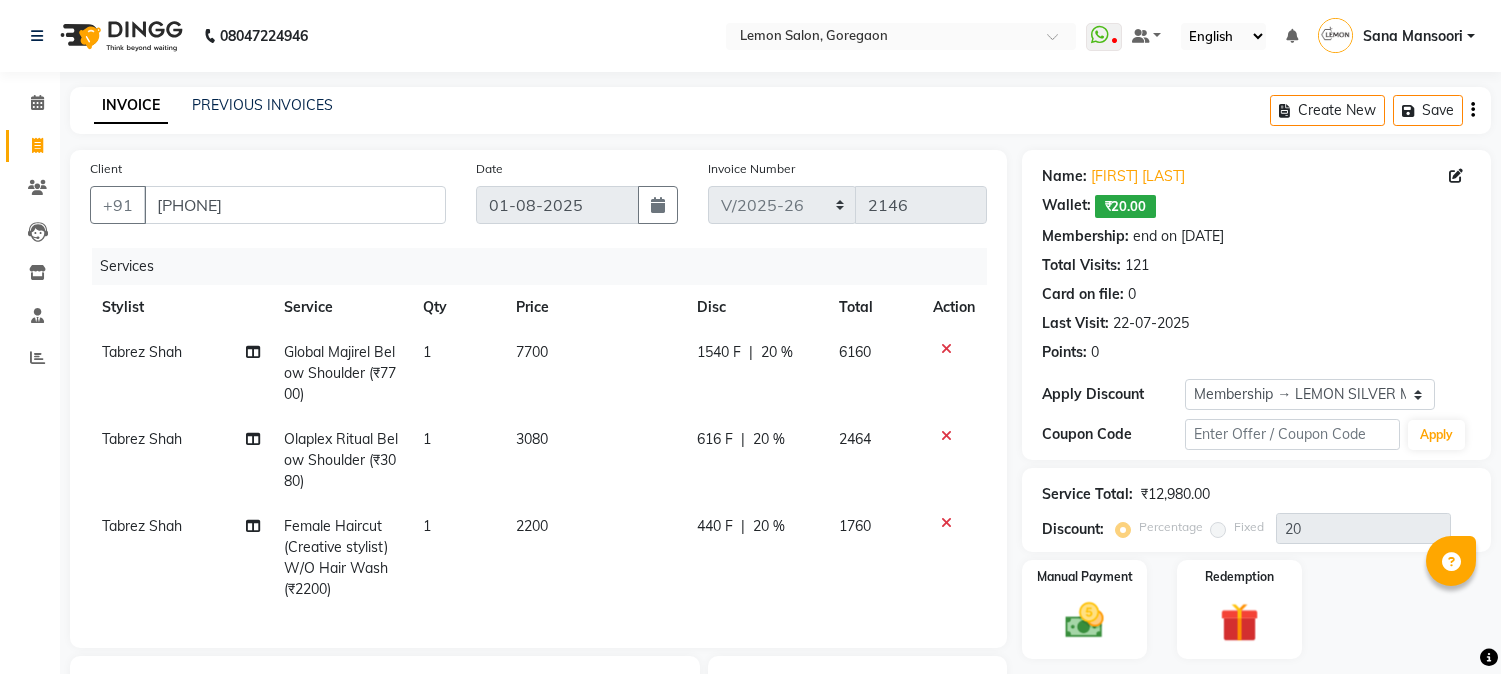 scroll, scrollTop: 0, scrollLeft: 0, axis: both 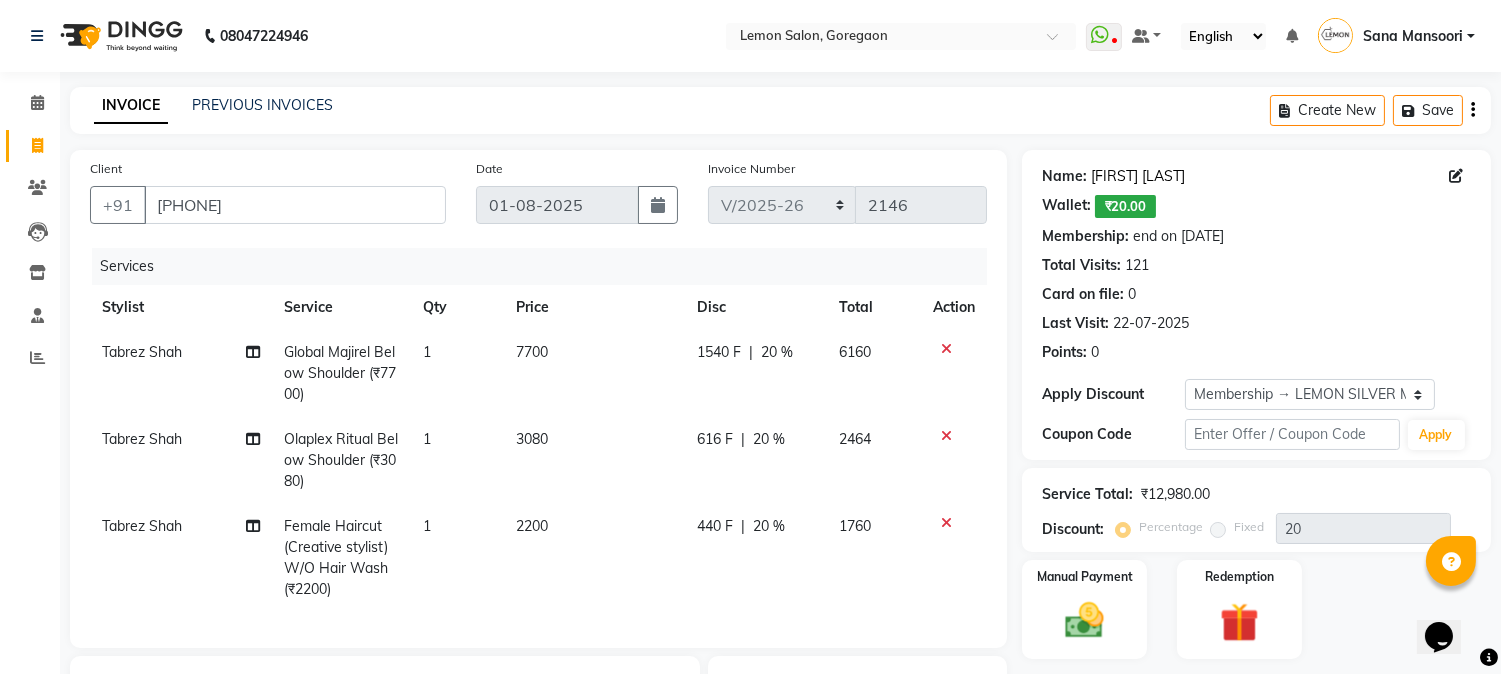 click on "Ajay Dhruva" 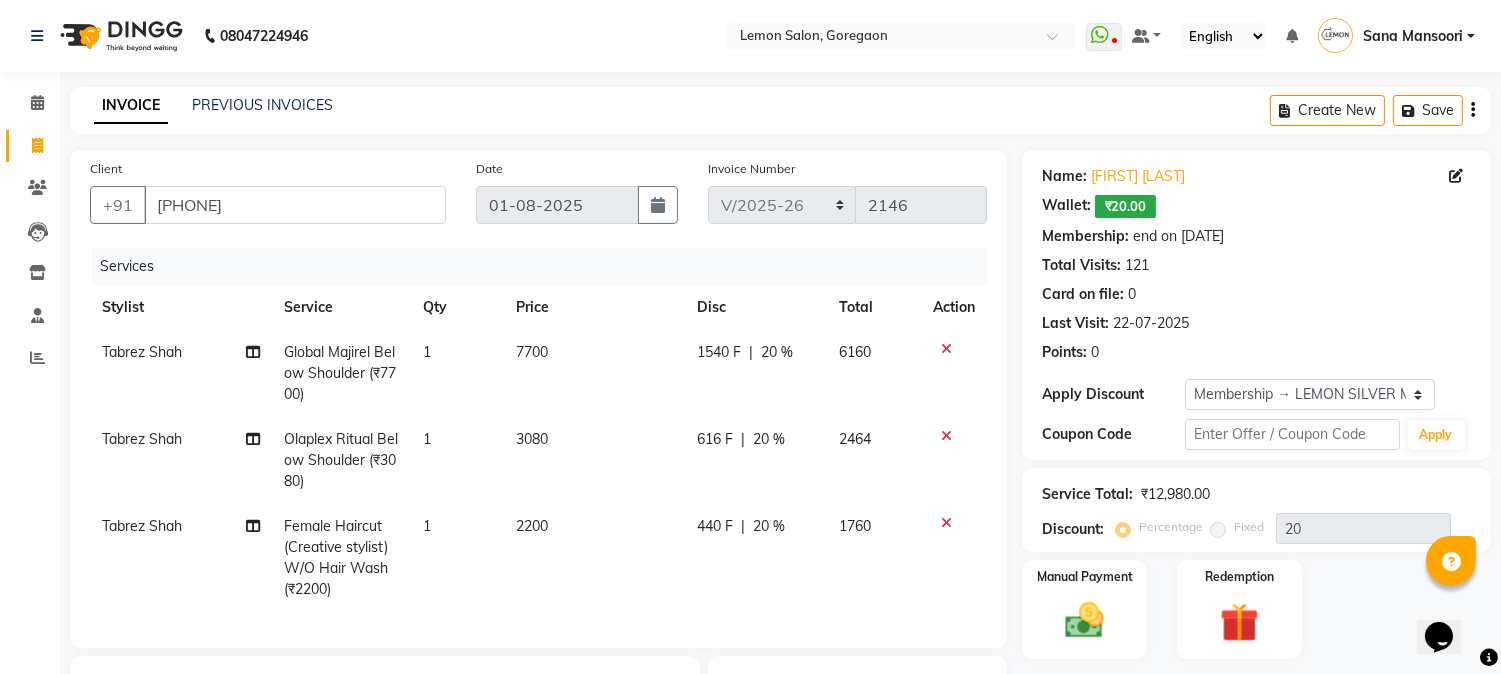 scroll, scrollTop: 322, scrollLeft: 0, axis: vertical 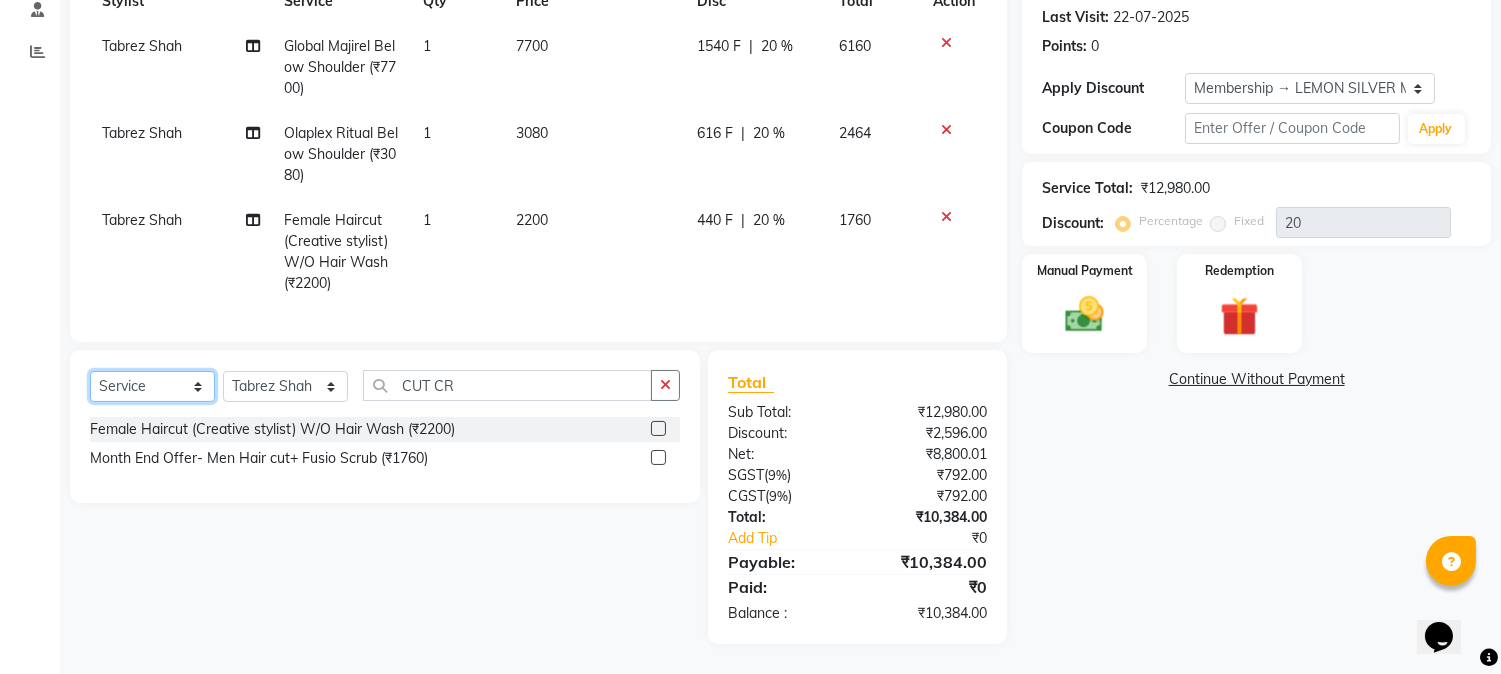 drag, startPoint x: 104, startPoint y: 388, endPoint x: 121, endPoint y: 398, distance: 19.723083 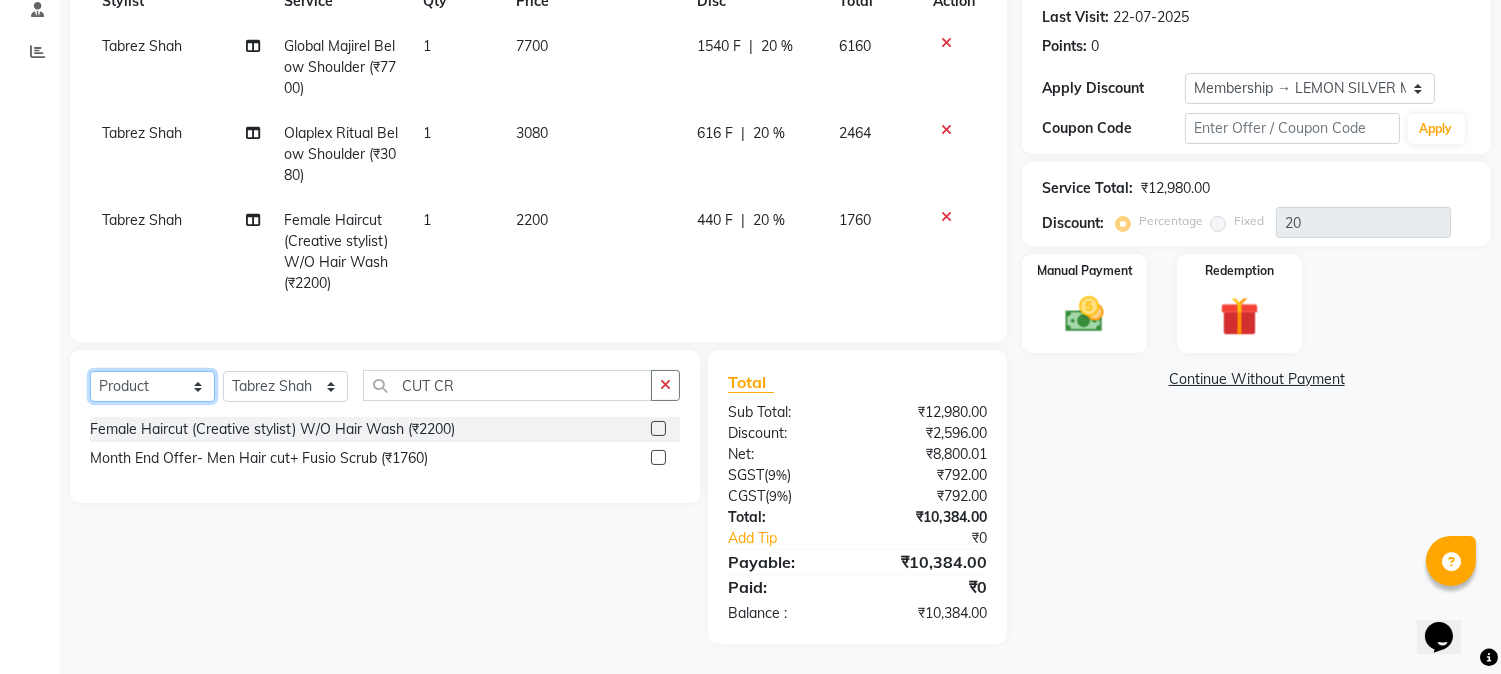 click on "Select  Service  Product  Membership  Package Voucher Prepaid Gift Card" 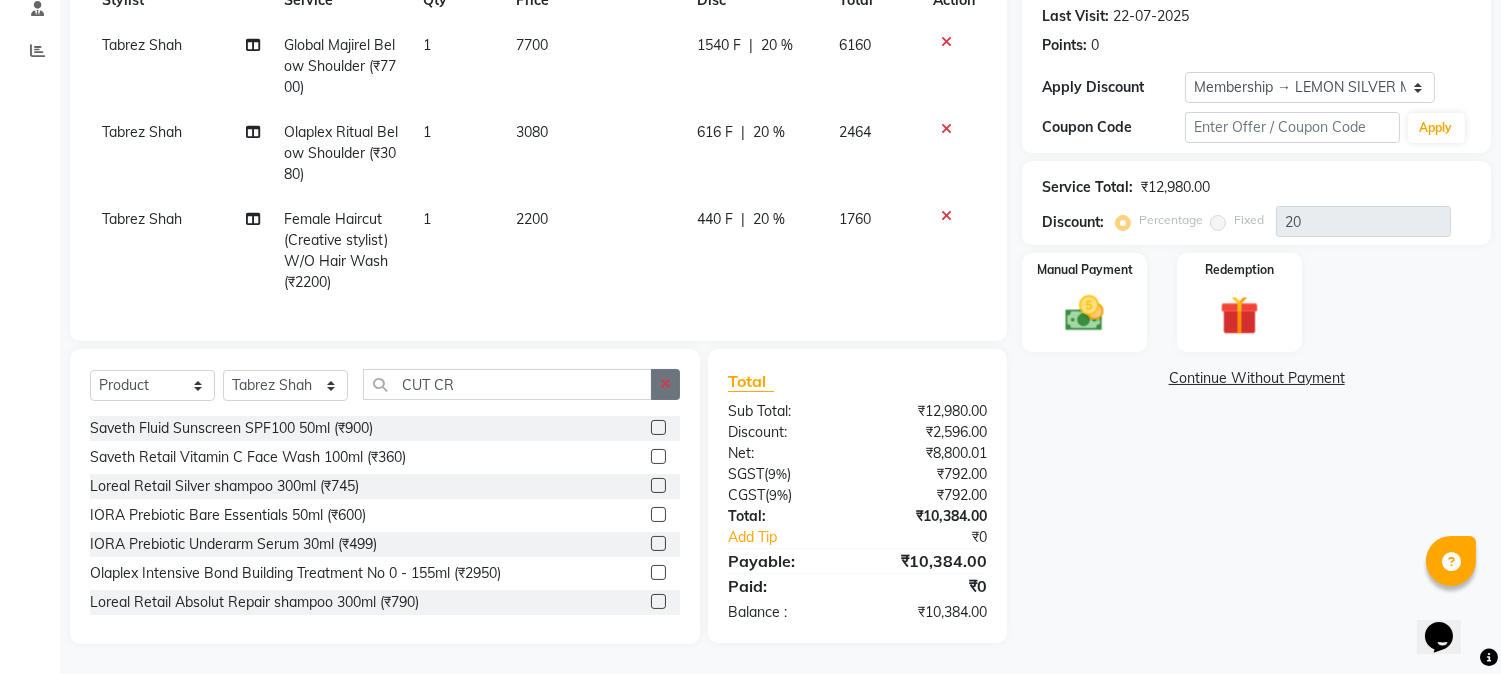 click 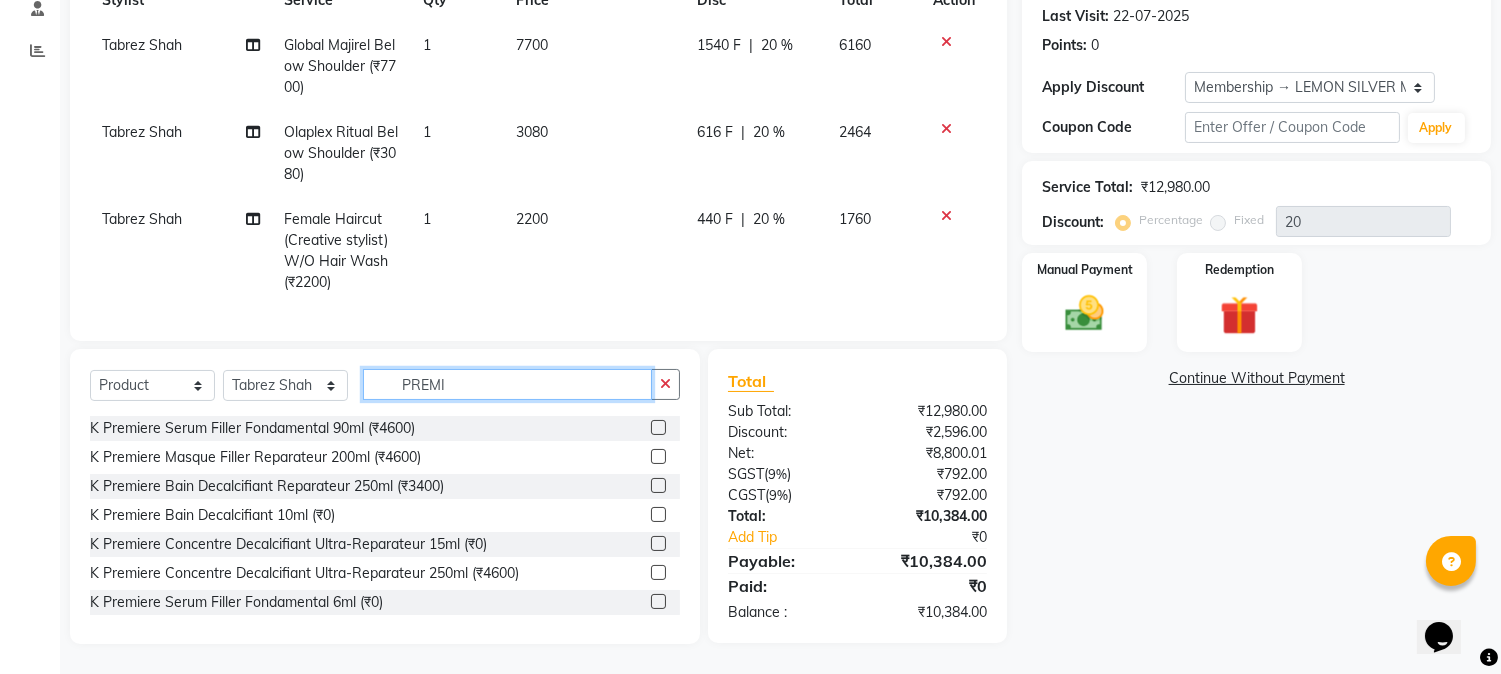 type on "PREMI" 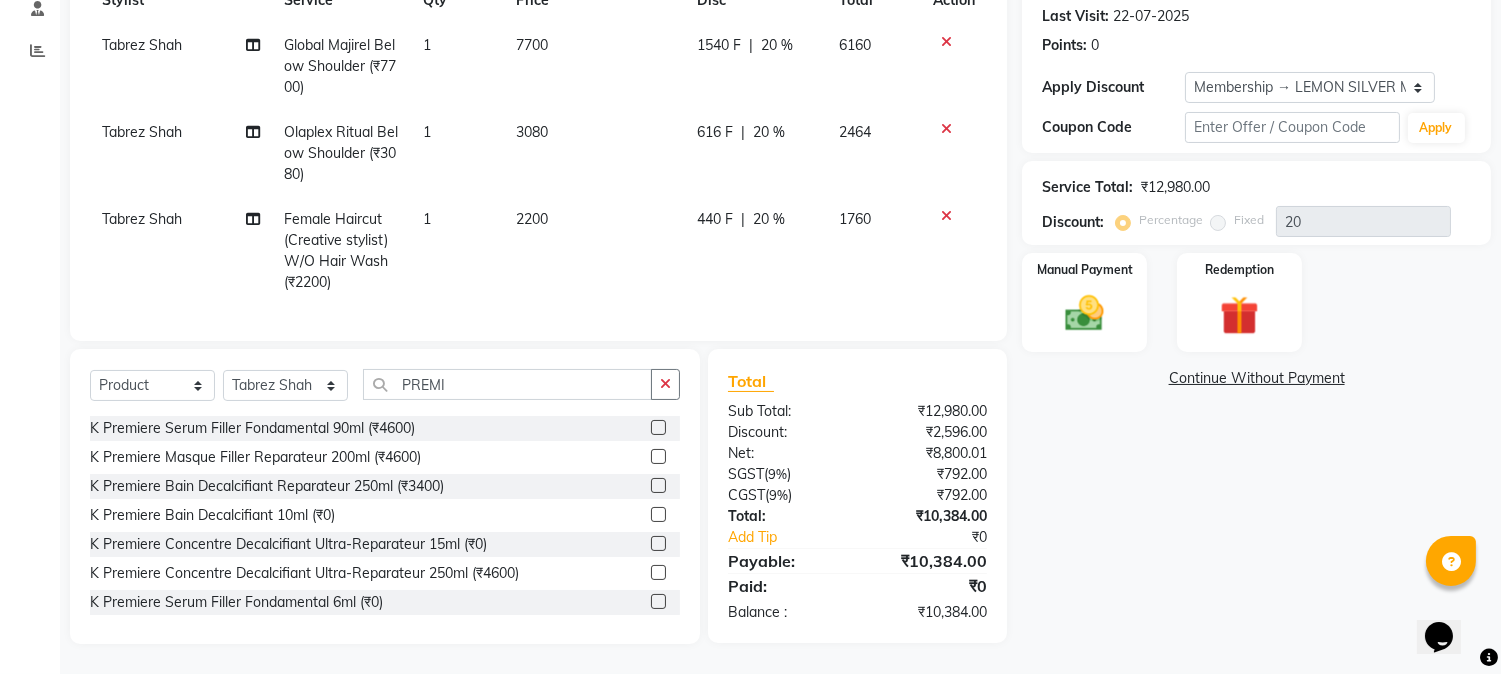 click 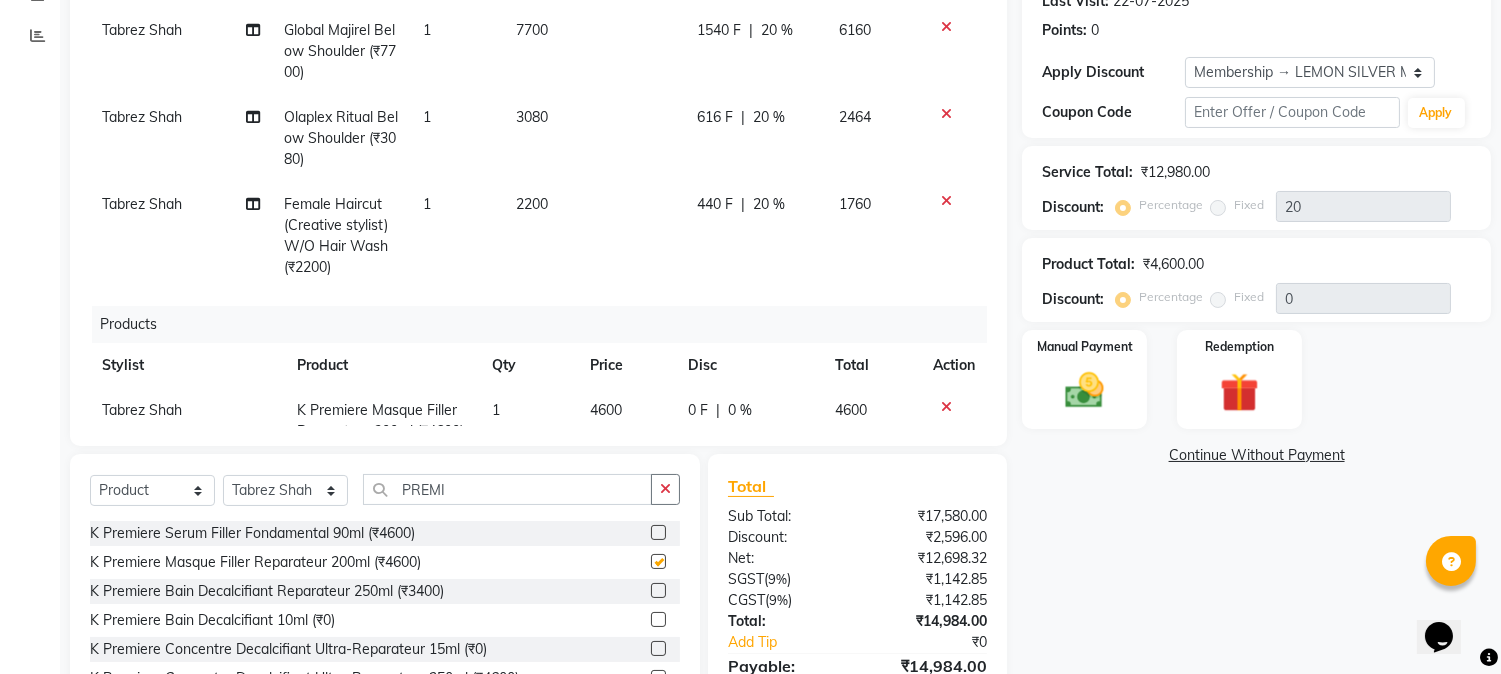 checkbox on "false" 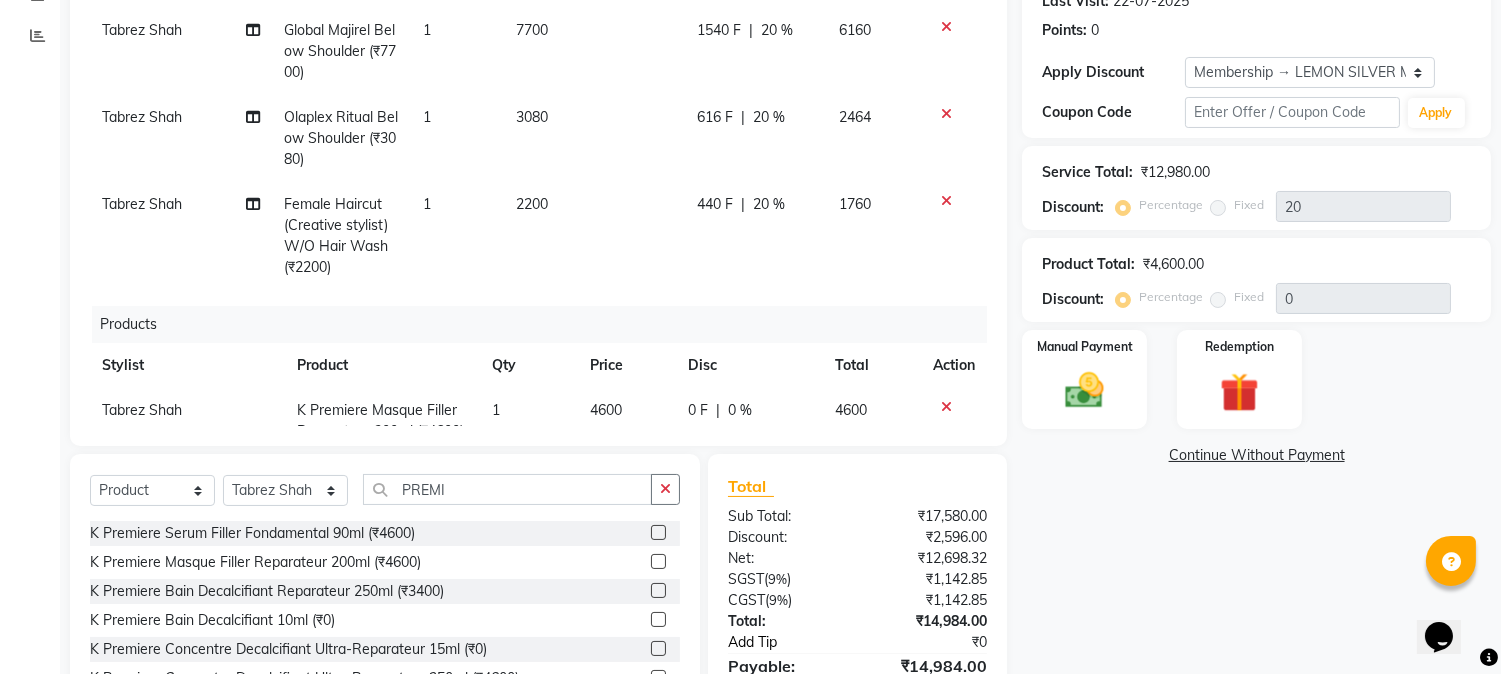 scroll, scrollTop: 426, scrollLeft: 0, axis: vertical 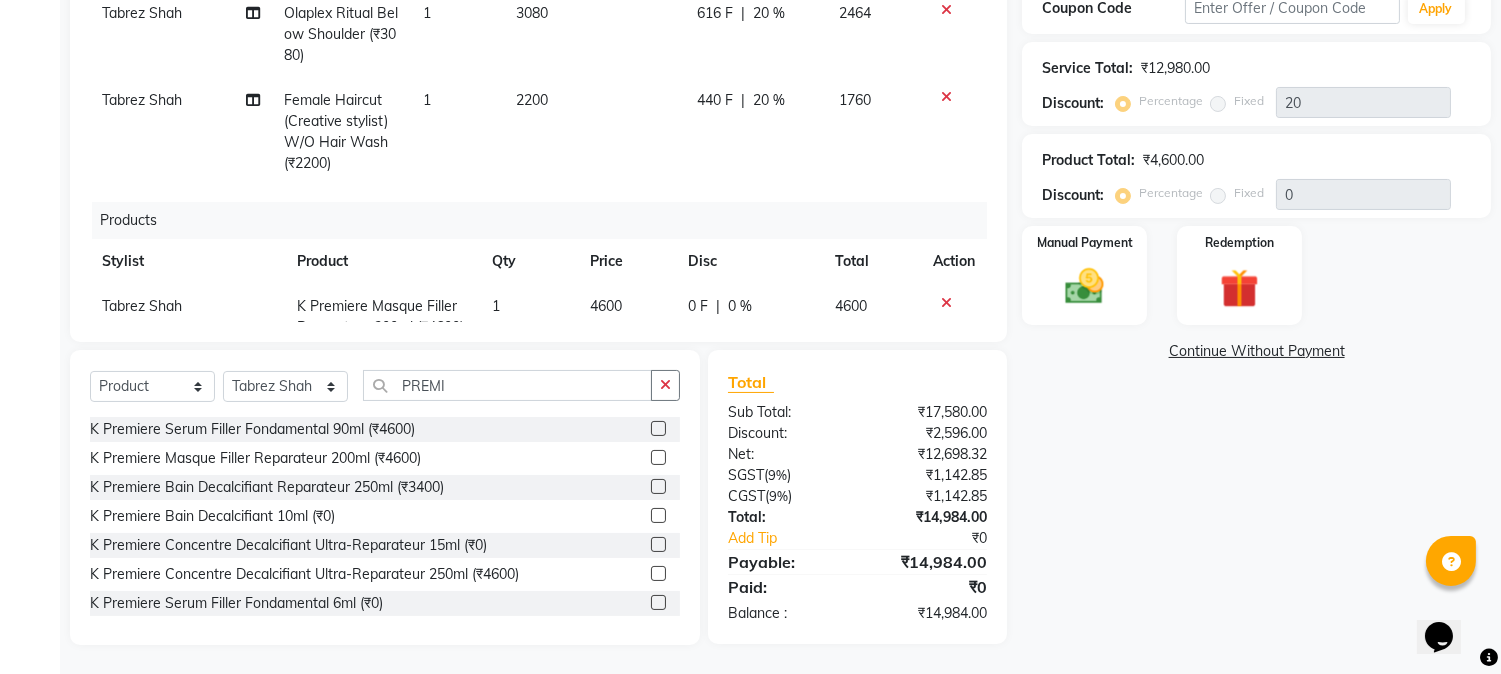 click 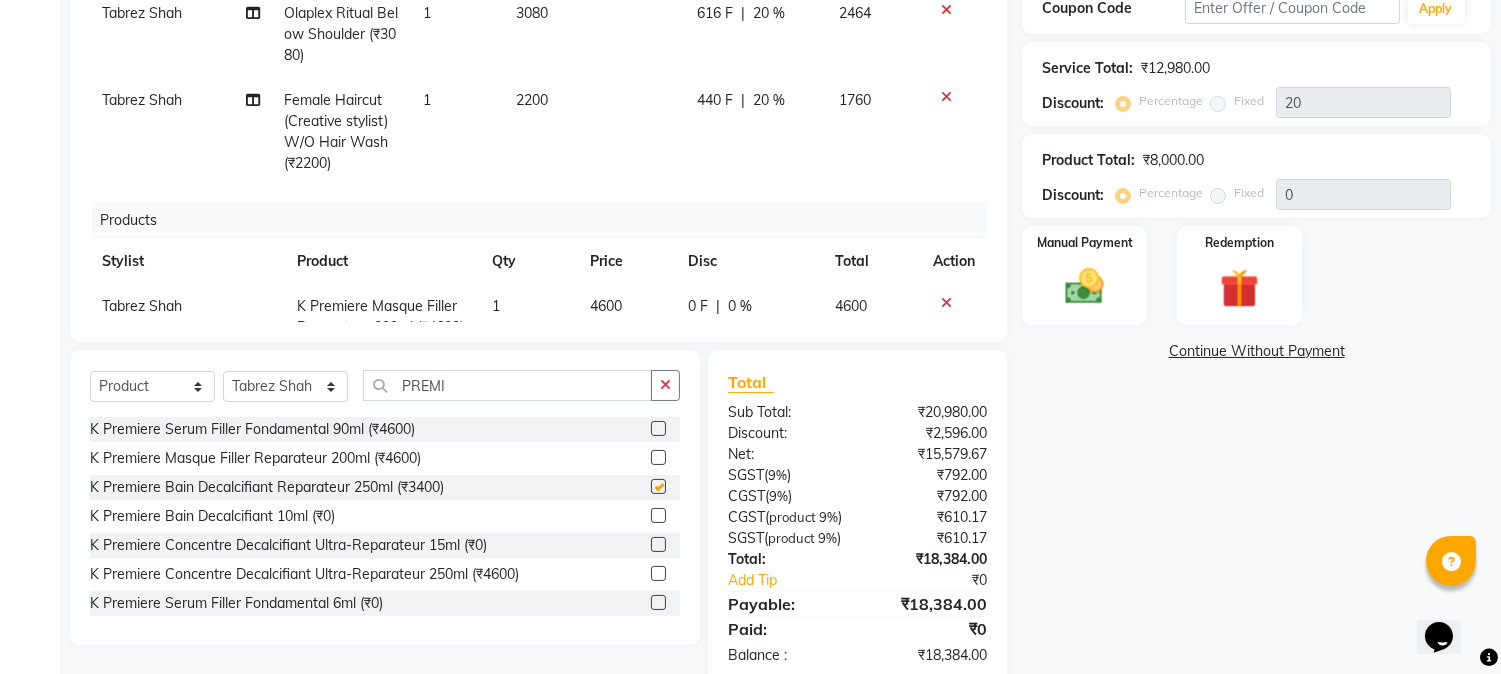 checkbox on "false" 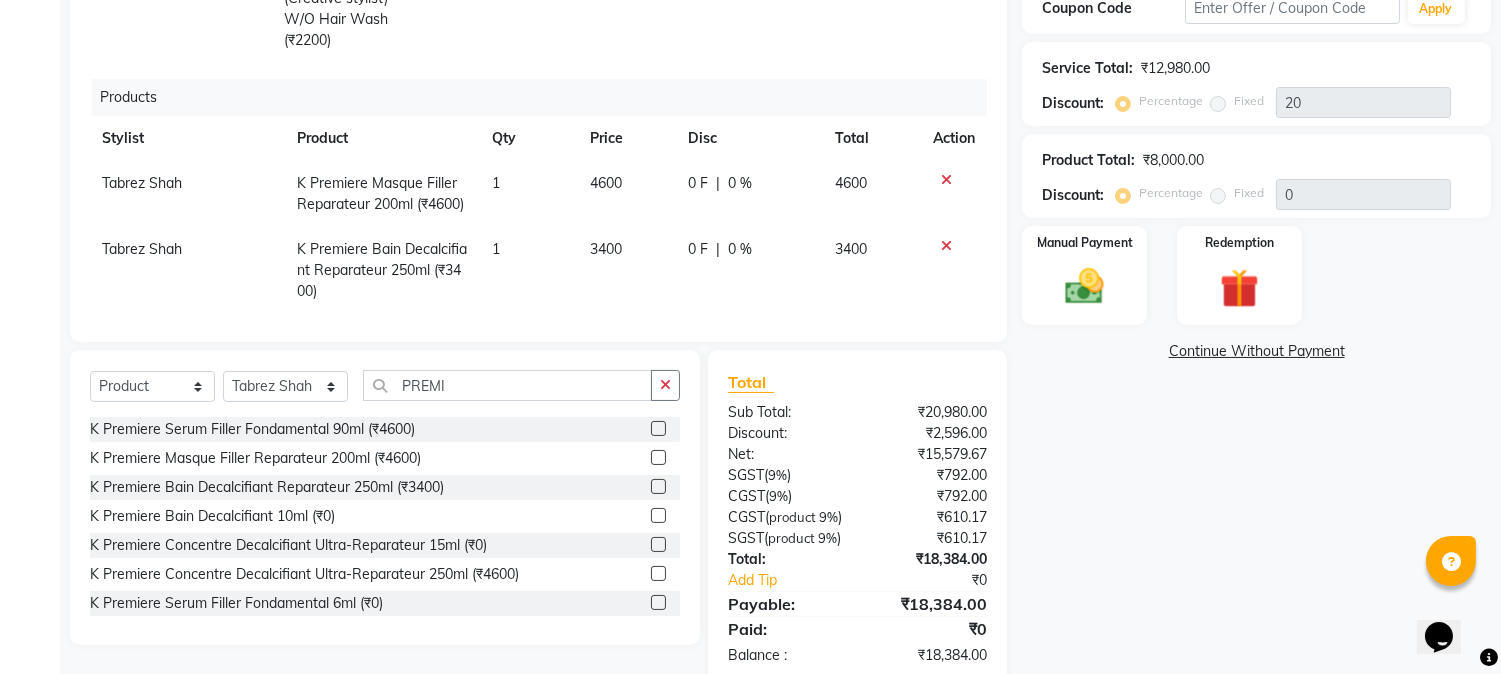 scroll, scrollTop: 168, scrollLeft: 0, axis: vertical 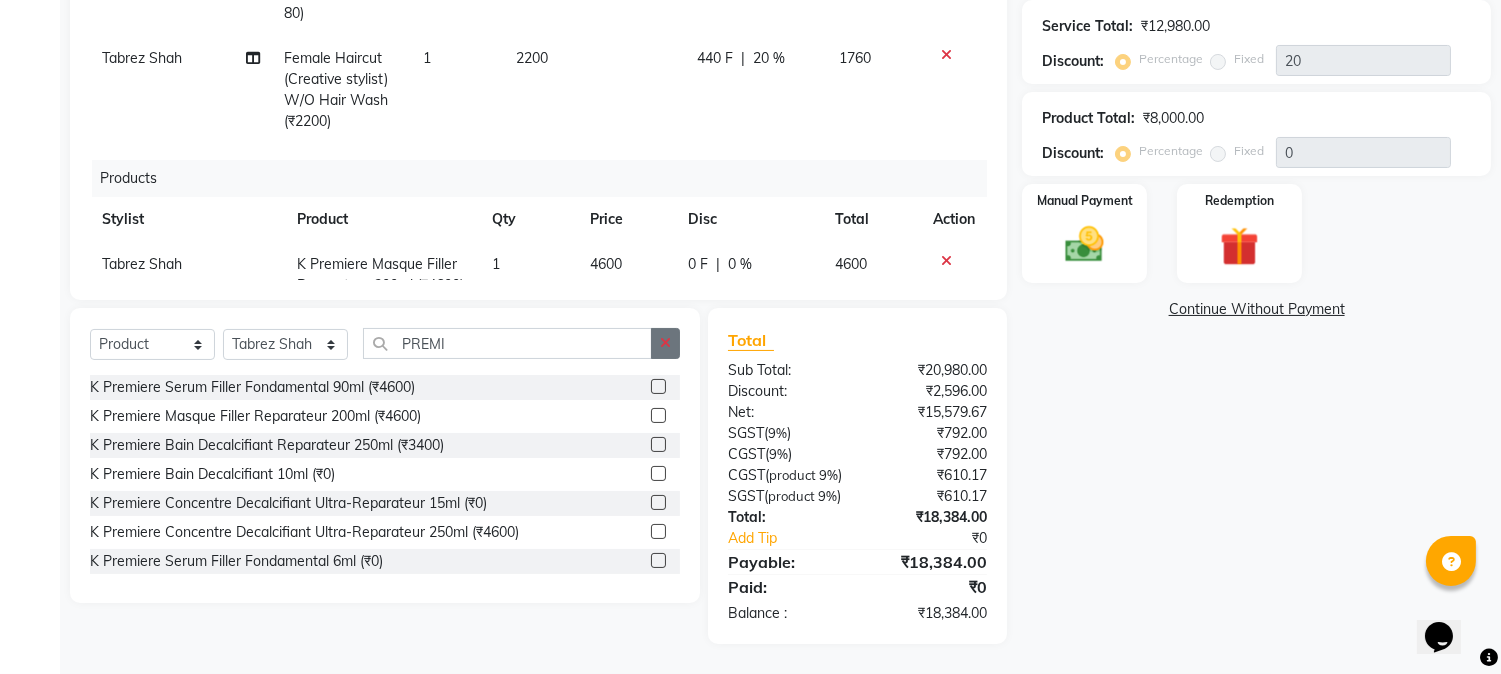 click 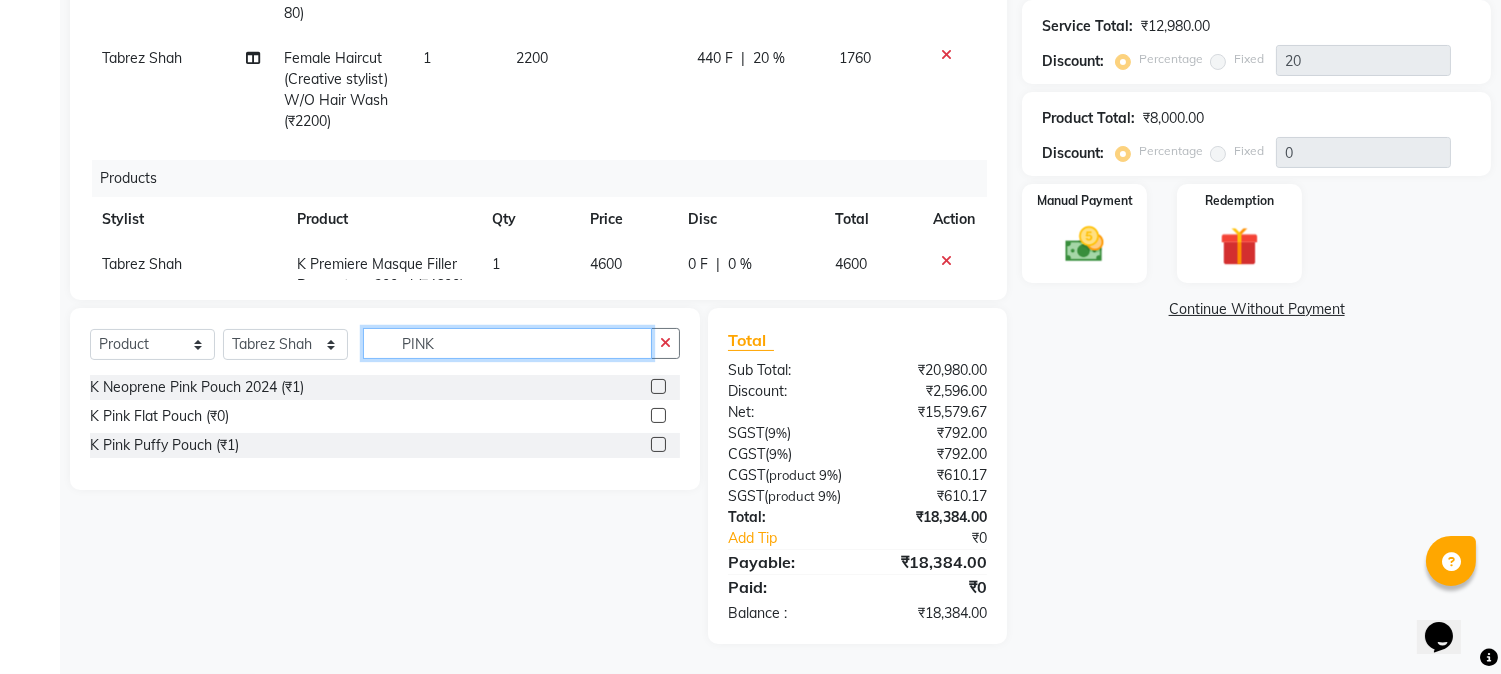 type on "PINK" 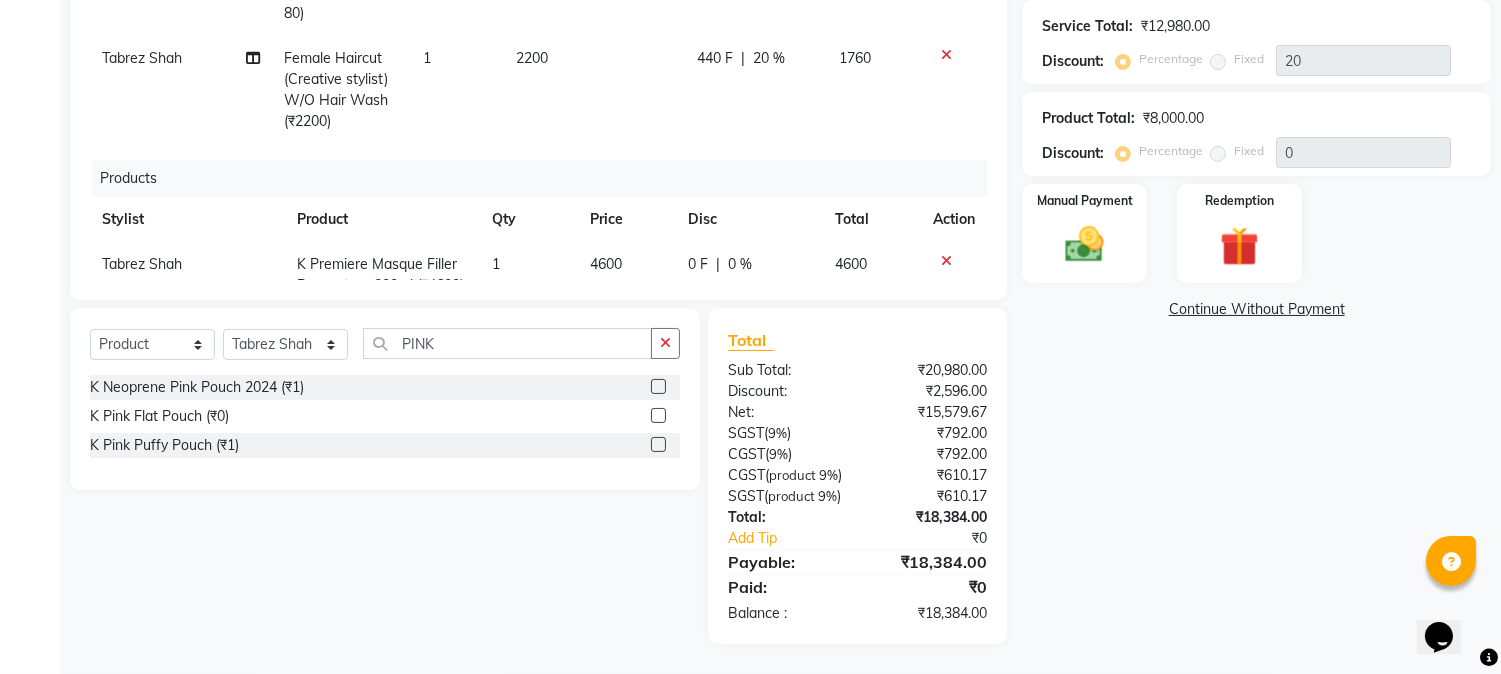click 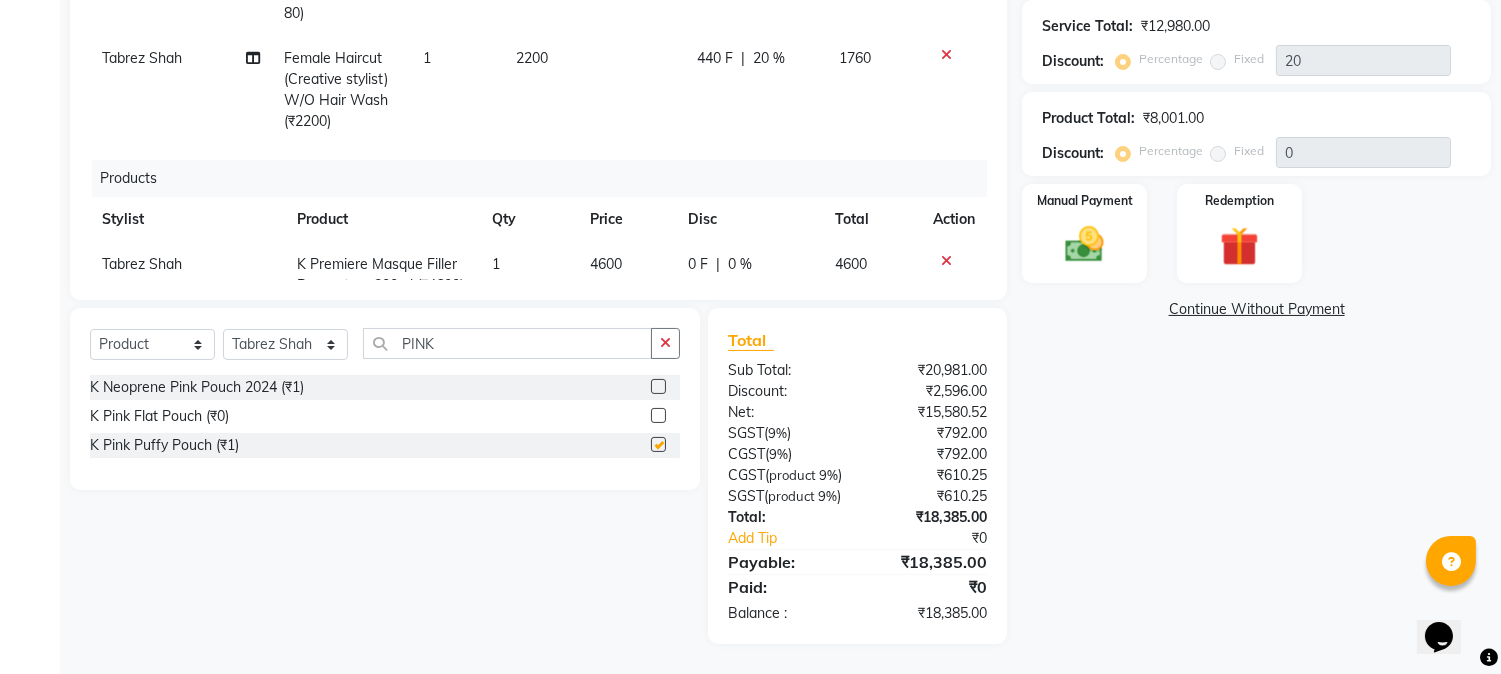 checkbox on "false" 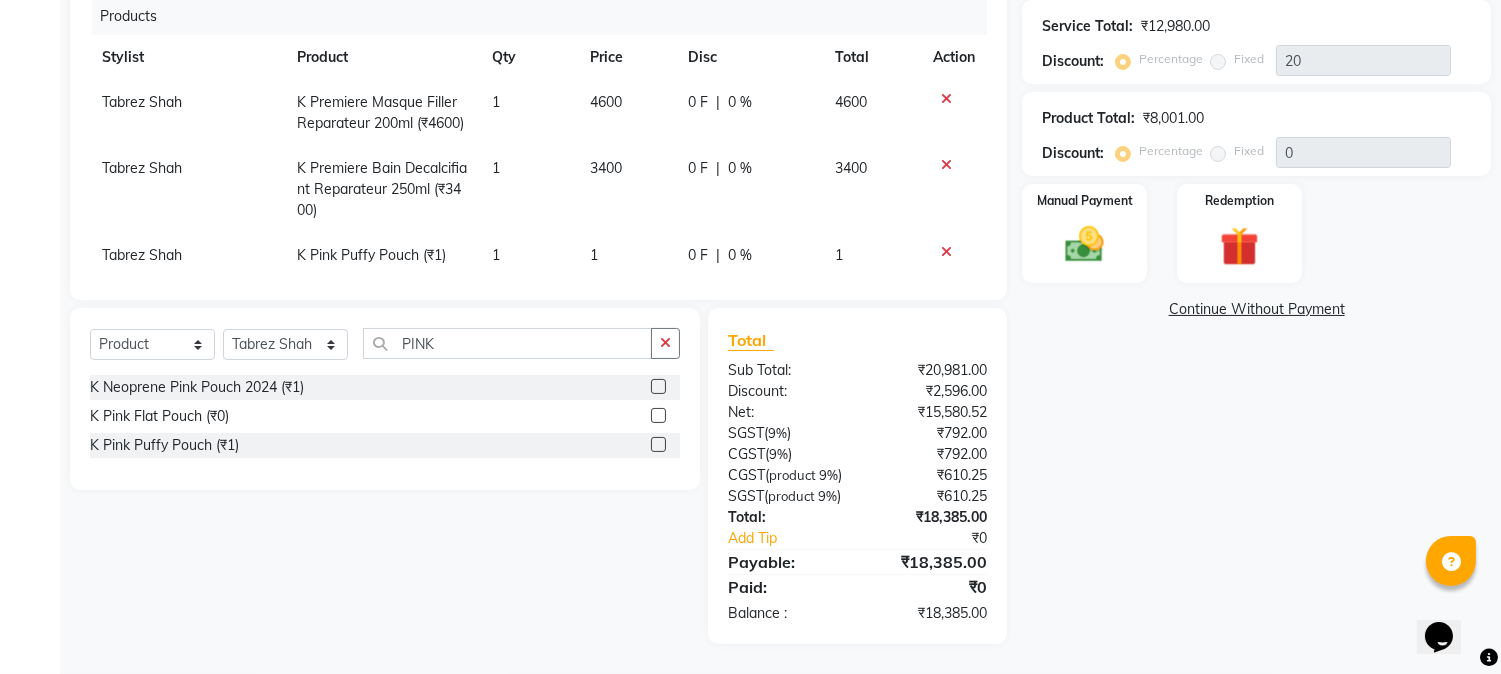 scroll, scrollTop: 213, scrollLeft: 0, axis: vertical 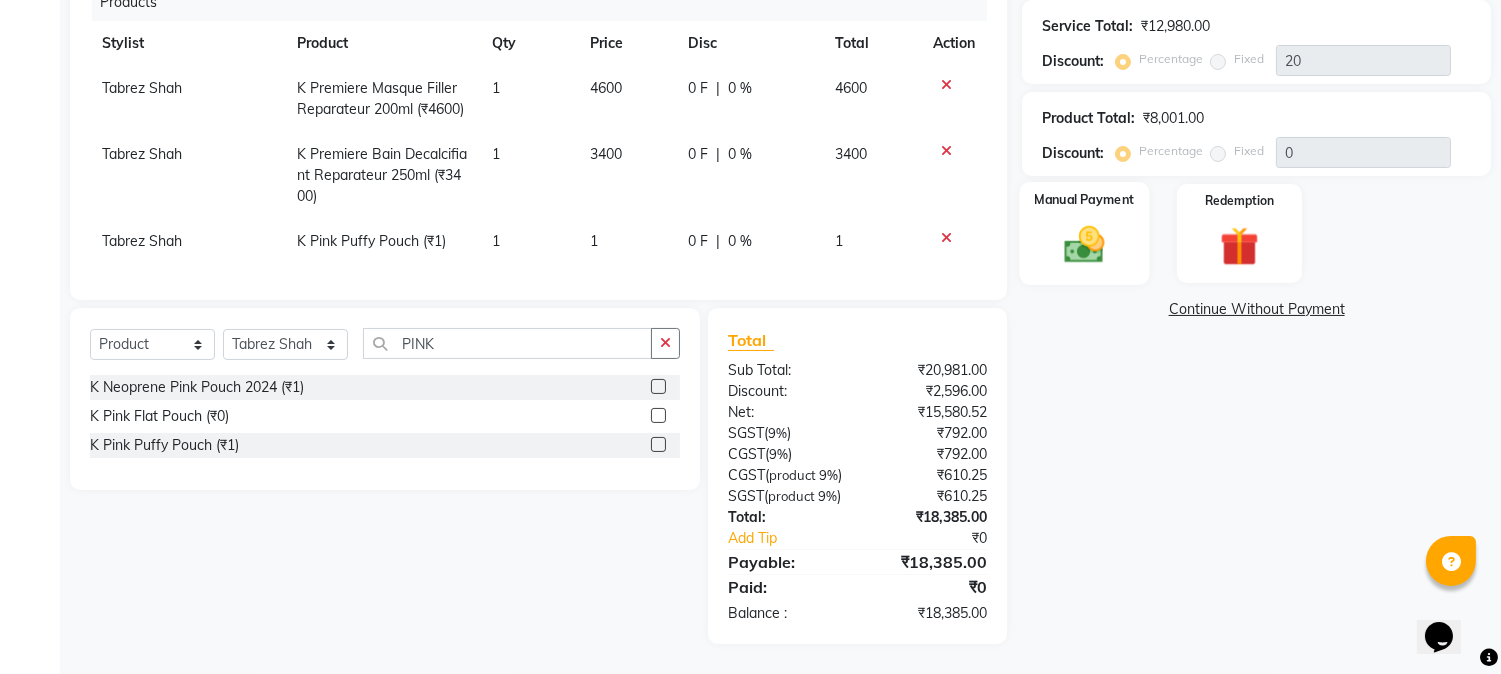 click 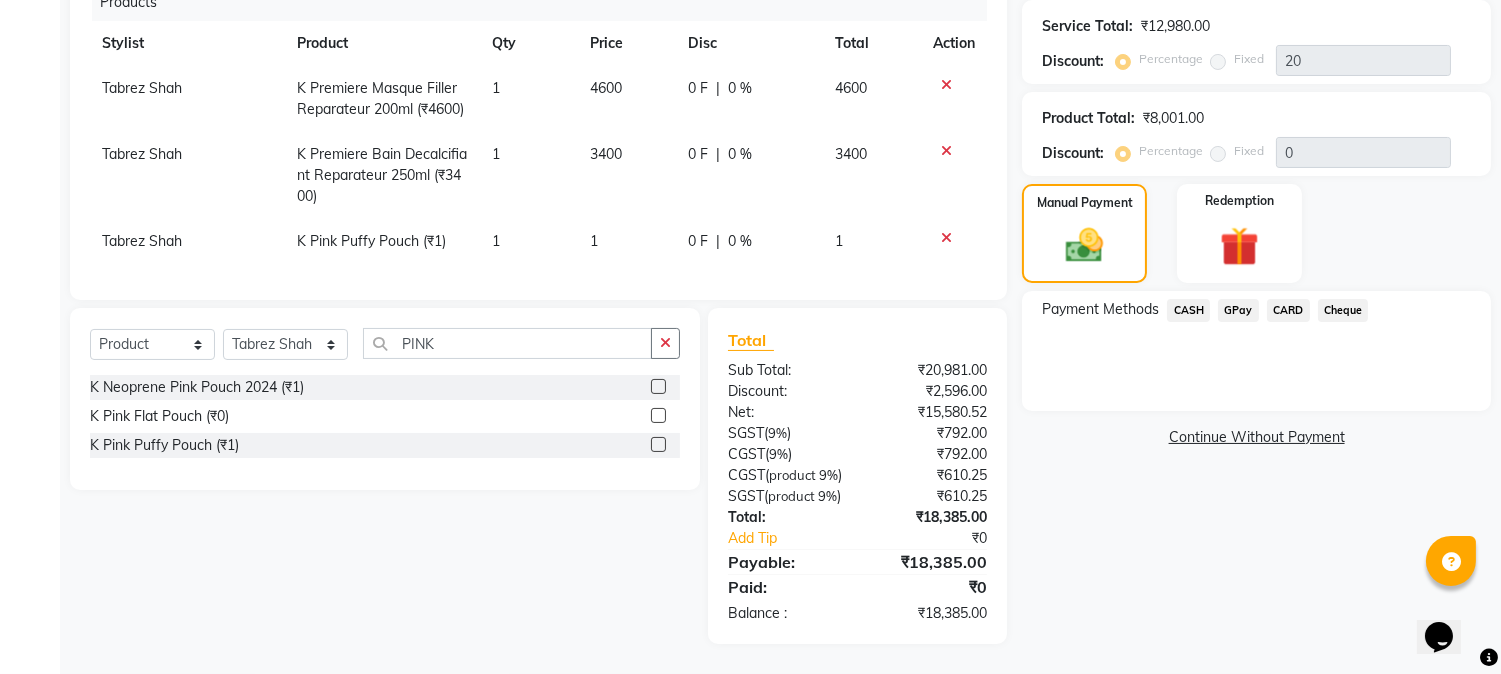 click on "CARD" 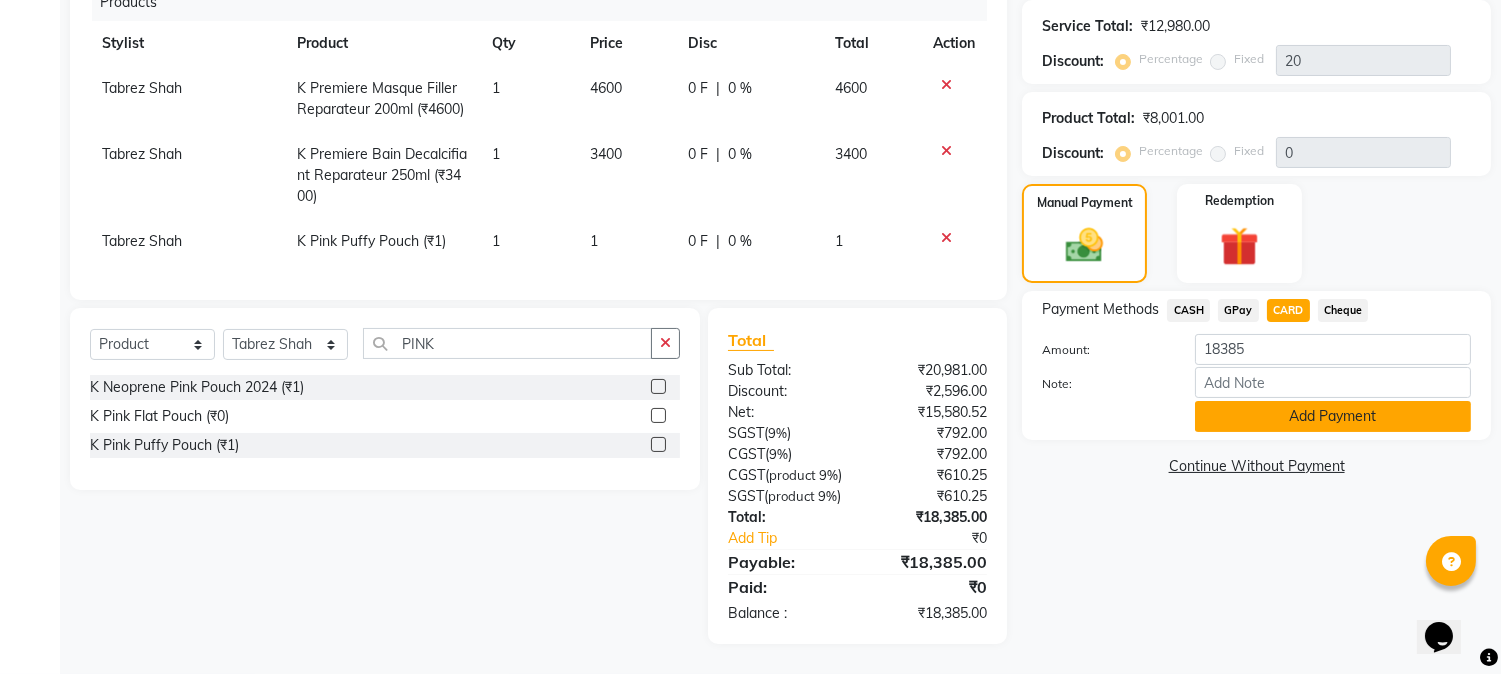 click on "Add Payment" 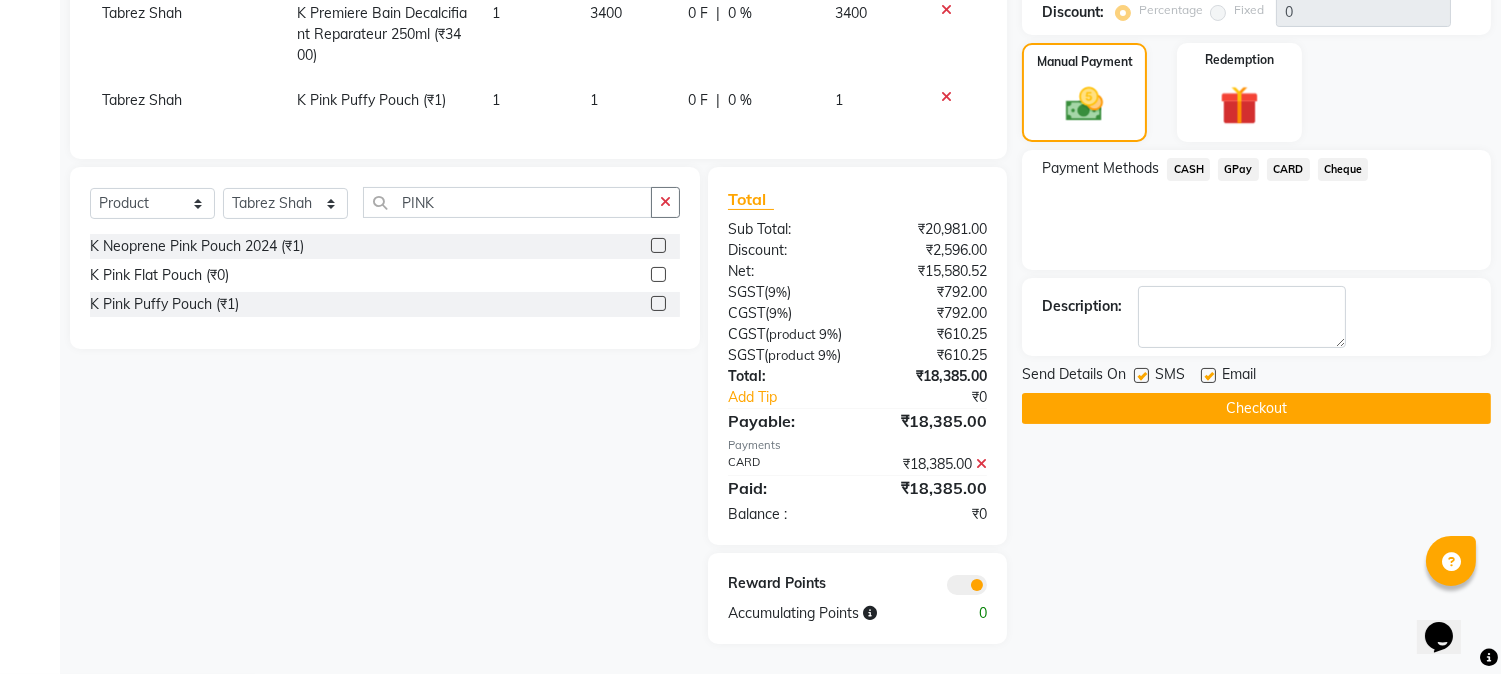 scroll, scrollTop: 0, scrollLeft: 0, axis: both 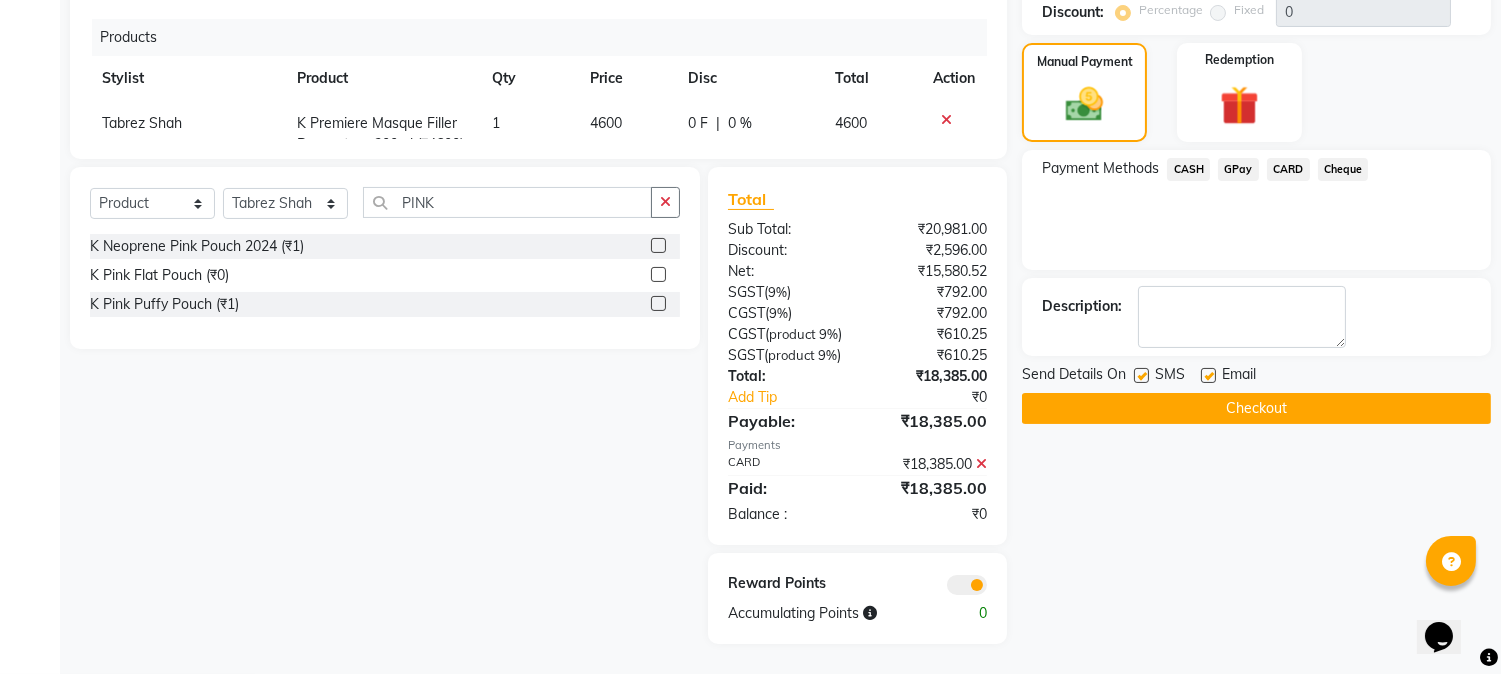 click 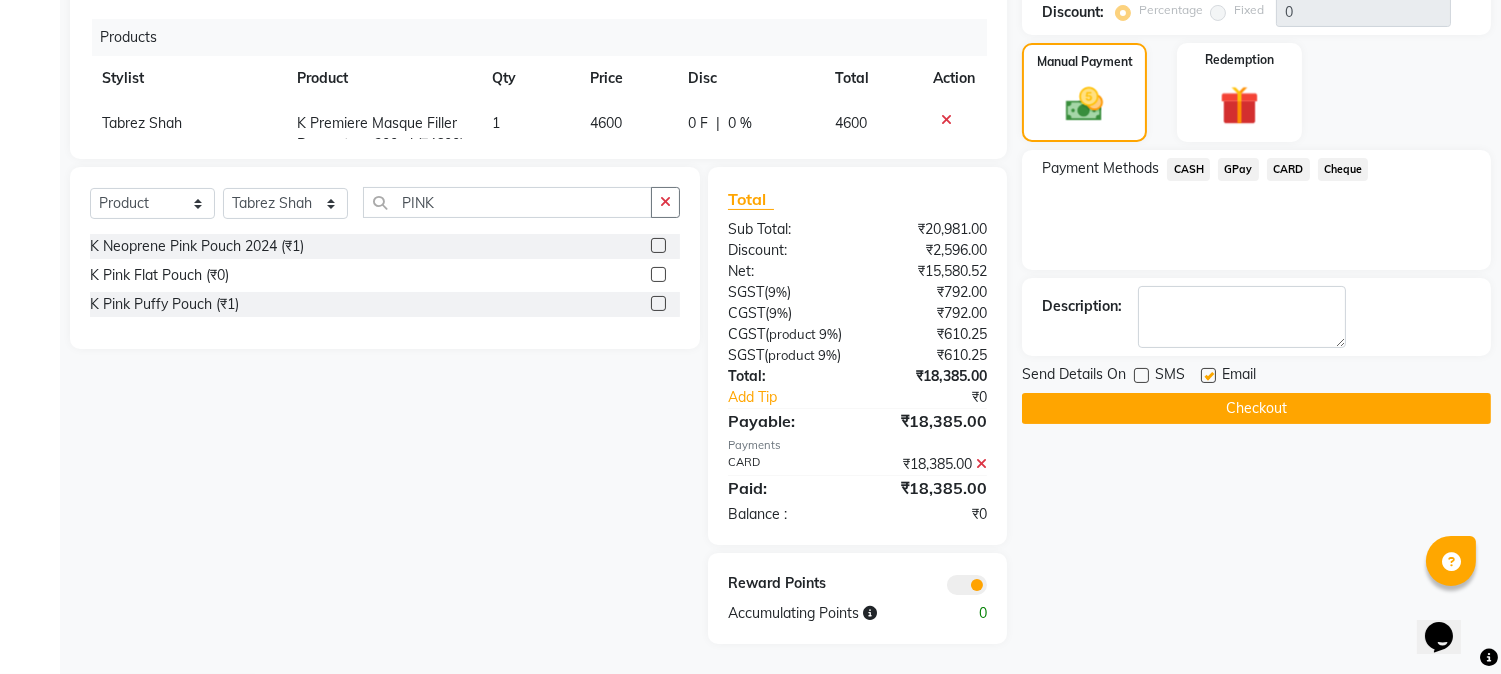 click 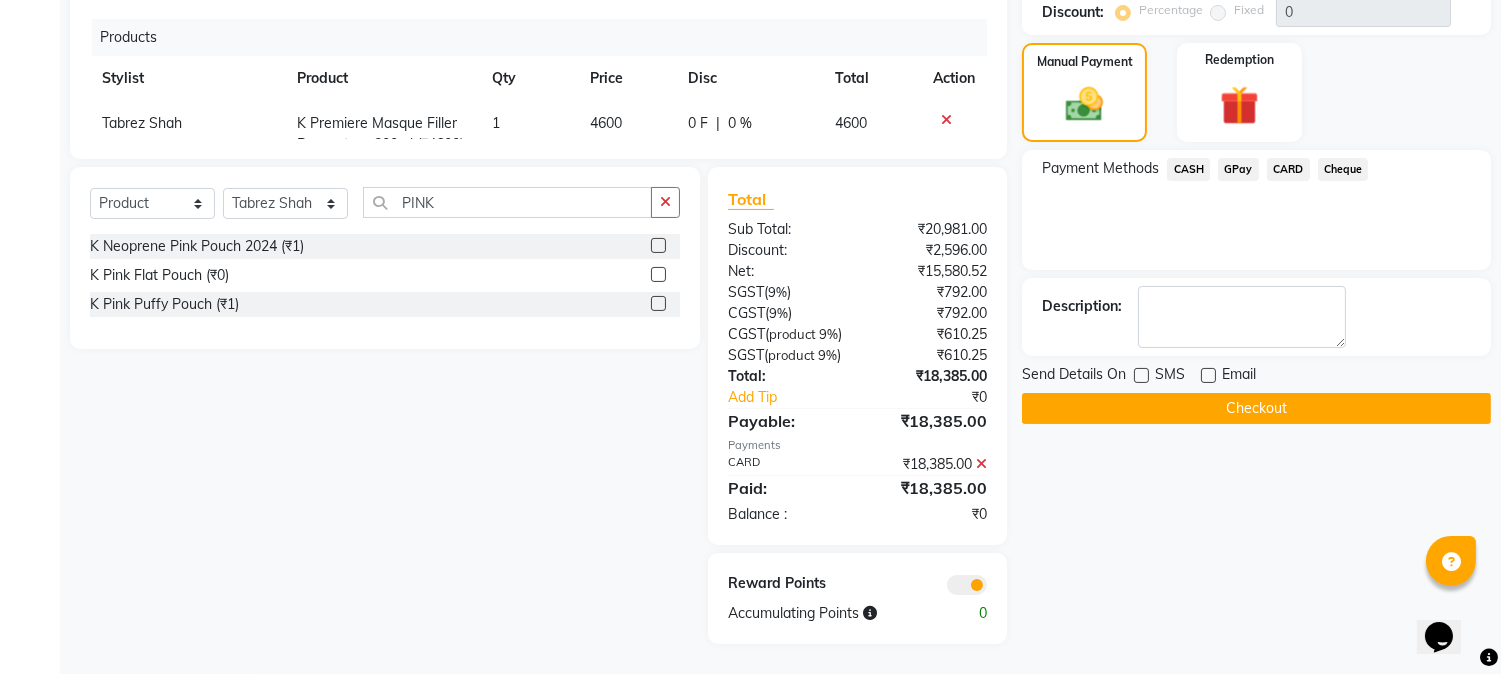 scroll, scrollTop: 0, scrollLeft: 0, axis: both 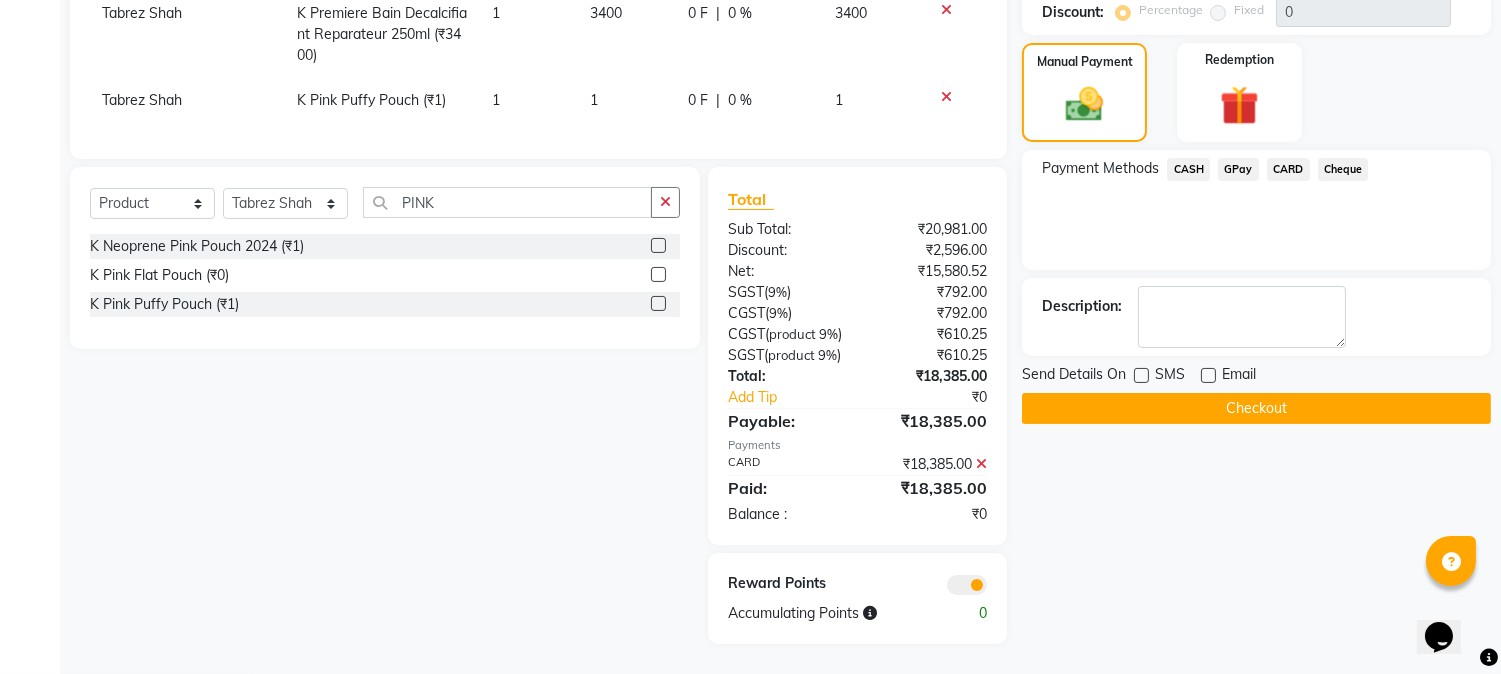 click on "Checkout" 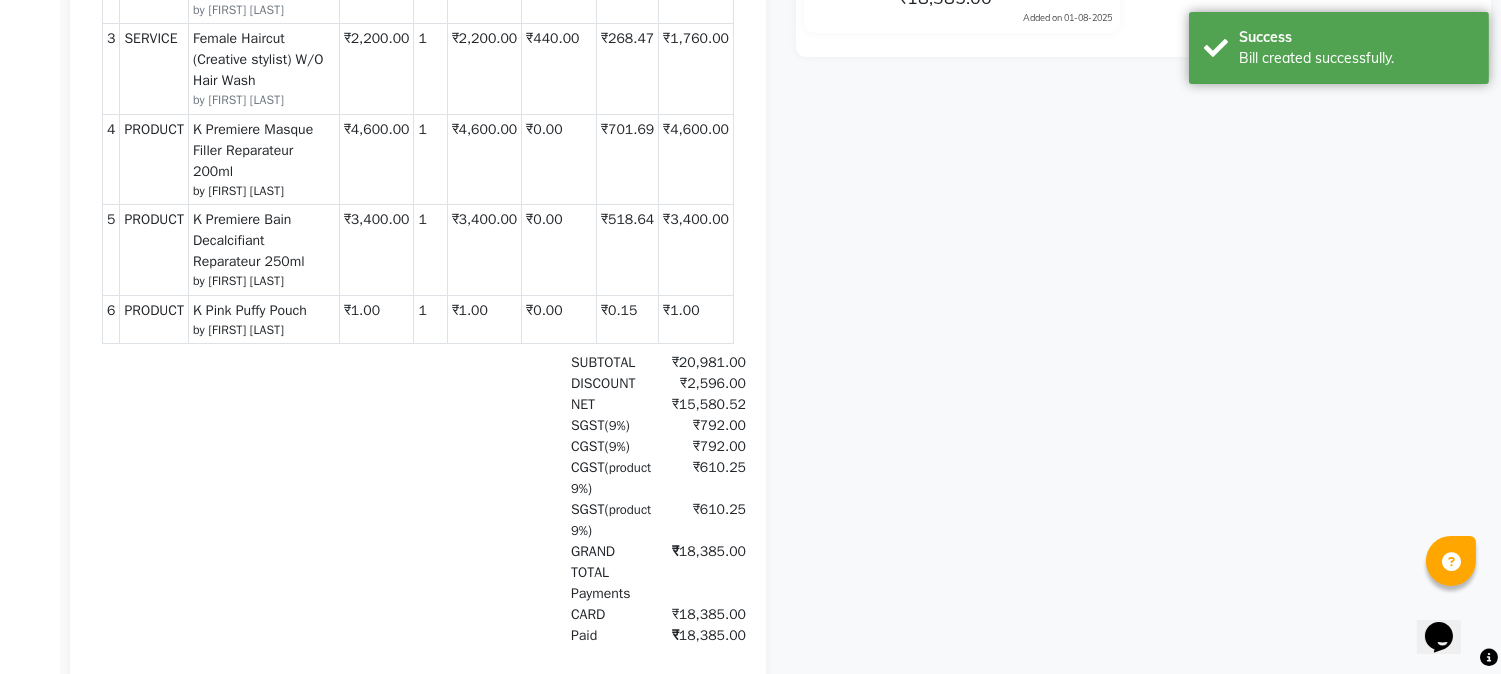 scroll, scrollTop: 0, scrollLeft: 0, axis: both 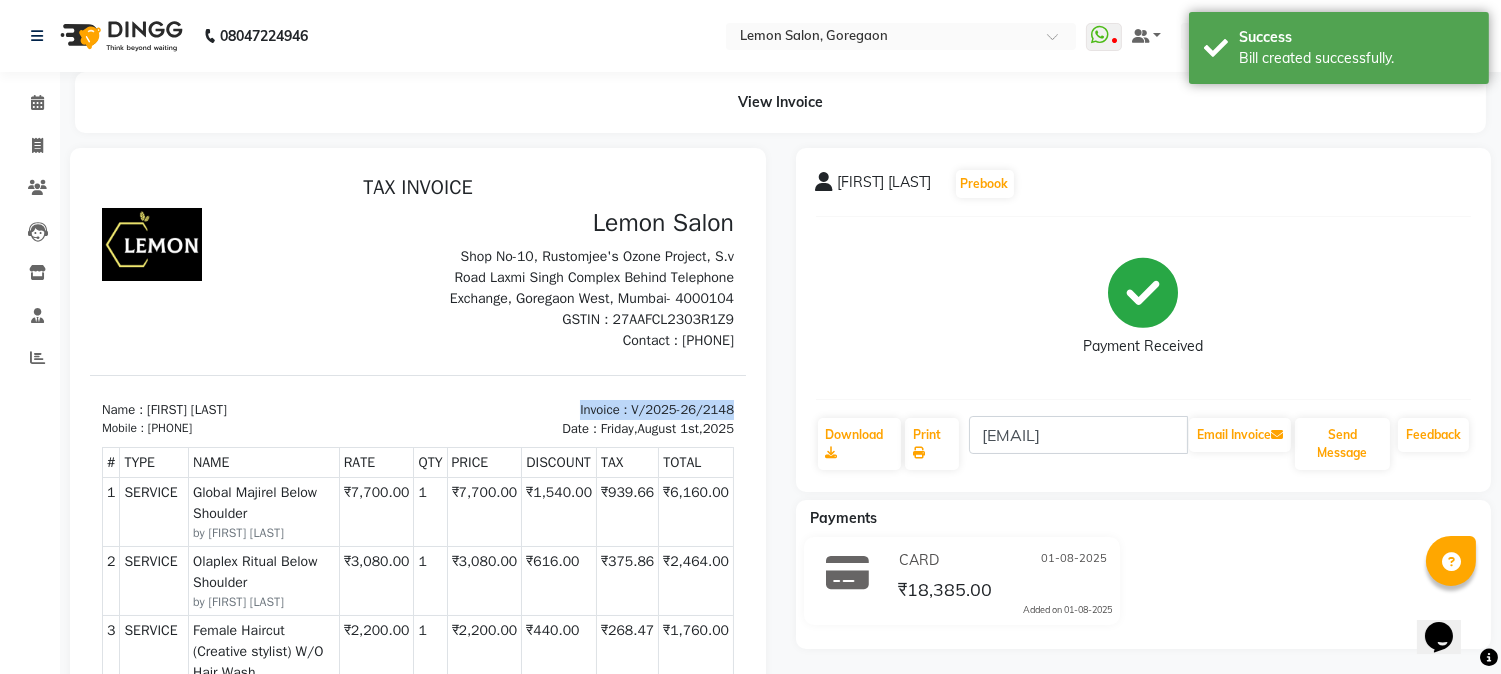 drag, startPoint x: 535, startPoint y: 405, endPoint x: 784, endPoint y: 414, distance: 249.1626 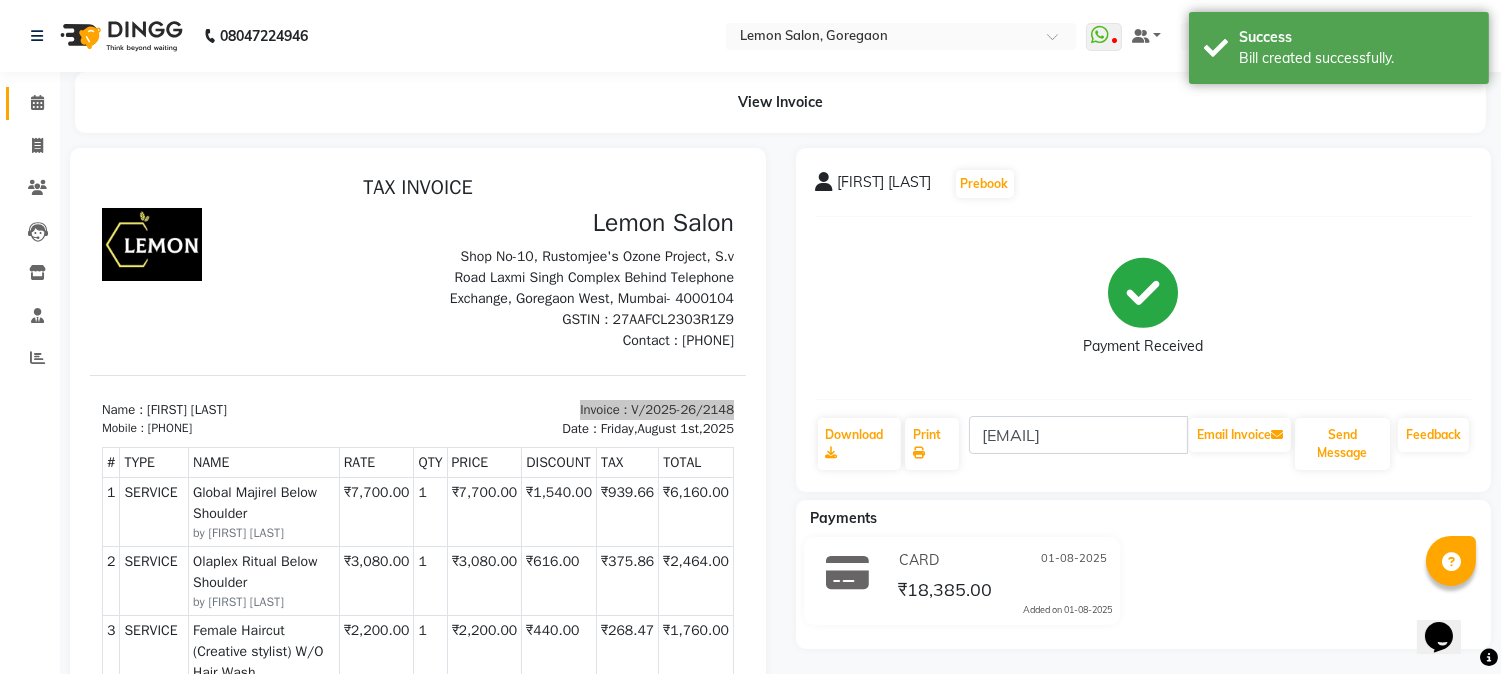 click 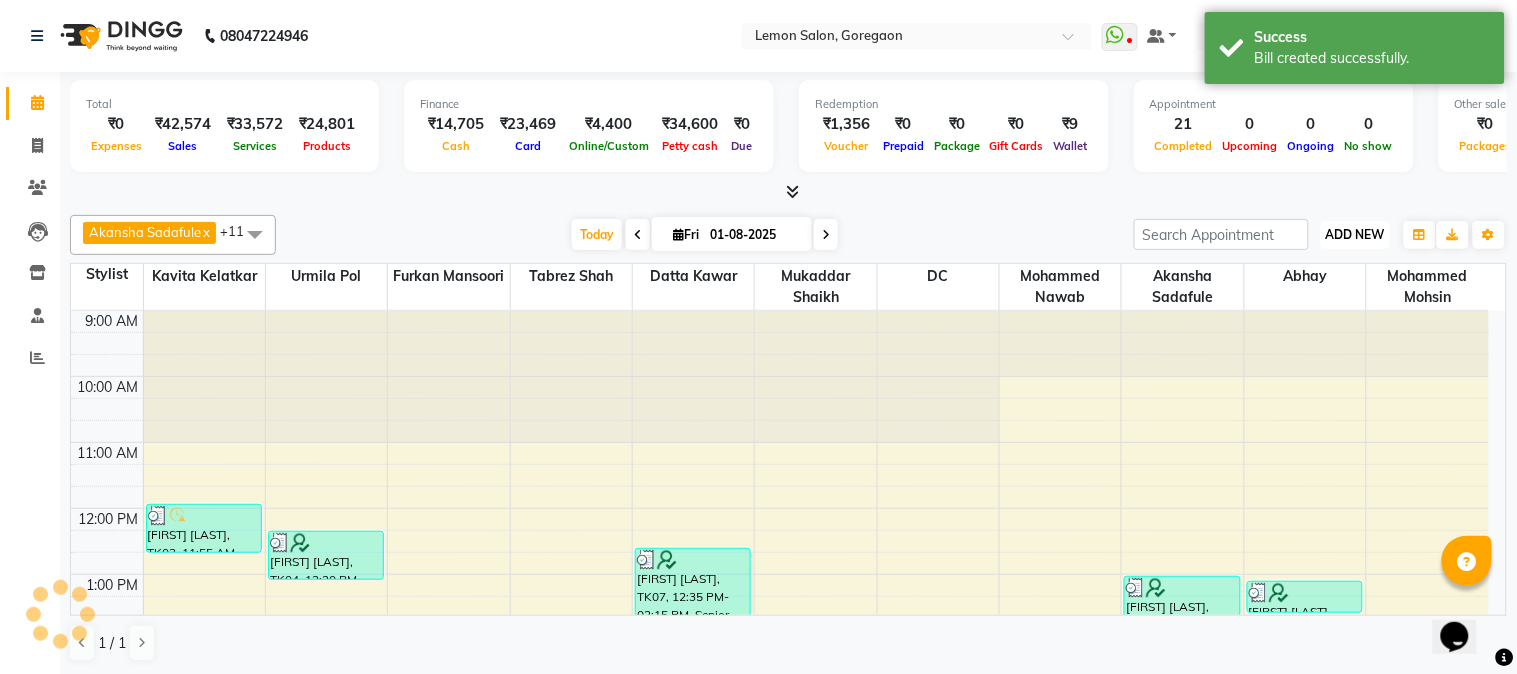 click on "ADD NEW" at bounding box center [1355, 234] 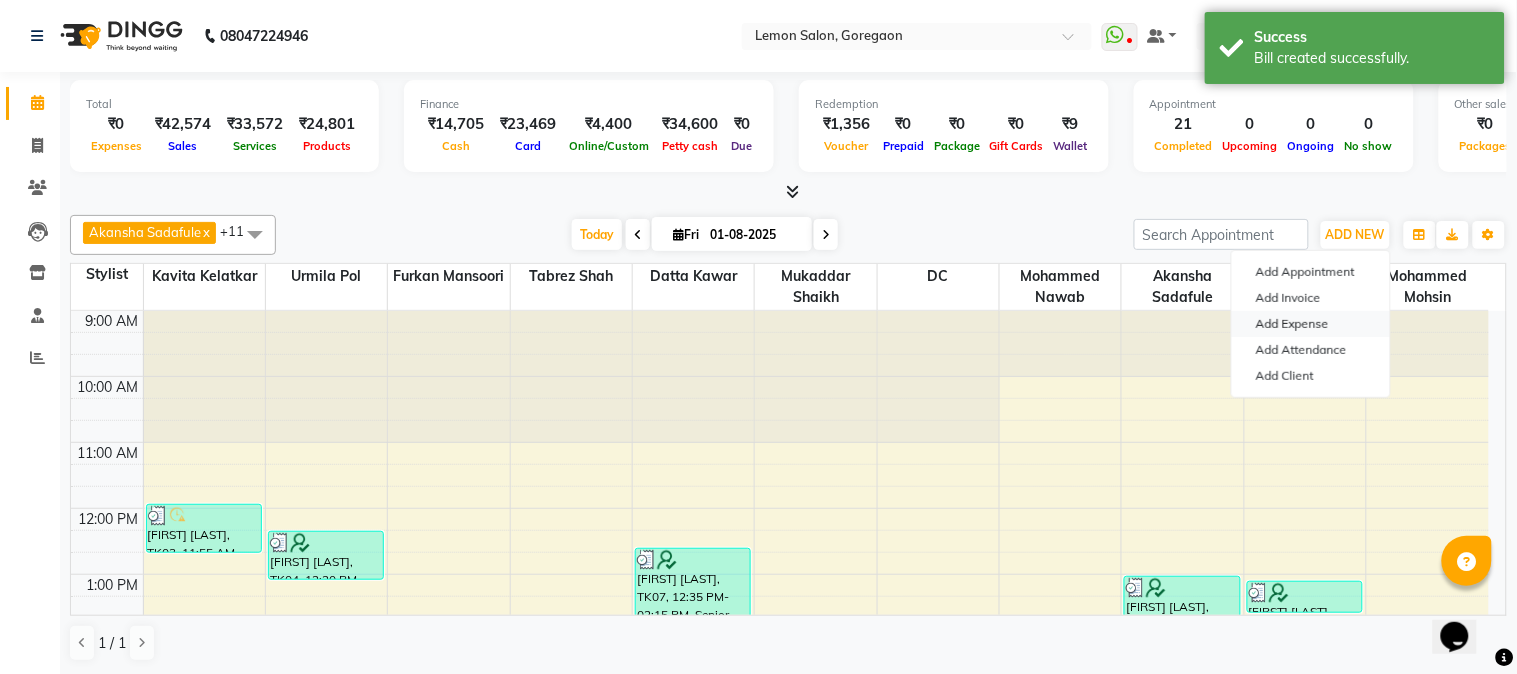 click on "Add Expense" at bounding box center (1311, 324) 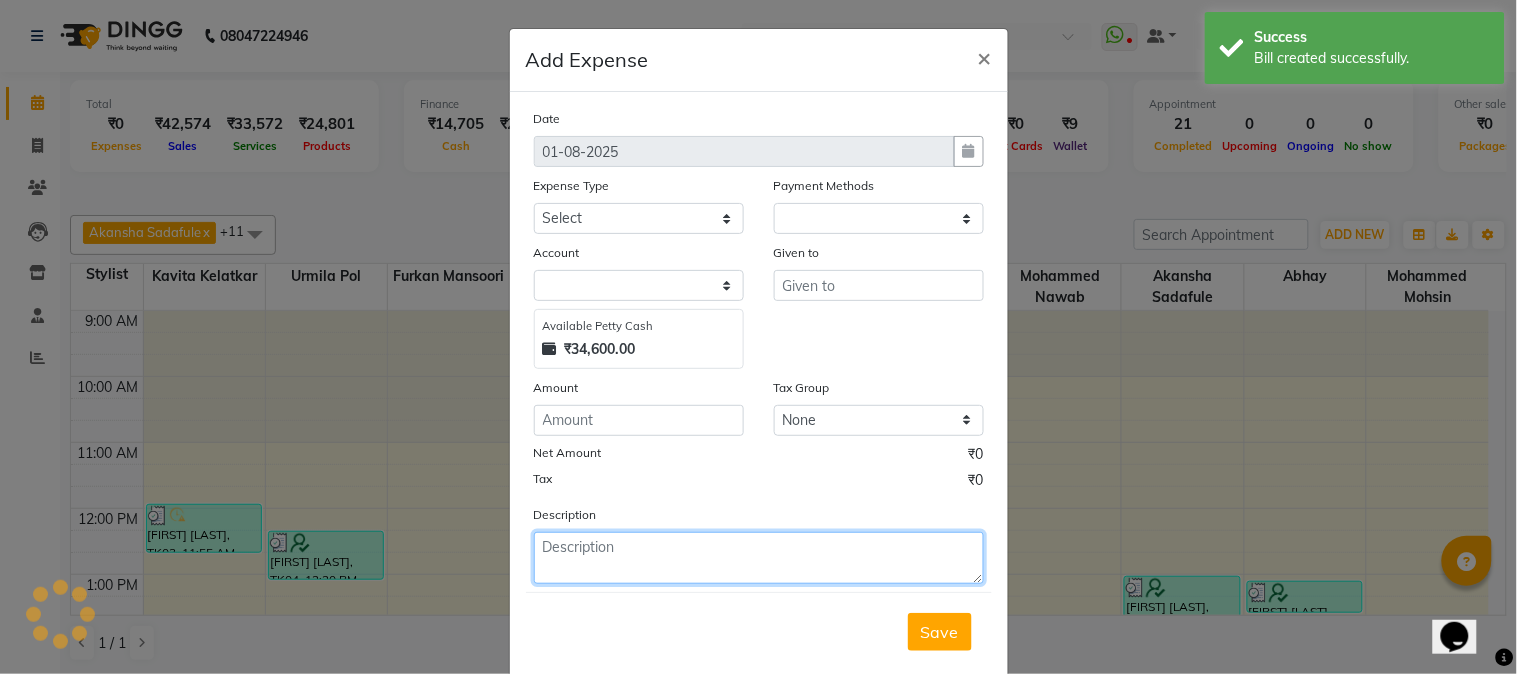 select on "1" 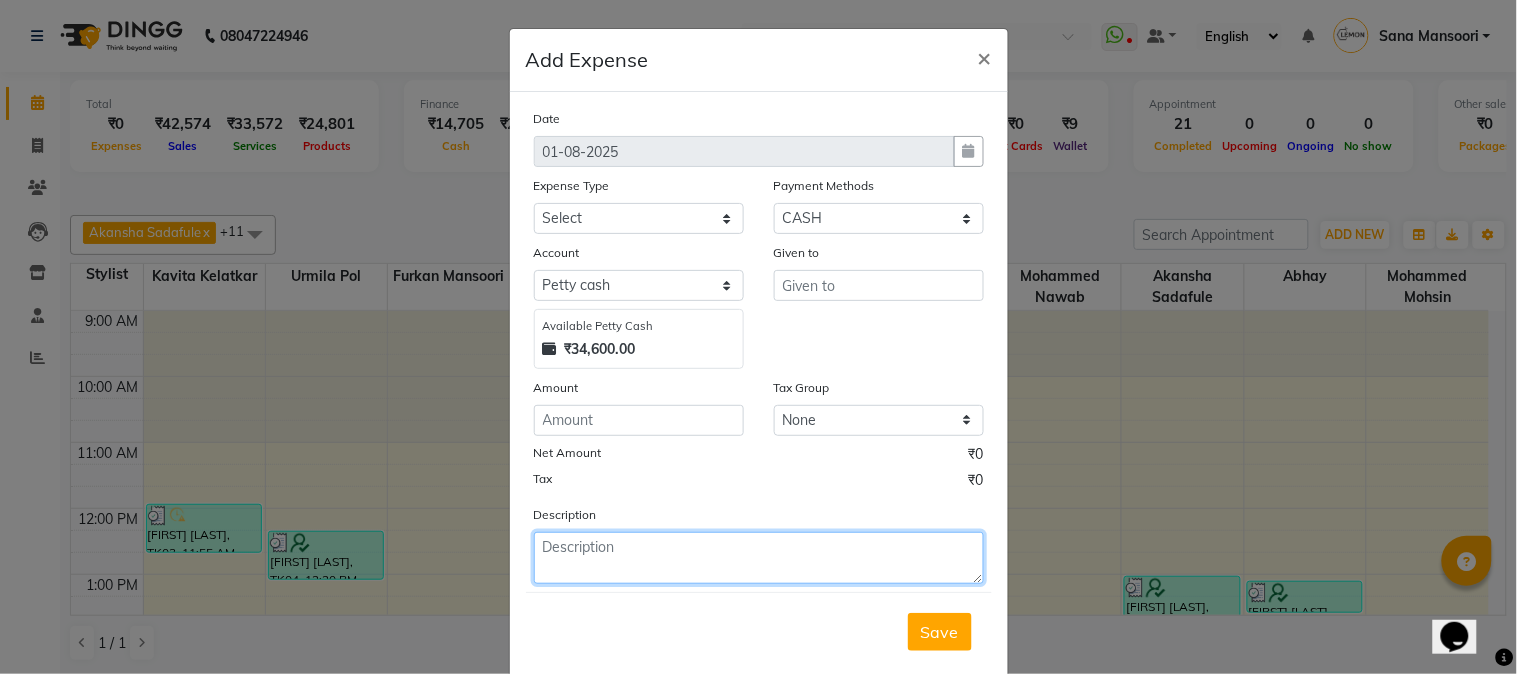 paste on "Invoice : V/2025-26/2148" 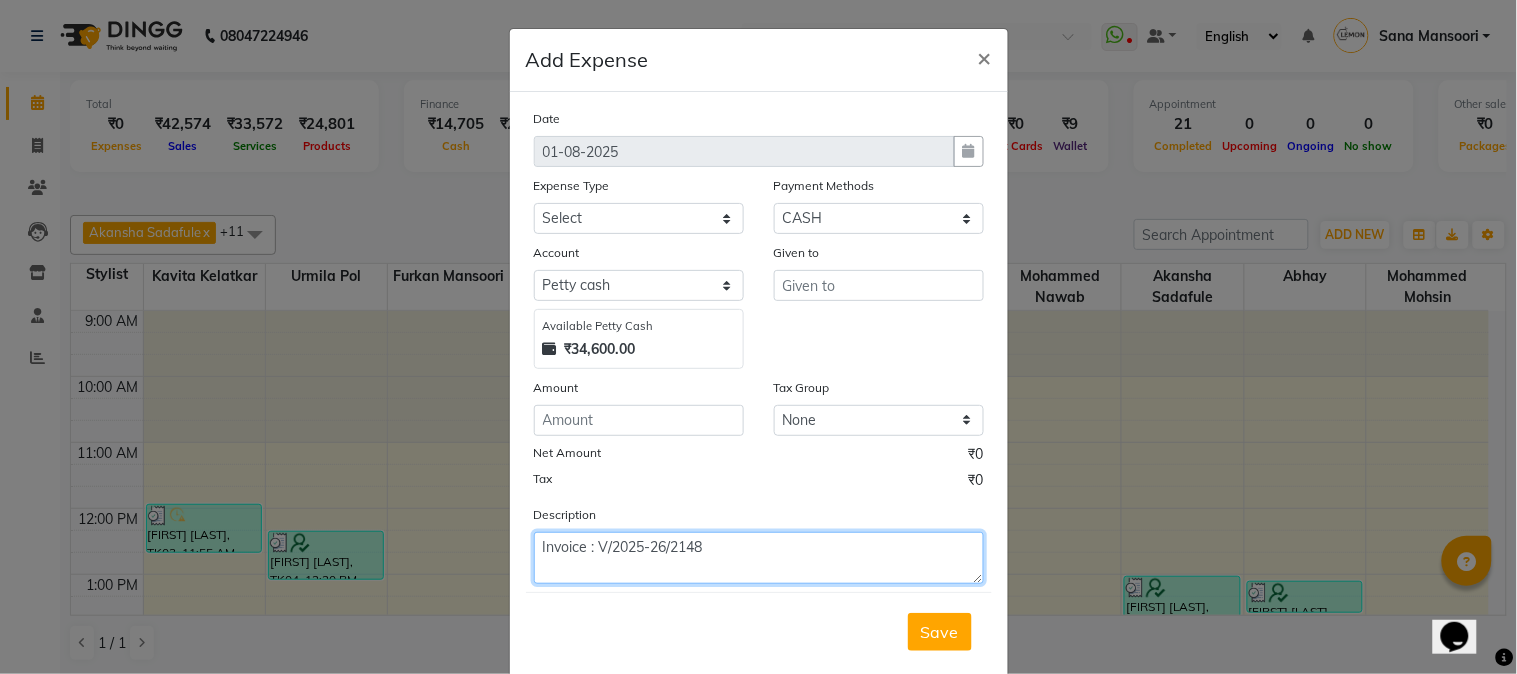 type on "Invoice : V/2025-26/2148" 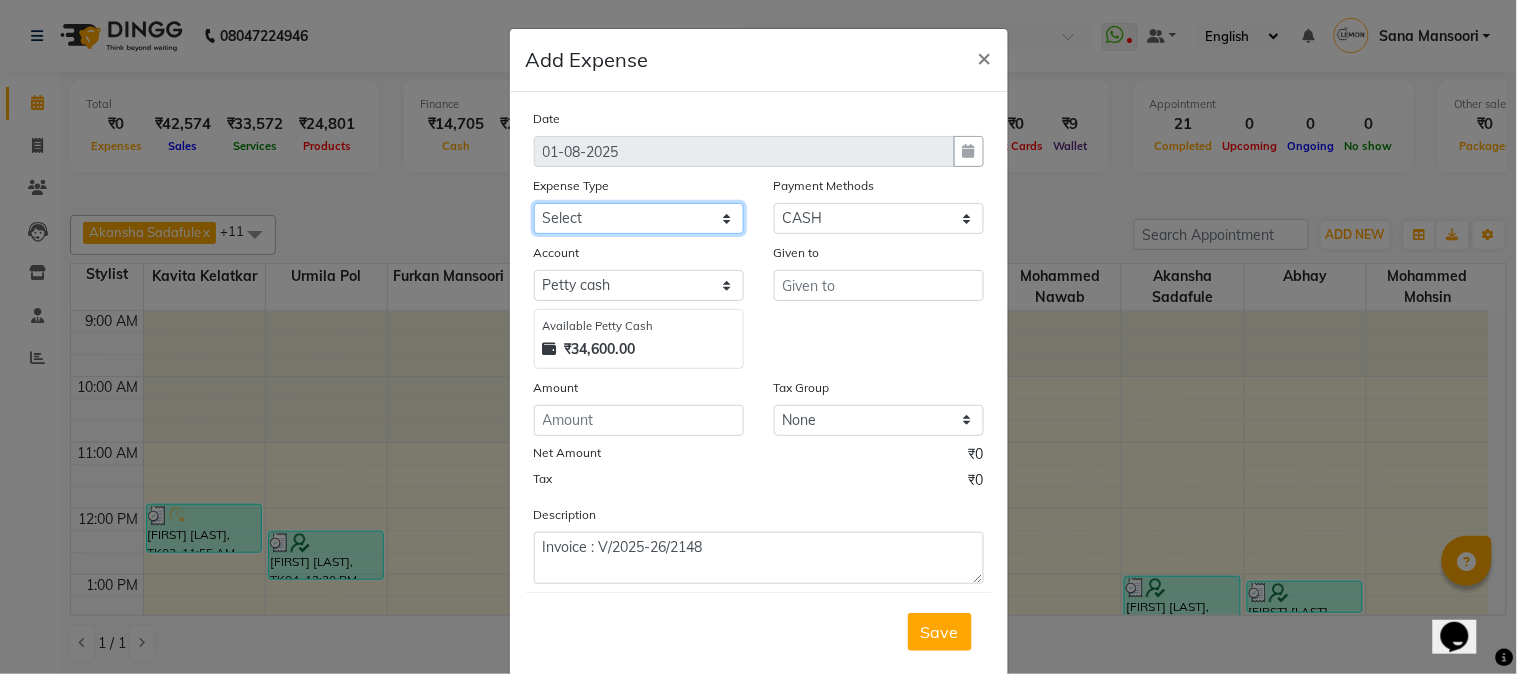 click on "Select Advance Cash transfer to hub Laundry Loan Membership Milk Miscellaneous MONTHLY GROCERY Prepaid Product Tip" 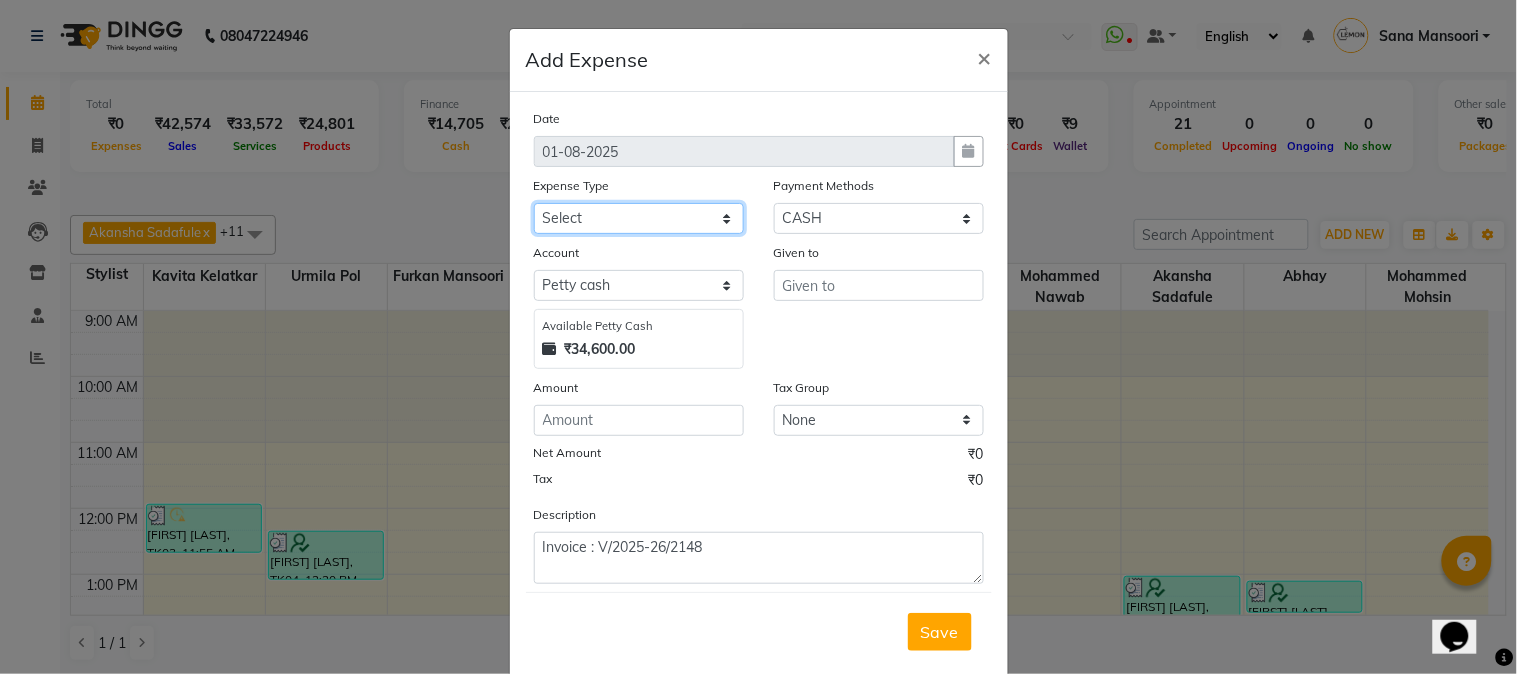 select on "2685" 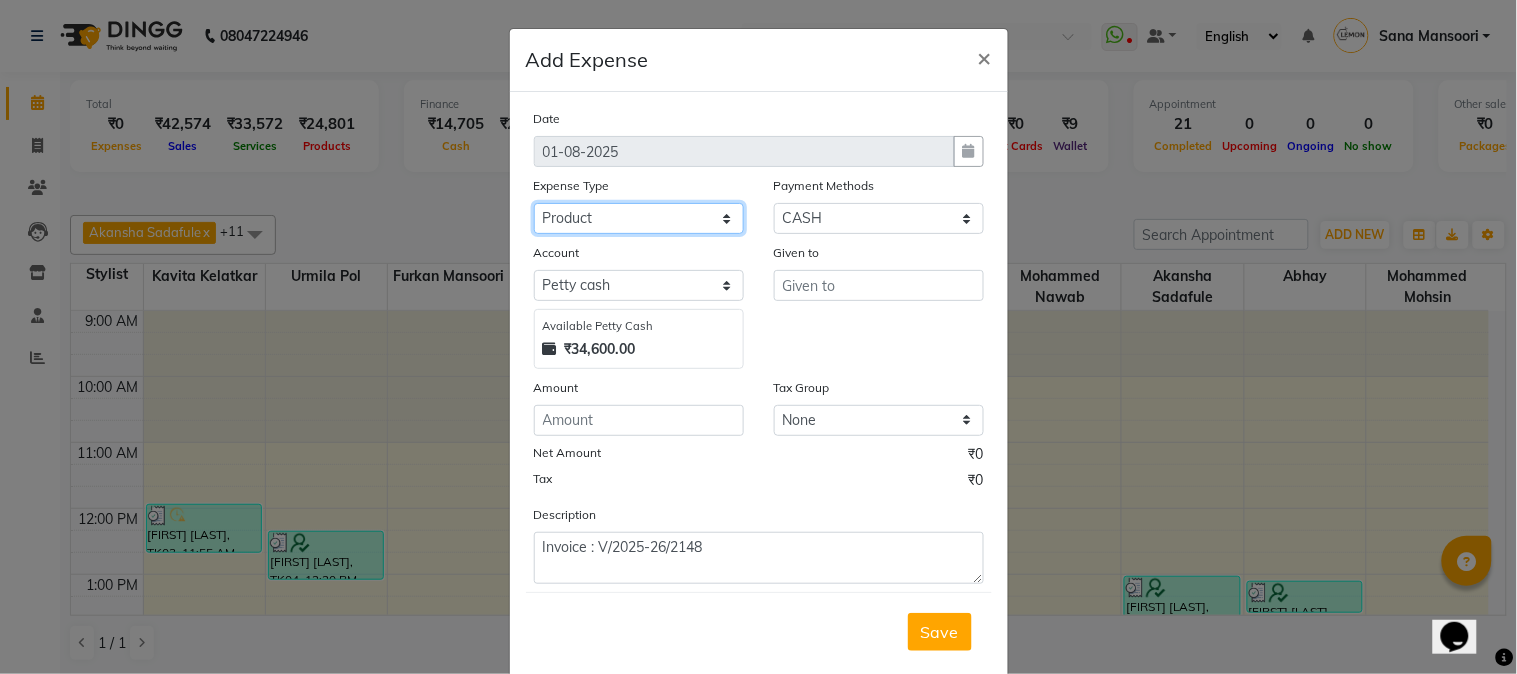 click on "Select Advance Cash transfer to hub Laundry Loan Membership Milk Miscellaneous MONTHLY GROCERY Prepaid Product Tip" 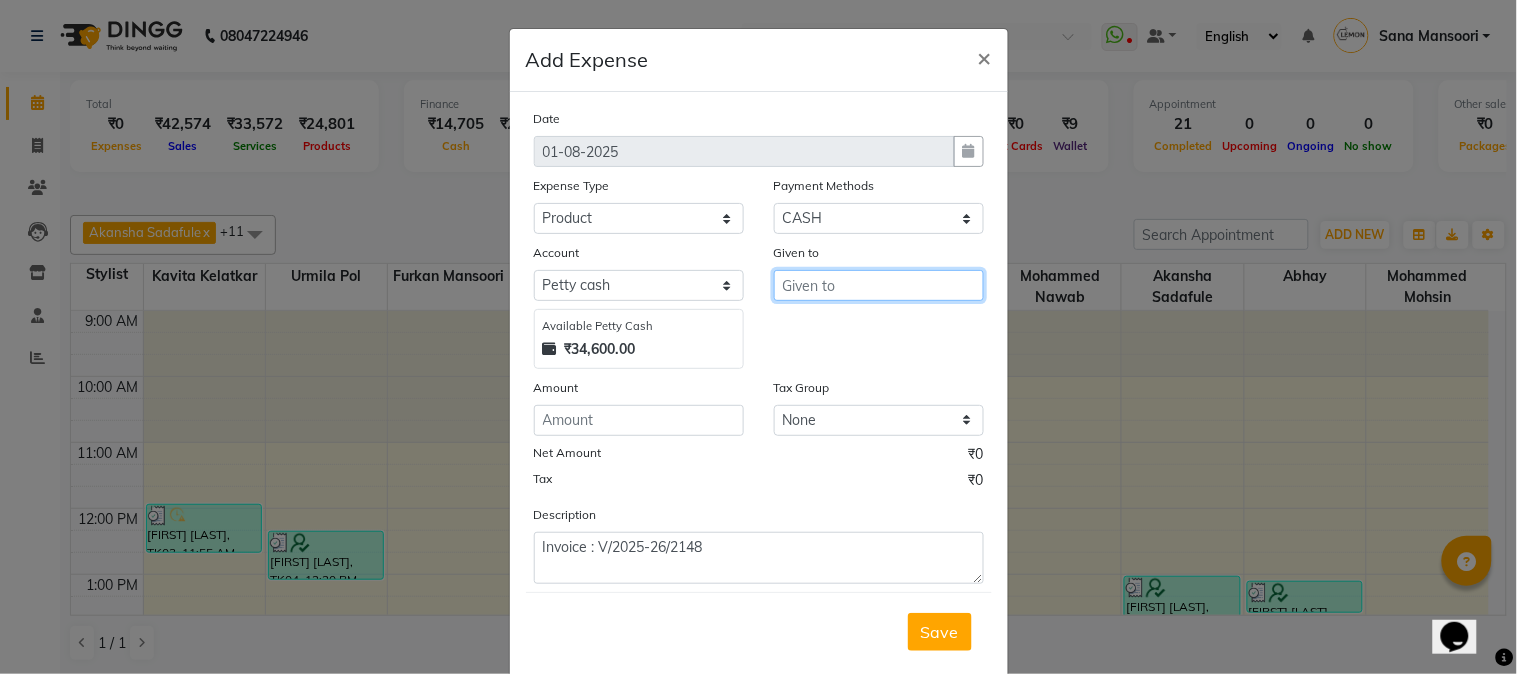 click at bounding box center [879, 285] 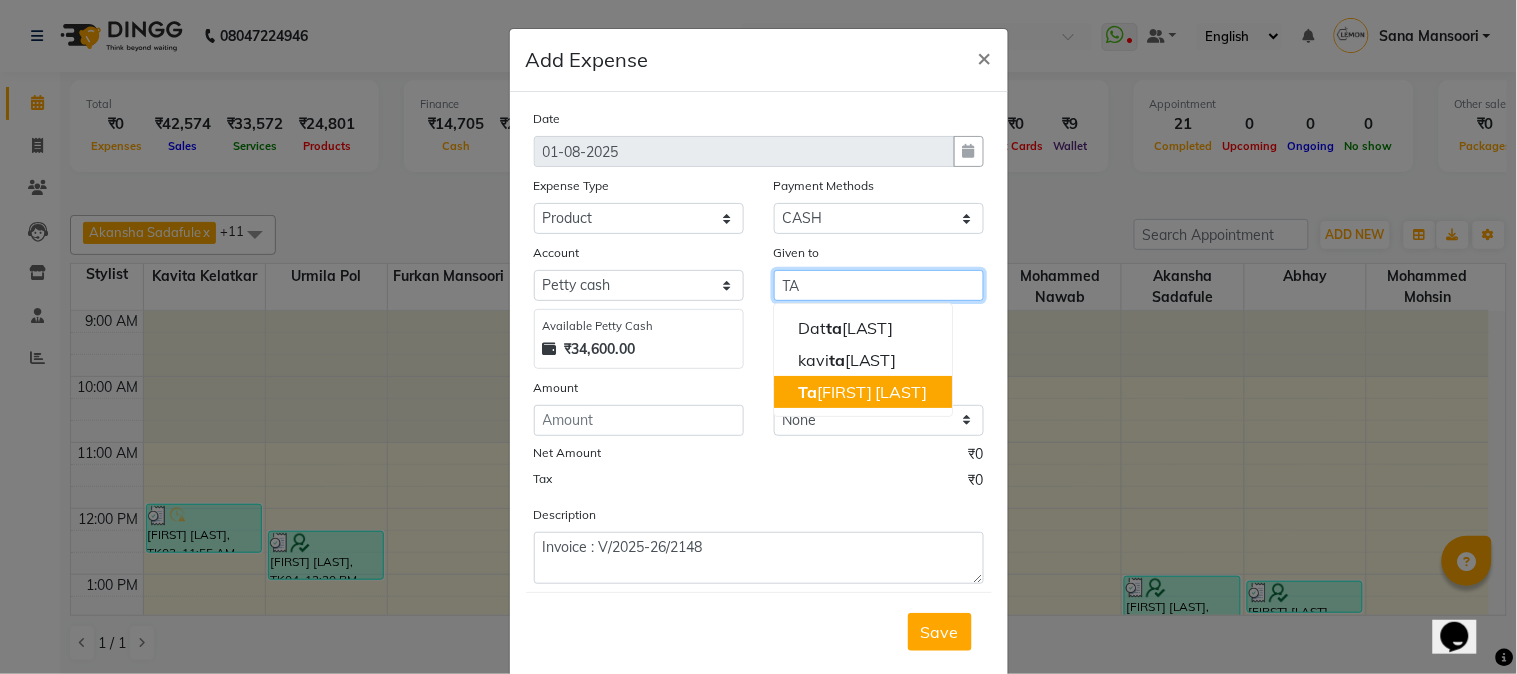 click on "Ta brez Shah" at bounding box center [863, 392] 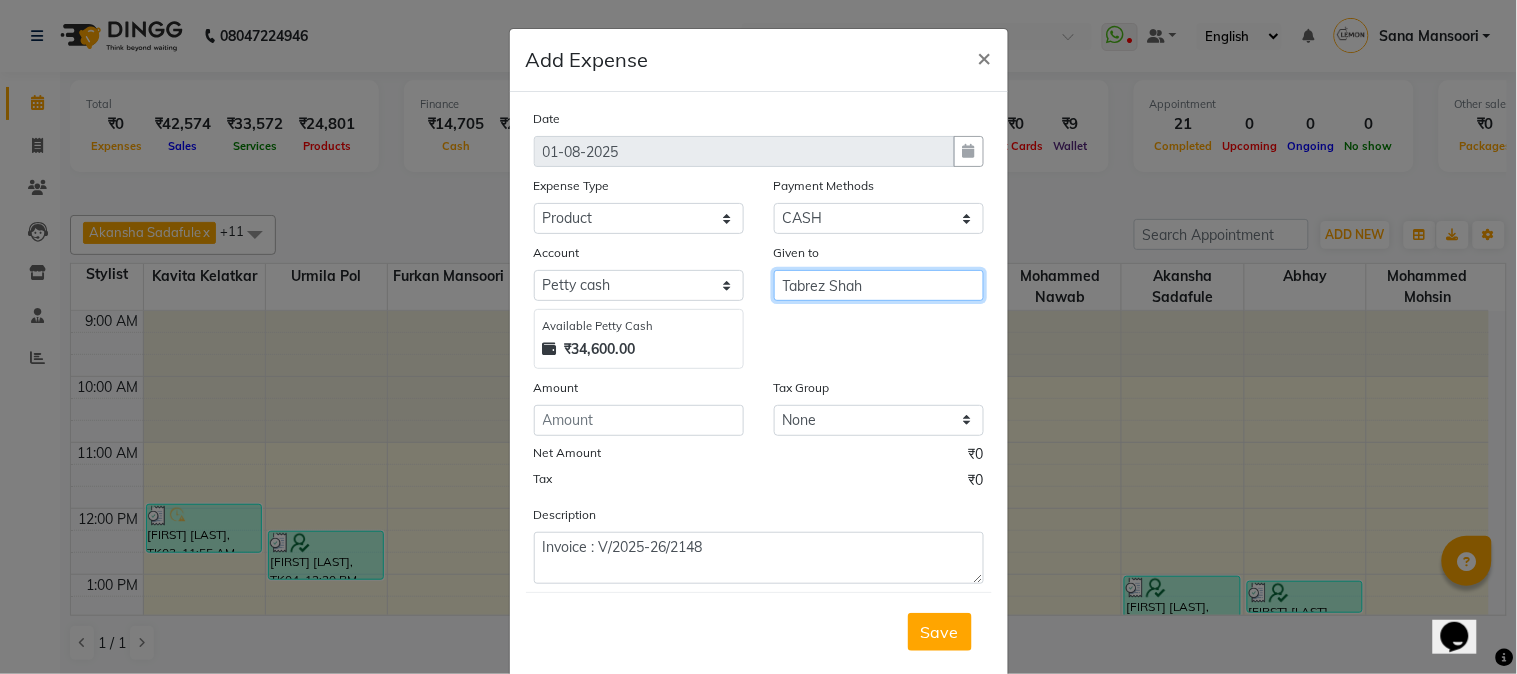 type on "Tabrez Shah" 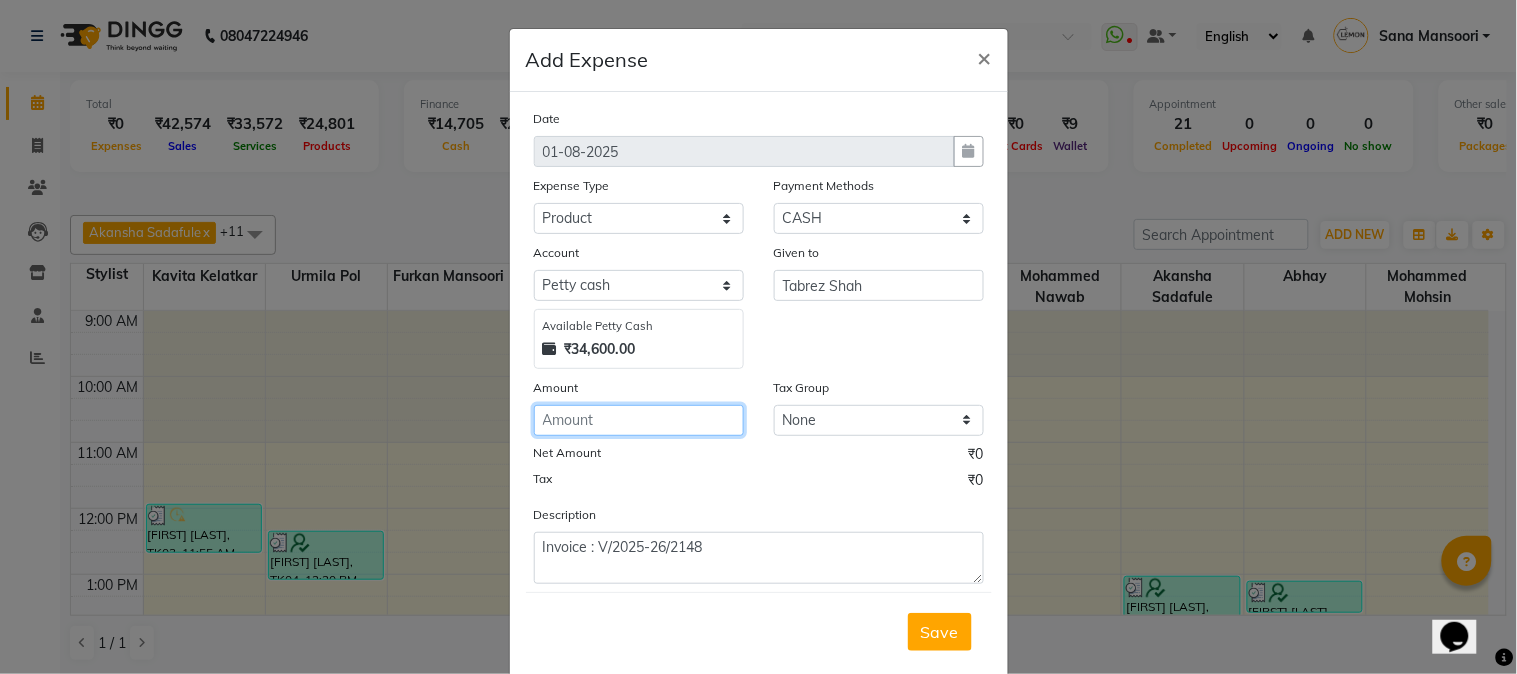 click 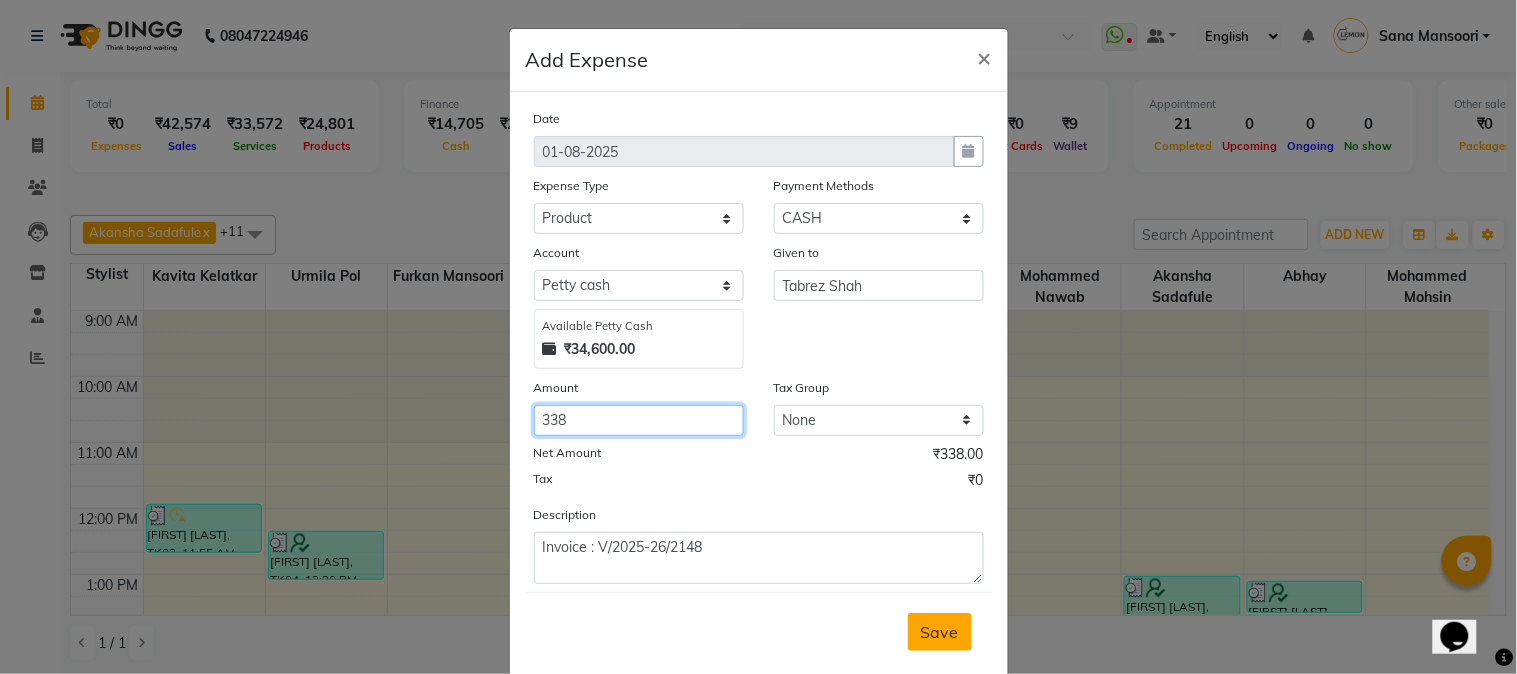 type on "338" 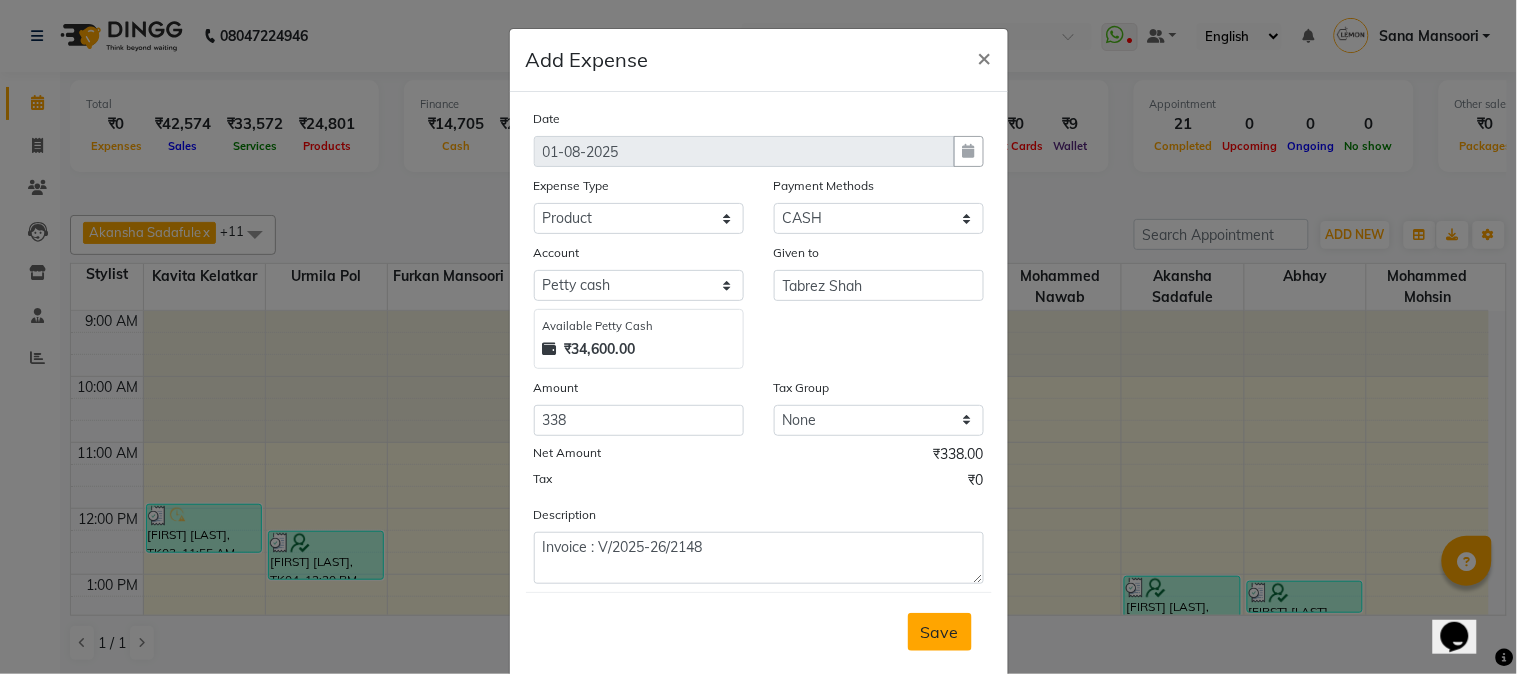 click on "Save" at bounding box center [940, 632] 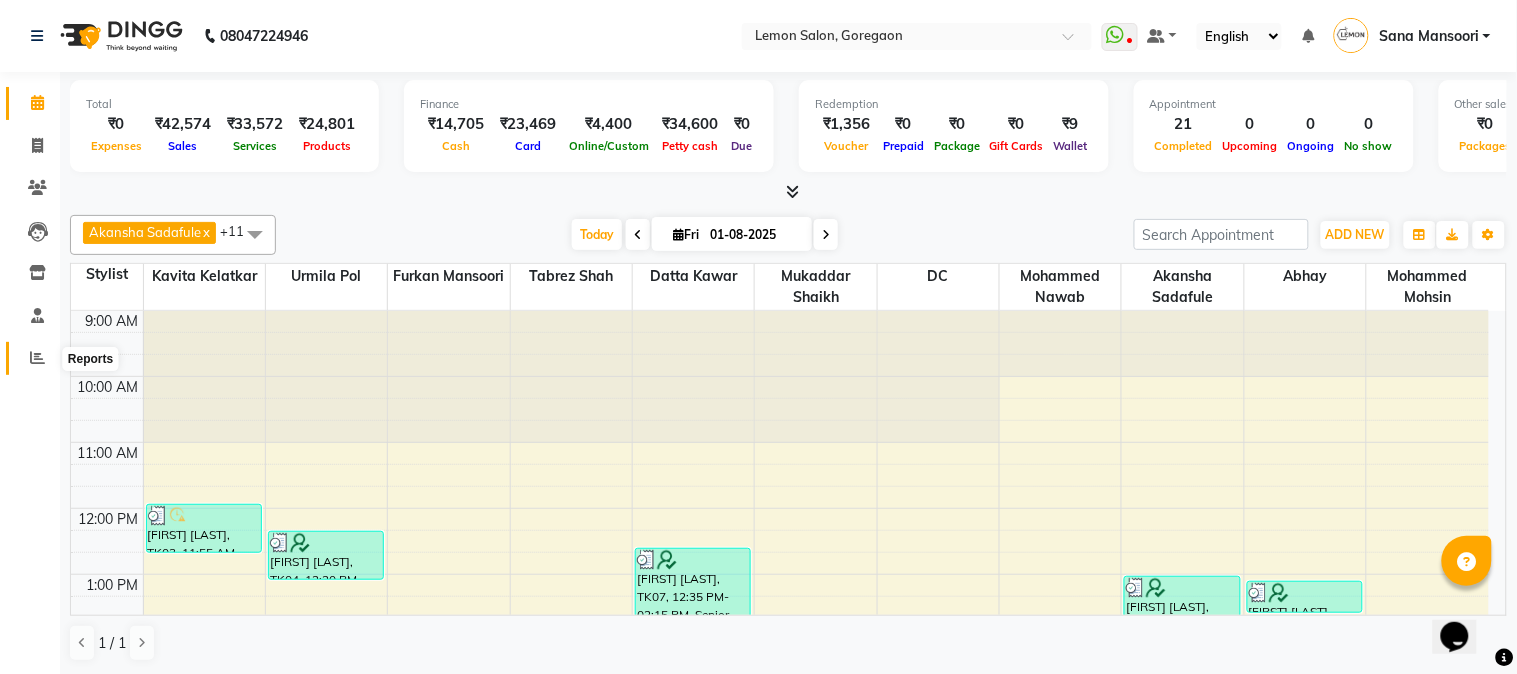 click 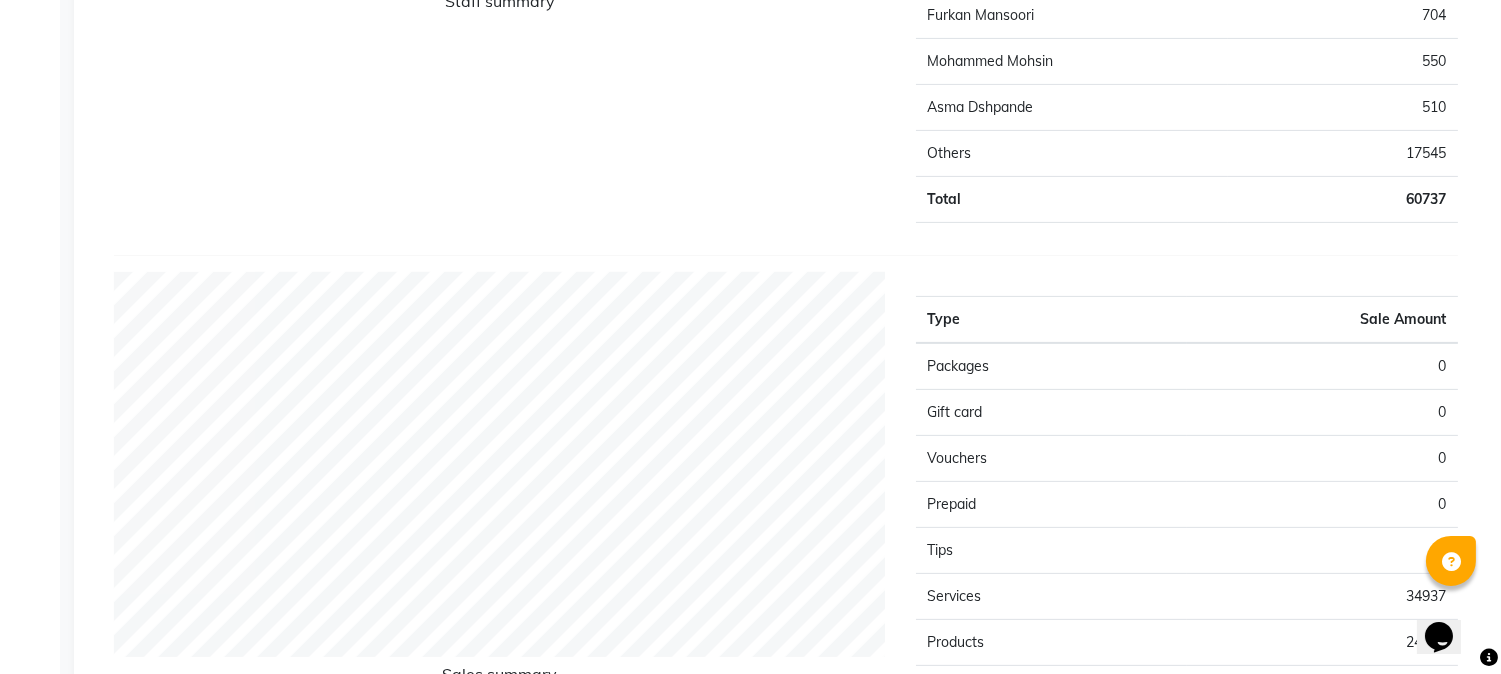 scroll, scrollTop: 0, scrollLeft: 0, axis: both 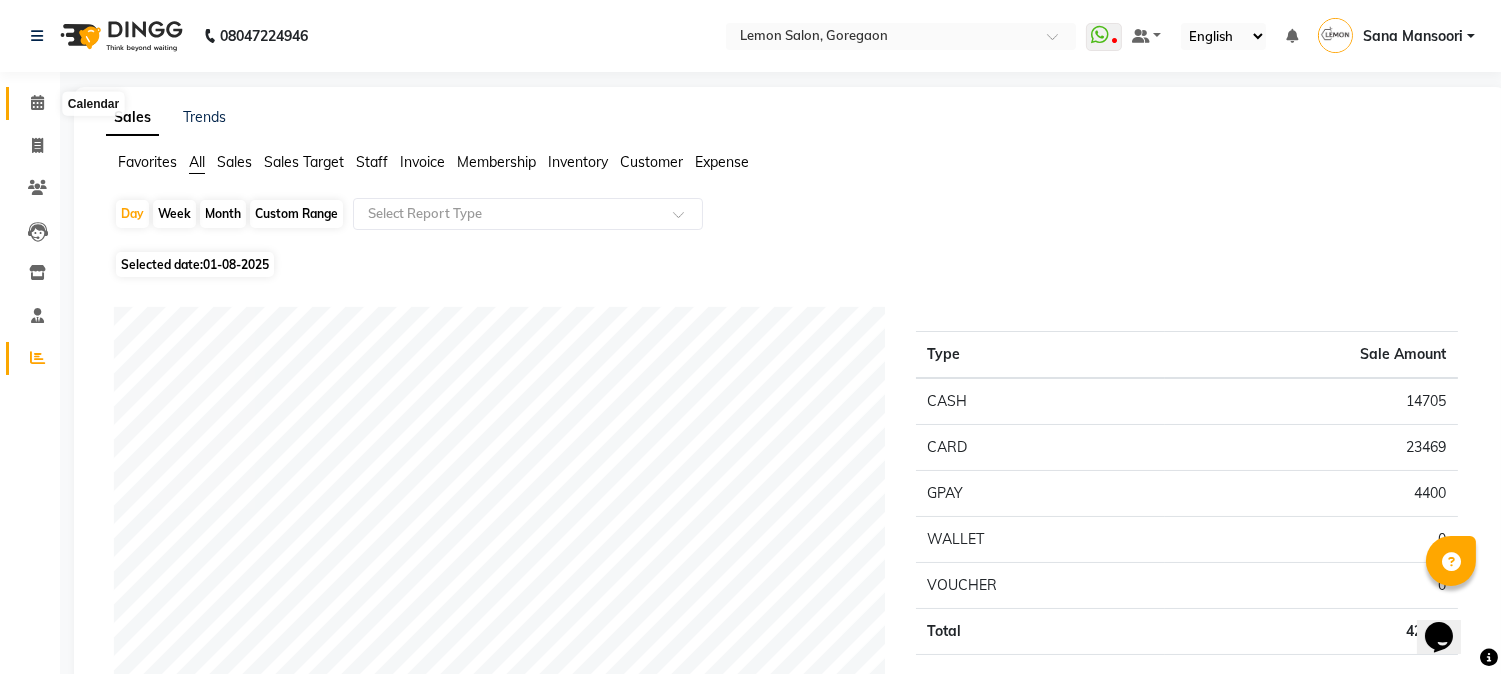click 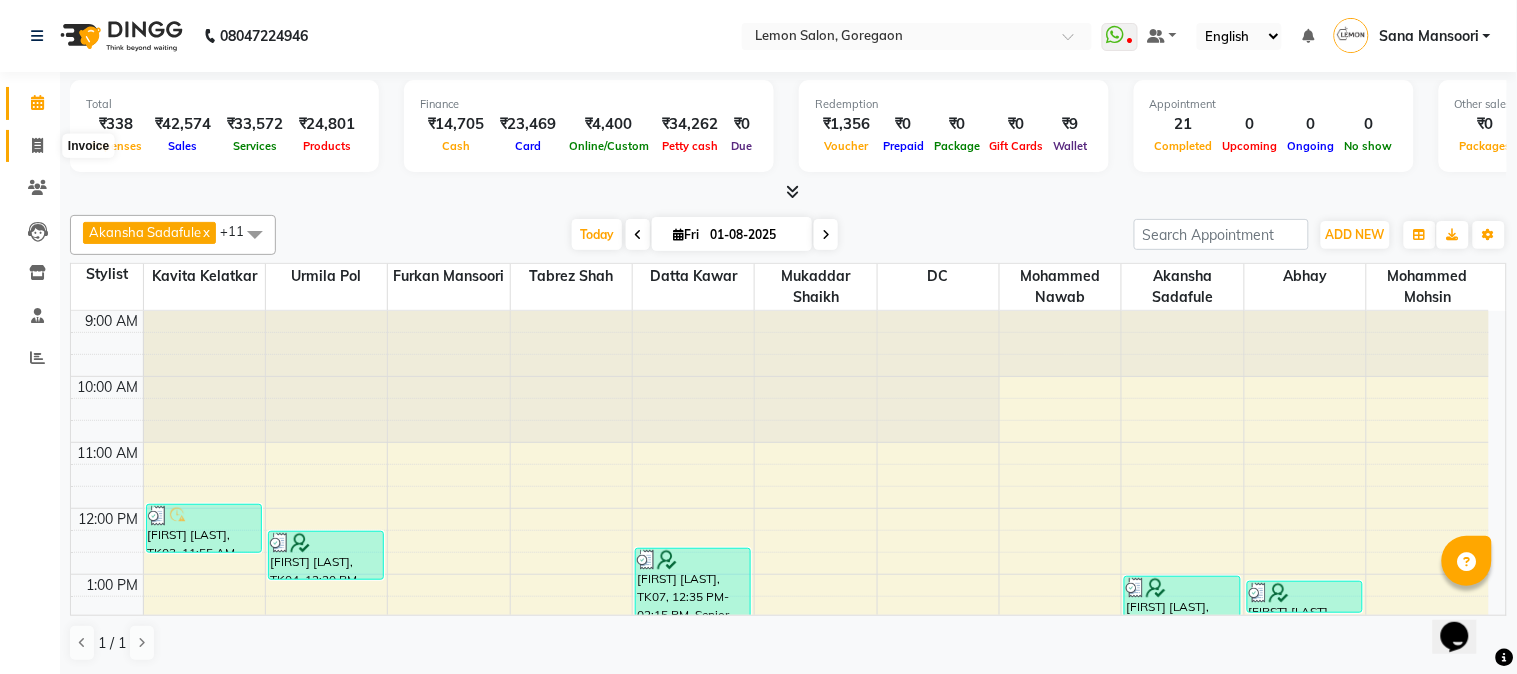 click 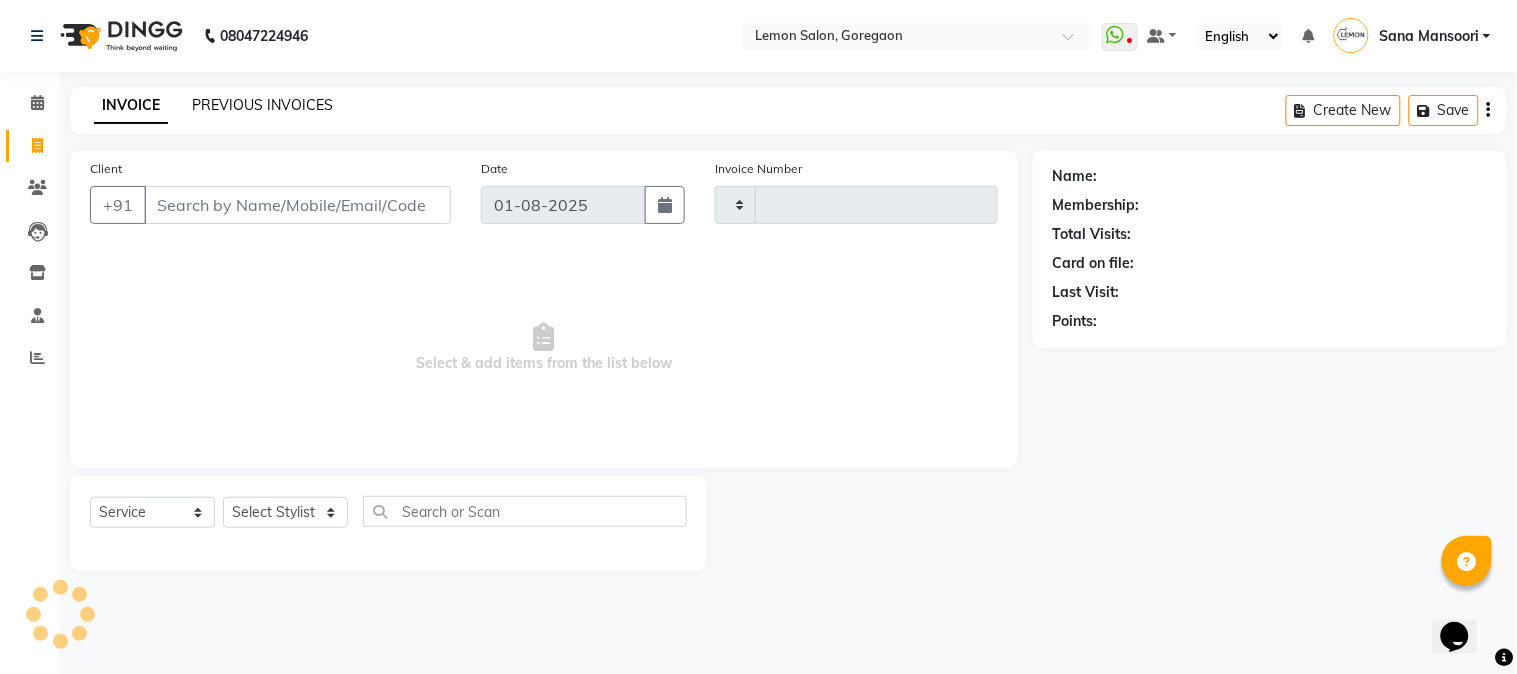 type on "2149" 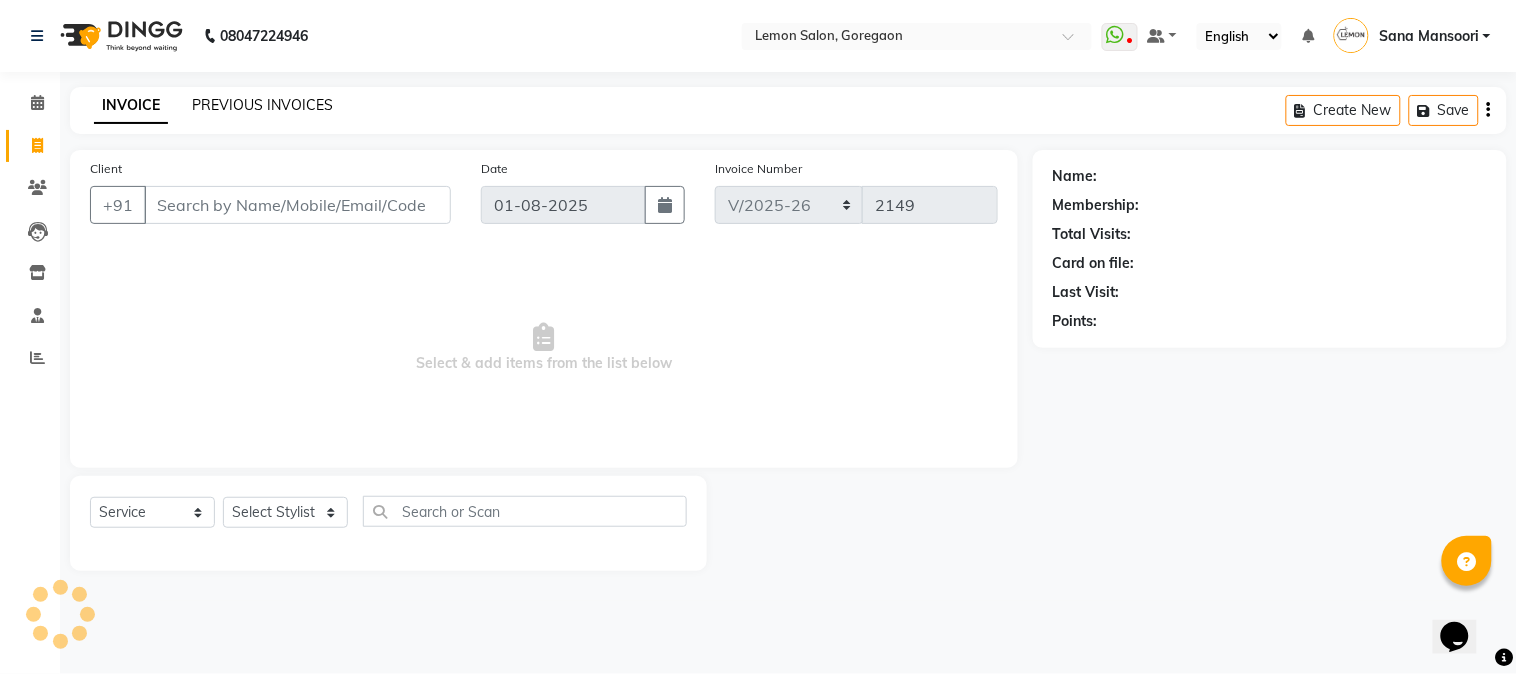 click on "PREVIOUS INVOICES" 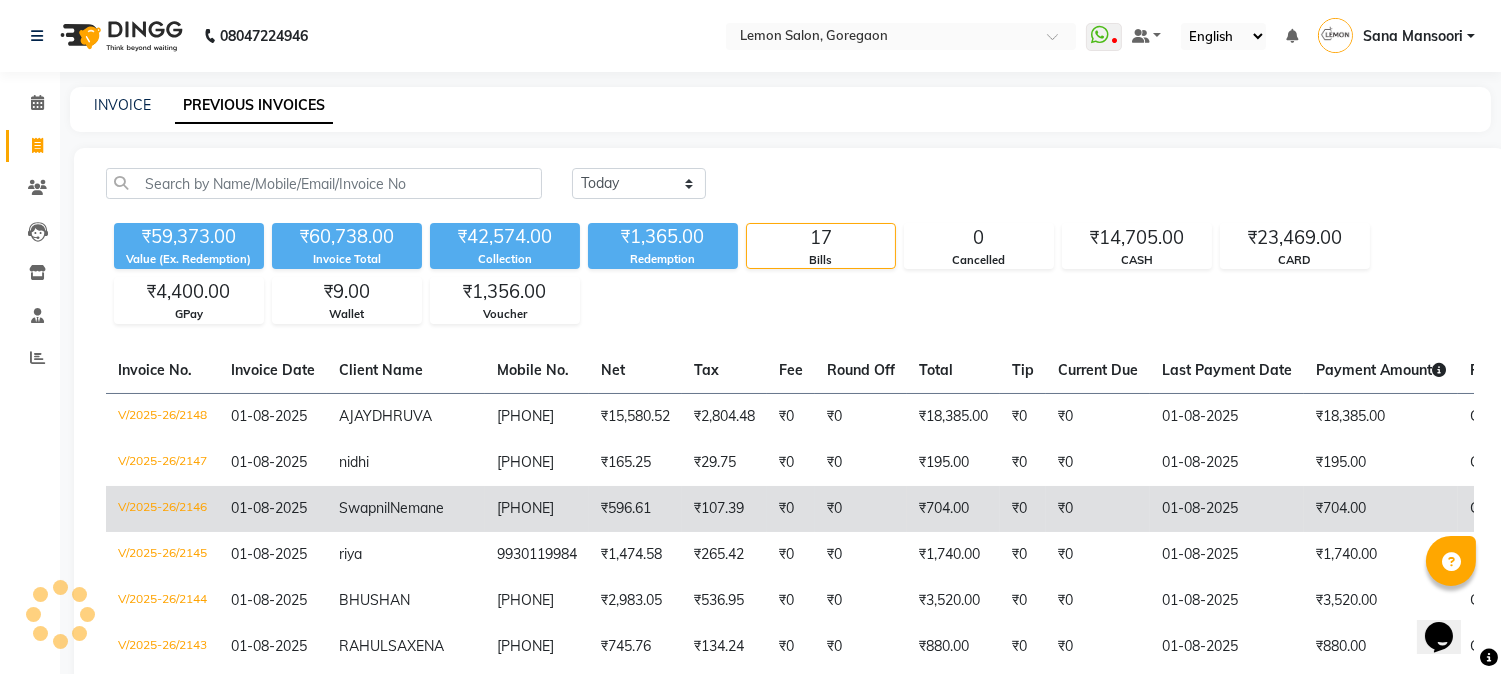 scroll, scrollTop: 296, scrollLeft: 0, axis: vertical 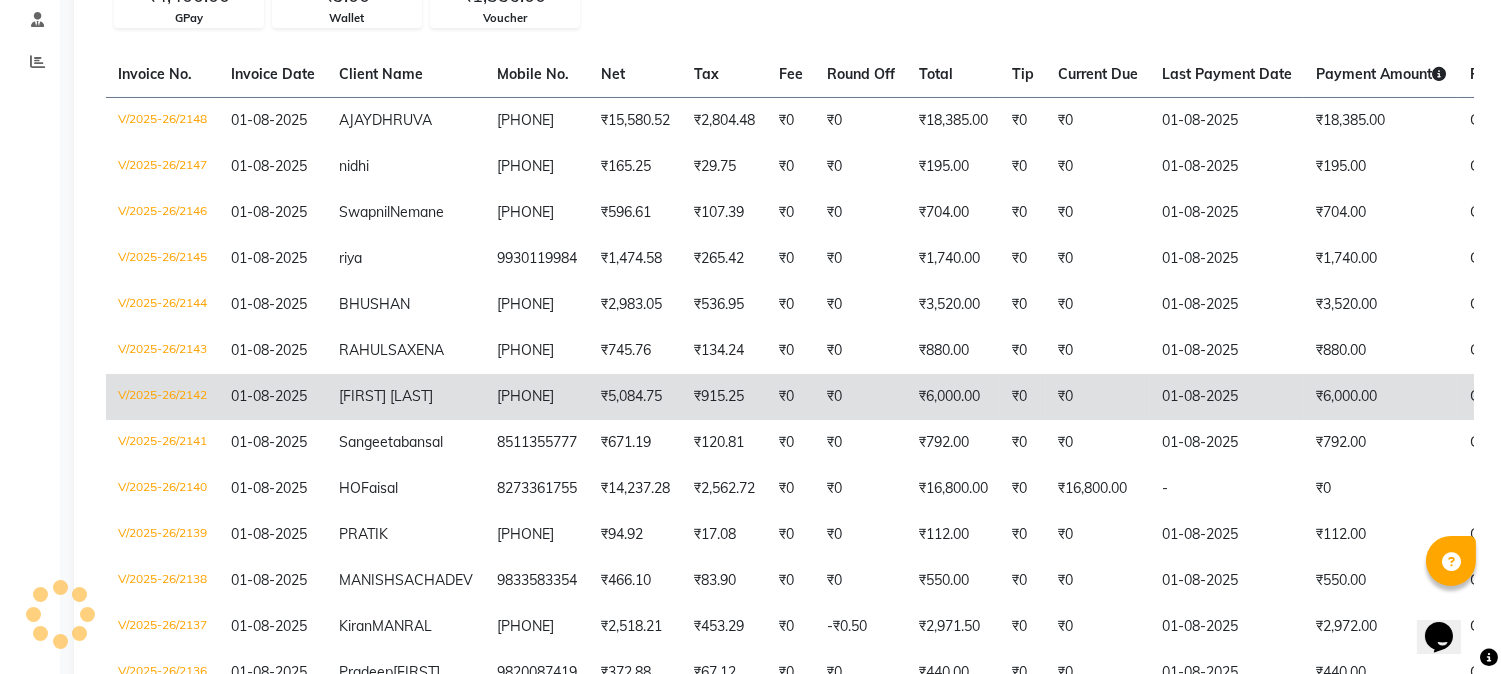 click on "₹5,084.75" 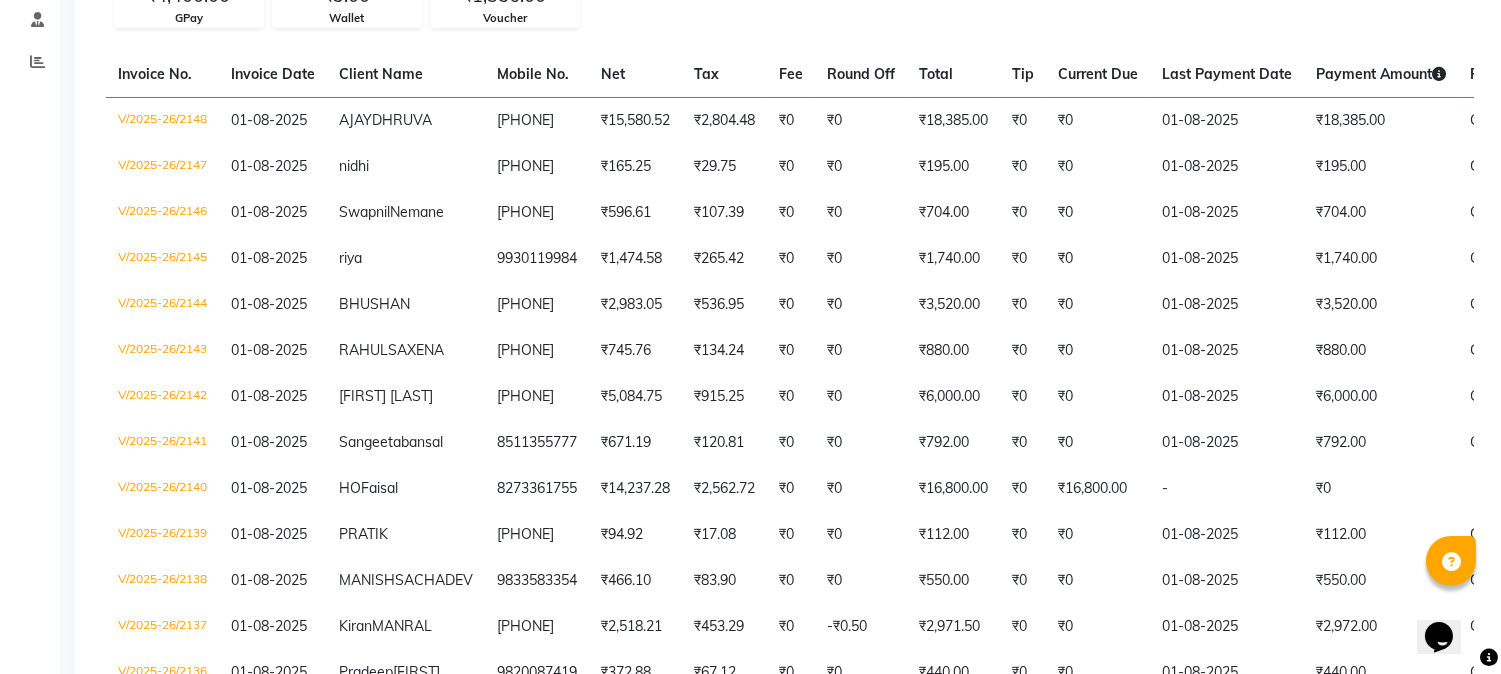 scroll, scrollTop: 0, scrollLeft: 0, axis: both 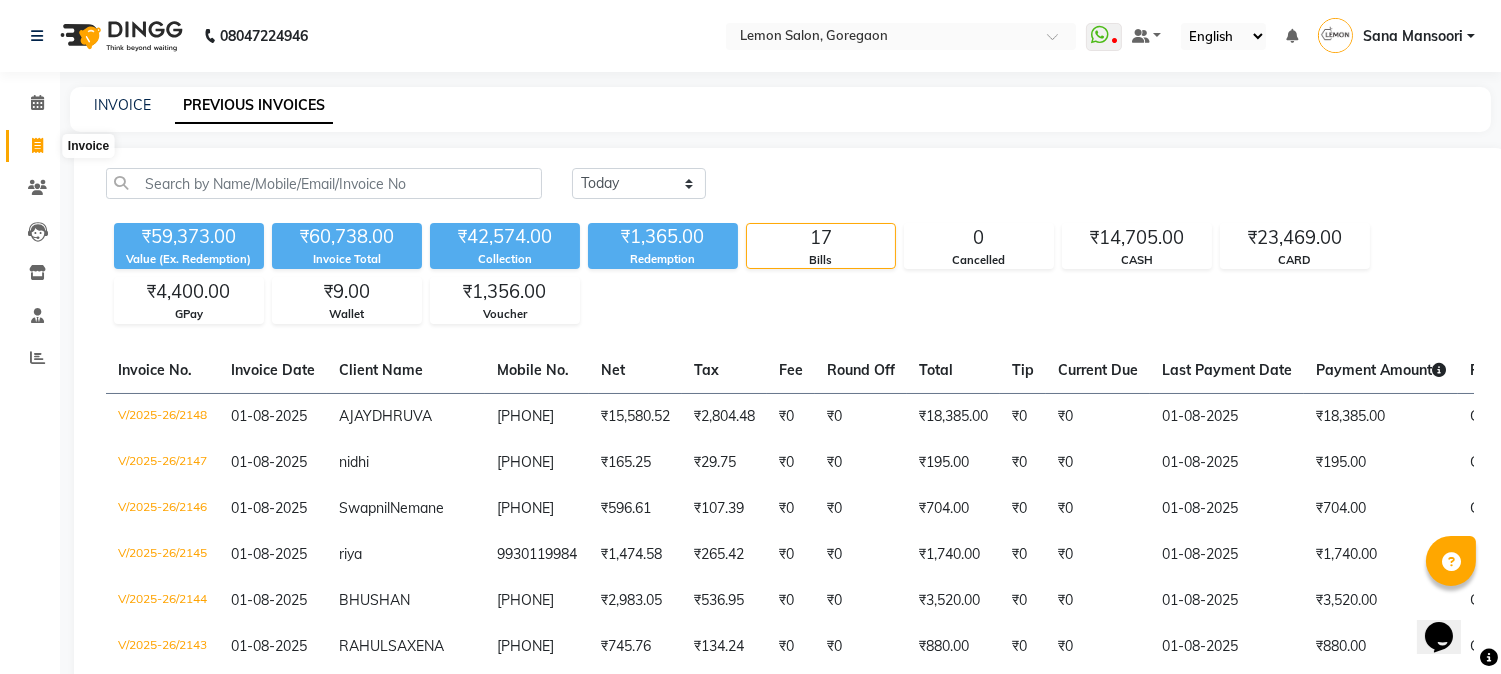 click 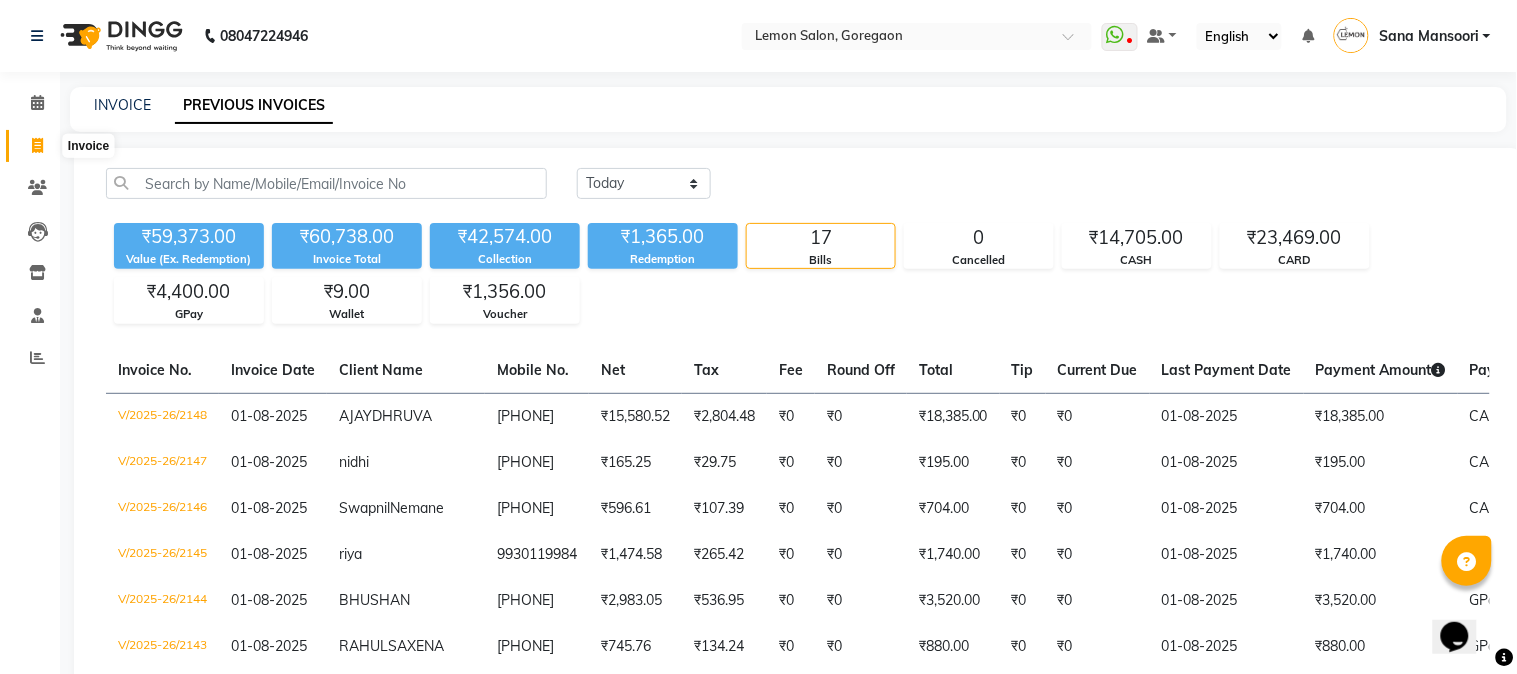 select on "565" 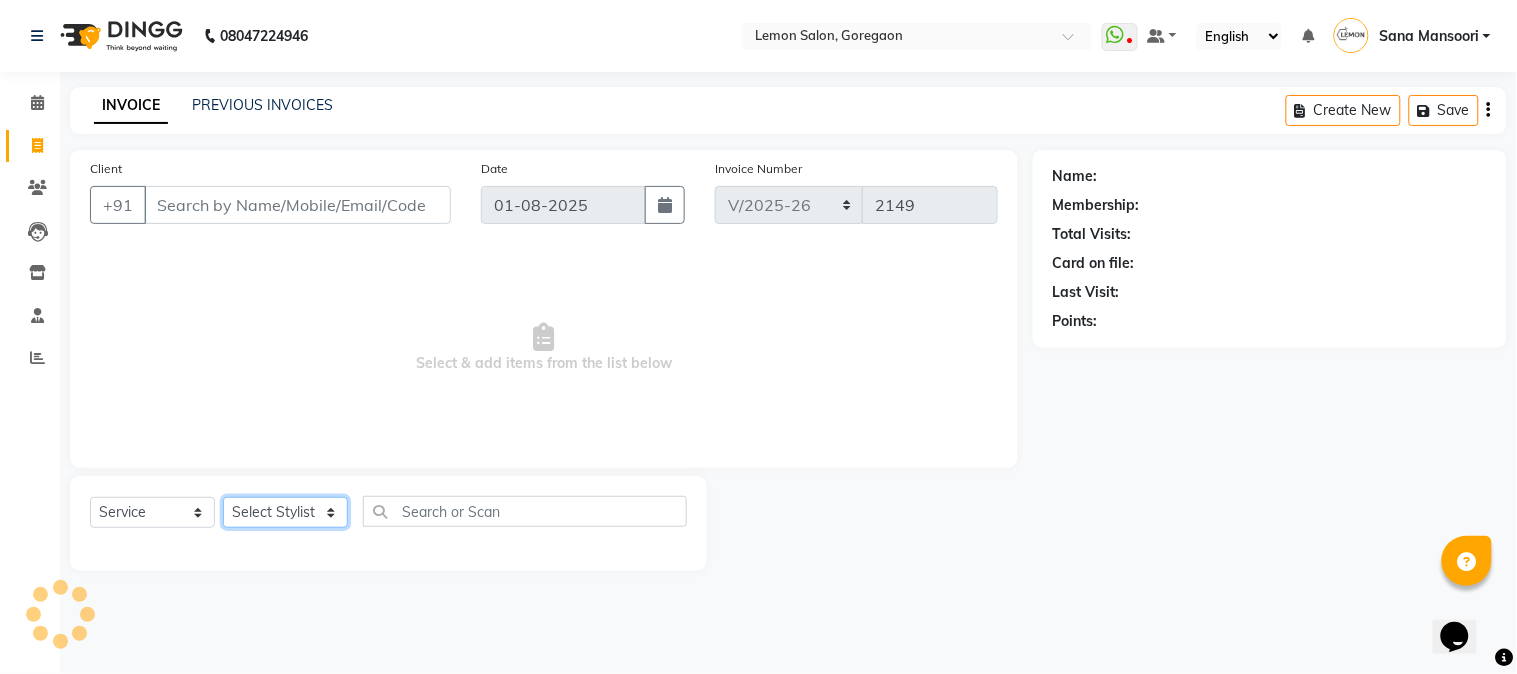 click on "Select Stylist" 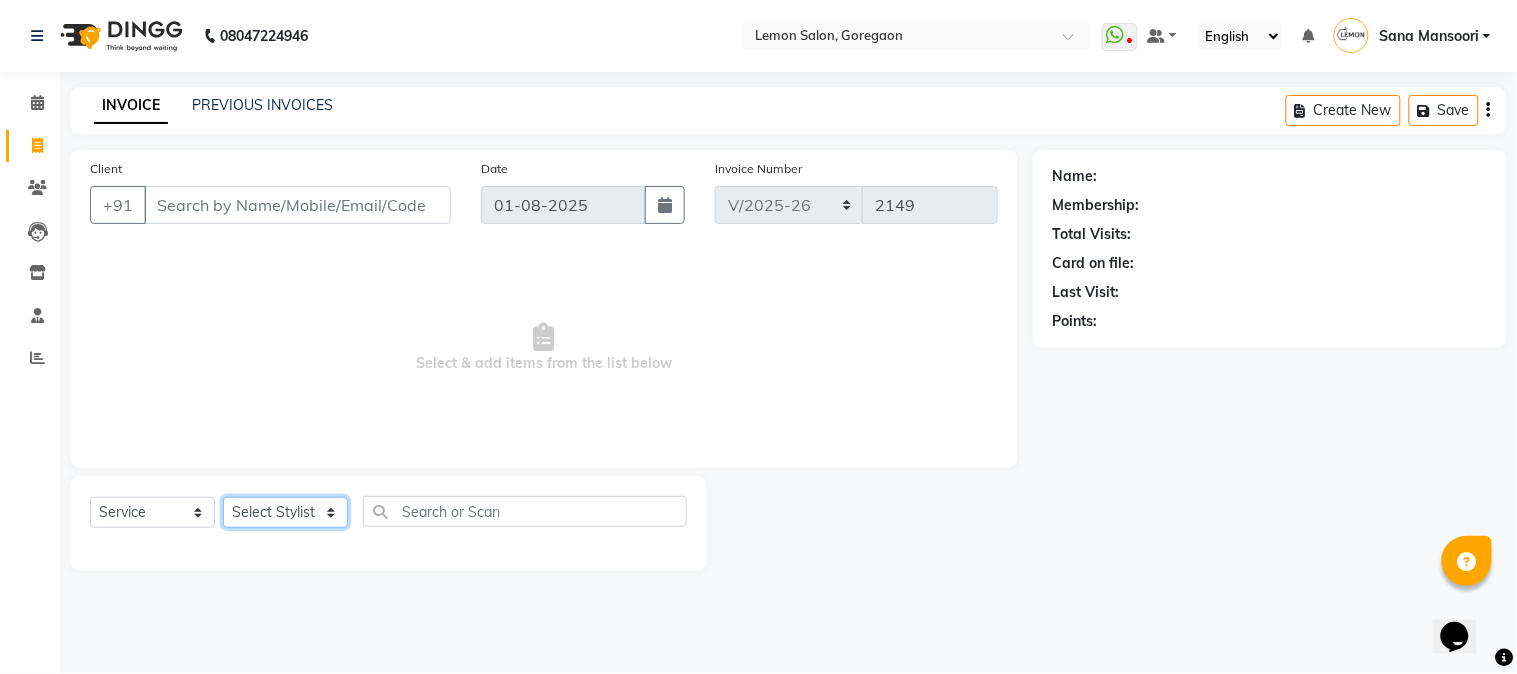 select on "7629" 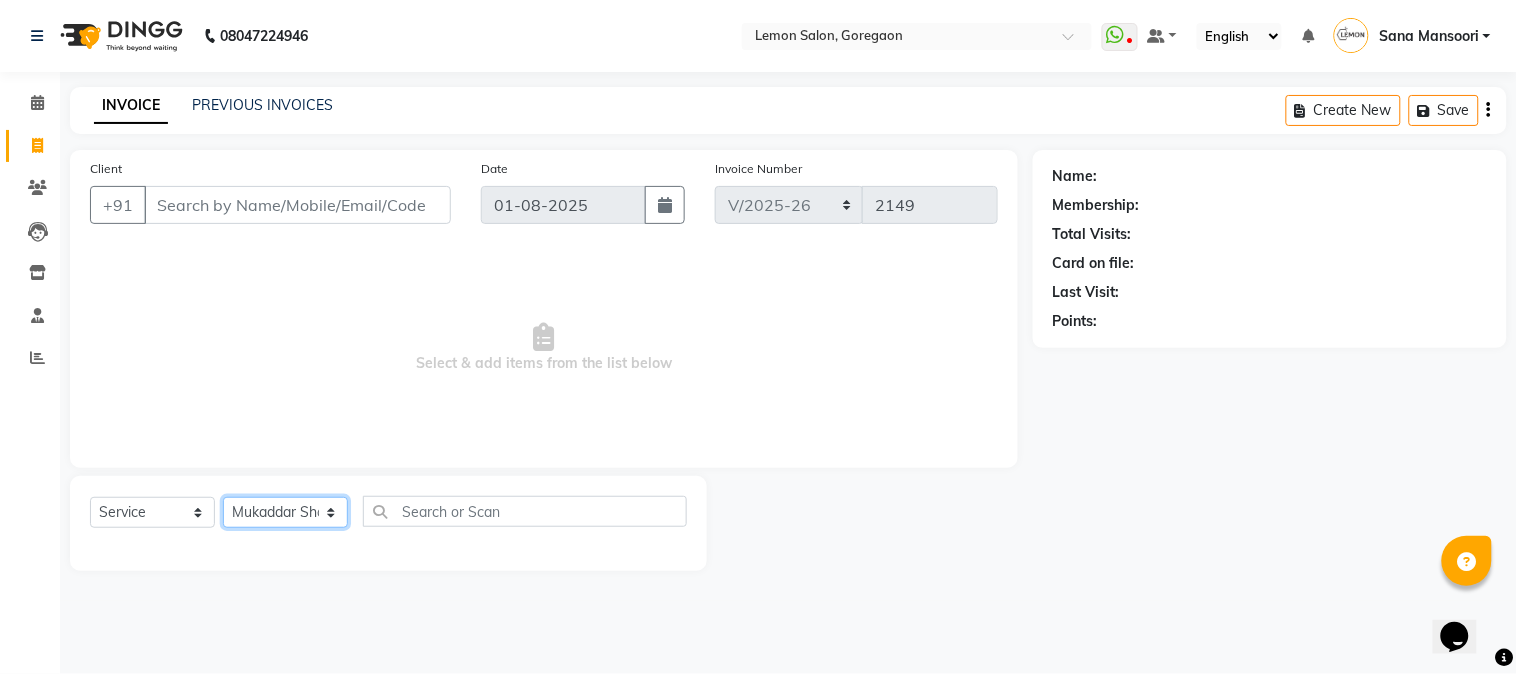 click on "Select Stylist Abhay  Akansha Sadafule Asma Dshpande Datta Kawar DC Furkan Mansoori kavita Kelatkar  Manisha Mohammed Mohsin  Mohammed Nawab  Mukaddar Shaikh Sana Mansoori Sandhya Tabrez Shah  Urmila Pol" 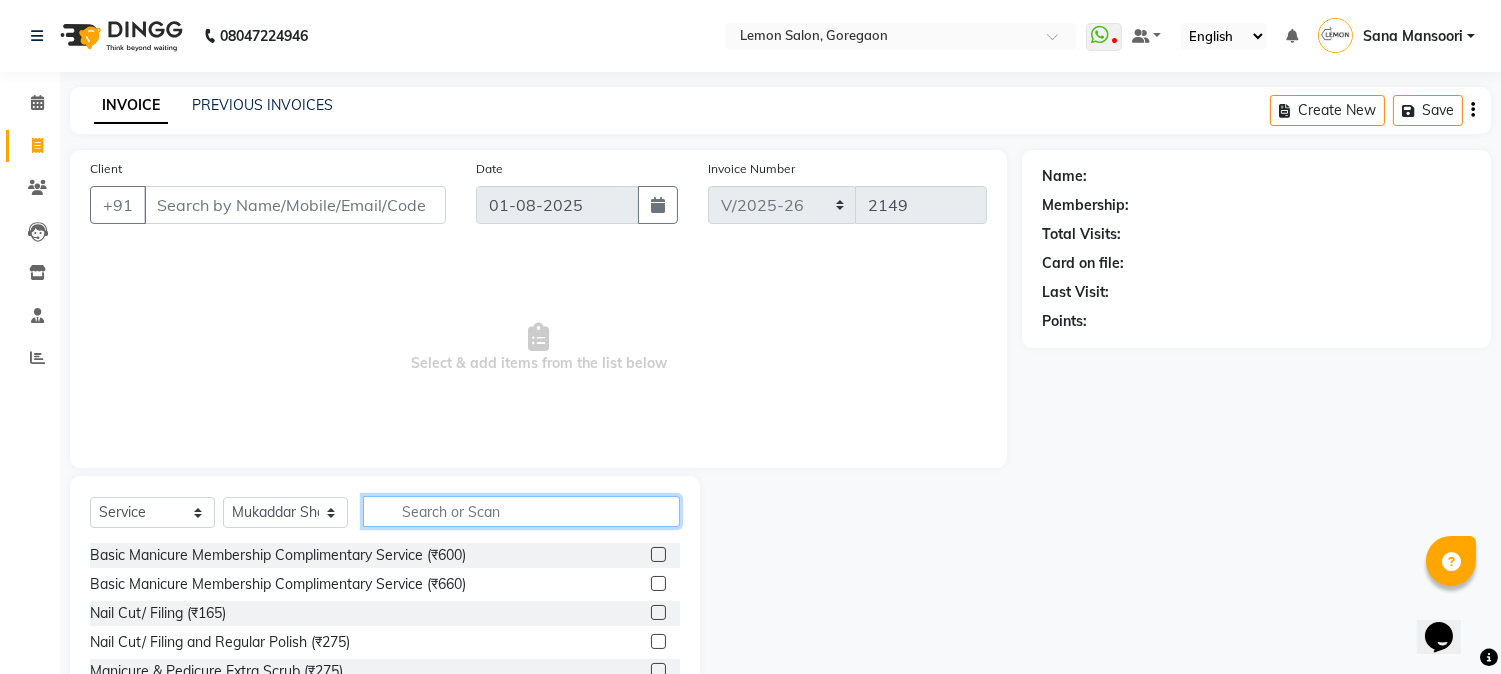 click 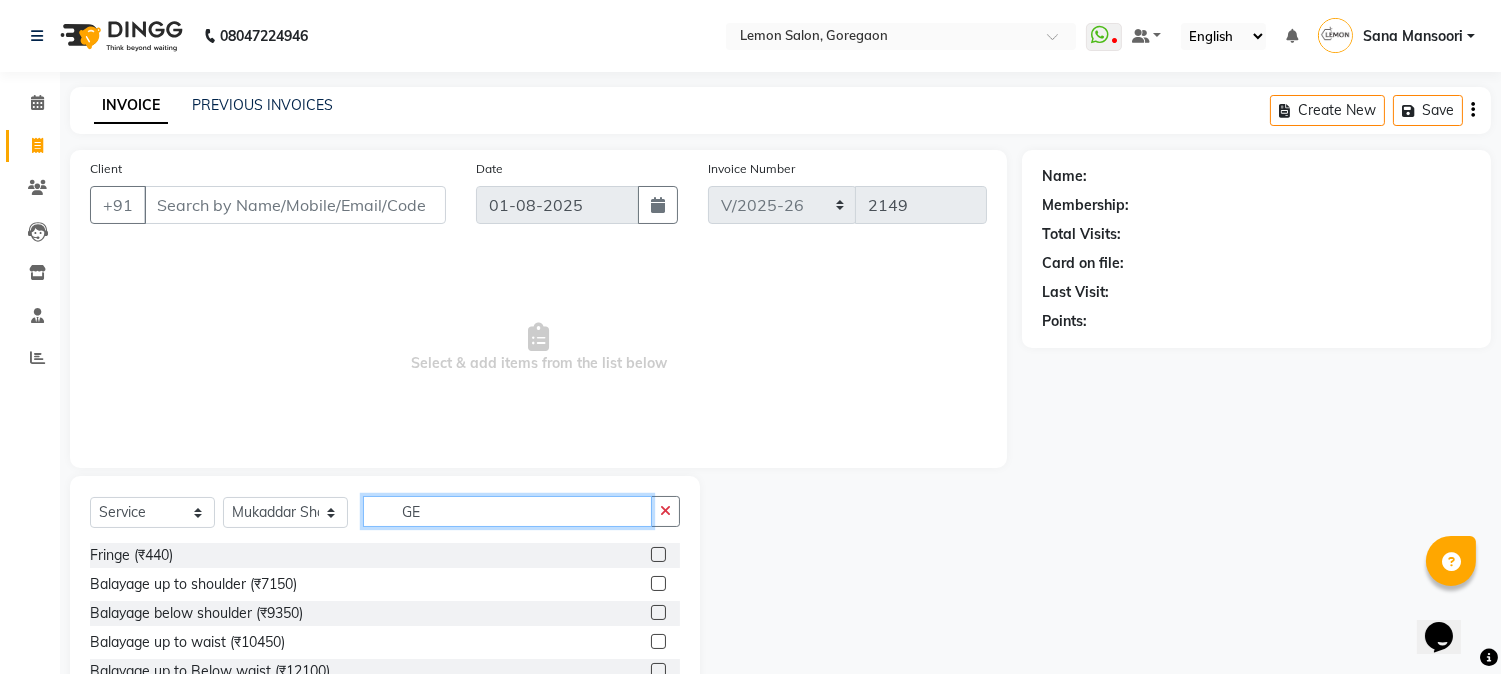 type on "G" 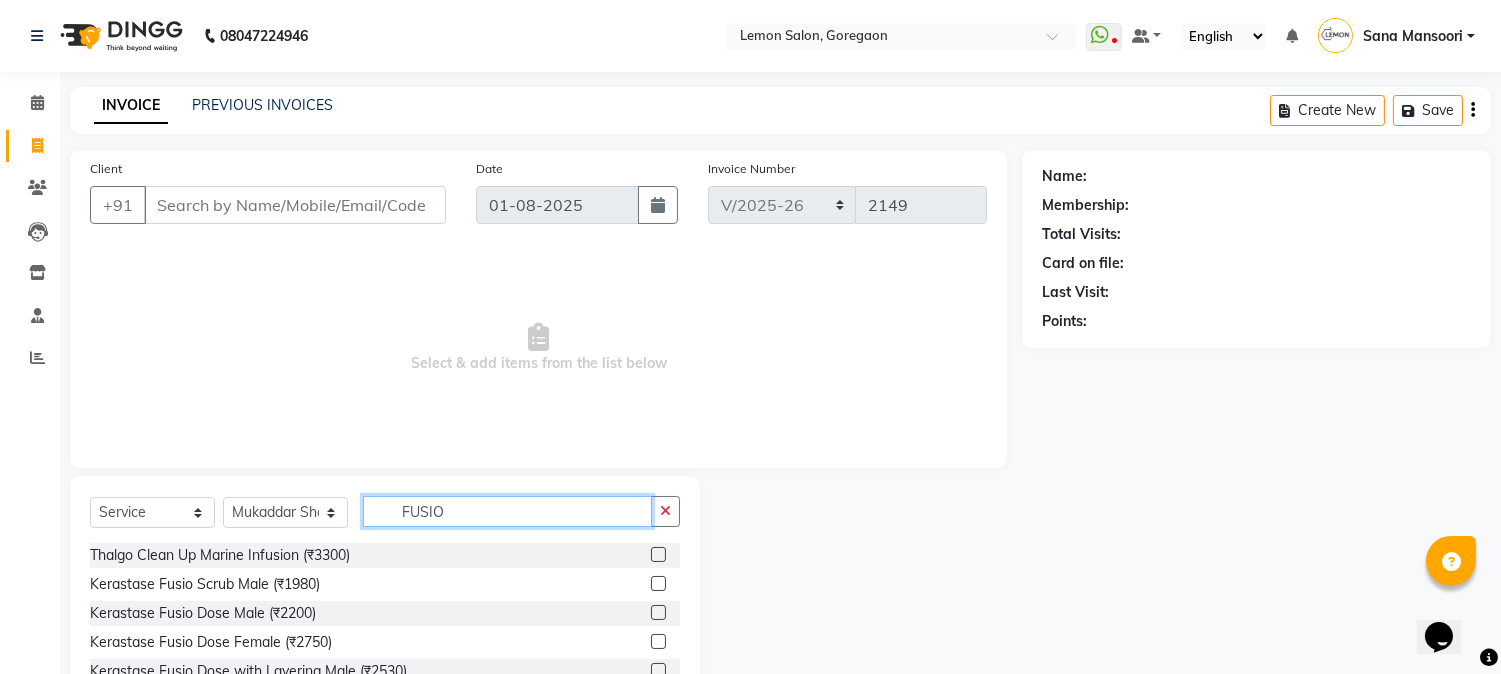 scroll, scrollTop: 126, scrollLeft: 0, axis: vertical 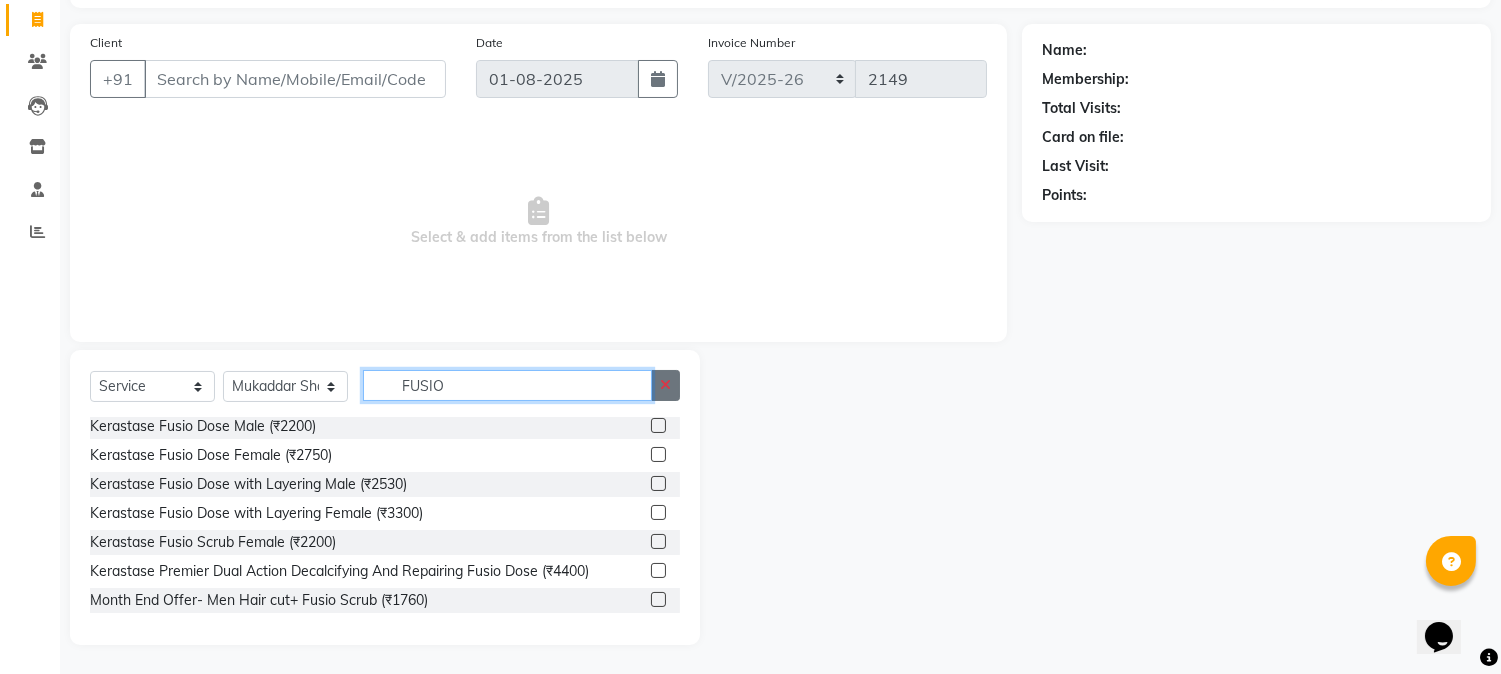 type on "FUSIO" 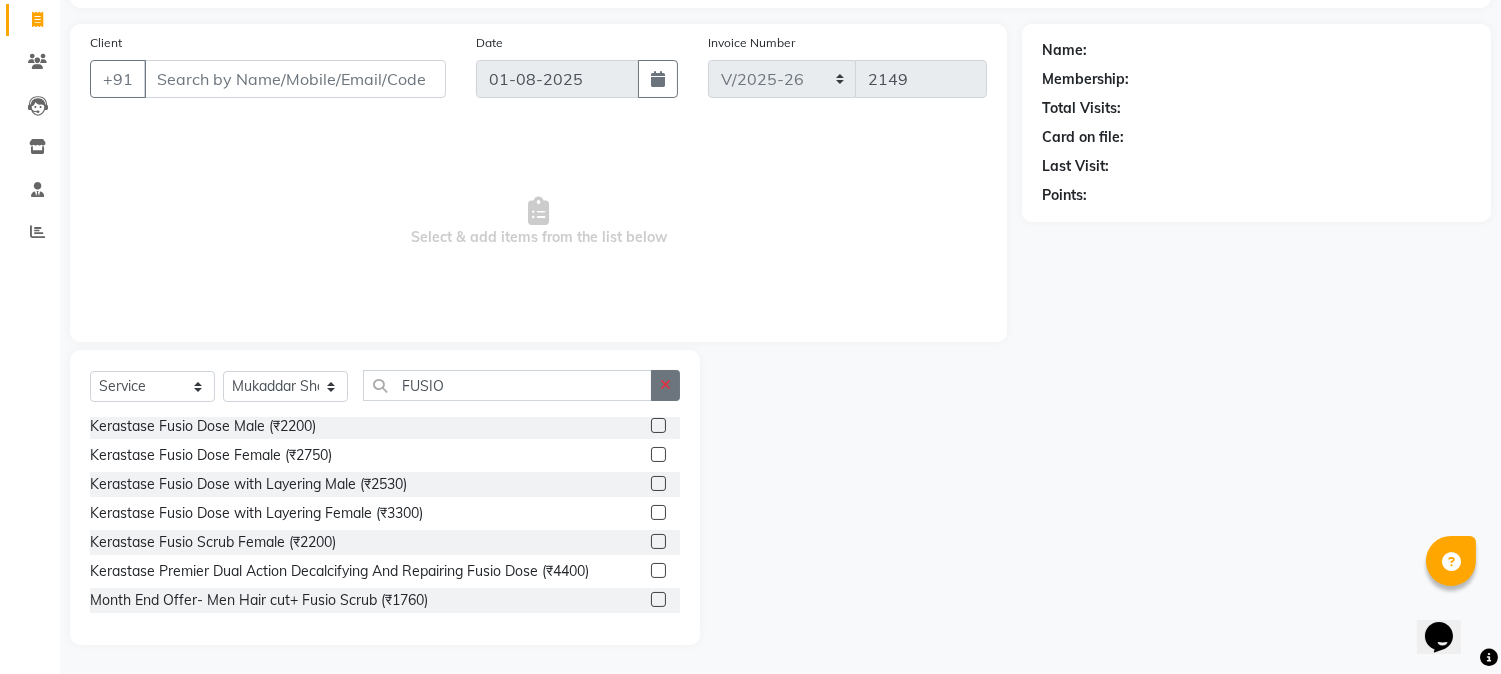 click 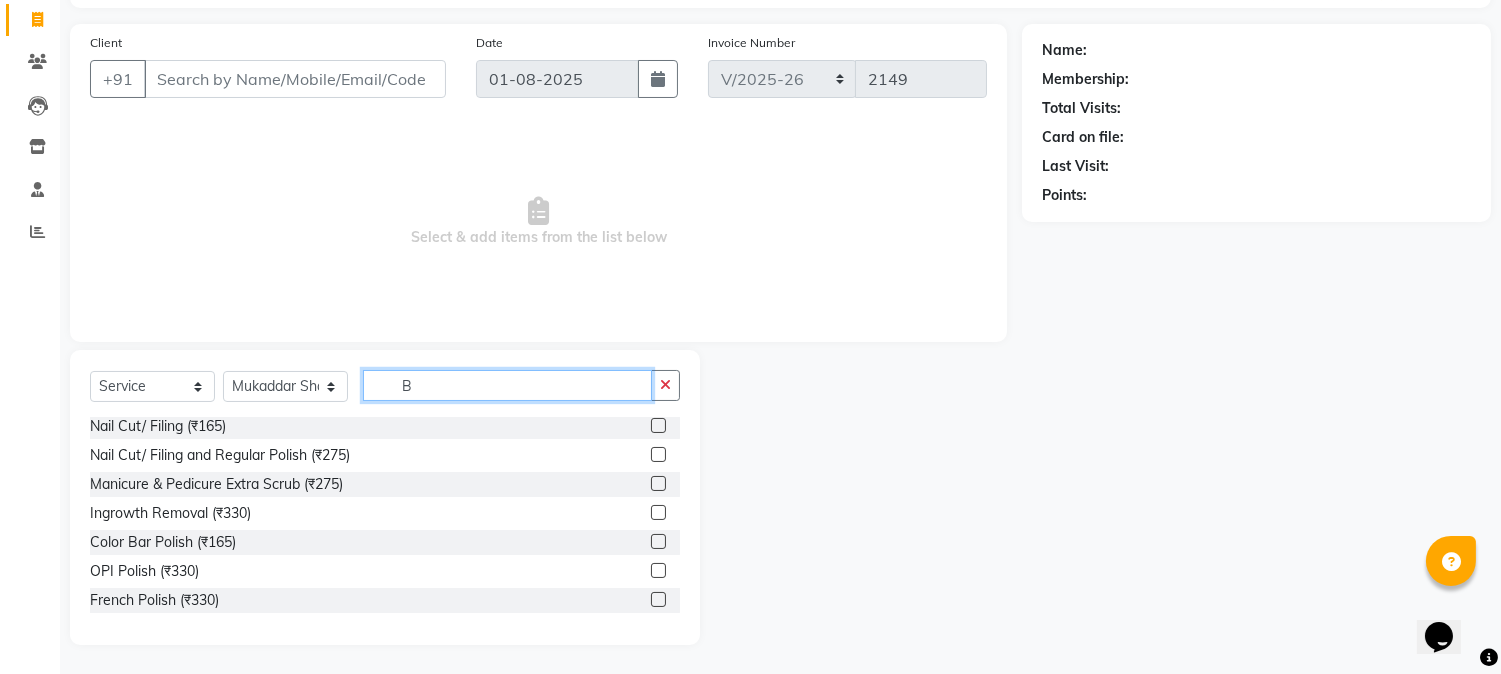 scroll, scrollTop: 3, scrollLeft: 0, axis: vertical 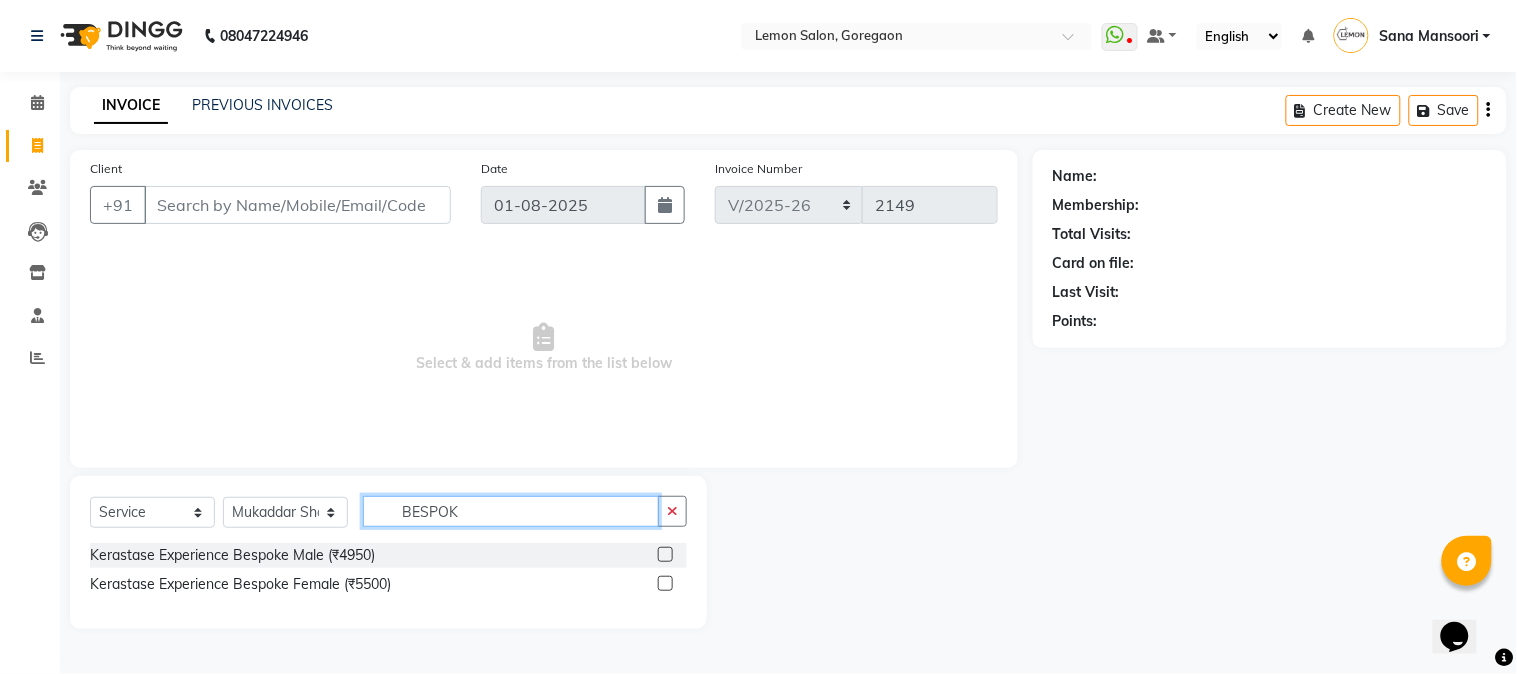 type on "BESPOK" 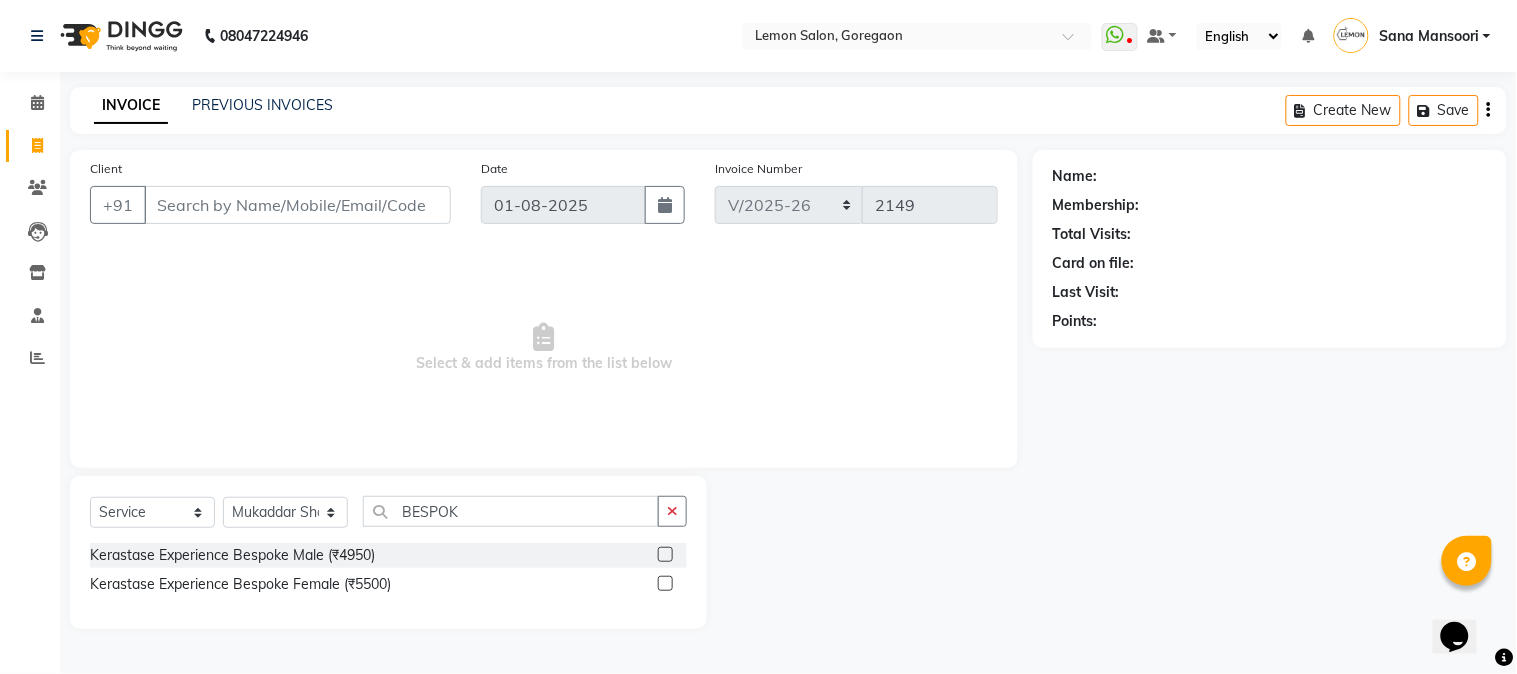 click 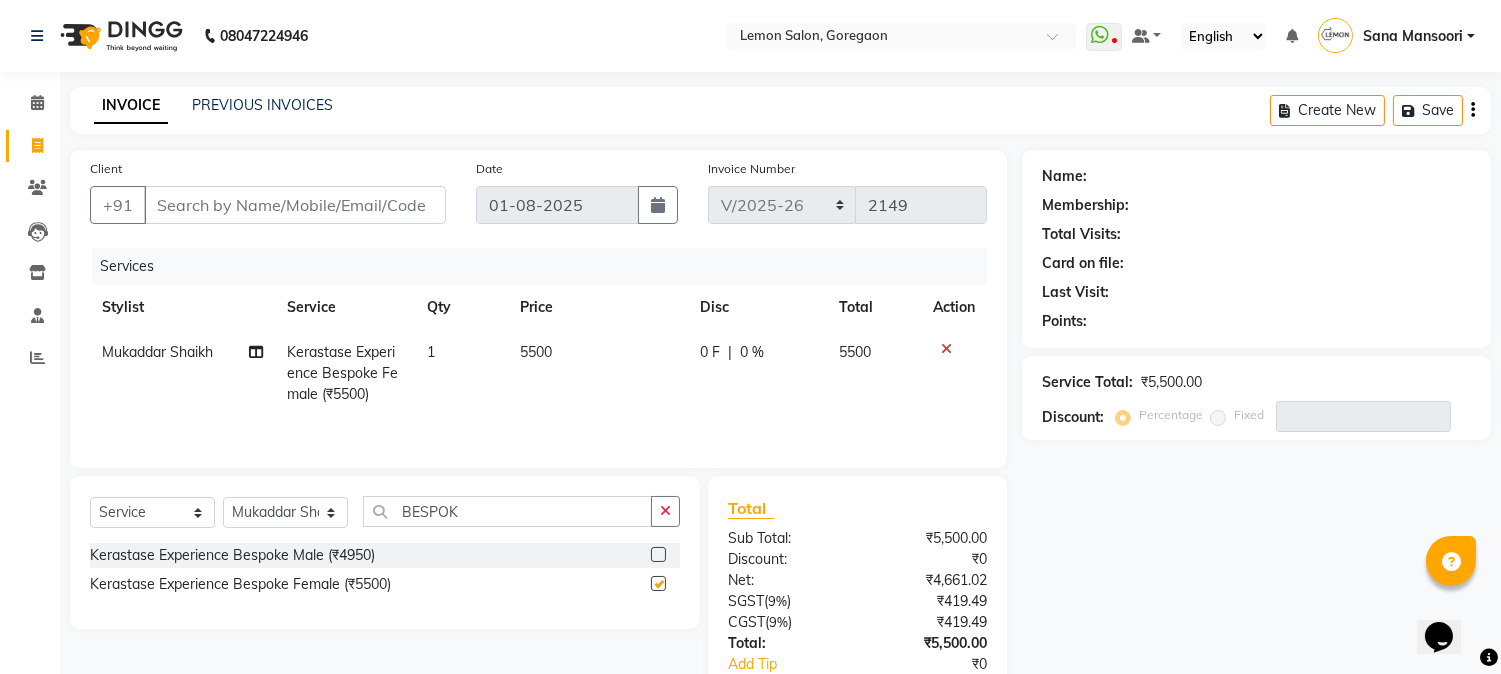 checkbox on "false" 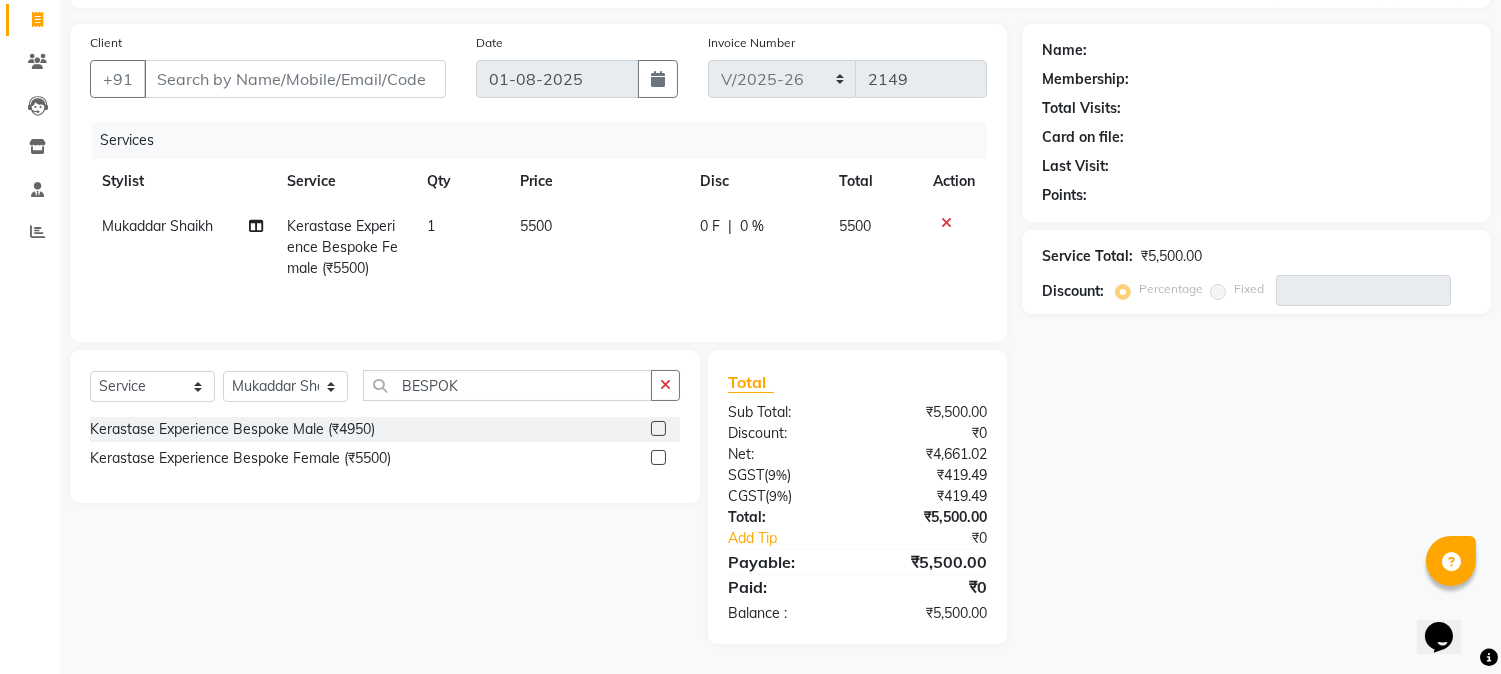 scroll, scrollTop: 0, scrollLeft: 0, axis: both 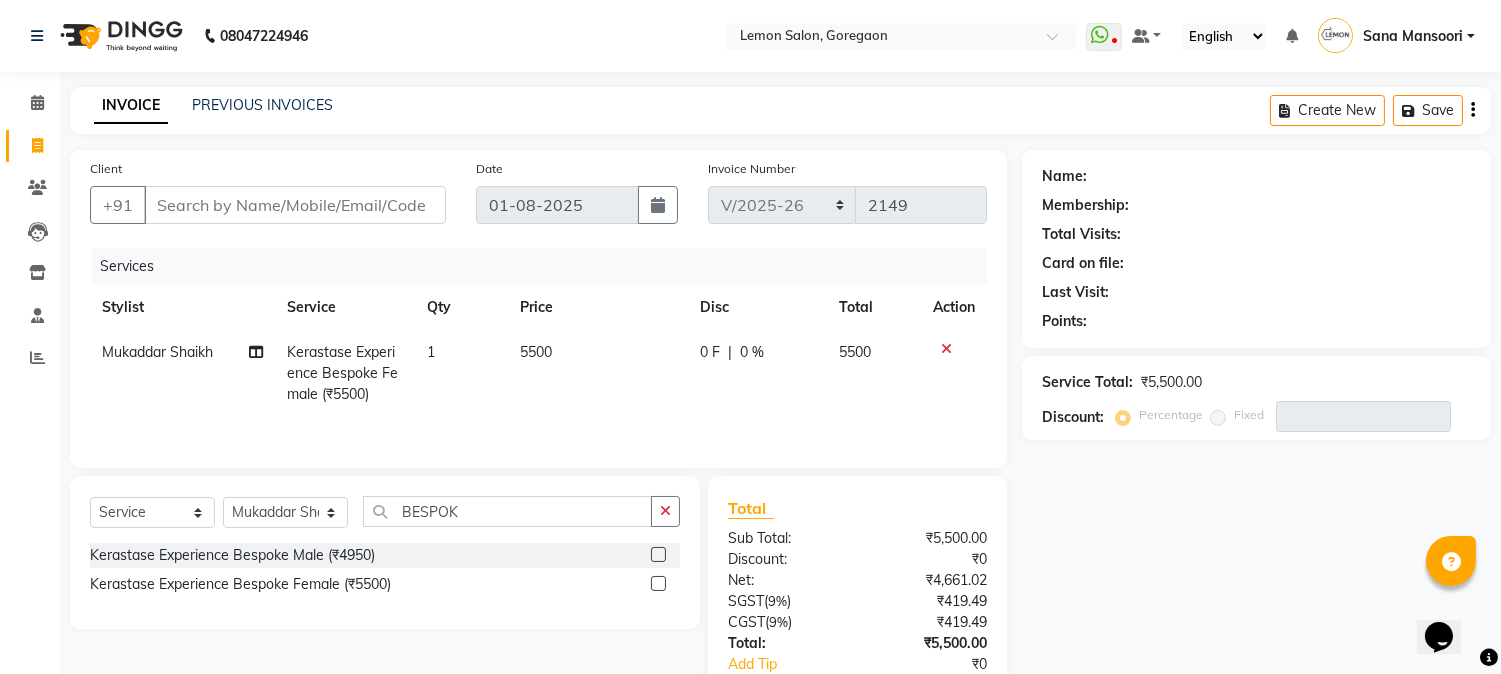 click 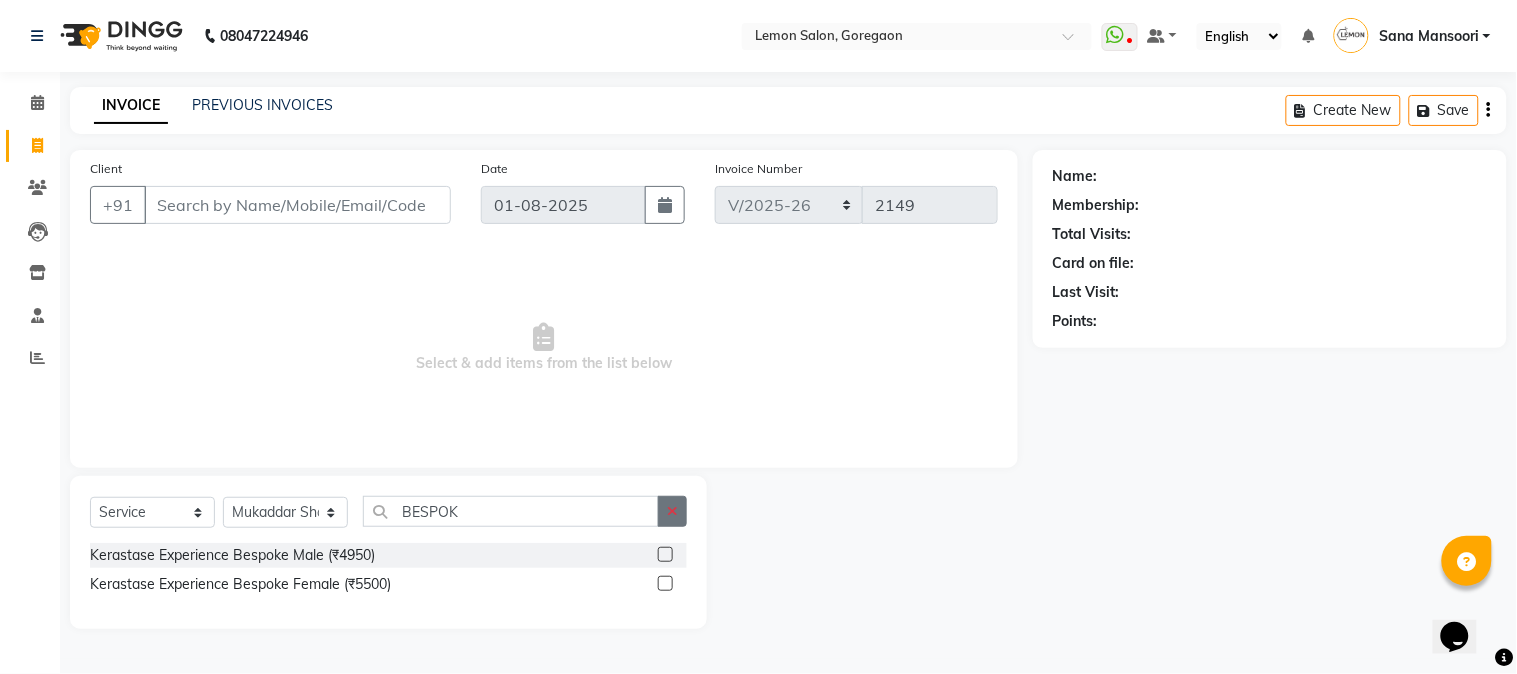 click 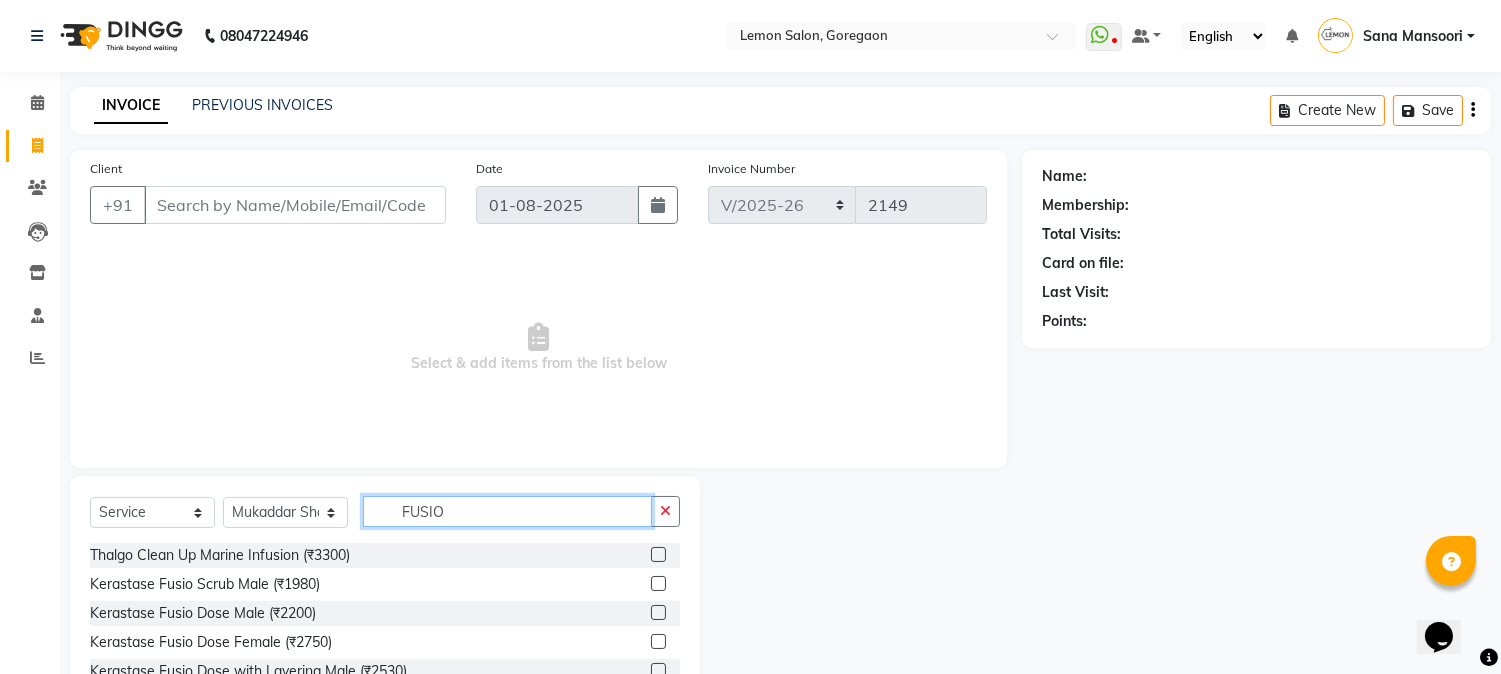 scroll, scrollTop: 126, scrollLeft: 0, axis: vertical 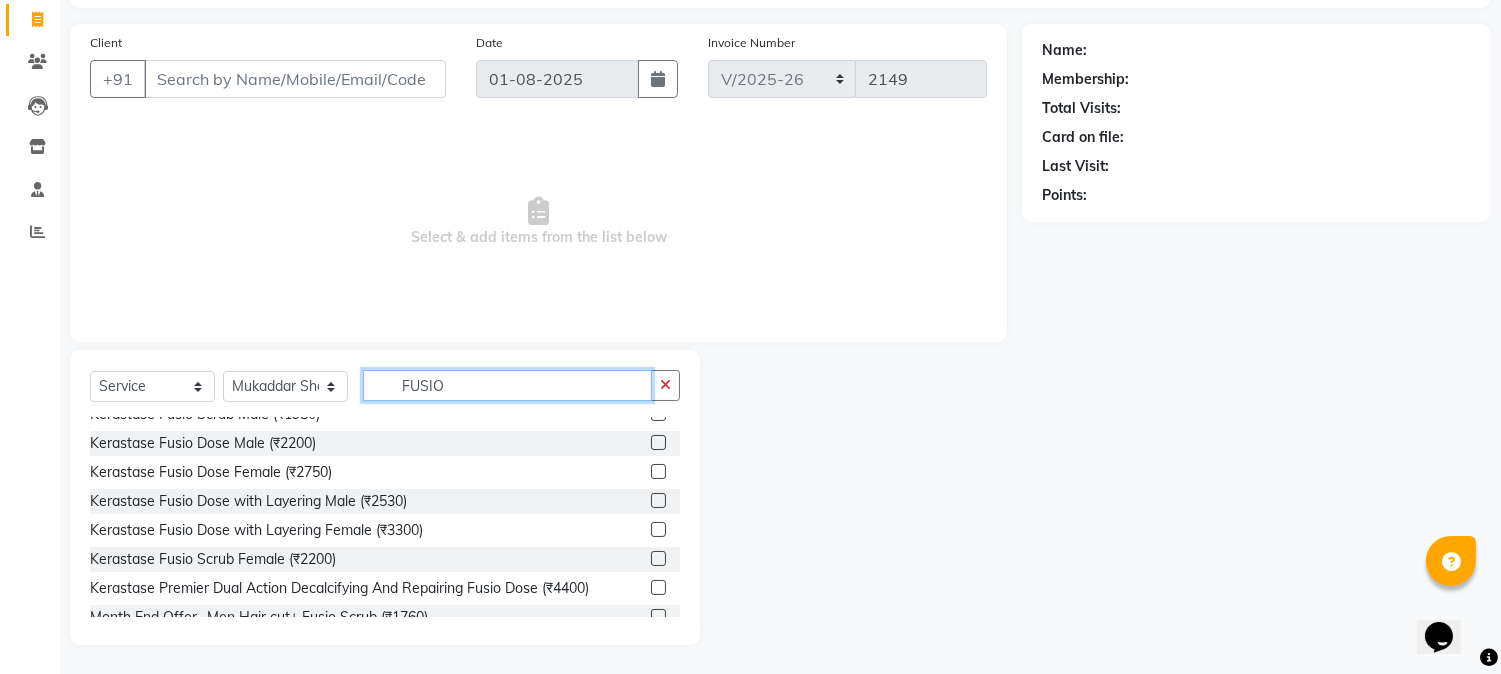 type on "FUSIO" 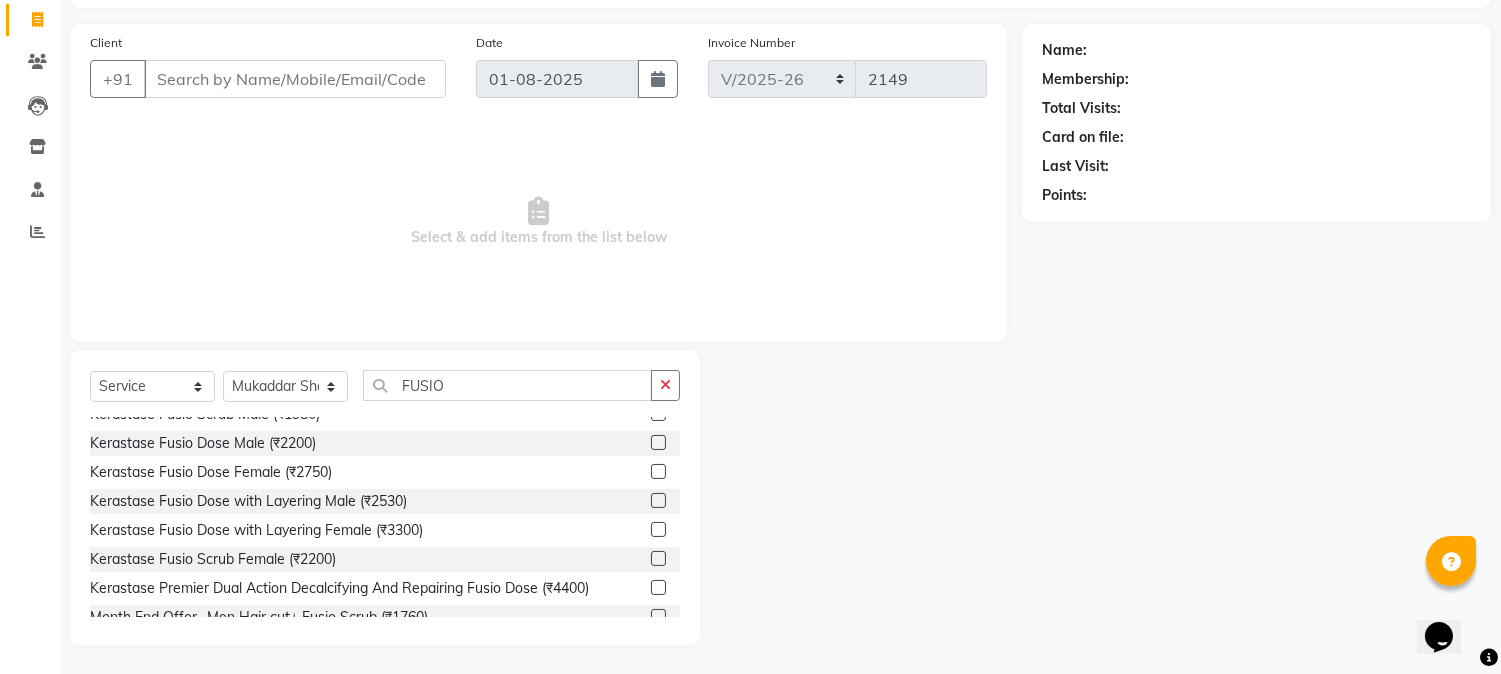 click 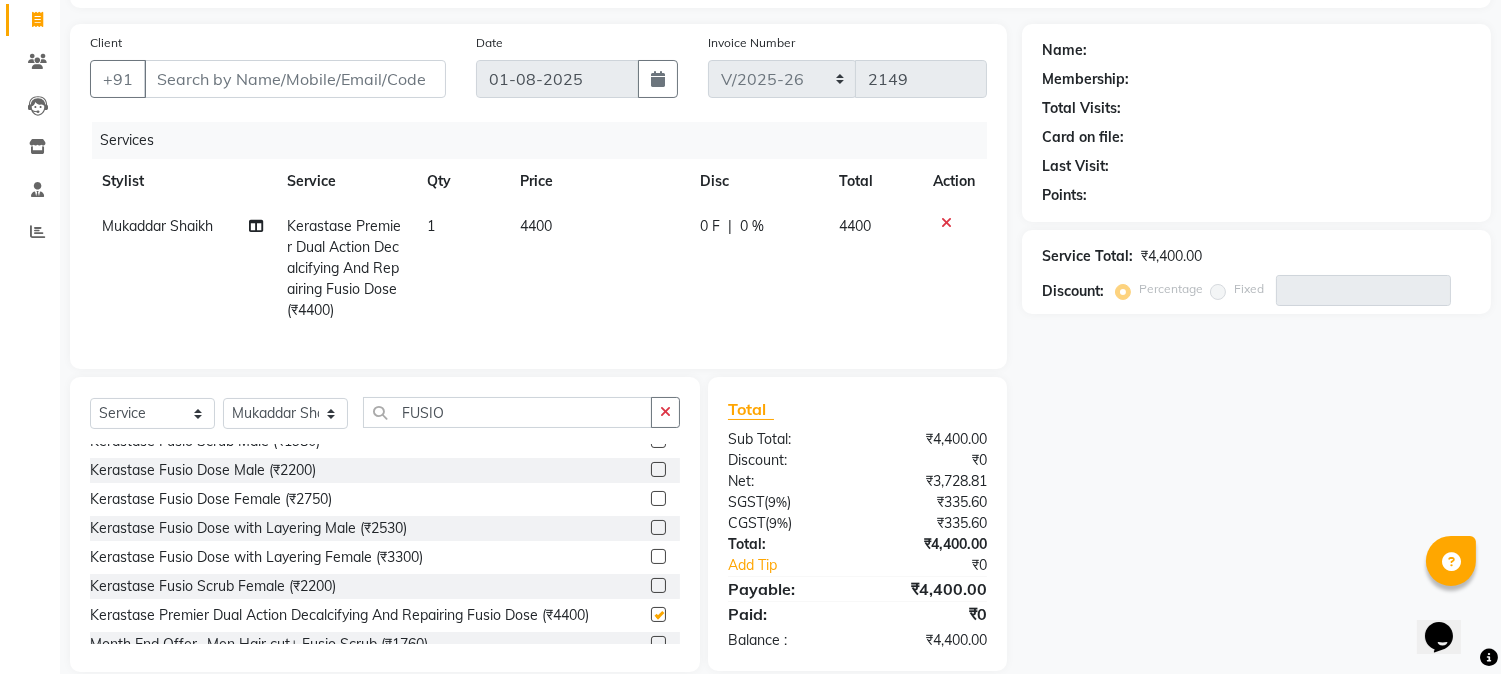 scroll, scrollTop: 0, scrollLeft: 0, axis: both 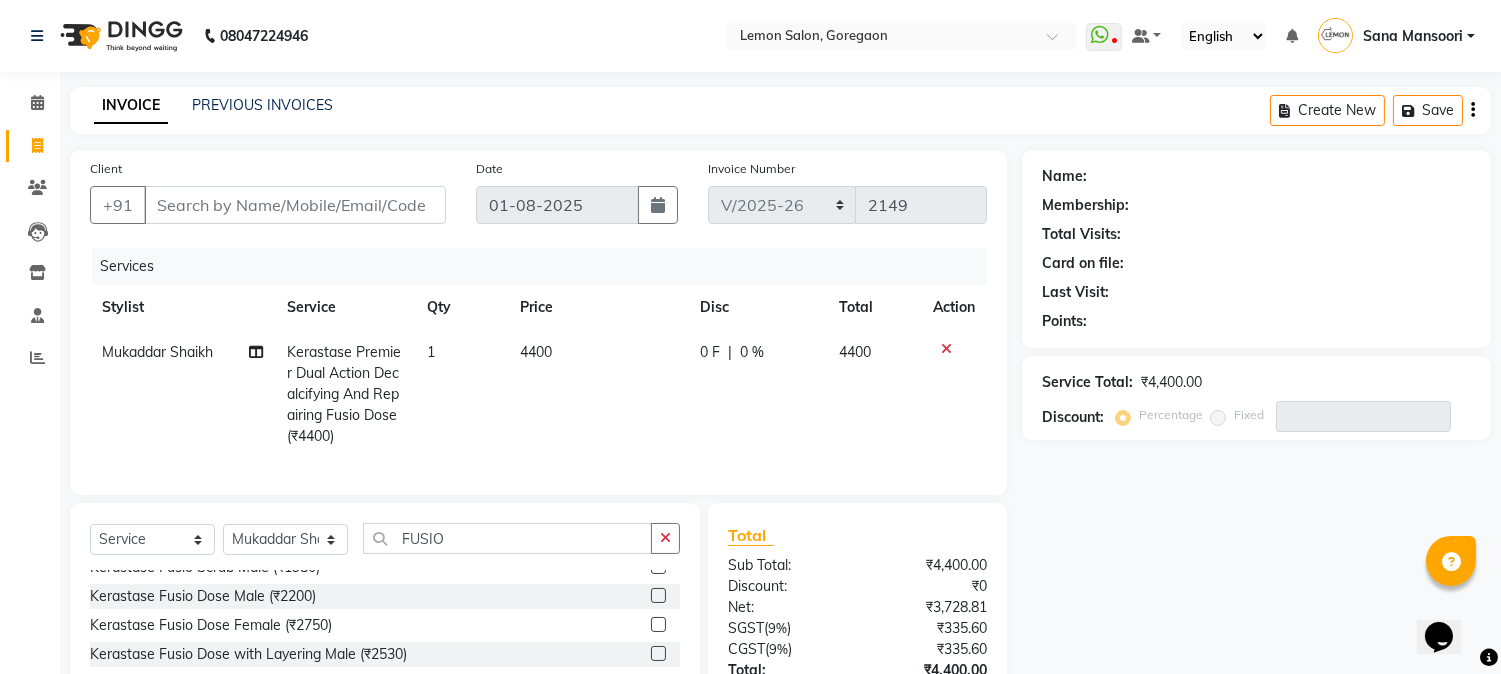 checkbox on "false" 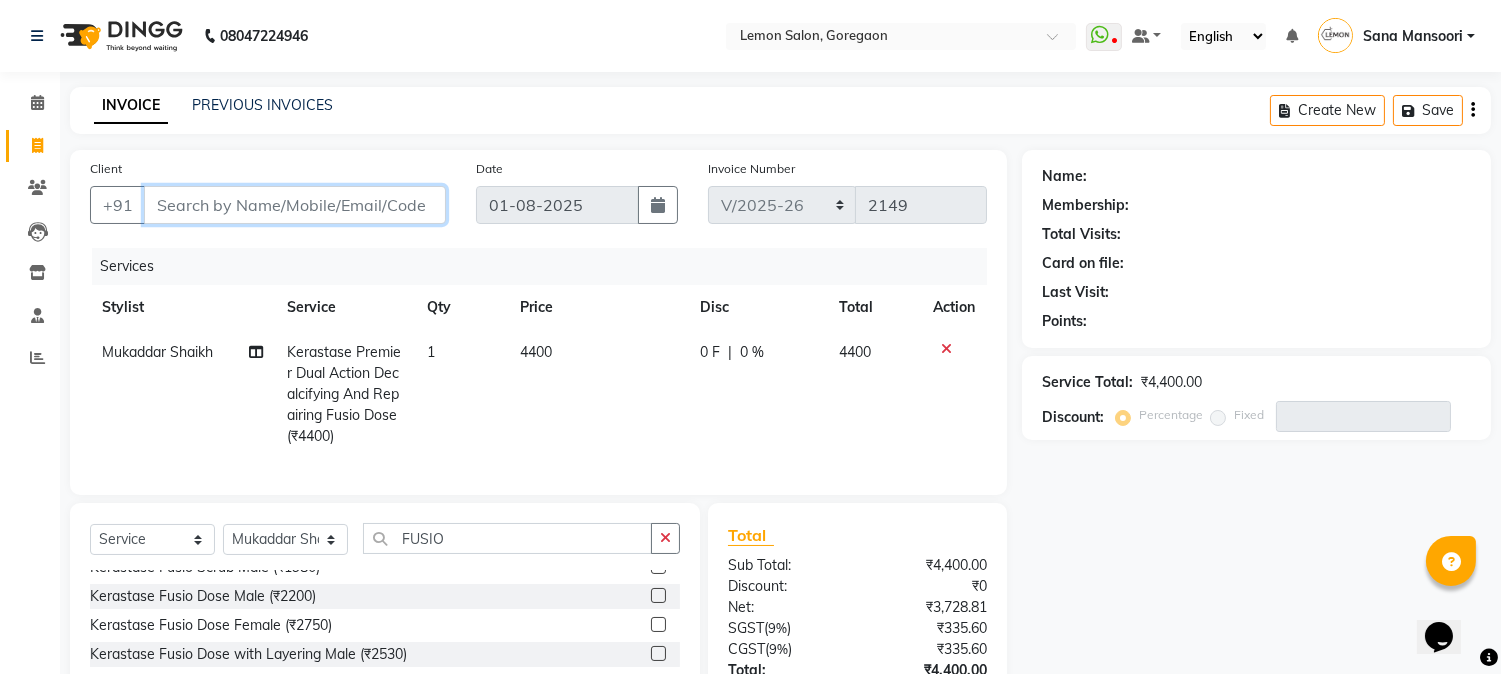 click on "Client" at bounding box center (295, 205) 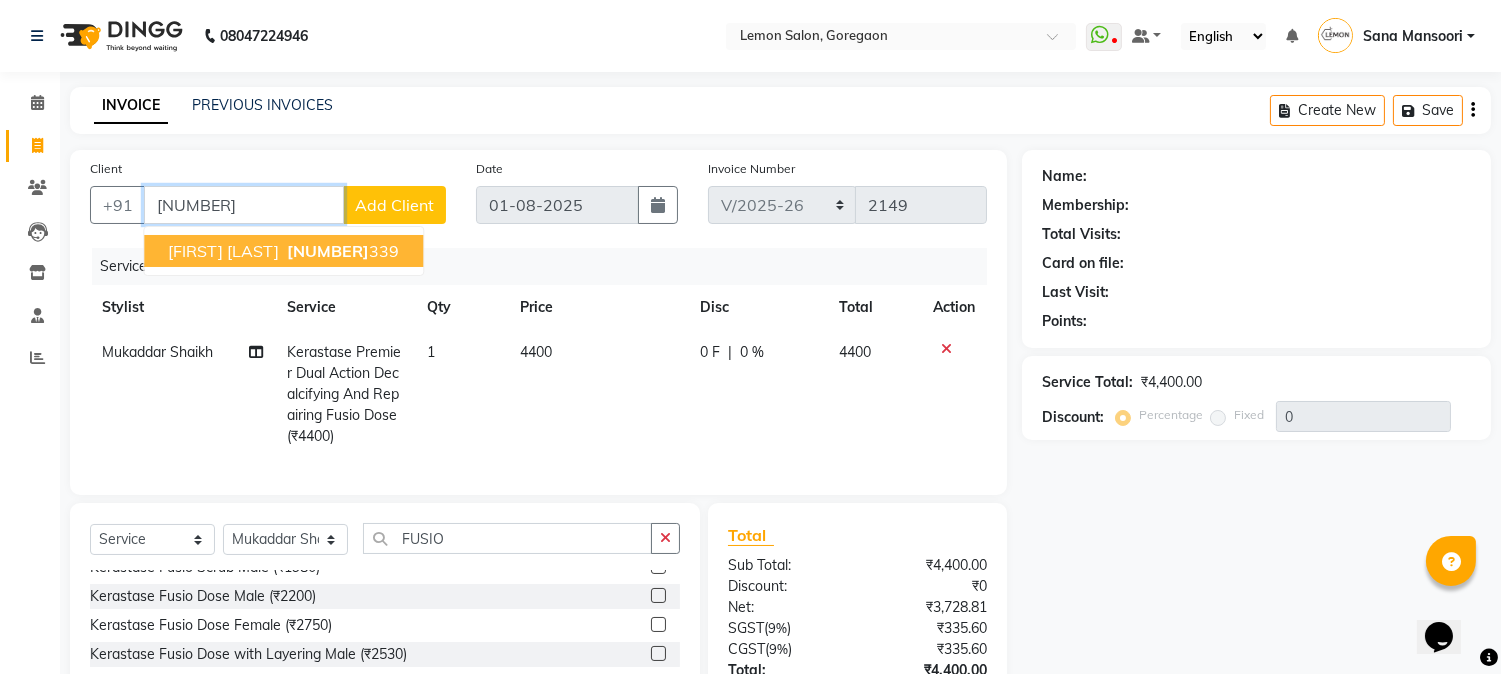 click on "9982133" at bounding box center (328, 251) 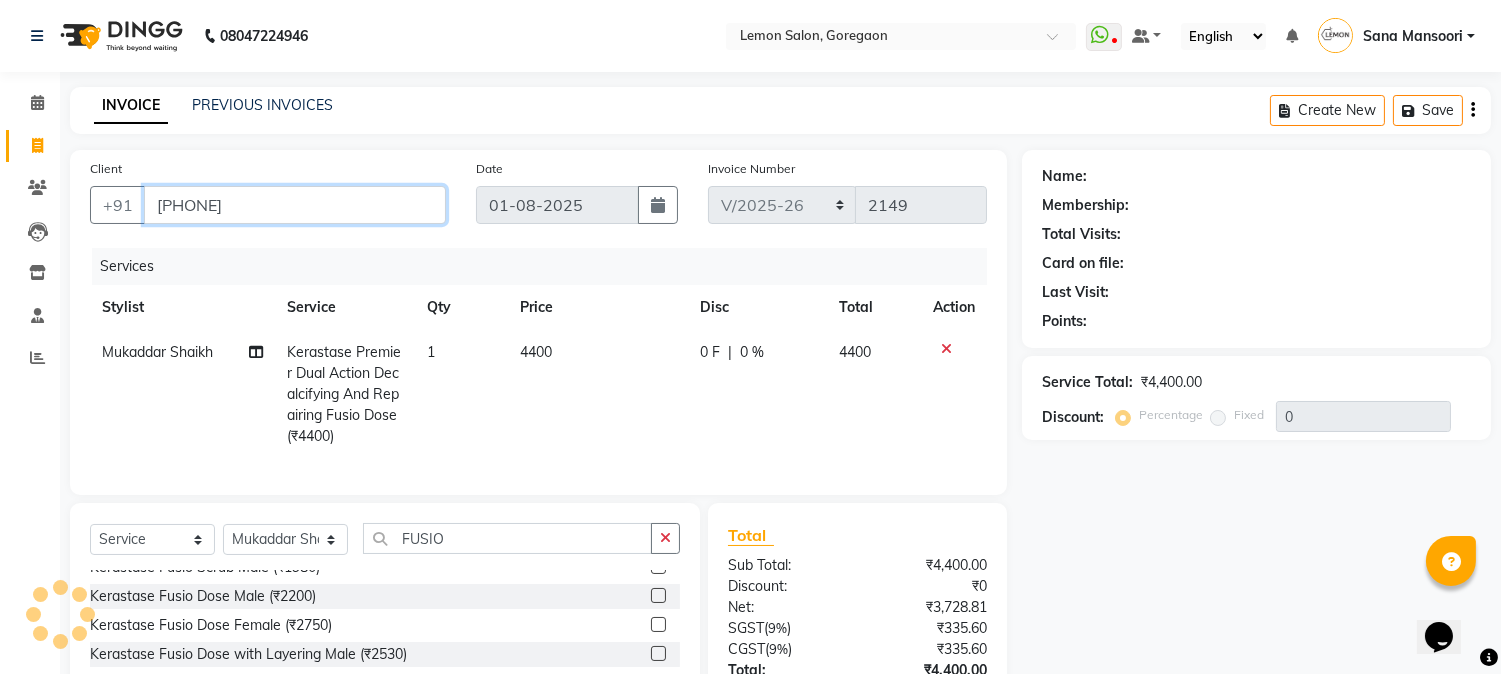 type on "9982133339" 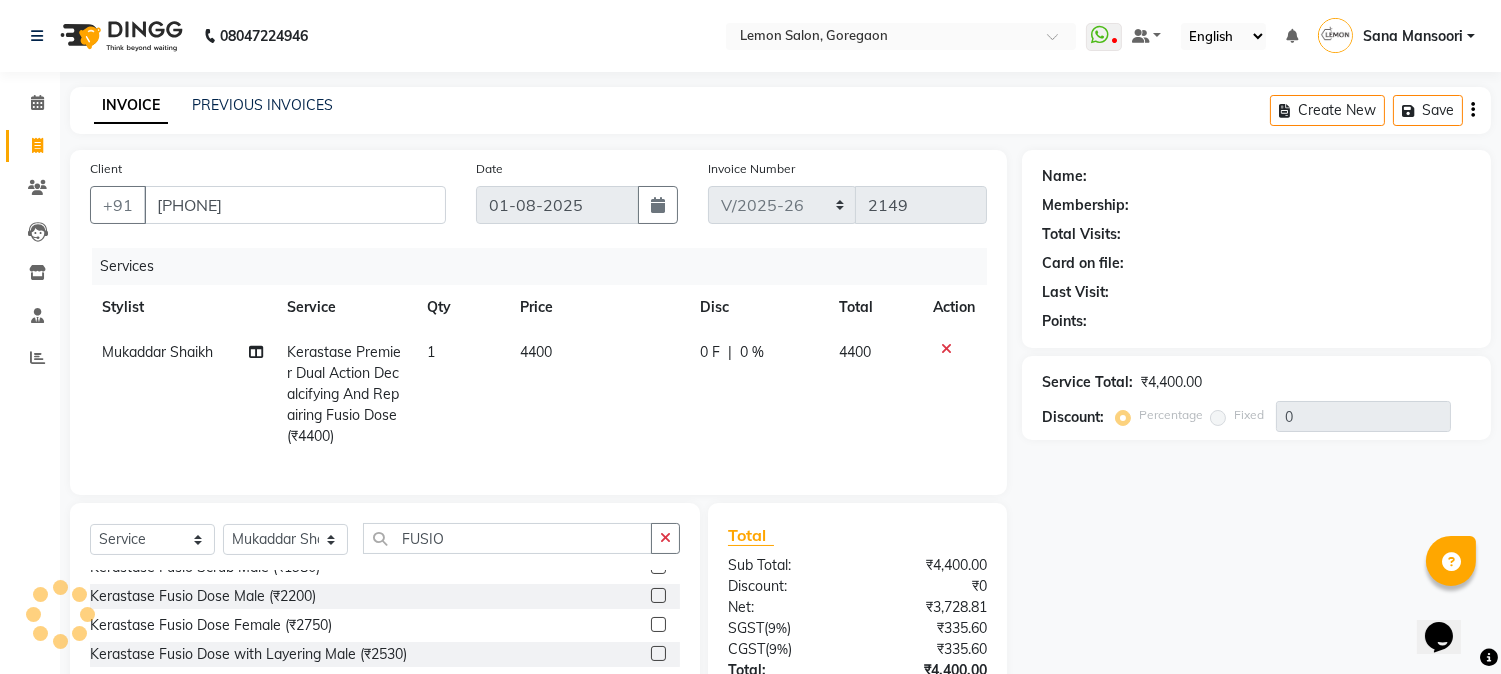 select on "1: Object" 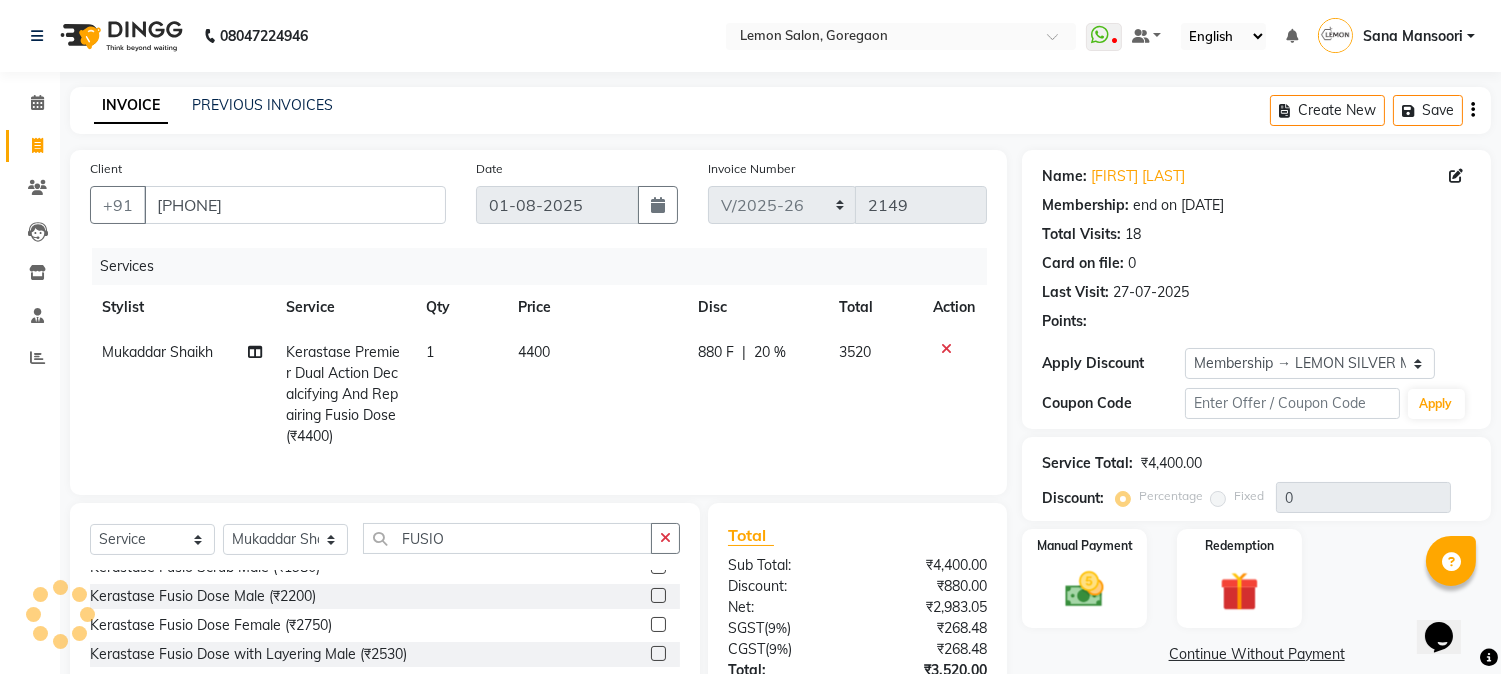 type on "20" 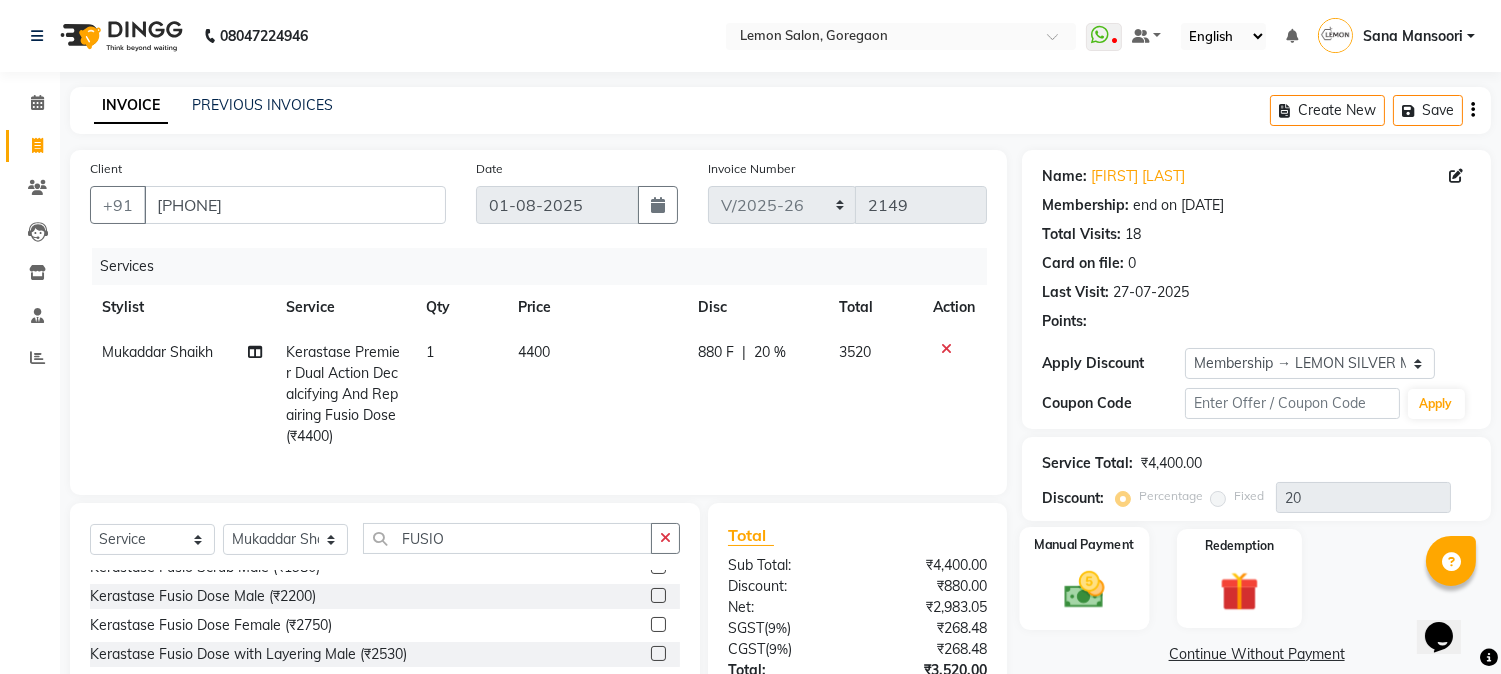 scroll, scrollTop: 170, scrollLeft: 0, axis: vertical 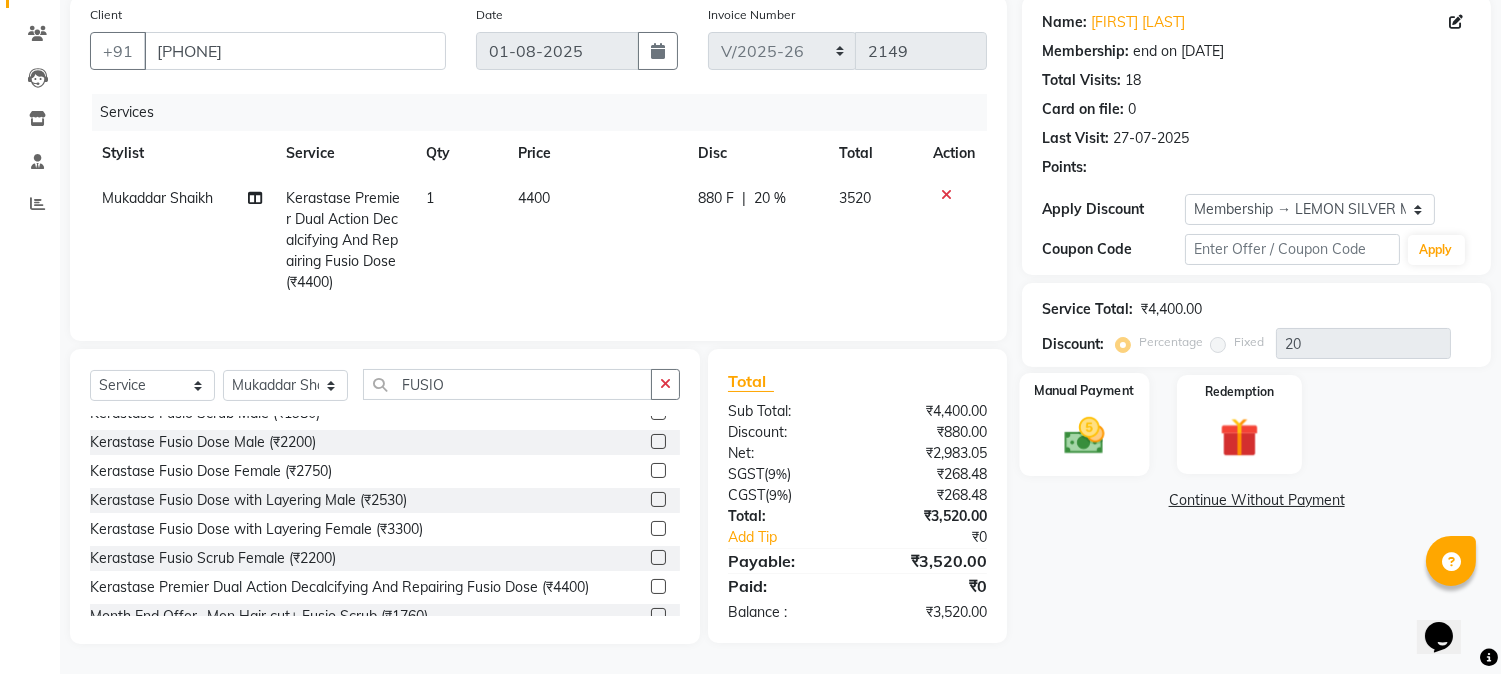 click 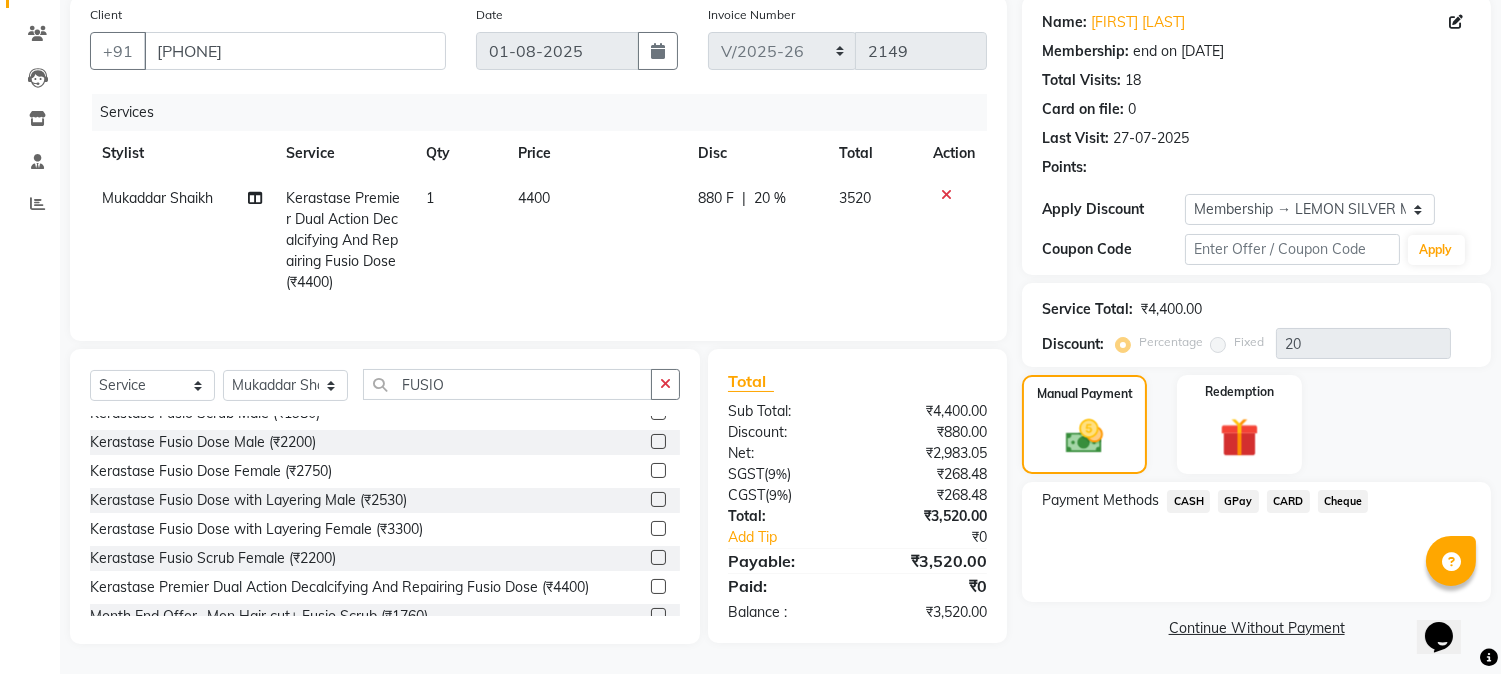 click on "Kerastase Premier Dual Action Decalcifying And Repairing Fusio Dose (₹4400)" 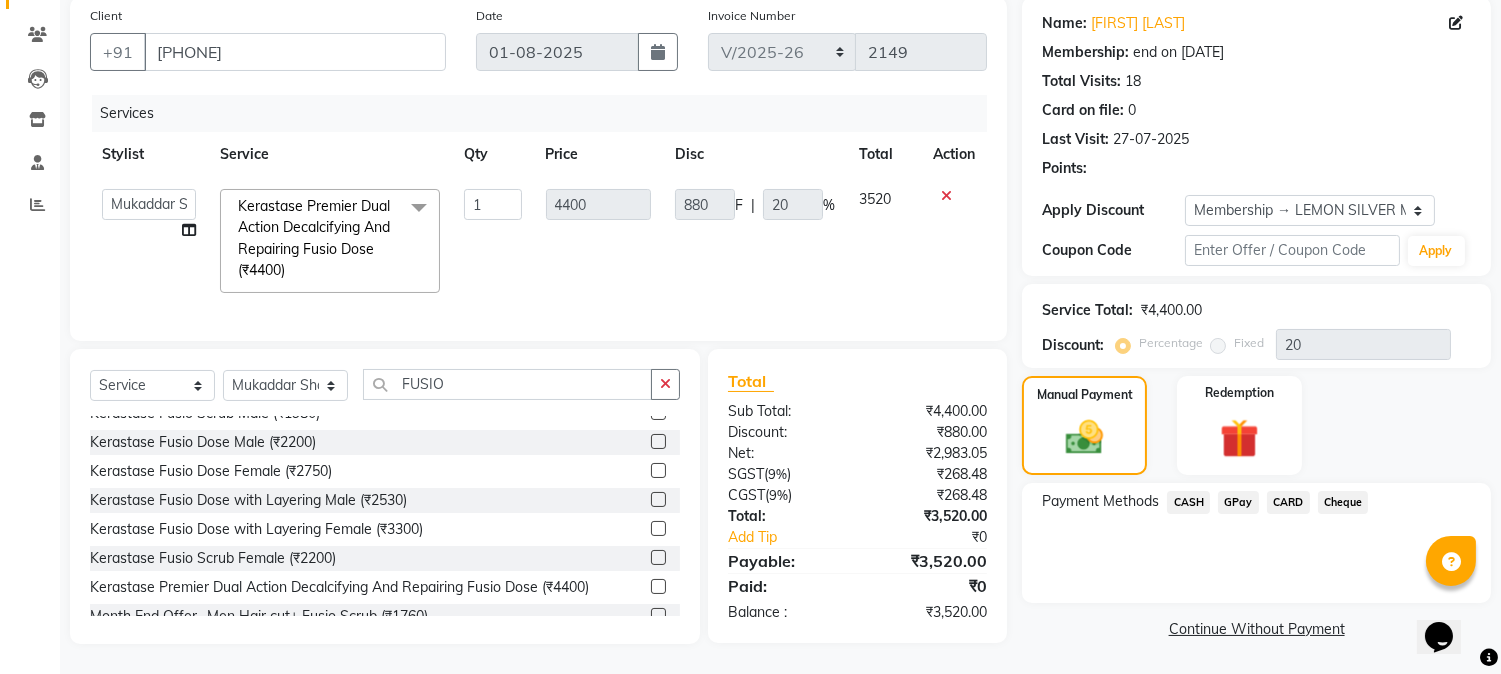 scroll, scrollTop: 168, scrollLeft: 0, axis: vertical 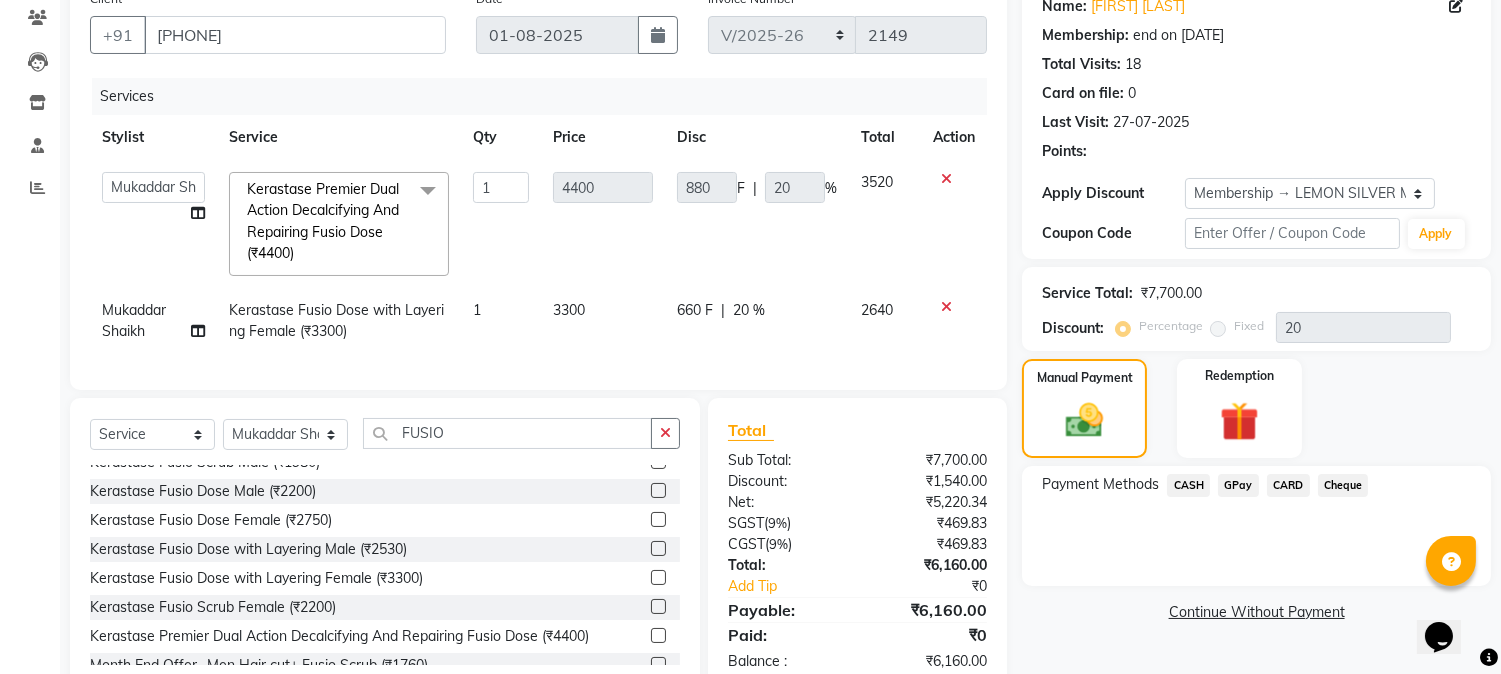 checkbox on "false" 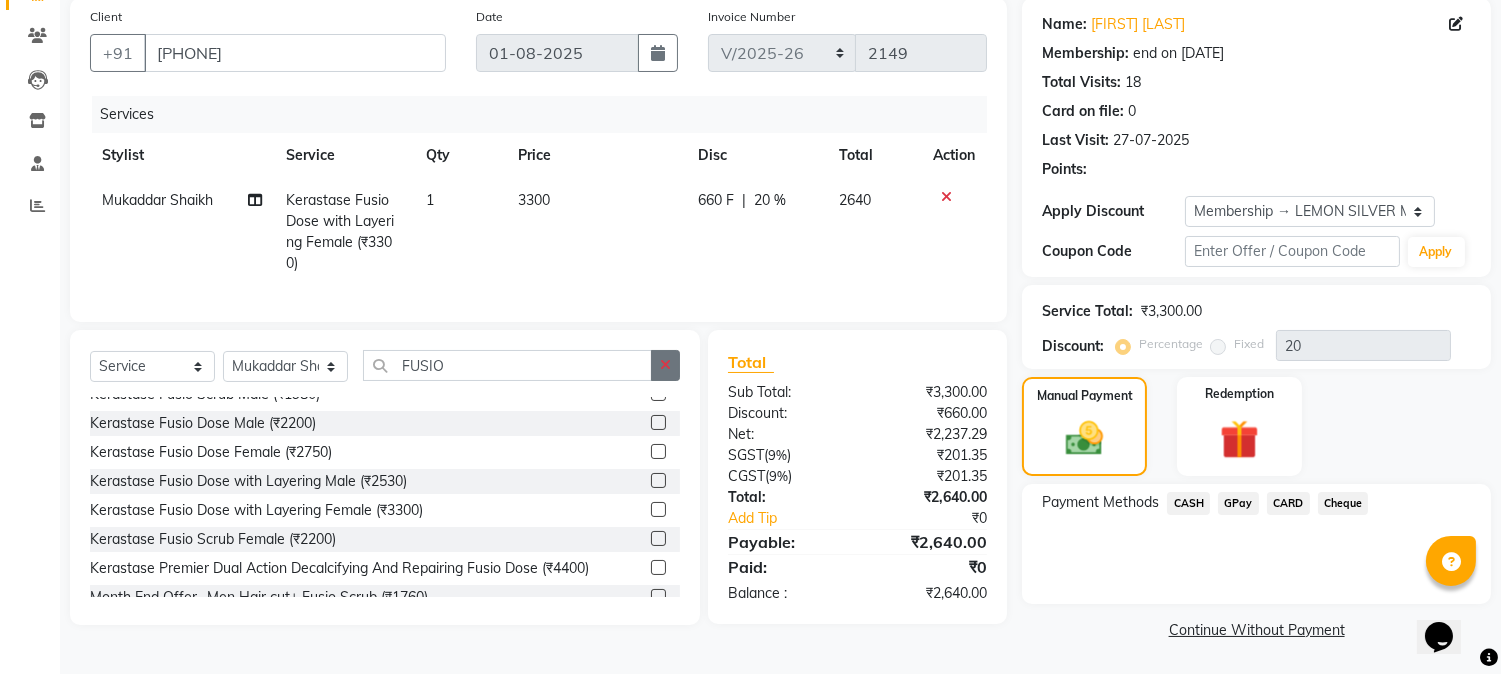 click 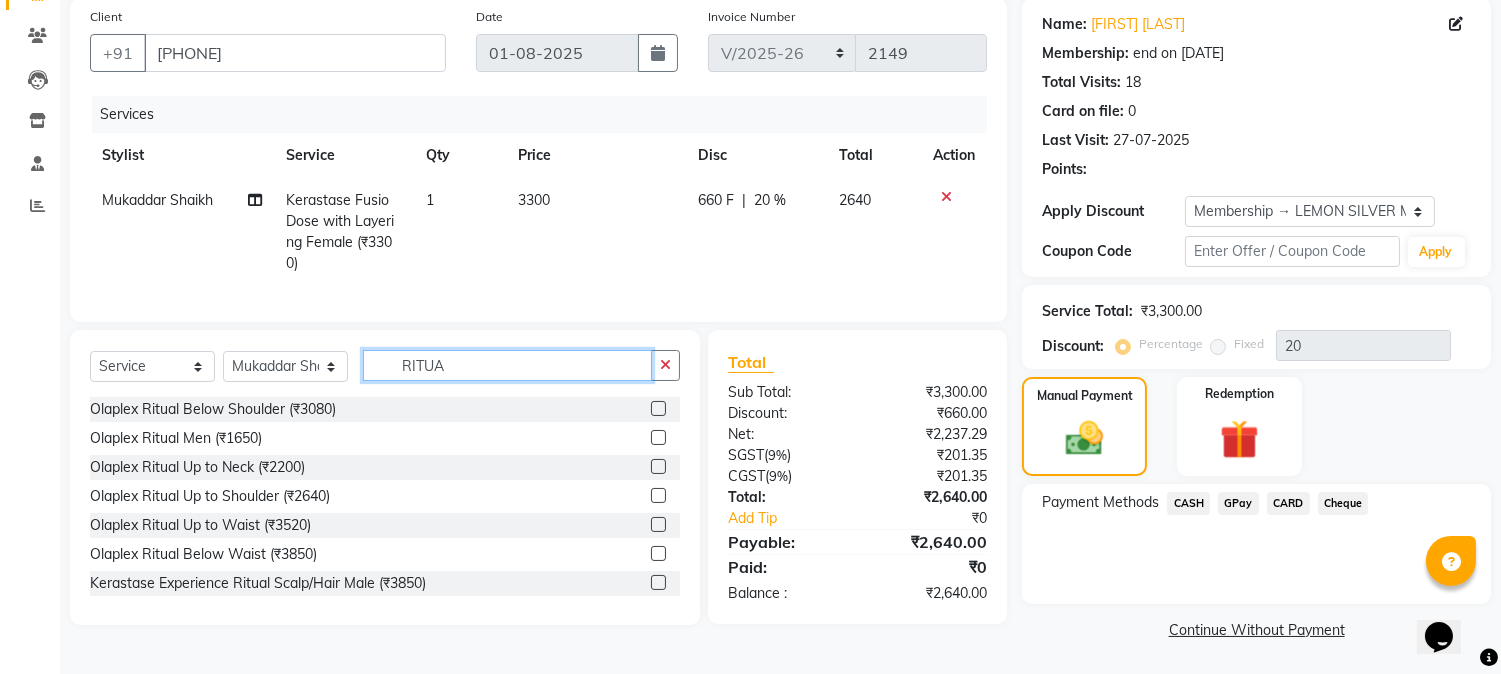 scroll, scrollTop: 367, scrollLeft: 0, axis: vertical 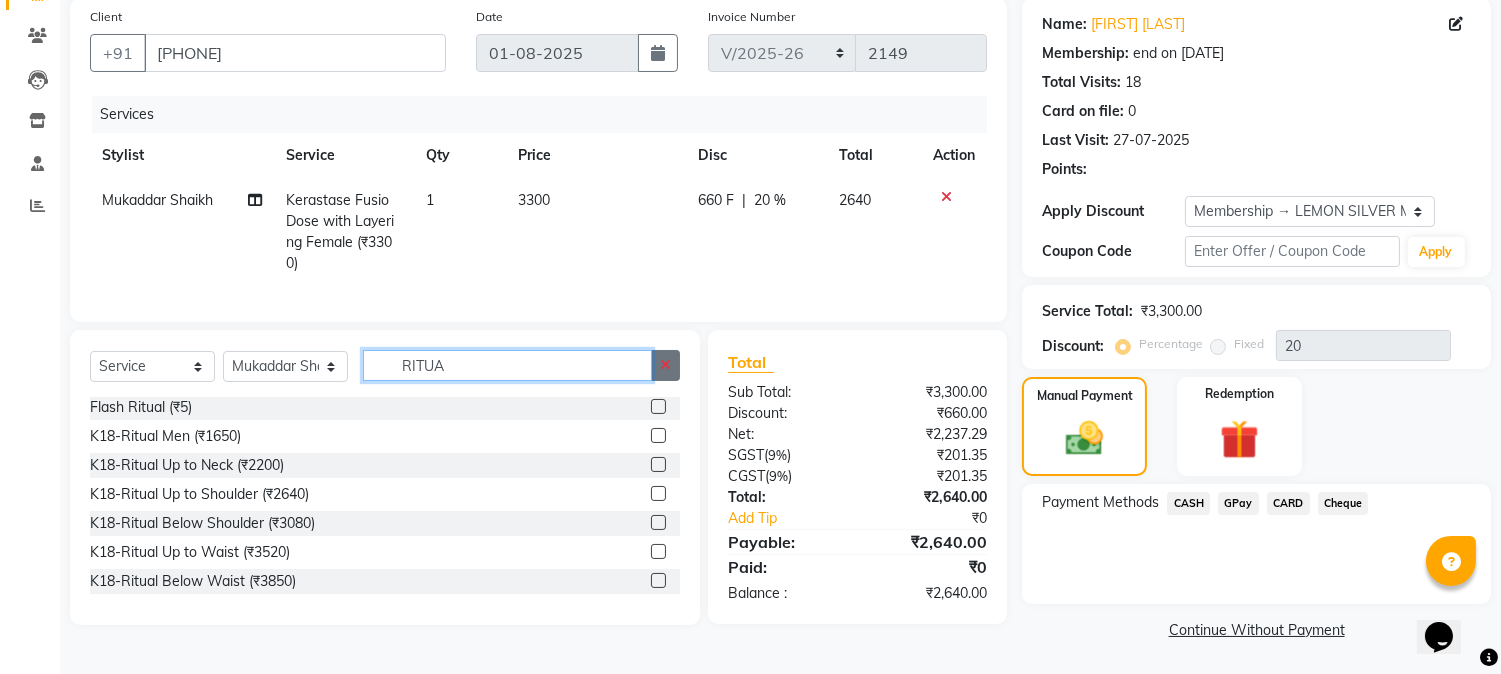 type on "RITUA" 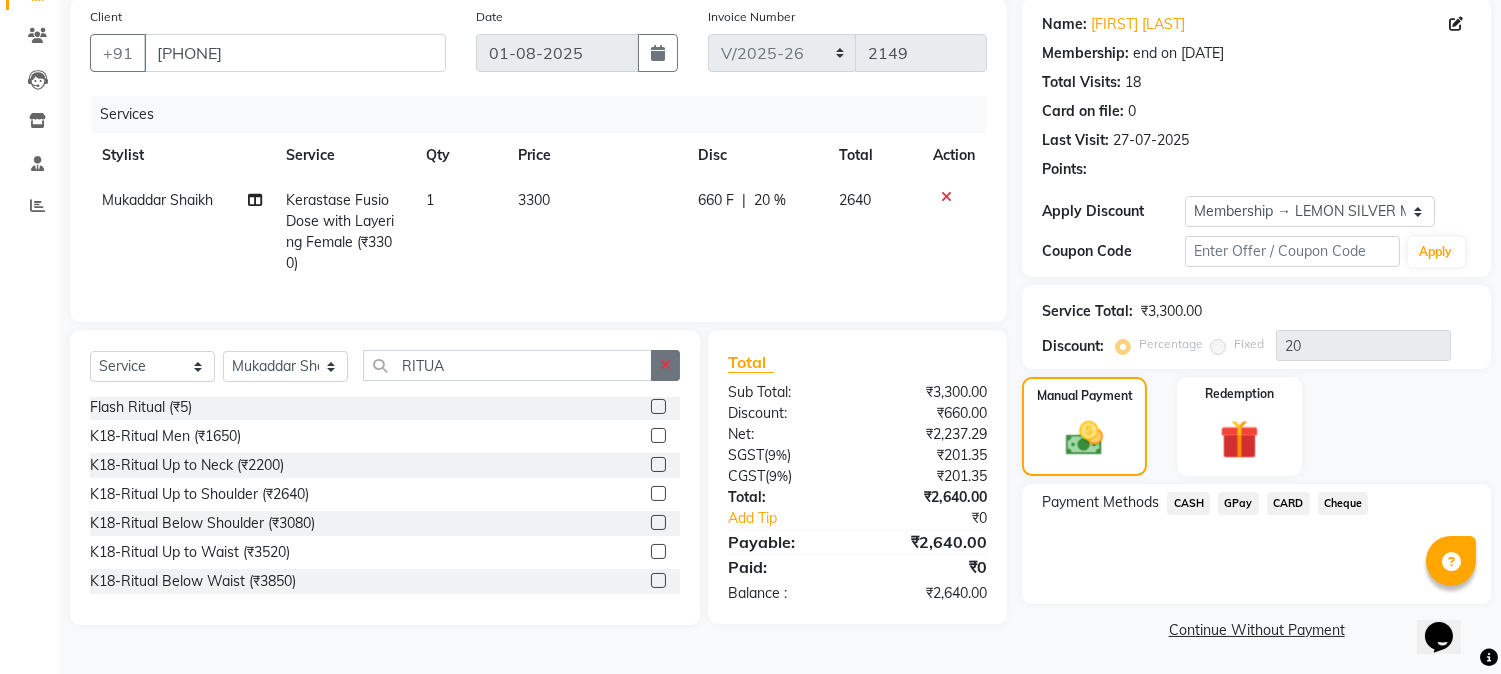 click 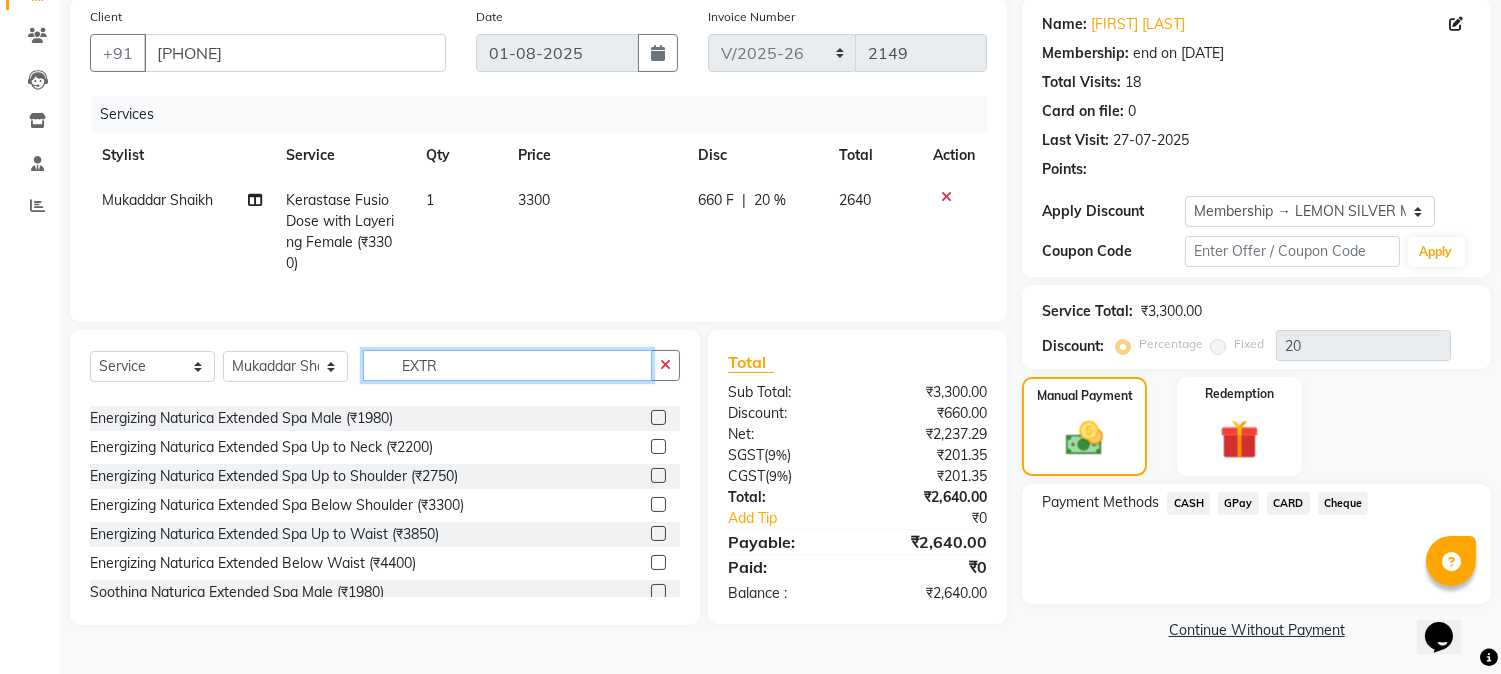 scroll, scrollTop: 90, scrollLeft: 0, axis: vertical 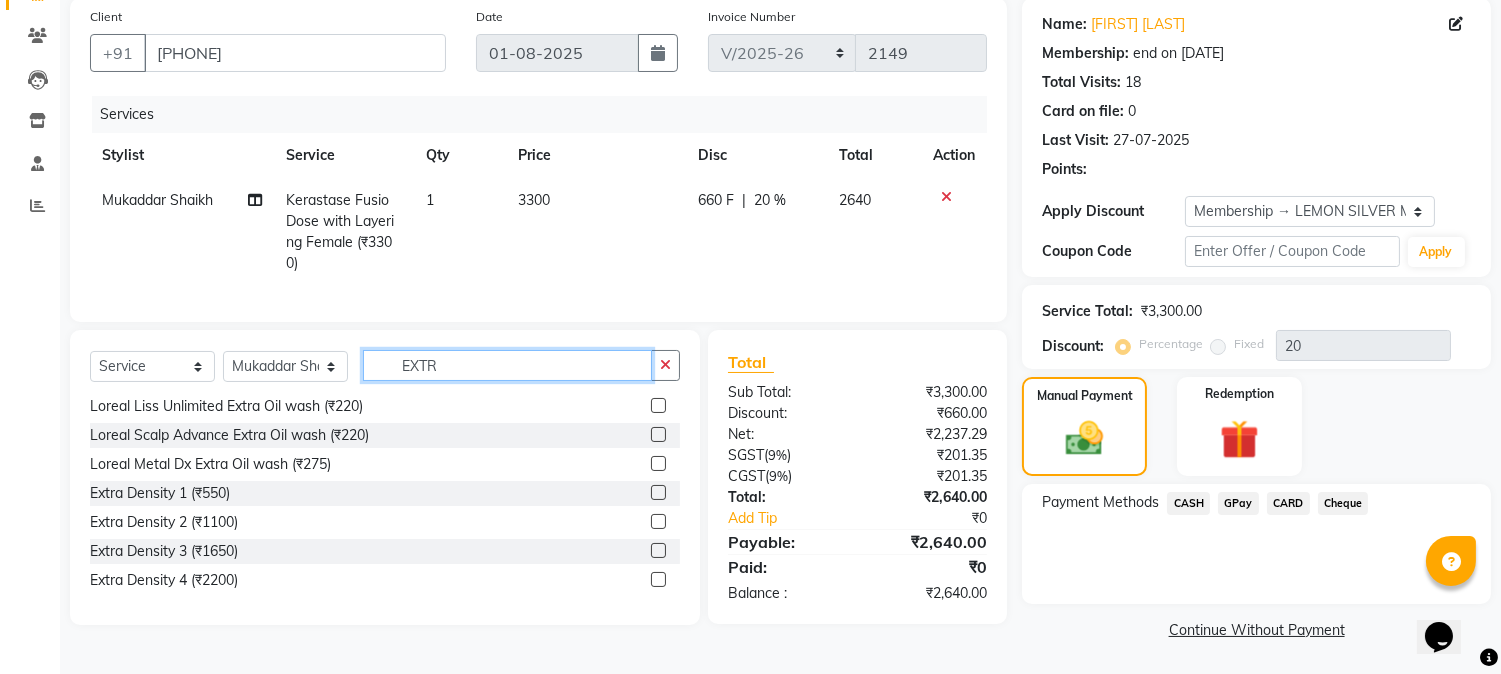 type on "EXTR" 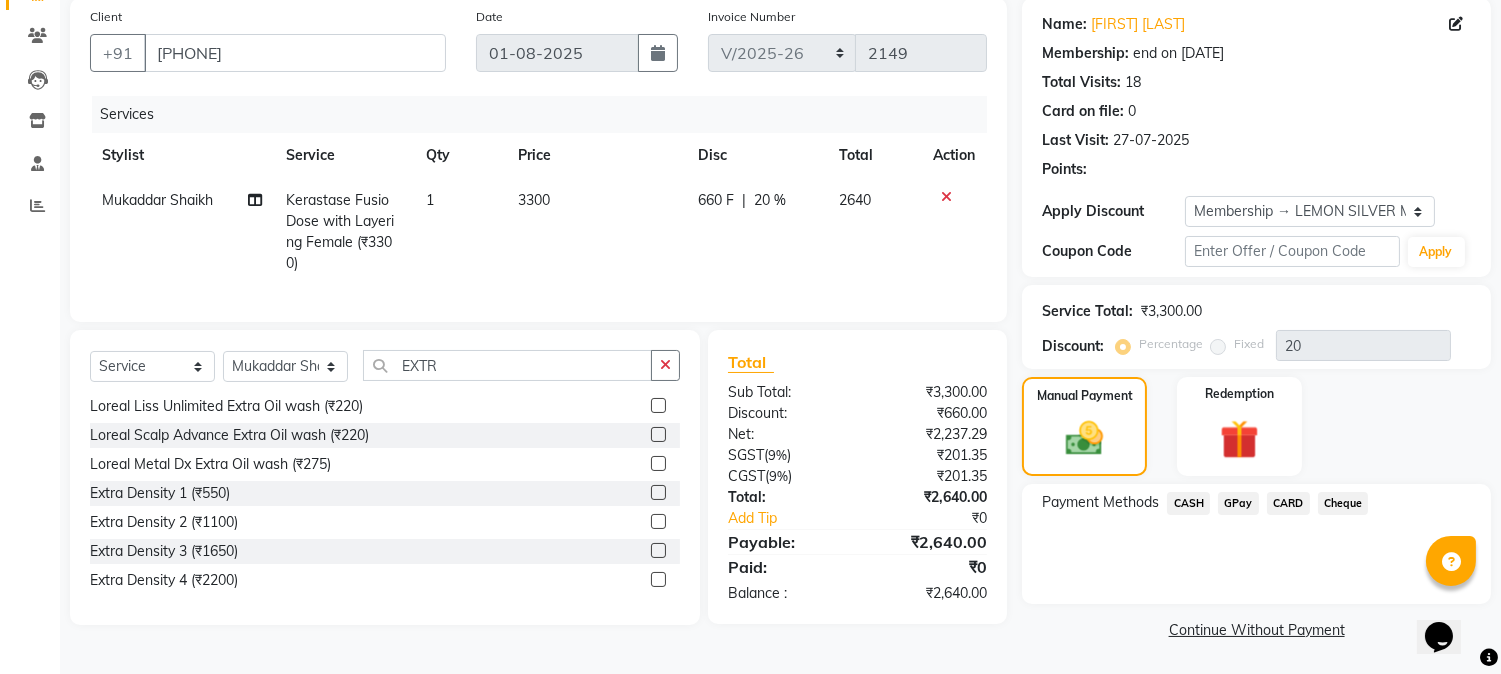 click 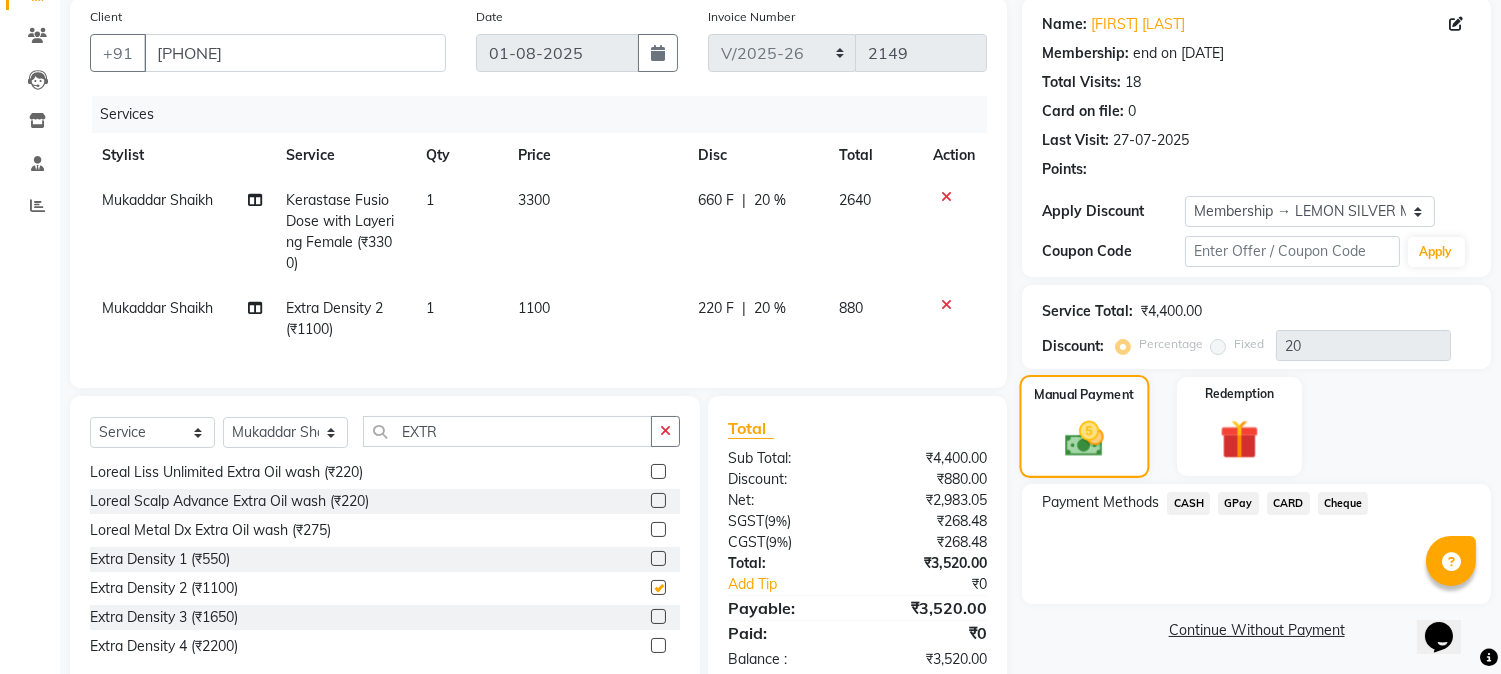 checkbox on "false" 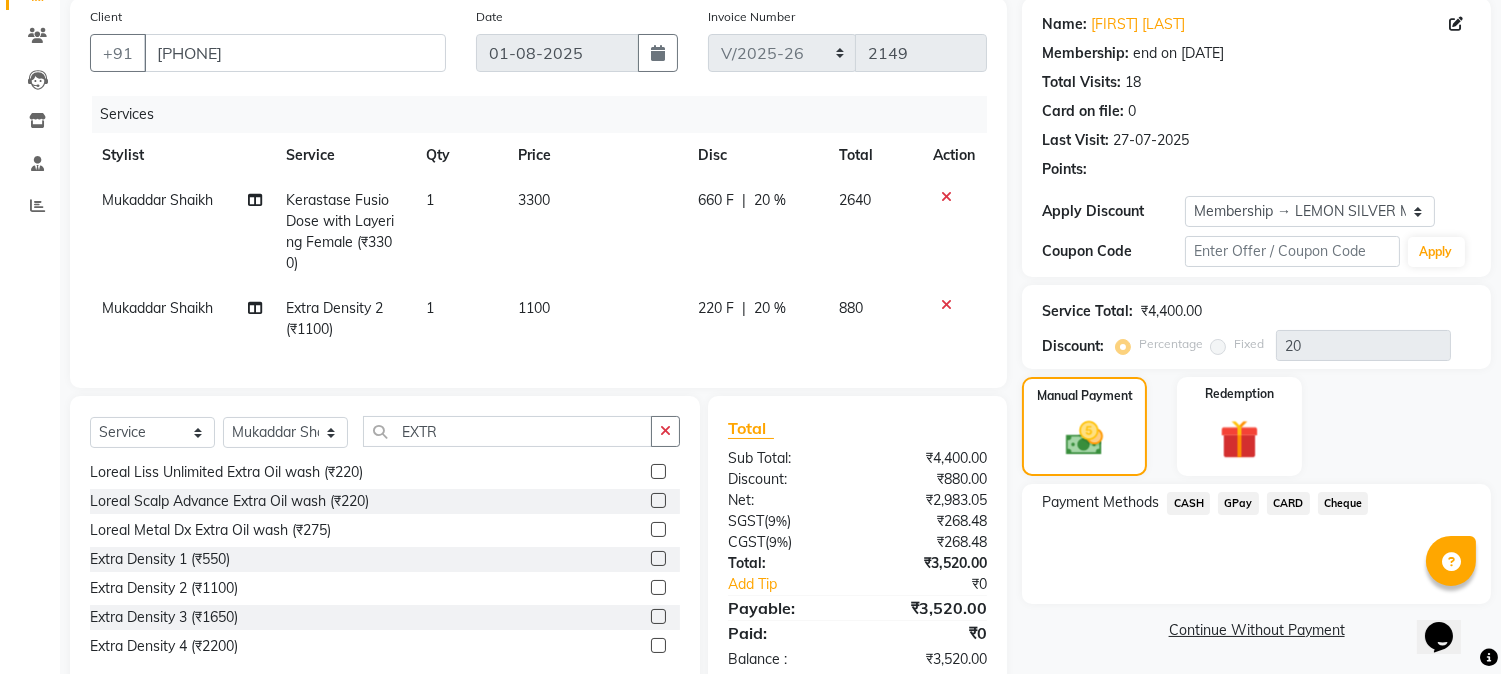 scroll, scrollTop: 215, scrollLeft: 0, axis: vertical 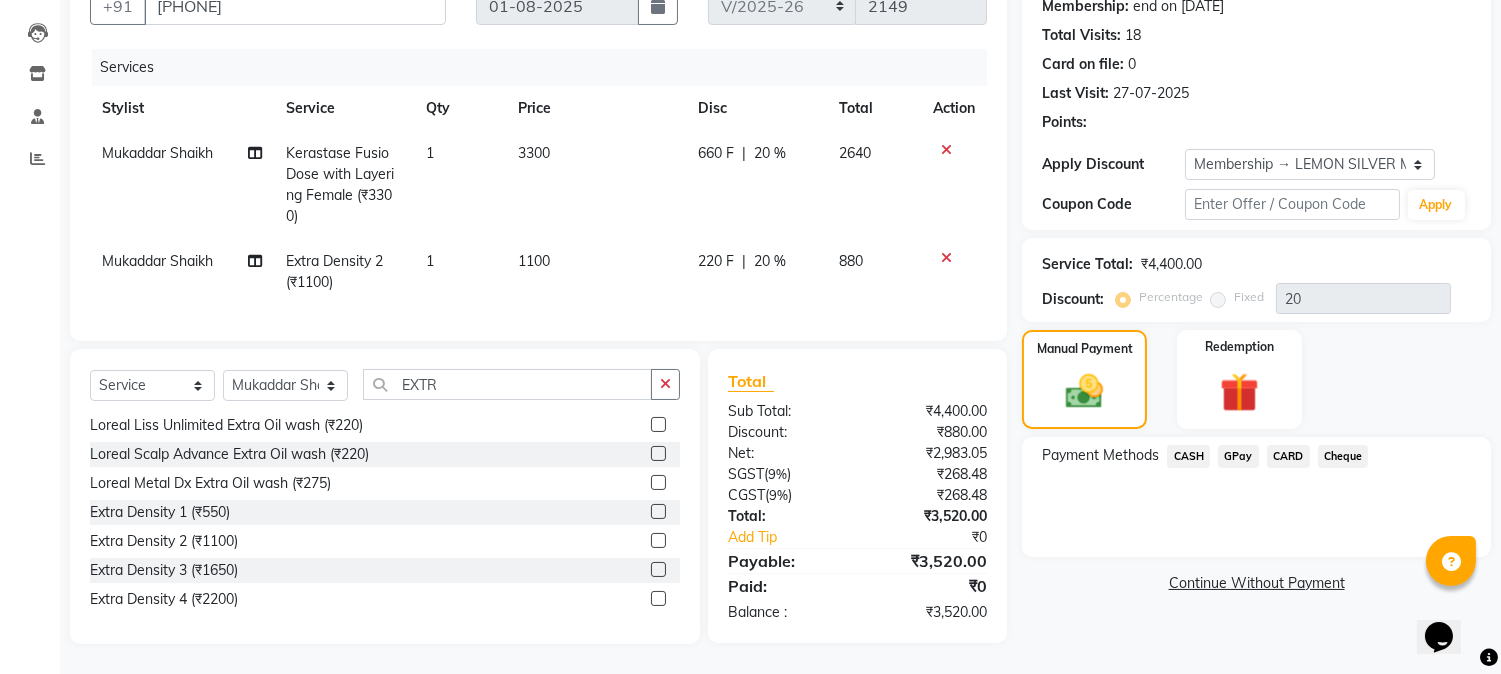 click on "CASH" 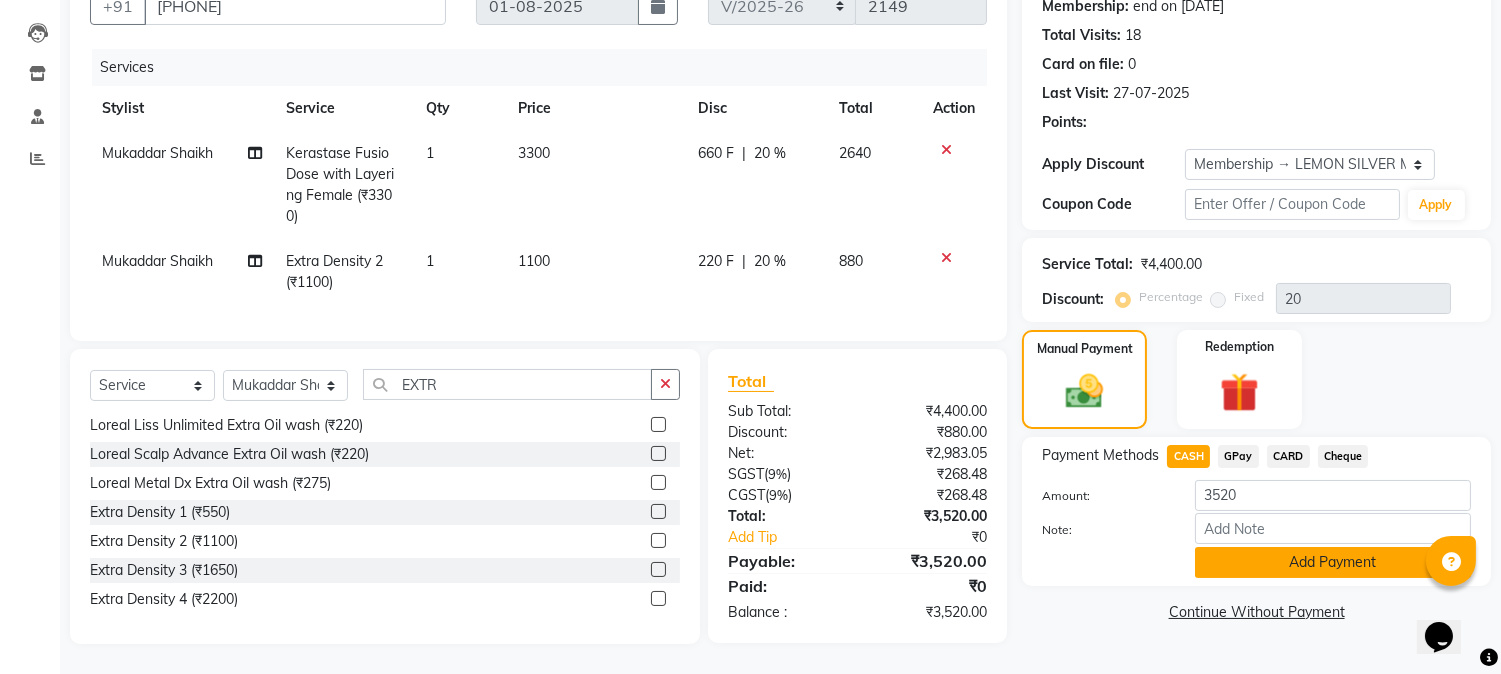 click on "Add Payment" 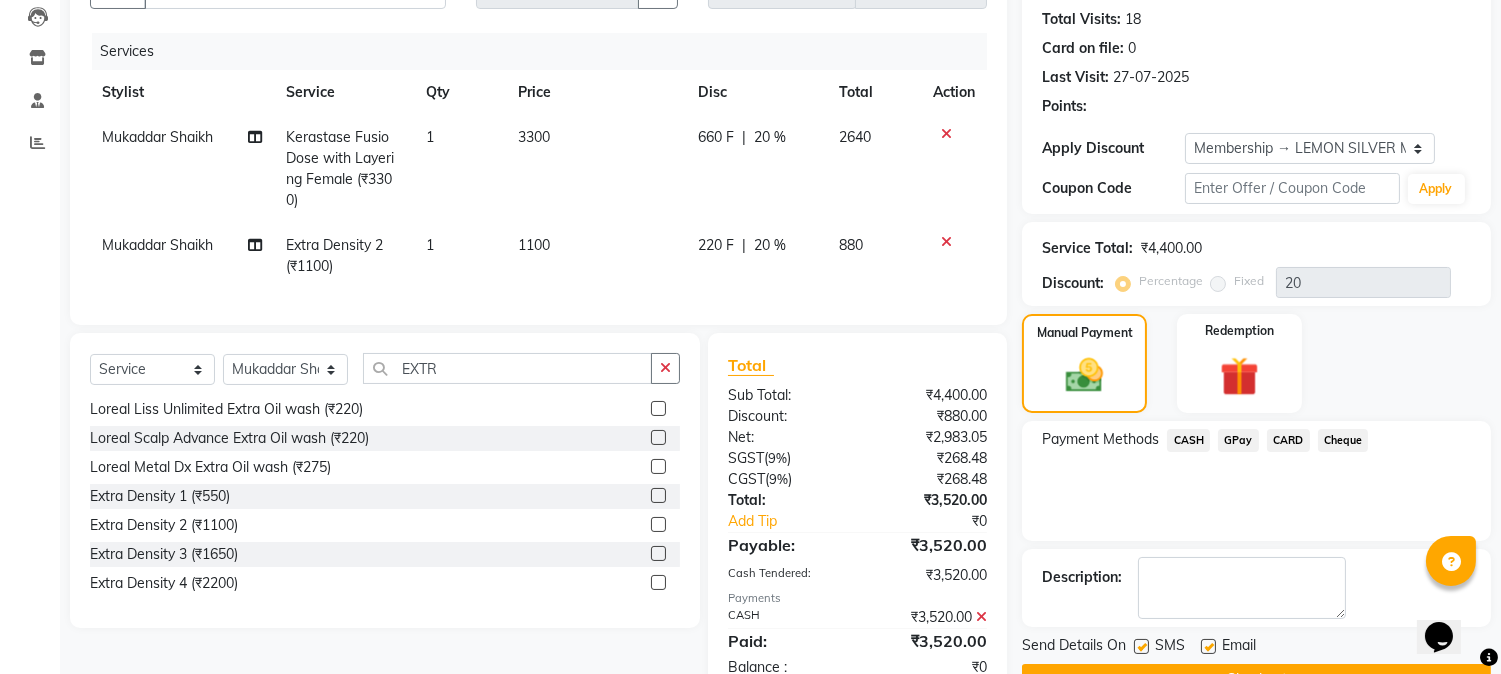 scroll, scrollTop: 384, scrollLeft: 0, axis: vertical 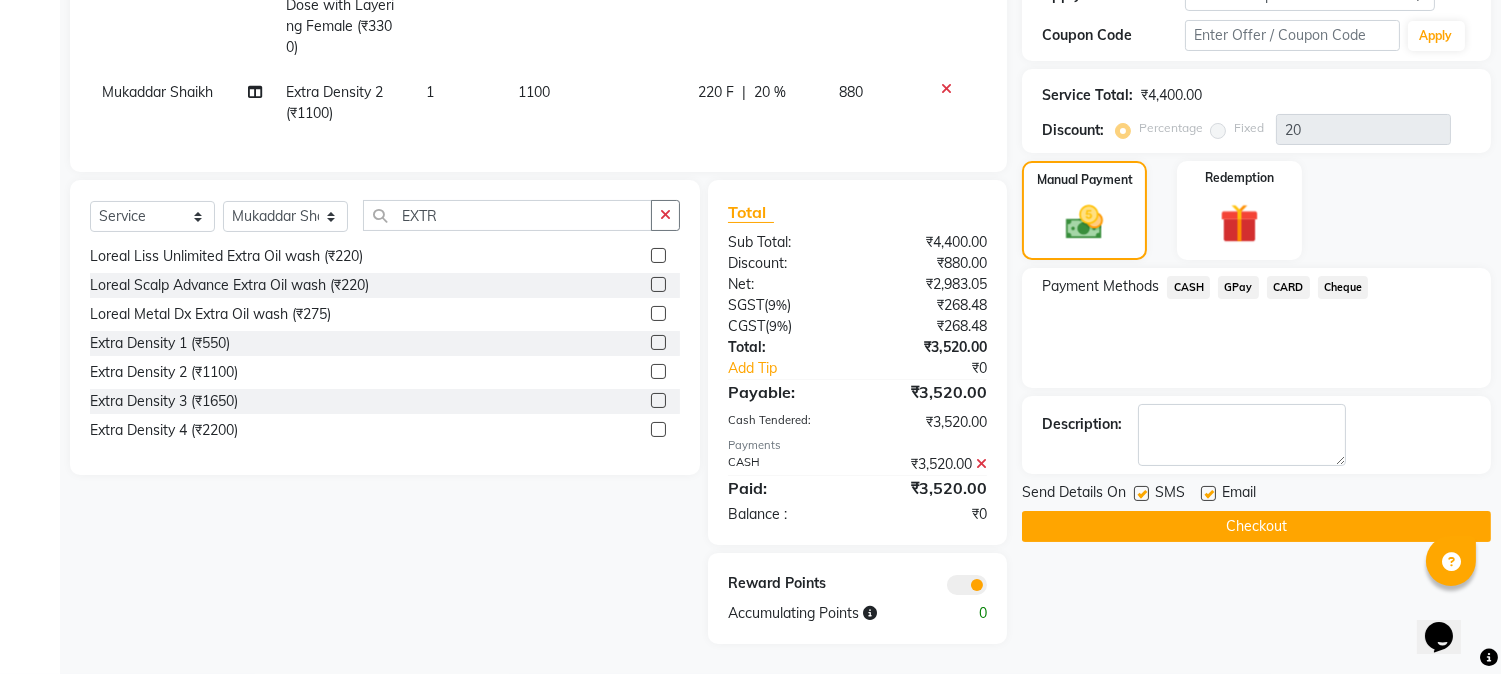click 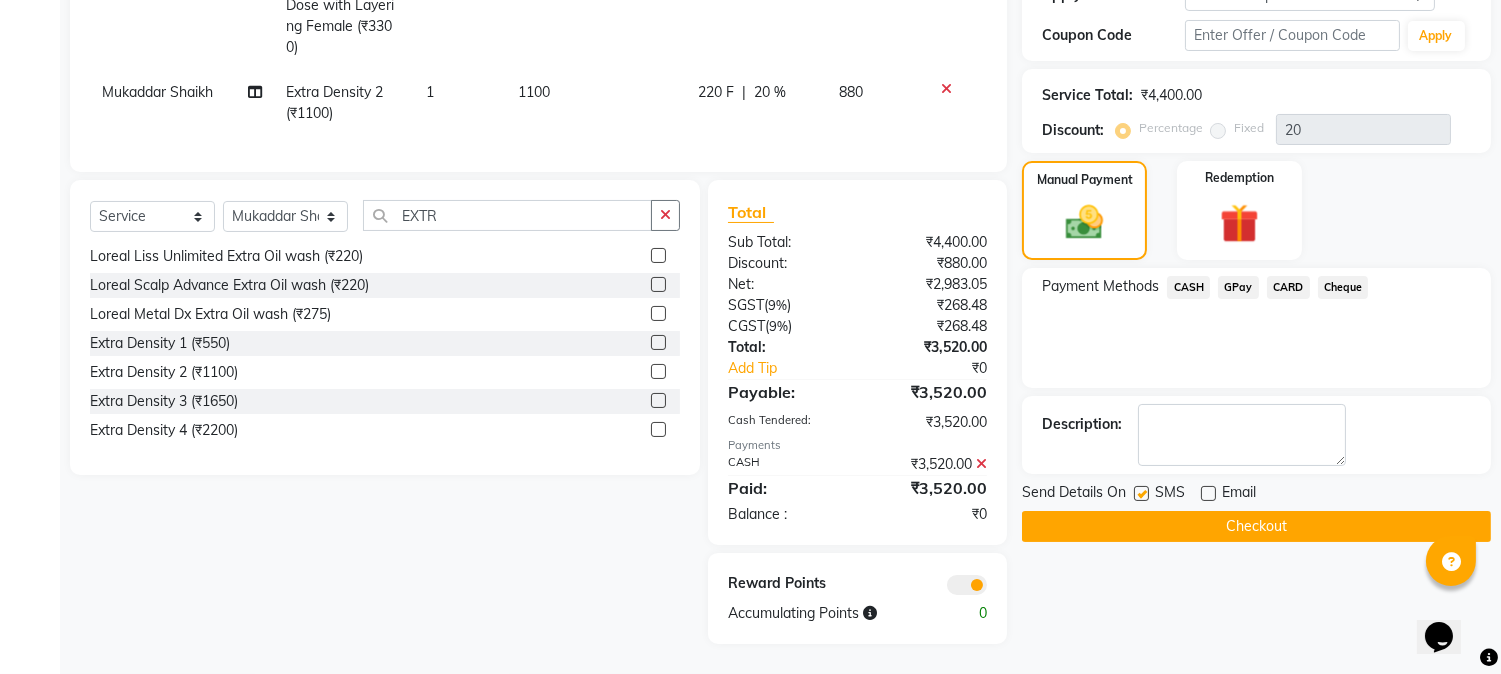click 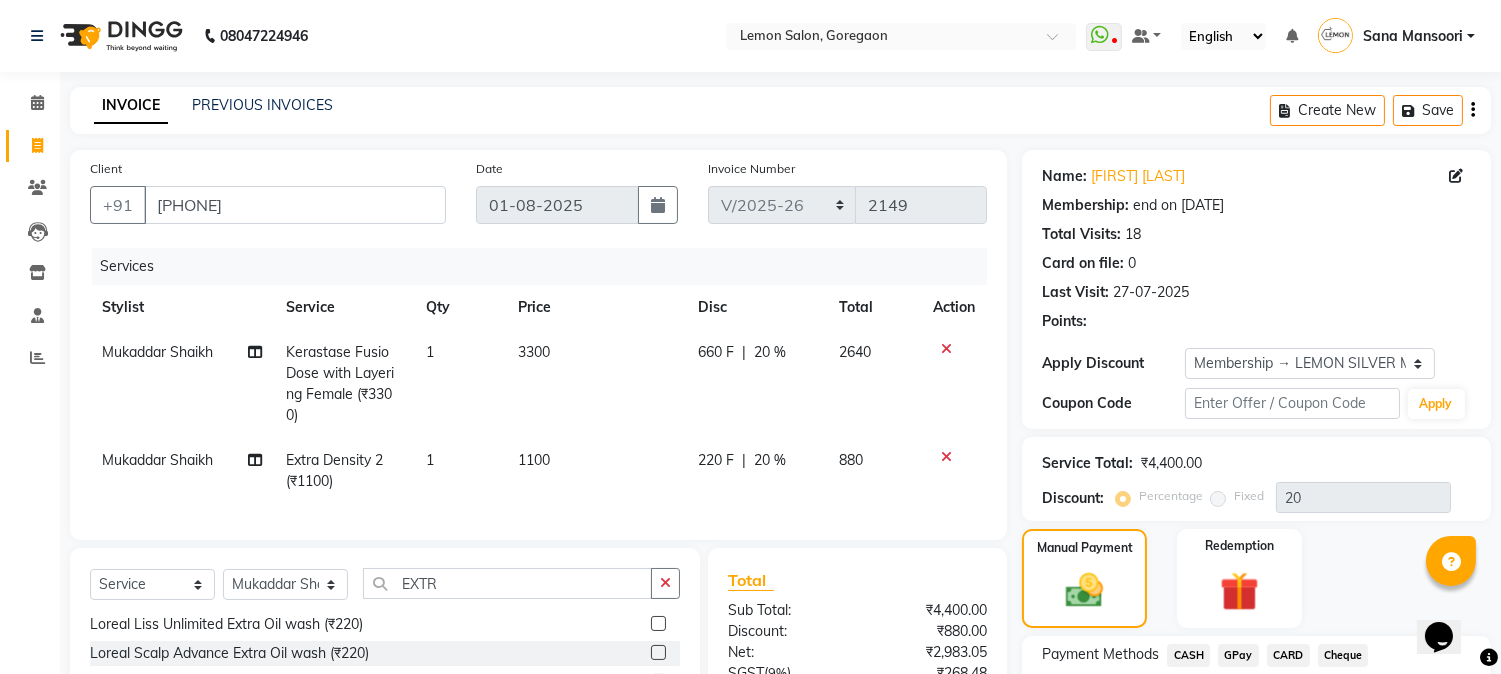 scroll, scrollTop: 384, scrollLeft: 0, axis: vertical 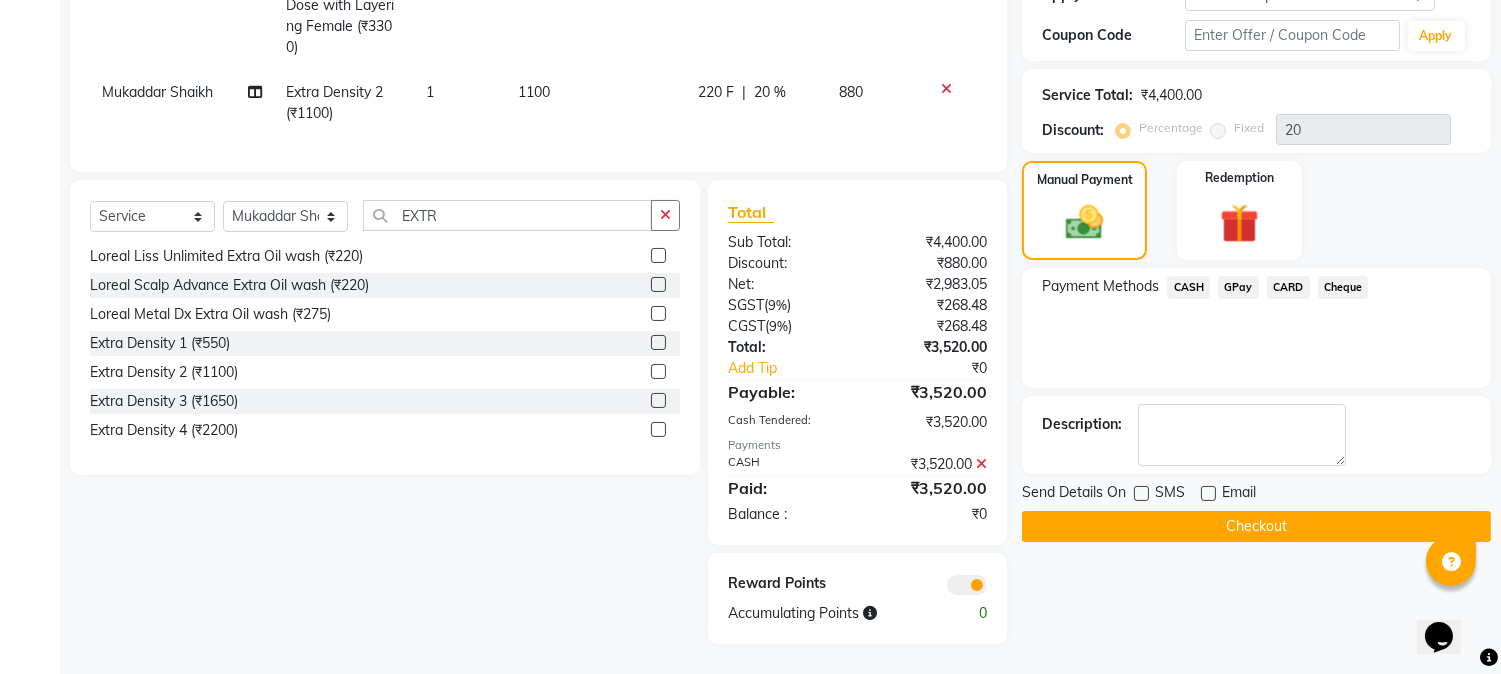 click on "Checkout" 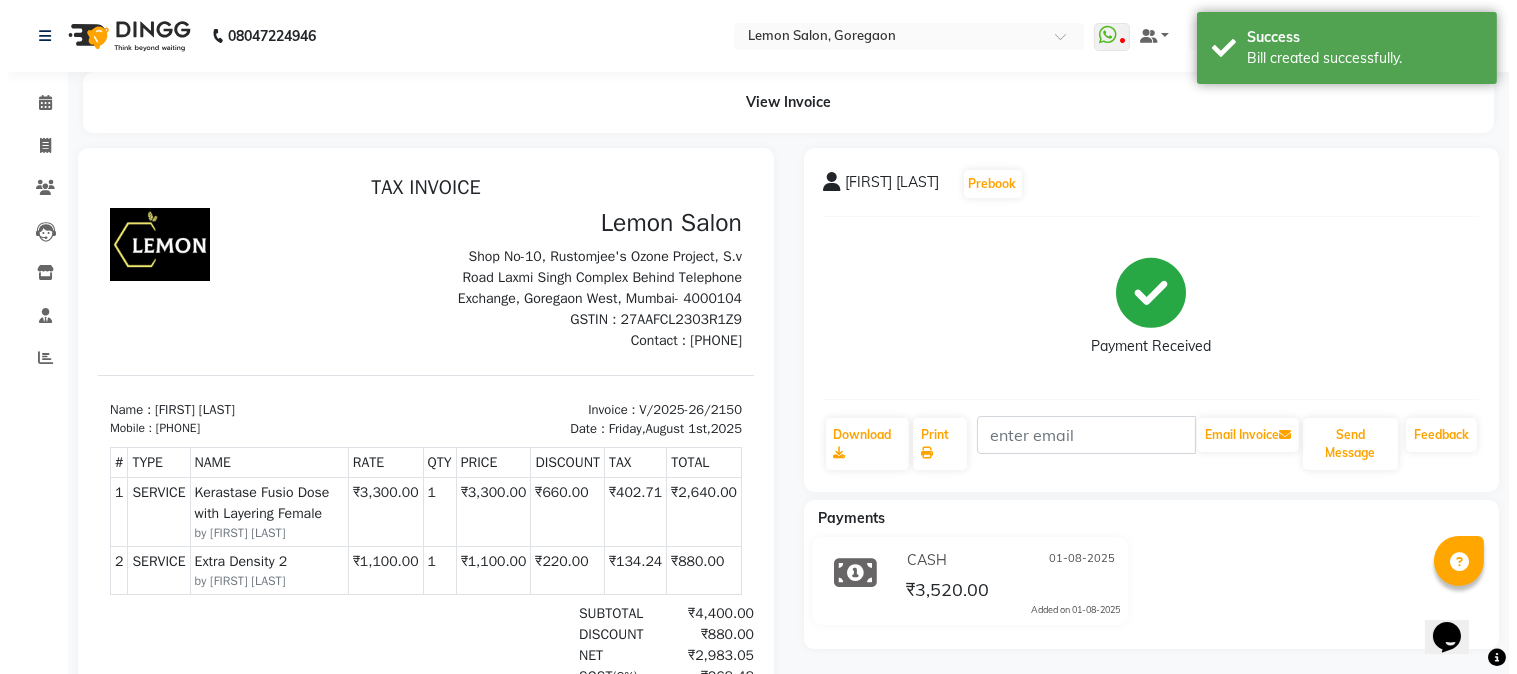 scroll, scrollTop: 0, scrollLeft: 0, axis: both 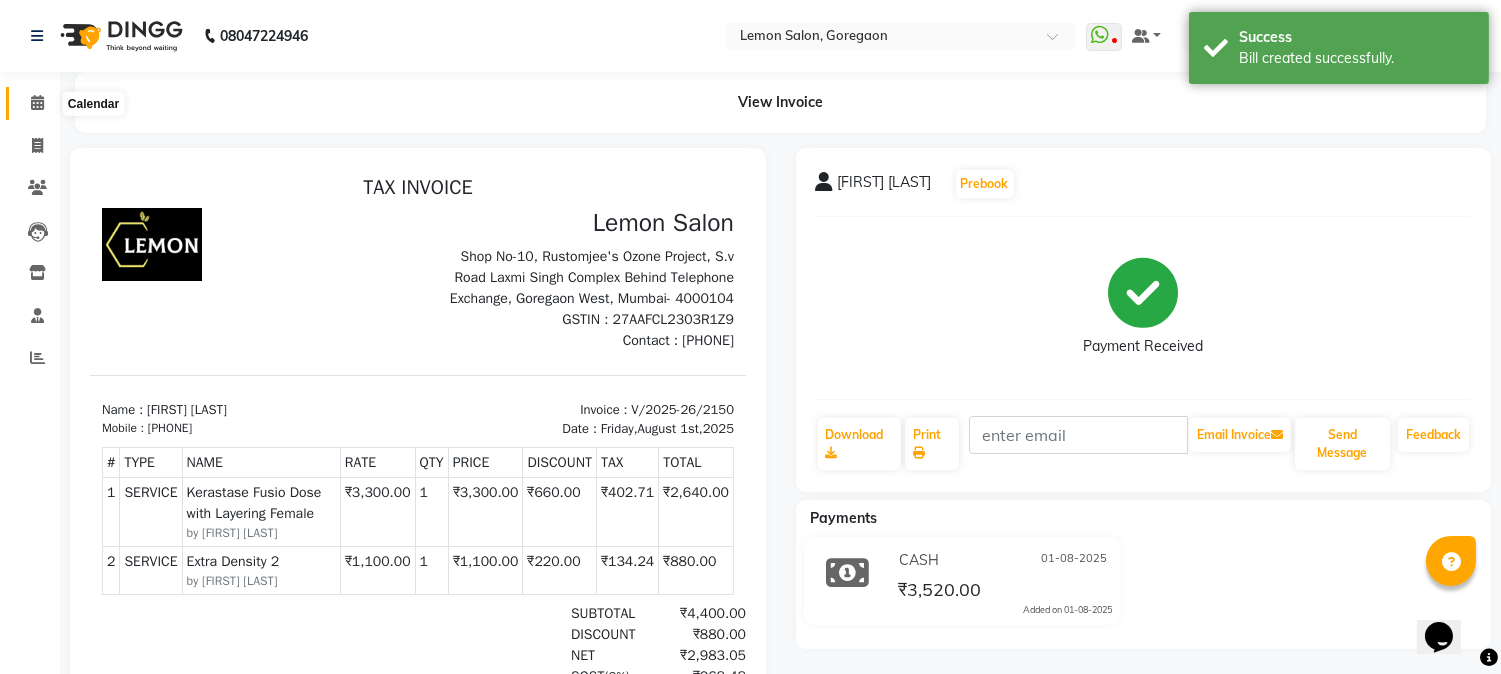 click 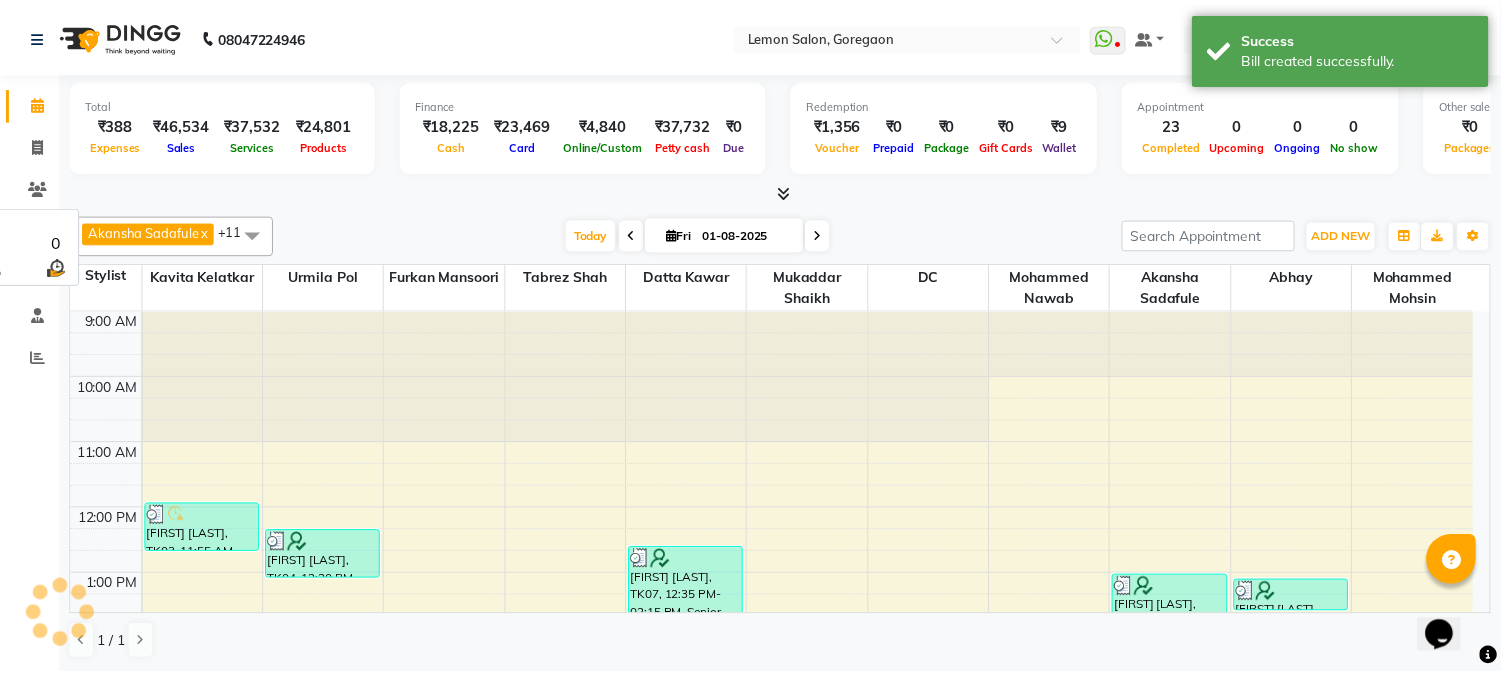 scroll, scrollTop: 0, scrollLeft: 0, axis: both 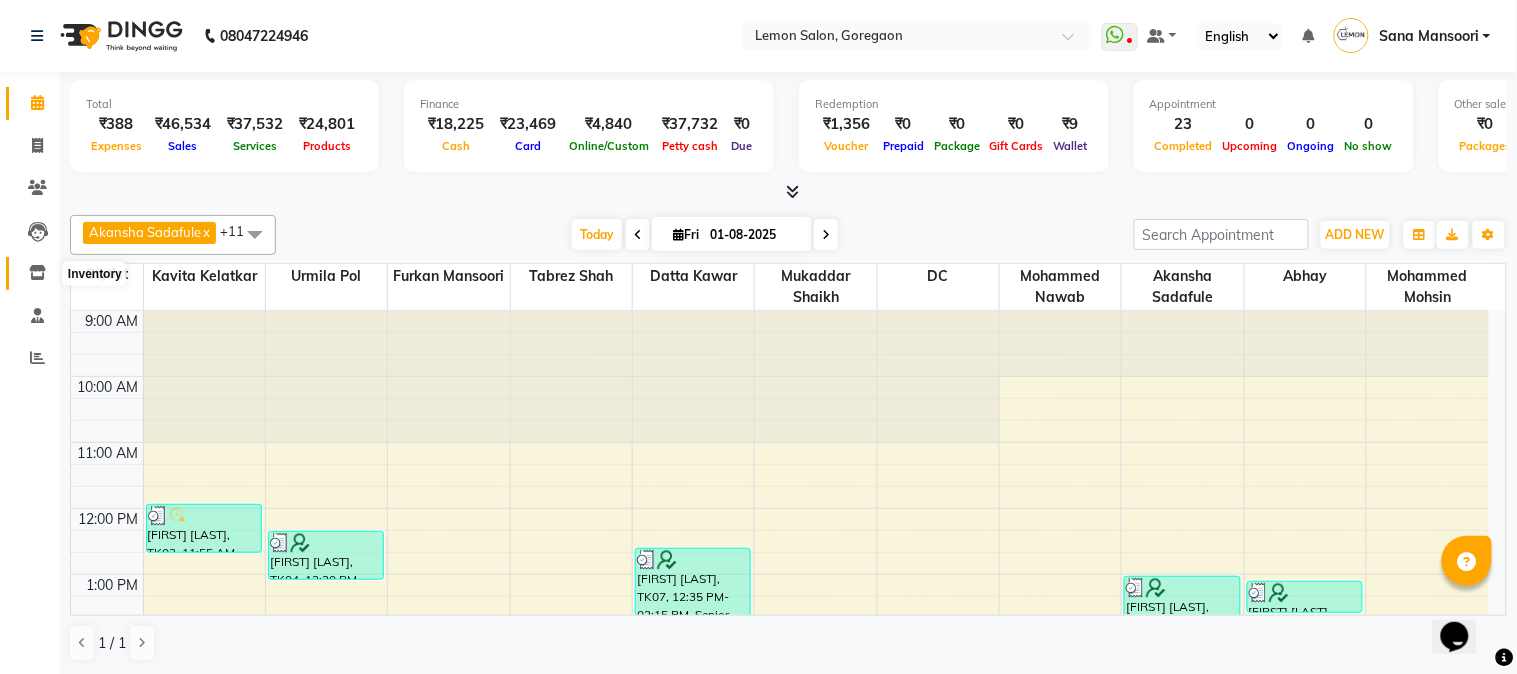 click 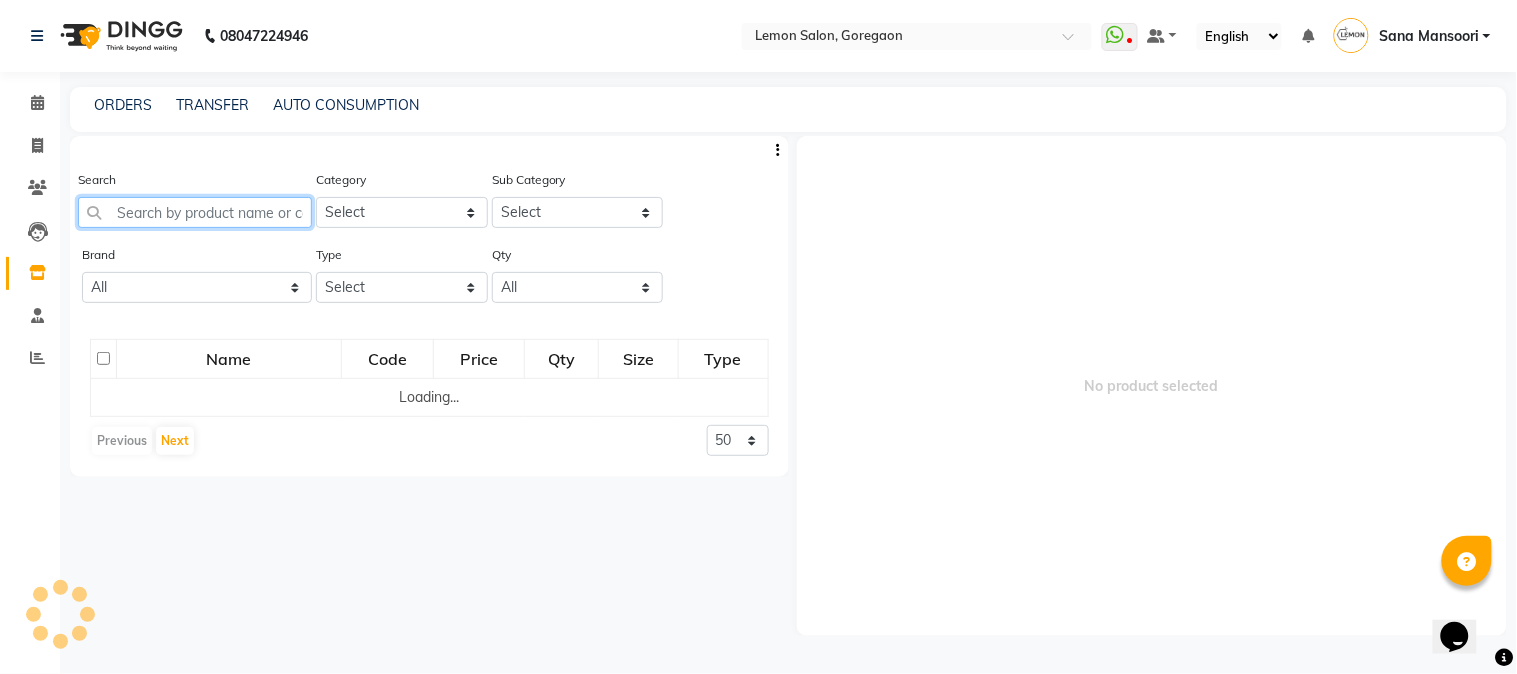 click 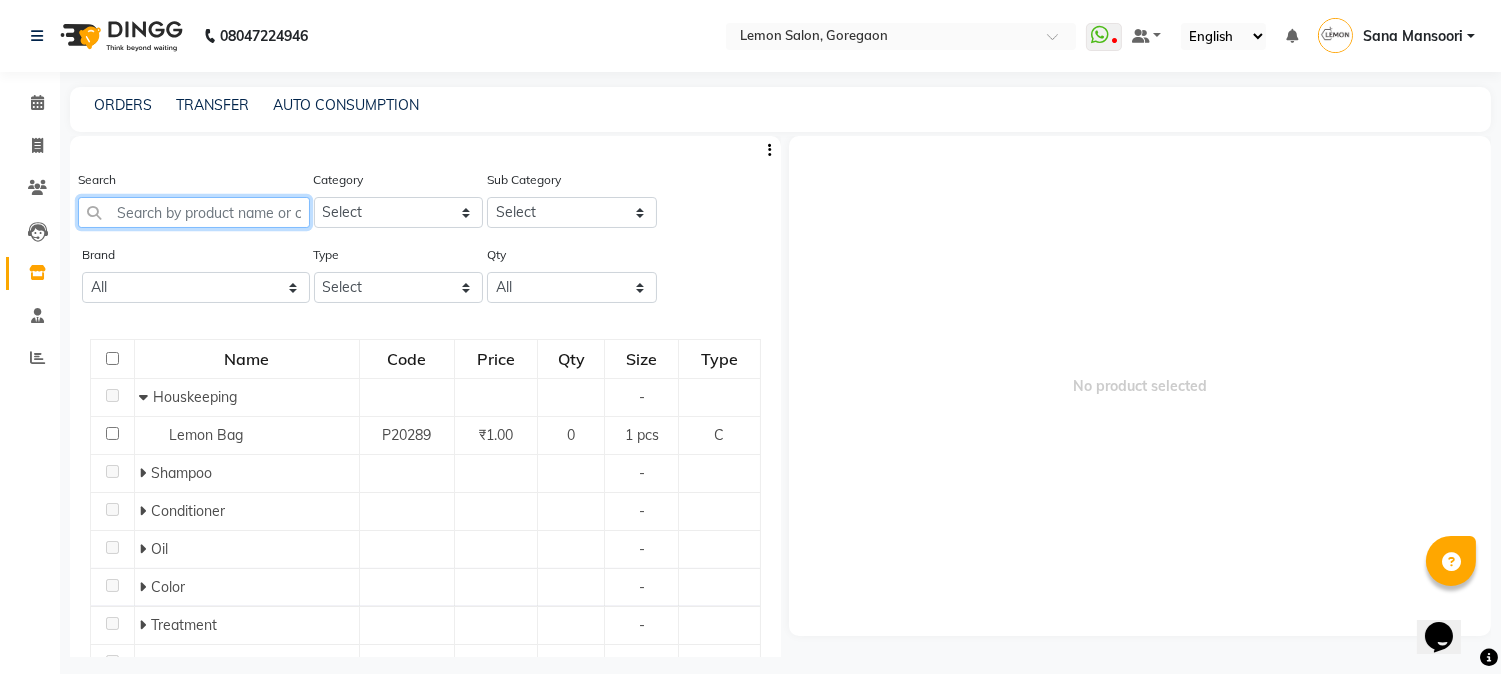 click 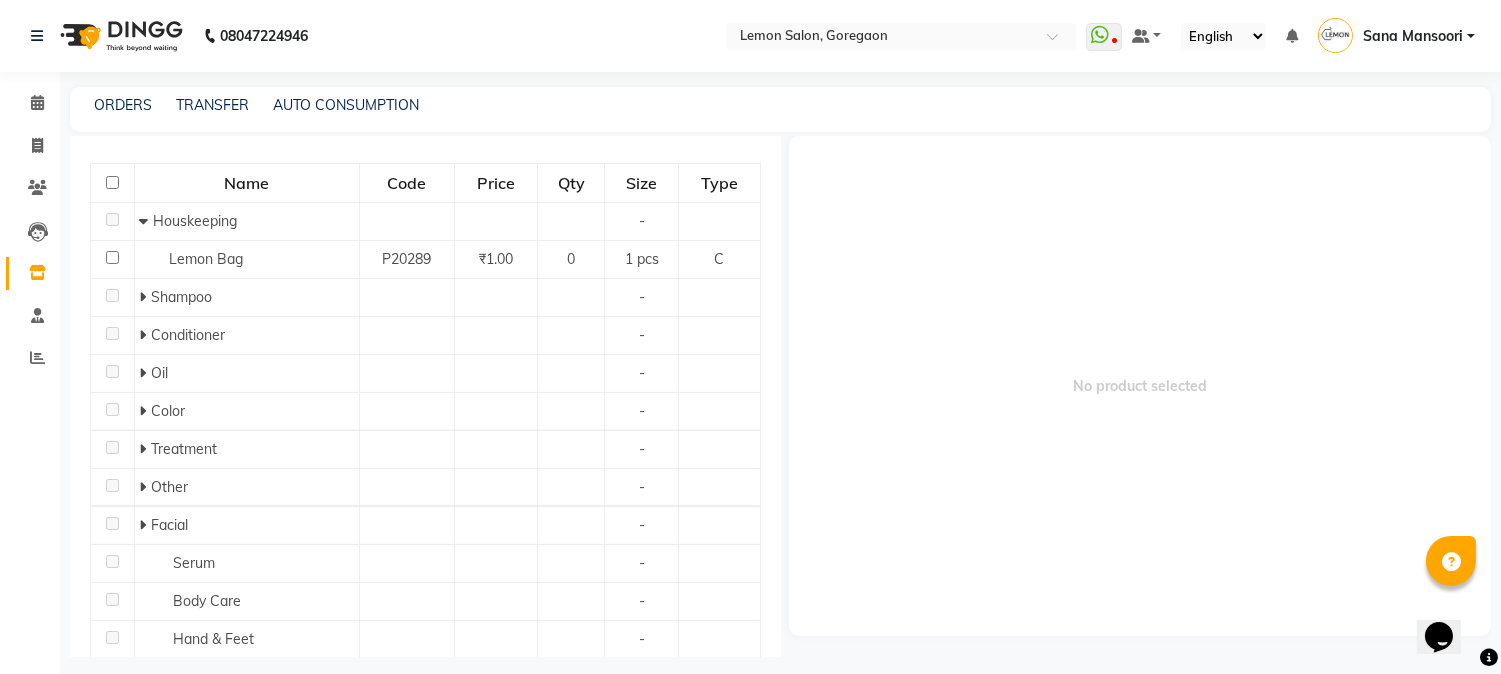 scroll, scrollTop: 315, scrollLeft: 0, axis: vertical 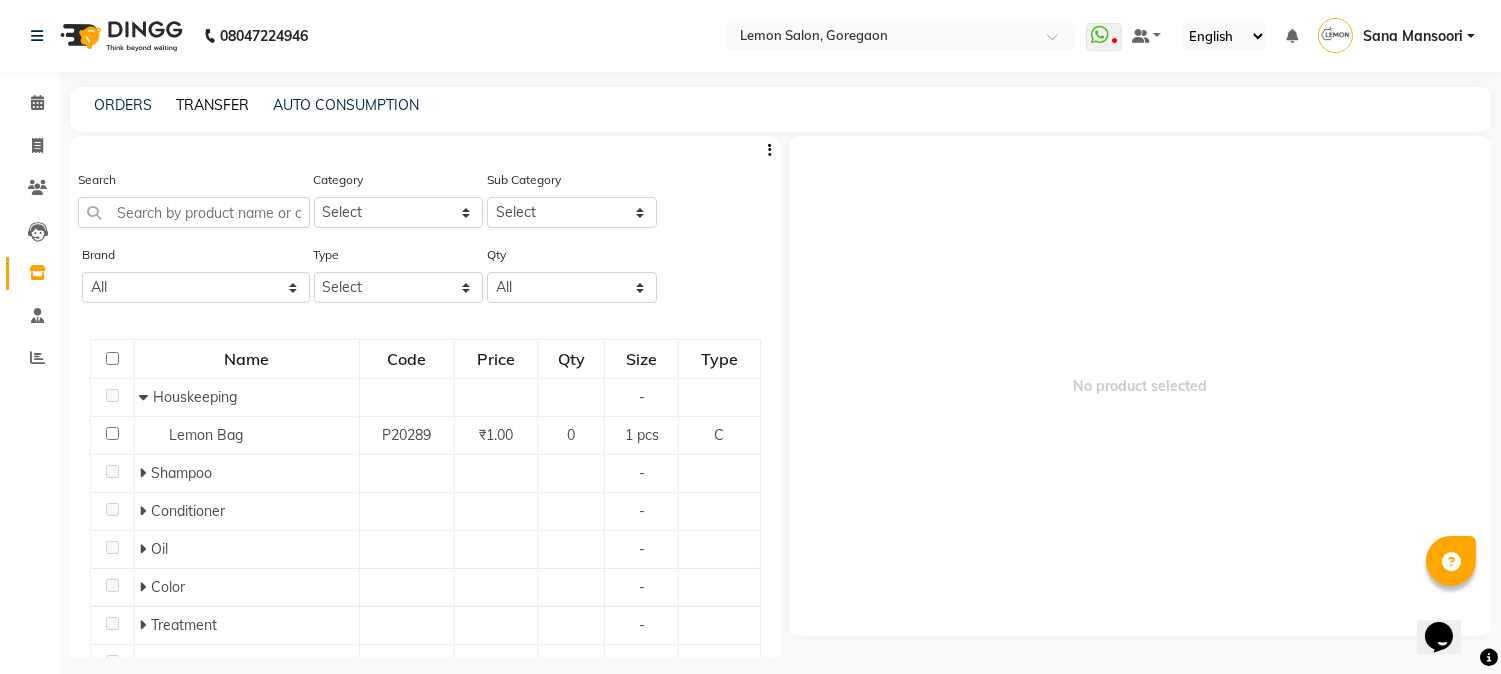 click on "TRANSFER" 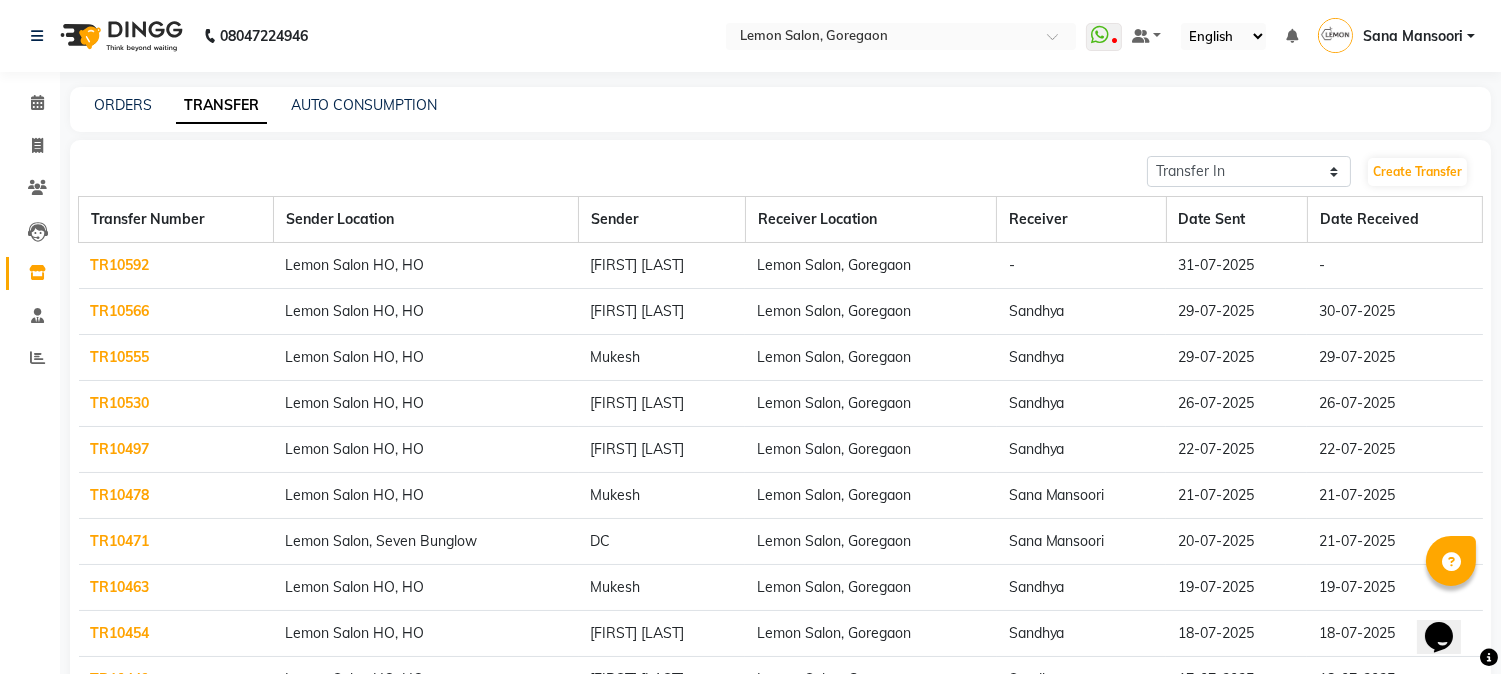 click on "TR10592" 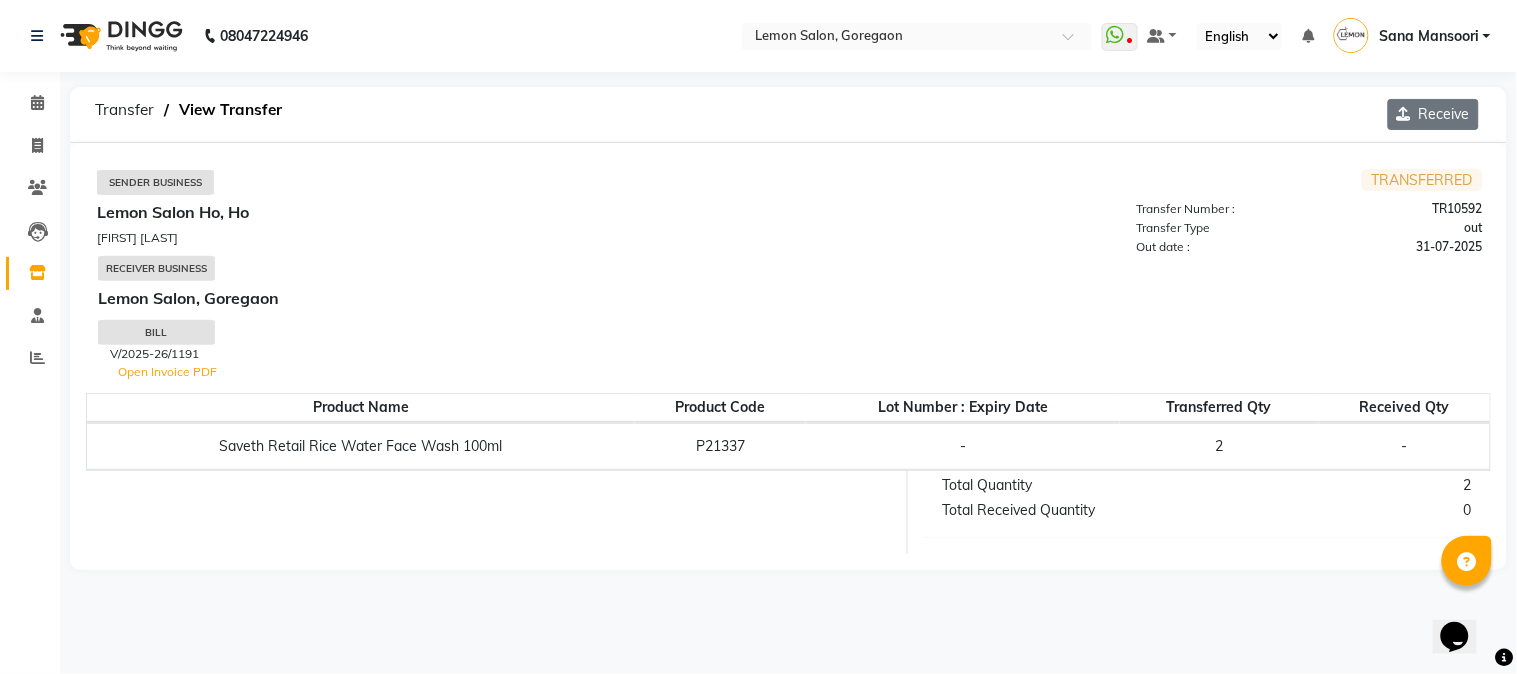 click on "Receive" 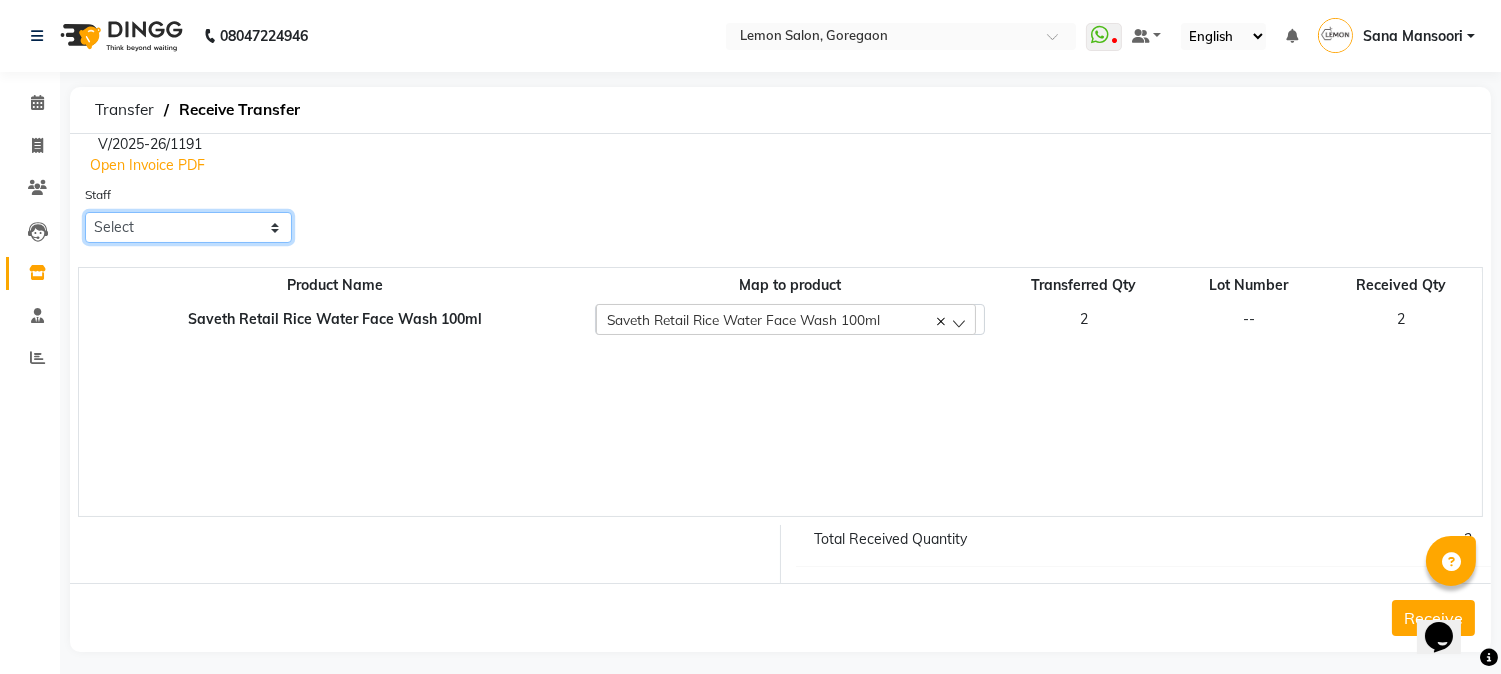 click on "Select Abhay  Akansha Sadafule Asma Dshpande Datta Kawar DC Furkan Mansoori Jenny Shah kavita Kelatkar  Manisha Mohammed Mohsin  Mohammed Nawab  Mukaddar Shaikh Pranali Jagtap Sana Mansoori Sandhya Tabrez Shah  Urmila Pol" at bounding box center [188, 227] 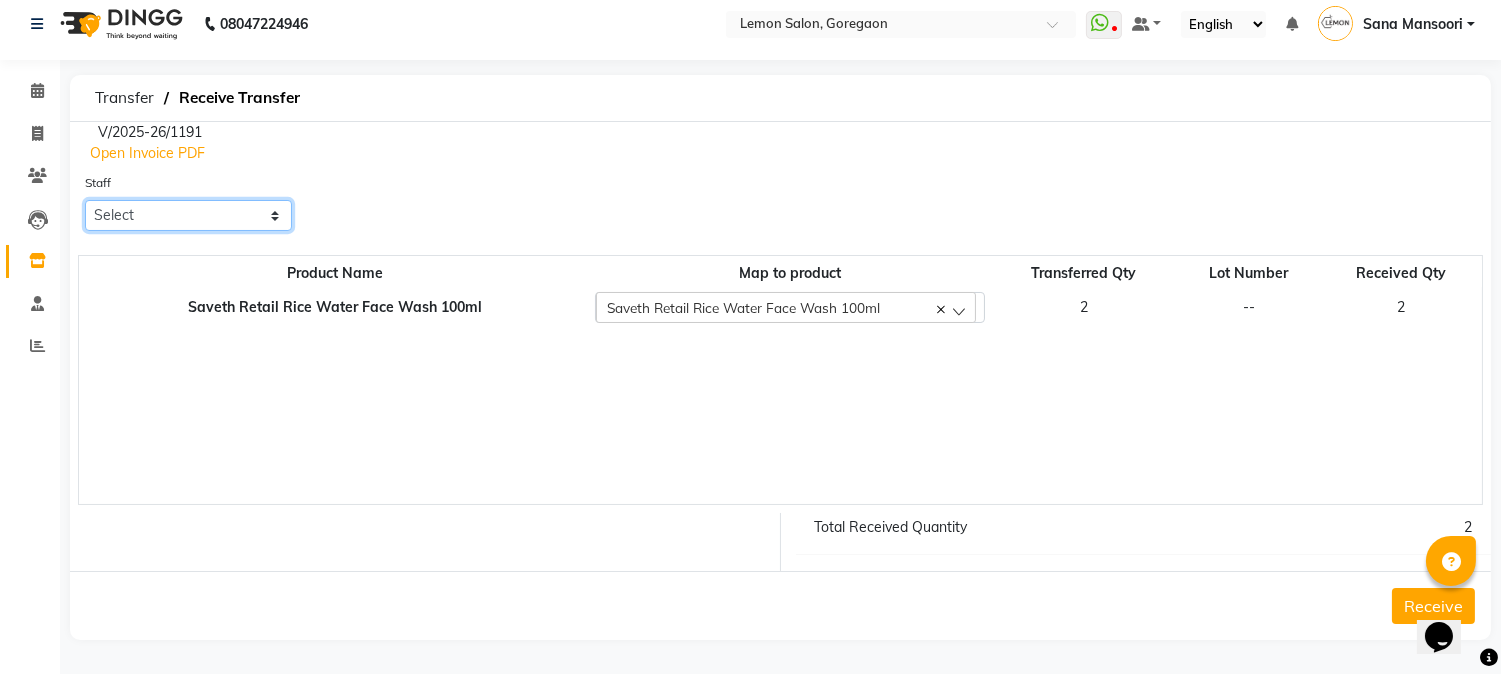 click on "Select Abhay  Akansha Sadafule Asma Dshpande Datta Kawar DC Furkan Mansoori Jenny Shah kavita Kelatkar  Manisha Mohammed Mohsin  Mohammed Nawab  Mukaddar Shaikh Pranali Jagtap Sana Mansoori Sandhya Tabrez Shah  Urmila Pol" at bounding box center (188, 215) 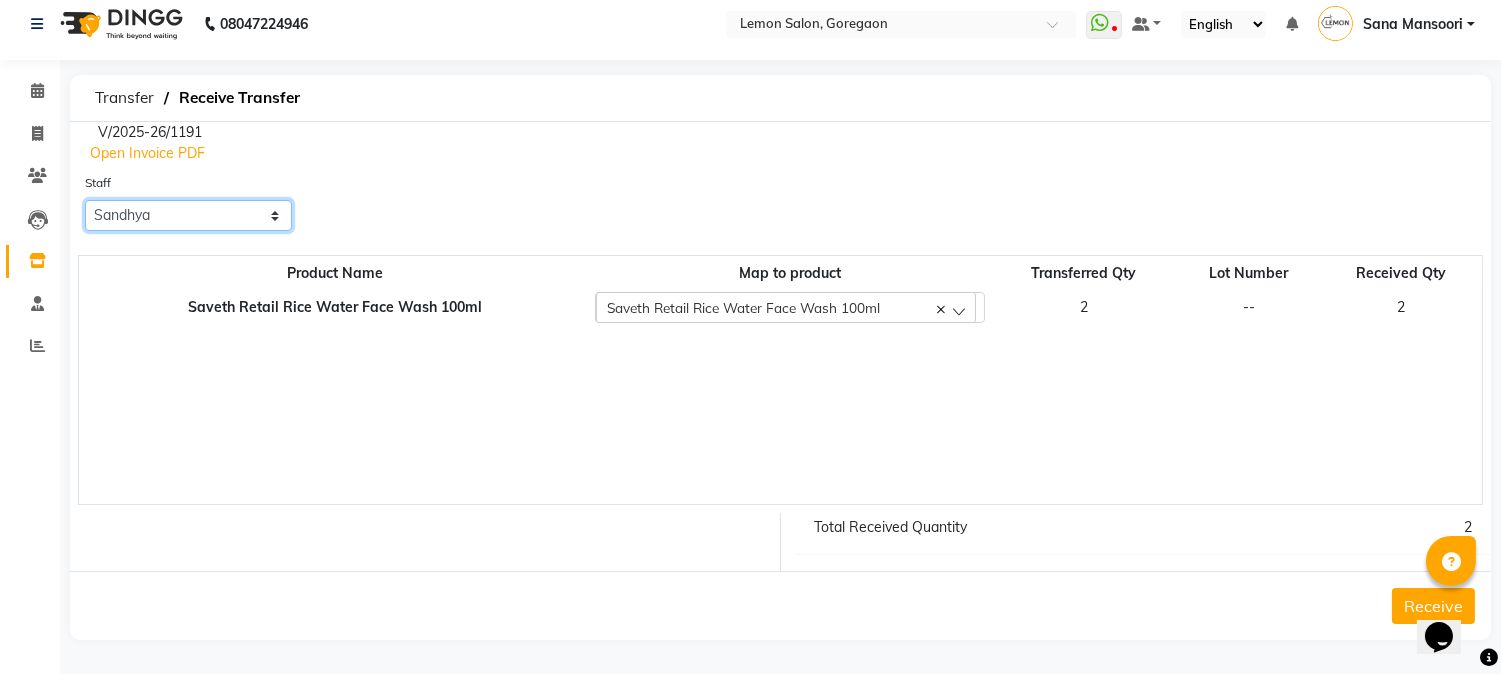 click on "Select Abhay  Akansha Sadafule Asma Dshpande Datta Kawar DC Furkan Mansoori Jenny Shah kavita Kelatkar  Manisha Mohammed Mohsin  Mohammed Nawab  Mukaddar Shaikh Pranali Jagtap Sana Mansoori Sandhya Tabrez Shah  Urmila Pol" at bounding box center [188, 215] 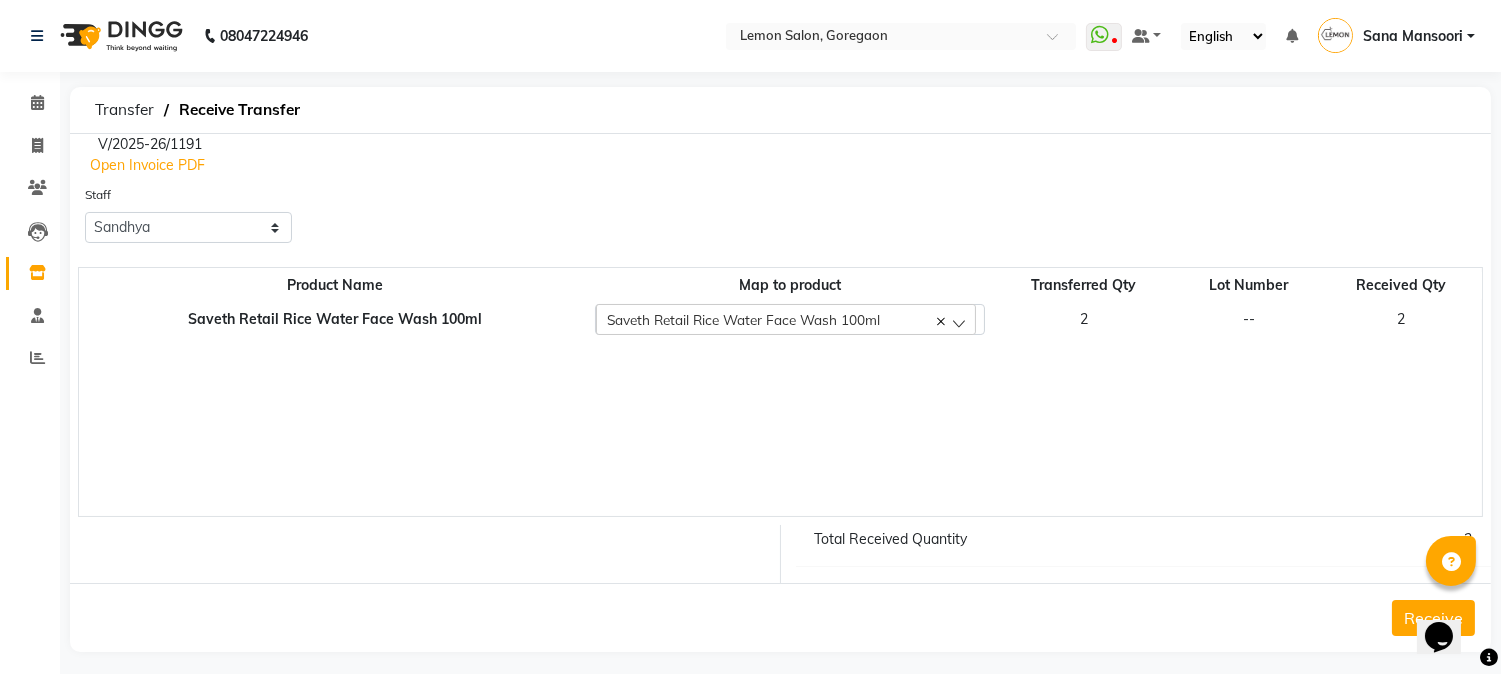 click on "Receive" 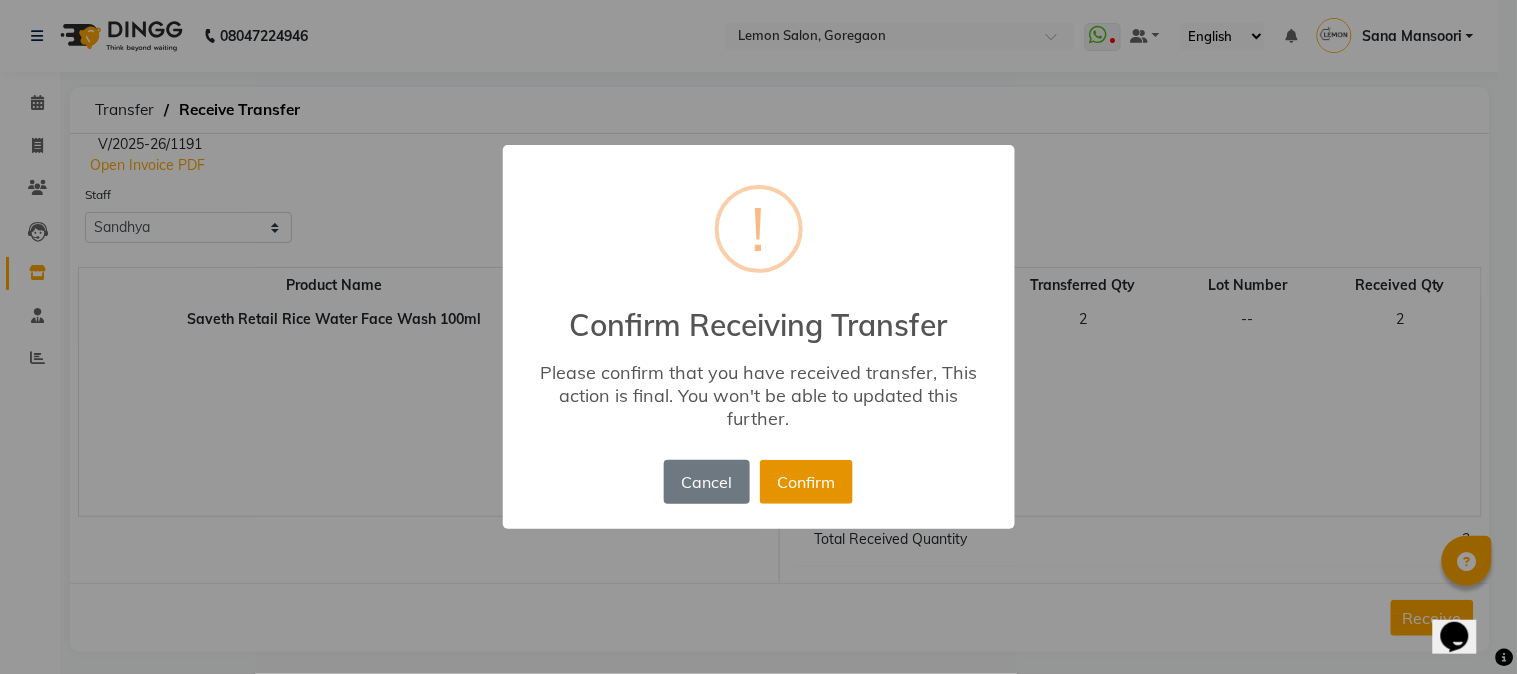 click on "Confirm" at bounding box center [806, 482] 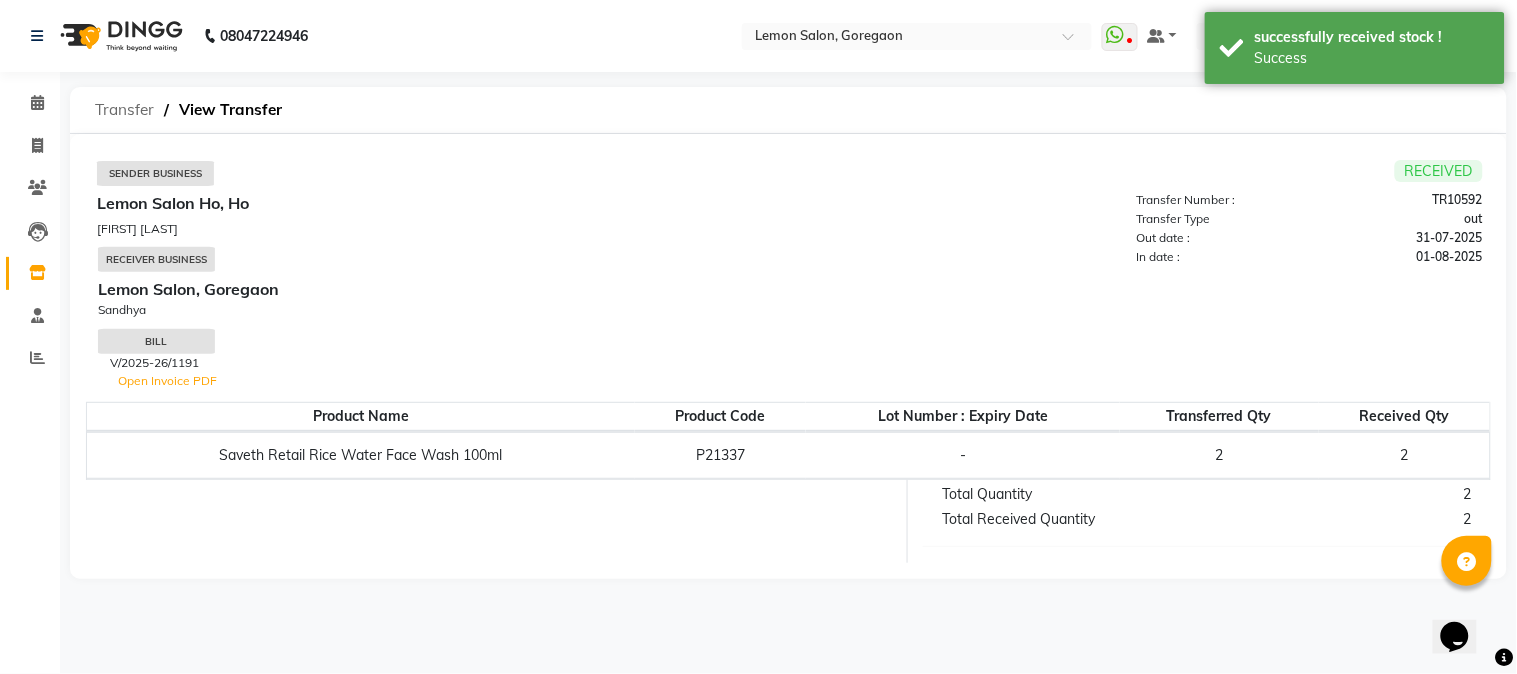 click on "Transfer" 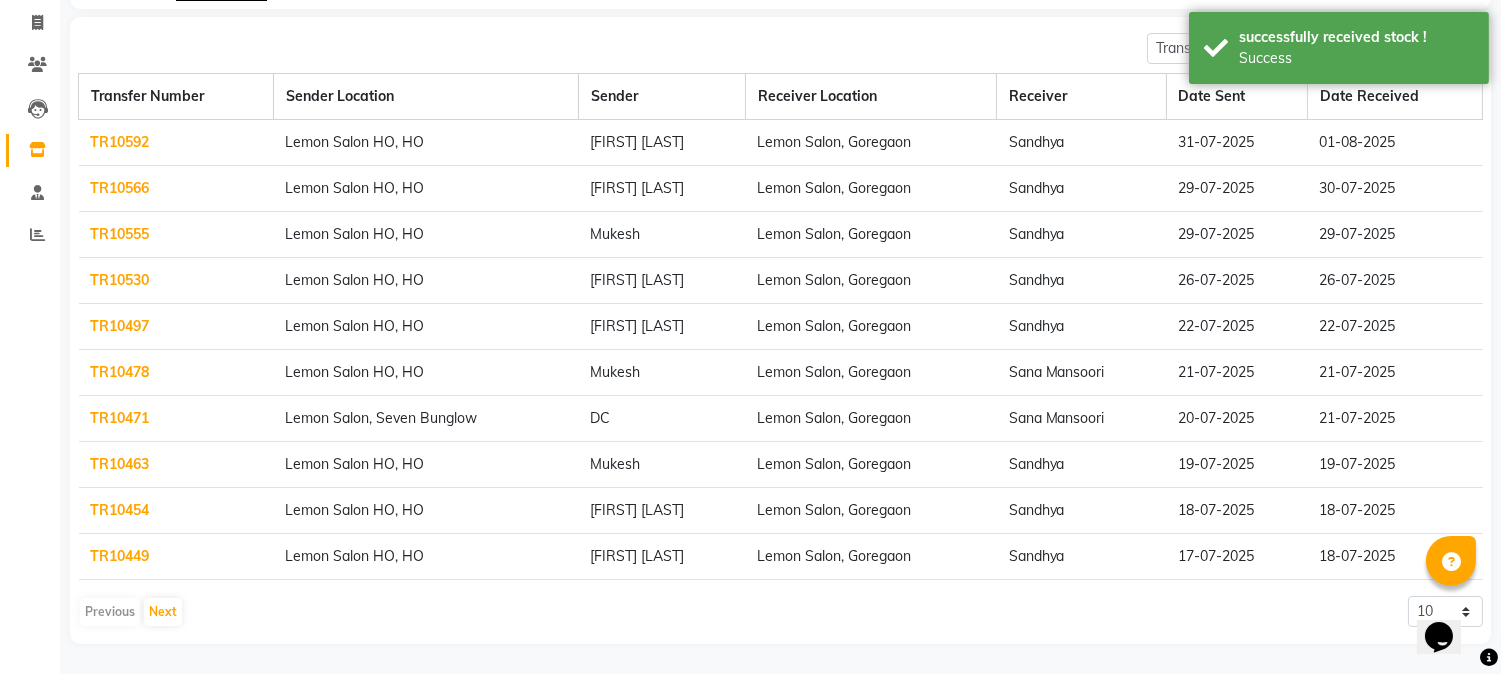 scroll, scrollTop: 0, scrollLeft: 0, axis: both 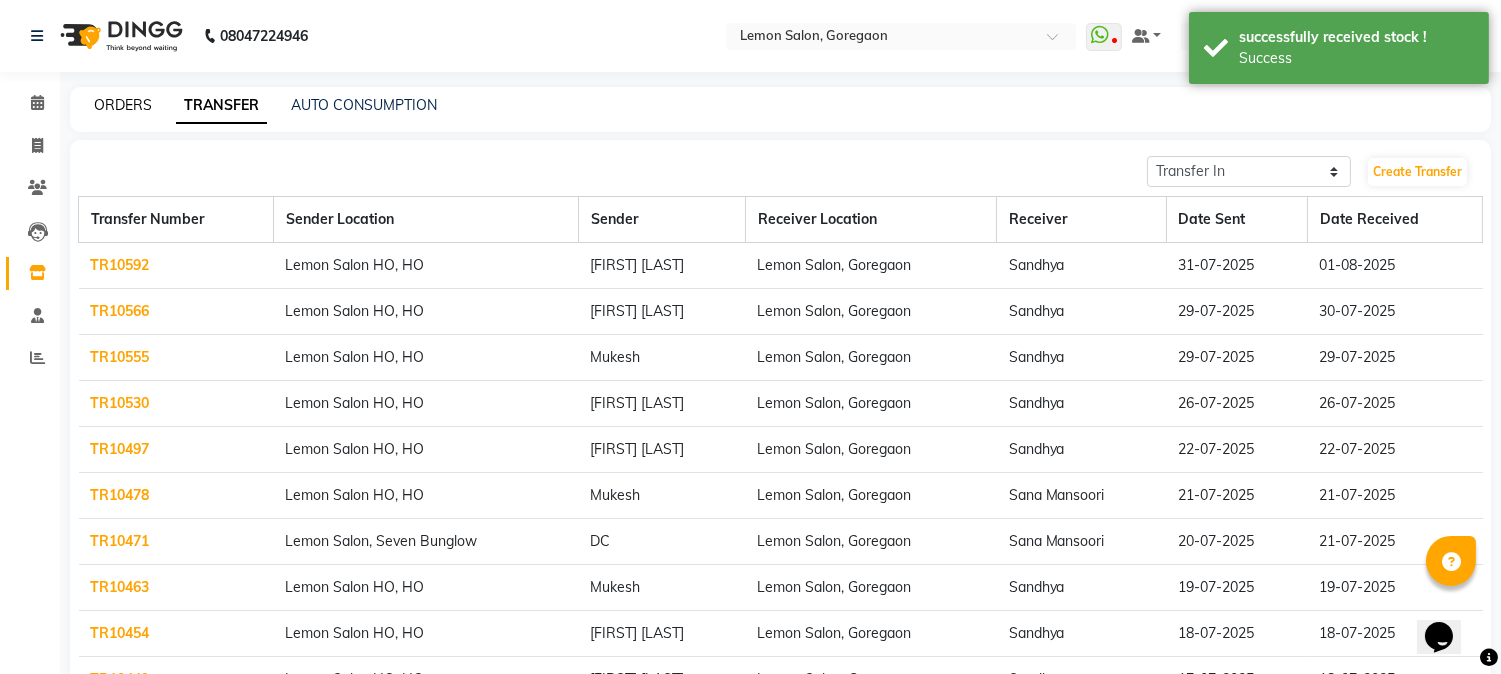 click on "ORDERS" 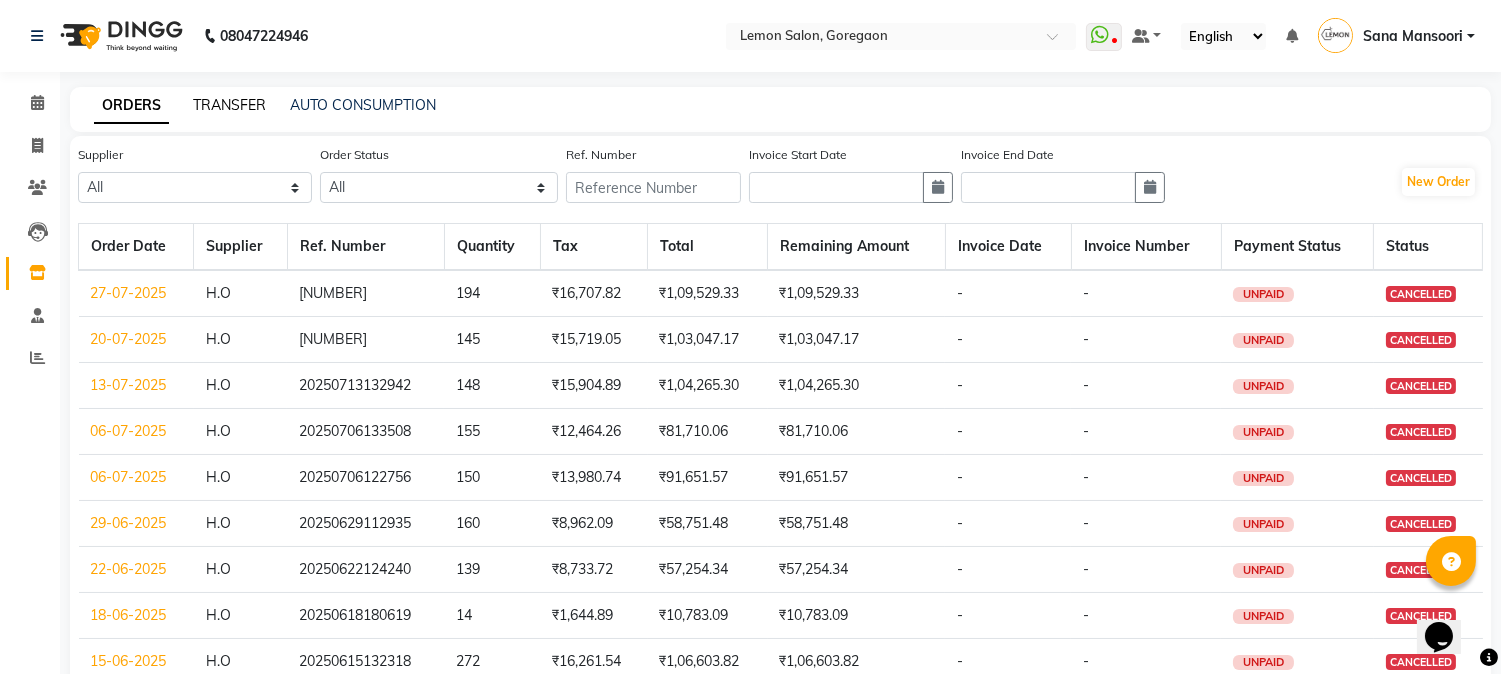click on "TRANSFER" 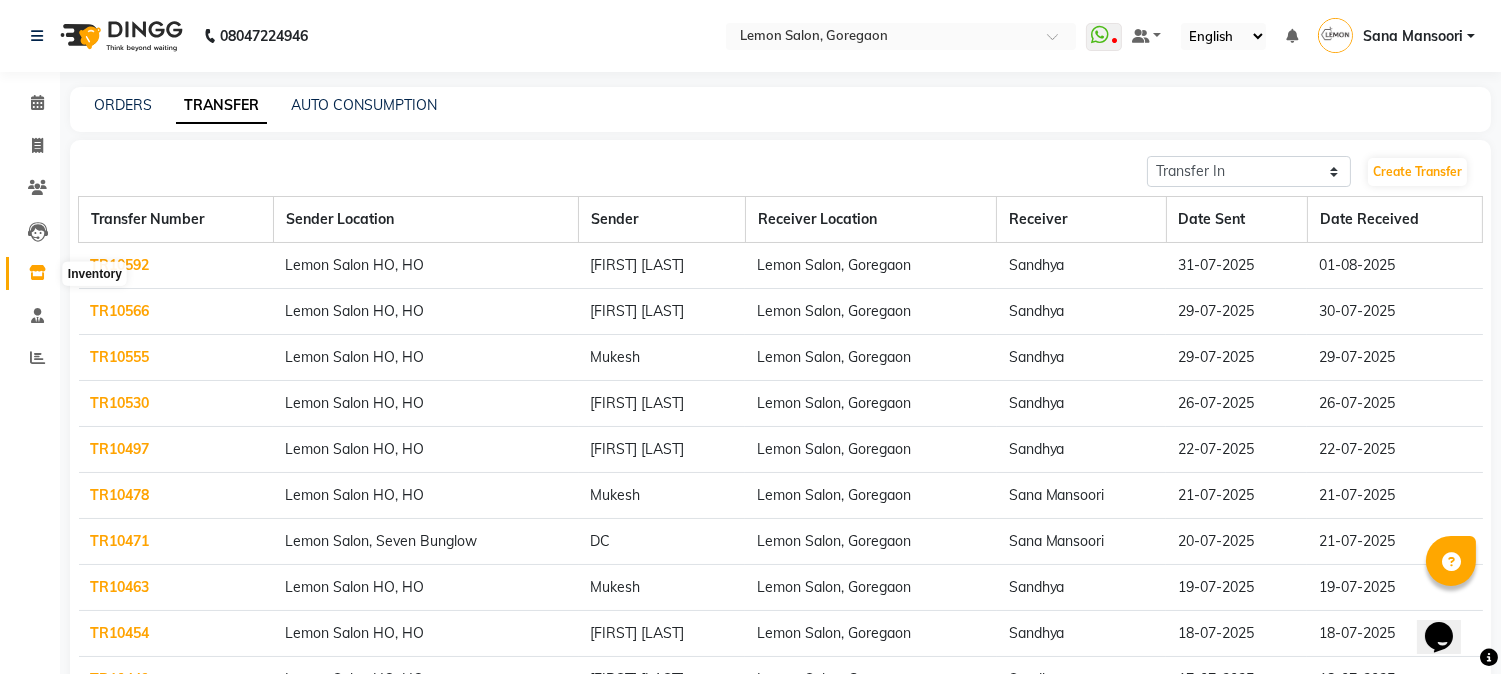 click 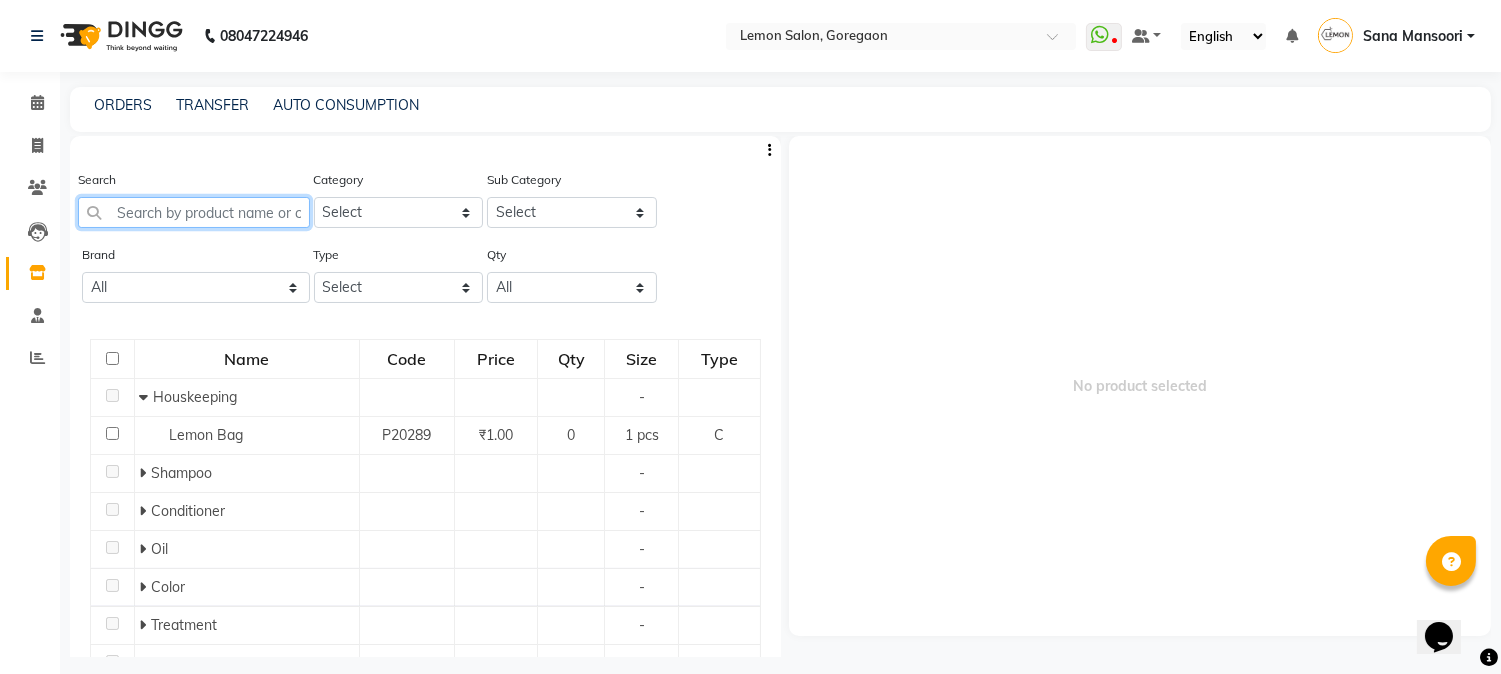 click 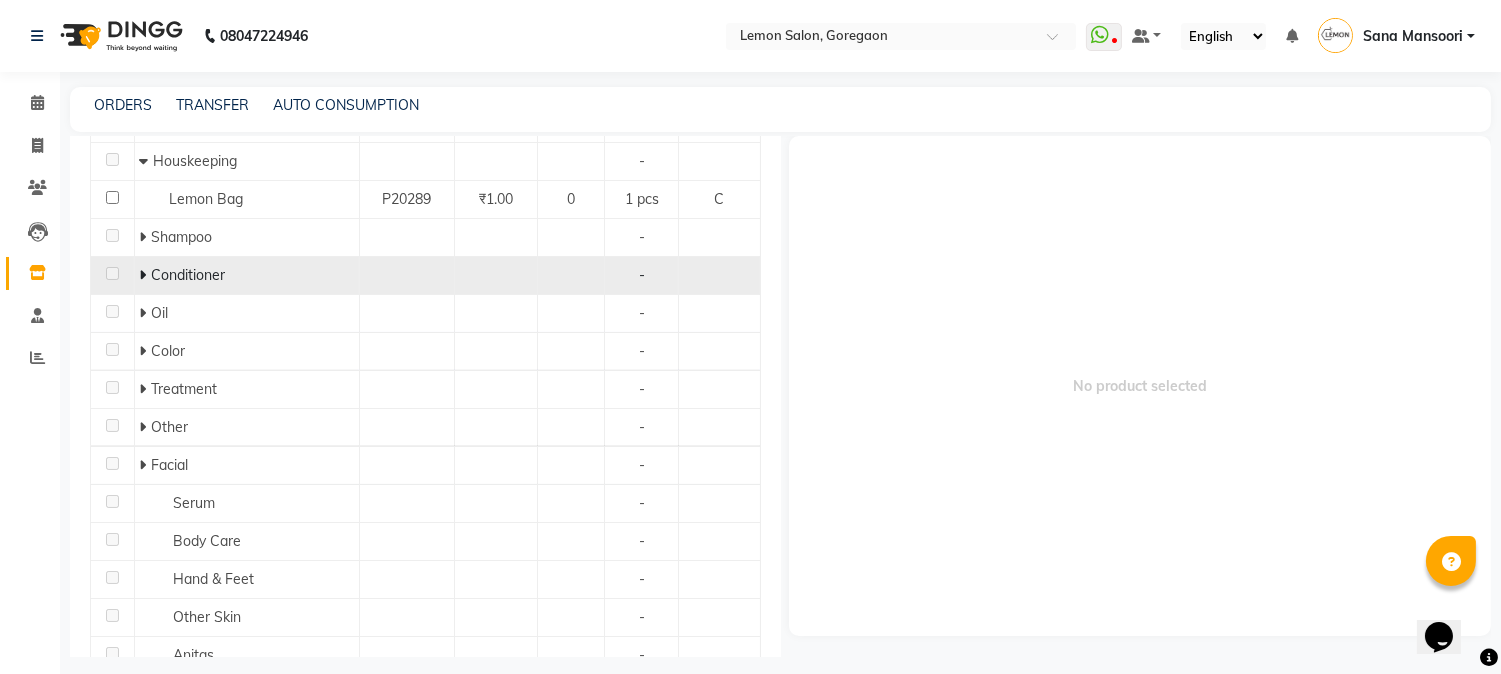 scroll, scrollTop: 315, scrollLeft: 0, axis: vertical 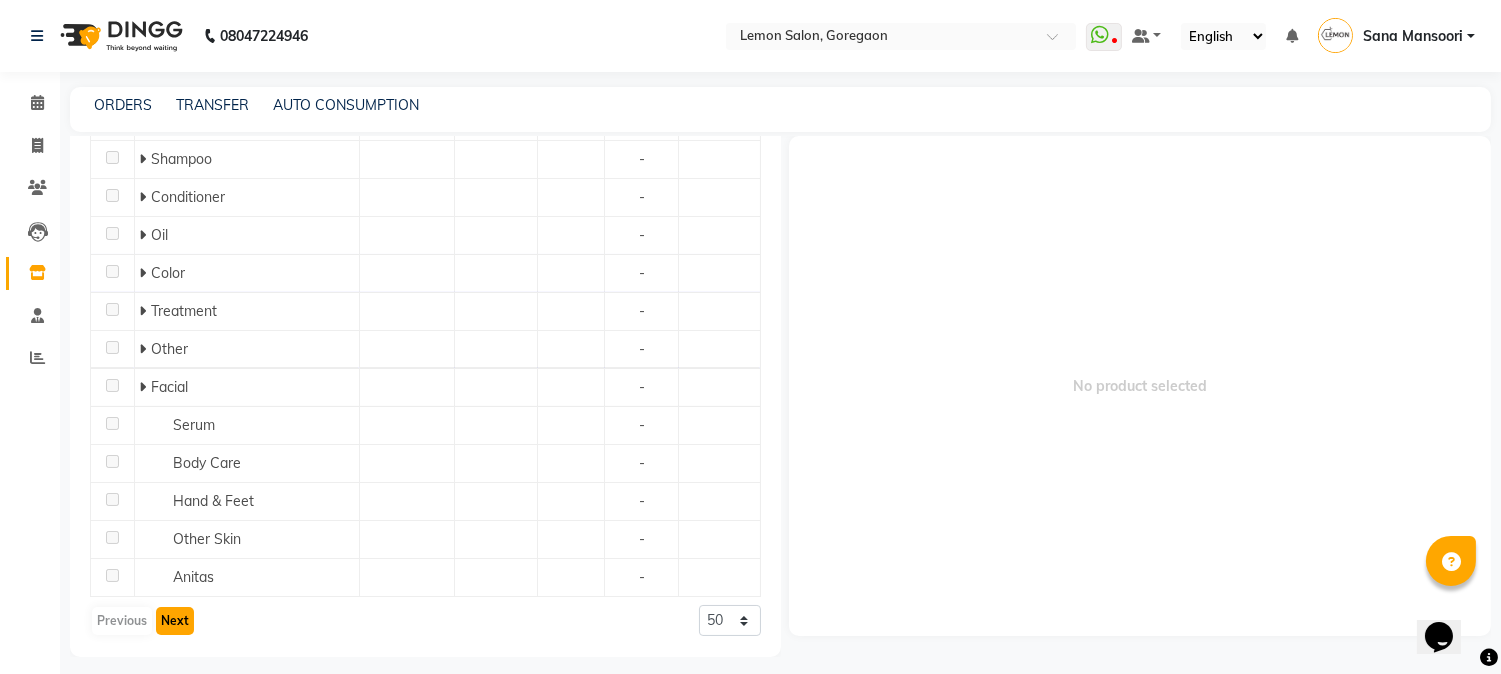 click on "Next" 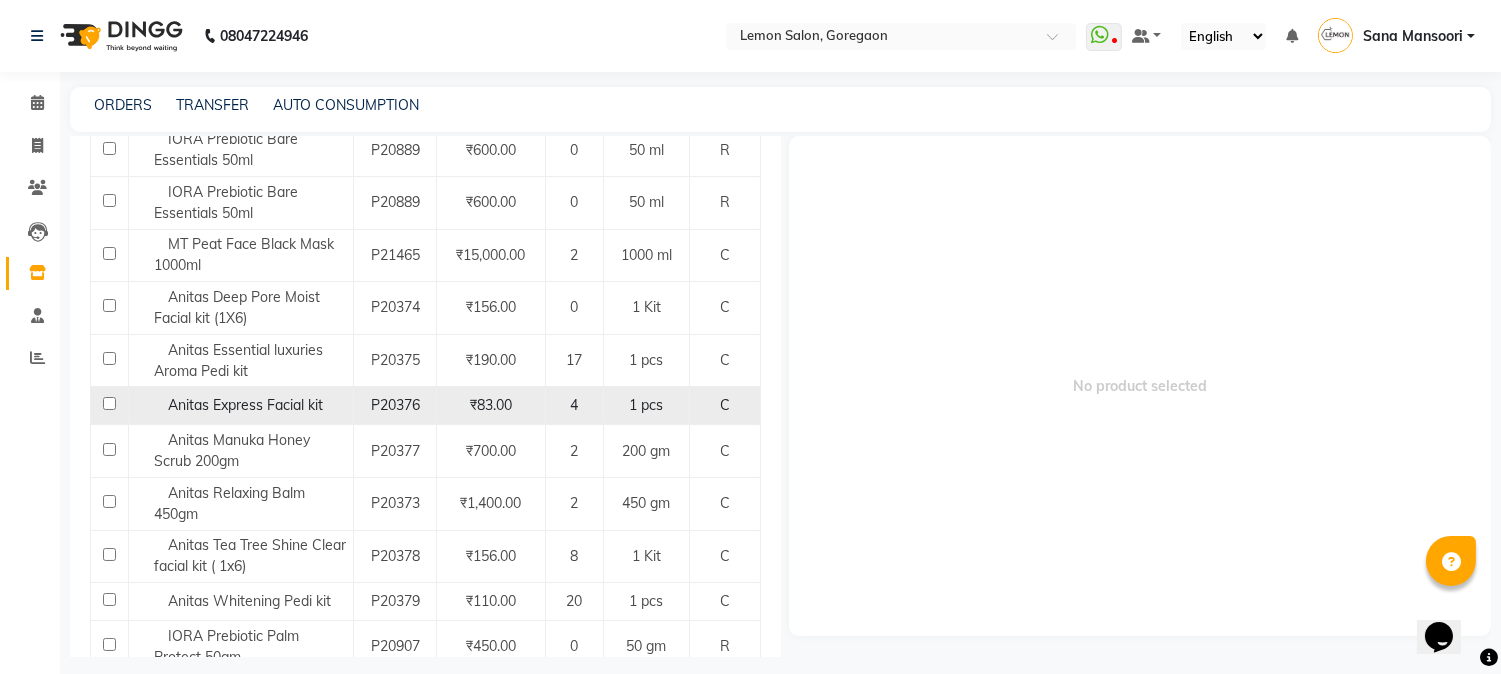 scroll, scrollTop: 1704, scrollLeft: 0, axis: vertical 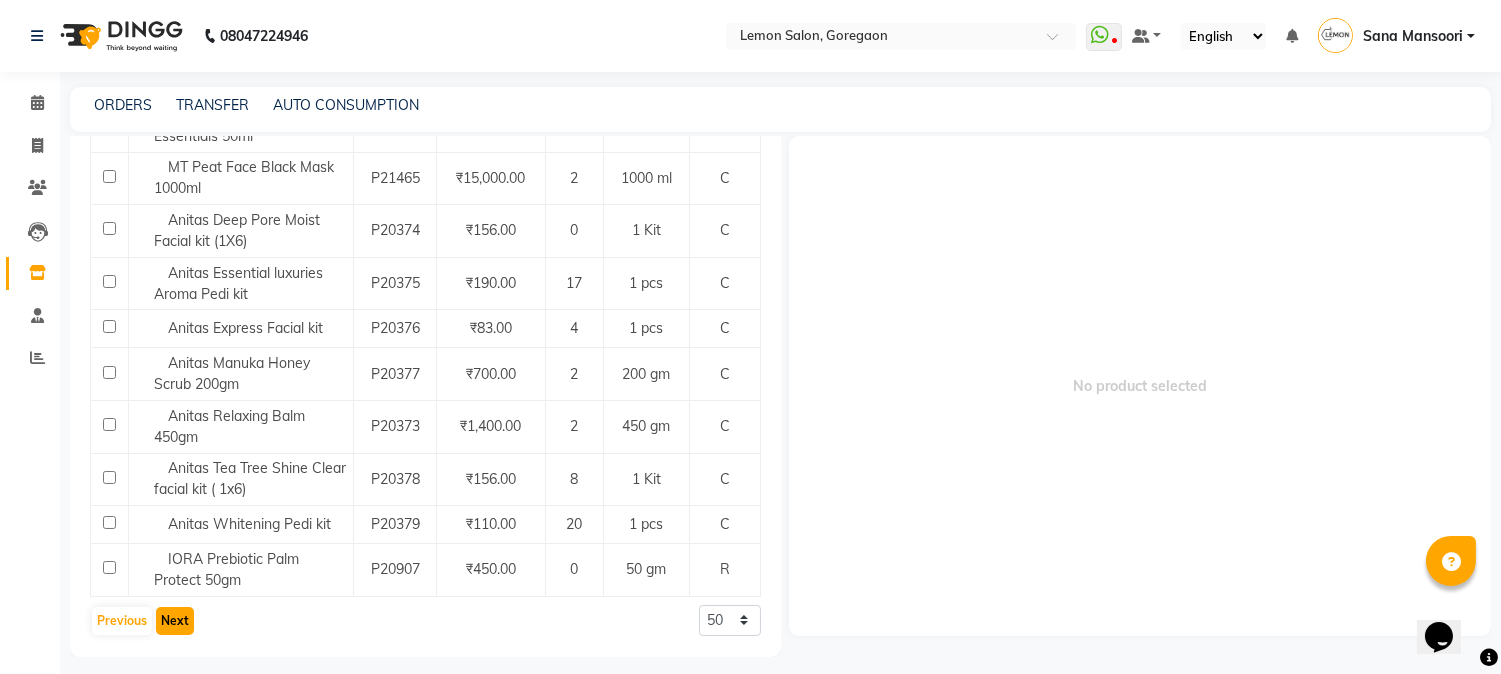 click on "Next" 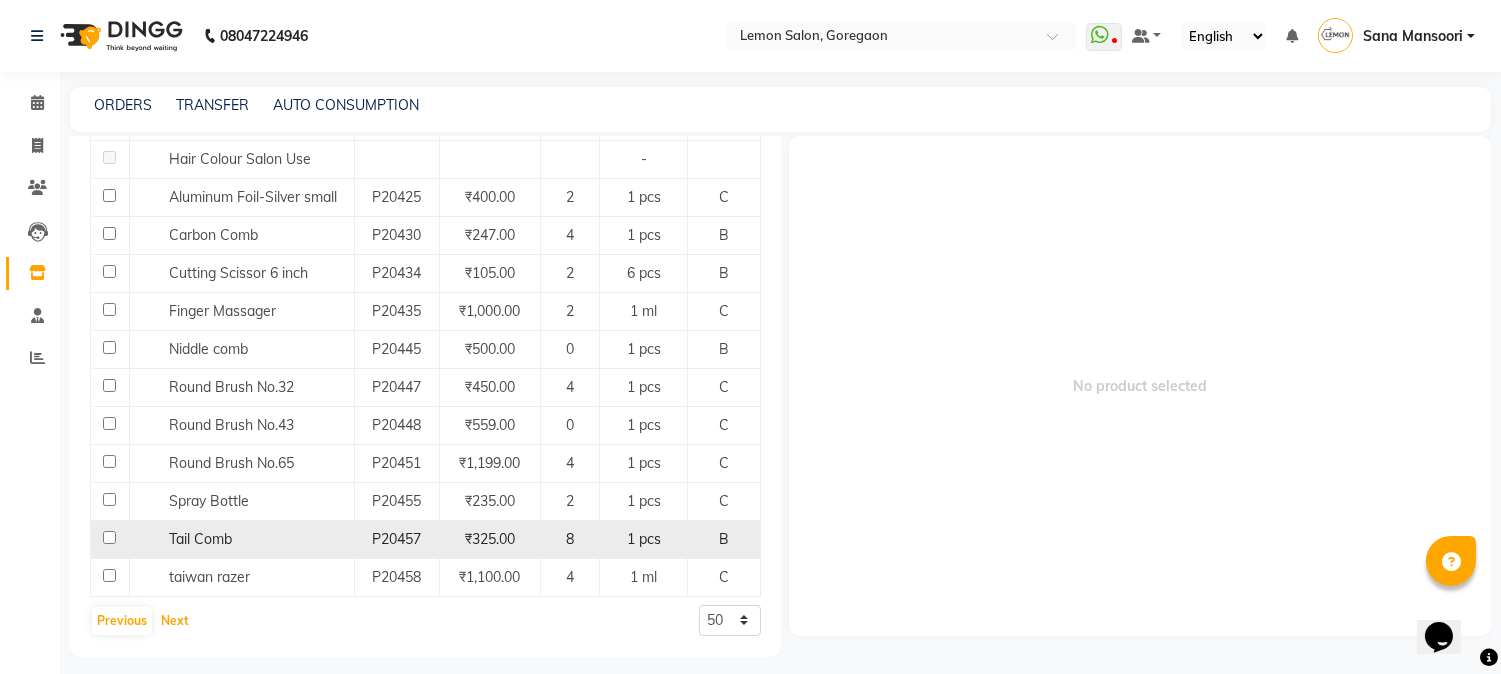 scroll, scrollTop: 12, scrollLeft: 0, axis: vertical 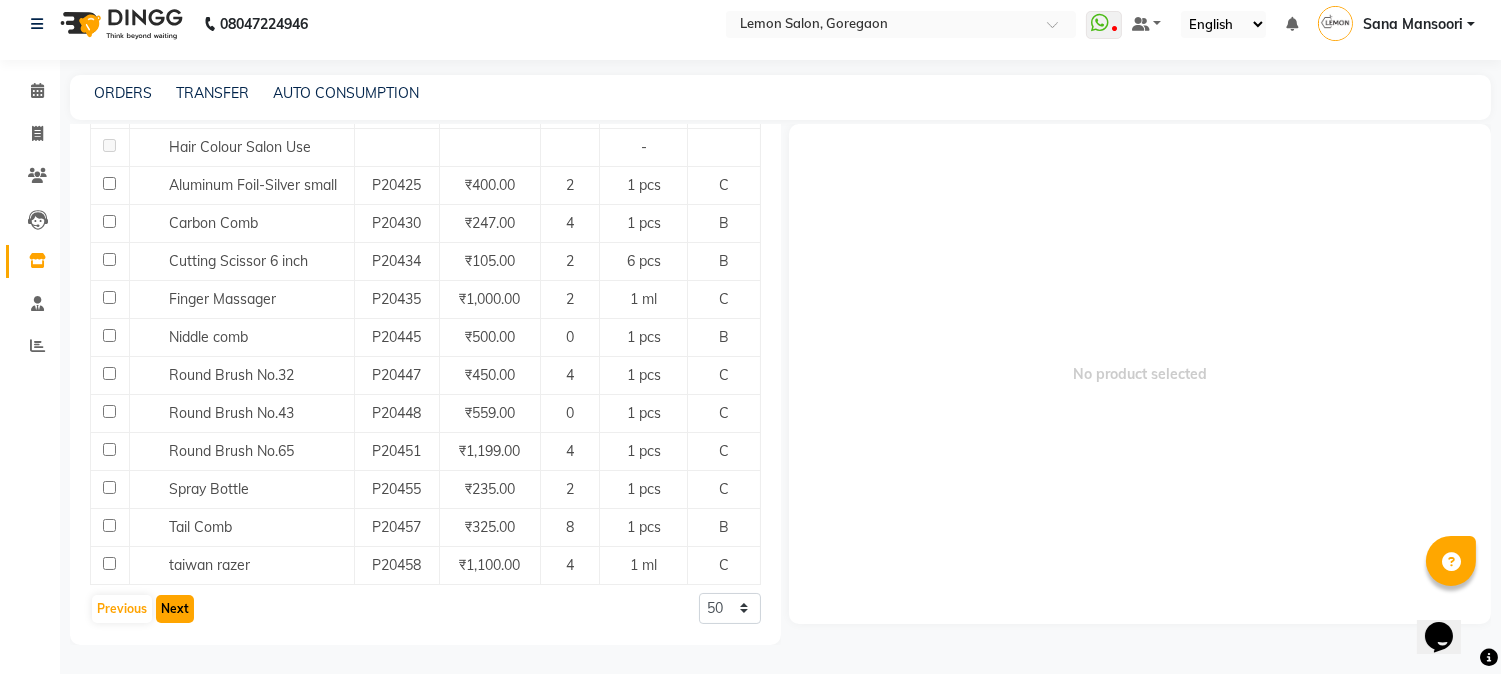 click on "Next" 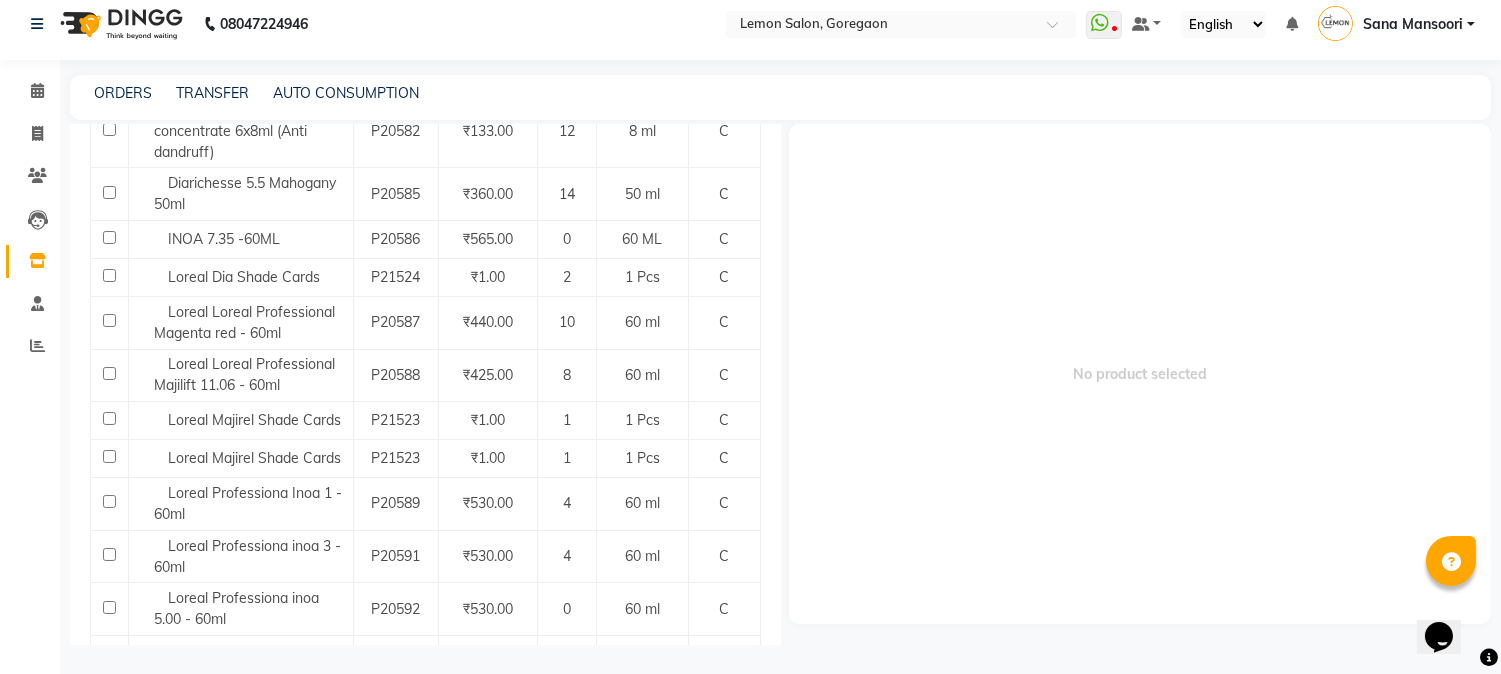 scroll, scrollTop: 2565, scrollLeft: 0, axis: vertical 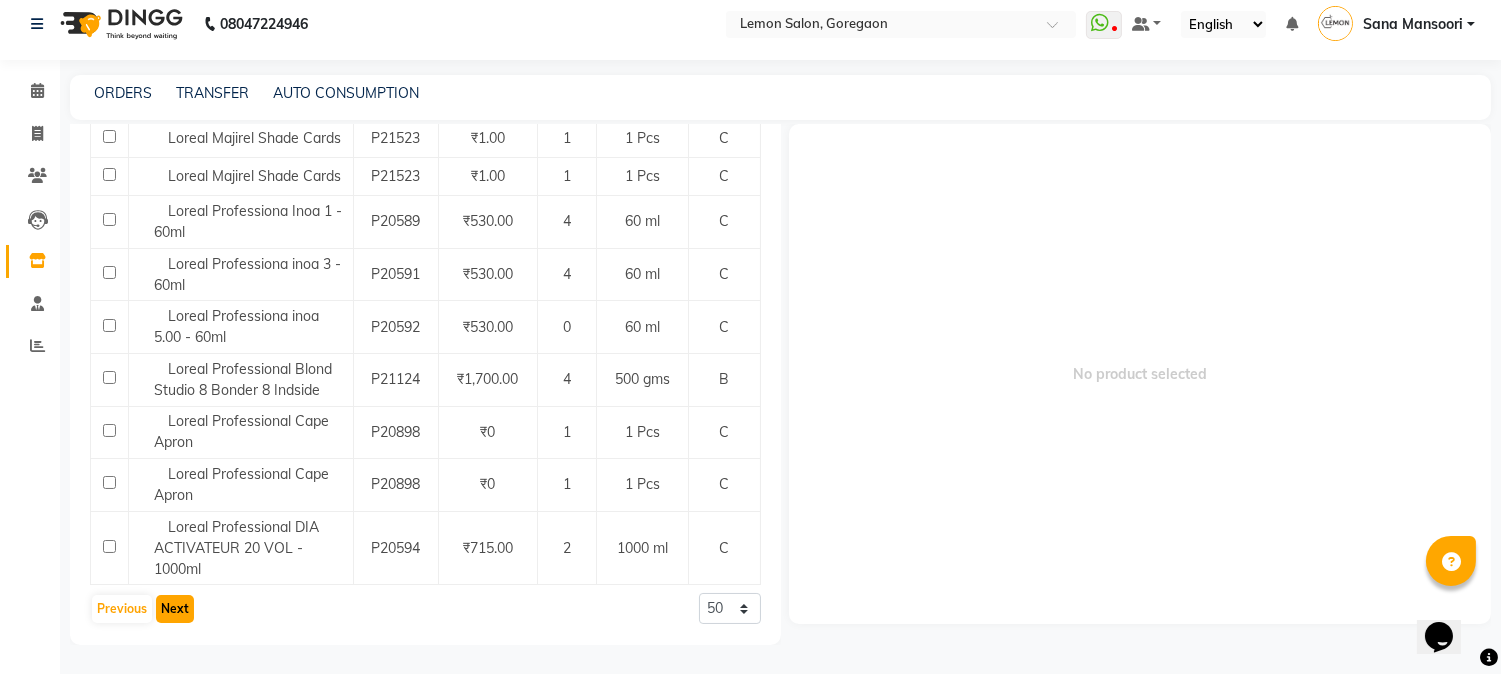 click on "Next" 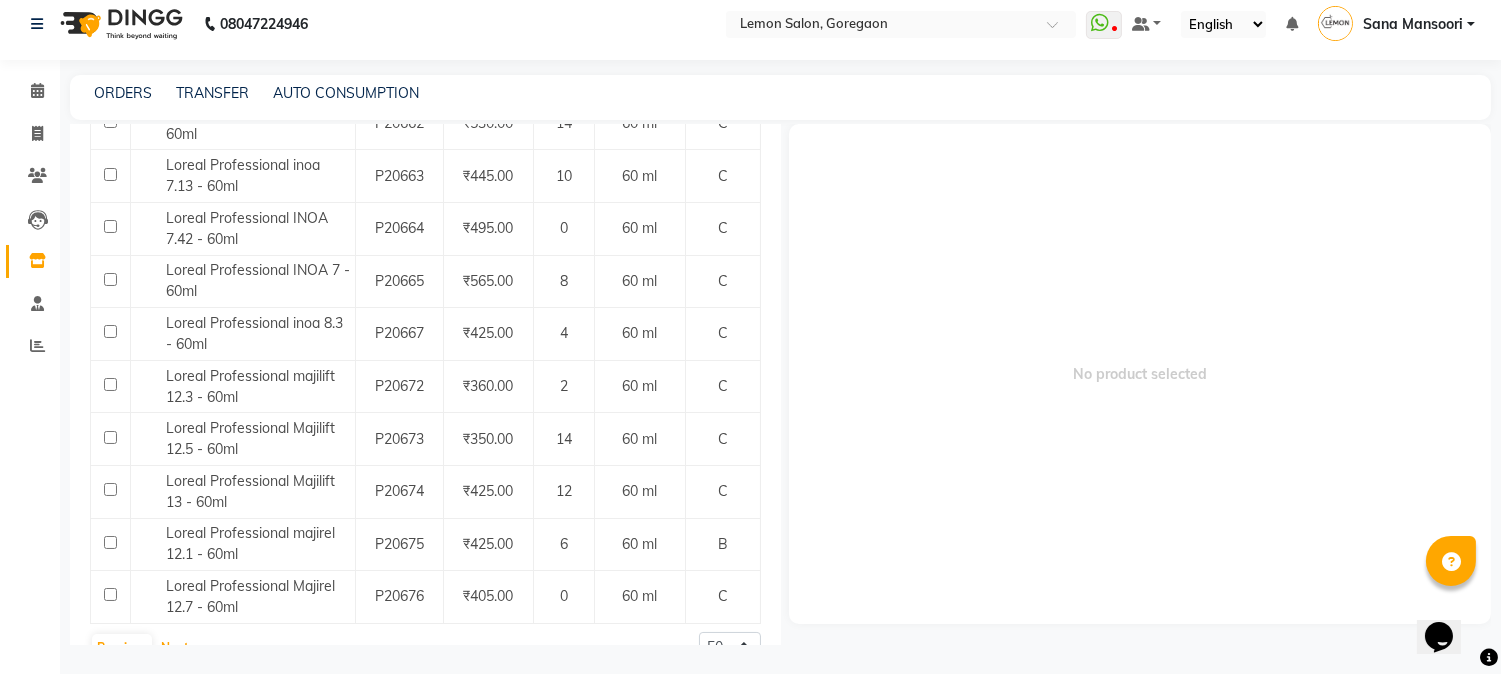 scroll, scrollTop: 2540, scrollLeft: 0, axis: vertical 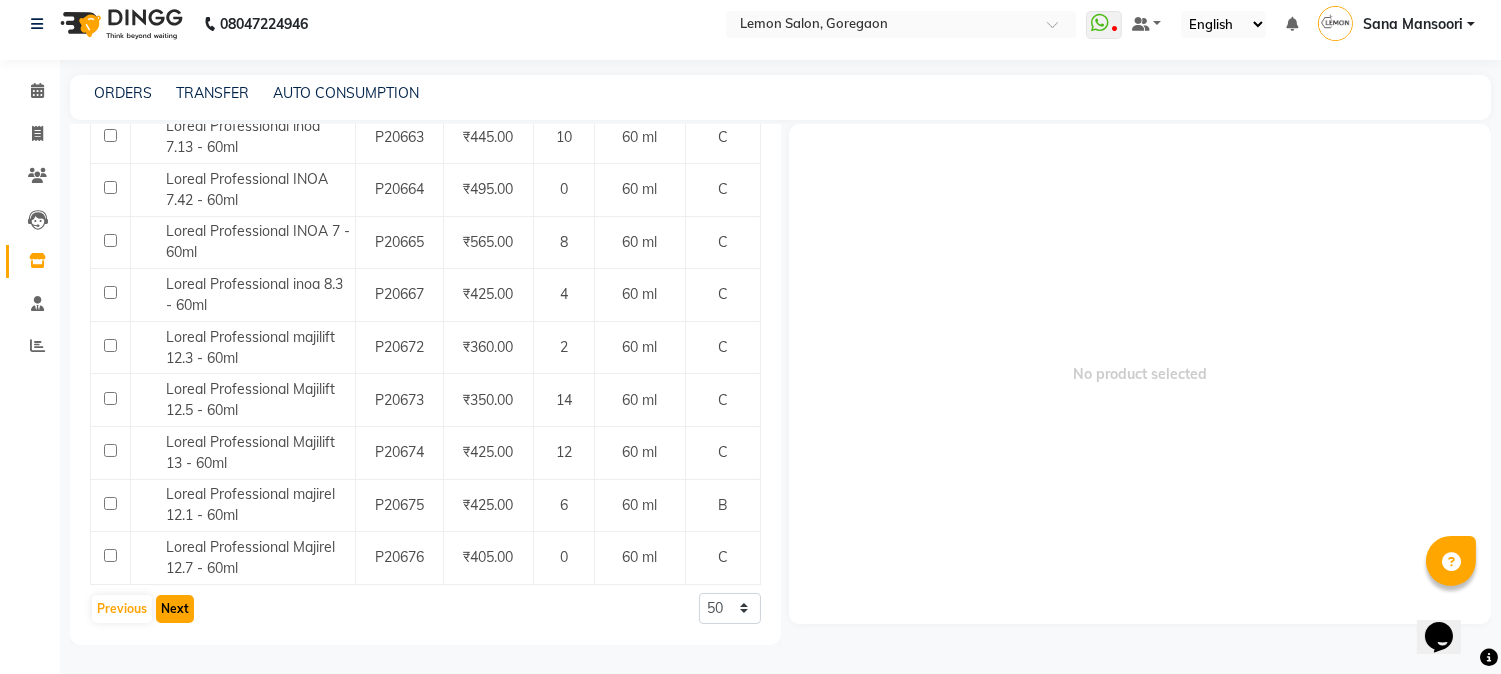 click on "Next" 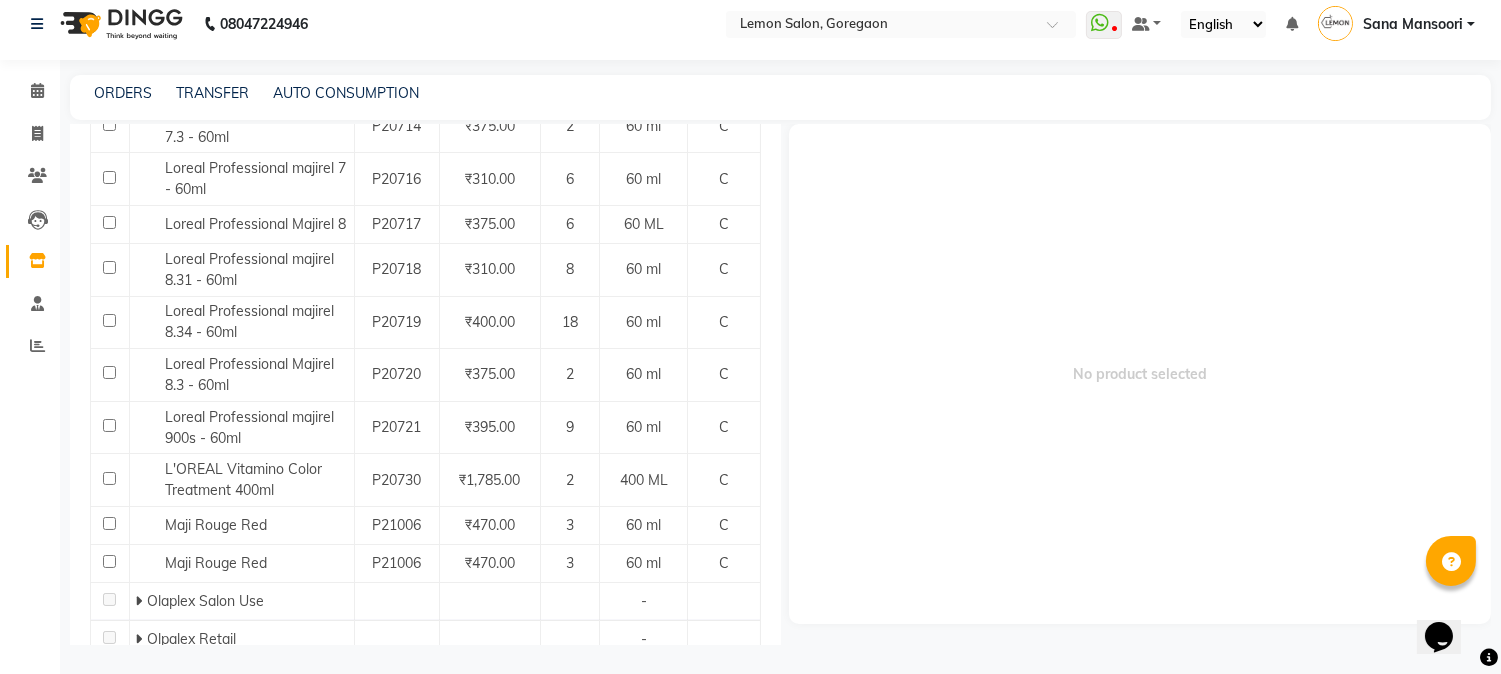 scroll, scrollTop: 1961, scrollLeft: 0, axis: vertical 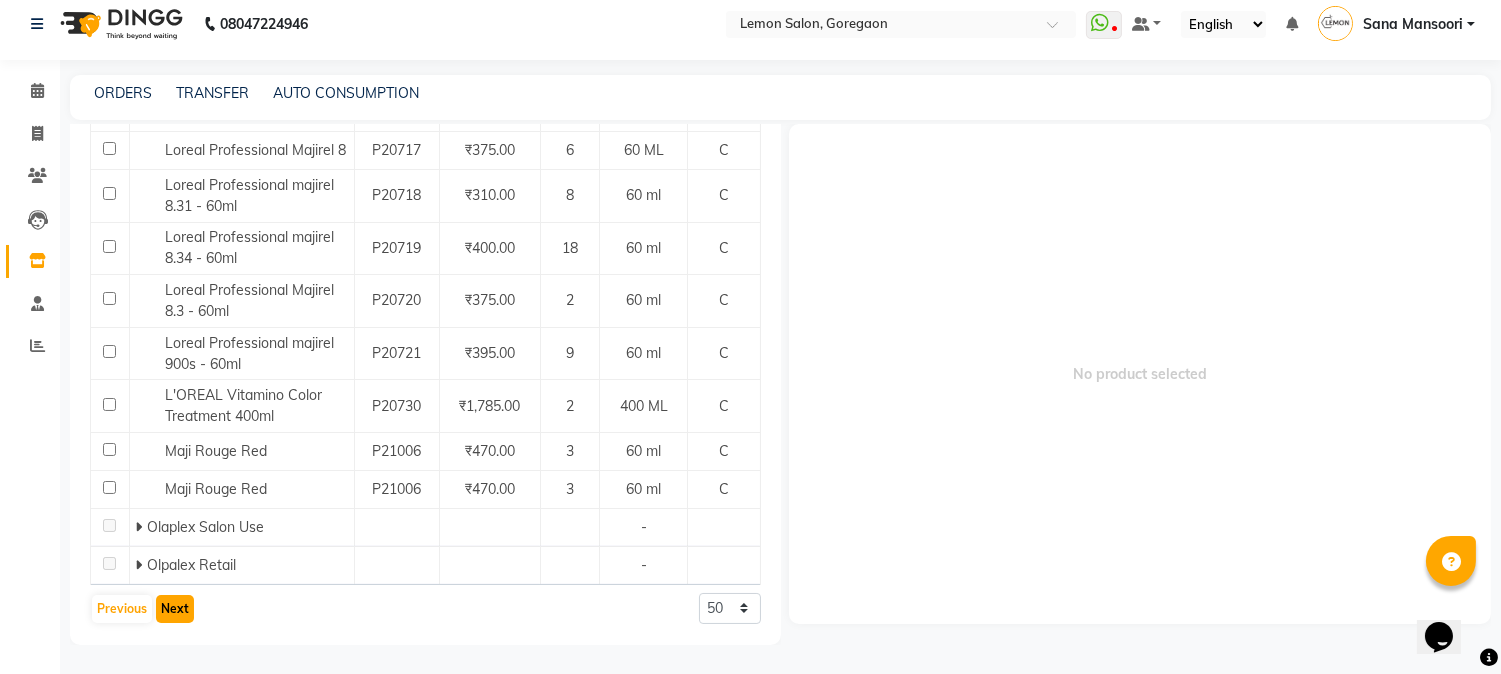 click on "Next" 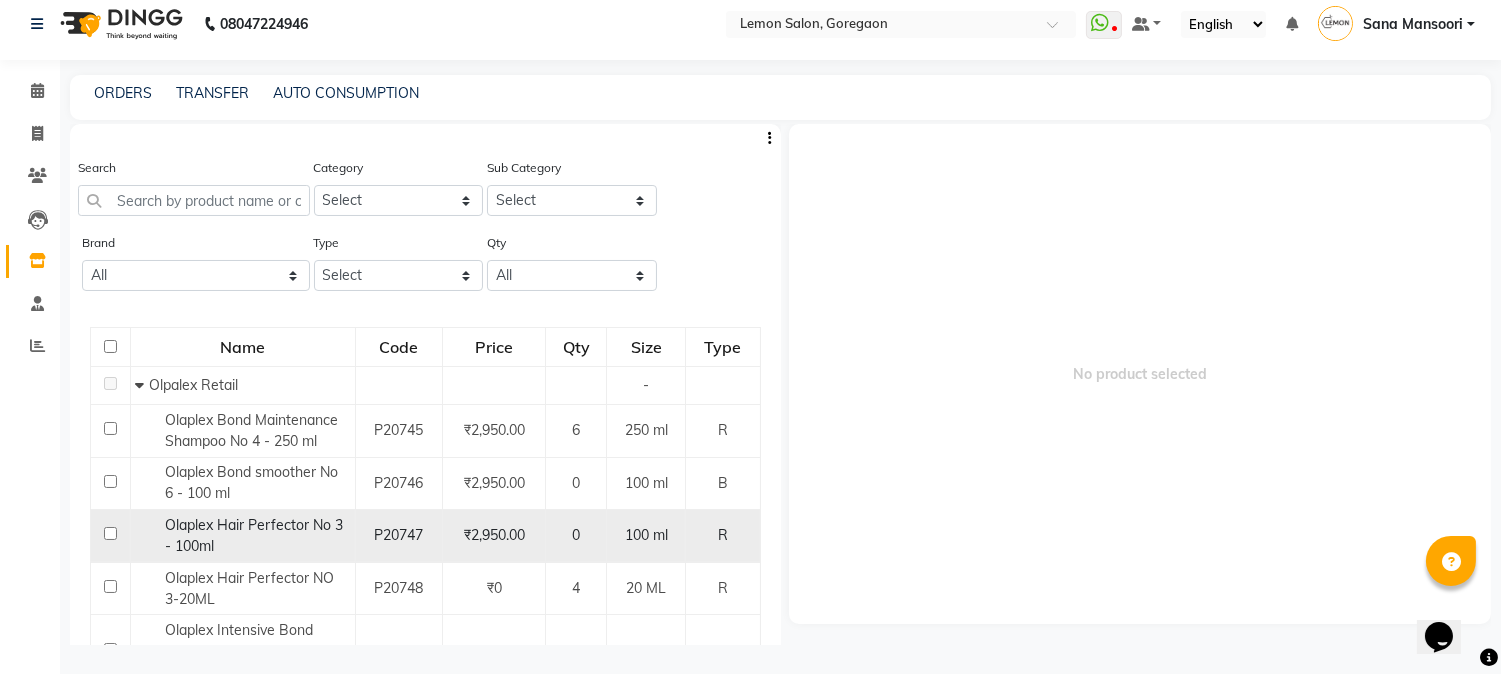 scroll, scrollTop: 995, scrollLeft: 0, axis: vertical 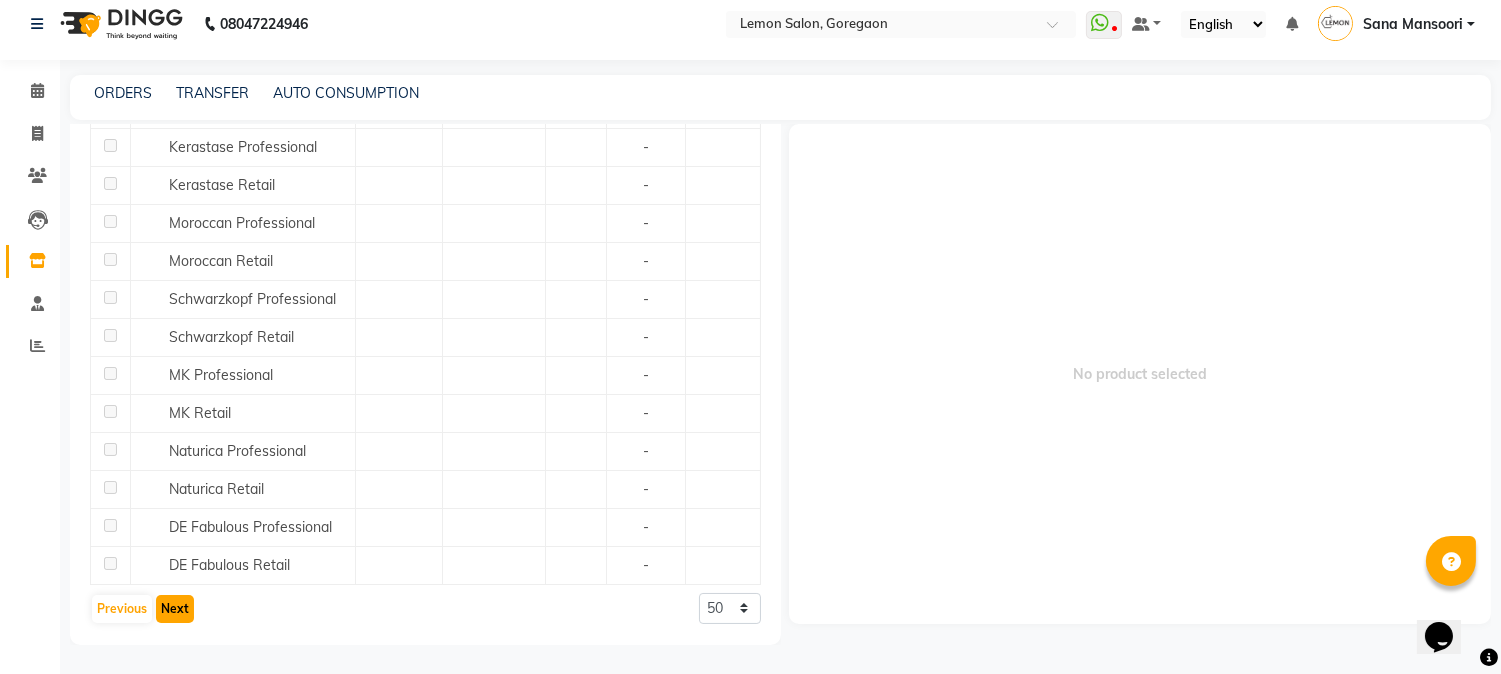 click on "Next" 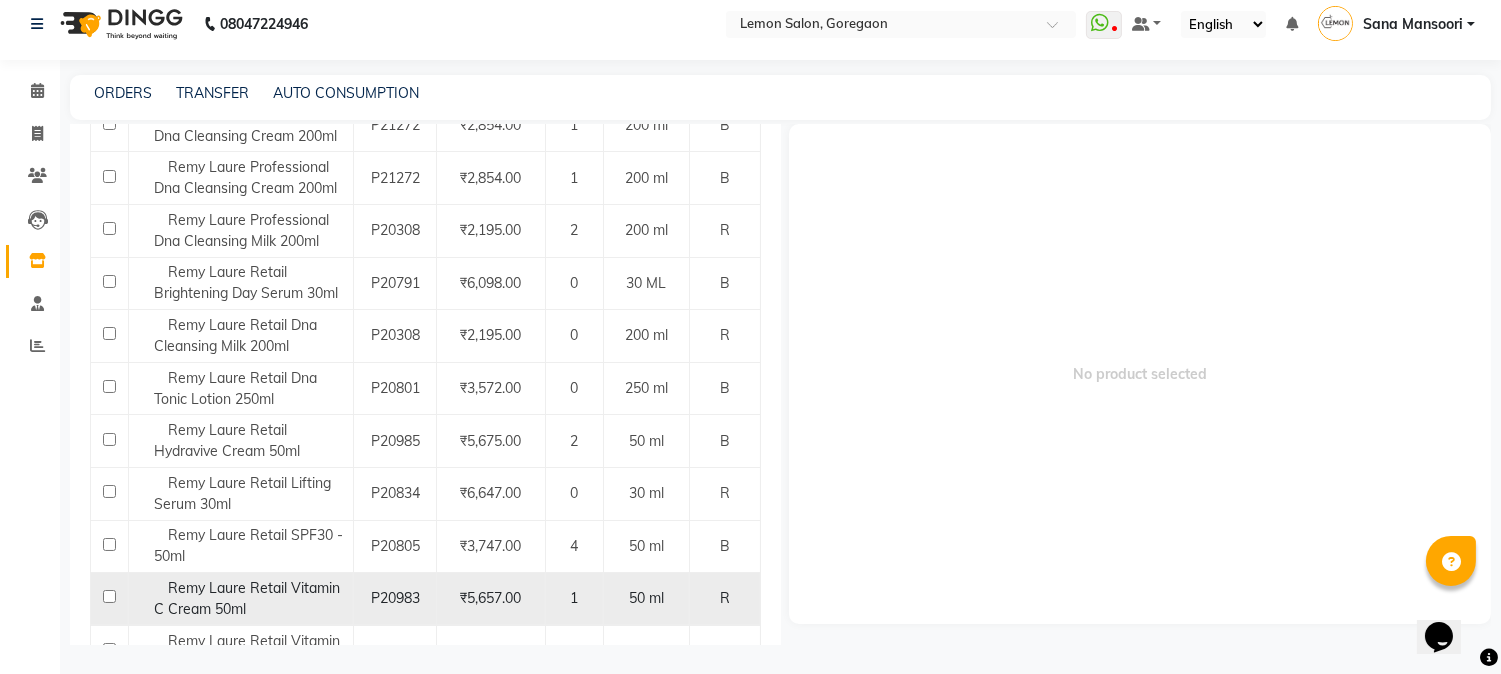 scroll, scrollTop: 2303, scrollLeft: 0, axis: vertical 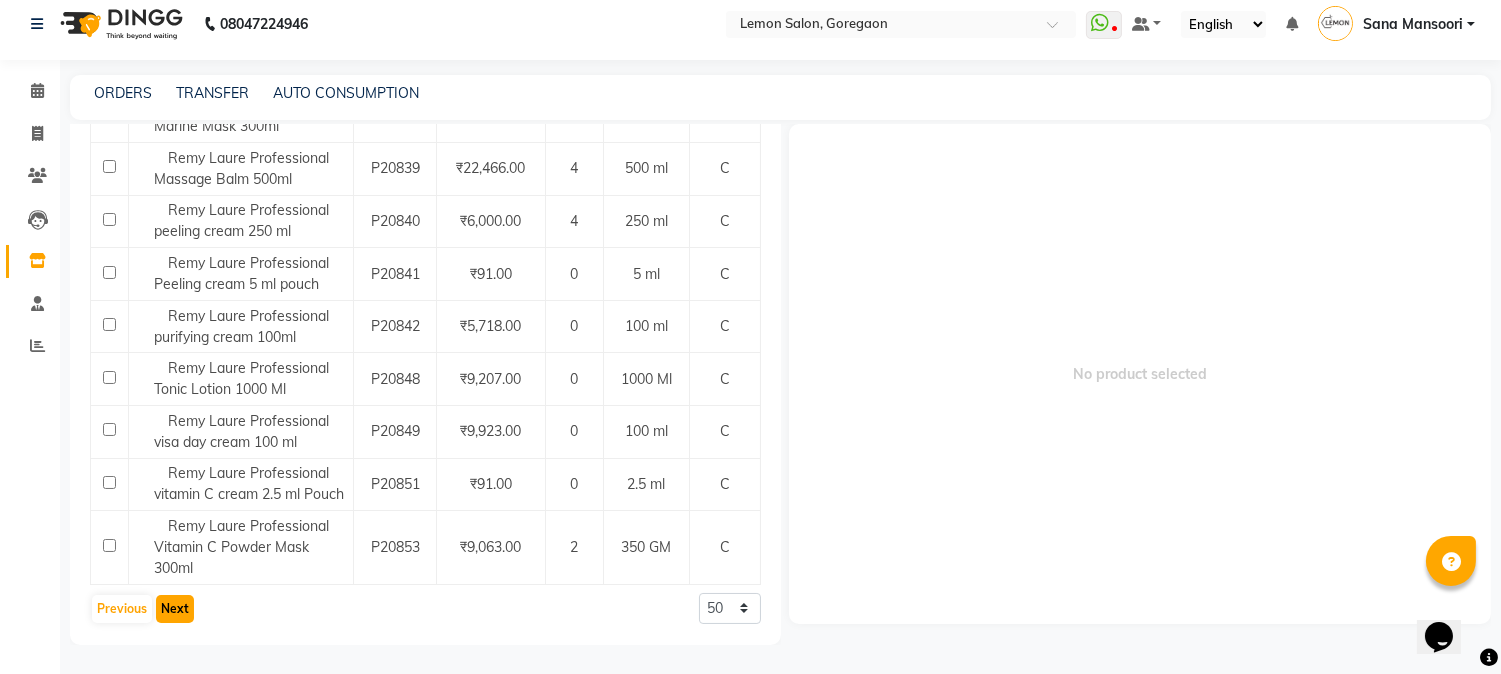 click on "Next" 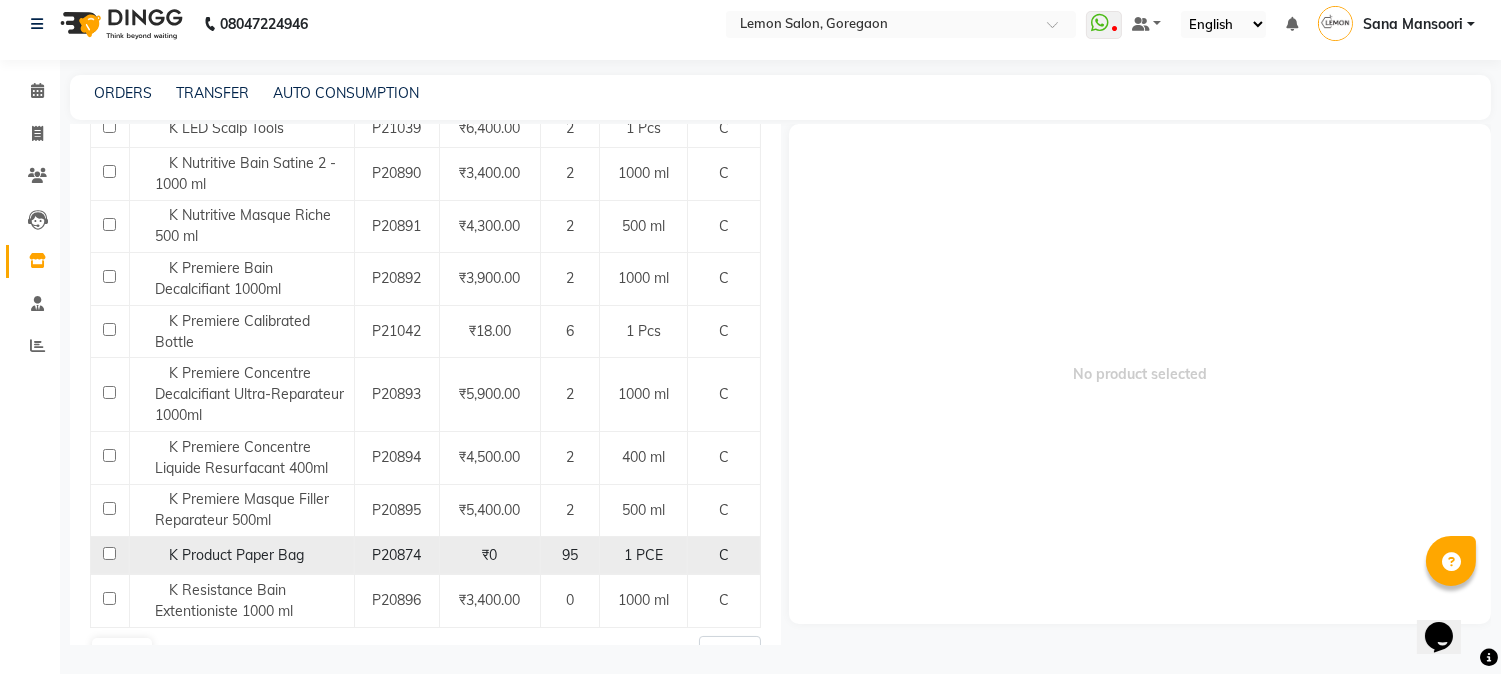 scroll, scrollTop: 2336, scrollLeft: 0, axis: vertical 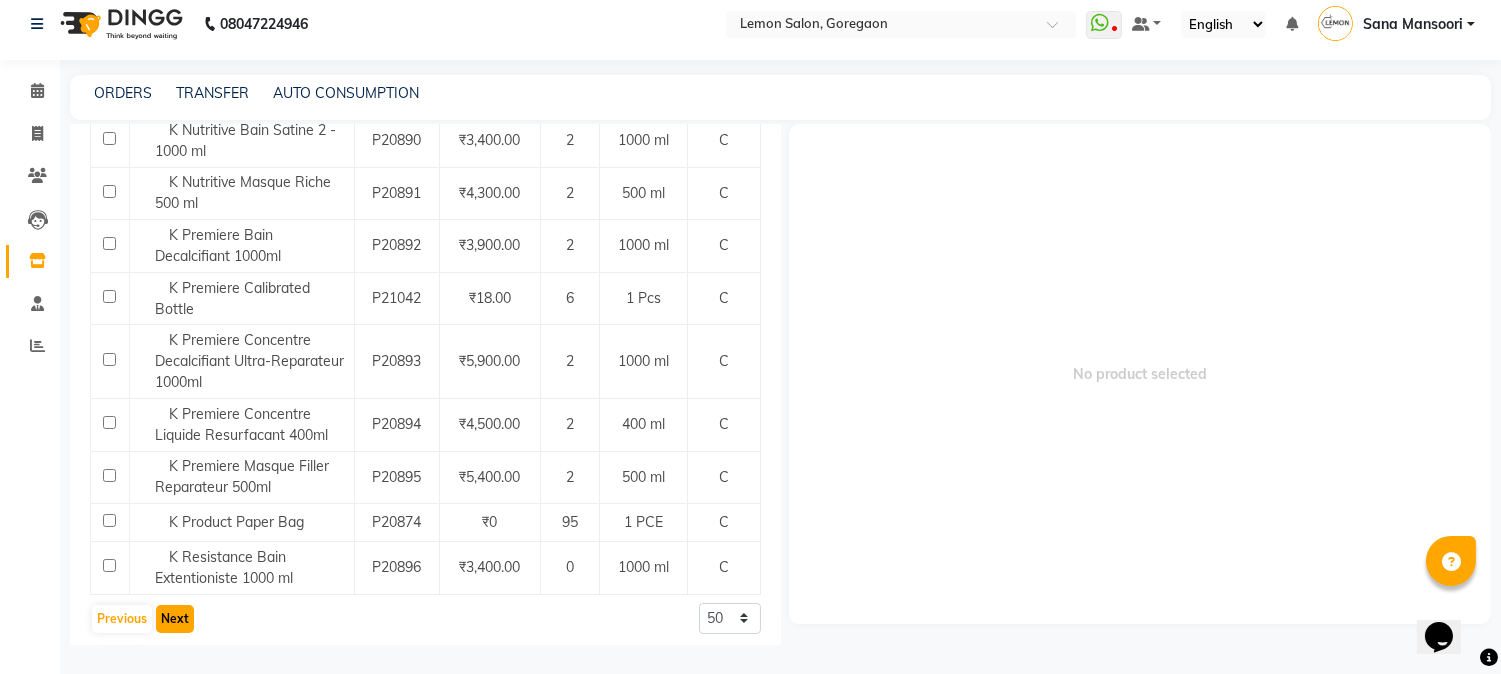 click on "Next" 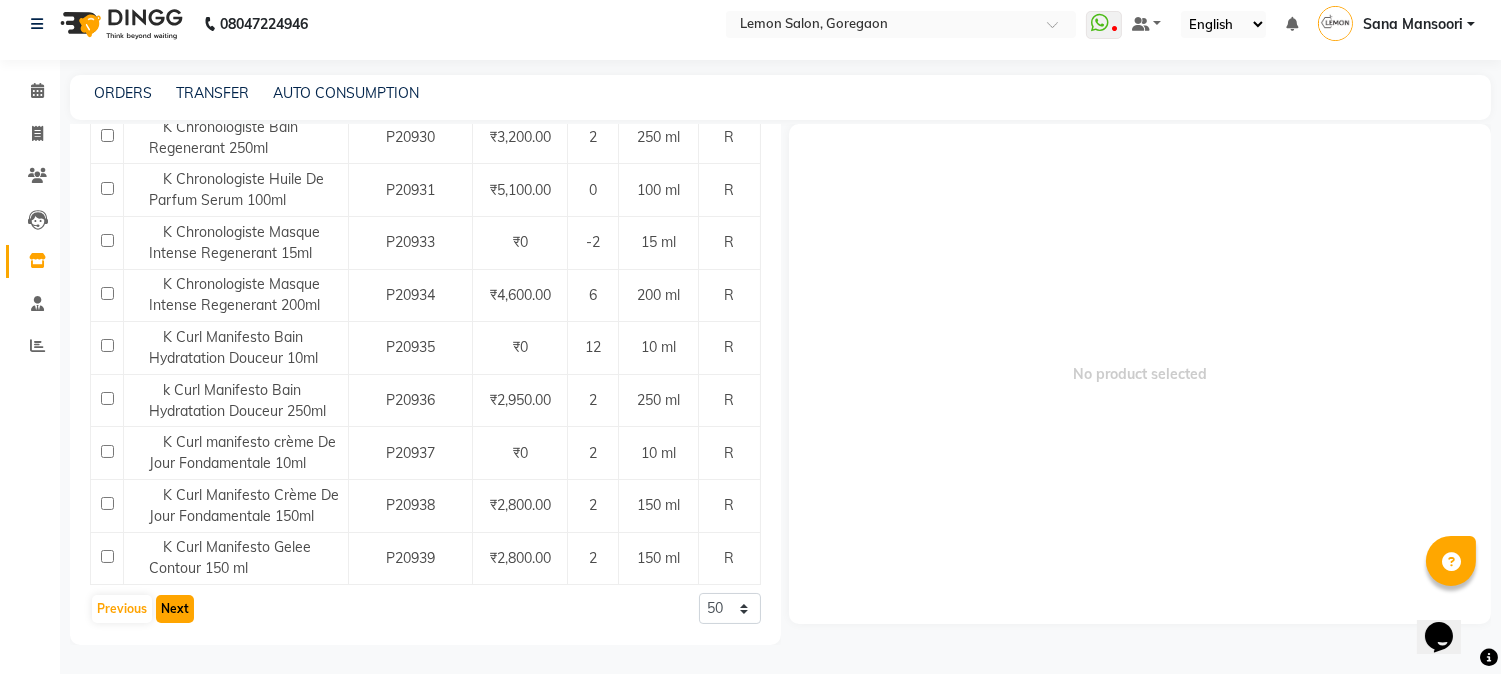 scroll, scrollTop: 2315, scrollLeft: 0, axis: vertical 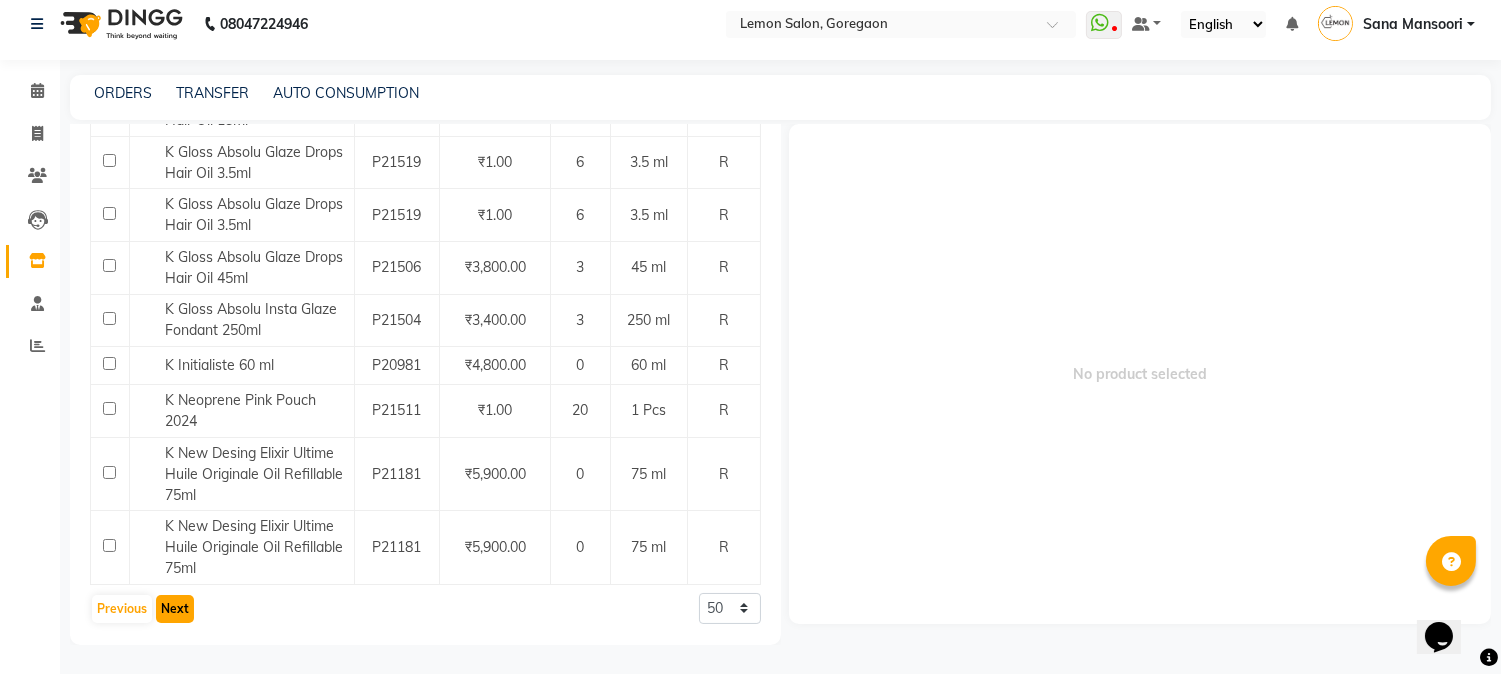 click on "Next" 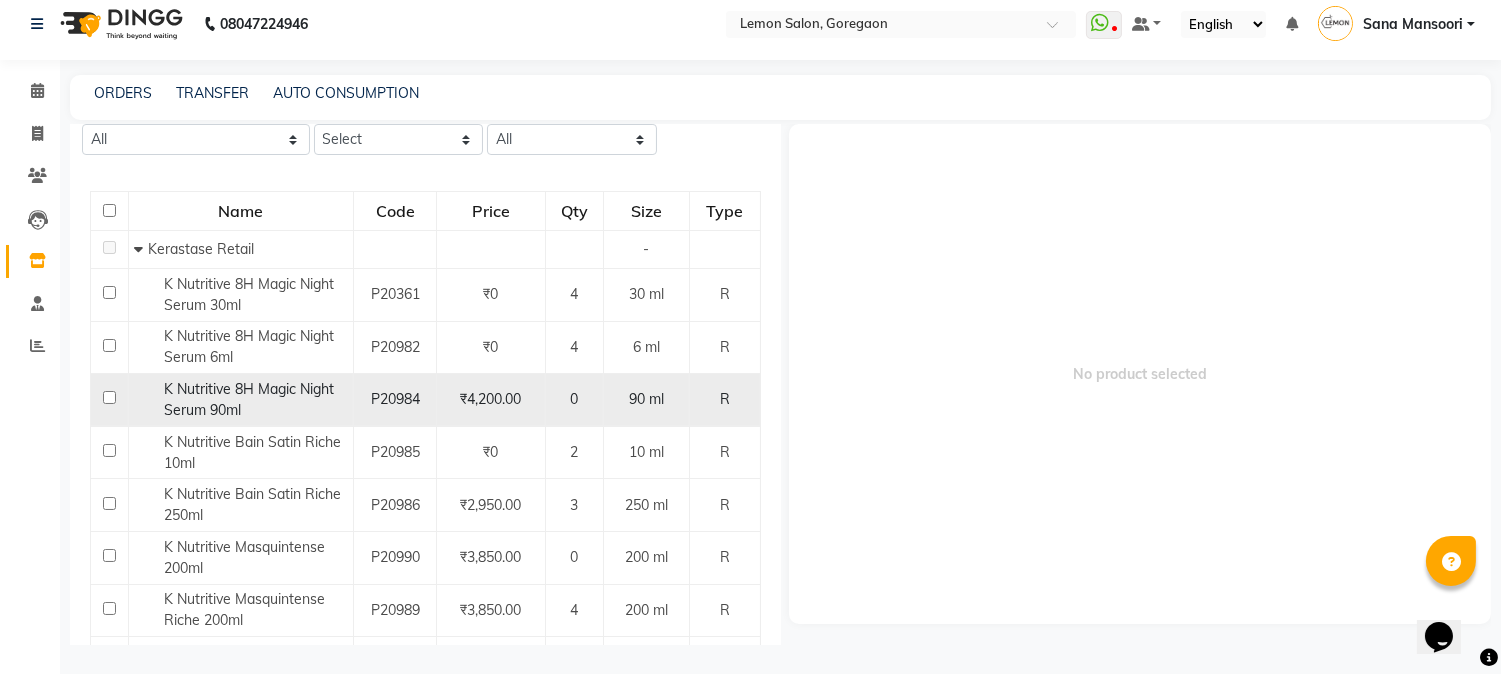 scroll, scrollTop: 0, scrollLeft: 0, axis: both 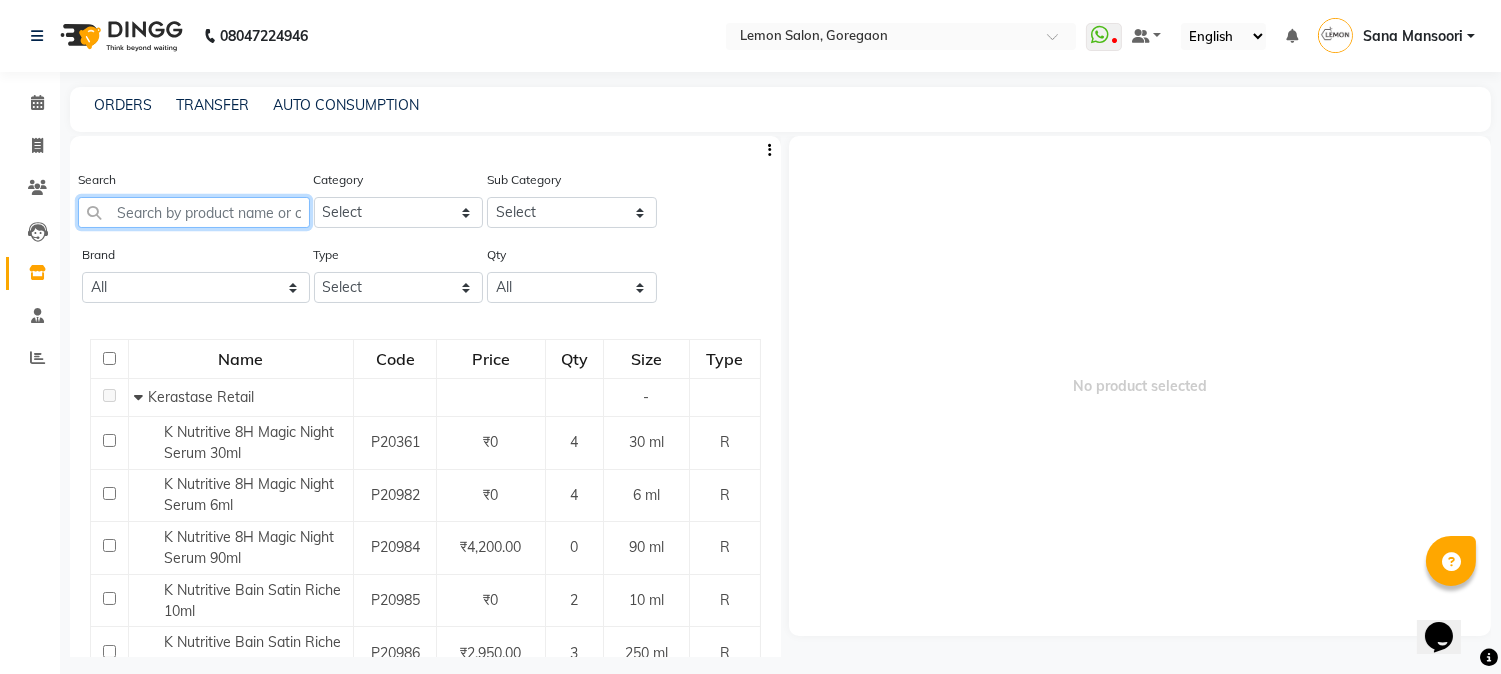 click 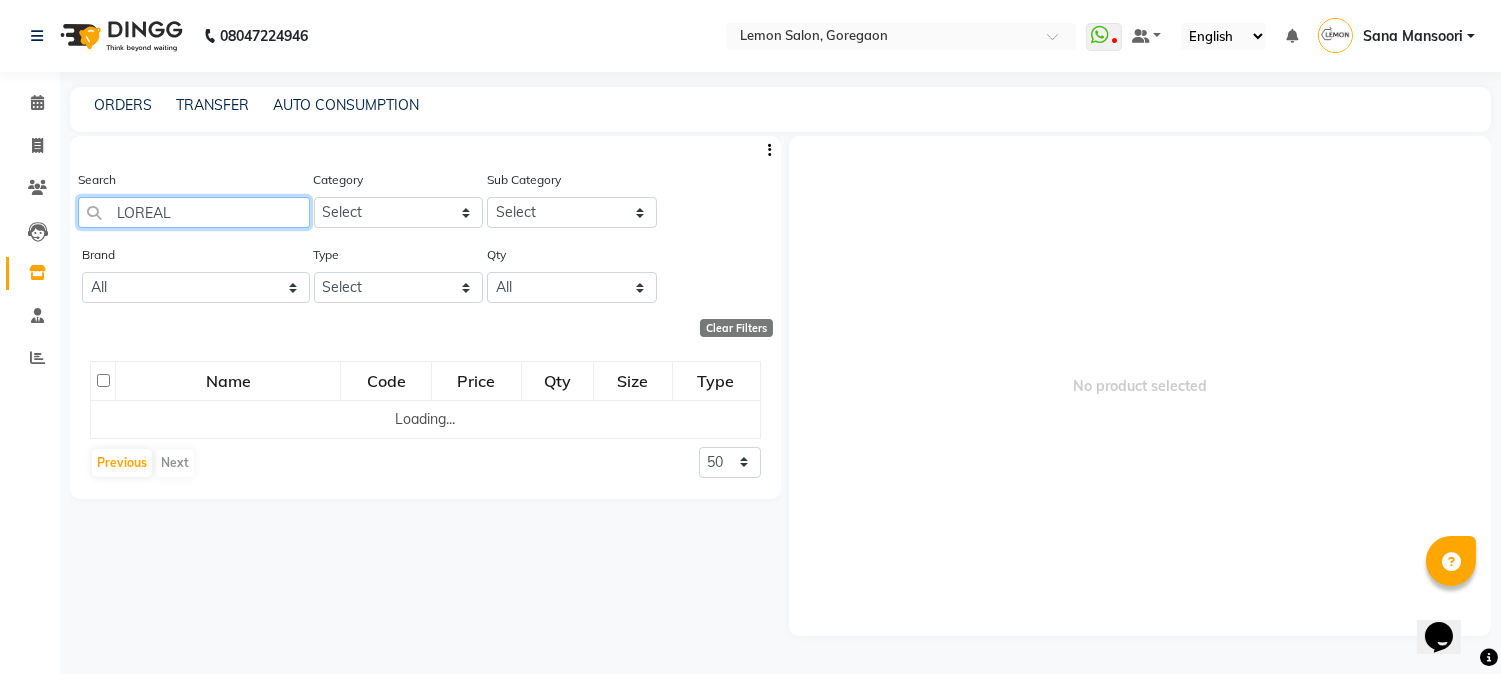 type on "LOREAL" 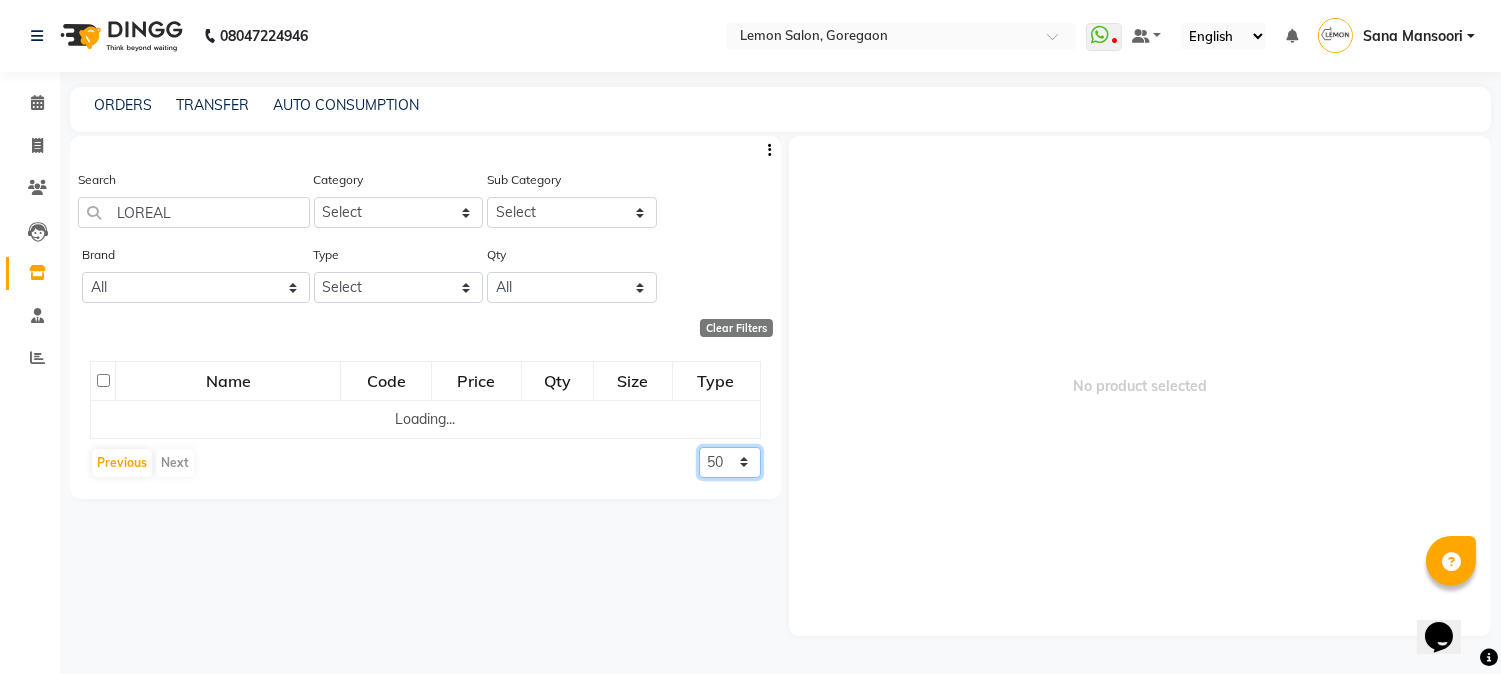 click on "50 100 500" 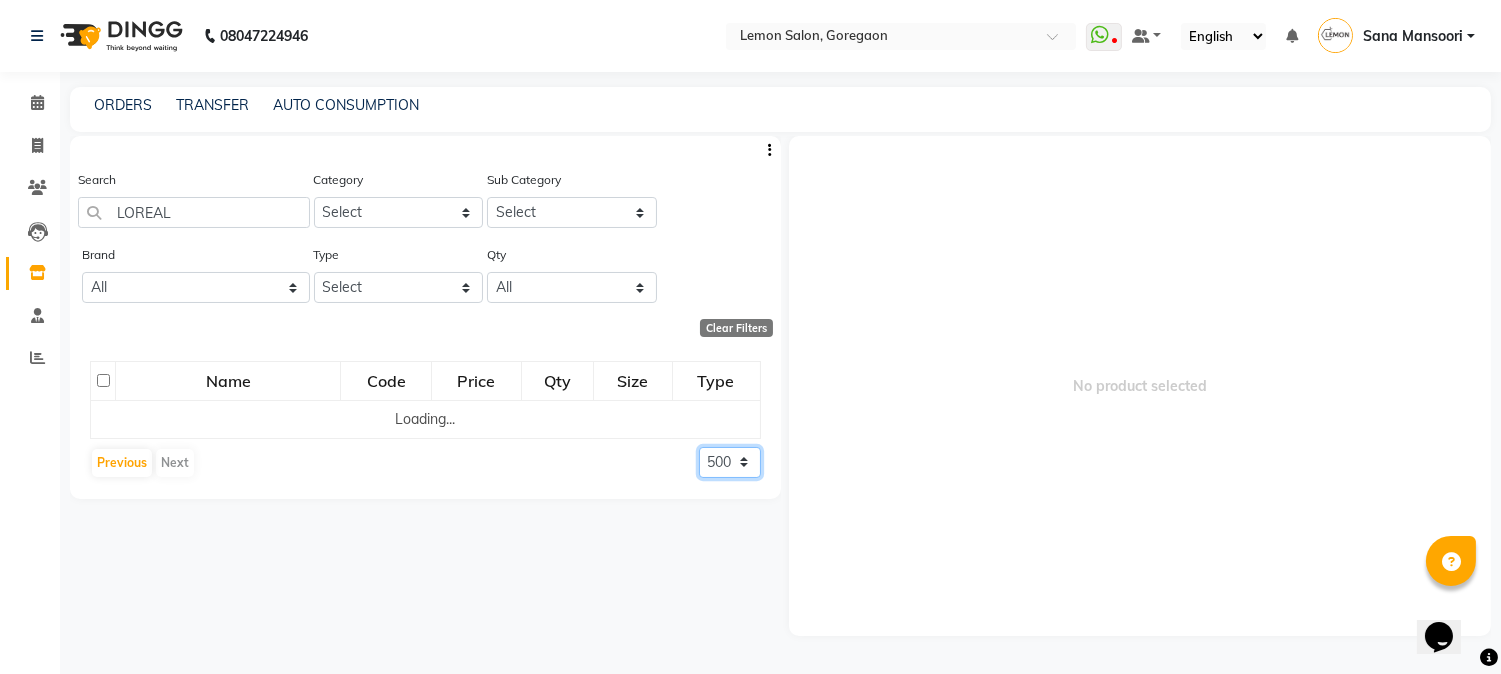 click on "50 100 500" 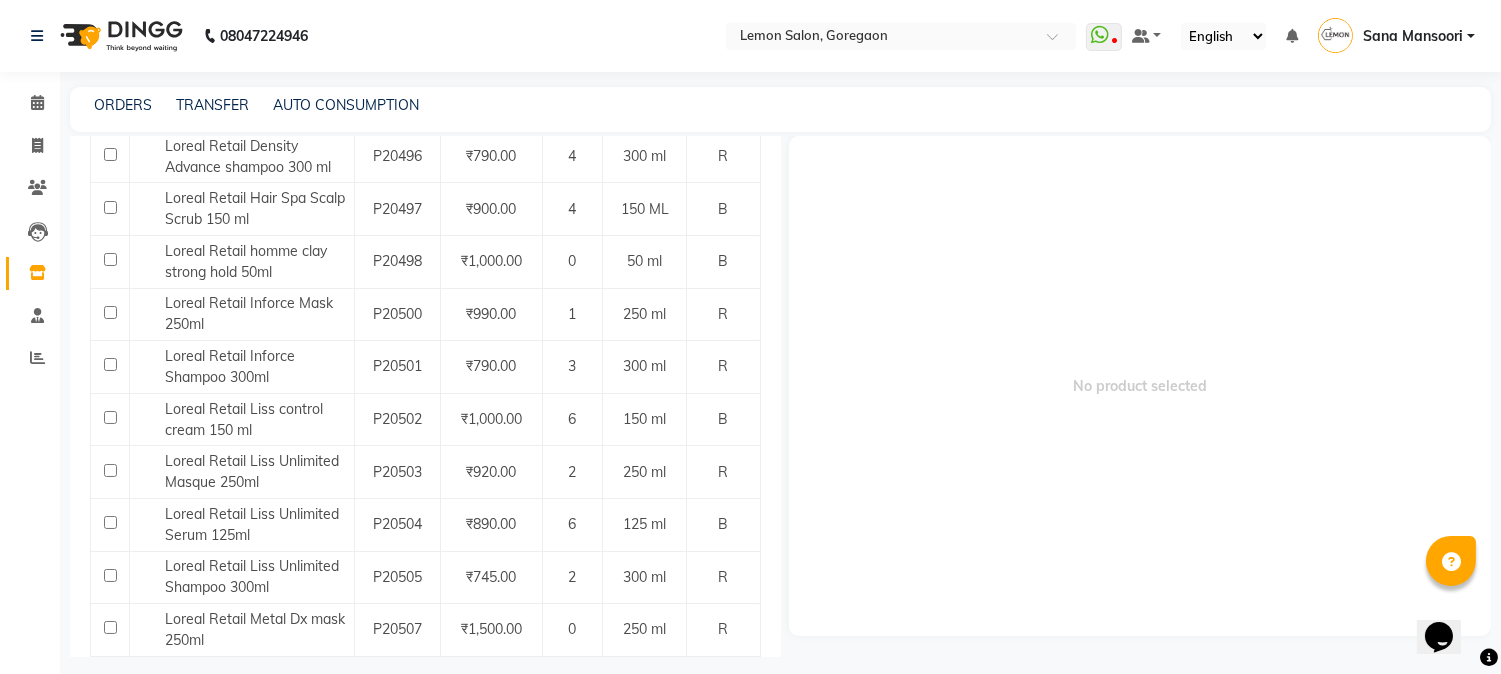 scroll, scrollTop: 592, scrollLeft: 0, axis: vertical 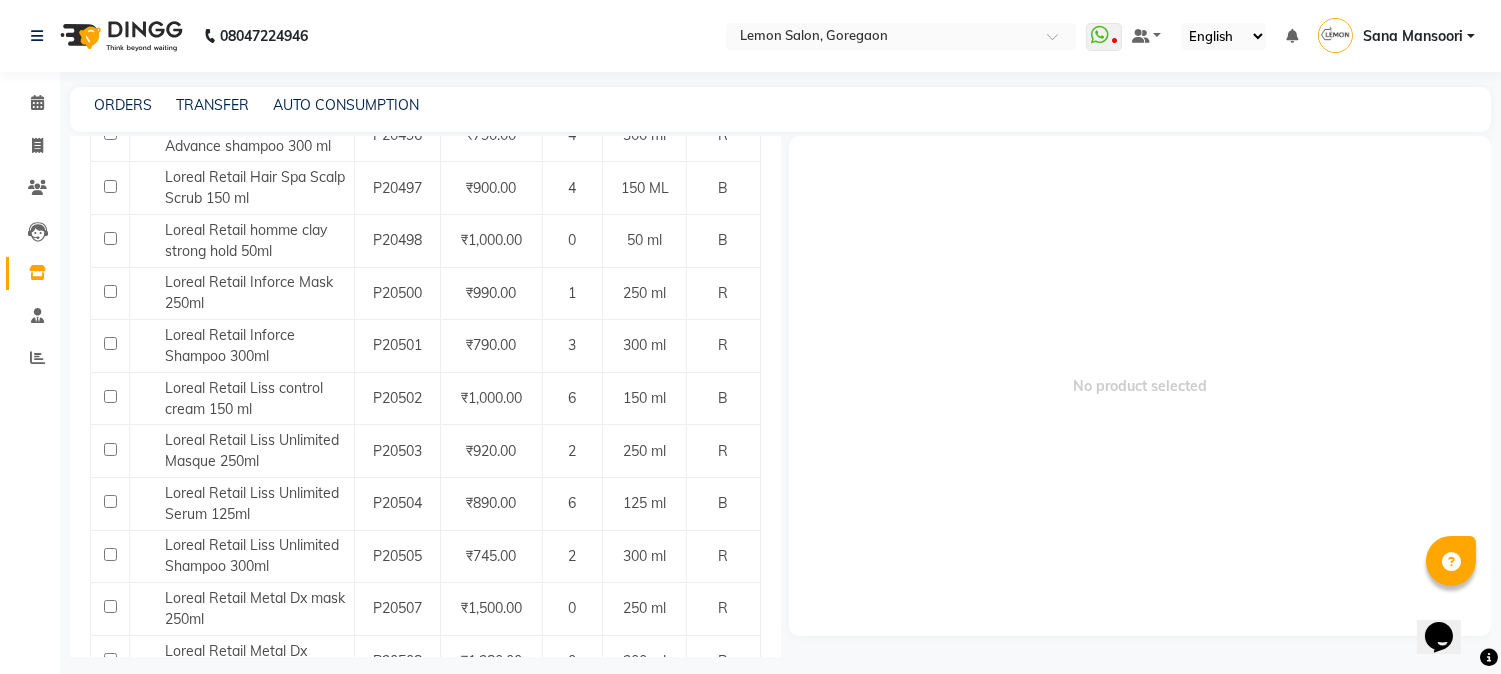 click on "ORDERS TRANSFER AUTO CONSUMPTION Search LOREAL Category Select Hair Skin Makeup Personal Care Appliances Beard Waxing Disposable Threading Hands and Feet Beauty Planet Botox Cadiveu Casmara Cheryls Loreal Olaplex Remy Raure Kerastase Moroccan Schwarzkopf MK Naturica DE Fabulous & QOD Floractive Thalgo Housekepping Nails Nashi Saveth Skinora Tools  O3+ Curlin Unmess Mois Richelon  Rica Styling Brillare Brazilian Forest Samba Redken Other Sub Category Select Brand All - Biosoft Gillete Kerastase Null Type Select Both Retail Consumable Qty All Low Out Of Stock  Clear Filters  Name Code Price Qty Size Type   Loreal Retail - Loreal Retail Absolut Repair mask 250ml P20487 ₹990.00 2 250 ml R Loreal Retail Absolut Repair Molecular Leave In 100ml P20488 ₹2,000.00 0 100 ml R Loreal Retail Absolut Repair Molecular Shampoo 300ml P20490 ₹1,400.00 2 300 ml R Loreal Retail Absolut repair serum 90 ml P20491 ₹1,380.00 0 90 ml R Loreal Retail Absolut Repair shampoo 300ml P20492 ₹790.00 2 300 ml R P20496 ₹790.00 4 R" 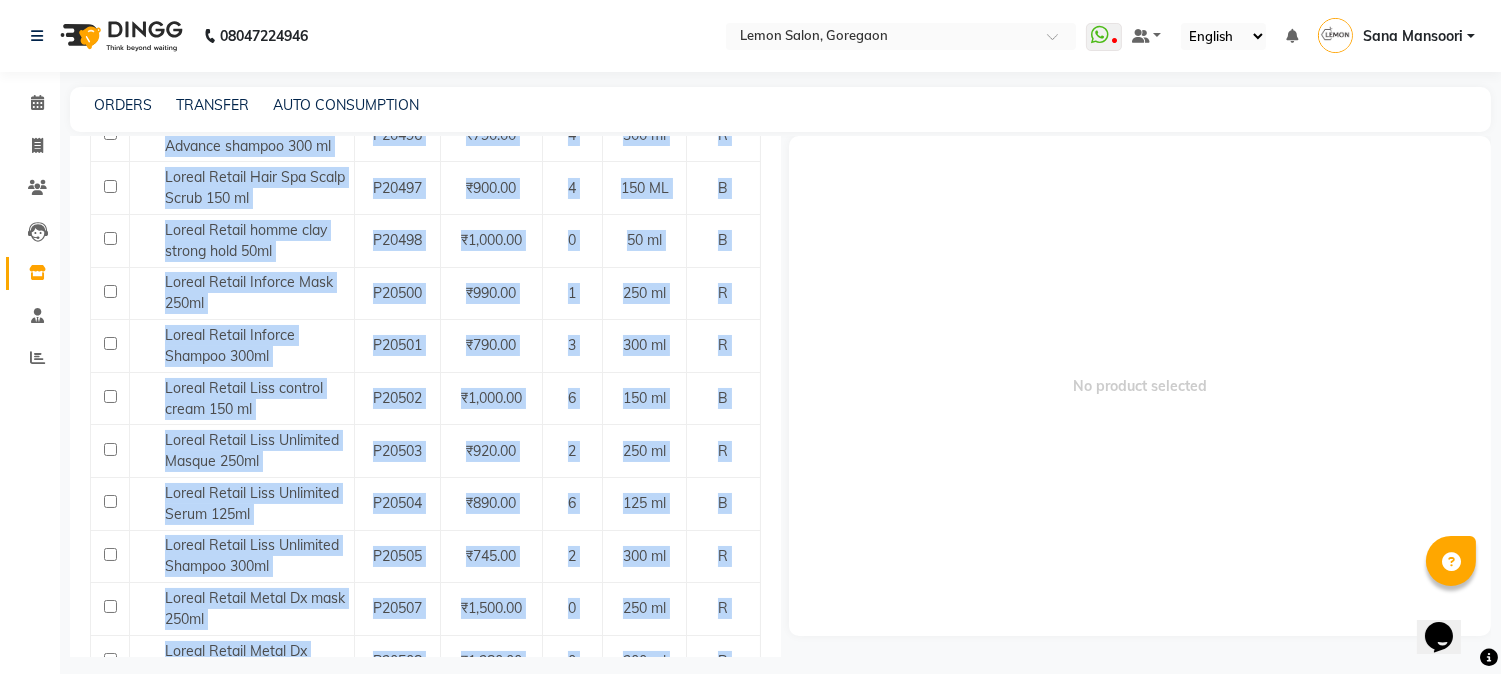 click on "ORDERS TRANSFER AUTO CONSUMPTION Search LOREAL Category Select Hair Skin Makeup Personal Care Appliances Beard Waxing Disposable Threading Hands and Feet Beauty Planet Botox Cadiveu Casmara Cheryls Loreal Olaplex Remy Raure Kerastase Moroccan Schwarzkopf MK Naturica DE Fabulous & QOD Floractive Thalgo Housekepping Nails Nashi Saveth Skinora Tools  O3+ Curlin Unmess Mois Richelon  Rica Styling Brillare Brazilian Forest Samba Redken Other Sub Category Select Brand All - Biosoft Gillete Kerastase Null Type Select Both Retail Consumable Qty All Low Out Of Stock  Clear Filters  Name Code Price Qty Size Type   Loreal Retail - Loreal Retail Absolut Repair mask 250ml P20487 ₹990.00 2 250 ml R Loreal Retail Absolut Repair Molecular Leave In 100ml P20488 ₹2,000.00 0 100 ml R Loreal Retail Absolut Repair Molecular Shampoo 300ml P20490 ₹1,400.00 2 300 ml R Loreal Retail Absolut repair serum 90 ml P20491 ₹1,380.00 0 90 ml R Loreal Retail Absolut Repair shampoo 300ml P20492 ₹790.00 2 300 ml R P20496 ₹790.00 4 R" 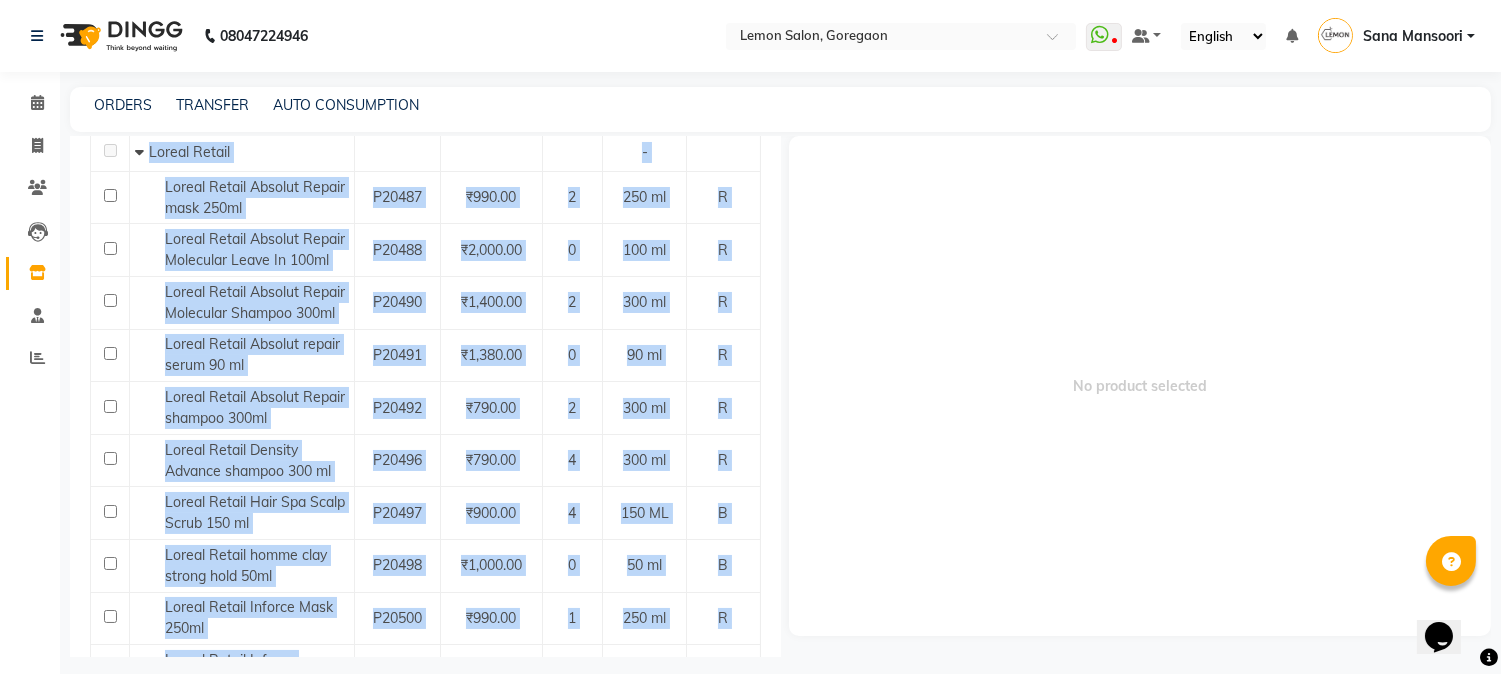 scroll, scrollTop: 258, scrollLeft: 0, axis: vertical 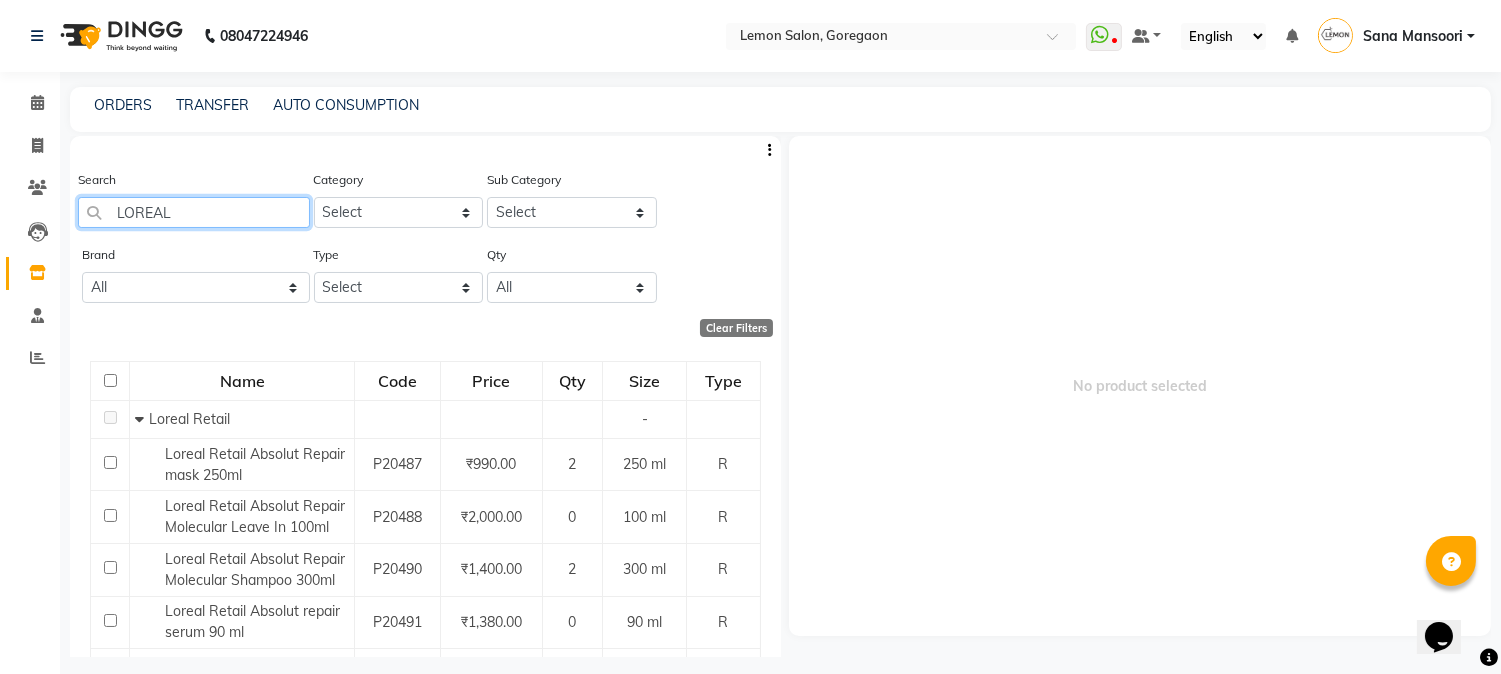 drag, startPoint x: 221, startPoint y: 225, endPoint x: 0, endPoint y: 160, distance: 230.36058 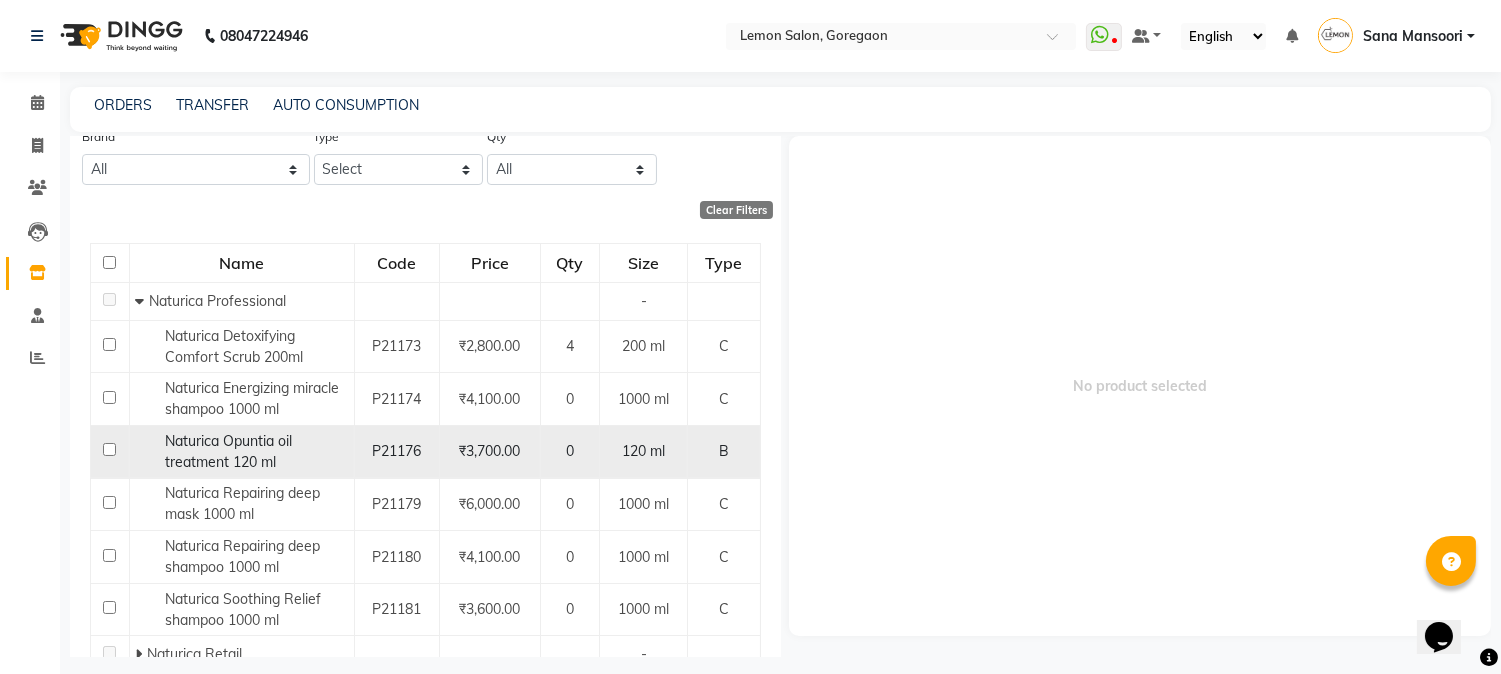 scroll, scrollTop: 196, scrollLeft: 0, axis: vertical 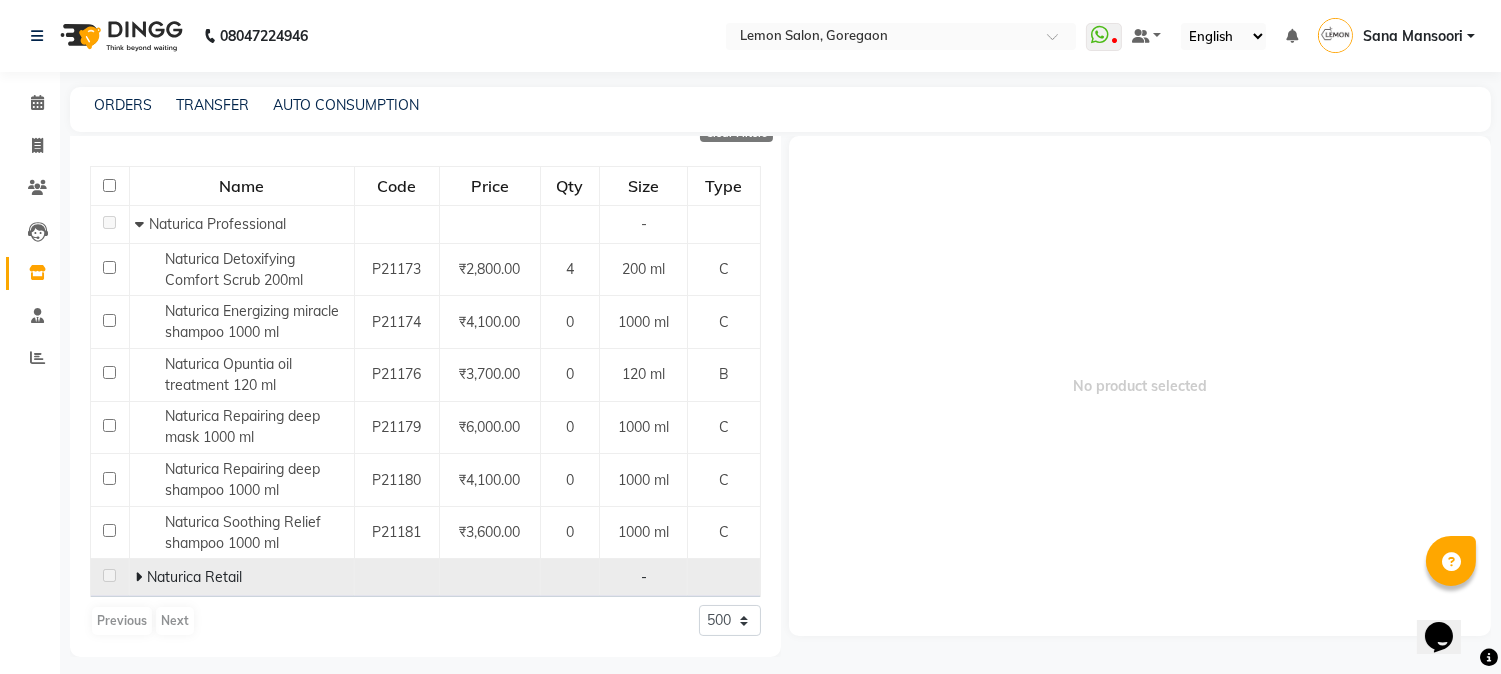 type on "NATURICA" 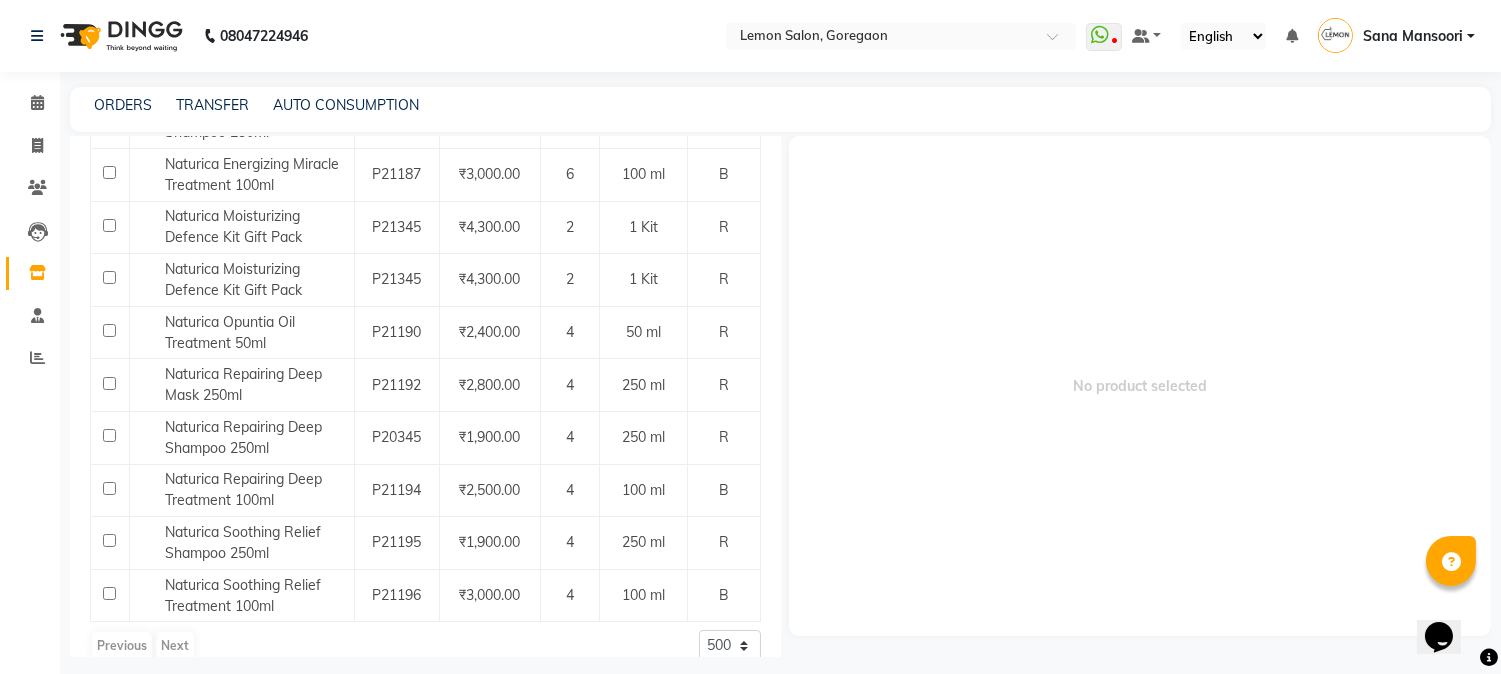 scroll, scrollTop: 723, scrollLeft: 0, axis: vertical 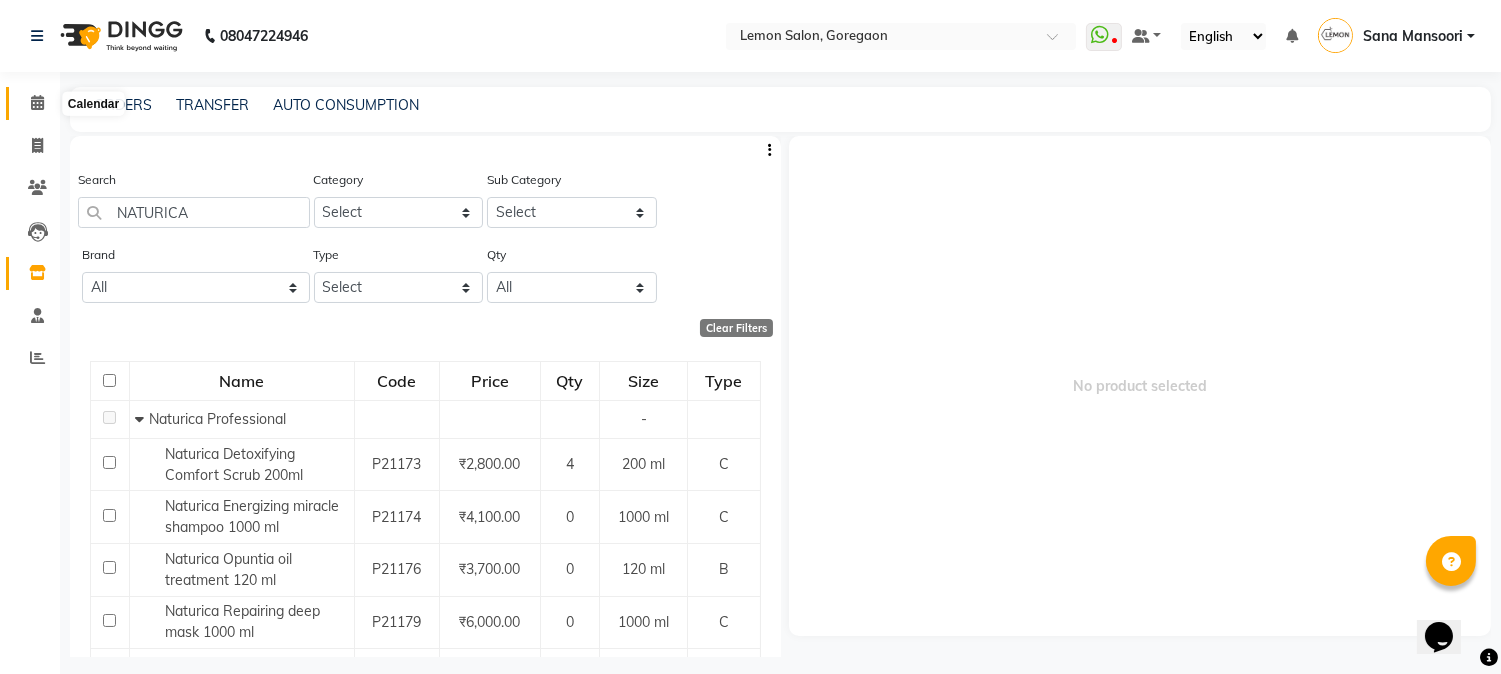 click 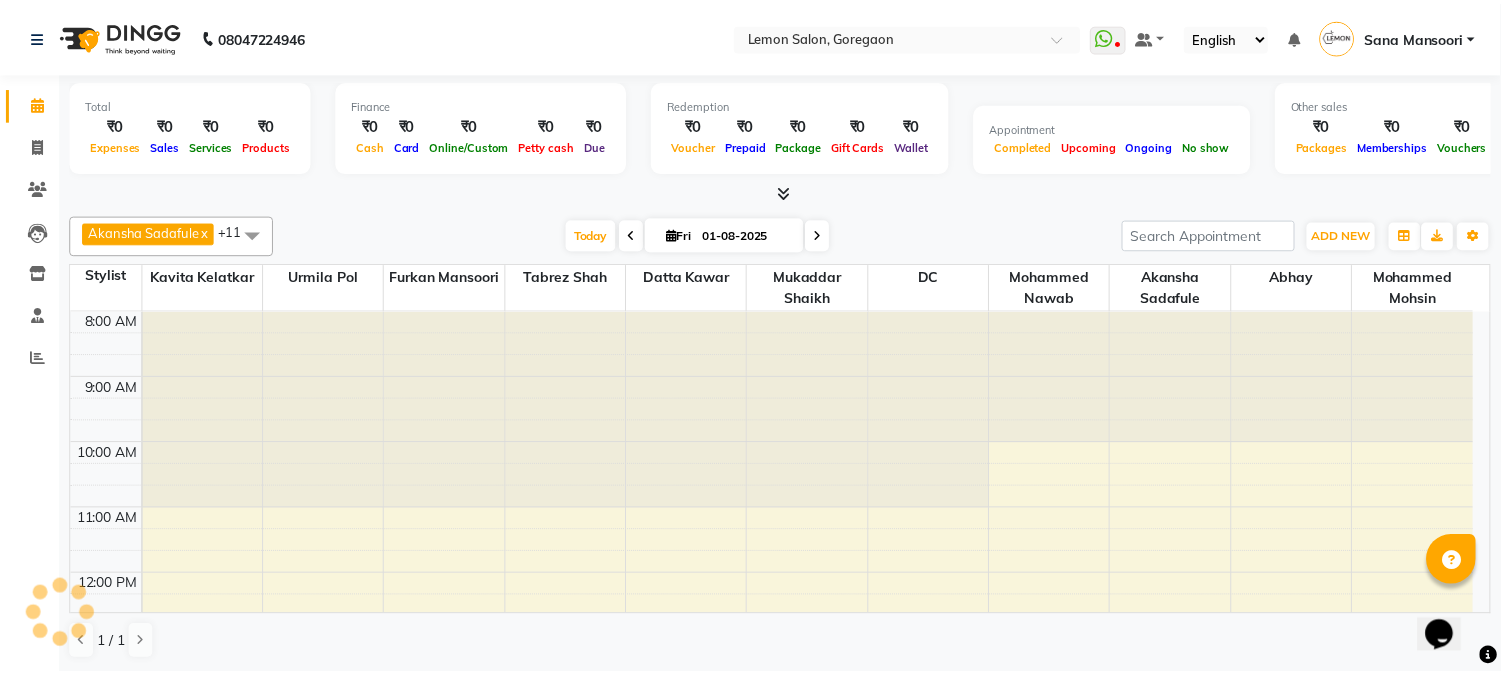 scroll, scrollTop: 0, scrollLeft: 0, axis: both 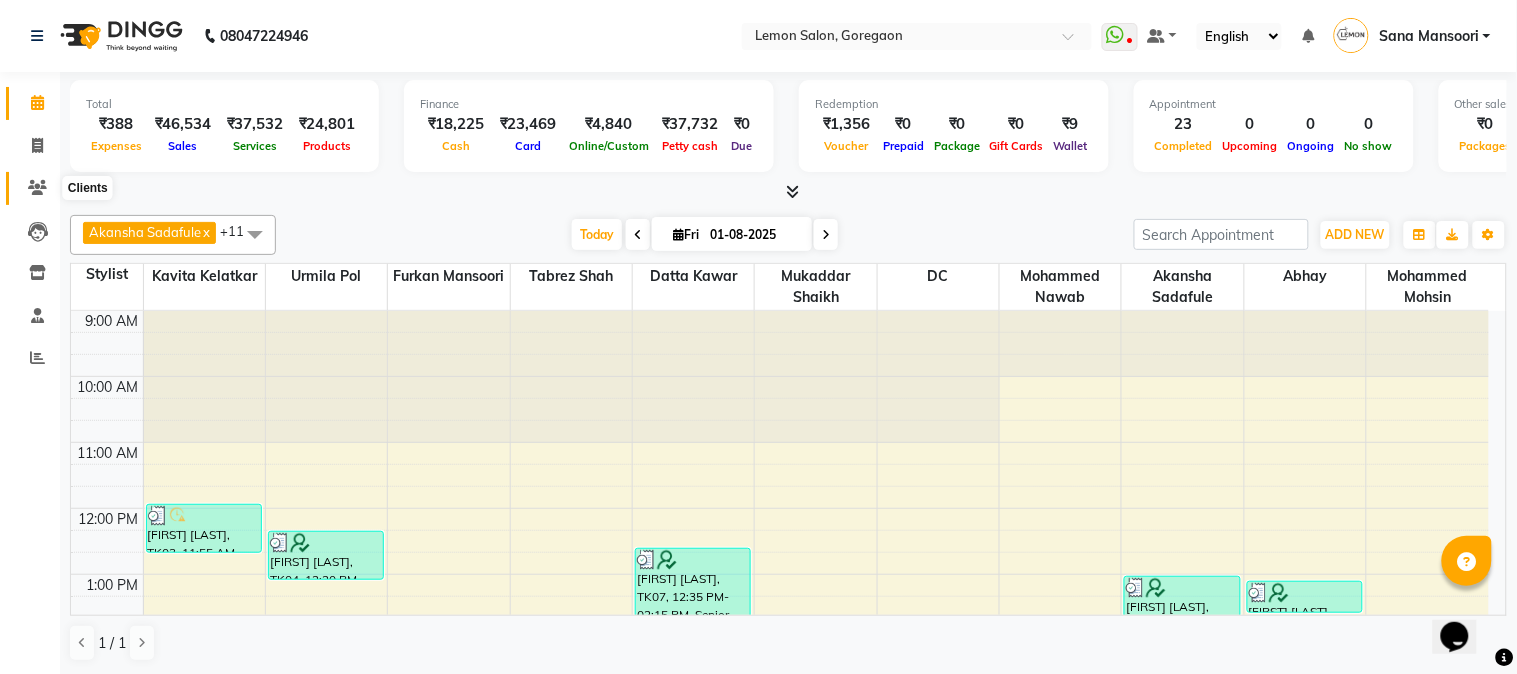 click 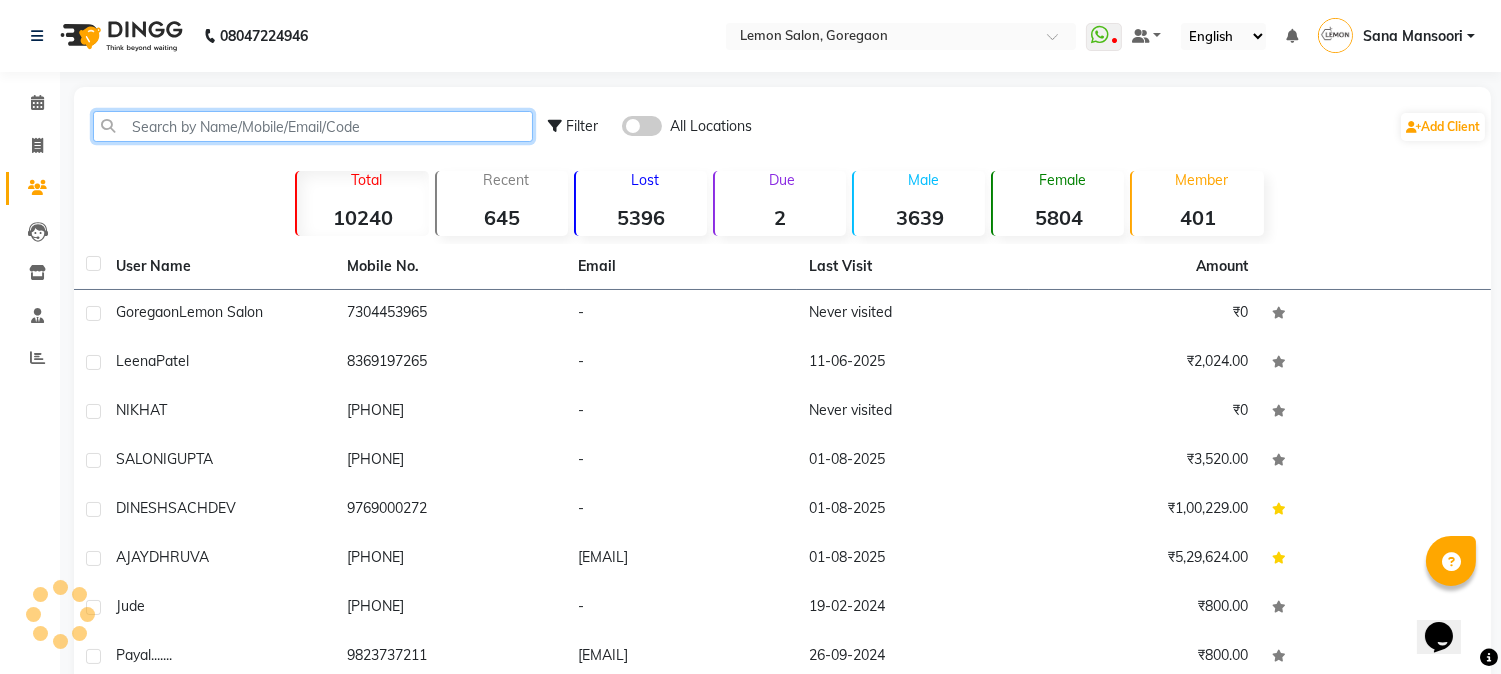 click 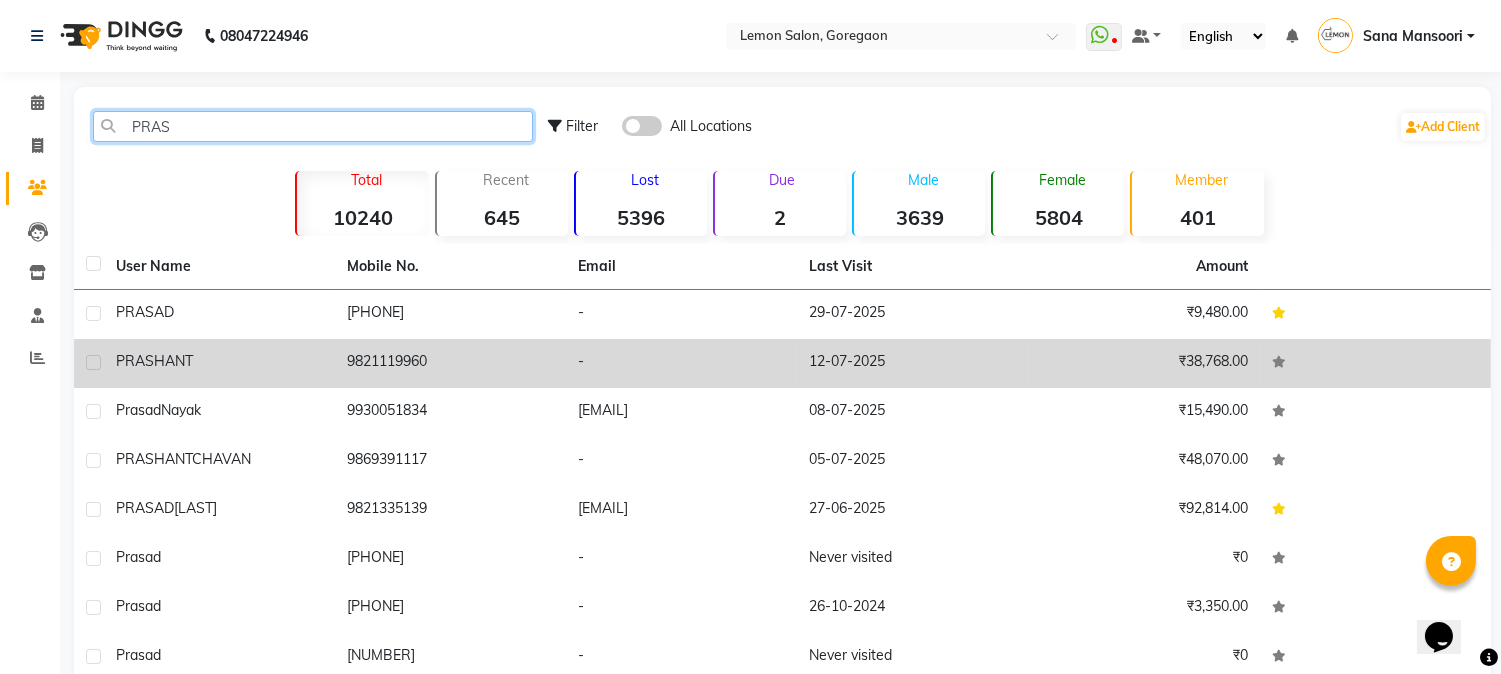 type on "PRAS" 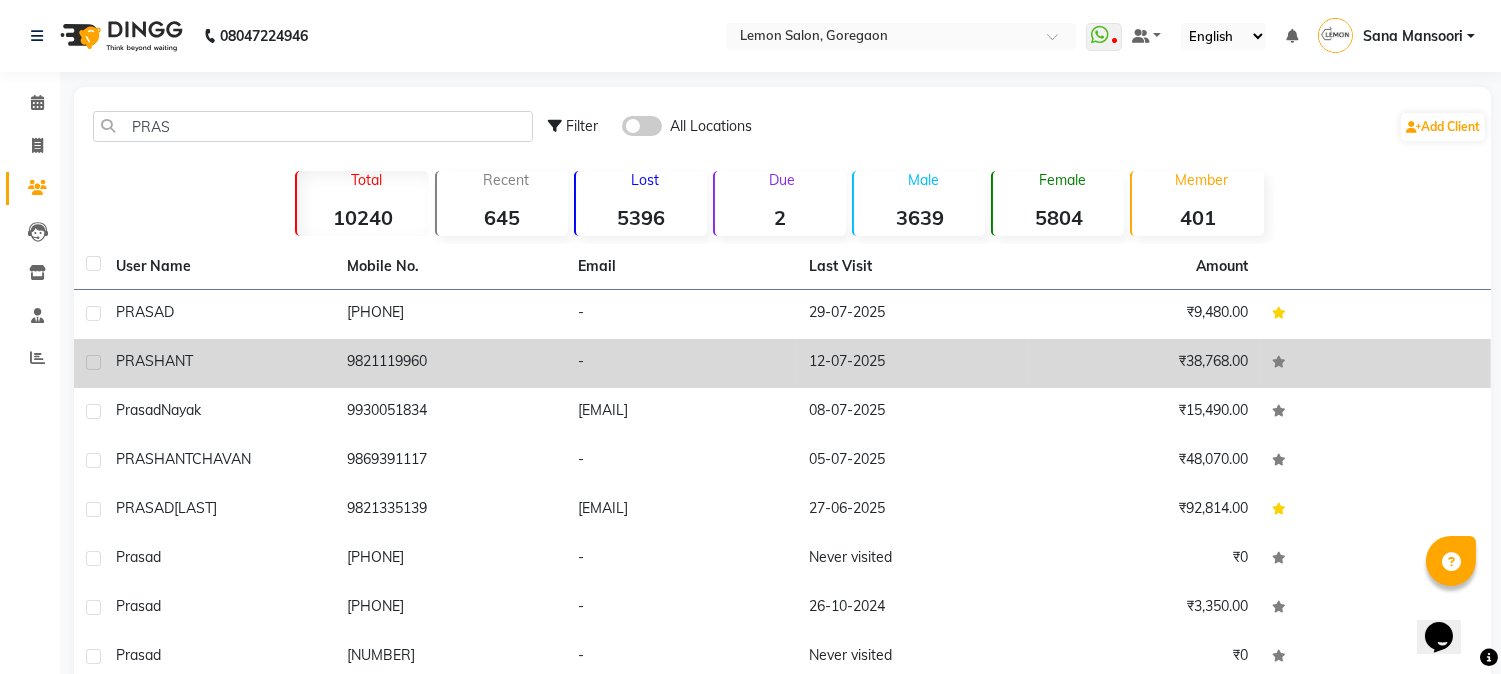 click on "9821119960" 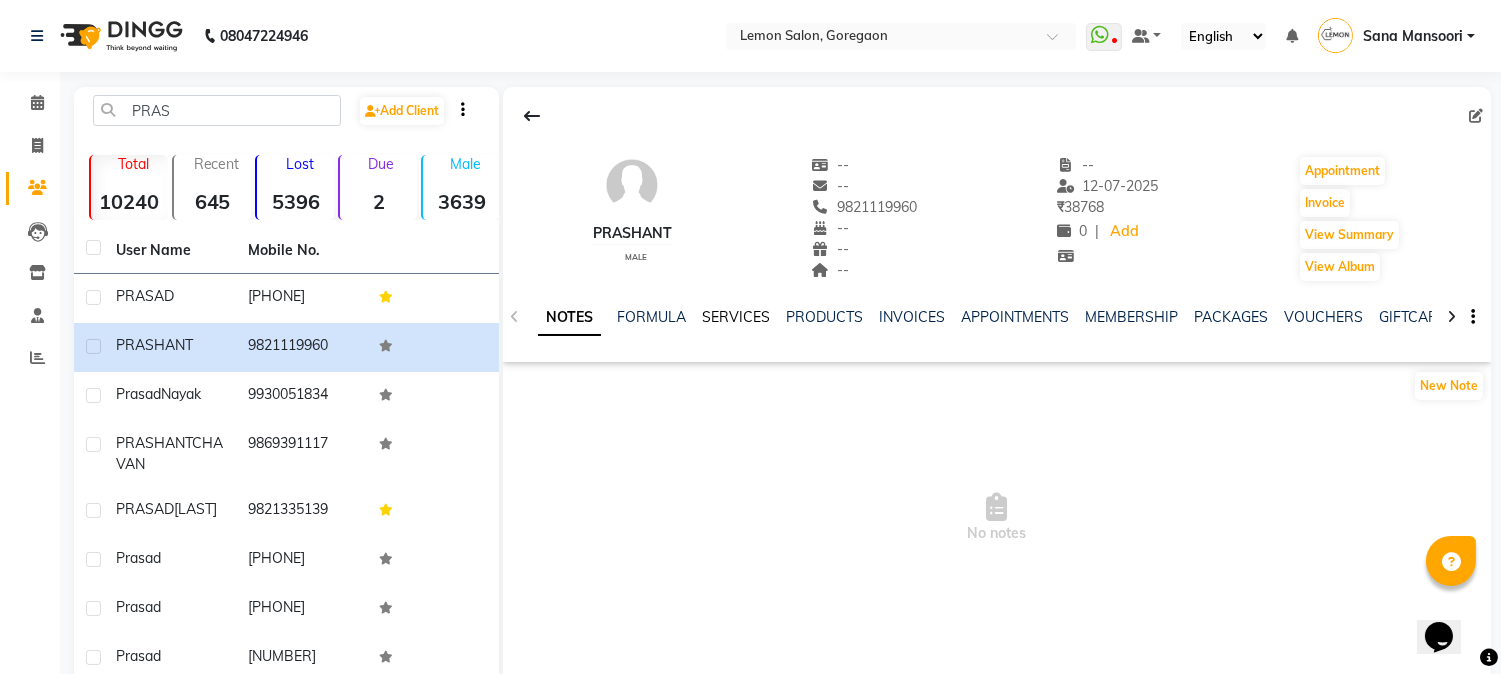 click on "SERVICES" 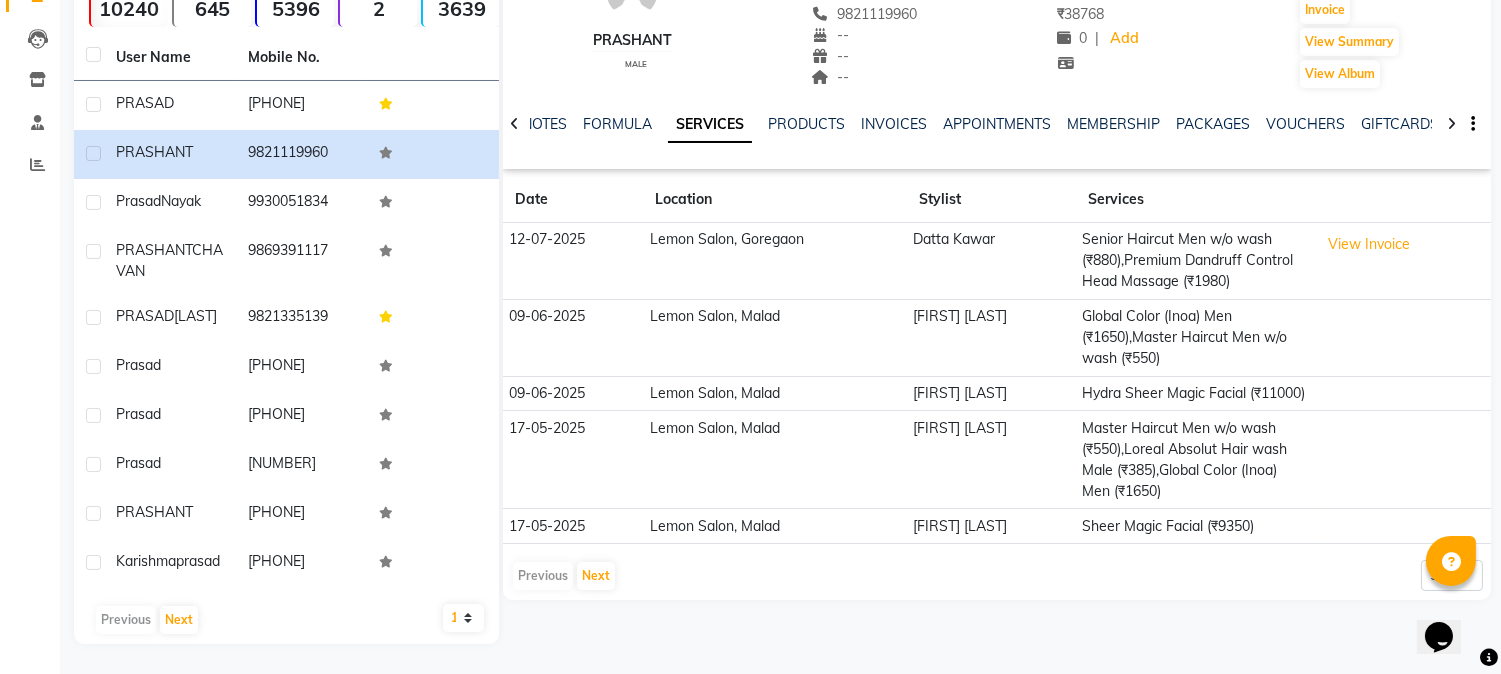 scroll, scrollTop: 0, scrollLeft: 0, axis: both 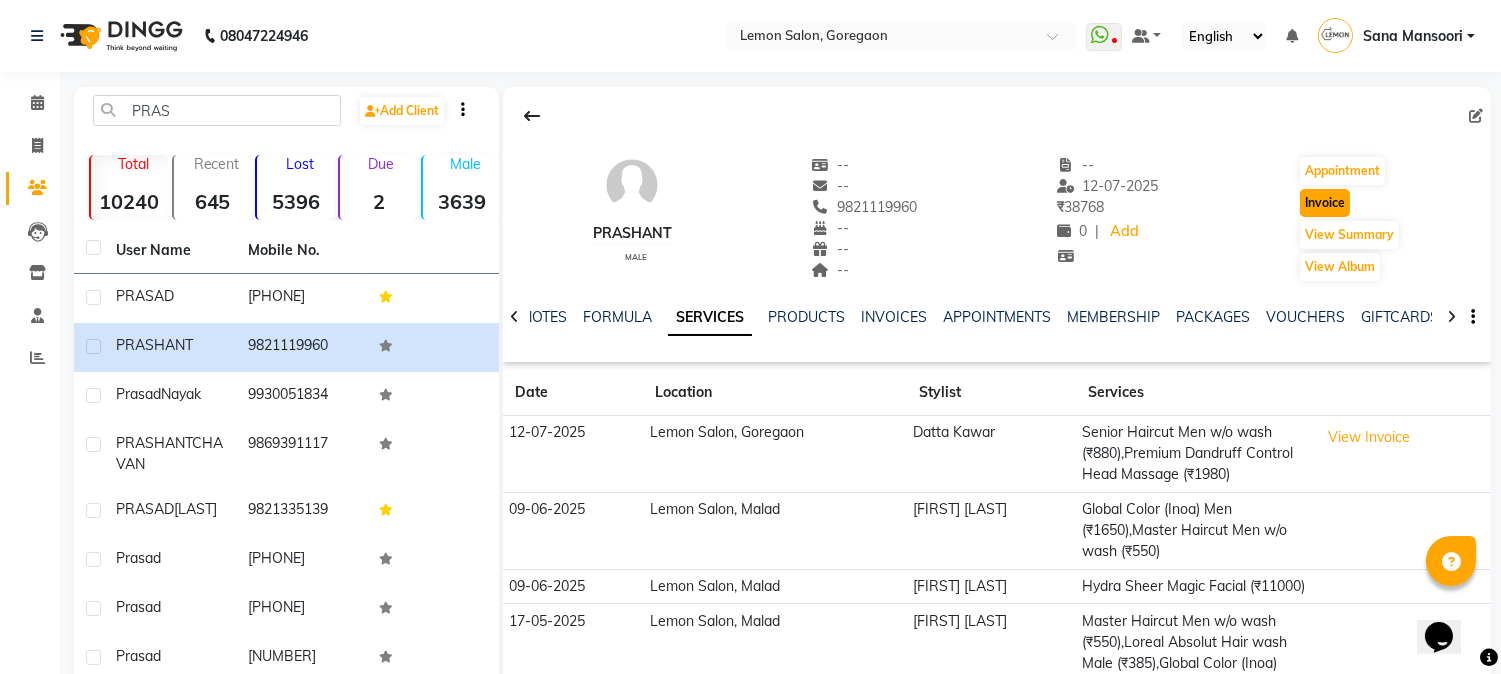 click on "Invoice" 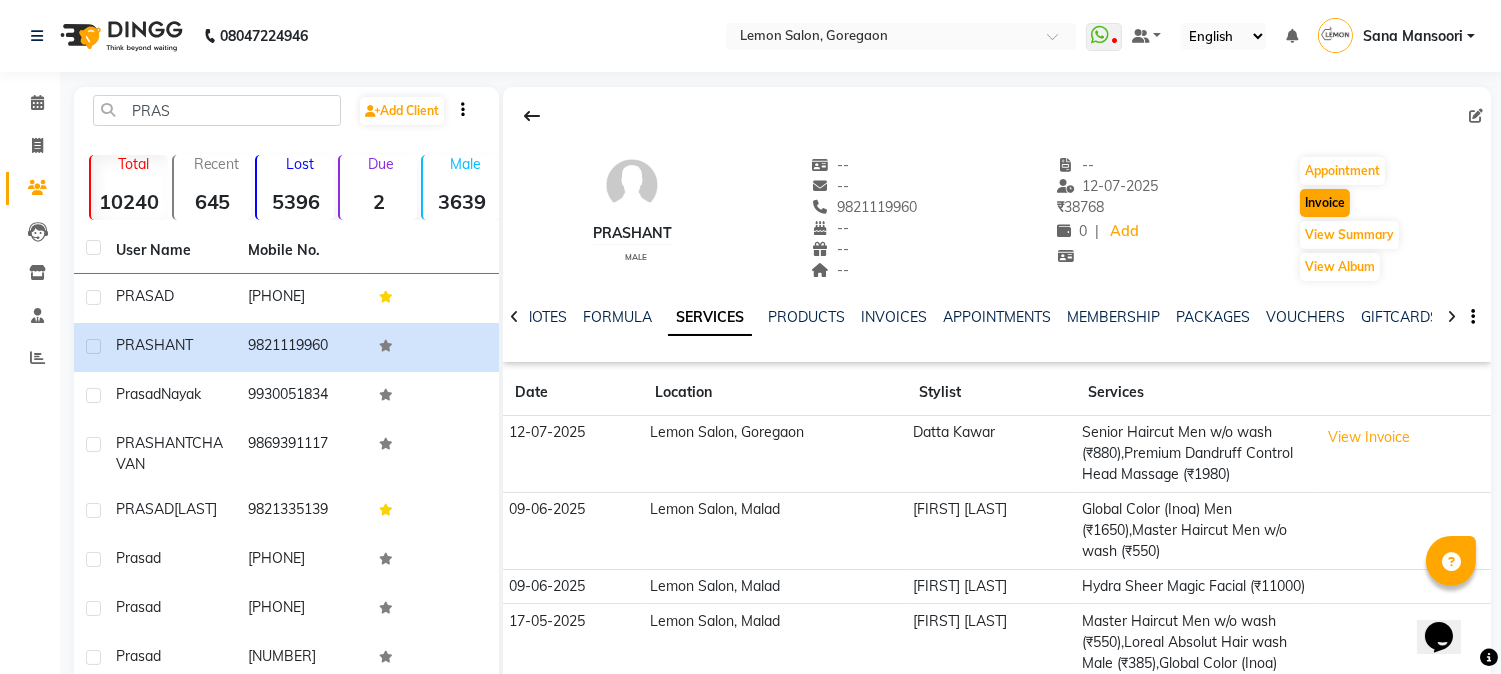 select on "service" 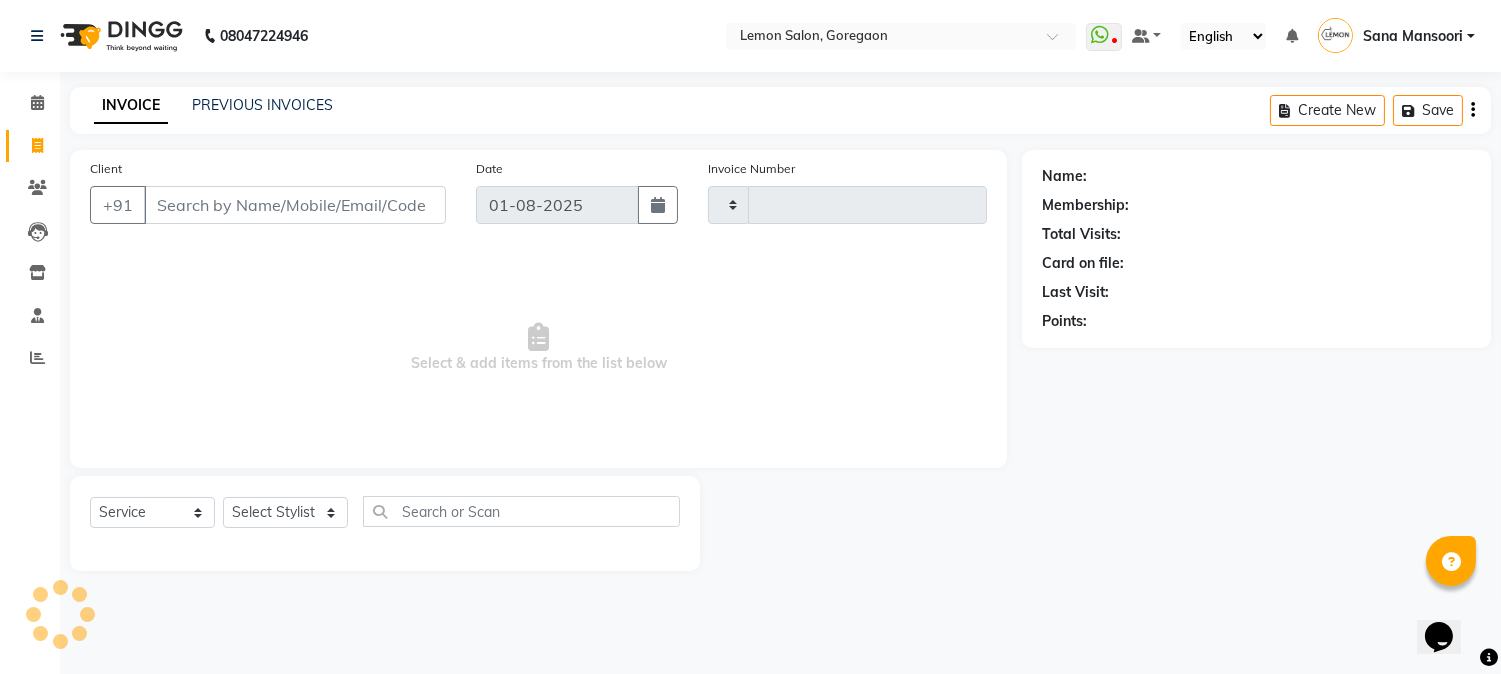 type on "2151" 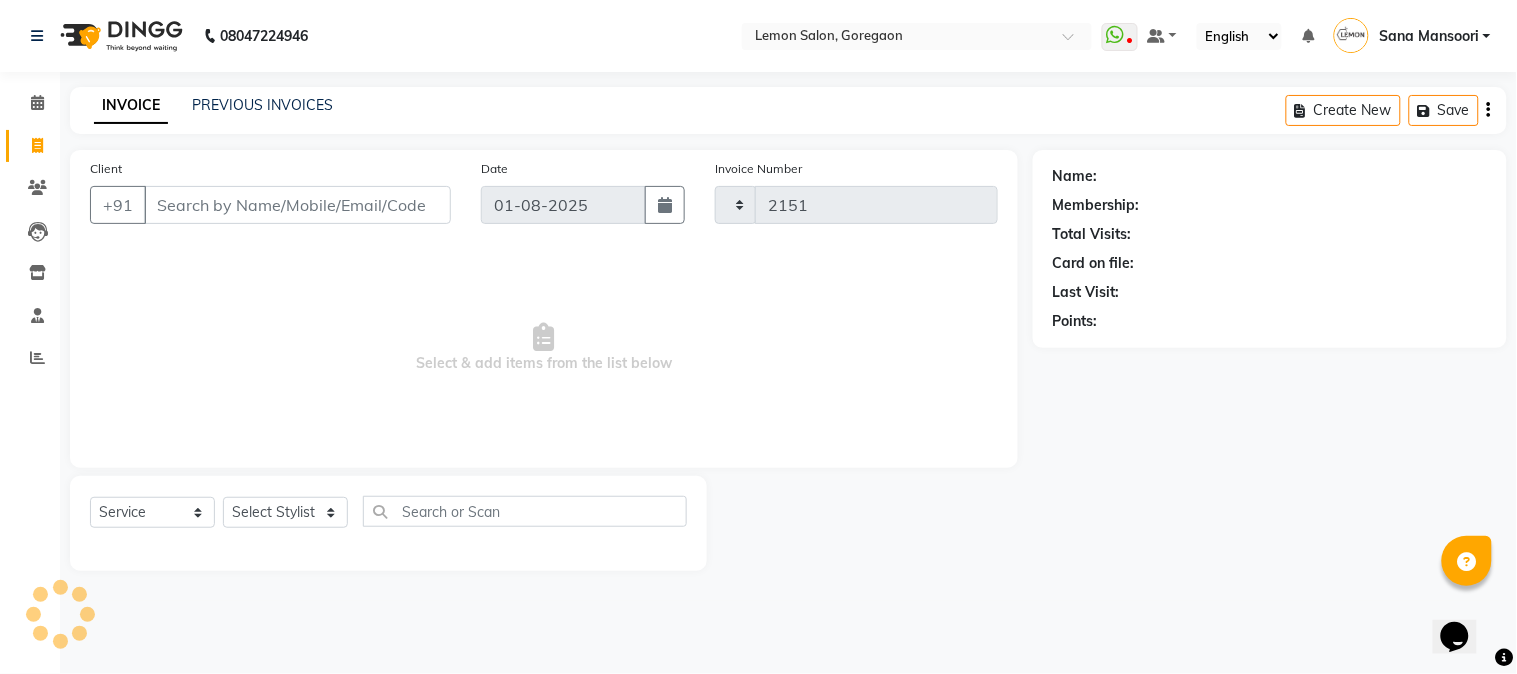 select on "565" 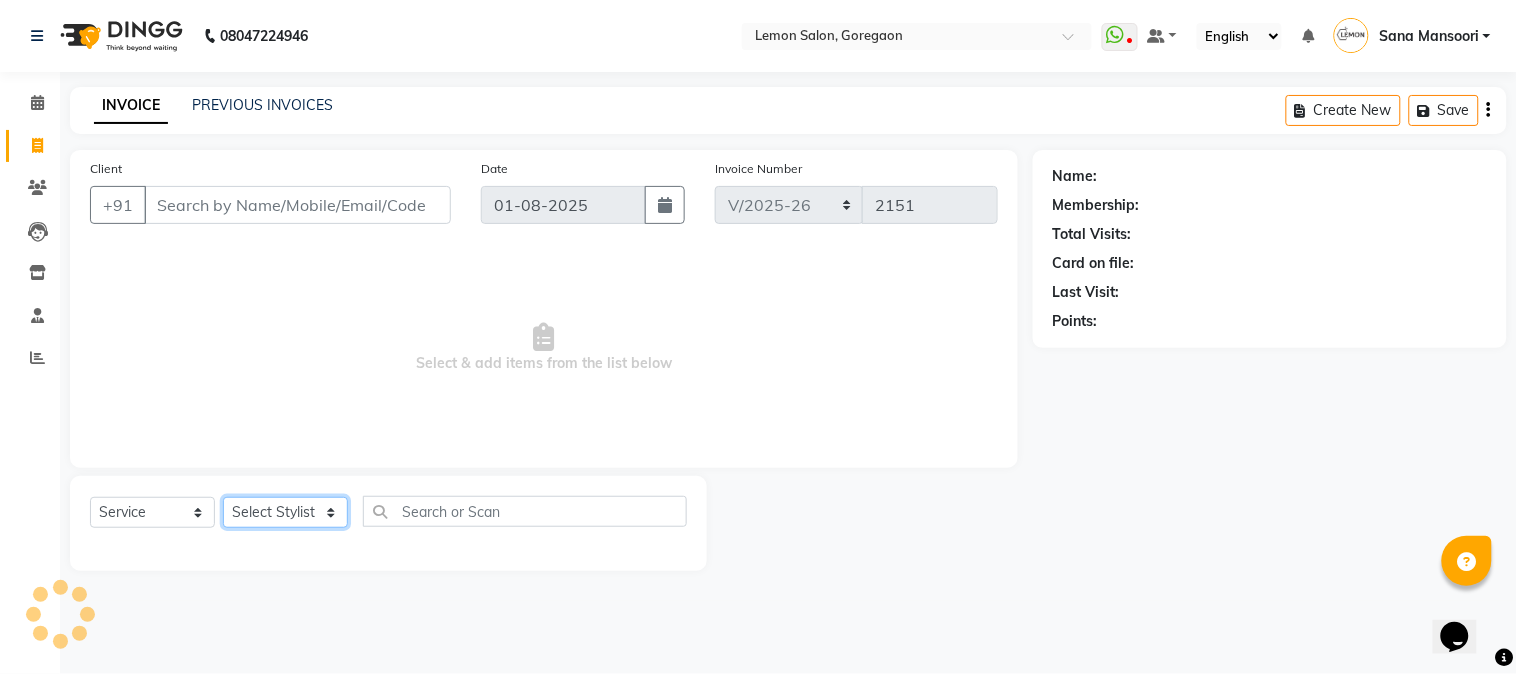 click on "Select Stylist" 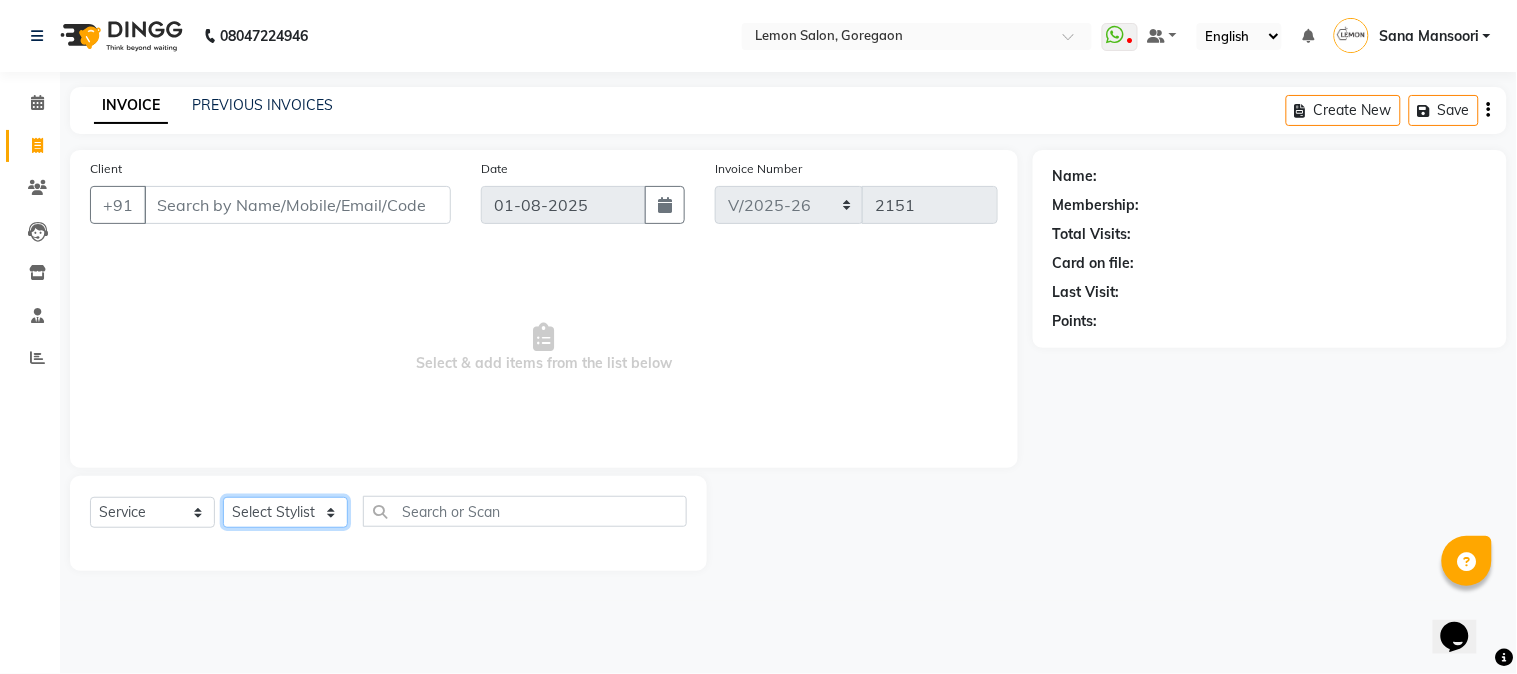 type on "9821119960" 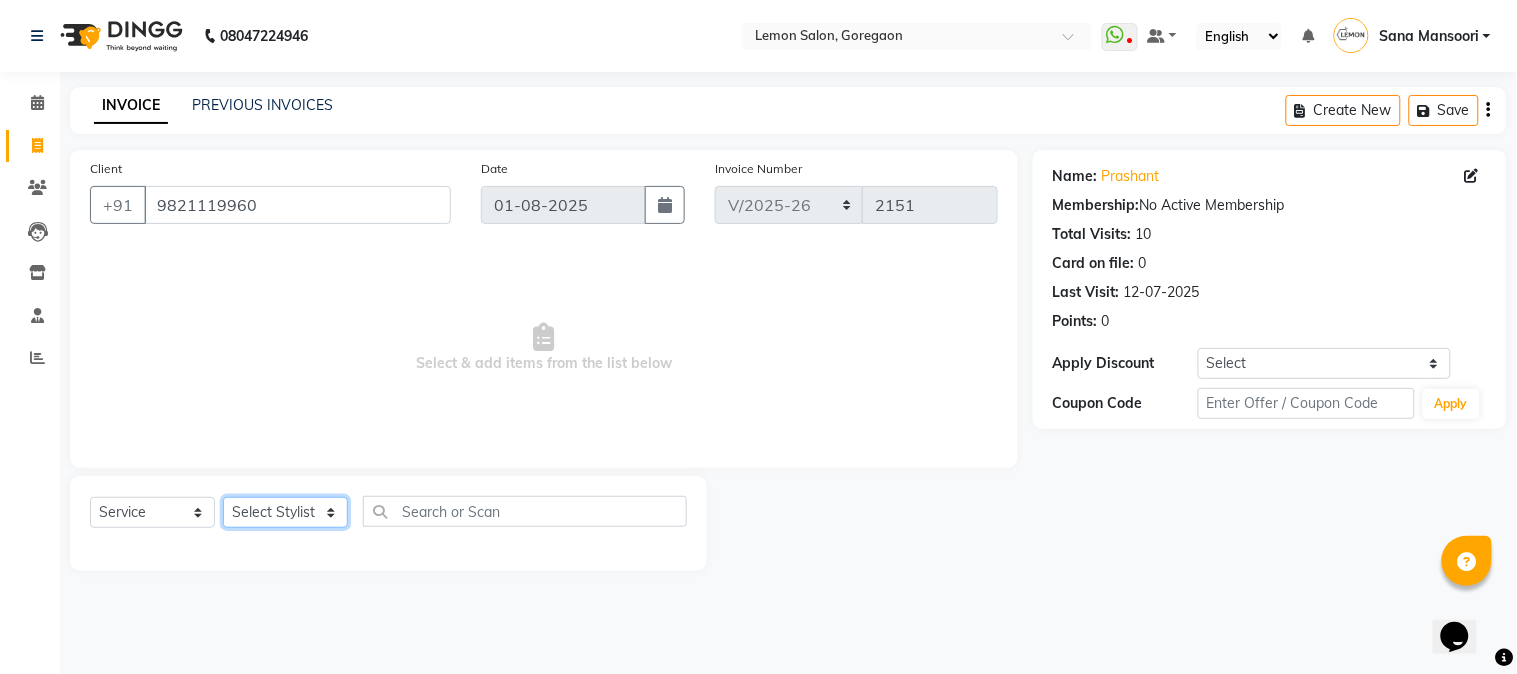 click on "Select Stylist Akansha Sadafule Asma Dshpande Datta Kawar DC Furkan Mansoori kavita Kelatkar  Manisha Mohammed Mohsin  Mohammed Nawab  Mukaddar Shaikh Sana Mansoori Sandhya Tabrez Shah  Urmila Pol" 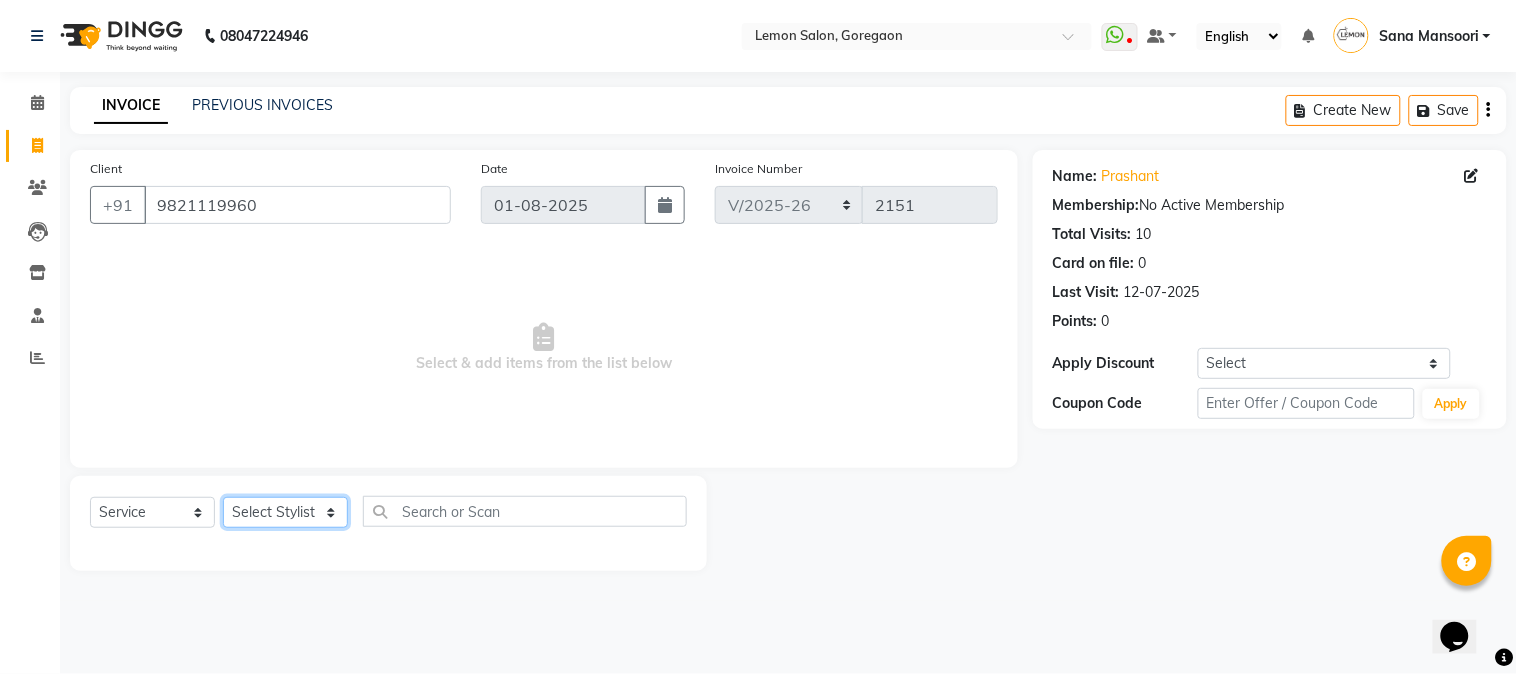 select on "7423" 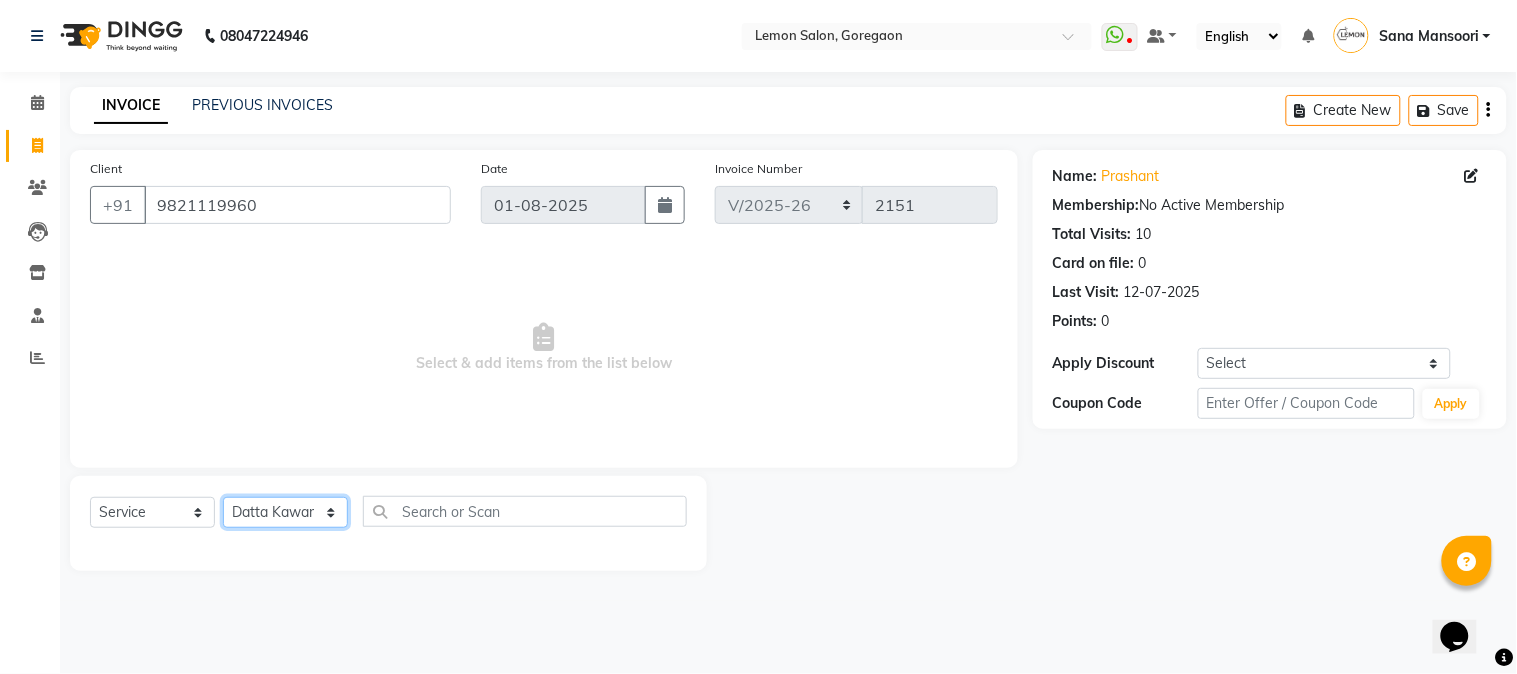 click on "Select Stylist Akansha Sadafule Asma Dshpande Datta Kawar DC Furkan Mansoori kavita Kelatkar  Manisha Mohammed Mohsin  Mohammed Nawab  Mukaddar Shaikh Sana Mansoori Sandhya Tabrez Shah  Urmila Pol" 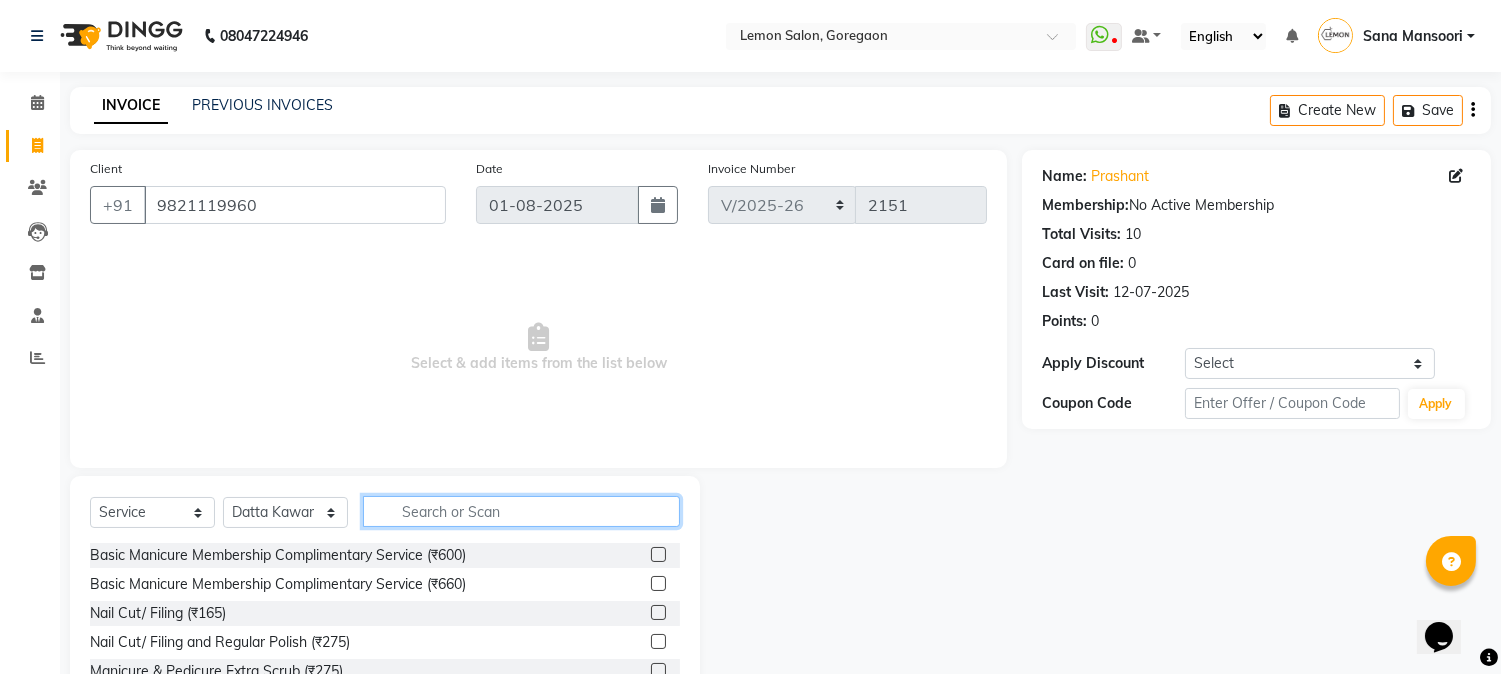 click 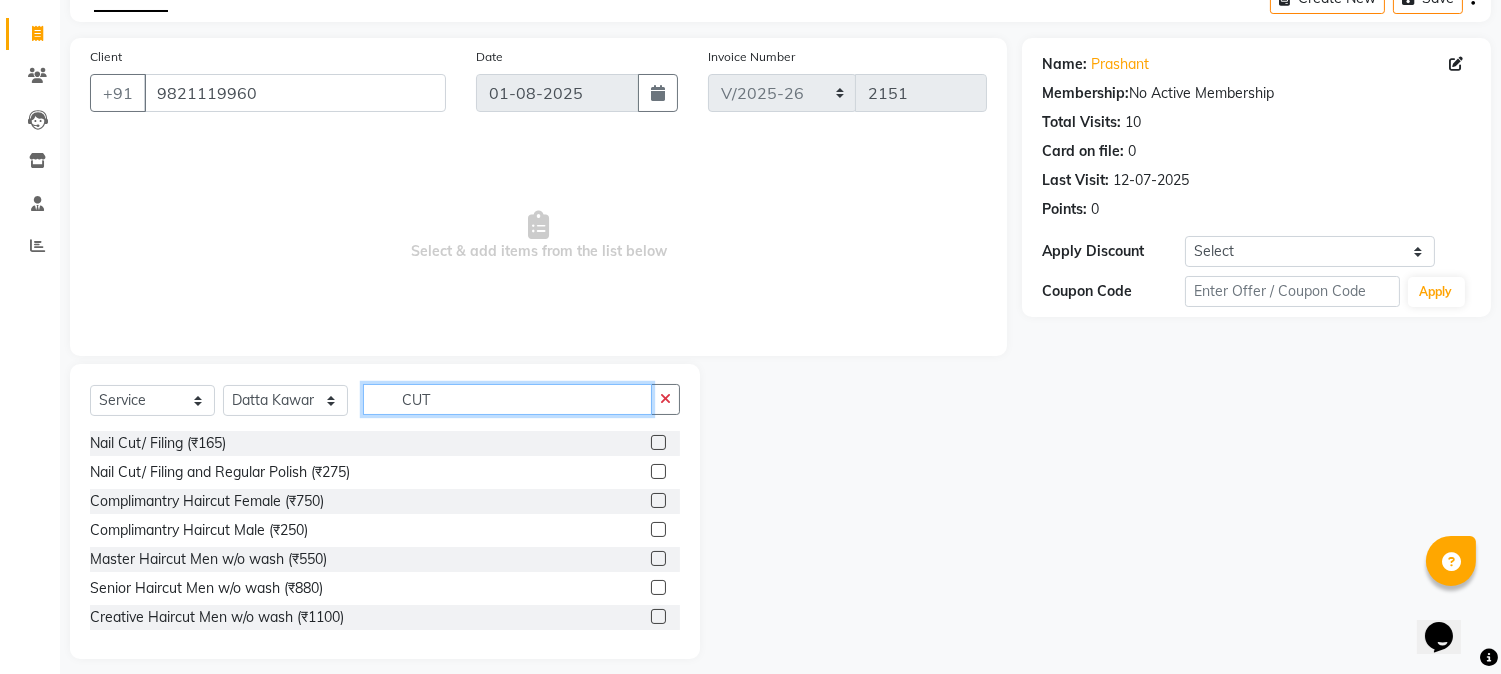scroll, scrollTop: 126, scrollLeft: 0, axis: vertical 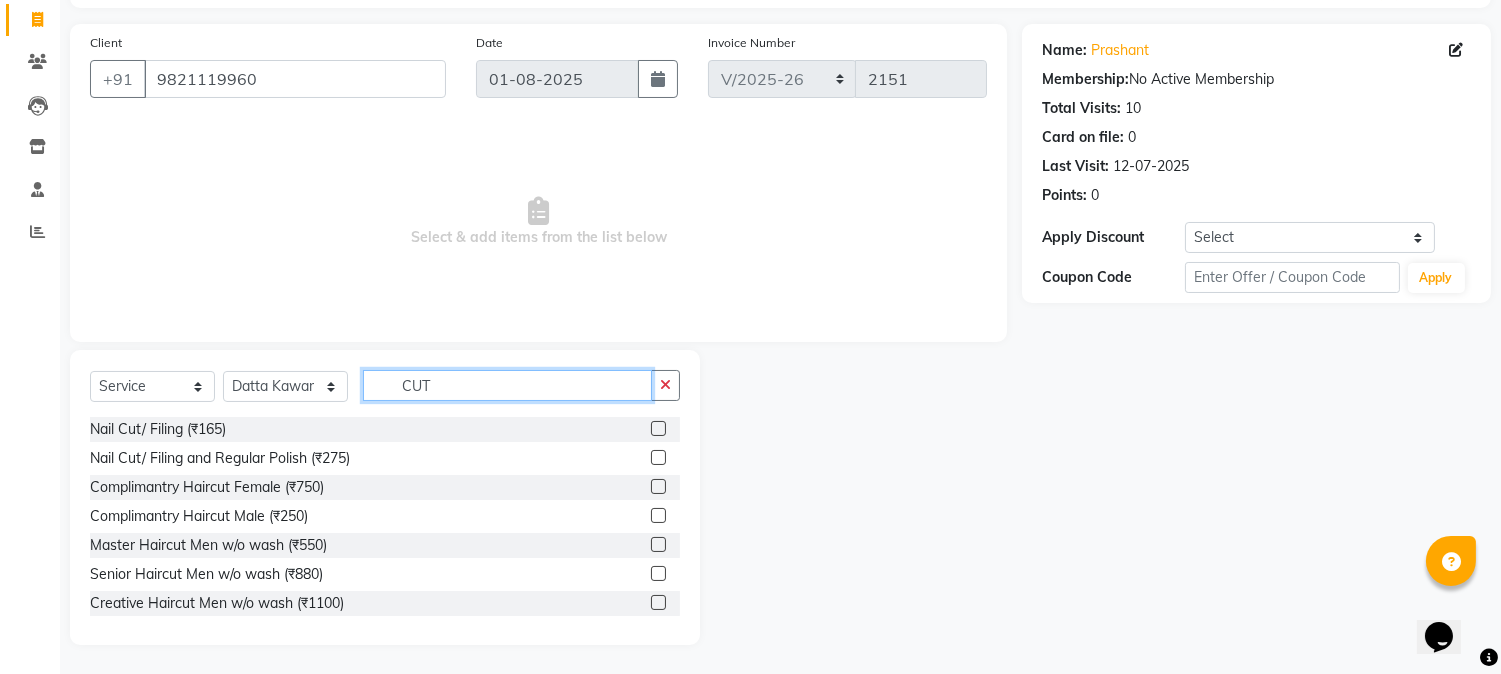 type on "CUT" 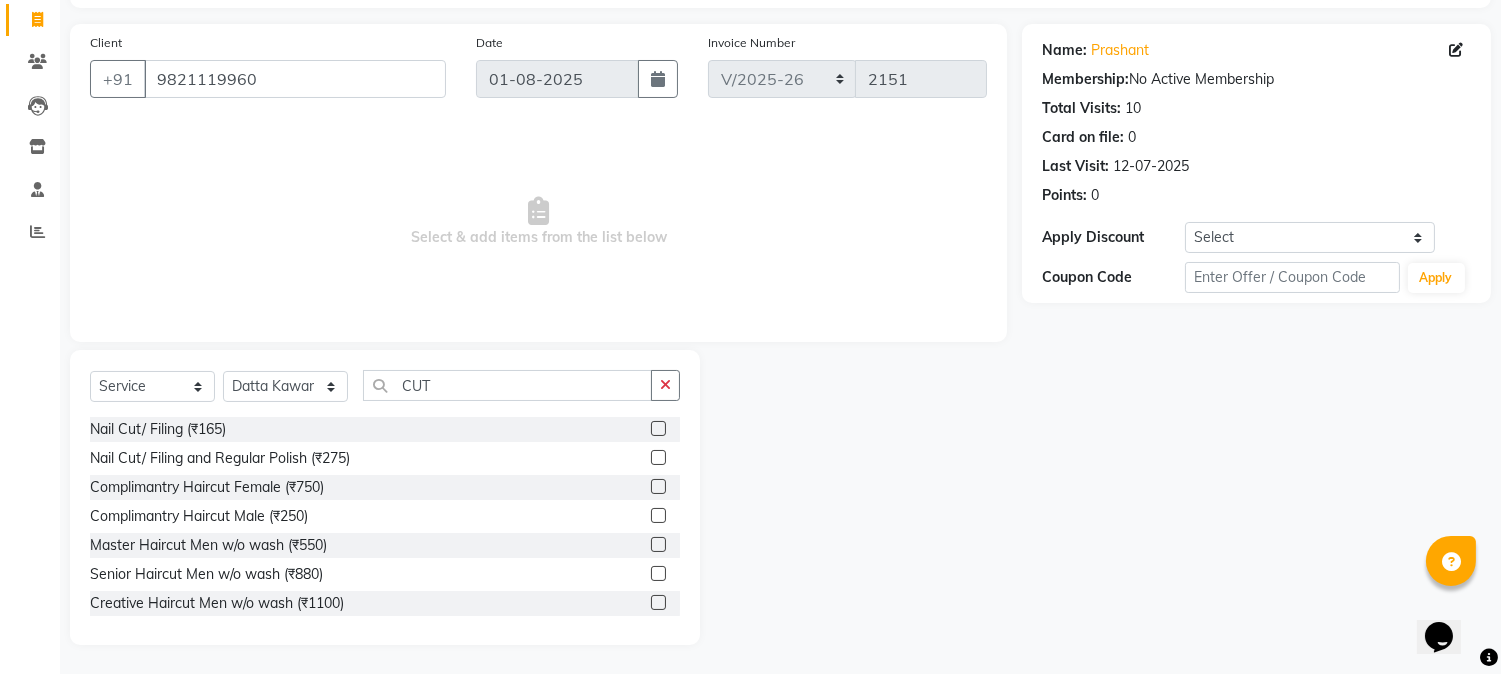 click on "Senior Haircut Men w/o wash (₹880)" 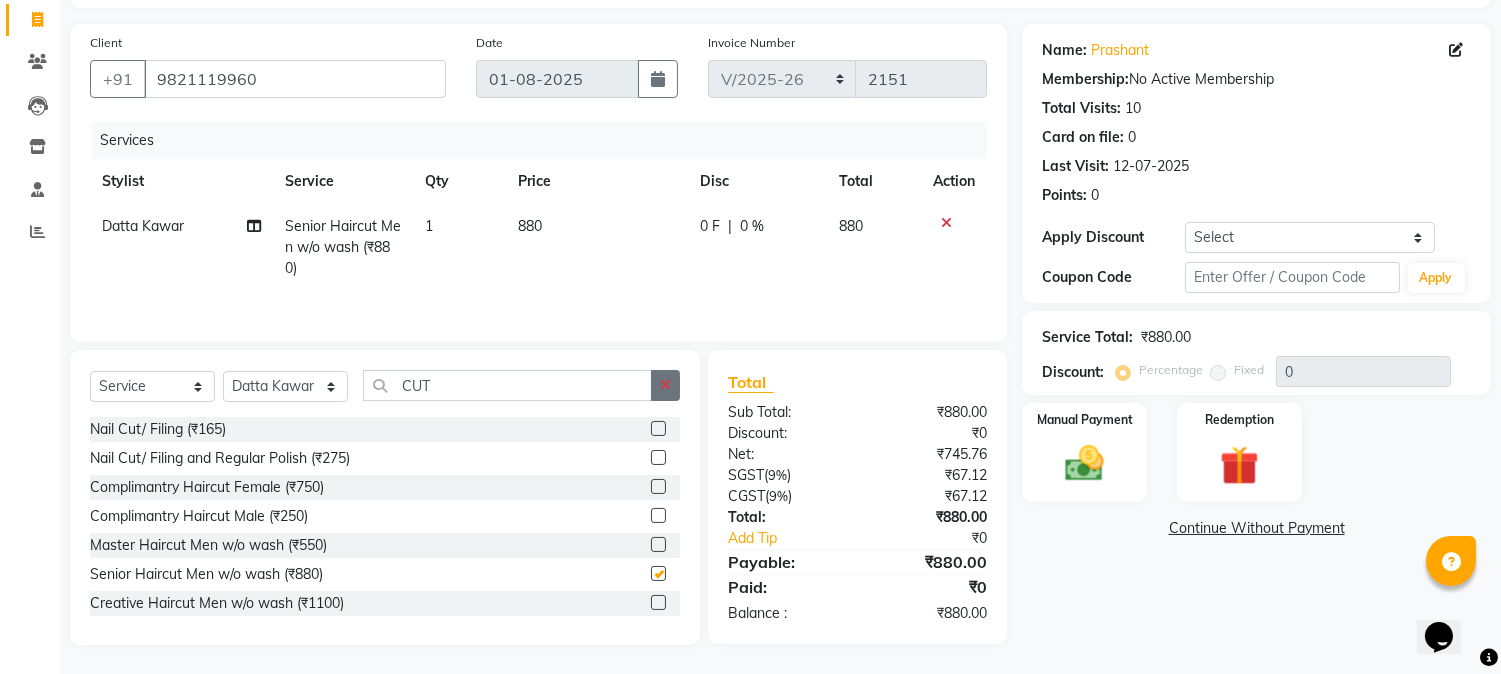 checkbox on "false" 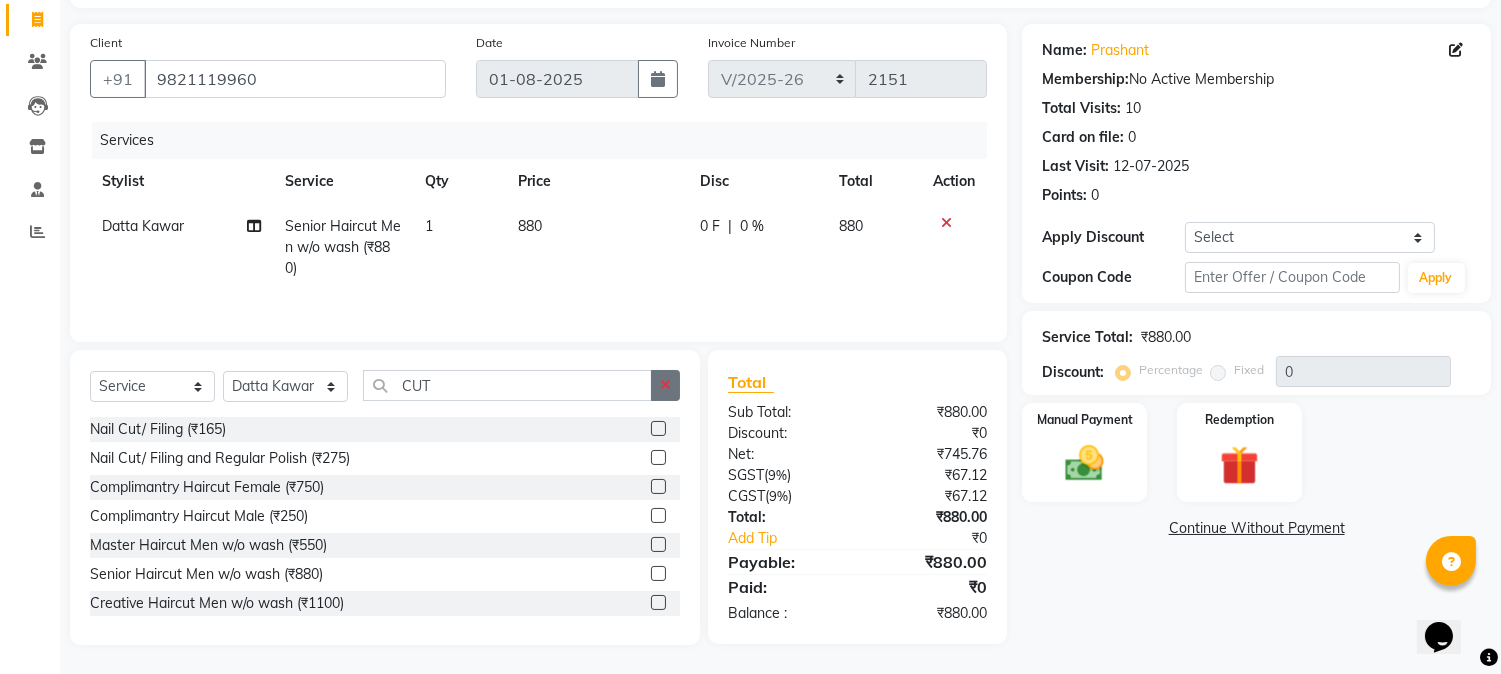 click 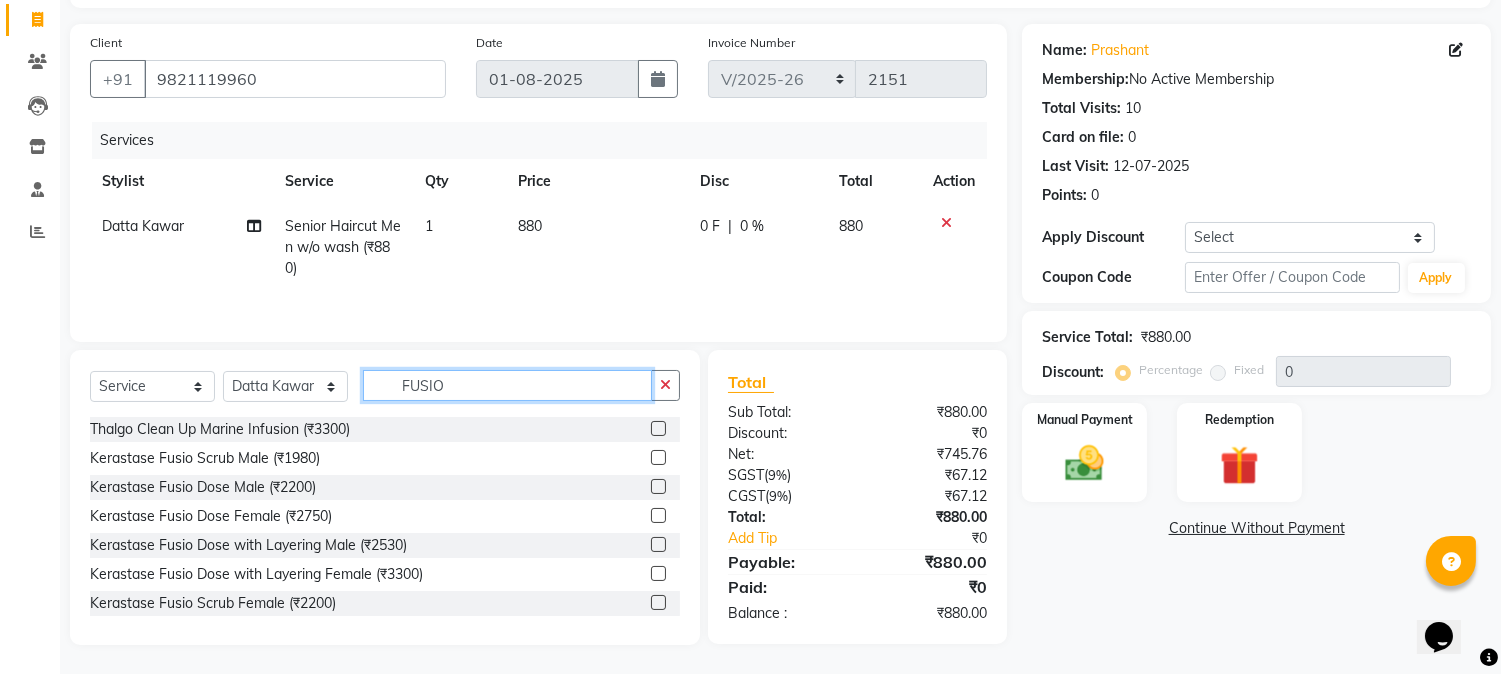 type on "FUSIO" 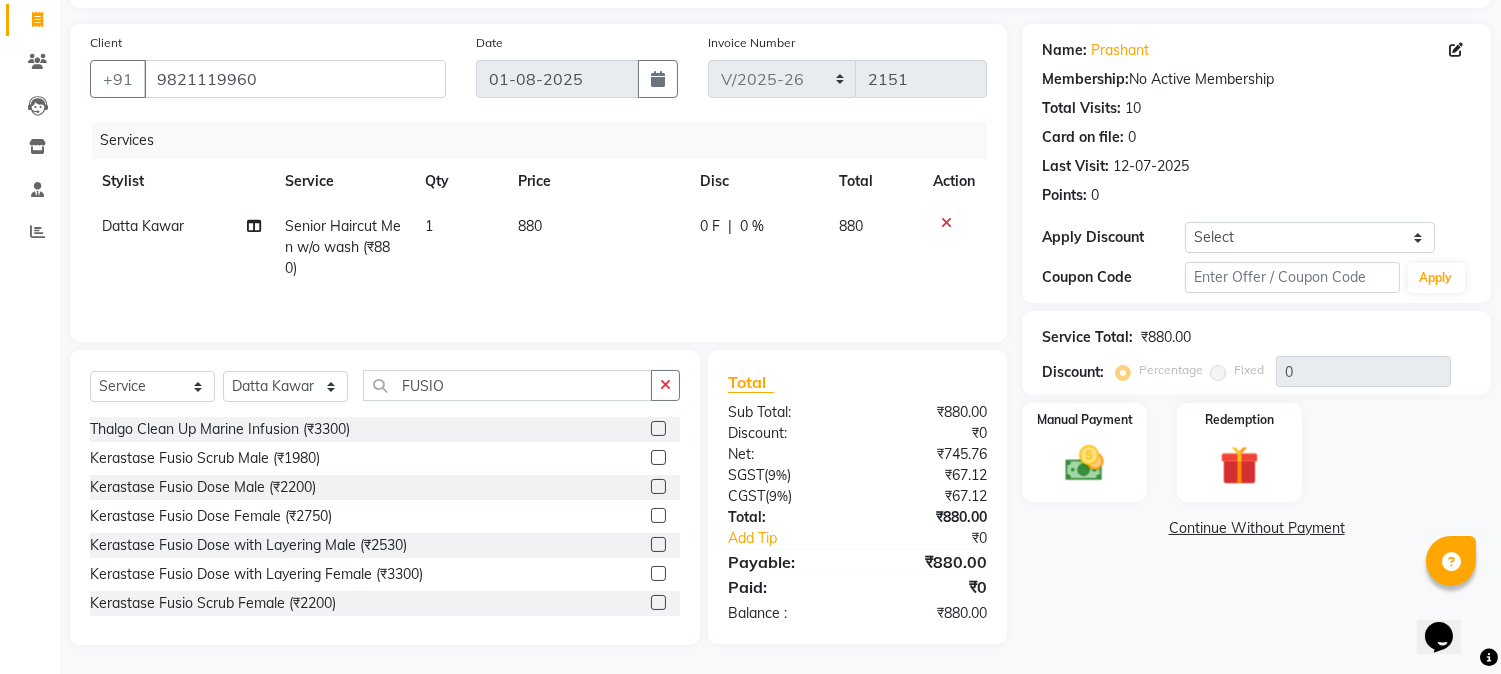 click 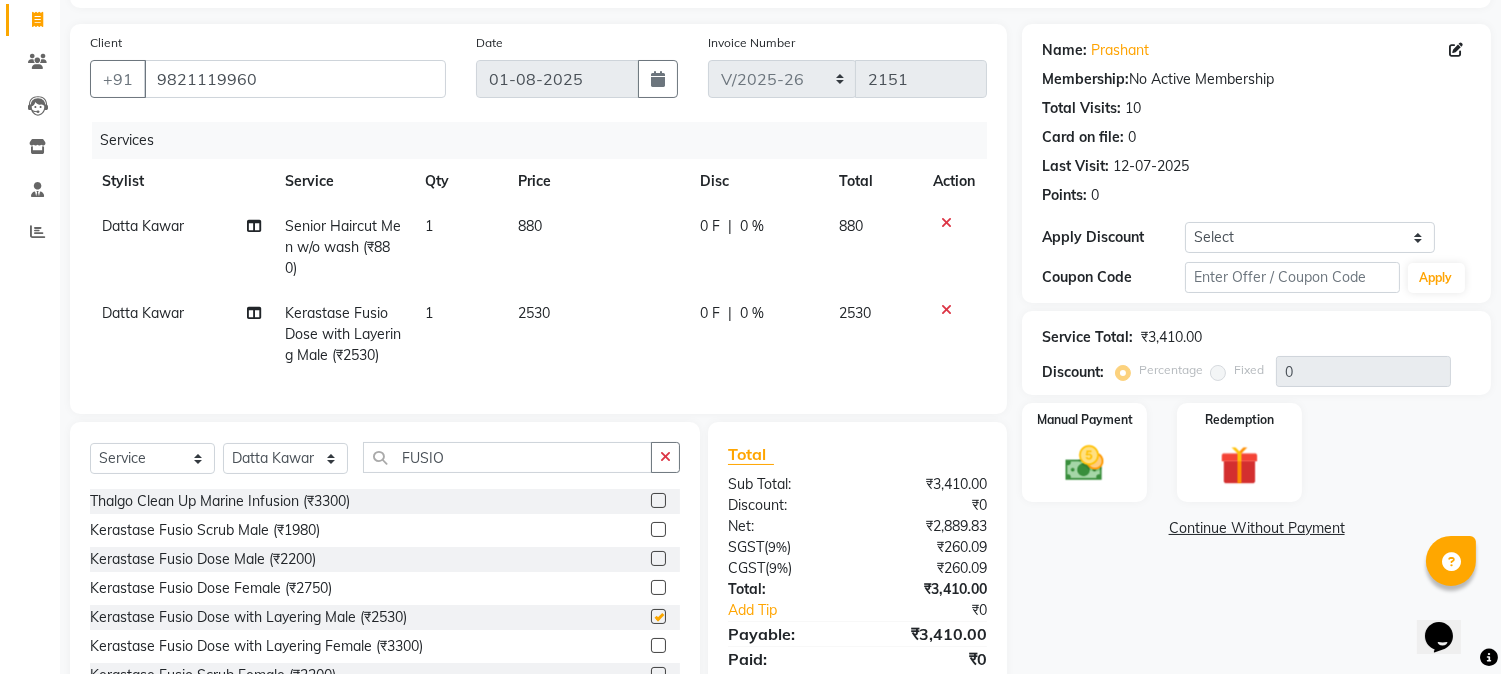 checkbox on "false" 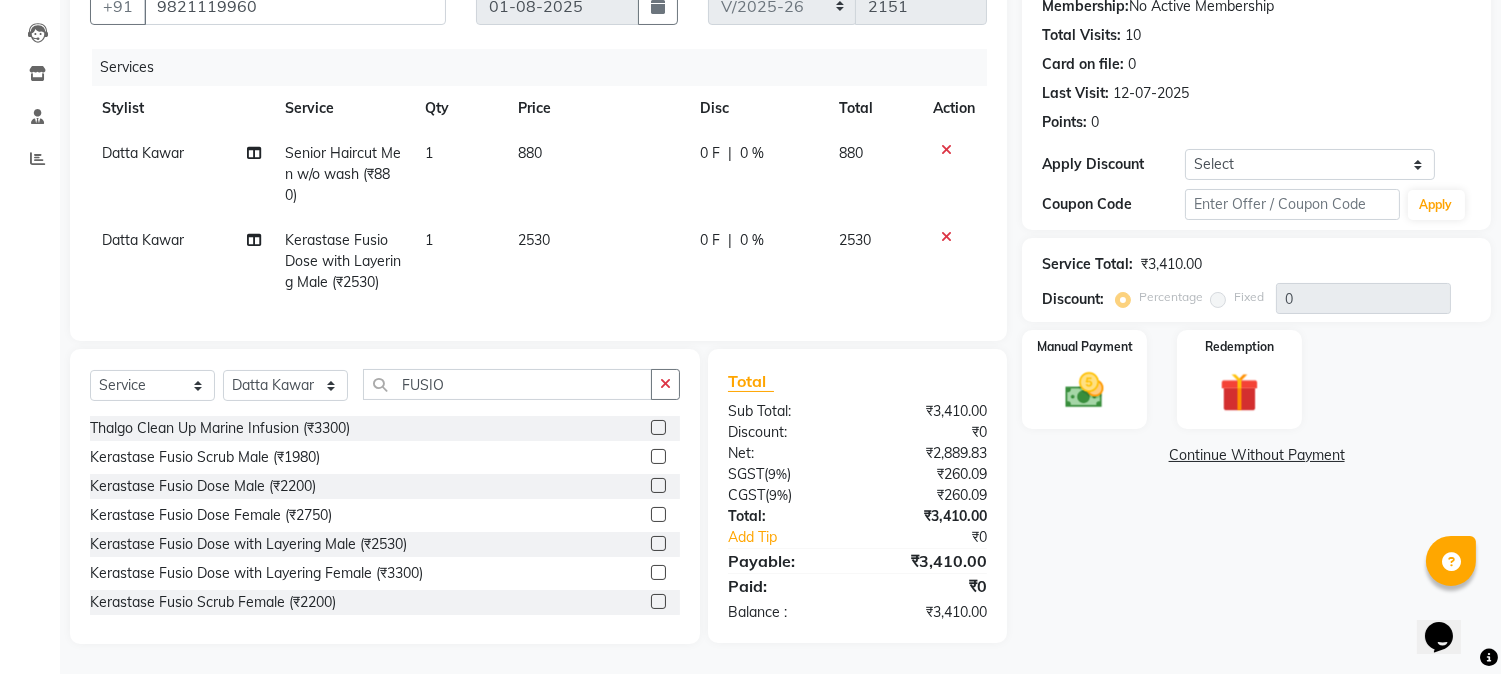 scroll, scrollTop: 0, scrollLeft: 0, axis: both 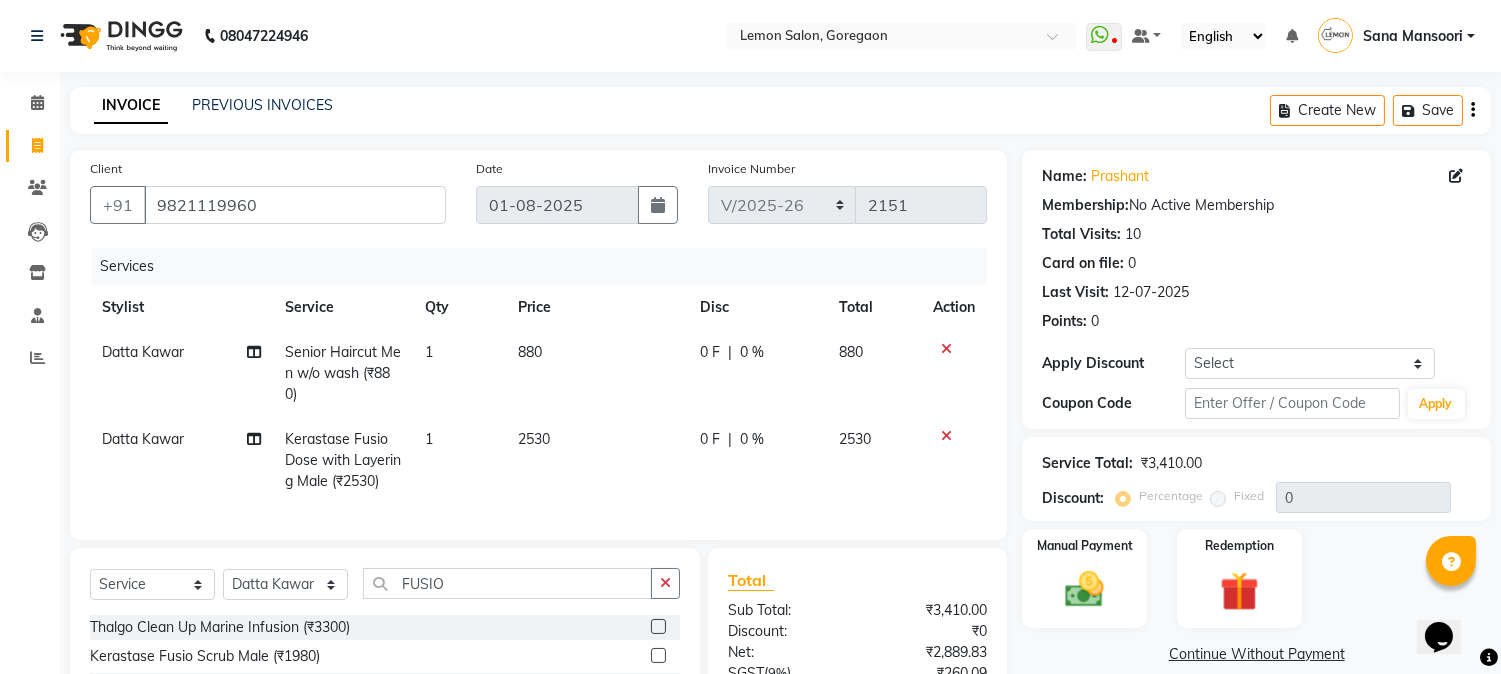 click 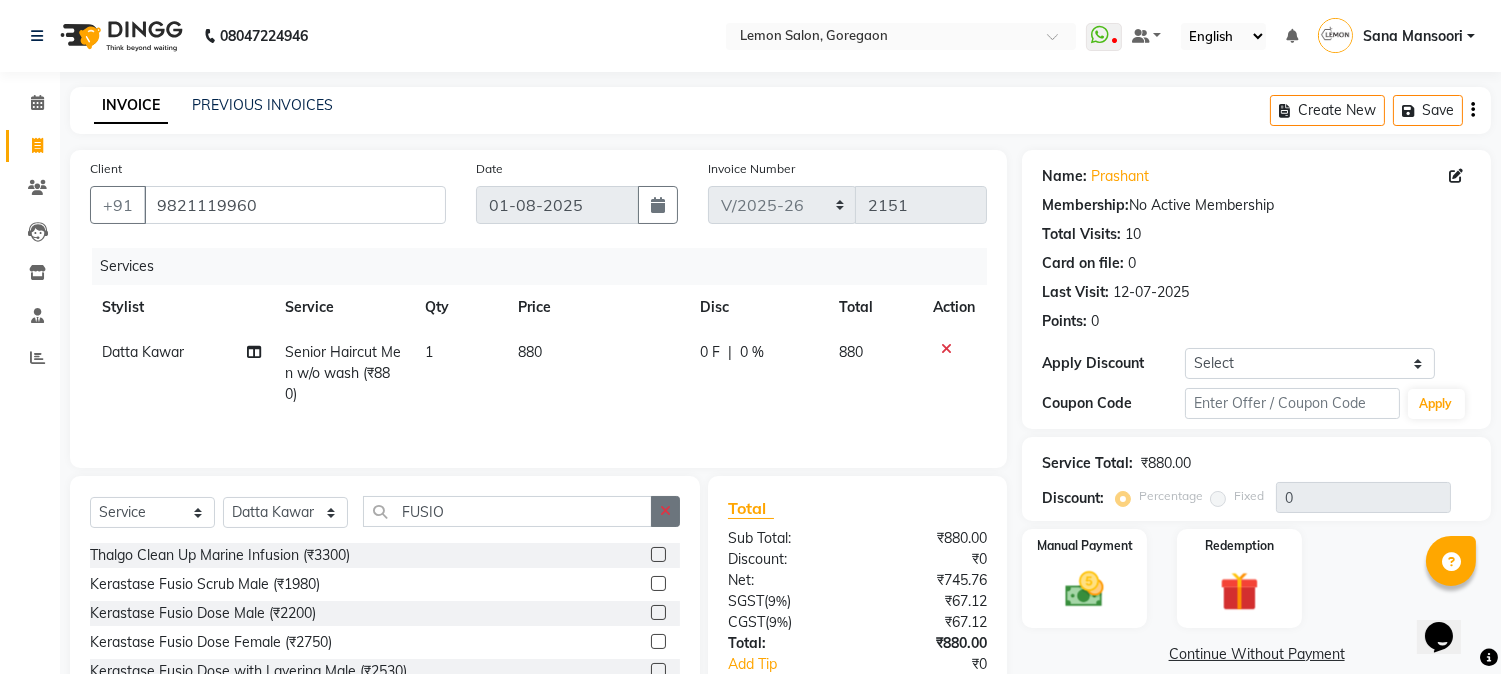 click 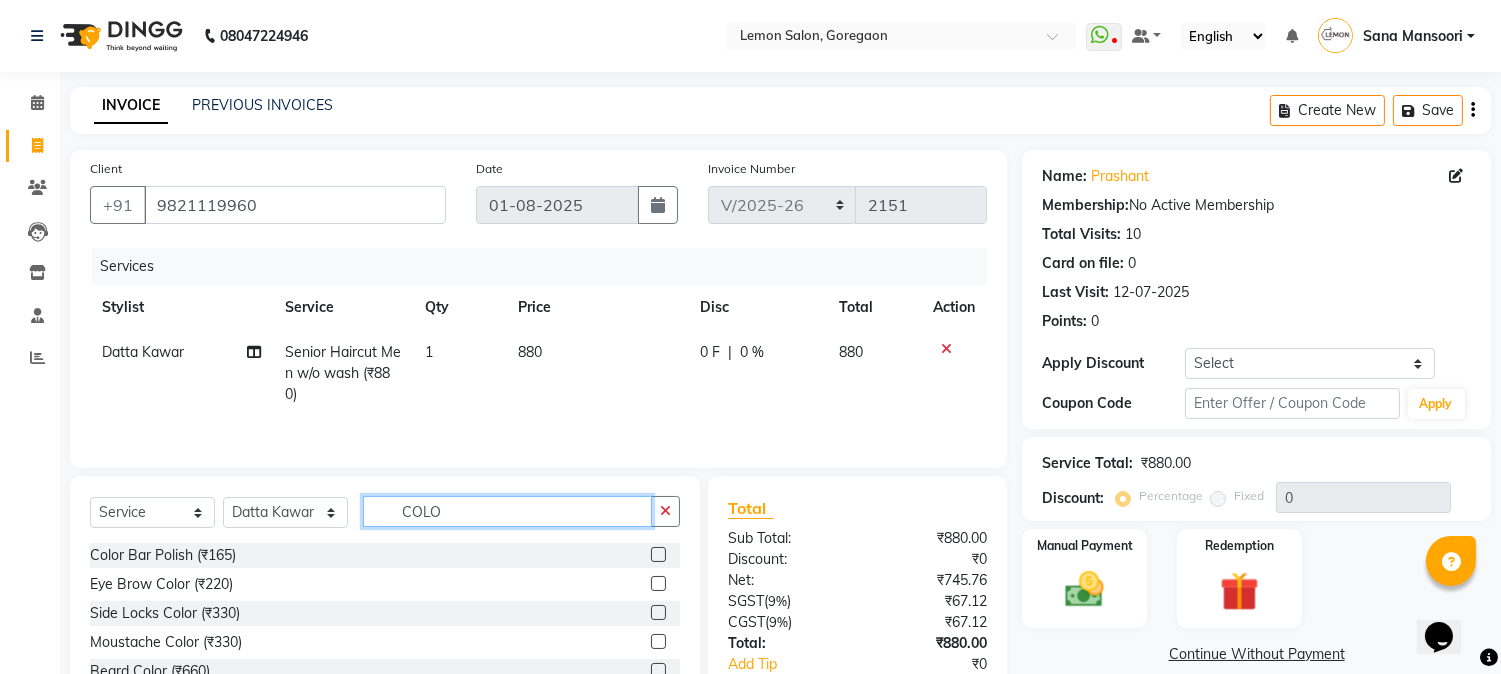 scroll, scrollTop: 128, scrollLeft: 0, axis: vertical 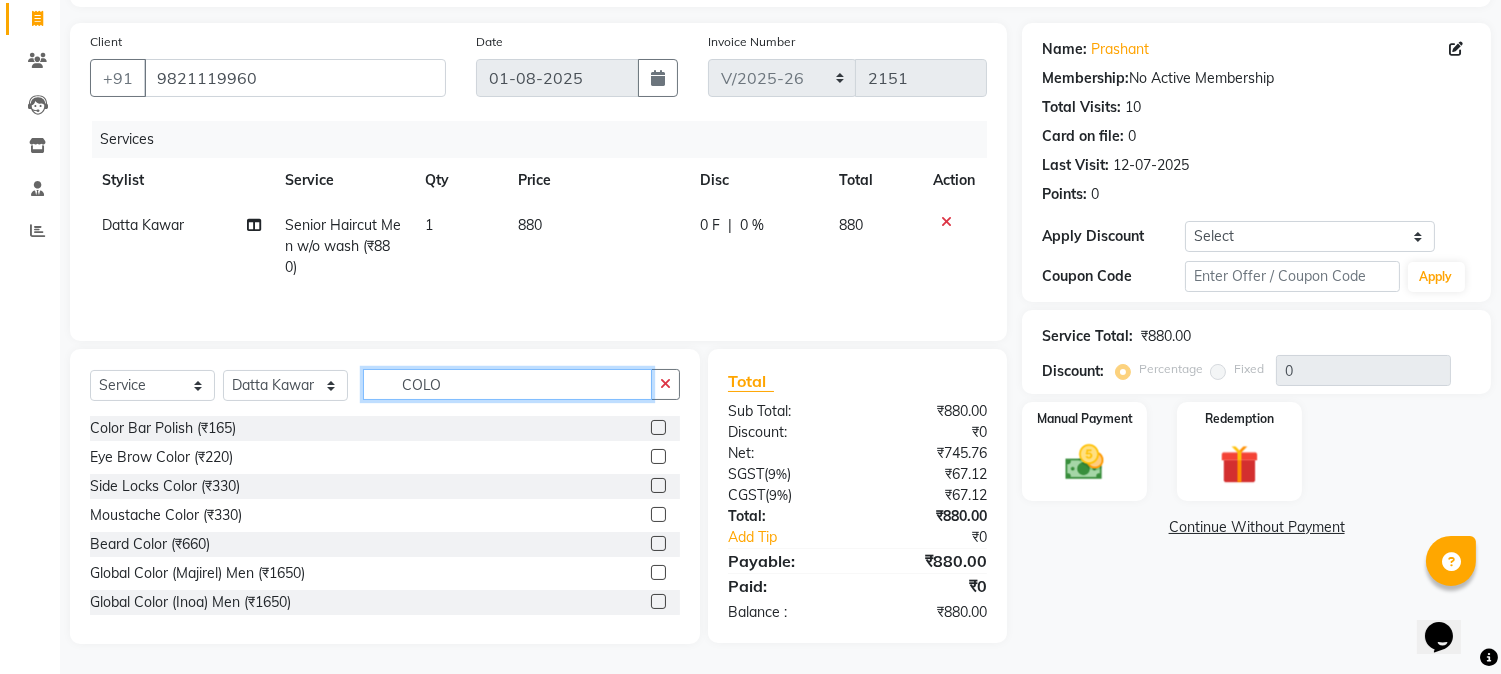 type on "COLO" 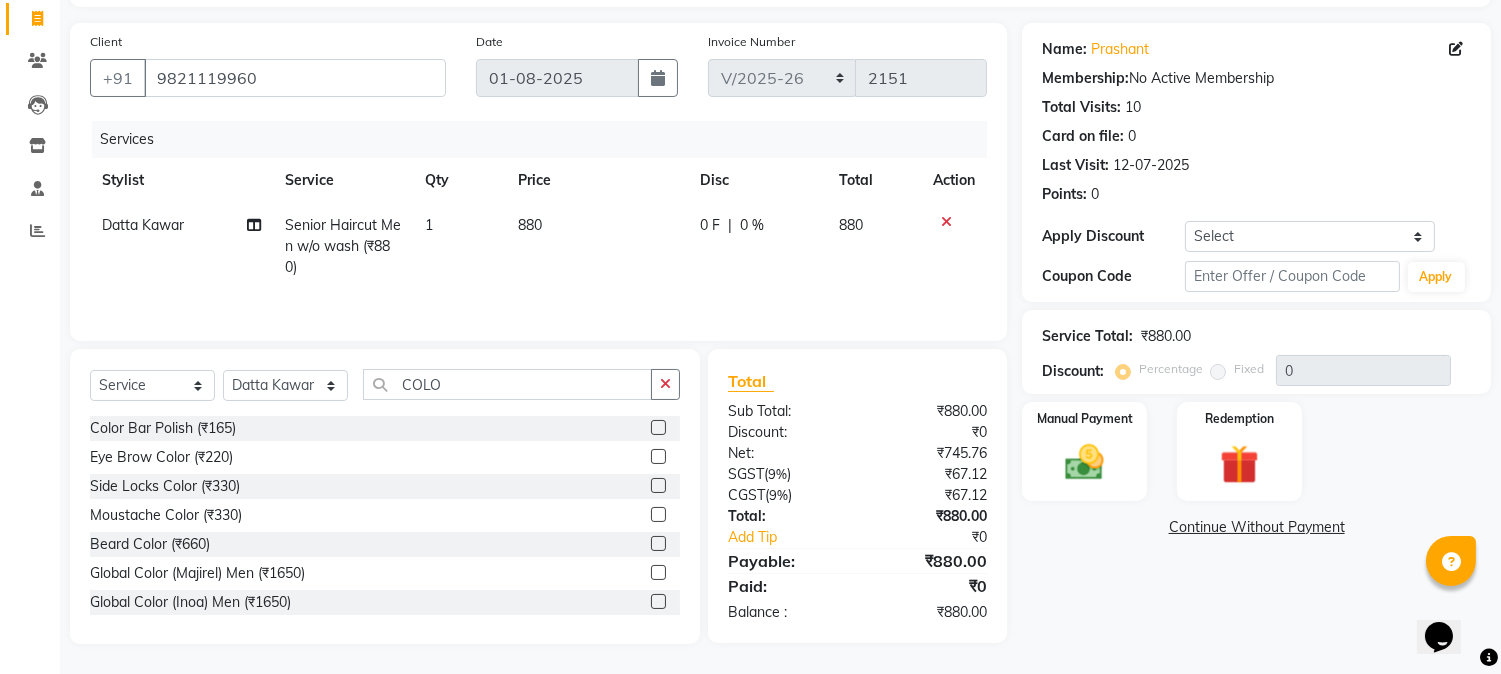 click 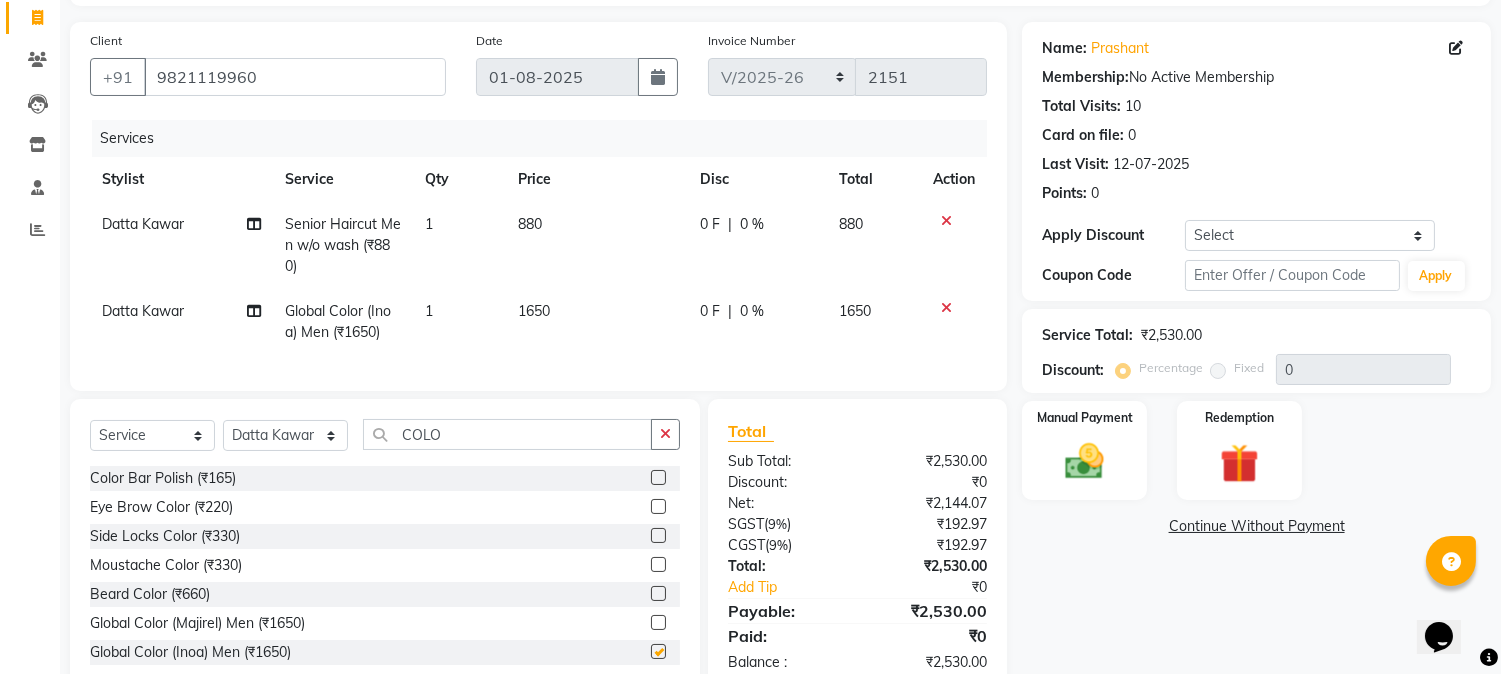 checkbox on "false" 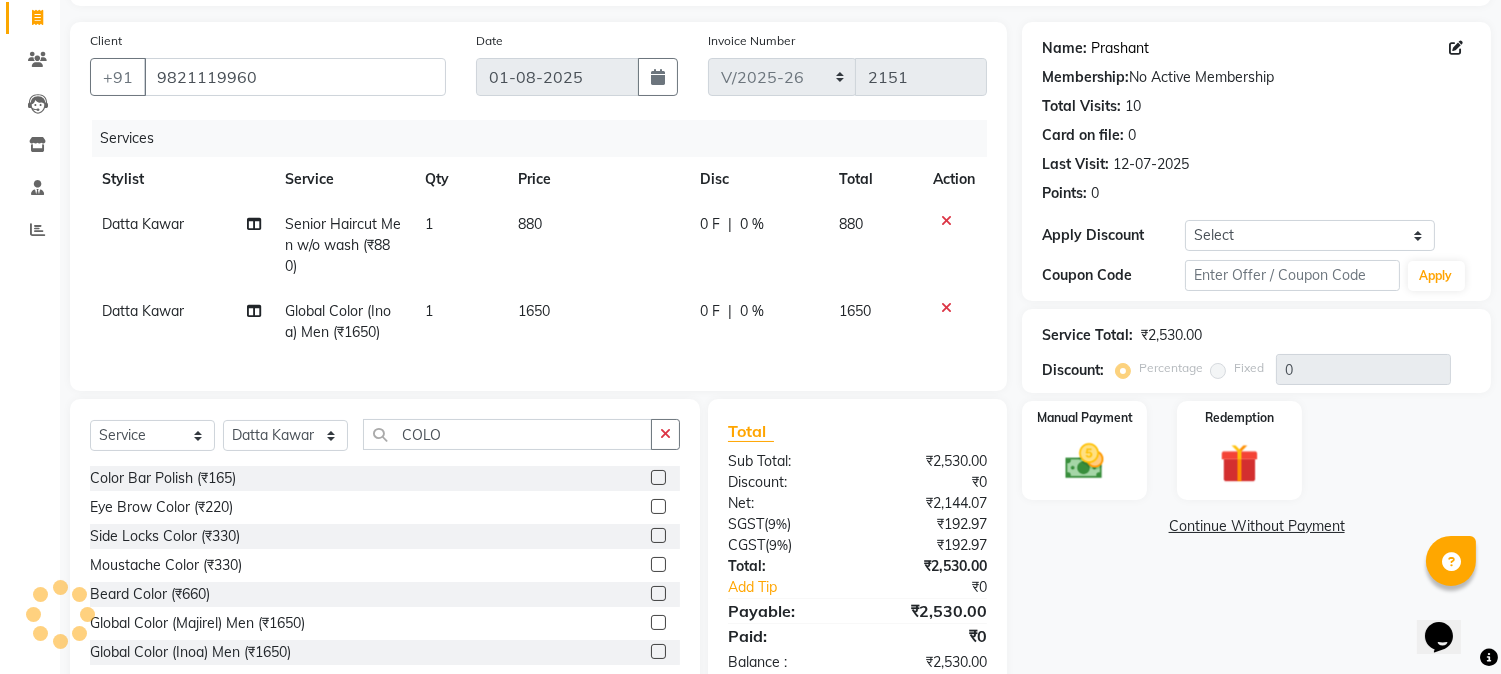 click on "Prashant" 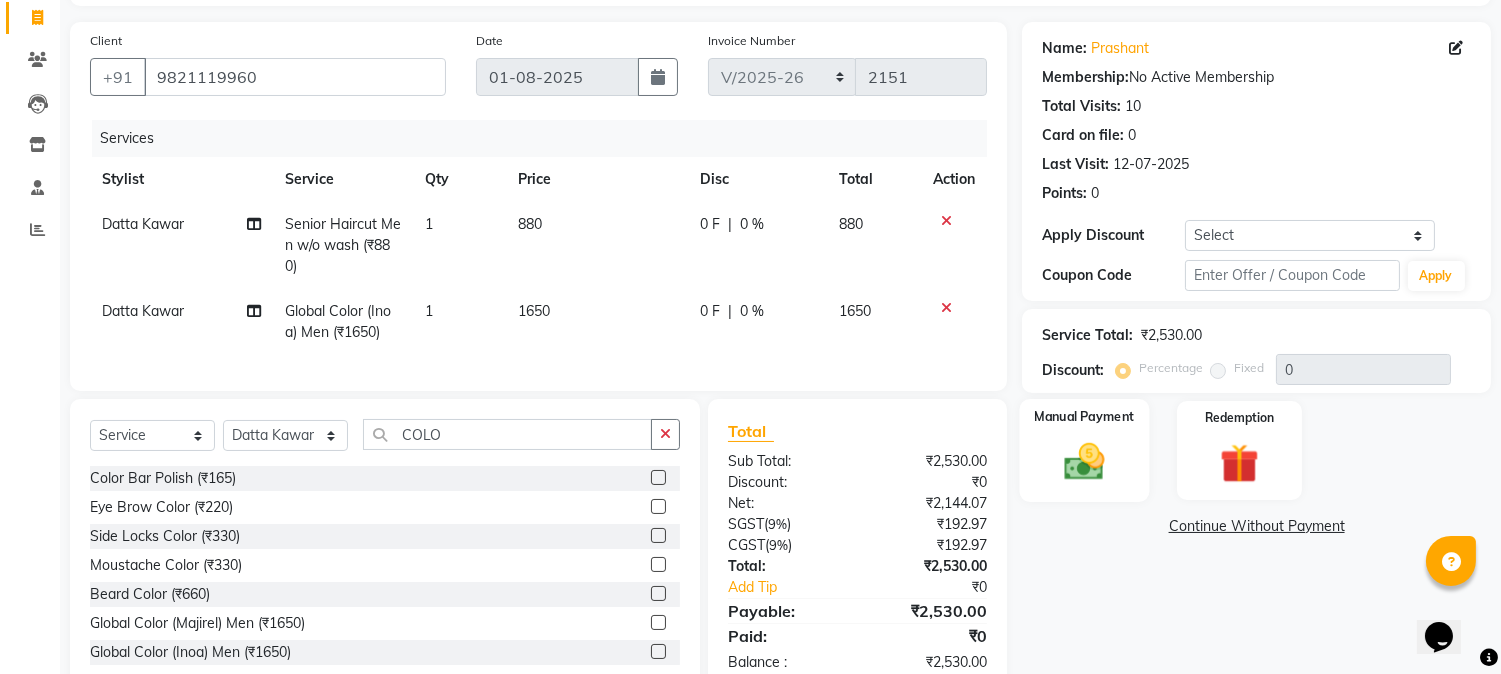 scroll, scrollTop: 194, scrollLeft: 0, axis: vertical 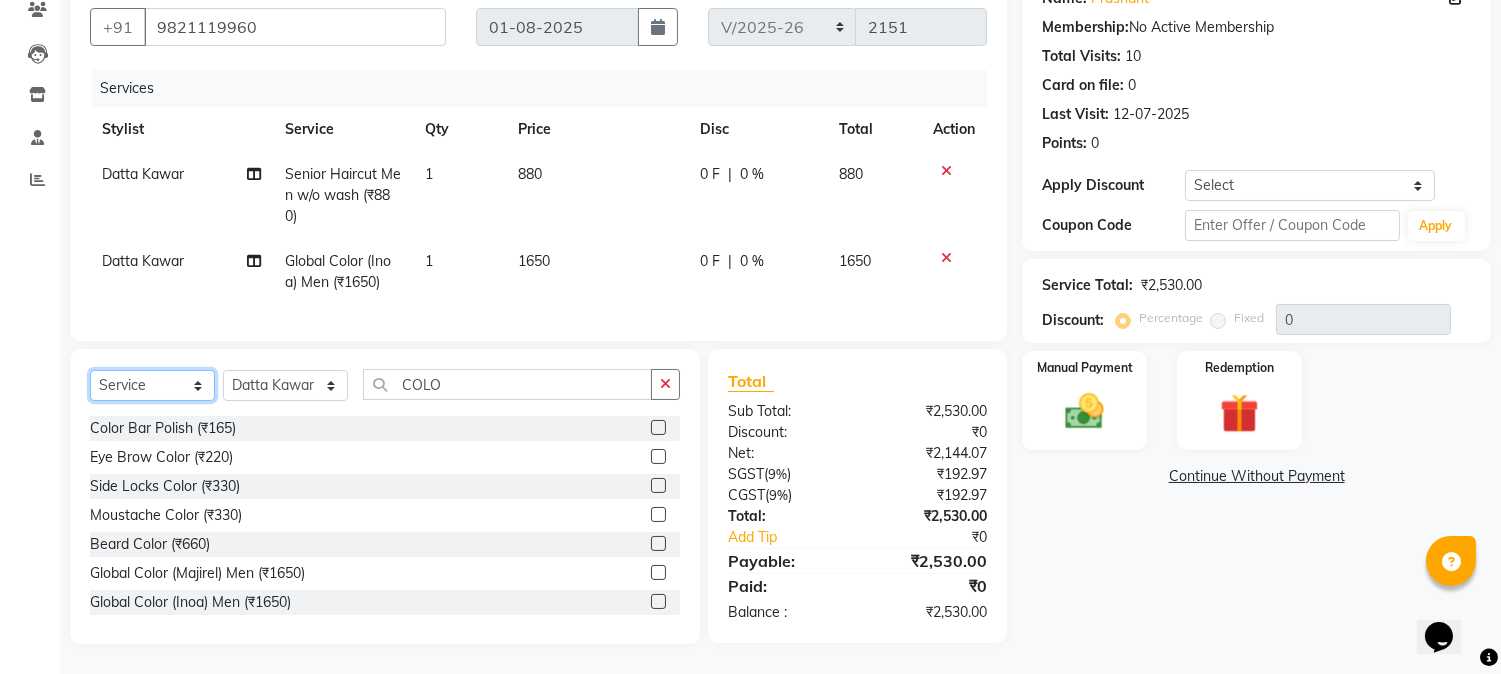 click on "Select  Service  Product  Membership  Package Voucher Prepaid Gift Card" 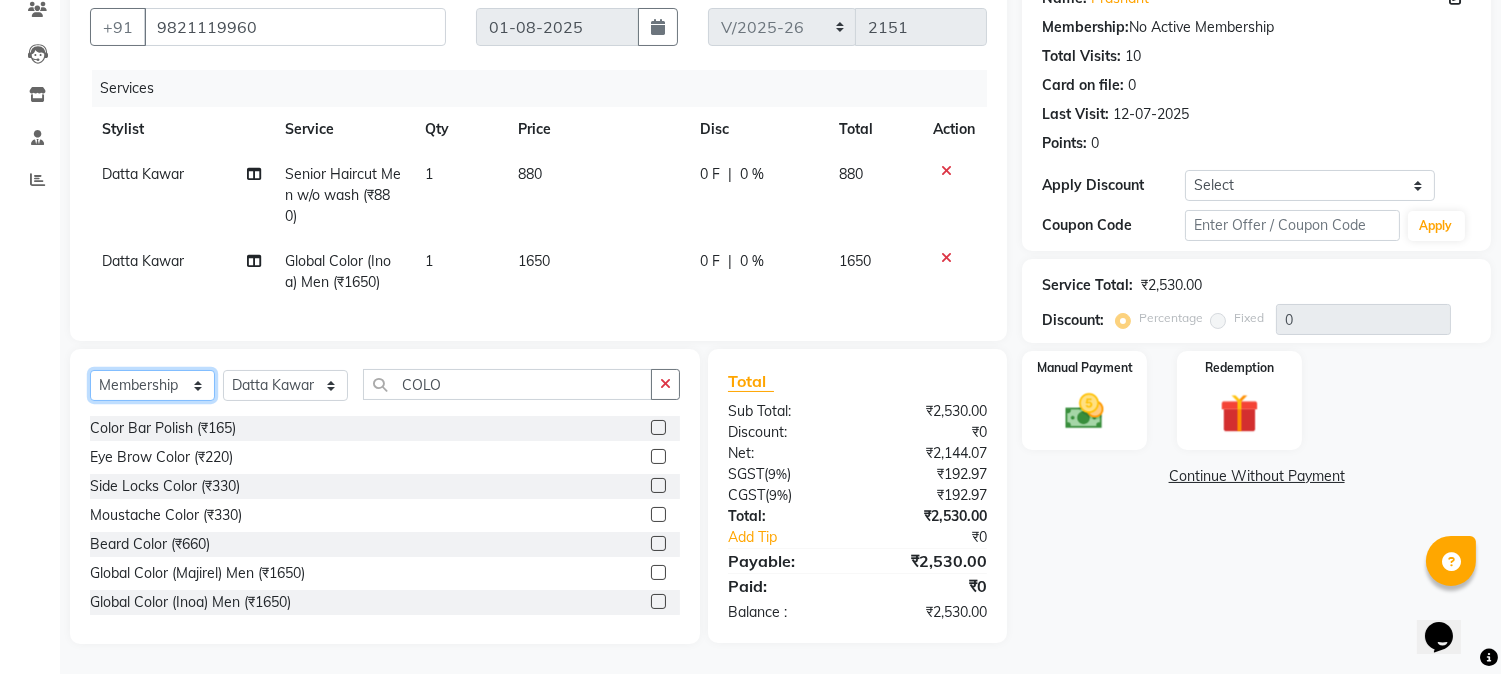 click on "Select  Service  Product  Membership  Package Voucher Prepaid Gift Card" 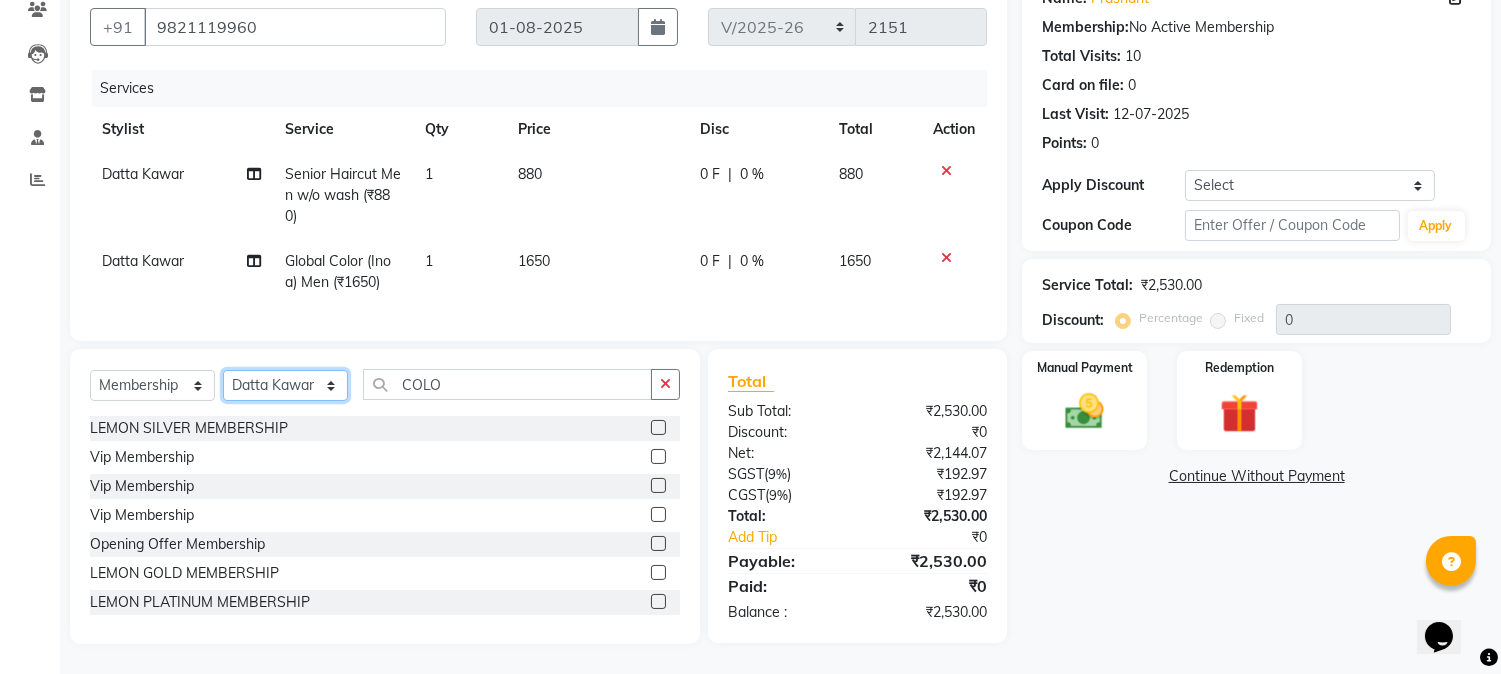 click on "Select Stylist Akansha Sadafule Asma Dshpande Datta Kawar DC Furkan Mansoori kavita Kelatkar  Manisha Mohammed Mohsin  Mohammed Nawab  Mukaddar Shaikh Sana Mansoori Sandhya Tabrez Shah  Urmila Pol" 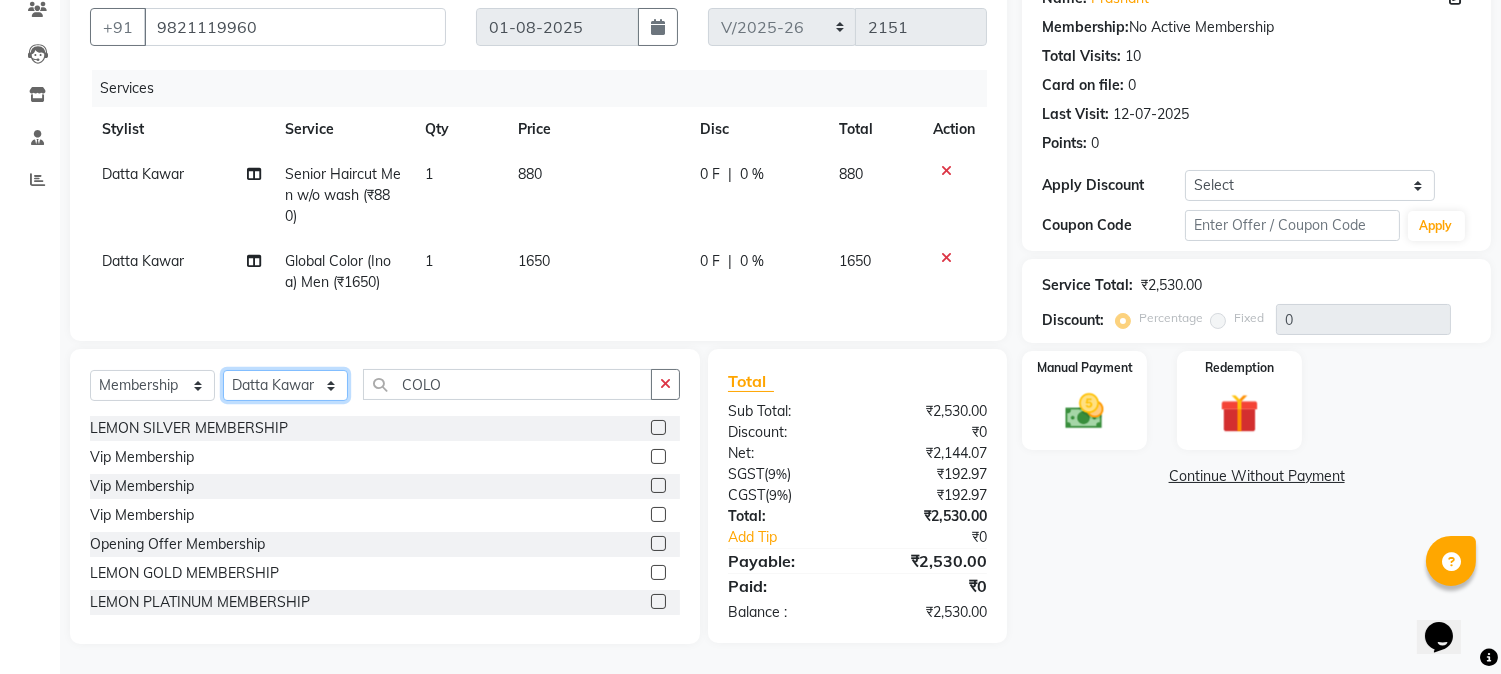 select on "52663" 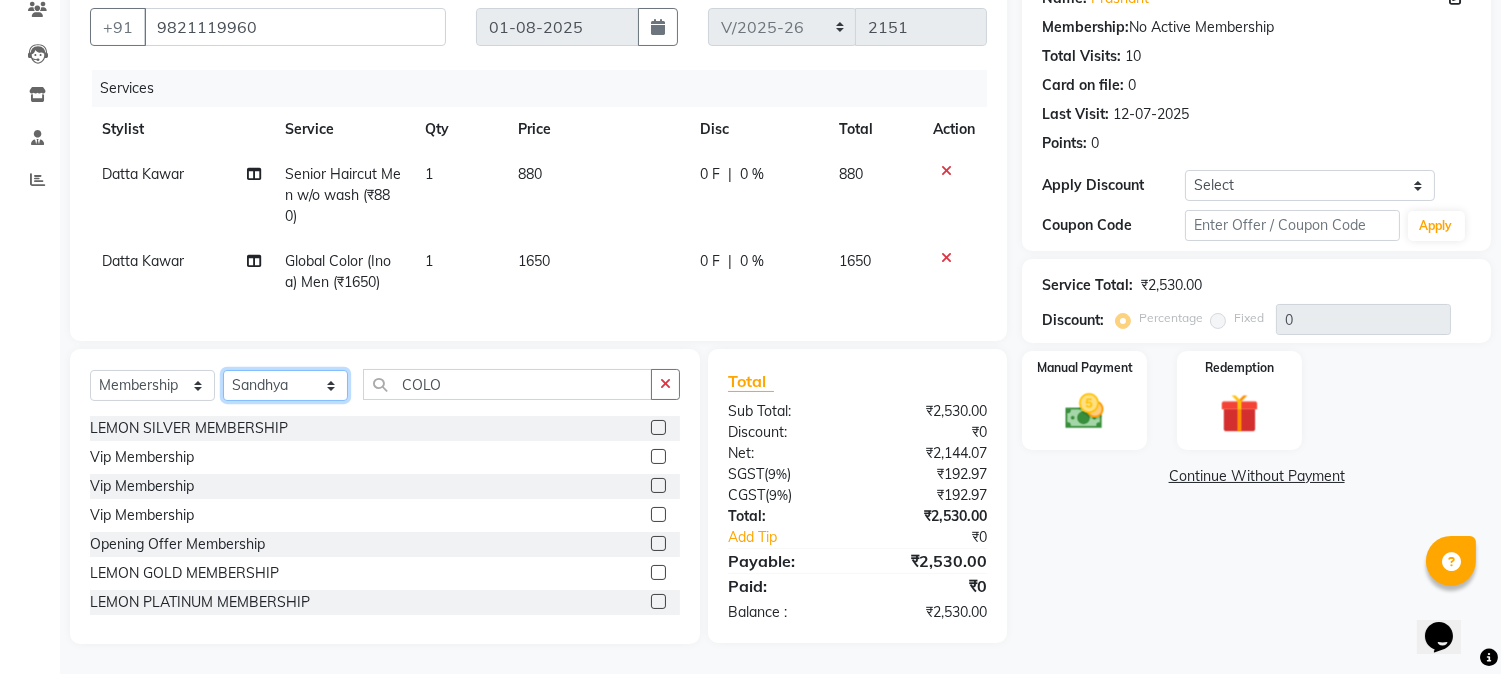 click on "Select Stylist Akansha Sadafule Asma Dshpande Datta Kawar DC Furkan Mansoori kavita Kelatkar  Manisha Mohammed Mohsin  Mohammed Nawab  Mukaddar Shaikh Sana Mansoori Sandhya Tabrez Shah  Urmila Pol" 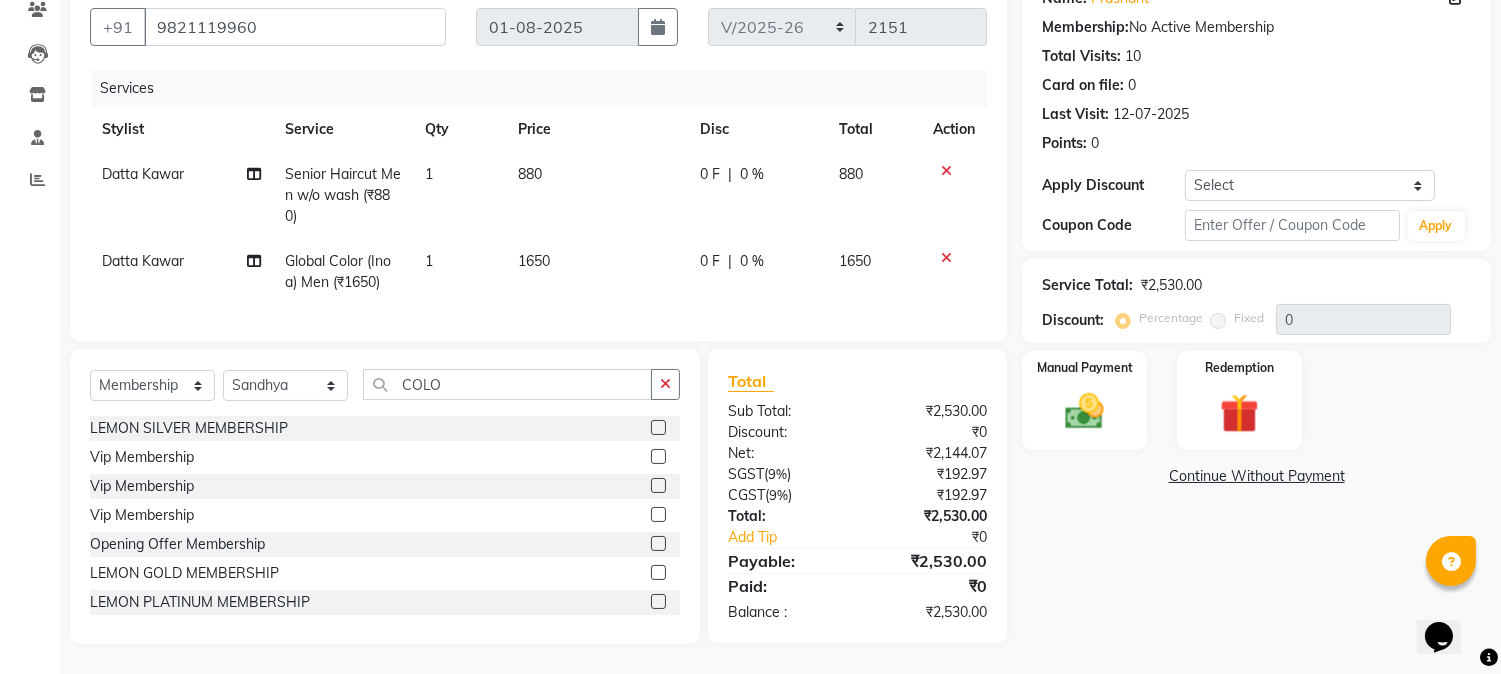 click 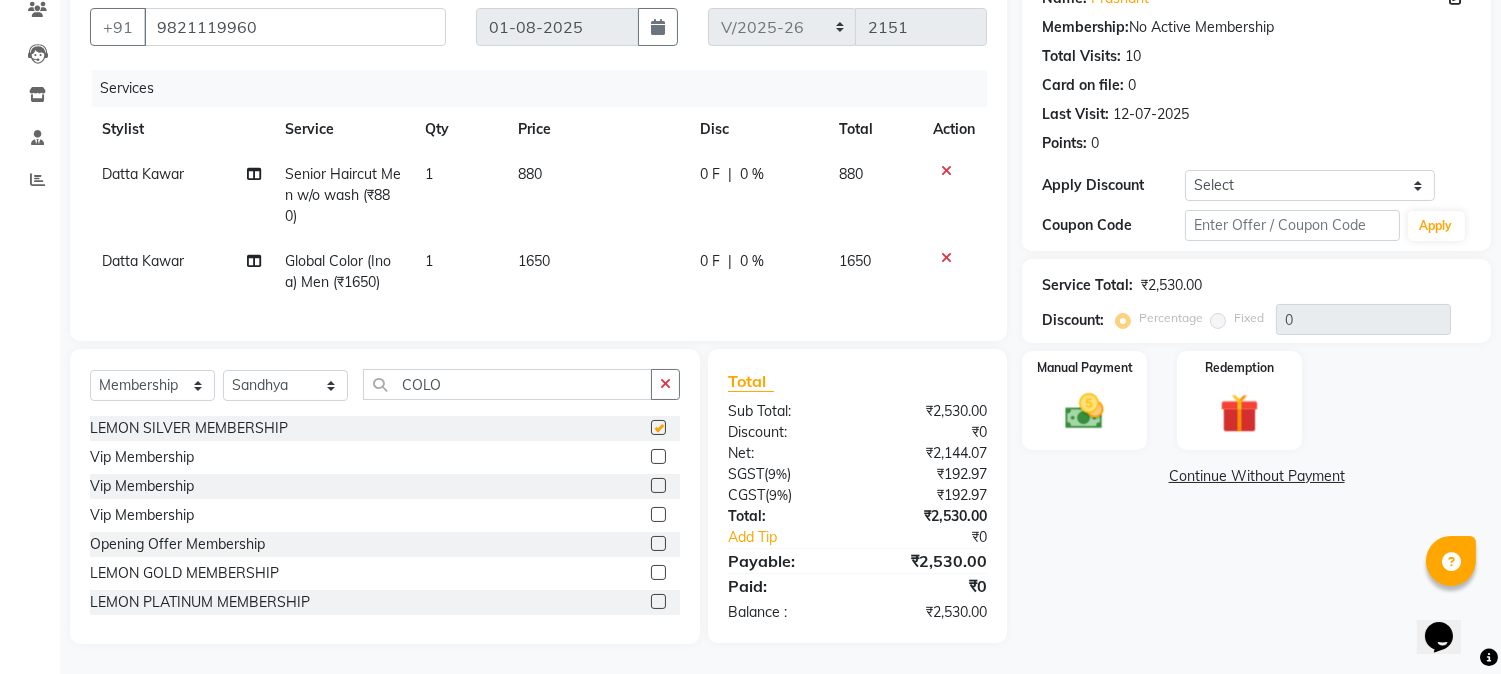 select on "select" 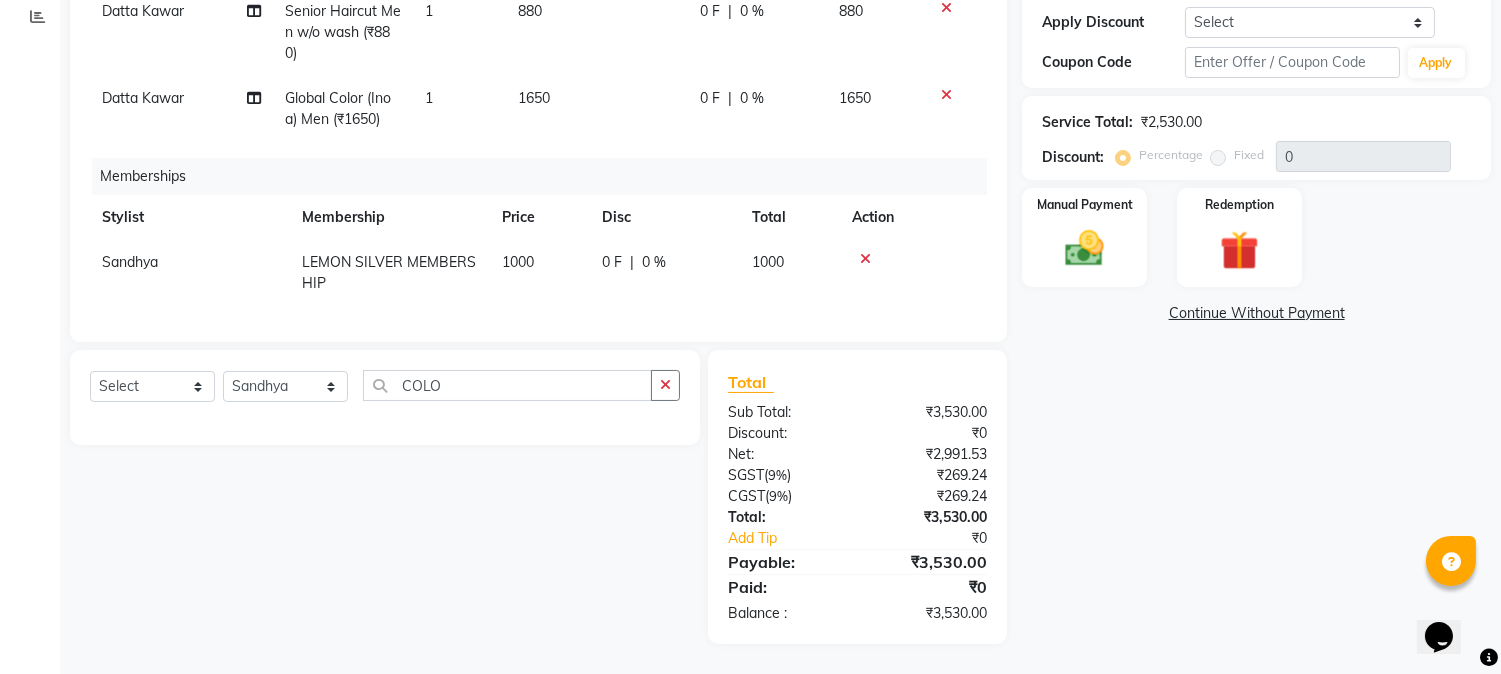 scroll, scrollTop: 0, scrollLeft: 0, axis: both 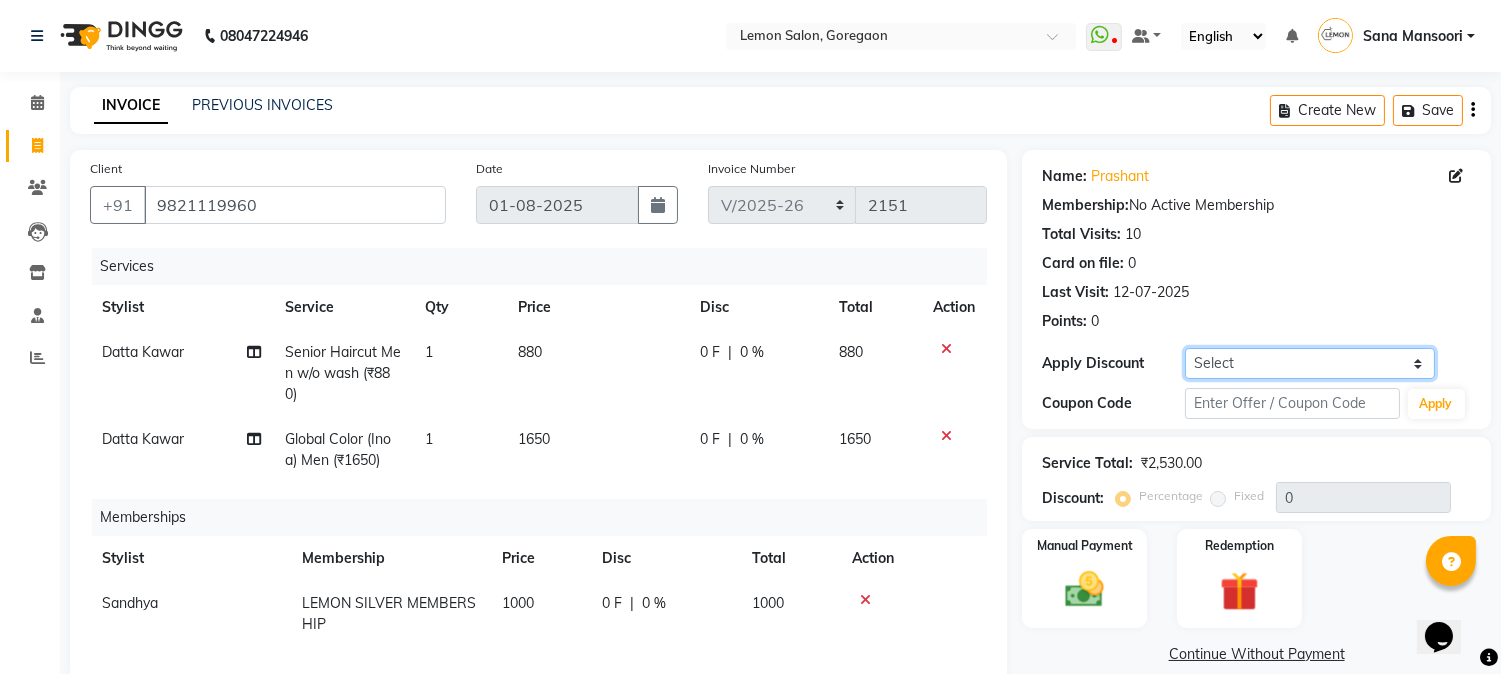 click on "Select Coupon → Abc" 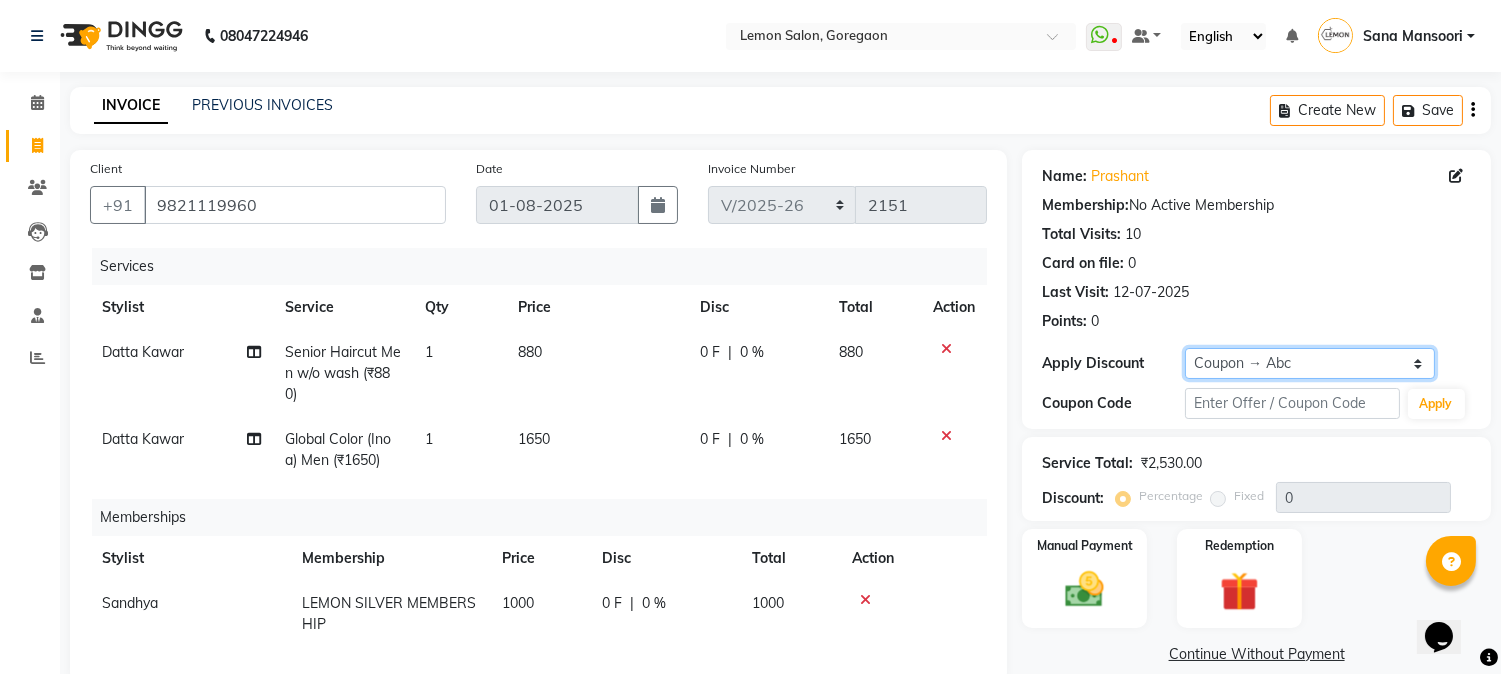 click on "Select Coupon → Abc" 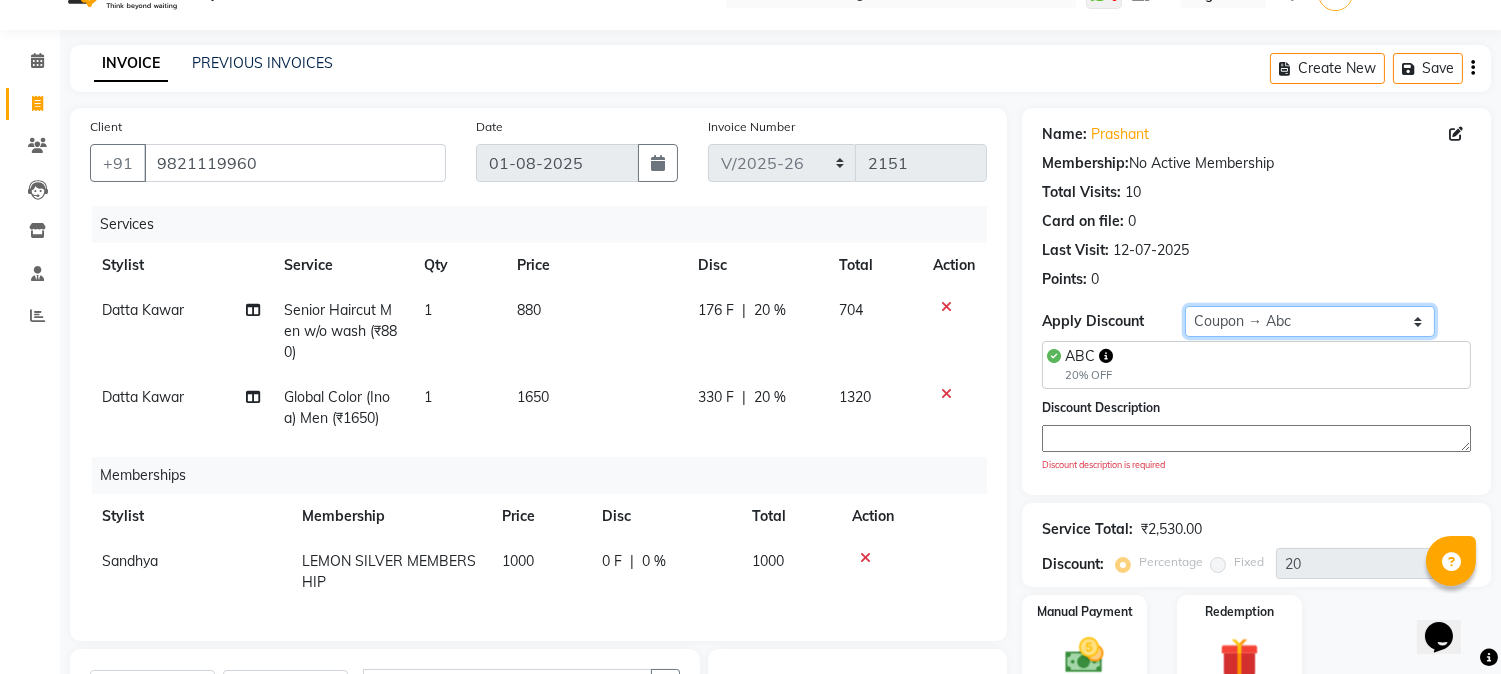 scroll, scrollTop: 0, scrollLeft: 0, axis: both 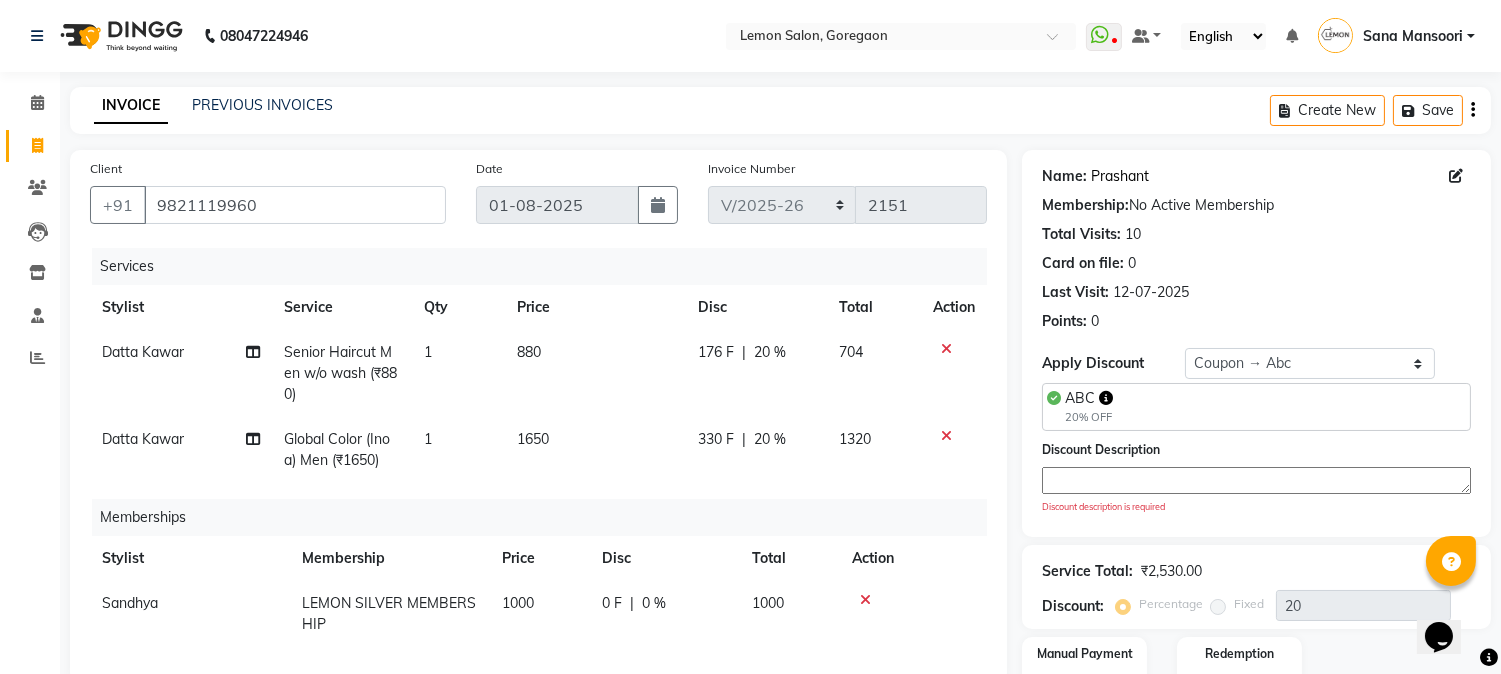 click on "Prashant" 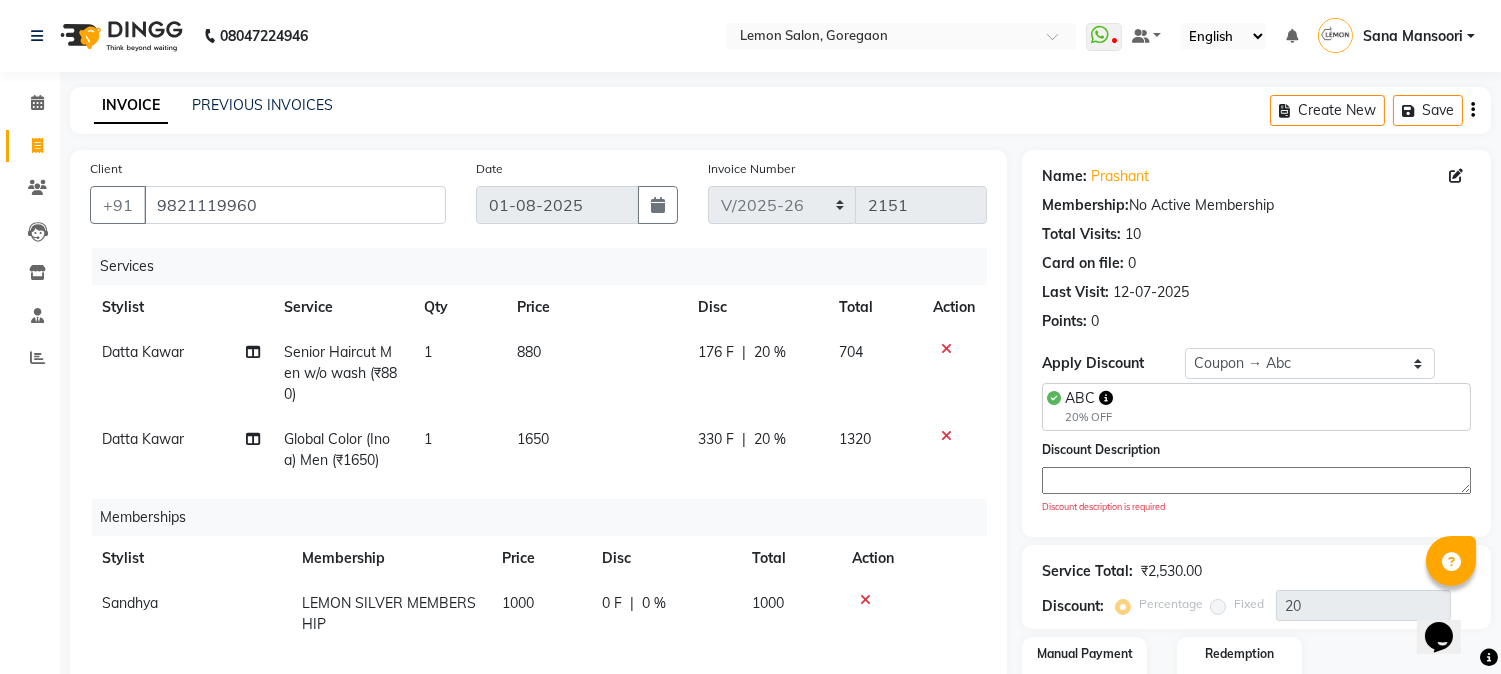 click 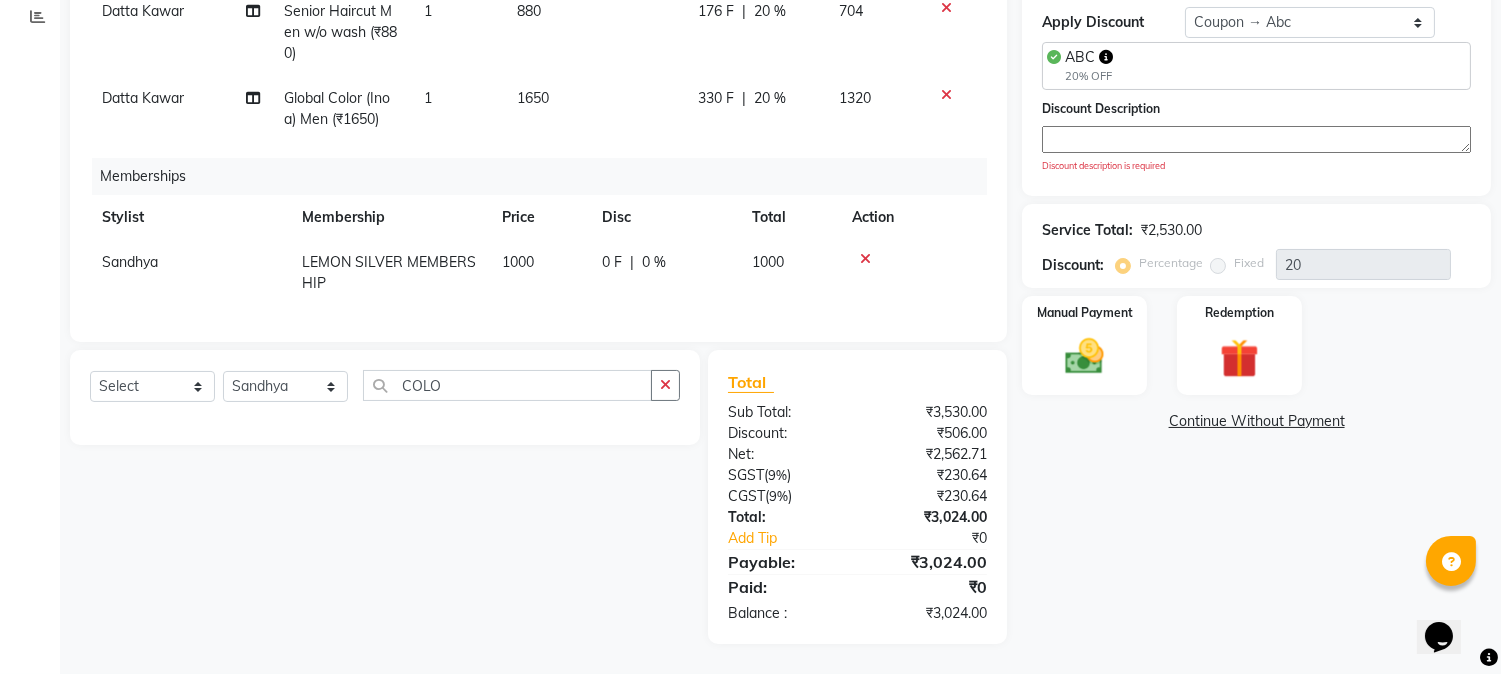 click 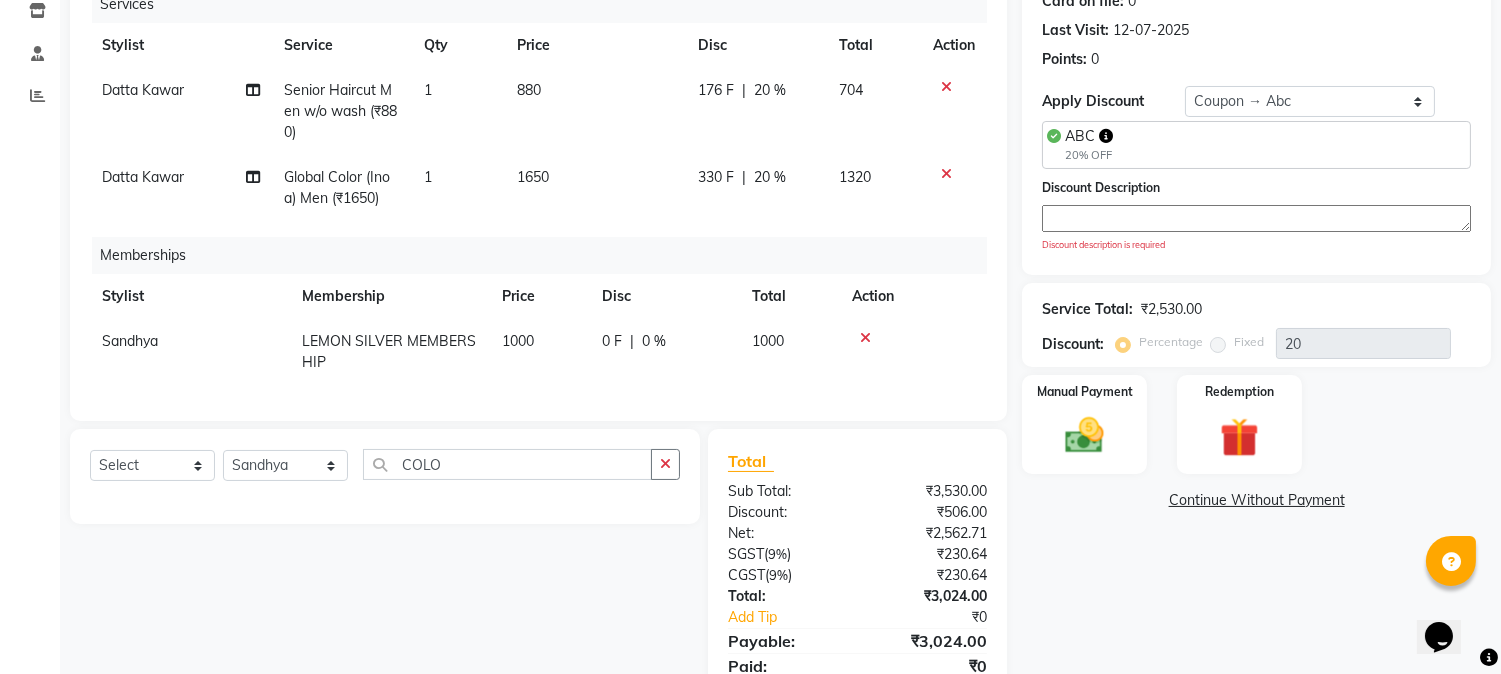 scroll, scrollTop: 357, scrollLeft: 0, axis: vertical 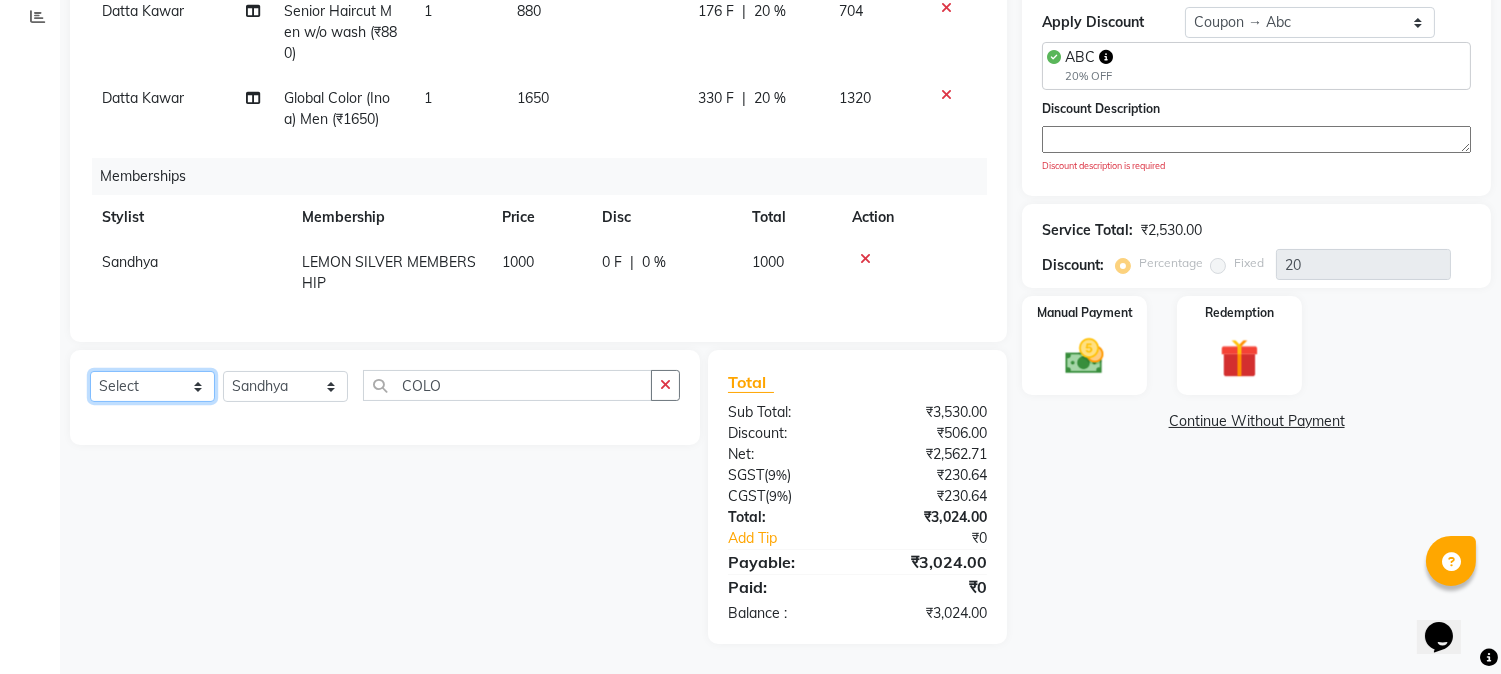 click on "Select  Service  Product  Package Voucher Prepaid Gift Card" 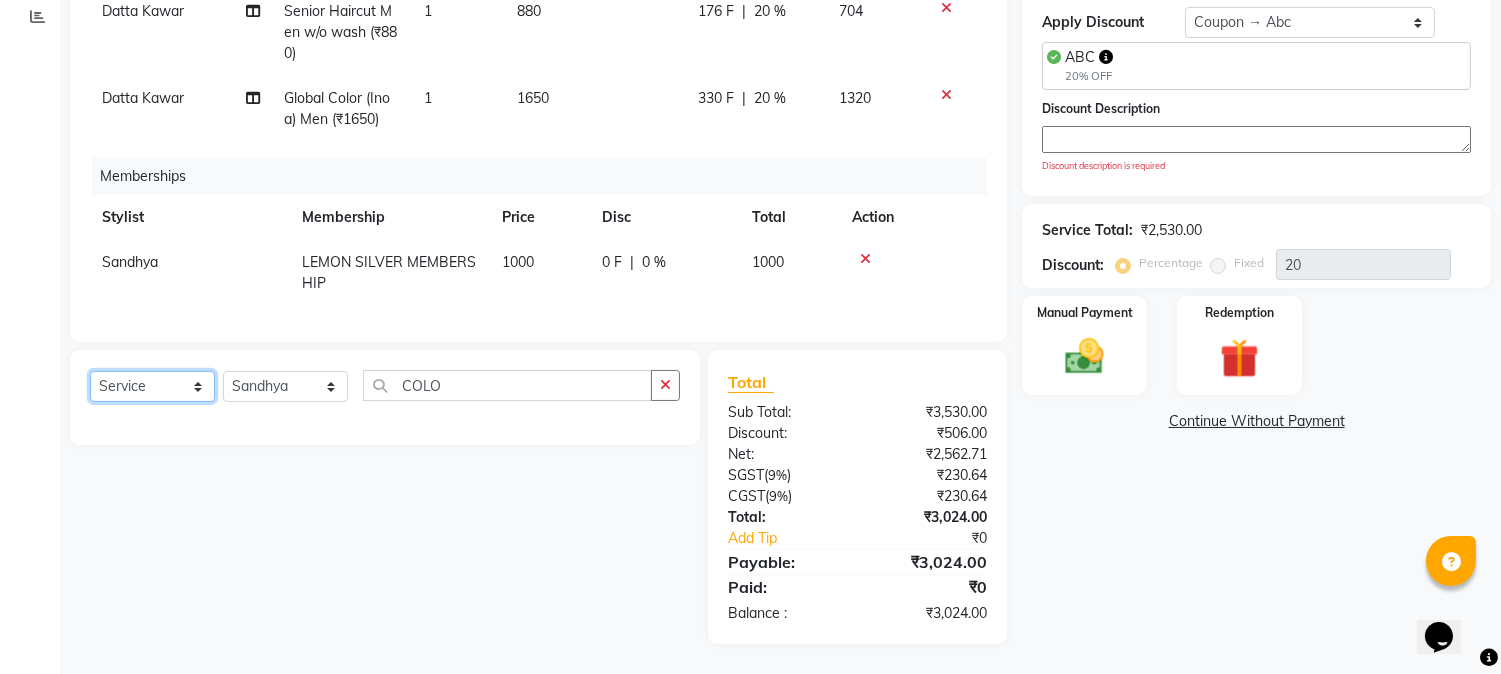 click on "Select  Service  Product  Package Voucher Prepaid Gift Card" 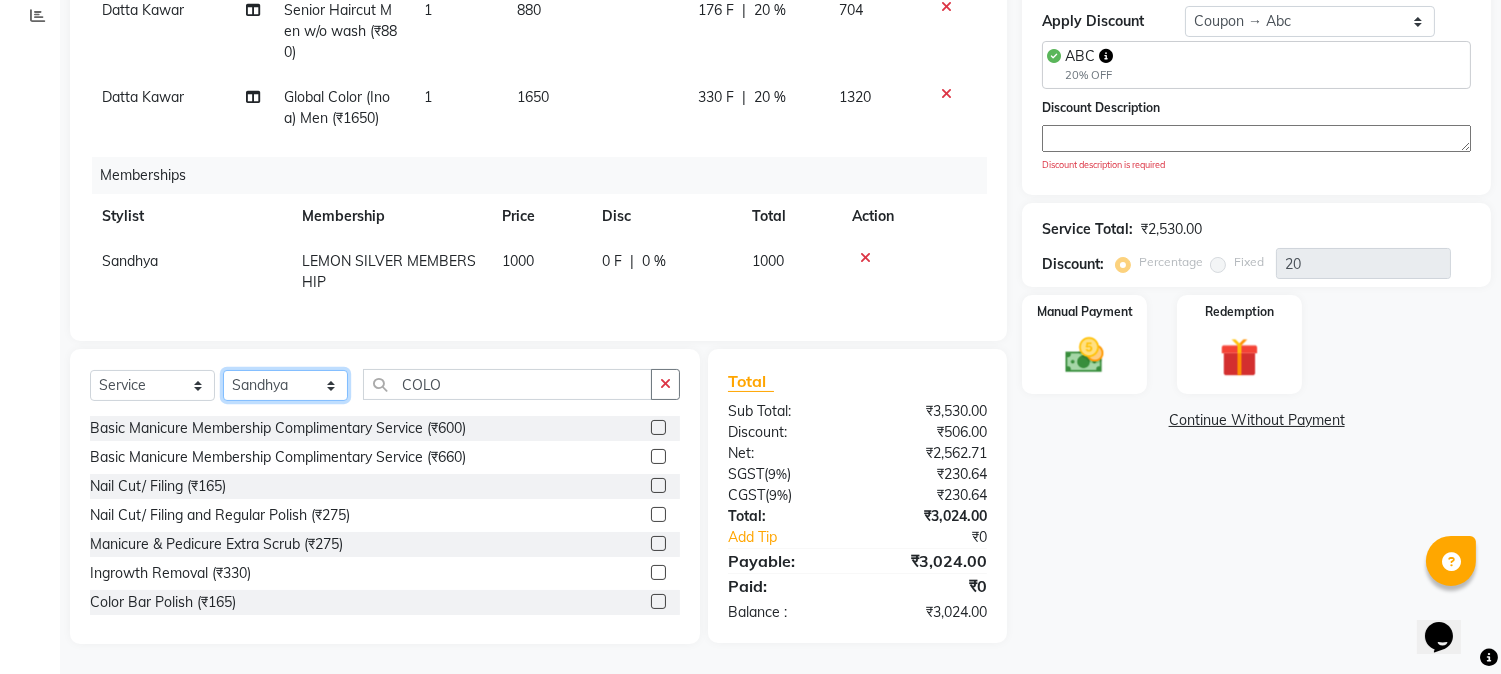 click on "Select Stylist Akansha Sadafule Asma Dshpande Datta Kawar DC Furkan Mansoori kavita Kelatkar  Manisha Mohammed Mohsin  Mohammed Nawab  Mukaddar Shaikh Sana Mansoori Sandhya Tabrez Shah  Urmila Pol" 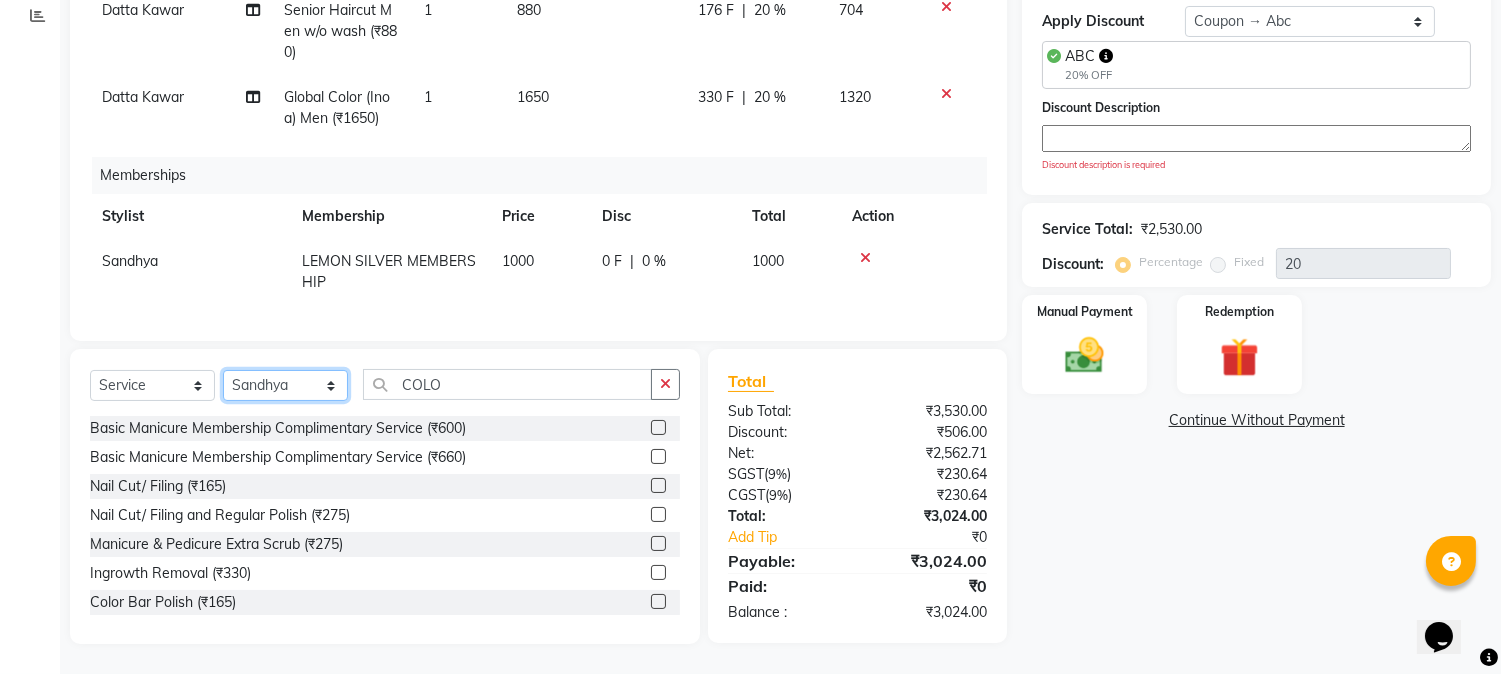 select on "31972" 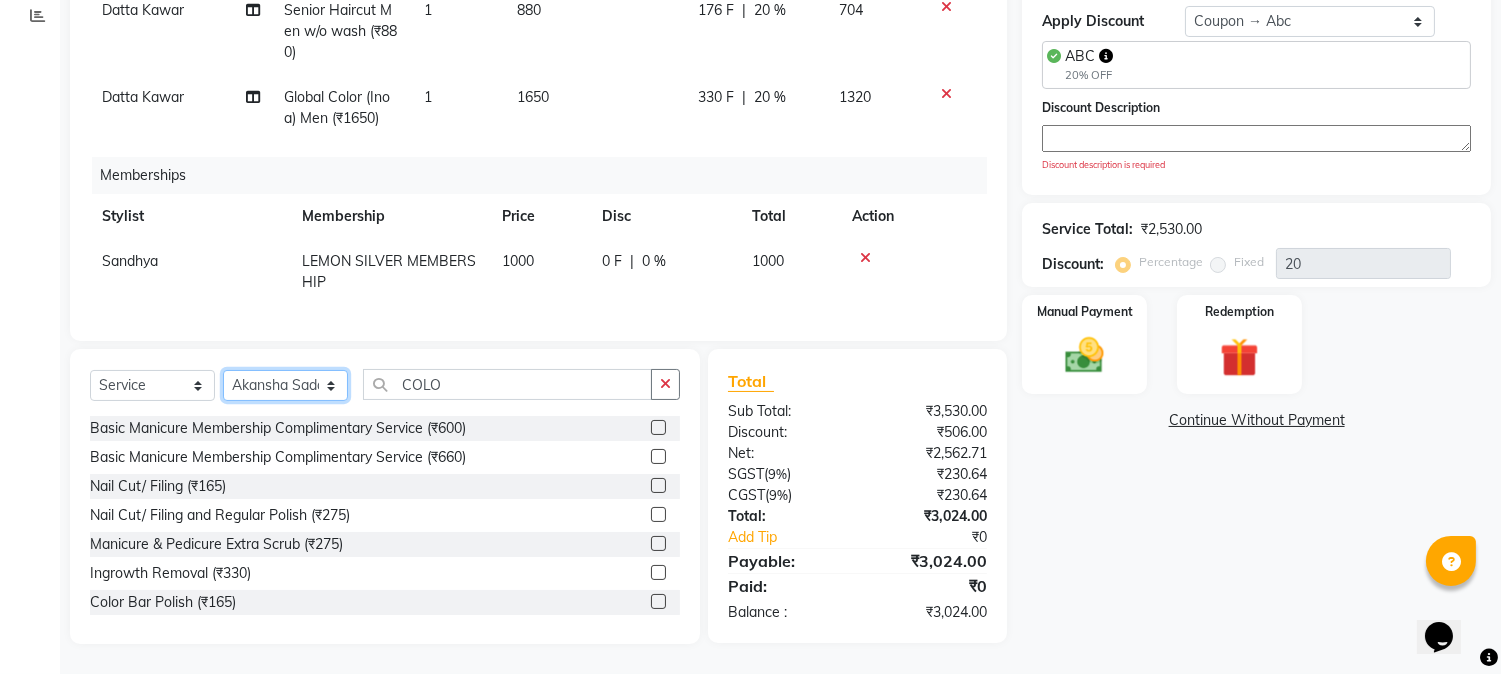 click on "Select Stylist Akansha Sadafule Asma Dshpande Datta Kawar DC Furkan Mansoori kavita Kelatkar  Manisha Mohammed Mohsin  Mohammed Nawab  Mukaddar Shaikh Sana Mansoori Sandhya Tabrez Shah  Urmila Pol" 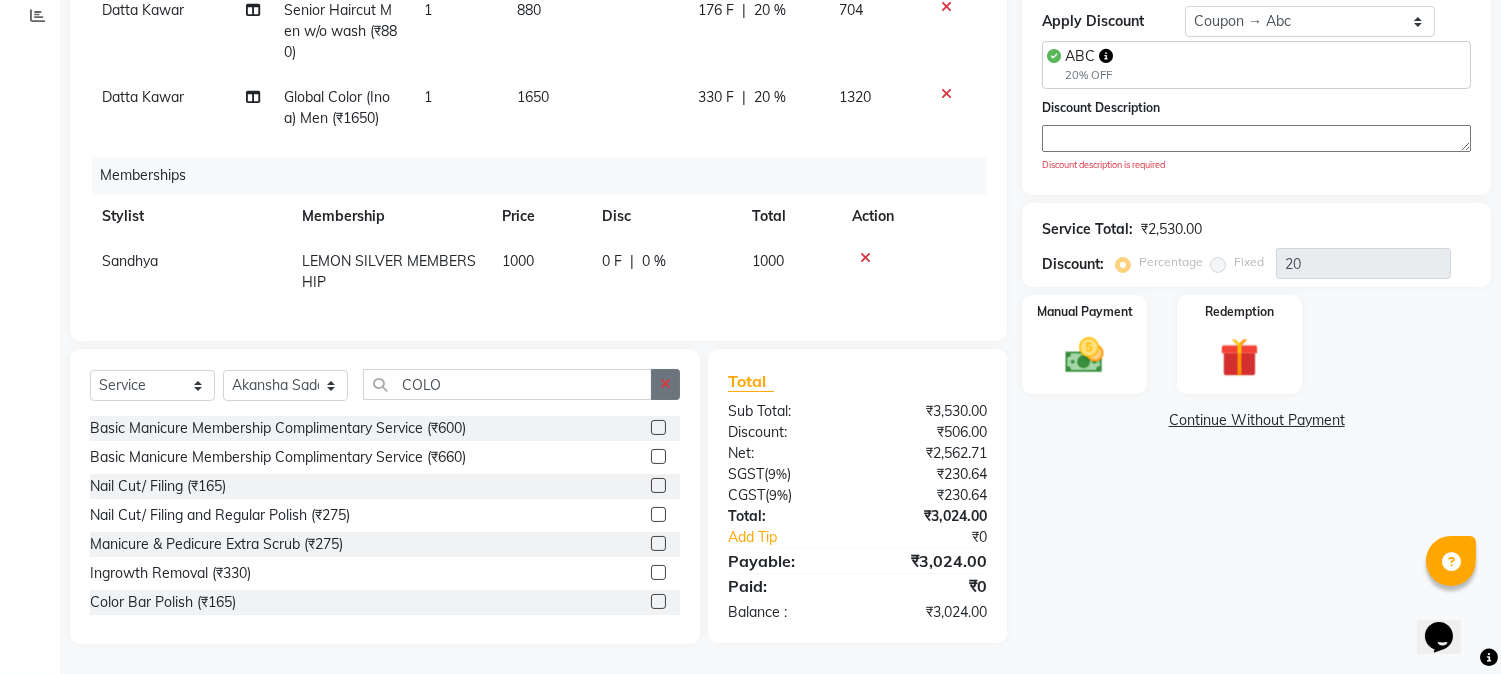 click 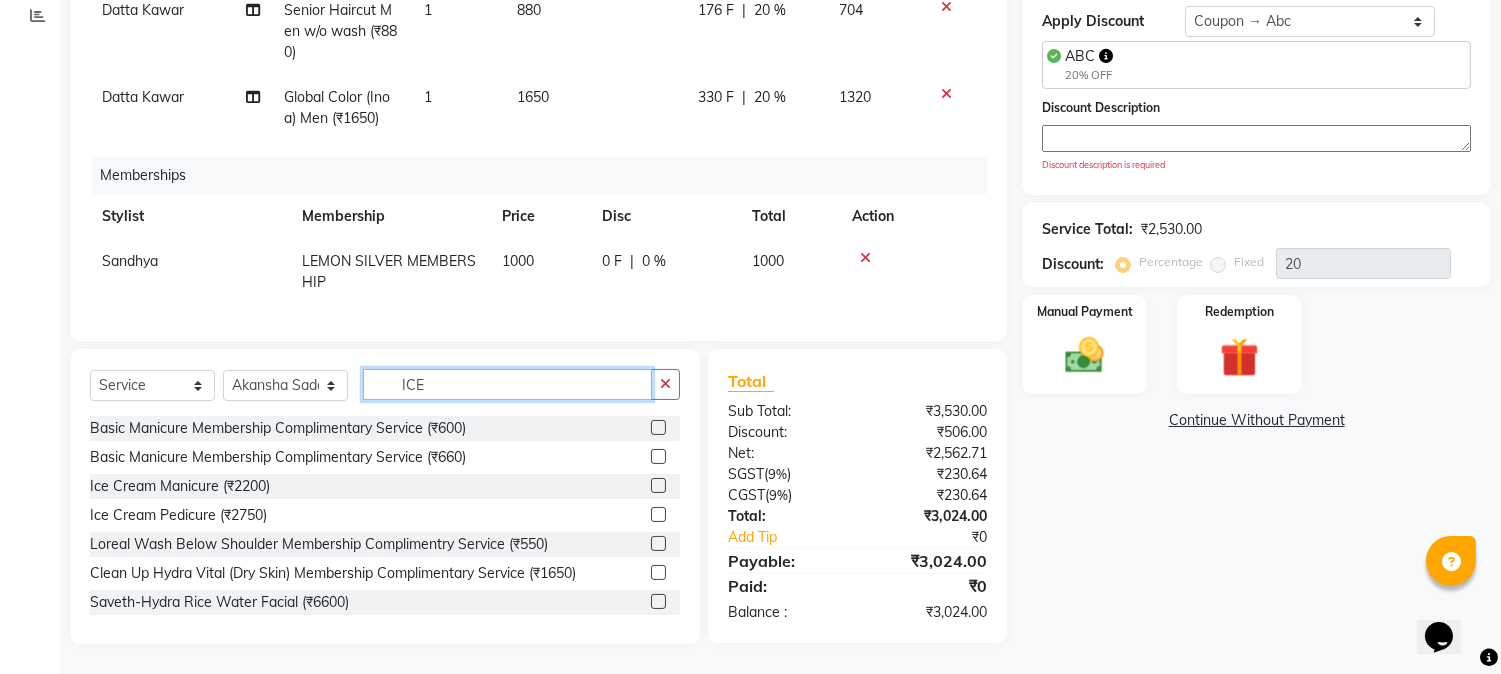 type on "ICE" 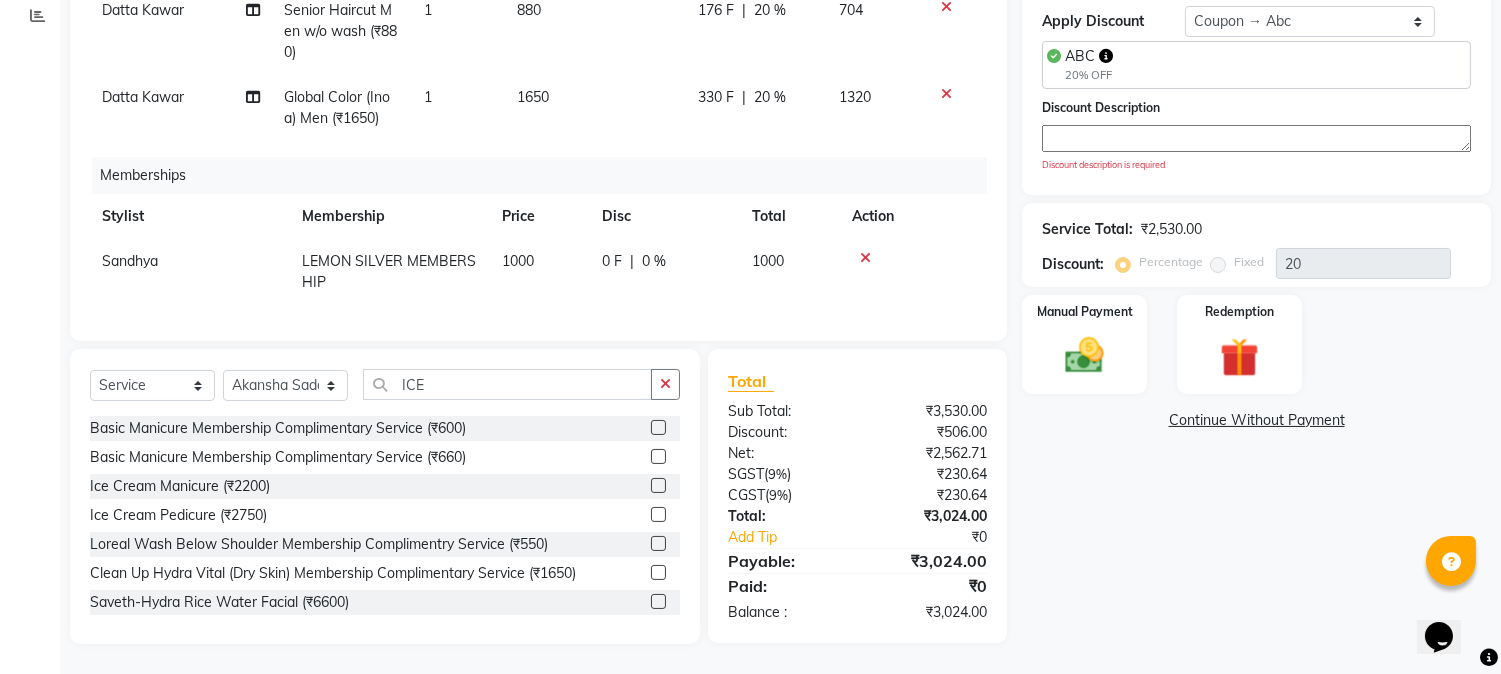 click 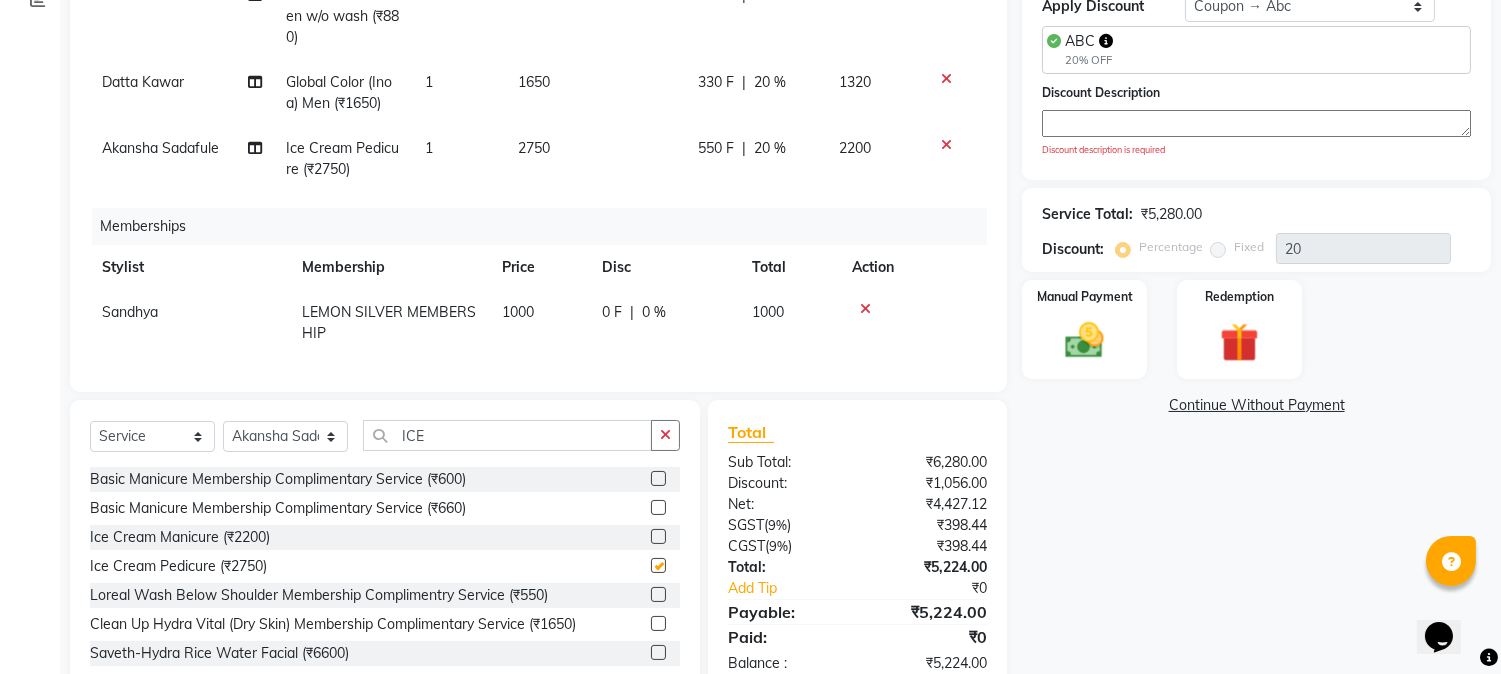 checkbox on "false" 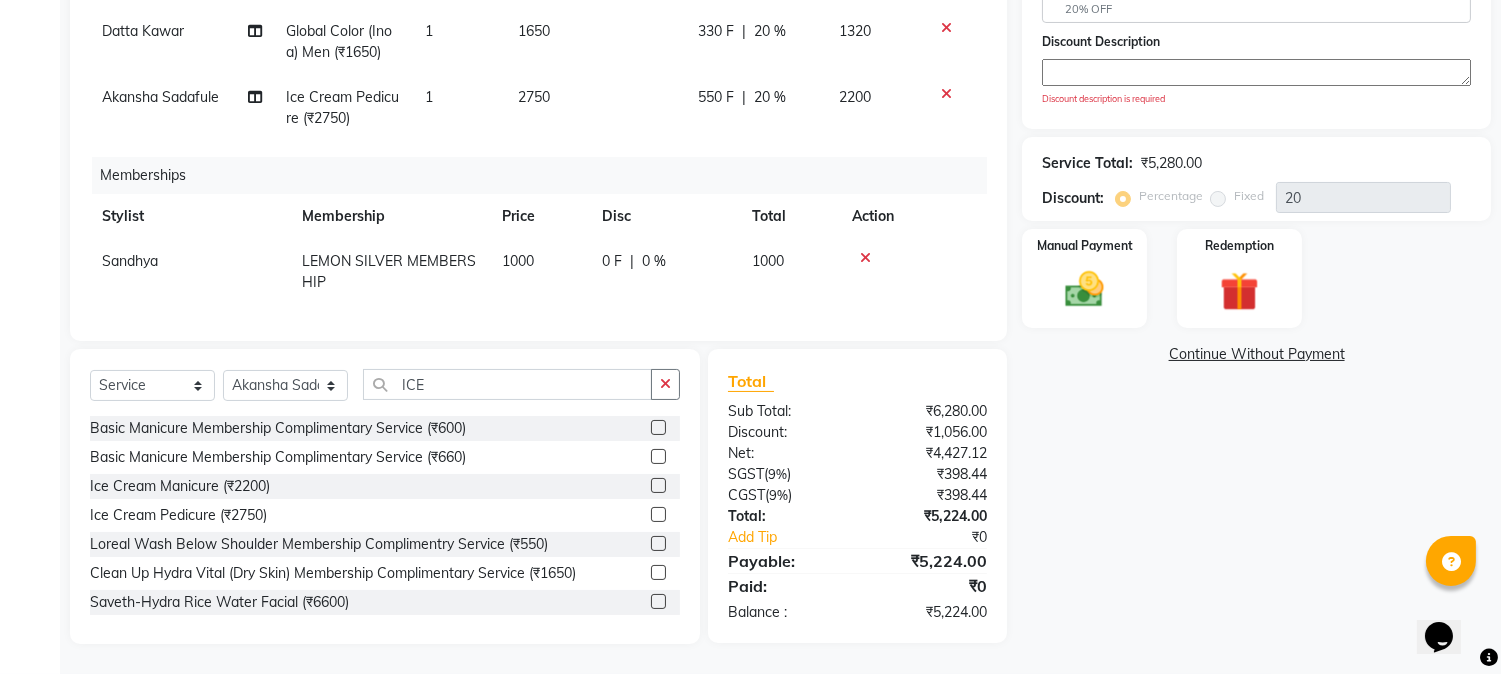 scroll, scrollTop: 127, scrollLeft: 0, axis: vertical 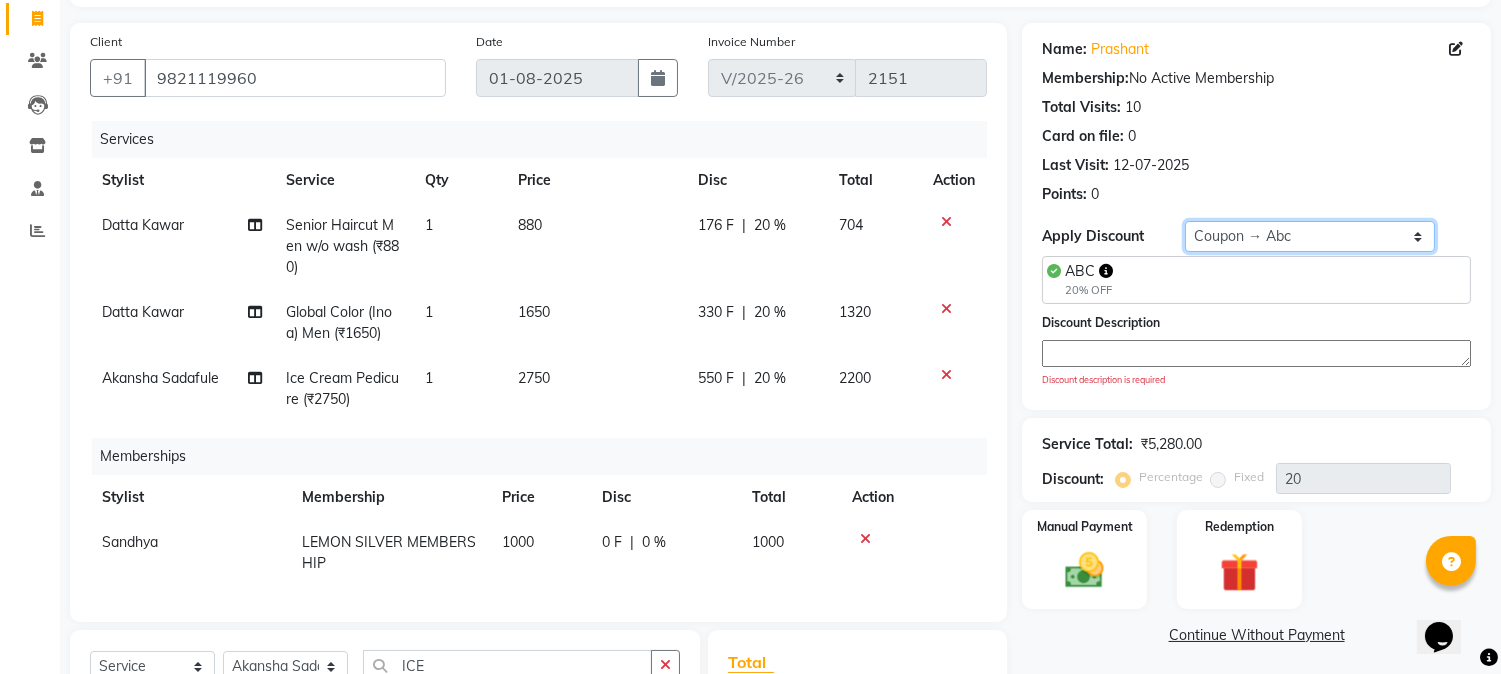 click on "Select Coupon → Abc" 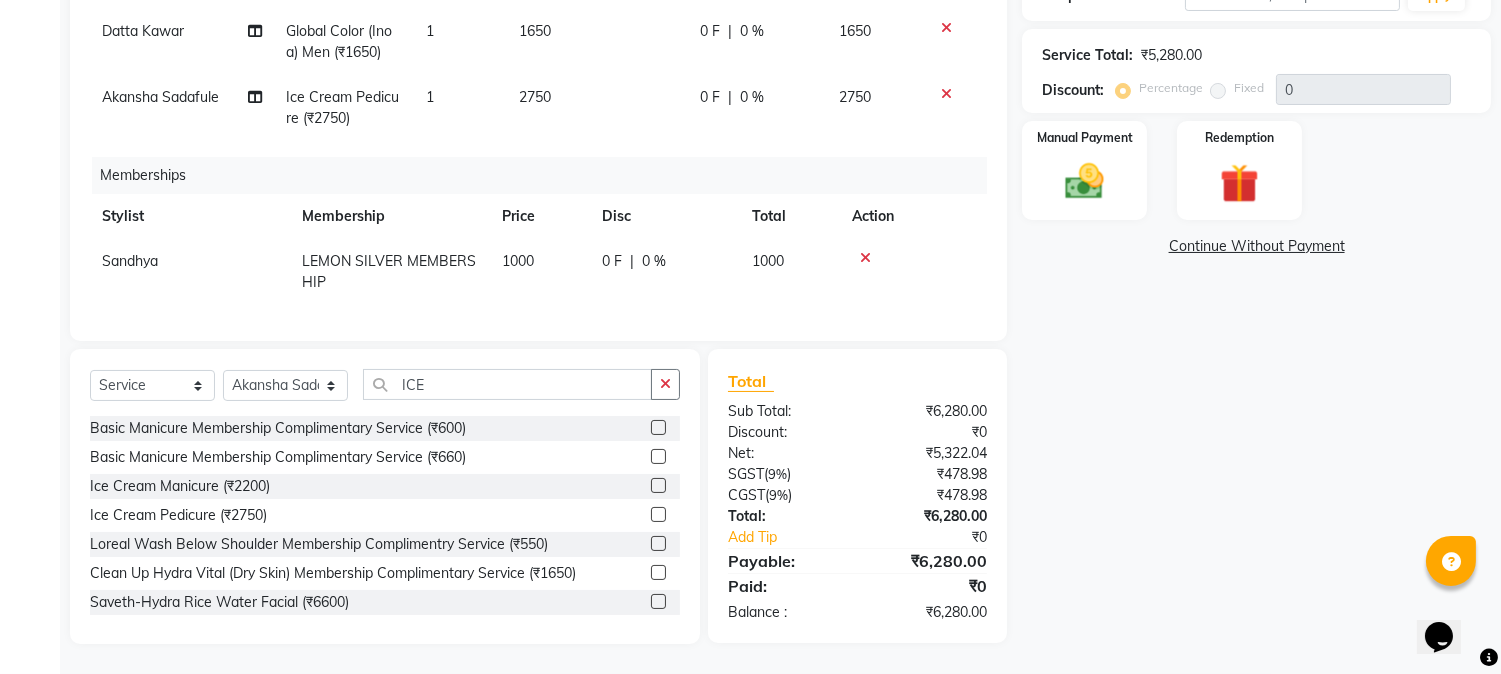 scroll, scrollTop: 127, scrollLeft: 0, axis: vertical 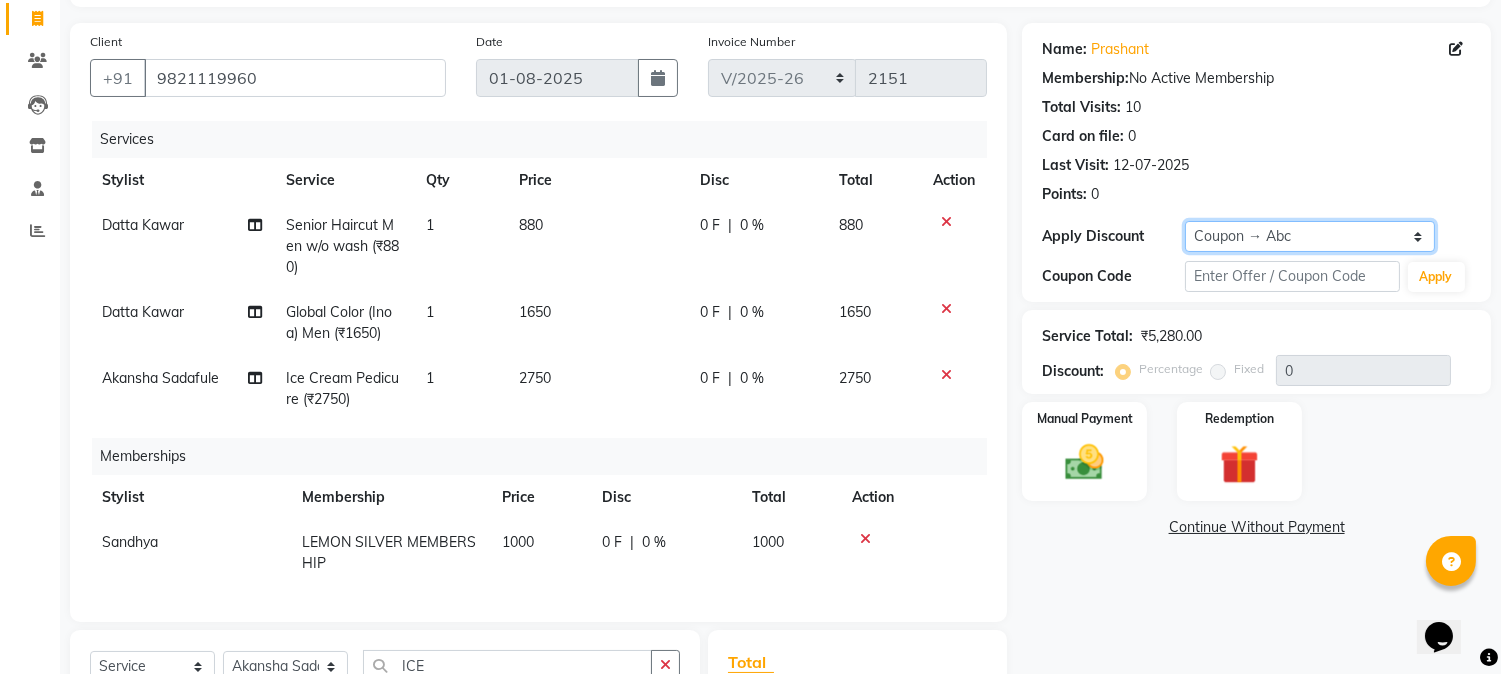 click on "Select Coupon → Abc" 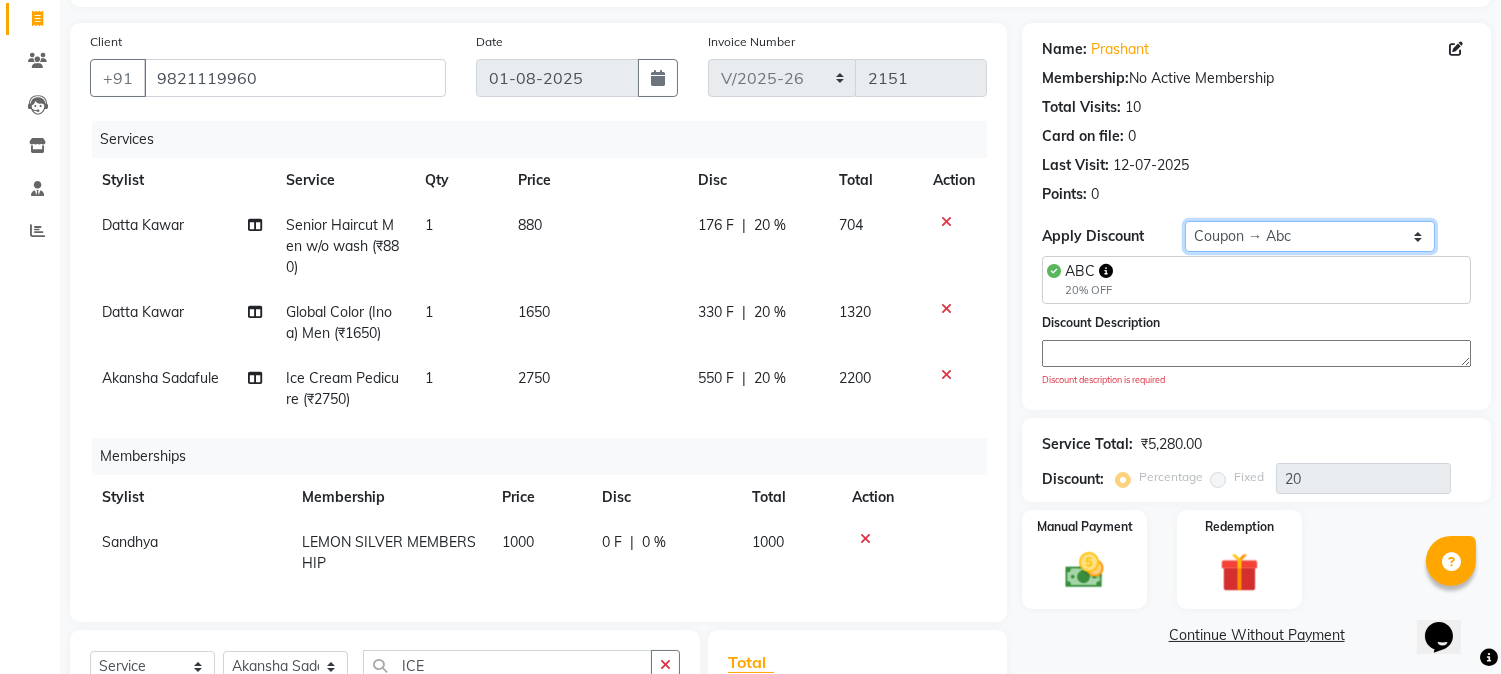scroll, scrollTop: 424, scrollLeft: 0, axis: vertical 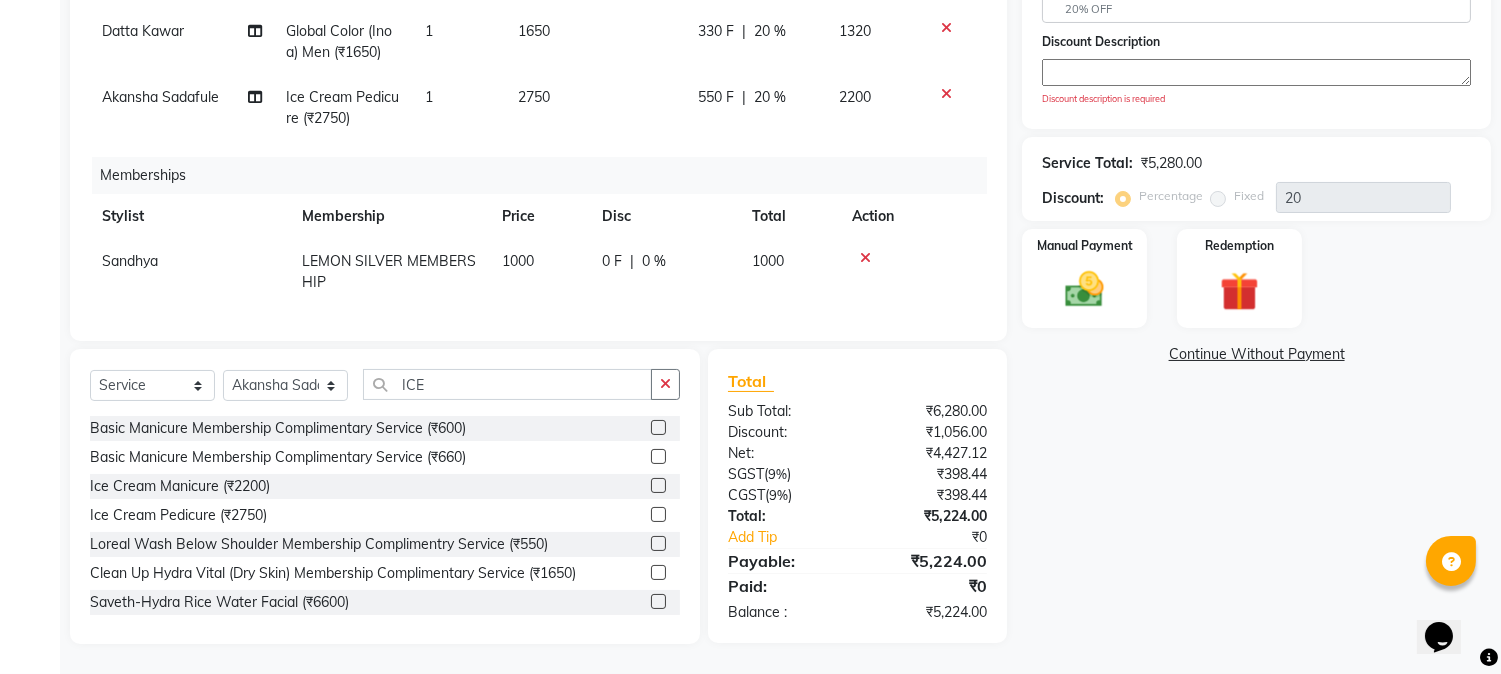 click 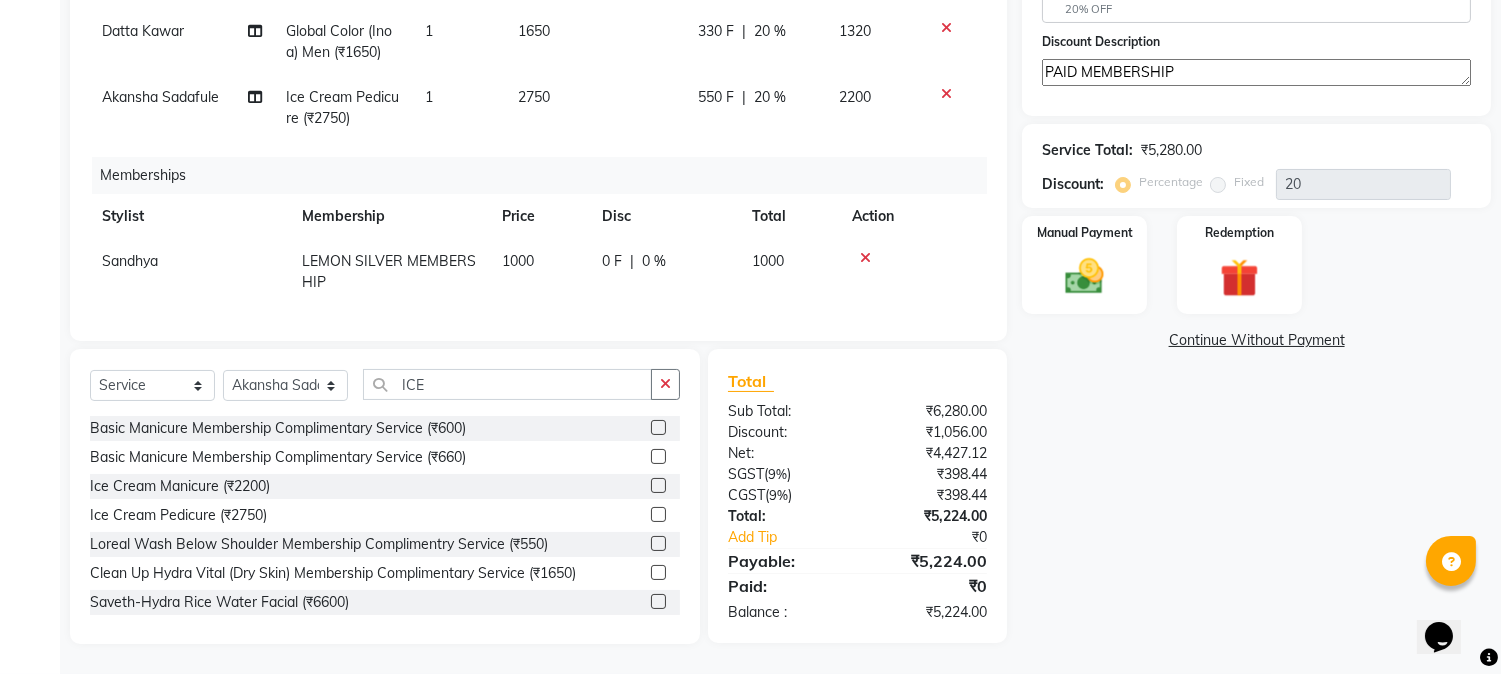 type on "PAID MEMBERSHIP" 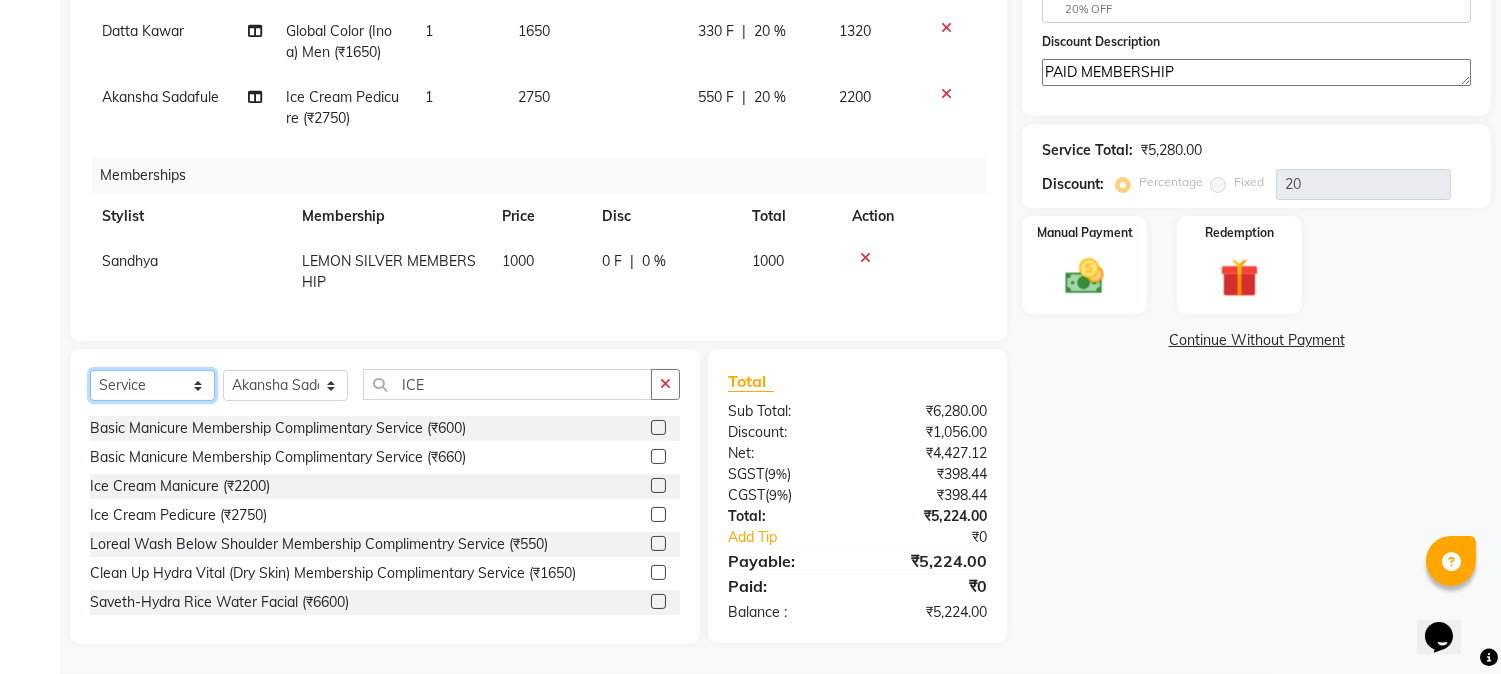 click on "Select  Service  Product  Package Voucher Prepaid Gift Card" 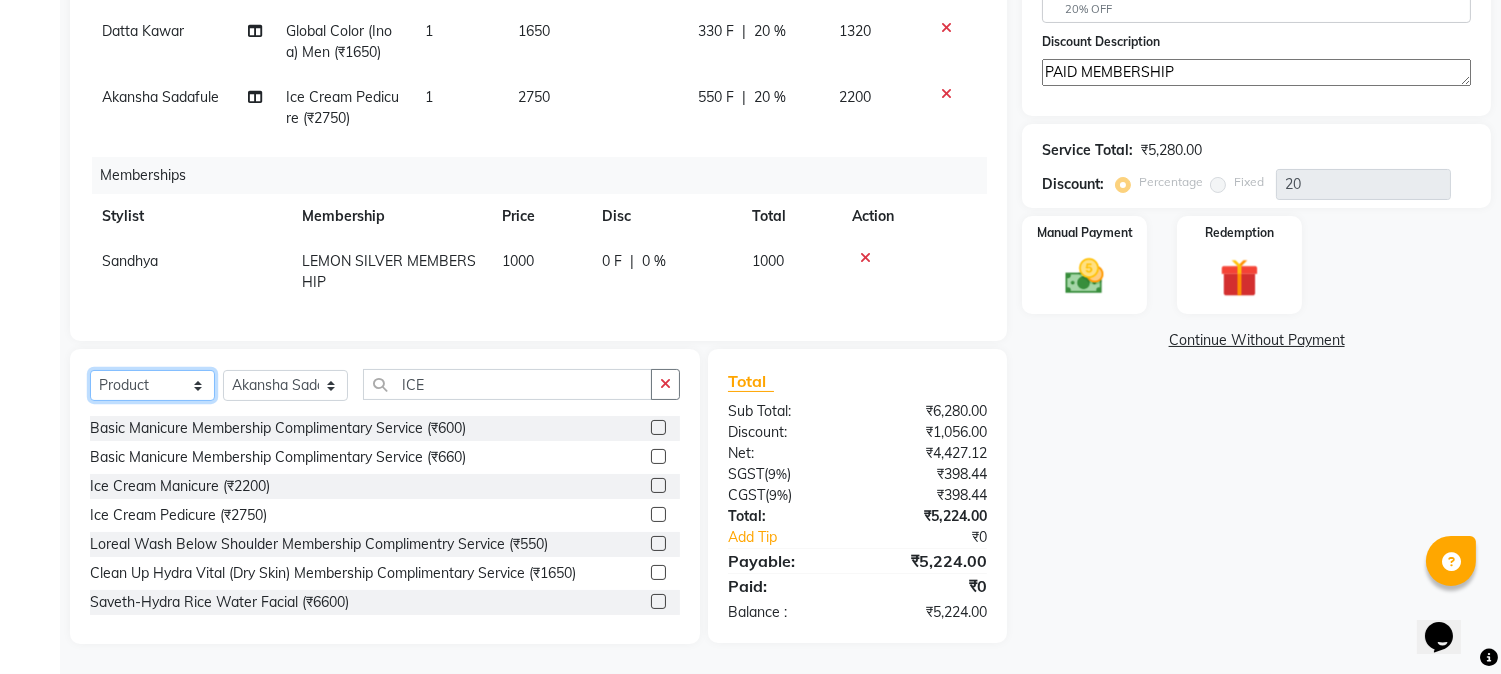 click on "Select  Service  Product  Package Voucher Prepaid Gift Card" 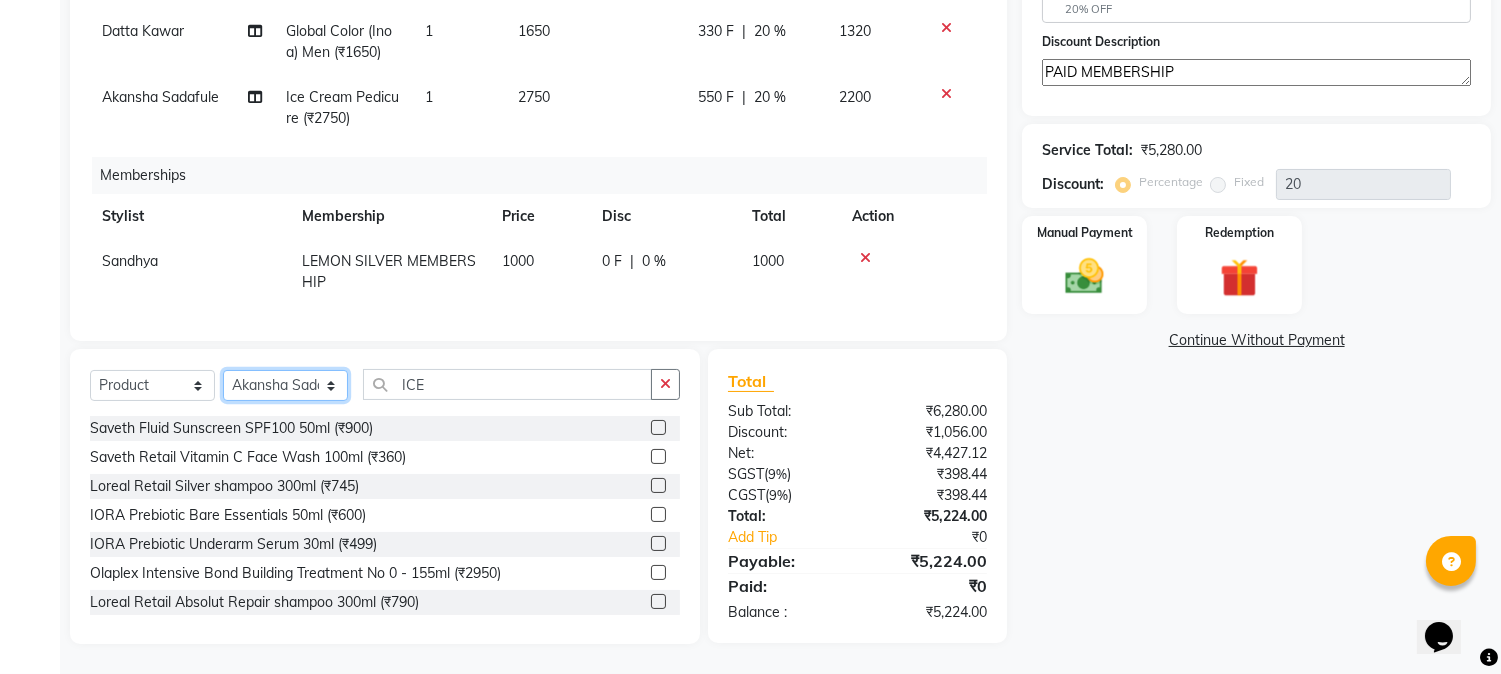 click on "Select Stylist Akansha Sadafule Asma Dshpande Datta Kawar DC Furkan Mansoori kavita Kelatkar  Manisha Mohammed Mohsin  Mohammed Nawab  Mukaddar Shaikh Sana Mansoori Sandhya Tabrez Shah  Urmila Pol" 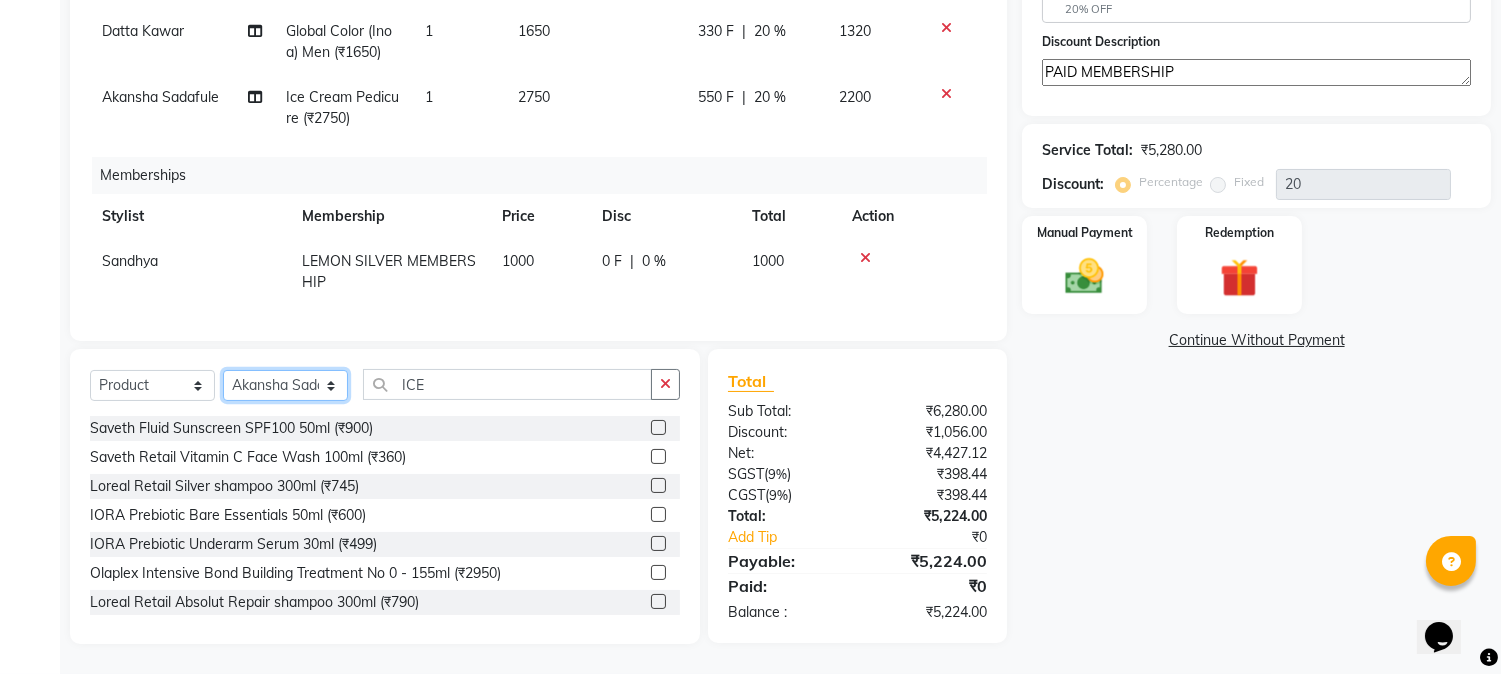 select on "7423" 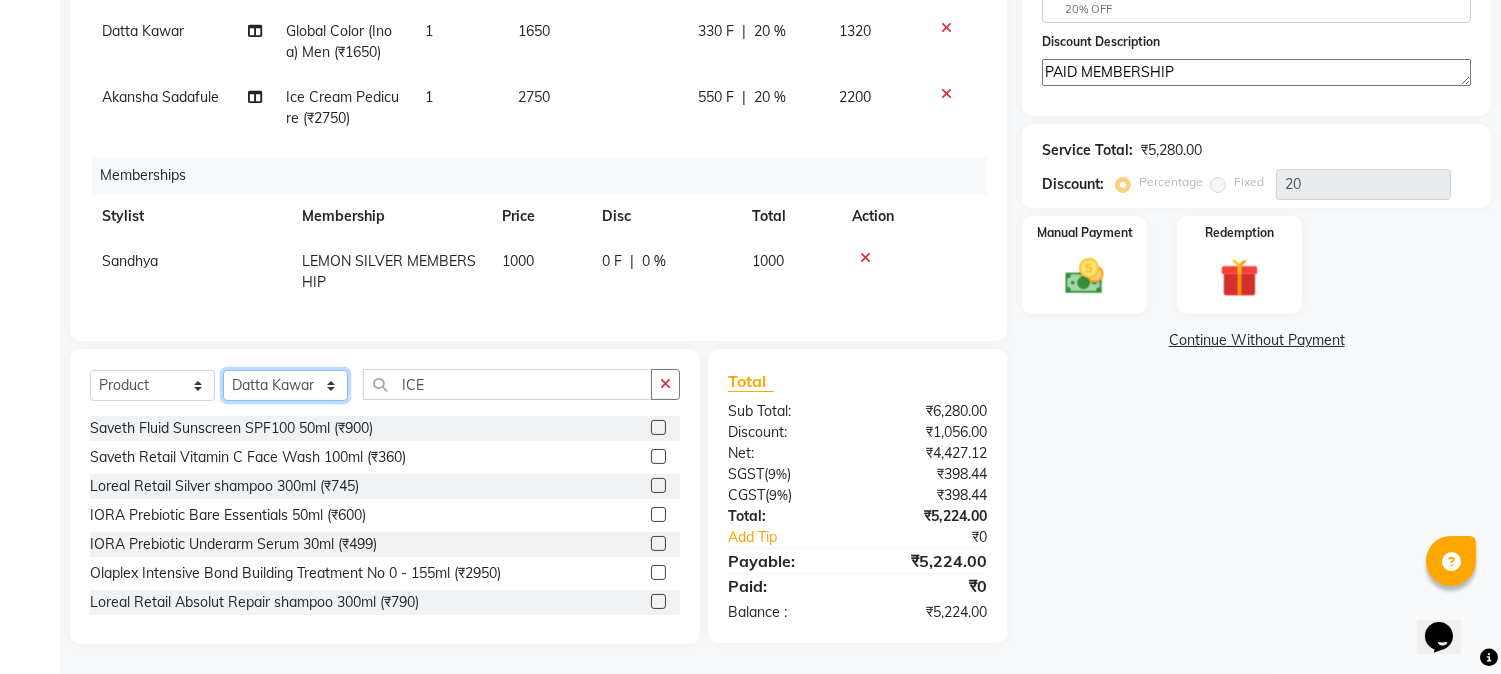 click on "Select Stylist Akansha Sadafule Asma Dshpande Datta Kawar DC Furkan Mansoori kavita Kelatkar  Manisha Mohammed Mohsin  Mohammed Nawab  Mukaddar Shaikh Sana Mansoori Sandhya Tabrez Shah  Urmila Pol" 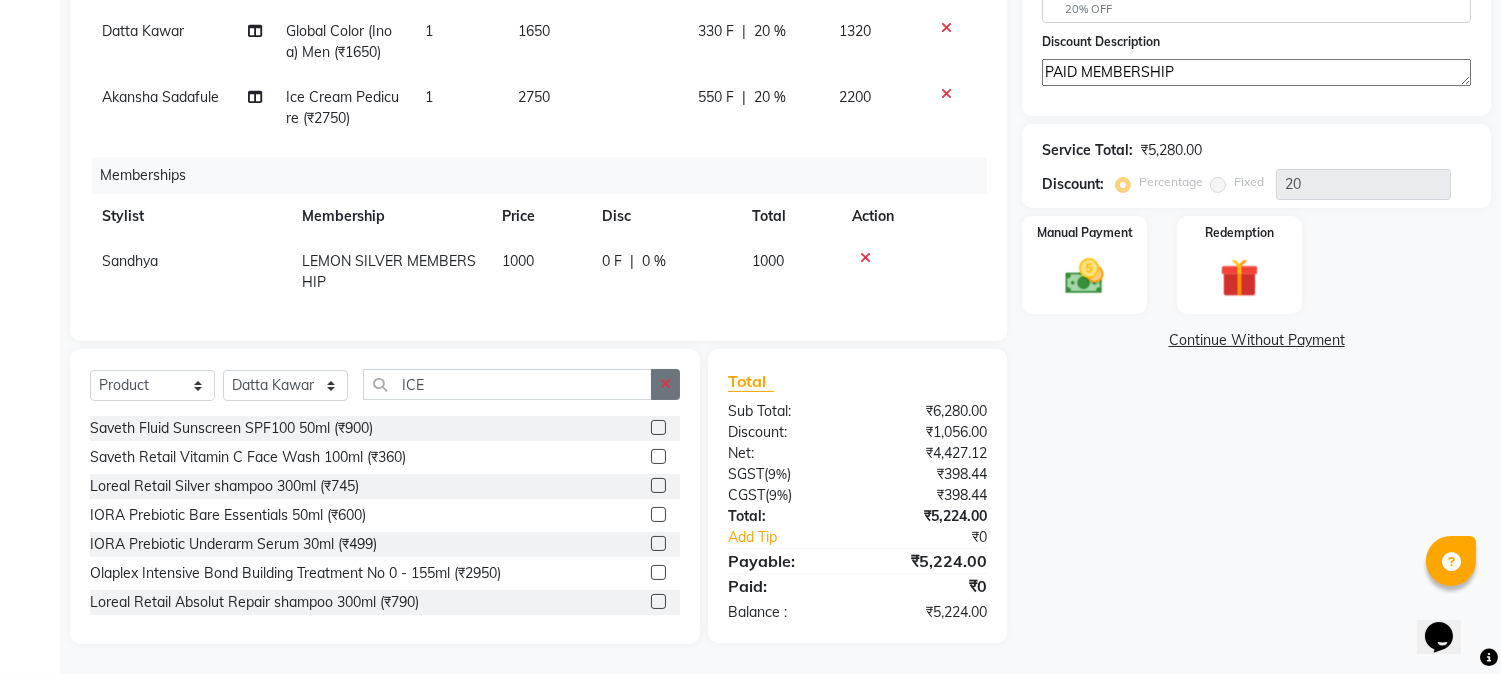 click 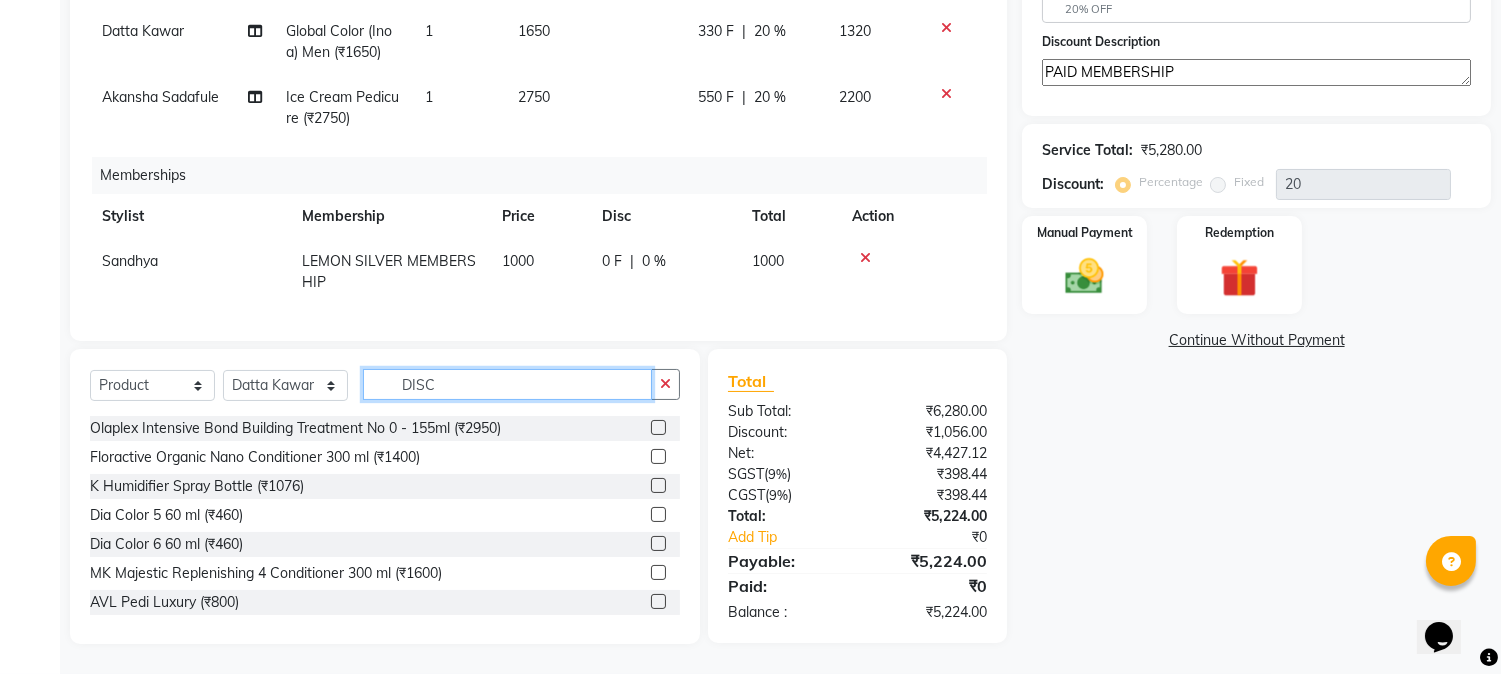 scroll, scrollTop: 423, scrollLeft: 0, axis: vertical 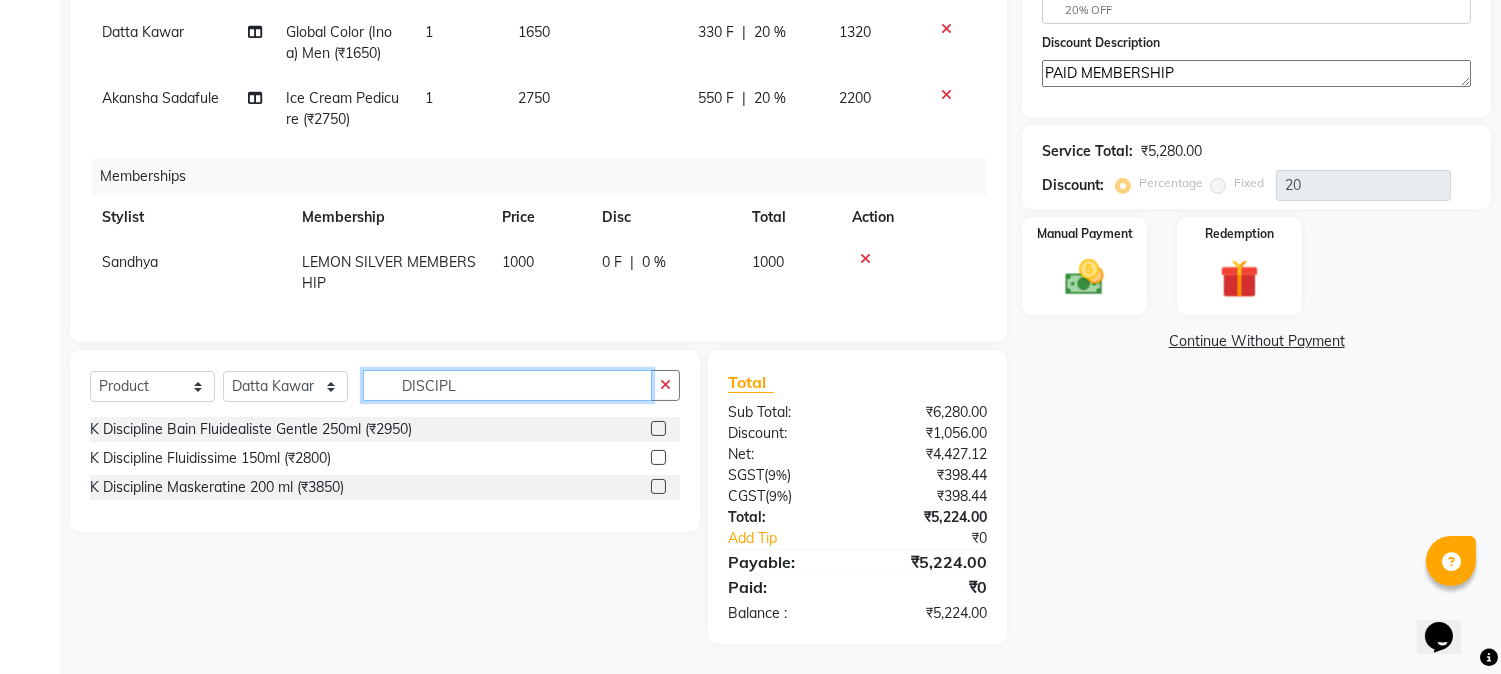 type on "DISCIPL" 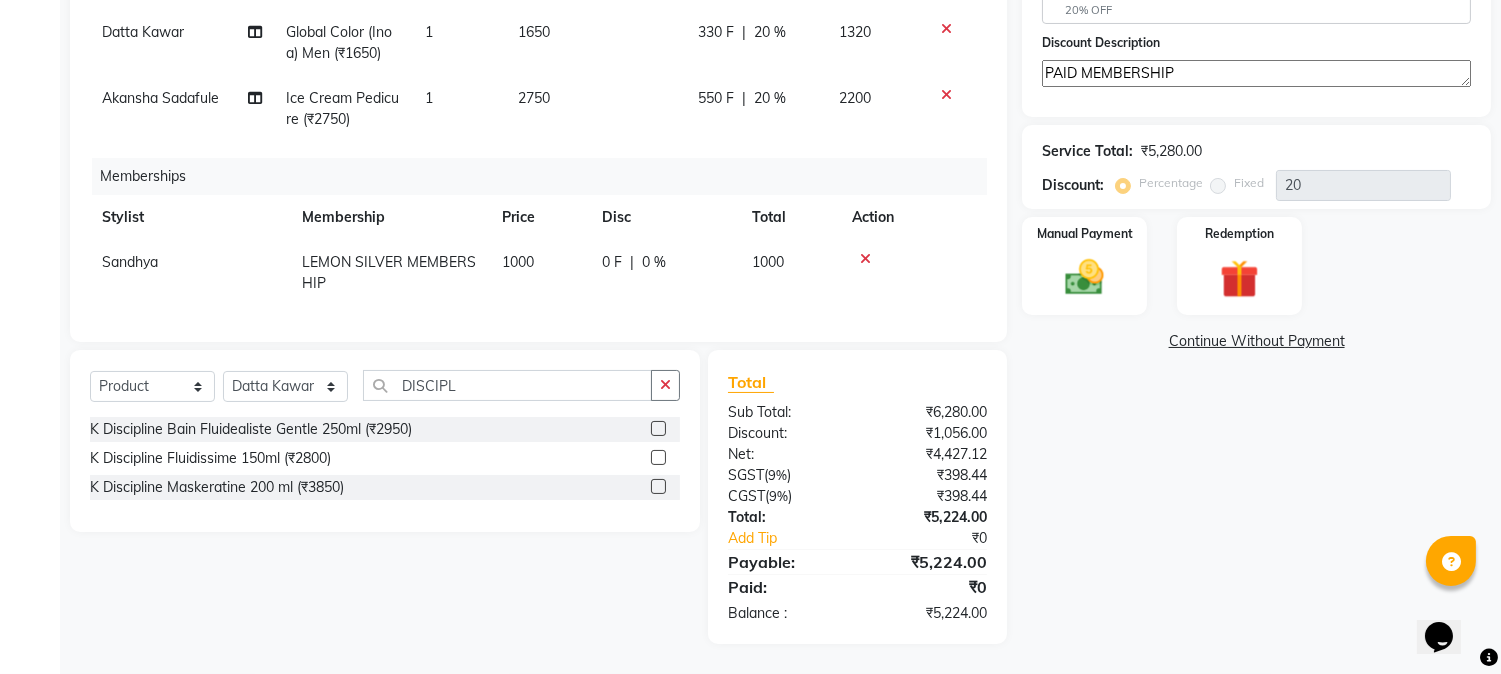 click 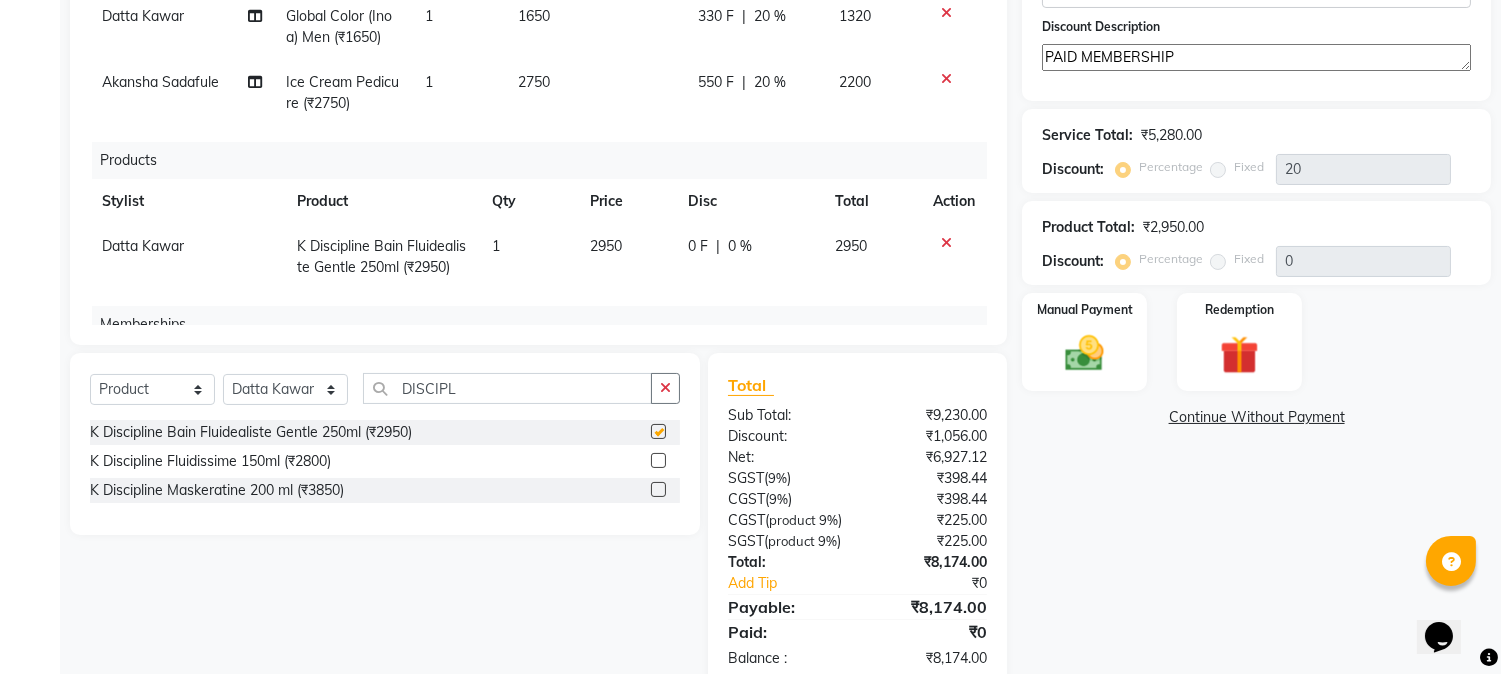 checkbox on "false" 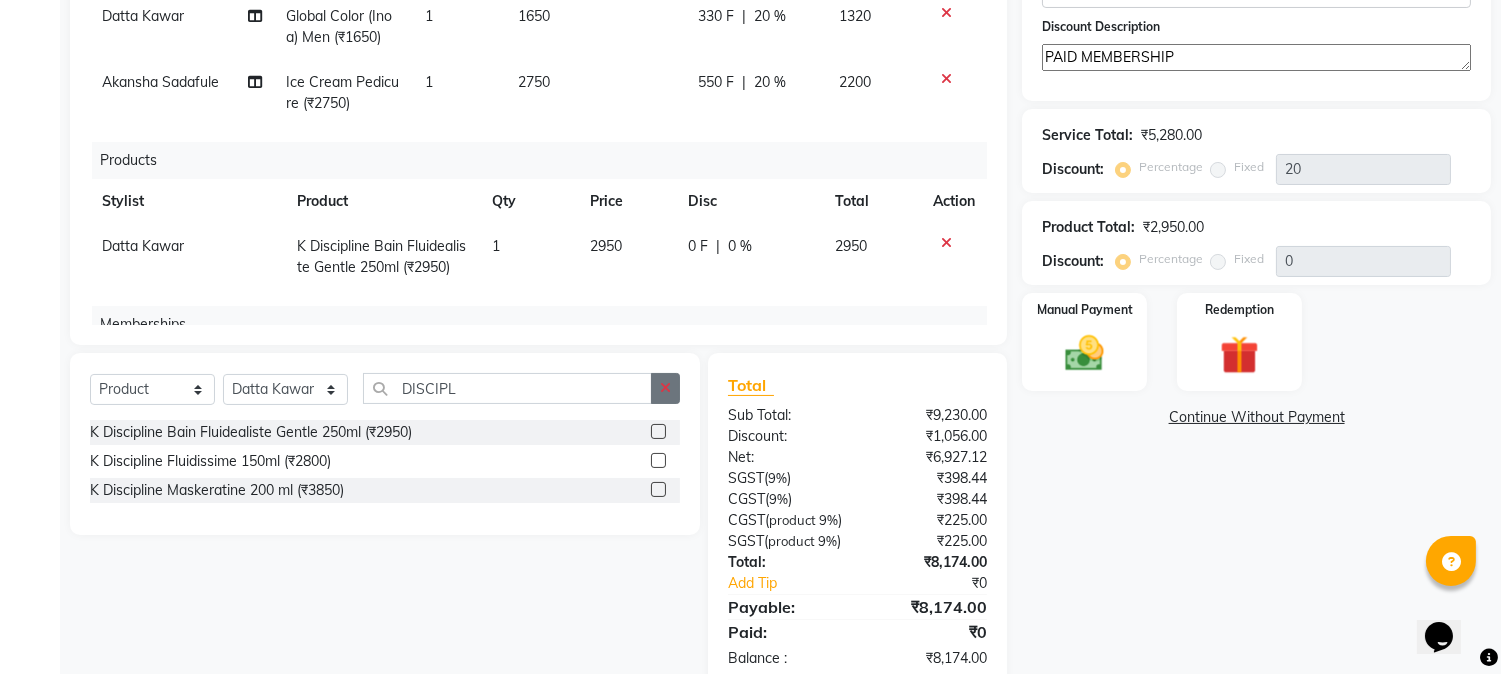 click 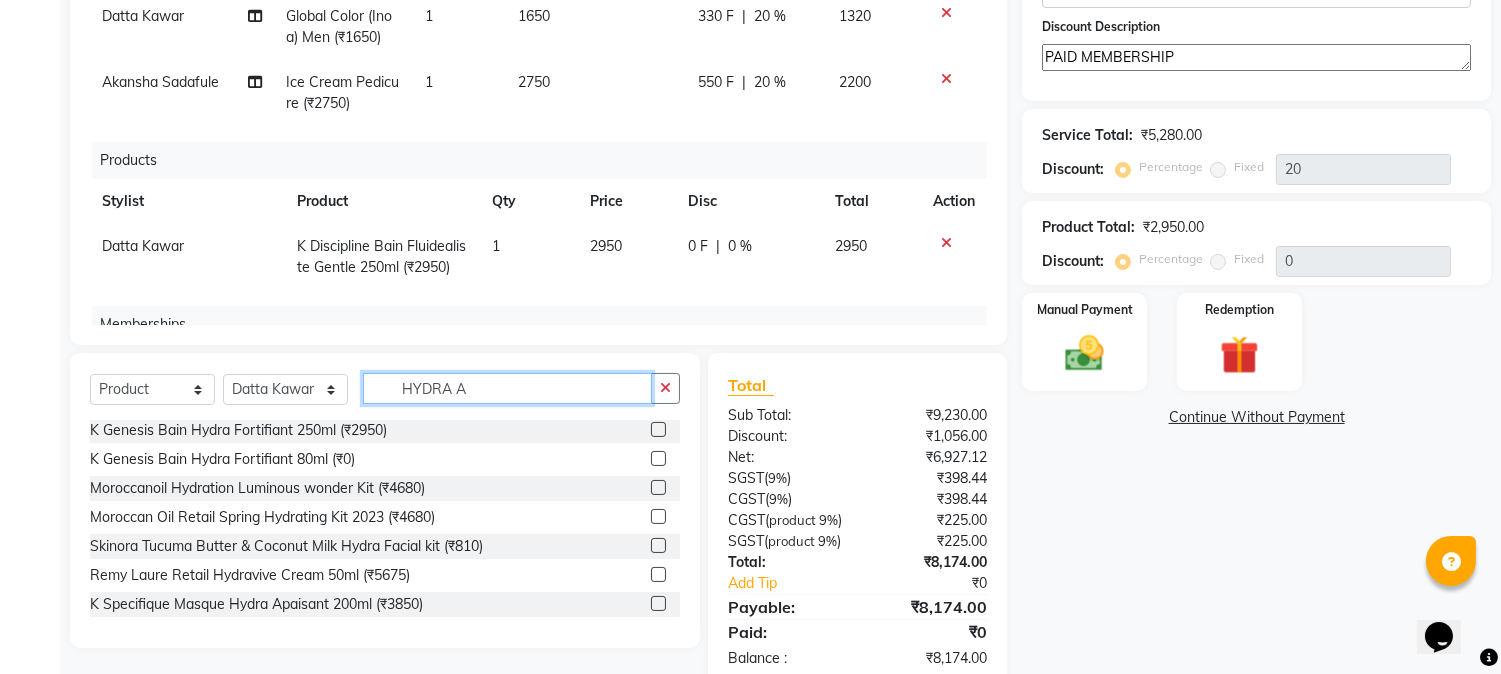 scroll, scrollTop: 118, scrollLeft: 0, axis: vertical 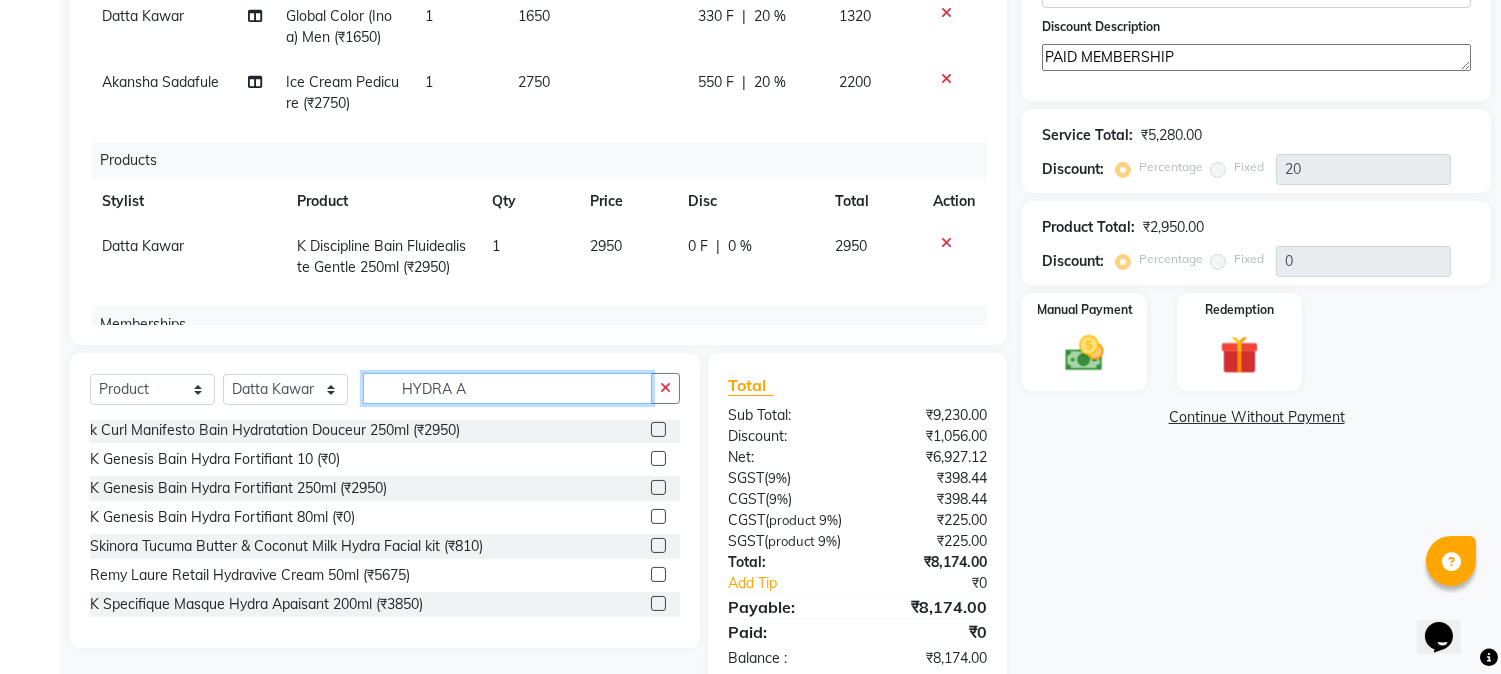 type on "HYDRA A" 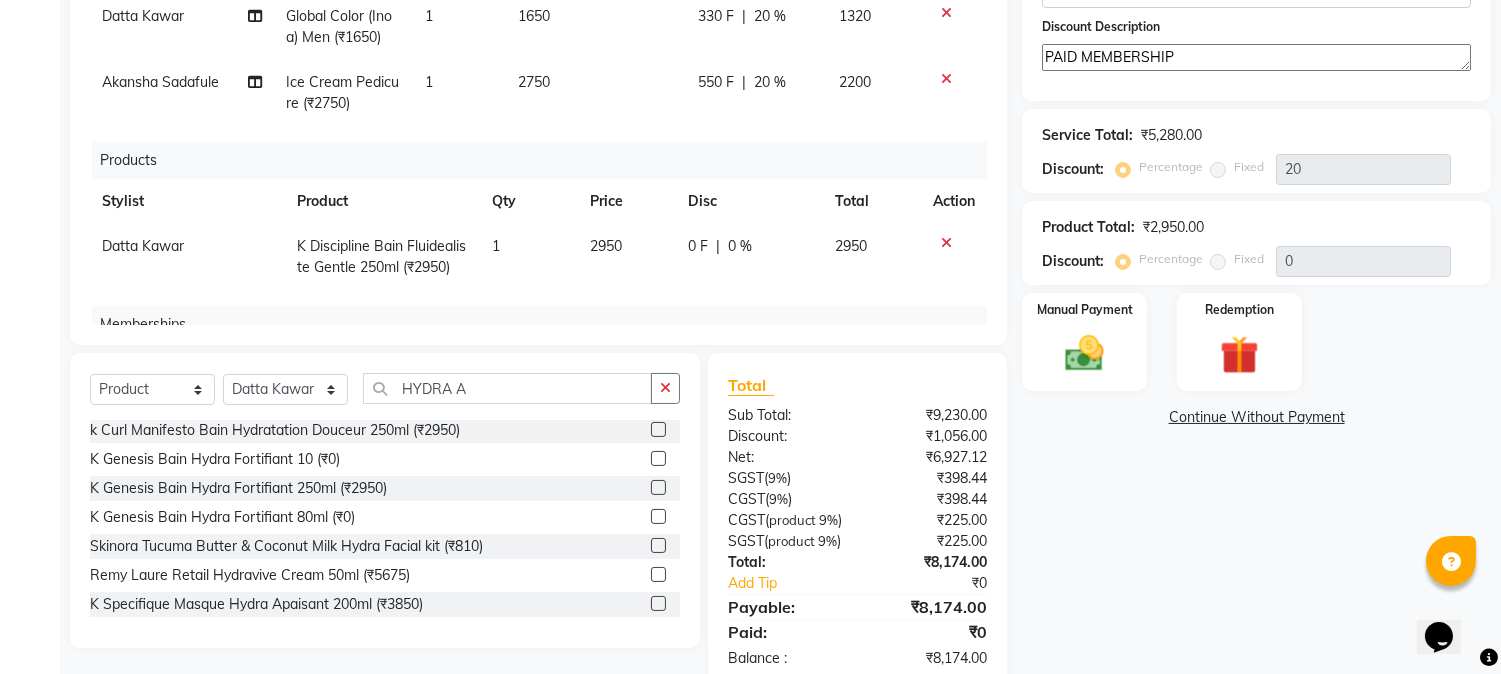 click 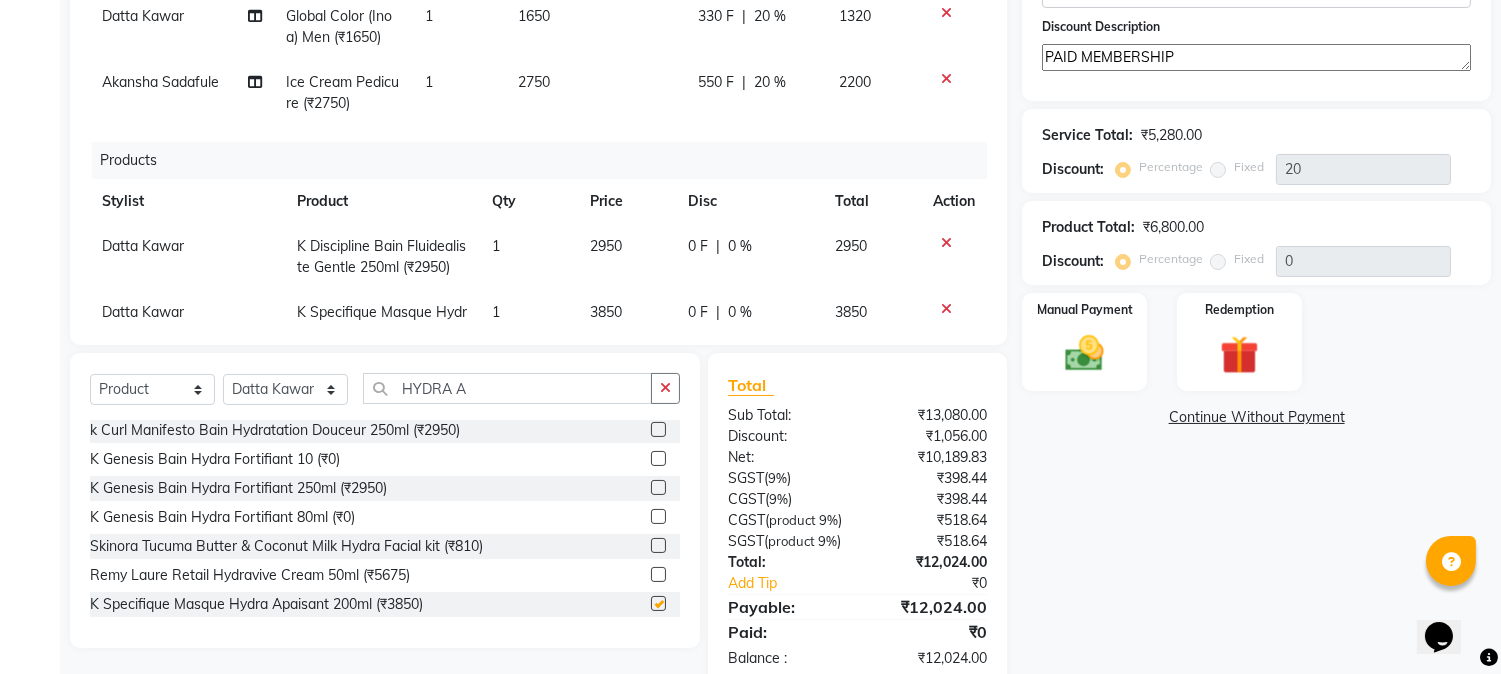 checkbox on "false" 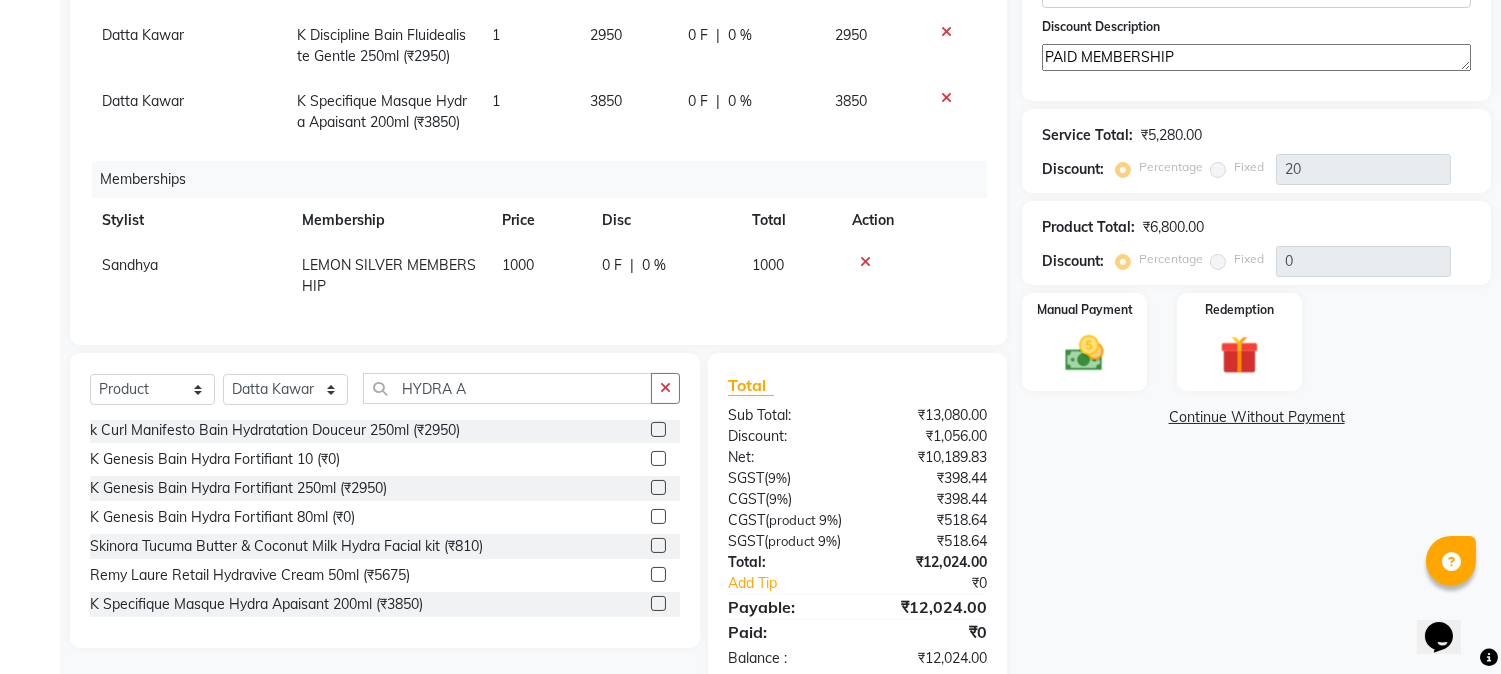 scroll, scrollTop: 0, scrollLeft: 0, axis: both 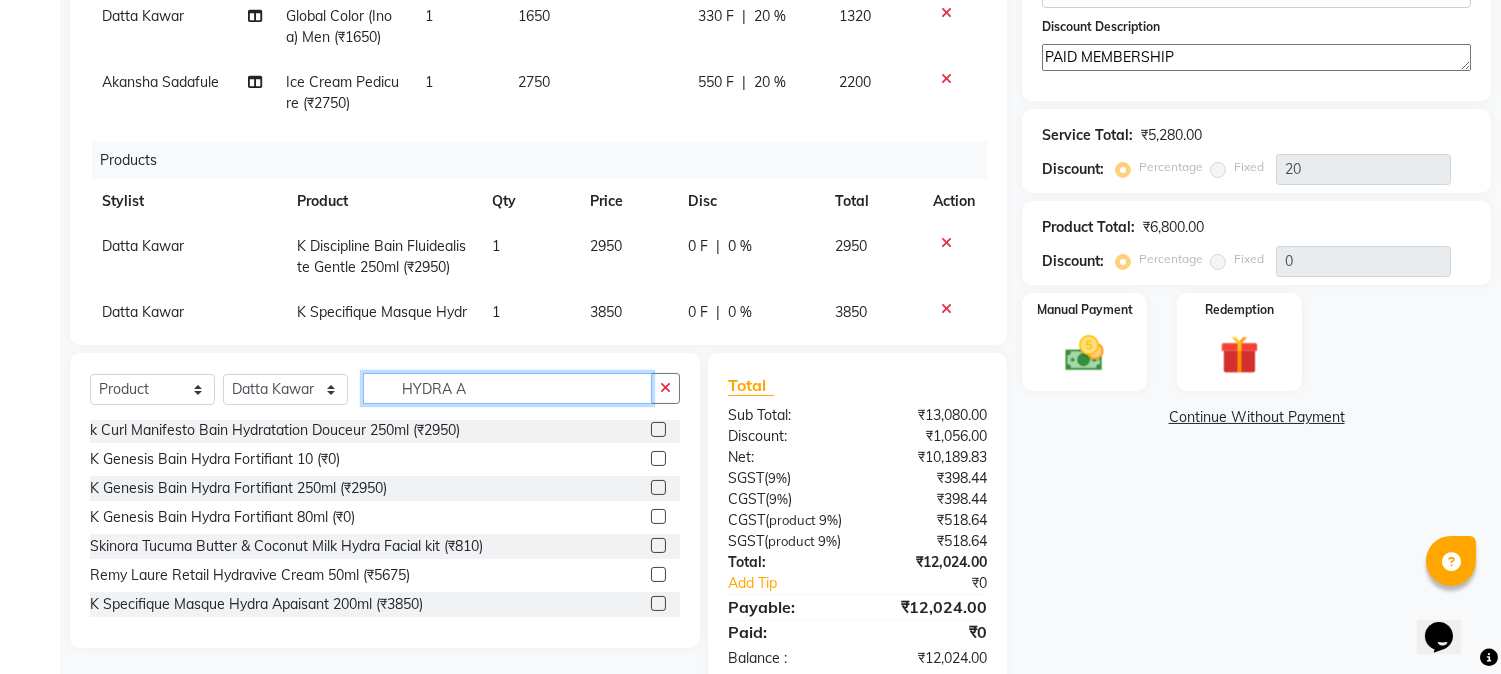 drag, startPoint x: 505, startPoint y: 391, endPoint x: 347, endPoint y: 381, distance: 158.31615 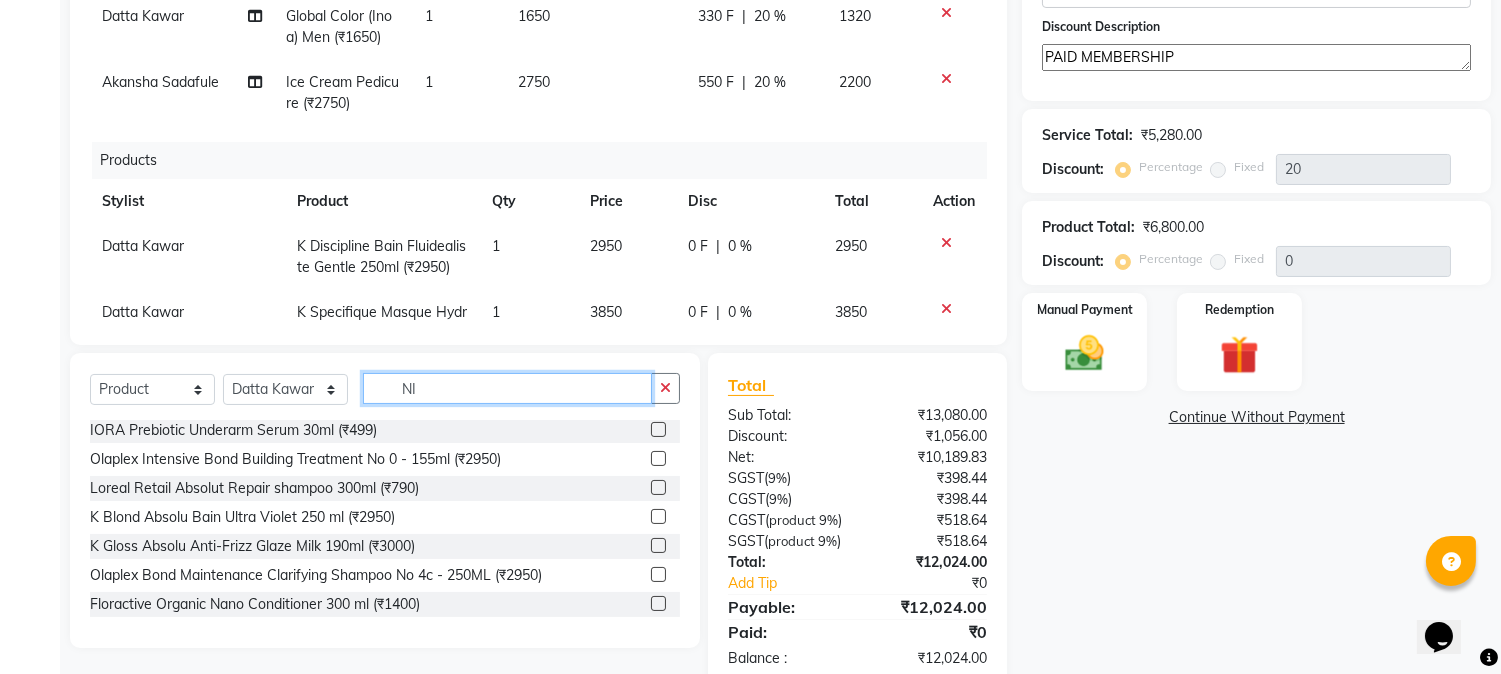 scroll, scrollTop: 0, scrollLeft: 0, axis: both 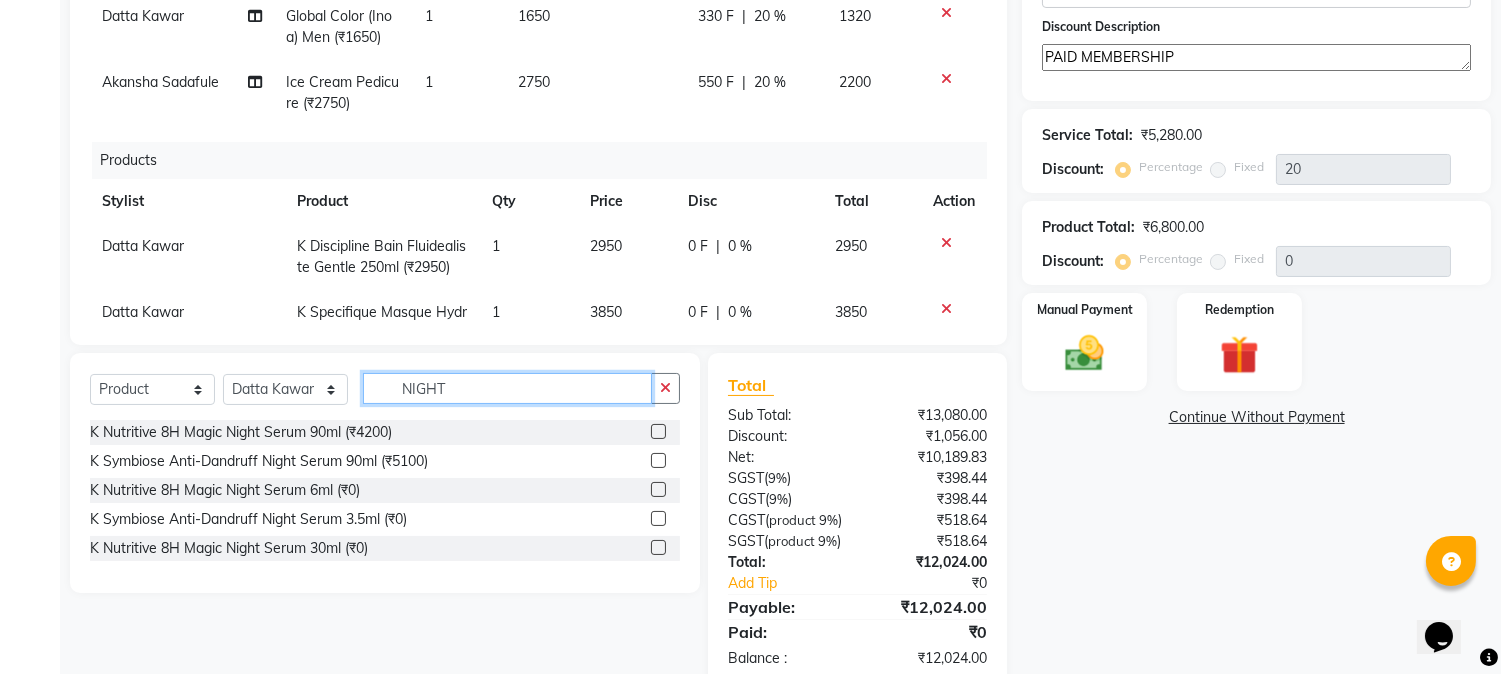 type on "NIGHT" 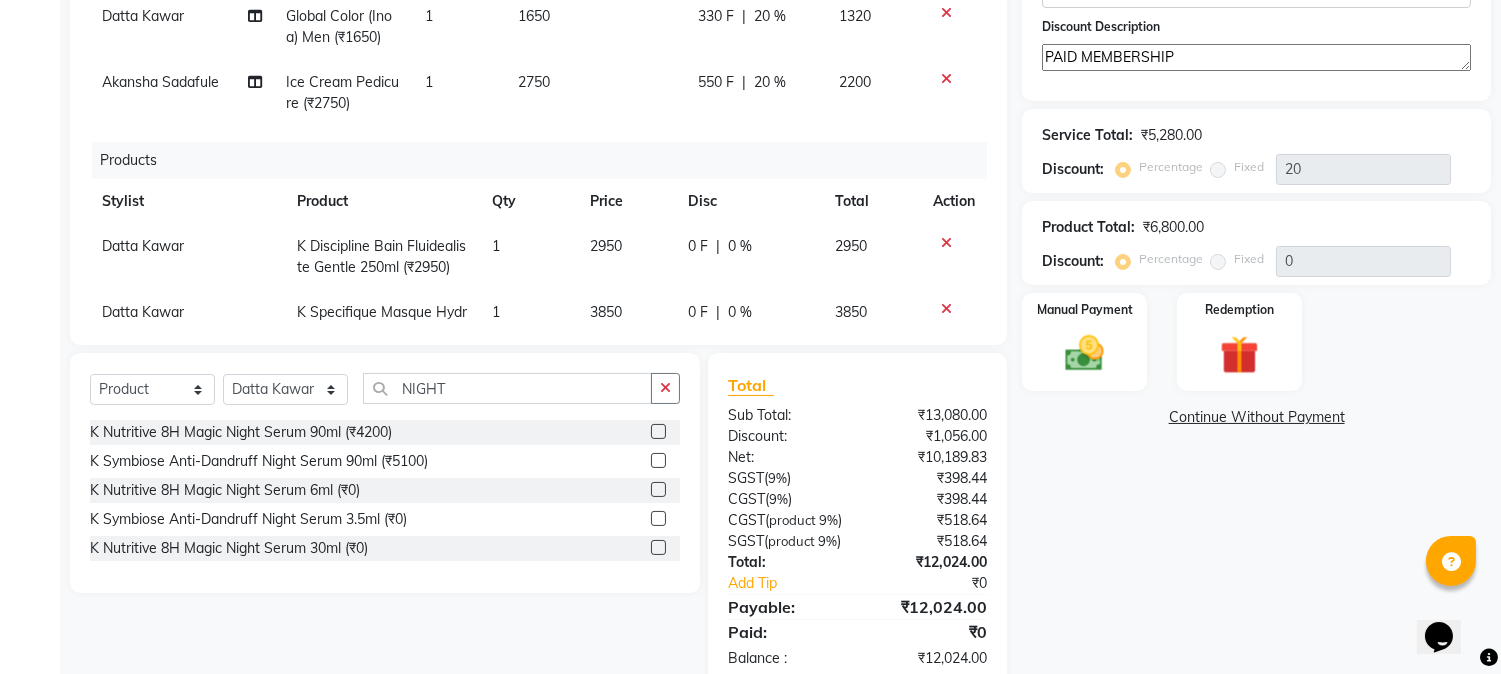 click 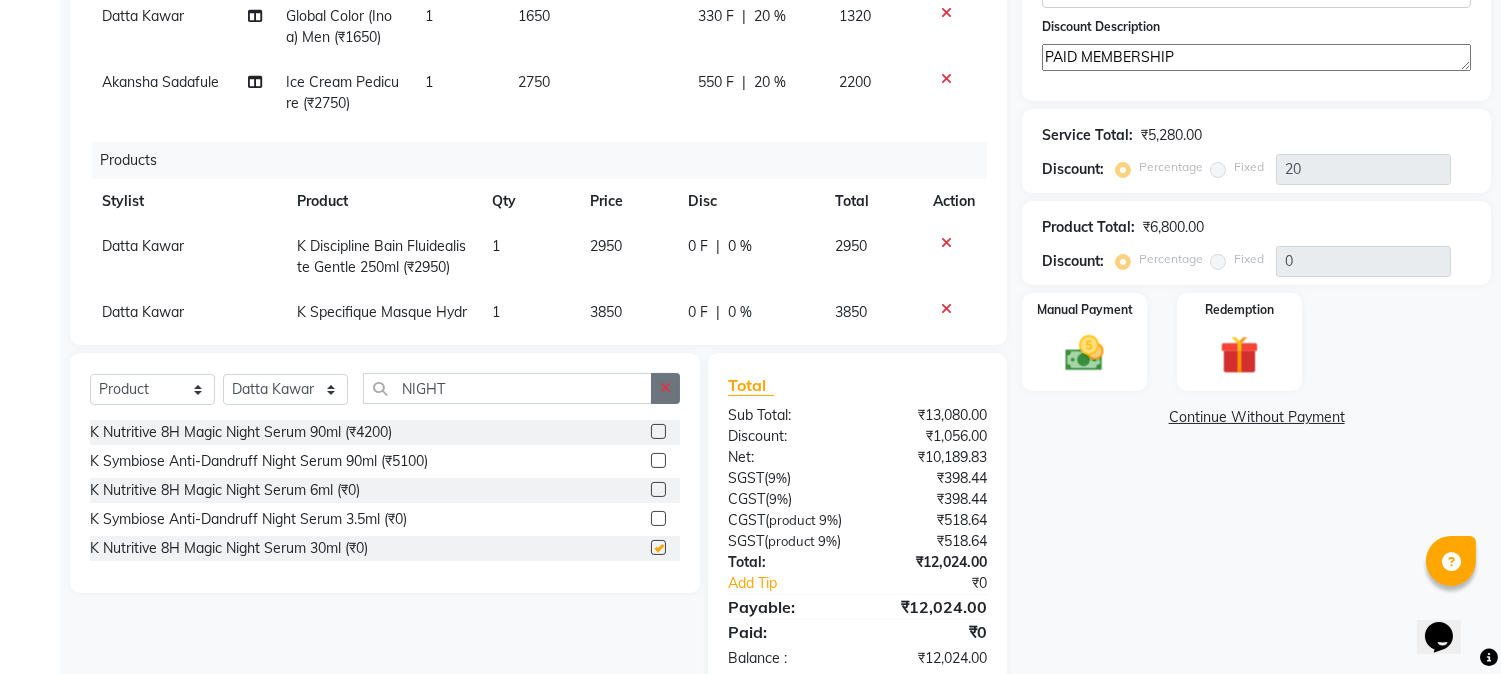 checkbox on "false" 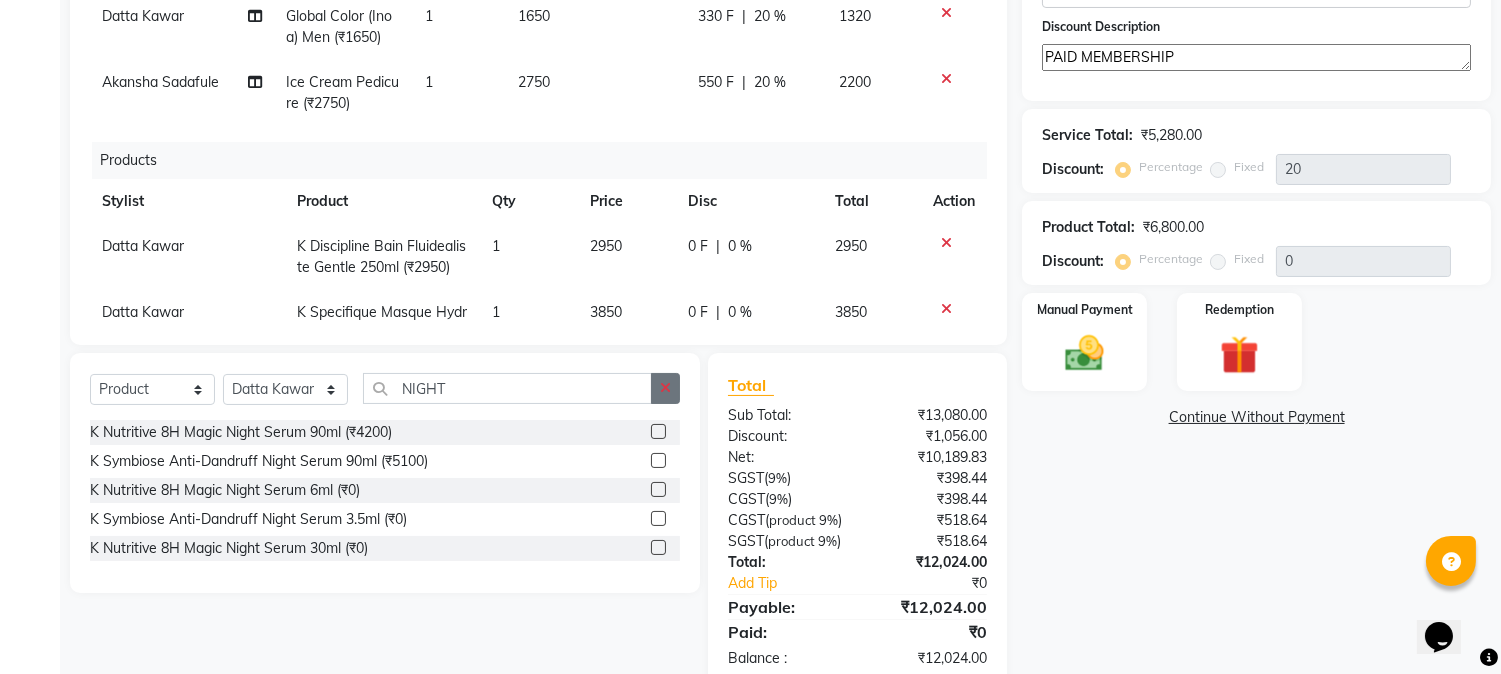 click 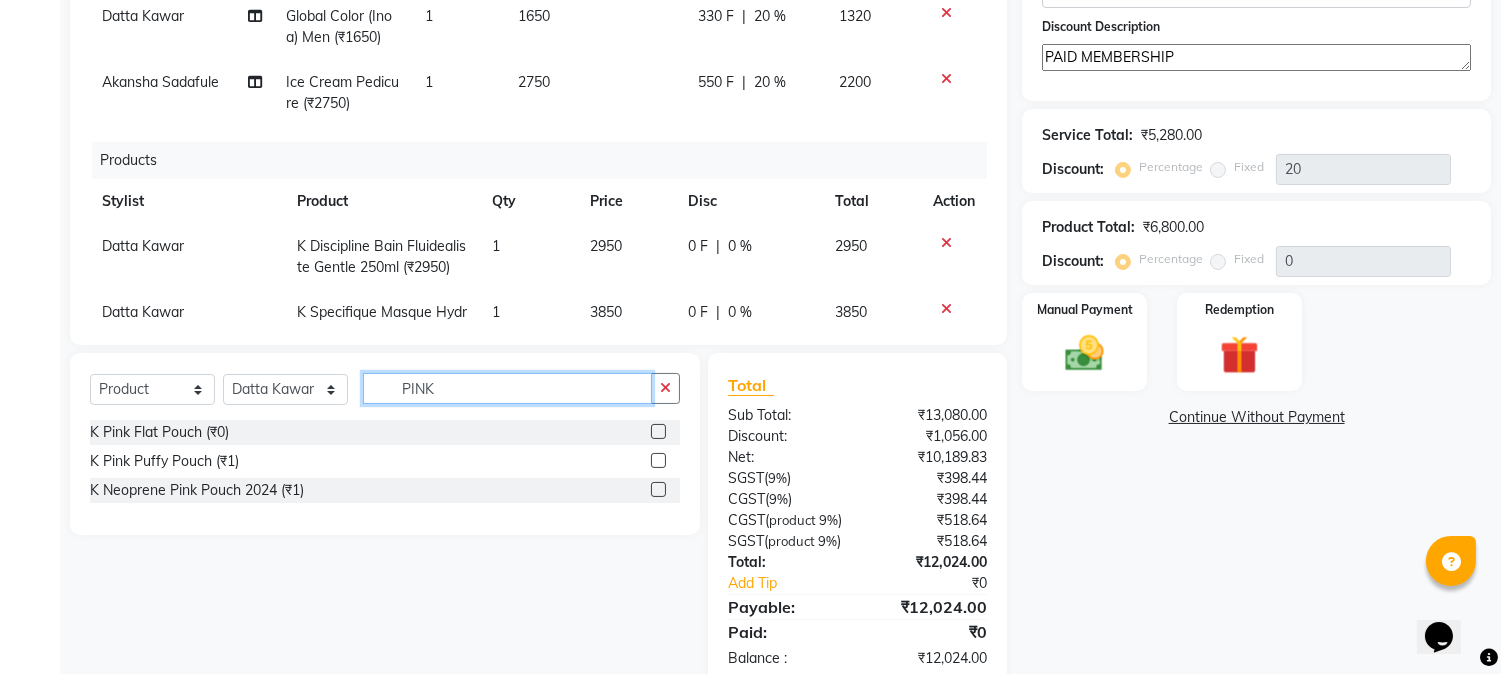 type on "PINK" 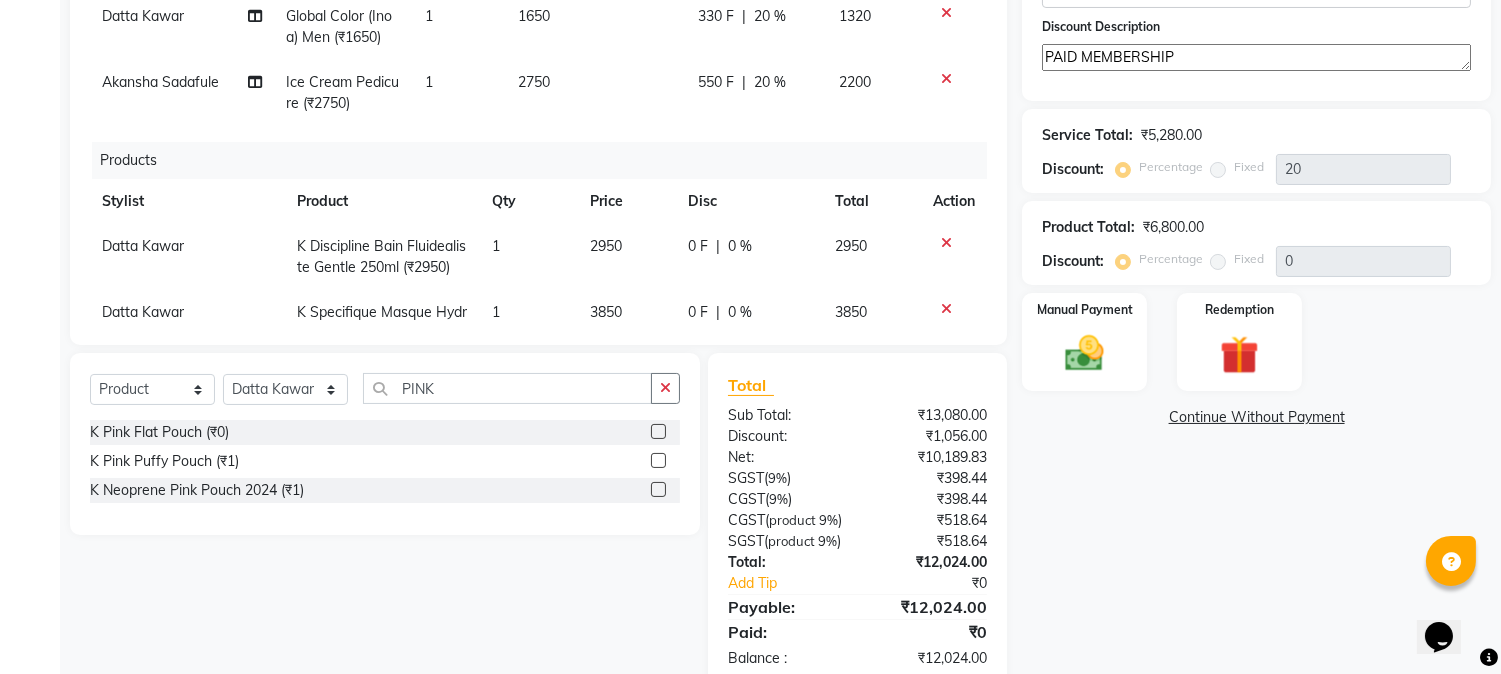click 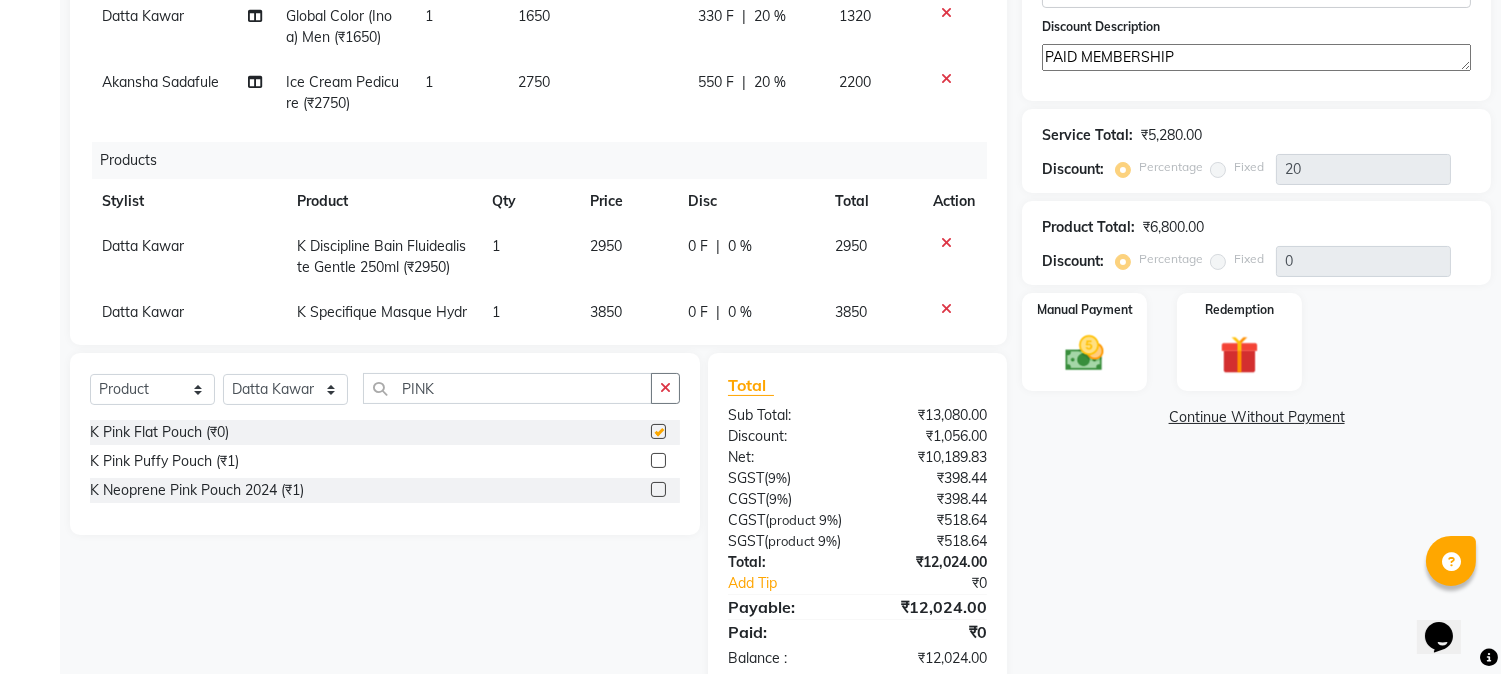 checkbox on "false" 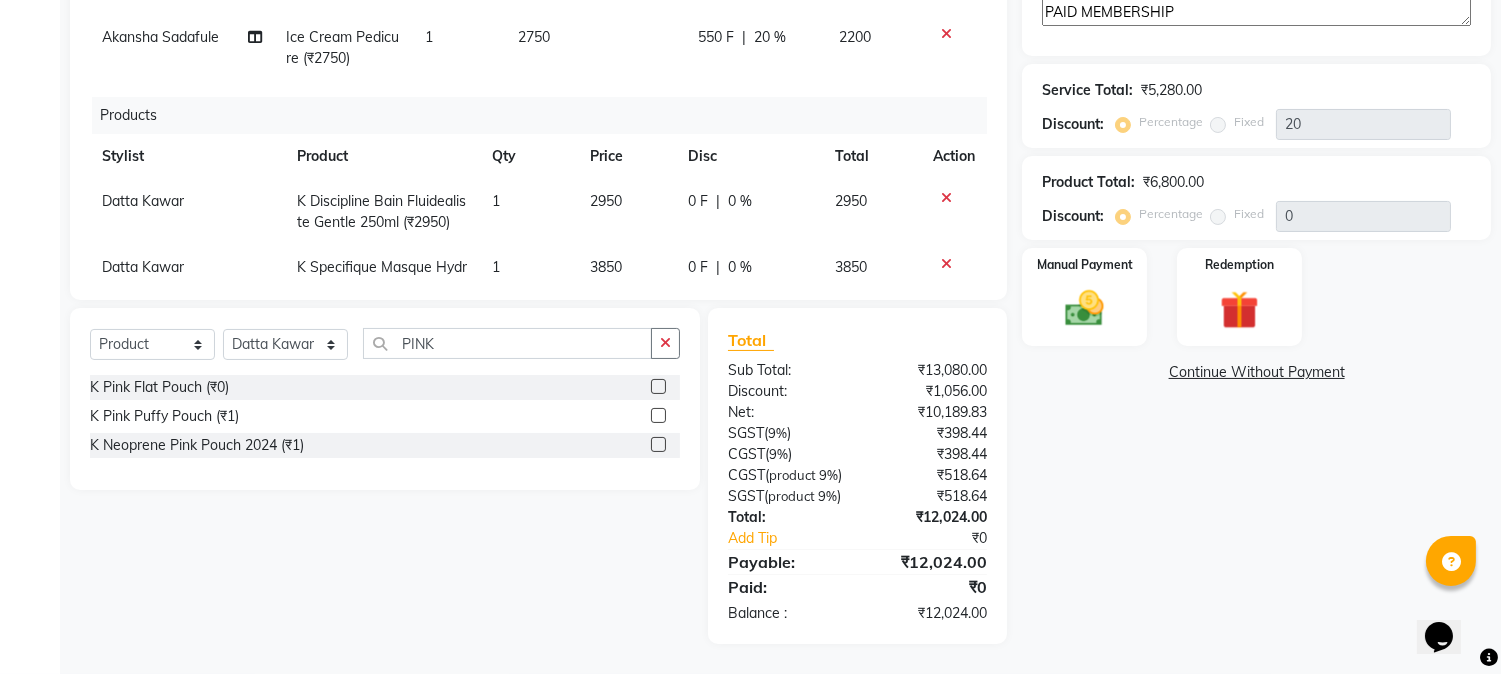 scroll, scrollTop: 0, scrollLeft: 0, axis: both 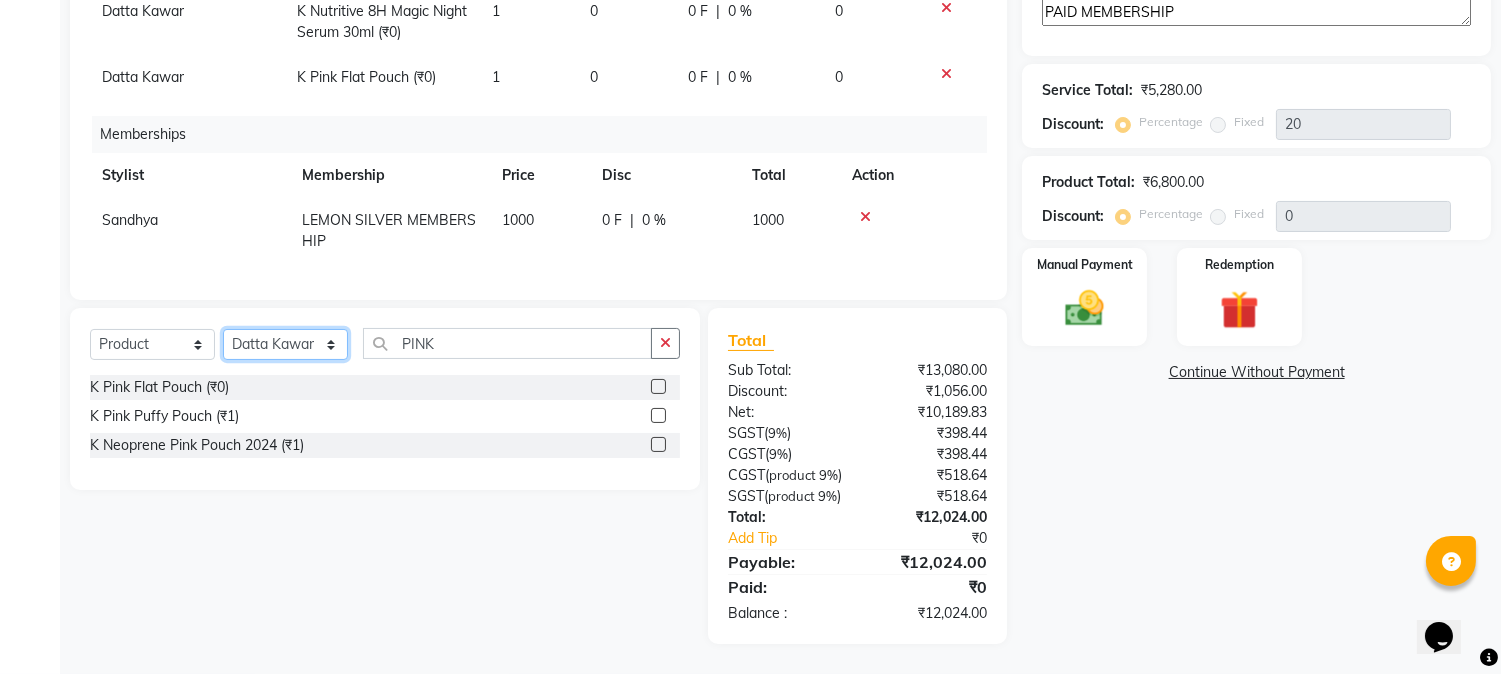 click on "Select Stylist Akansha Sadafule Asma Dshpande Datta Kawar DC Furkan Mansoori kavita Kelatkar  Manisha Mohammed Mohsin  Mohammed Nawab  Mukaddar Shaikh Sana Mansoori Sandhya Tabrez Shah  Urmila Pol" 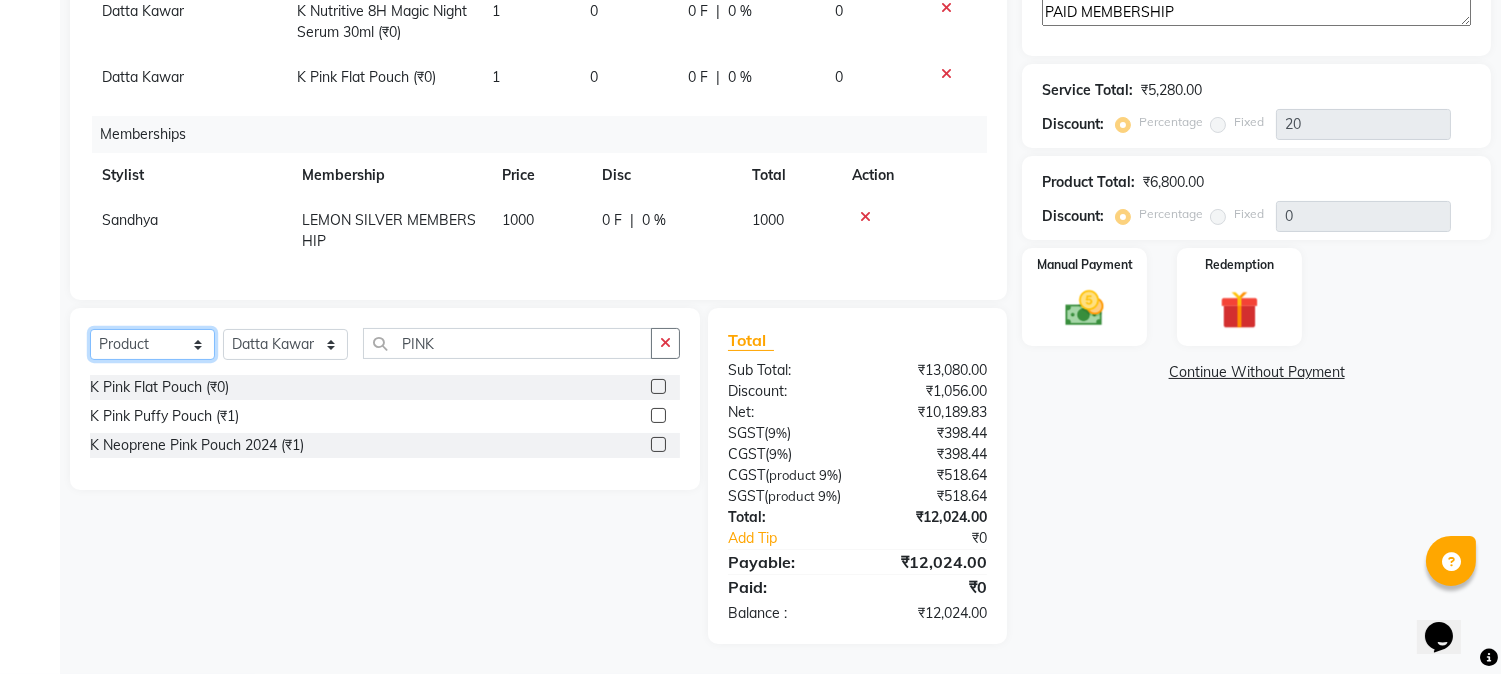 click on "Select  Service  Product  Package Voucher Prepaid Gift Card" 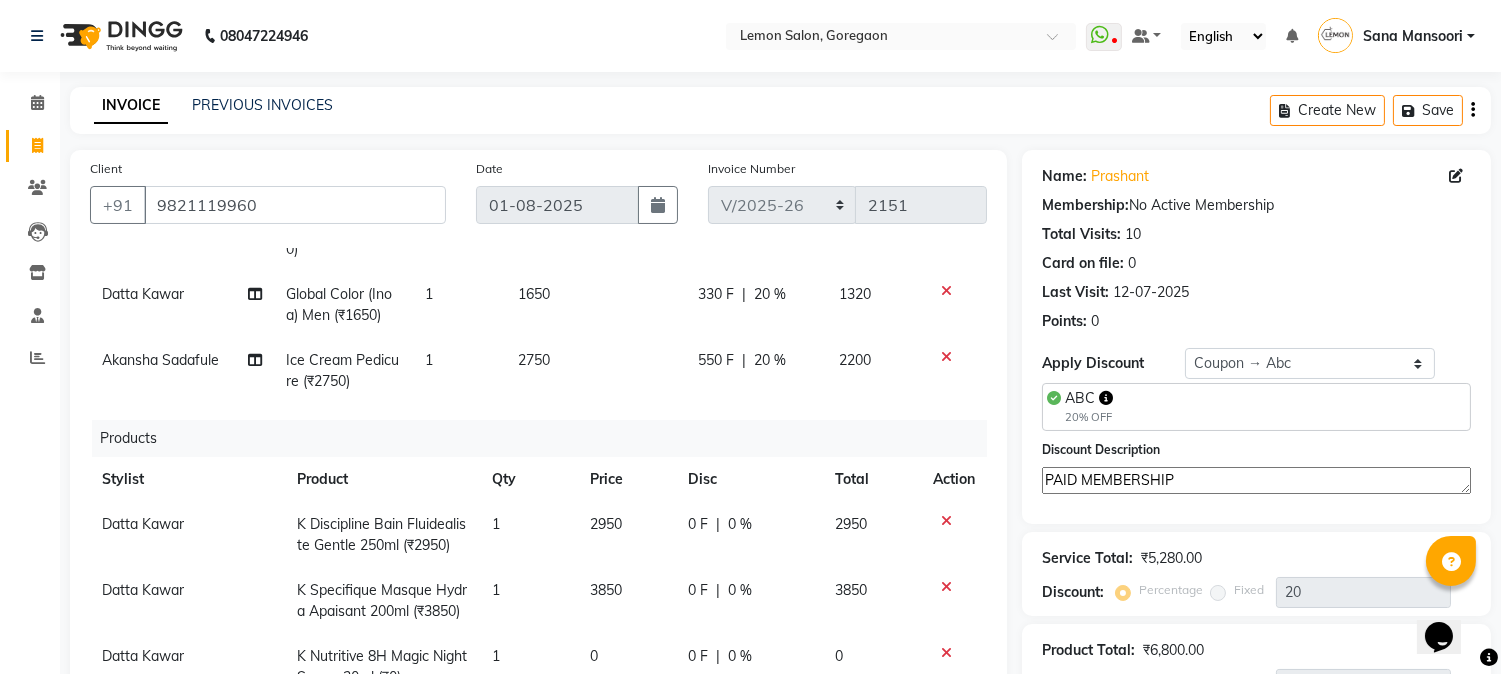 scroll, scrollTop: 0, scrollLeft: 0, axis: both 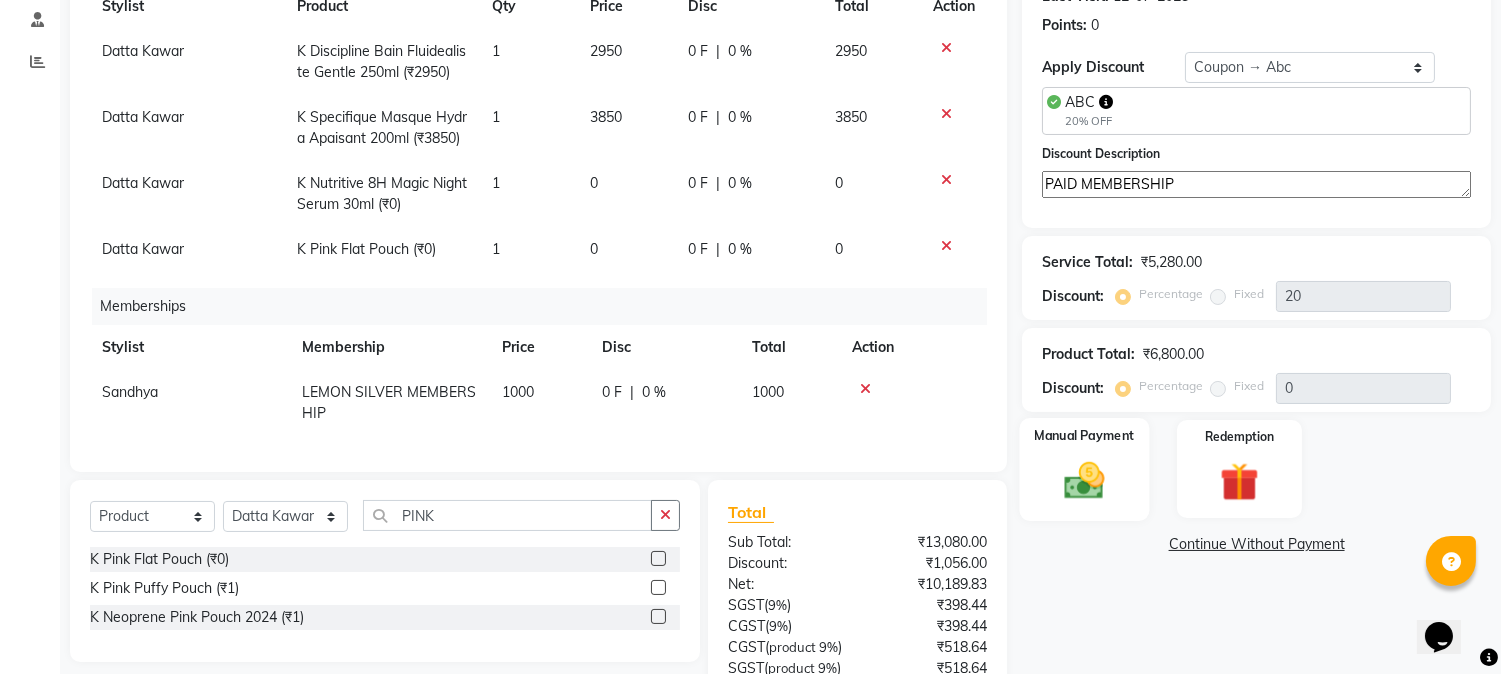 click 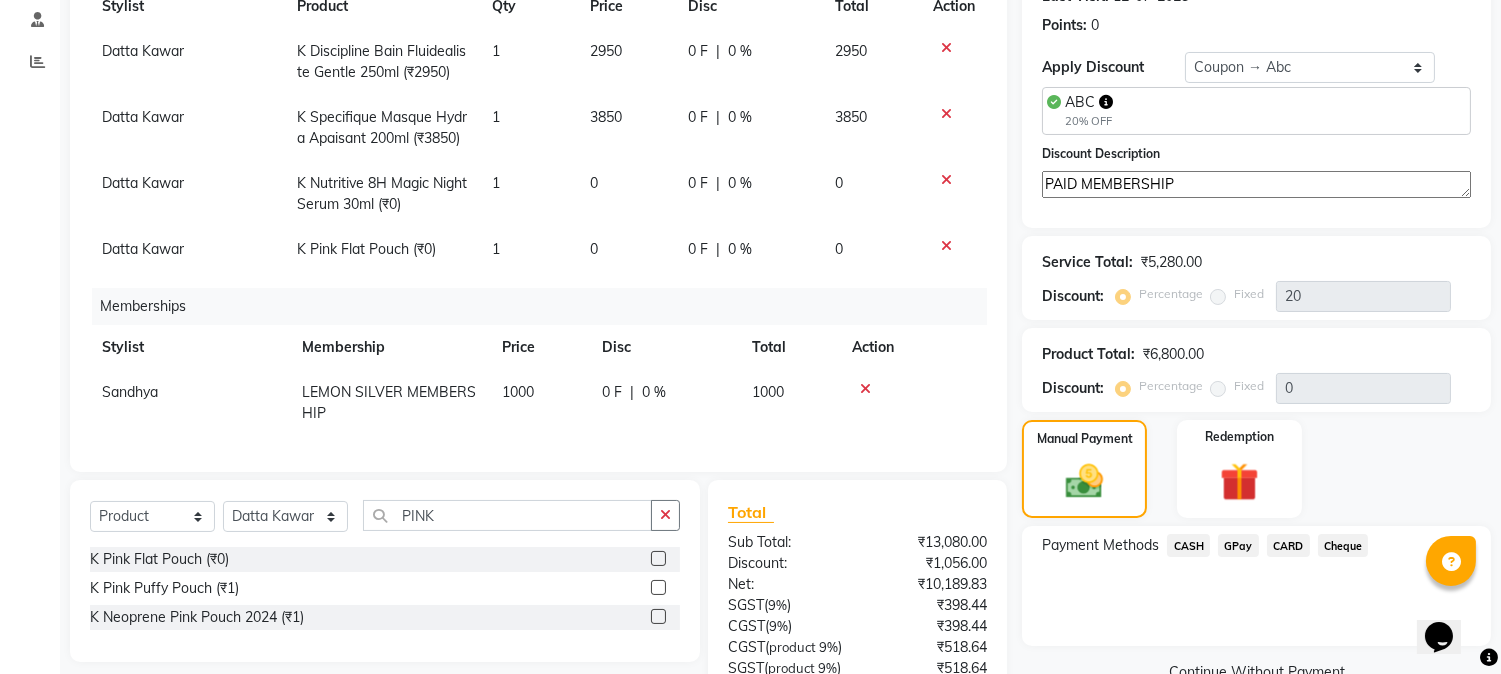 scroll, scrollTop: 510, scrollLeft: 0, axis: vertical 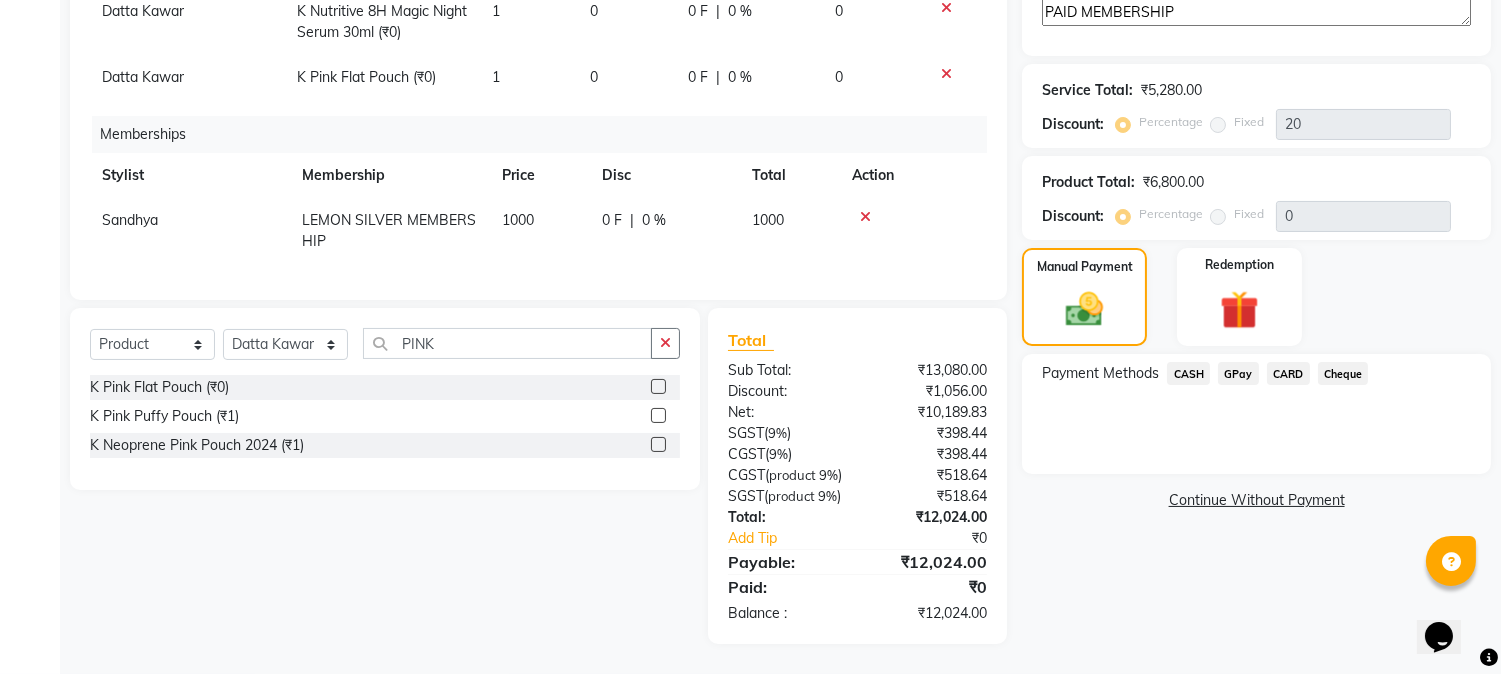 click on "CARD" 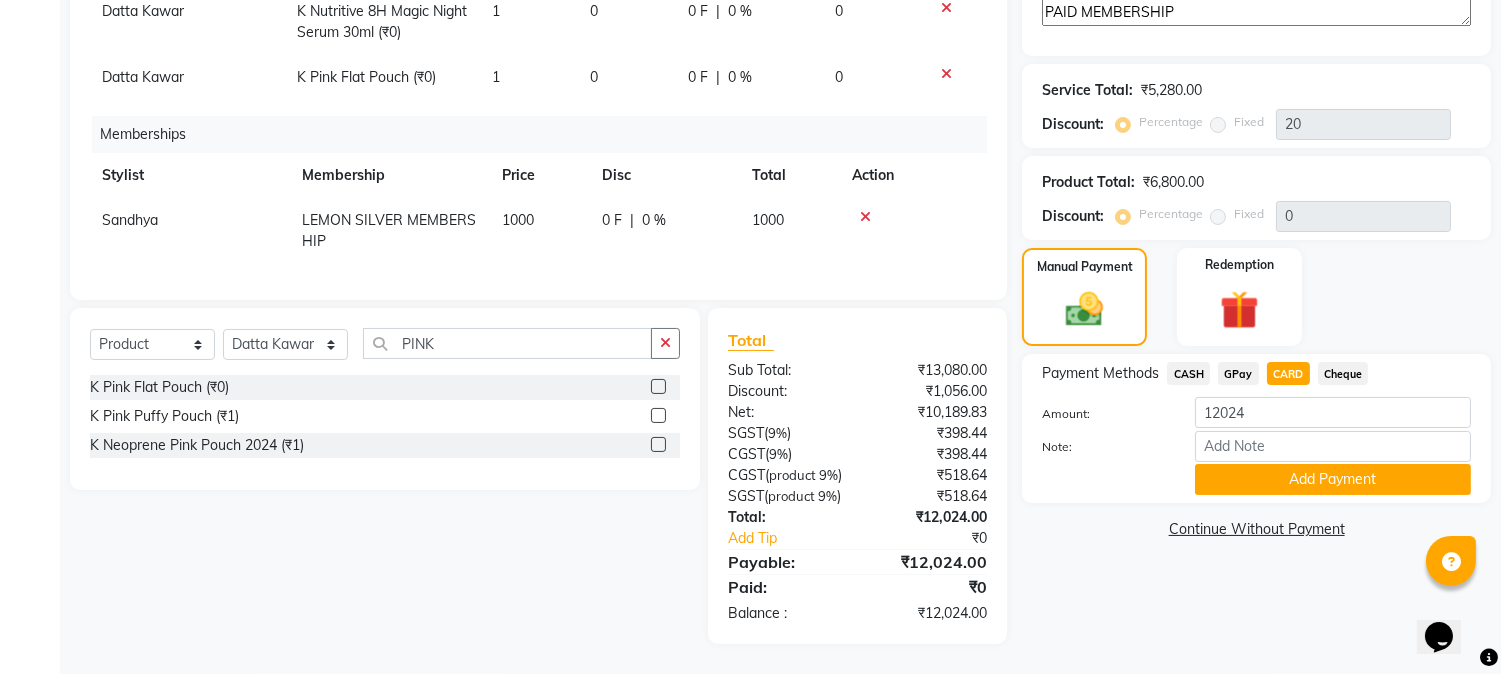 click on "Add Payment" 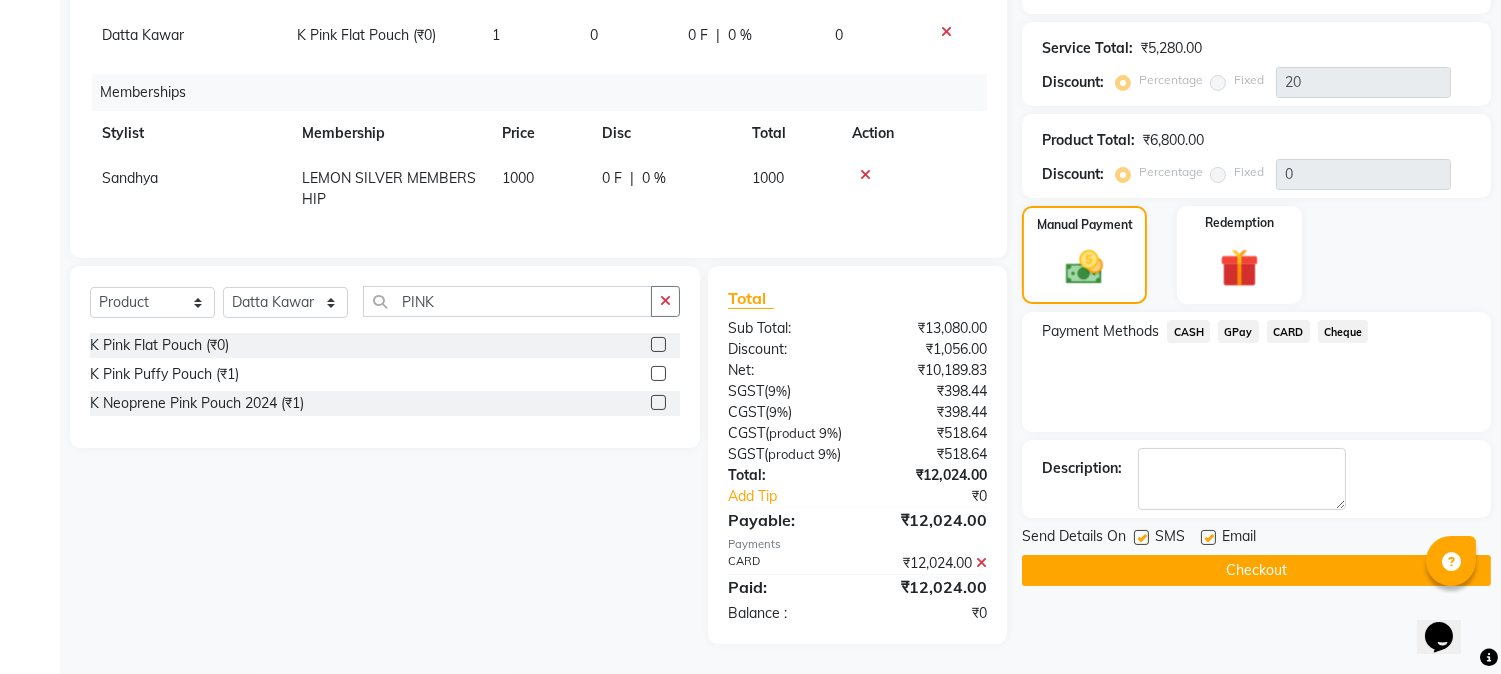 scroll, scrollTop: 552, scrollLeft: 0, axis: vertical 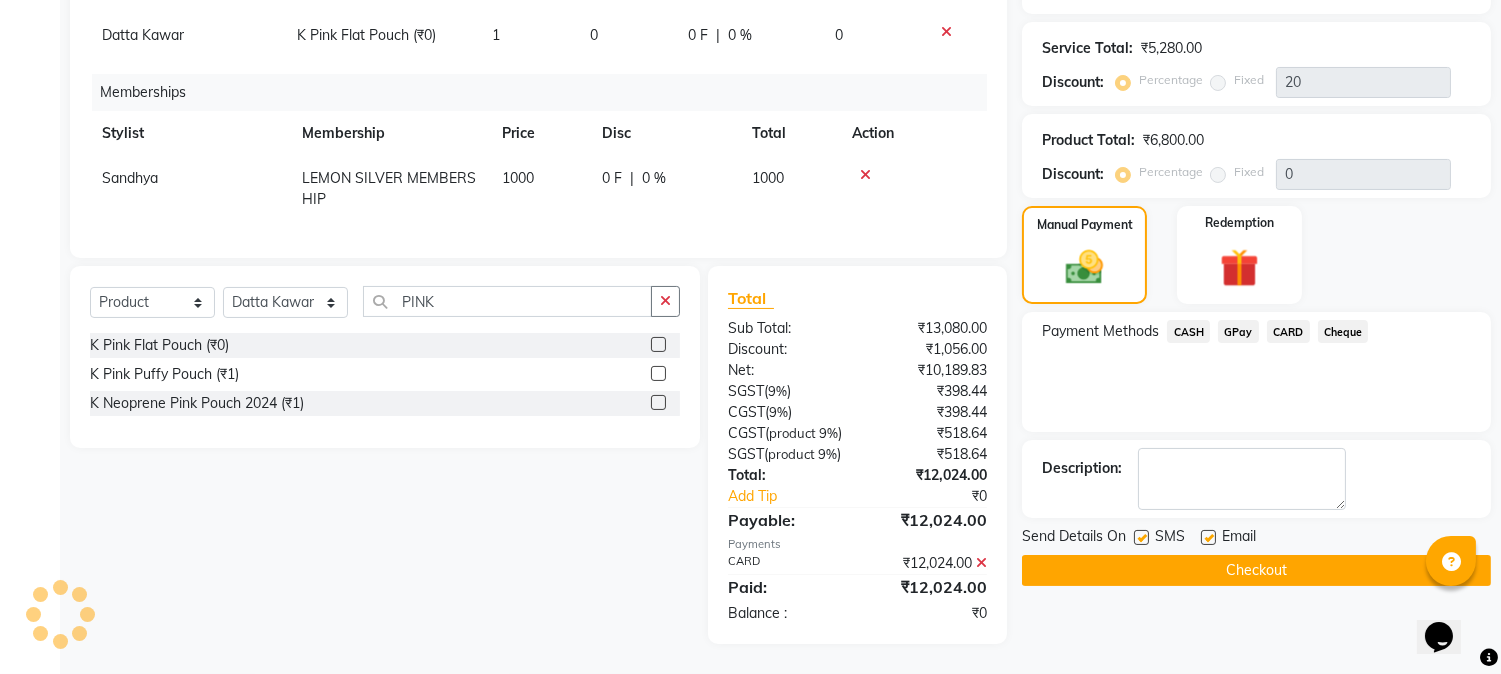click on "SMS" 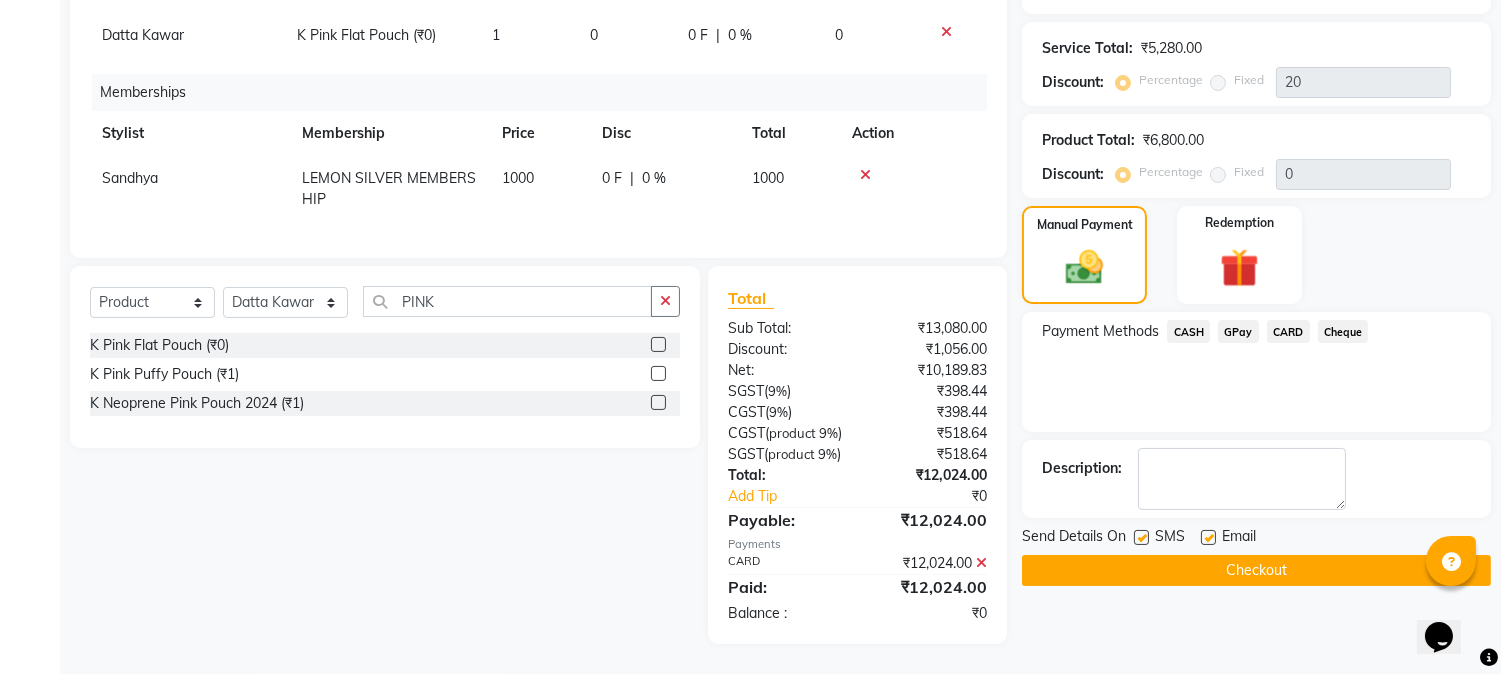 click on "SMS" 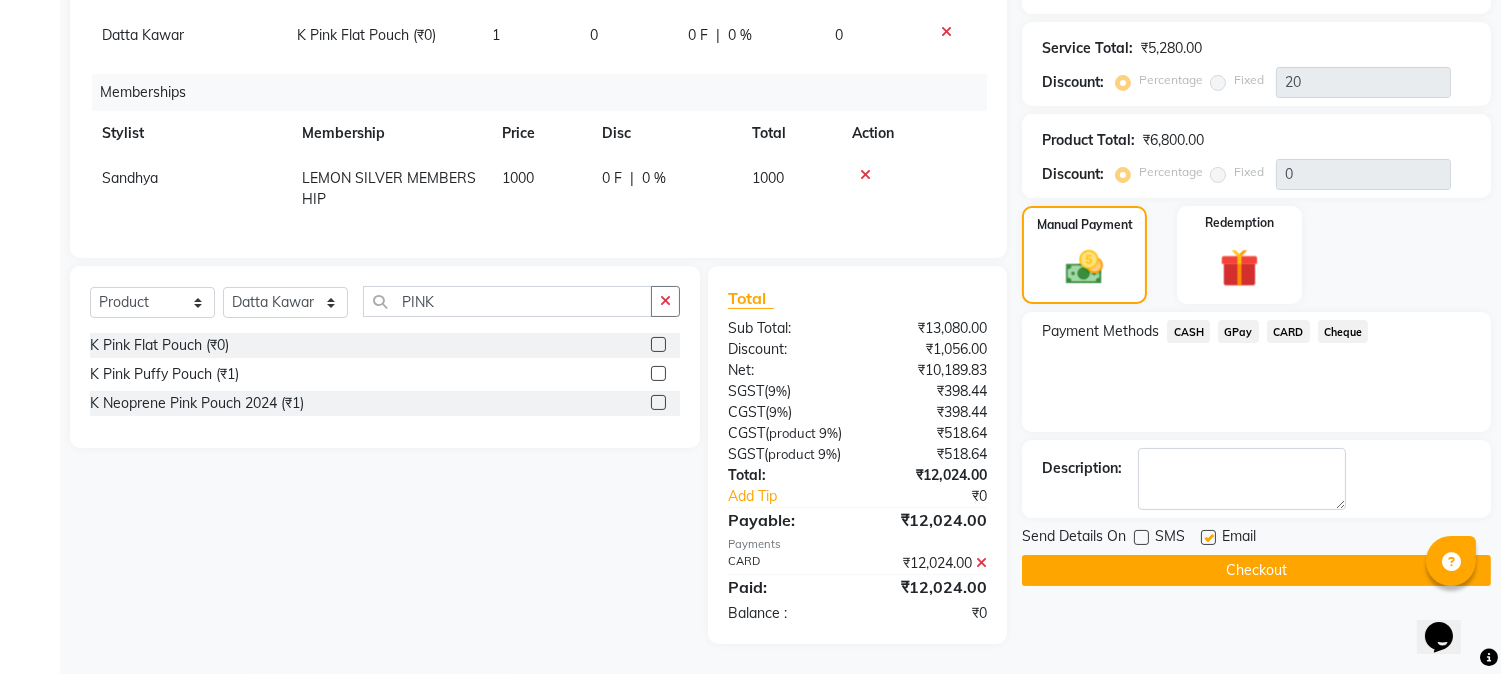 click 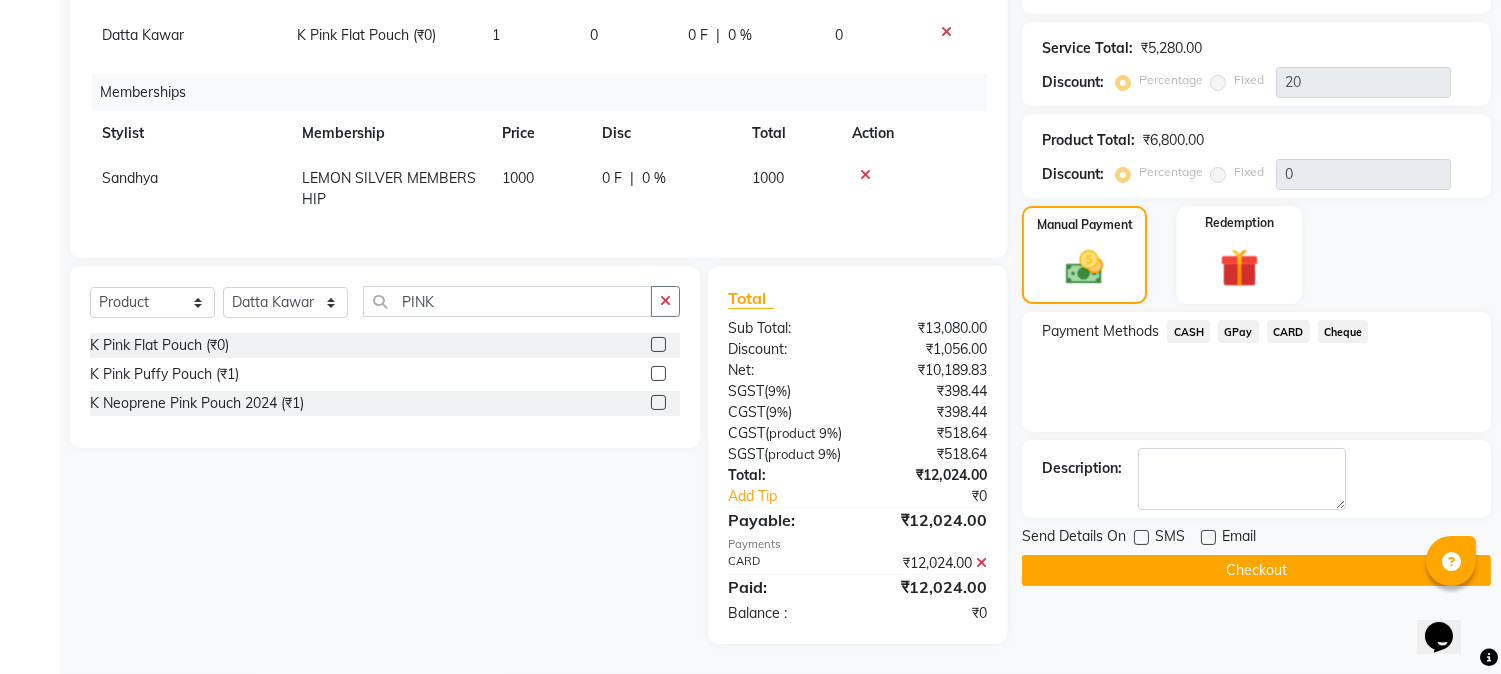 scroll, scrollTop: 255, scrollLeft: 0, axis: vertical 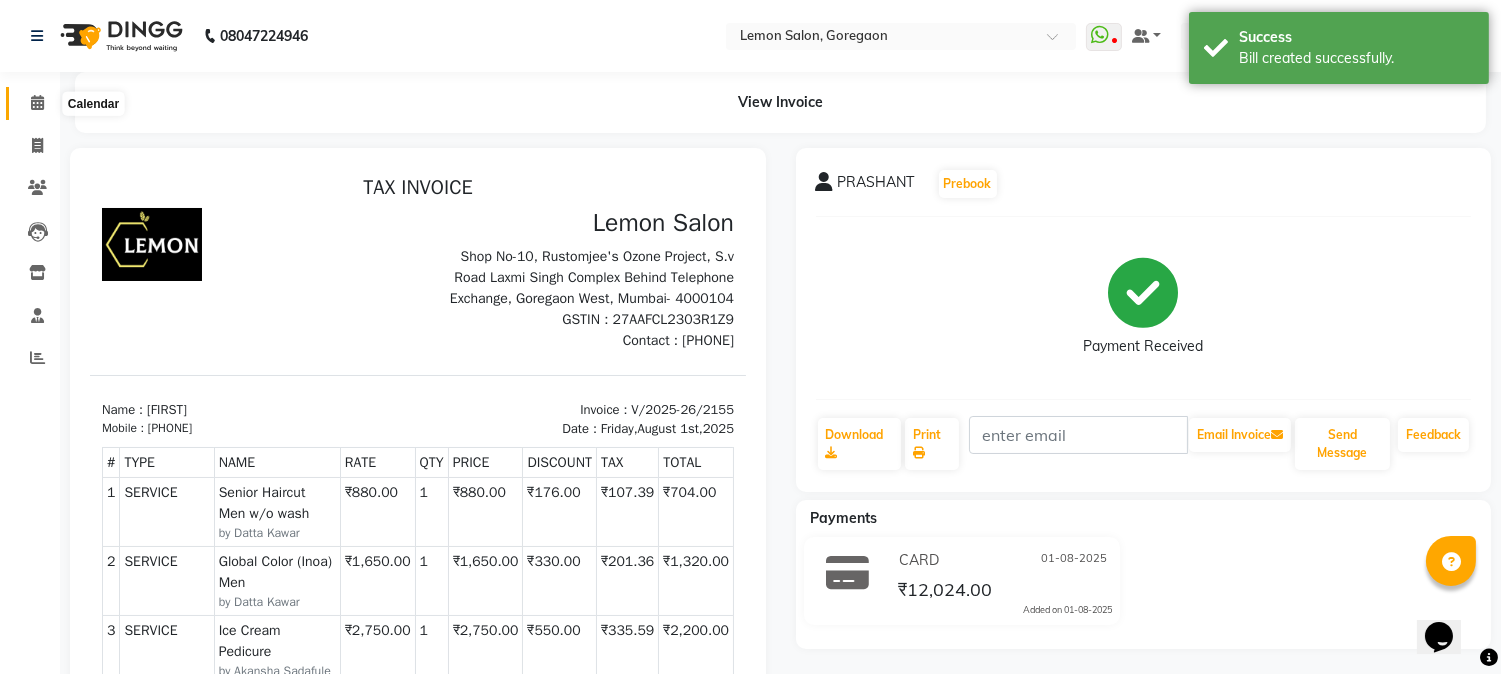 click 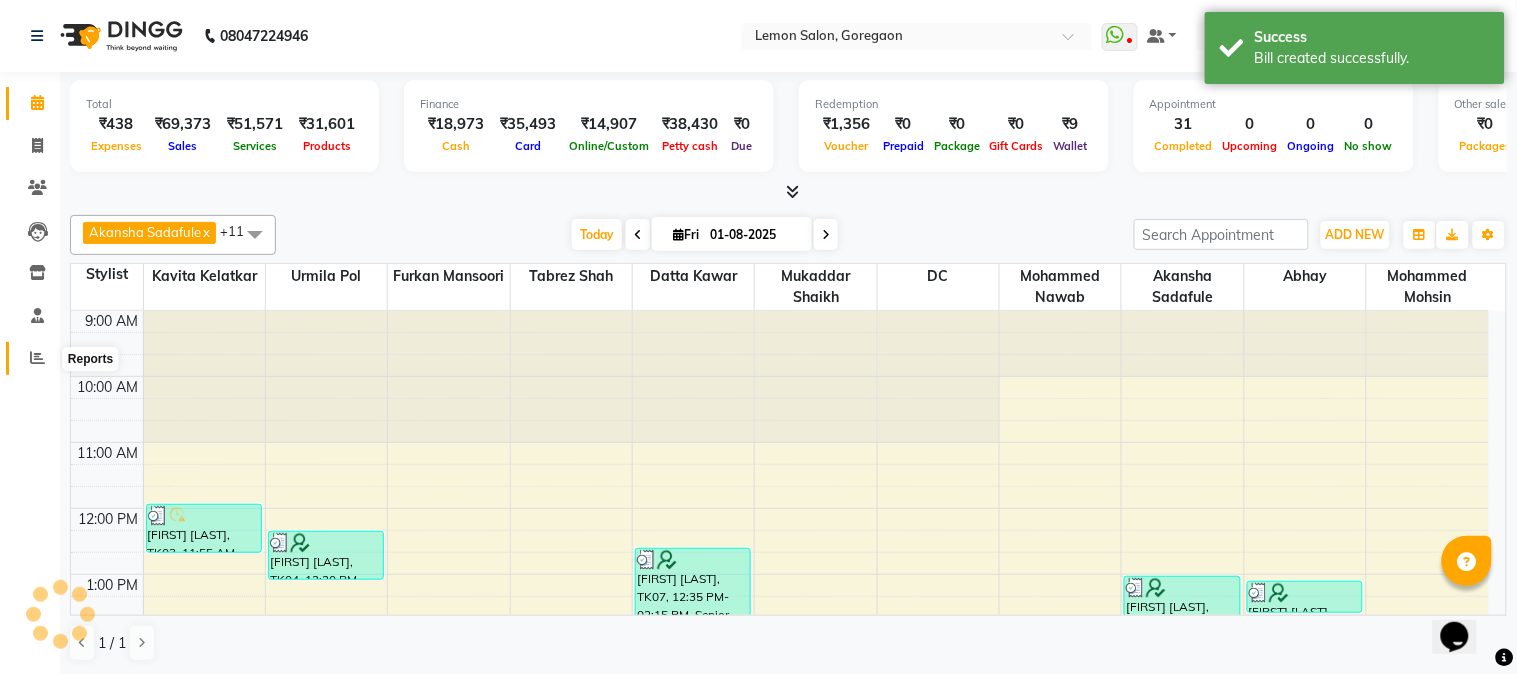 click 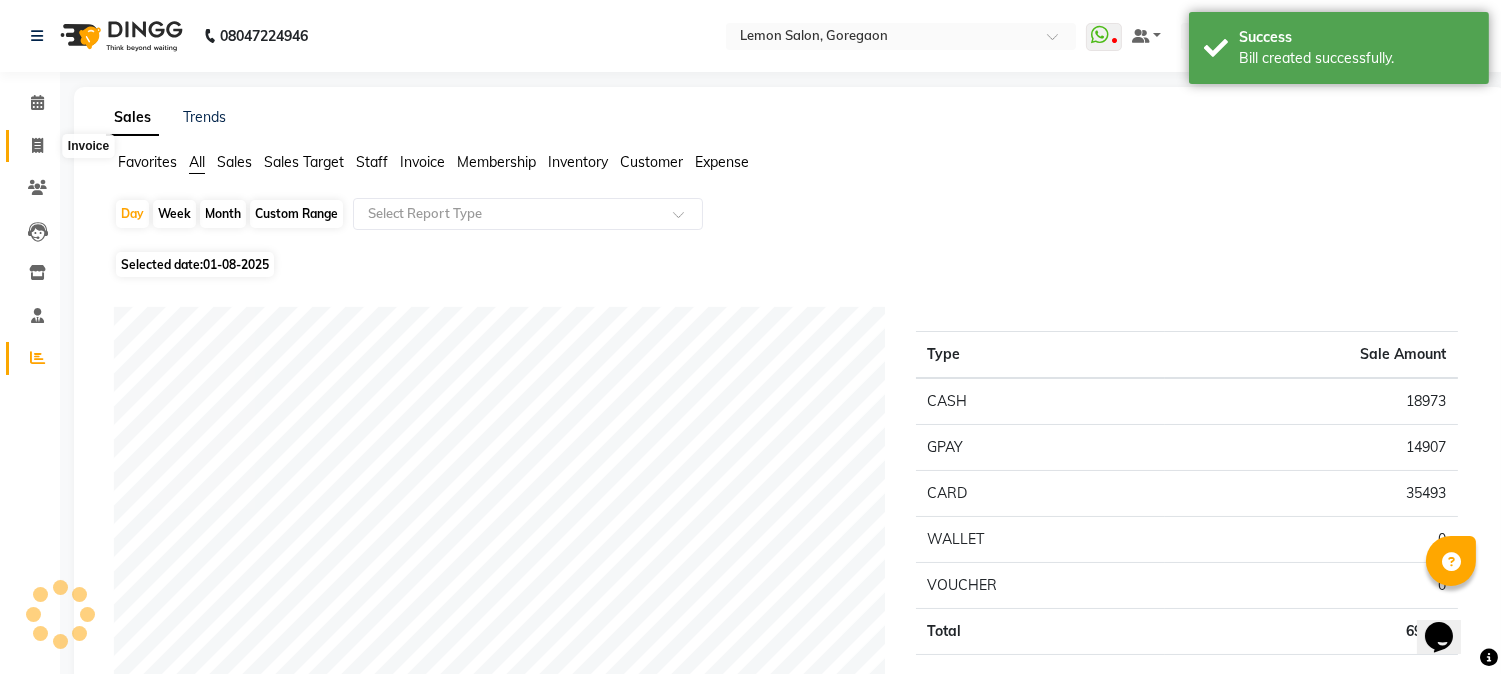 click 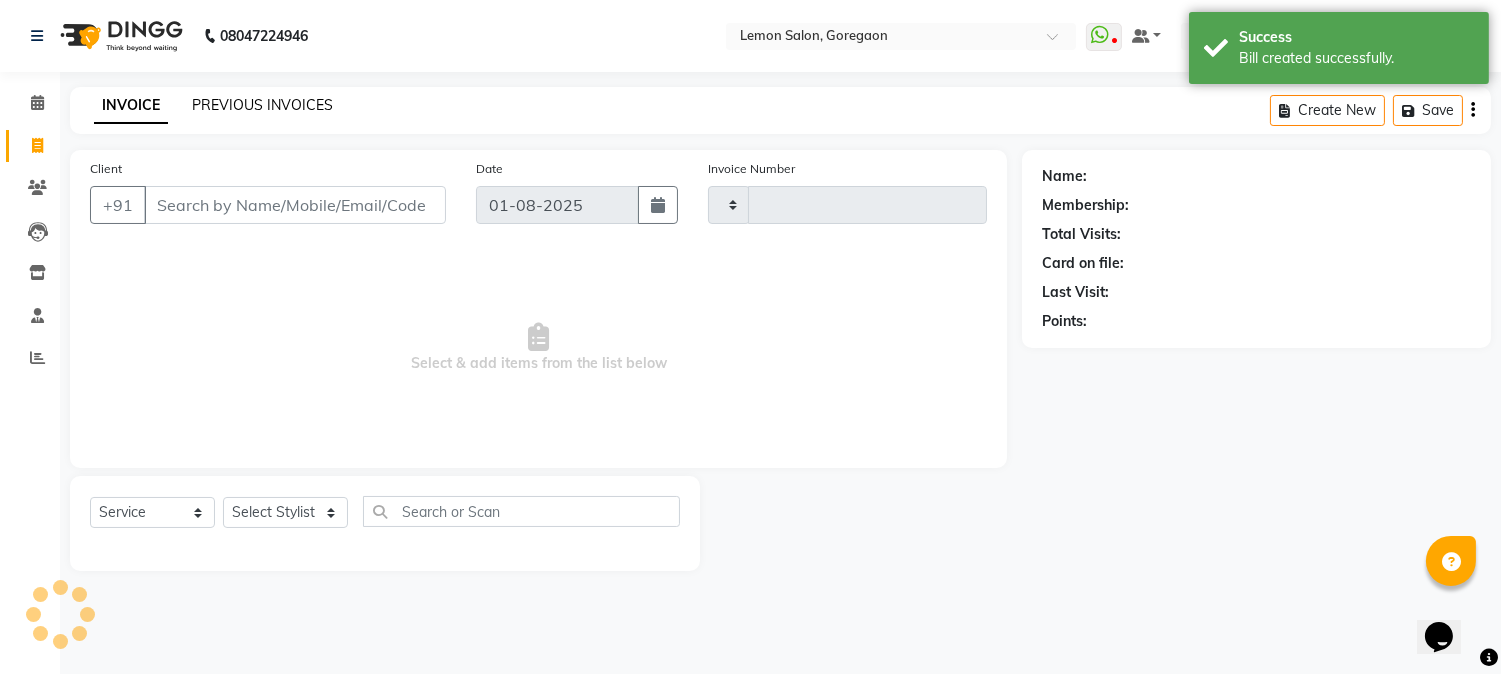 type on "2156" 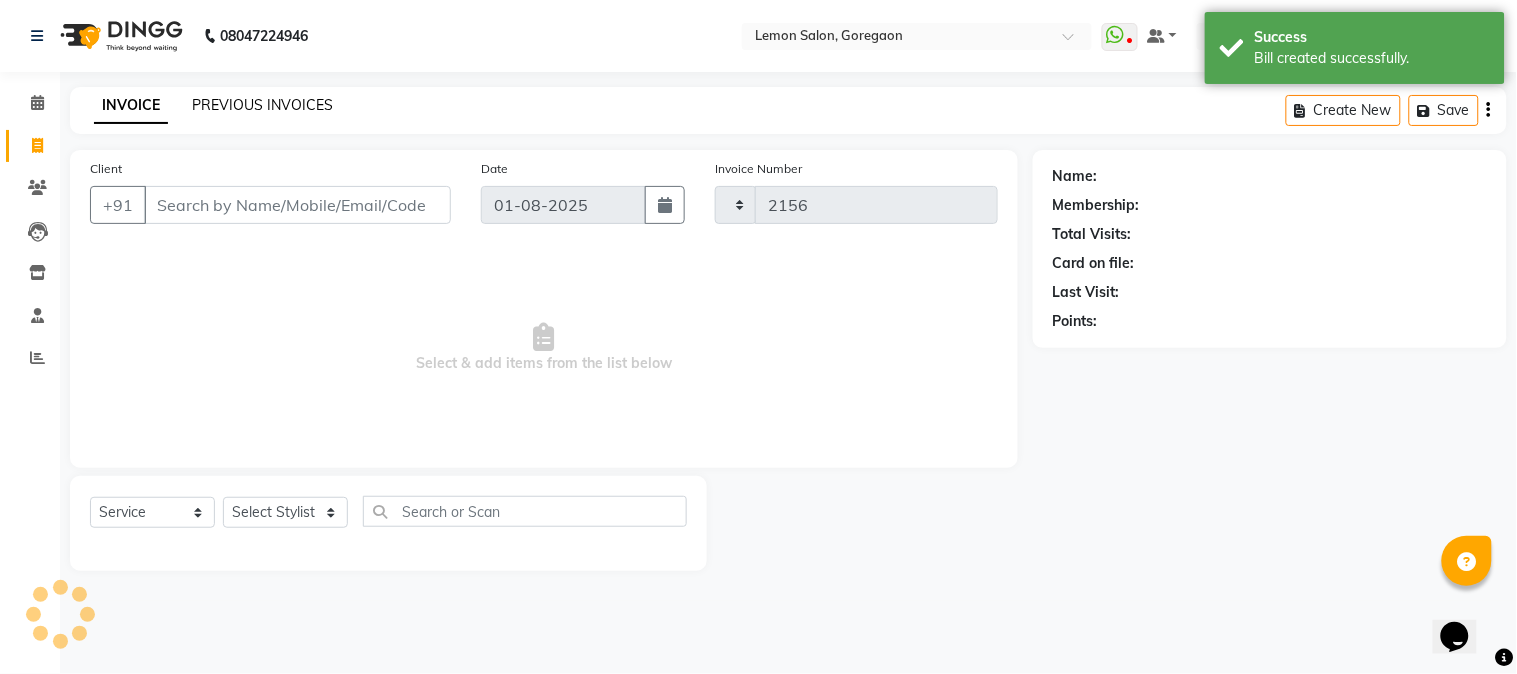 select on "565" 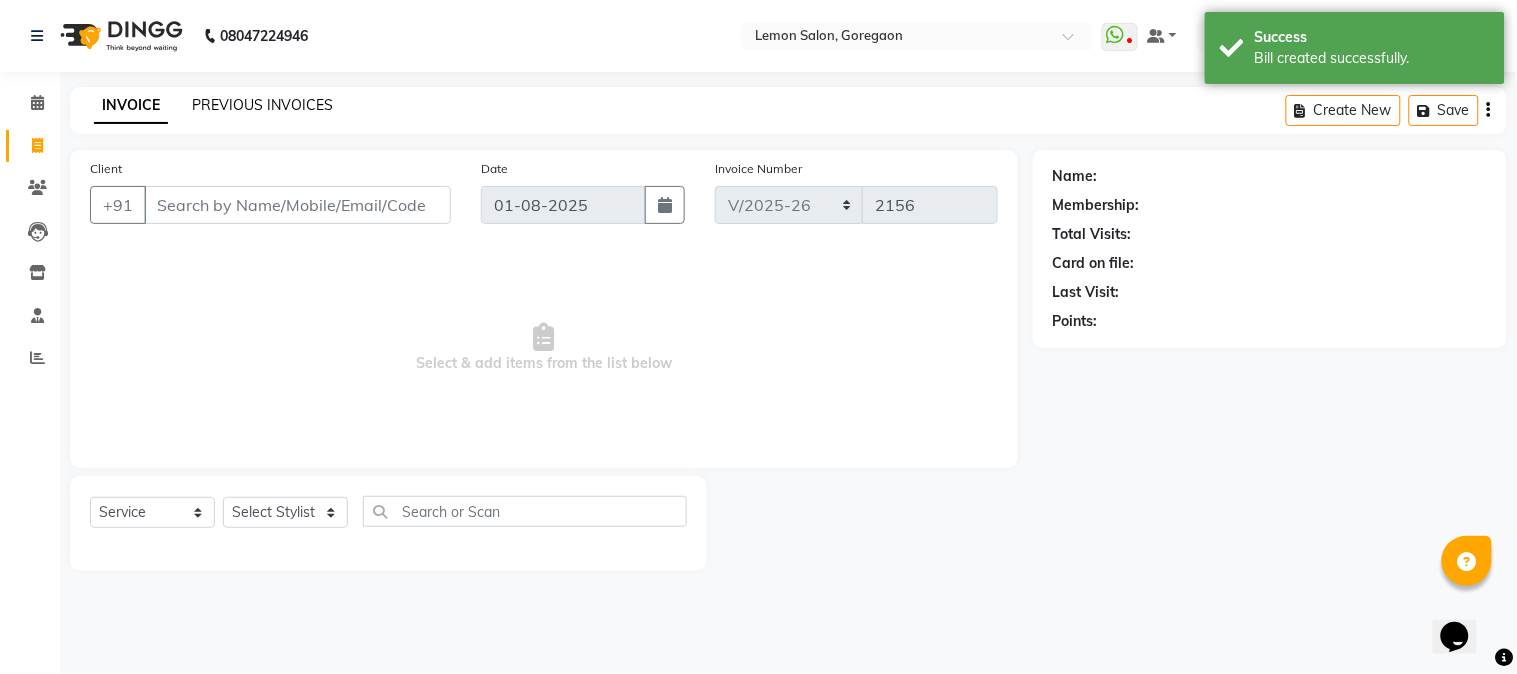 click on "PREVIOUS INVOICES" 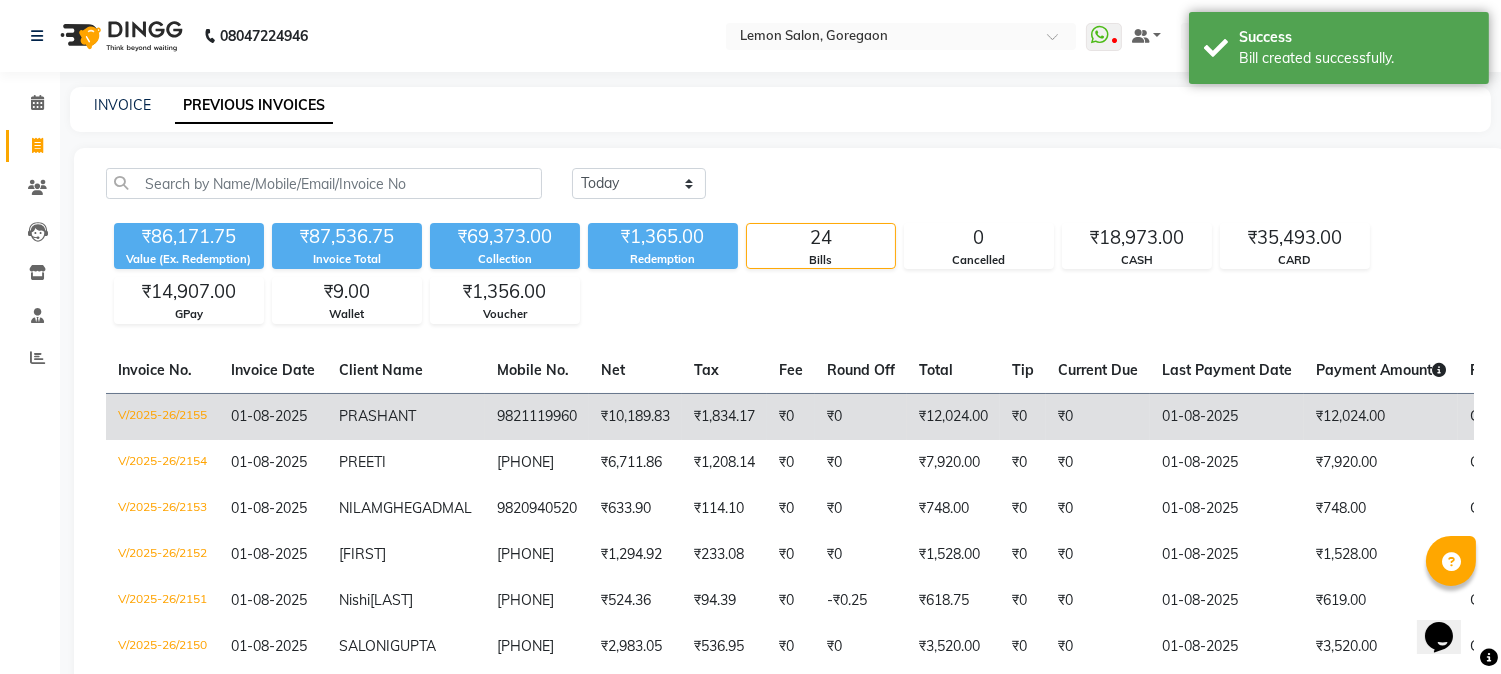 click on "₹0" 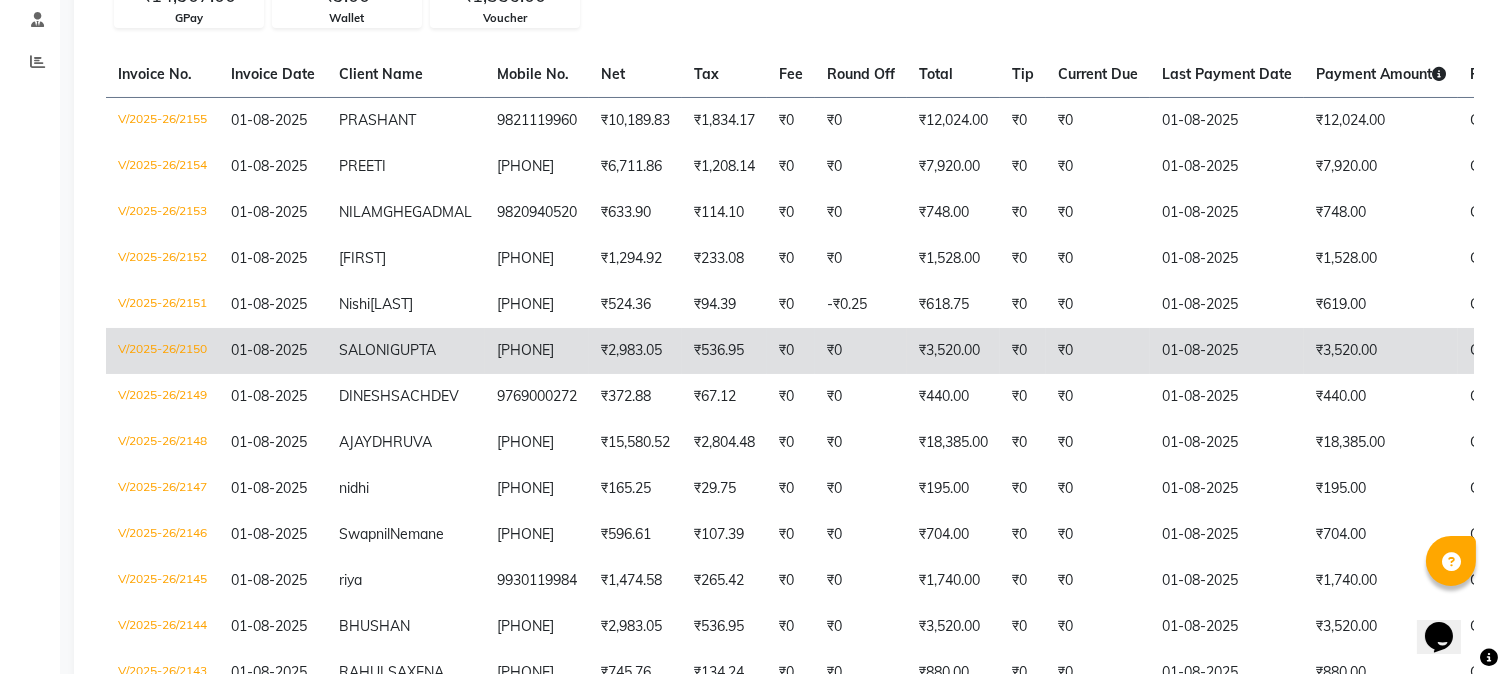 scroll, scrollTop: 592, scrollLeft: 0, axis: vertical 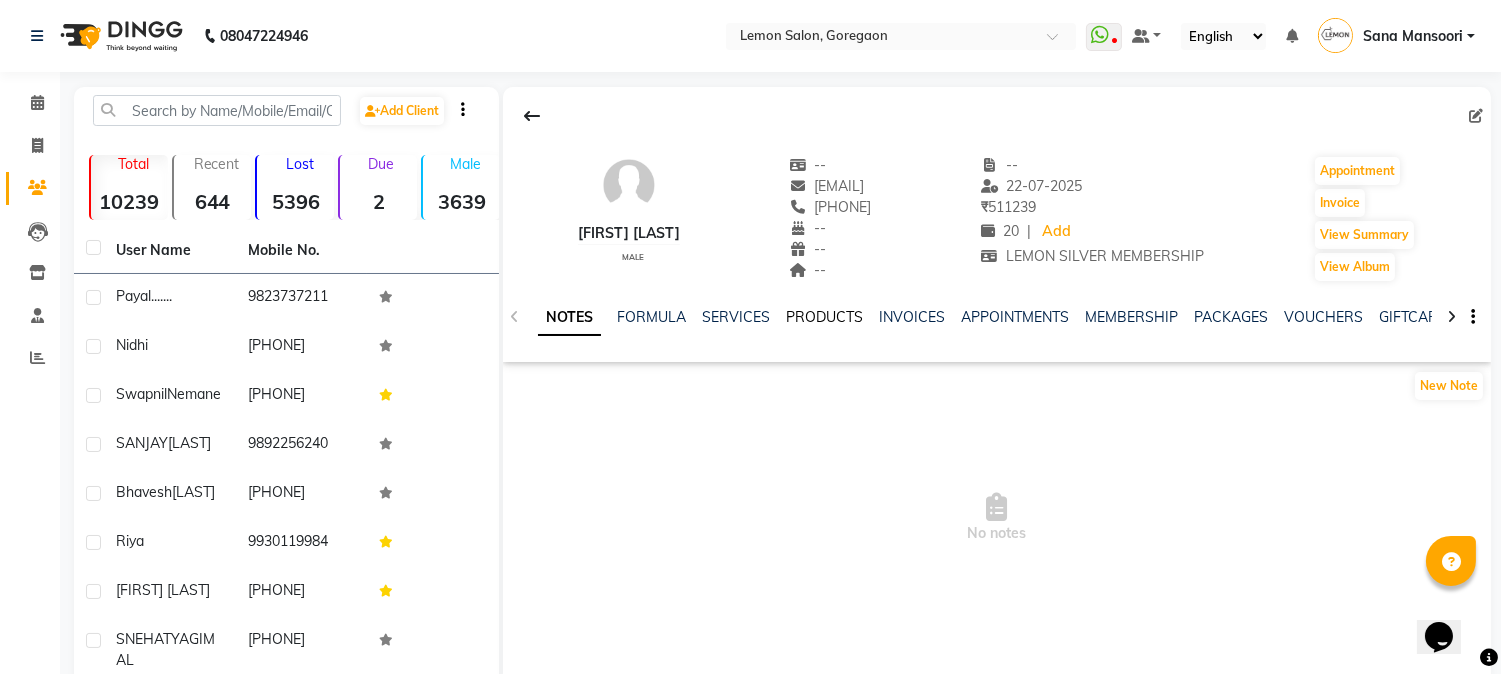click on "PRODUCTS" 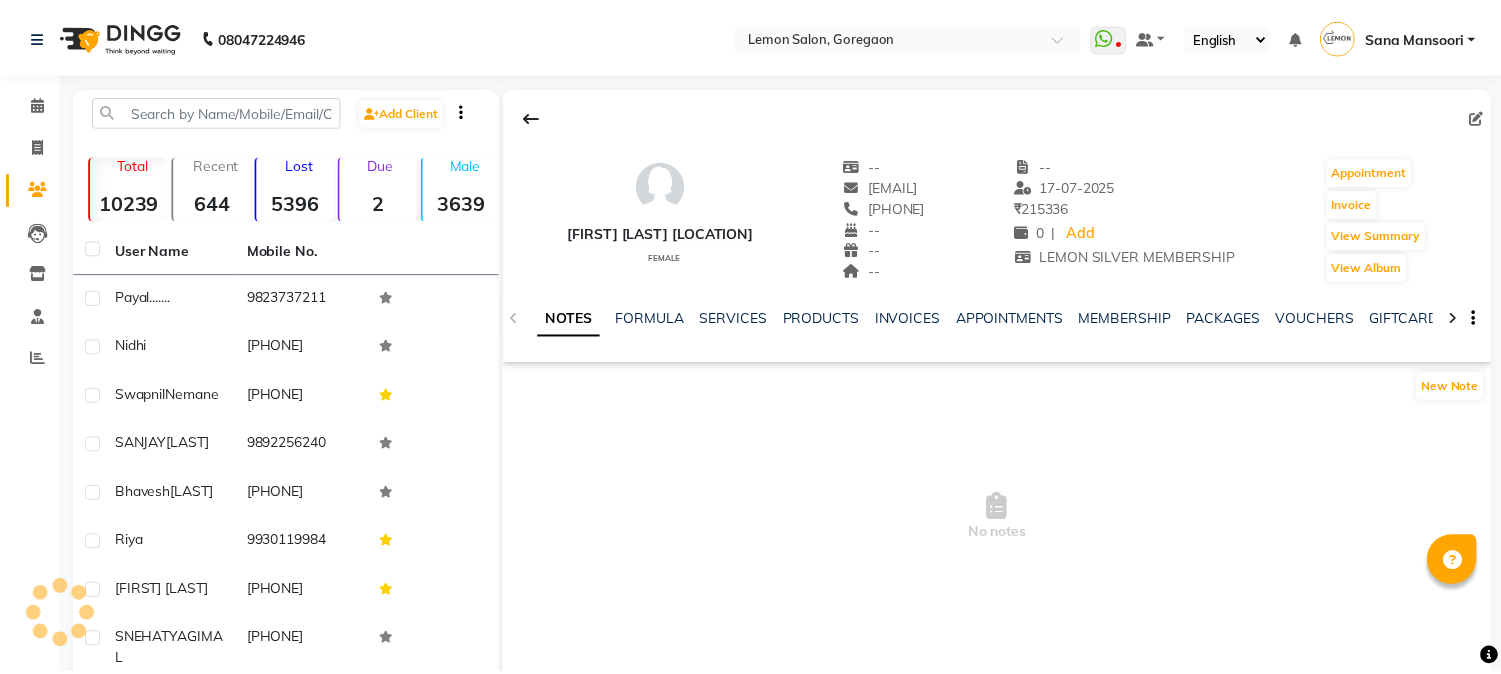 scroll, scrollTop: 0, scrollLeft: 0, axis: both 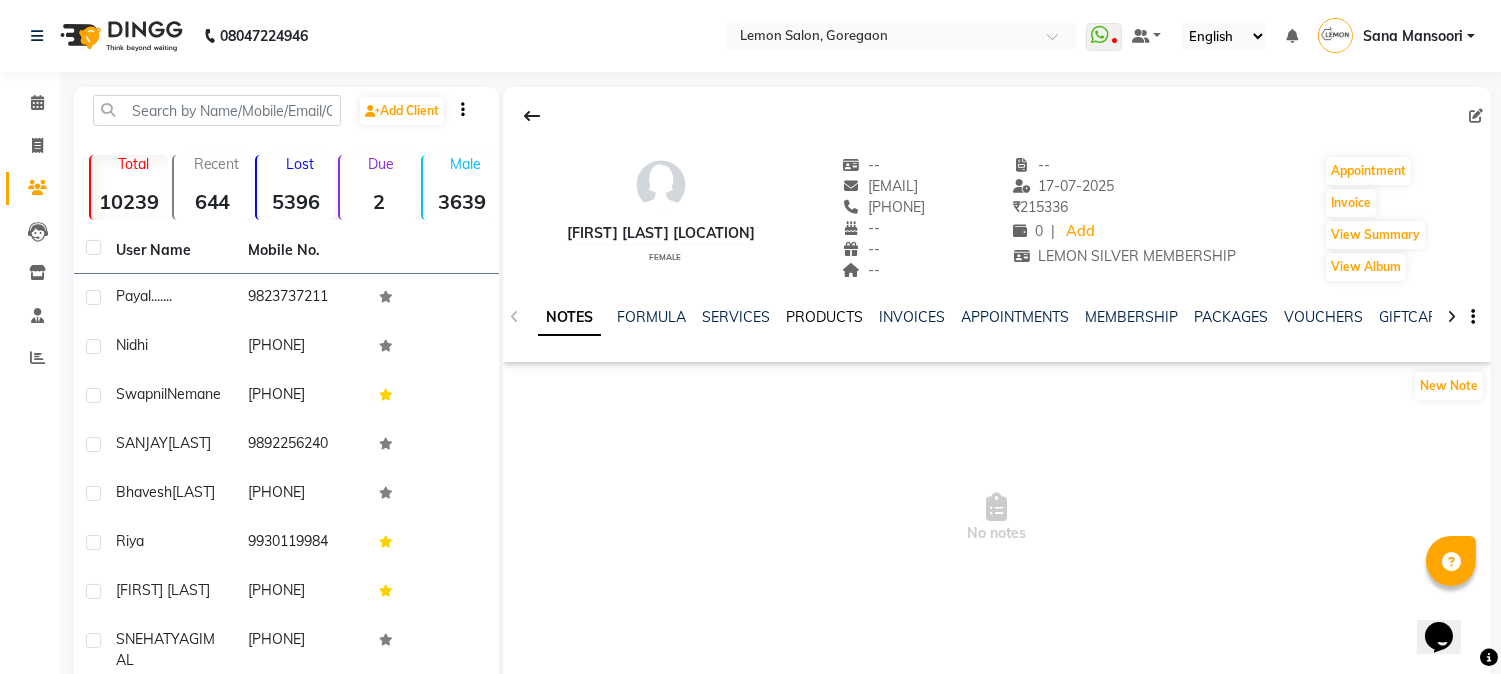 click on "PRODUCTS" 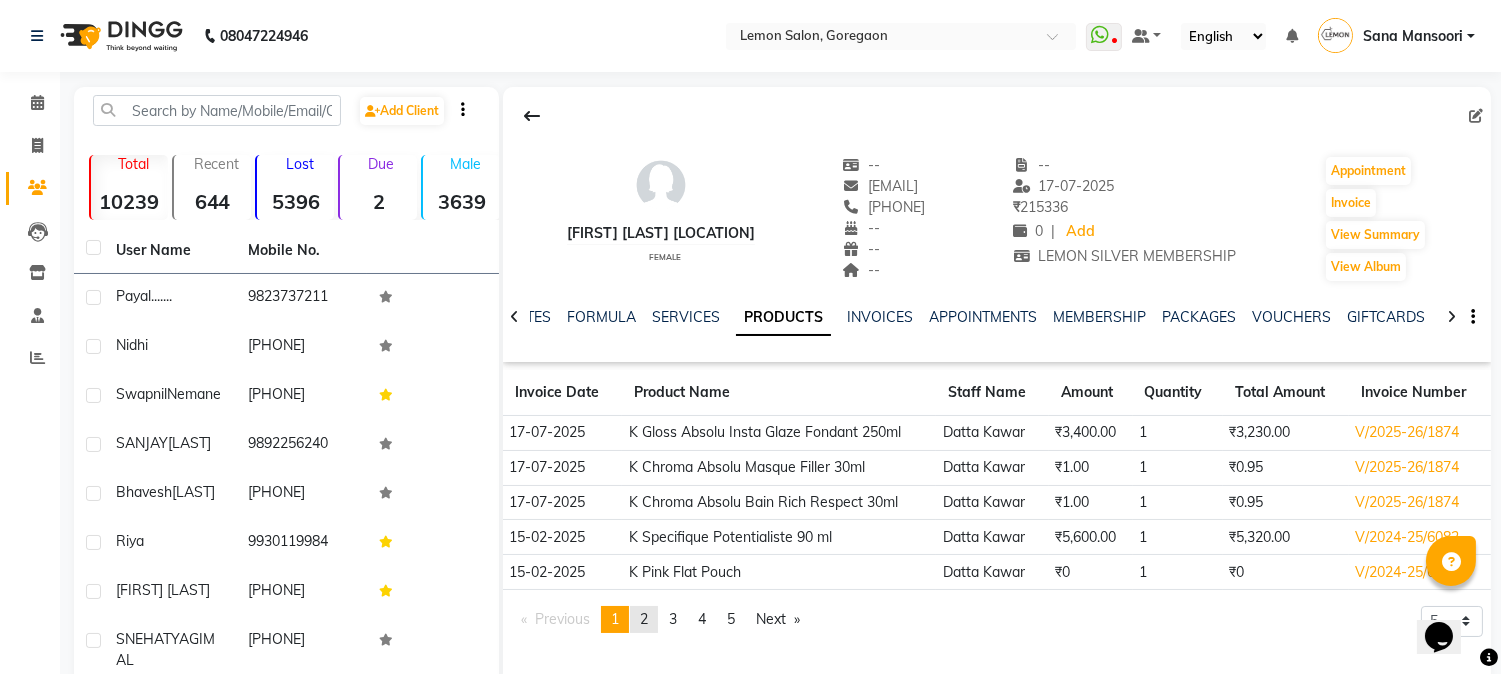click on "2" 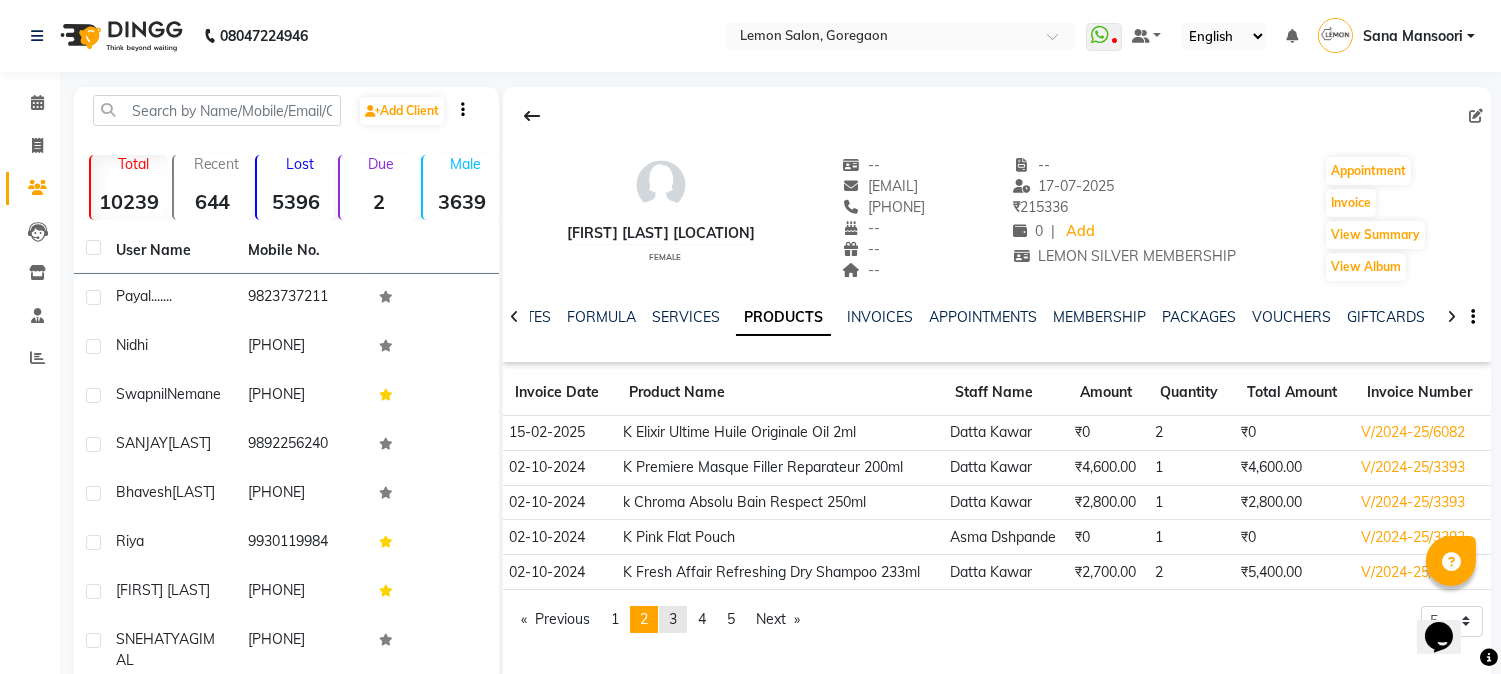 click on "page  3" 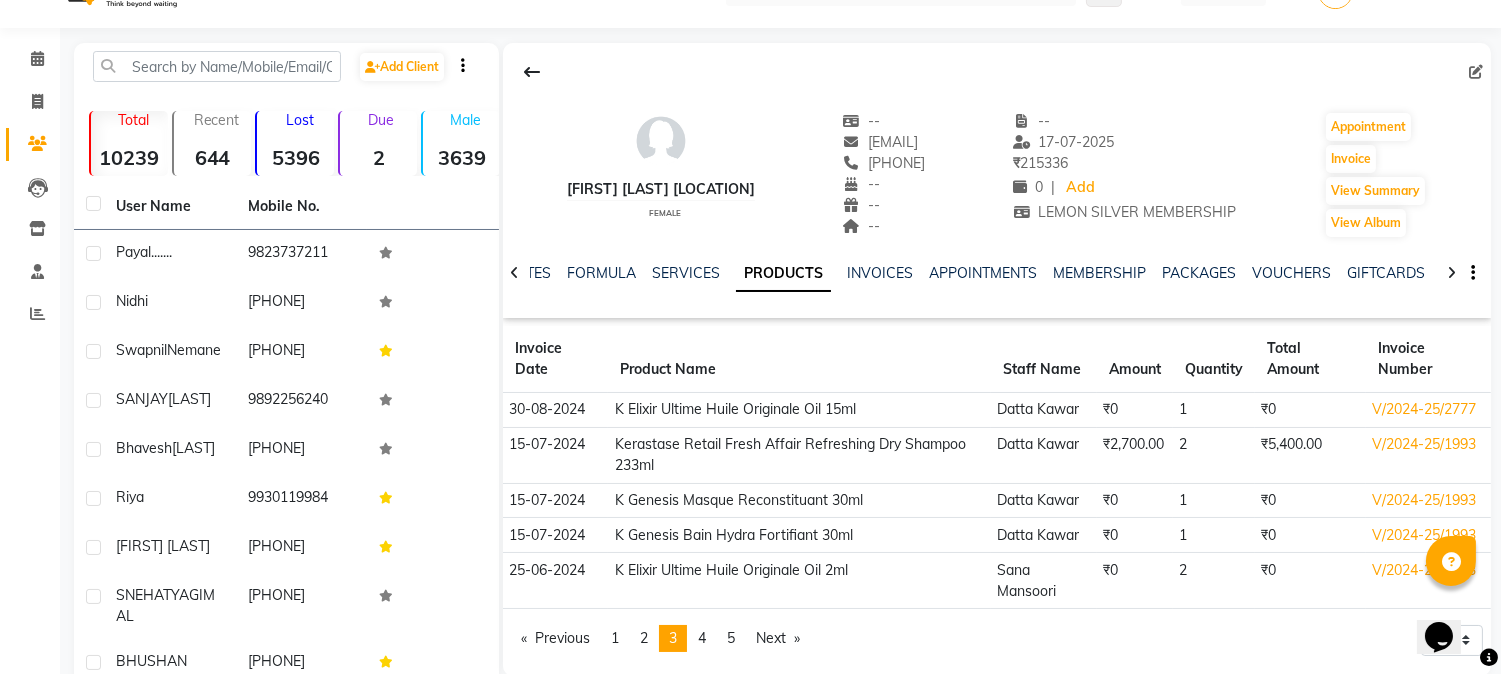 scroll, scrollTop: 0, scrollLeft: 0, axis: both 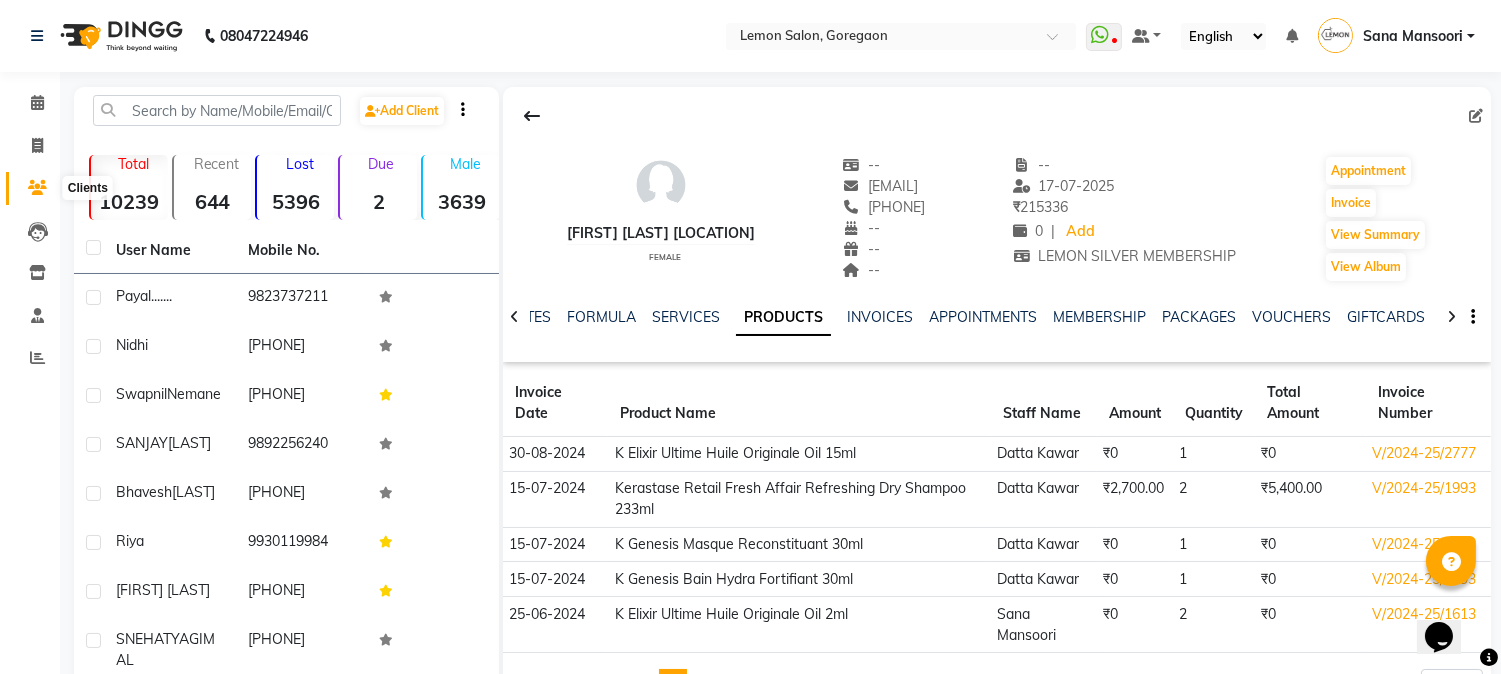 click 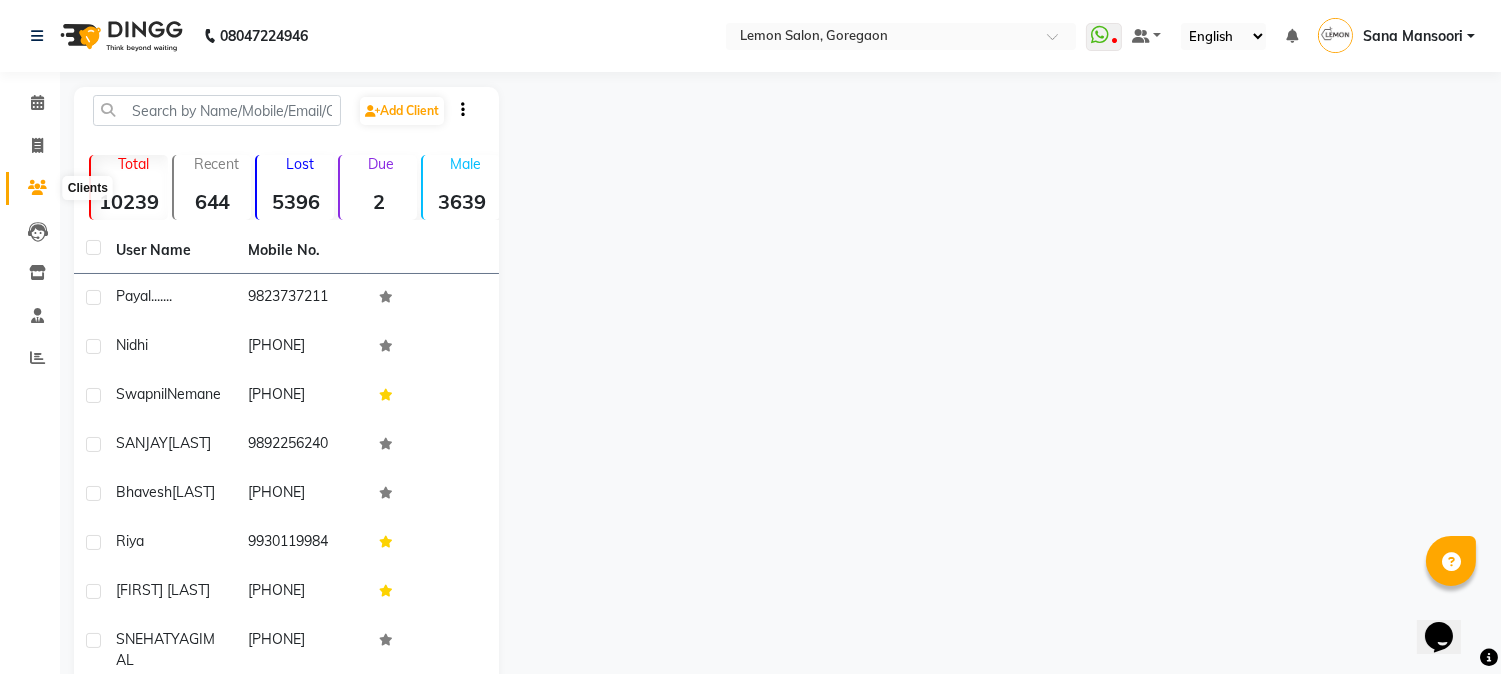 click 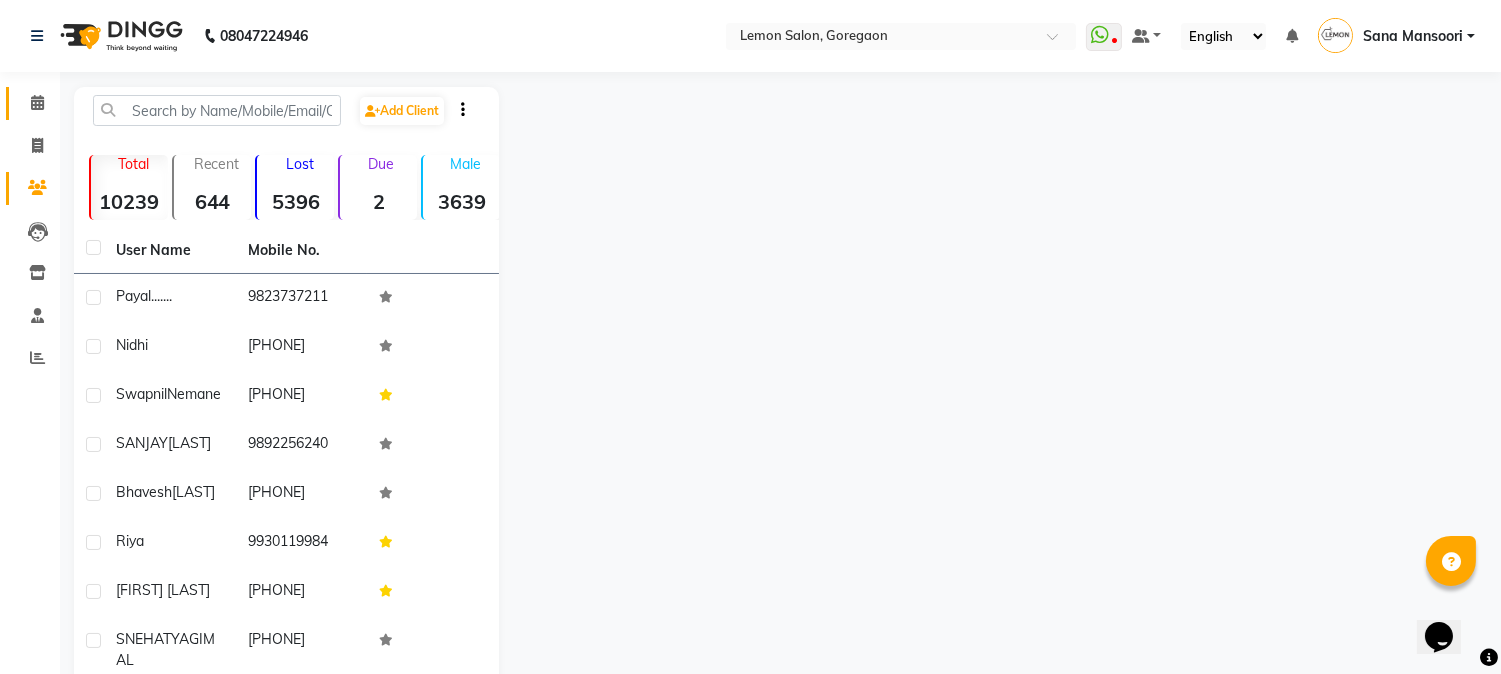 click on "Calendar" 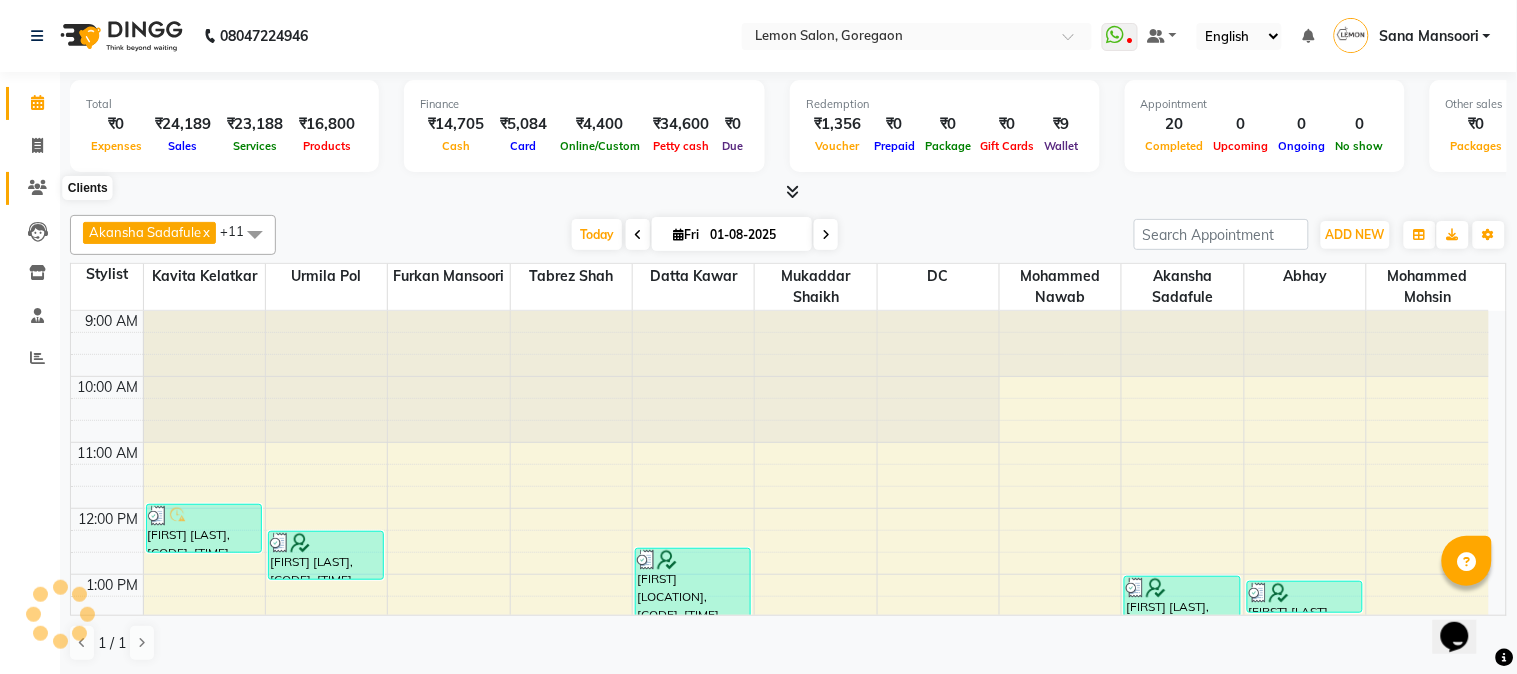 click 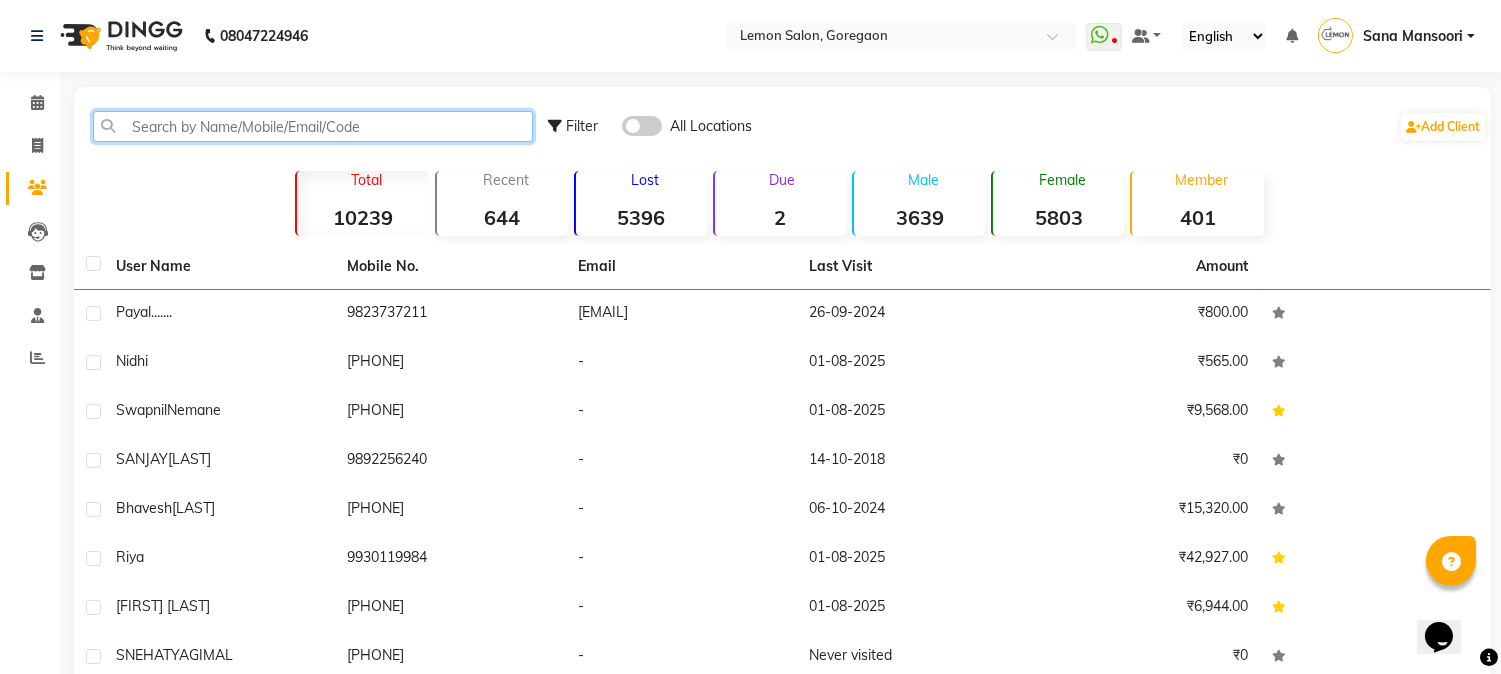 click 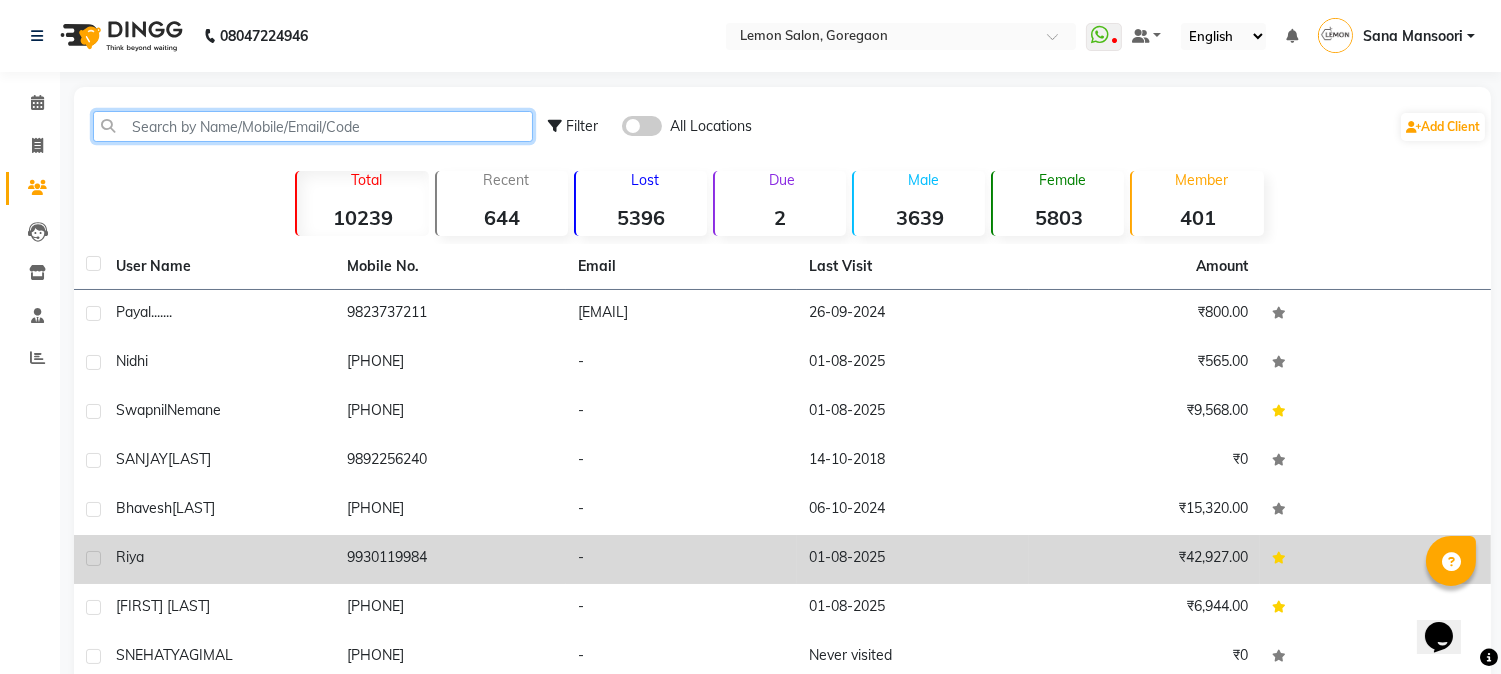 type on "S" 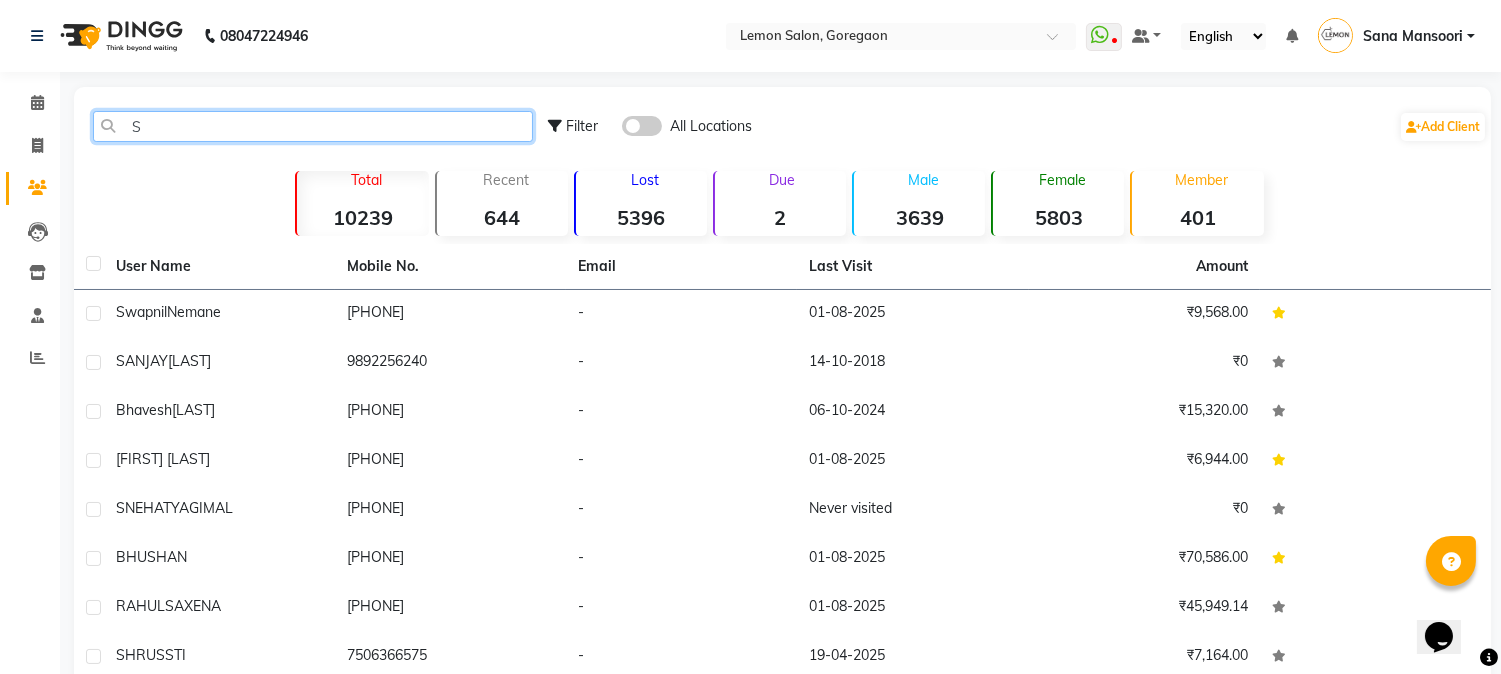 type 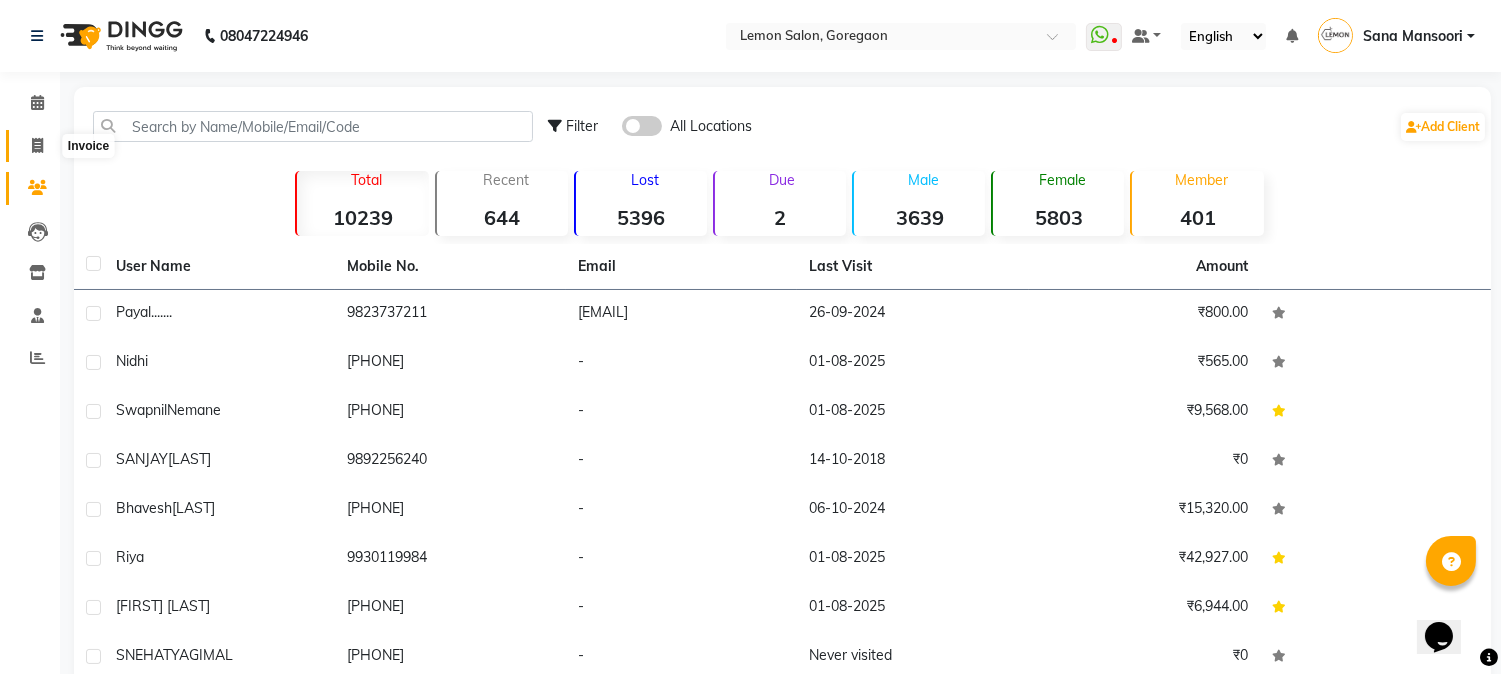 click 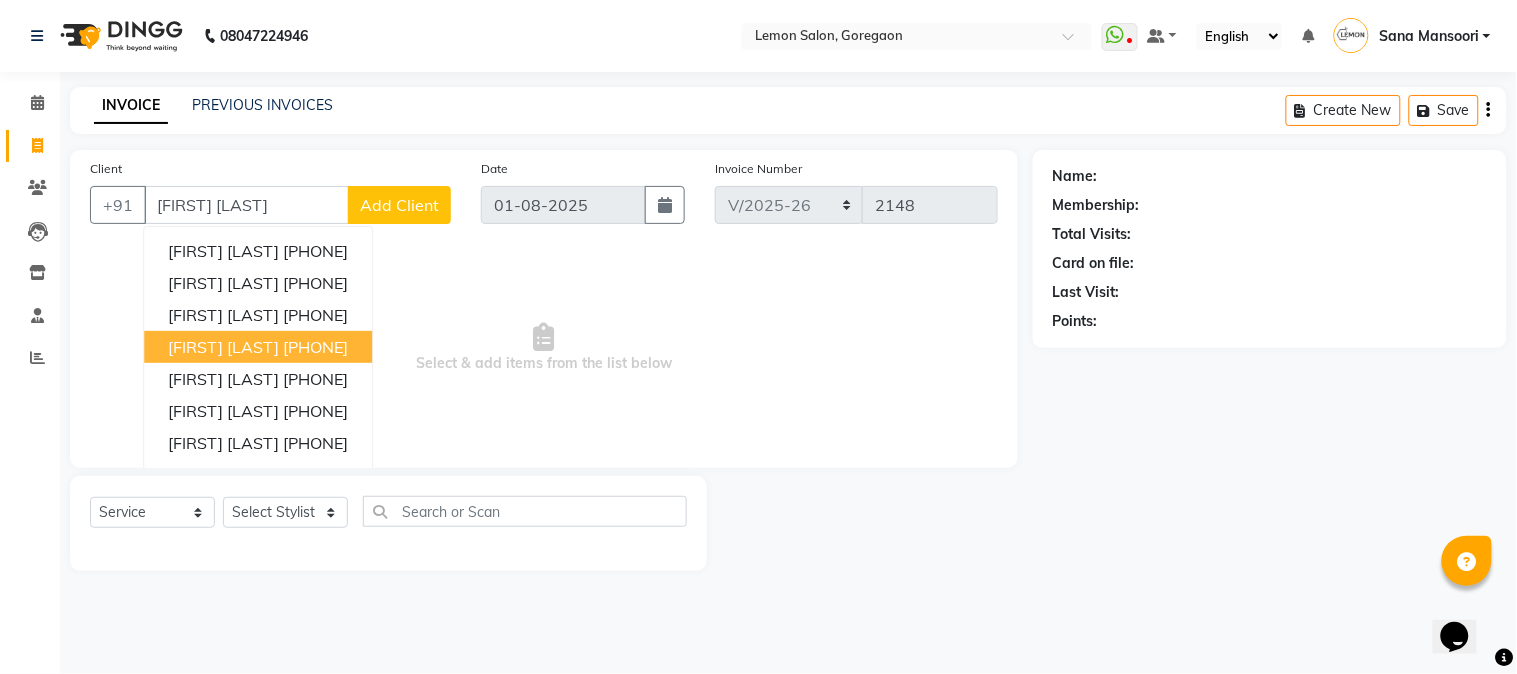 click on "[FIRST] [LAST]" at bounding box center [246, 205] 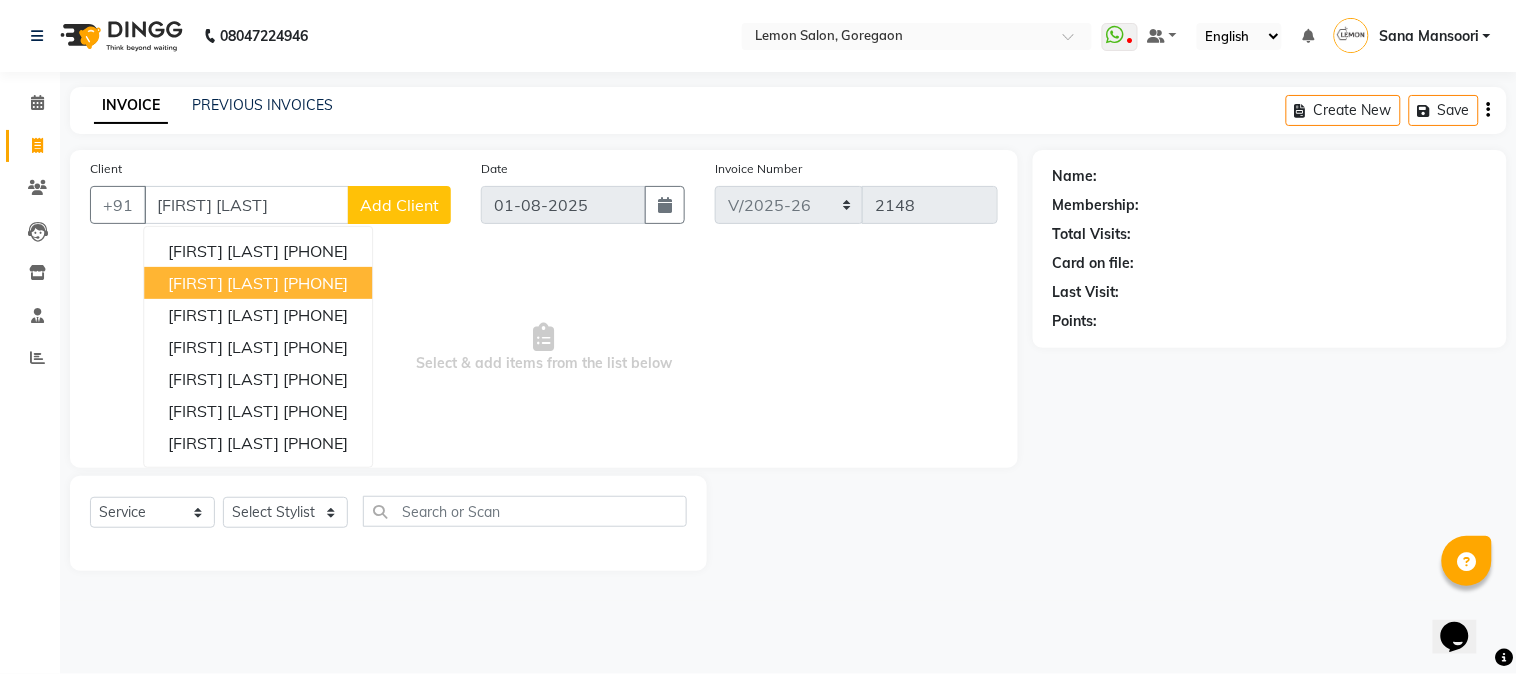 click on "[FIRST] [LAST]" at bounding box center [246, 205] 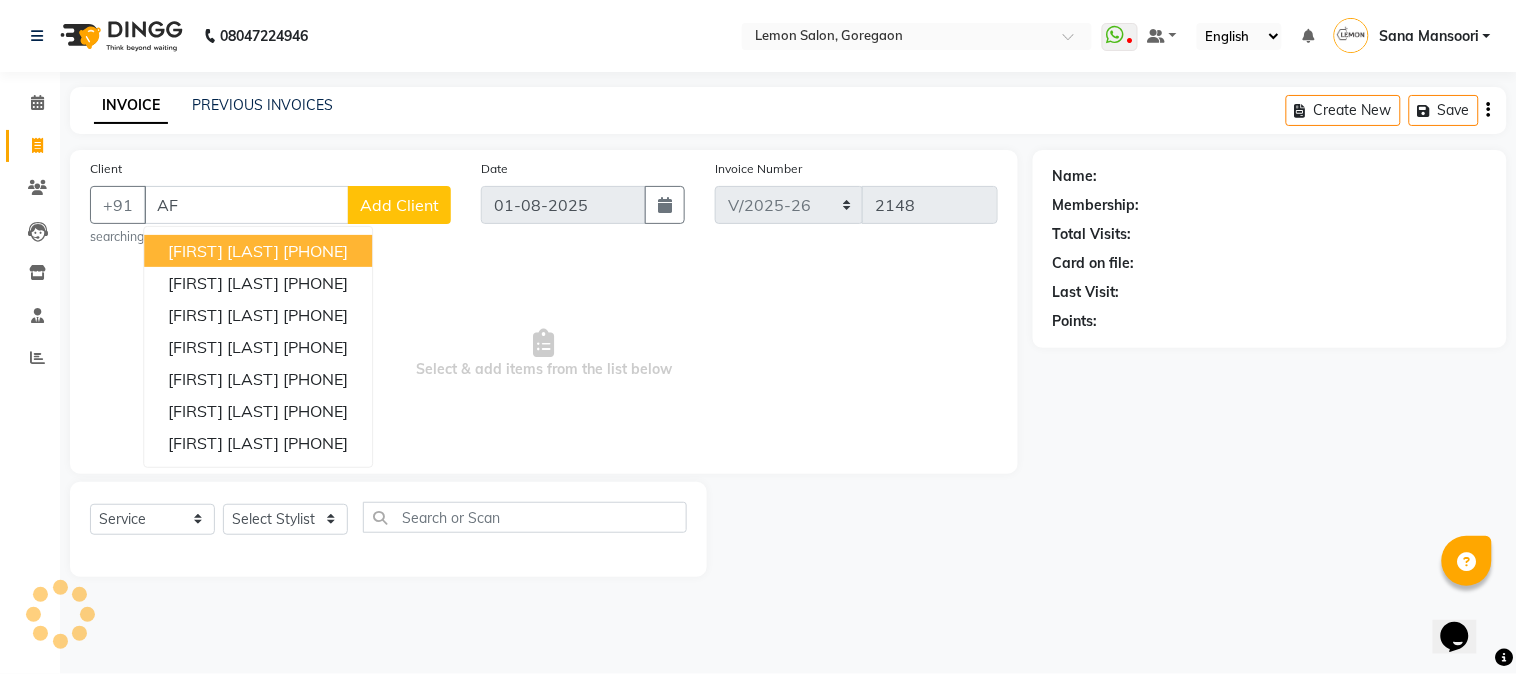 type on "A" 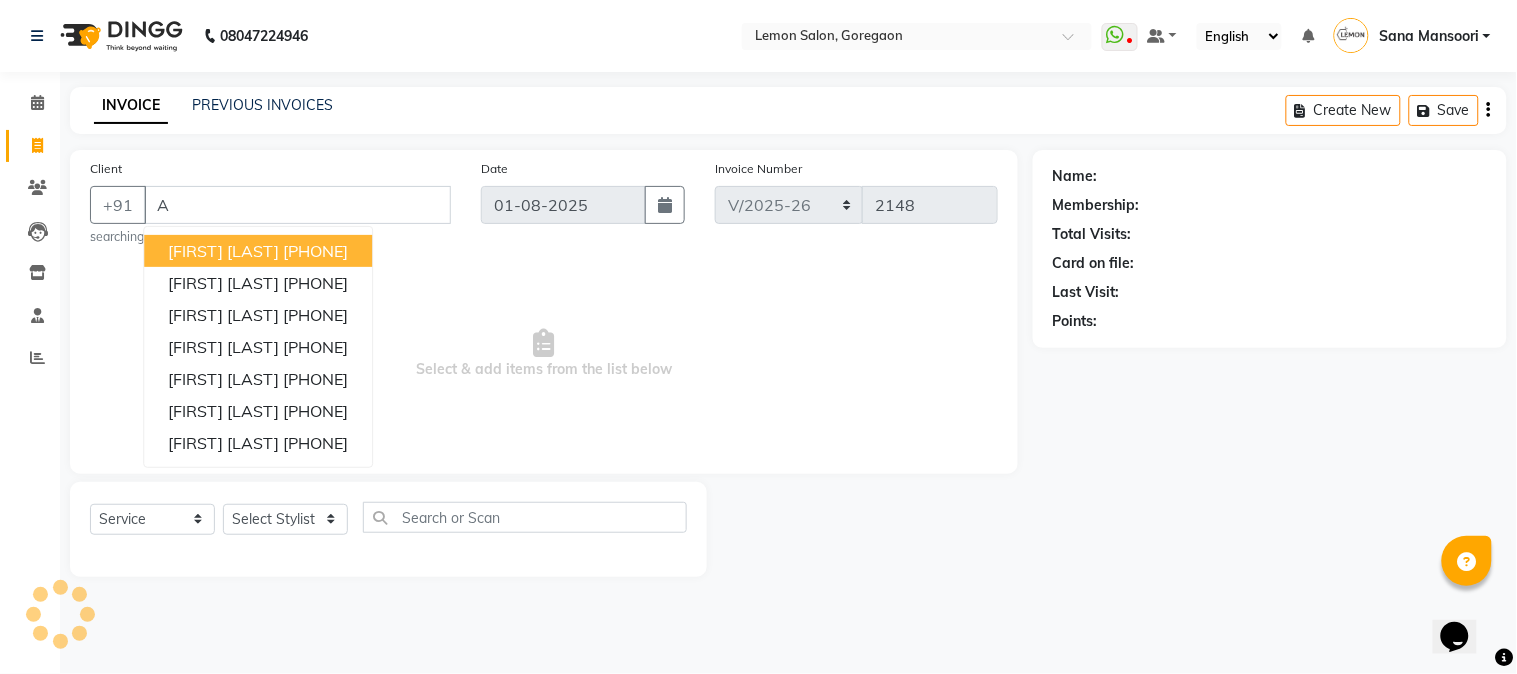 type 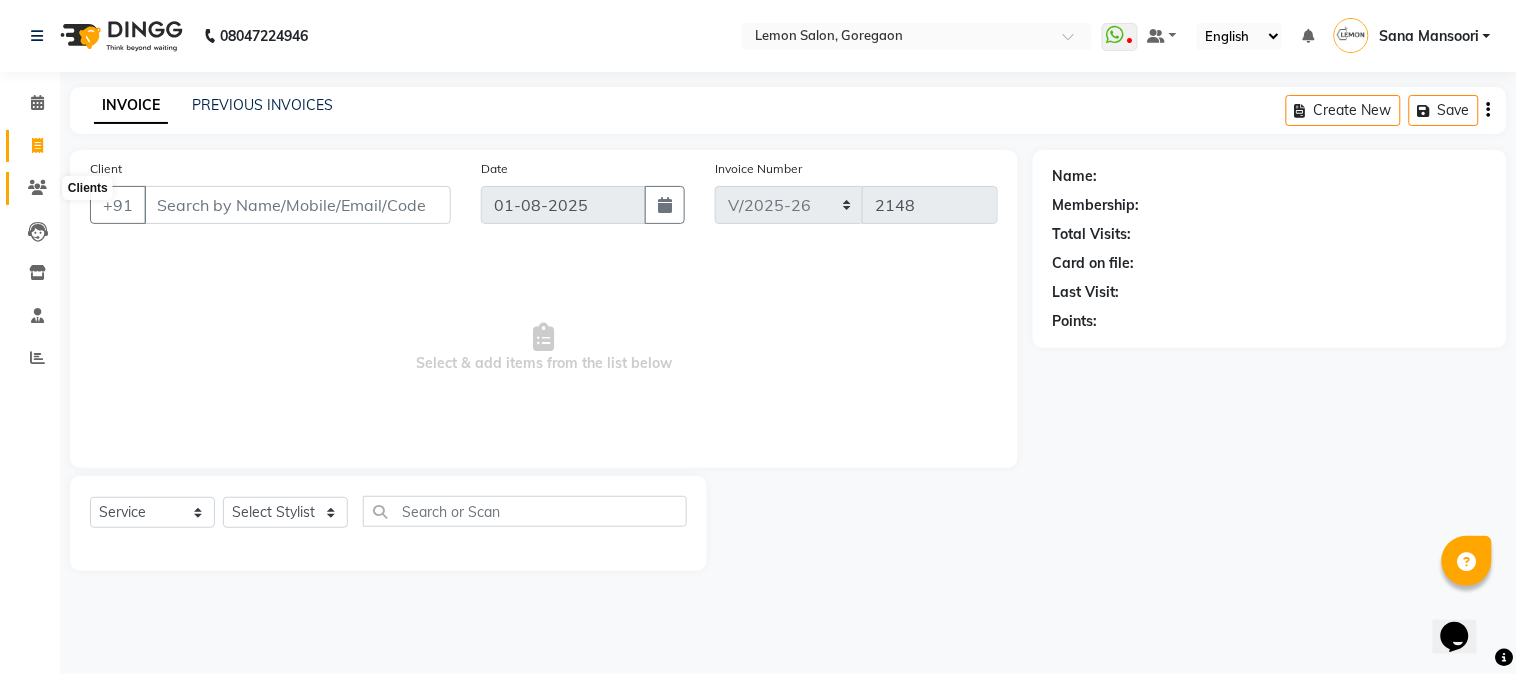 click 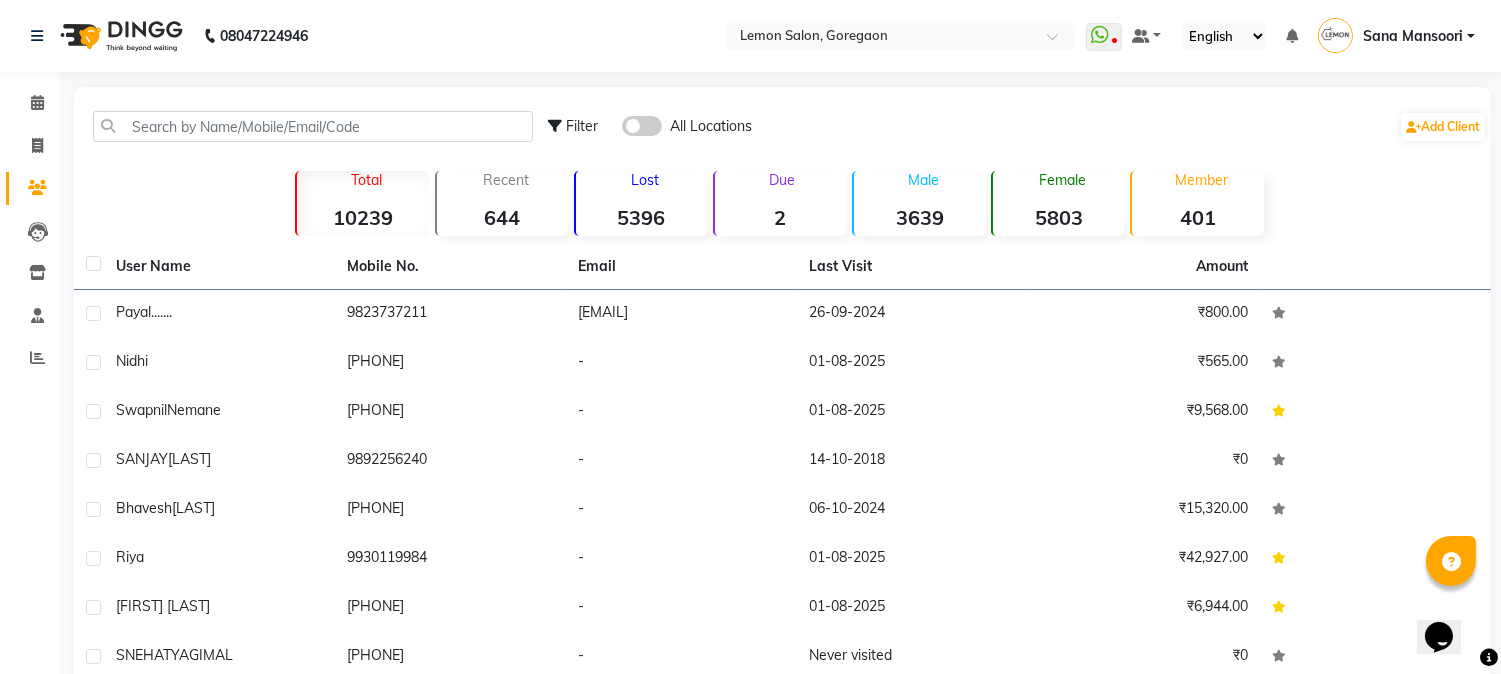click 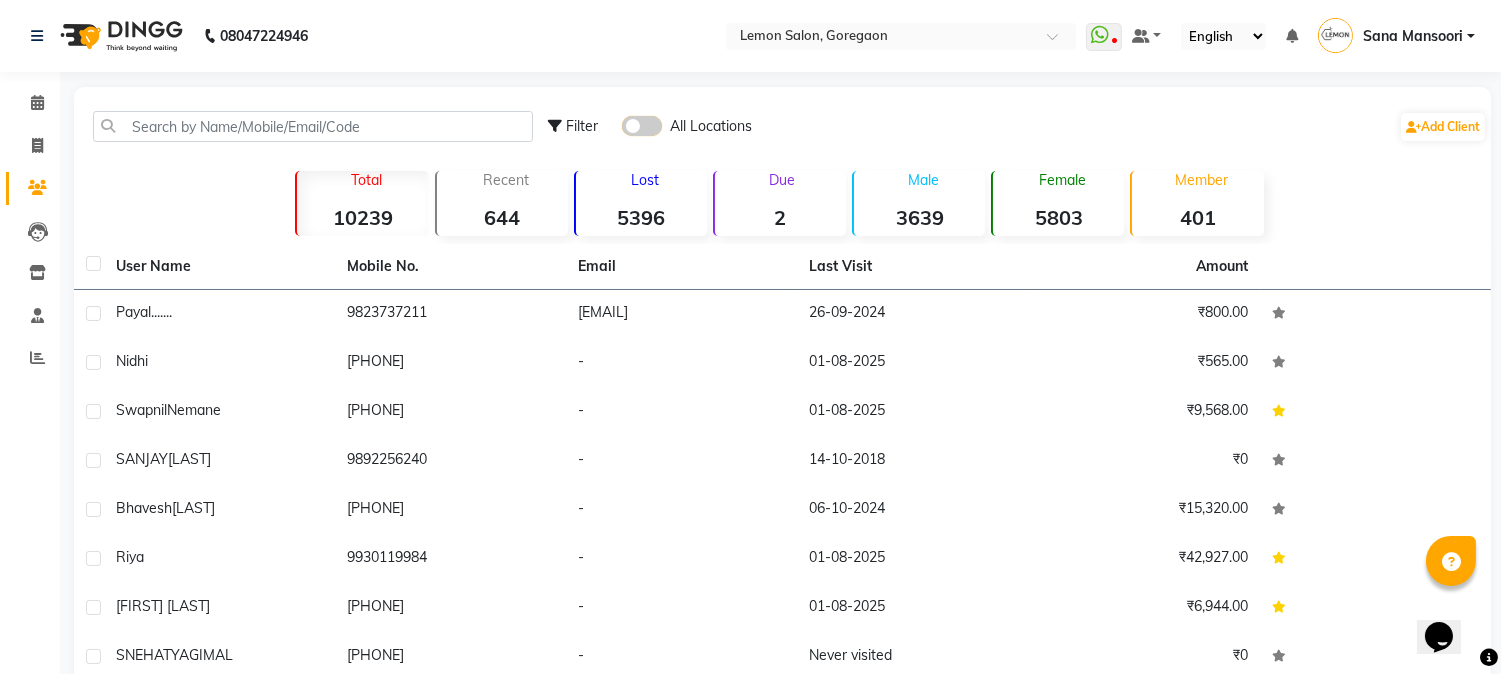 click 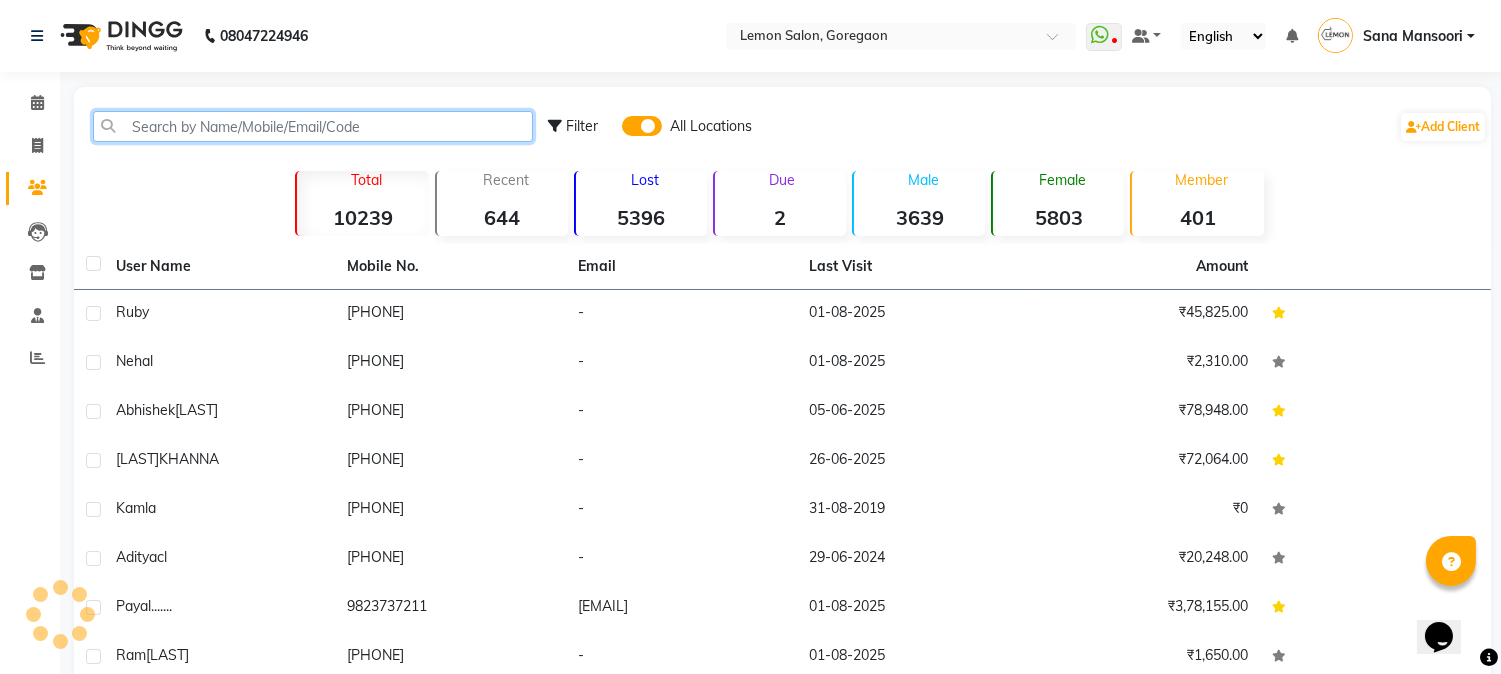 click 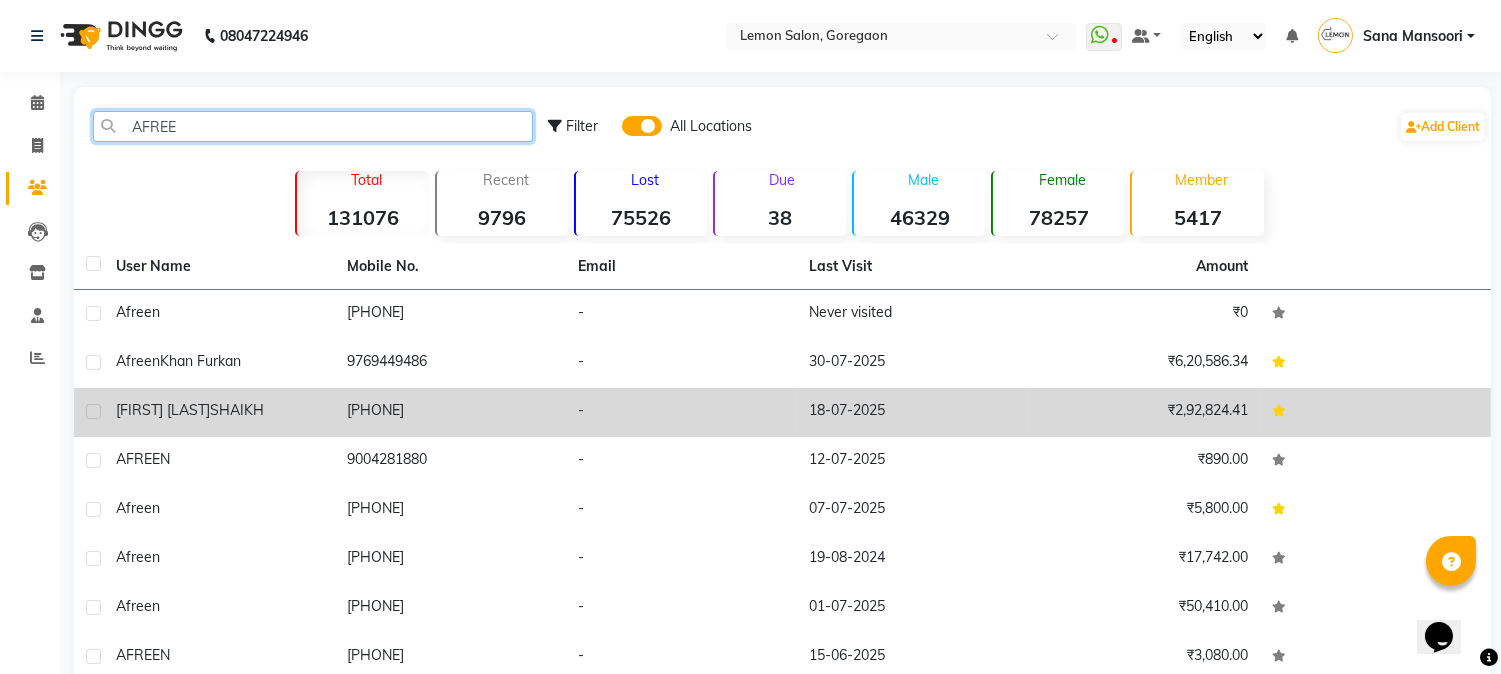 type on "AFREE" 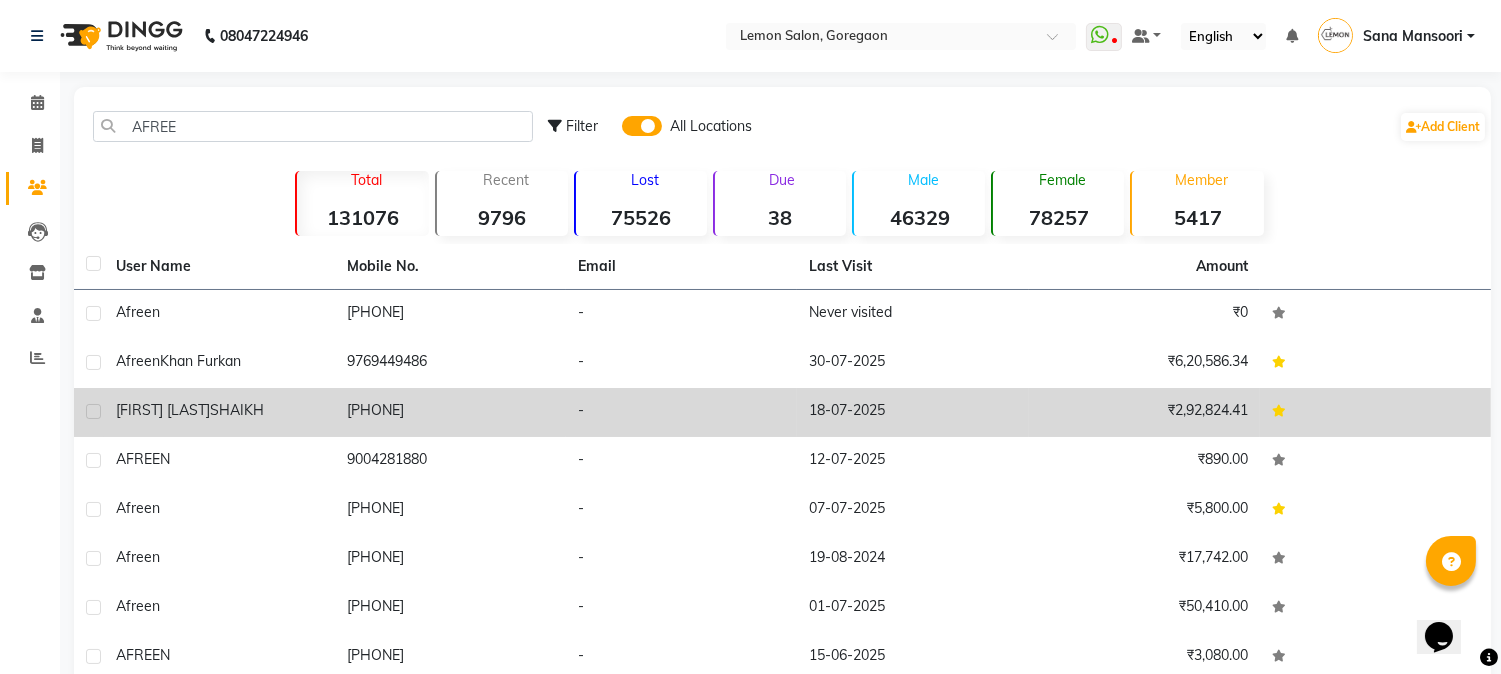 click on "[PHONE]" 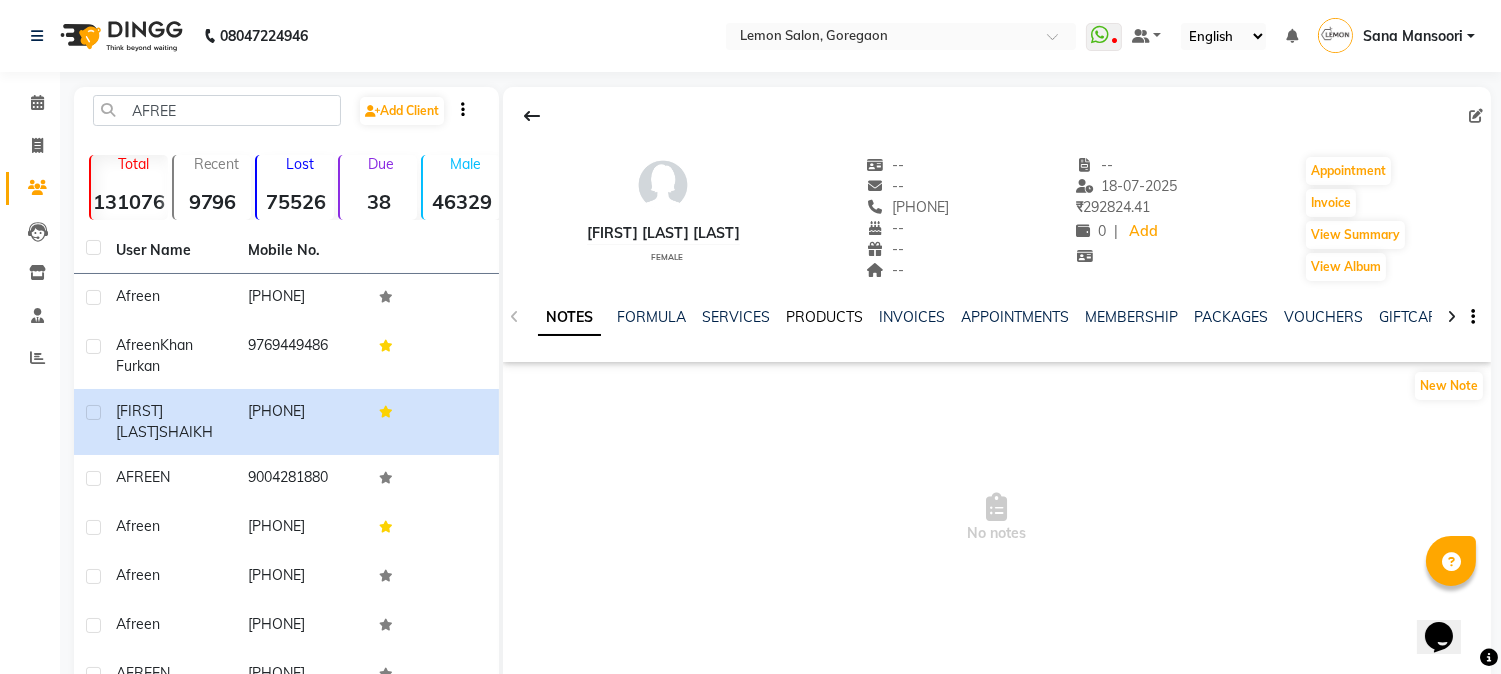 click on "PRODUCTS" 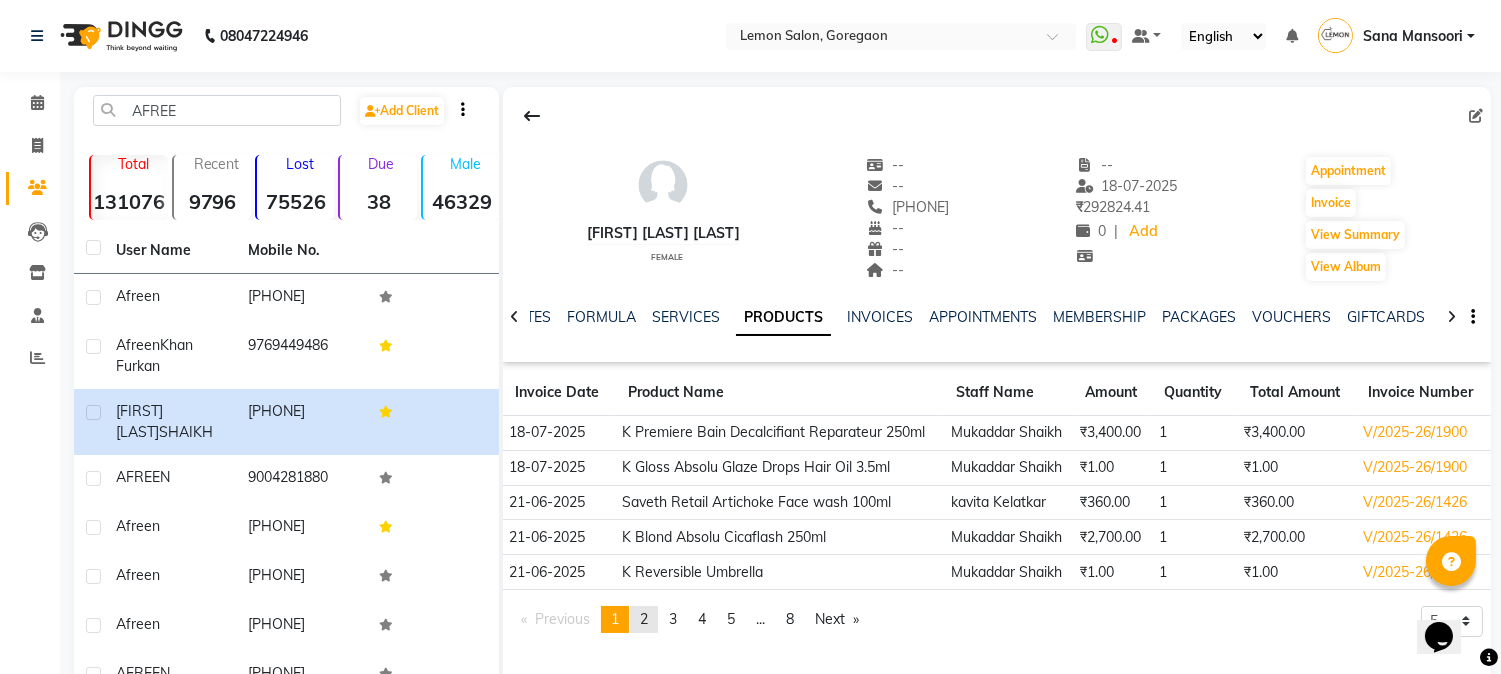 click on "2" 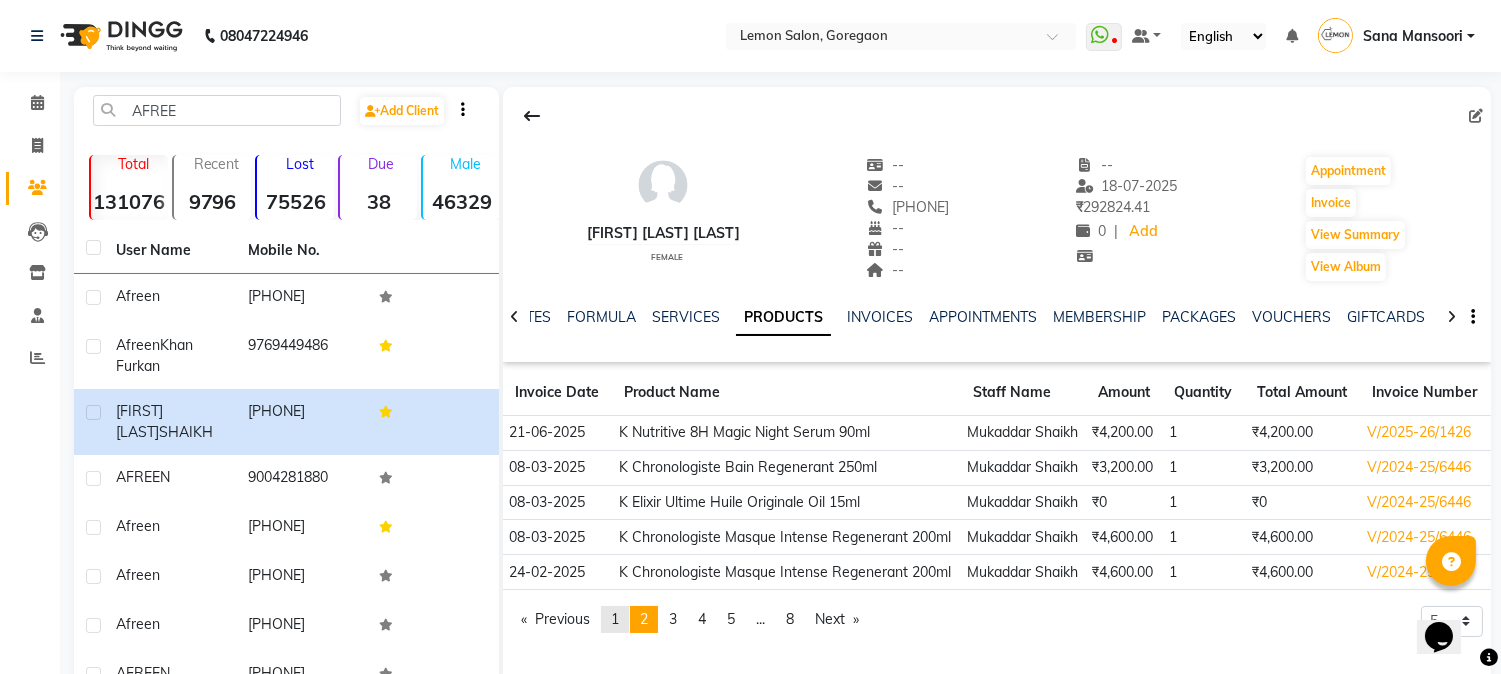 click on "page  1" 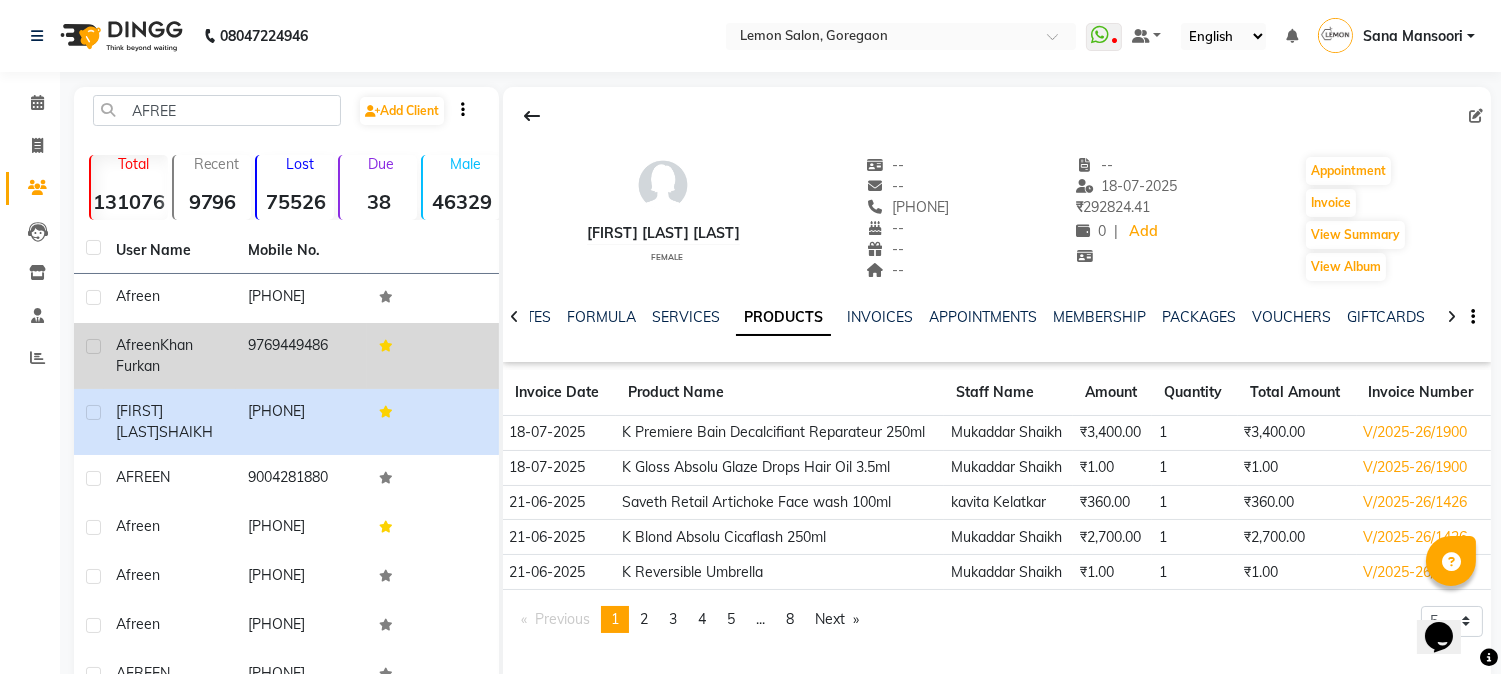 click on "9769449486" 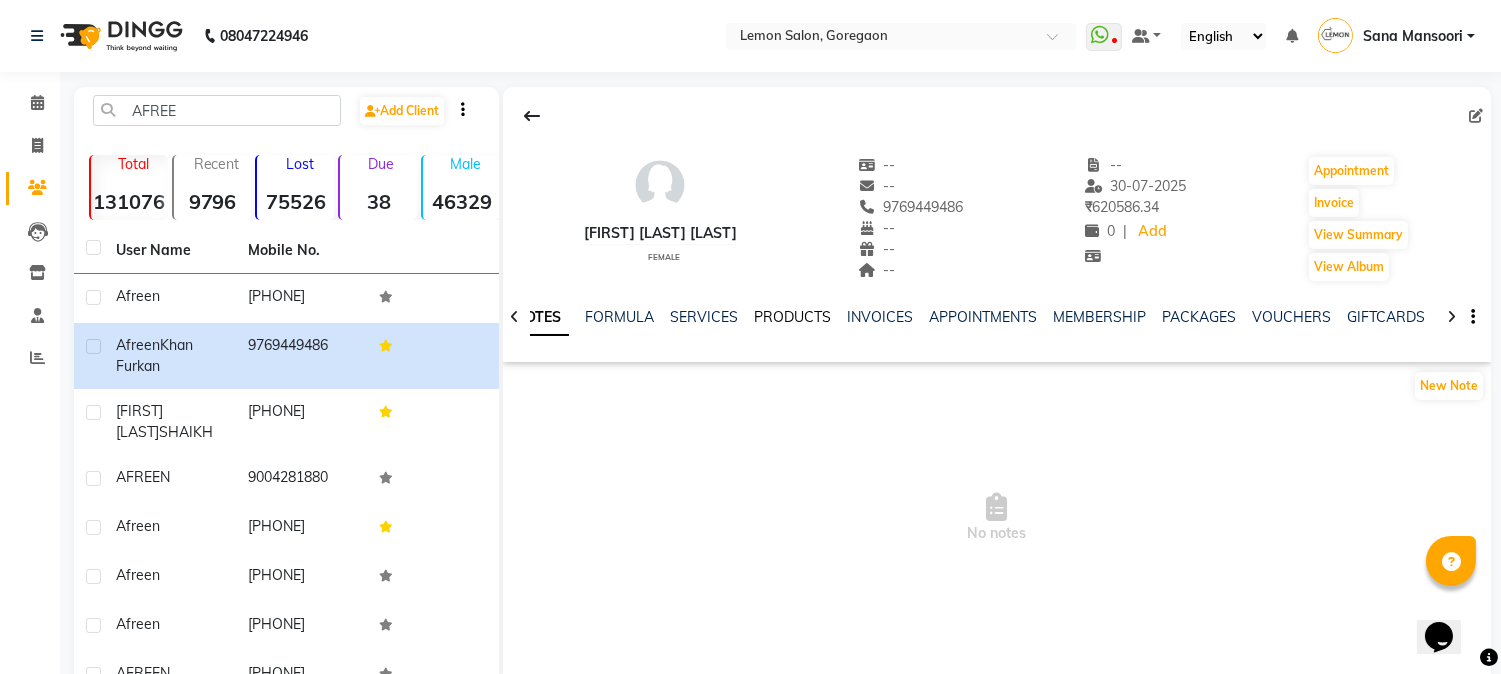 click on "PRODUCTS" 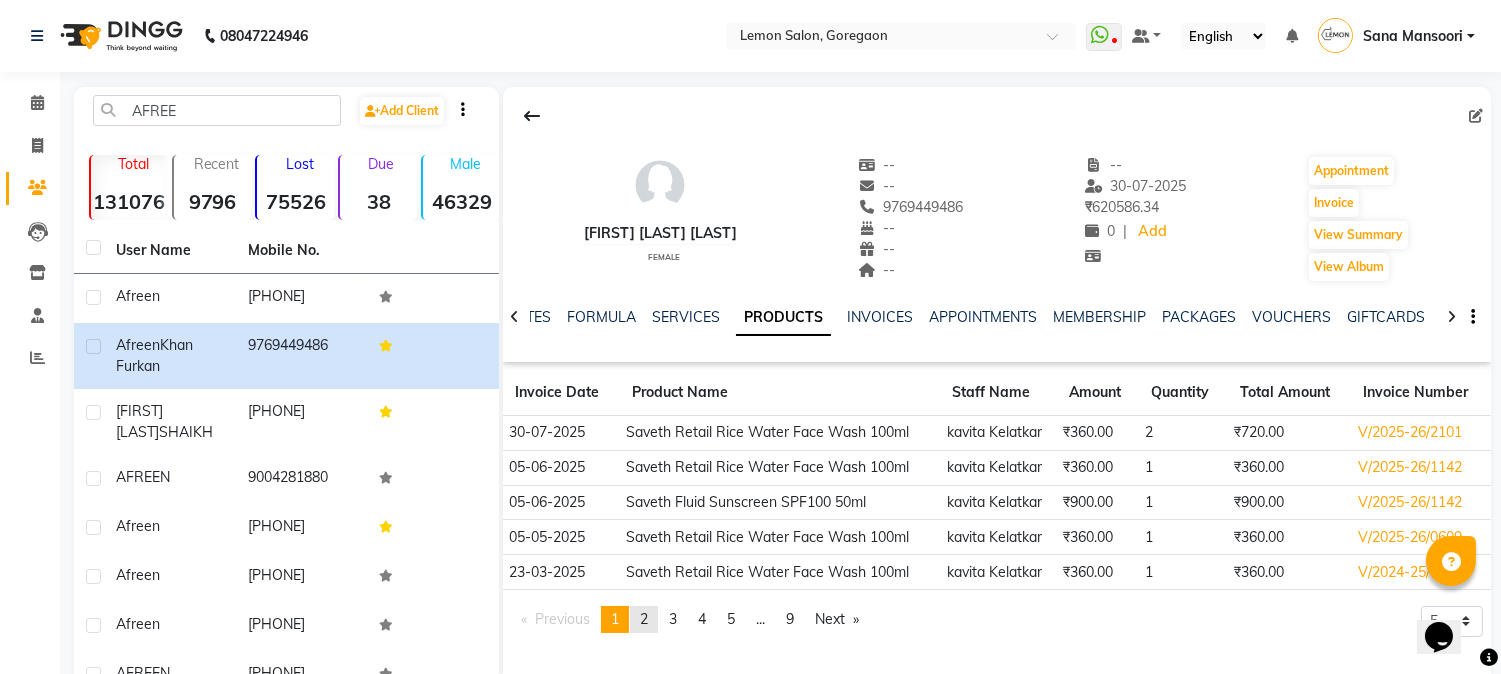 click on "page  2" 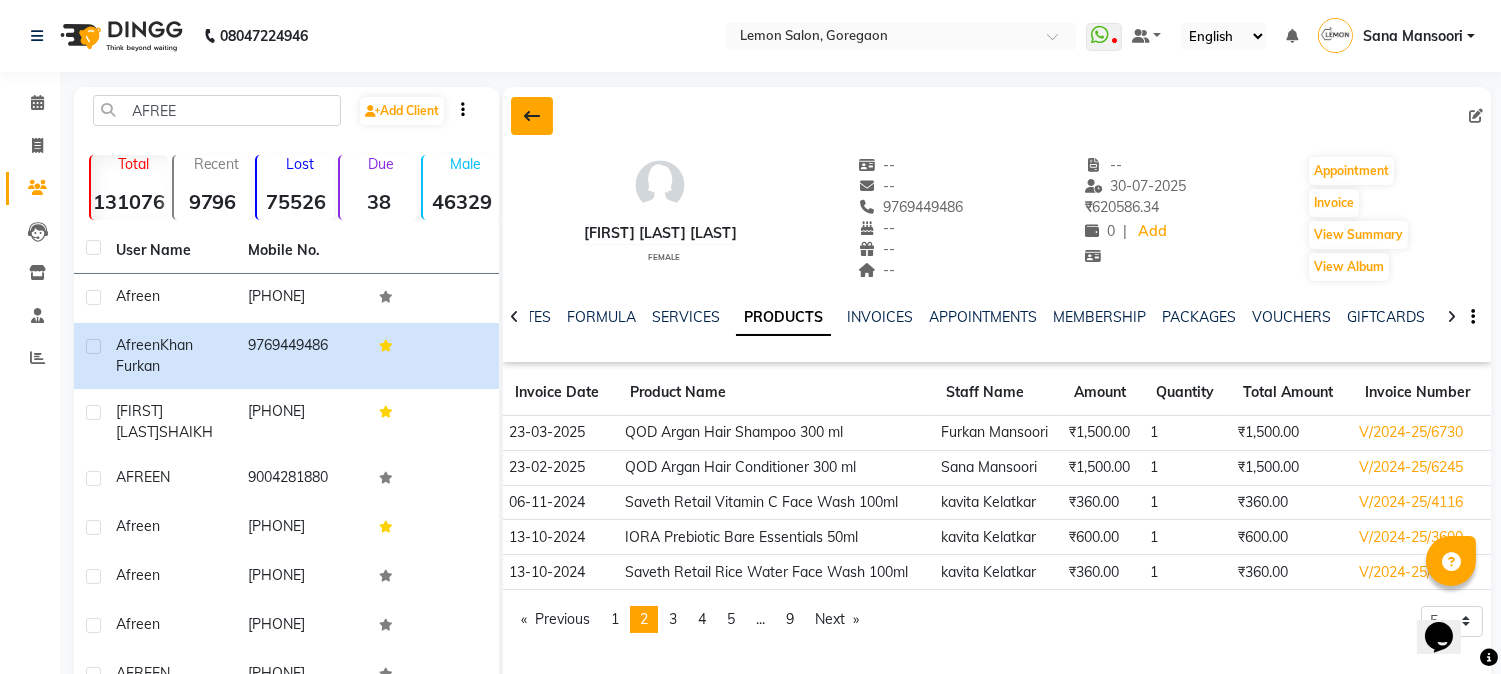 click 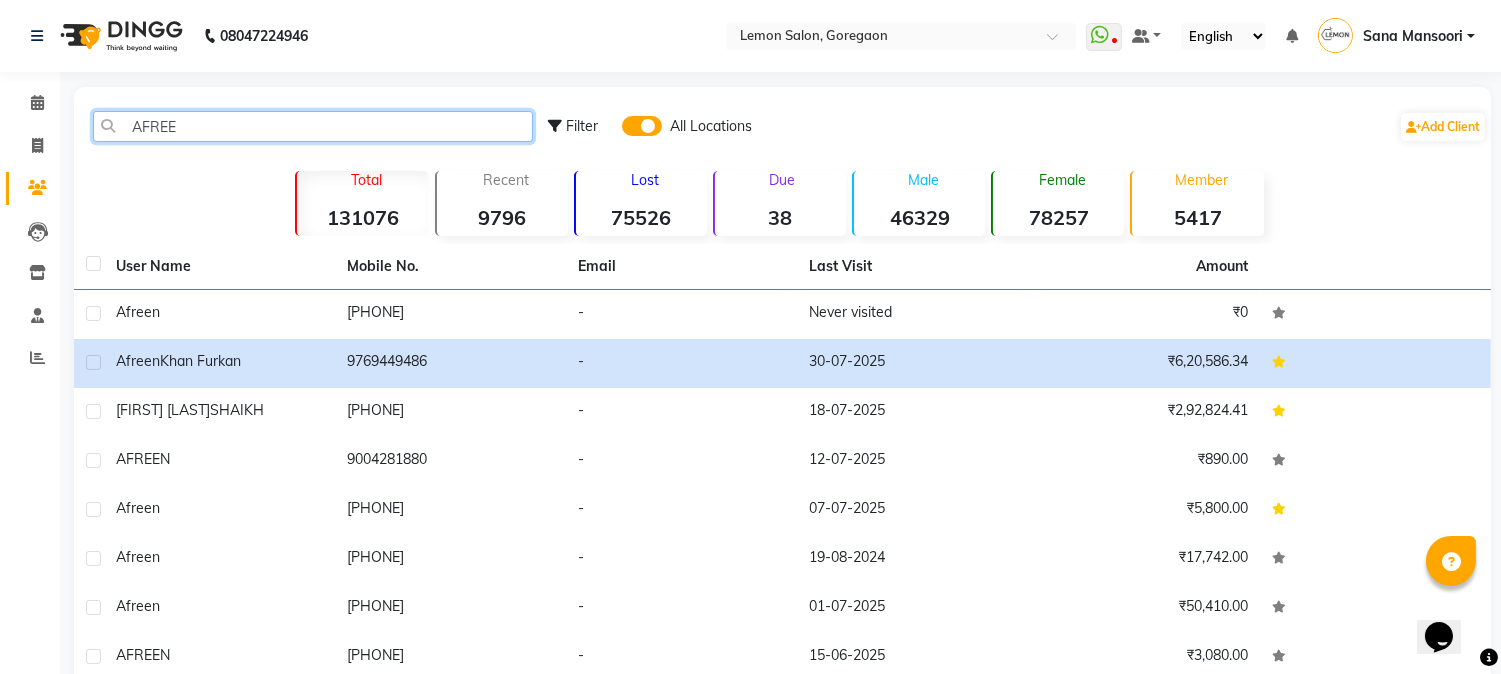 drag, startPoint x: 258, startPoint y: 123, endPoint x: 781, endPoint y: 176, distance: 525.6786 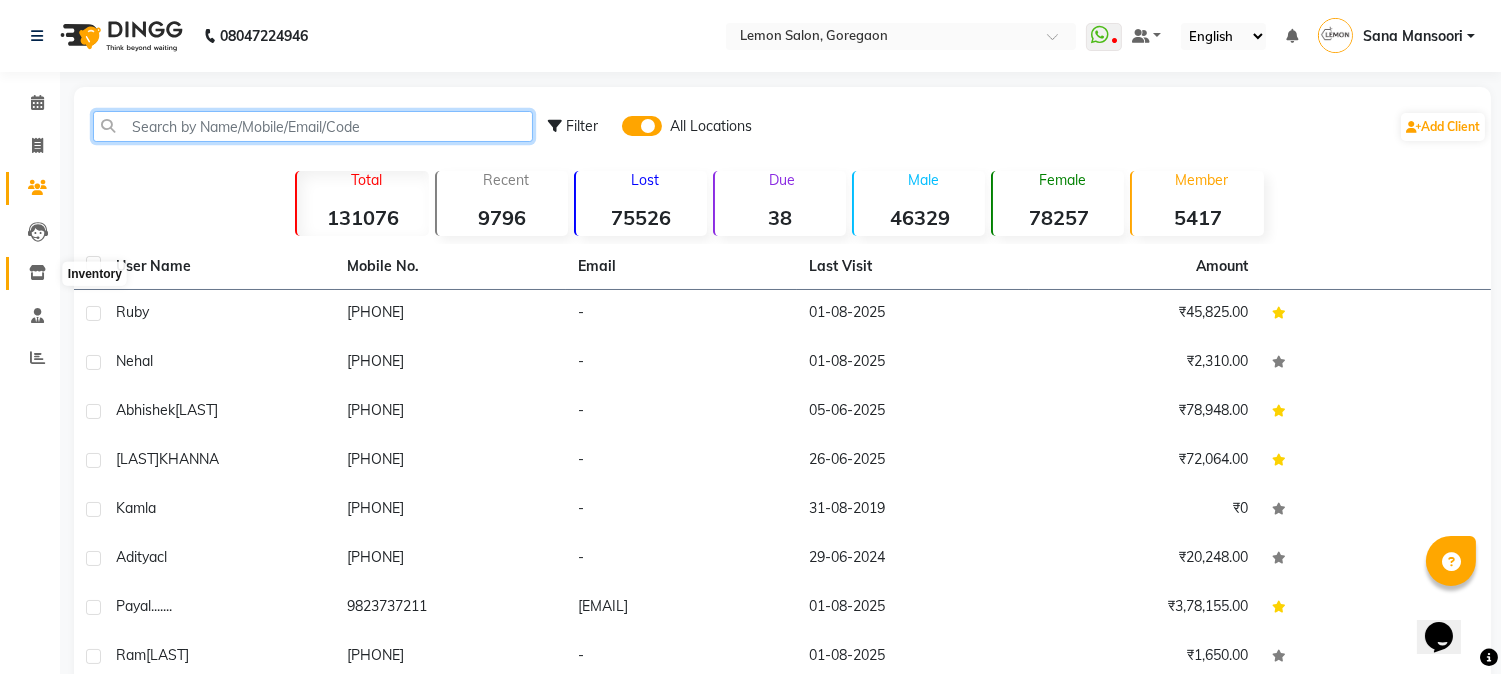 type 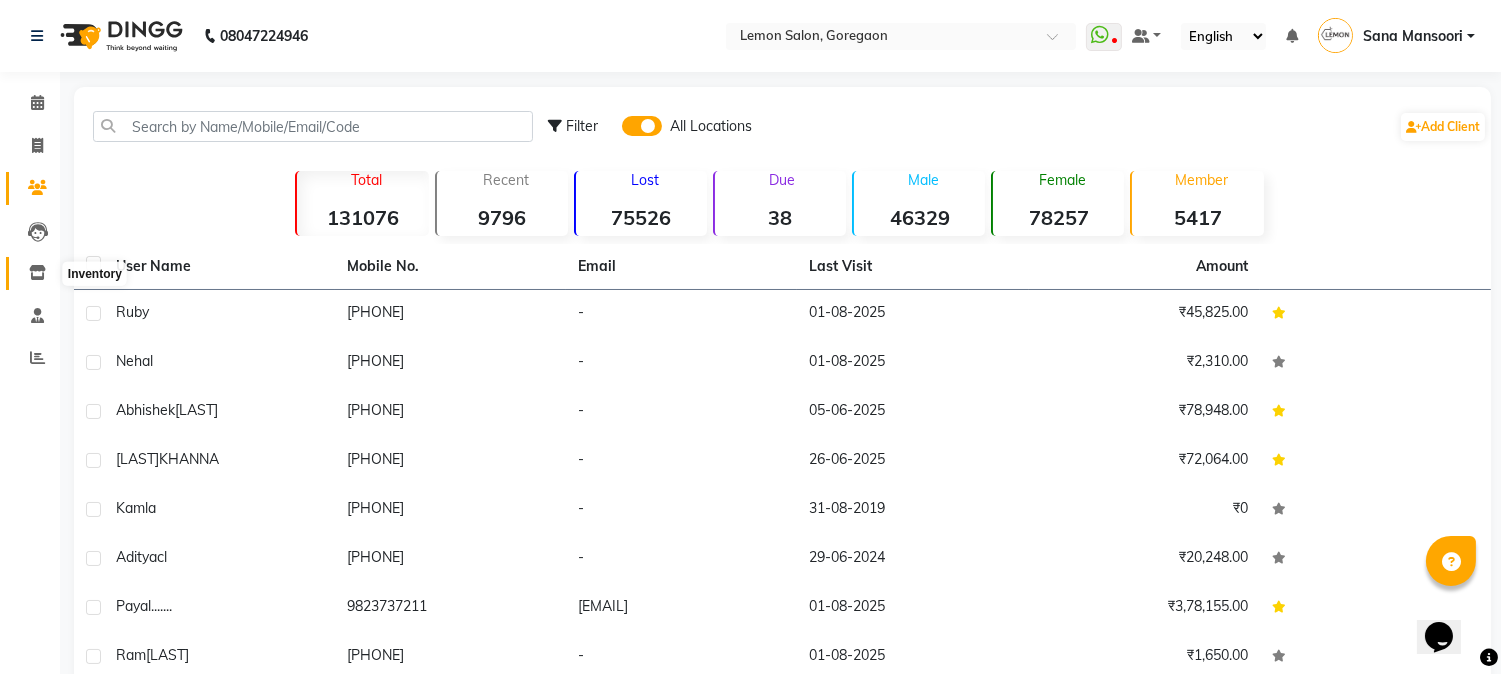 click 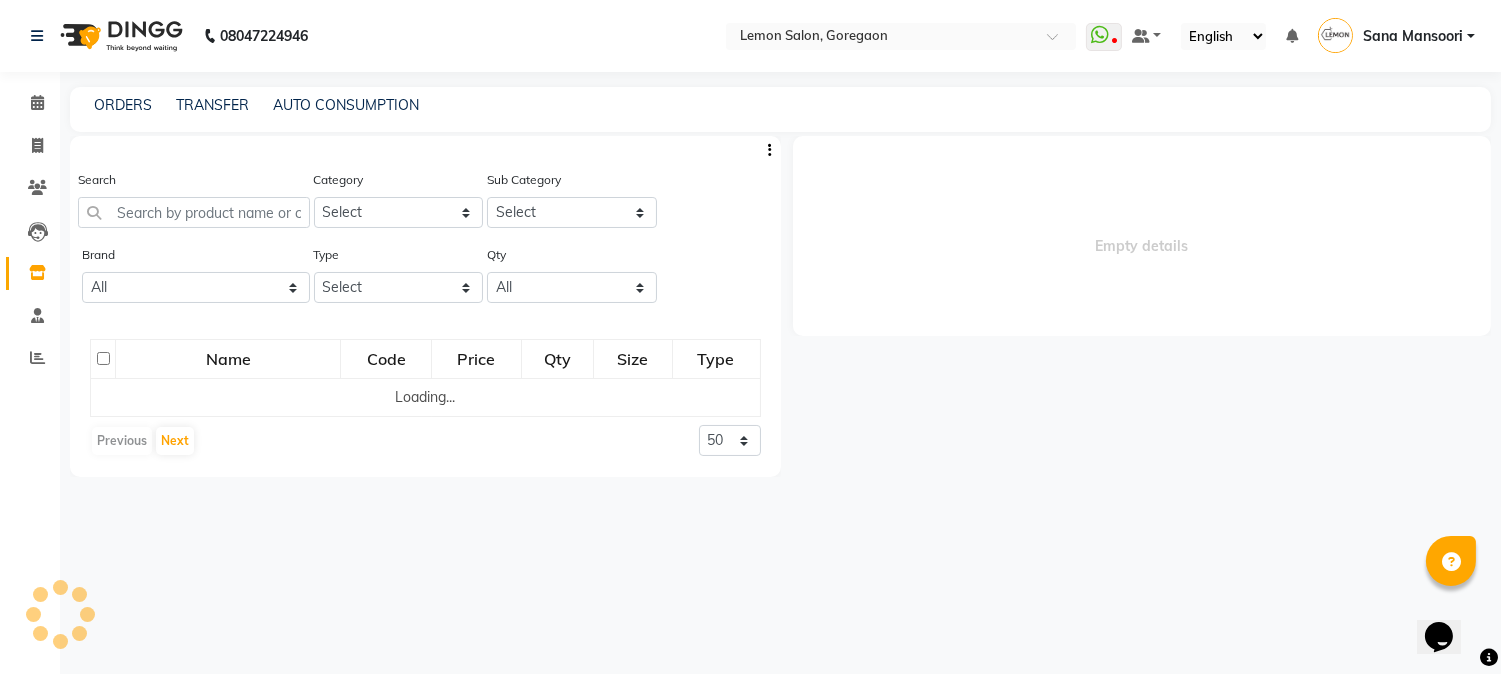 select 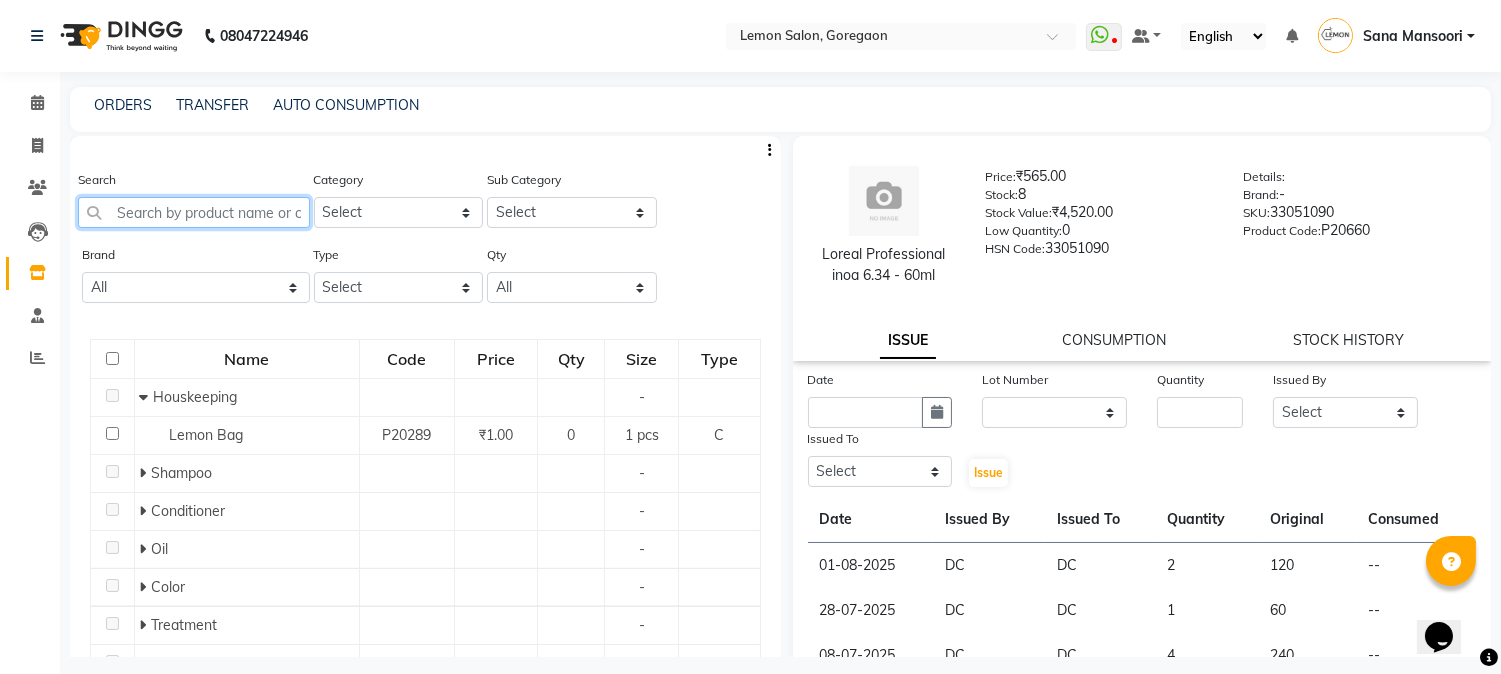 click 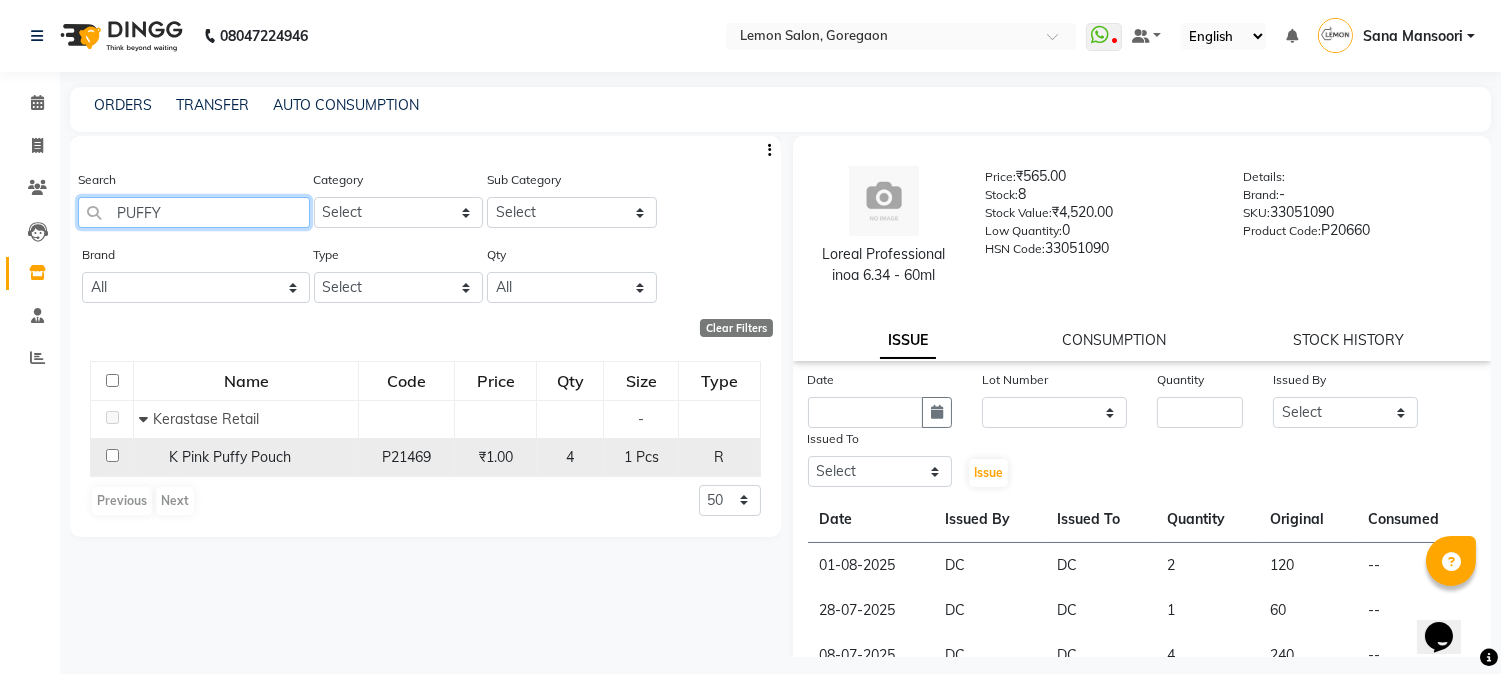 type on "PUFFY" 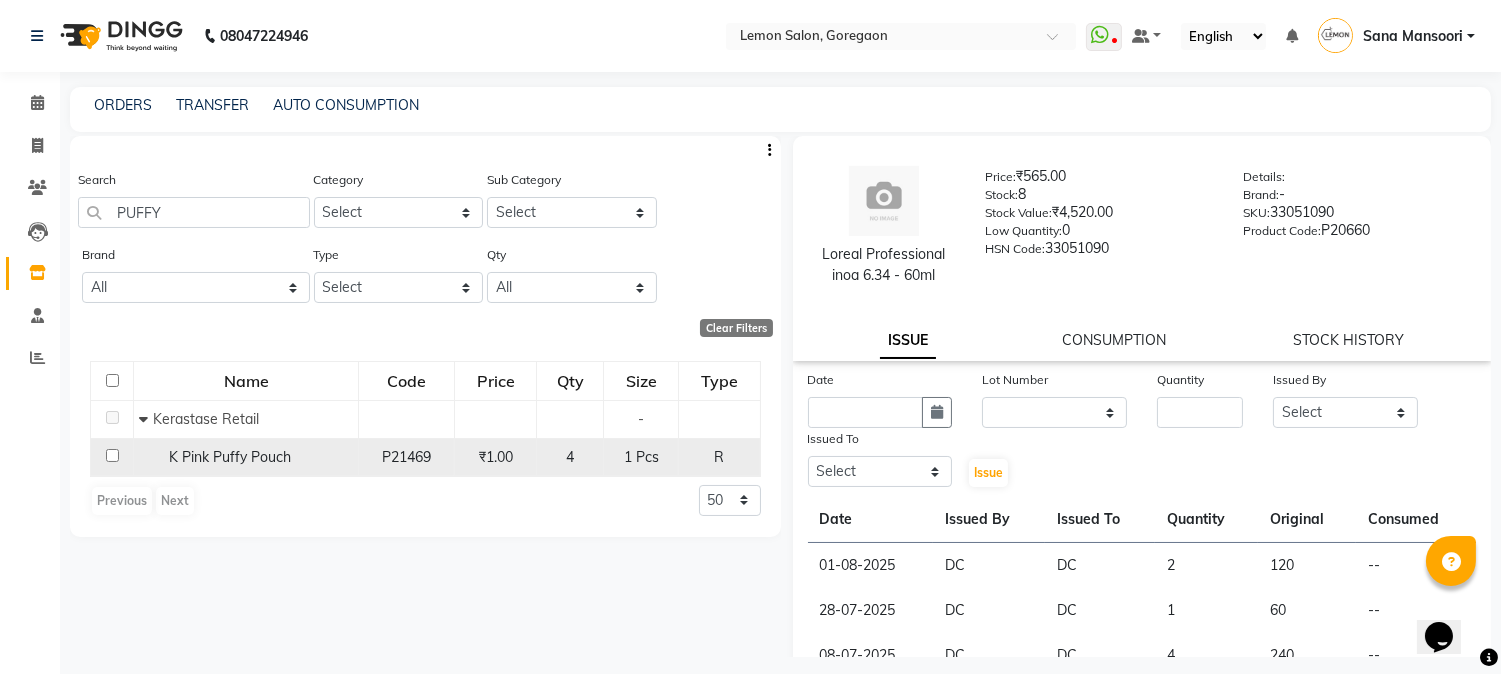 click on "K Pink Puffy Pouch" 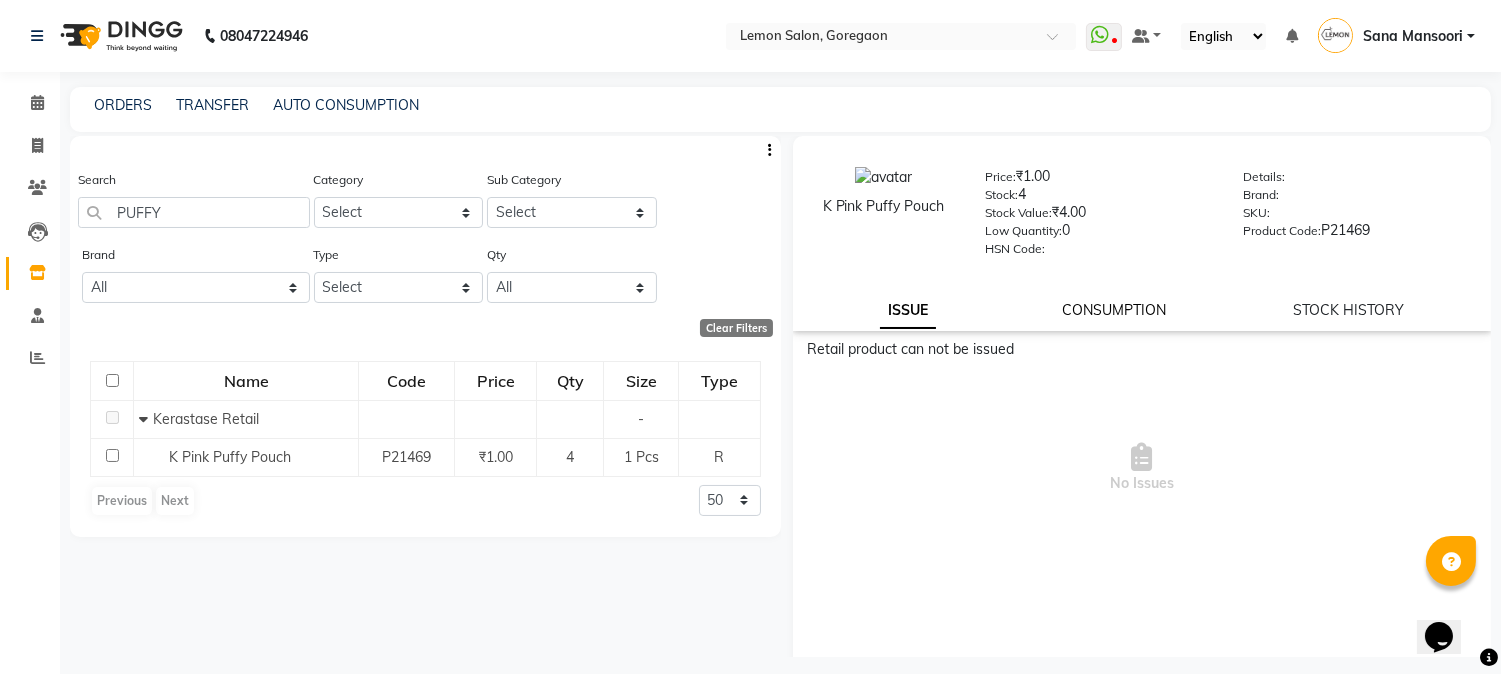 click on "CONSUMPTION" 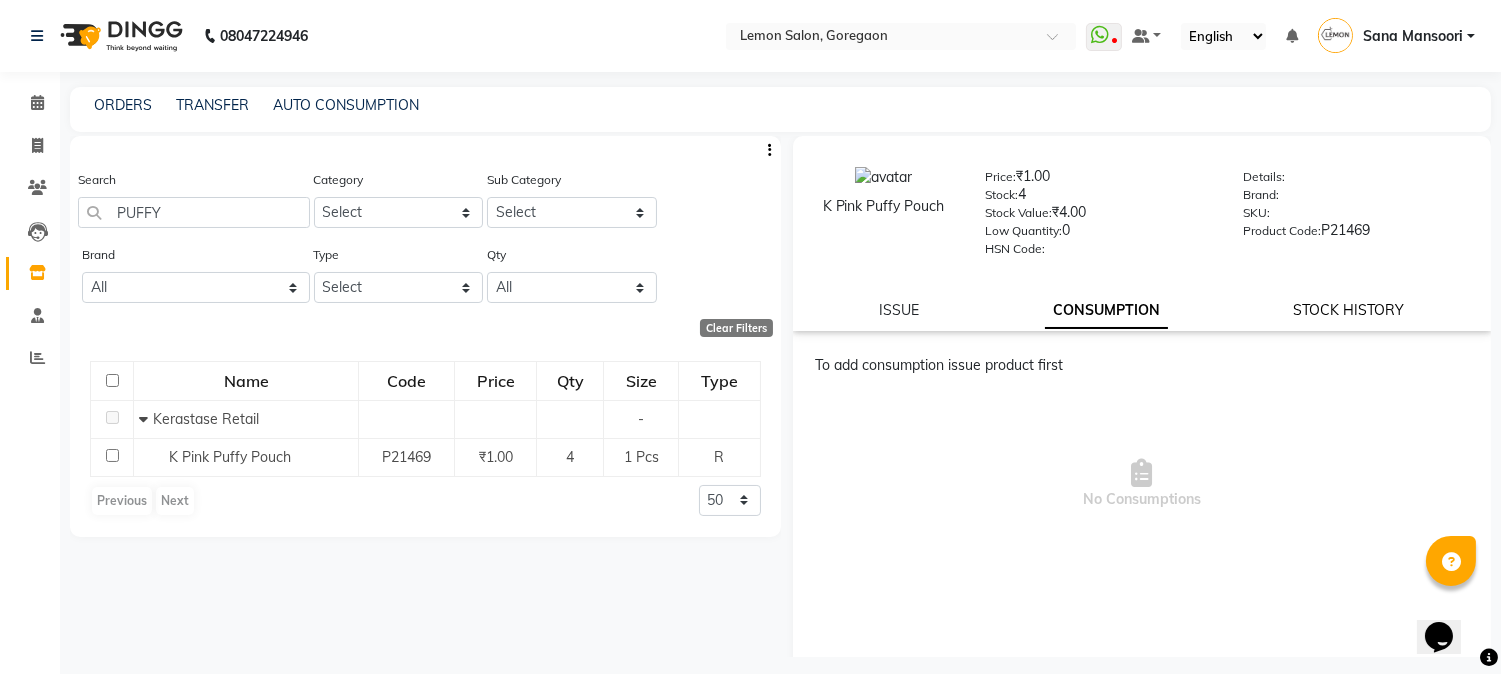 click on "STOCK HISTORY" 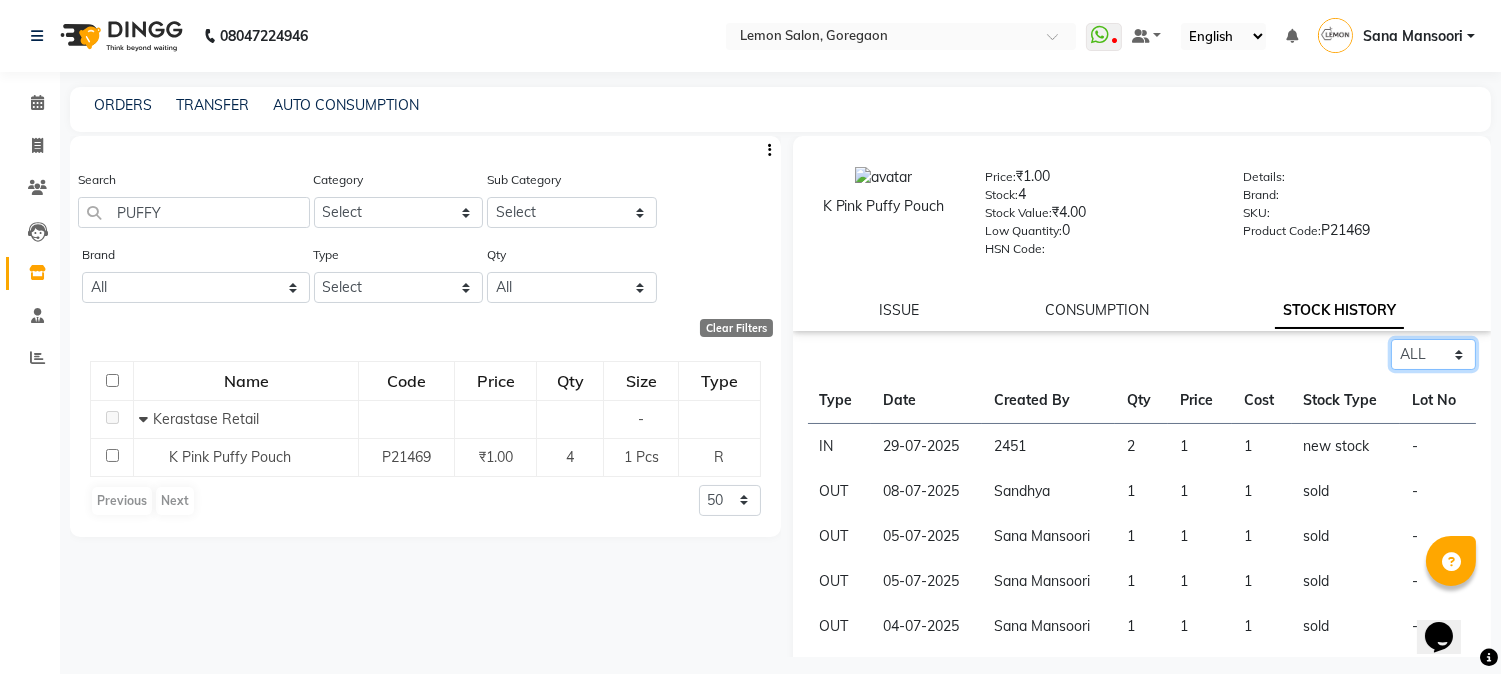 click on "Select ALL IN OUT" 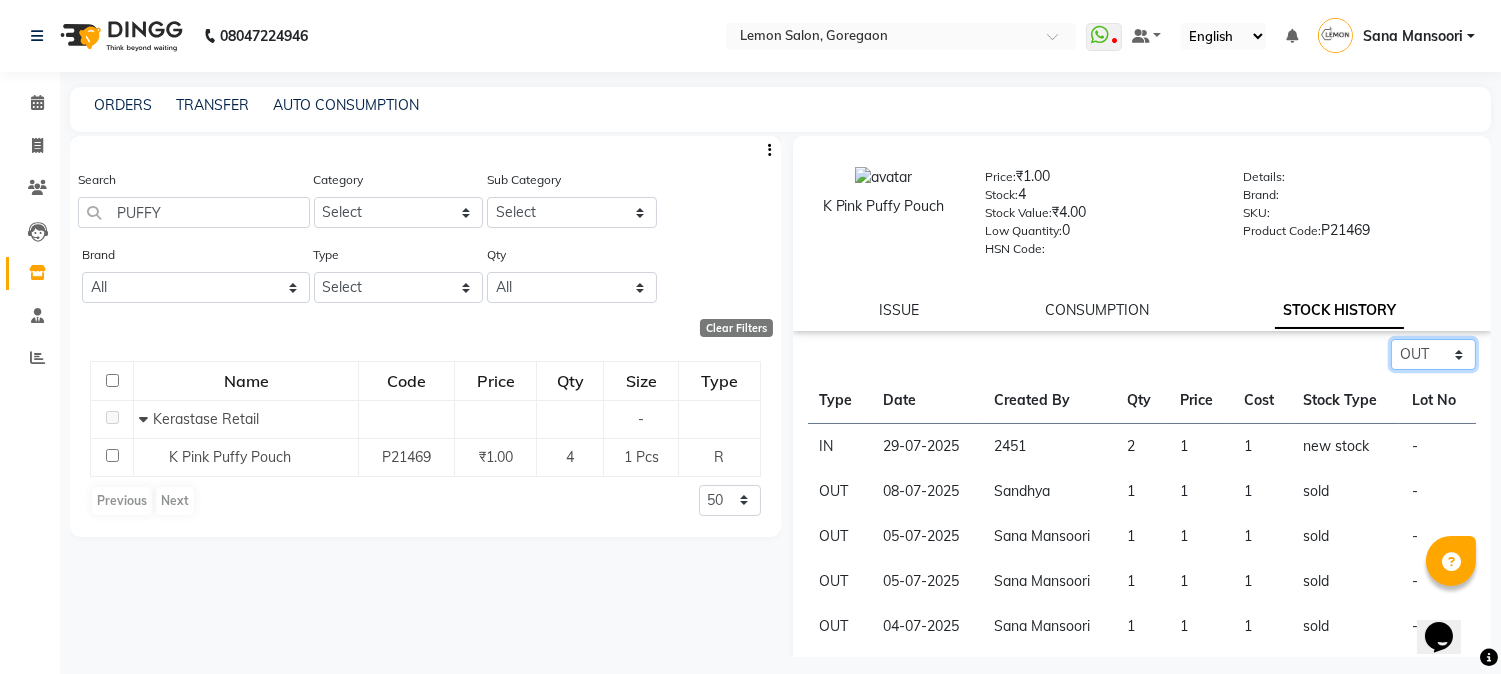 click on "Select ALL IN OUT" 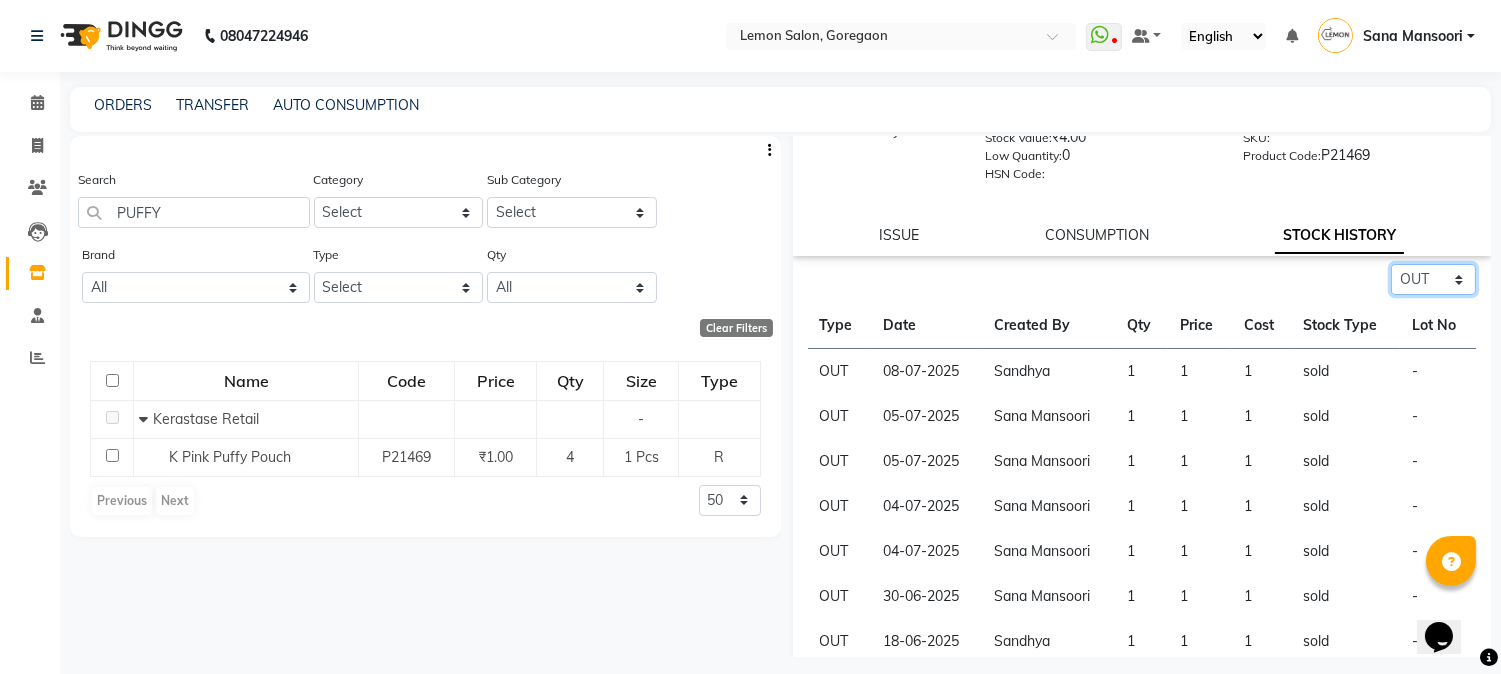scroll, scrollTop: 143, scrollLeft: 0, axis: vertical 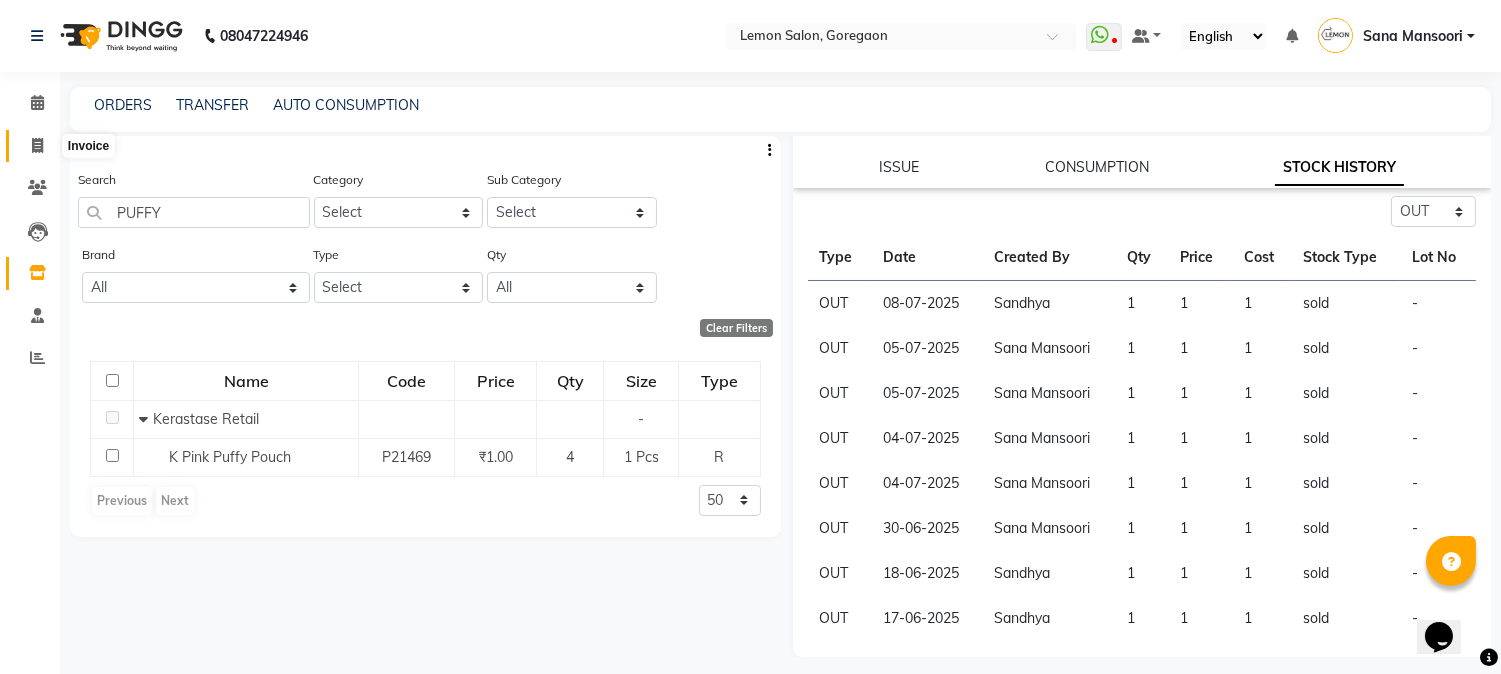 click 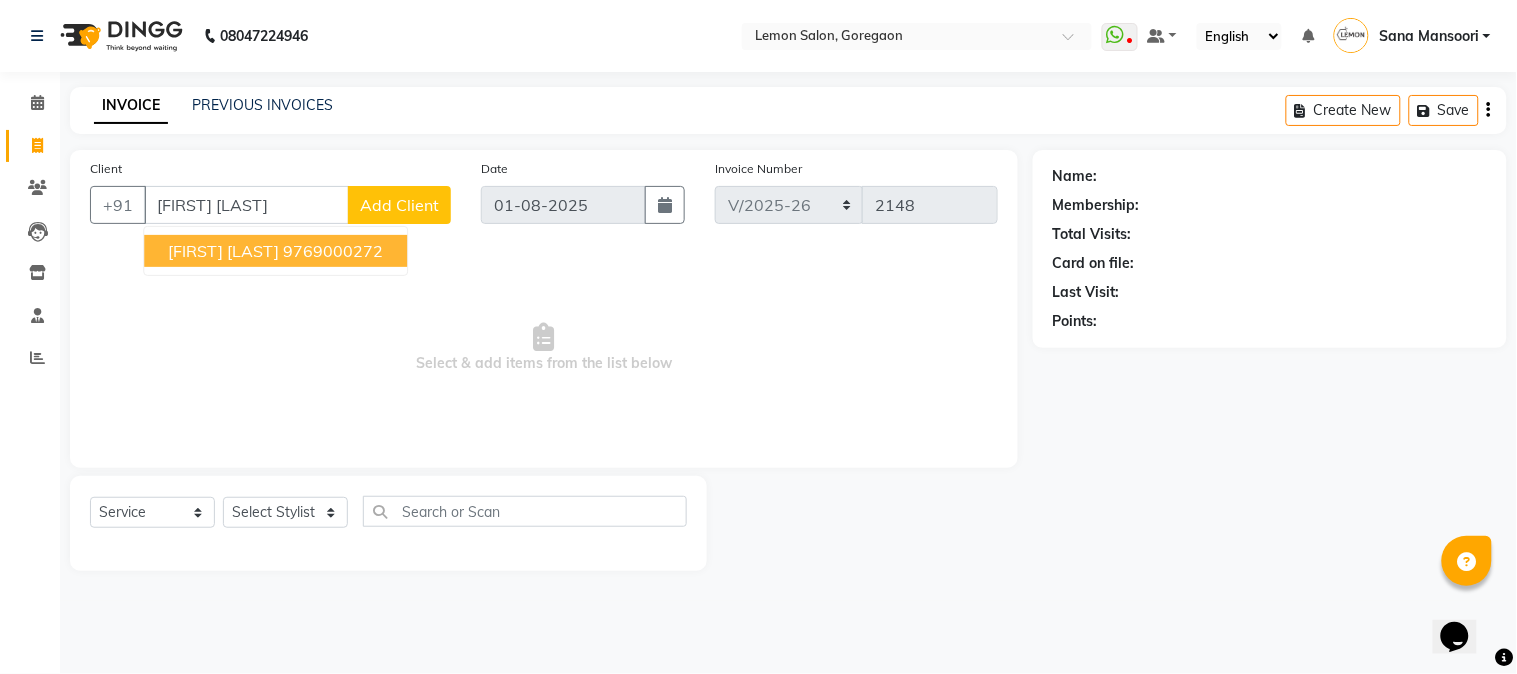 click on "[FIRST] [LAST]" at bounding box center [223, 251] 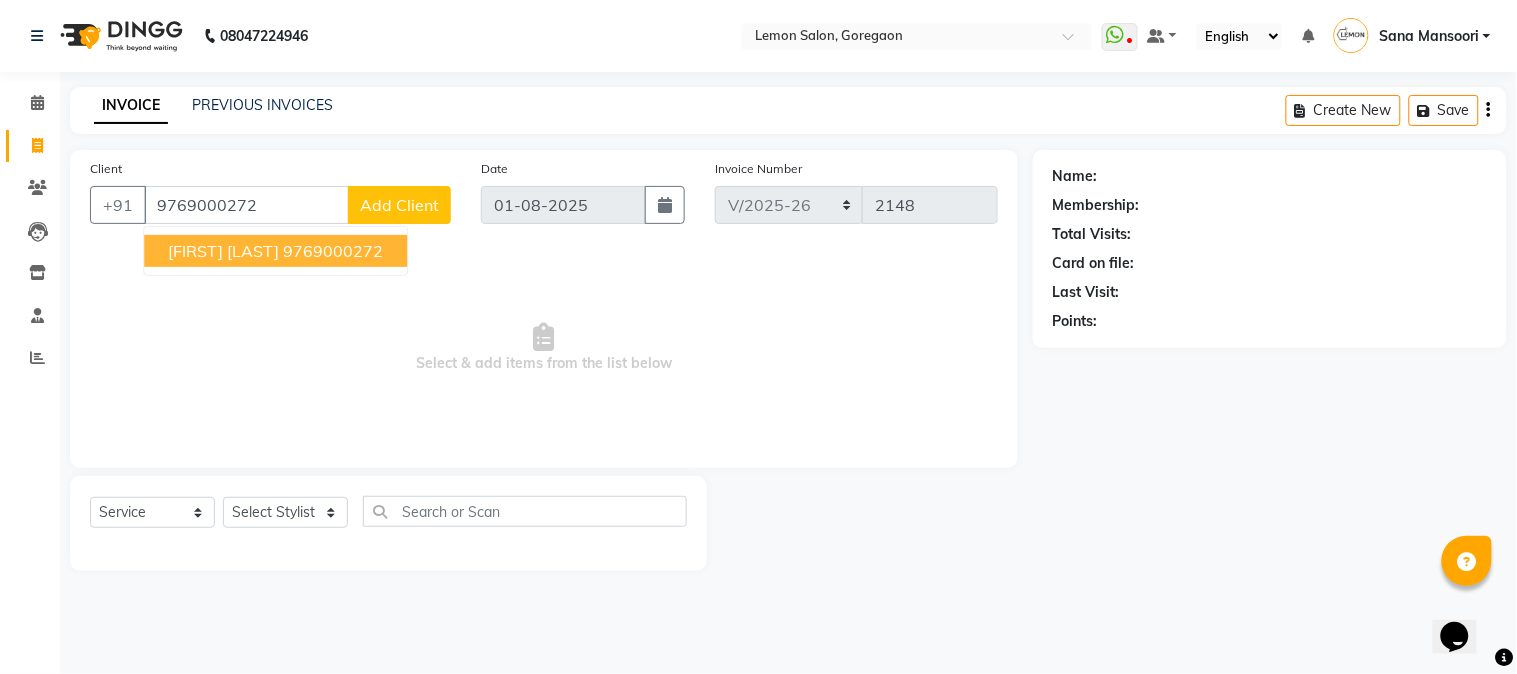 type on "9769000272" 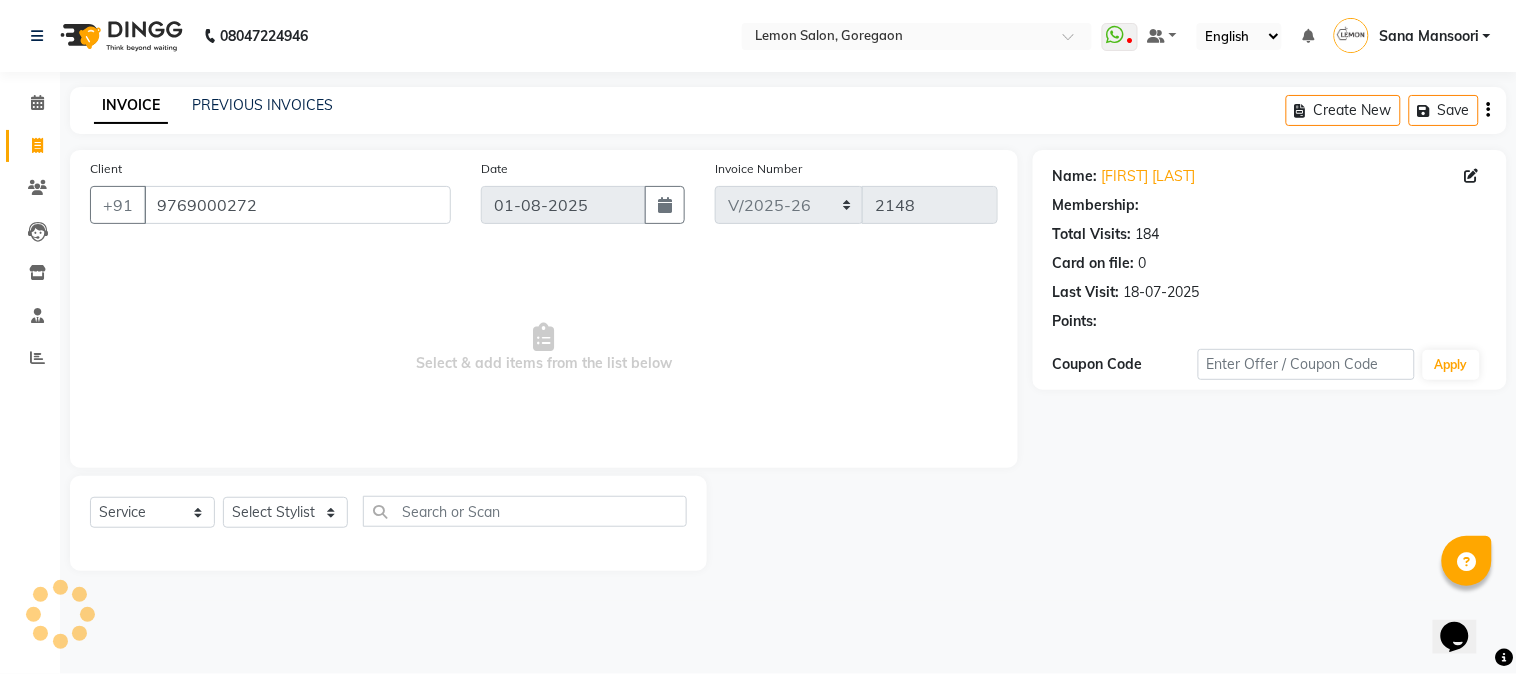 select on "1: Object" 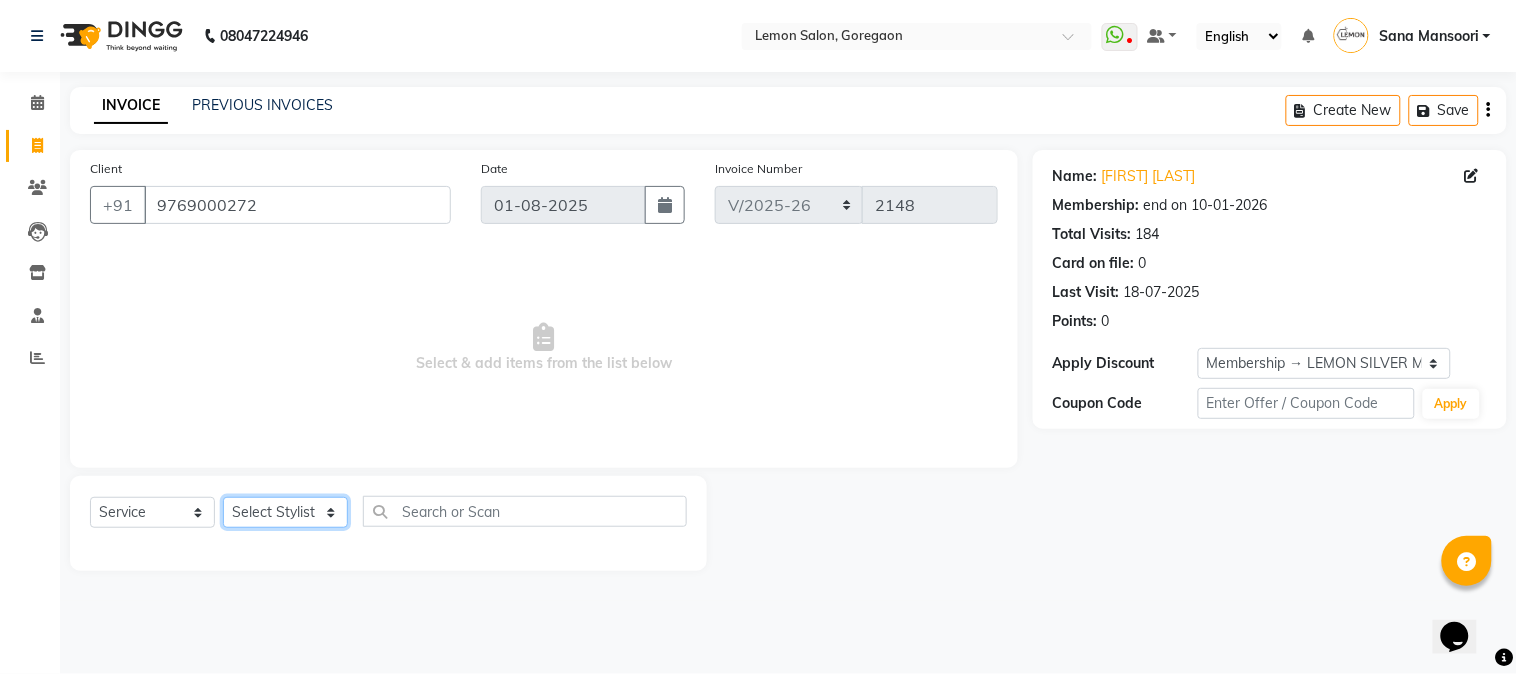 click on "Select Stylist Abhay  Akansha Sadafule Asma Dshpande Datta Kawar DC Furkan Mansoori kavita Kelatkar  Manisha Mohammed Mohsin  Mohammed Nawab  Mukaddar Shaikh Sana Mansoori Sandhya Tabrez Shah  Urmila Pol" 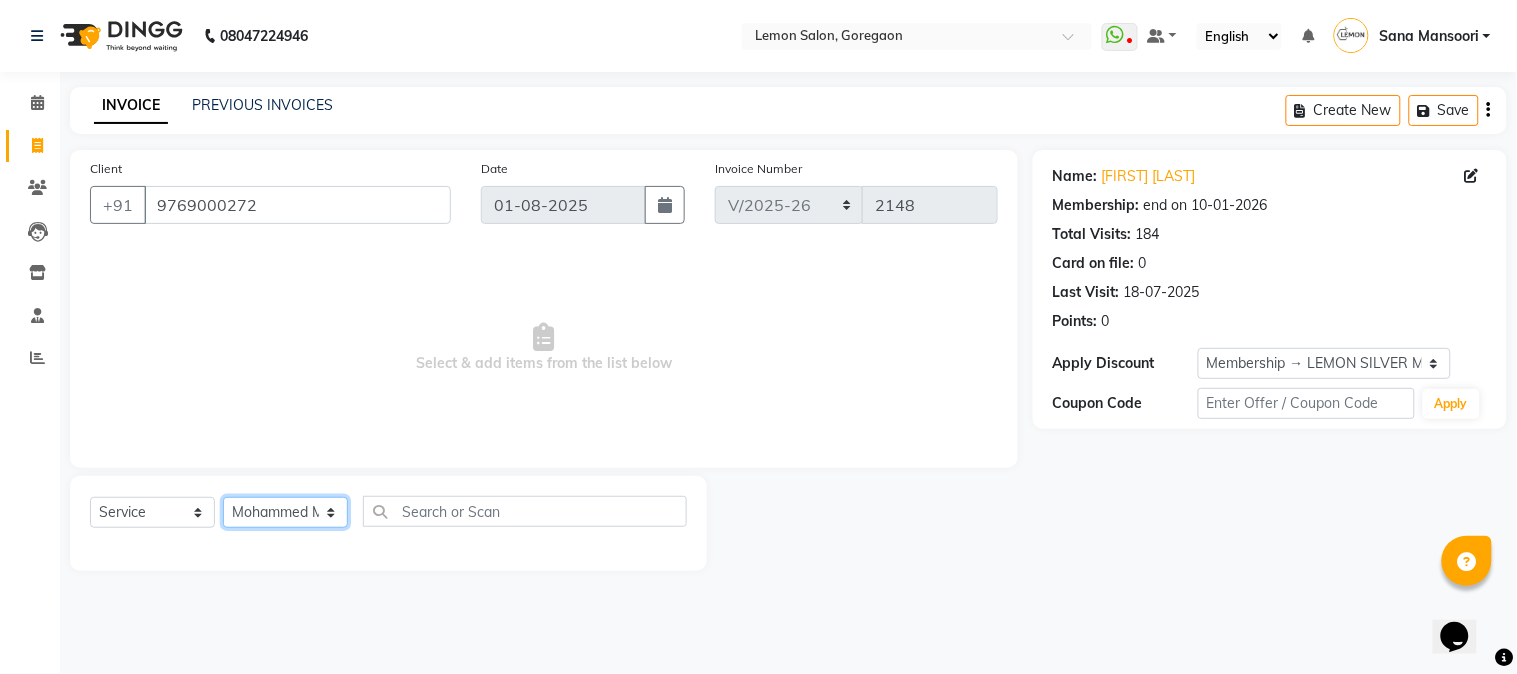 click on "Select Stylist Abhay  Akansha Sadafule Asma Dshpande Datta Kawar DC Furkan Mansoori kavita Kelatkar  Manisha Mohammed Mohsin  Mohammed Nawab  Mukaddar Shaikh Sana Mansoori Sandhya Tabrez Shah  Urmila Pol" 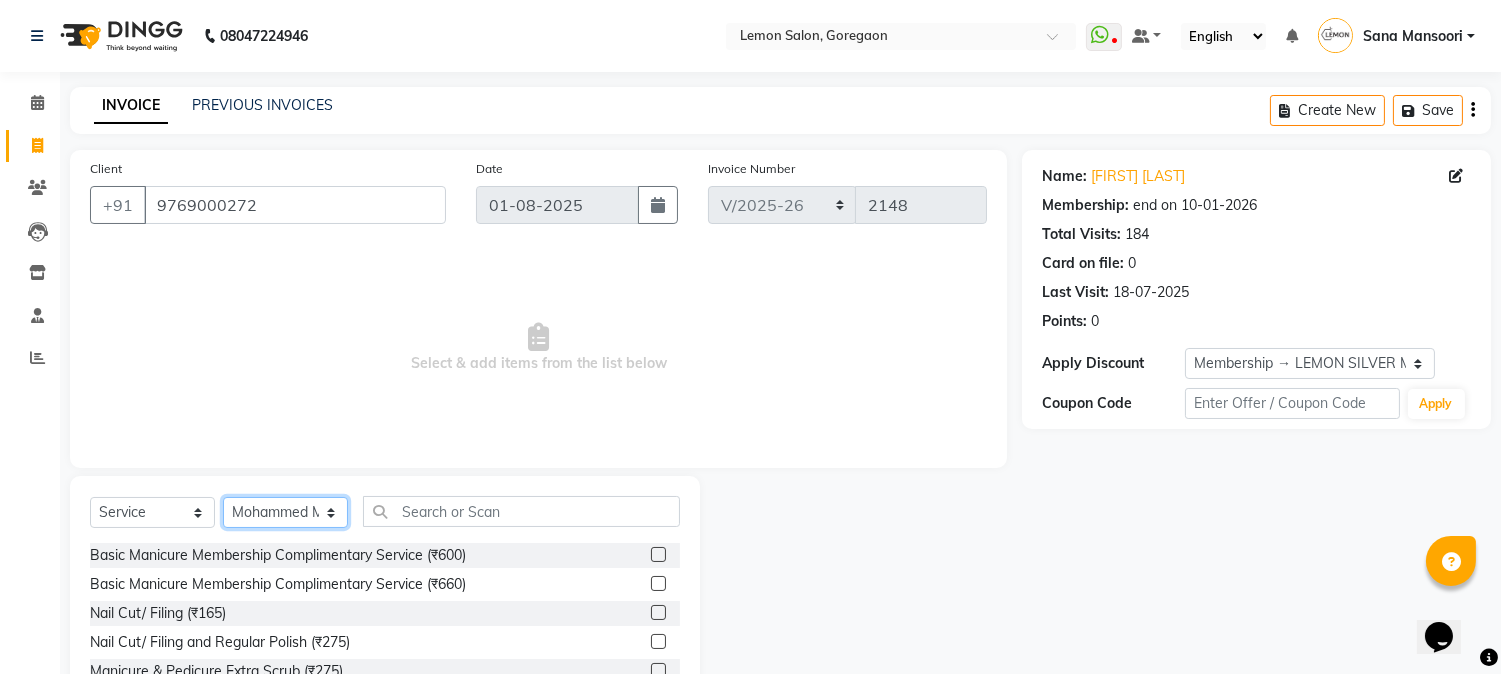 click on "Select Stylist Abhay  Akansha Sadafule Asma Dshpande Datta Kawar DC Furkan Mansoori kavita Kelatkar  Manisha Mohammed Mohsin  Mohammed Nawab  Mukaddar Shaikh Sana Mansoori Sandhya Tabrez Shah  Urmila Pol" 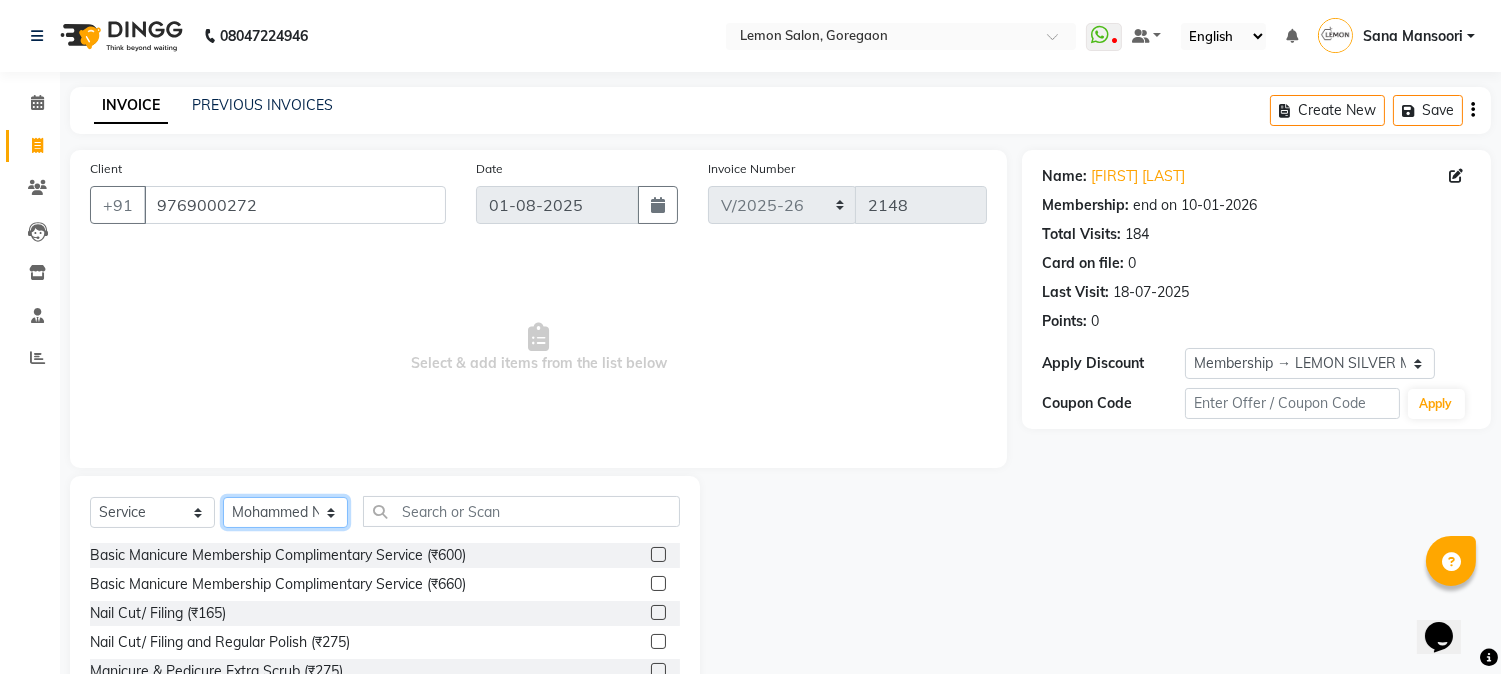 click on "Select Stylist Abhay  Akansha Sadafule Asma Dshpande Datta Kawar DC Furkan Mansoori kavita Kelatkar  Manisha Mohammed Mohsin  Mohammed Nawab  Mukaddar Shaikh Sana Mansoori Sandhya Tabrez Shah  Urmila Pol" 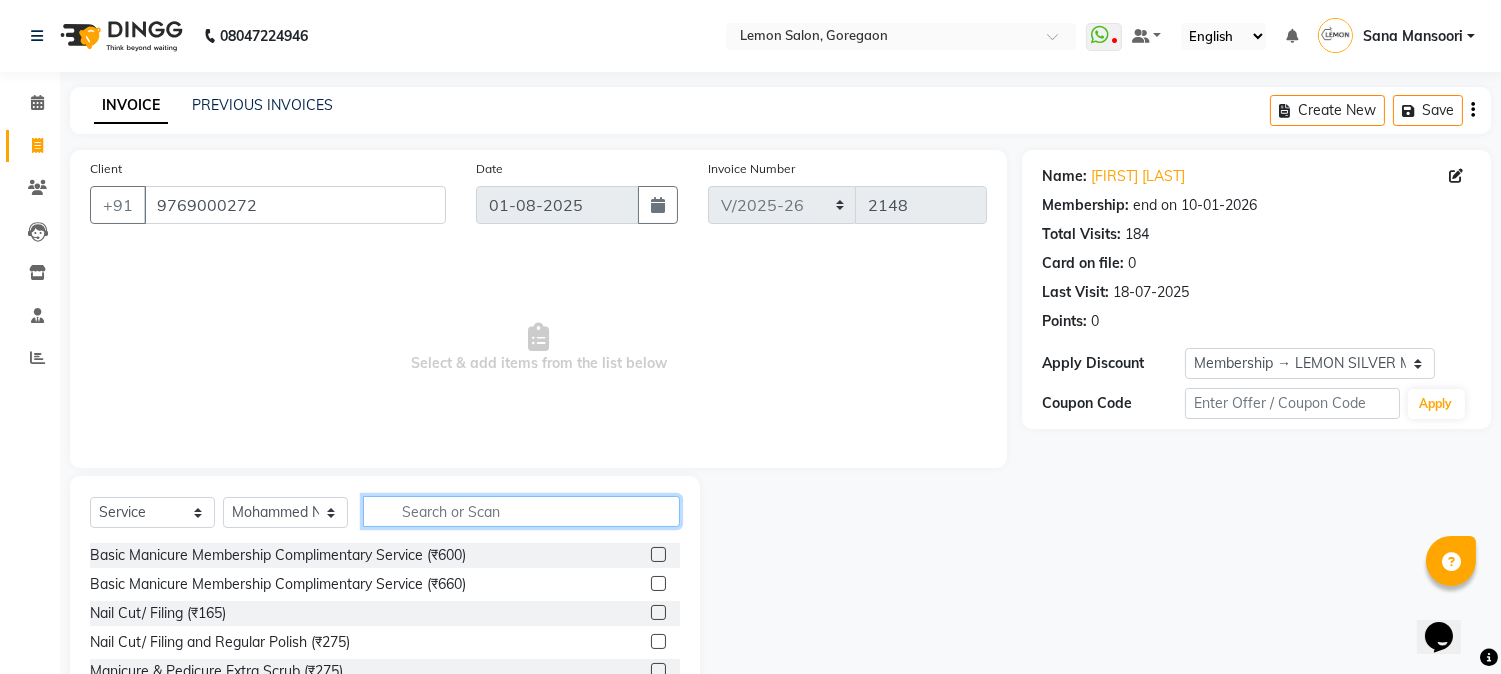 click 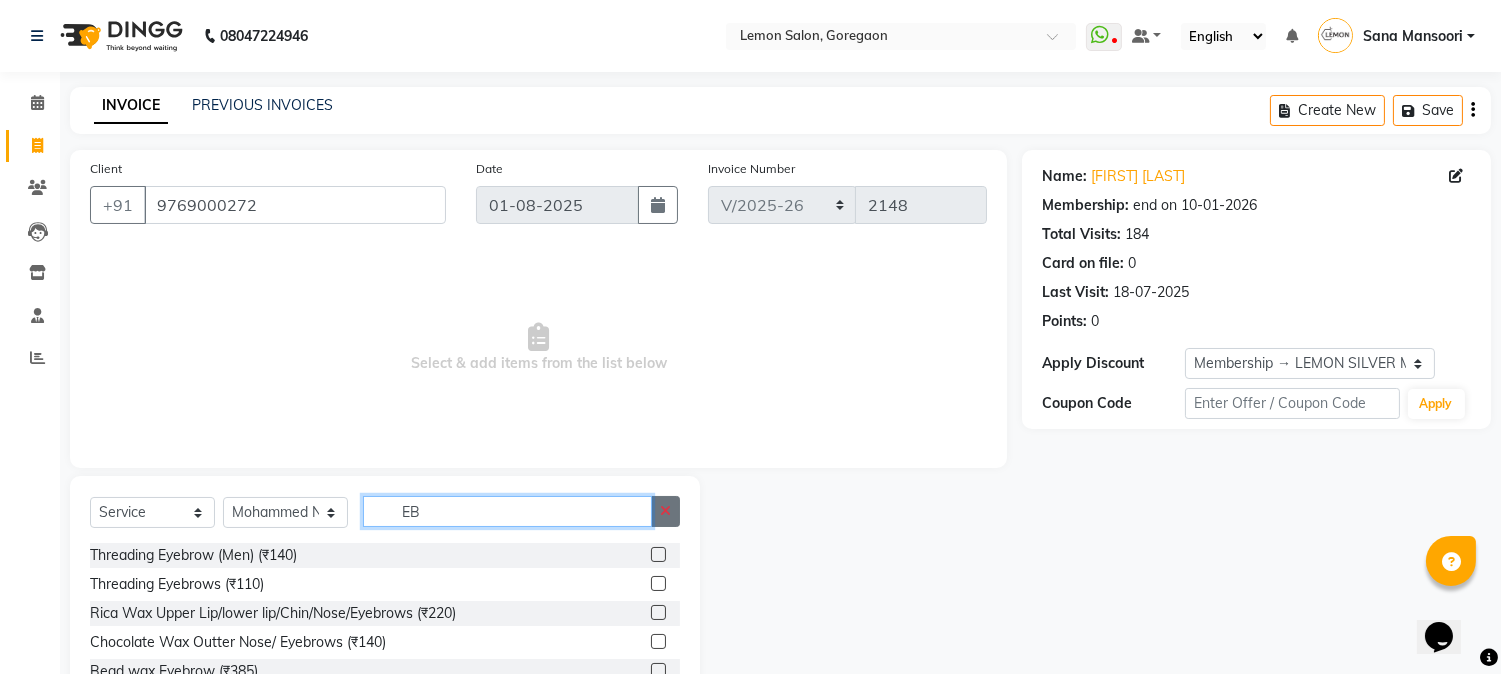 type on "EB" 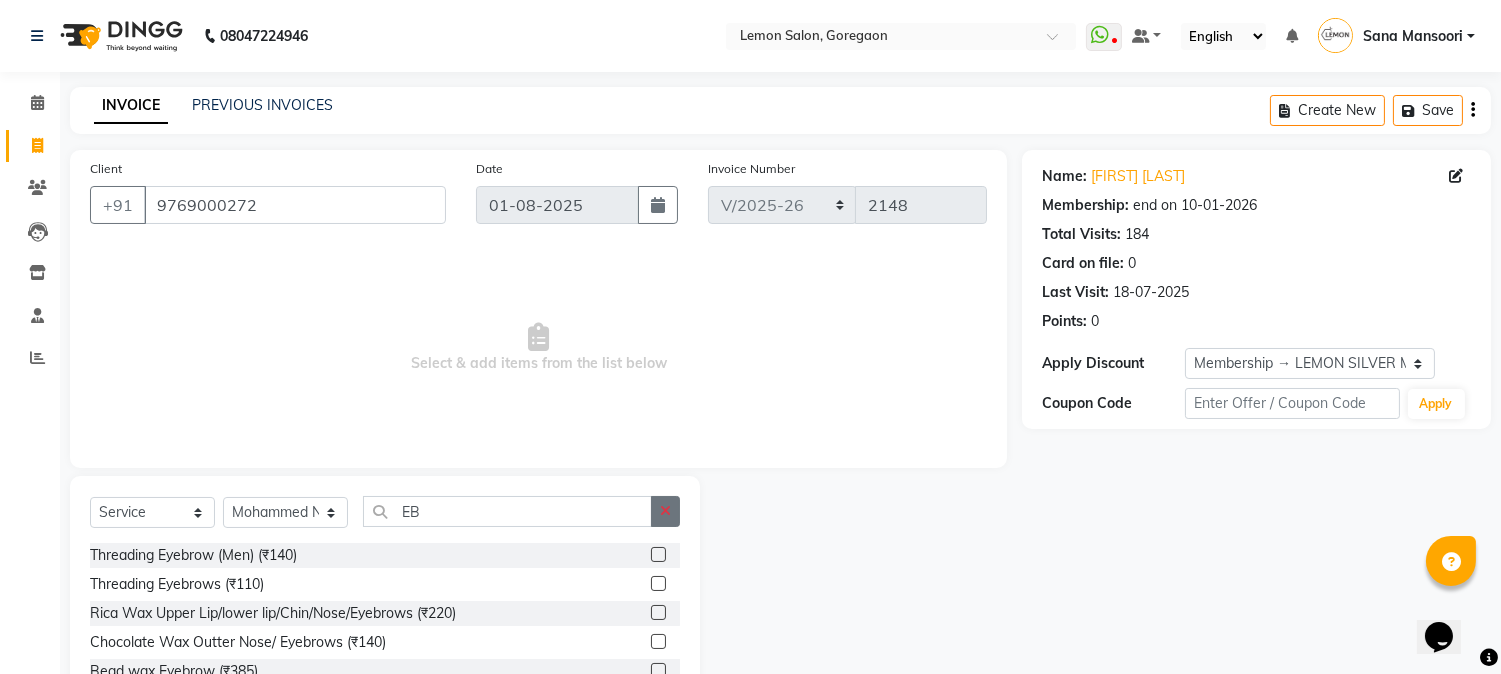 click 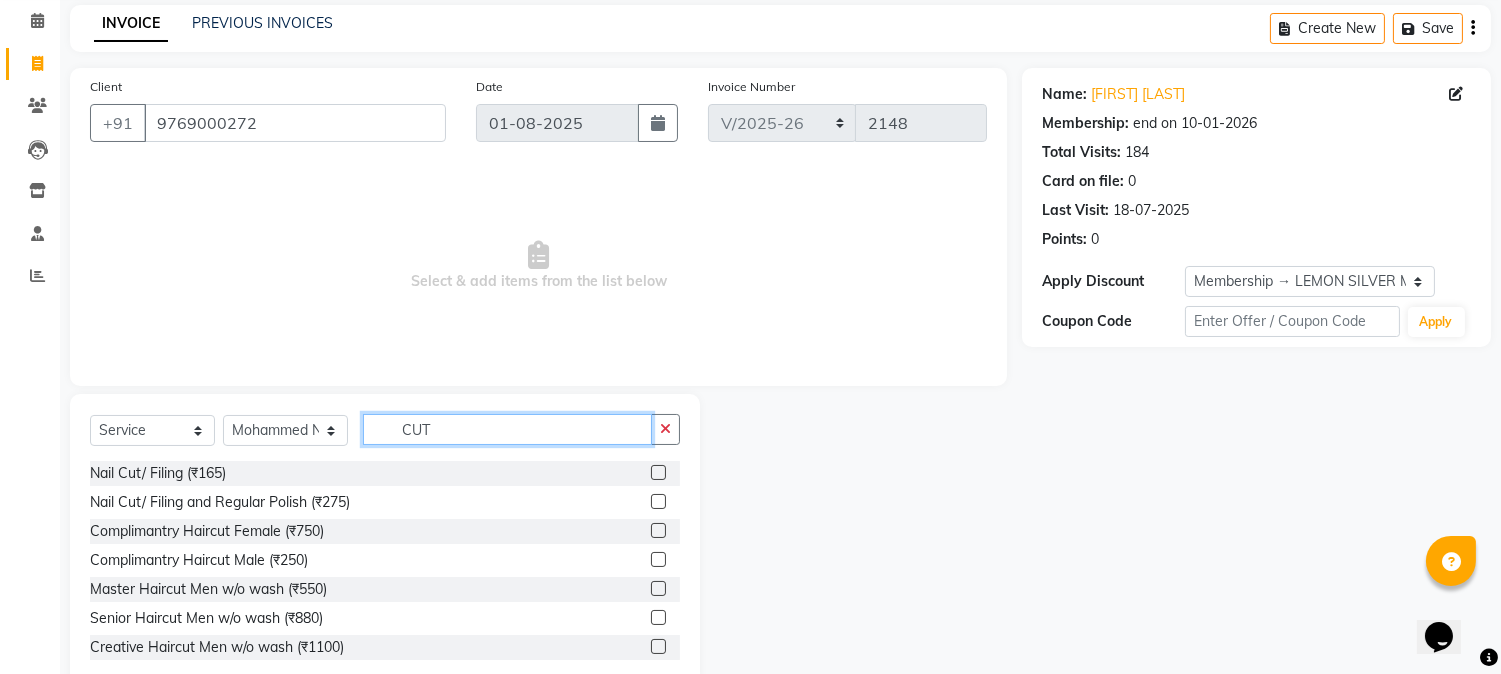 scroll, scrollTop: 126, scrollLeft: 0, axis: vertical 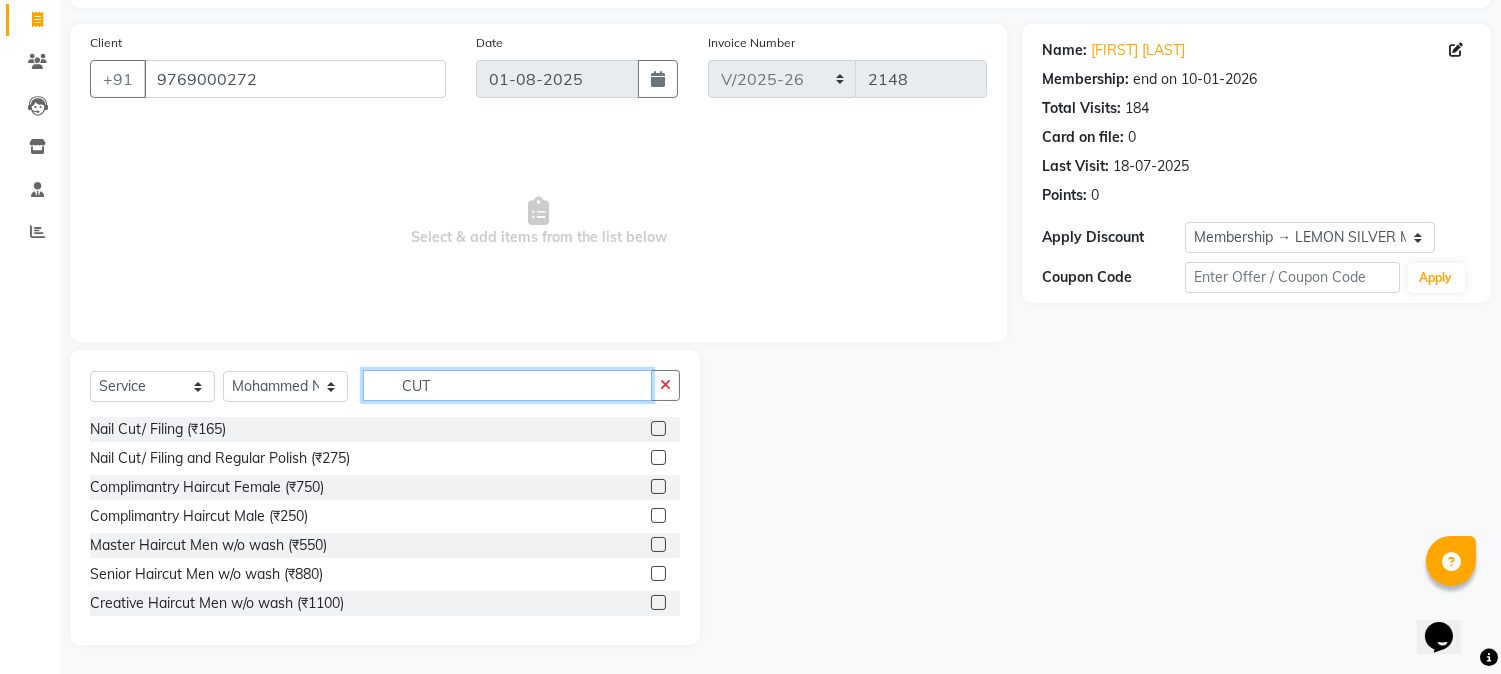 type on "CUT" 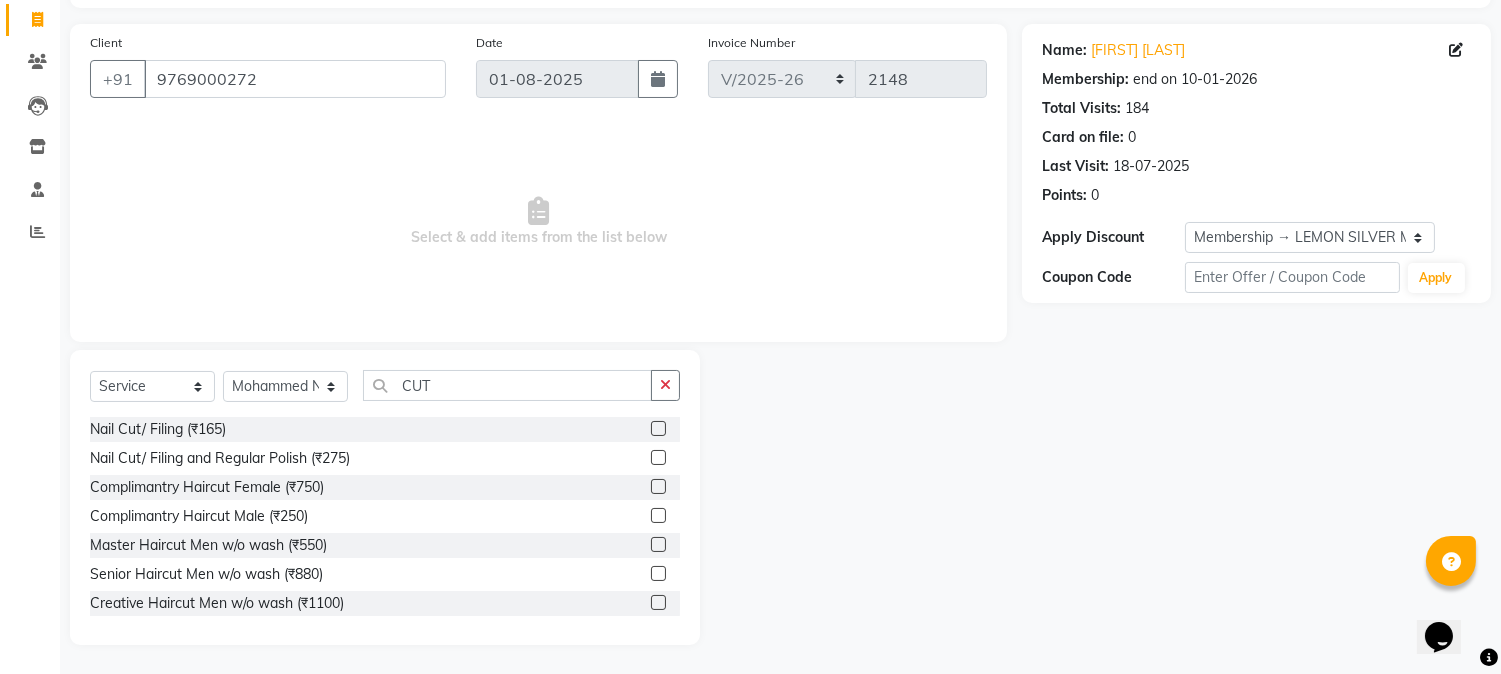 click 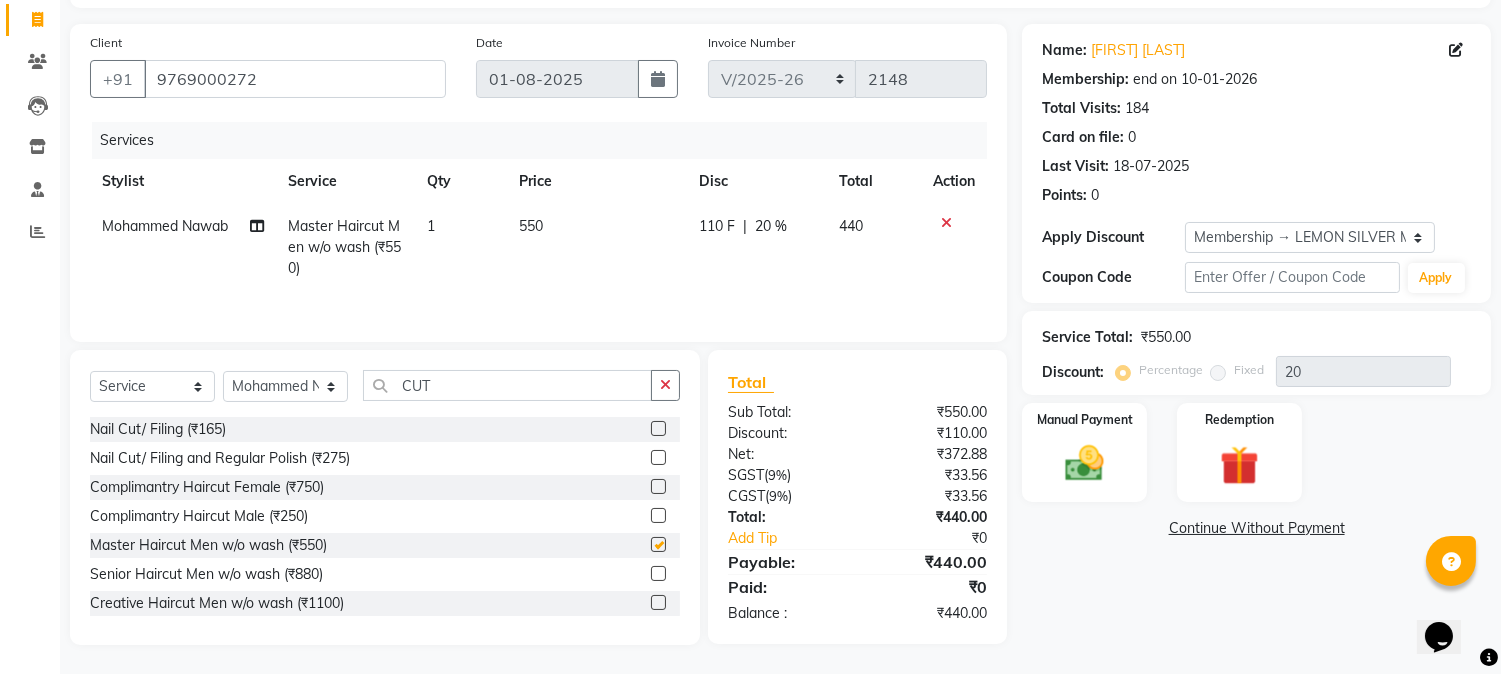 checkbox on "false" 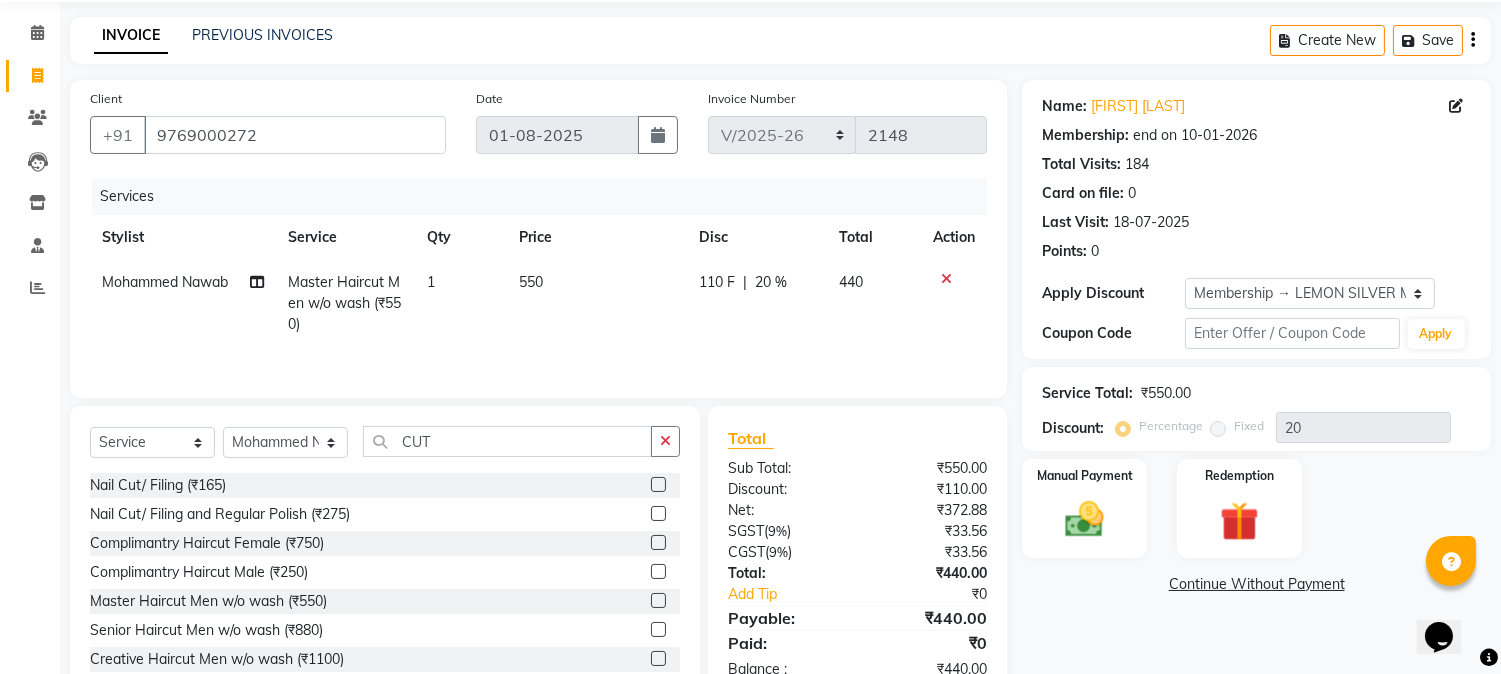 scroll, scrollTop: 128, scrollLeft: 0, axis: vertical 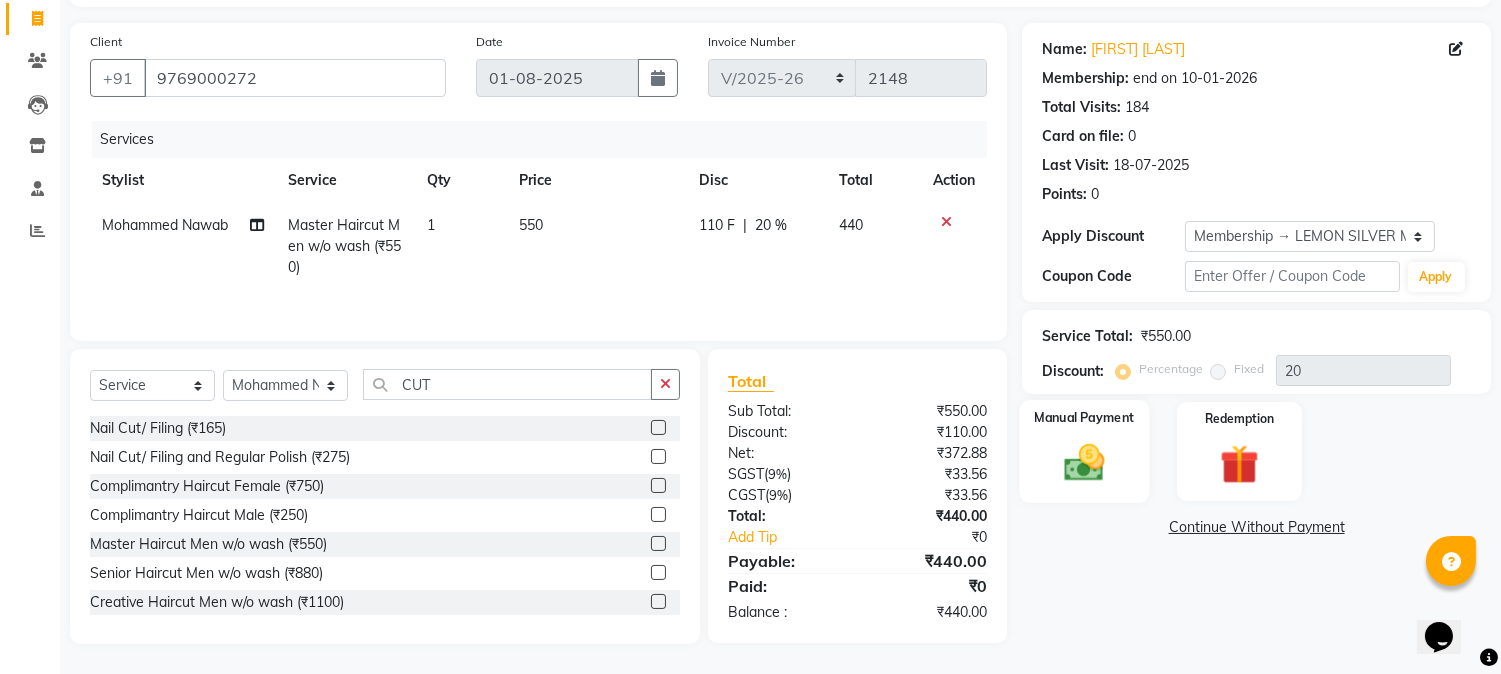 click on "Manual Payment" 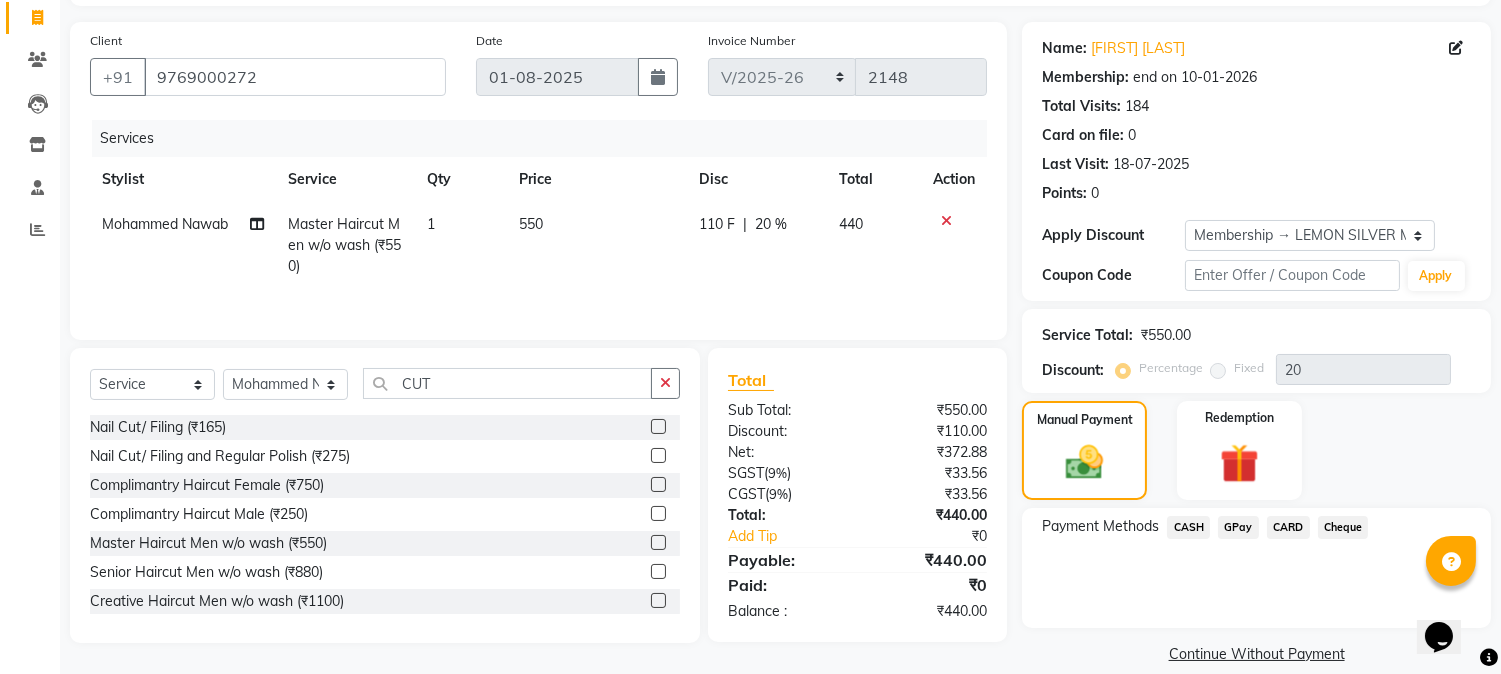 click on "GPay" 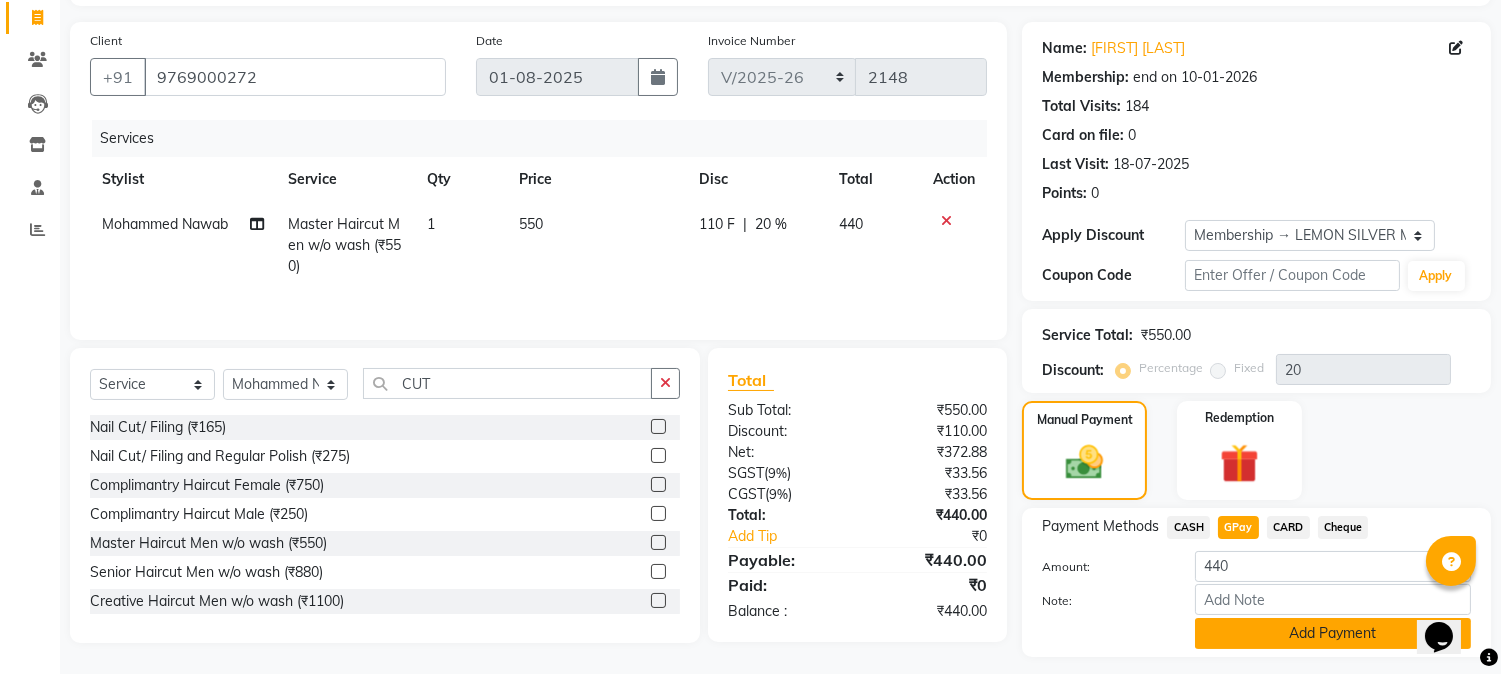 click on "Add Payment" 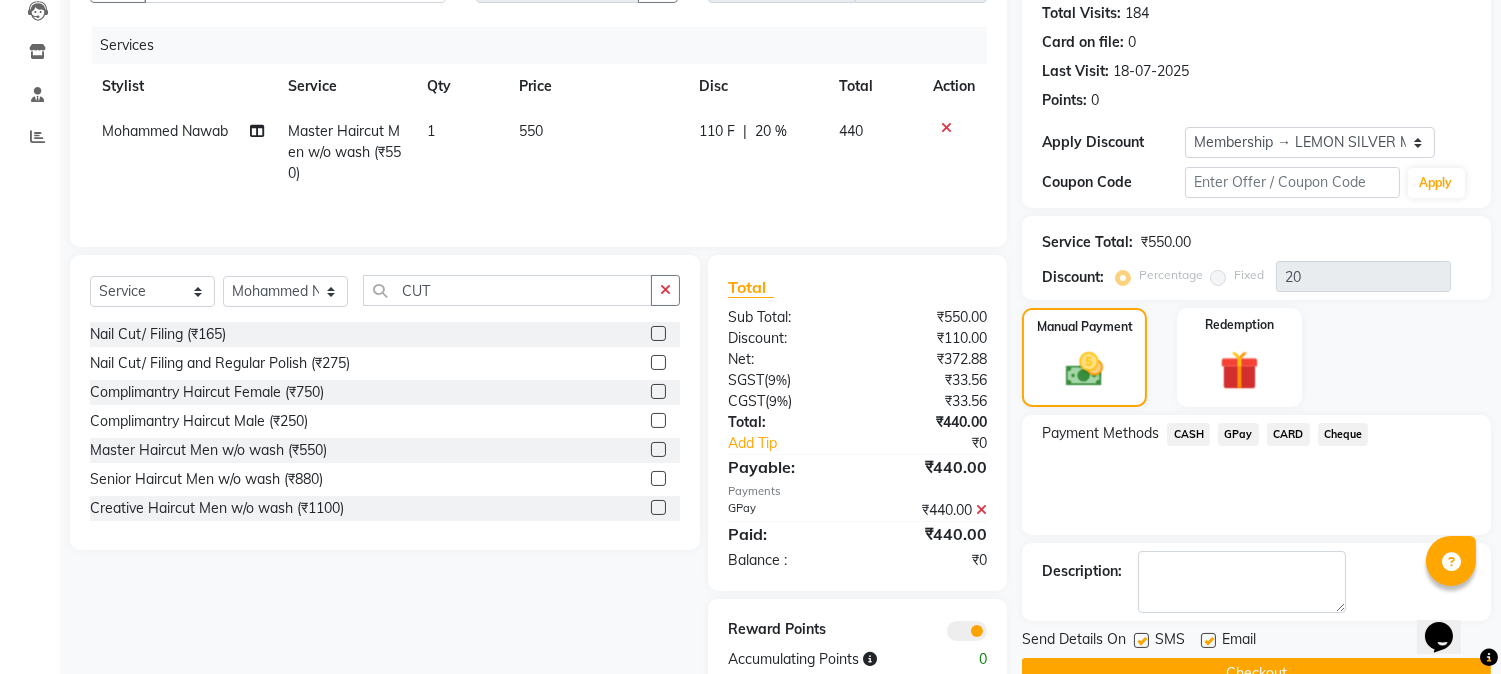 scroll, scrollTop: 268, scrollLeft: 0, axis: vertical 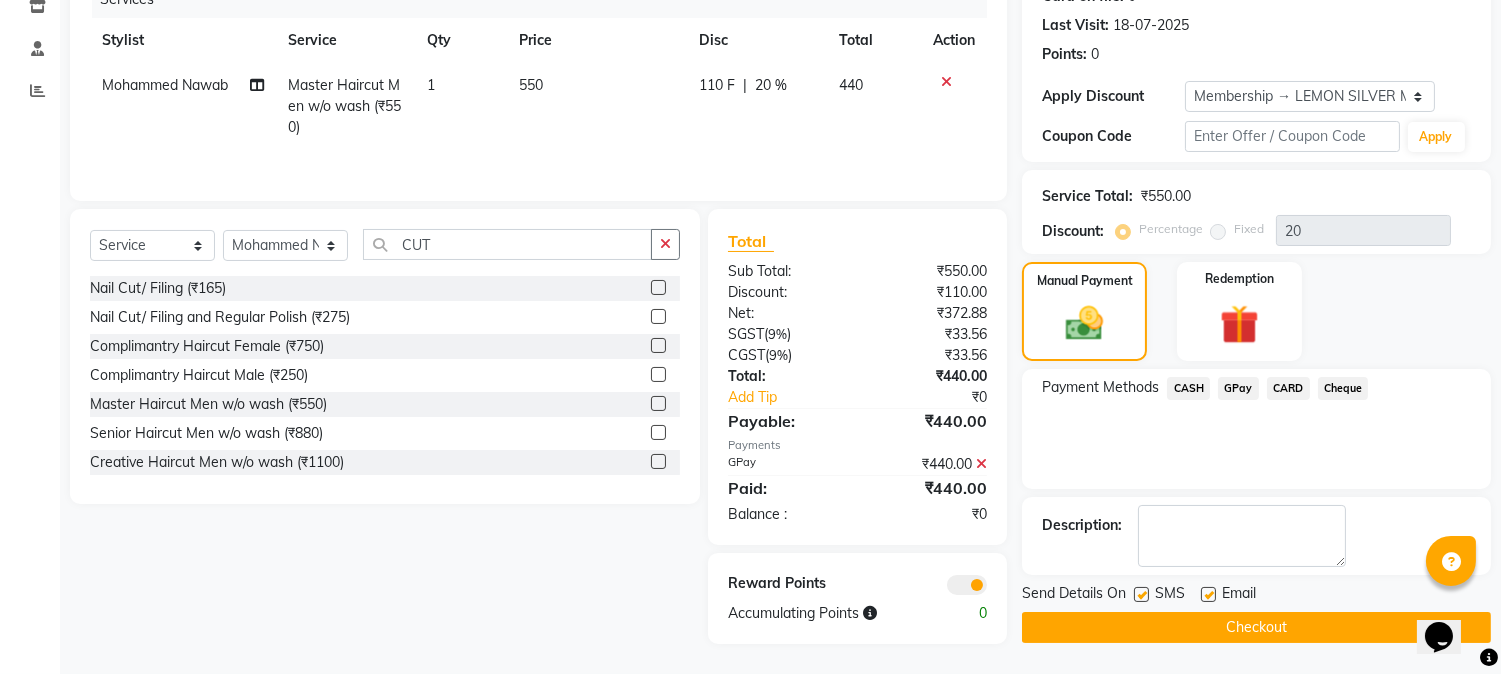 click 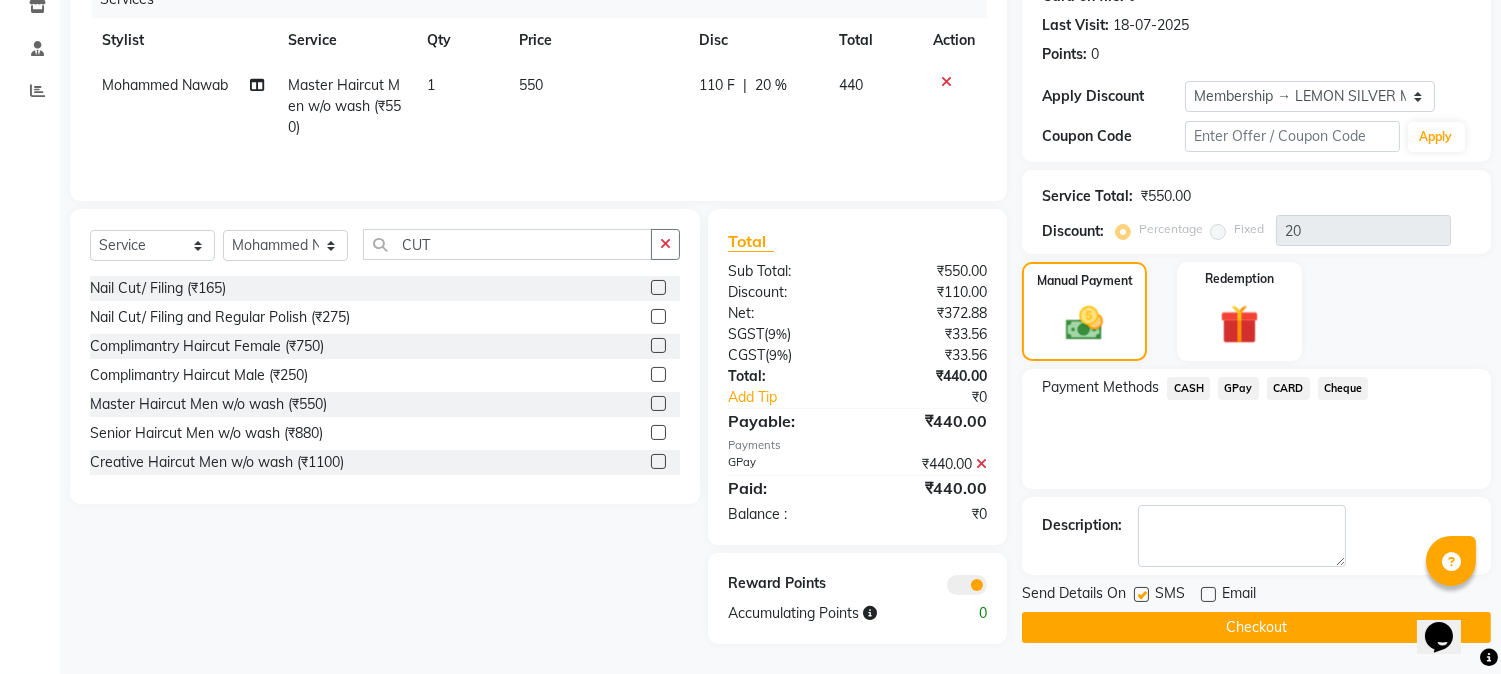 click 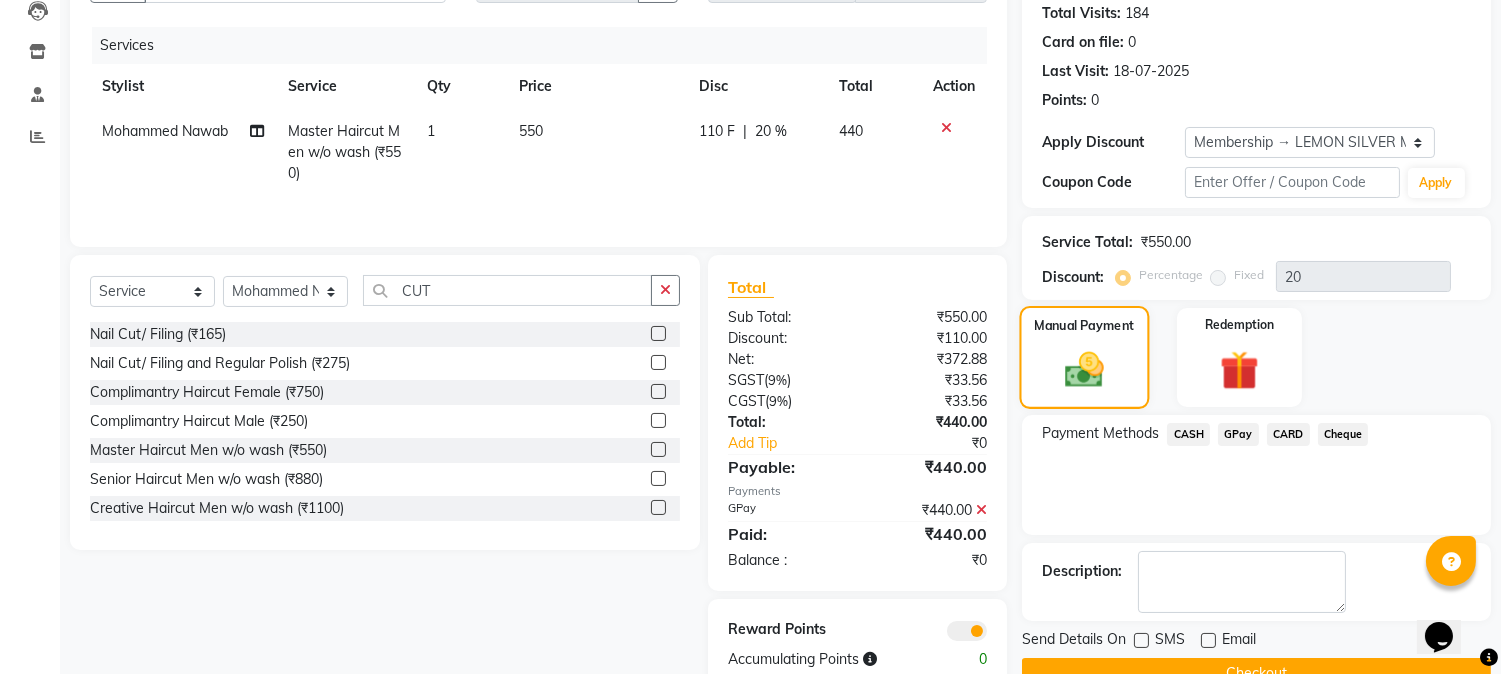 scroll, scrollTop: 268, scrollLeft: 0, axis: vertical 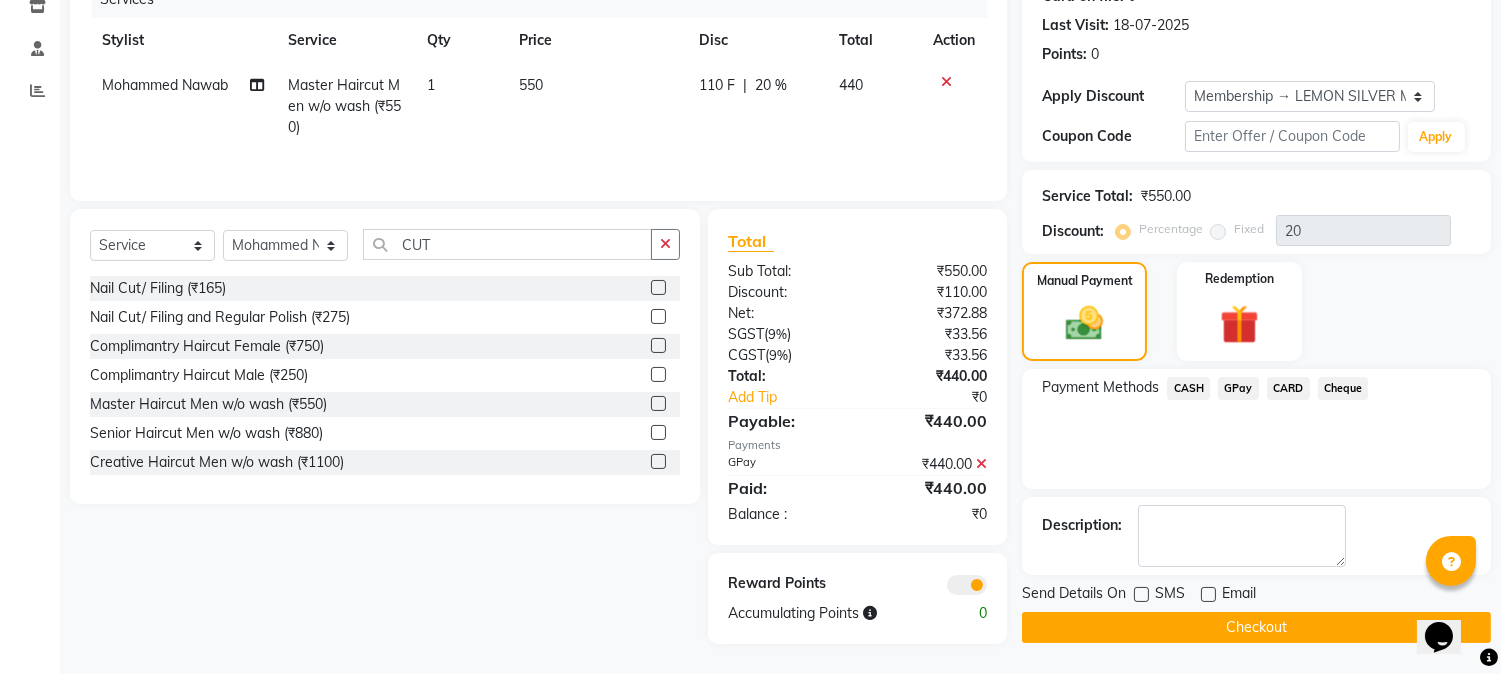 click on "Checkout" 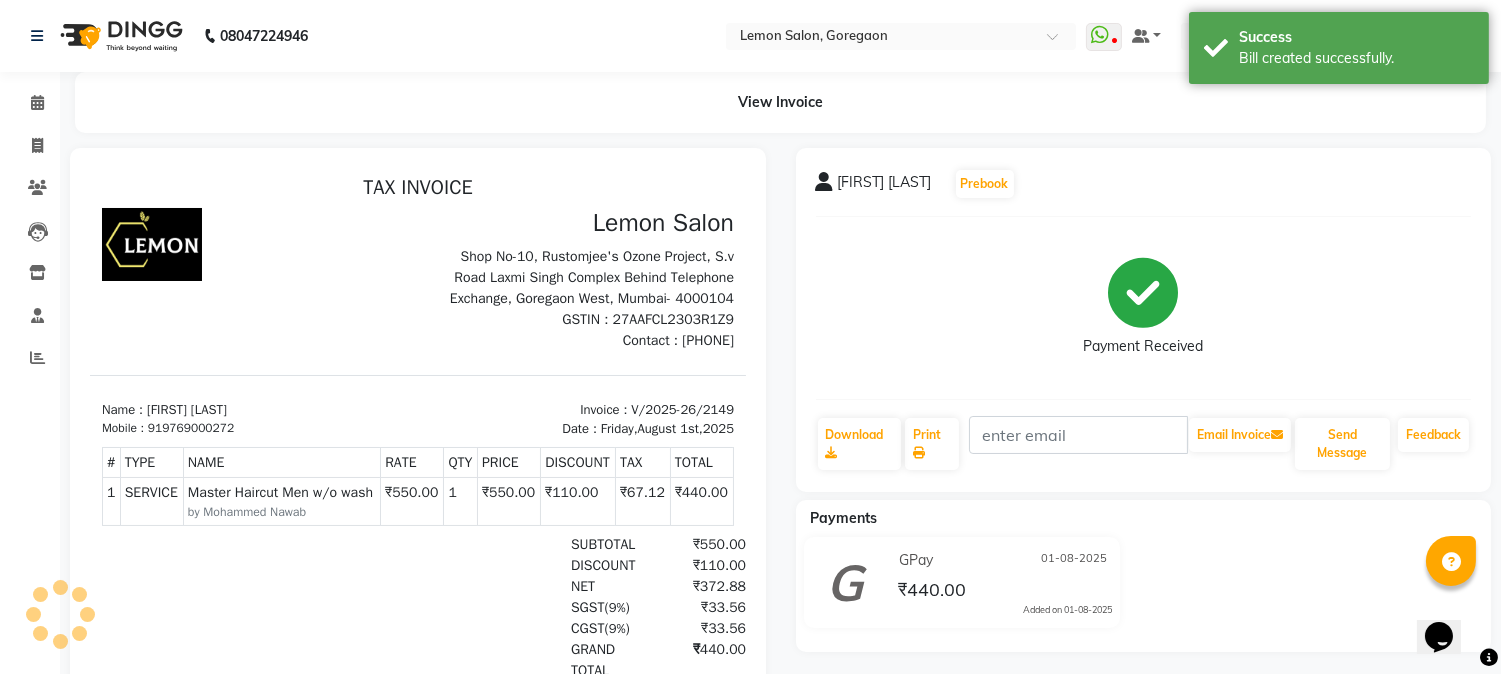 scroll, scrollTop: 0, scrollLeft: 0, axis: both 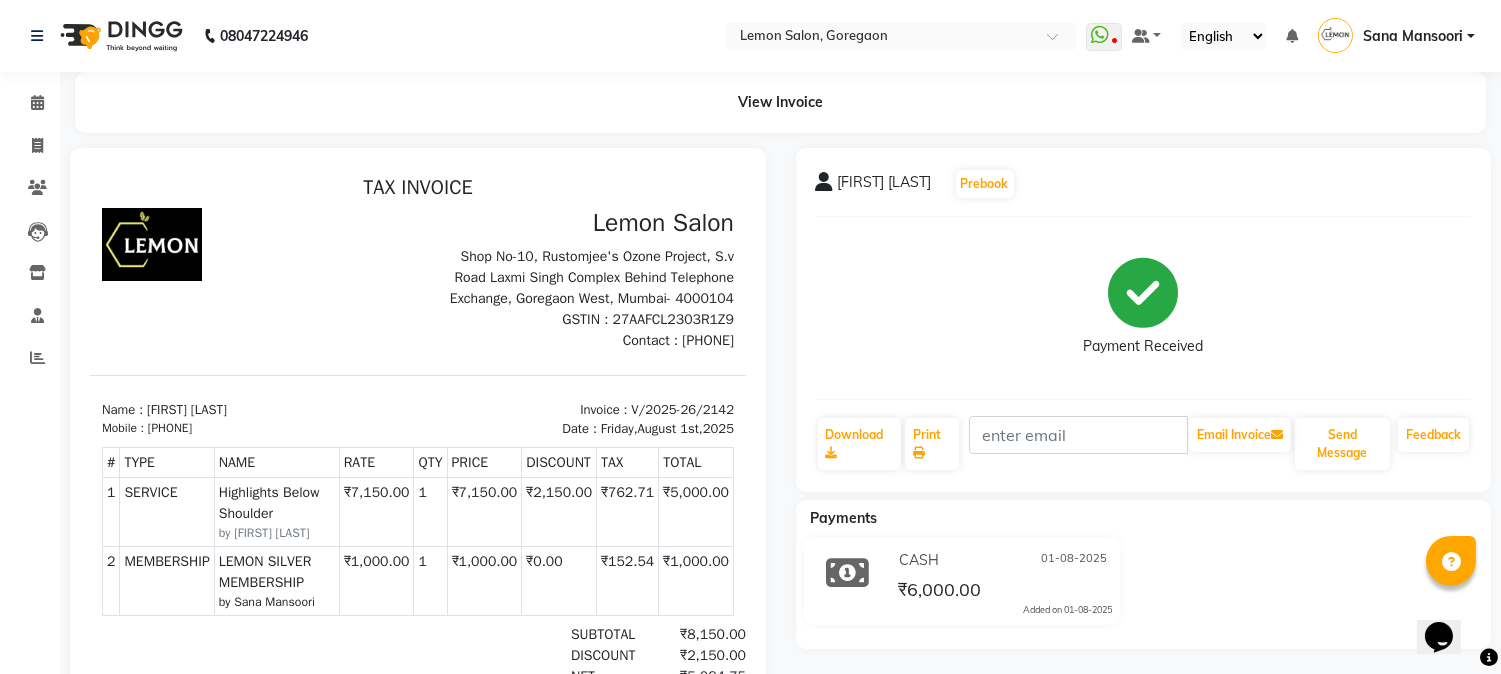 drag, startPoint x: 525, startPoint y: 416, endPoint x: 796, endPoint y: 416, distance: 271 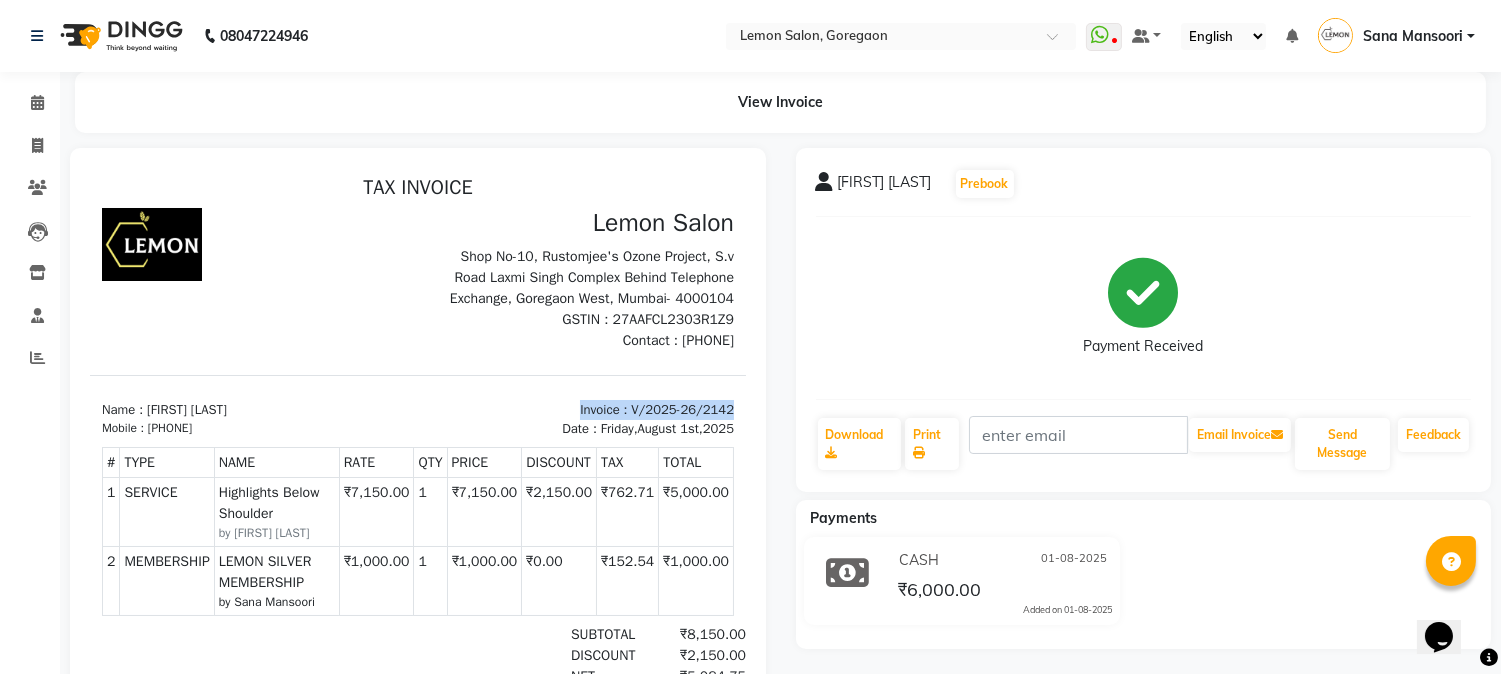 drag, startPoint x: 528, startPoint y: 399, endPoint x: 727, endPoint y: 405, distance: 199.09044 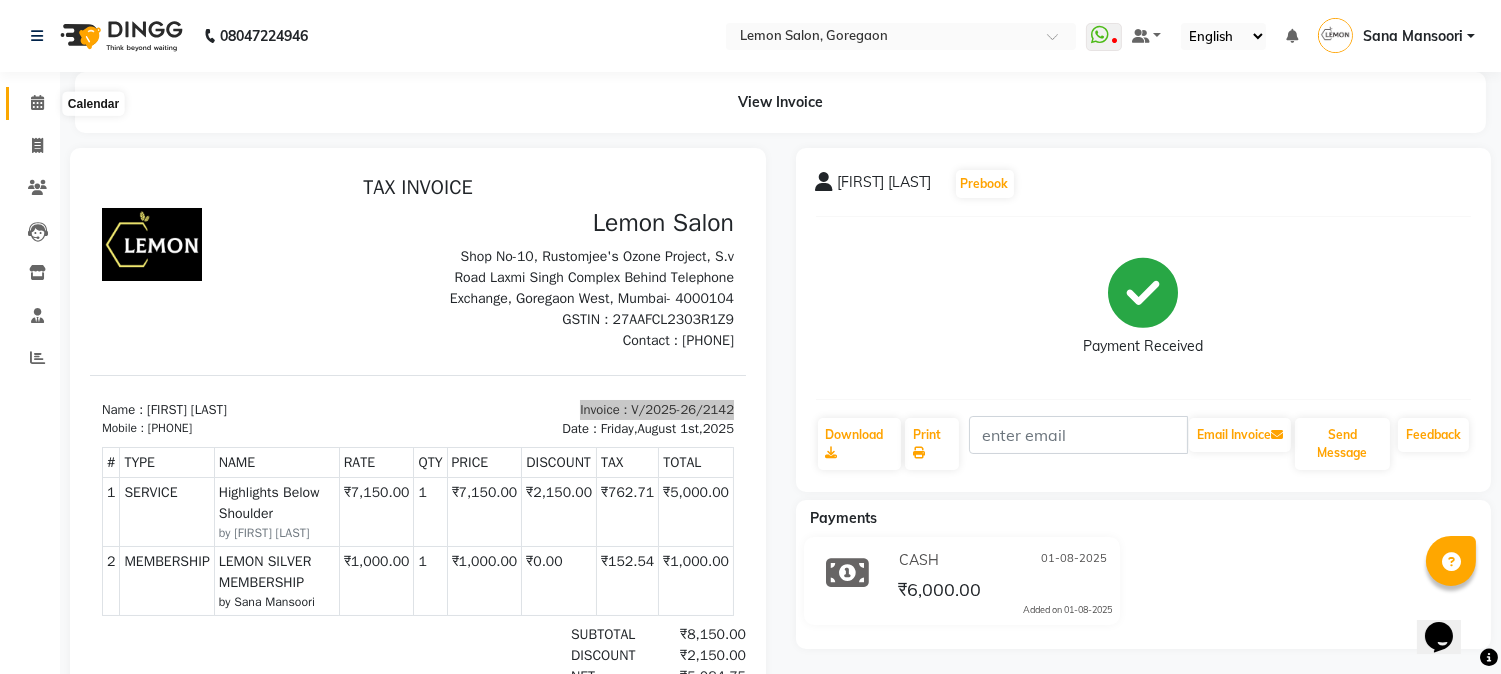 click 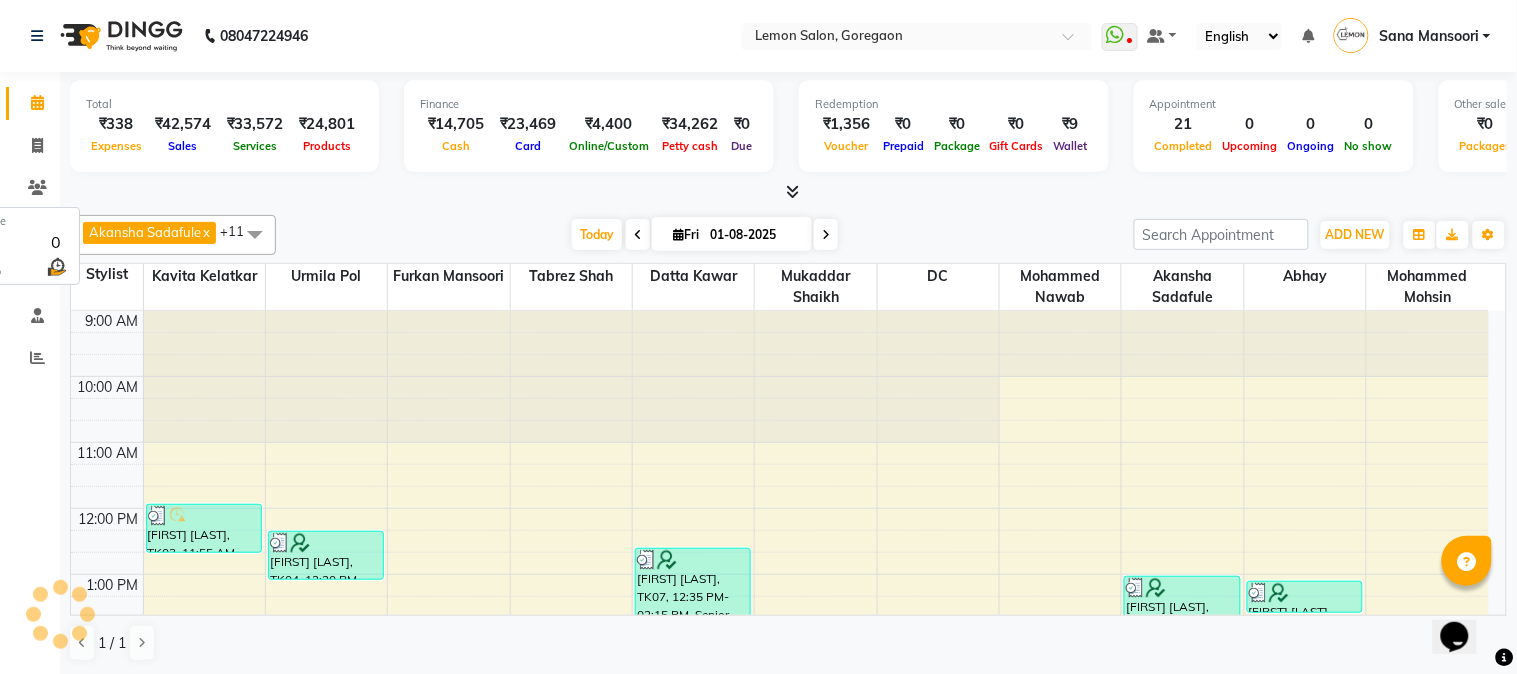 scroll, scrollTop: 0, scrollLeft: 0, axis: both 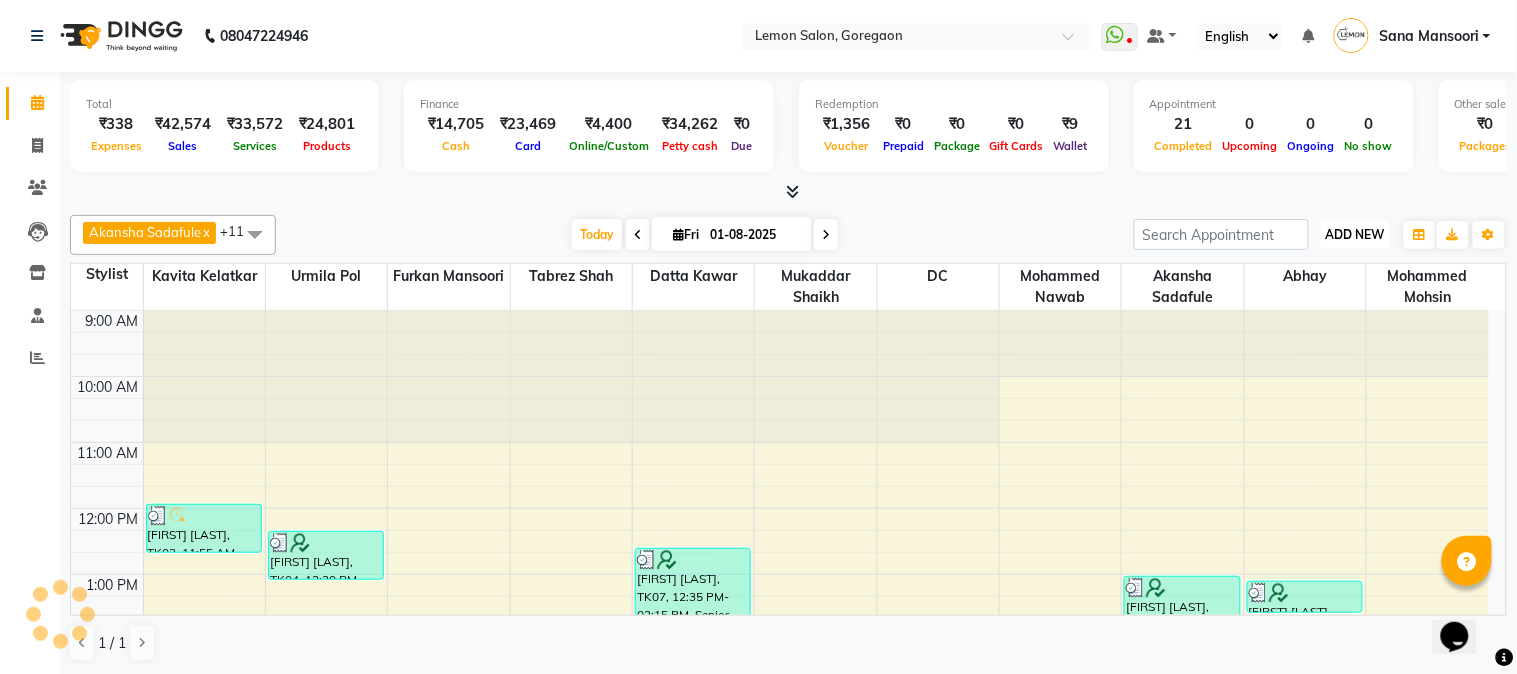 click on "ADD NEW" at bounding box center (1355, 234) 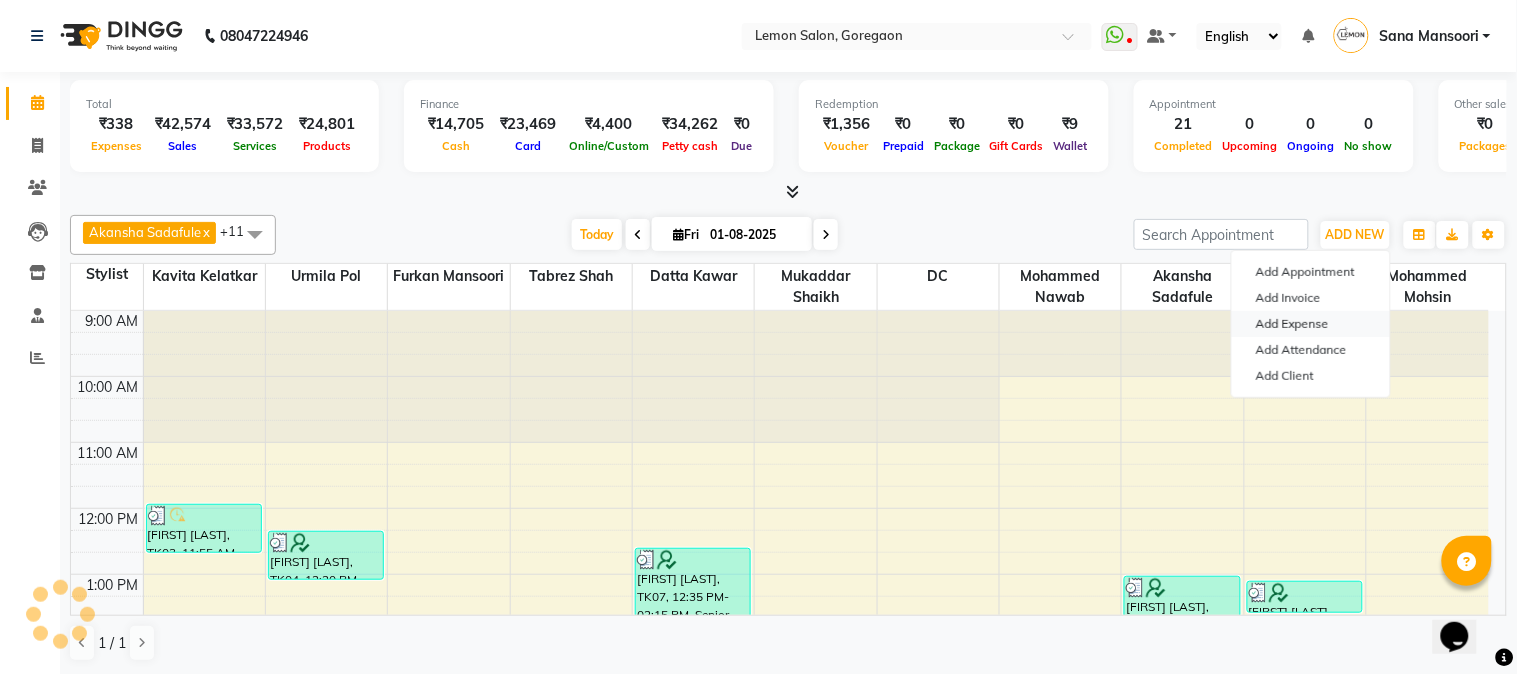 click on "Add Expense" at bounding box center (1311, 324) 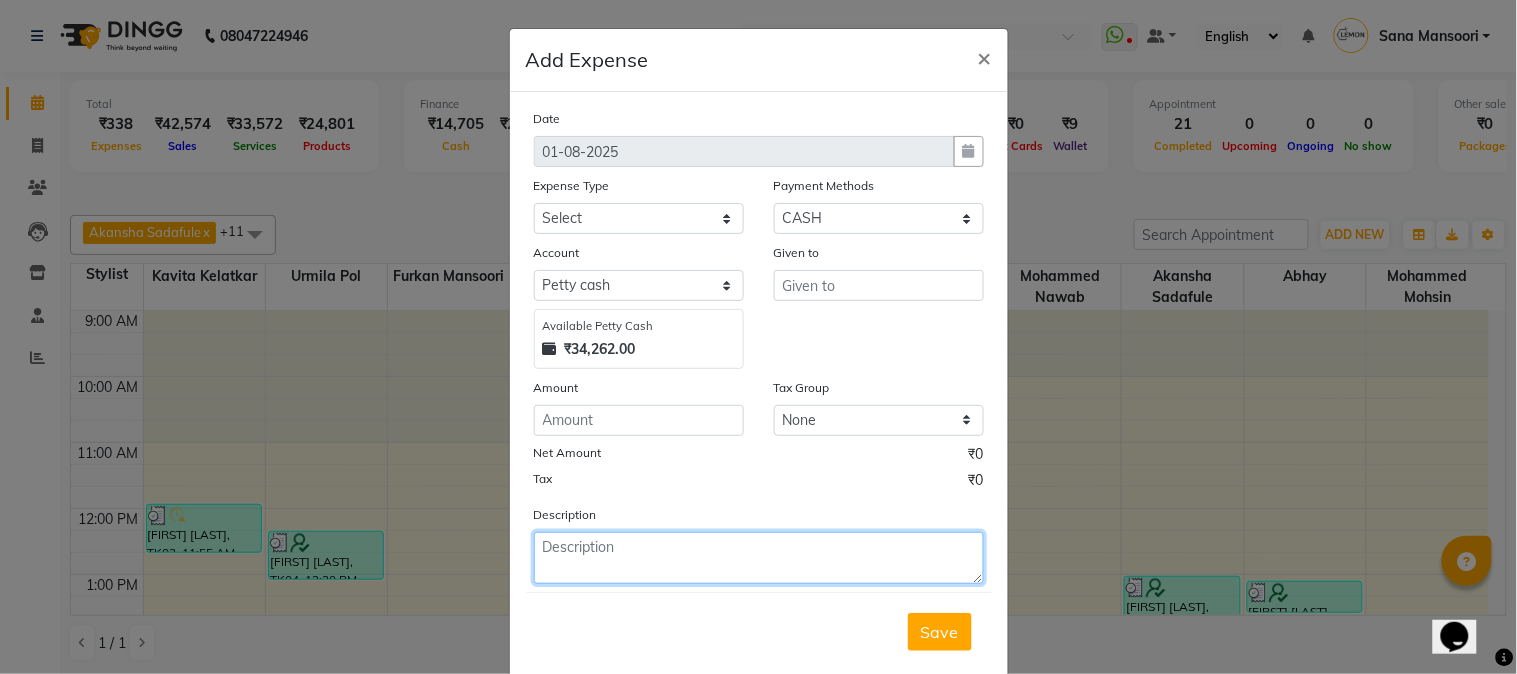 paste on "Invoice : V/2025-26/2142" 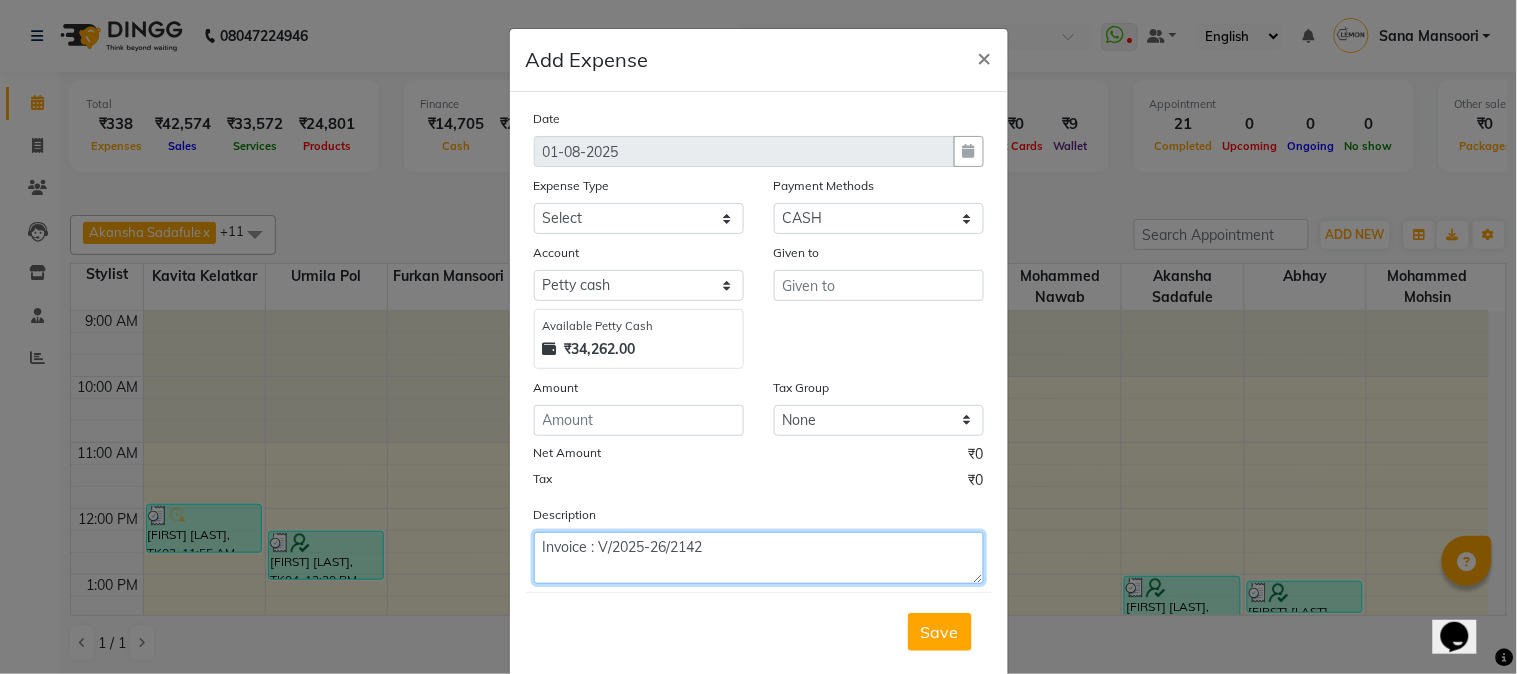 type on "Invoice : V/2025-26/2142" 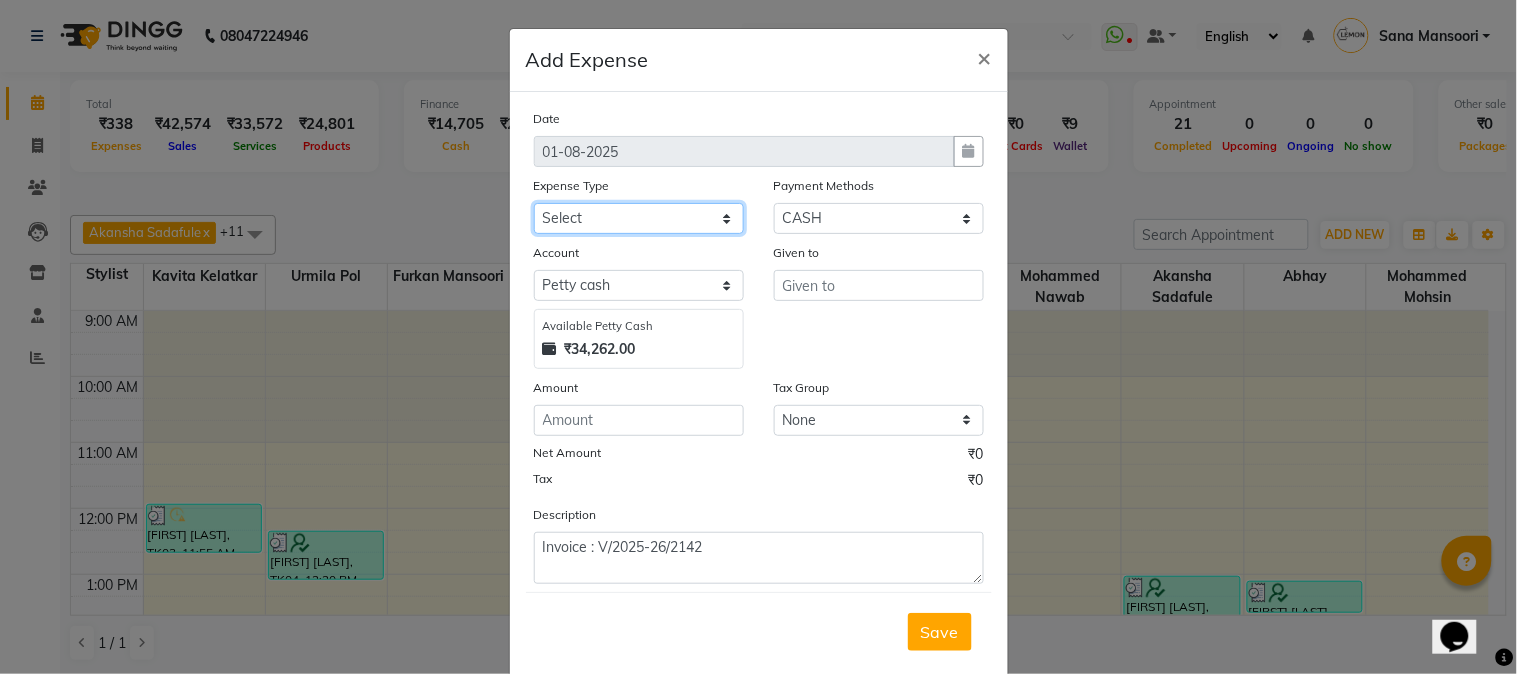 click on "Select Advance Cash transfer to hub Laundry Loan Membership Milk Miscellaneous MONTHLY GROCERY Prepaid Product Tip" 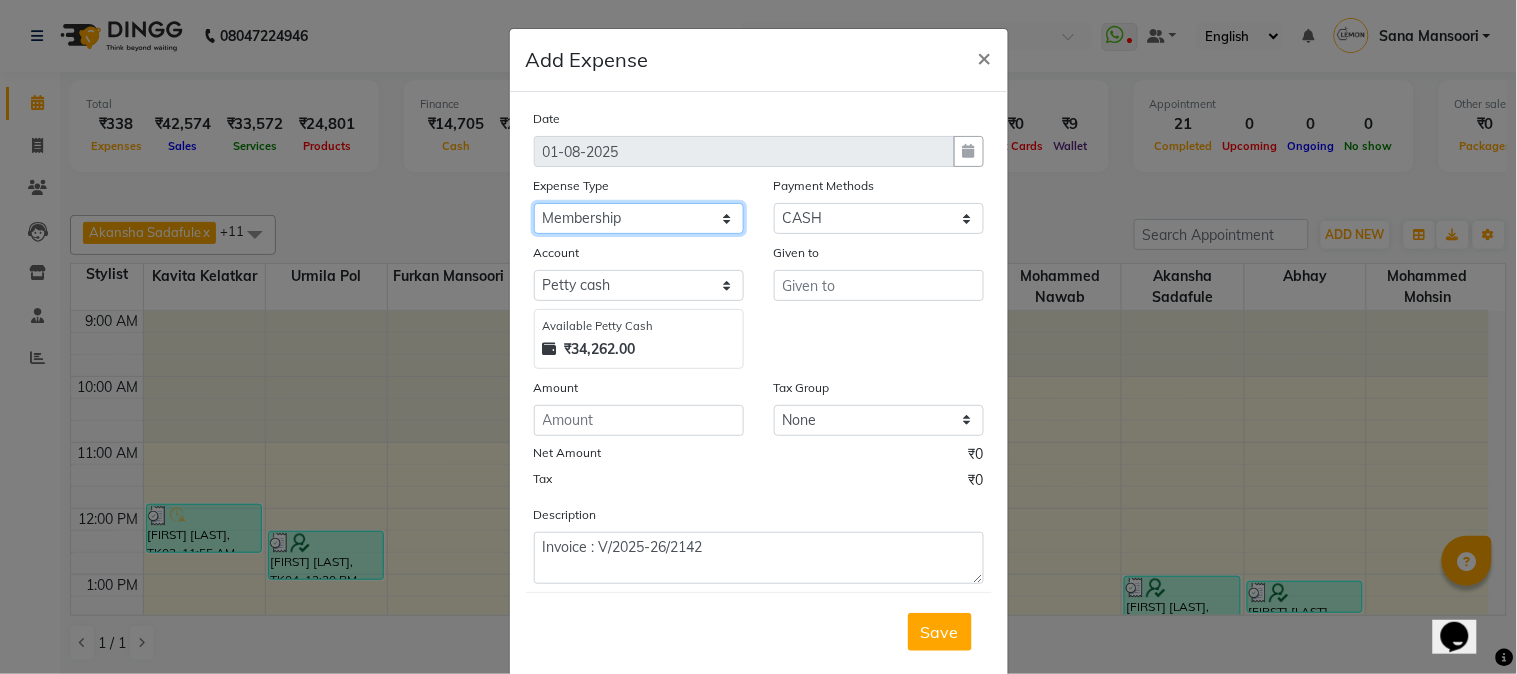 click on "Select Advance Cash transfer to hub Laundry Loan Membership Milk Miscellaneous MONTHLY GROCERY Prepaid Product Tip" 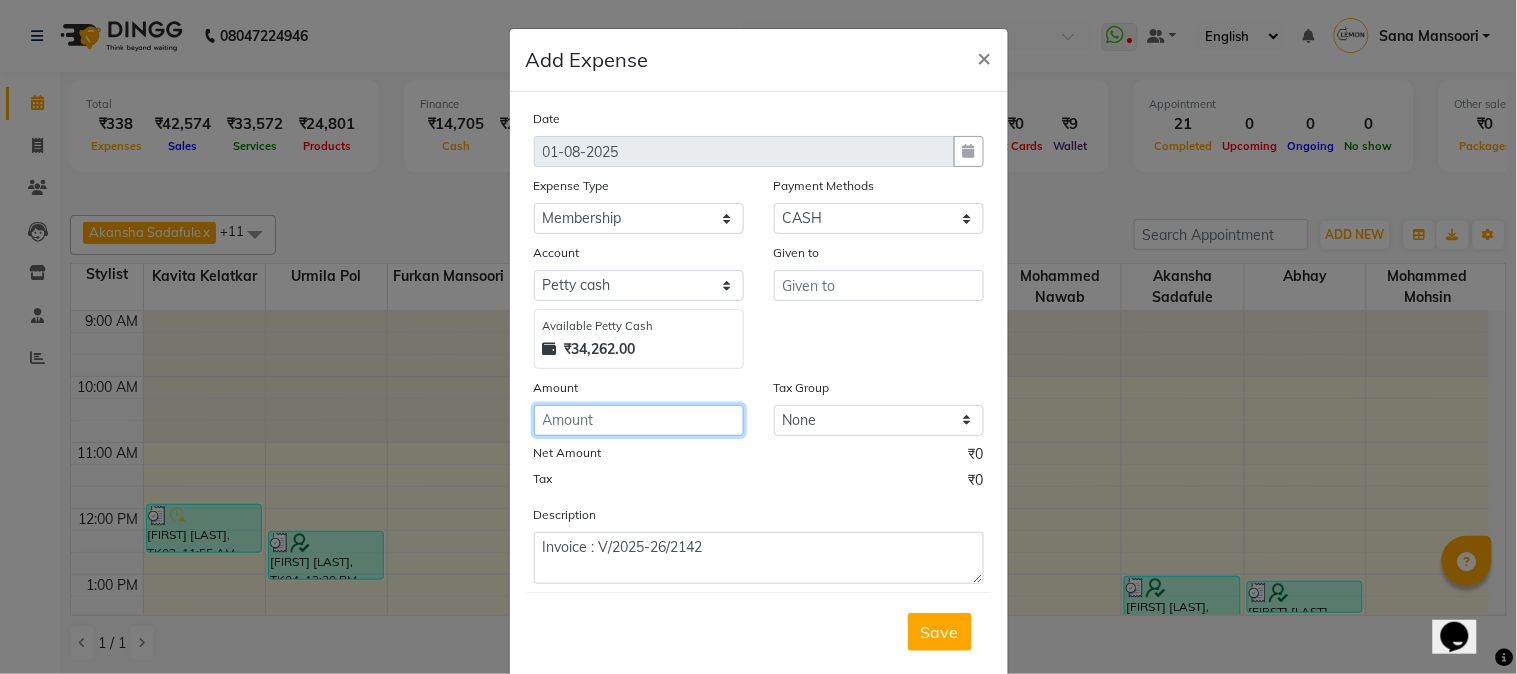 click 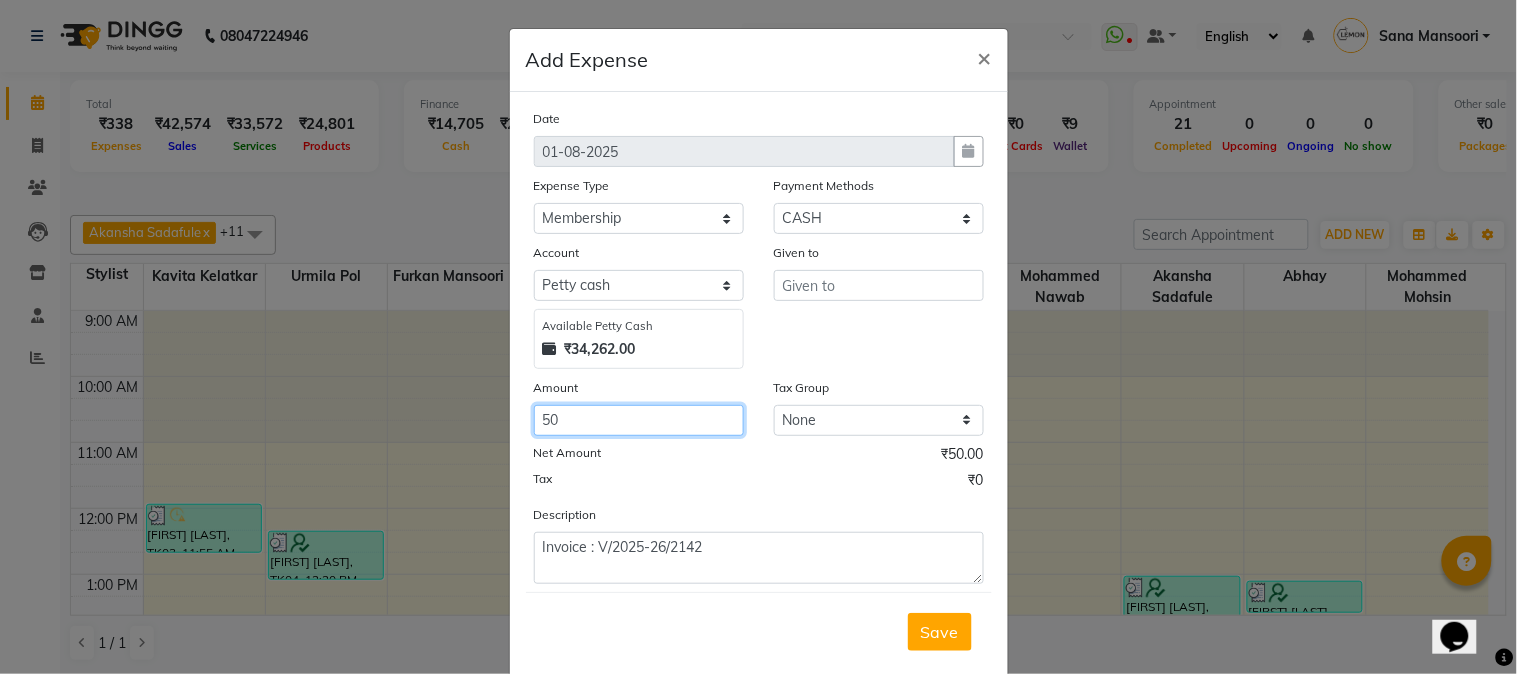 type on "50" 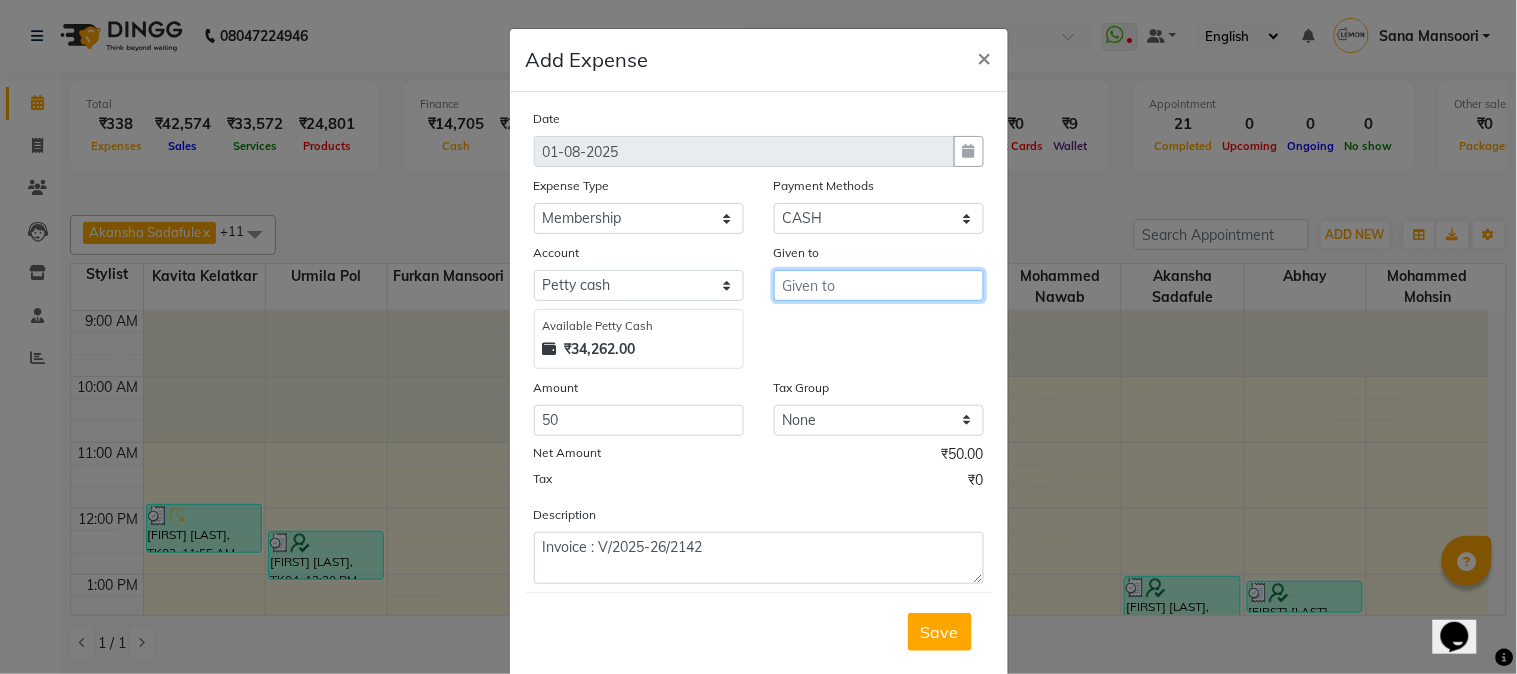 click at bounding box center [879, 285] 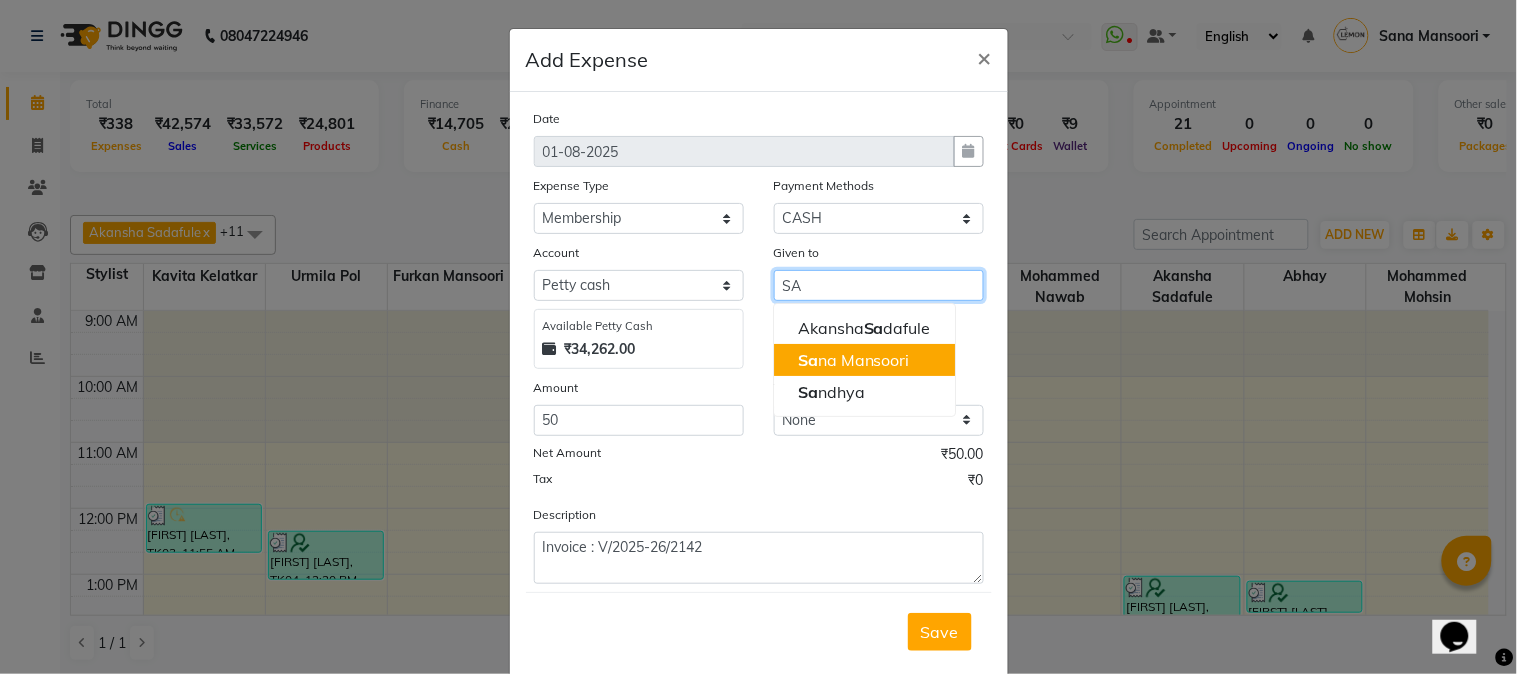 click on "[FIRST] [LAST]" at bounding box center (854, 360) 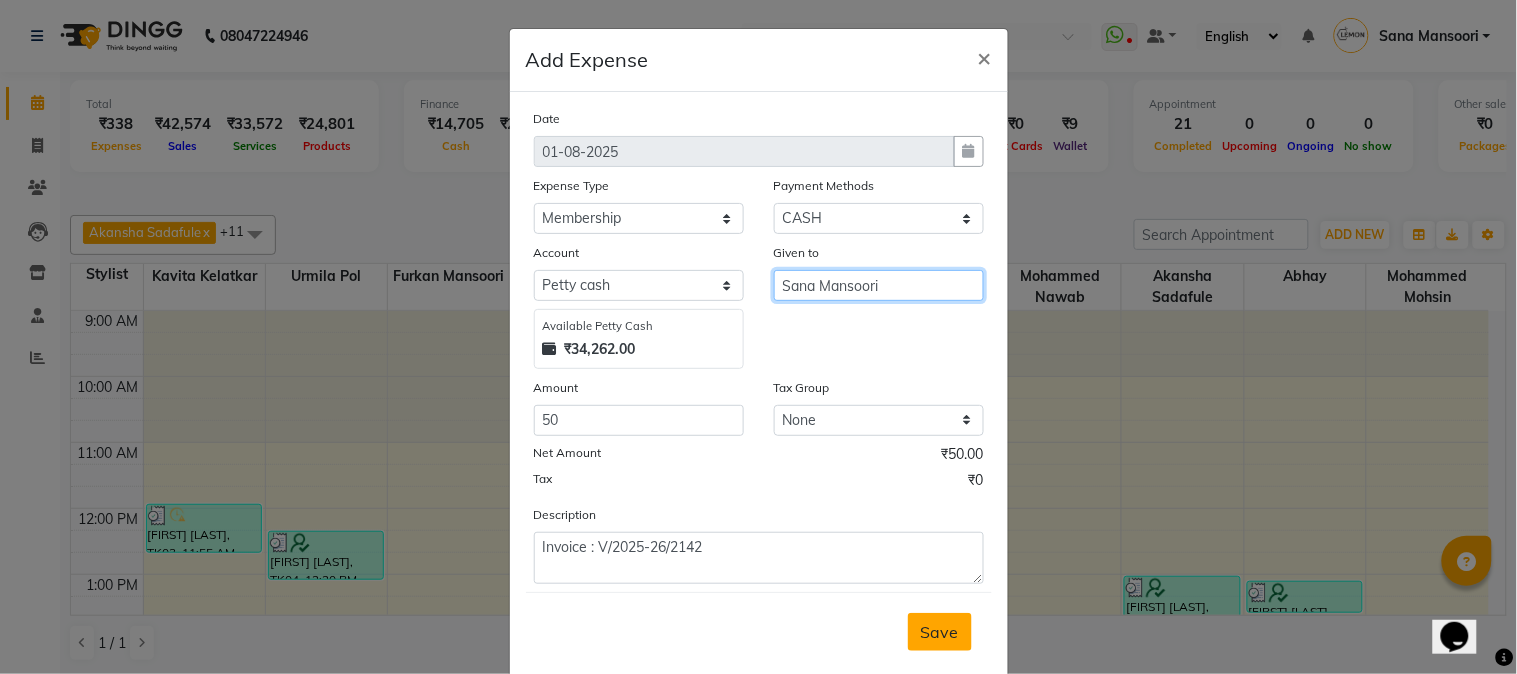 type on "Sana Mansoori" 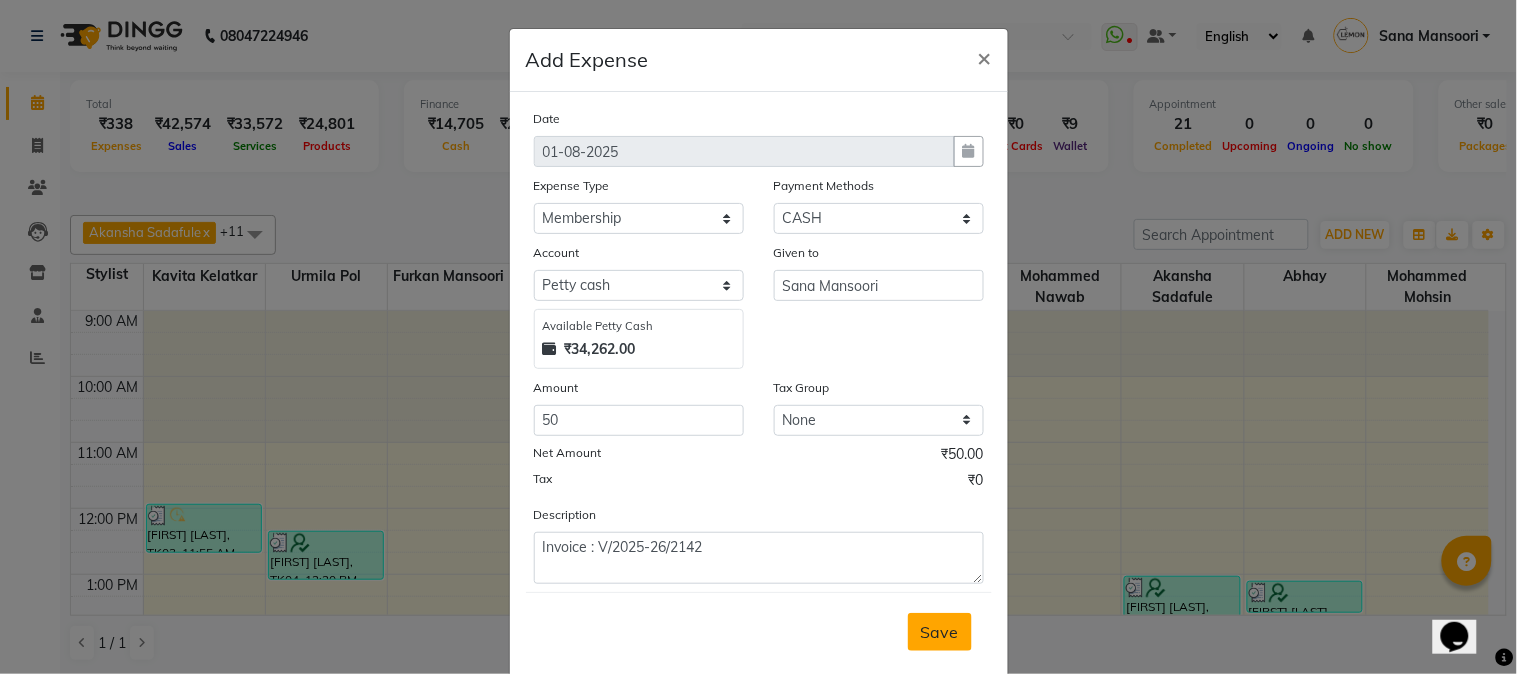 click on "Save" at bounding box center (940, 632) 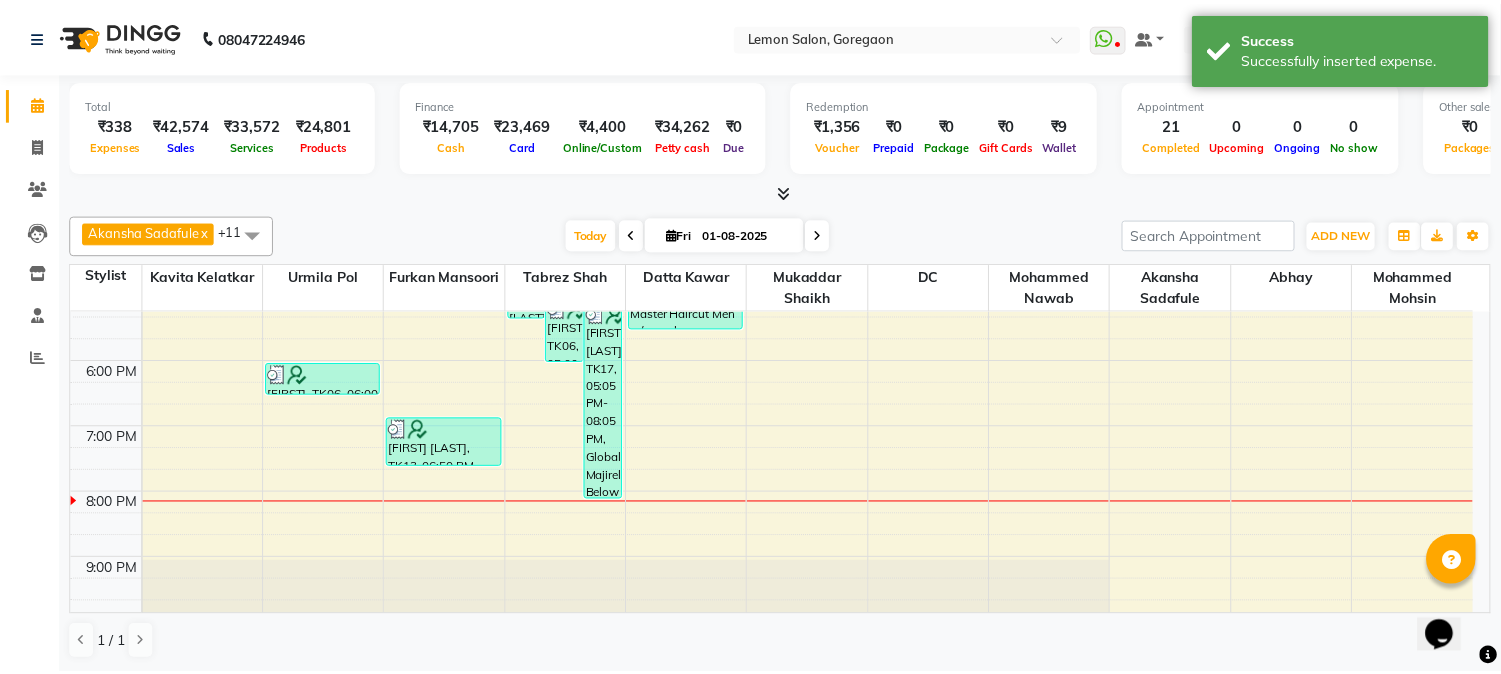 scroll, scrollTop: 622, scrollLeft: 0, axis: vertical 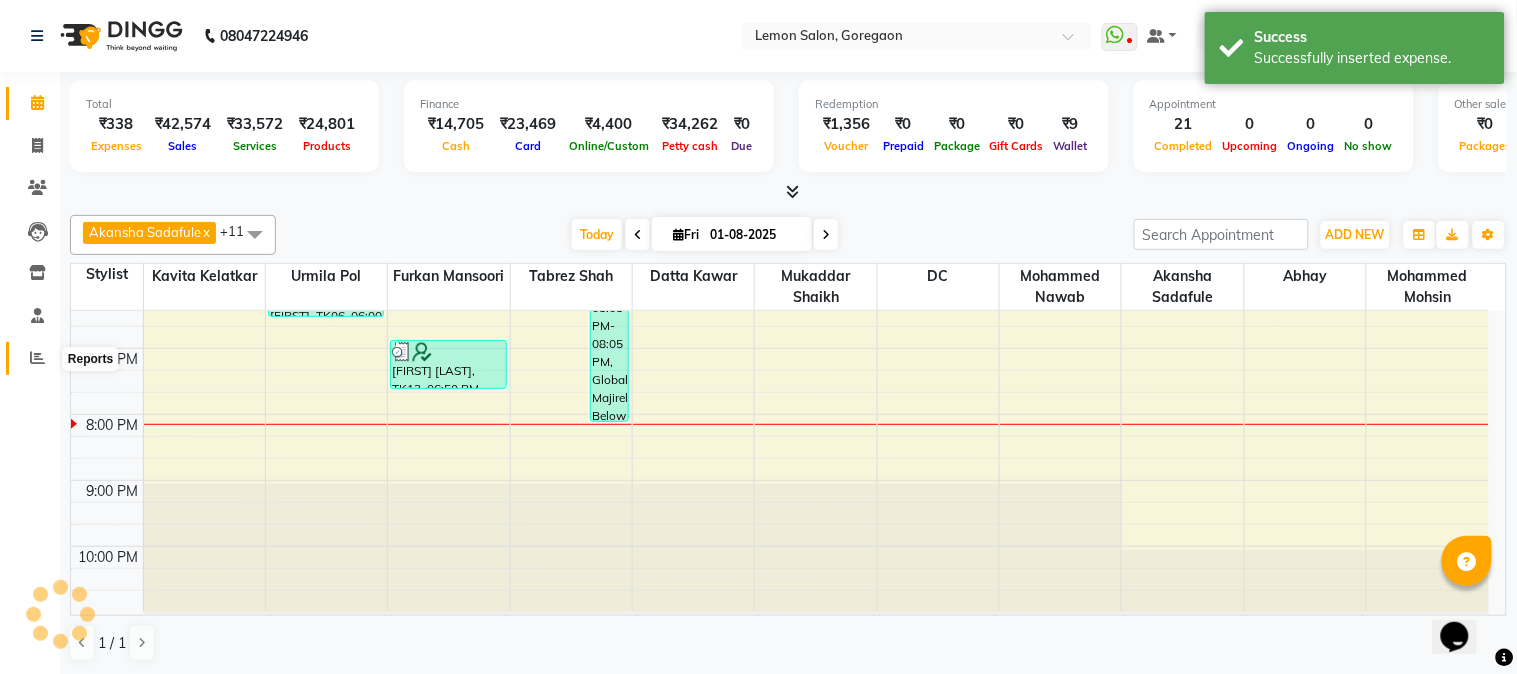 click 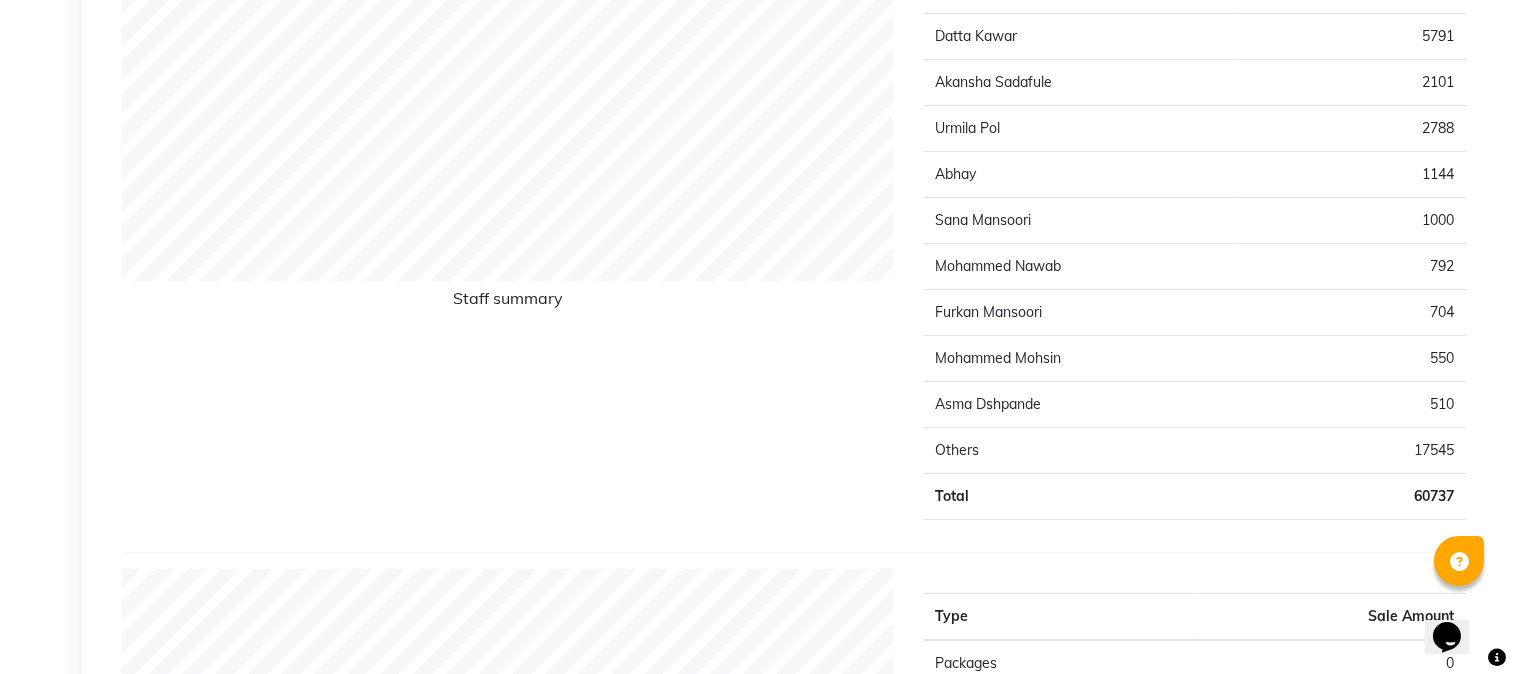 scroll, scrollTop: 0, scrollLeft: 0, axis: both 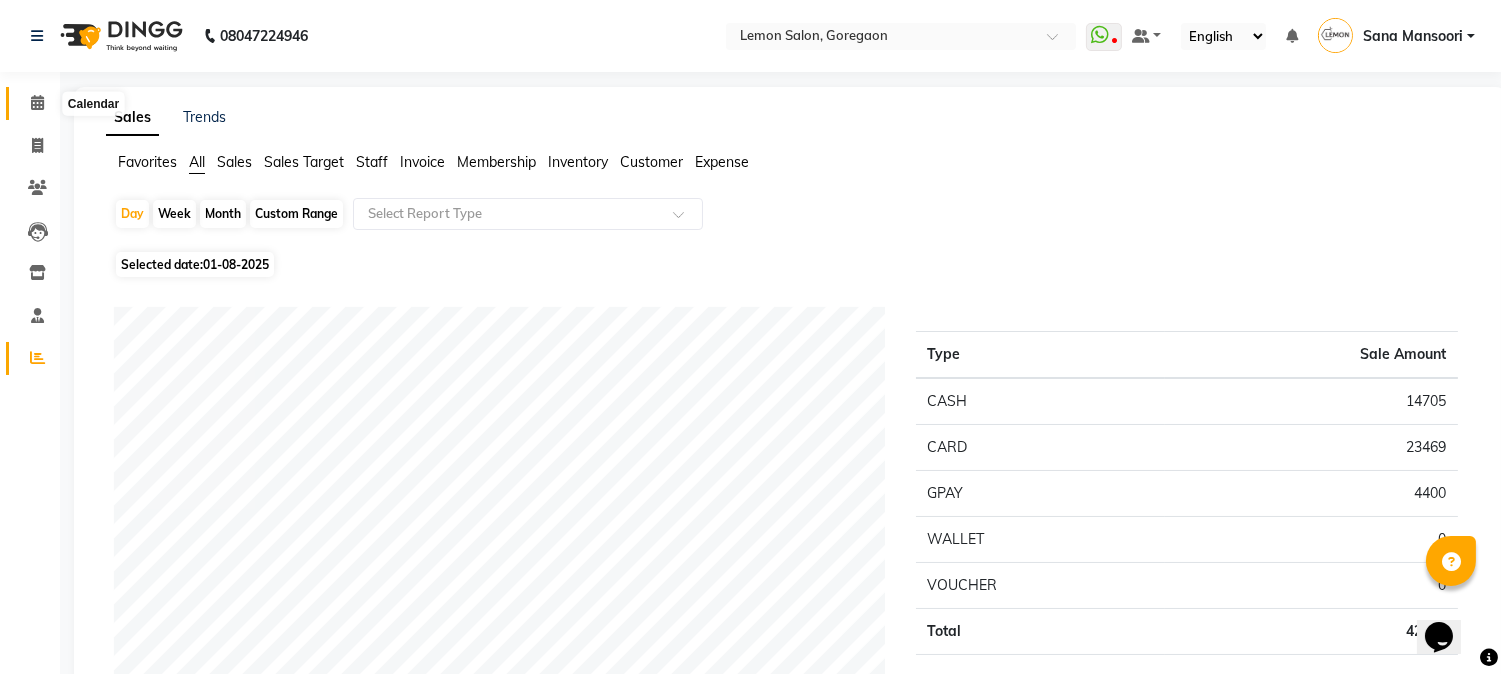 click 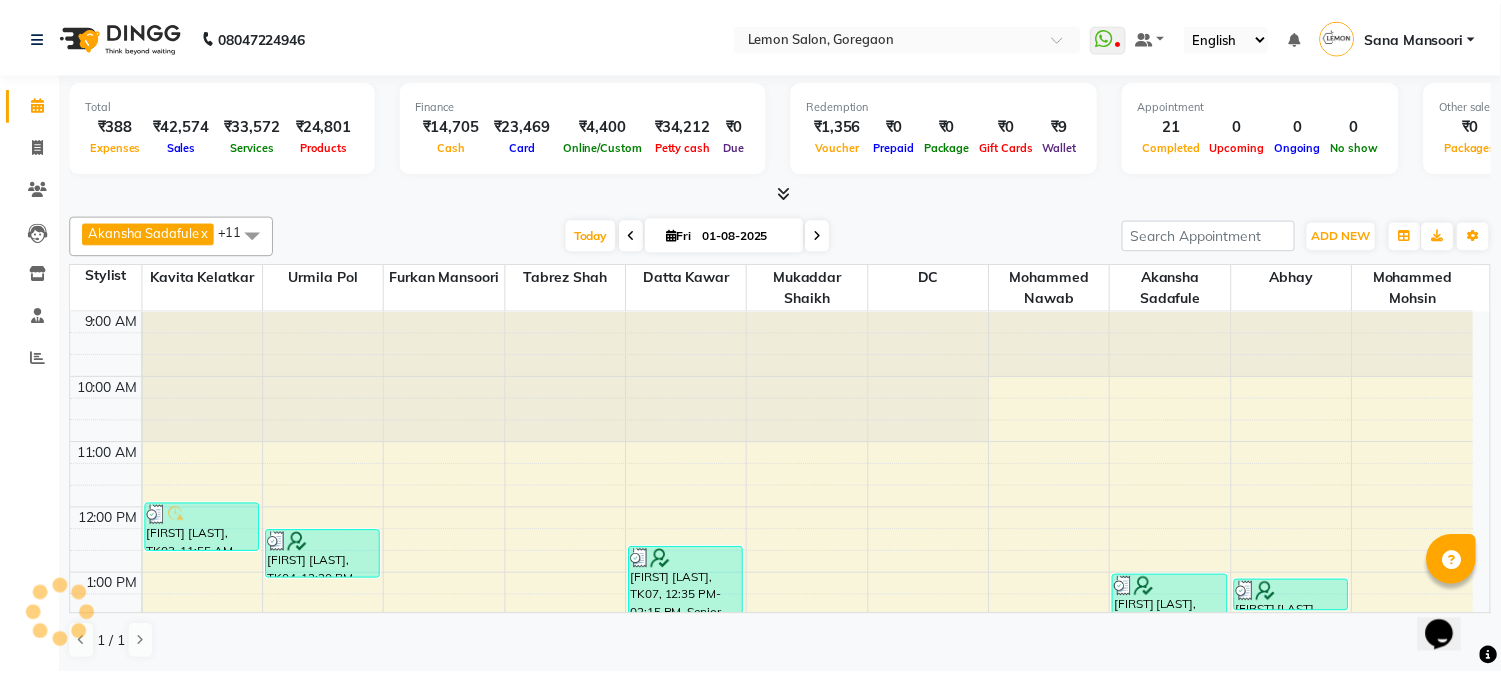 scroll, scrollTop: 0, scrollLeft: 0, axis: both 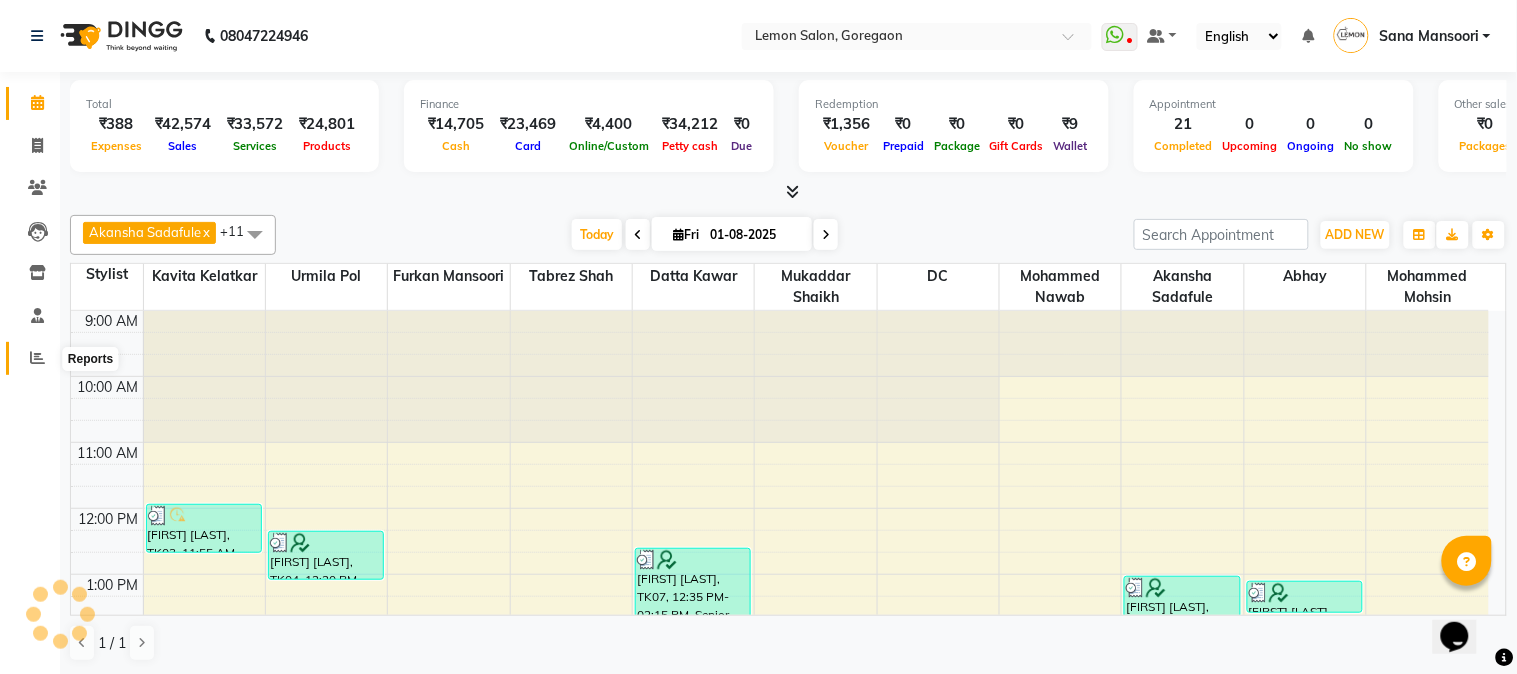 click 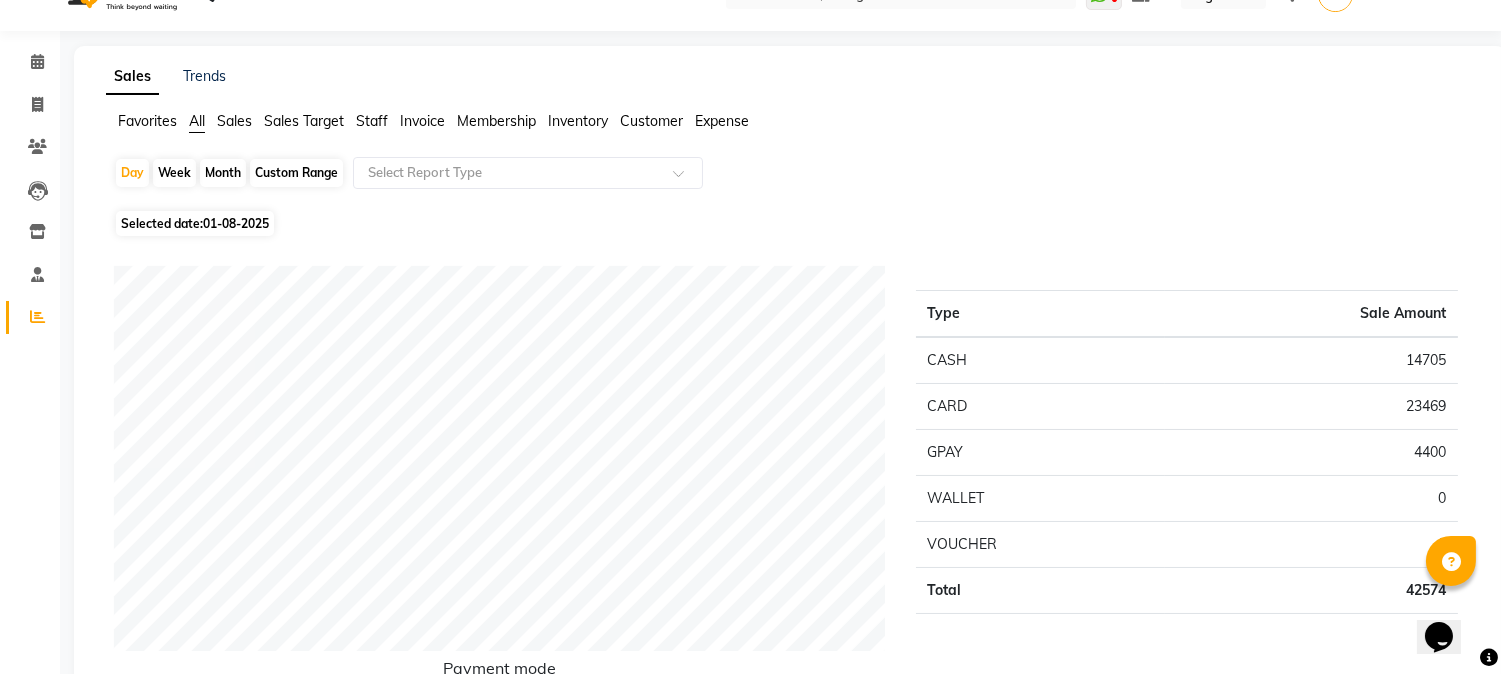 scroll, scrollTop: 0, scrollLeft: 0, axis: both 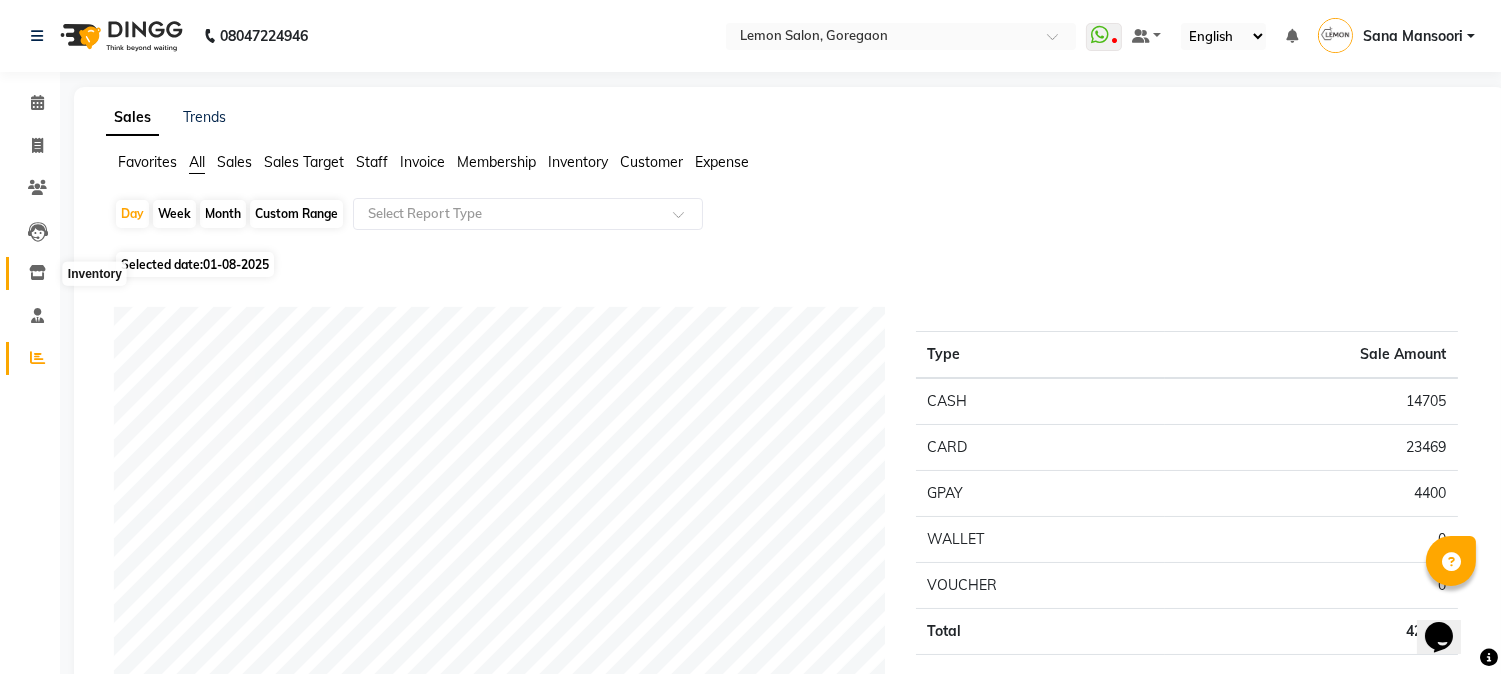 click 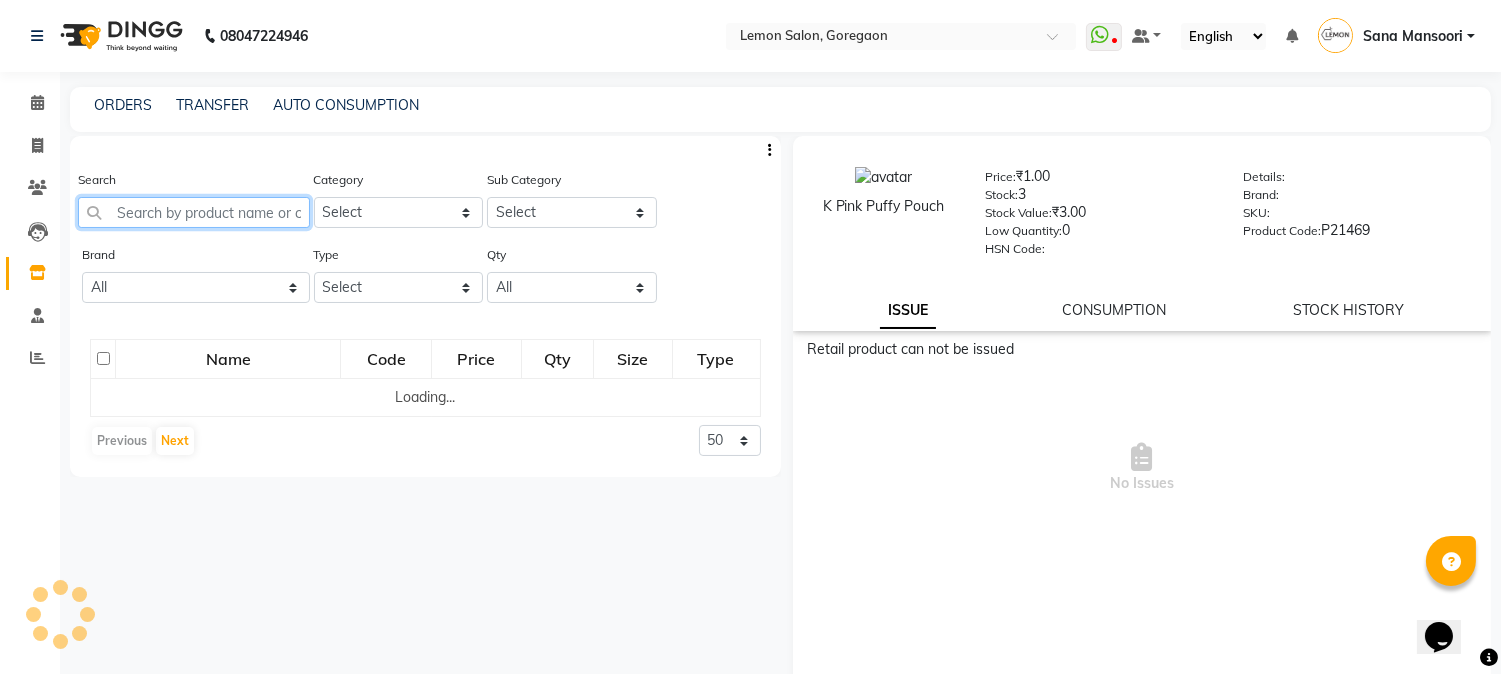 click 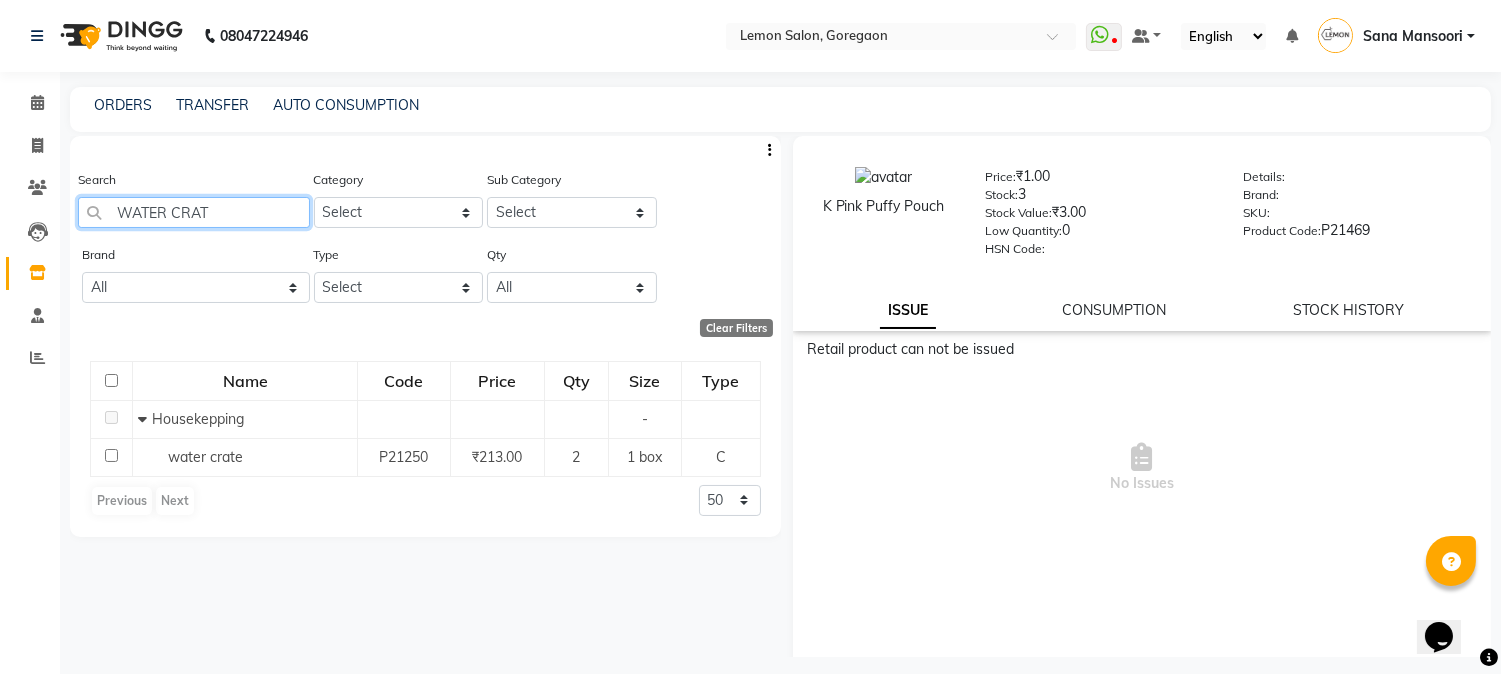 type on "WATER CRAT" 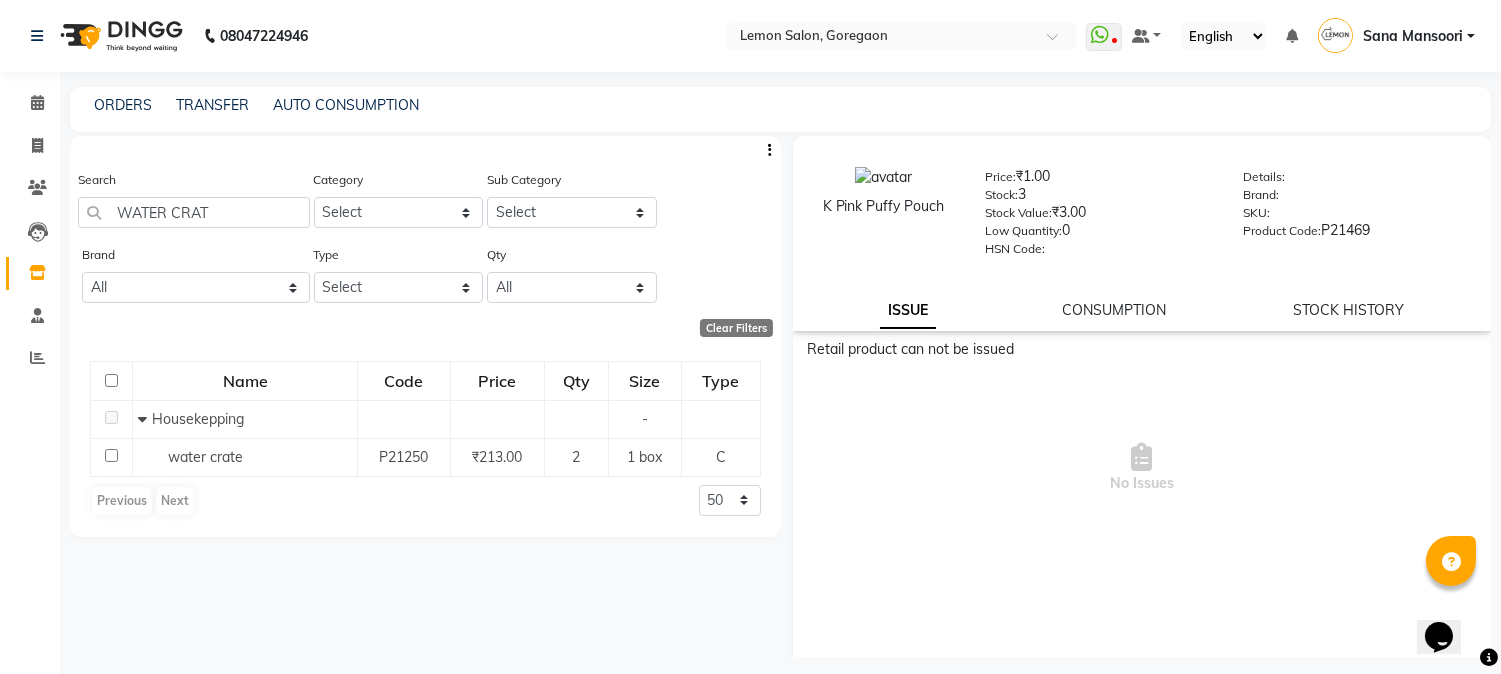click on "Search WATER CRAT Category Select Hair Skin Makeup Personal Care Appliances Beard Waxing Disposable Threading Hands and Feet Beauty Planet Botox Cadiveu Casmara Cheryls Loreal Olaplex Remy Raure Kerastase Moroccan Schwarzkopf MK Naturica DE Fabulous & QOD Floractive Thalgo Housekepping Nails Nashi Saveth Skinora Tools O3+ Curlin Unmess Mois Richelon Rica Styling Brillare Brazilian Forest Samba Redken Other Sub Category Select Brand All - Biosoft Gillete Kerastase Null Type Select Both Retail Consumable Qty All Low Out Of Stock Clear Filters Name Code Price Qty Size Type Housekepping - water crate P21250 ₹213.00 2 1 box C Previous Next 50 100 500" 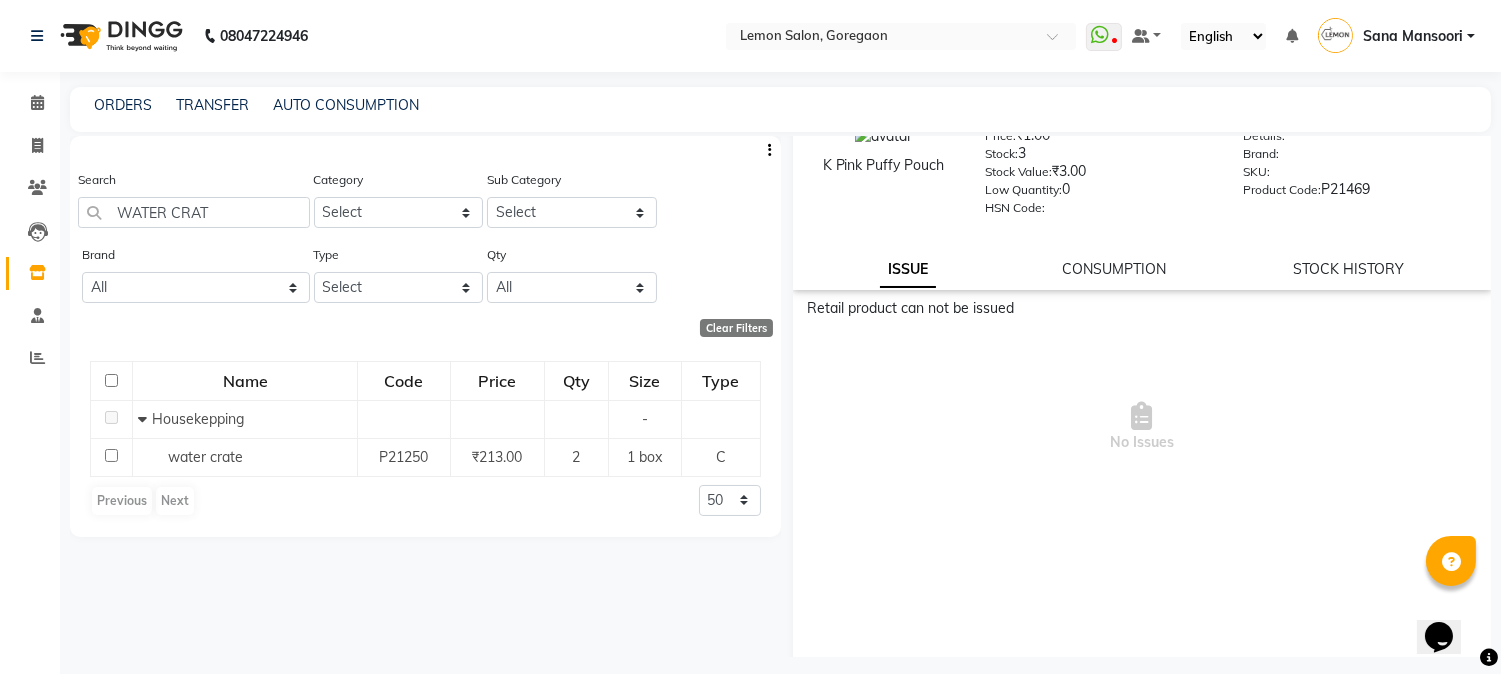 scroll, scrollTop: 0, scrollLeft: 0, axis: both 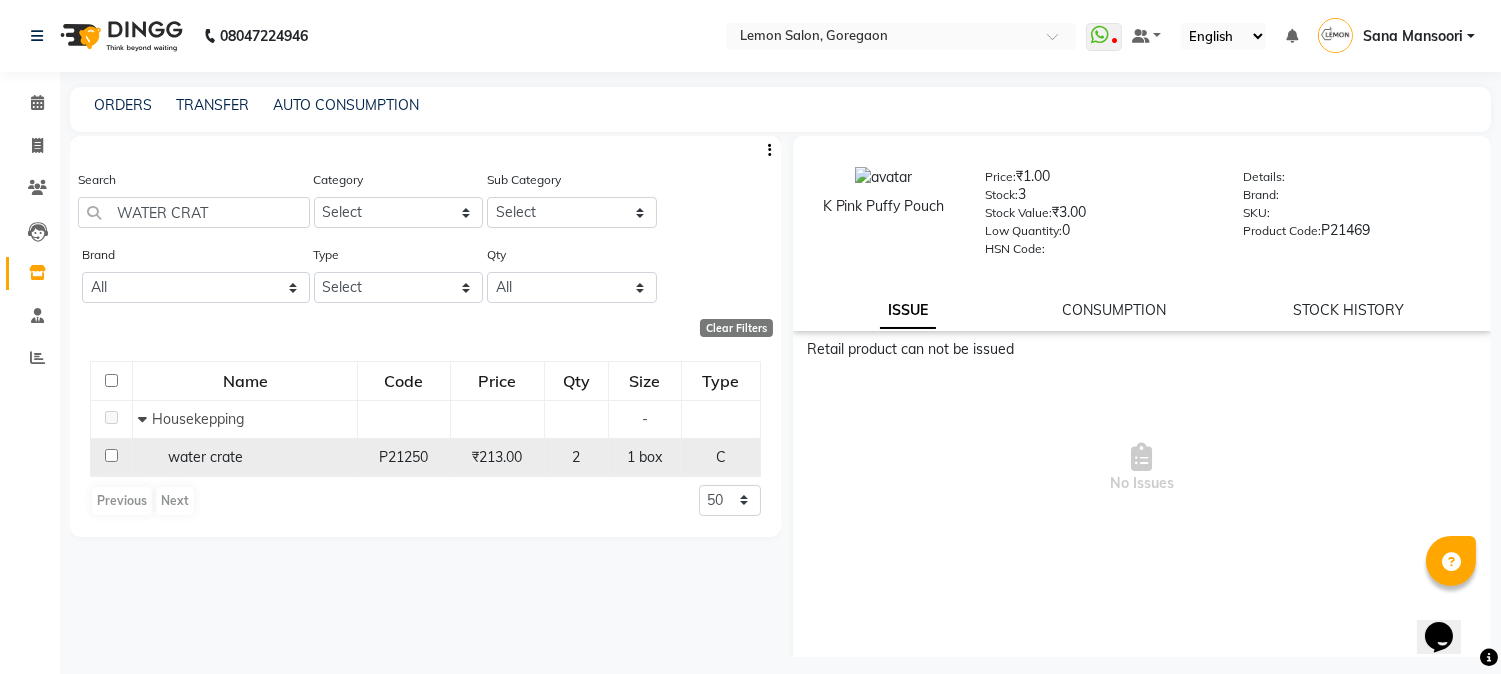 click on "P21250" 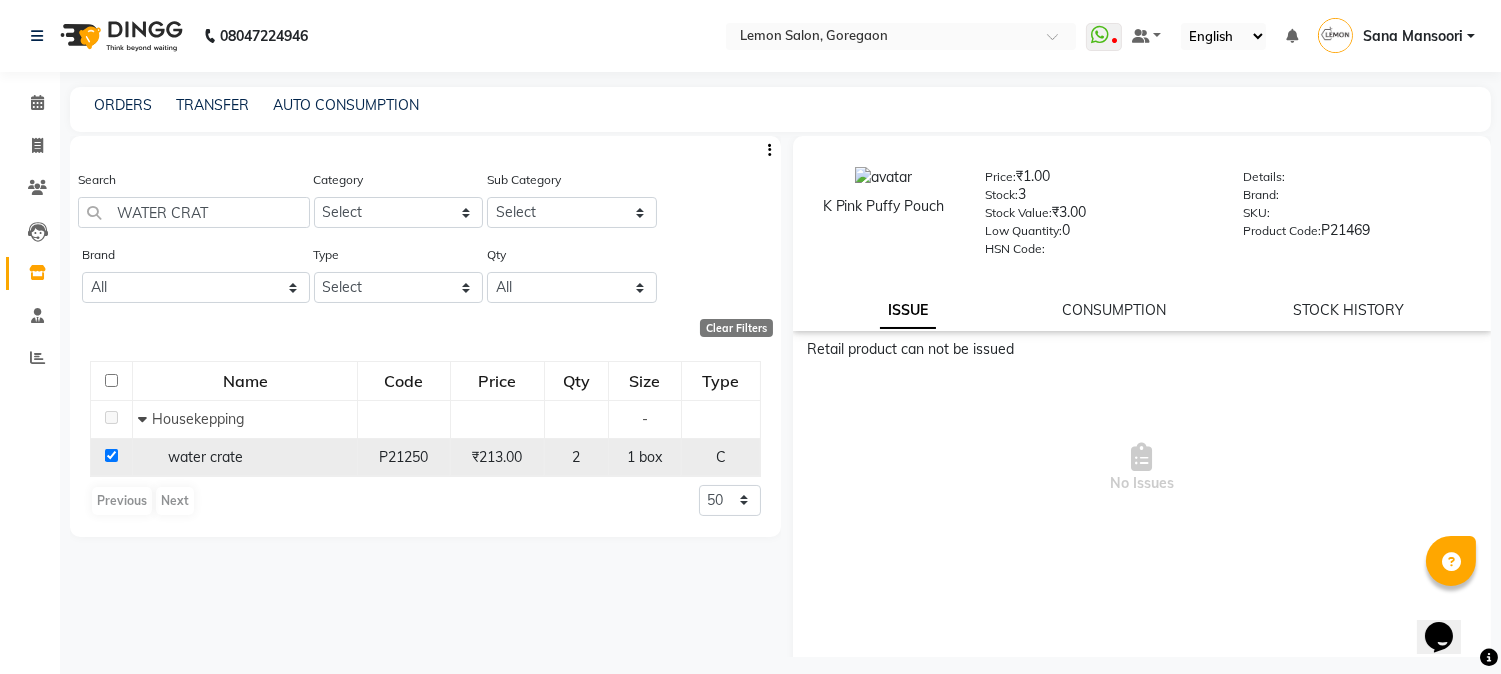 checkbox on "true" 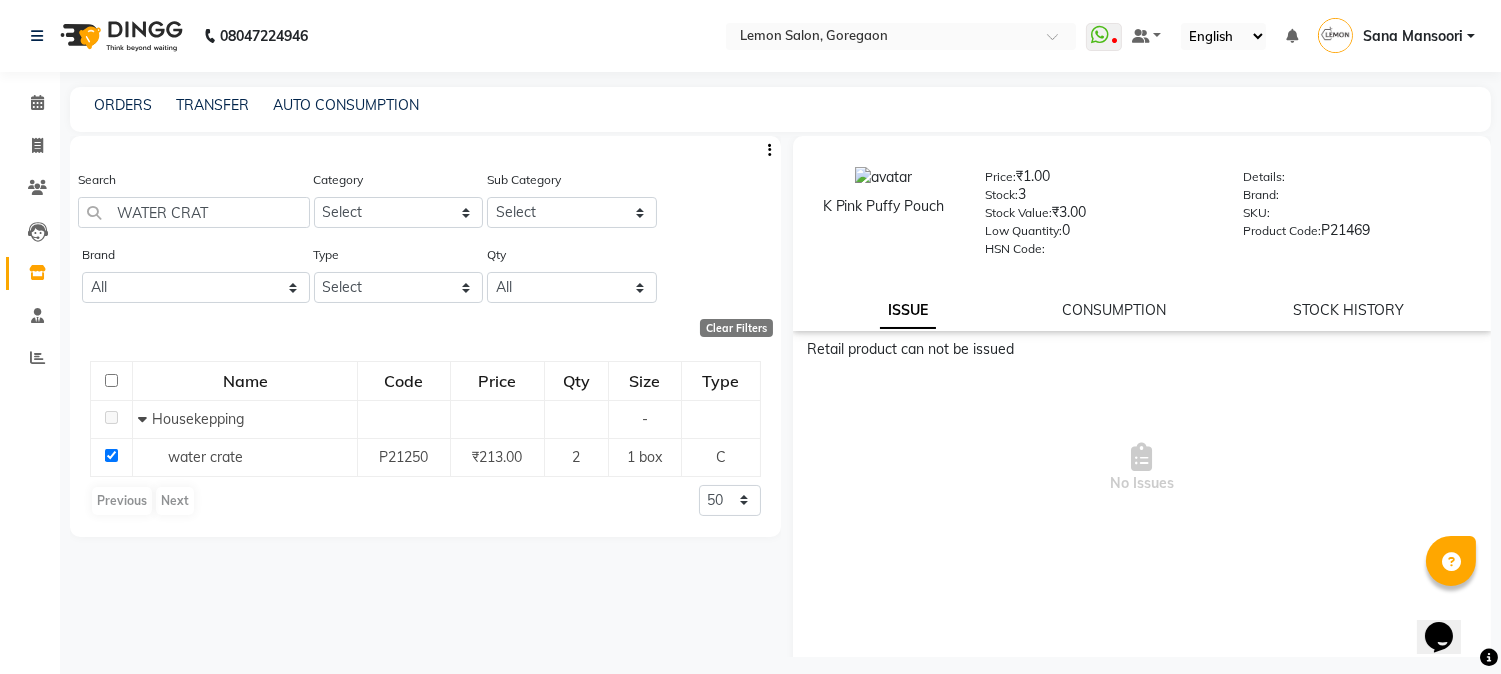 select 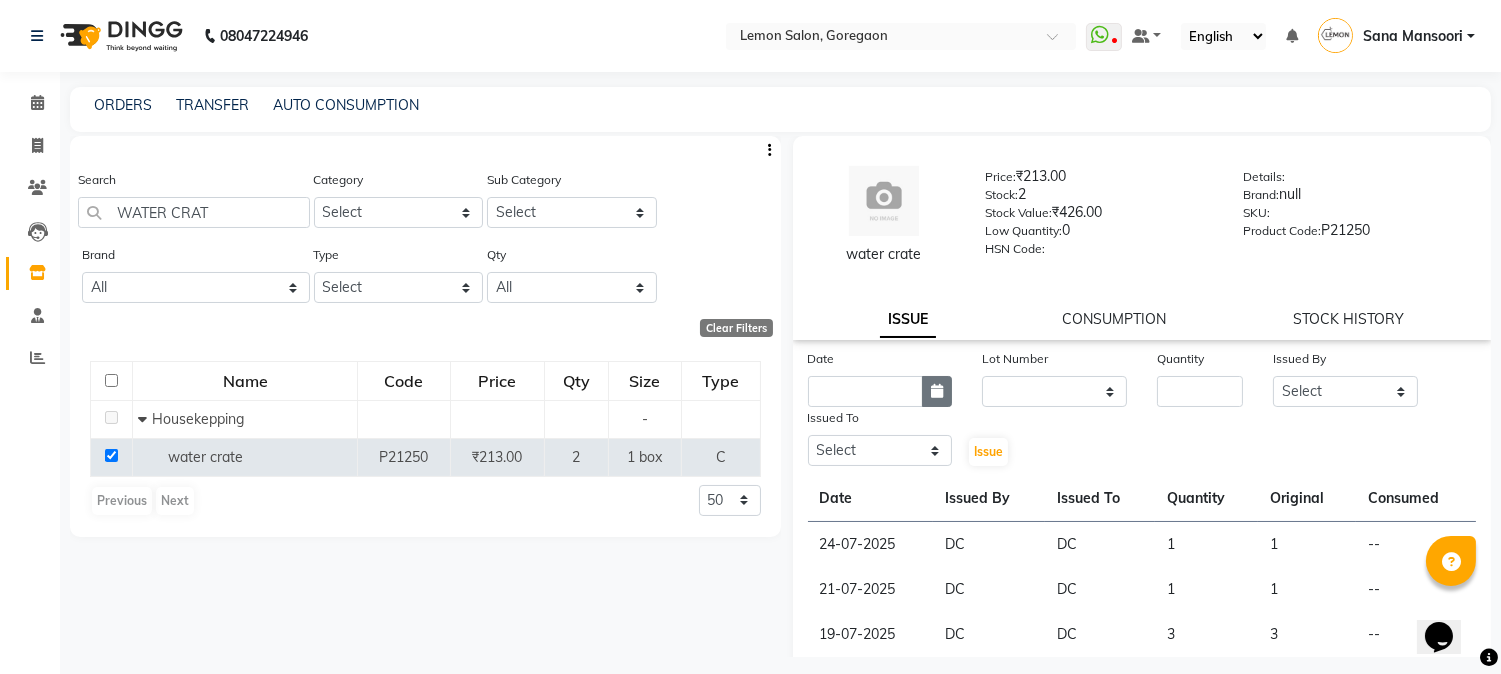 click 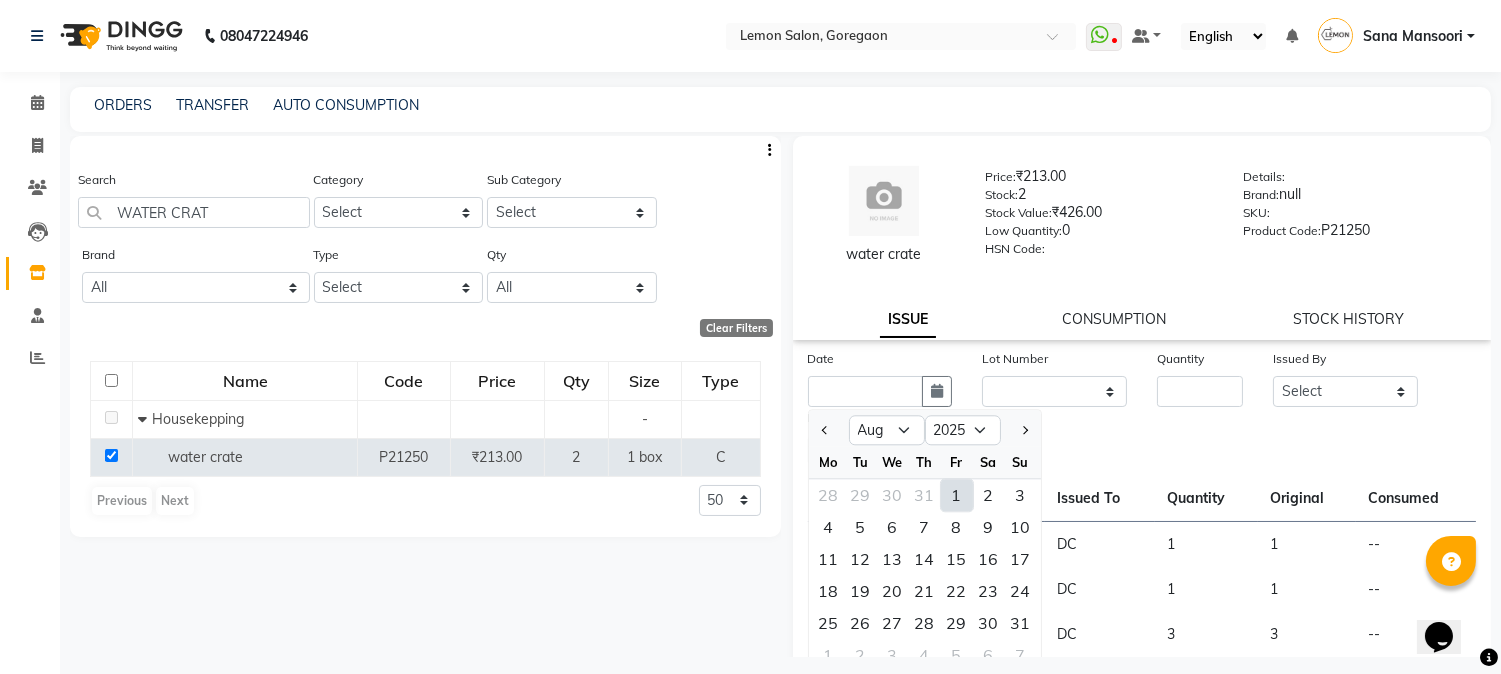 click on "1" 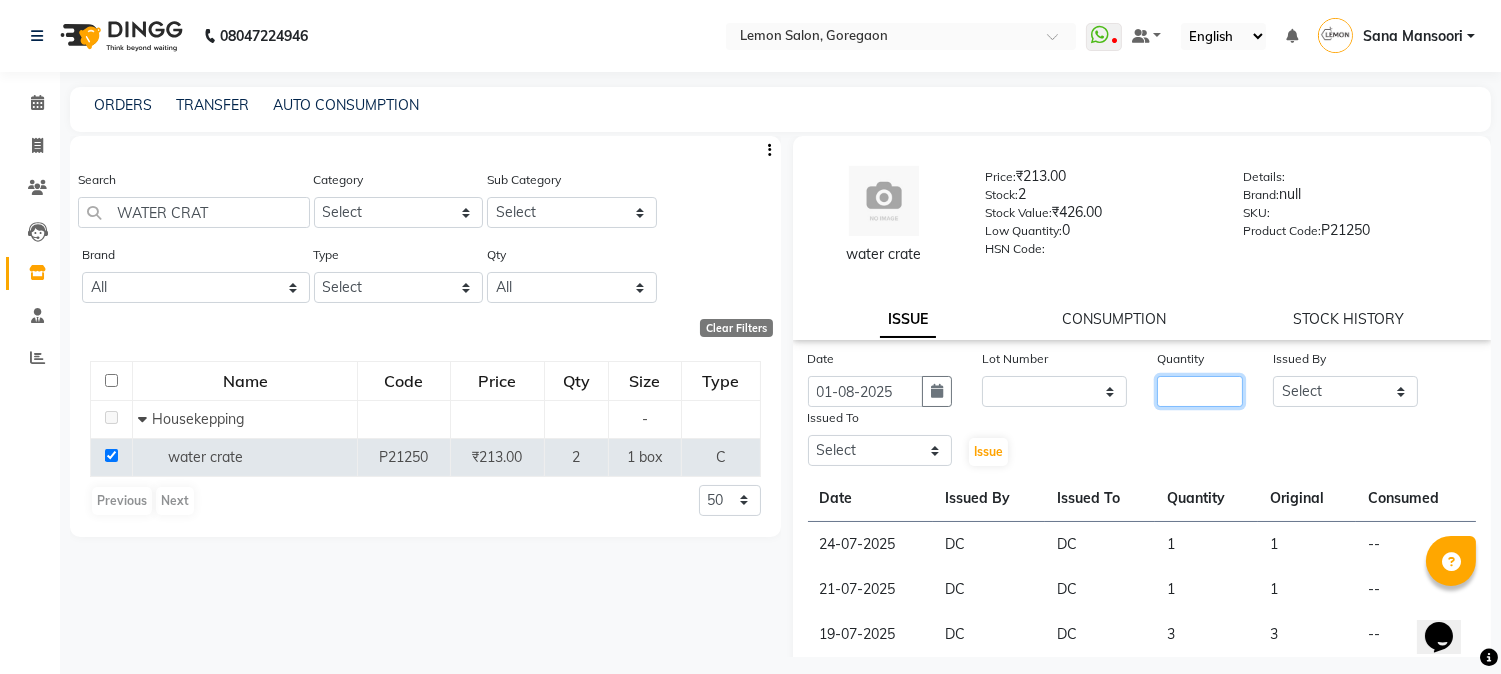 click 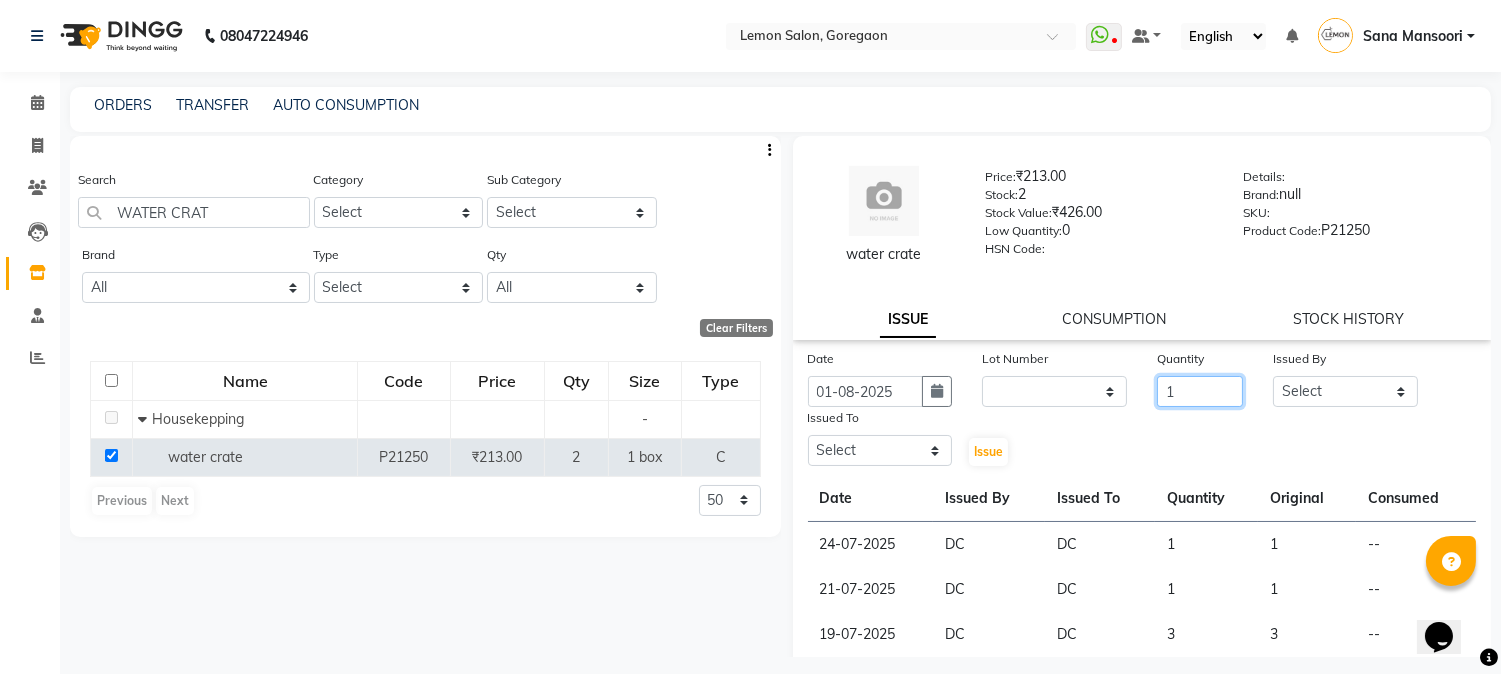 type on "1" 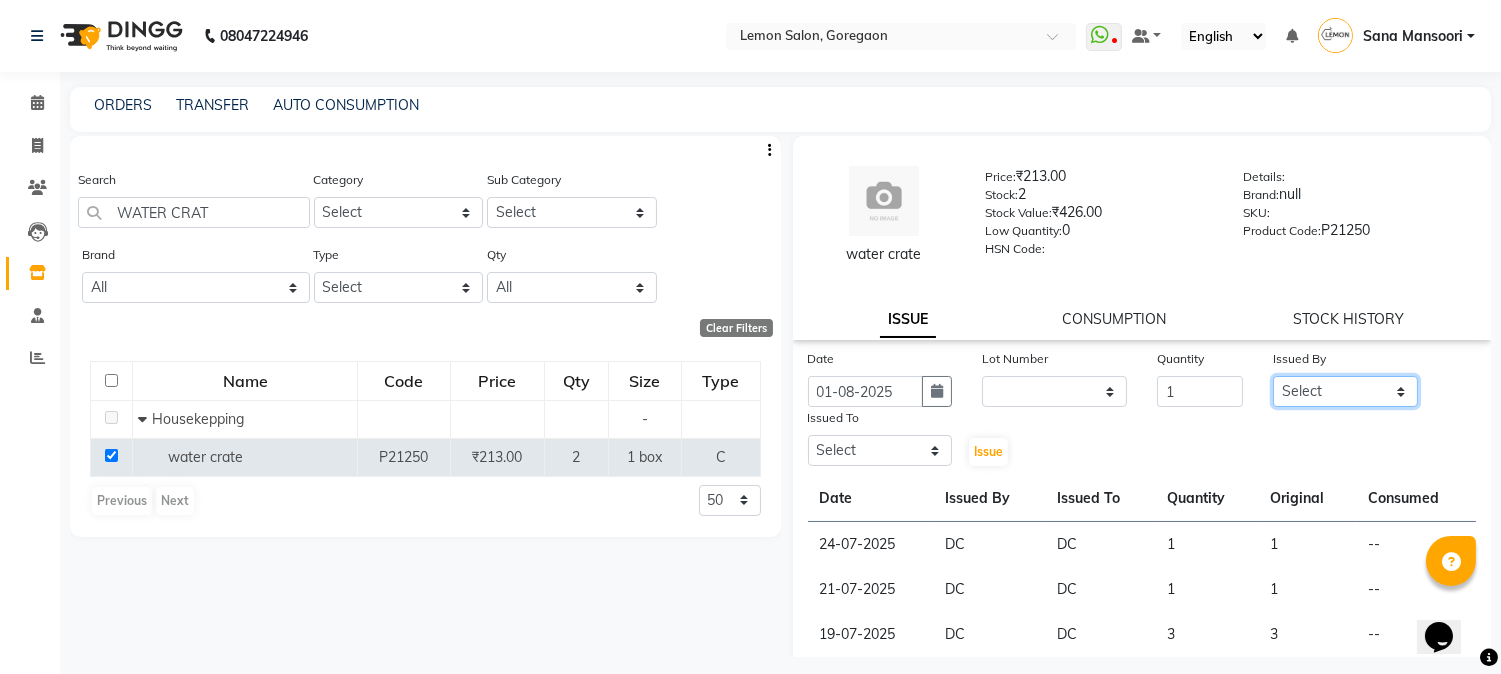 click on "Select Abhay  Akansha Sadafule Asma Dshpande Datta Kawar DC Furkan Mansoori kavita Kelatkar  Manisha Mohammed Mohsin  Mohammed Nawab  Mukaddar Shaikh Sana Mansoori Sandhya Tabrez Shah  Urmila Pol" 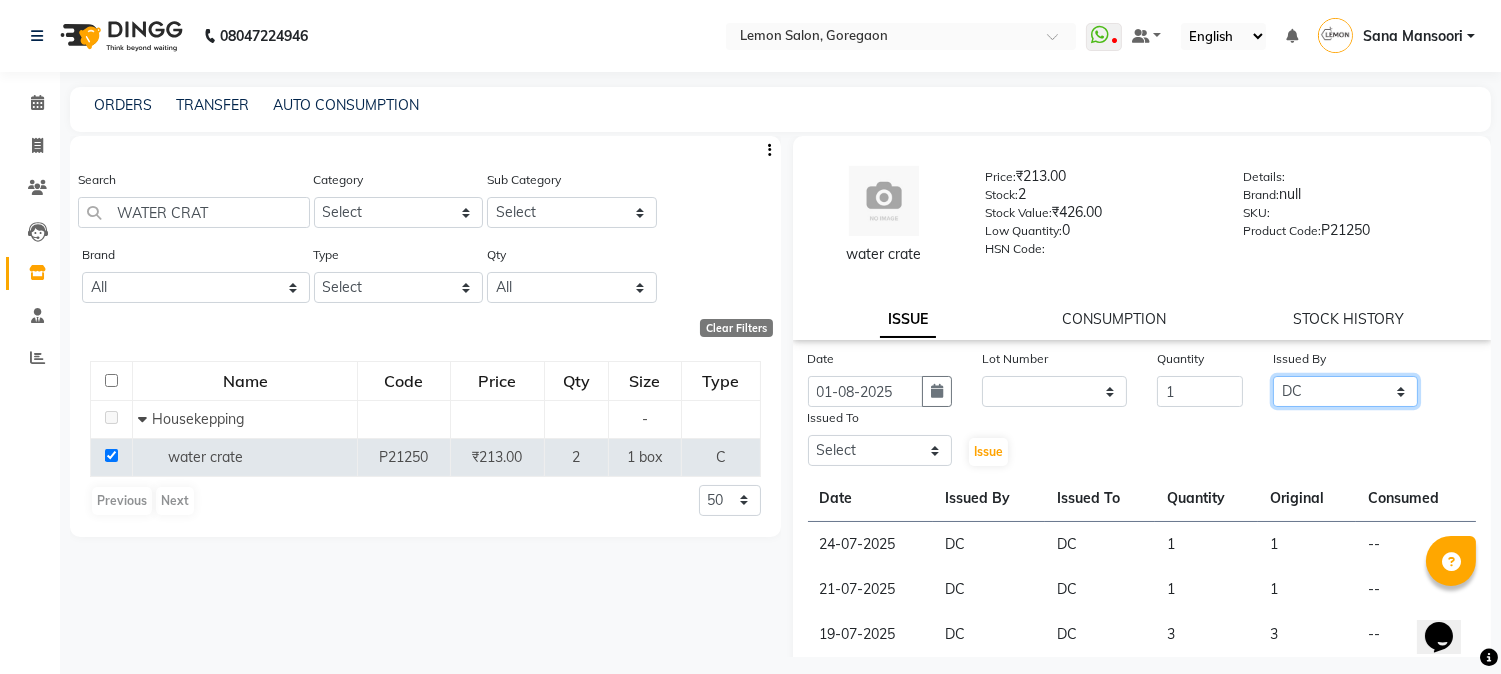 click on "Select Abhay  Akansha Sadafule Asma Dshpande Datta Kawar DC Furkan Mansoori kavita Kelatkar  Manisha Mohammed Mohsin  Mohammed Nawab  Mukaddar Shaikh Sana Mansoori Sandhya Tabrez Shah  Urmila Pol" 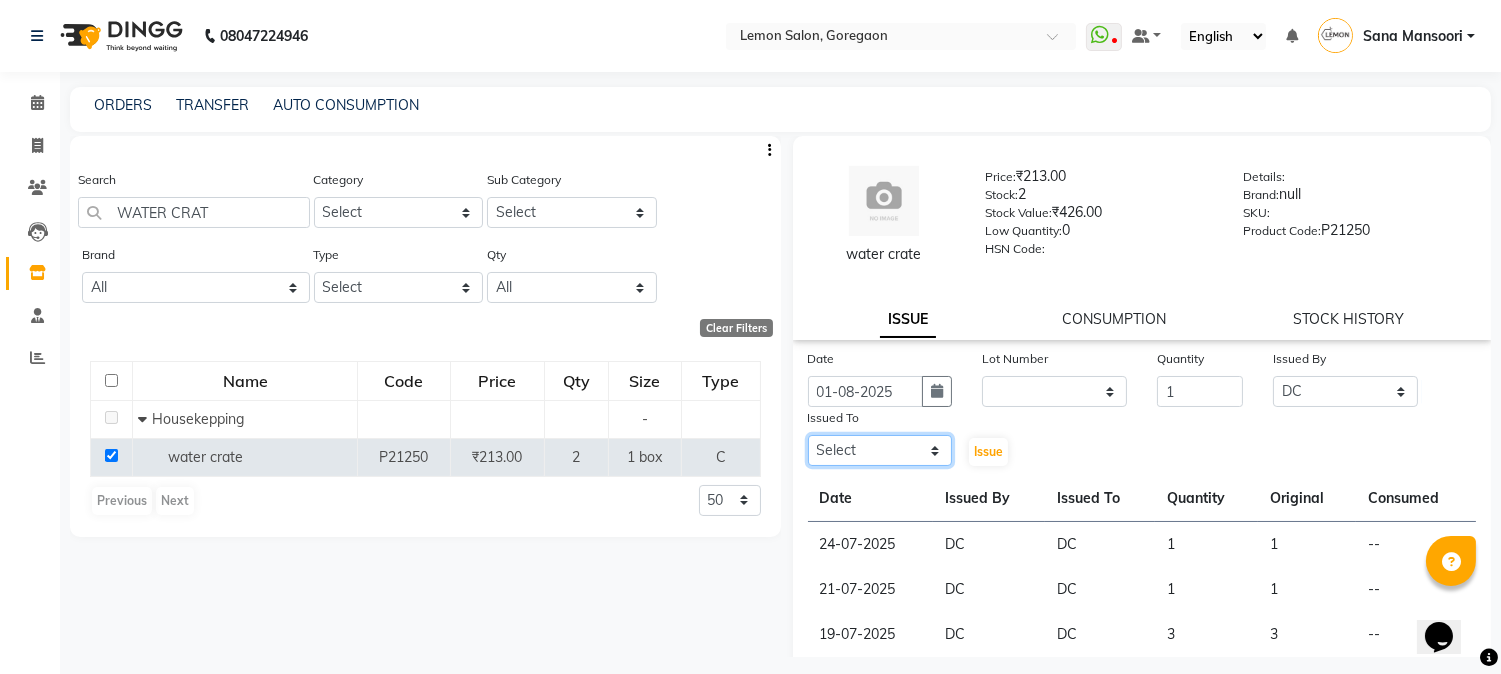 drag, startPoint x: 896, startPoint y: 452, endPoint x: 898, endPoint y: 437, distance: 15.132746 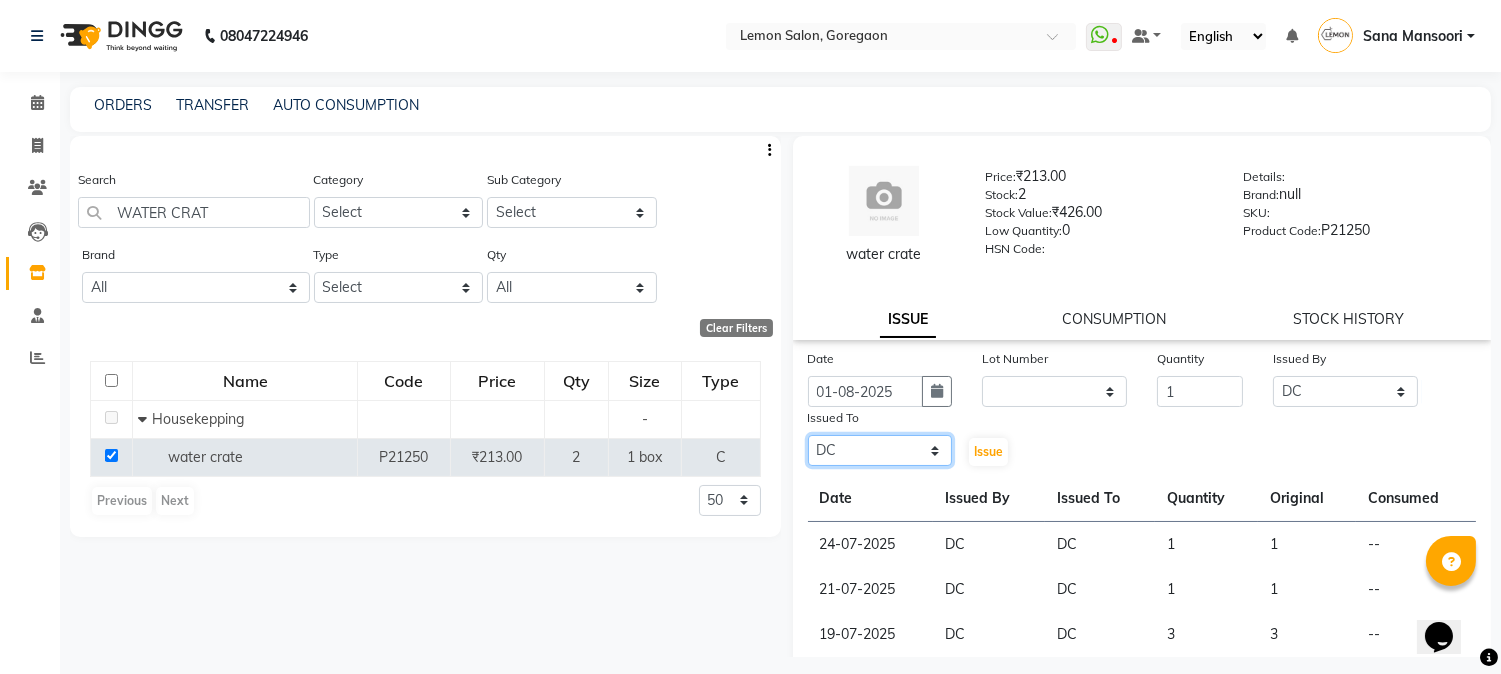 click on "Select Abhay  Akansha Sadafule Asma Dshpande Datta Kawar DC Furkan Mansoori kavita Kelatkar  Manisha Mohammed Mohsin  Mohammed Nawab  Mukaddar Shaikh Sana Mansoori Sandhya Tabrez Shah  Urmila Pol" 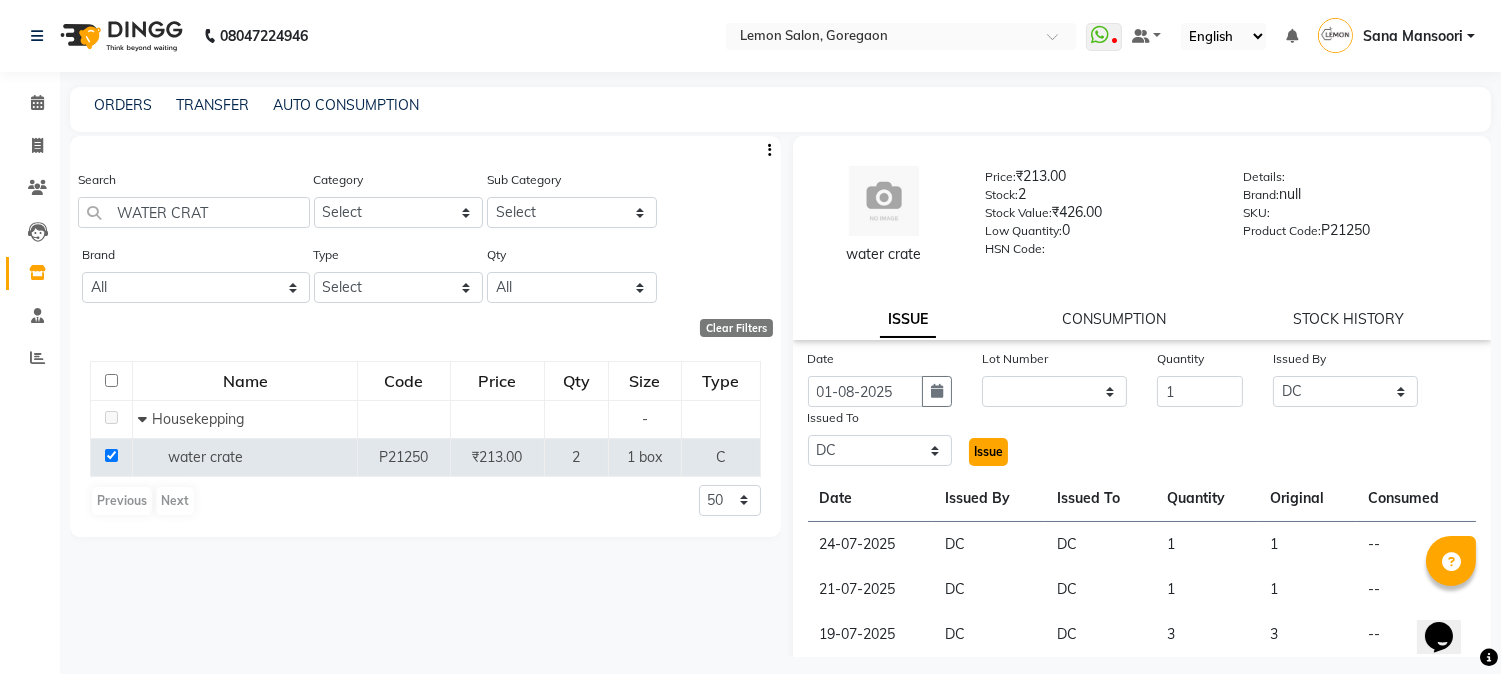click on "Issue" 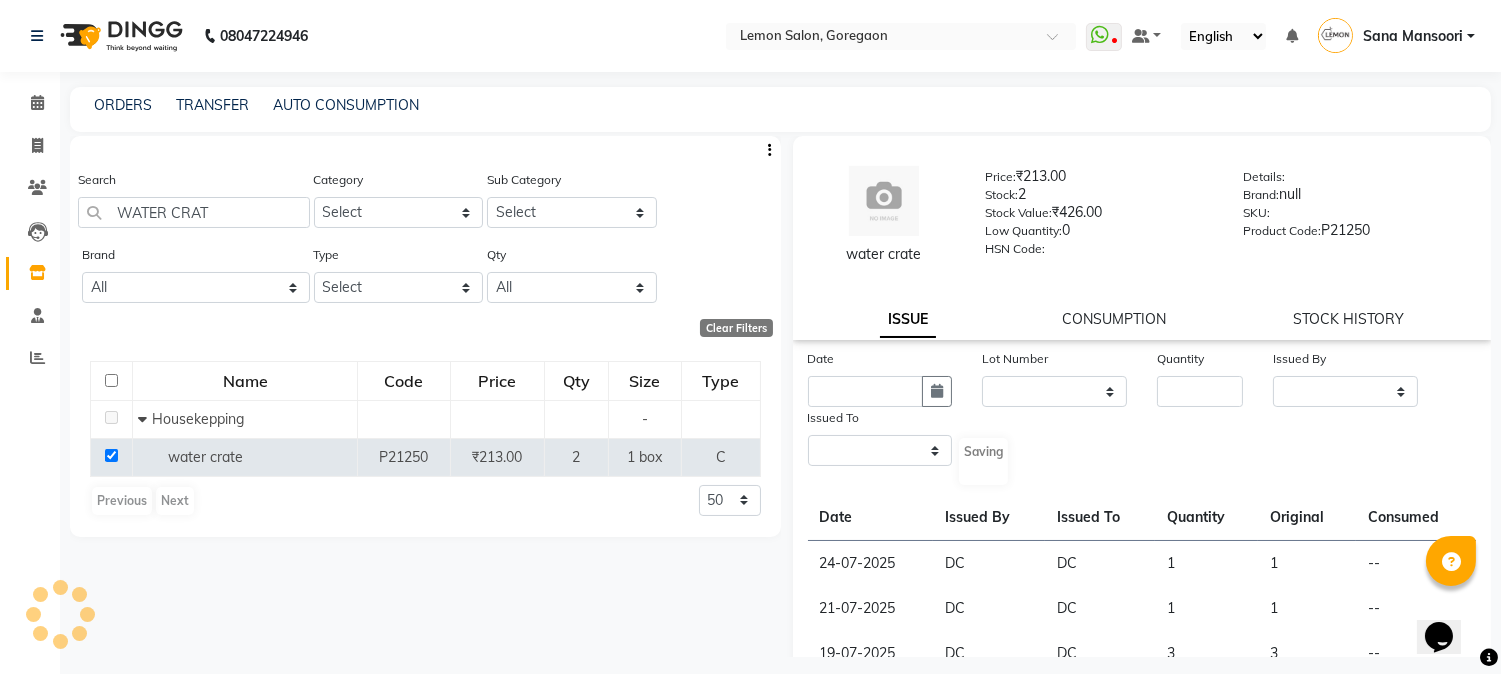 select 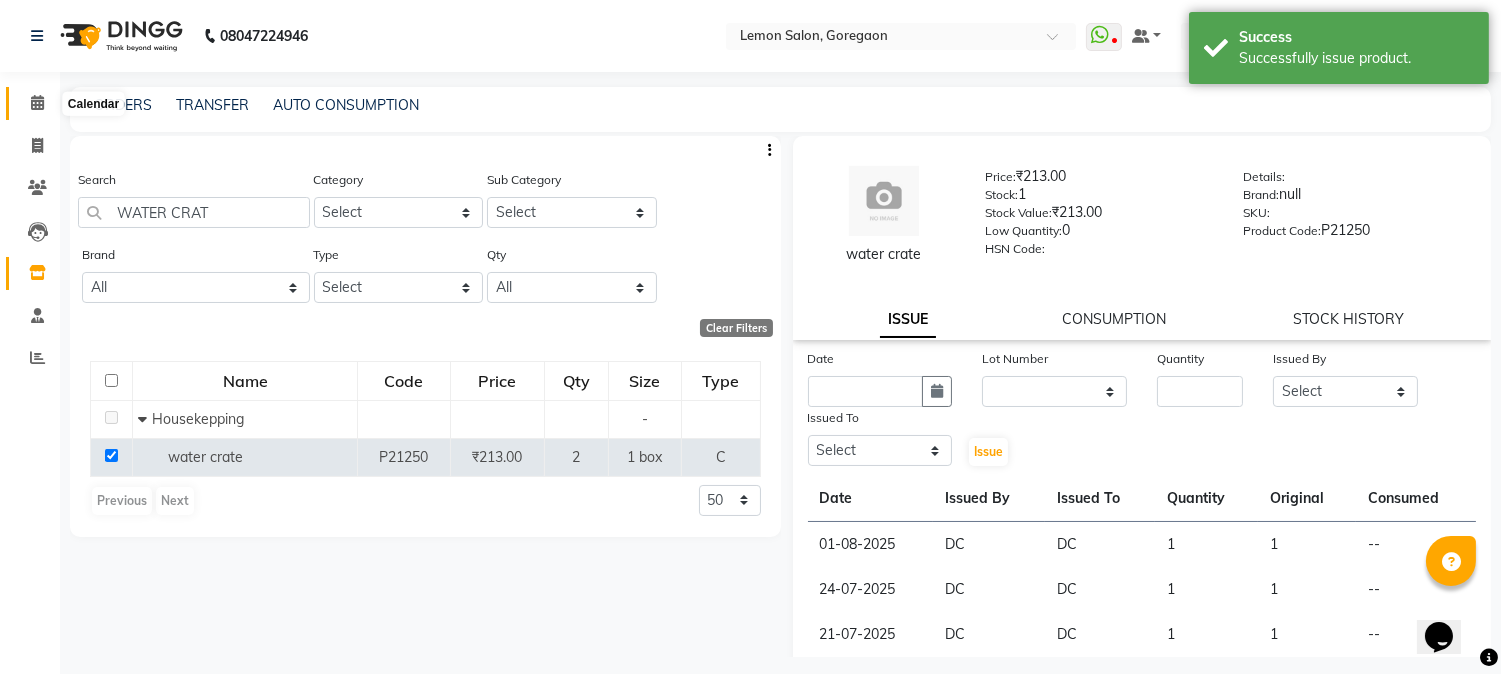 click 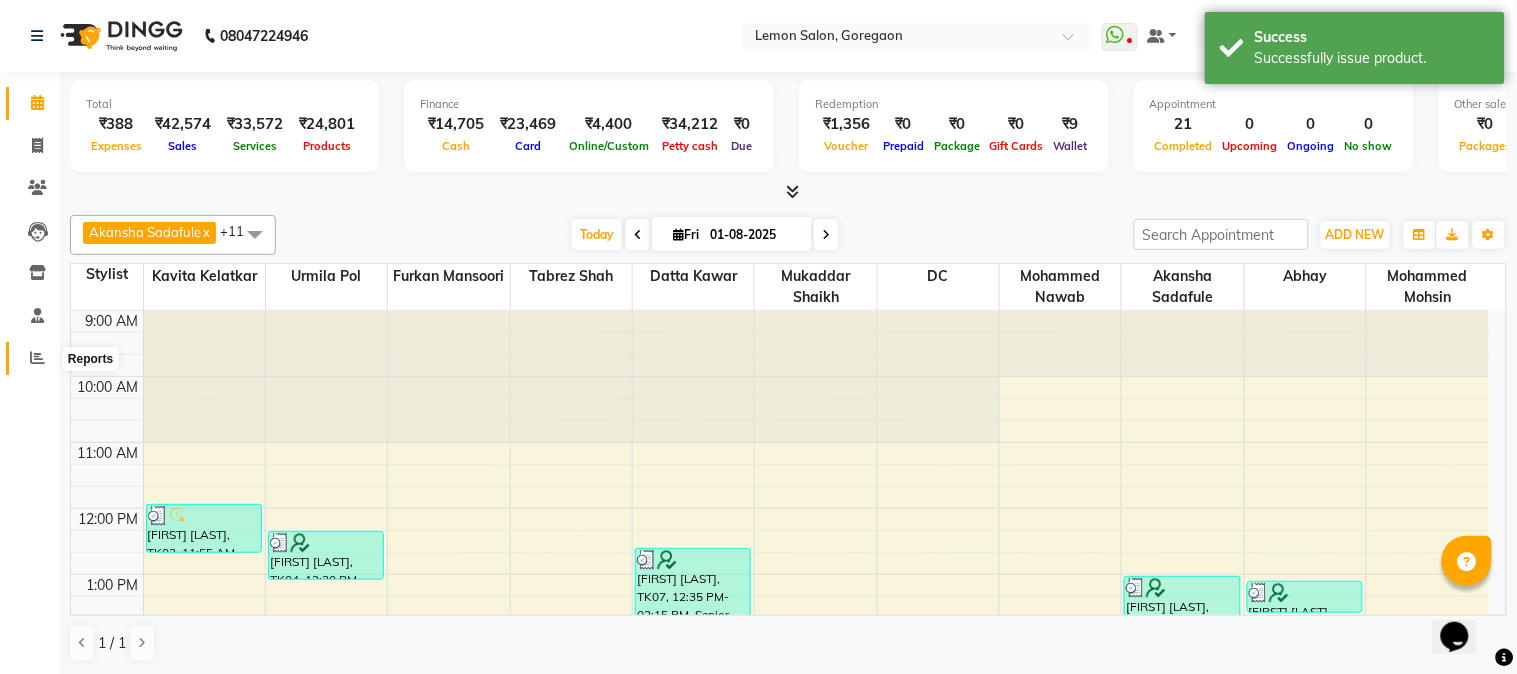 click 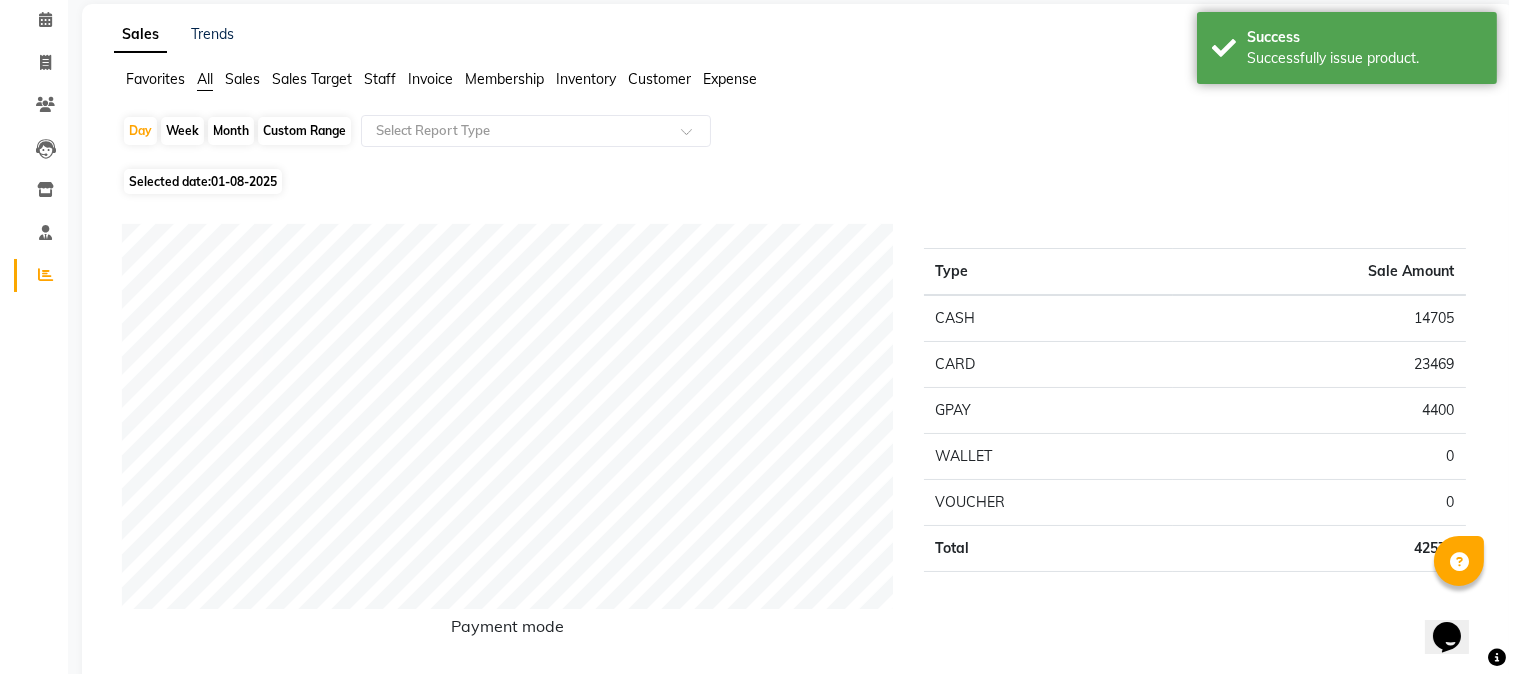 scroll, scrollTop: 0, scrollLeft: 0, axis: both 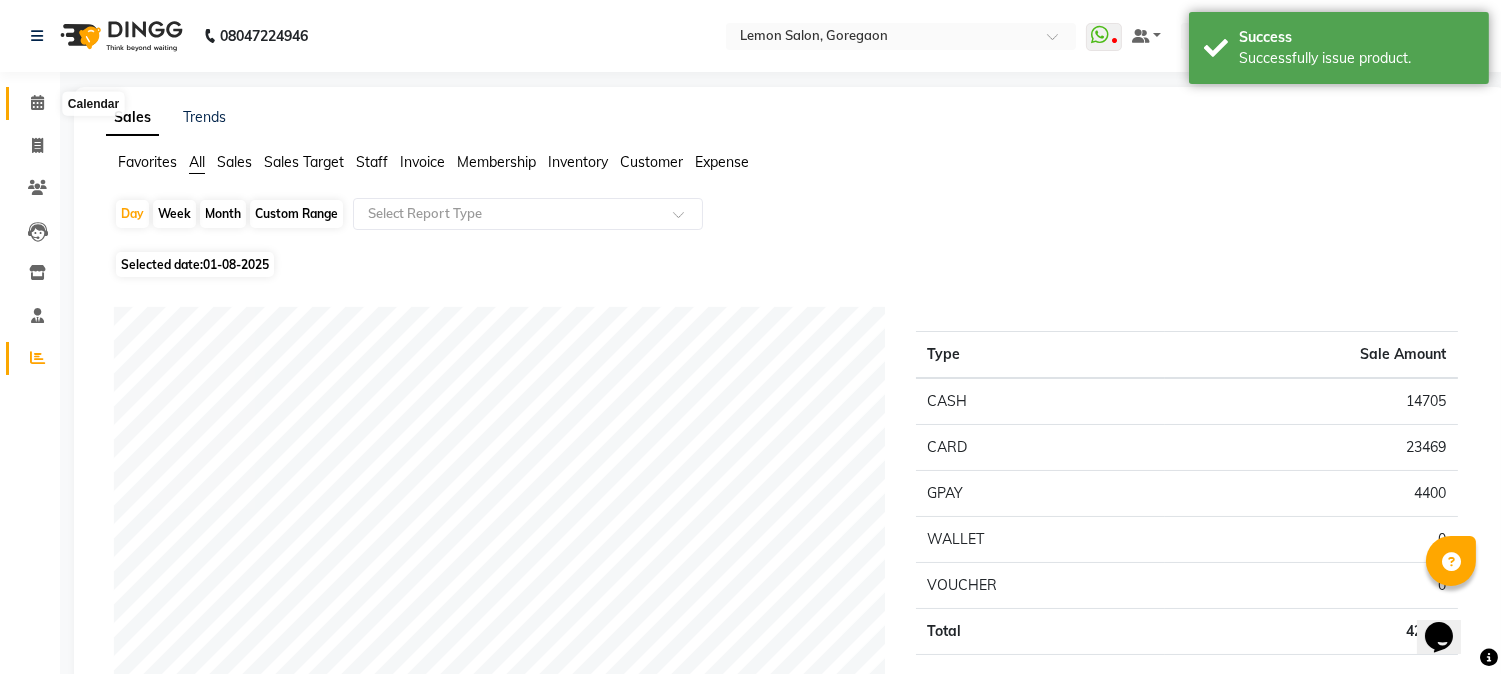 click 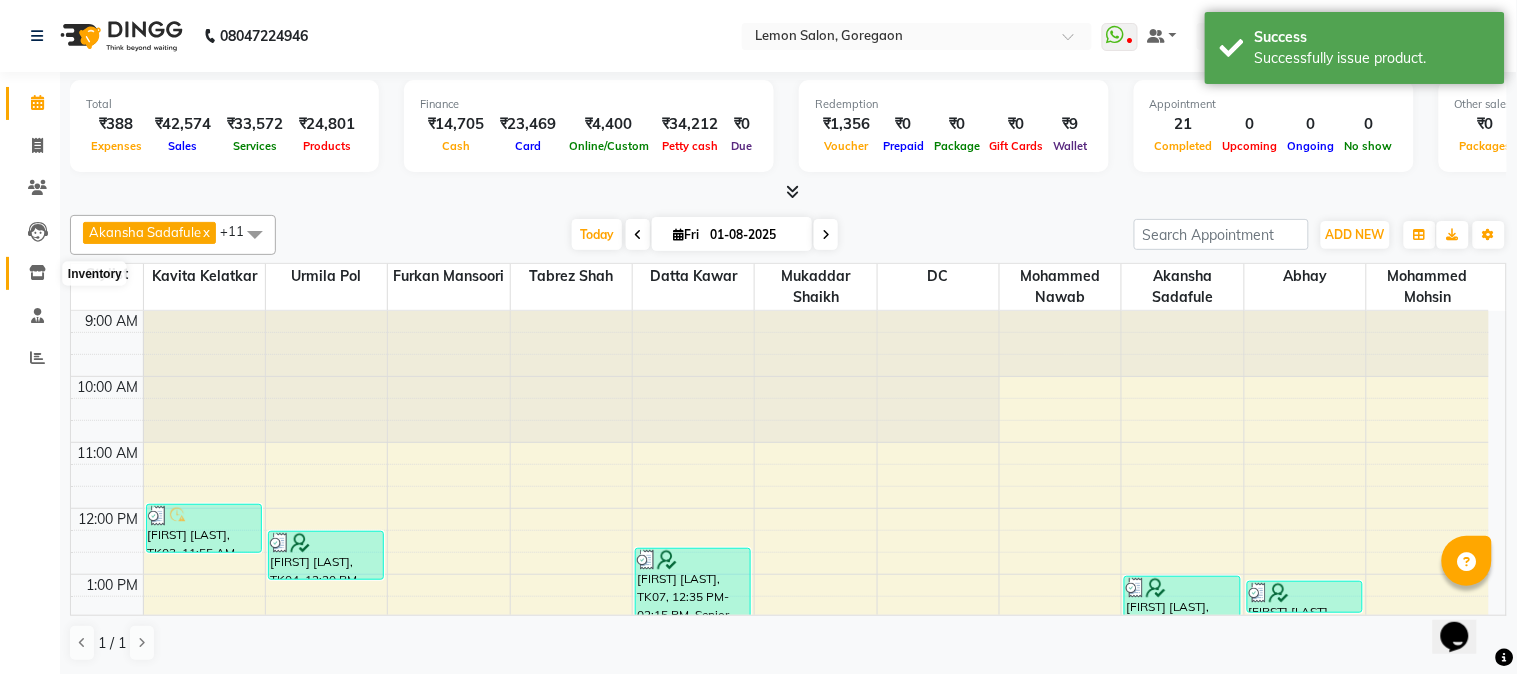 click 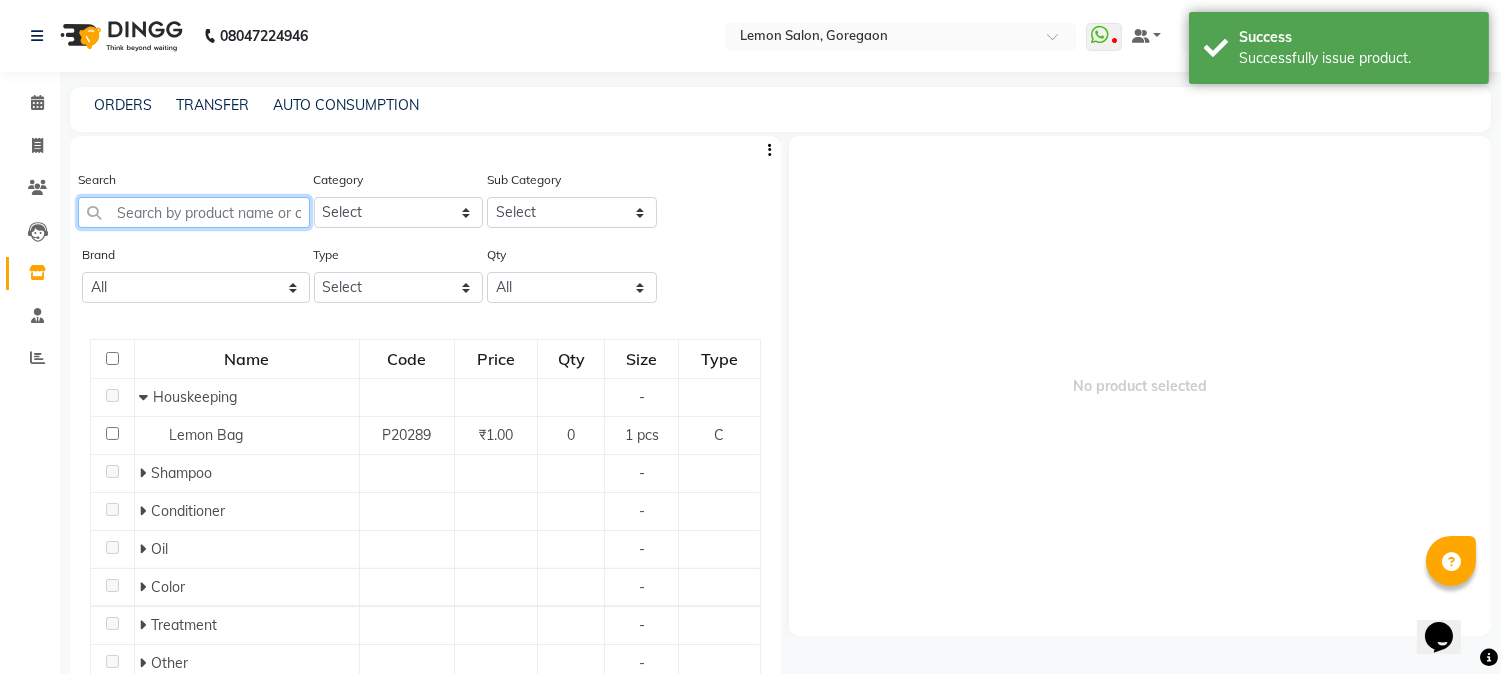 click 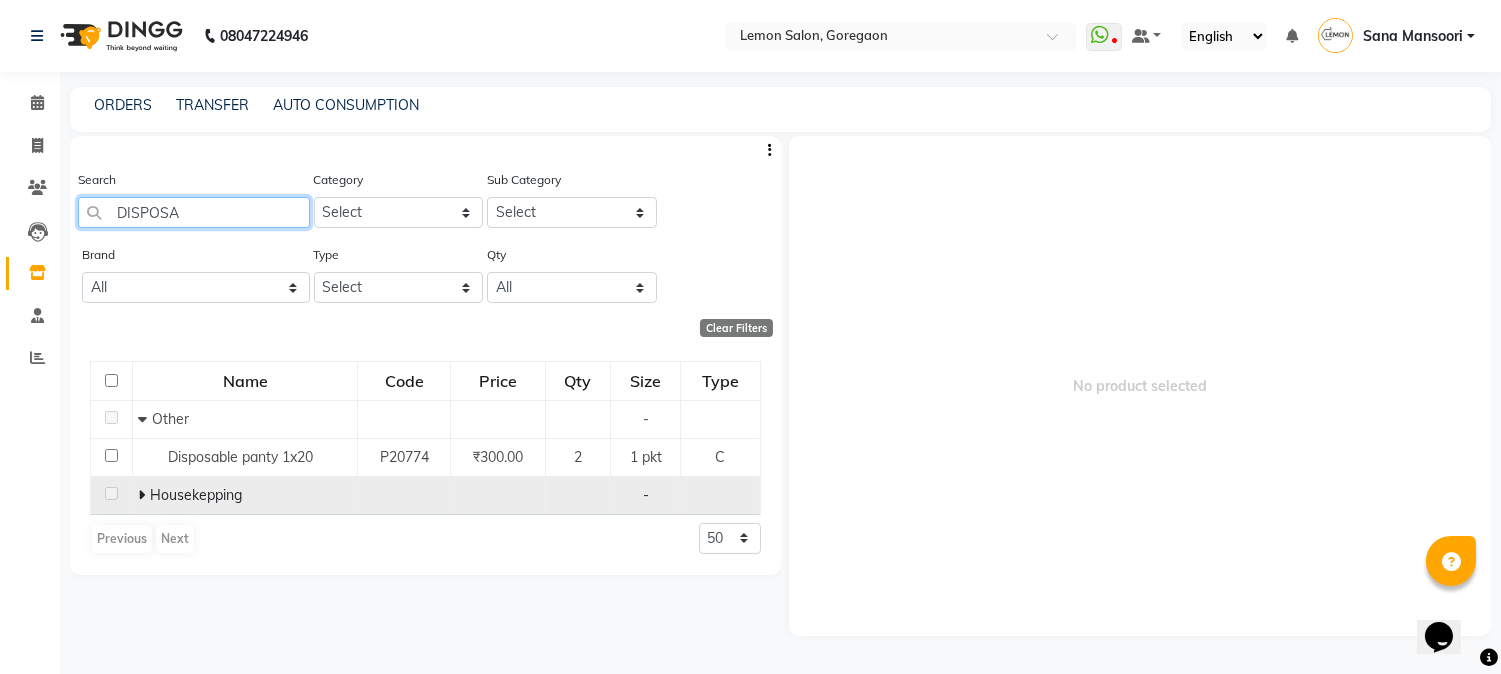 type on "DISPOSA" 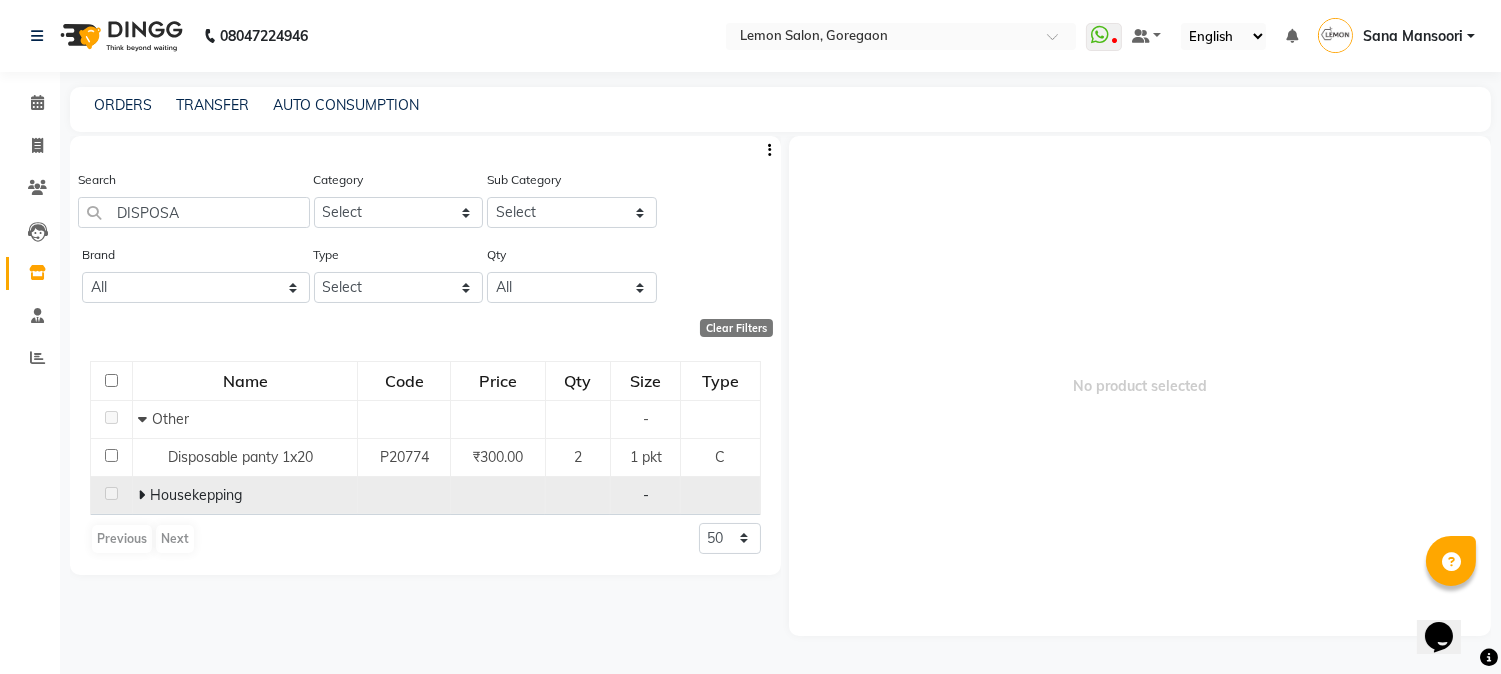 click on "Housekepping" 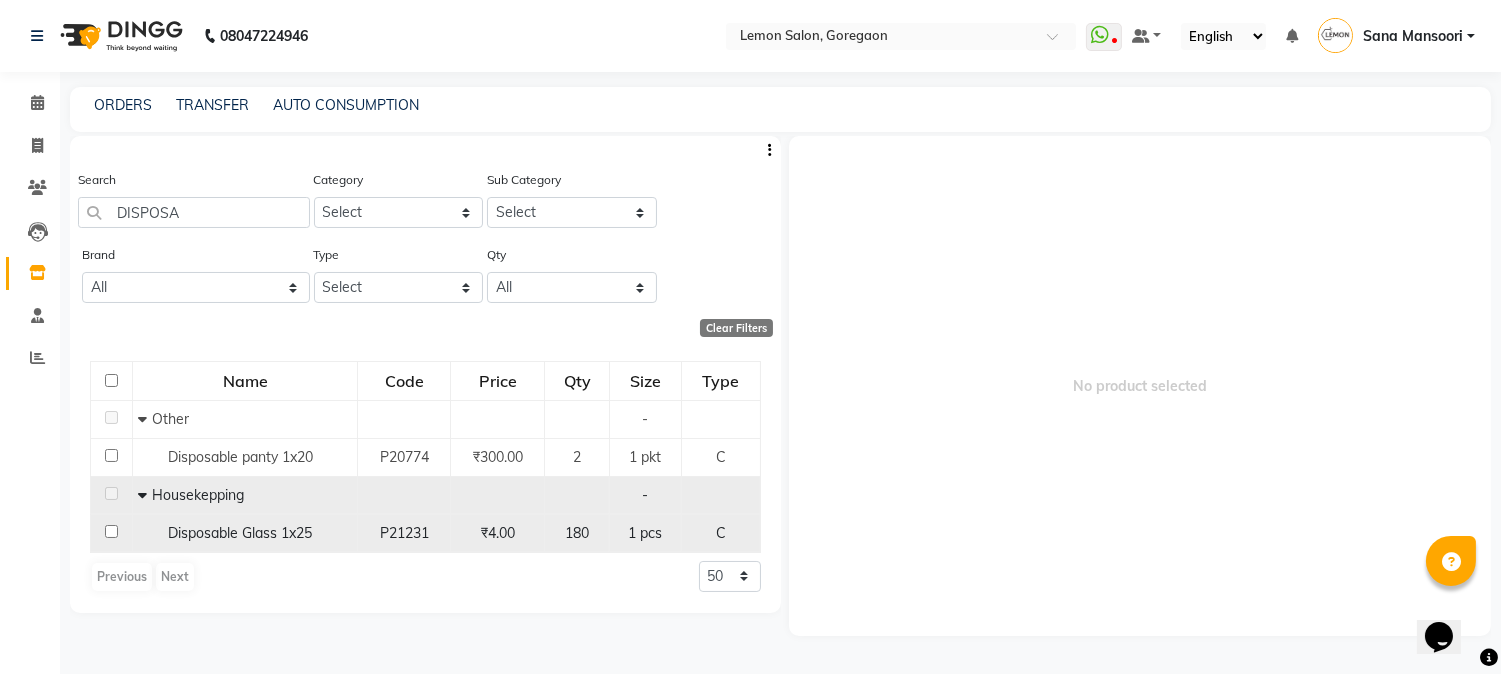 click on "Disposable Glass 1x25" 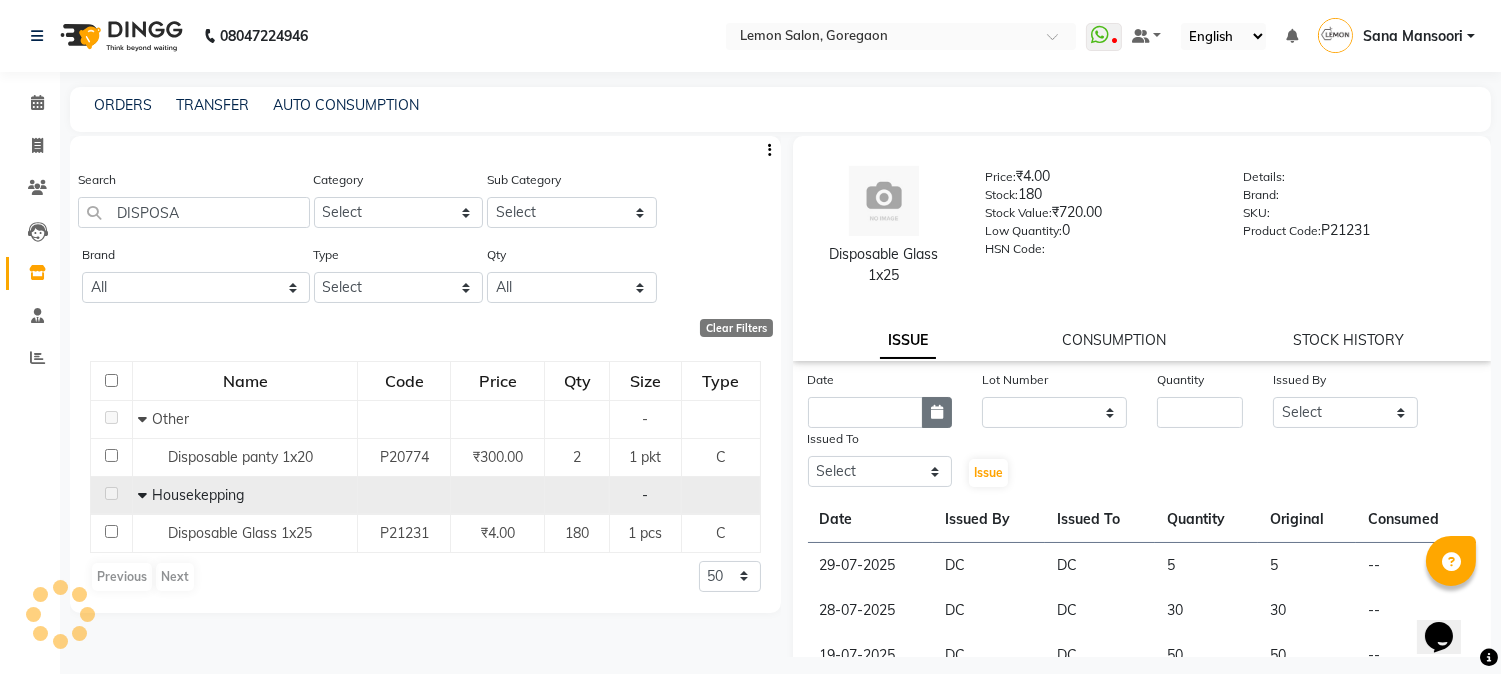 click 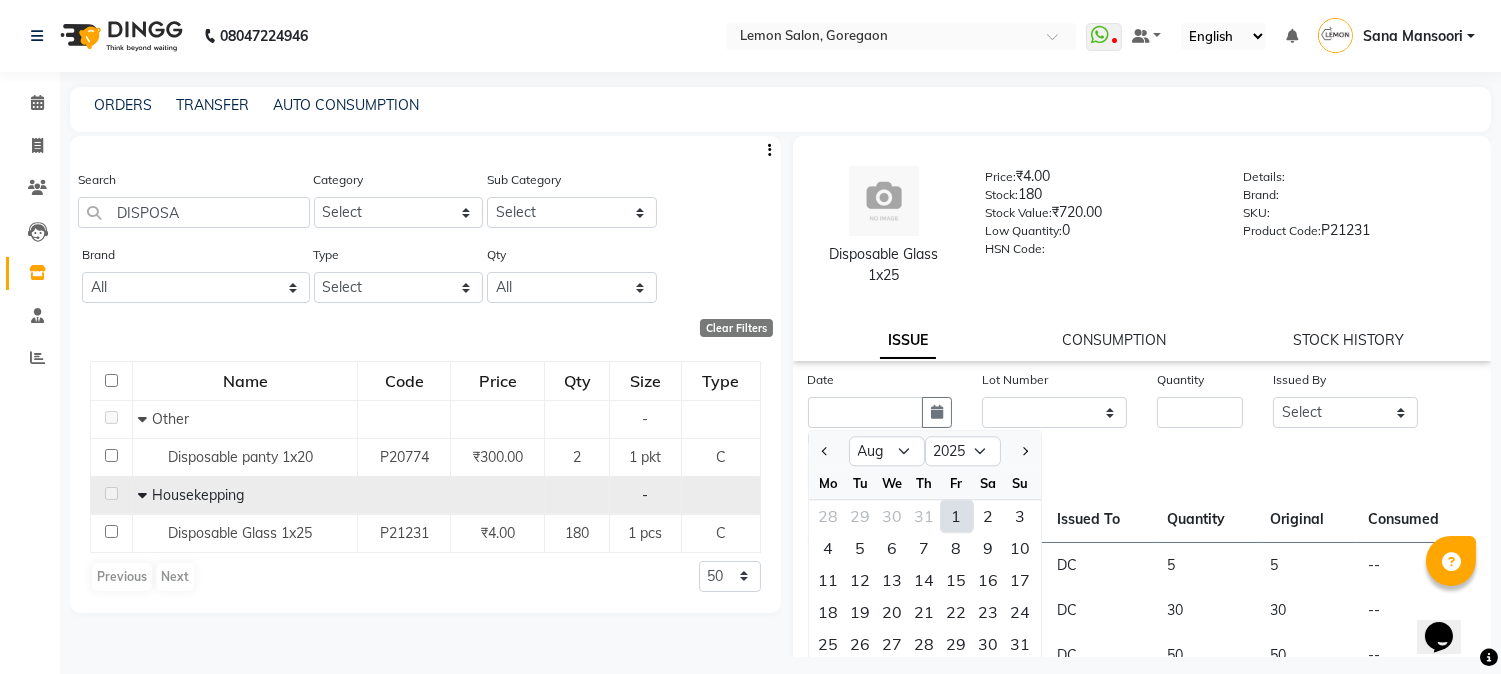 click on "1" 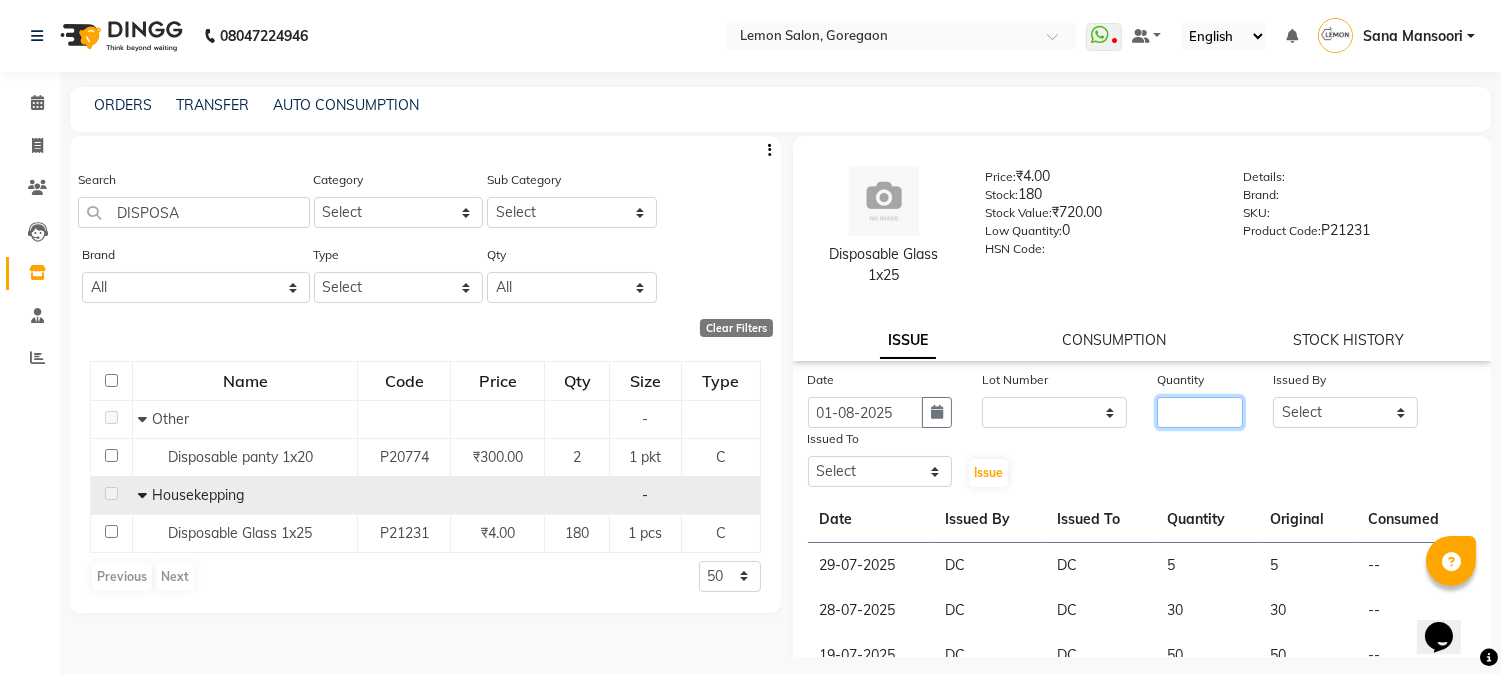 click 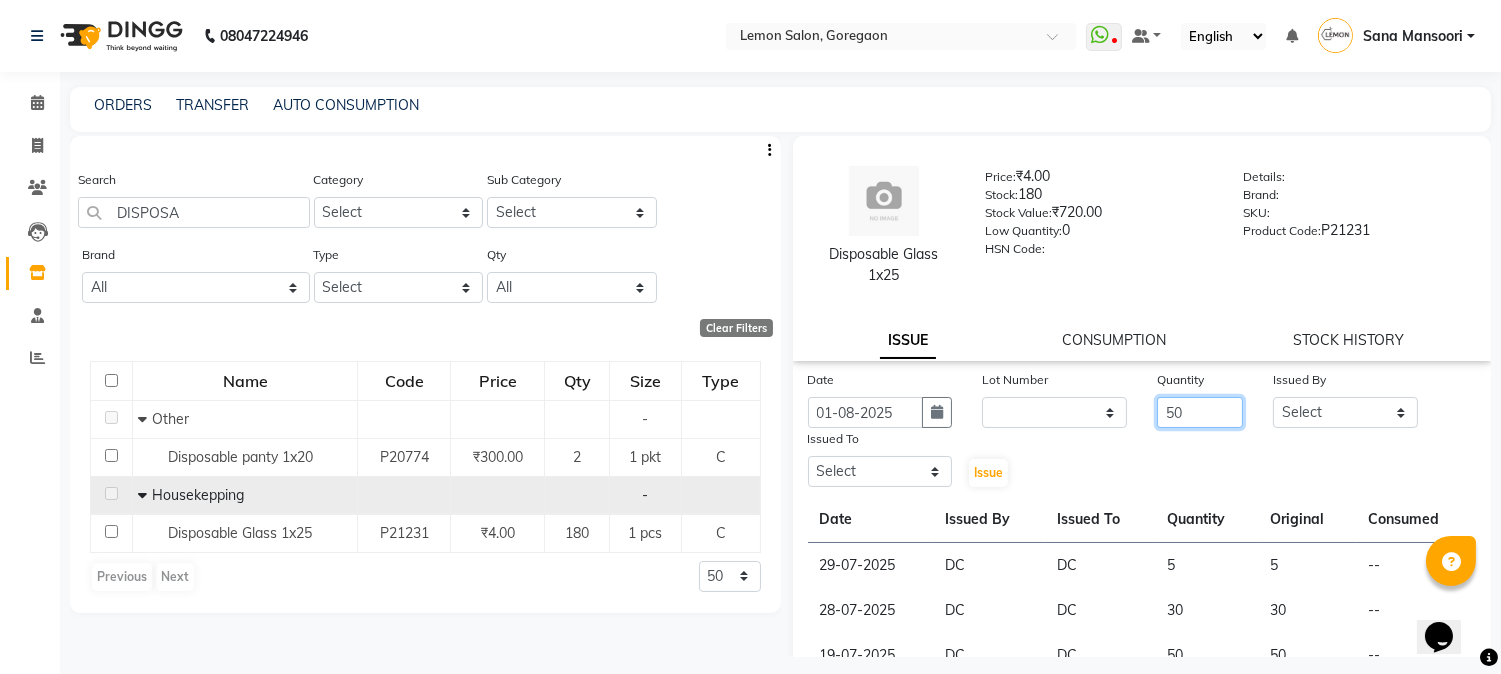 type on "50" 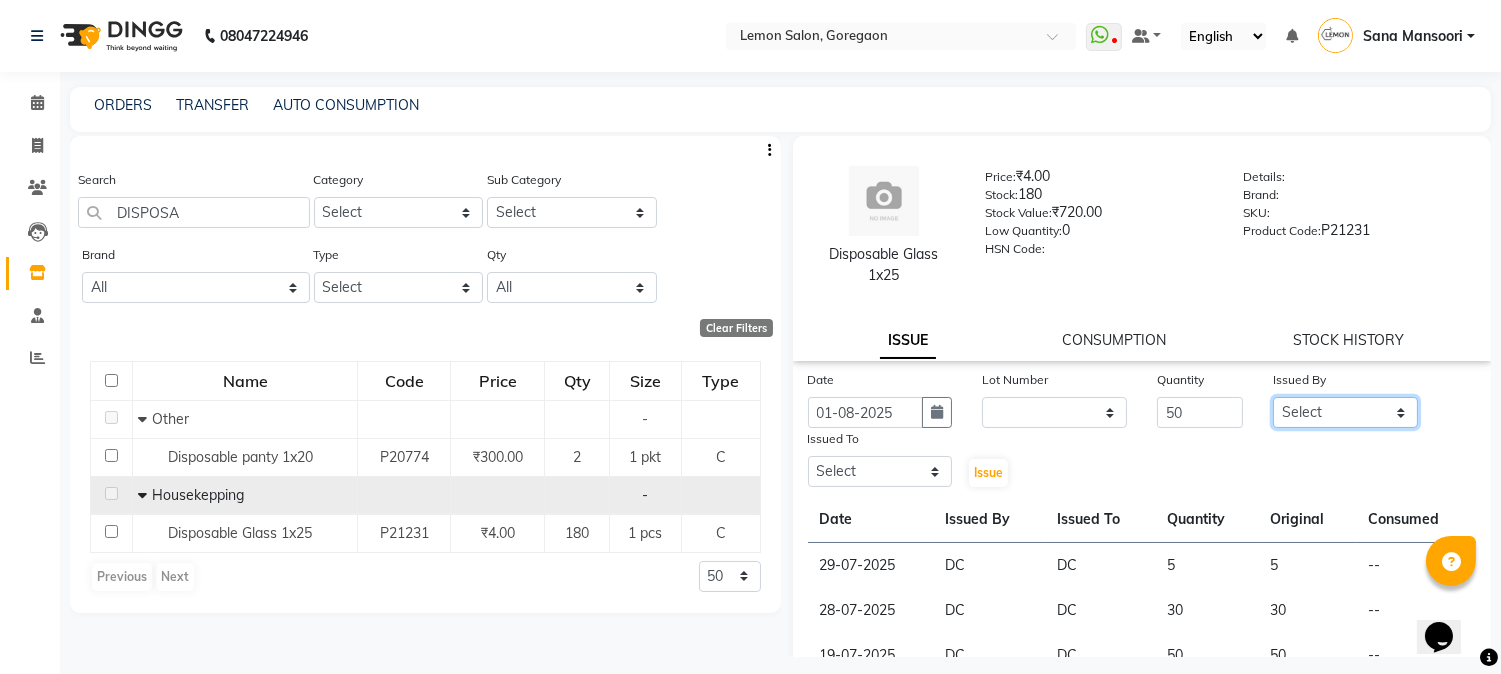 click on "Select Abhay  Akansha Sadafule Asma Dshpande Datta Kawar DC Furkan Mansoori kavita Kelatkar  Manisha Mohammed Mohsin  Mohammed Nawab  Mukaddar Shaikh Sana Mansoori Sandhya Tabrez Shah  Urmila Pol" 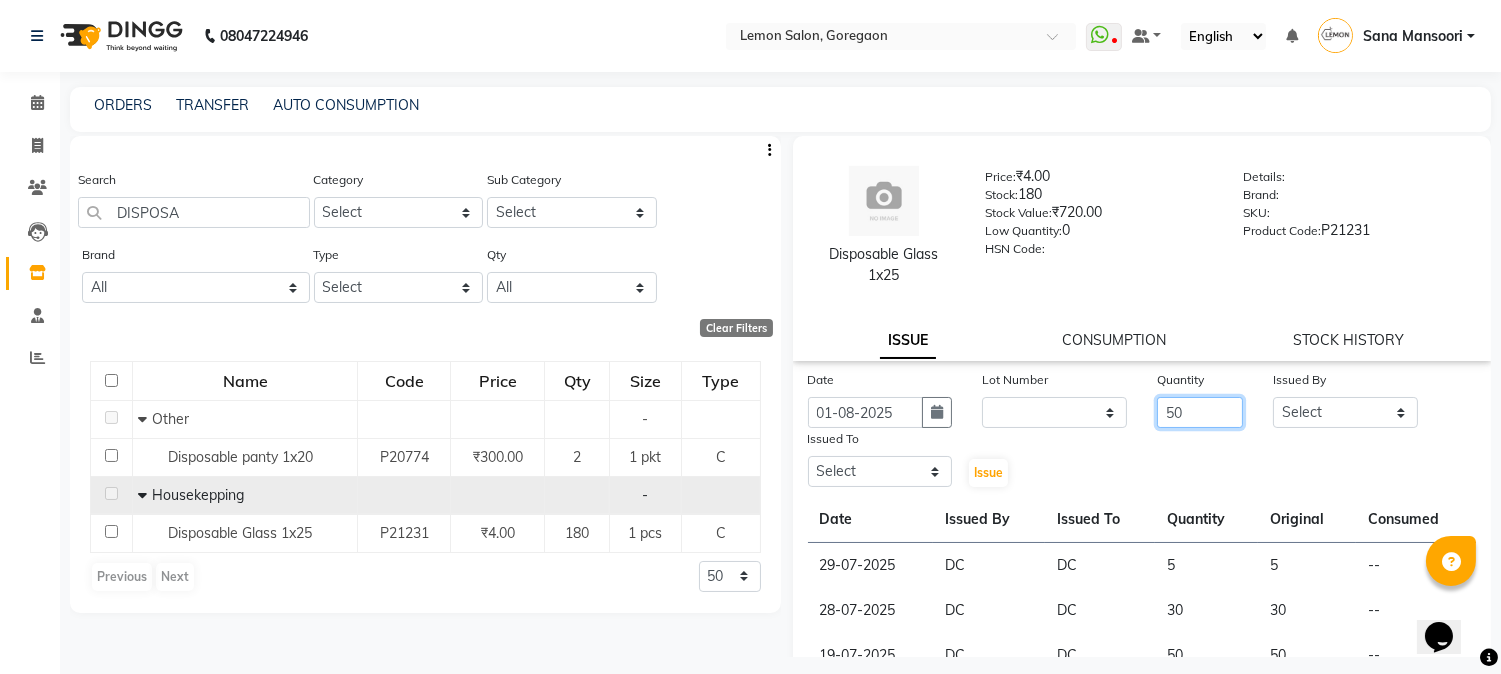 drag, startPoint x: 1205, startPoint y: 413, endPoint x: 1022, endPoint y: 406, distance: 183.13383 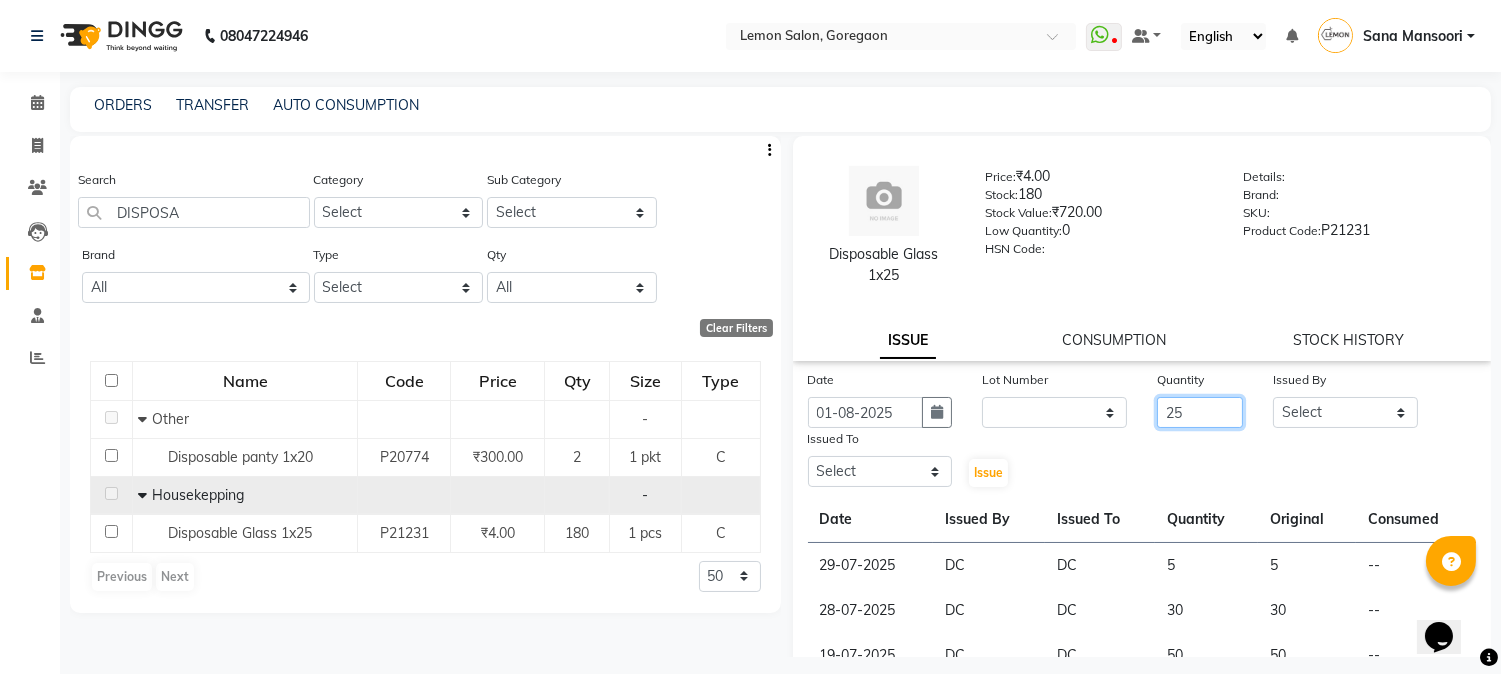 type on "25" 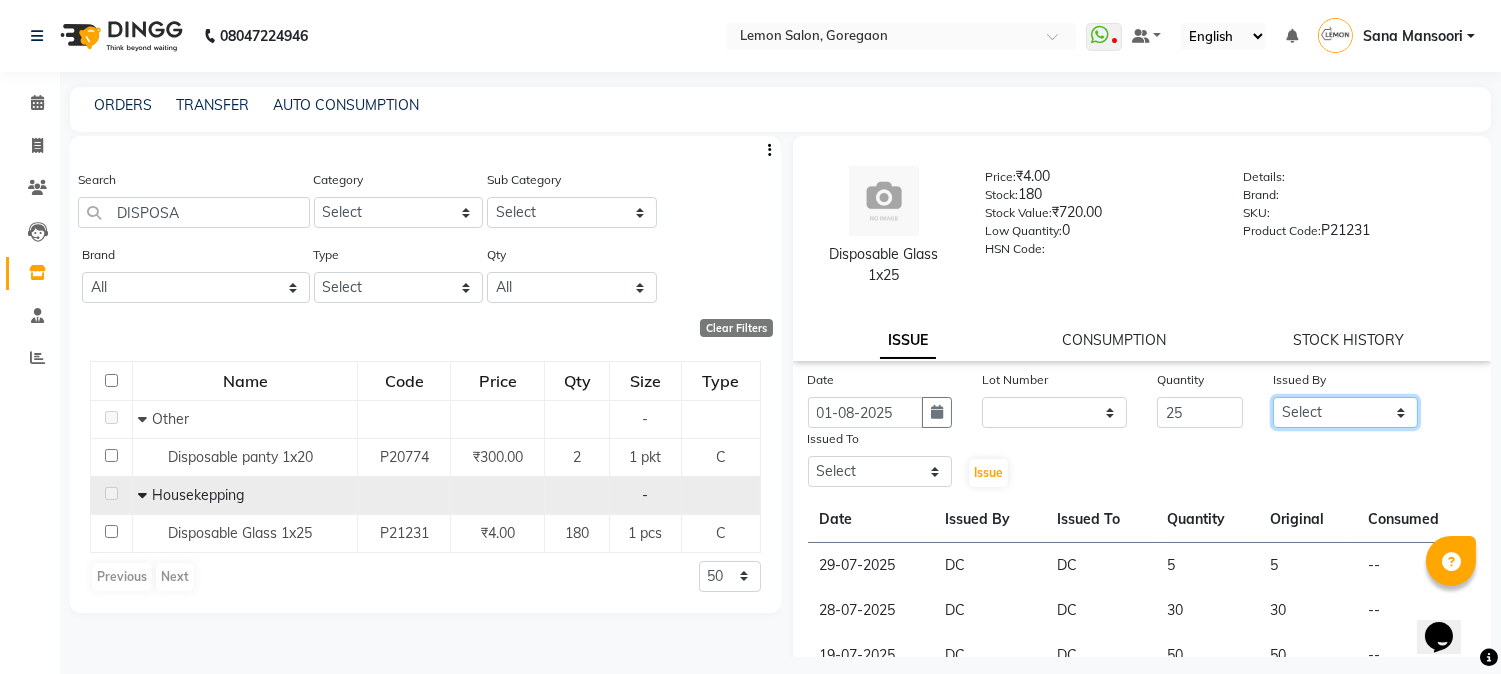 click on "Select Abhay  Akansha Sadafule Asma Dshpande Datta Kawar DC Furkan Mansoori kavita Kelatkar  Manisha Mohammed Mohsin  Mohammed Nawab  Mukaddar Shaikh Sana Mansoori Sandhya Tabrez Shah  Urmila Pol" 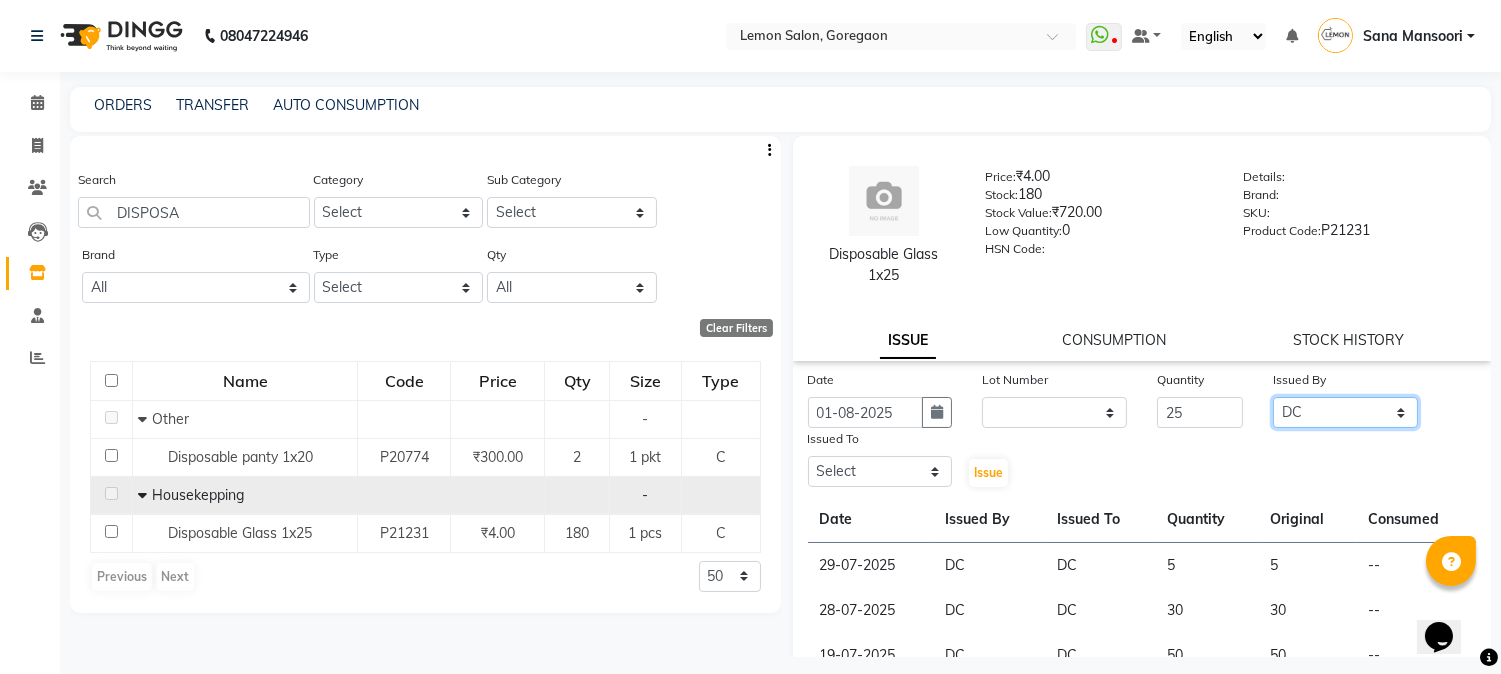 click on "Select Abhay  Akansha Sadafule Asma Dshpande Datta Kawar DC Furkan Mansoori kavita Kelatkar  Manisha Mohammed Mohsin  Mohammed Nawab  Mukaddar Shaikh Sana Mansoori Sandhya Tabrez Shah  Urmila Pol" 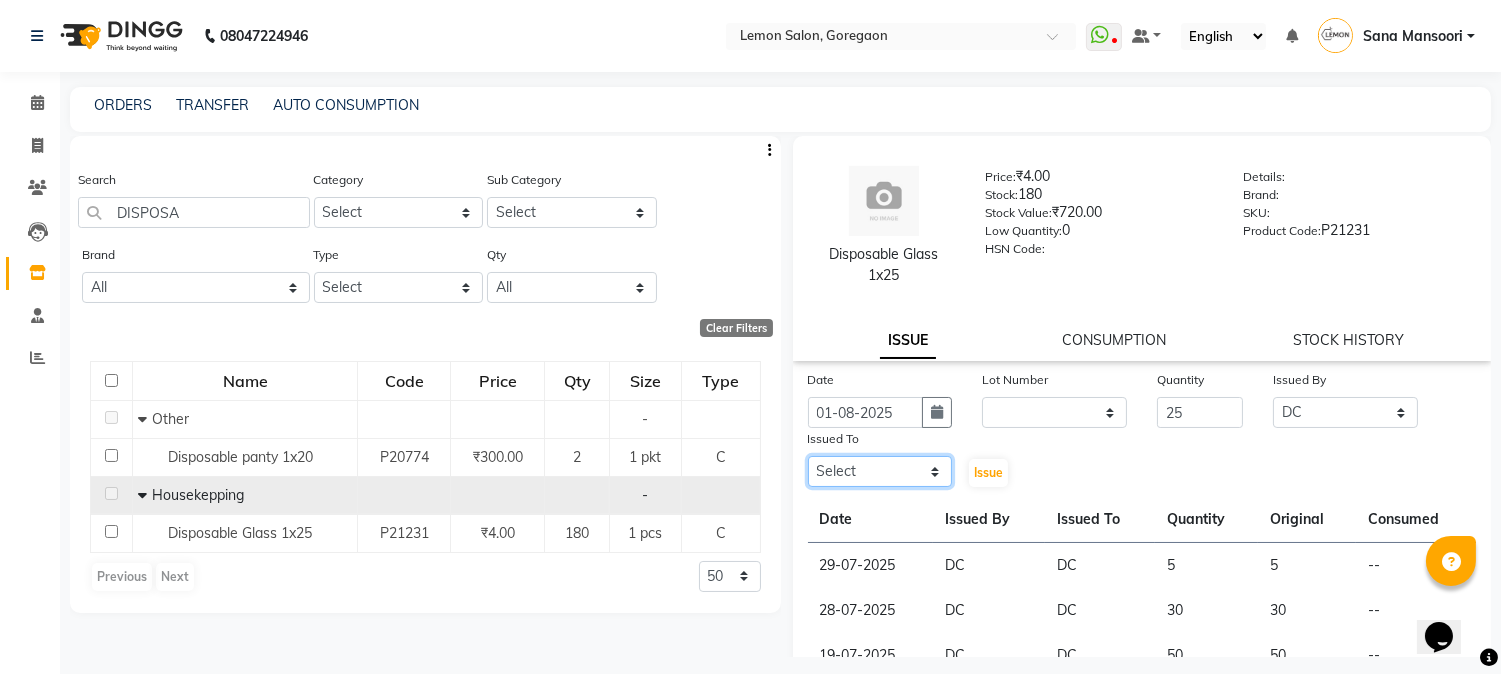 drag, startPoint x: 933, startPoint y: 484, endPoint x: 927, endPoint y: 464, distance: 20.880613 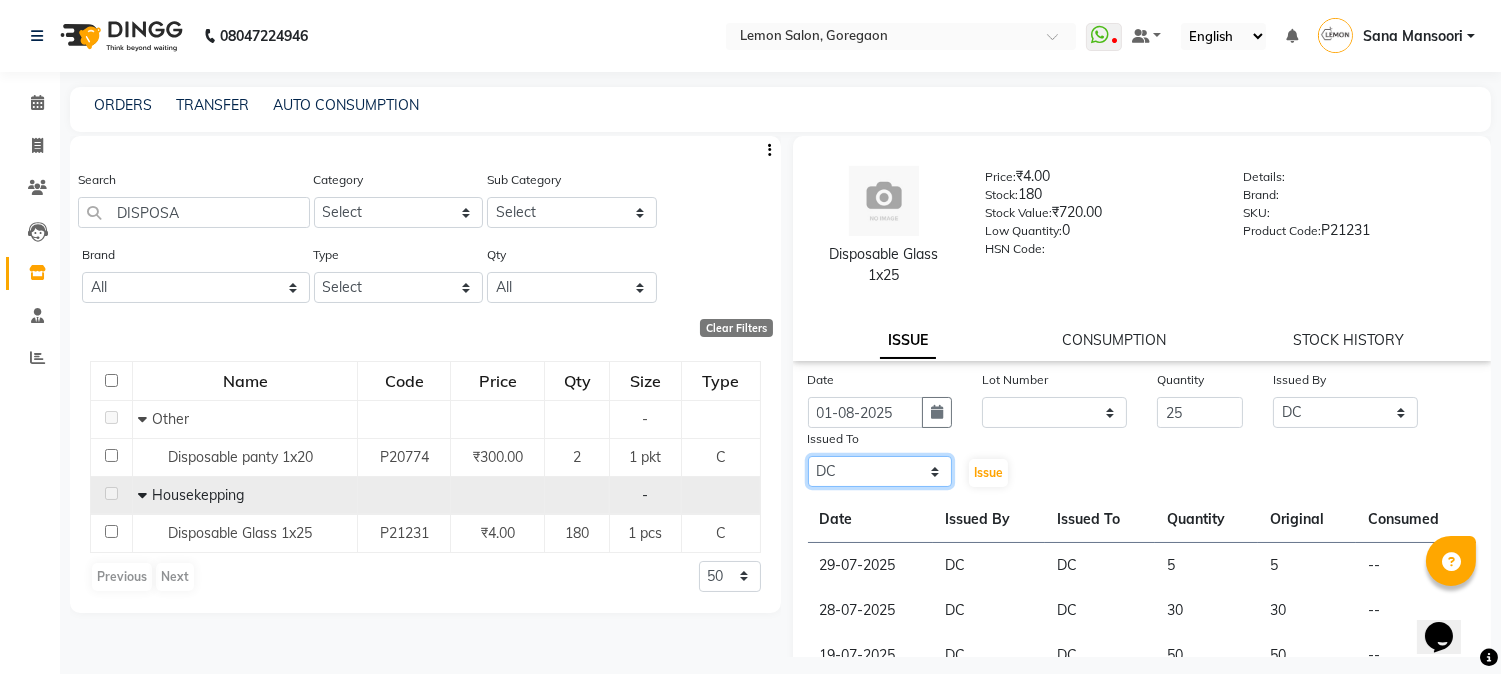 click on "Select Abhay  Akansha Sadafule Asma Dshpande Datta Kawar DC Furkan Mansoori kavita Kelatkar  Manisha Mohammed Mohsin  Mohammed Nawab  Mukaddar Shaikh Sana Mansoori Sandhya Tabrez Shah  Urmila Pol" 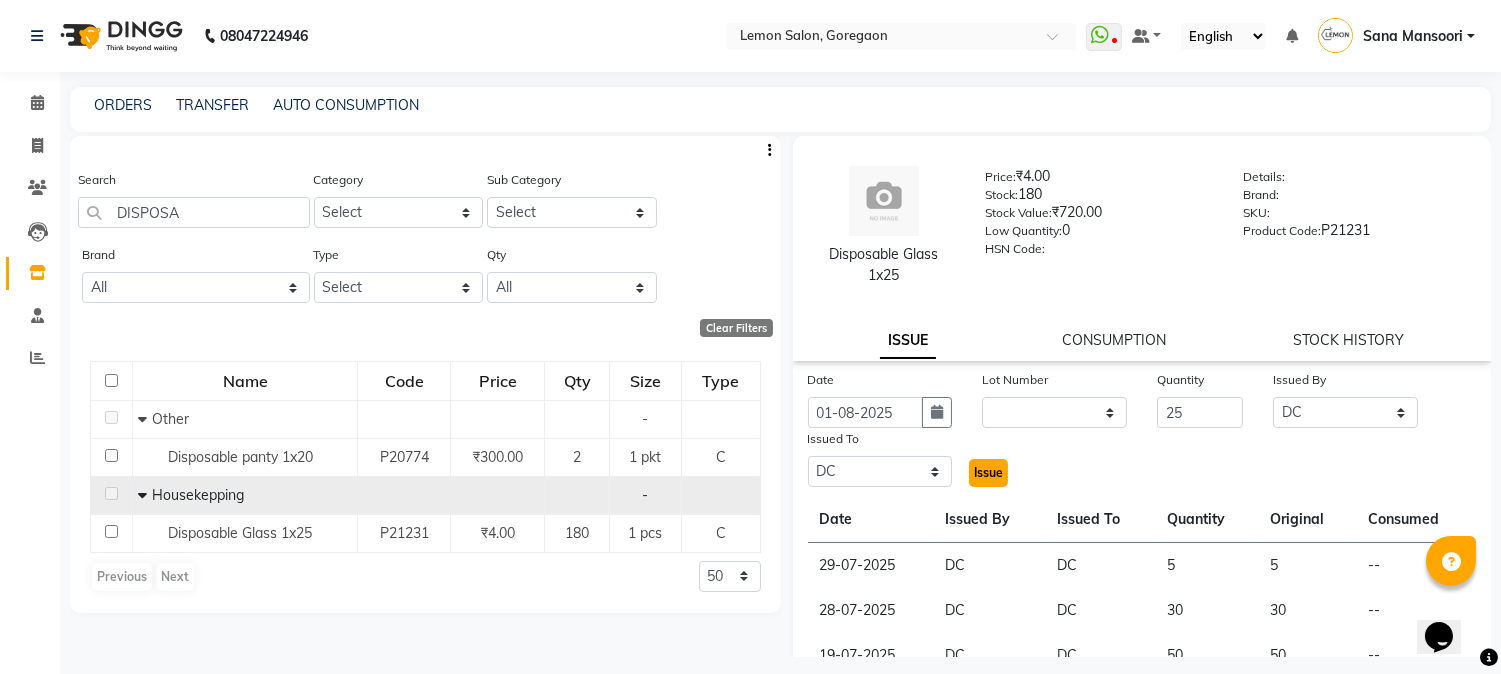 click on "Issue" 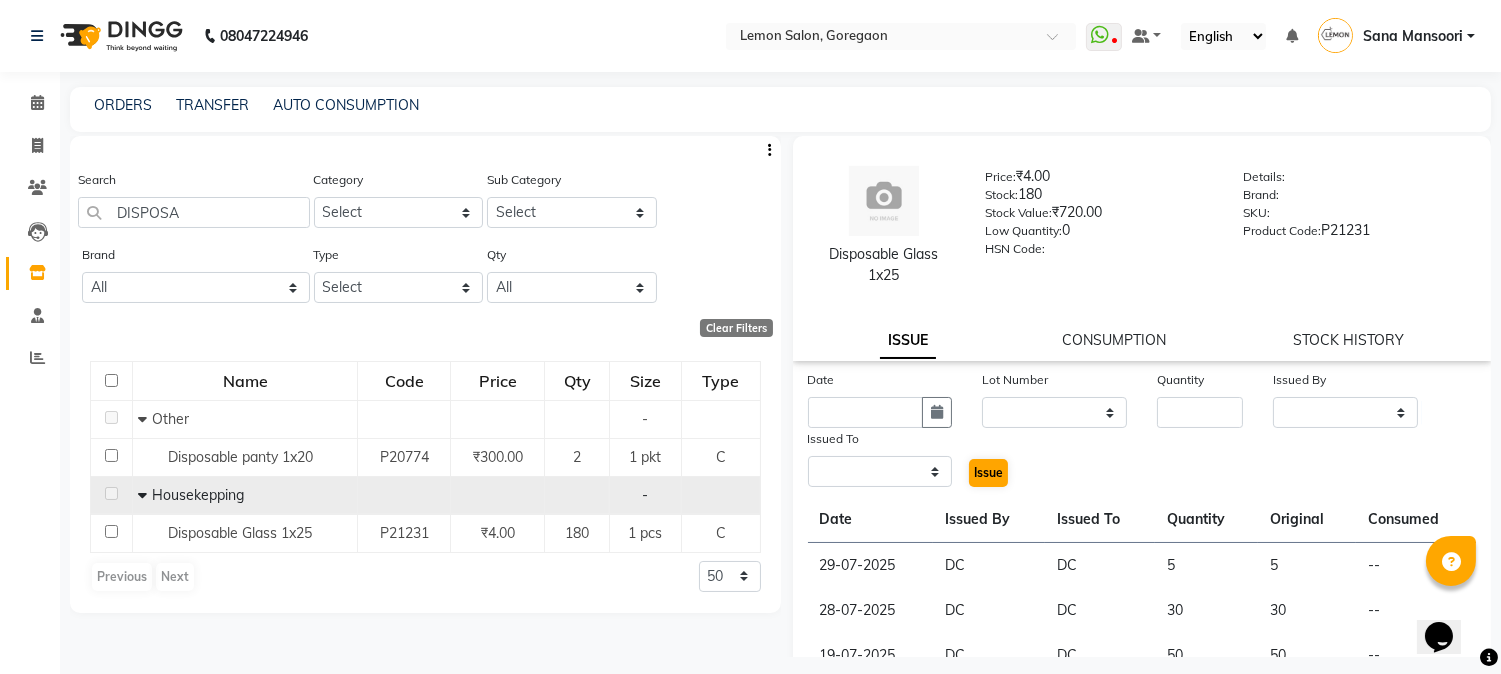 select 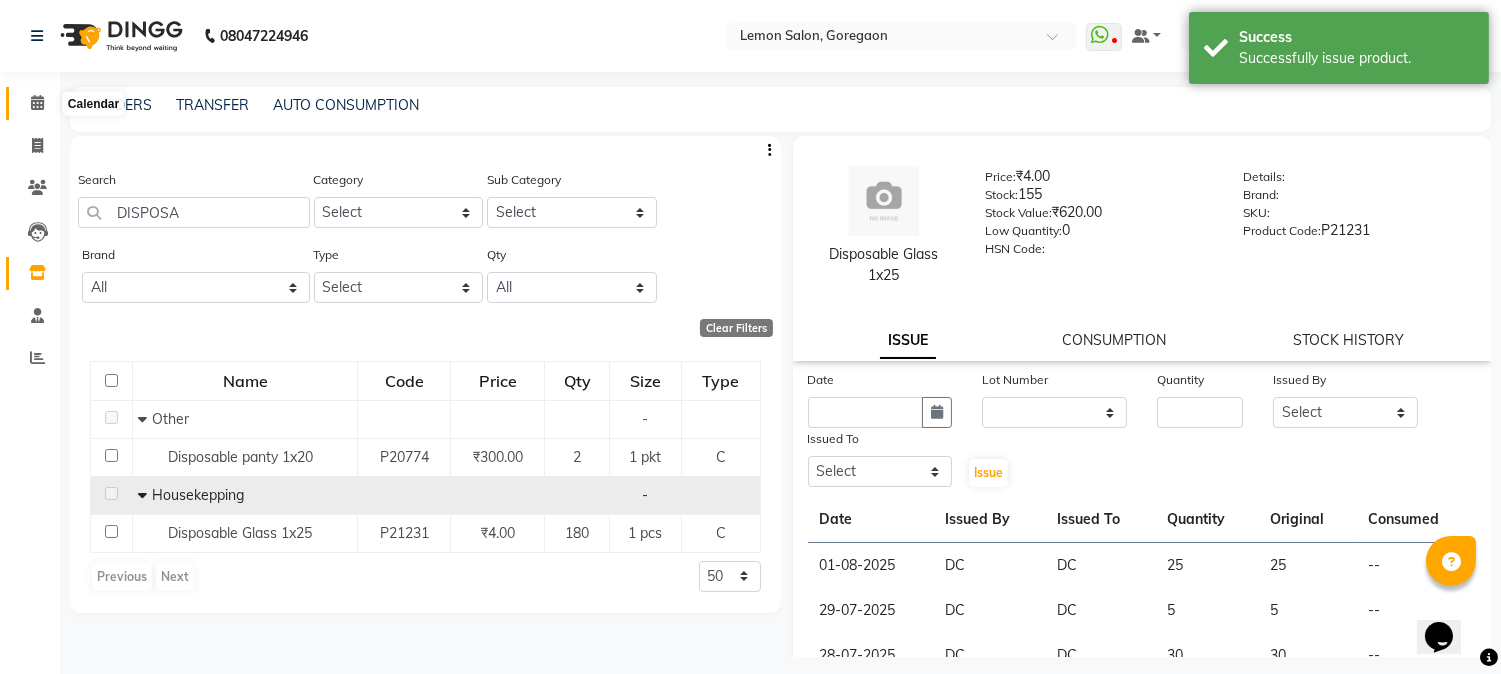 click 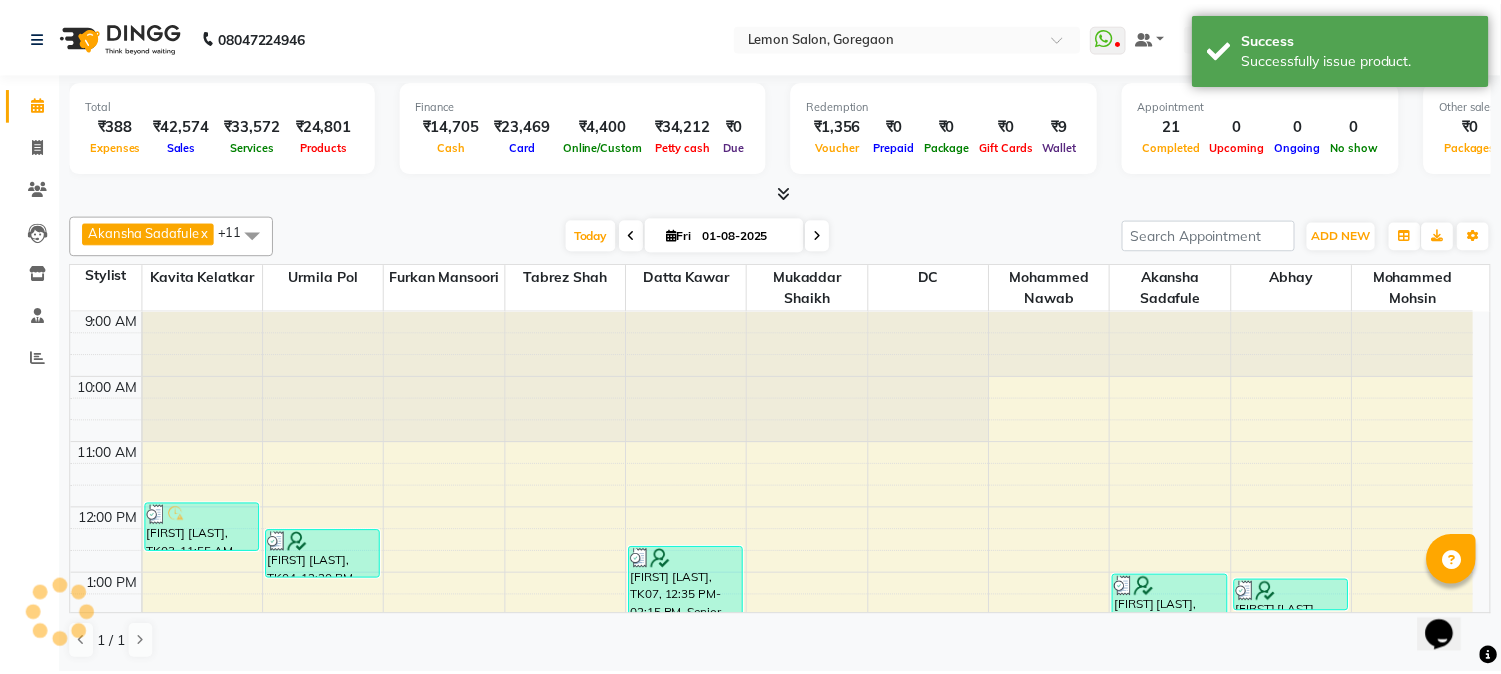 scroll, scrollTop: 584, scrollLeft: 0, axis: vertical 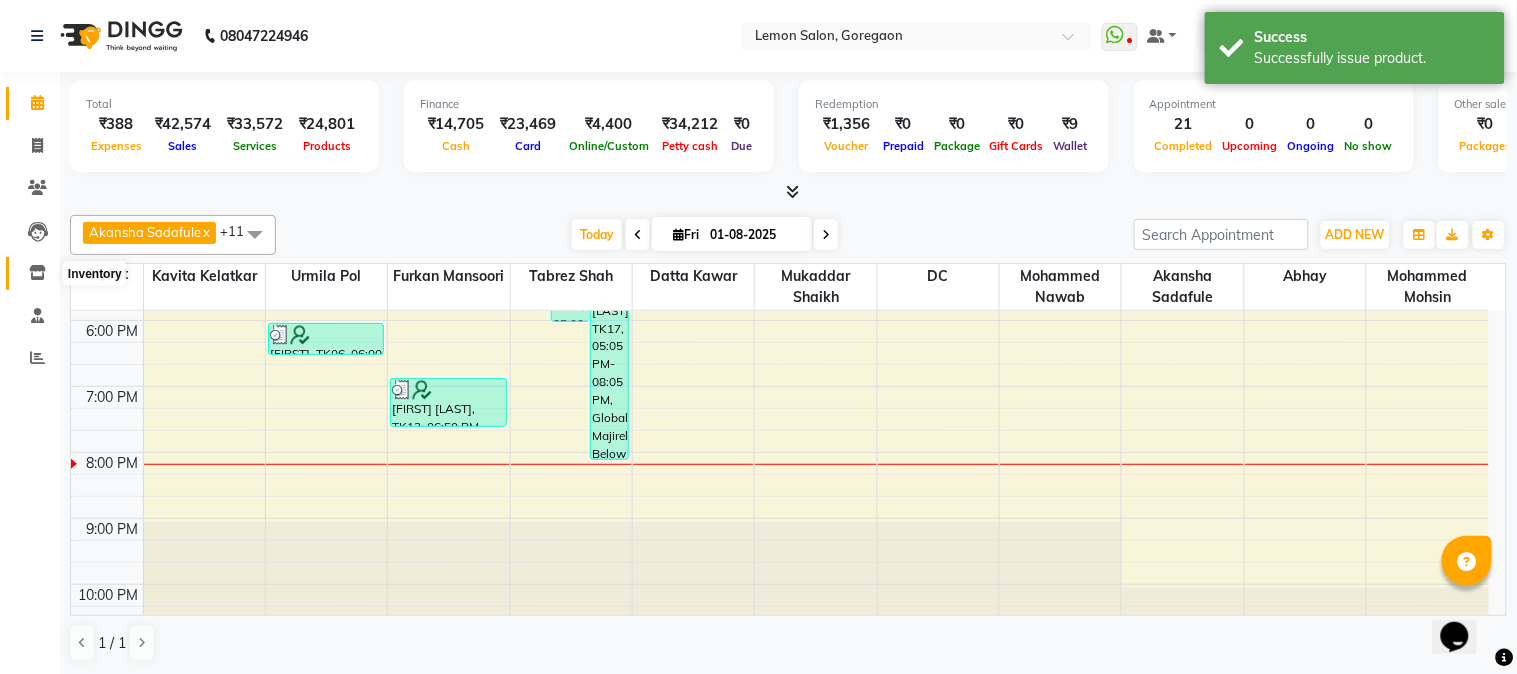 click 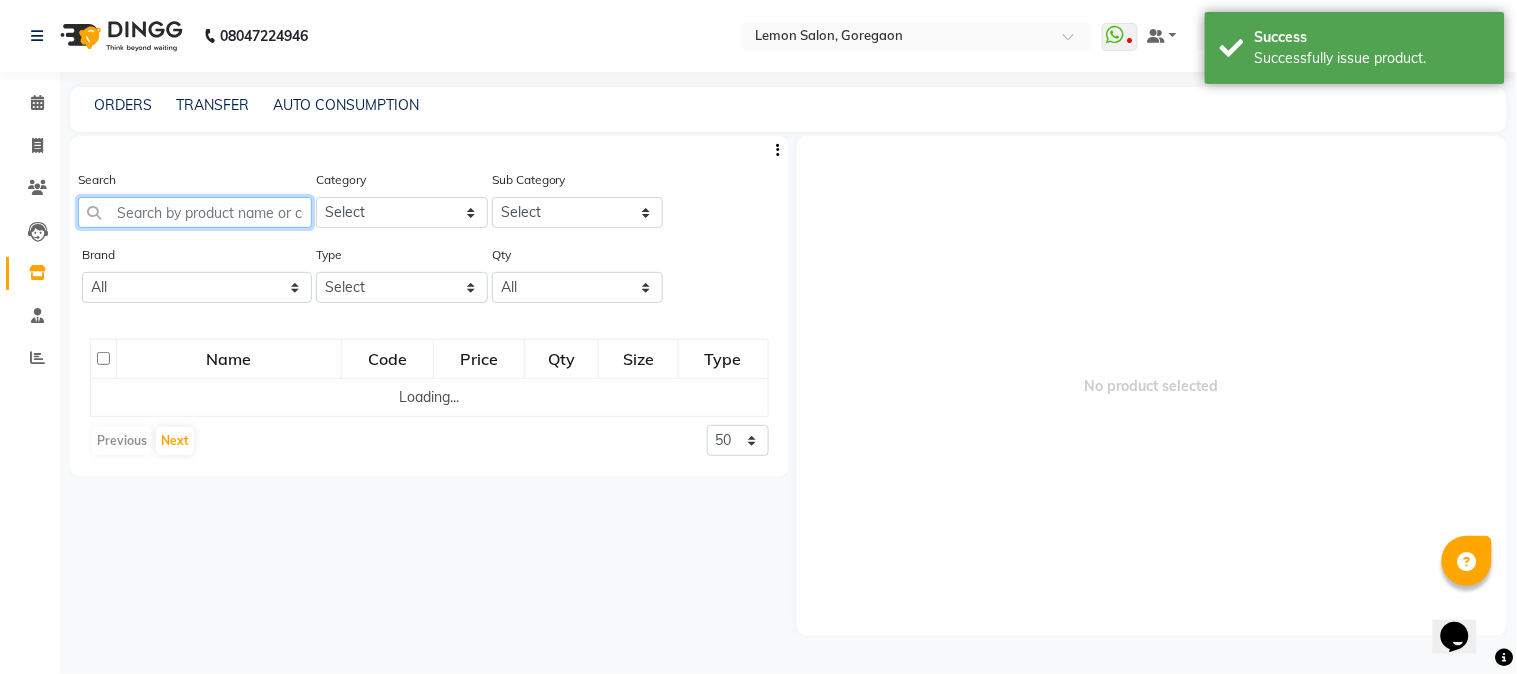 click 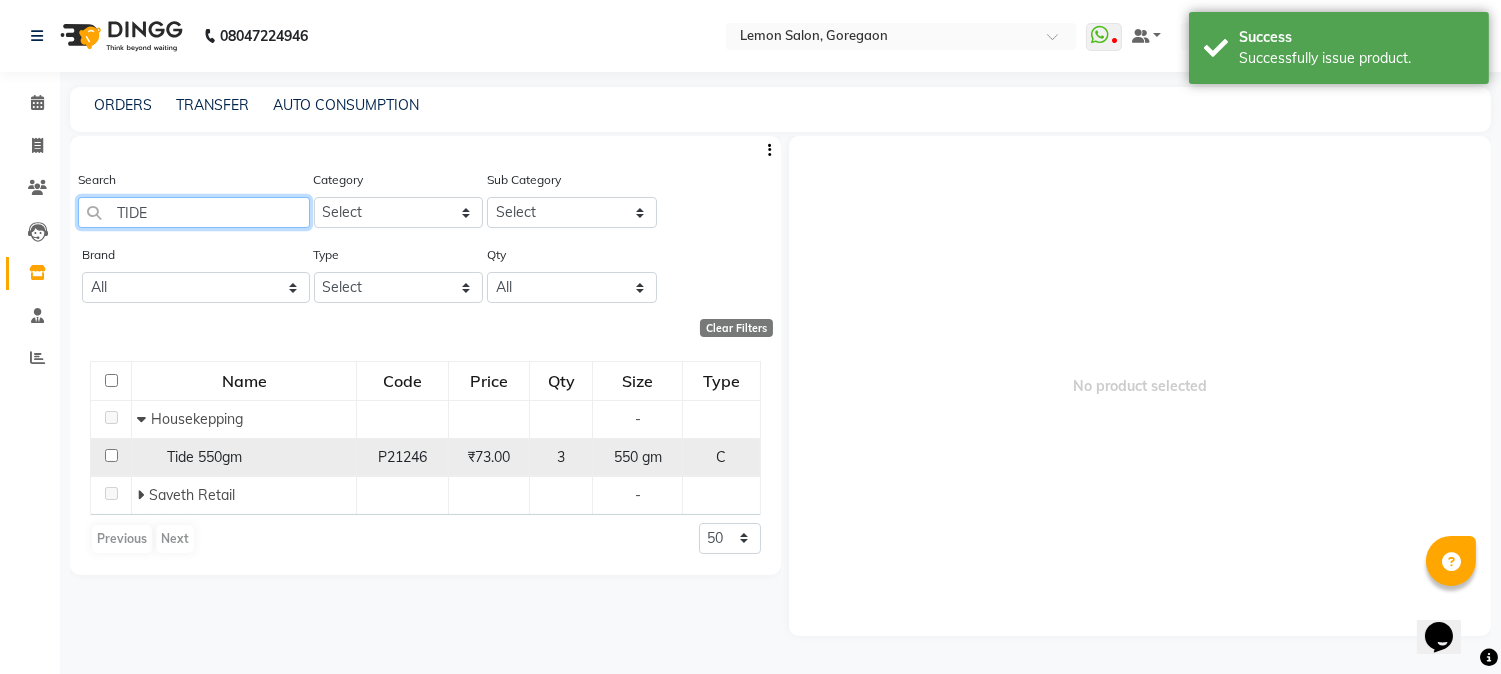 type on "TIDE" 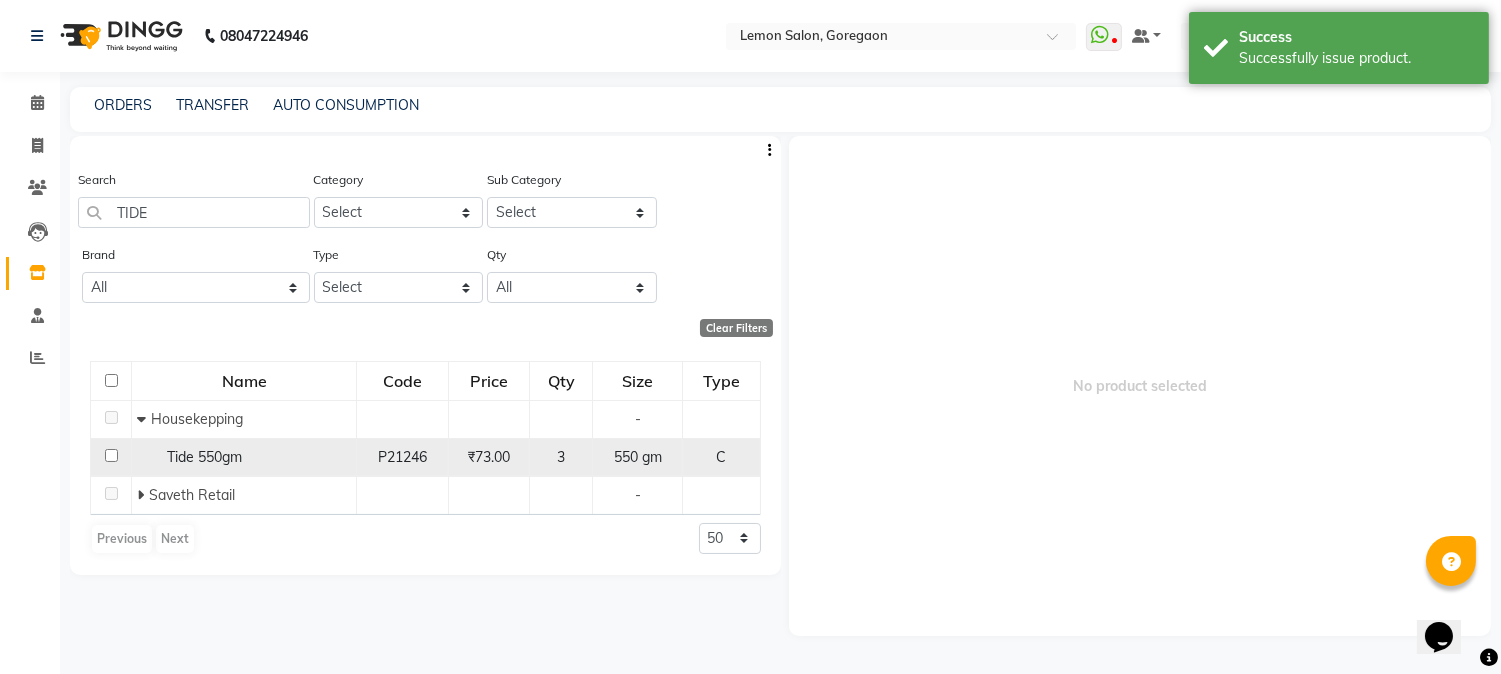 click on "Tide 550gm" 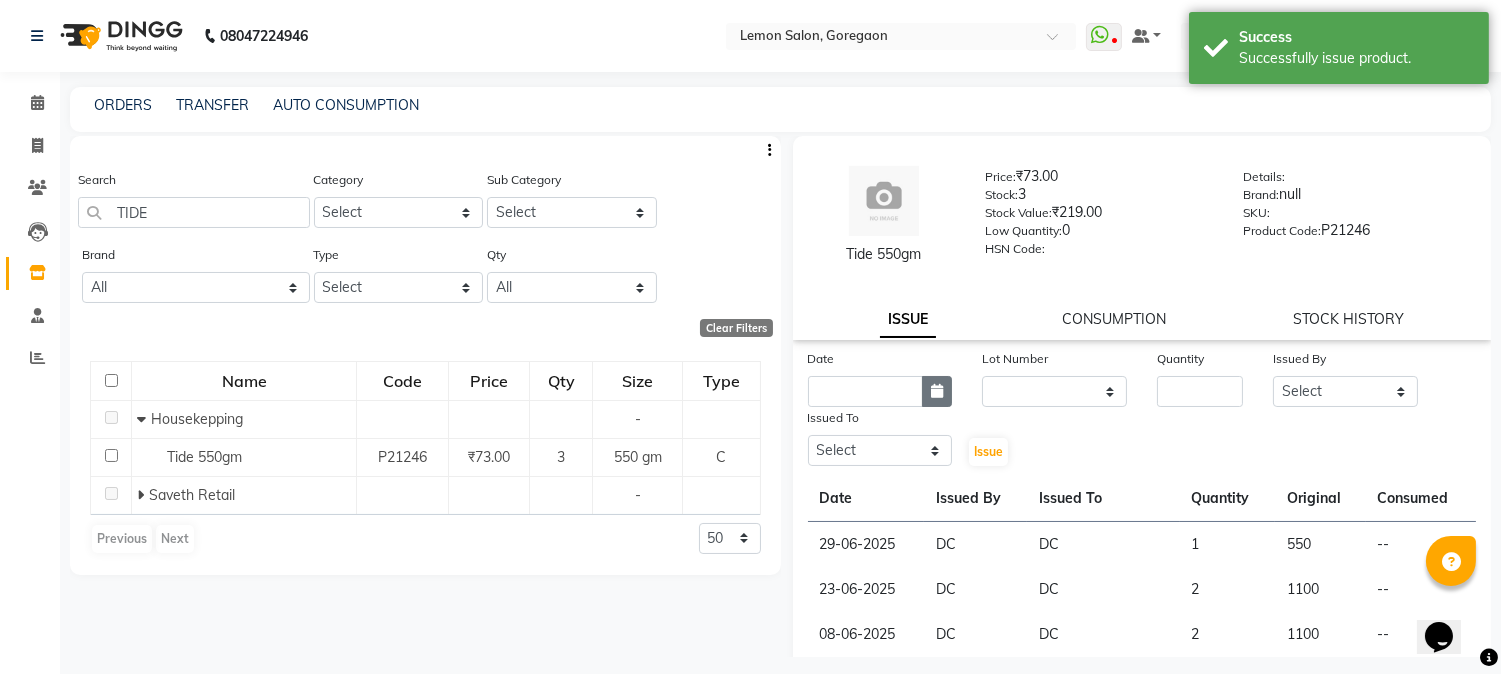 click 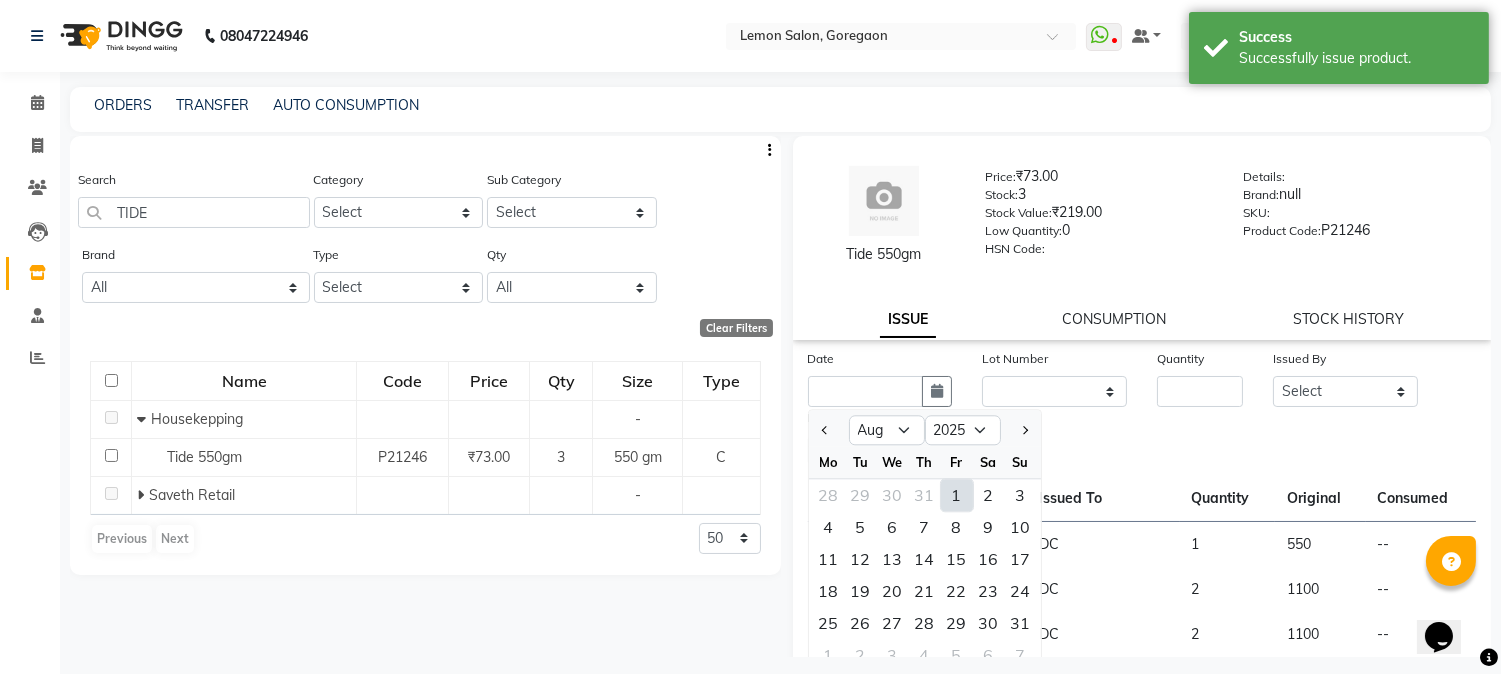 click on "1" 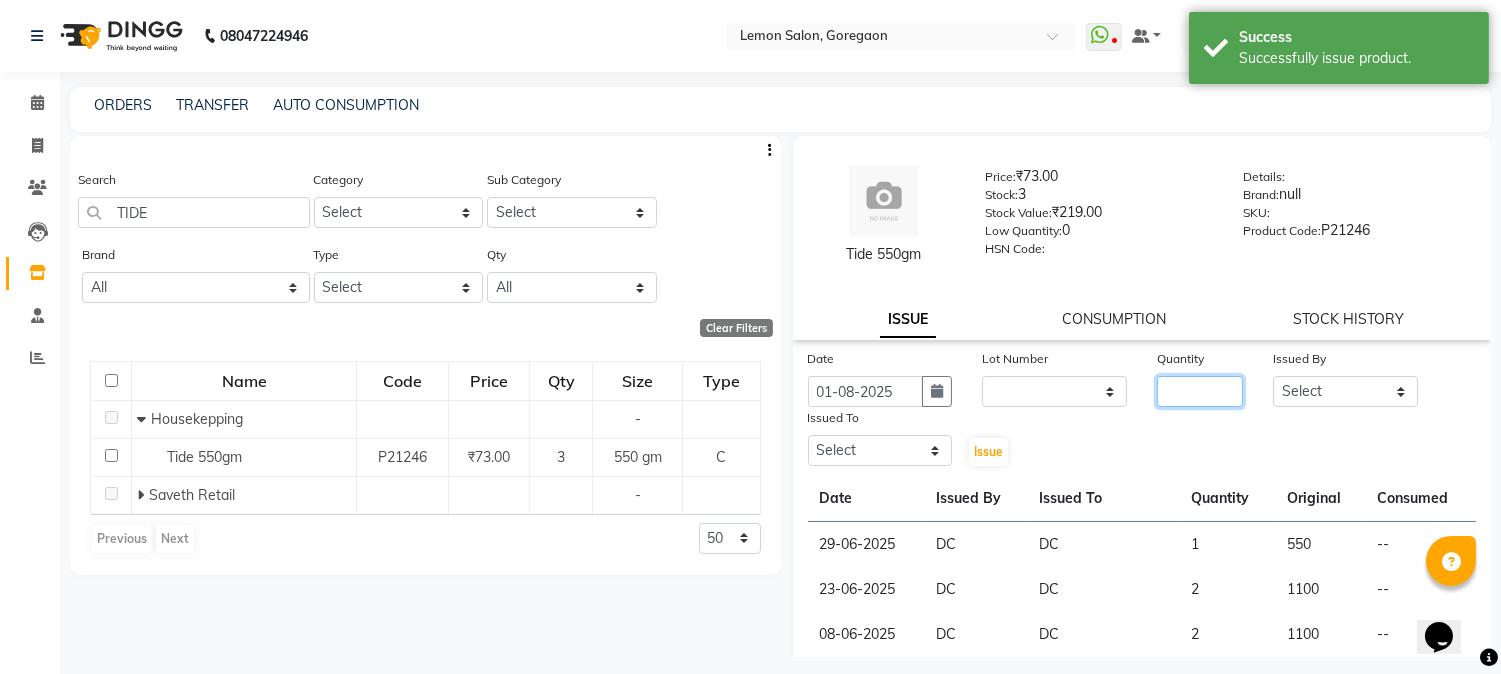 click 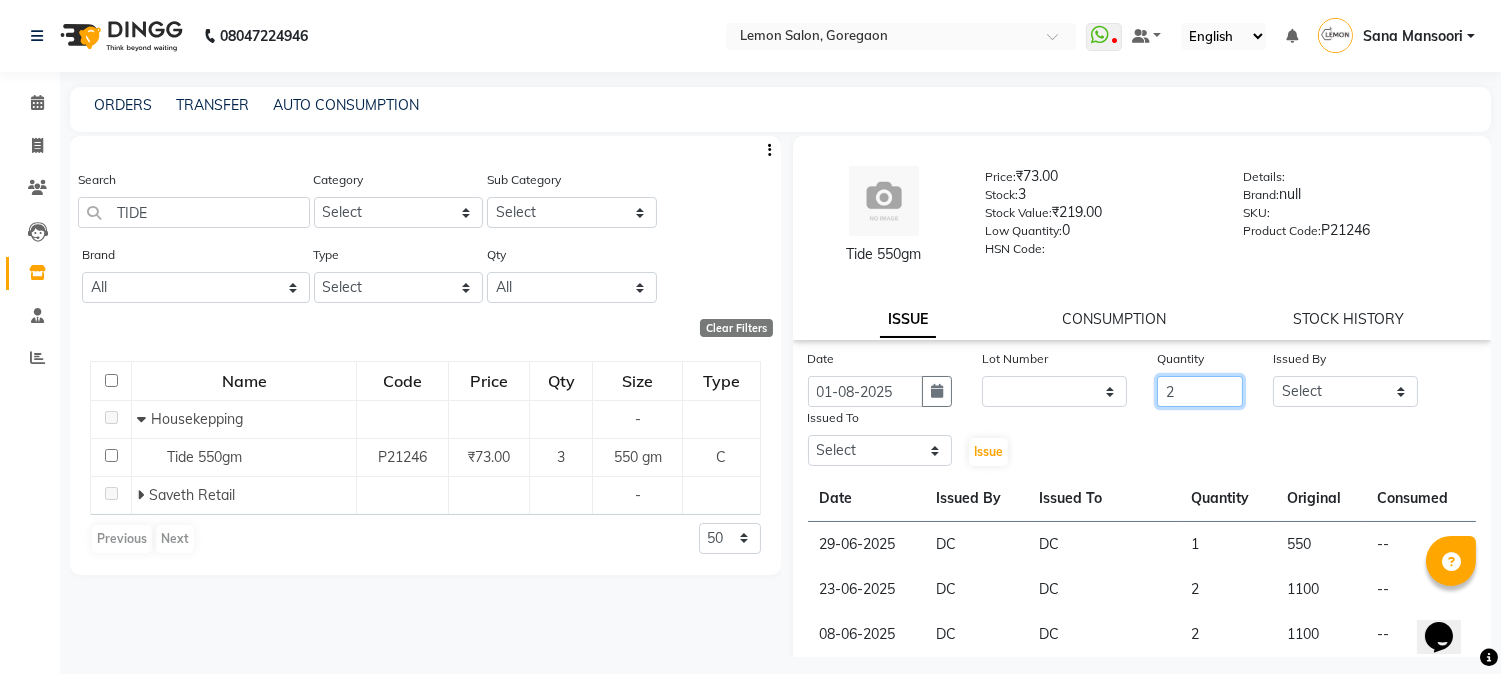 type on "2" 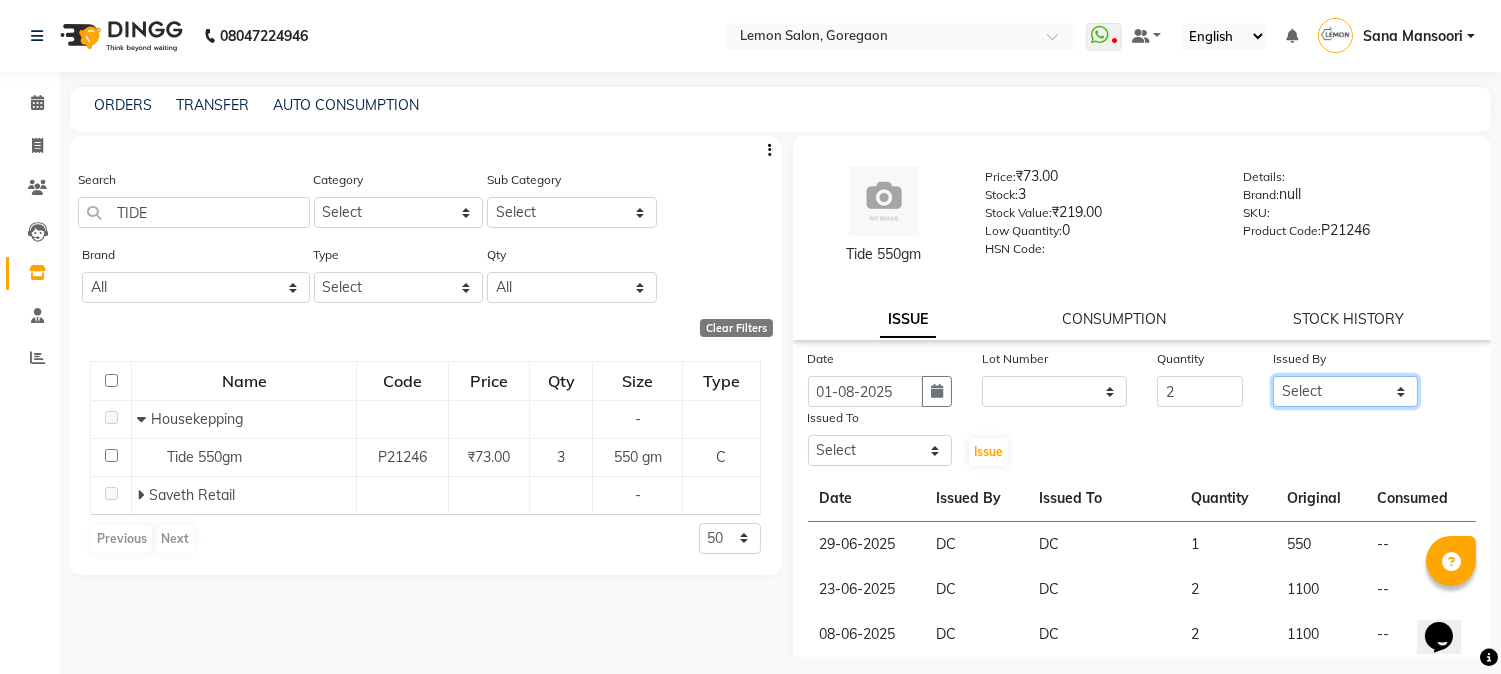 click on "Select Abhay  Akansha Sadafule Asma Dshpande Datta Kawar DC Furkan Mansoori kavita Kelatkar  Manisha Mohammed Mohsin  Mohammed Nawab  Mukaddar Shaikh Sana Mansoori Sandhya Tabrez Shah  Urmila Pol" 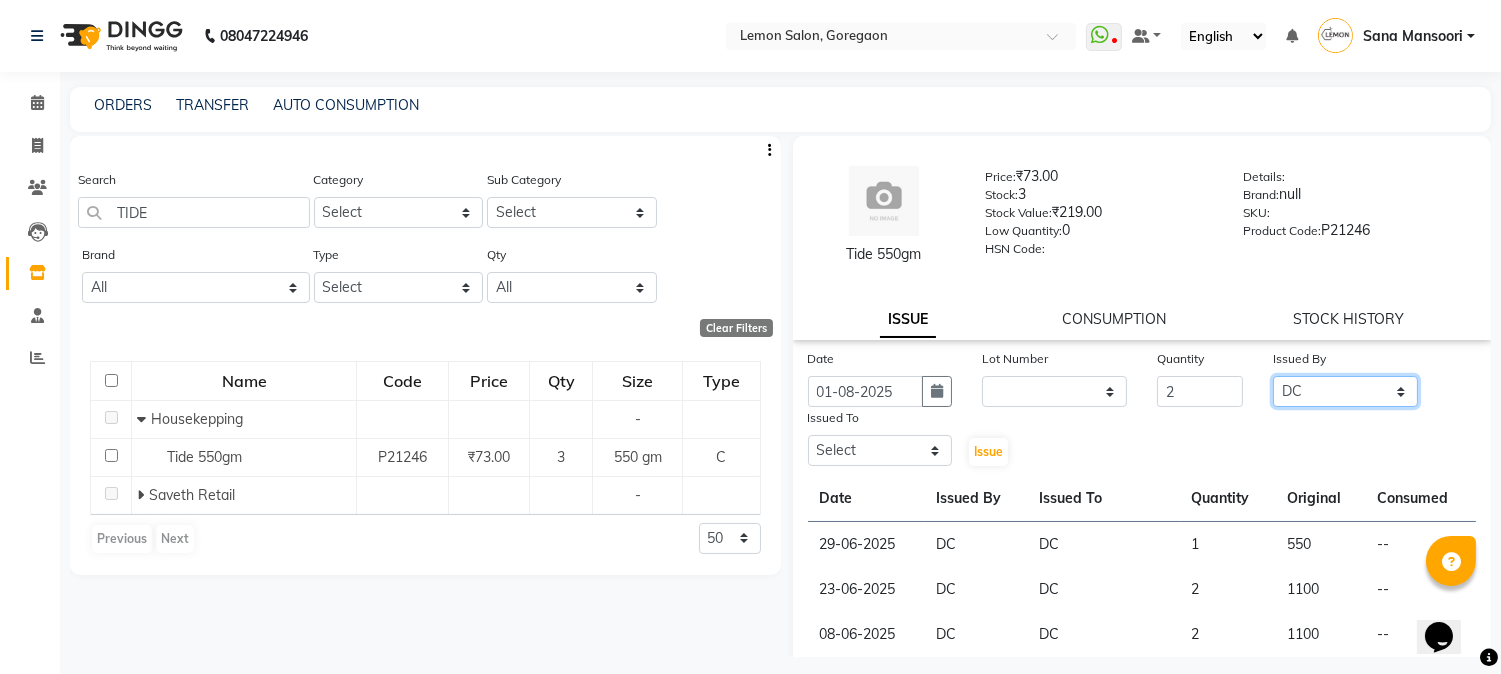click on "Select Abhay  Akansha Sadafule Asma Dshpande Datta Kawar DC Furkan Mansoori kavita Kelatkar  Manisha Mohammed Mohsin  Mohammed Nawab  Mukaddar Shaikh Sana Mansoori Sandhya Tabrez Shah  Urmila Pol" 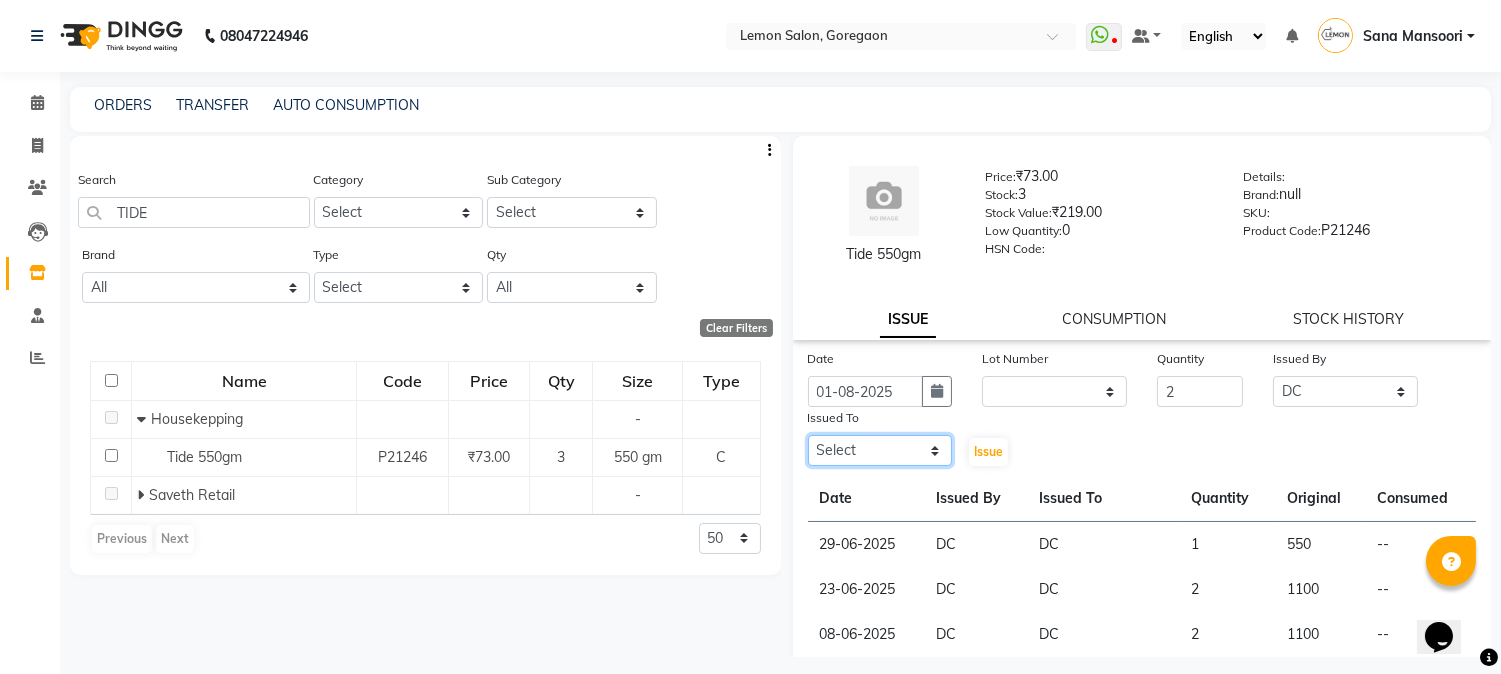 drag, startPoint x: 846, startPoint y: 452, endPoint x: 844, endPoint y: 441, distance: 11.18034 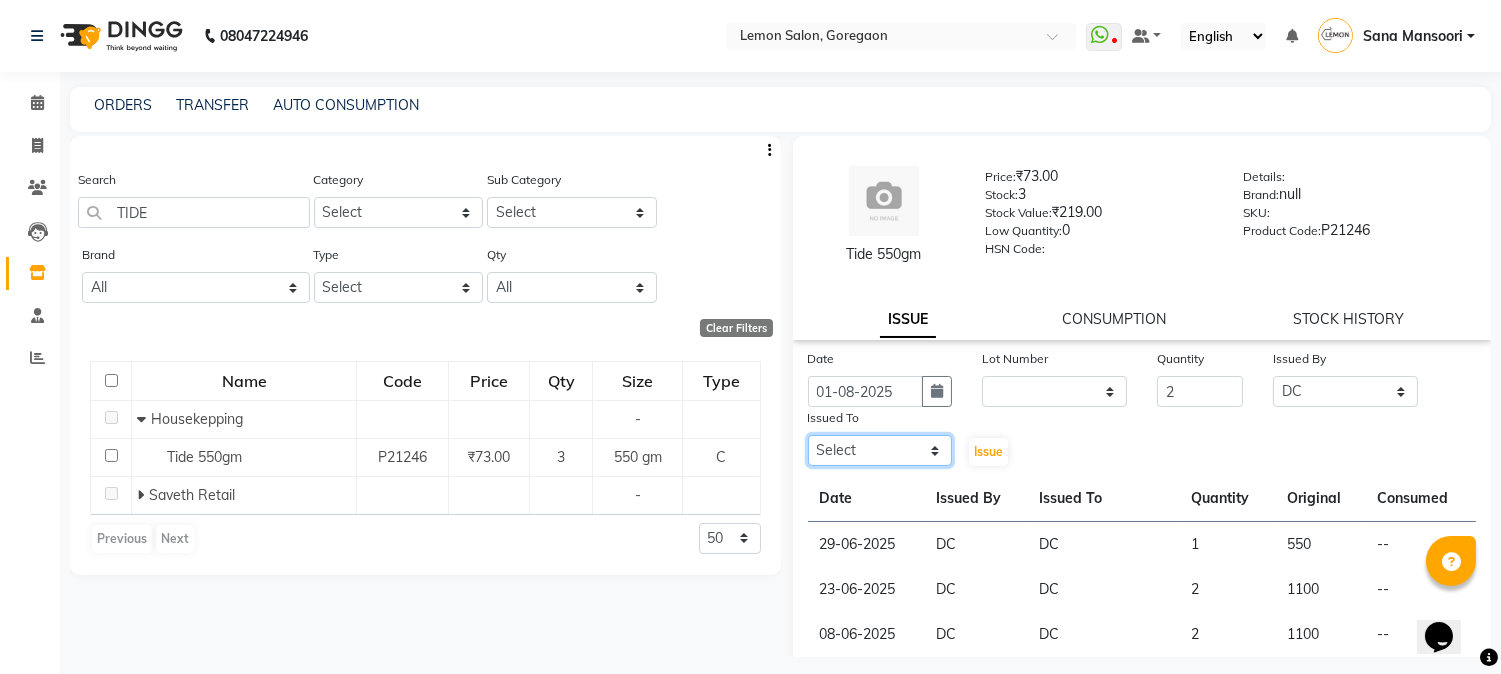 select on "7892" 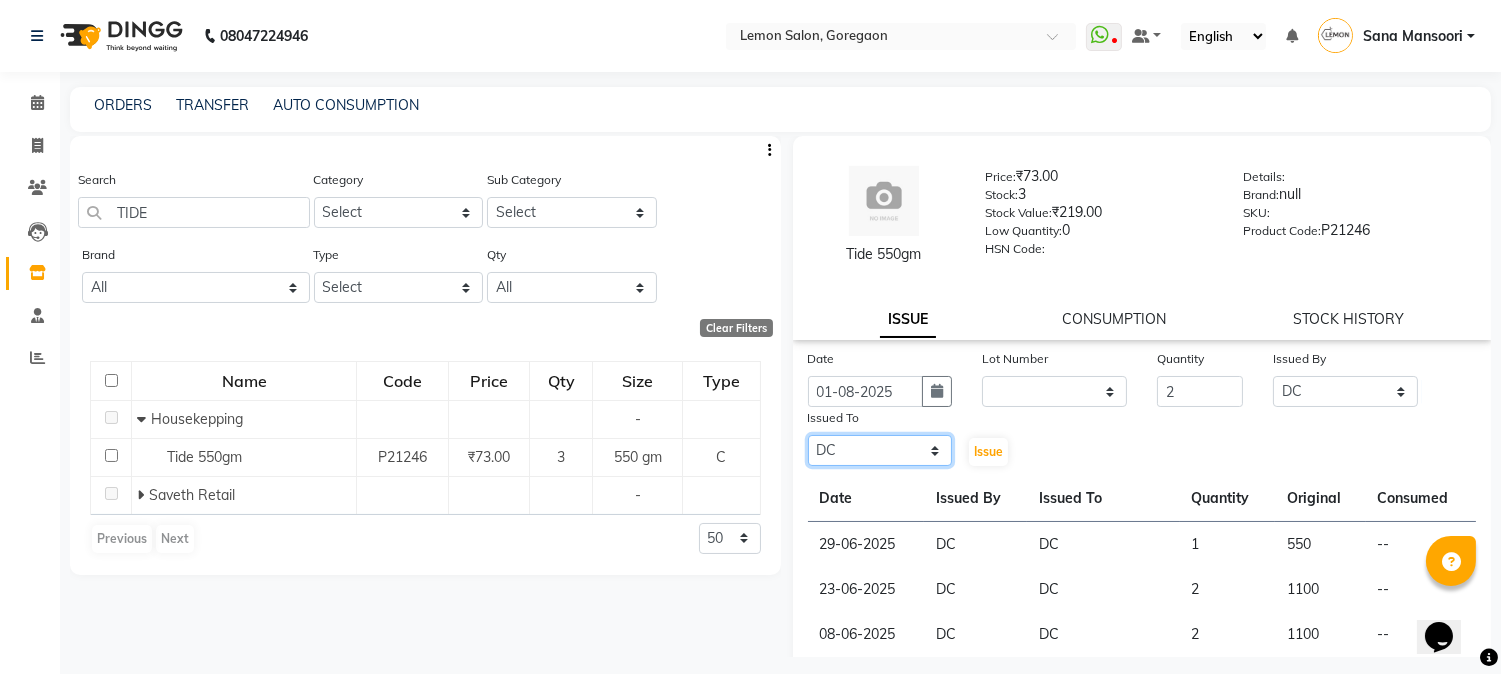 click on "Select Abhay  Akansha Sadafule Asma Dshpande Datta Kawar DC Furkan Mansoori kavita Kelatkar  Manisha Mohammed Mohsin  Mohammed Nawab  Mukaddar Shaikh Sana Mansoori Sandhya Tabrez Shah  Urmila Pol" 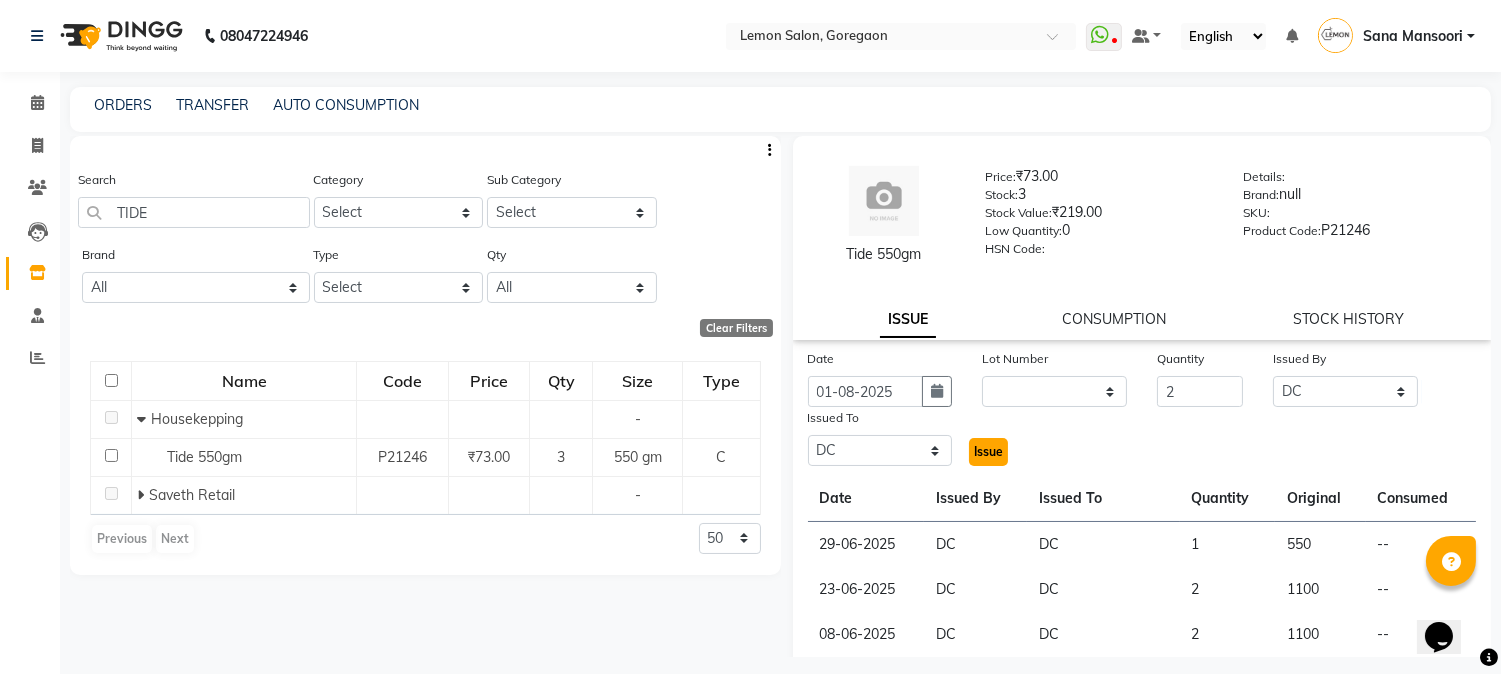 click on "Issue" 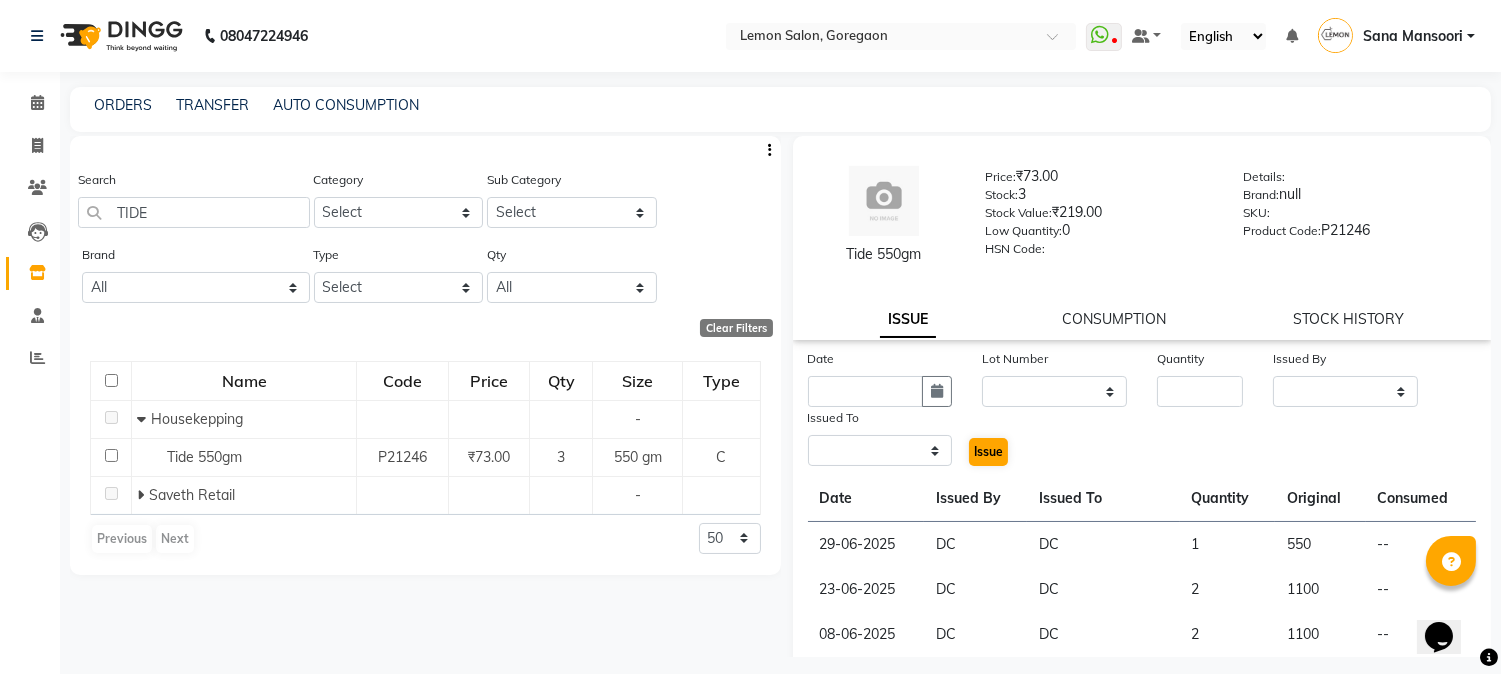 select 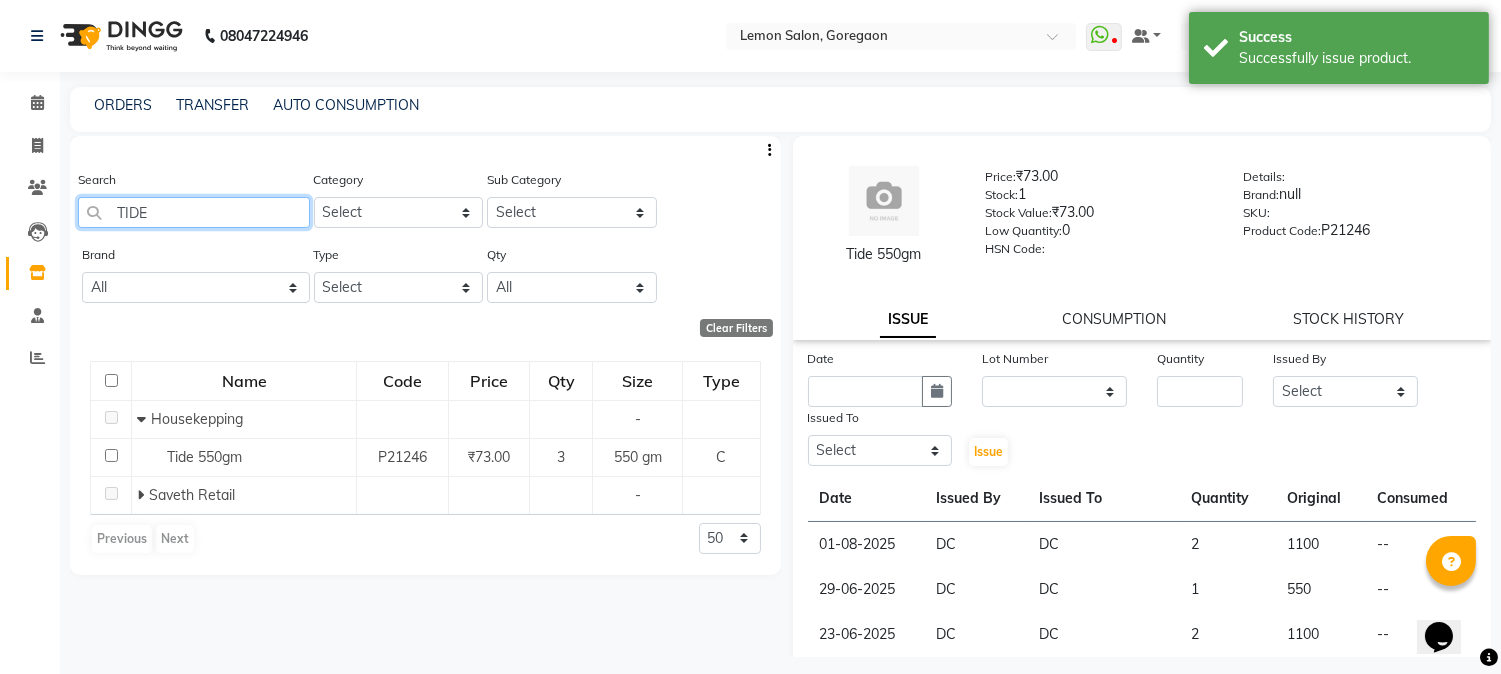 click on "08047224946 Select Location × Lemon Salon, Goregaon  WhatsApp Status  ✕ Status:  Disconnected Recent Service Activity: 01-01-1970     05:30 AM  08047224946 Whatsapp Settings Default Panel My Panel English ENGLISH Español العربية मराठी हिंदी ગુજરાતી தமிழ் 中文 Notifications nothing to show Sana Mansoori Manage Profile Change Password Sign out  Version:3.15.11  ☀ Lemon Salon, Goregaon  Calendar  Invoice  Clients  Leads   Inventory  Staff  Reports Completed InProgress Upcoming Dropped Tentative Check-In Confirm Bookings Segments Page Builder ORDERS TRANSFER AUTO CONSUMPTION Search TIDE Category Select Hair Skin Makeup Personal Care Appliances Beard Waxing Disposable Threading Hands and Feet Beauty Planet Botox Cadiveu Casmara Cheryls Loreal Olaplex Remy Raure Kerastase Moroccan Schwarzkopf MK Naturica DE Fabulous & QOD Floractive Thalgo Housekepping Nails Nashi Saveth Skinora Tools  O3+ Curlin Unmess Mois Richelon  Rica Styling Brillare Redken Other -" 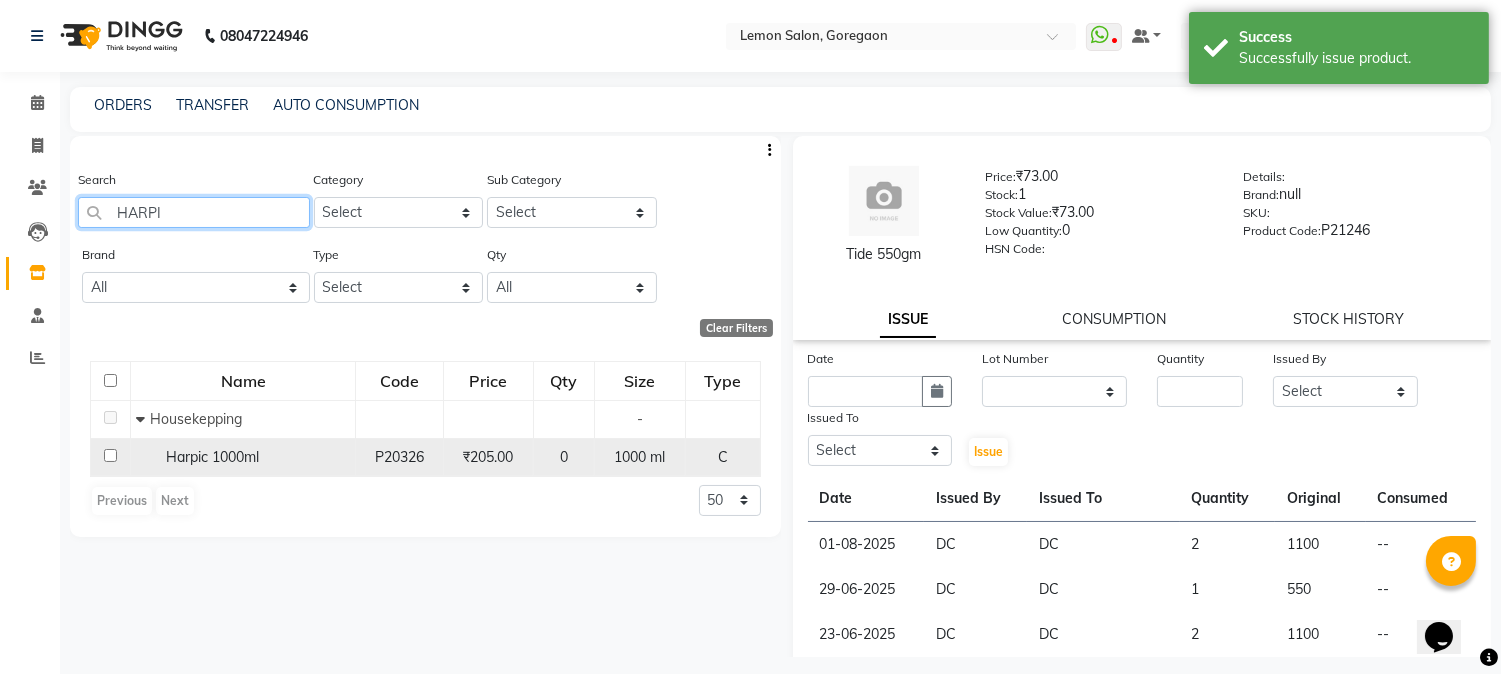 type on "HARPI" 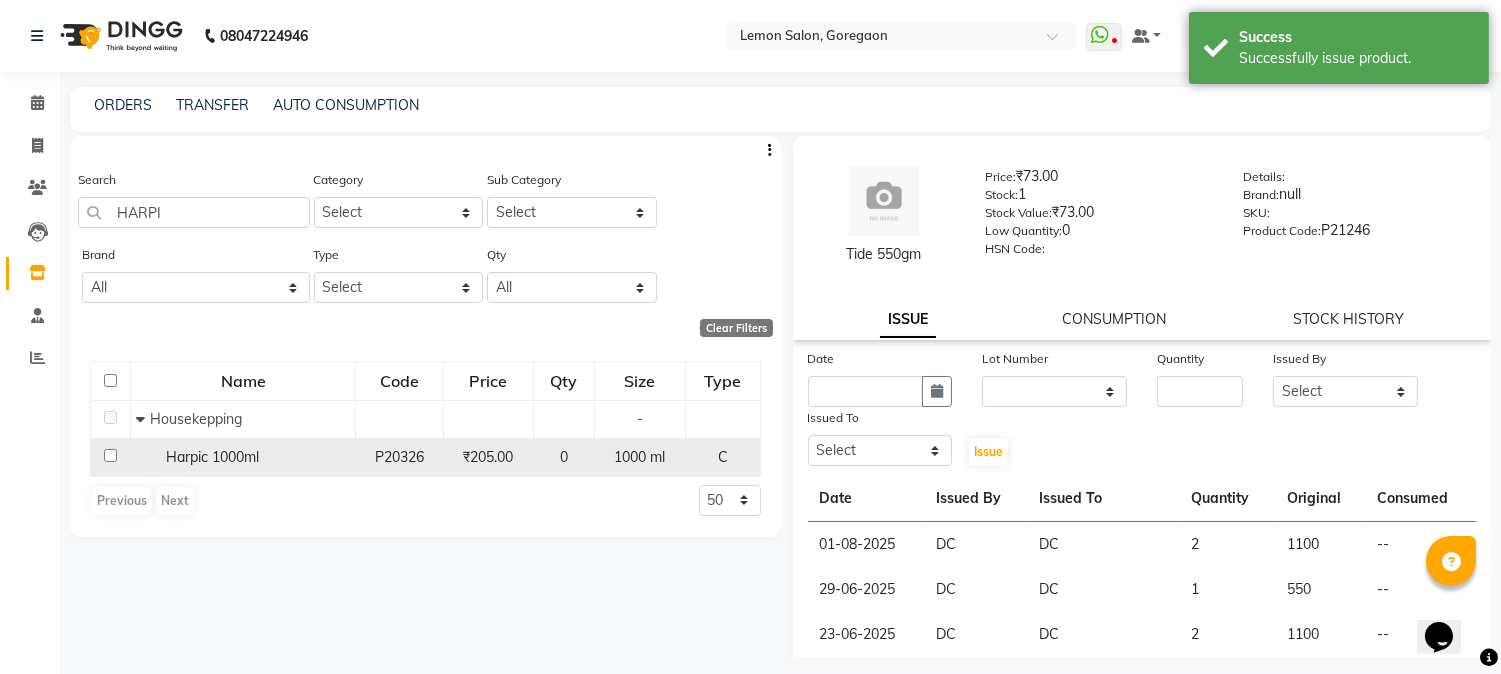 click on "Harpic 1000ml" 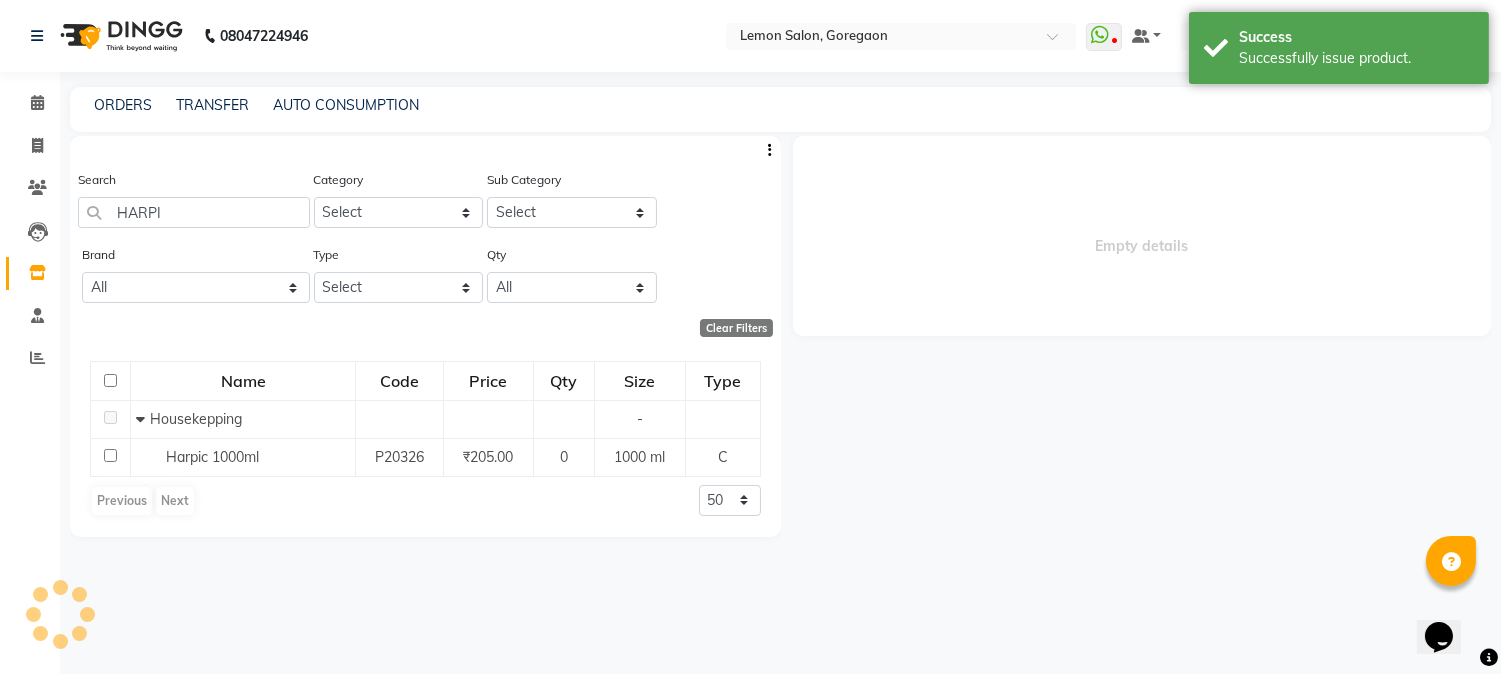 select 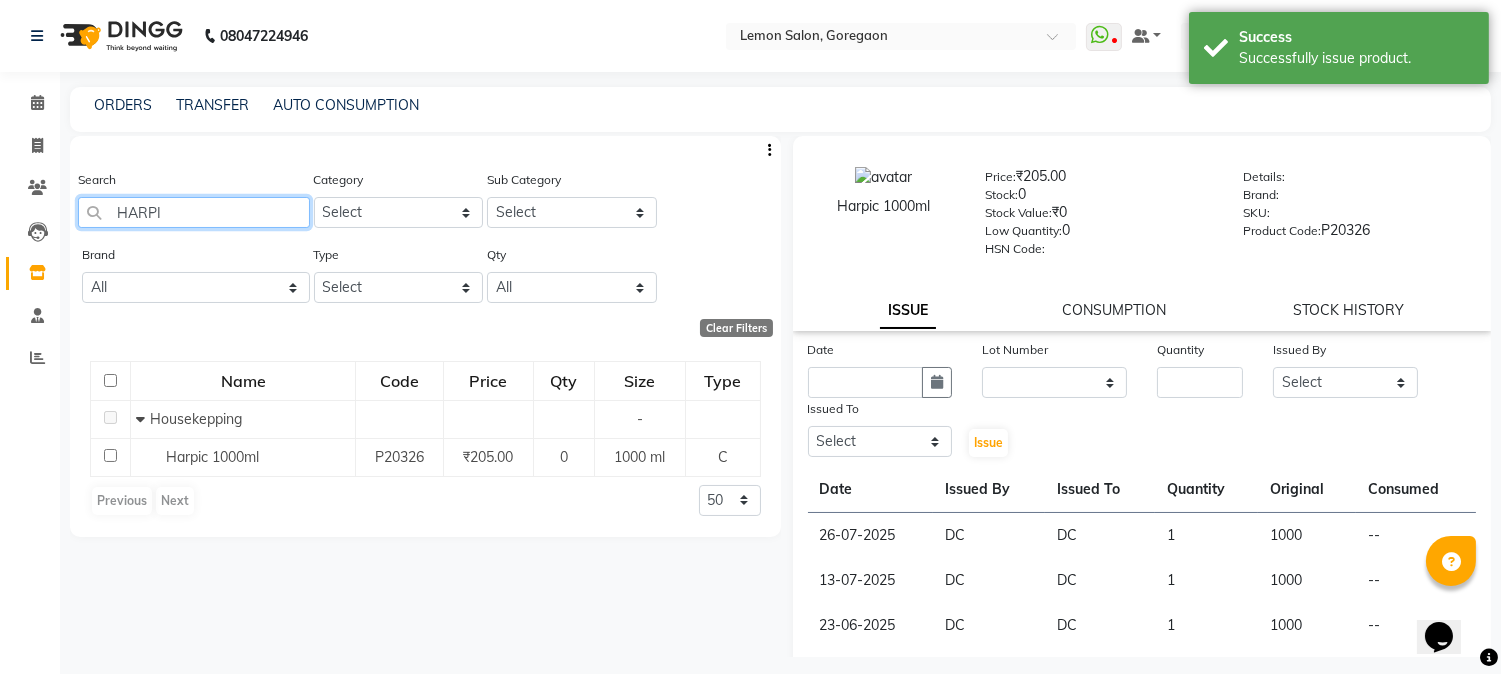 drag, startPoint x: 102, startPoint y: 185, endPoint x: 64, endPoint y: 190, distance: 38.327538 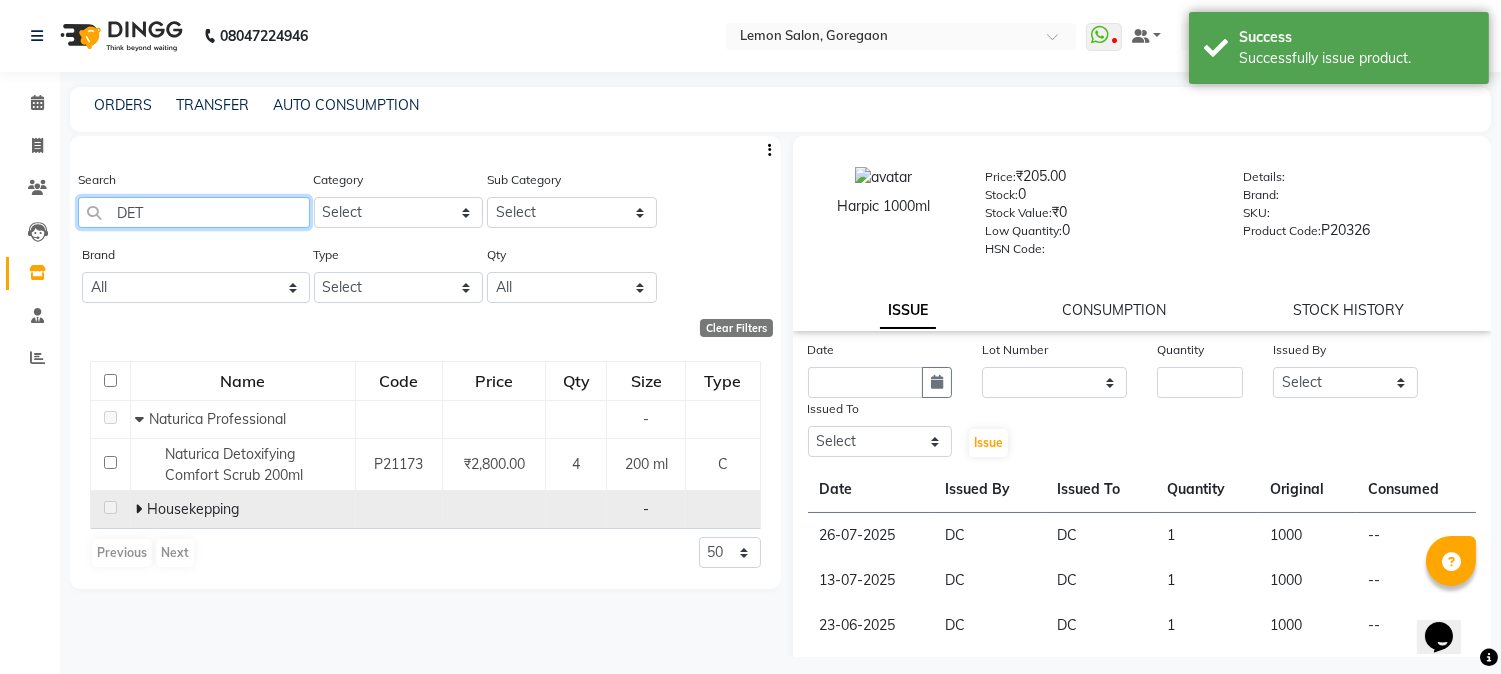 type on "DET" 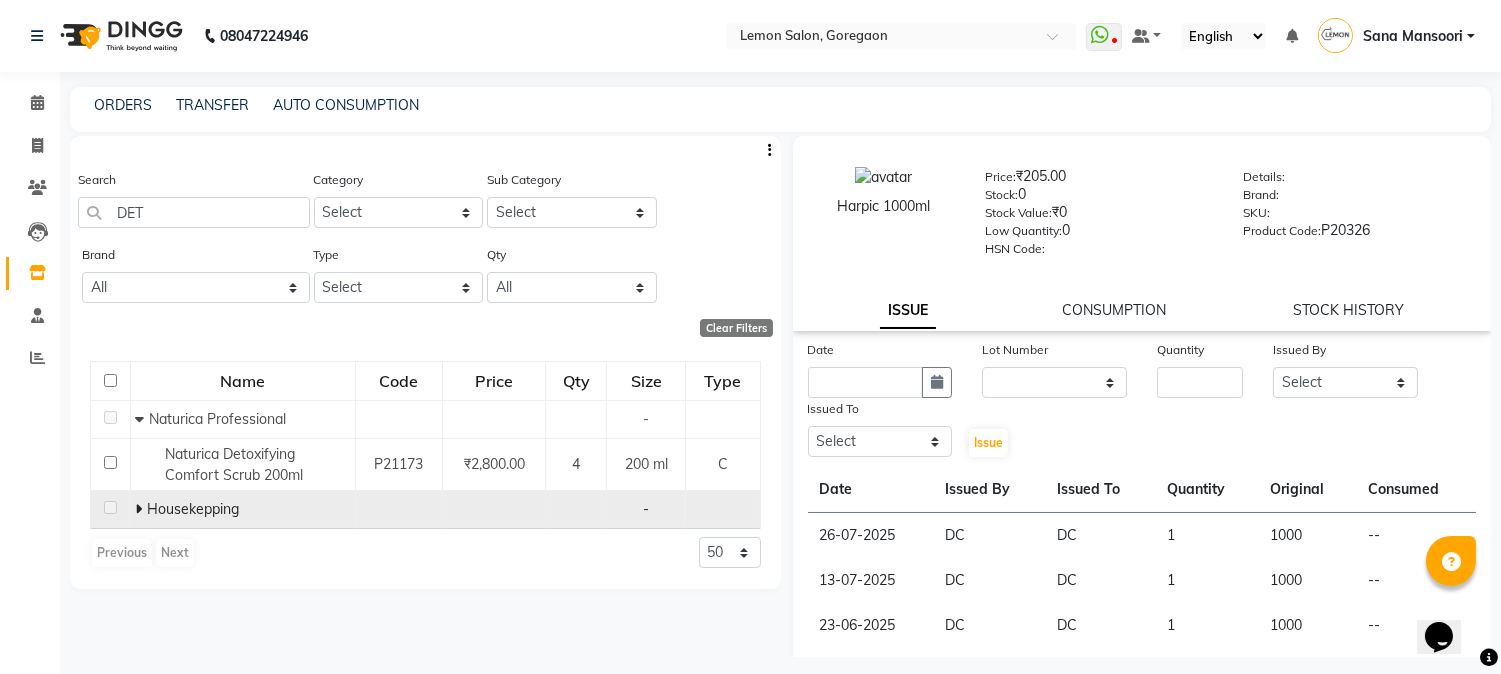 click on "Housekepping" 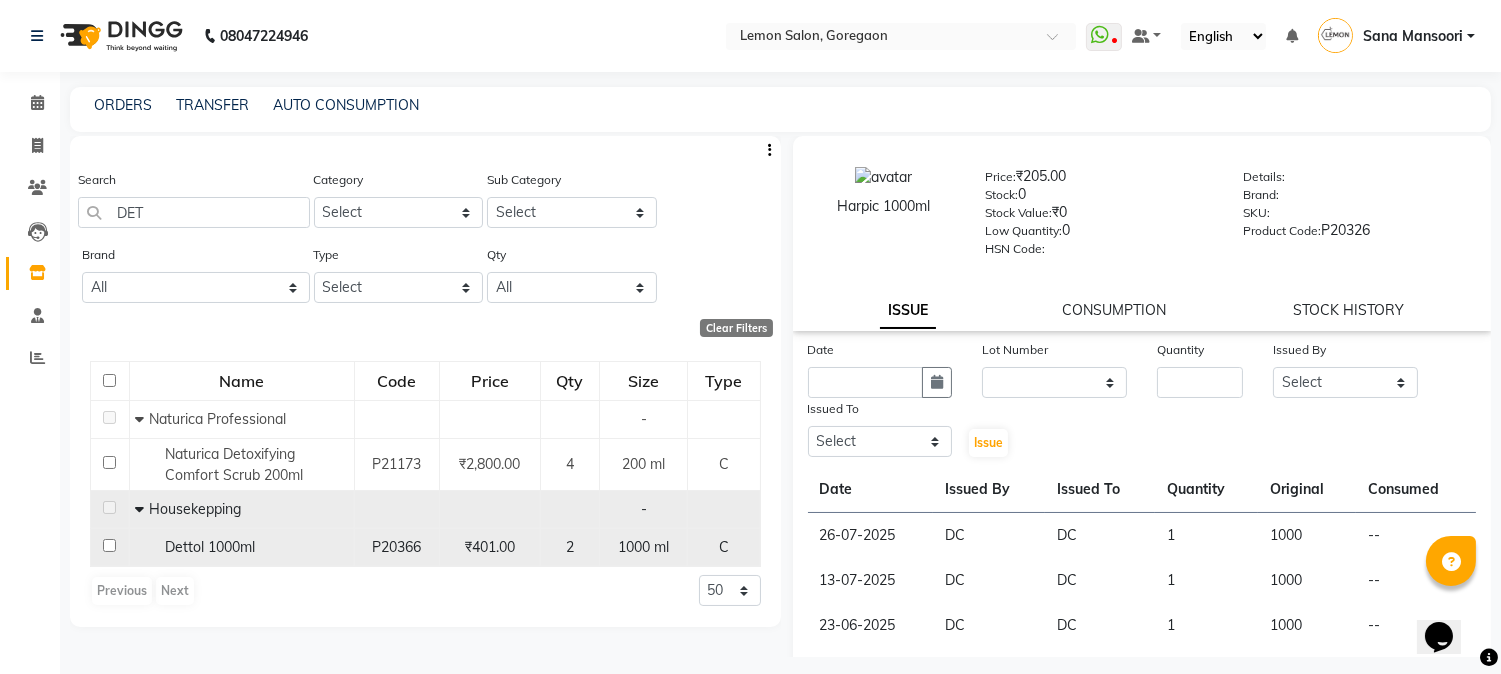 click on "Dettol 1000ml" 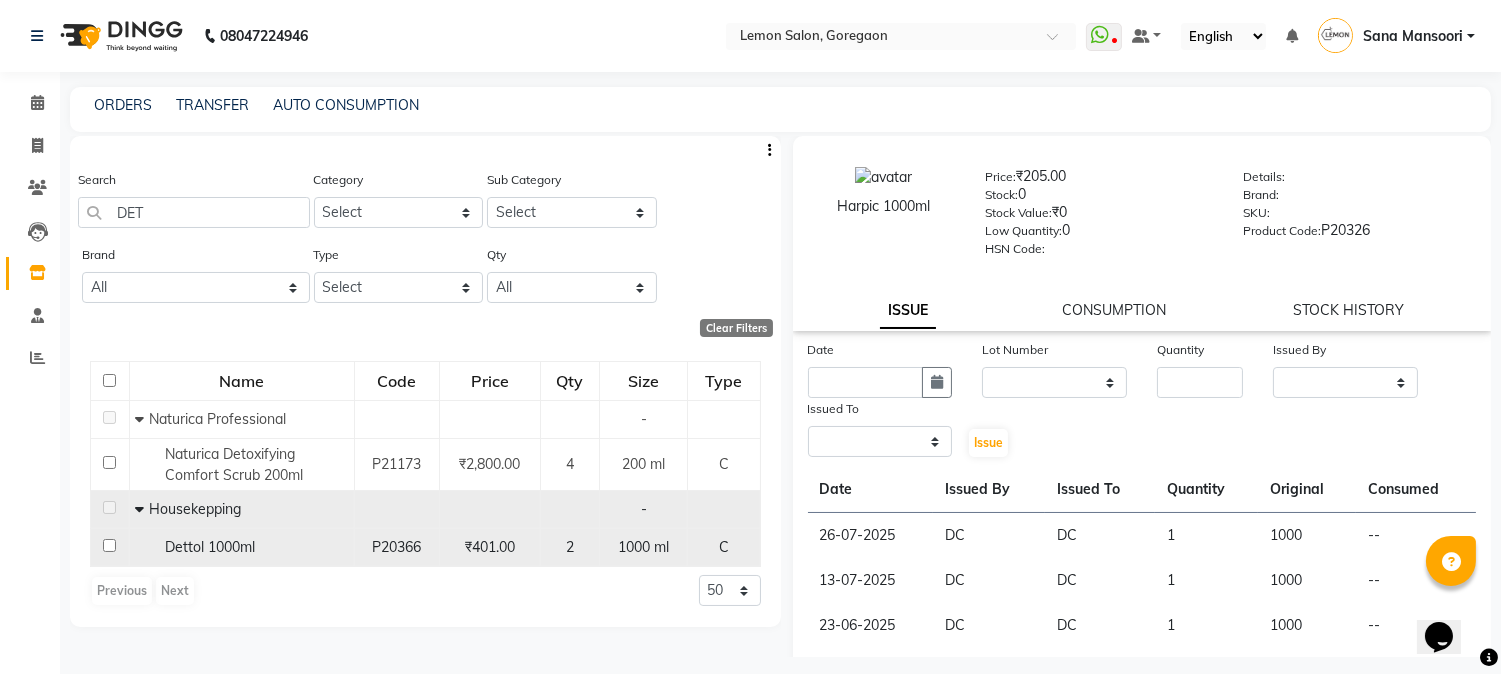 select 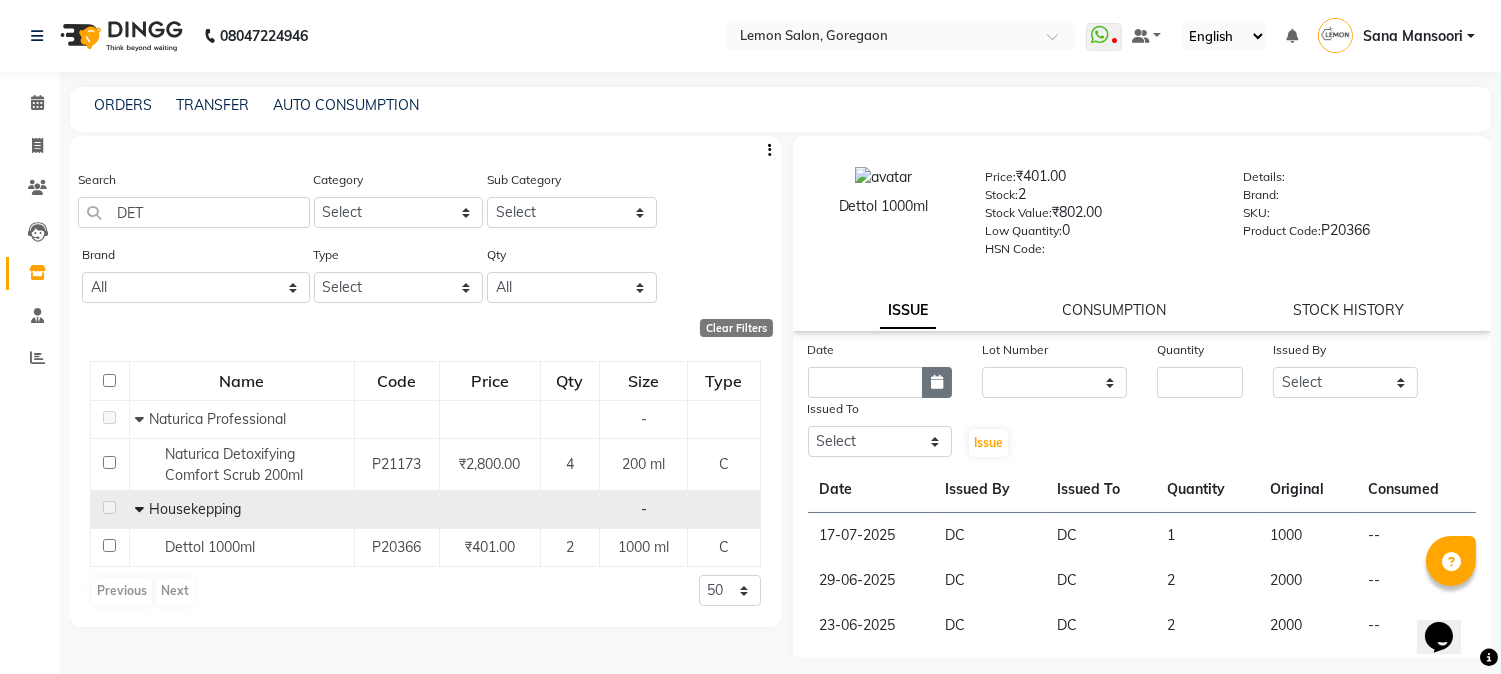 click 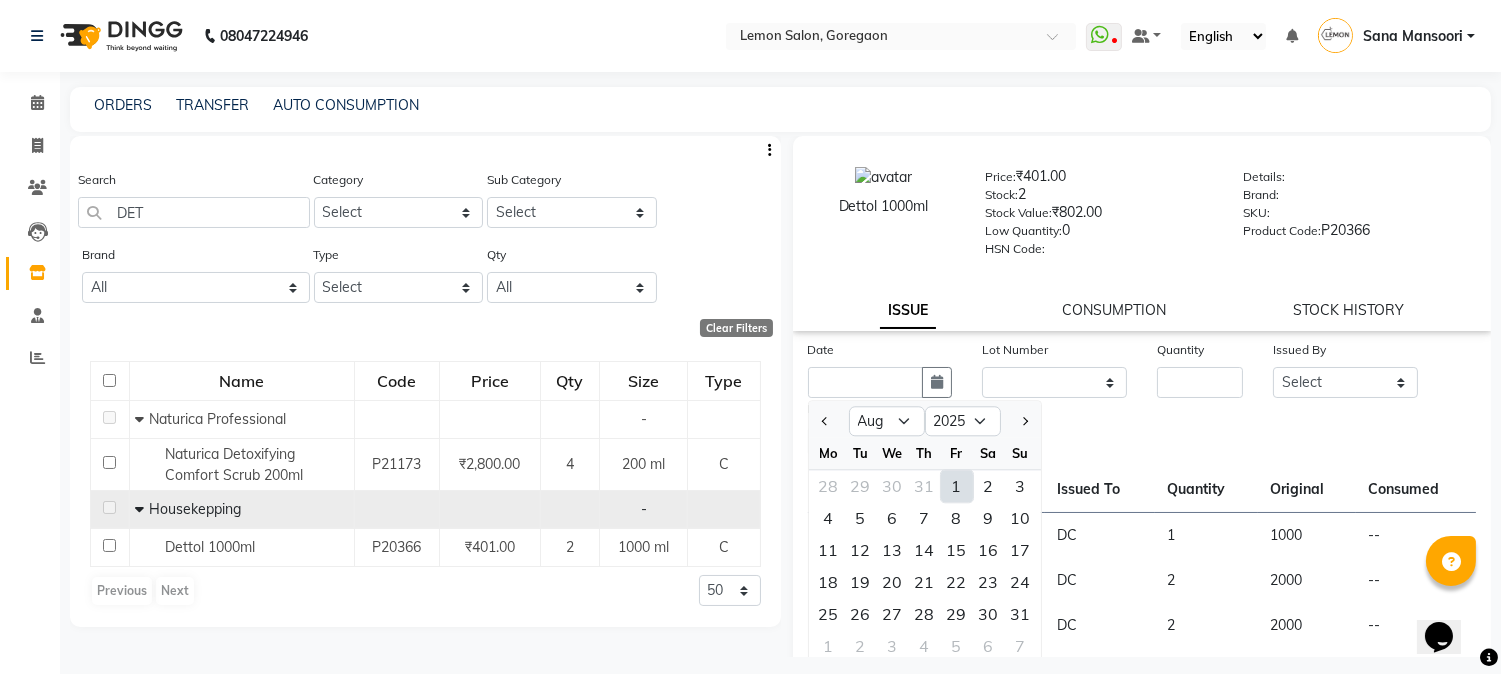 click on "1" 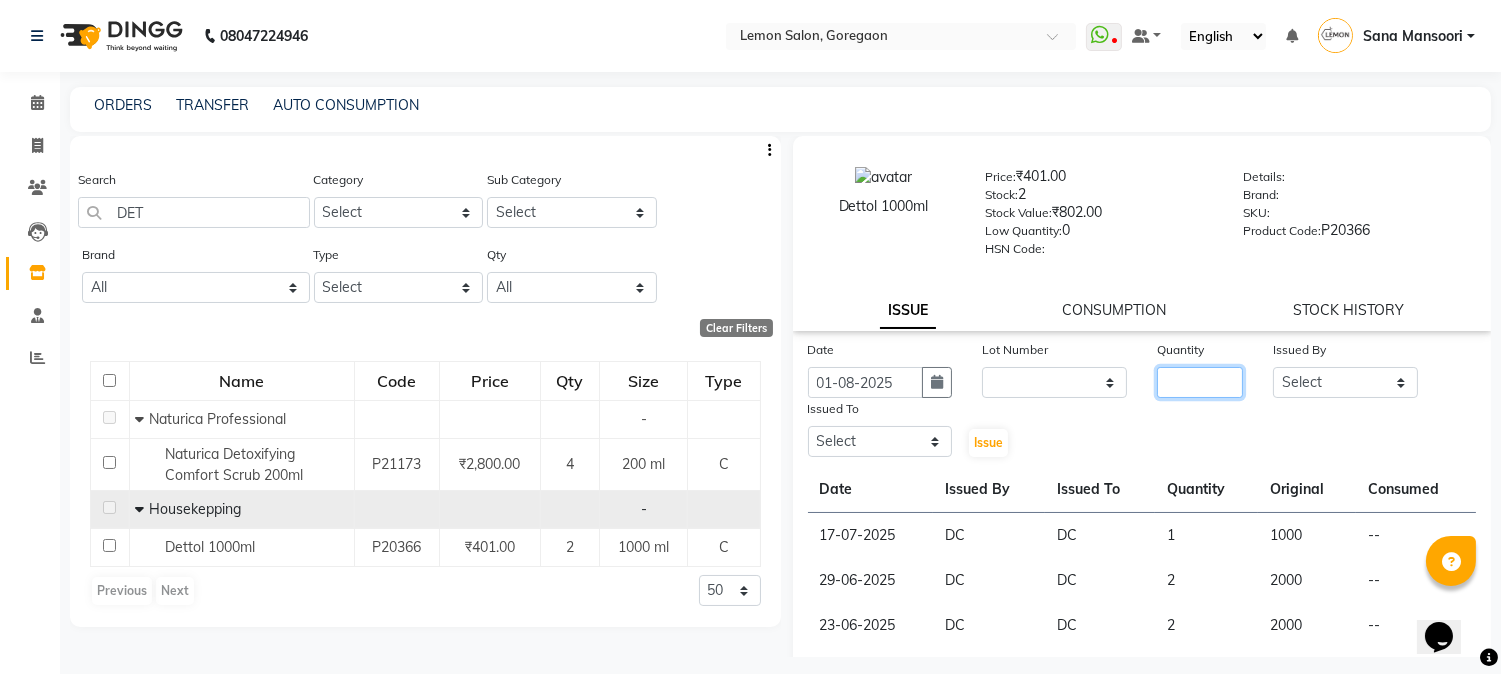 click 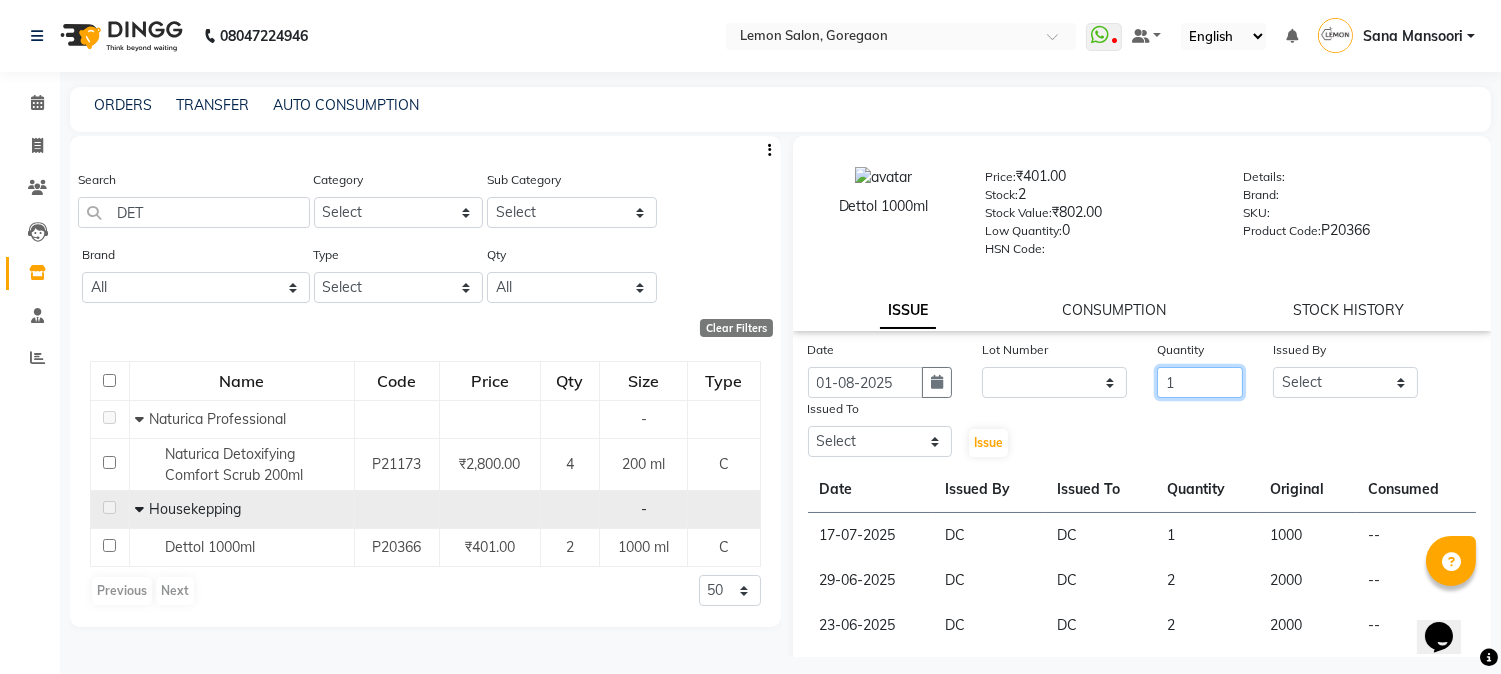type on "1" 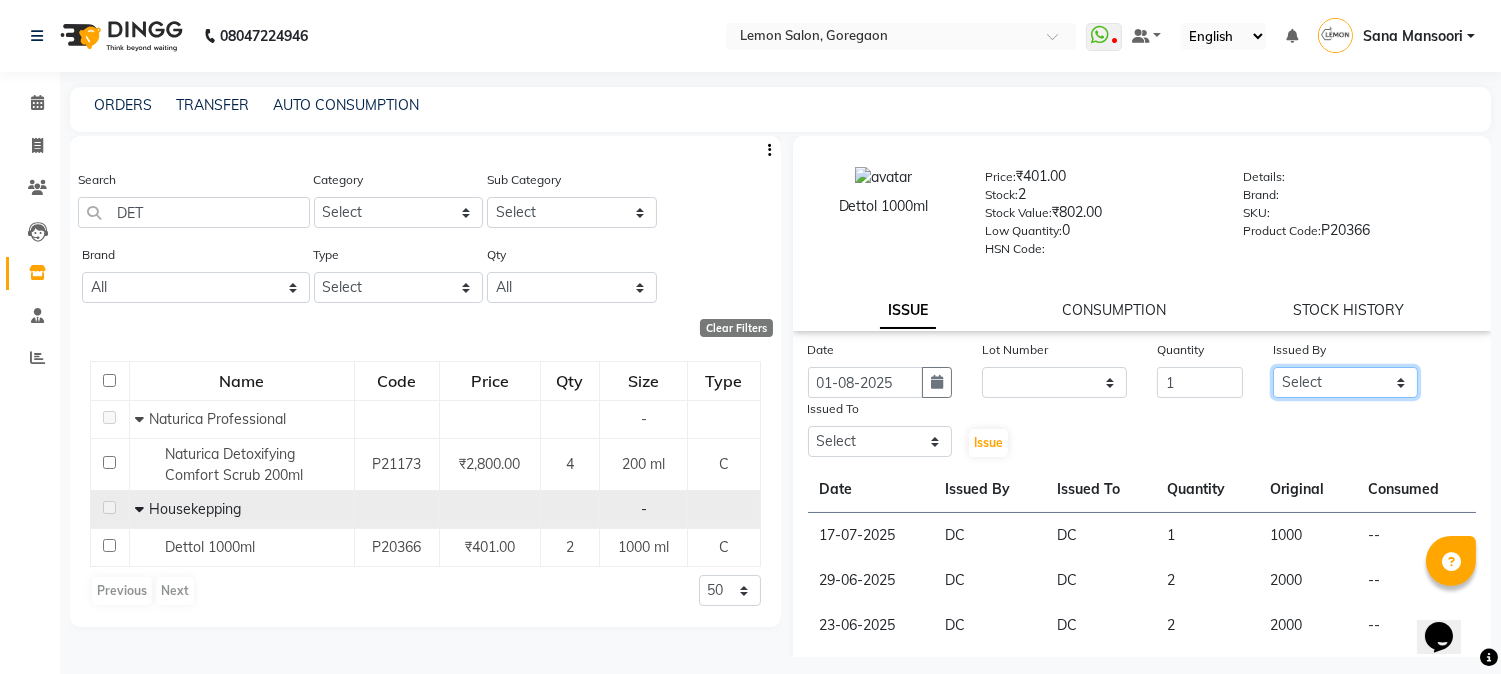 click on "Select Abhay  Akansha Sadafule Asma Dshpande Datta Kawar DC Furkan Mansoori kavita Kelatkar  Manisha Mohammed Mohsin  Mohammed Nawab  Mukaddar Shaikh Sana Mansoori Sandhya Tabrez Shah  Urmila Pol" 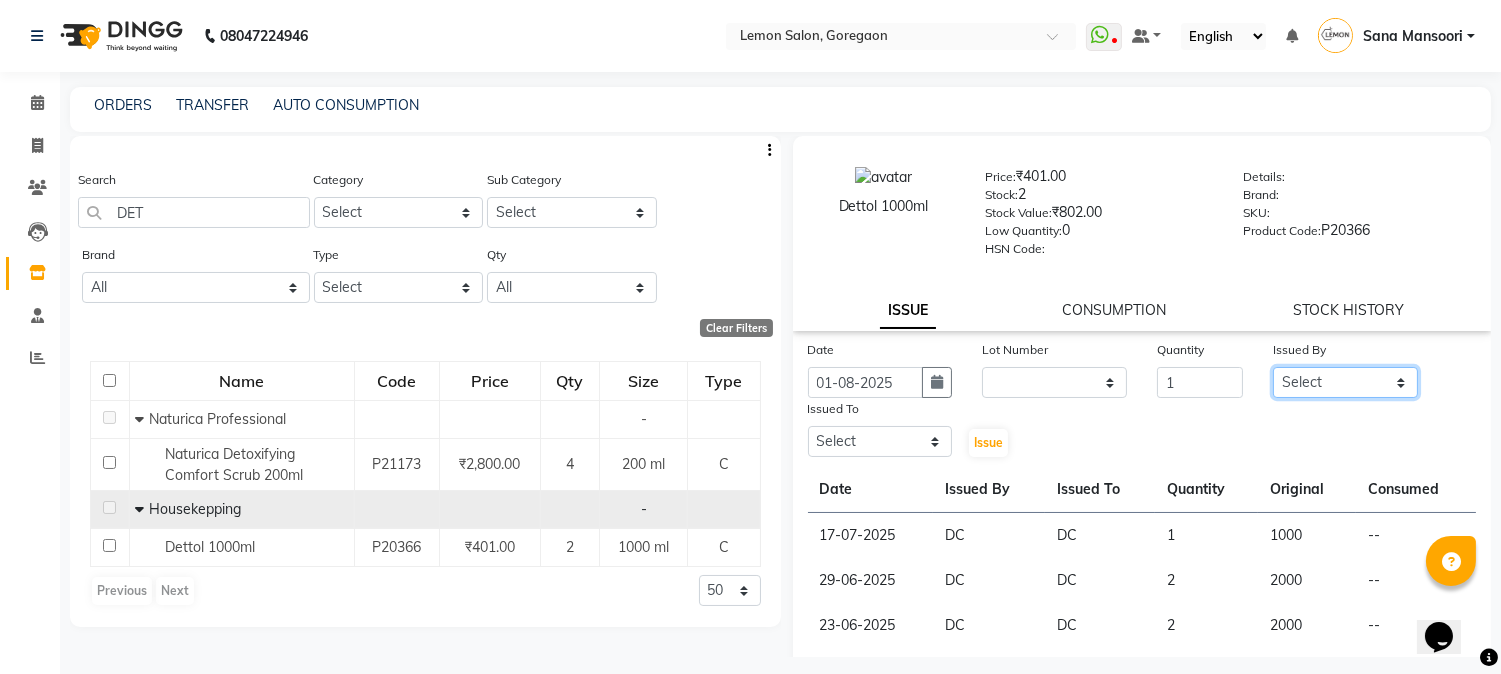 select on "7892" 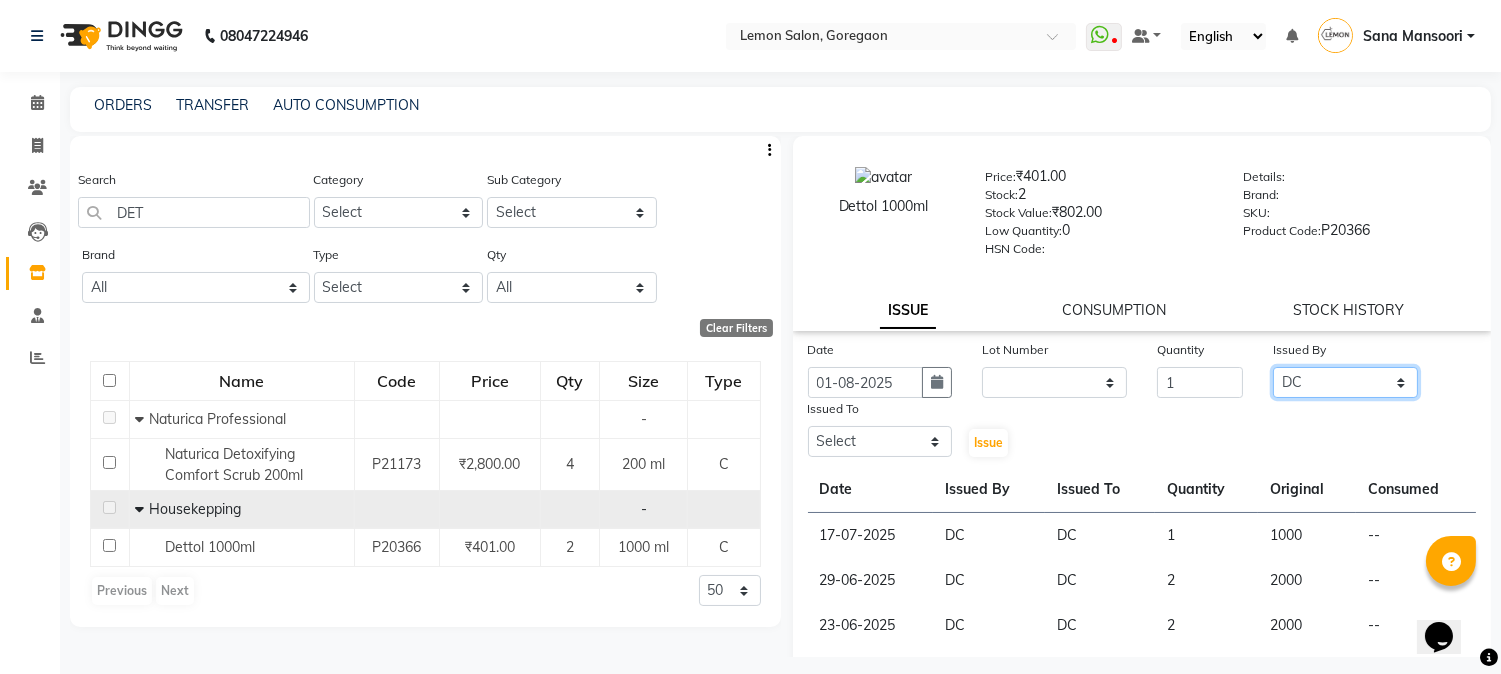 click on "Select Abhay  Akansha Sadafule Asma Dshpande Datta Kawar DC Furkan Mansoori kavita Kelatkar  Manisha Mohammed Mohsin  Mohammed Nawab  Mukaddar Shaikh Sana Mansoori Sandhya Tabrez Shah  Urmila Pol" 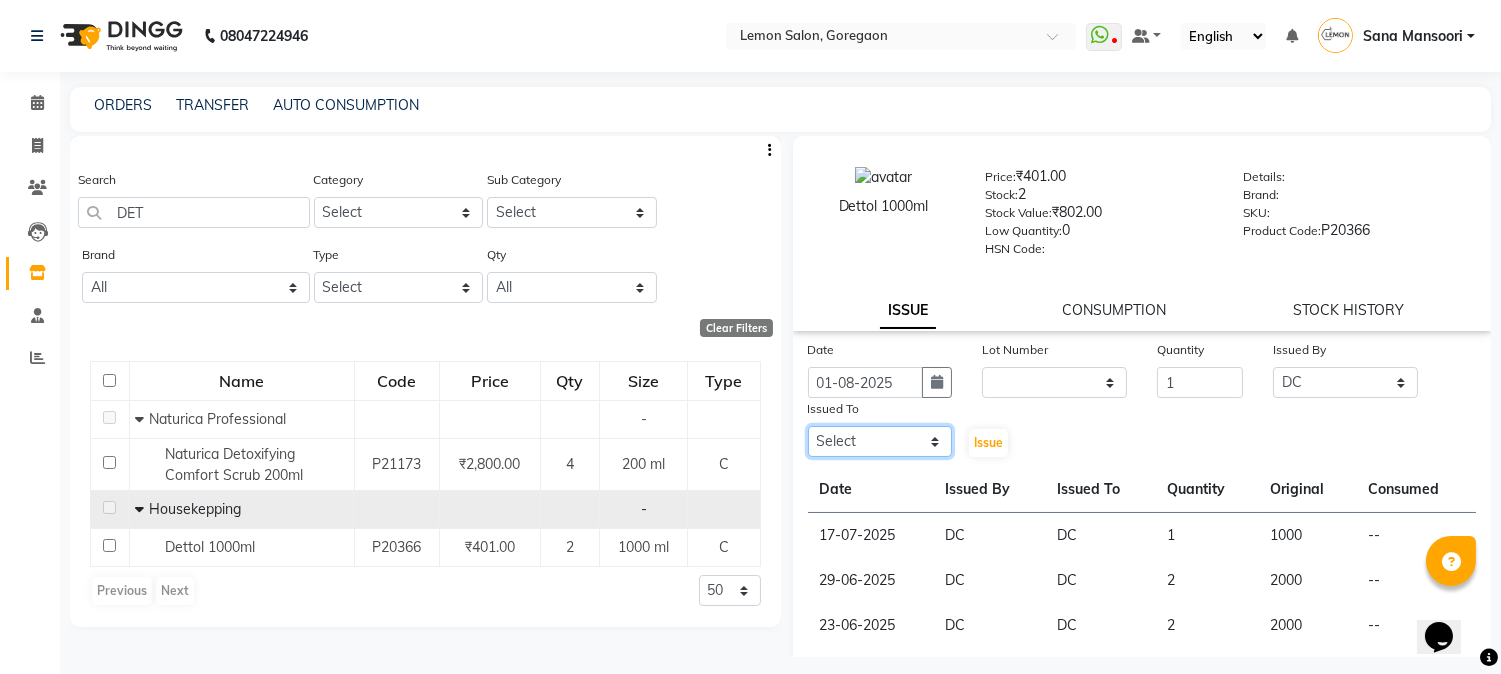 drag, startPoint x: 867, startPoint y: 443, endPoint x: 867, endPoint y: 431, distance: 12 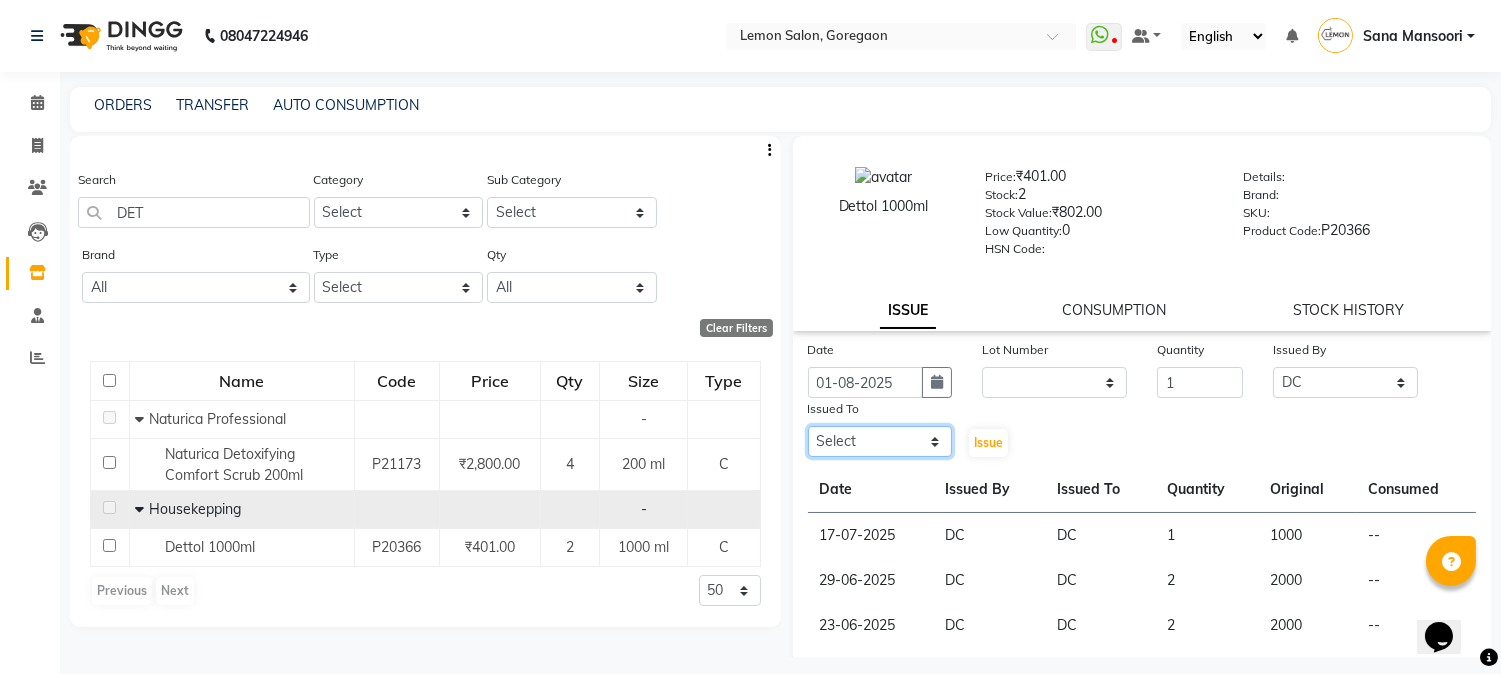 select on "7892" 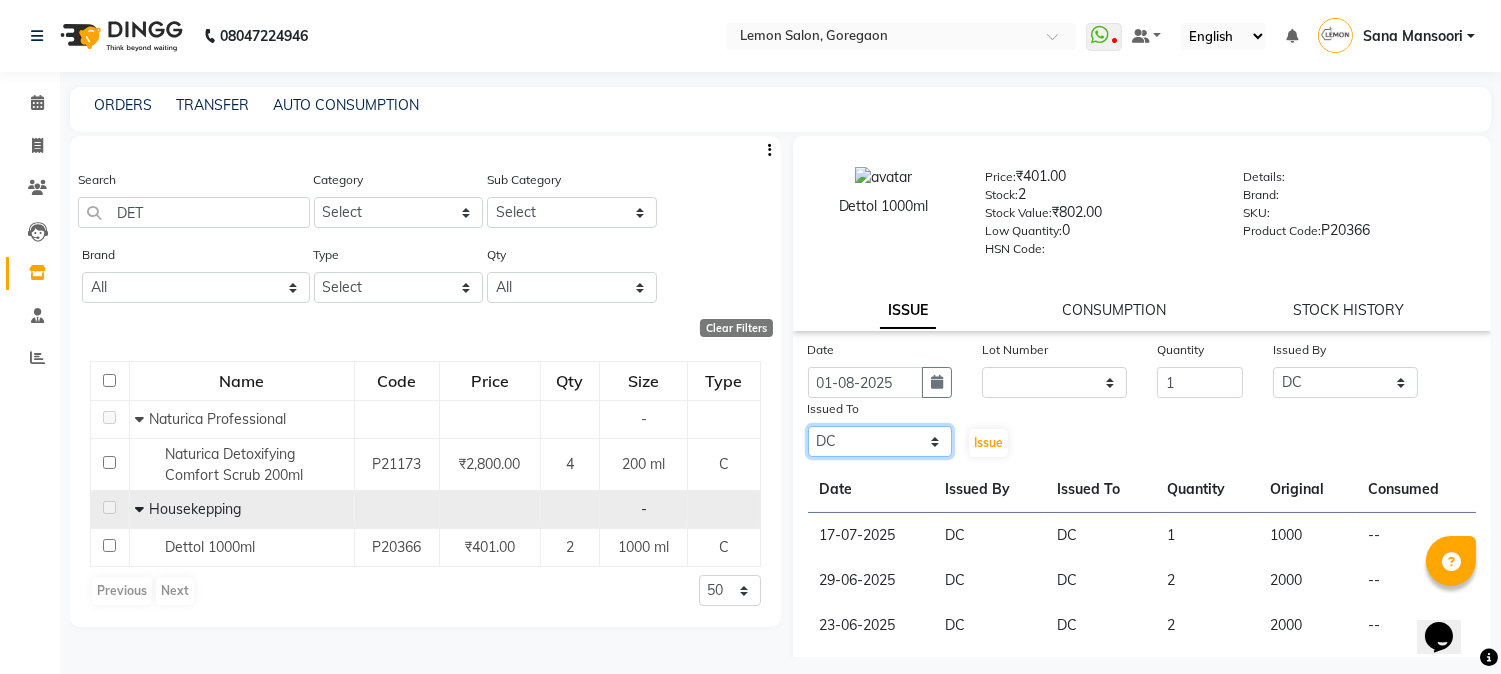click on "Select Abhay  Akansha Sadafule Asma Dshpande Datta Kawar DC Furkan Mansoori kavita Kelatkar  Manisha Mohammed Mohsin  Mohammed Nawab  Mukaddar Shaikh Sana Mansoori Sandhya Tabrez Shah  Urmila Pol" 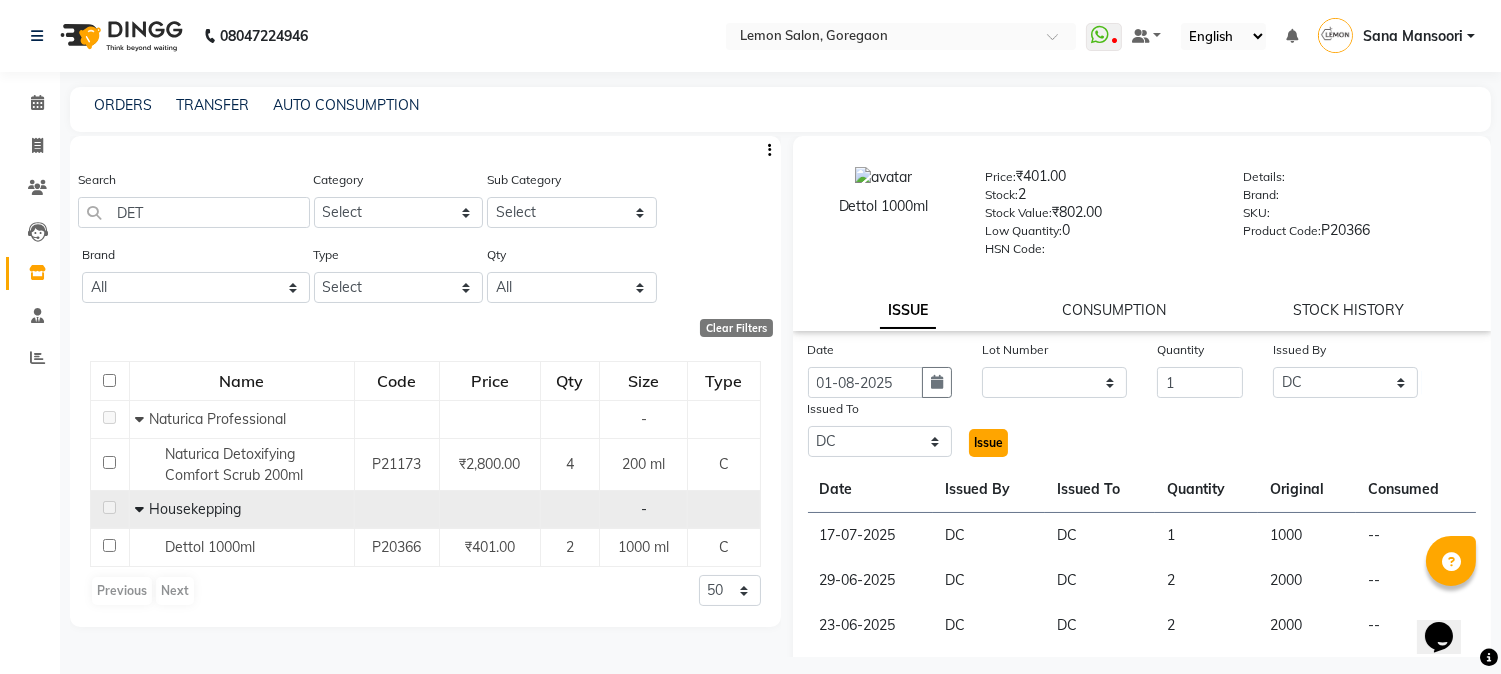 click on "Issue" 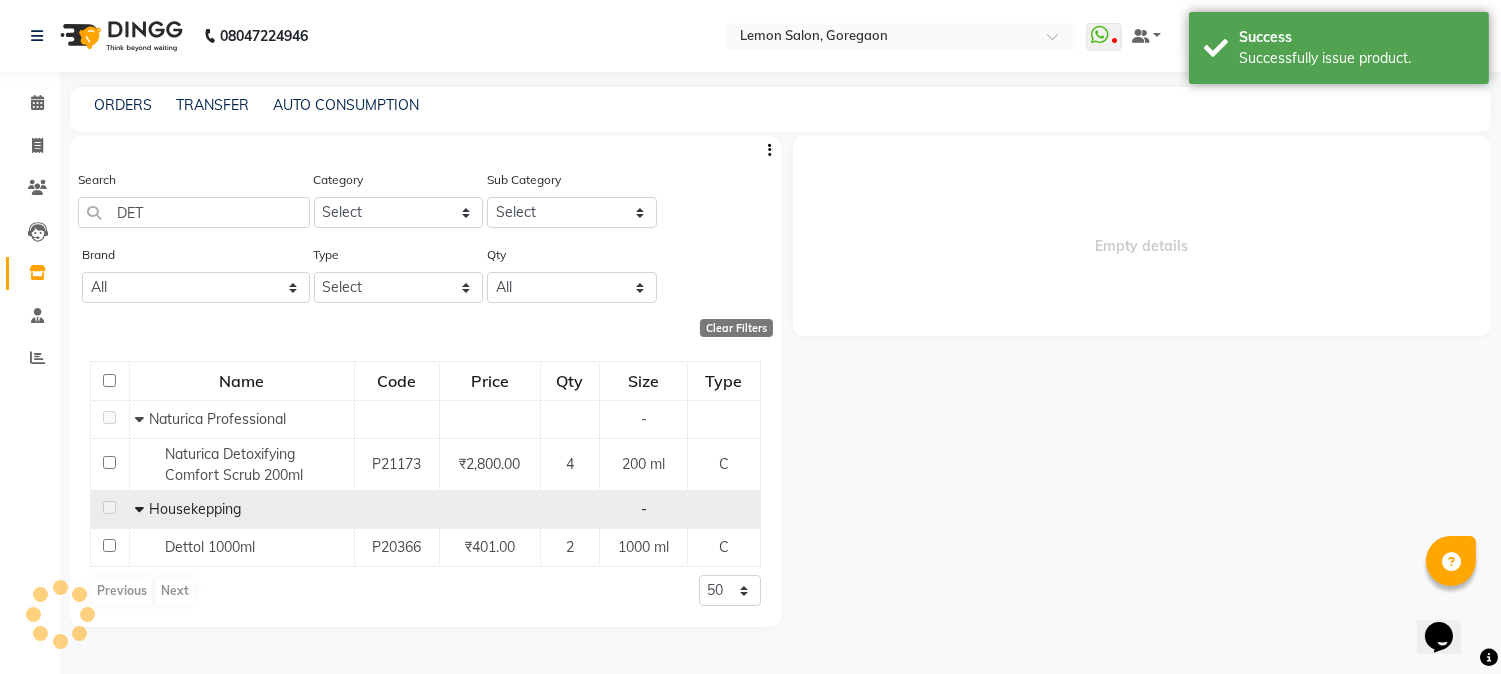 select 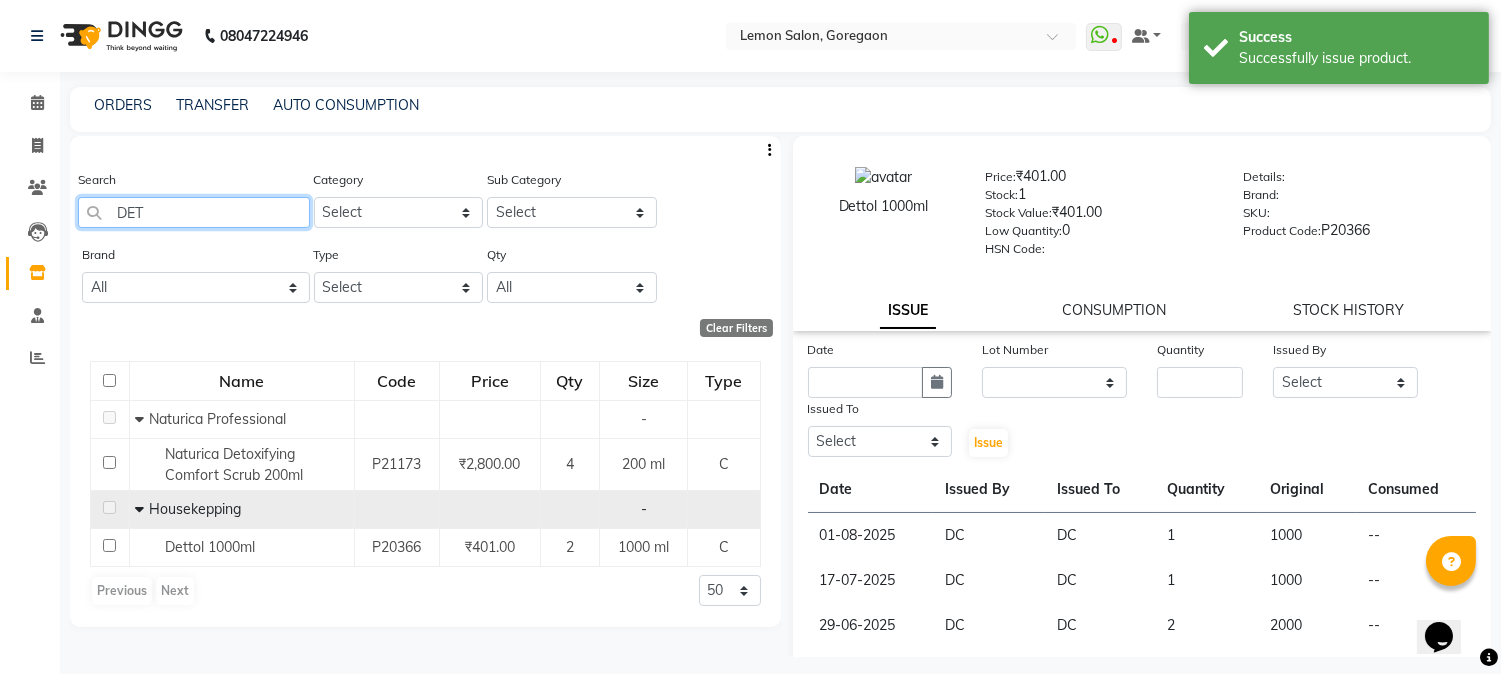 drag, startPoint x: 177, startPoint y: 222, endPoint x: 1, endPoint y: 166, distance: 184.69434 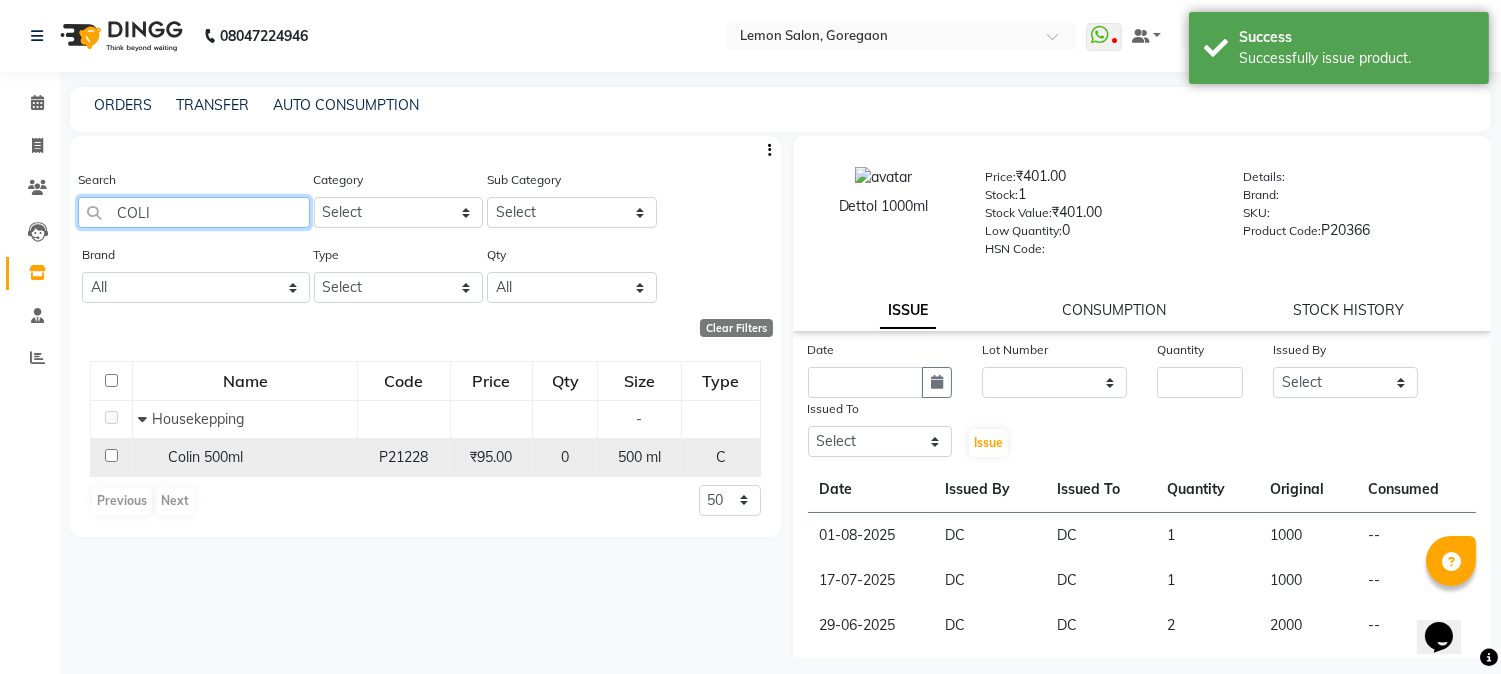 type on "COLI" 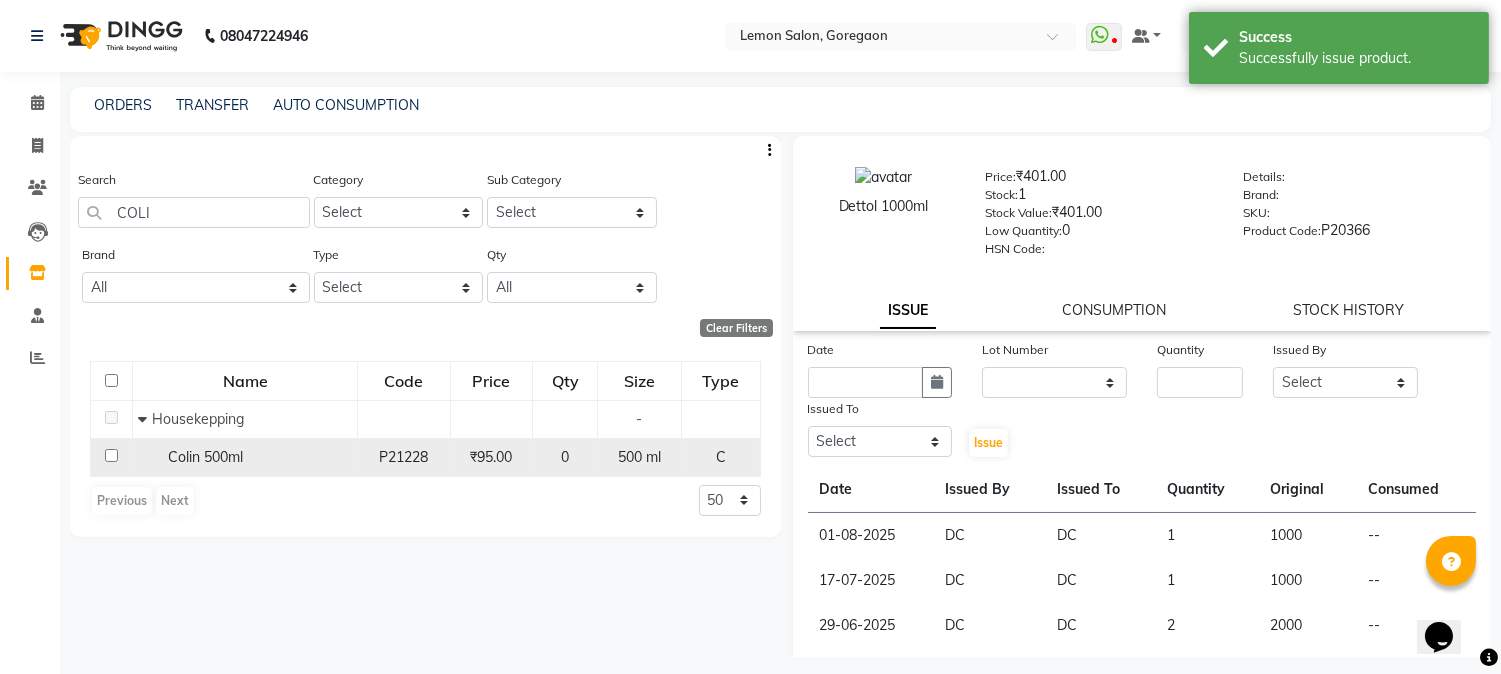click on "Colin 500ml" 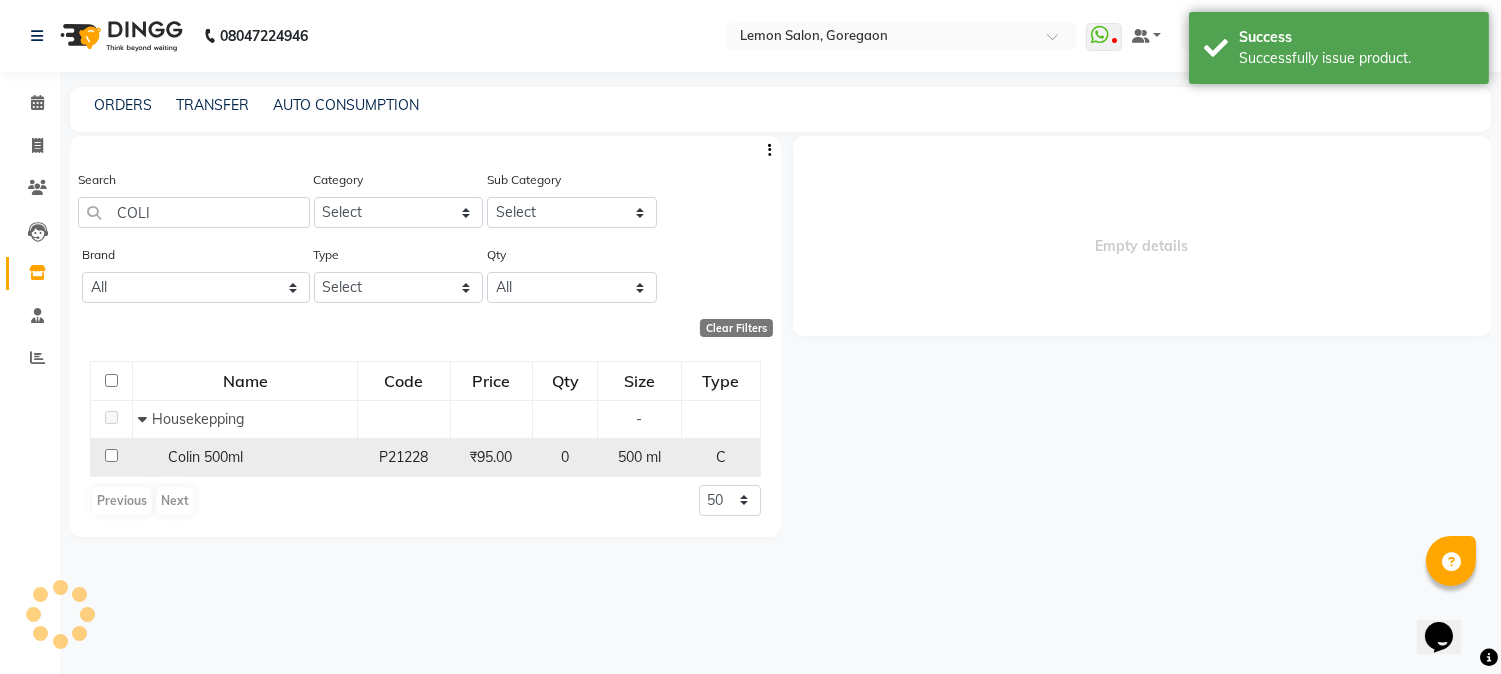 select 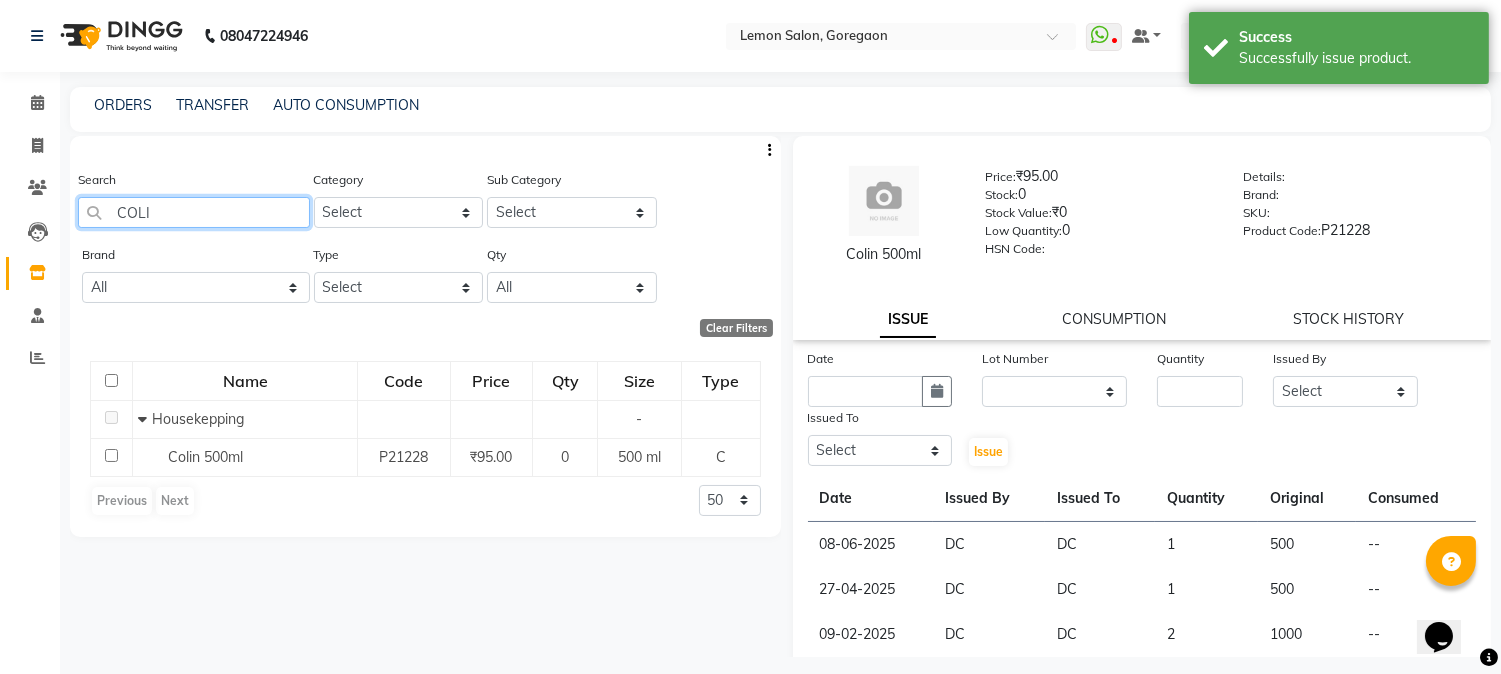 drag, startPoint x: 204, startPoint y: 216, endPoint x: 0, endPoint y: 168, distance: 209.57098 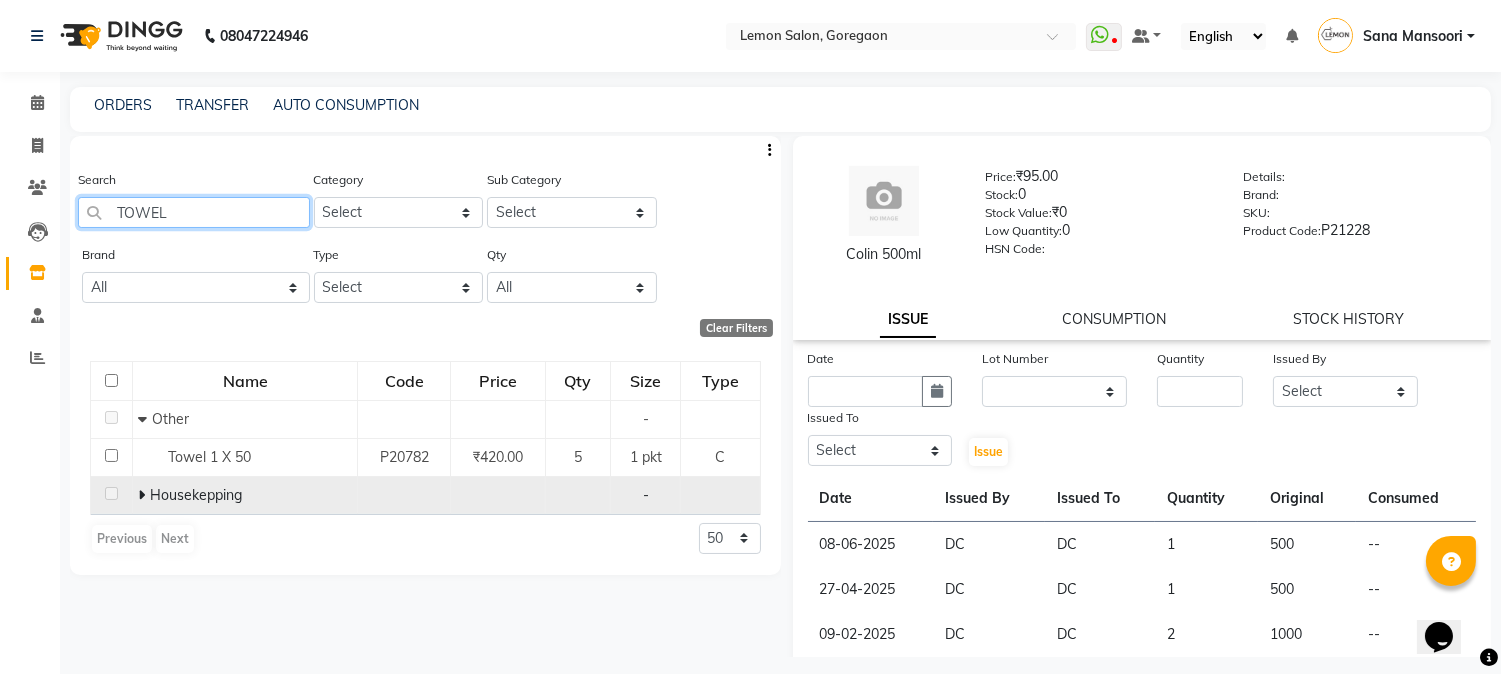 type on "TOWEL" 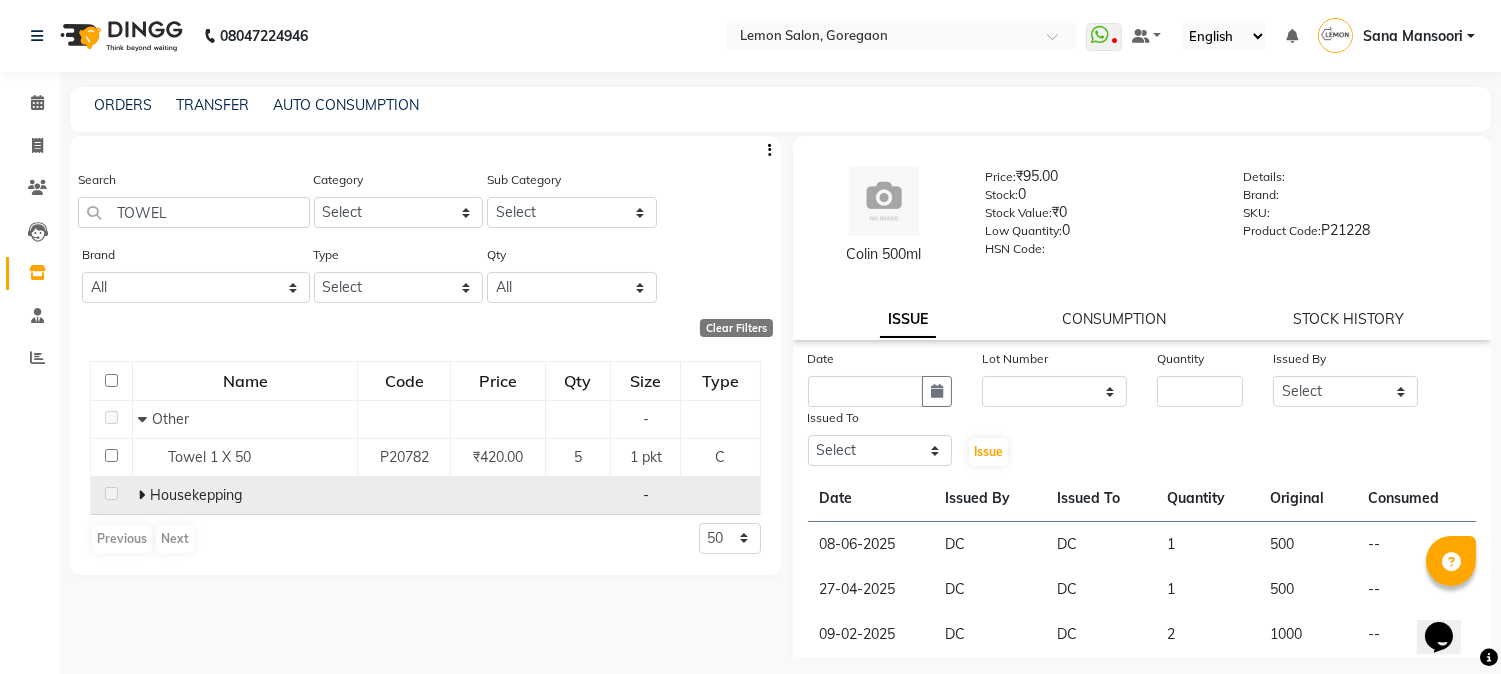 click 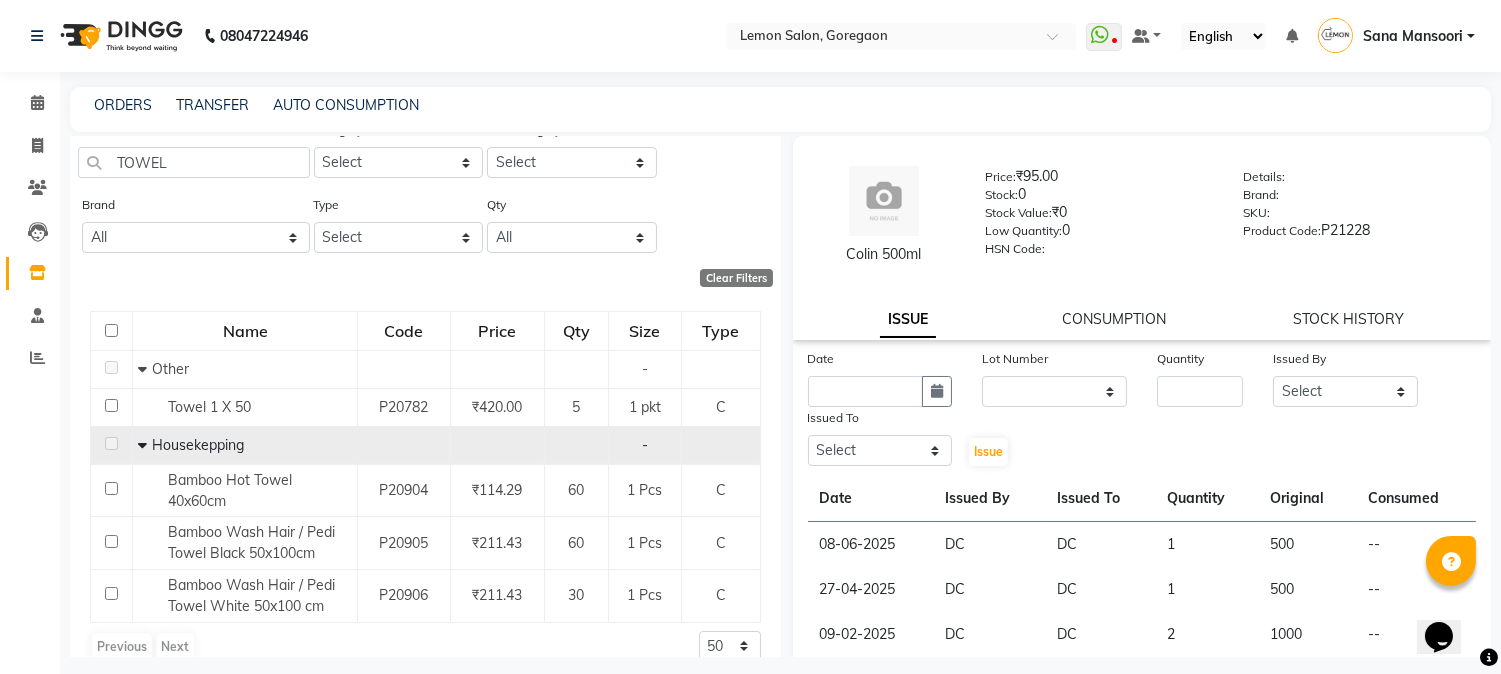 scroll, scrollTop: 76, scrollLeft: 0, axis: vertical 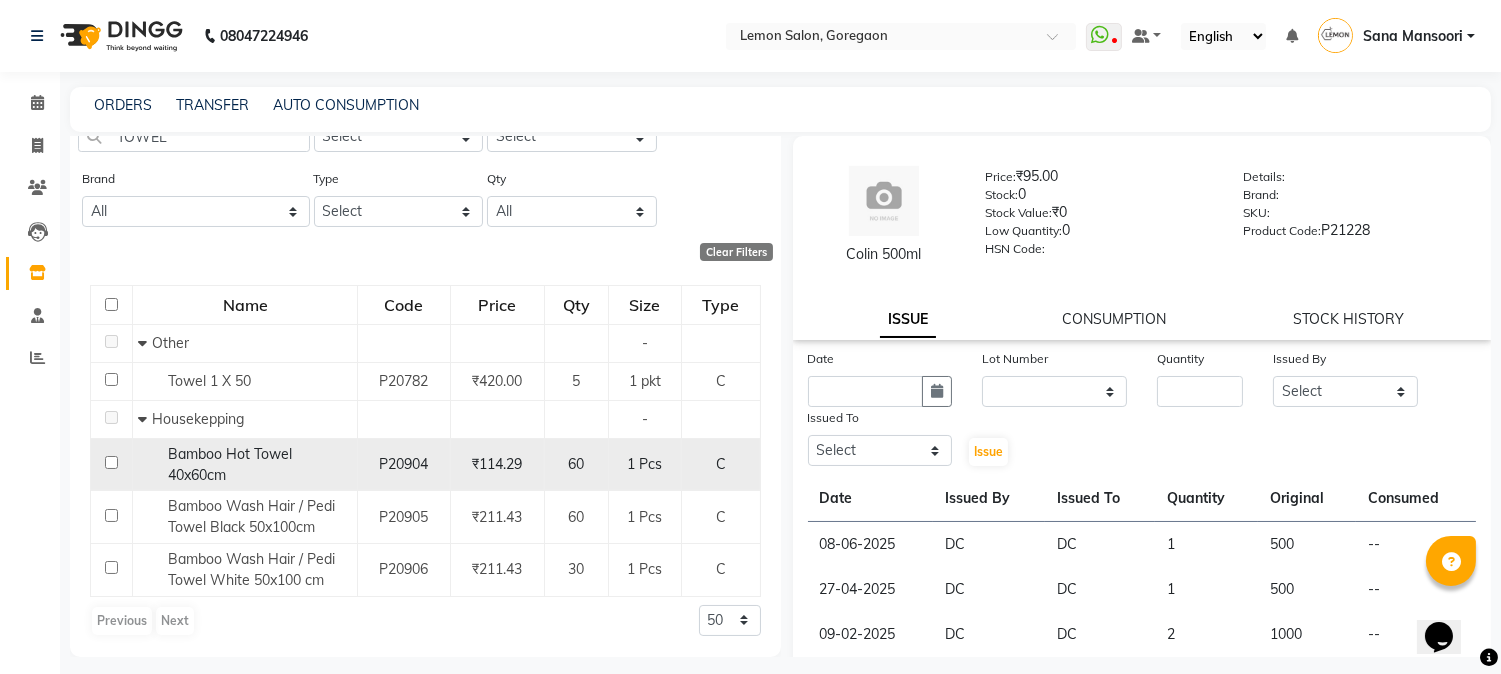 click on "Bamboo Hot Towel 40x60cm" 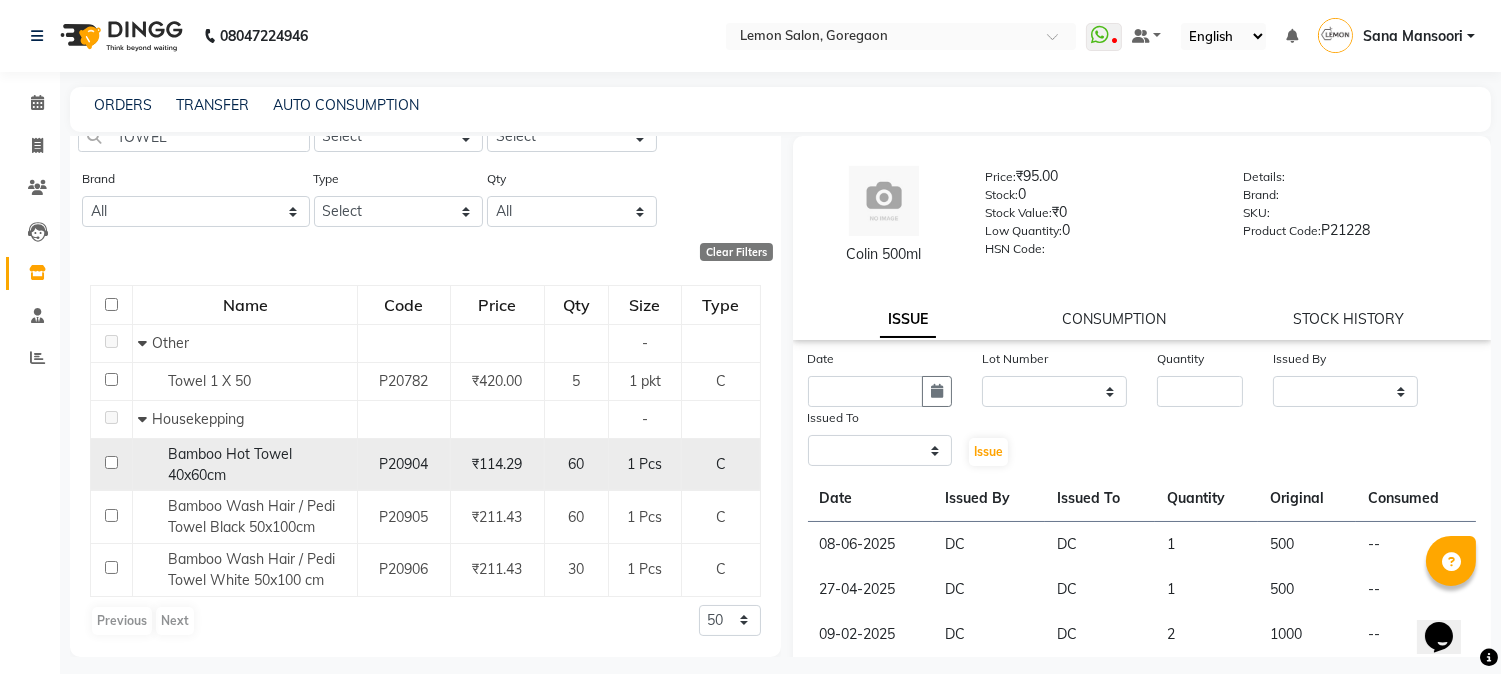 select 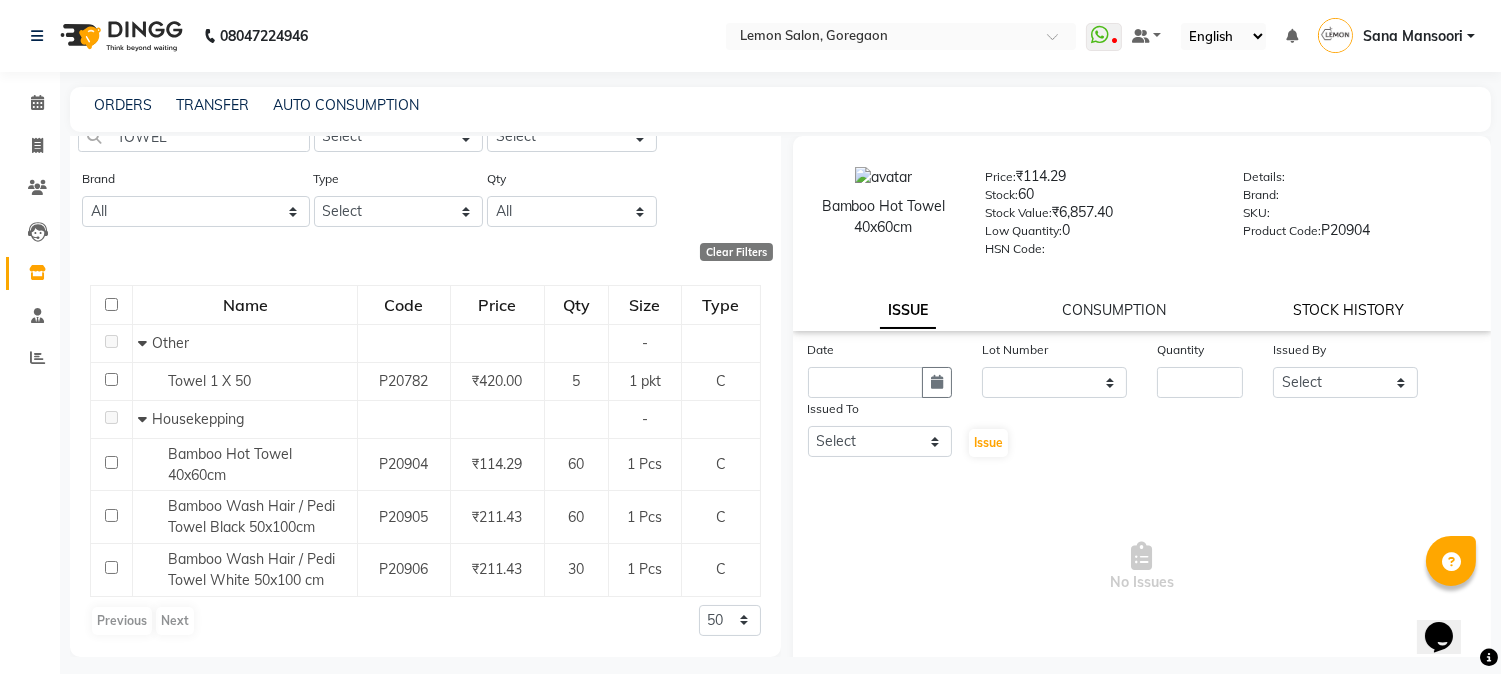 click on "STOCK HISTORY" 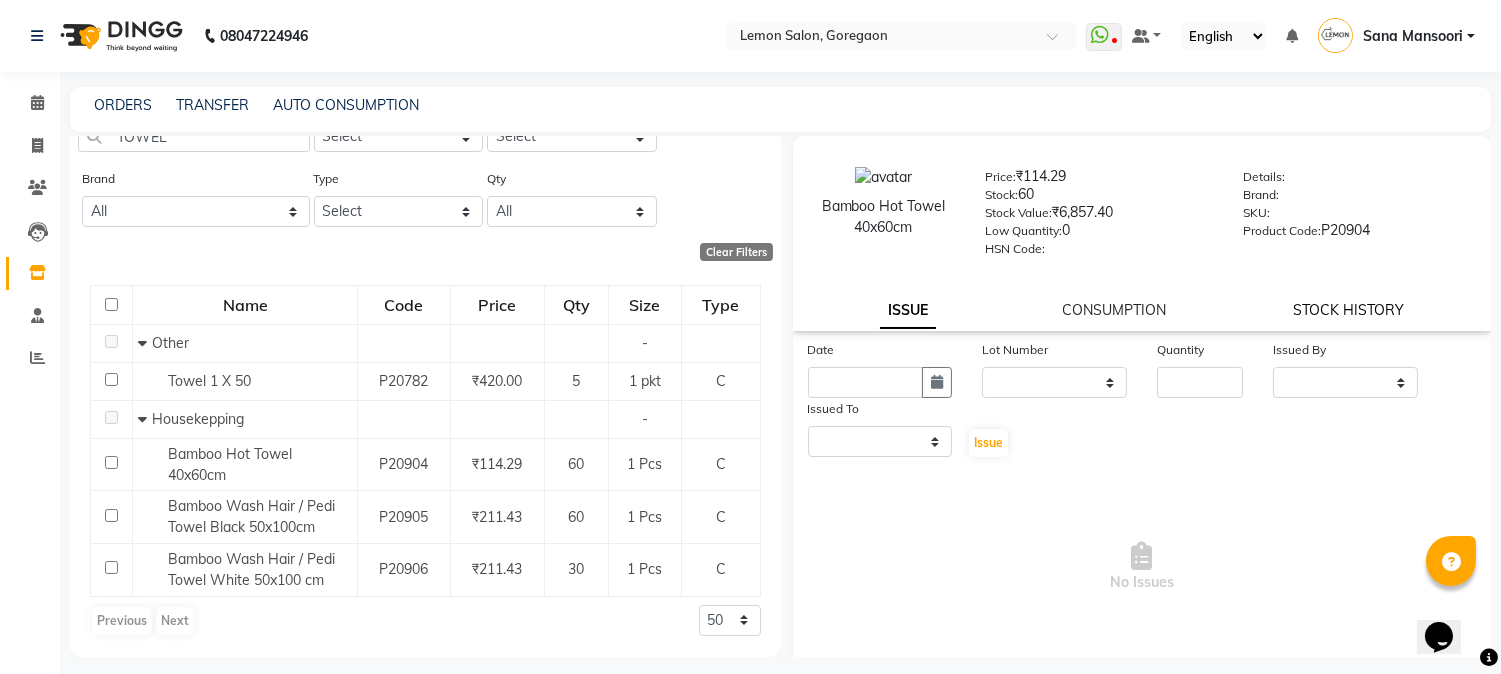 select on "all" 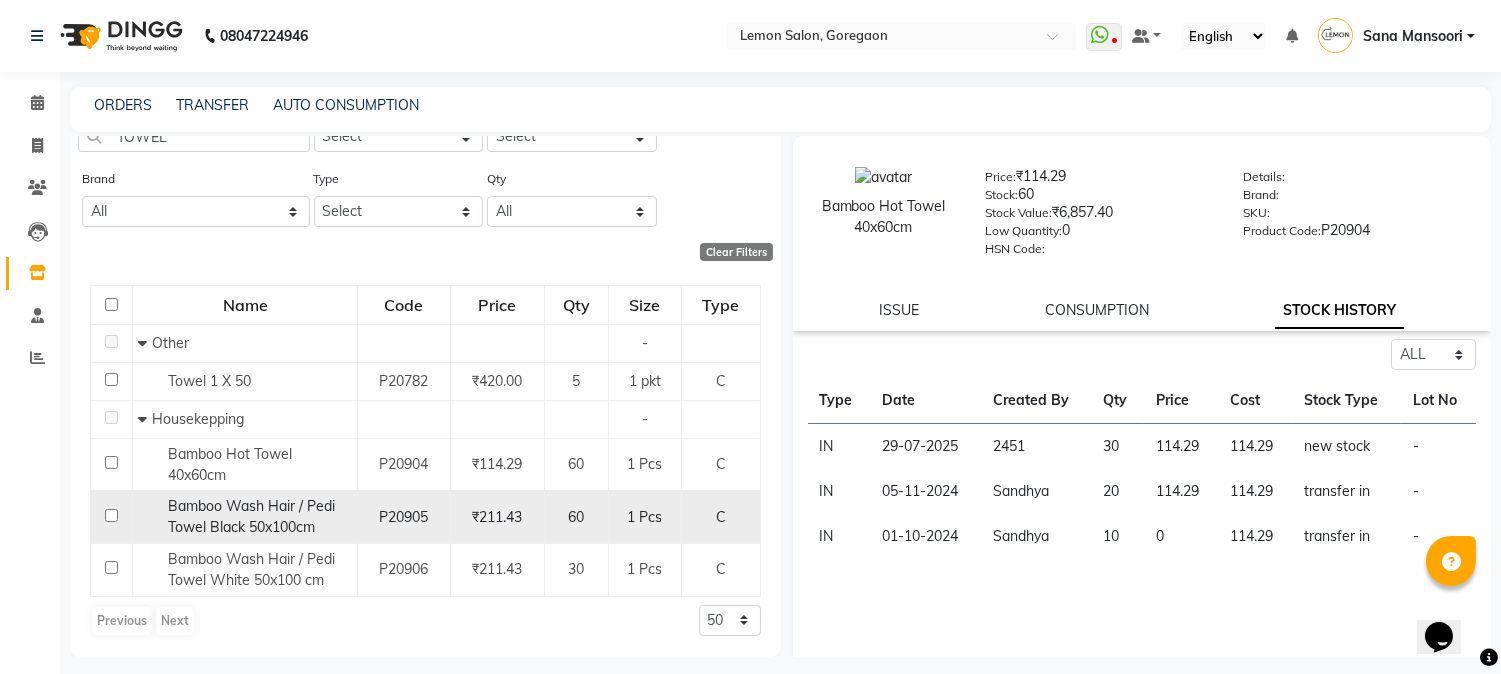 click on "₹211.43" 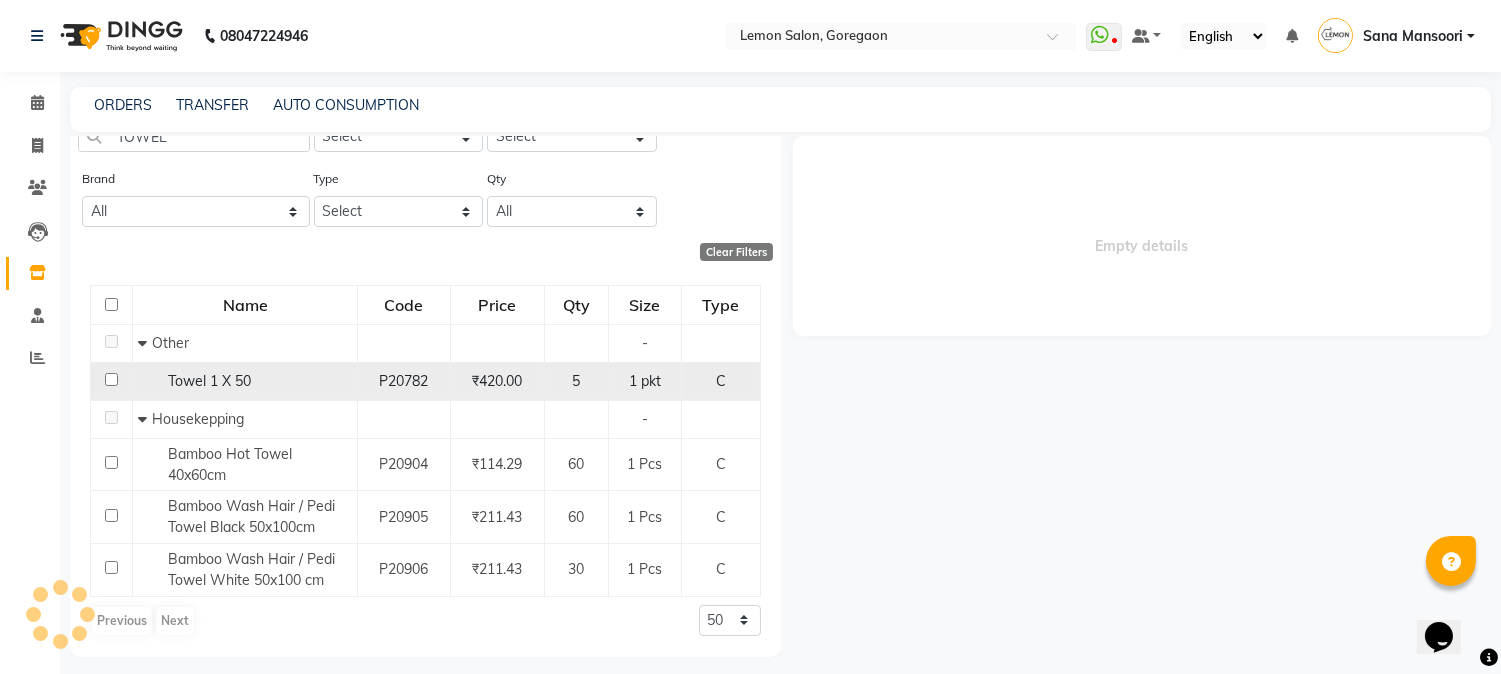 select on "all" 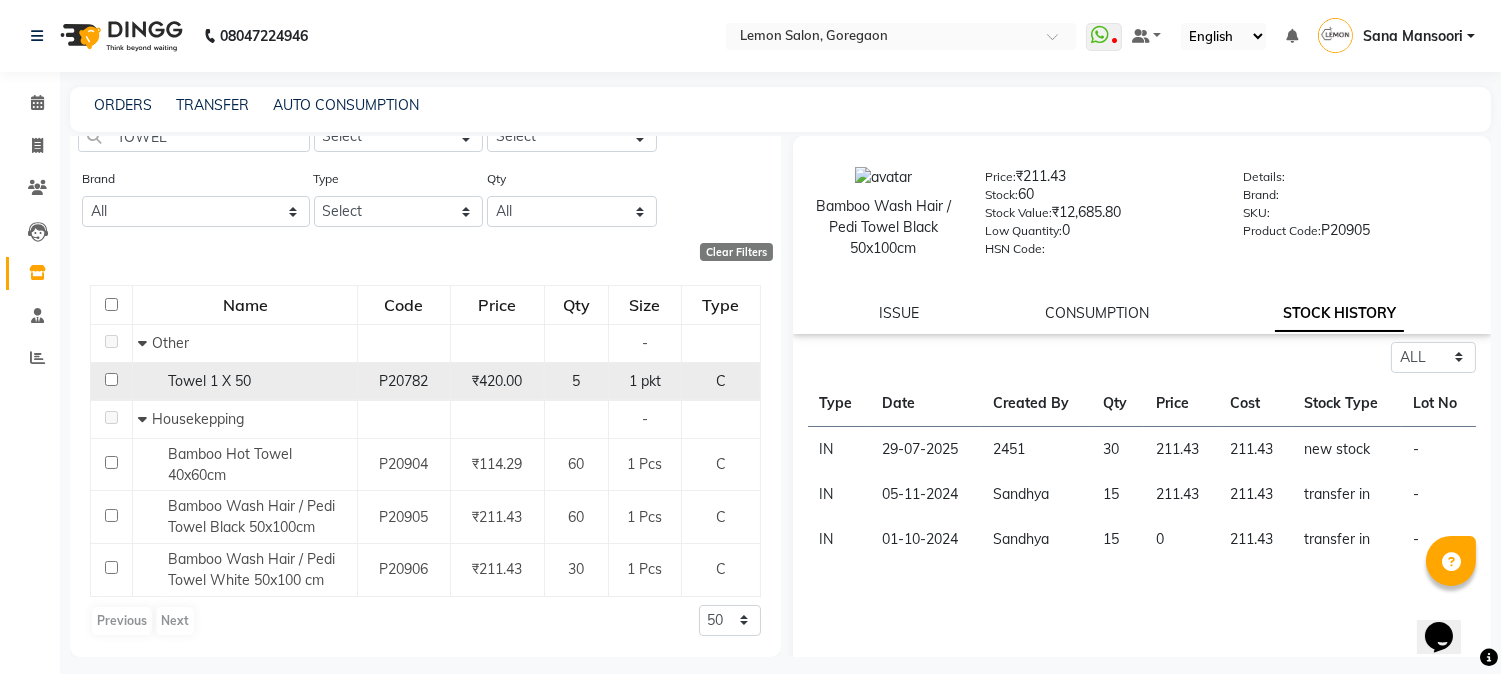 click on "Towel 1 X 50" 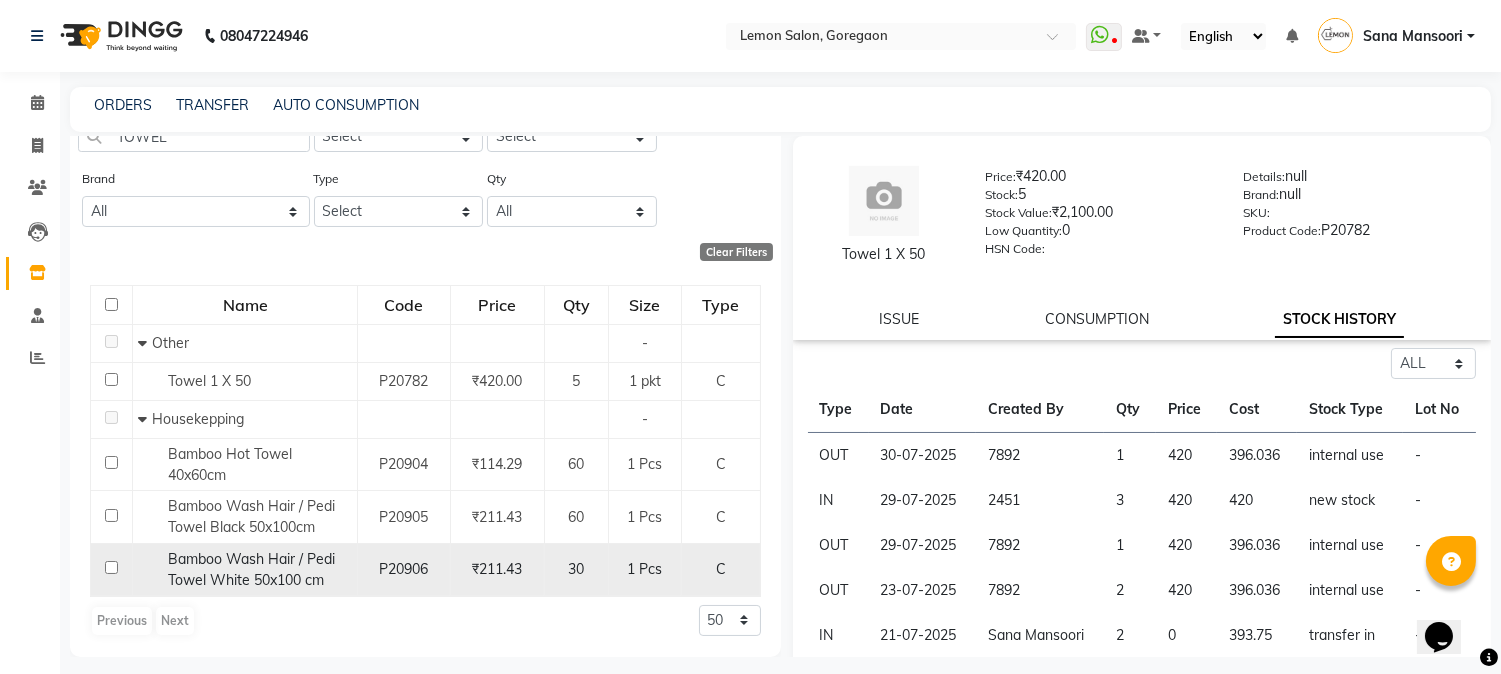 click on "Bamboo Wash Hair / Pedi Towel White 50x100 cm" 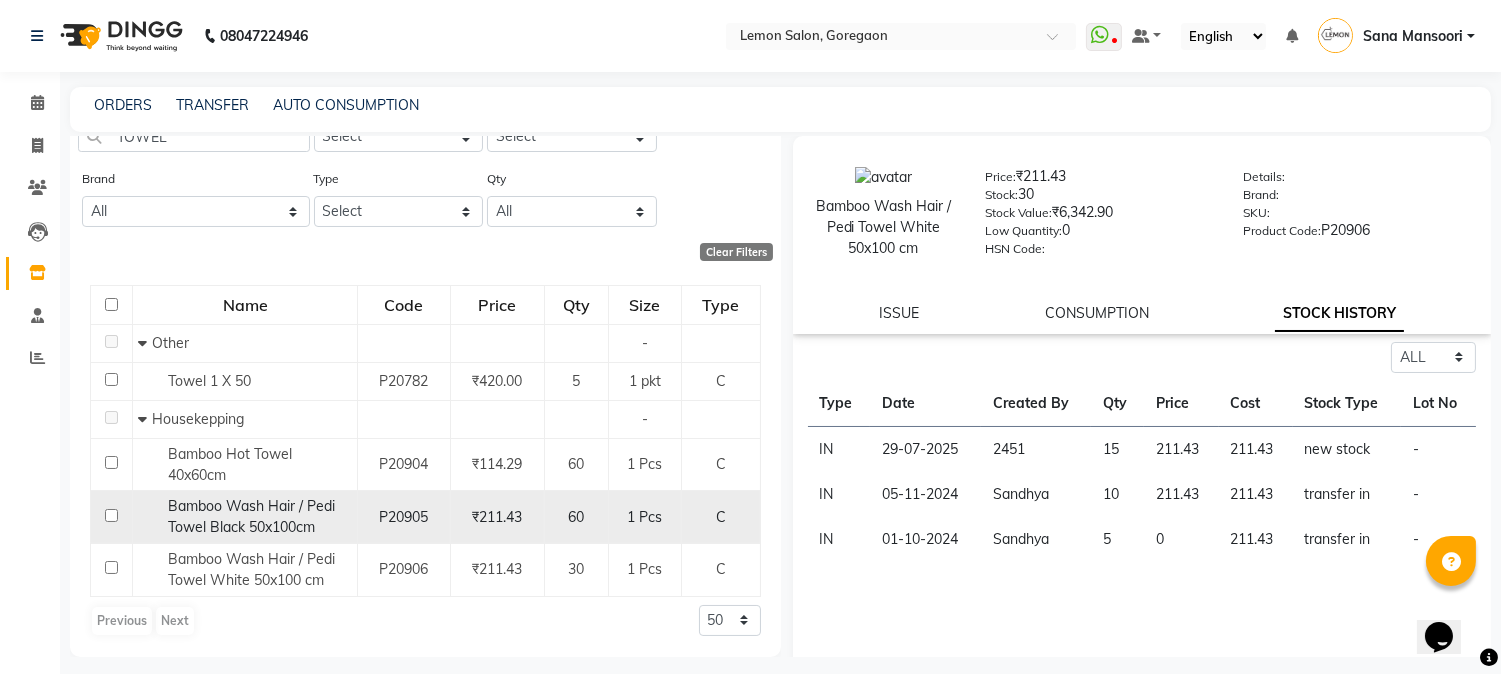 click on "Bamboo Wash Hair / Pedi Towel Black 50x100cm" 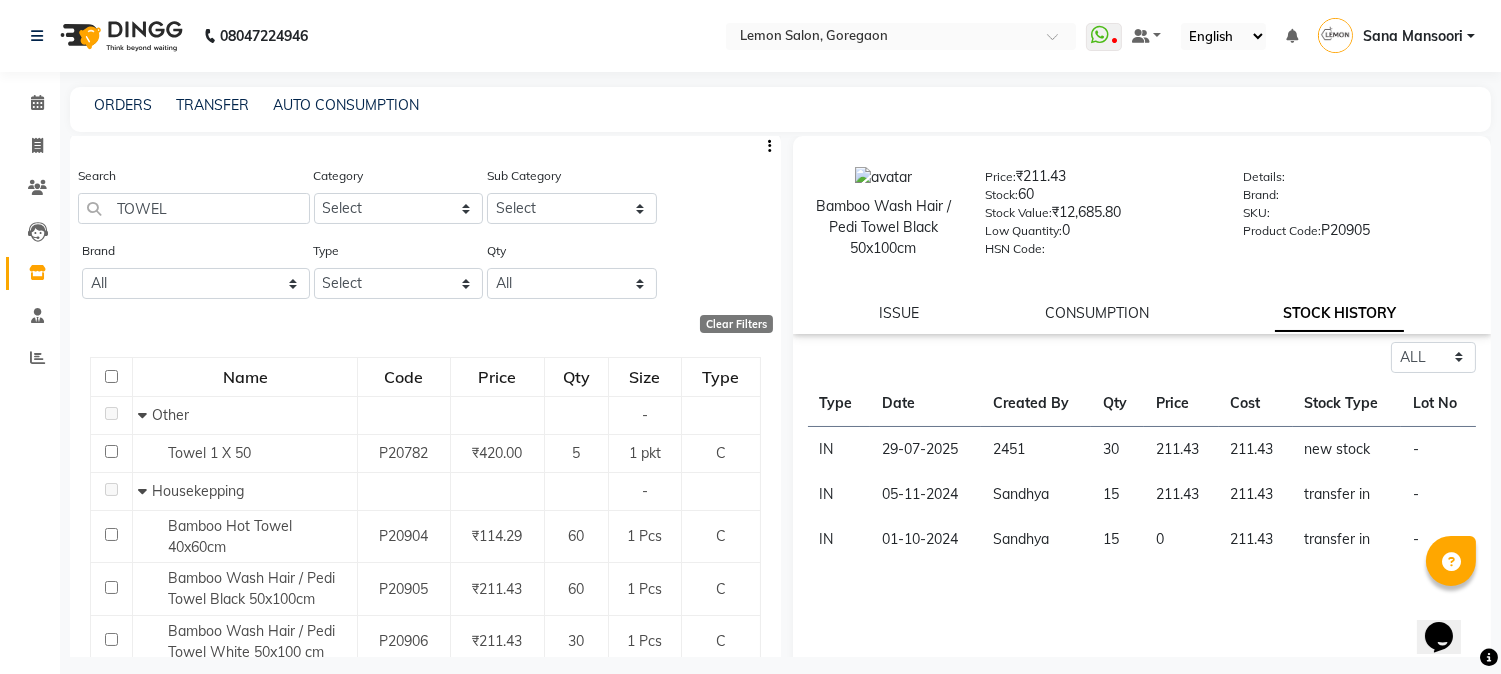 scroll, scrollTop: 0, scrollLeft: 0, axis: both 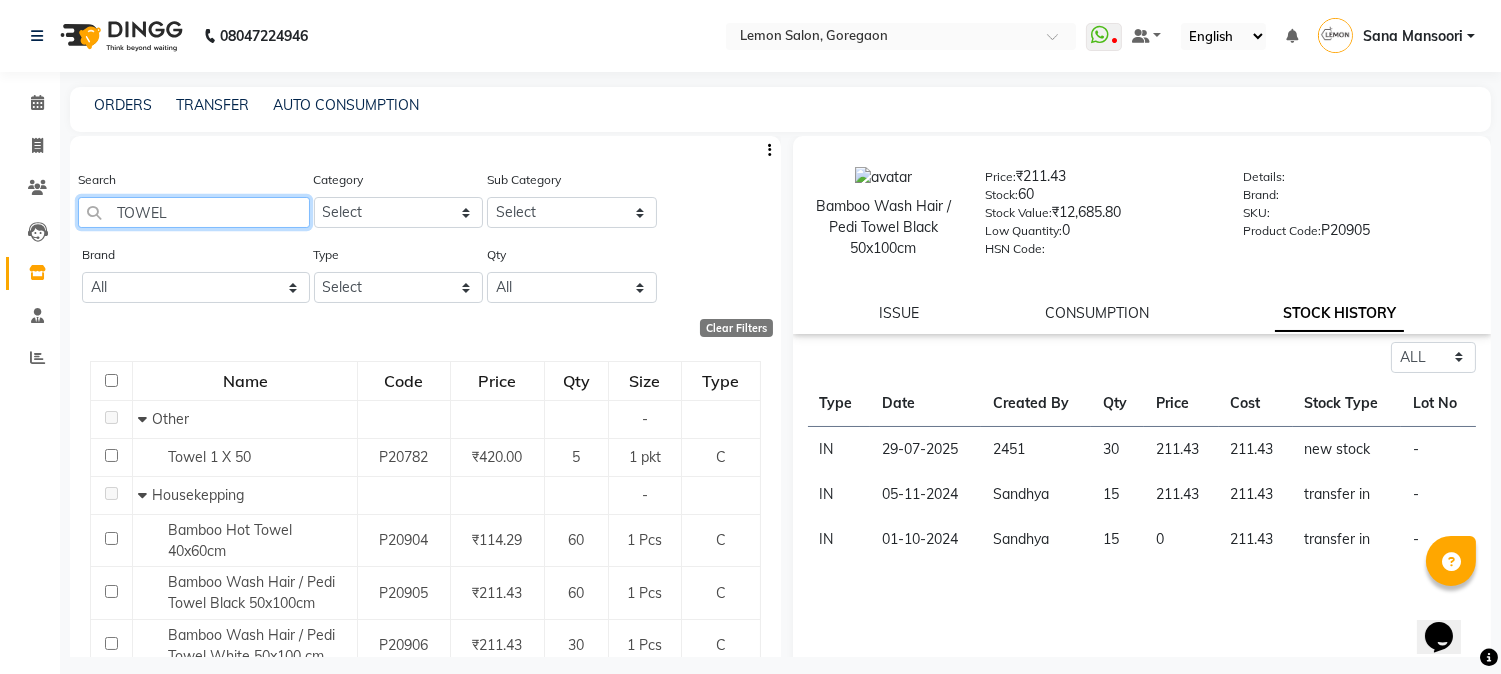 drag, startPoint x: 207, startPoint y: 206, endPoint x: 0, endPoint y: 185, distance: 208.06248 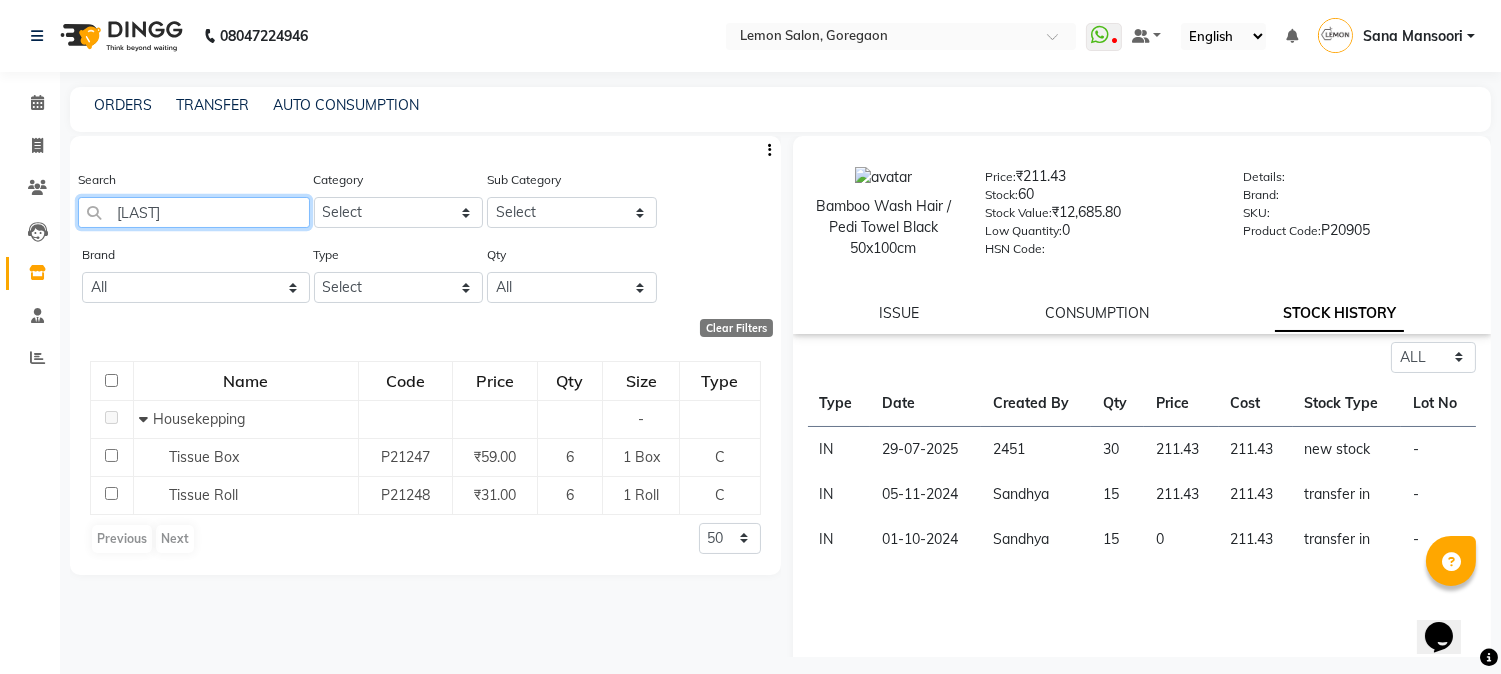 type on "TISS" 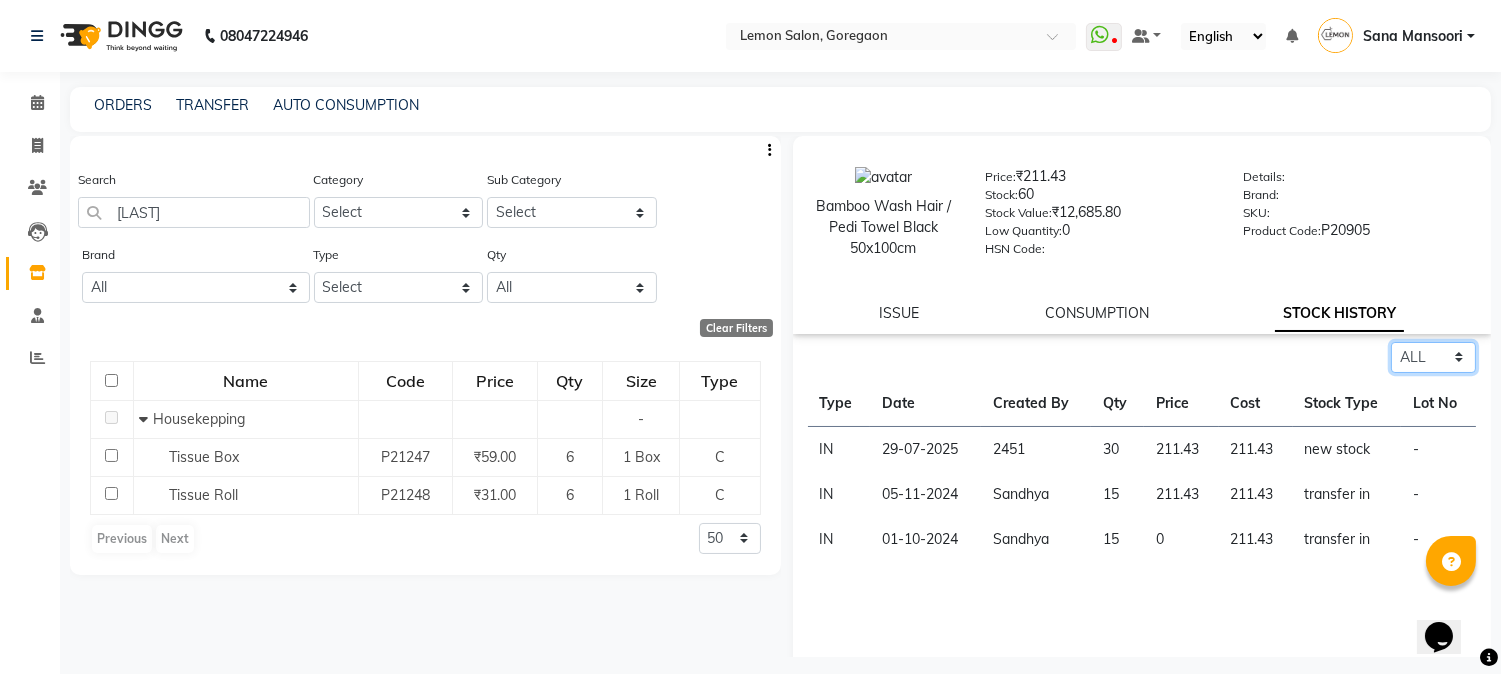 click on "Select ALL IN OUT" 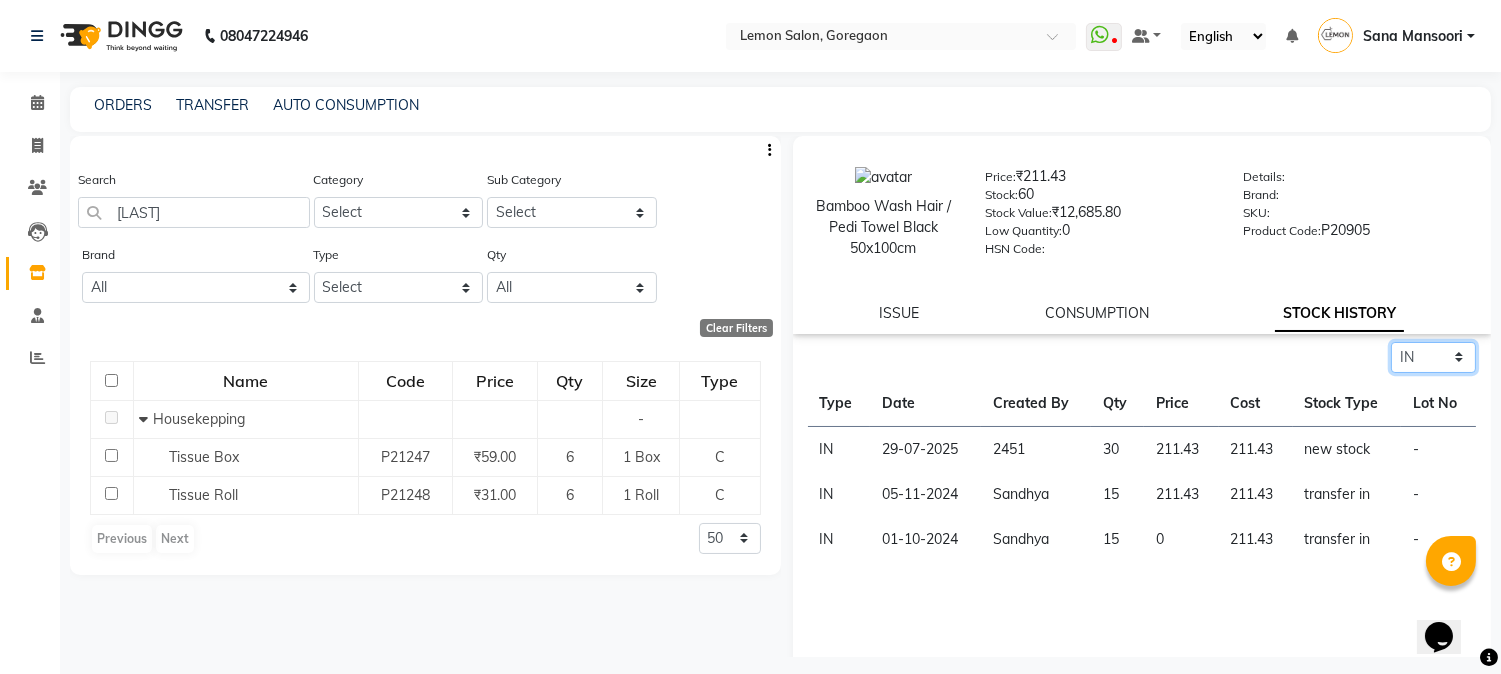 click on "Select ALL IN OUT" 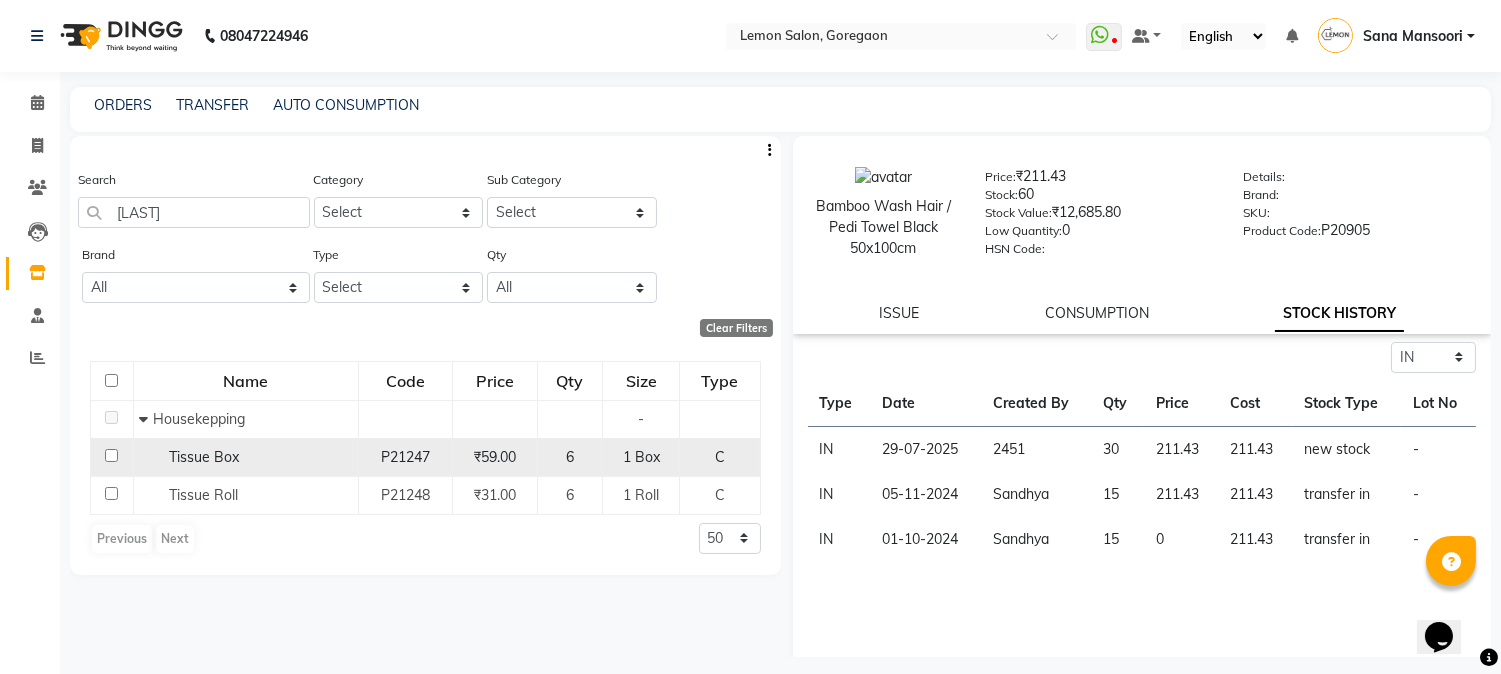 click on "Tissue Box" 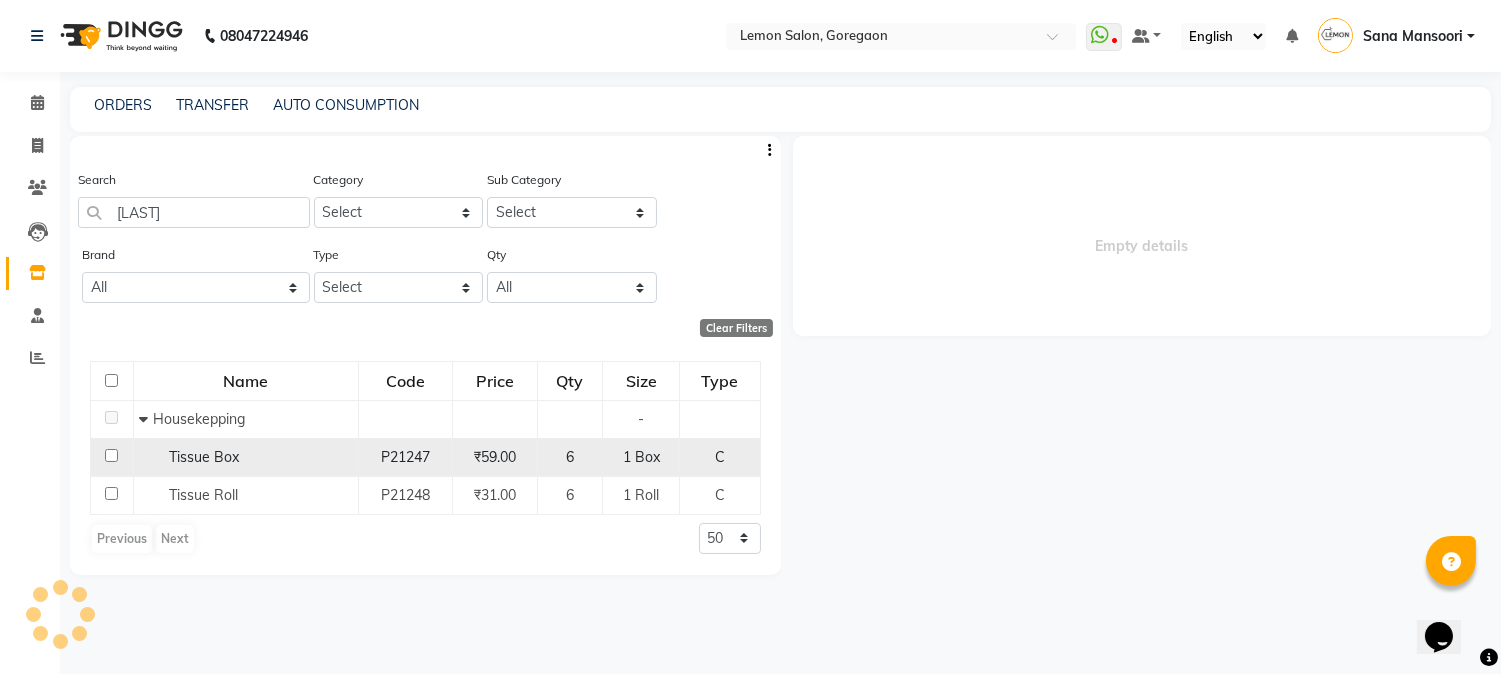 click on "Tissue Box" 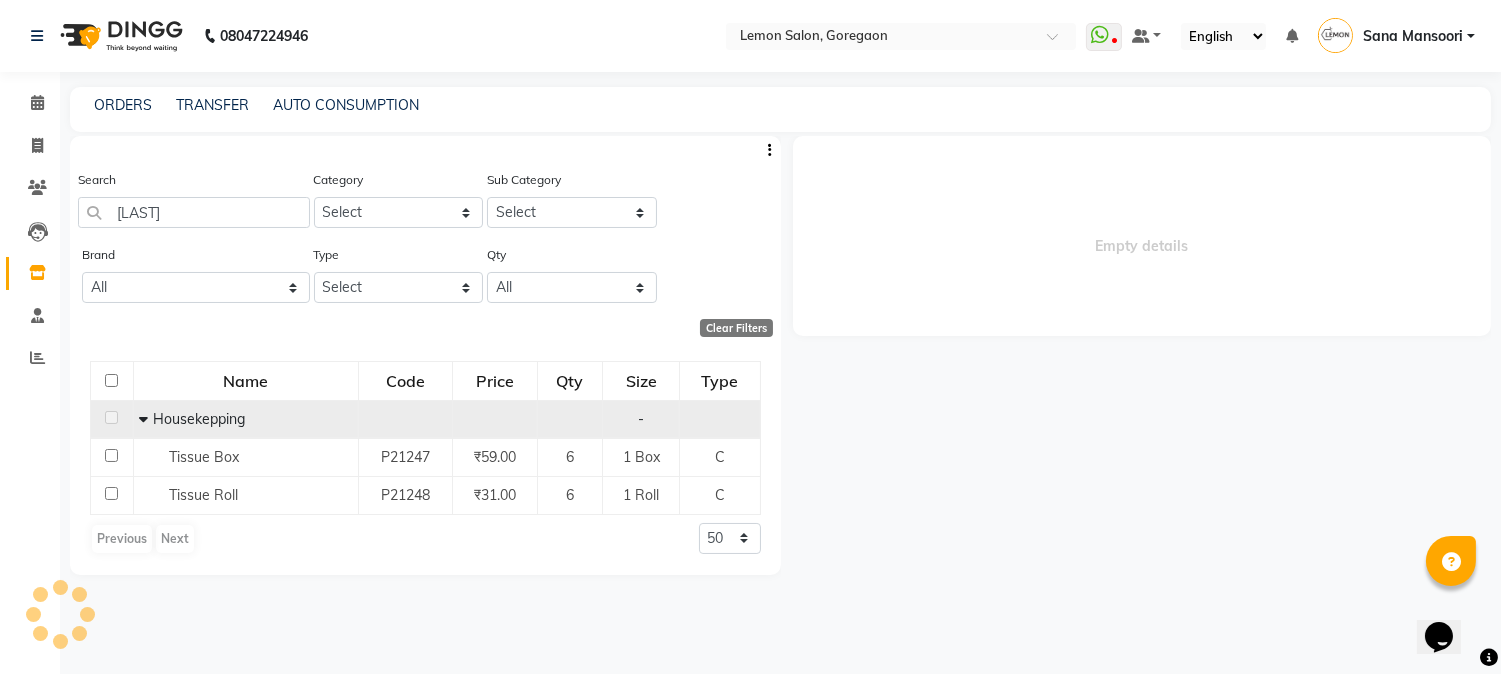 select on "in" 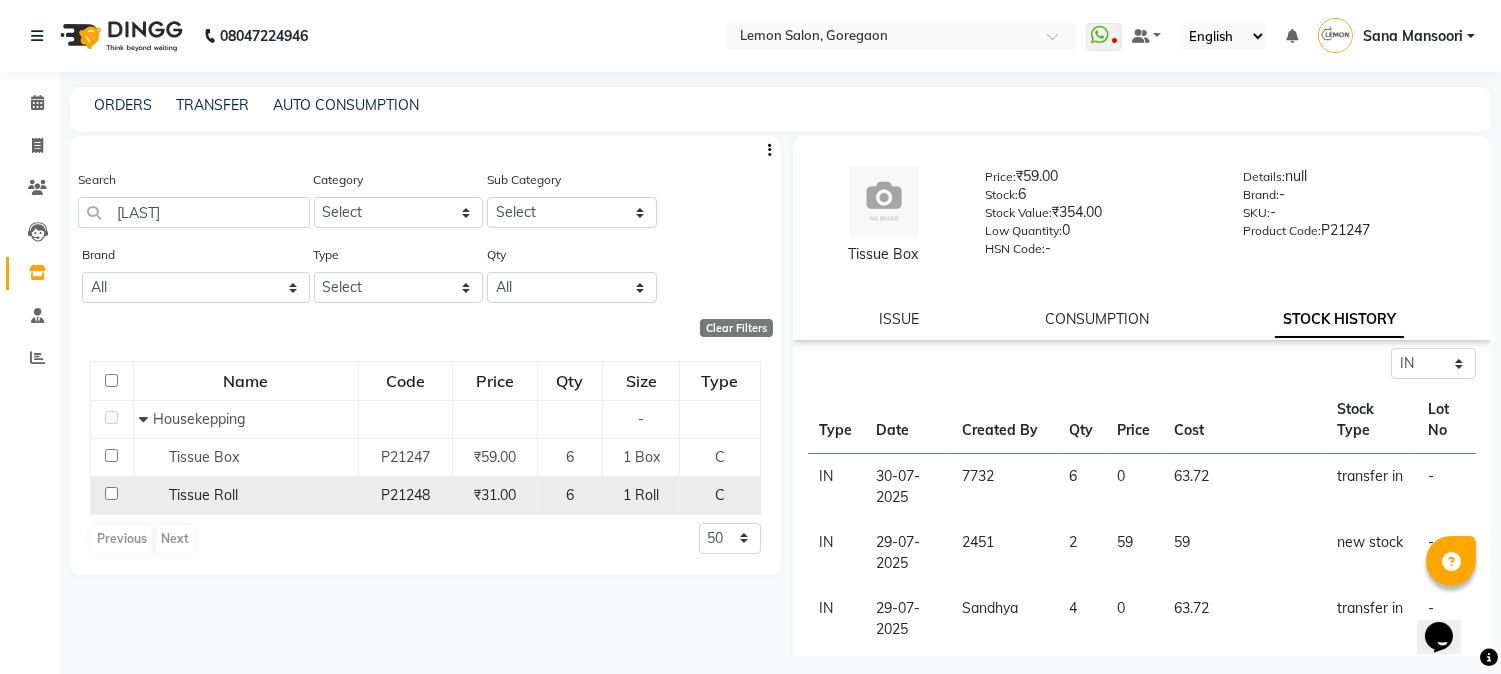click on "Tissue Roll" 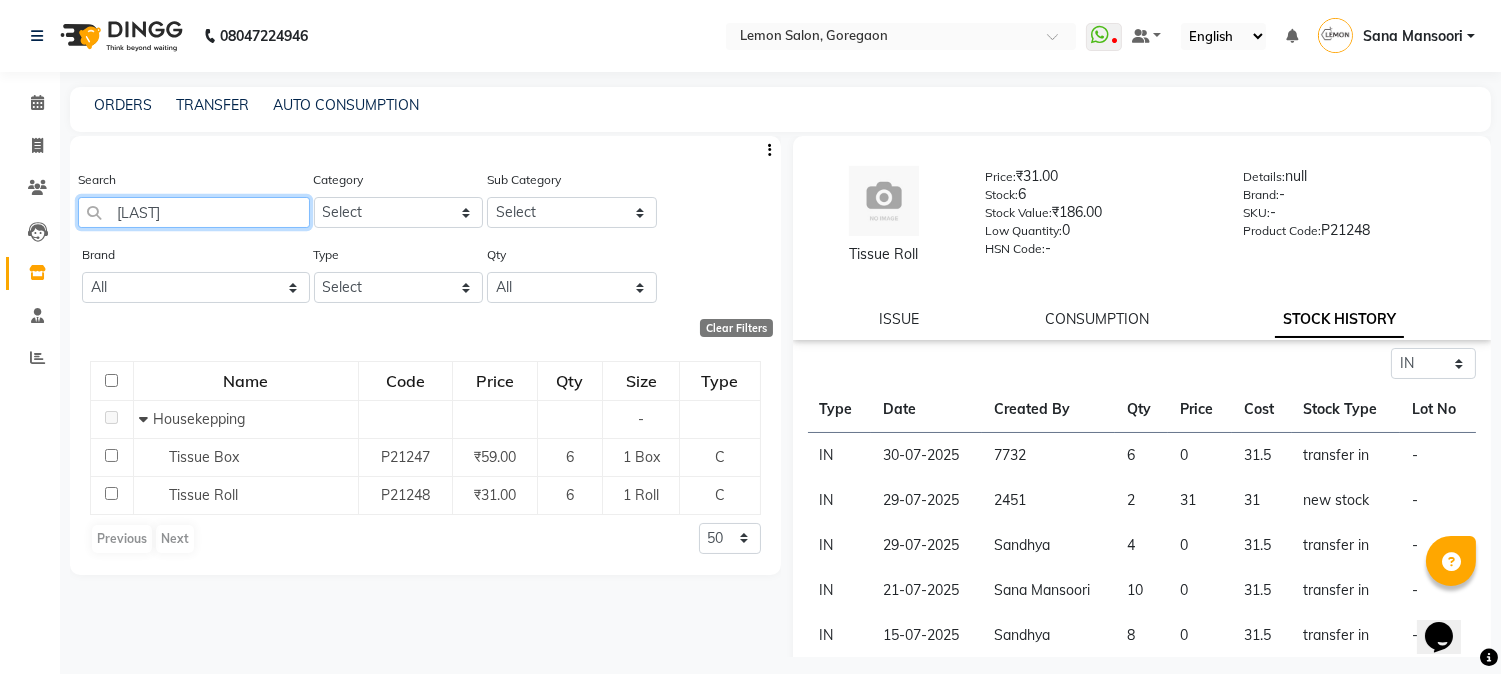 drag, startPoint x: 178, startPoint y: 224, endPoint x: 0, endPoint y: 186, distance: 182.01099 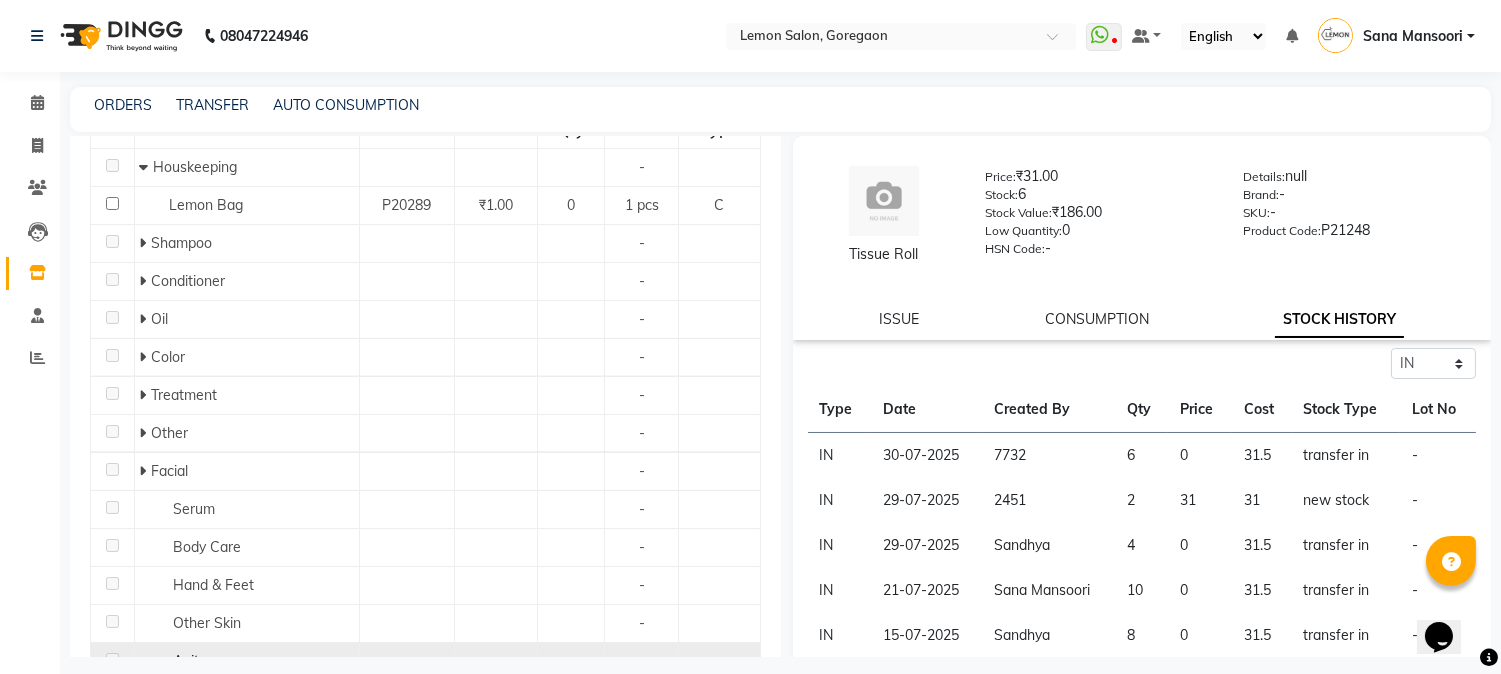 scroll, scrollTop: 315, scrollLeft: 0, axis: vertical 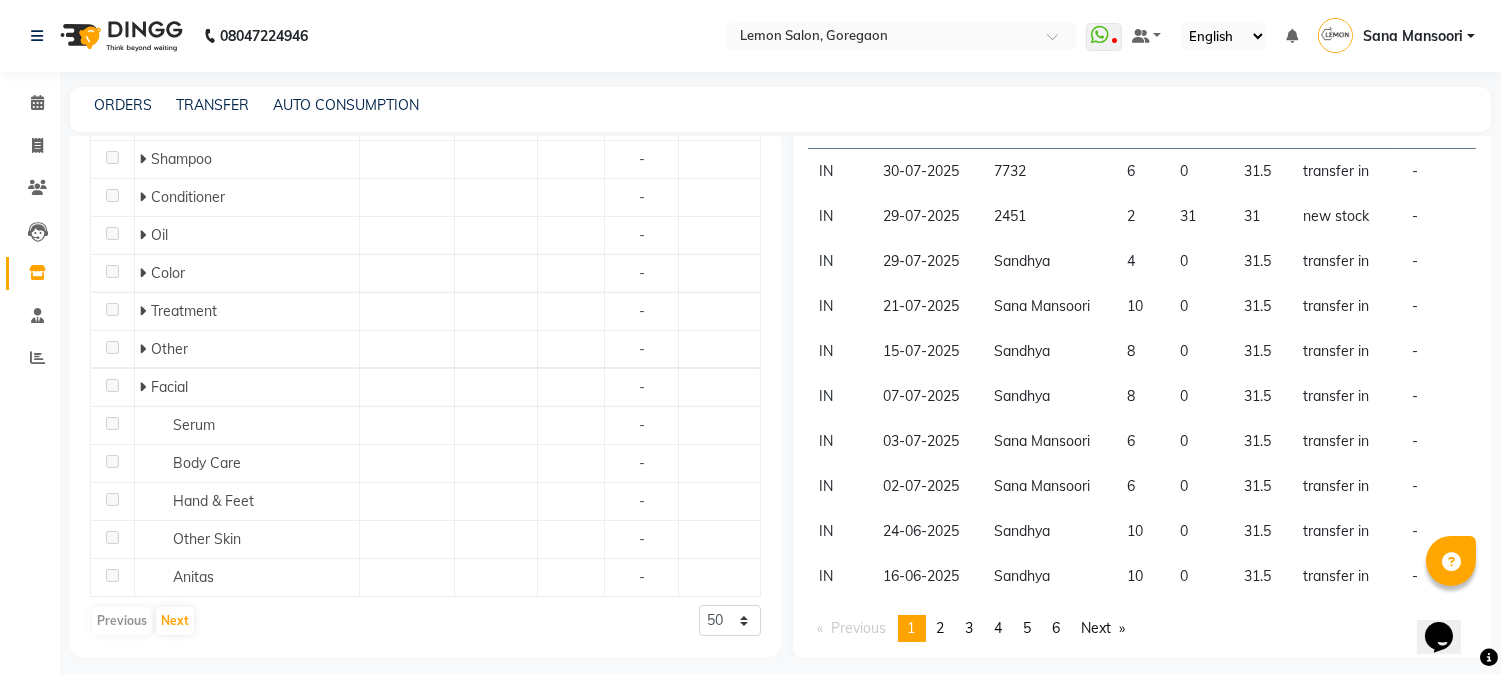 type 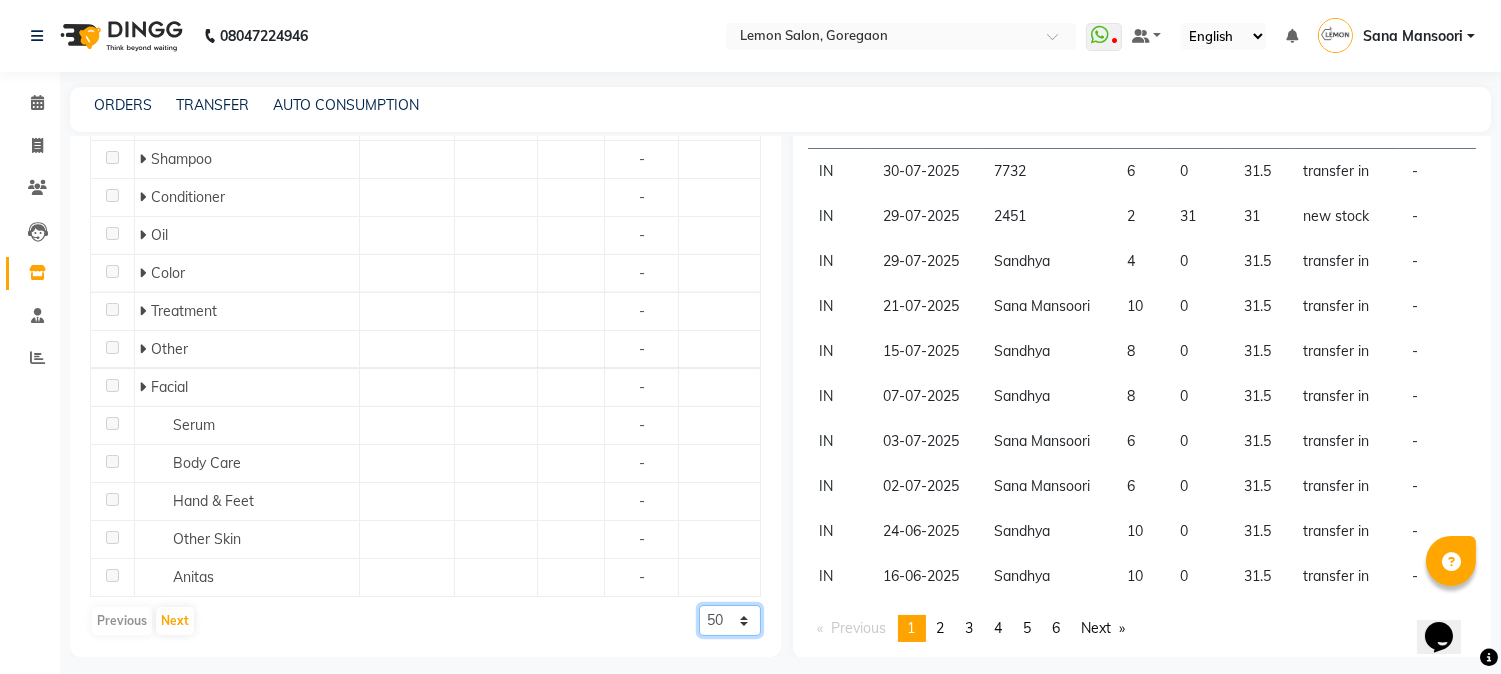 click on "50 100 500" 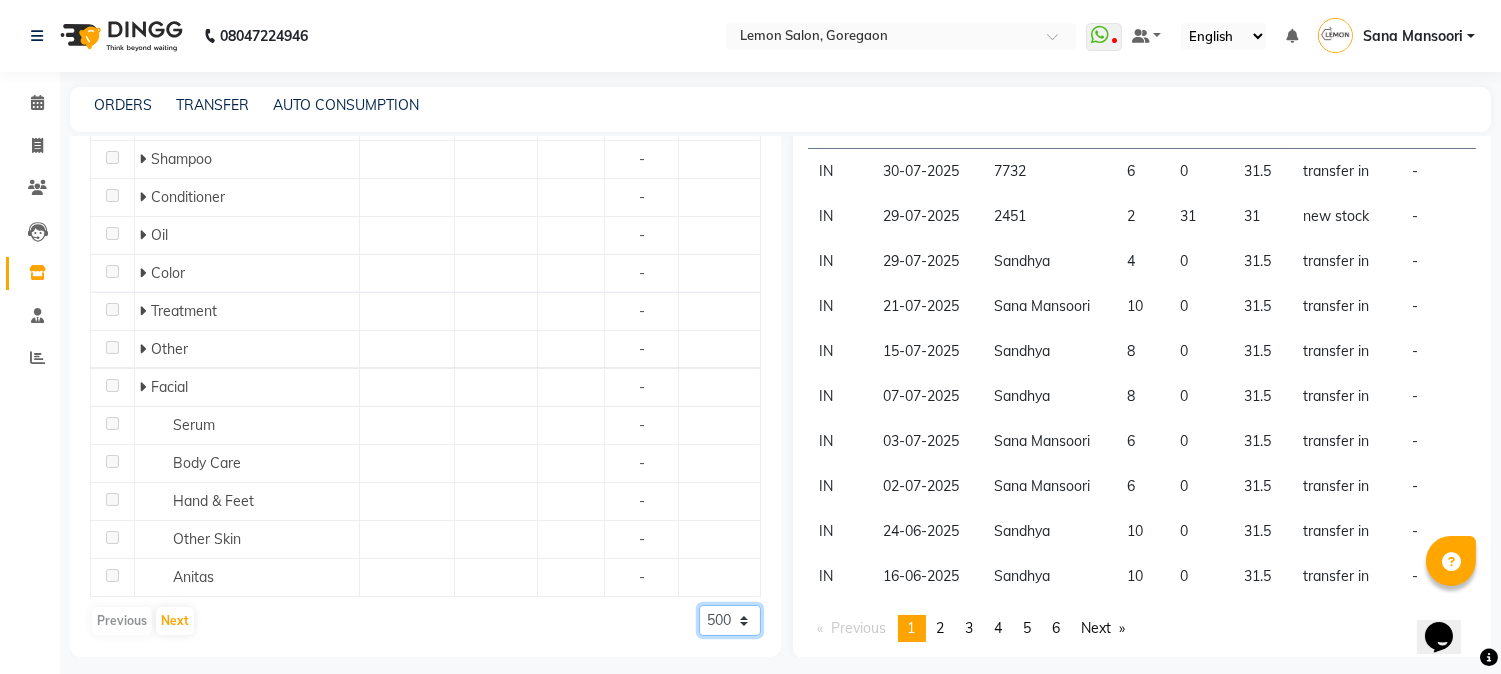 click on "50 100 500" 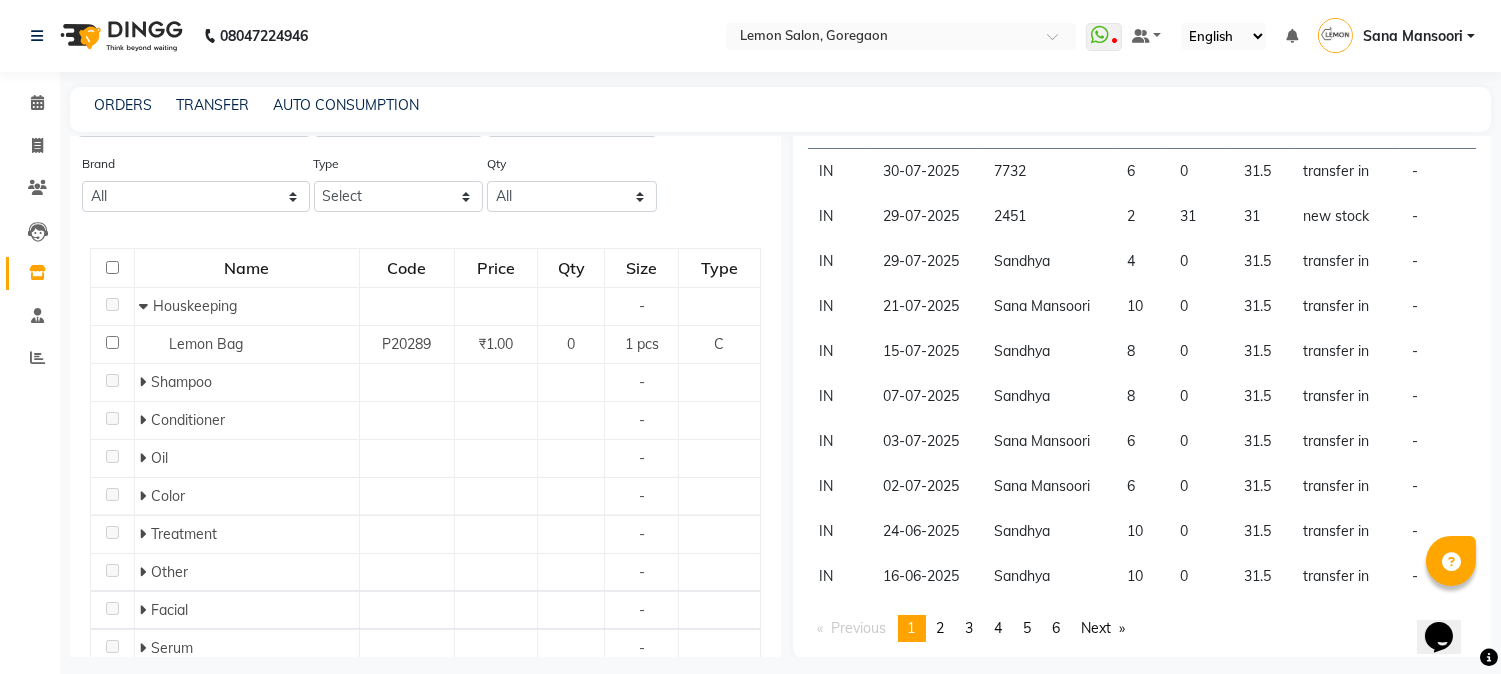scroll, scrollTop: 0, scrollLeft: 0, axis: both 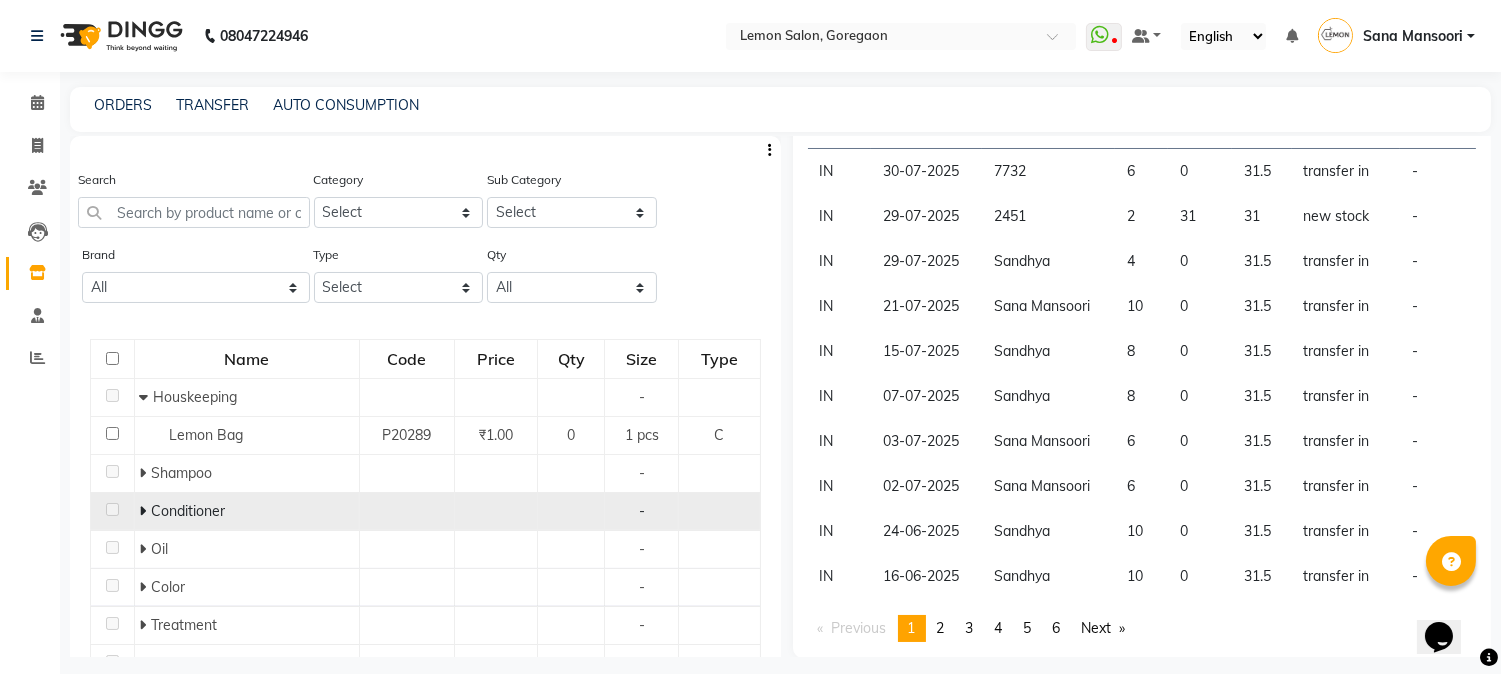 click 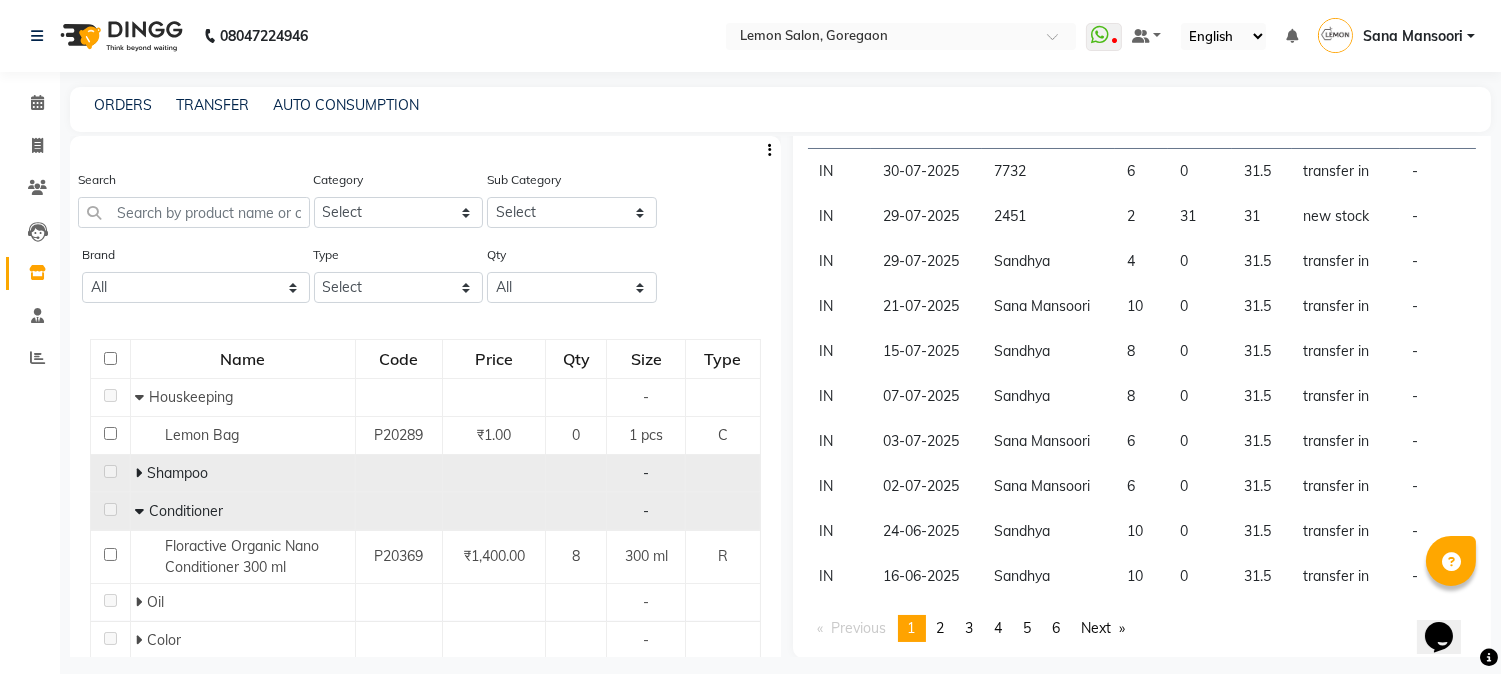 click 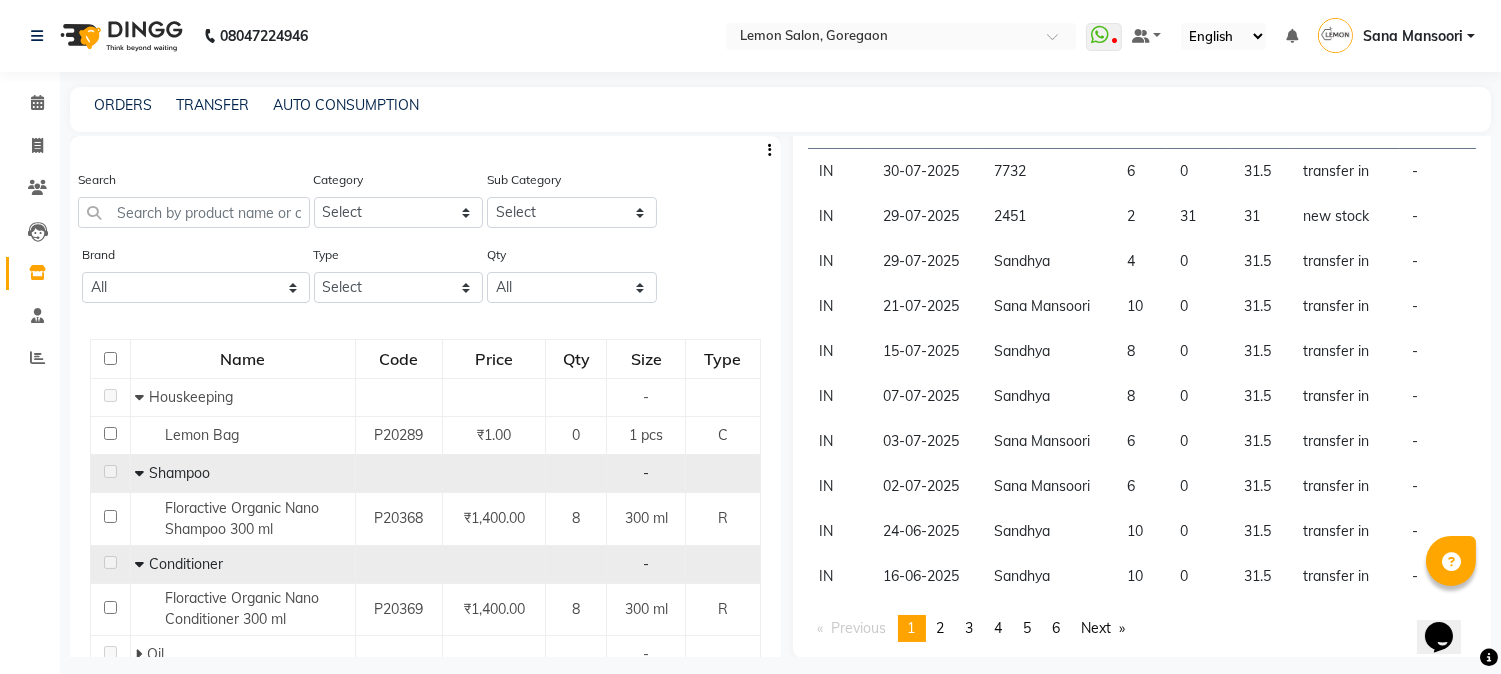 scroll, scrollTop: 296, scrollLeft: 0, axis: vertical 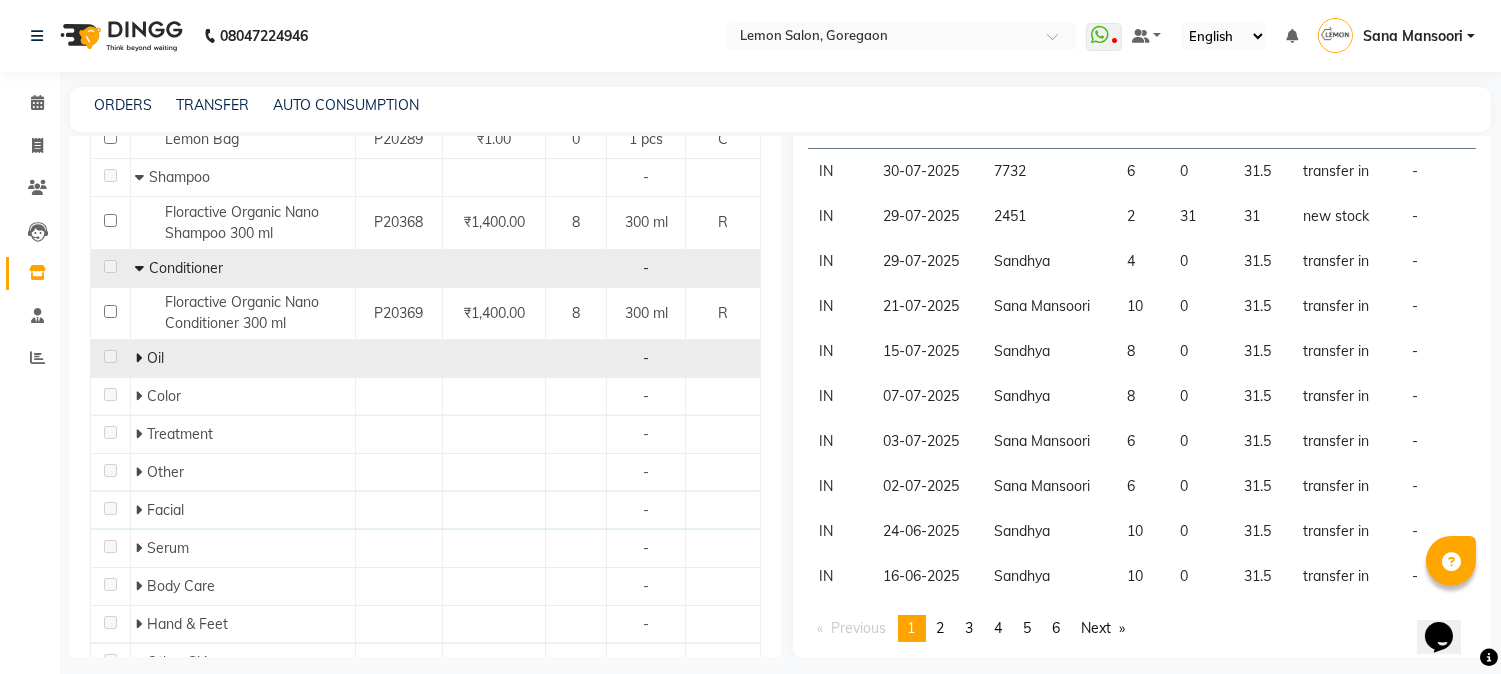 click 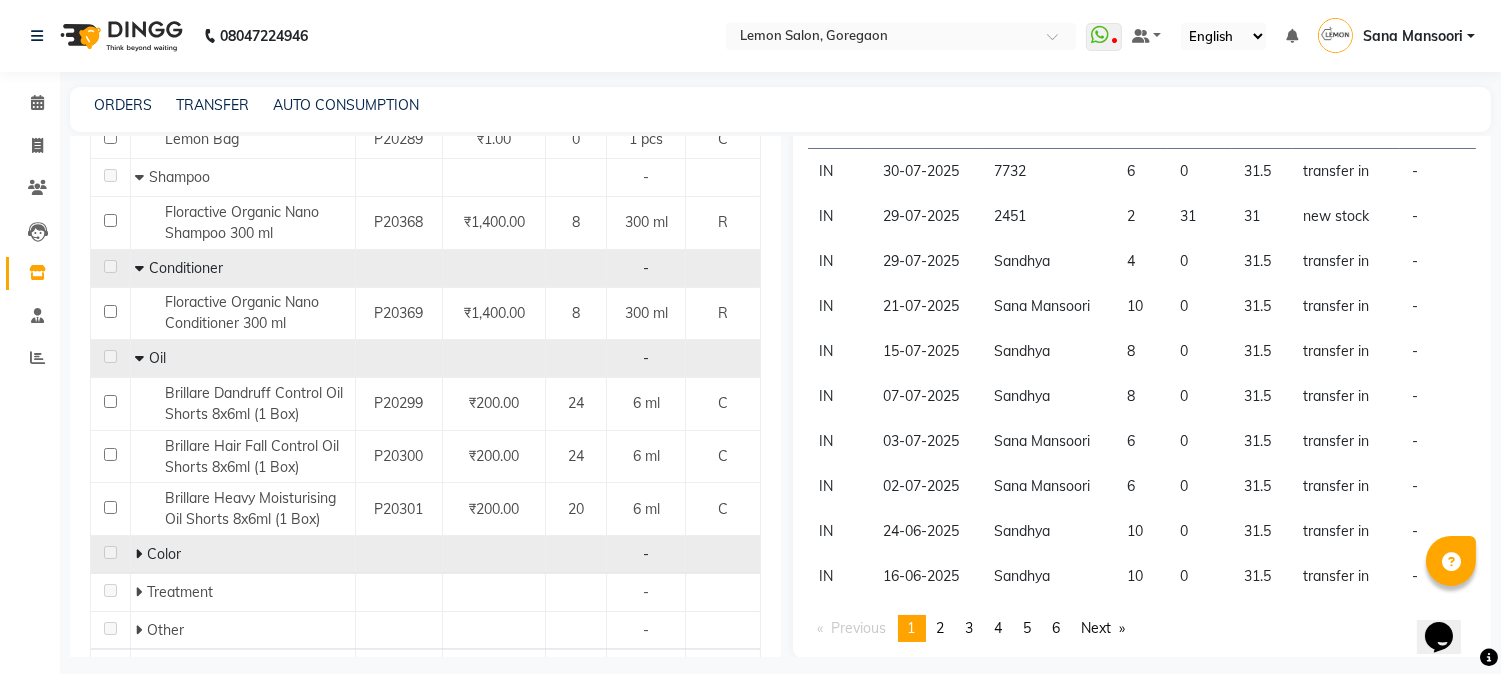 click 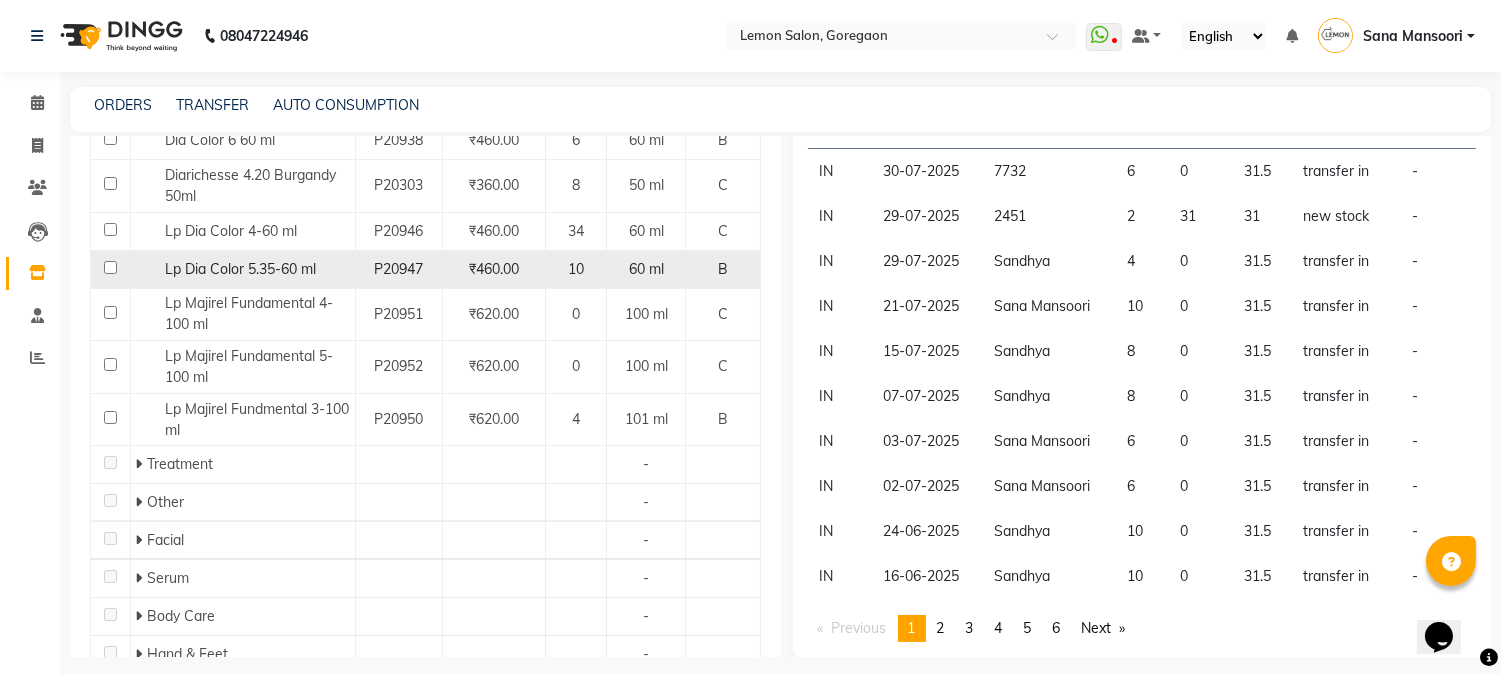 scroll, scrollTop: 888, scrollLeft: 0, axis: vertical 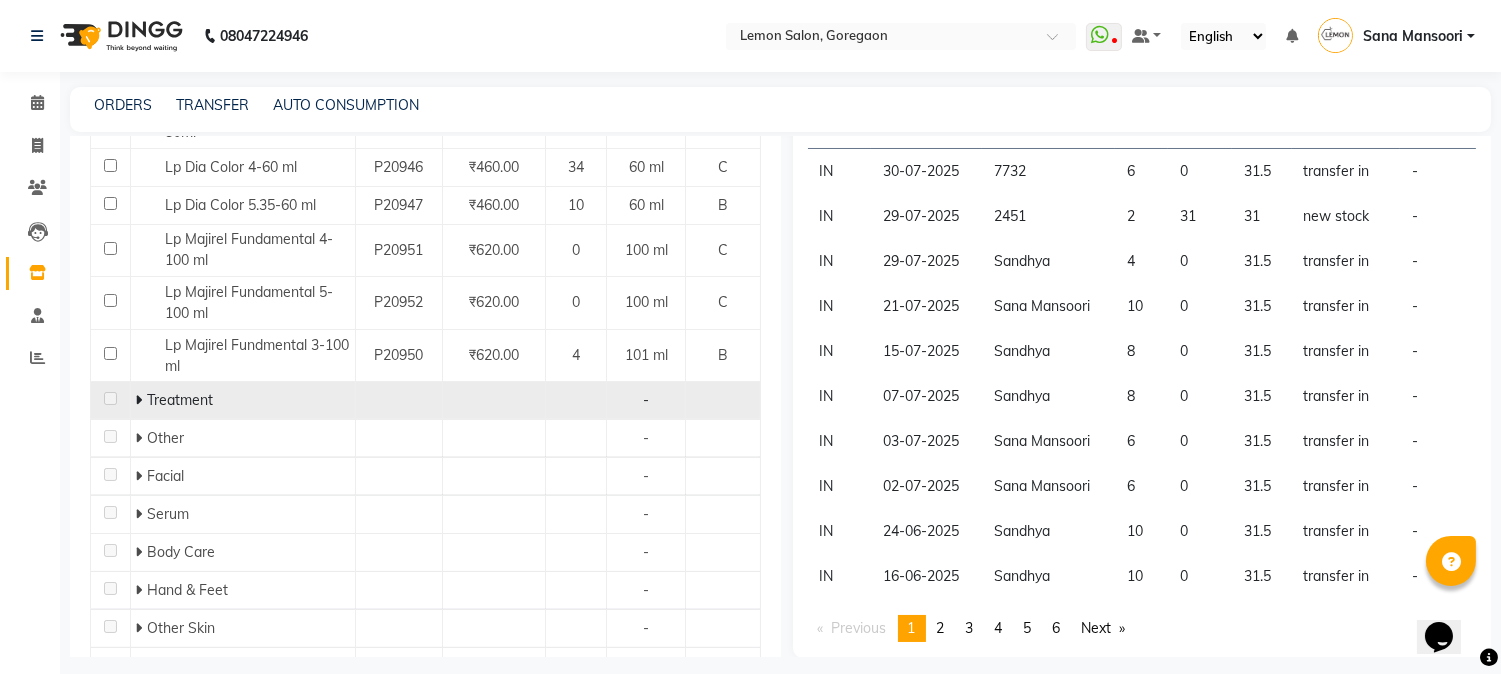 click 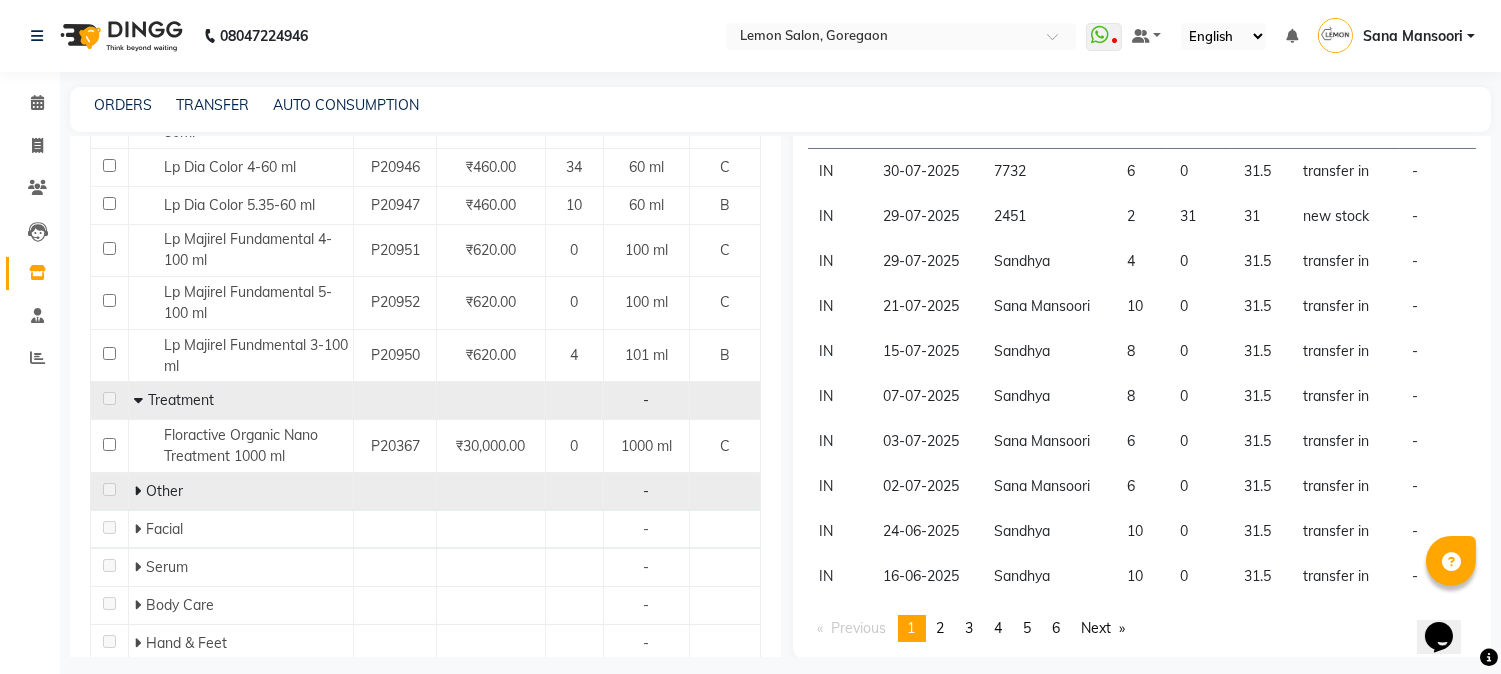 click 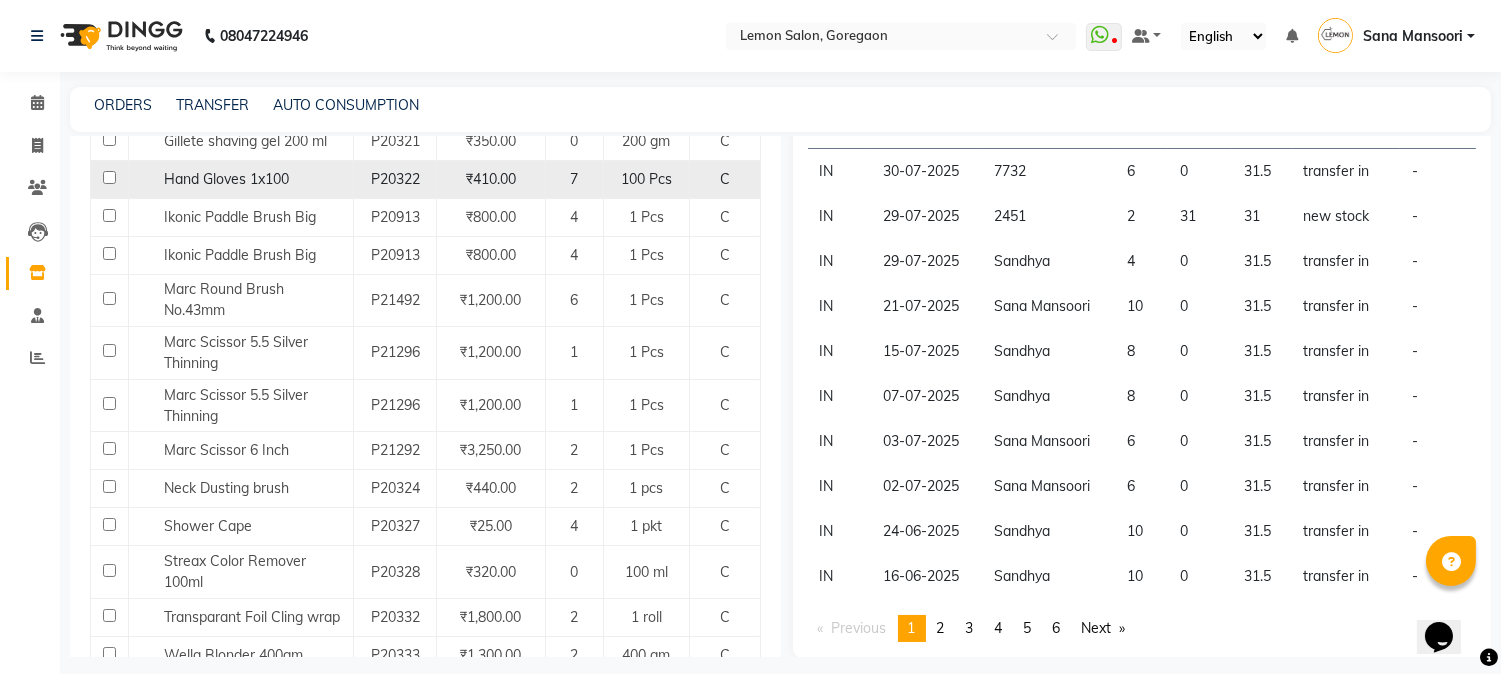 scroll, scrollTop: 1777, scrollLeft: 0, axis: vertical 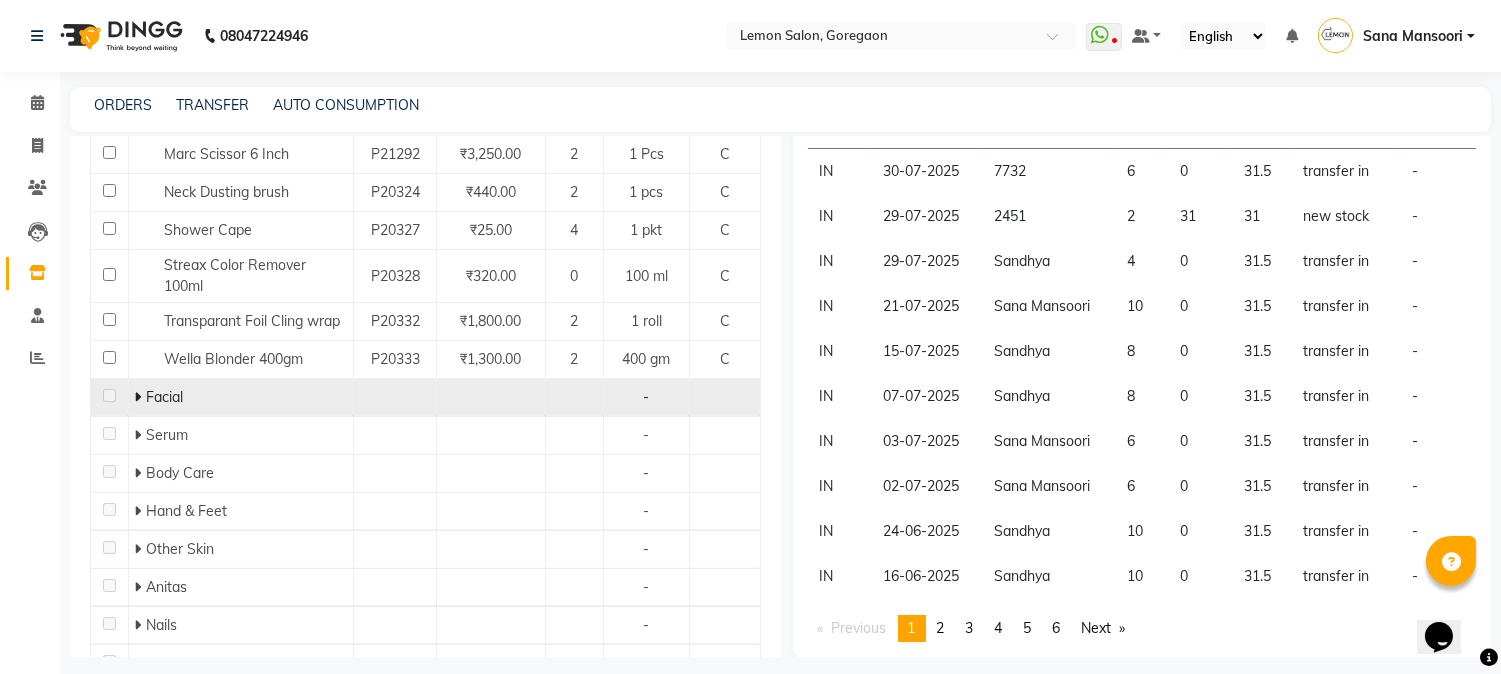 click 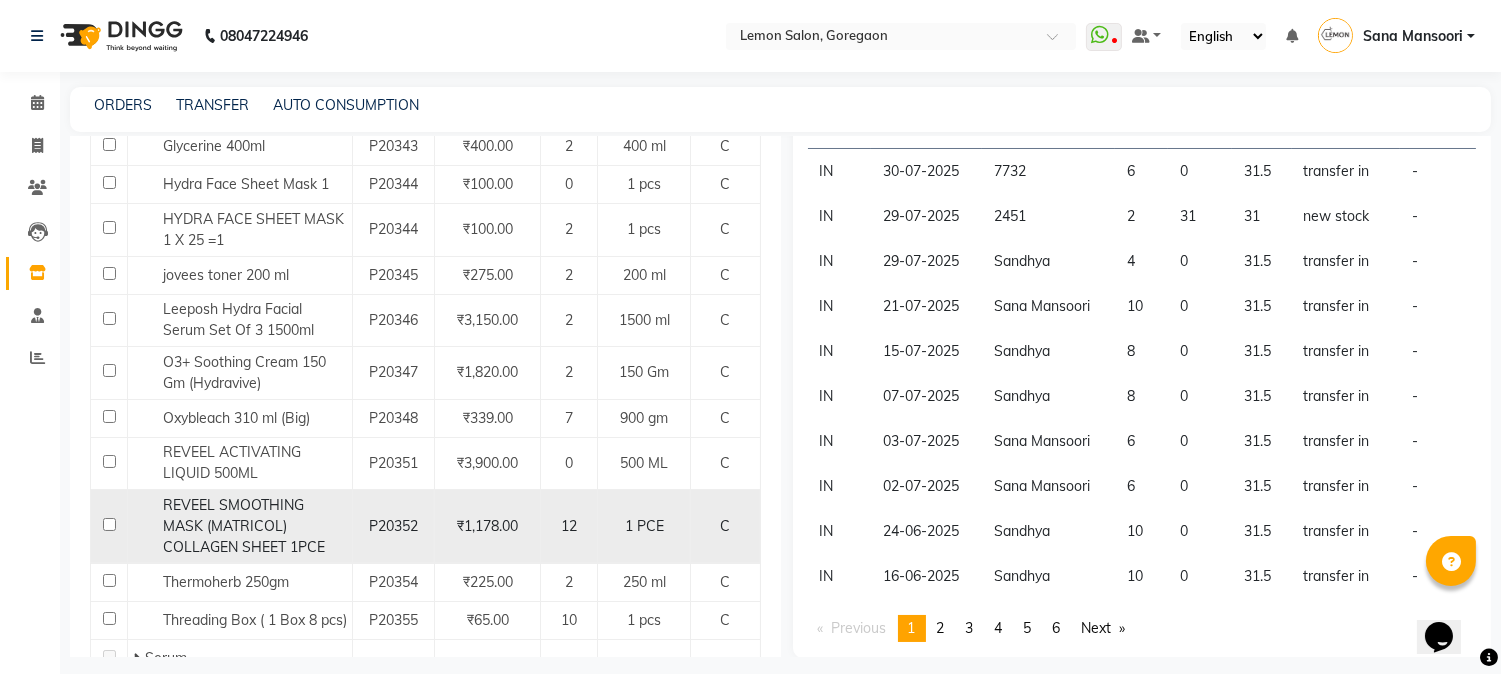 scroll, scrollTop: 2666, scrollLeft: 0, axis: vertical 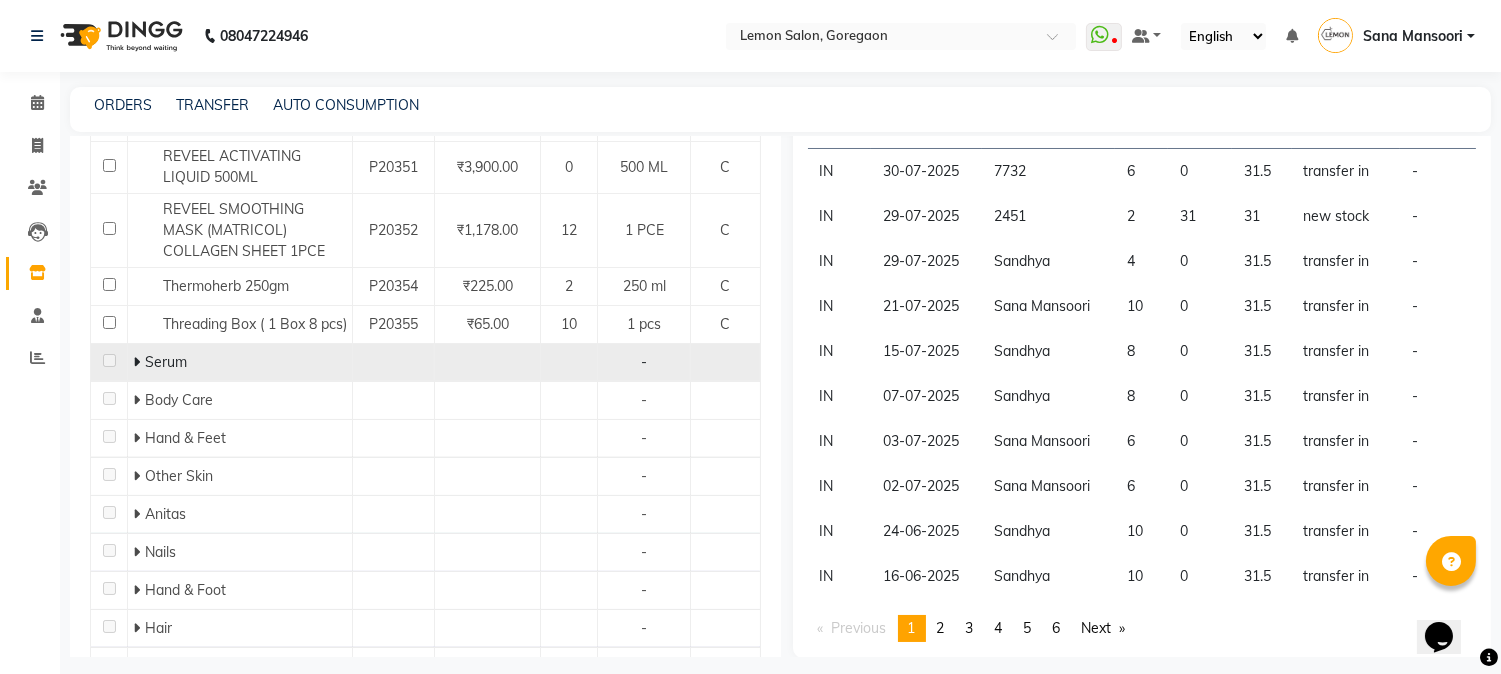 click 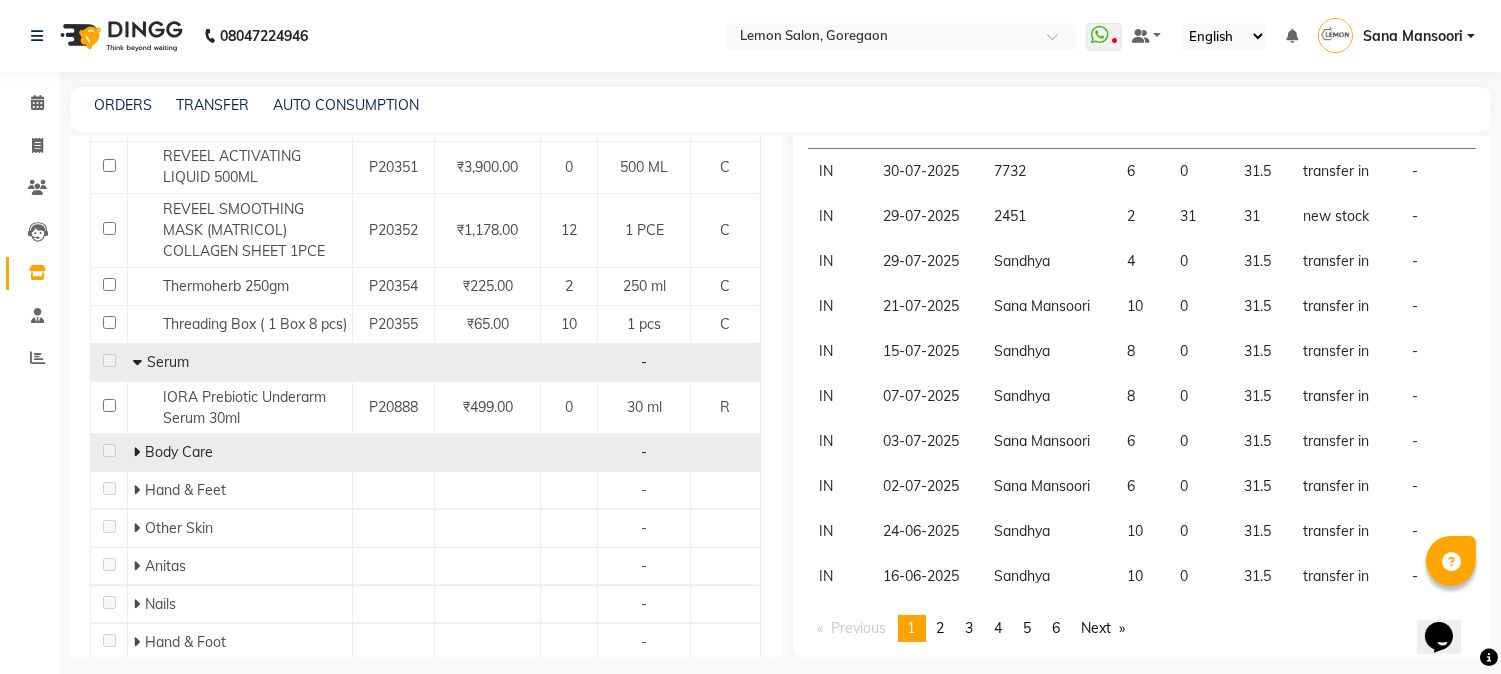 click 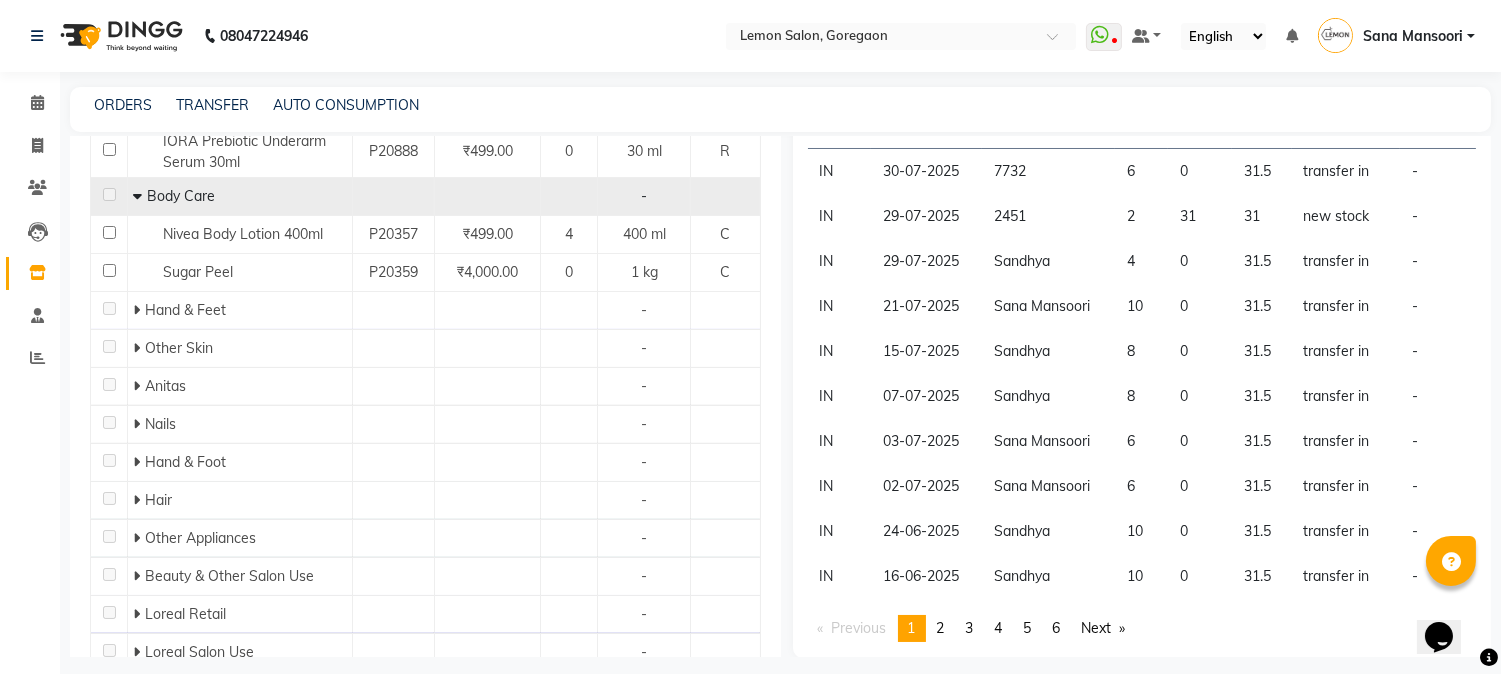 scroll, scrollTop: 2963, scrollLeft: 0, axis: vertical 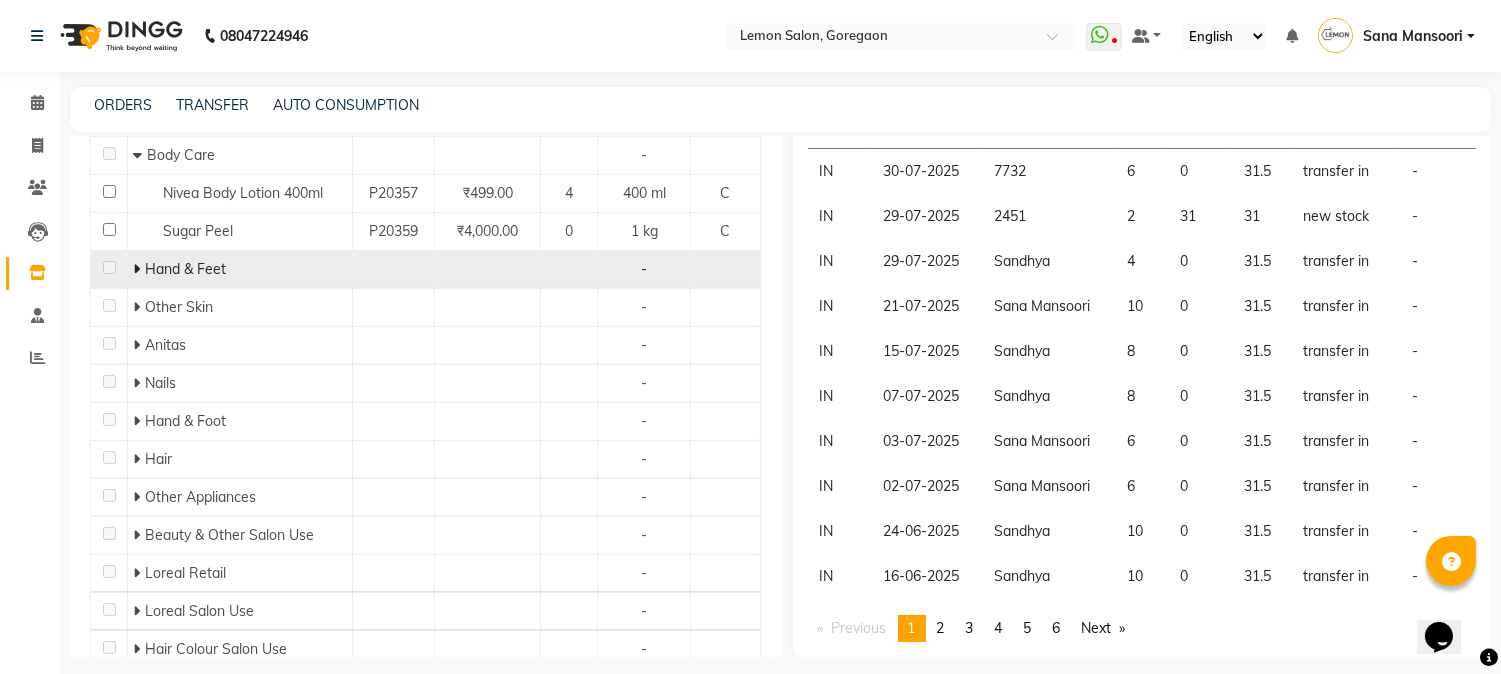 click on "Hand & Feet" 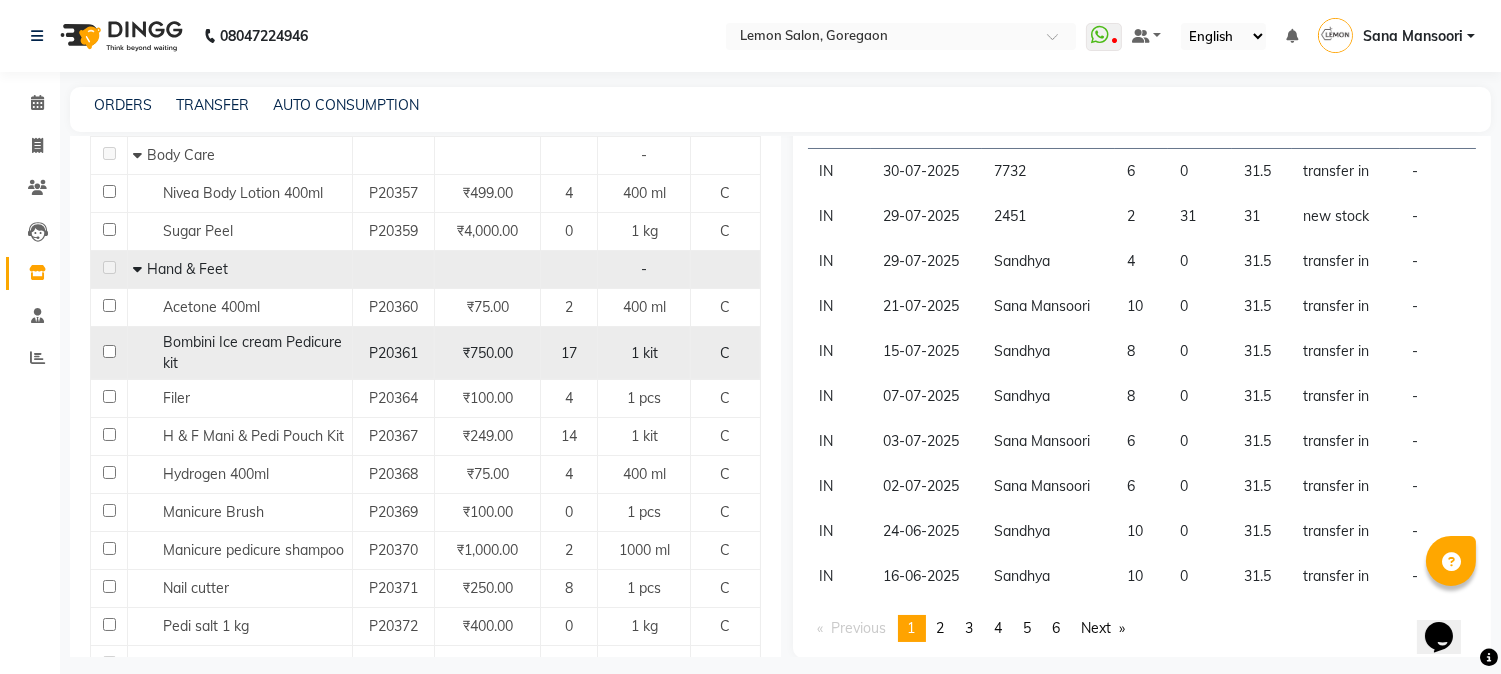 scroll, scrollTop: 3258, scrollLeft: 0, axis: vertical 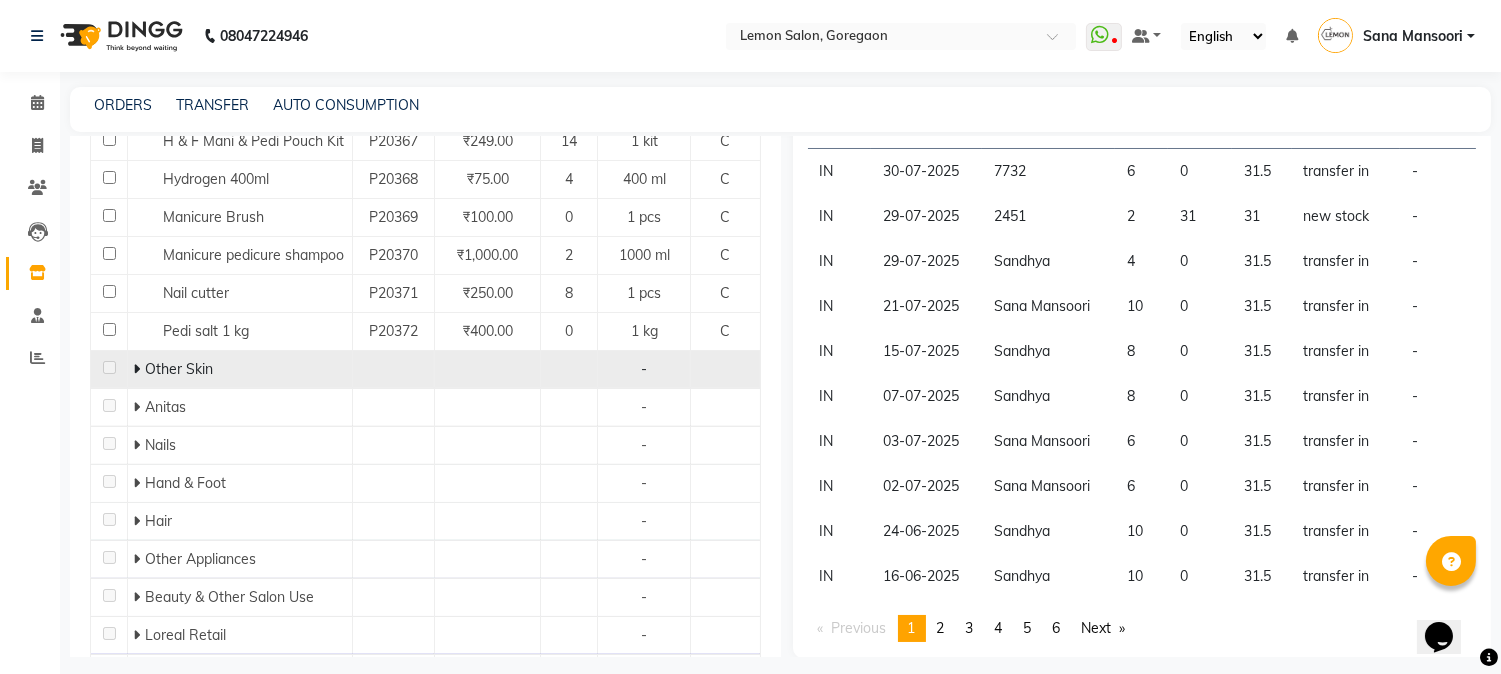 click 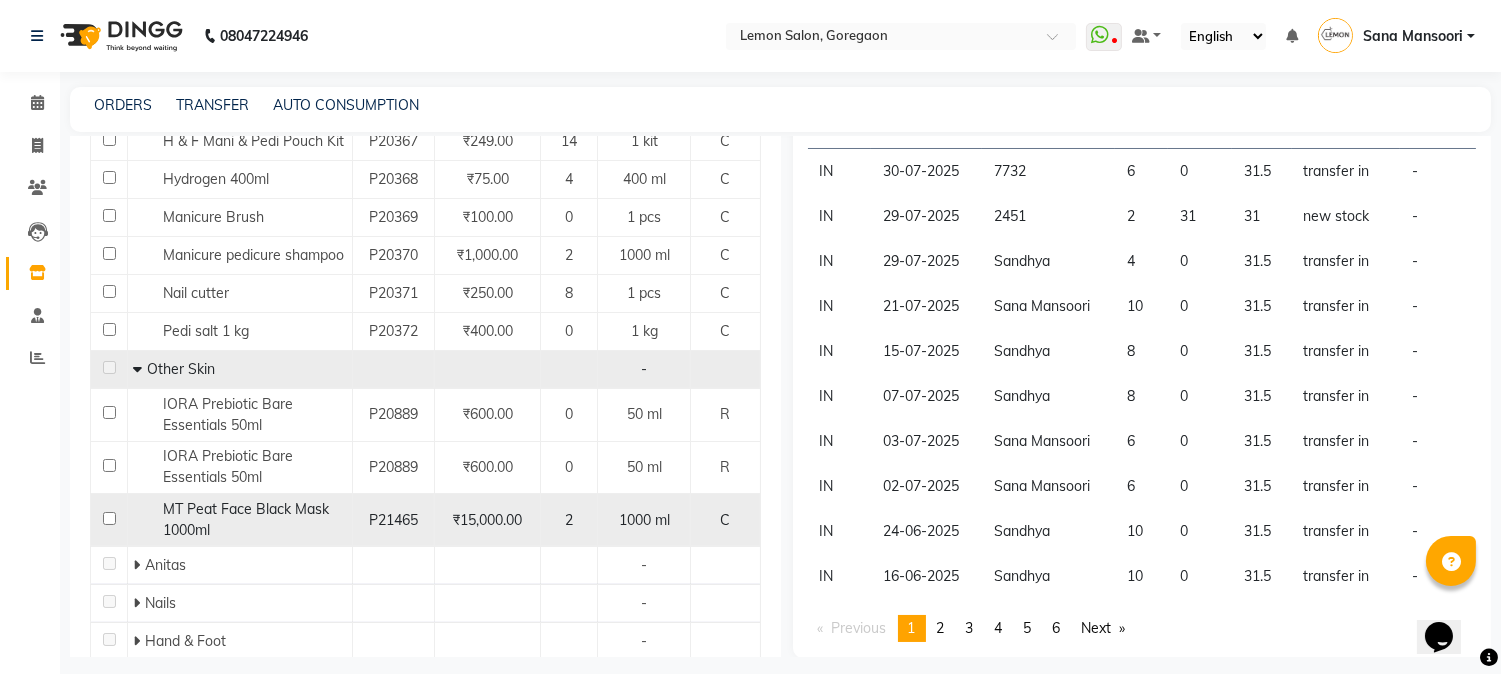 scroll, scrollTop: 3555, scrollLeft: 0, axis: vertical 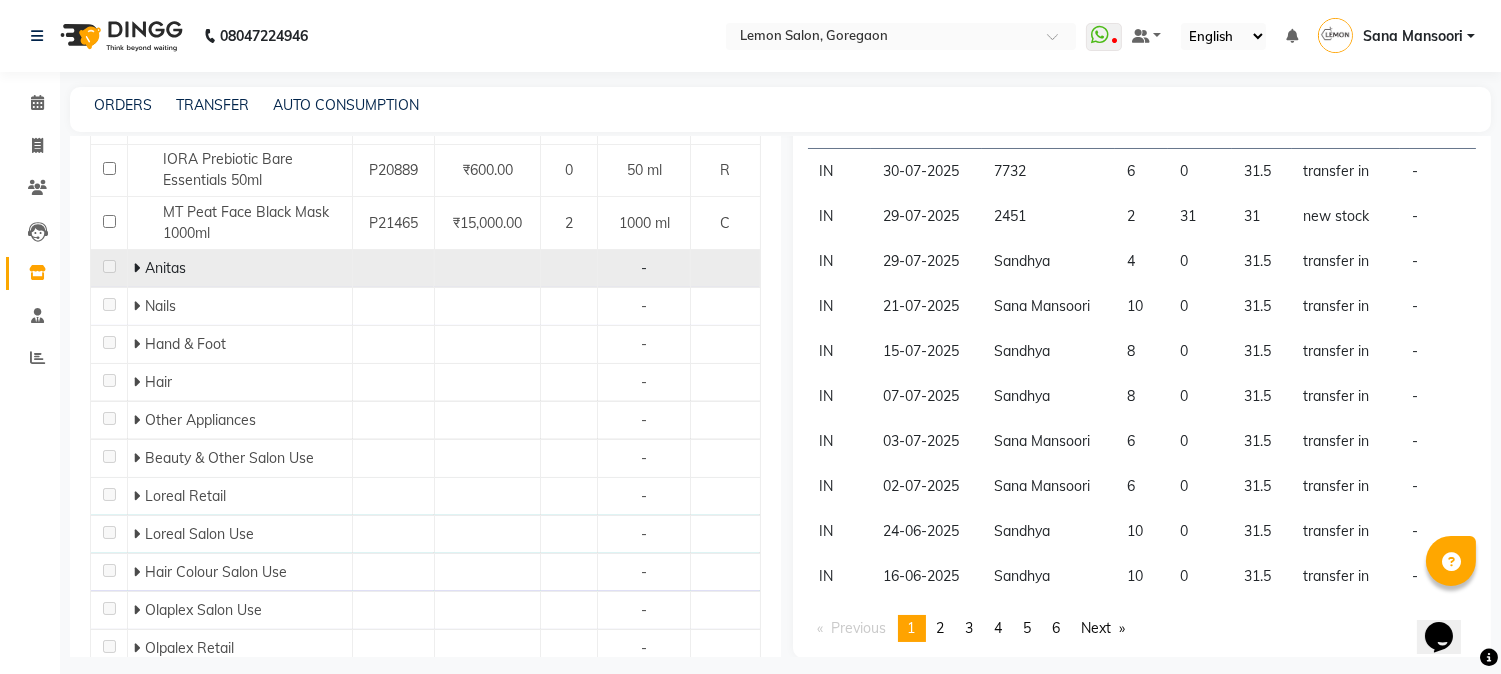 click 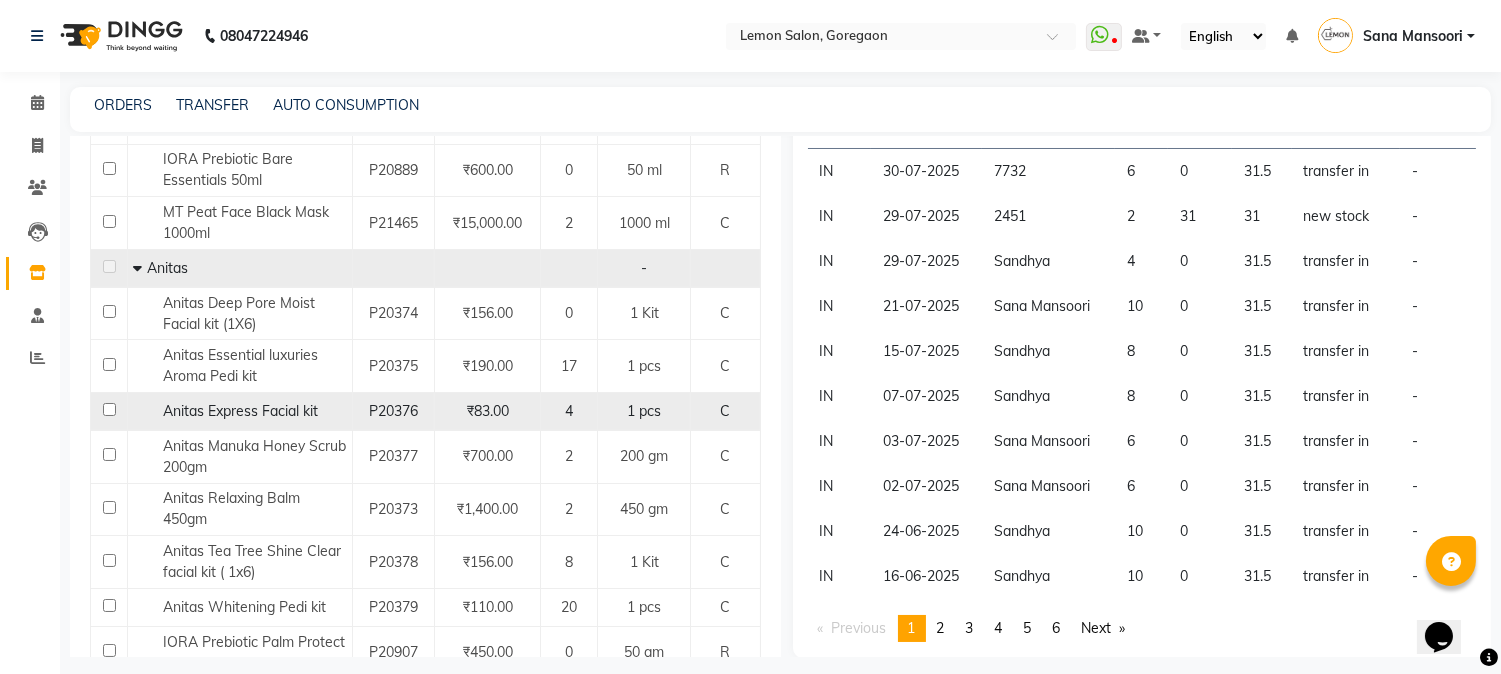 scroll, scrollTop: 3852, scrollLeft: 0, axis: vertical 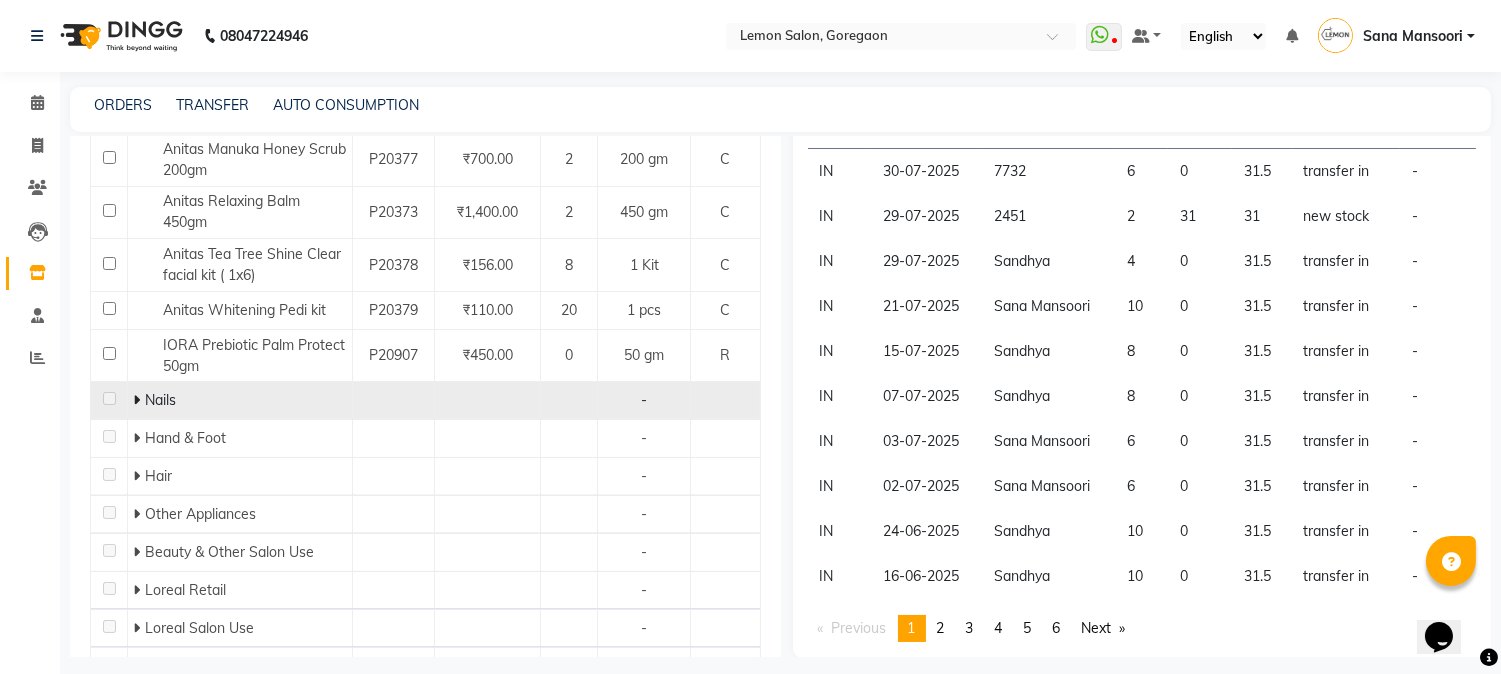 click 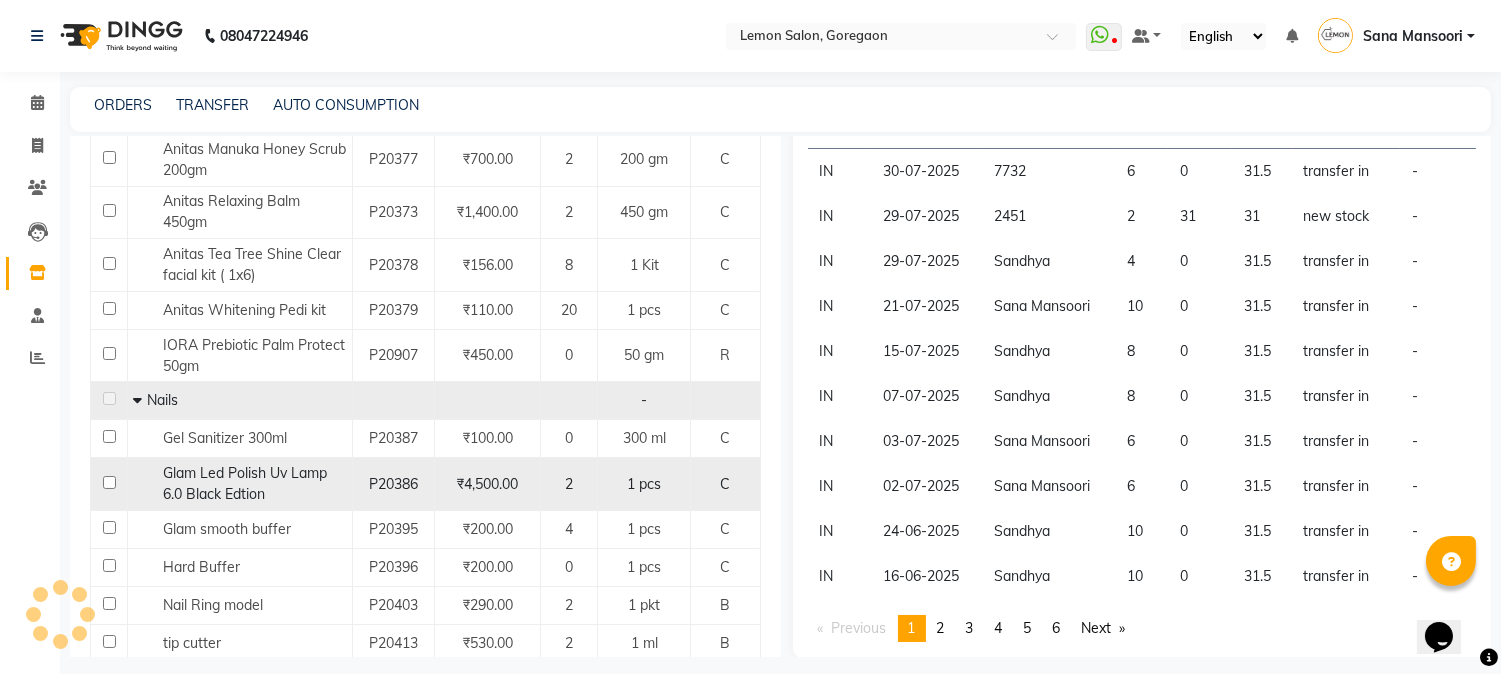 scroll, scrollTop: 4147, scrollLeft: 0, axis: vertical 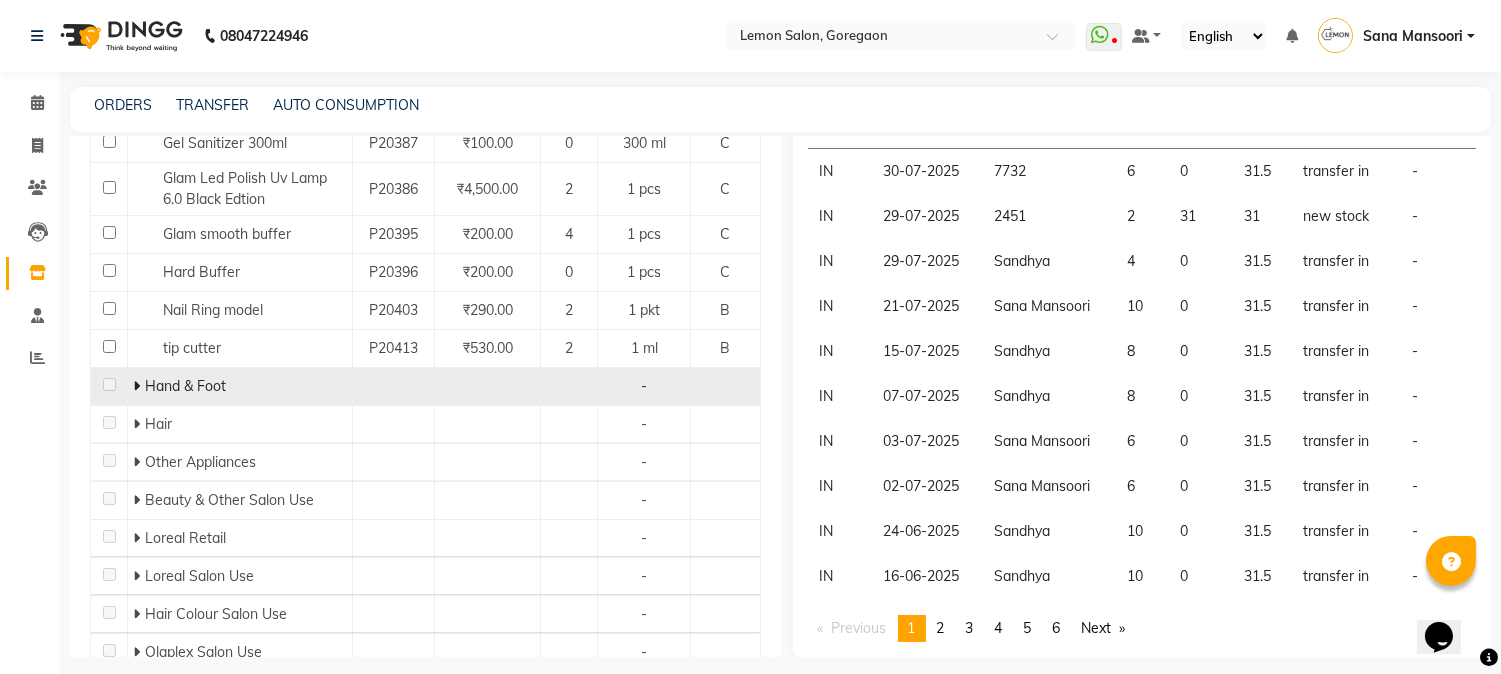 click 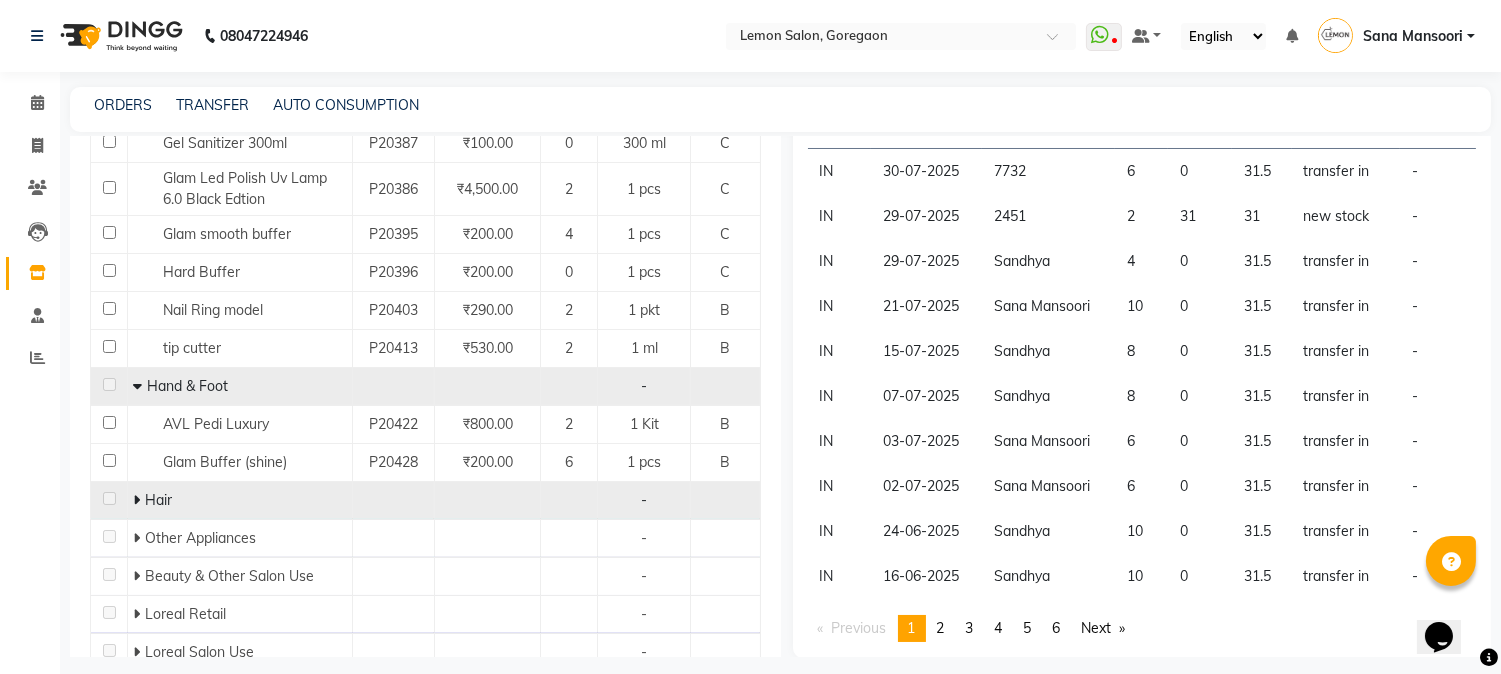 click 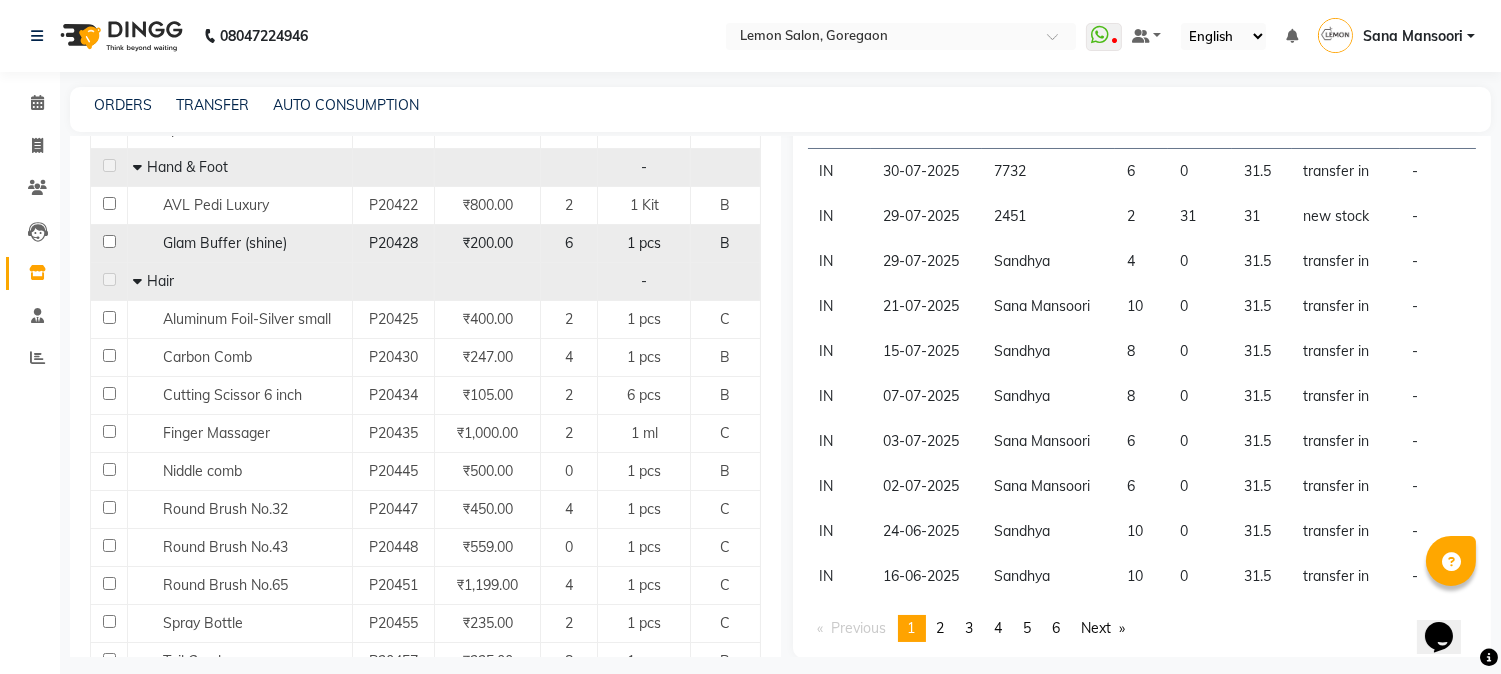 scroll, scrollTop: 4741, scrollLeft: 0, axis: vertical 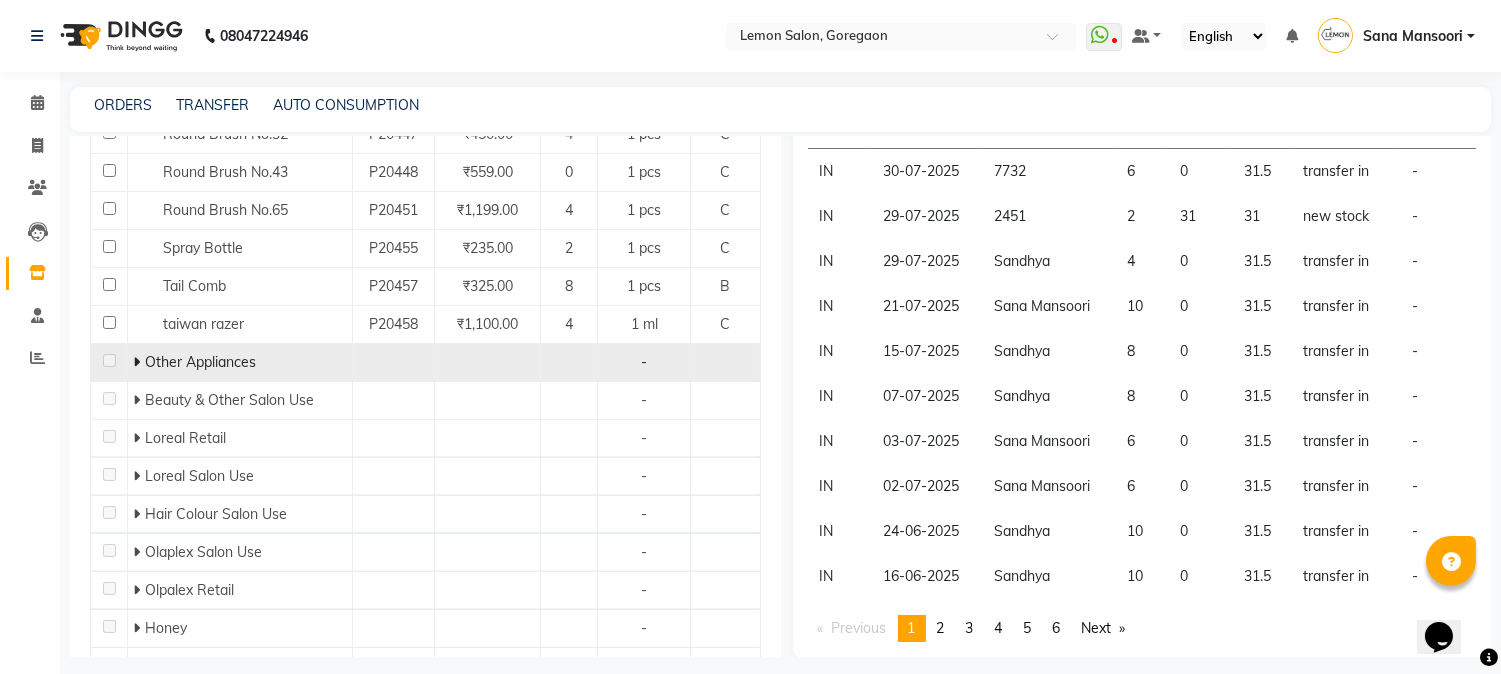 click 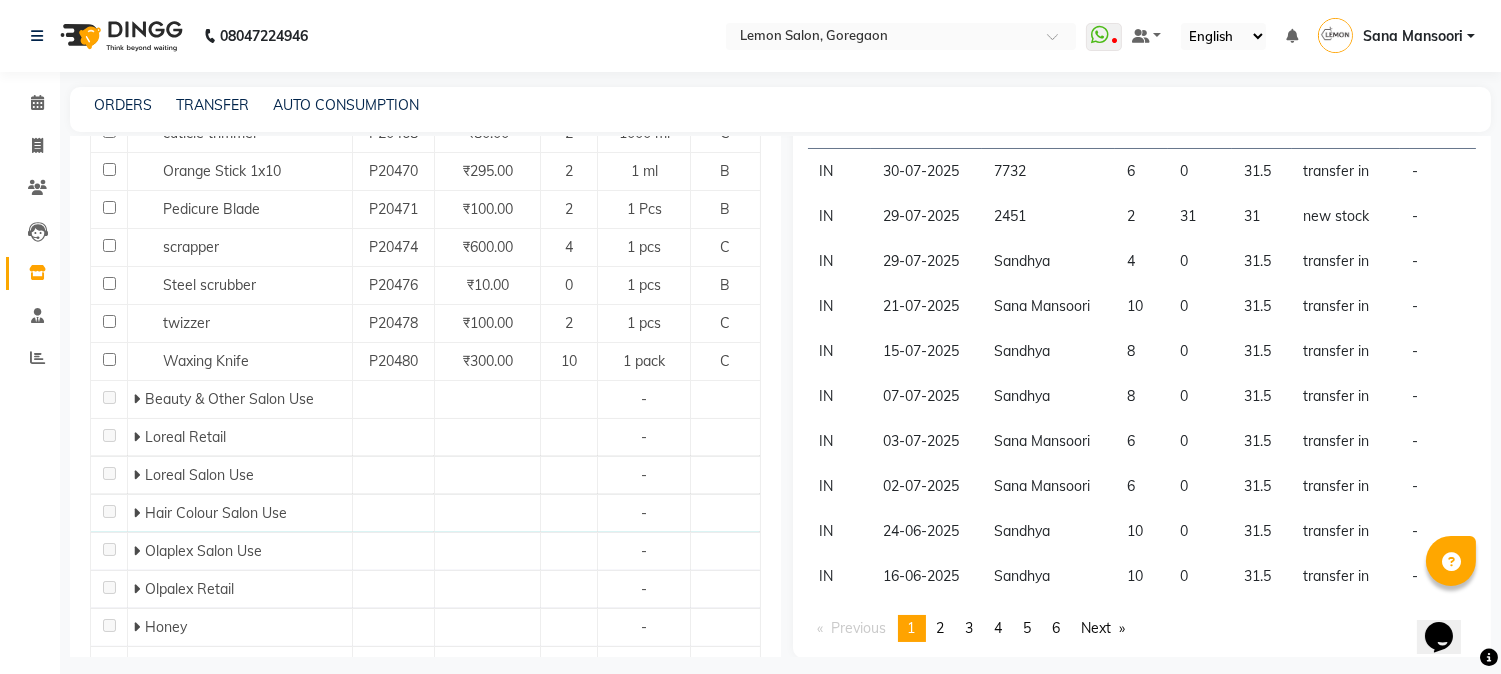 scroll, scrollTop: 5333, scrollLeft: 0, axis: vertical 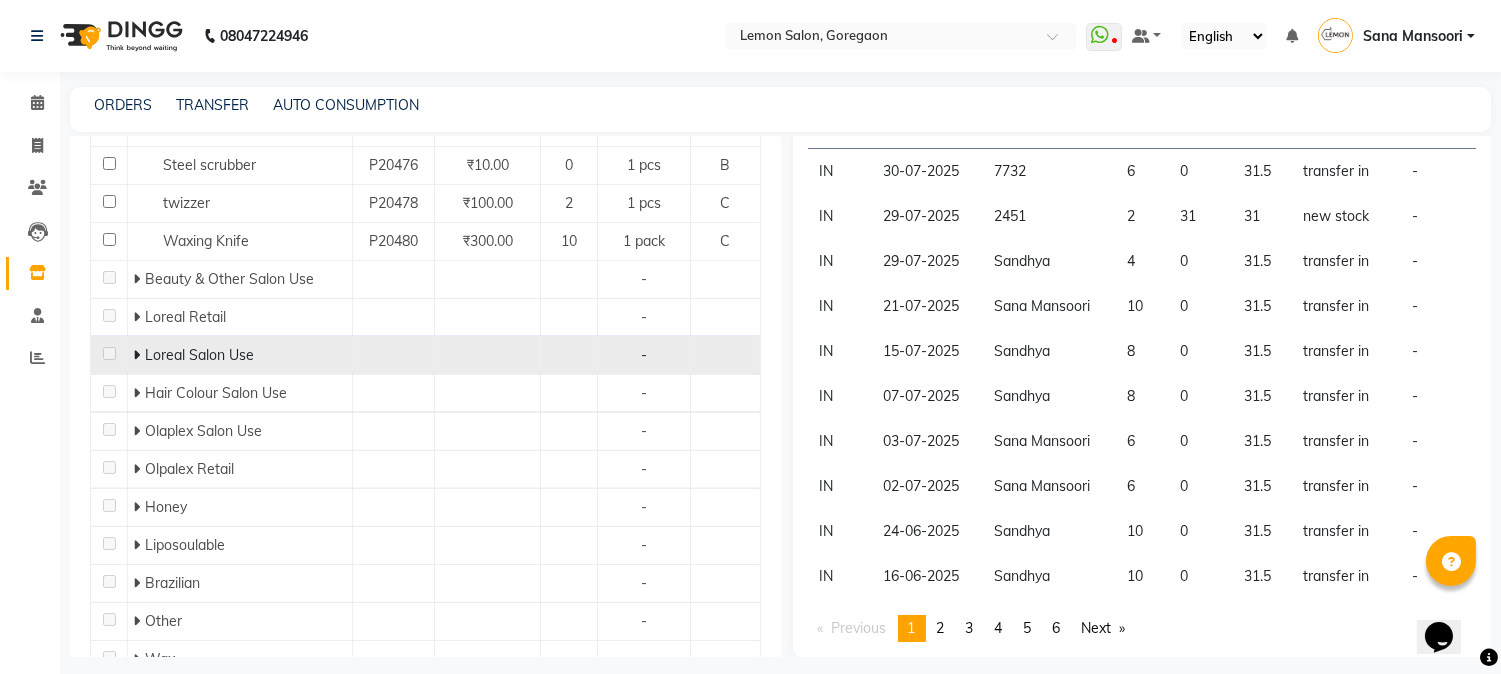click 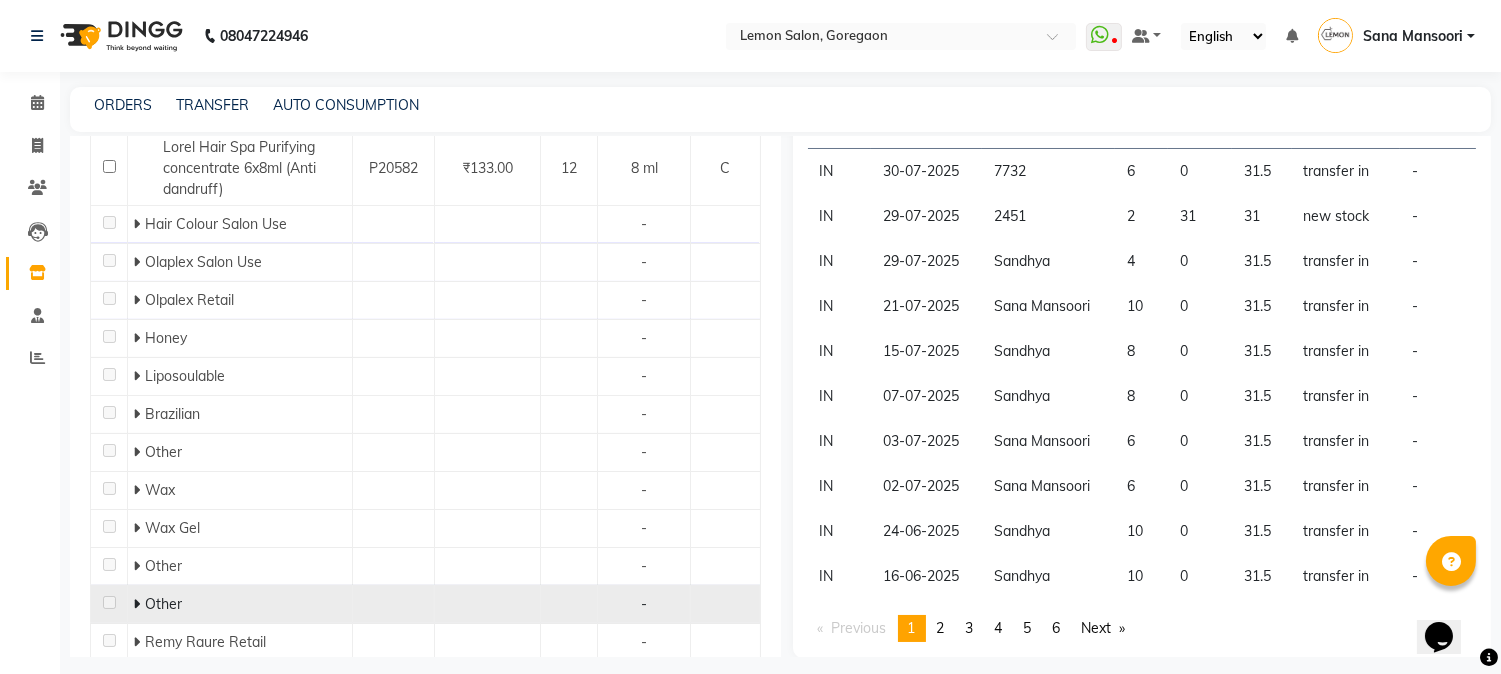 scroll, scrollTop: 7111, scrollLeft: 0, axis: vertical 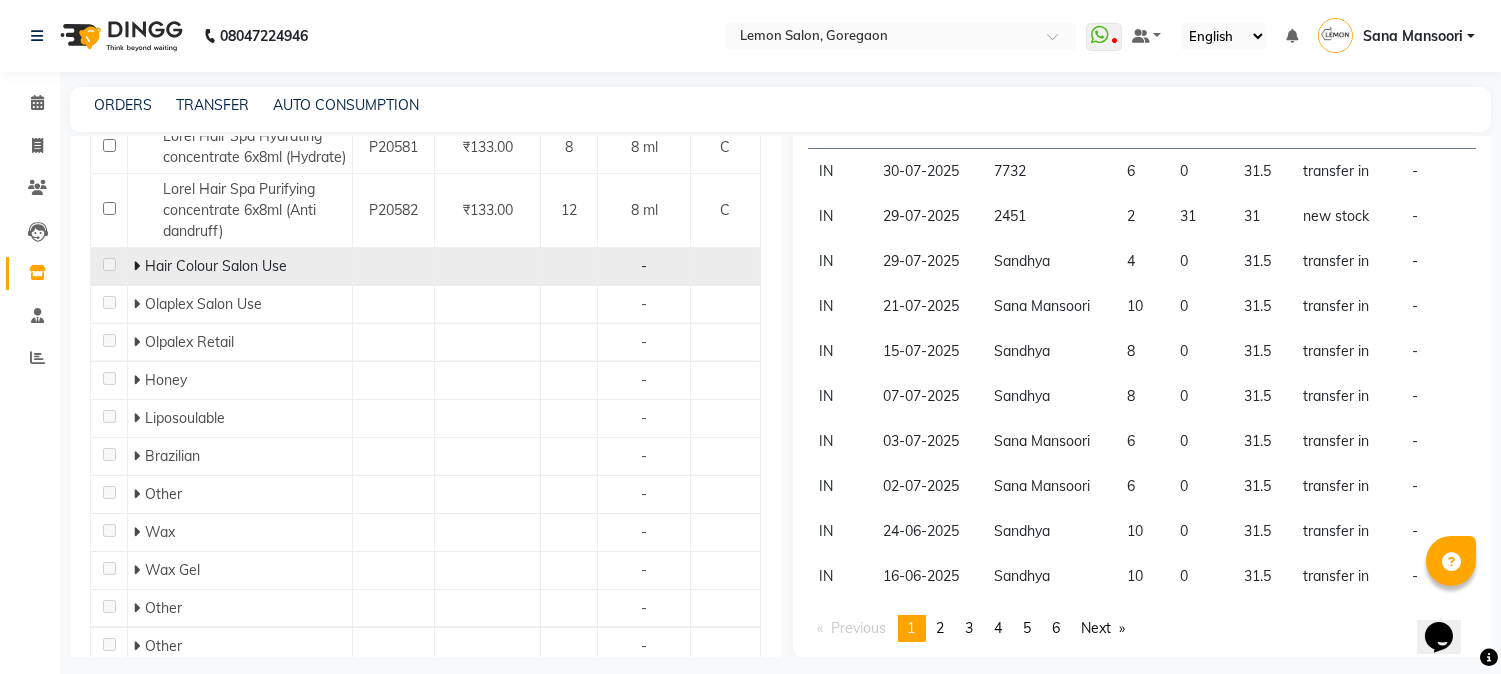 click 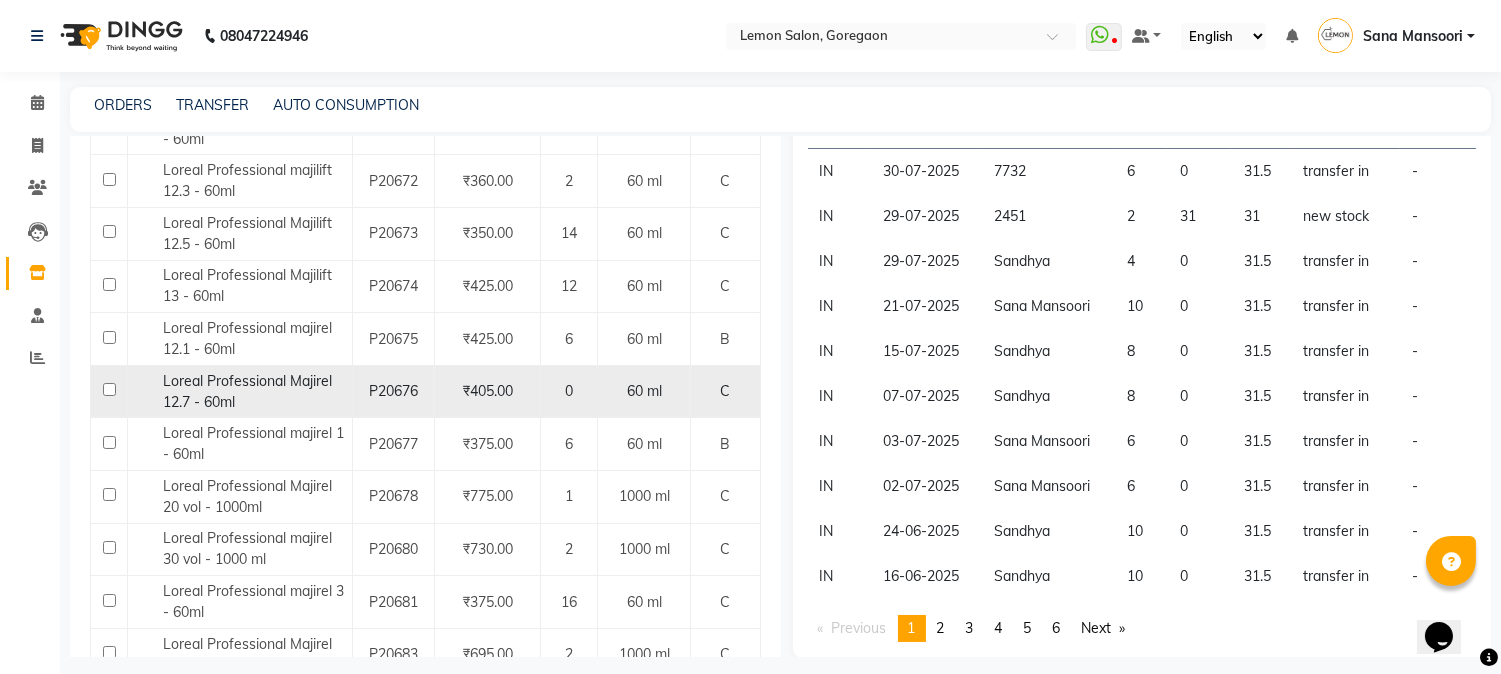 scroll, scrollTop: 12444, scrollLeft: 0, axis: vertical 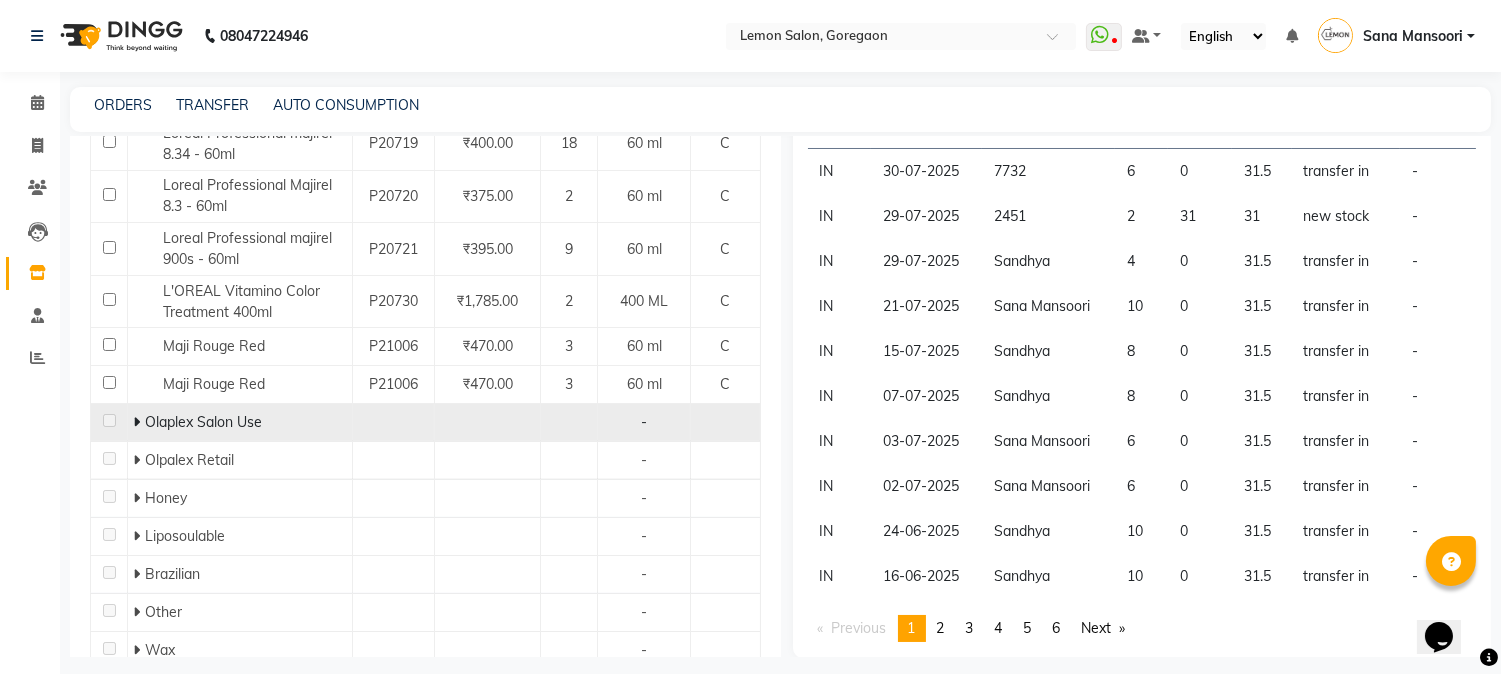 click 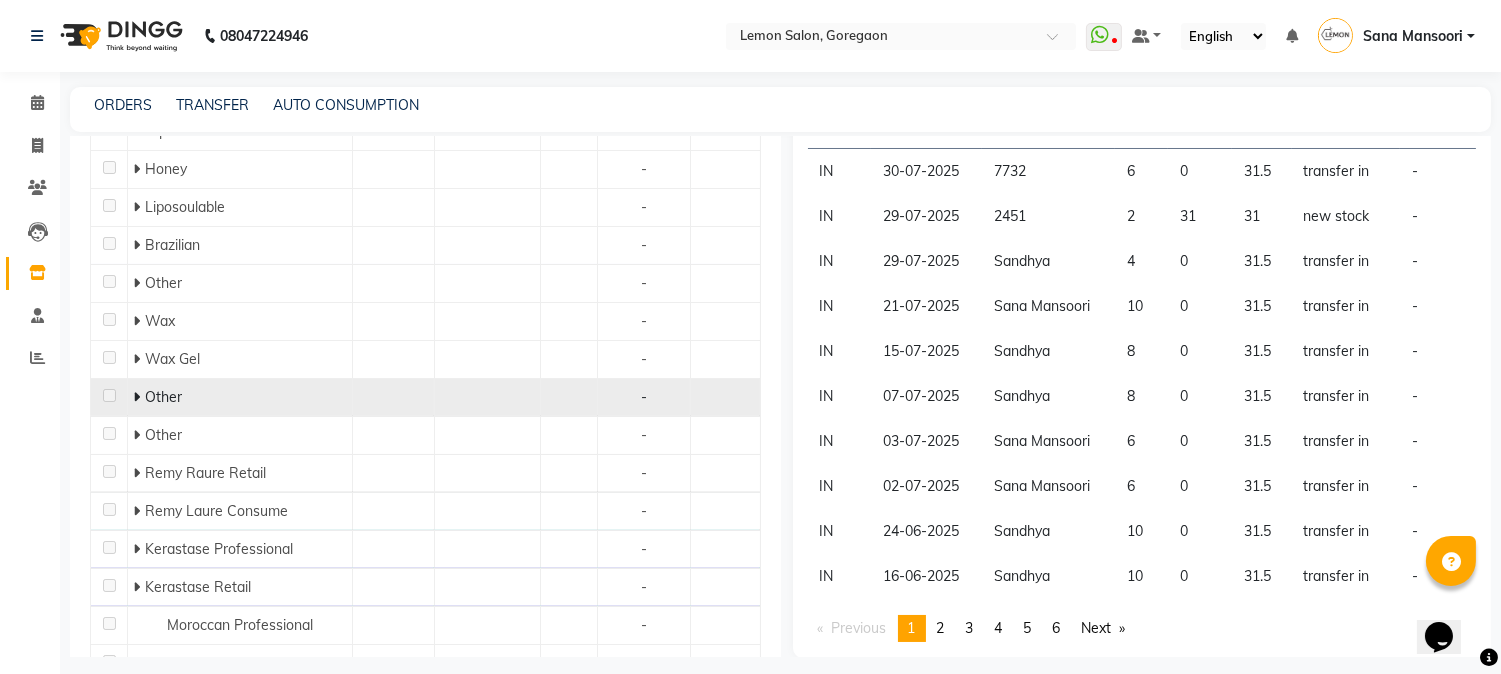 scroll, scrollTop: 12741, scrollLeft: 0, axis: vertical 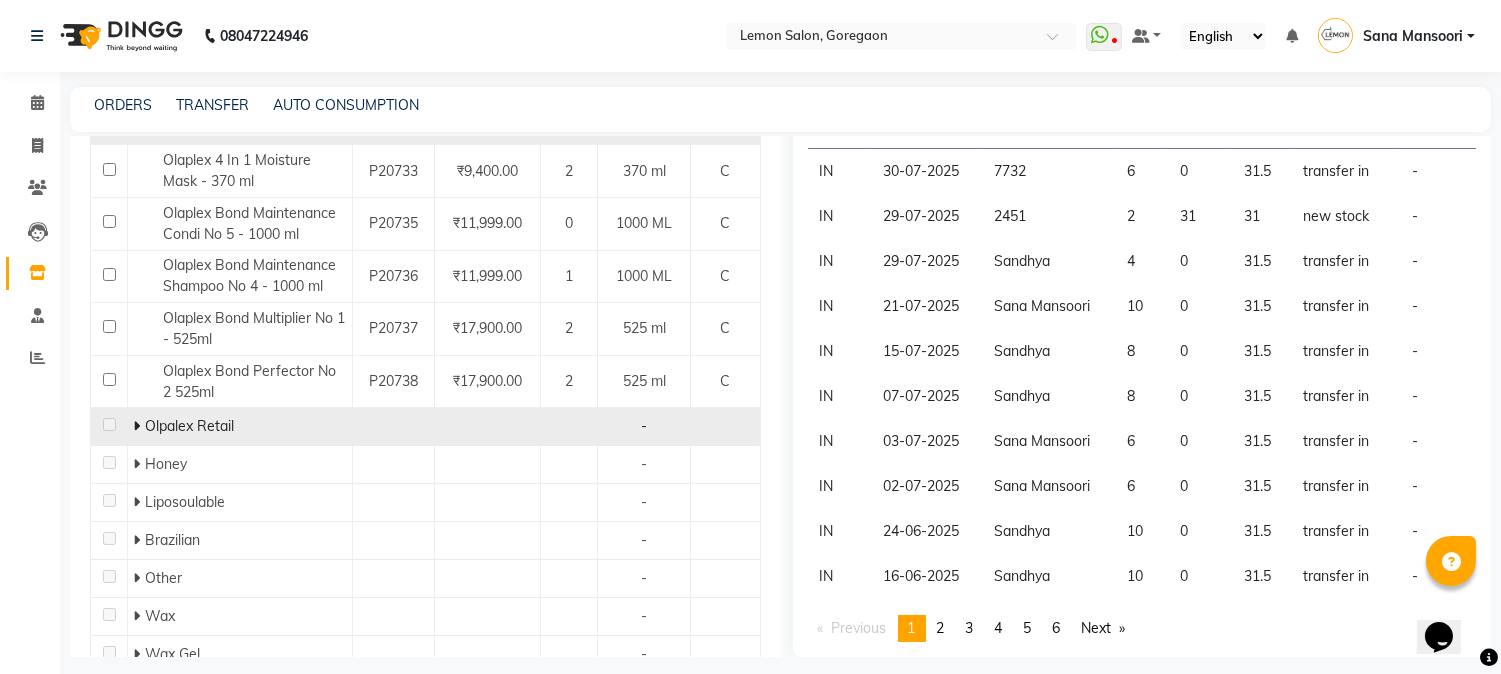 click 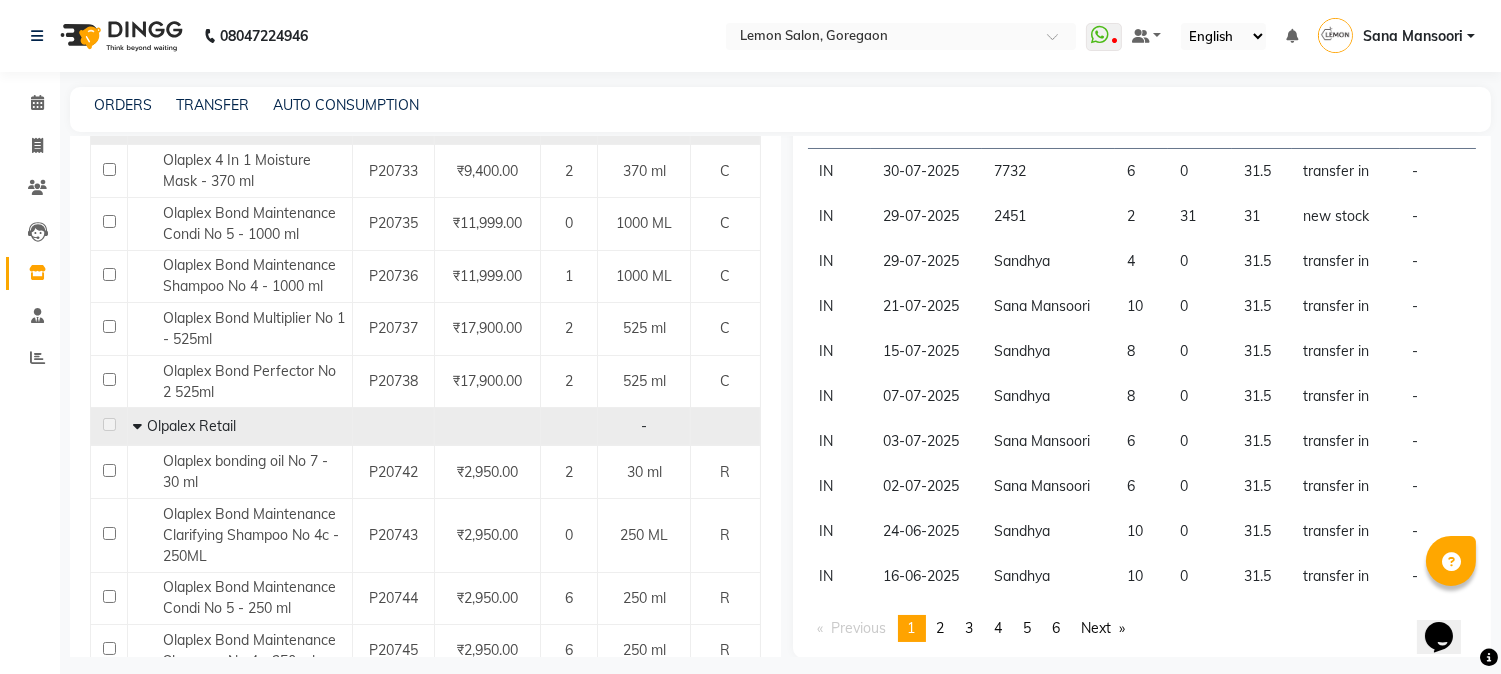 scroll, scrollTop: 13036, scrollLeft: 0, axis: vertical 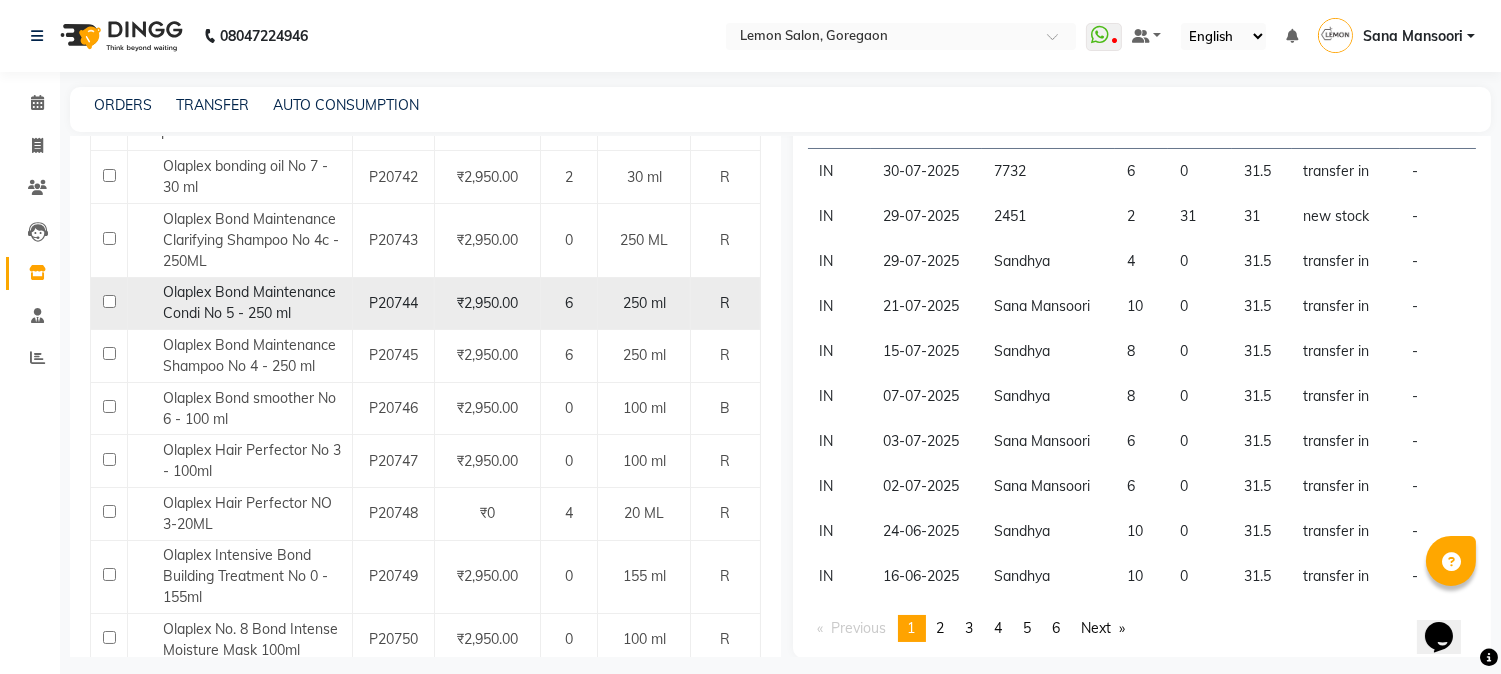 click on "Olaplex Bond Maintenance Condi No 5 - 250 ml" 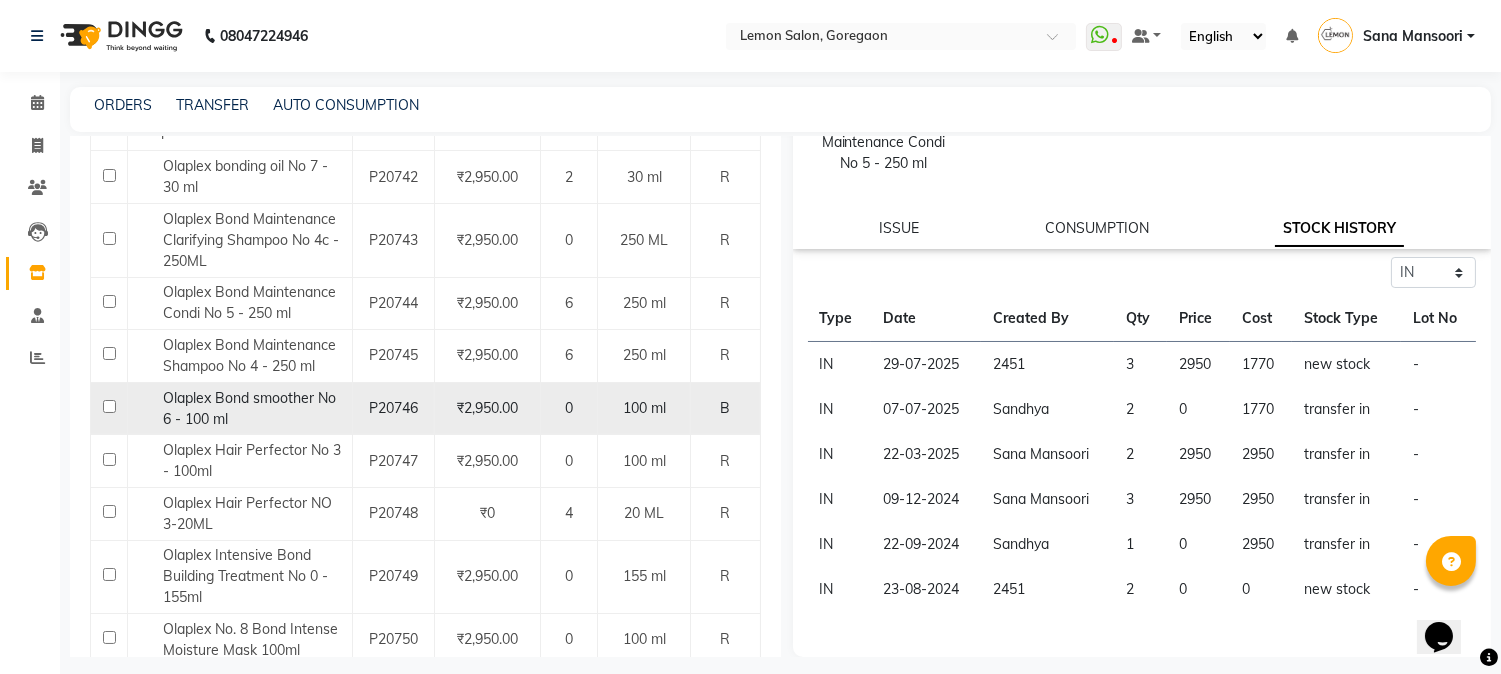 scroll, scrollTop: 0, scrollLeft: 0, axis: both 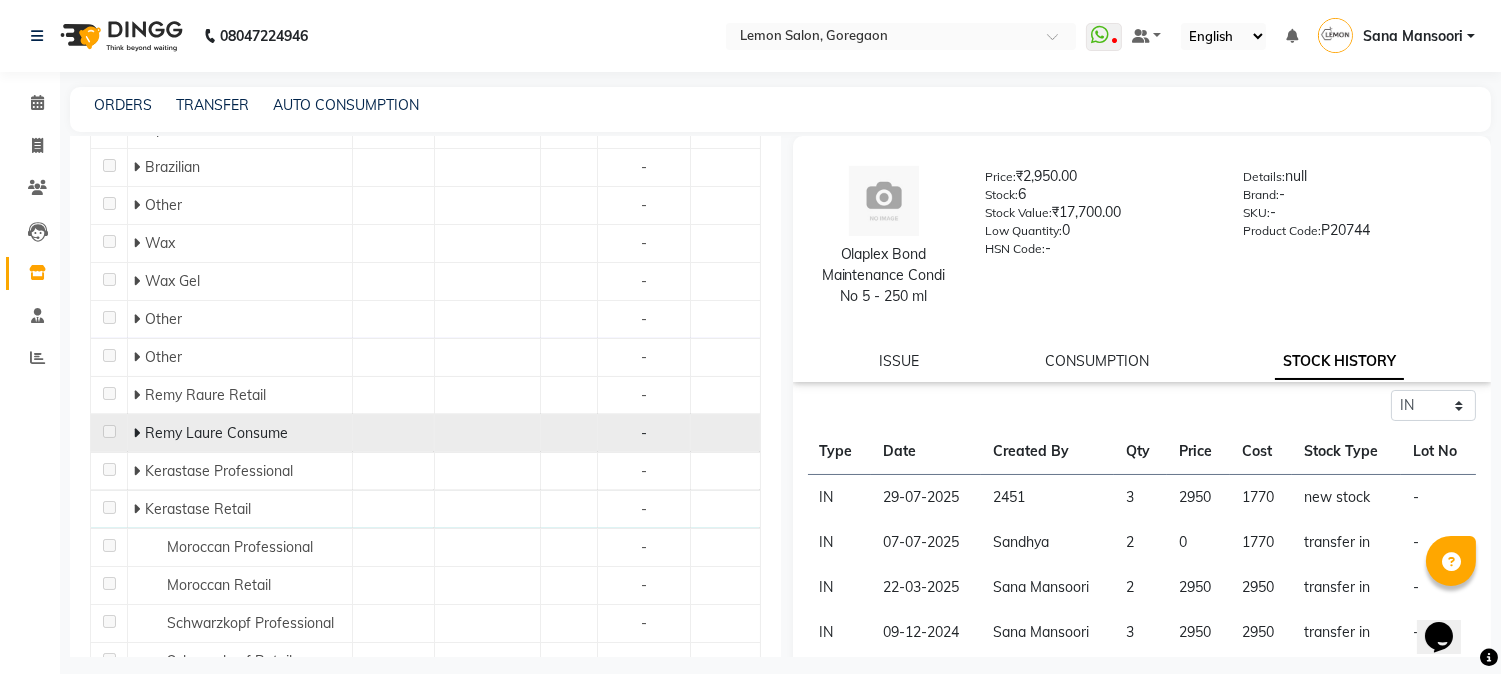 click 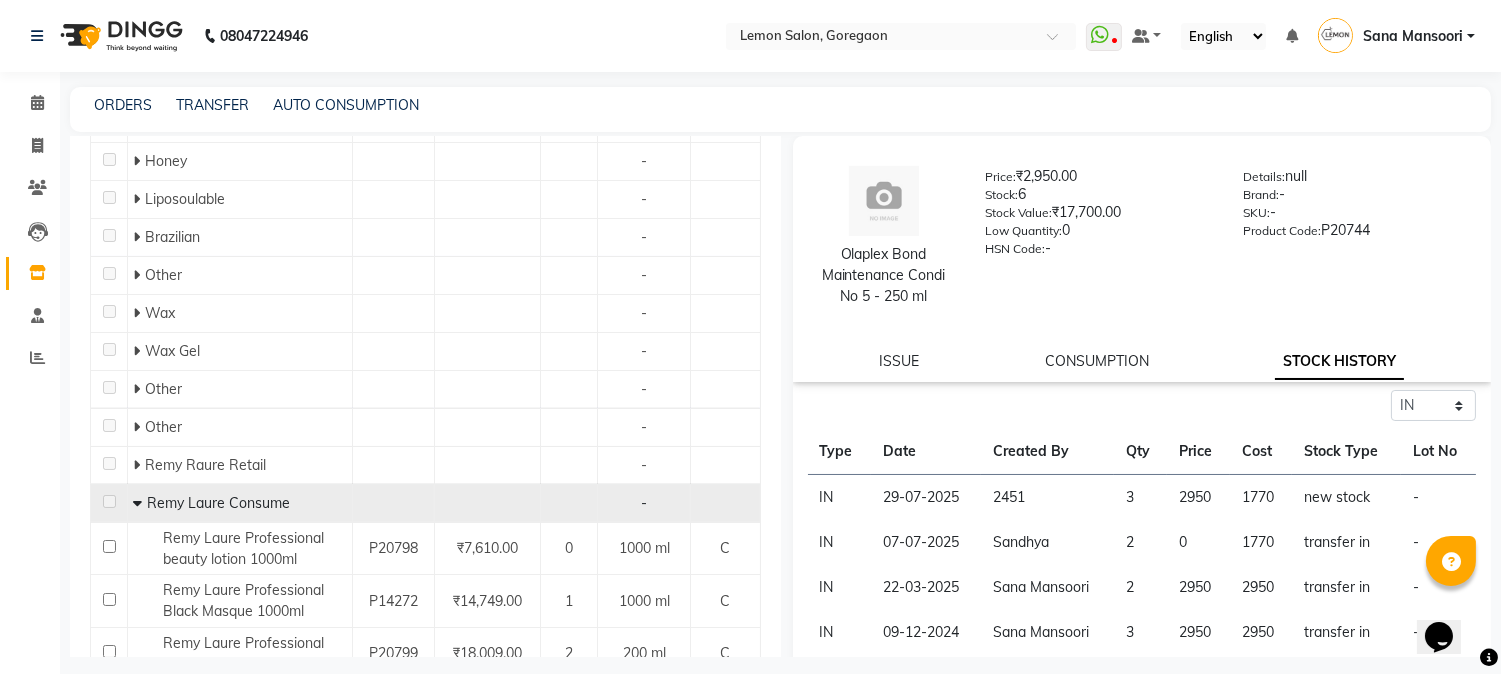 scroll, scrollTop: 13601, scrollLeft: 0, axis: vertical 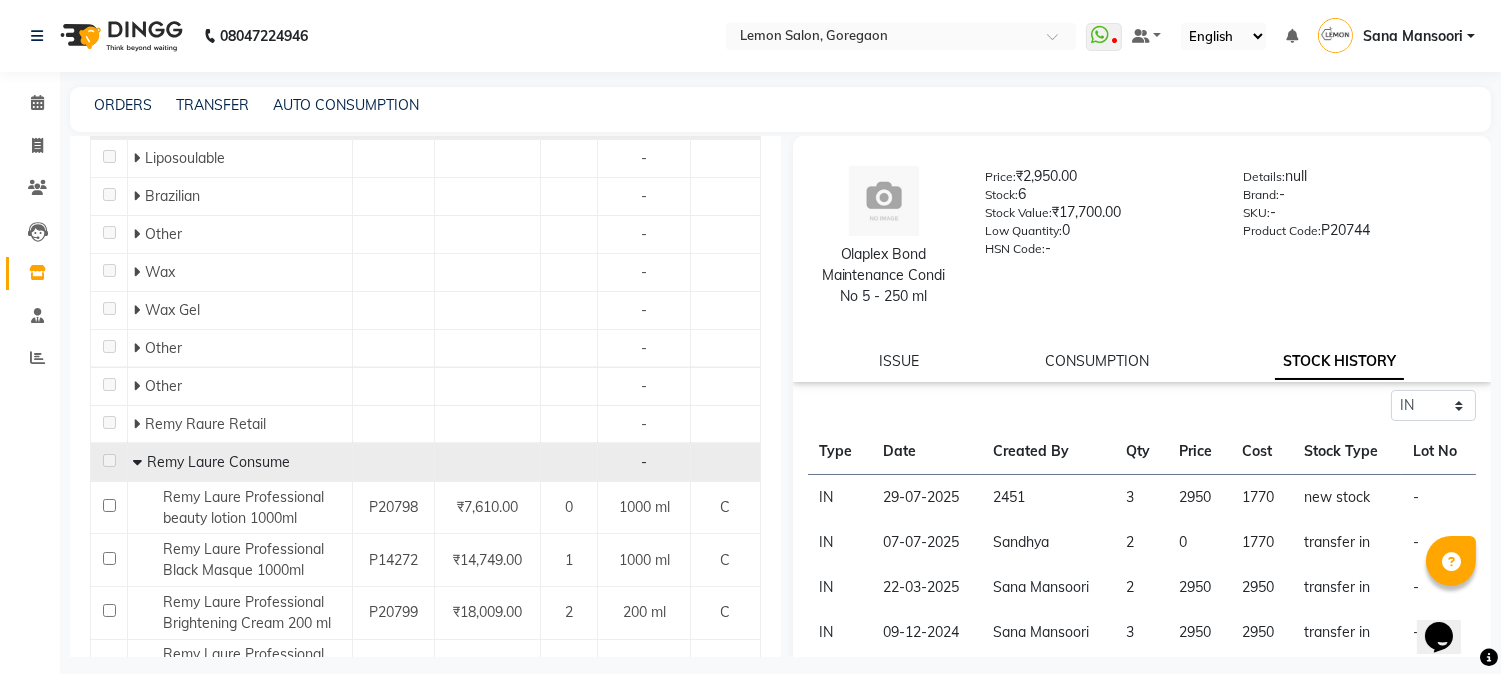 click 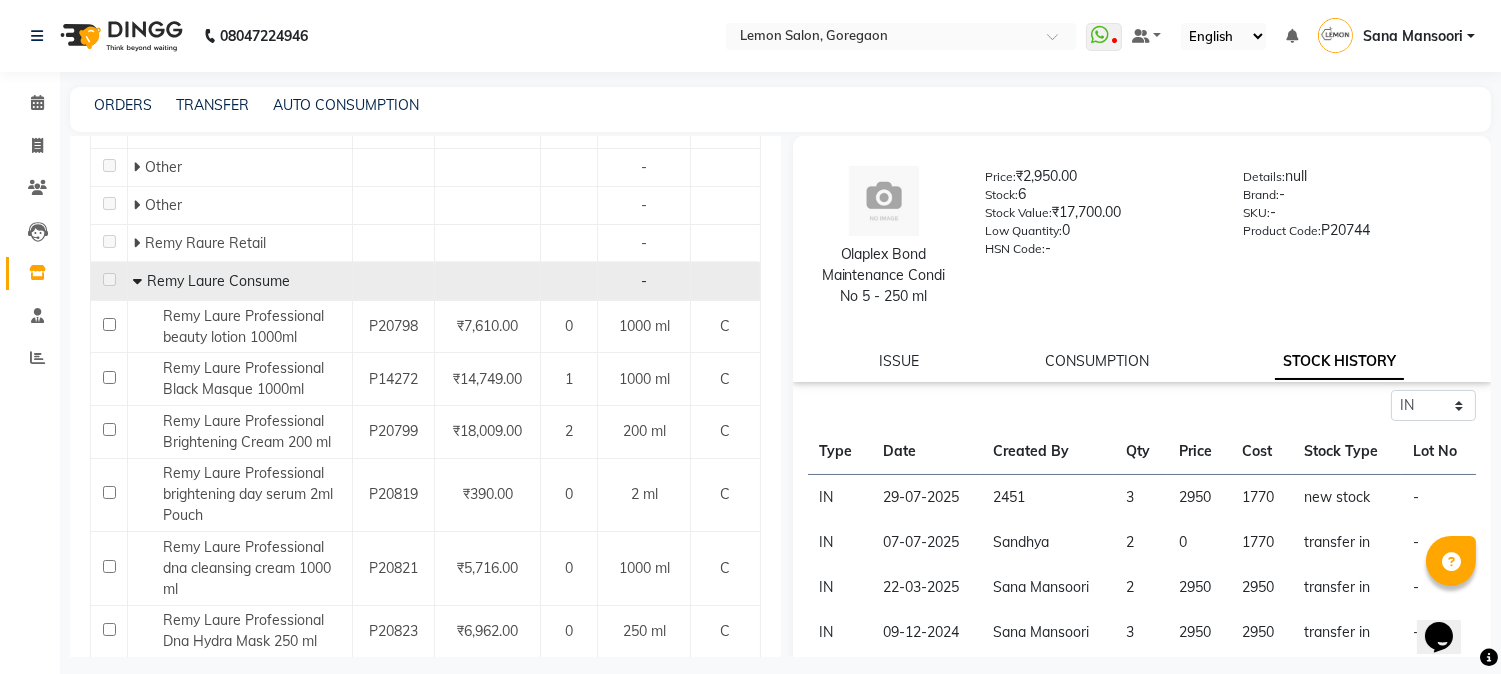 scroll, scrollTop: 13601, scrollLeft: 0, axis: vertical 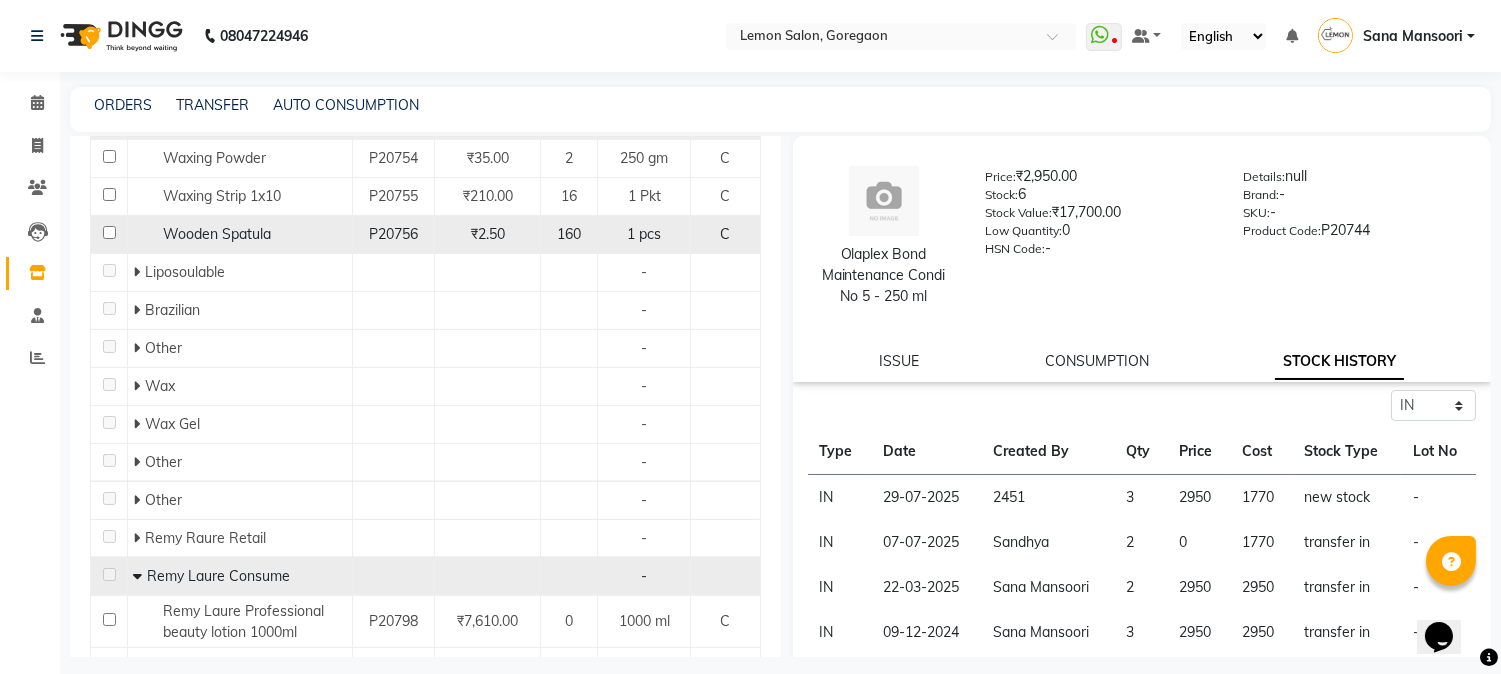 click on "Wooden Spatula" 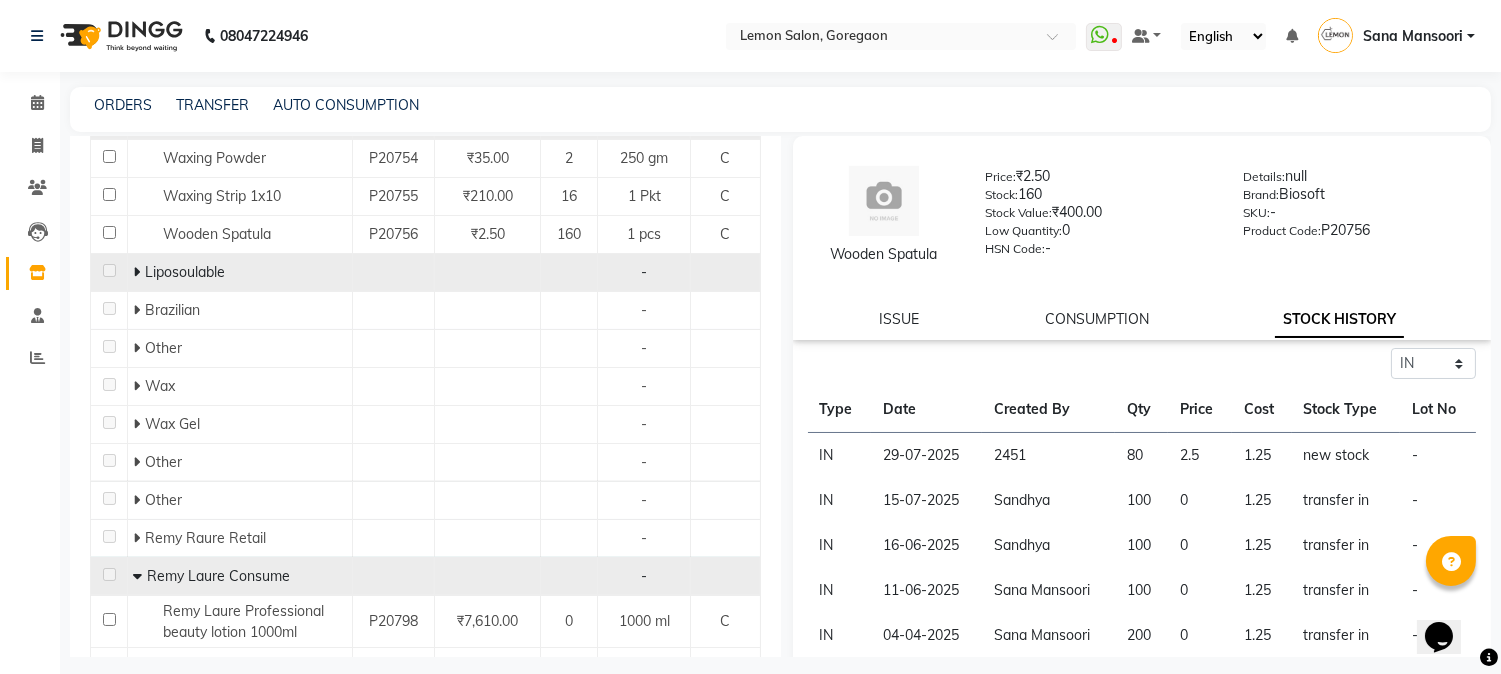 click 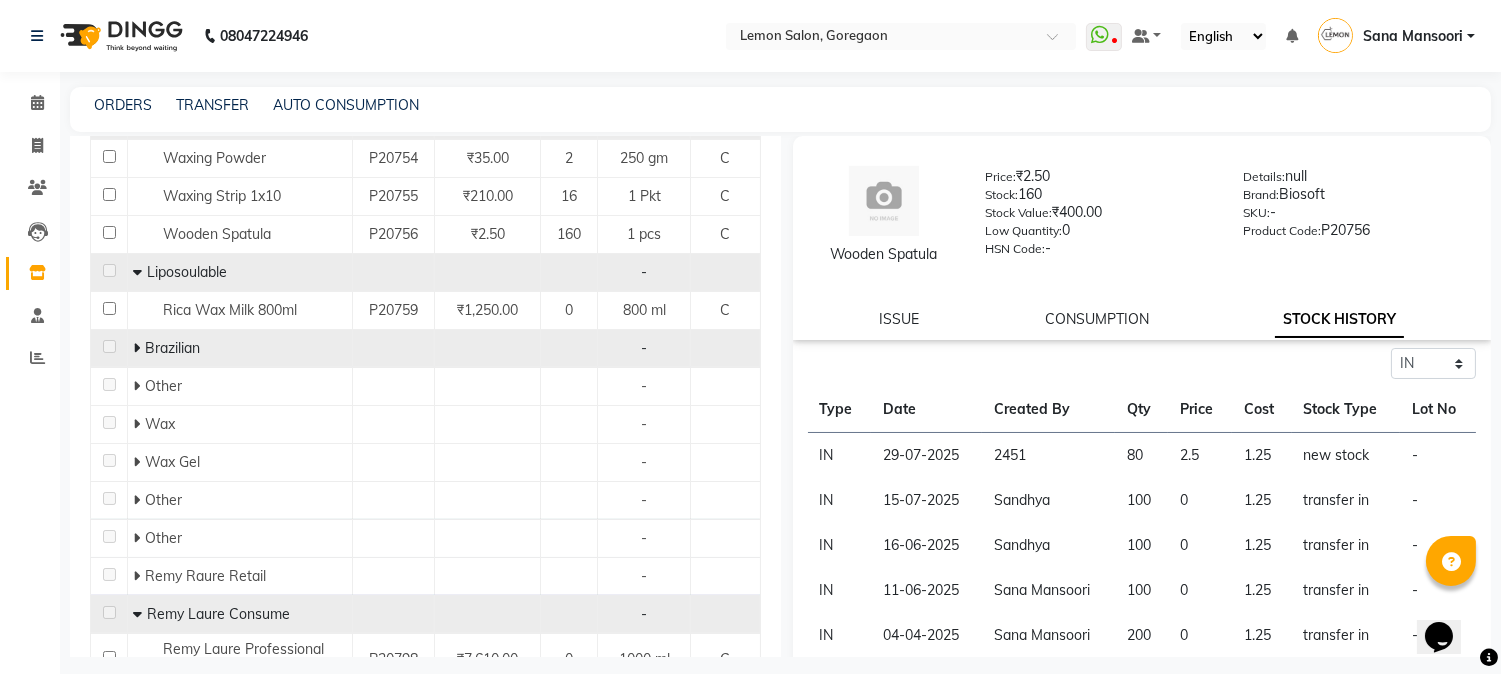 click 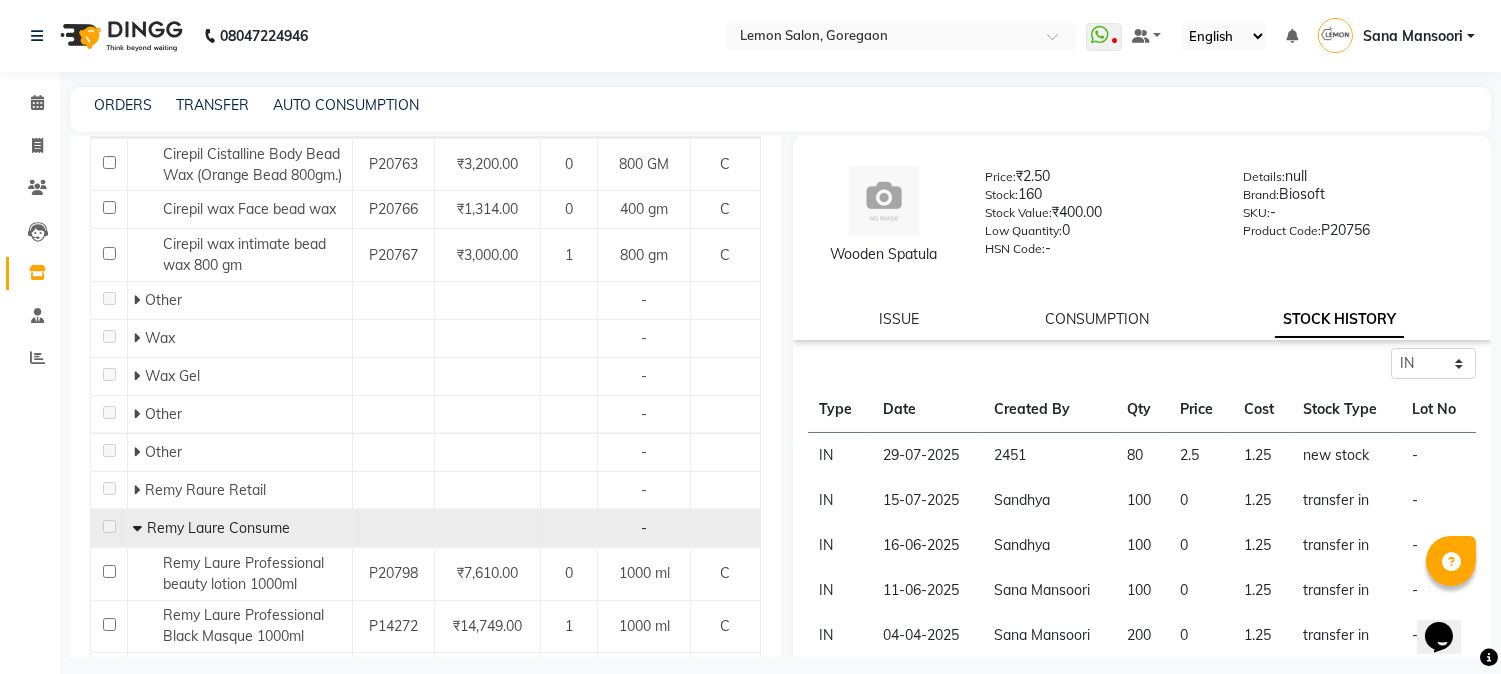 scroll, scrollTop: 13896, scrollLeft: 0, axis: vertical 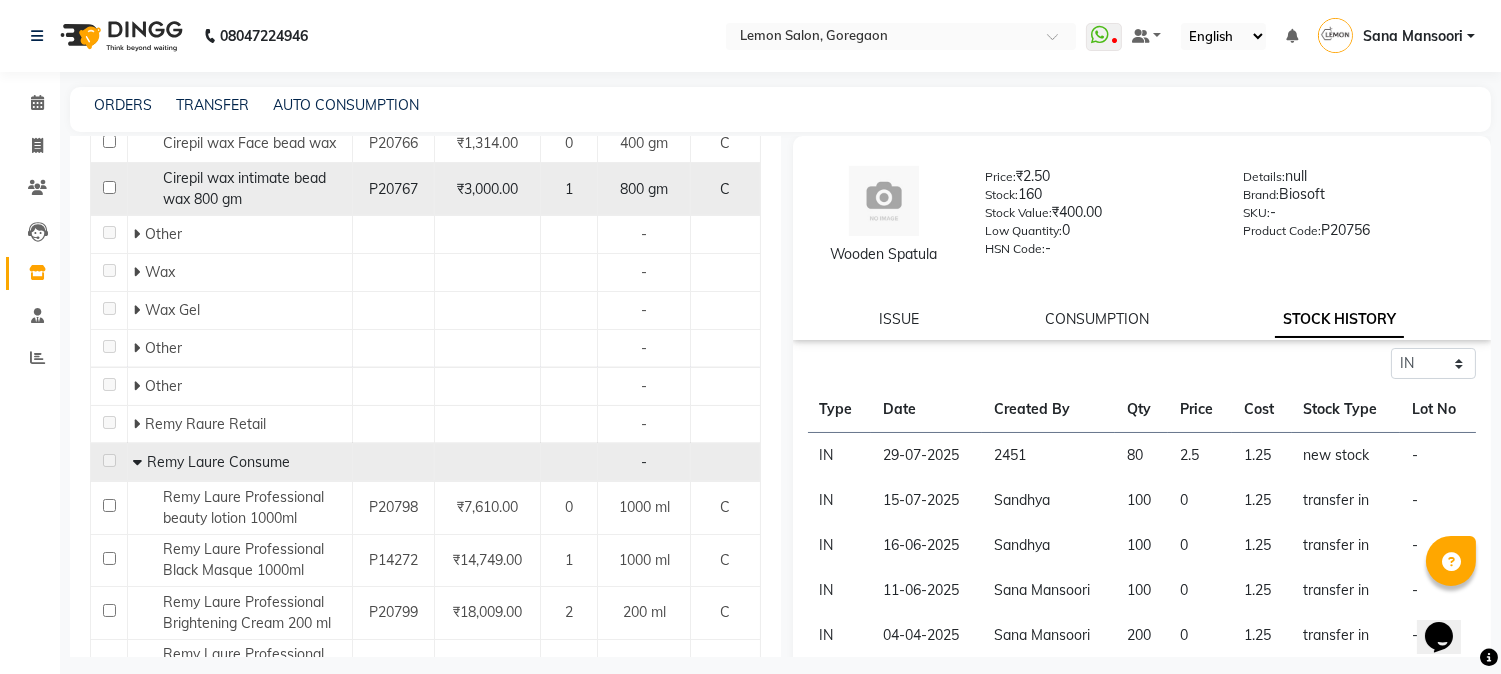 click on "Cirepil wax intimate bead wax 800 gm" 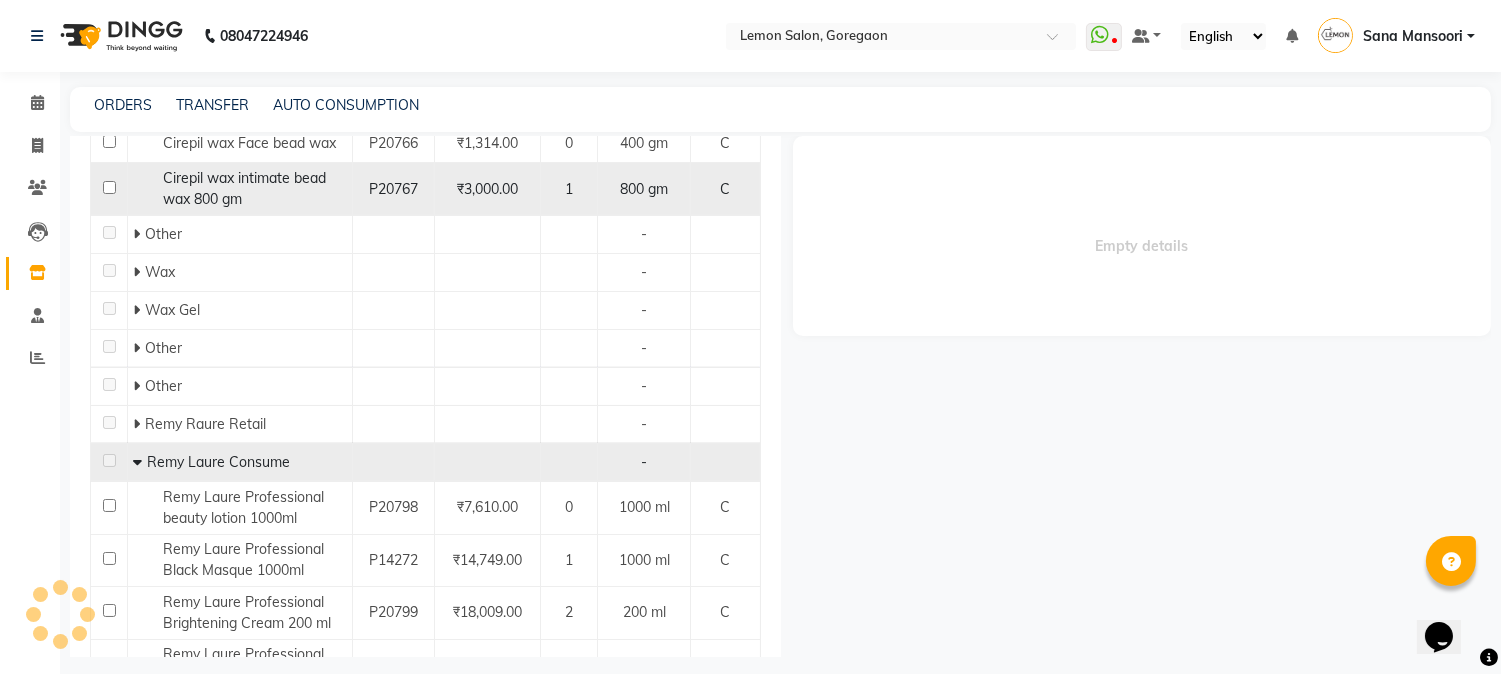 select on "in" 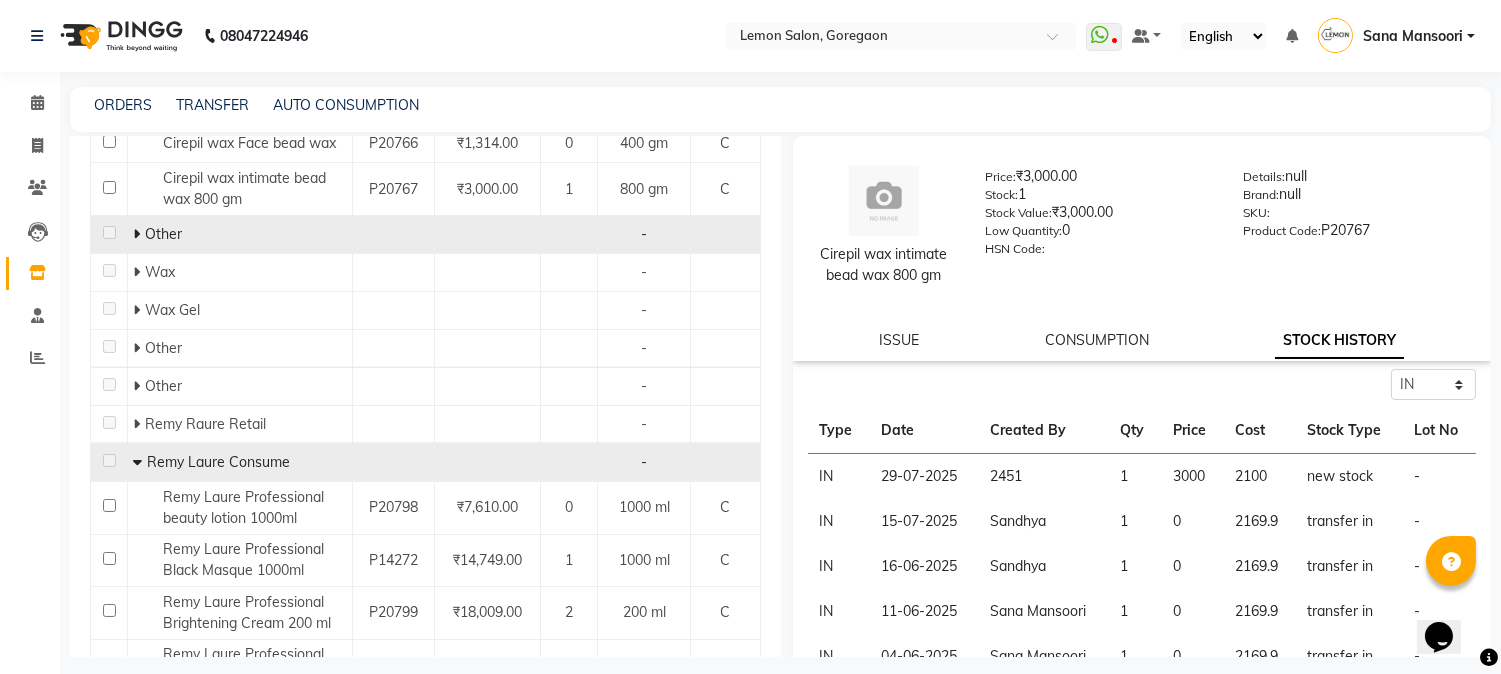 click on "Other" 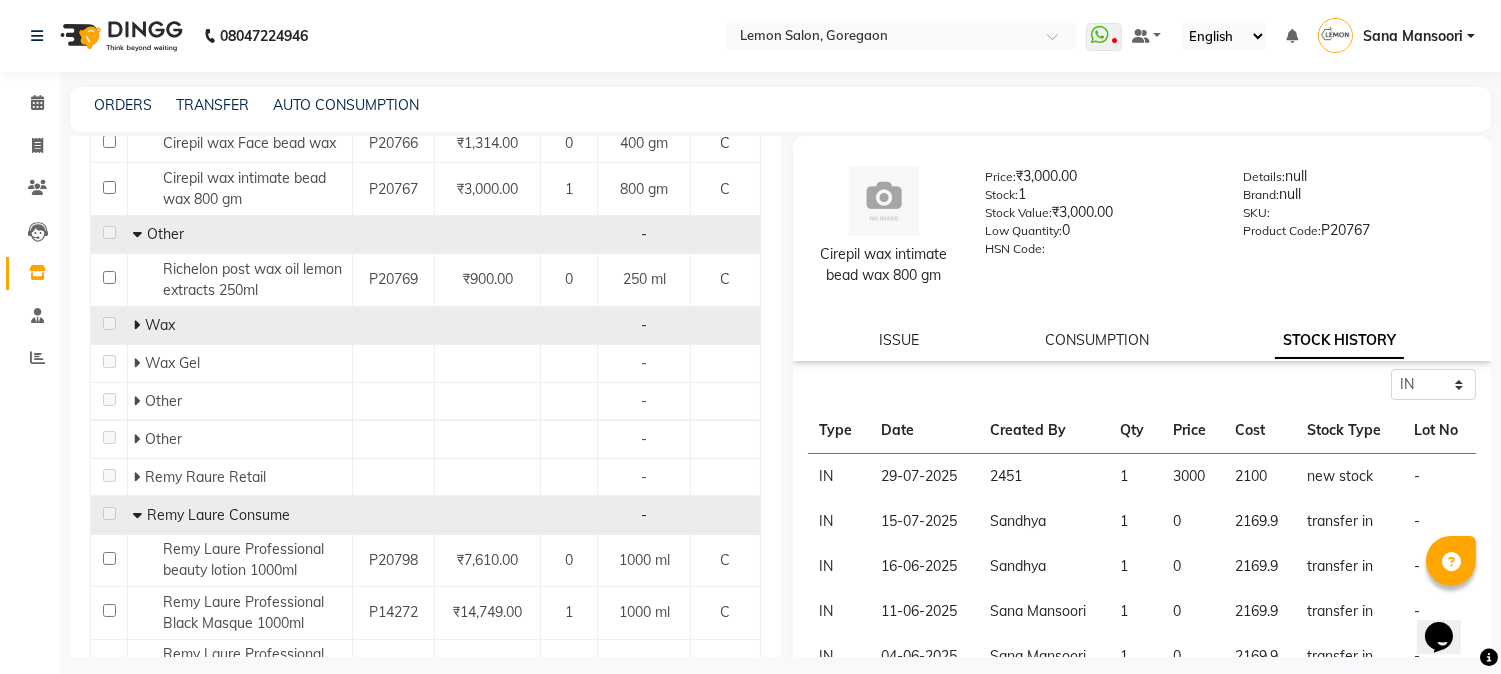 click 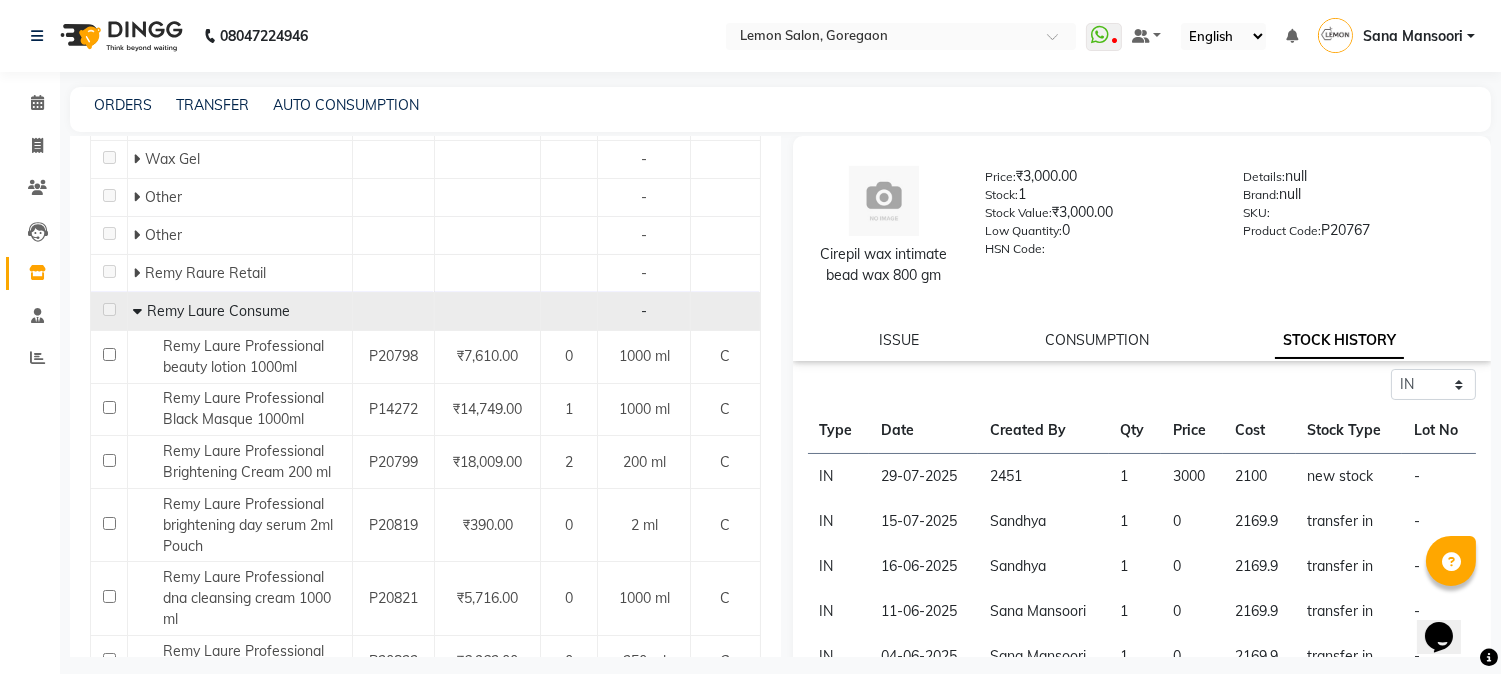 scroll, scrollTop: 14193, scrollLeft: 0, axis: vertical 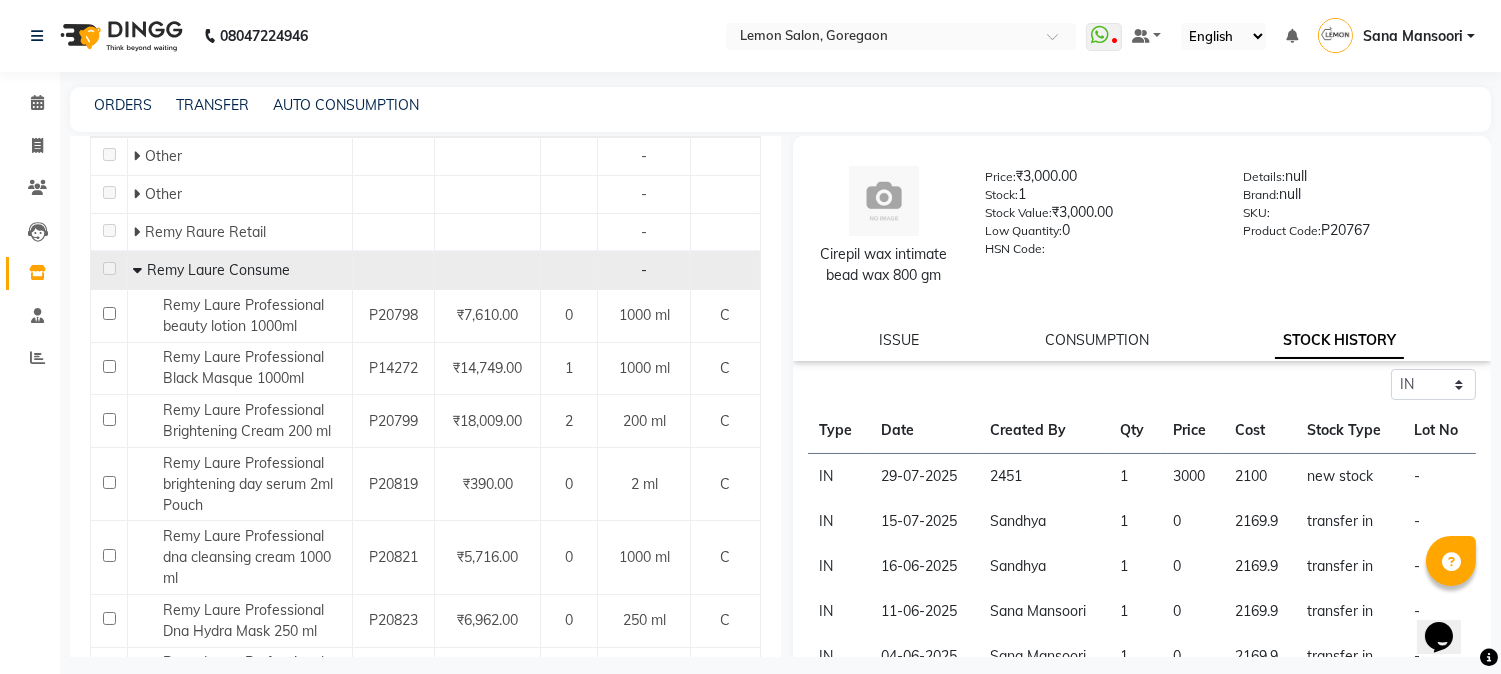click 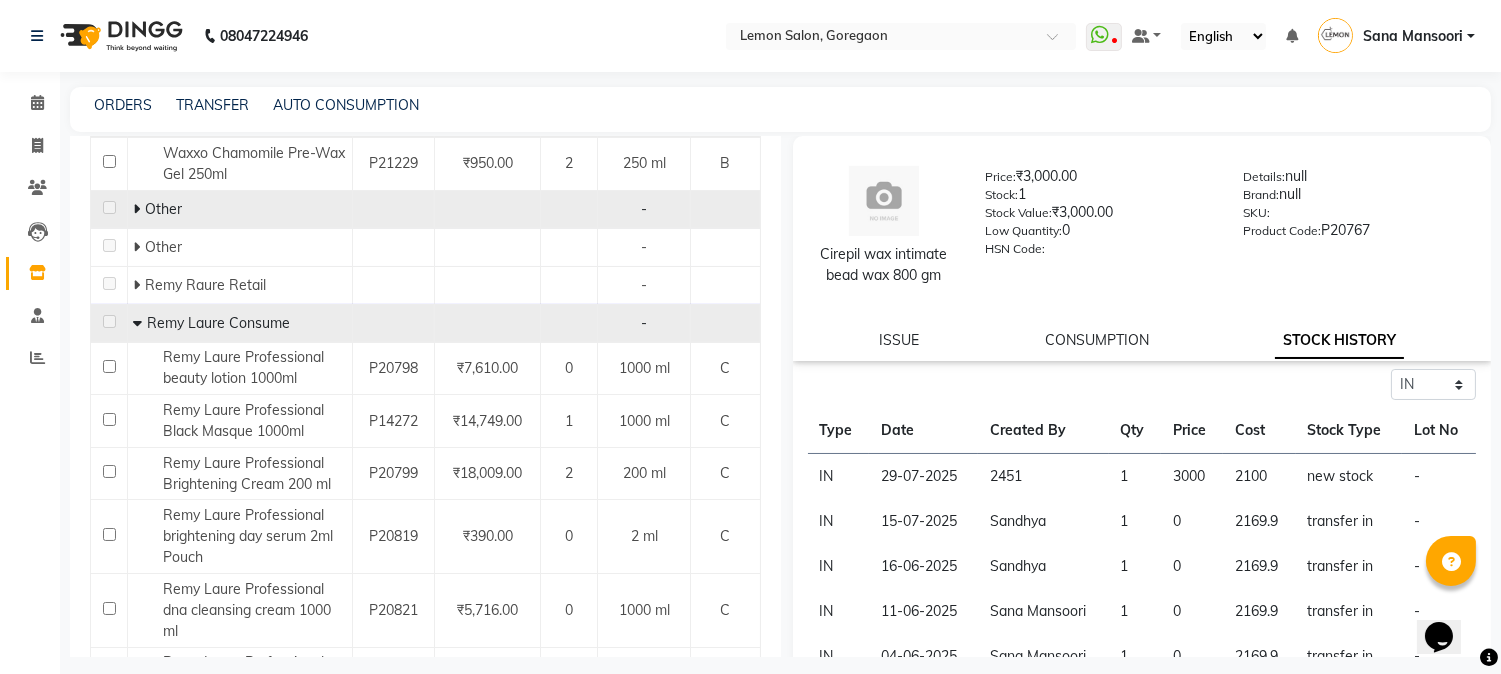 click 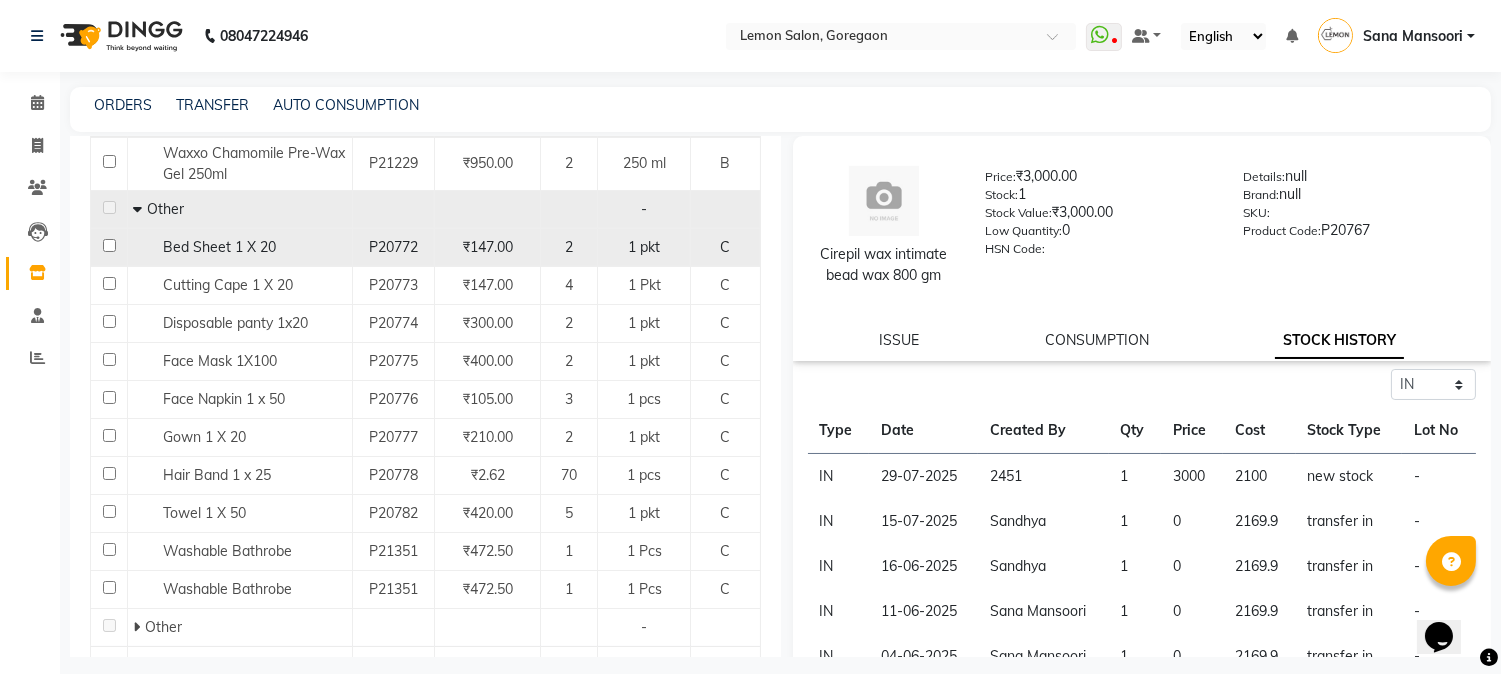 scroll, scrollTop: 14490, scrollLeft: 0, axis: vertical 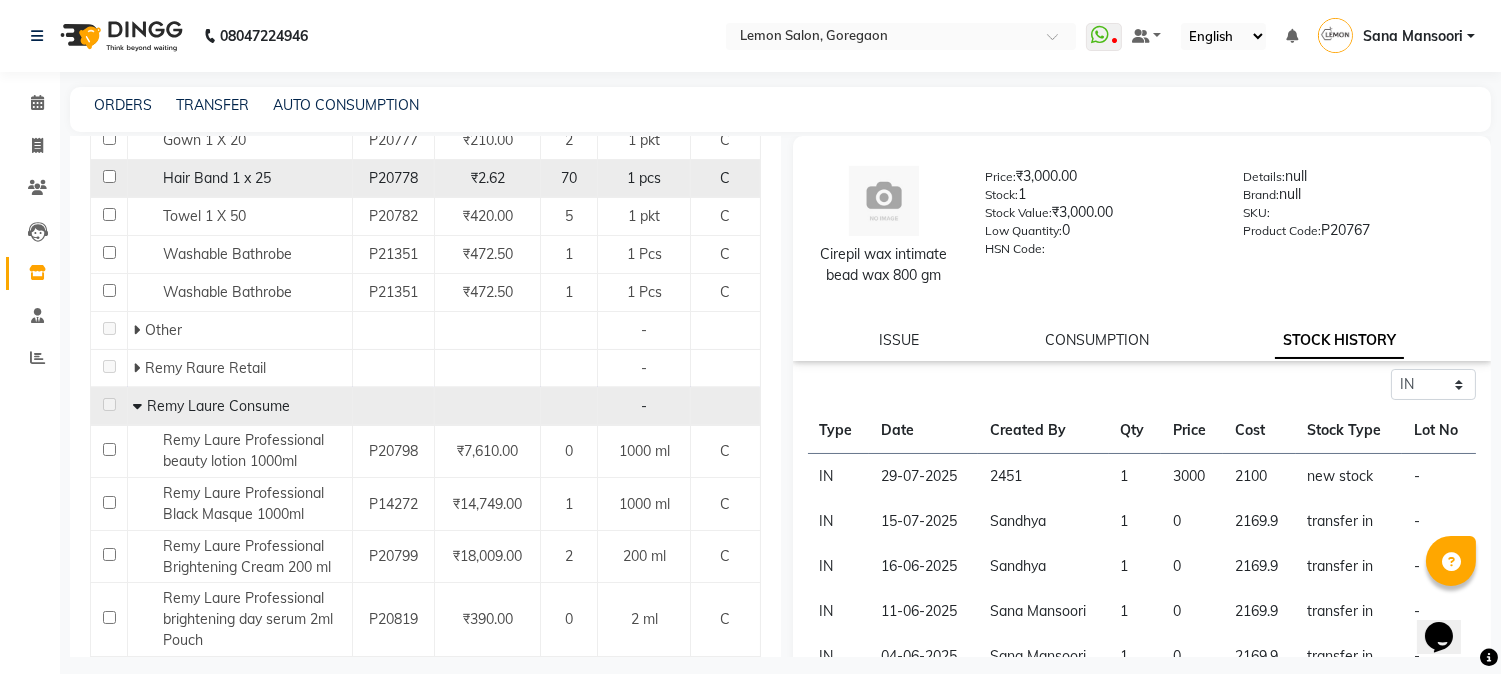 click on "Hair Band 1 x 25" 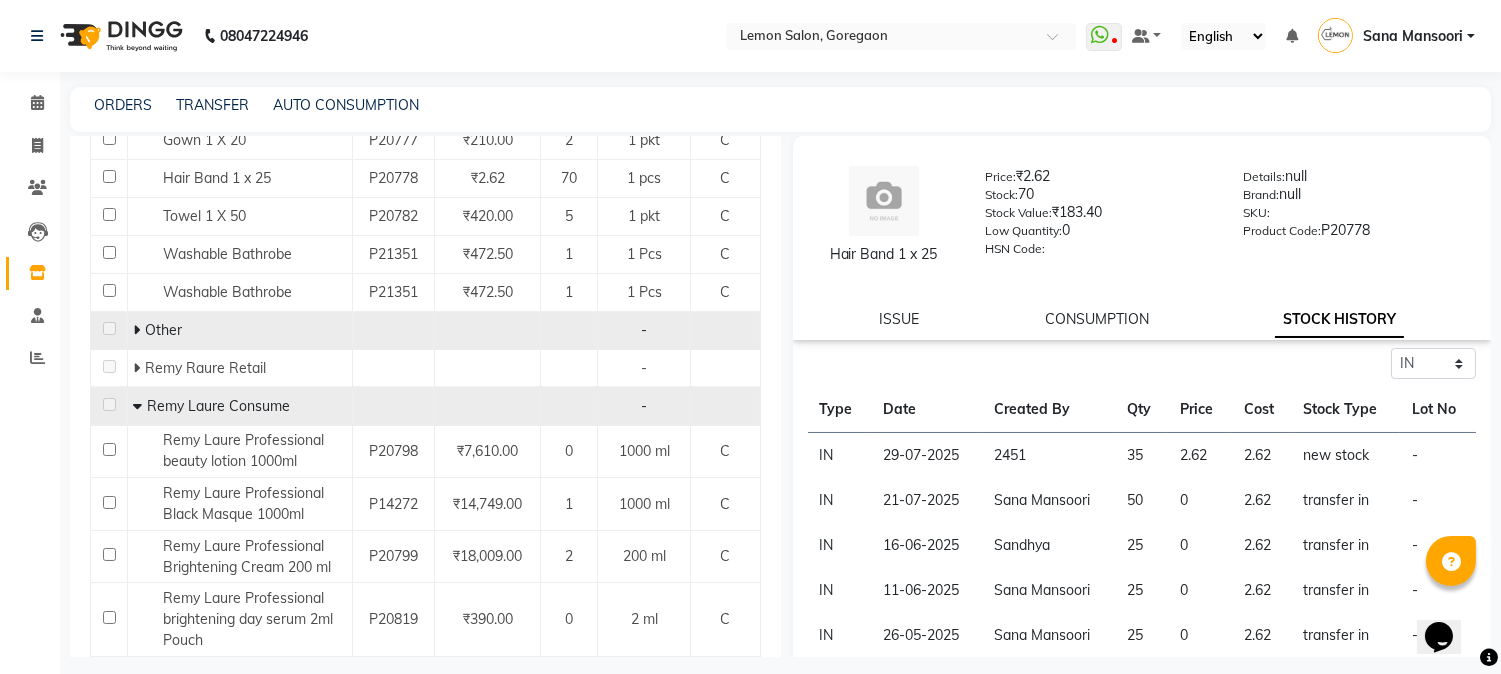 click 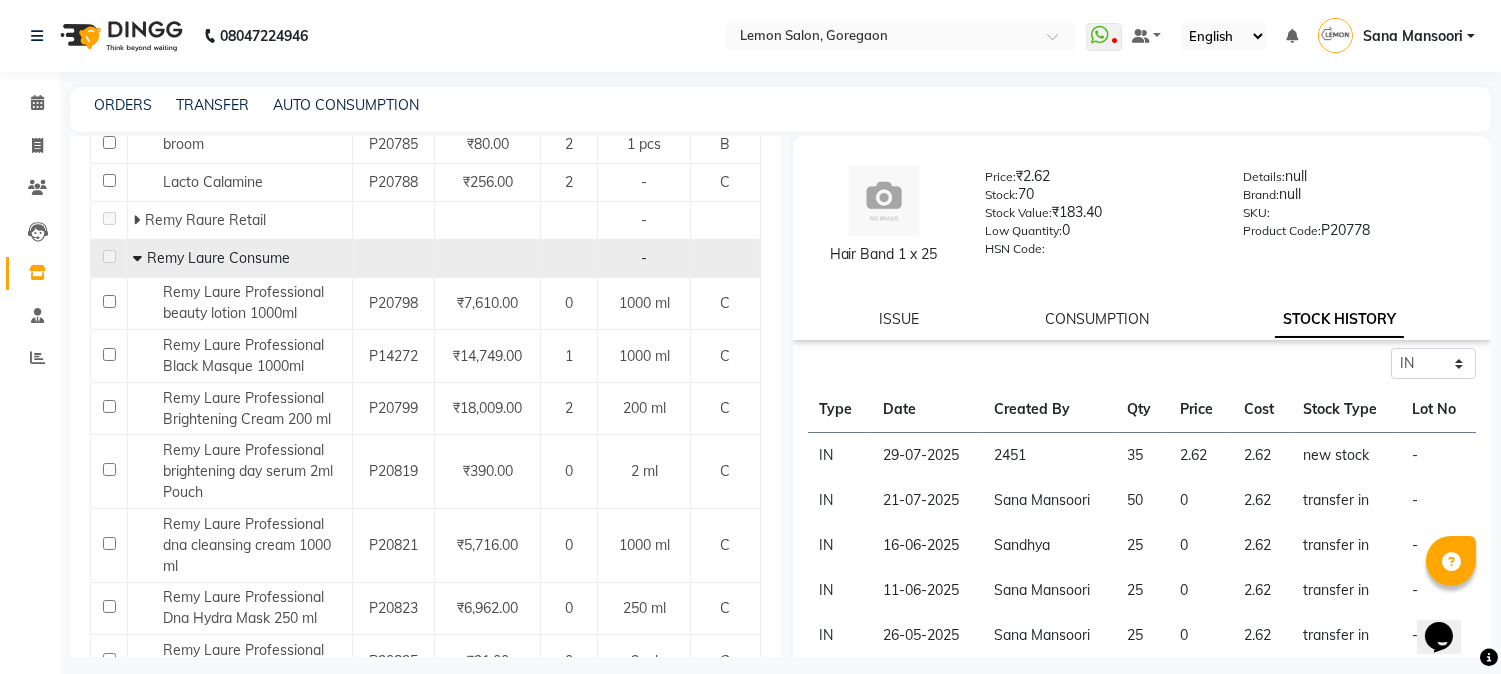 scroll, scrollTop: 14785, scrollLeft: 0, axis: vertical 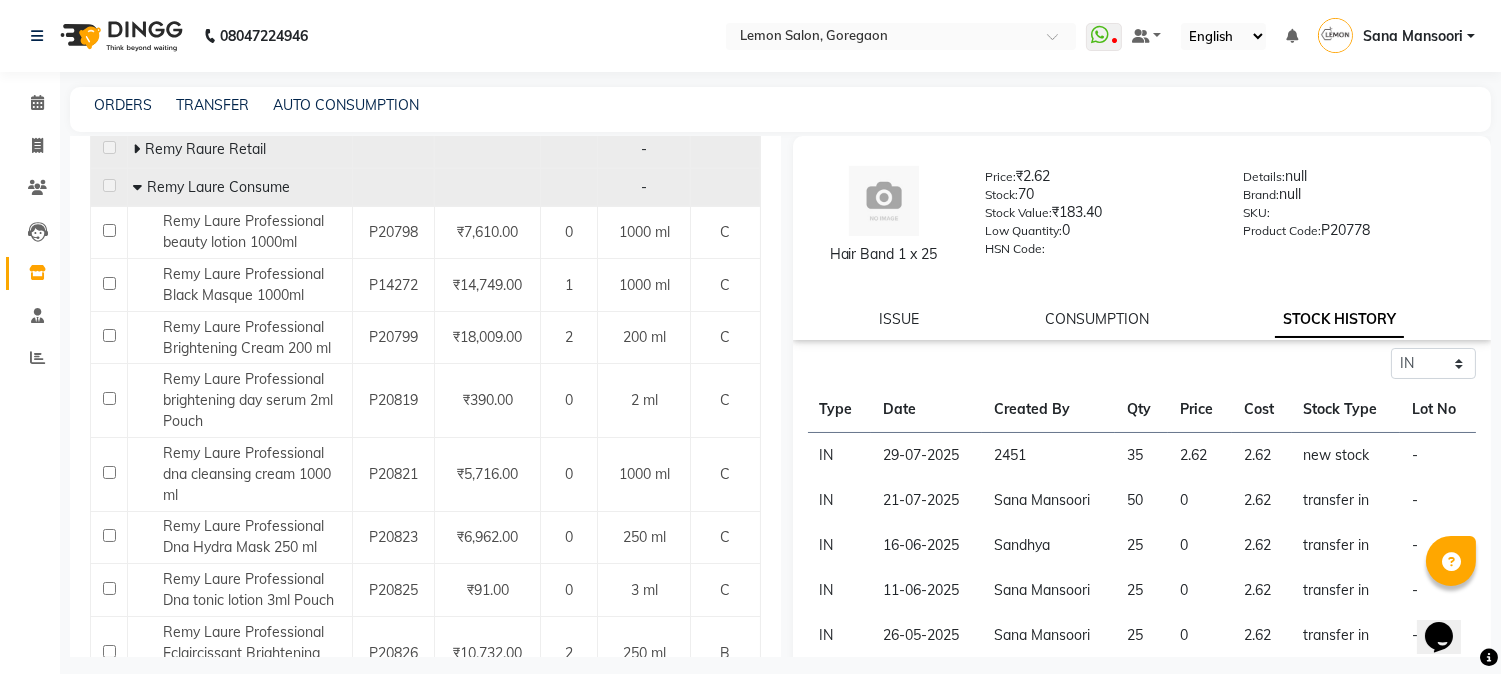 click 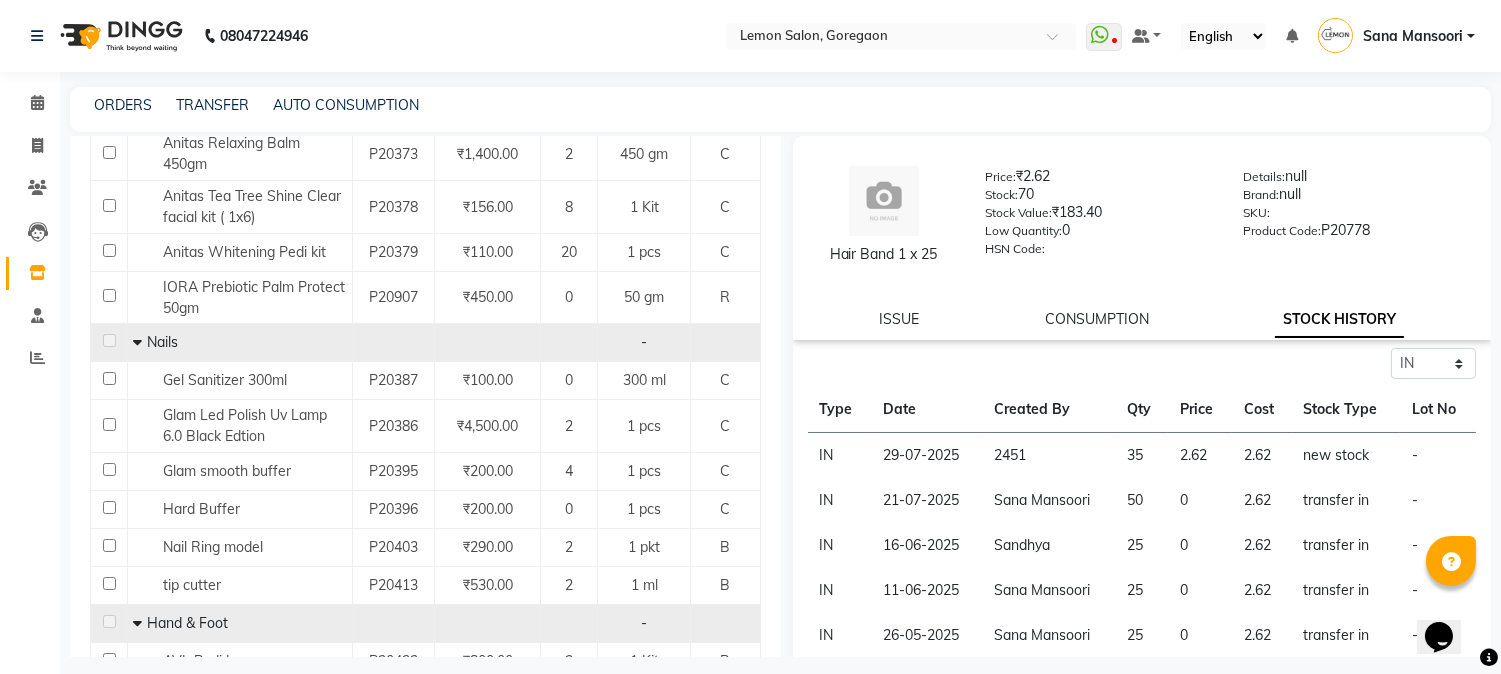 scroll, scrollTop: 3230, scrollLeft: 0, axis: vertical 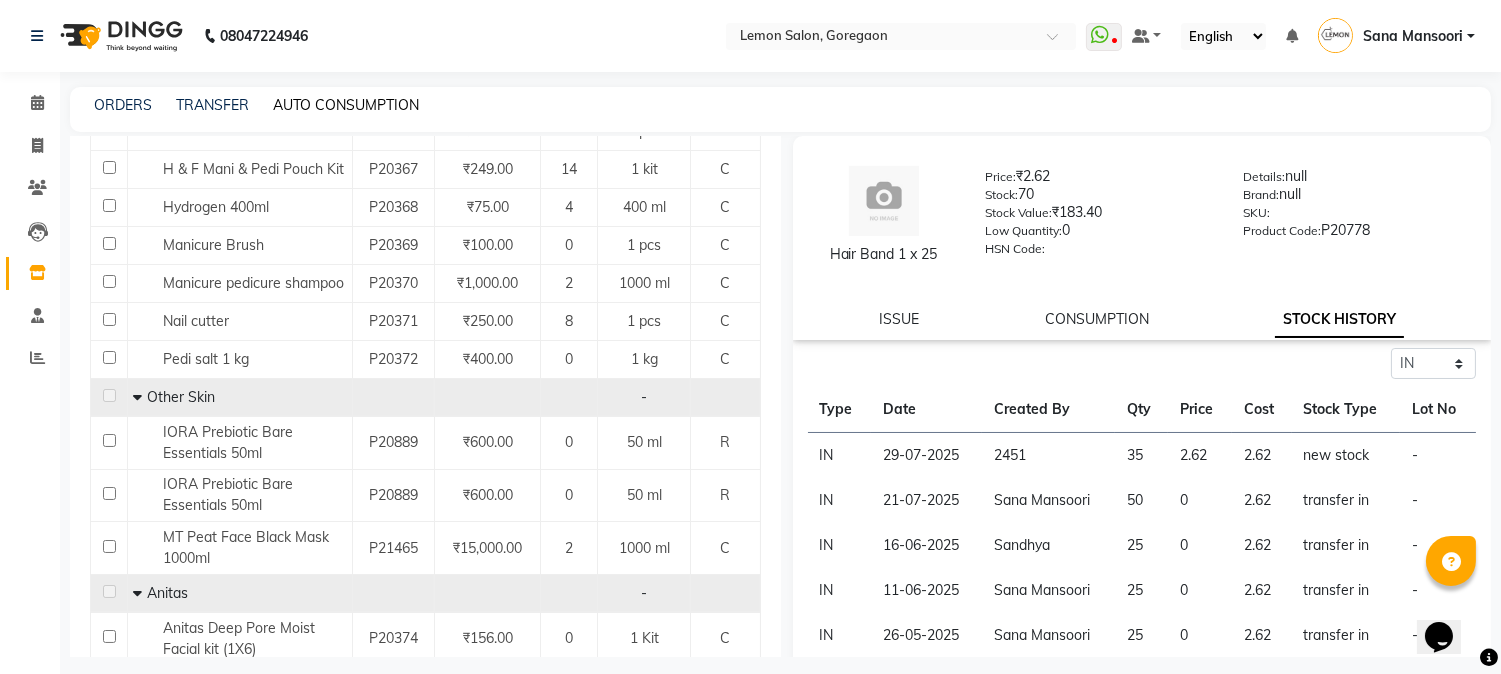 click on "AUTO CONSUMPTION" 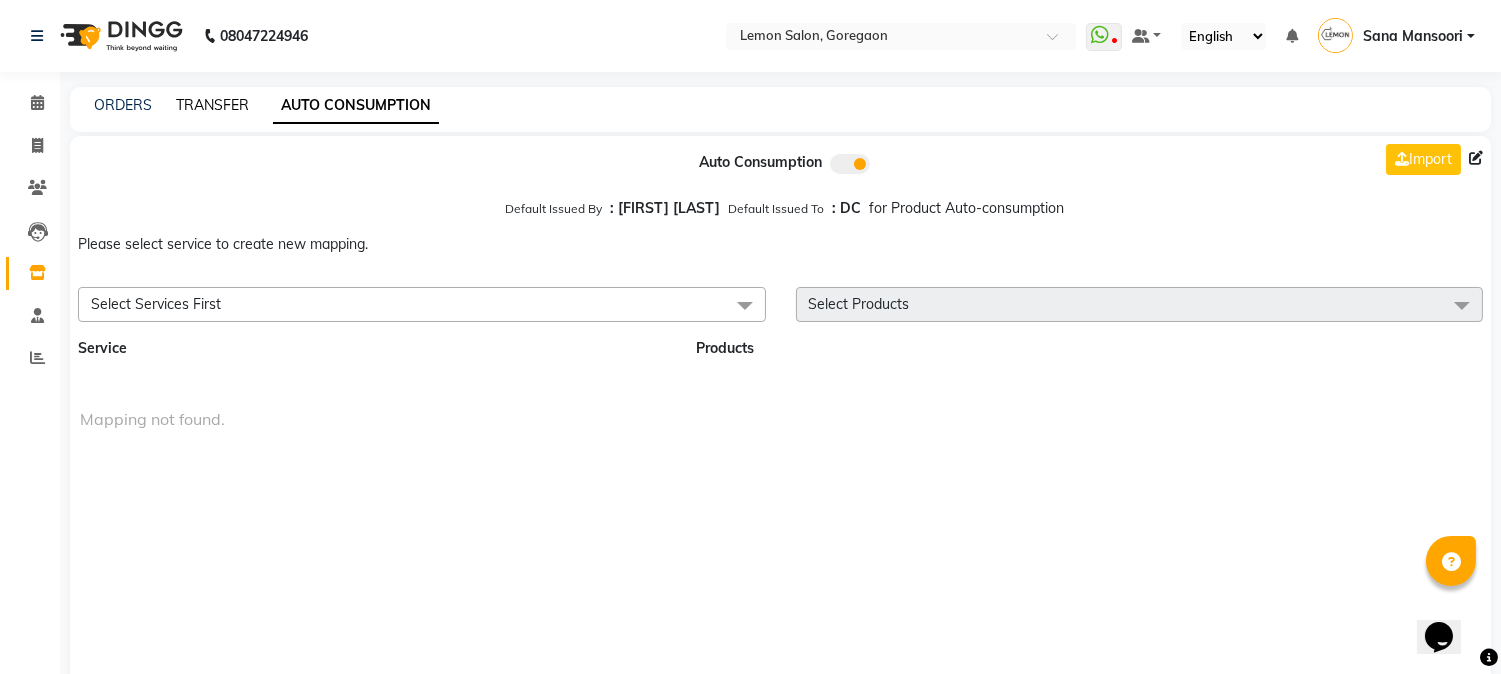 click on "TRANSFER" 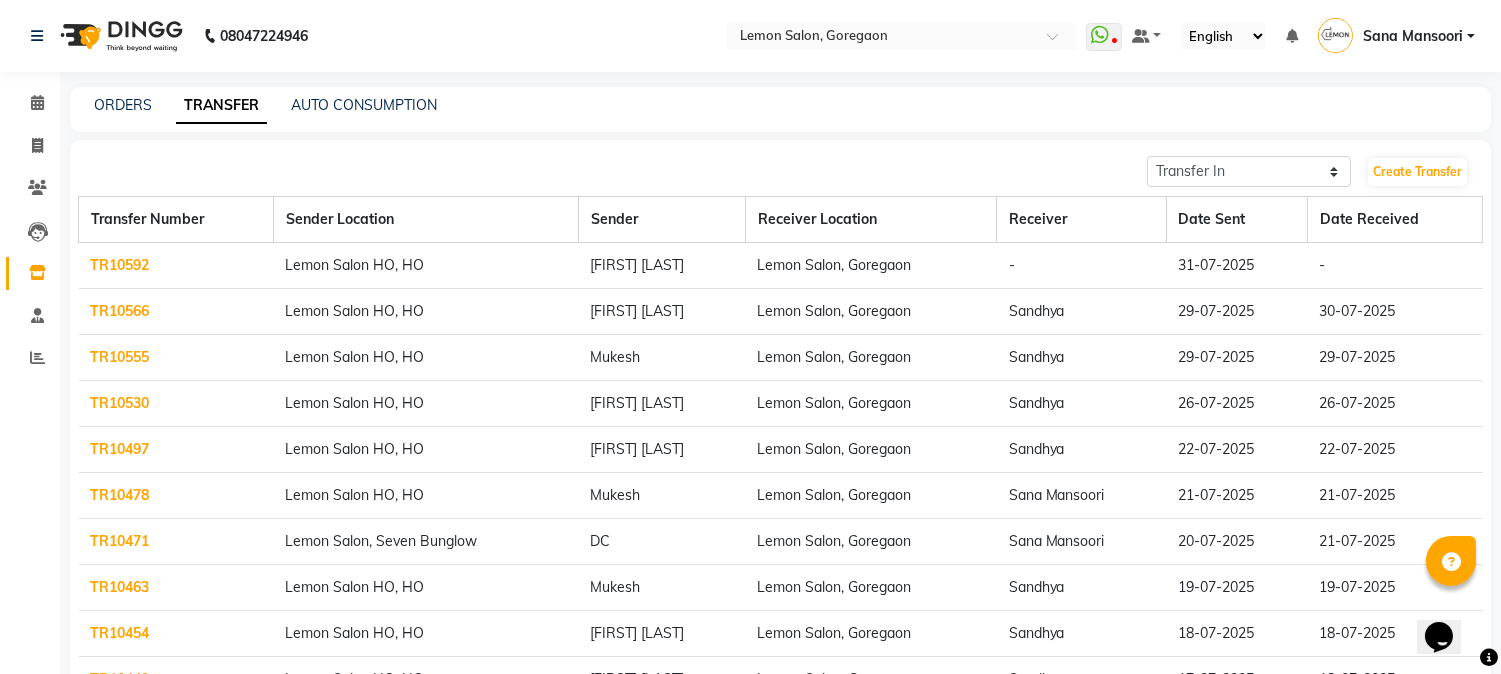 click on "TRANSFER" 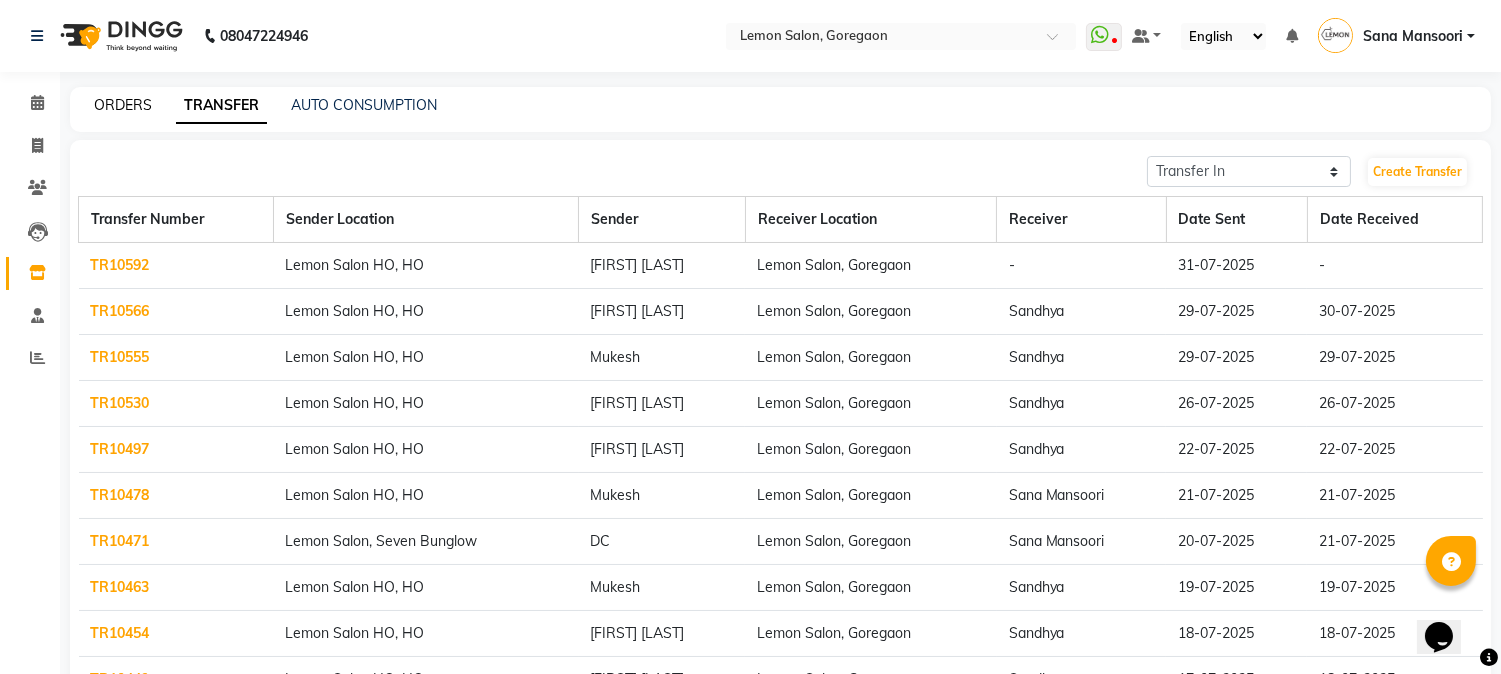 click on "ORDERS" 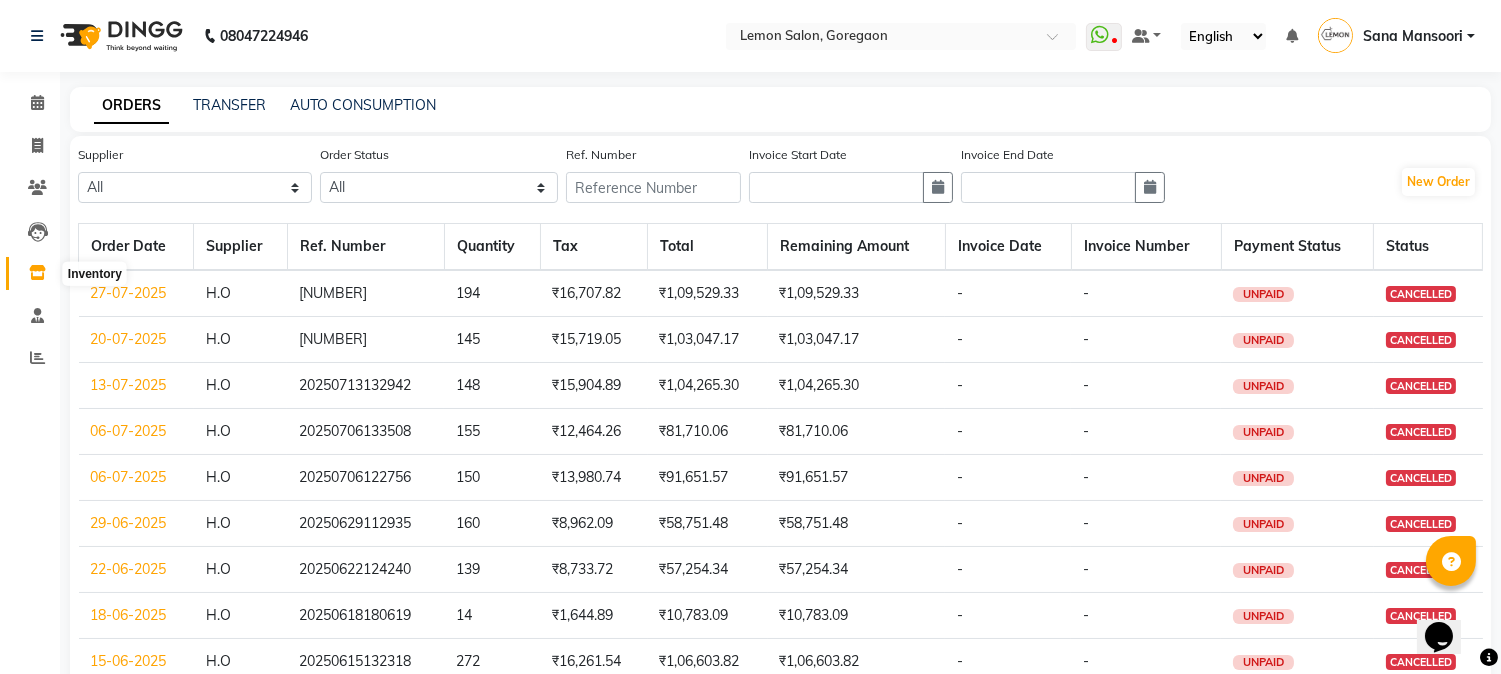 click 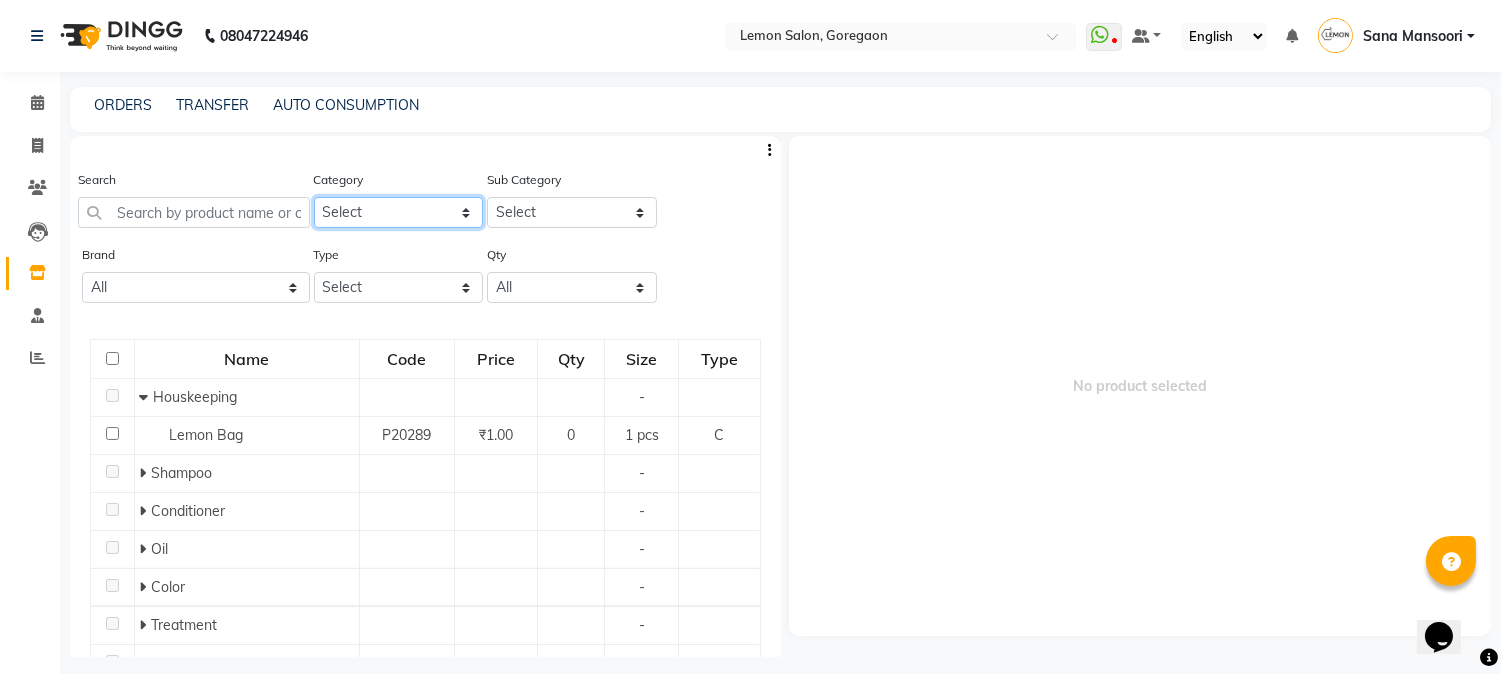 click on "Select Hair Skin Makeup Personal Care Appliances Beard Waxing Disposable Threading Hands and Feet Beauty Planet Botox Cadiveu Casmara Cheryls Loreal Olaplex Remy Raure Kerastase Moroccan Schwarzkopf MK Naturica DE Fabulous & QOD Floractive Thalgo Housekepping Nails Nashi Saveth Skinora Tools  O3+ Curlin Unmess Mois Richelon  Rica Styling Brillare Brazilian Forest Samba Redken Other" 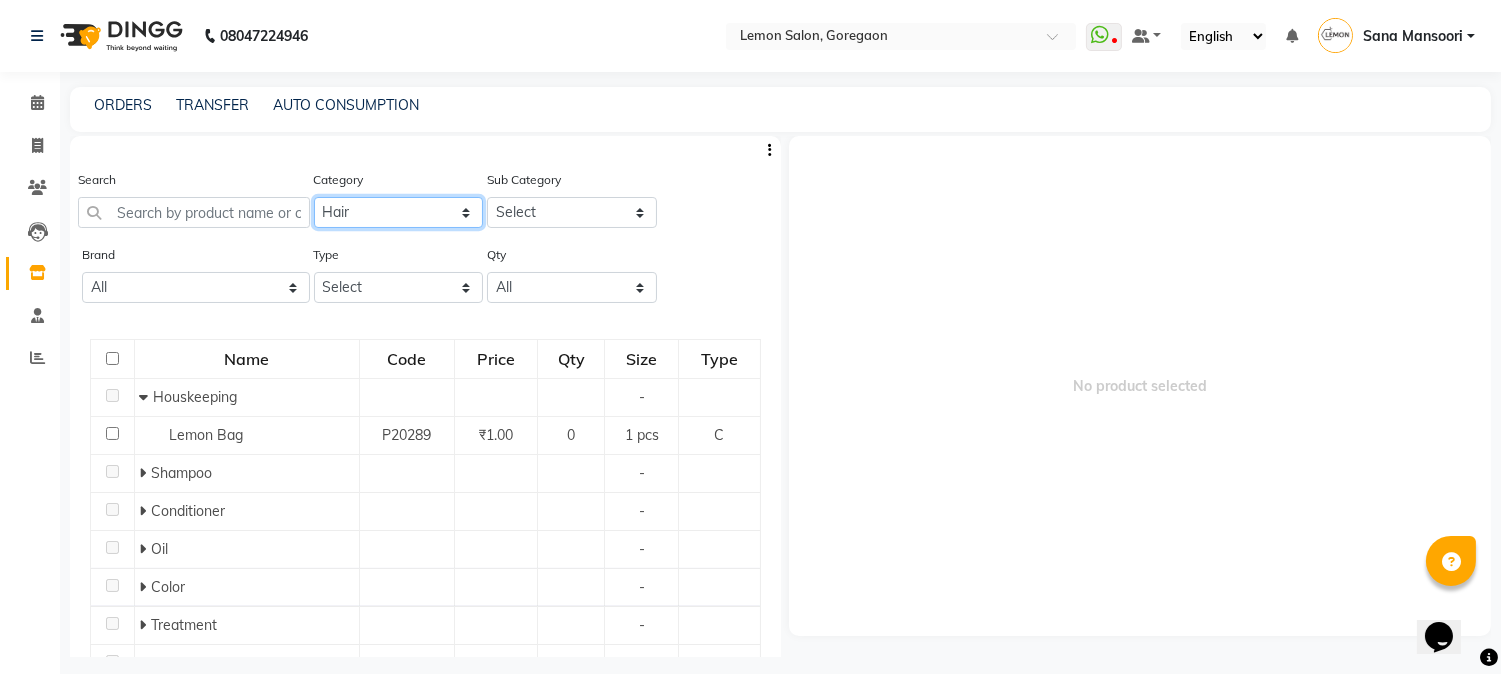 click on "Select Hair Skin Makeup Personal Care Appliances Beard Waxing Disposable Threading Hands and Feet Beauty Planet Botox Cadiveu Casmara Cheryls Loreal Olaplex Remy Raure Kerastase Moroccan Schwarzkopf MK Naturica DE Fabulous & QOD Floractive Thalgo Housekepping Nails Nashi Saveth Skinora Tools  O3+ Curlin Unmess Mois Richelon  Rica Styling Brillare Brazilian Forest Samba Redken Other" 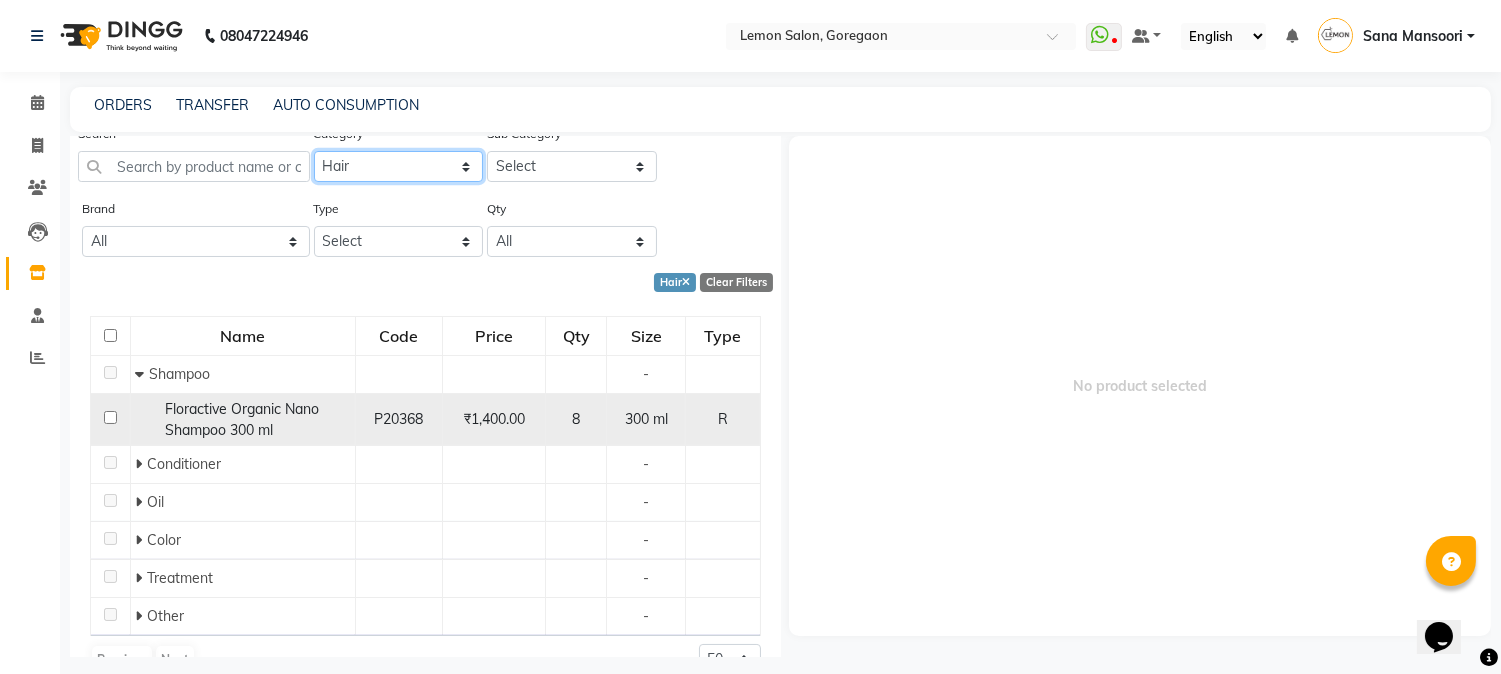 scroll, scrollTop: 85, scrollLeft: 0, axis: vertical 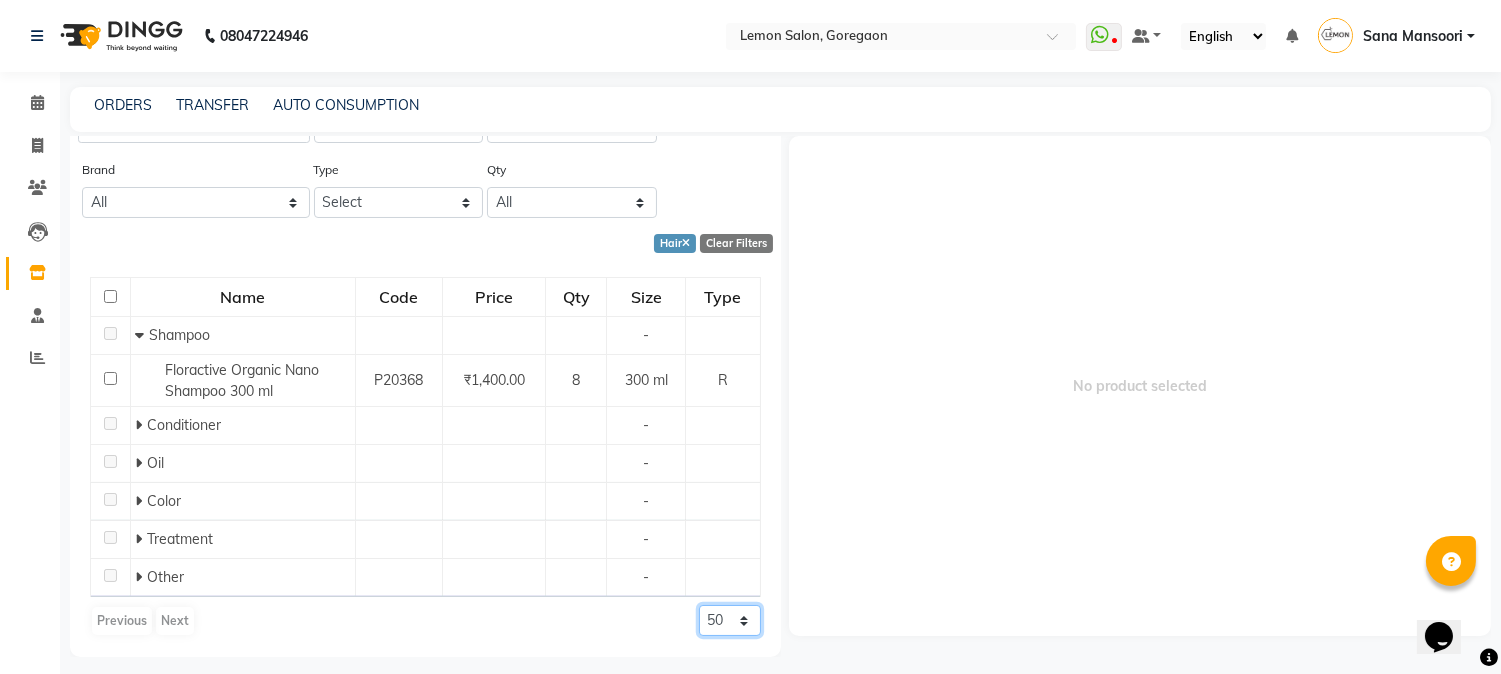 click on "50 100 500" 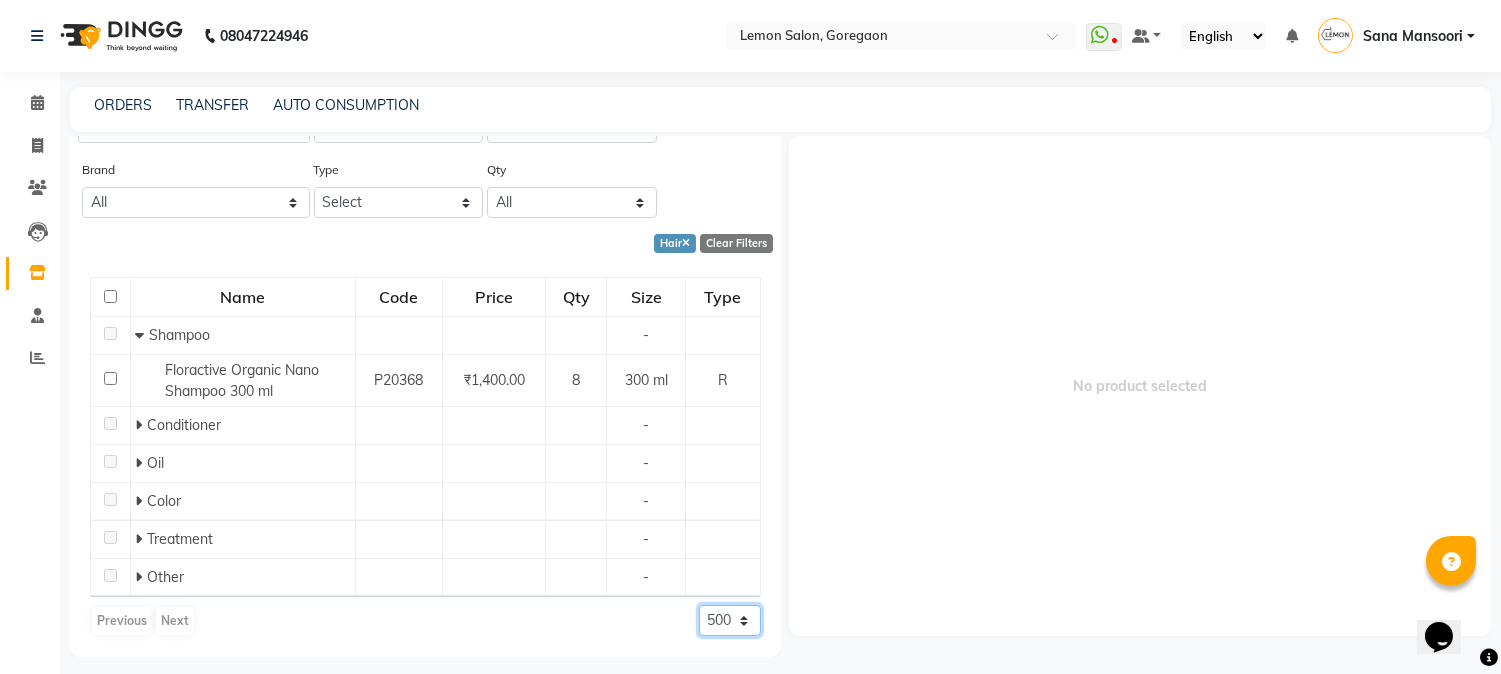 click on "50 100 500" 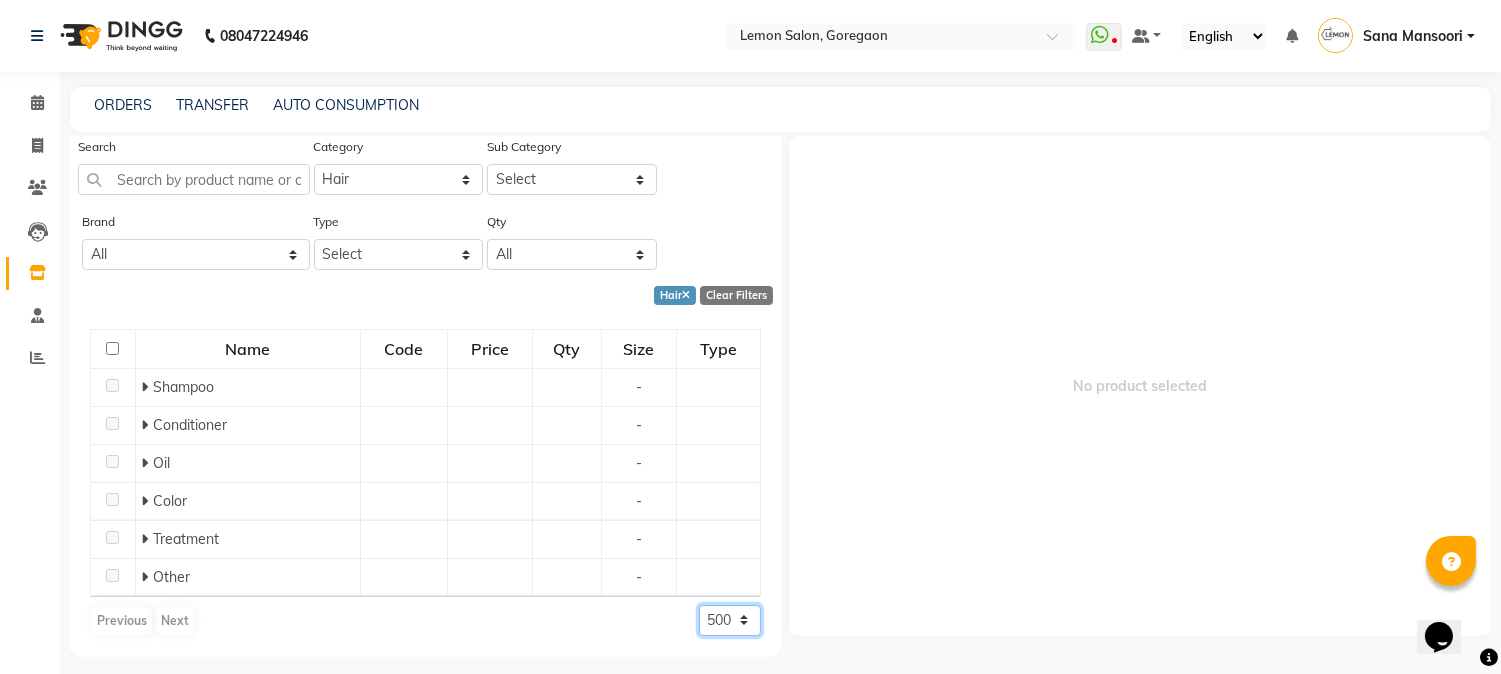 scroll, scrollTop: 85, scrollLeft: 0, axis: vertical 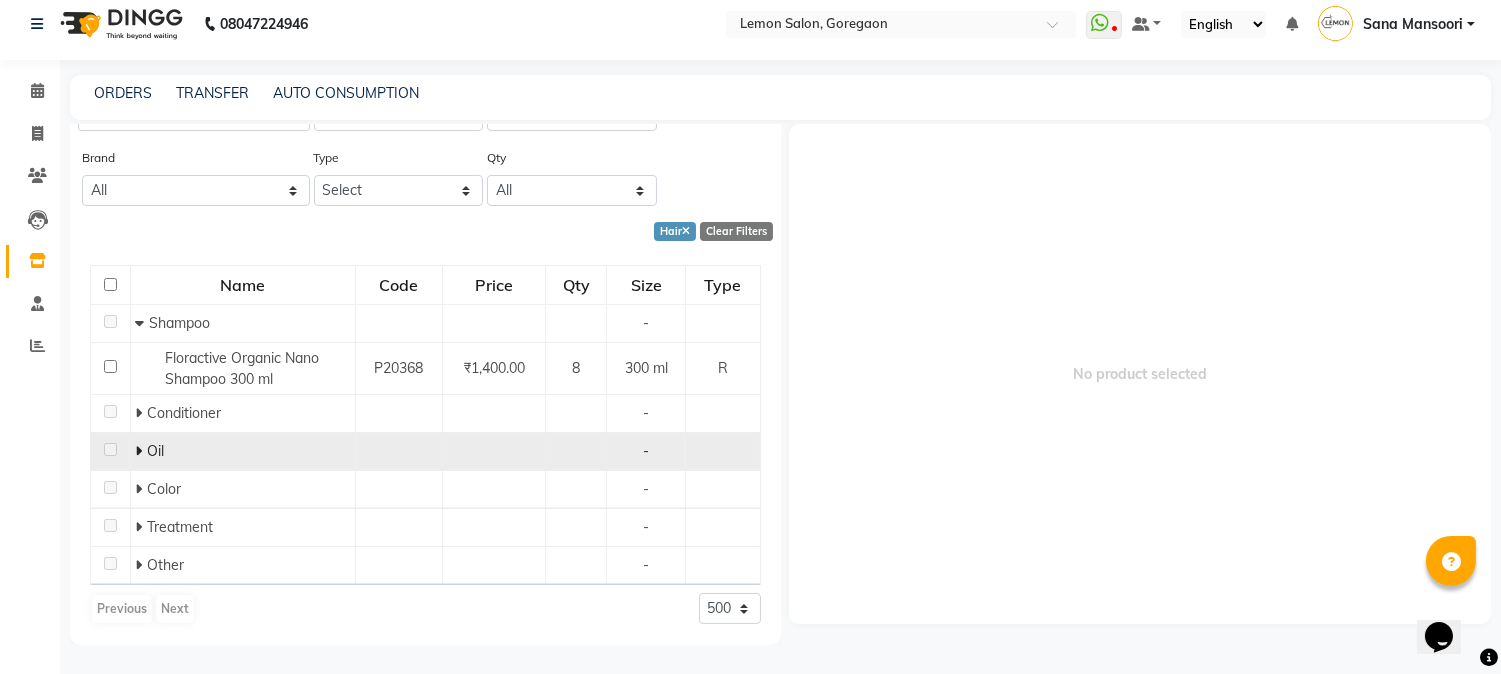 click 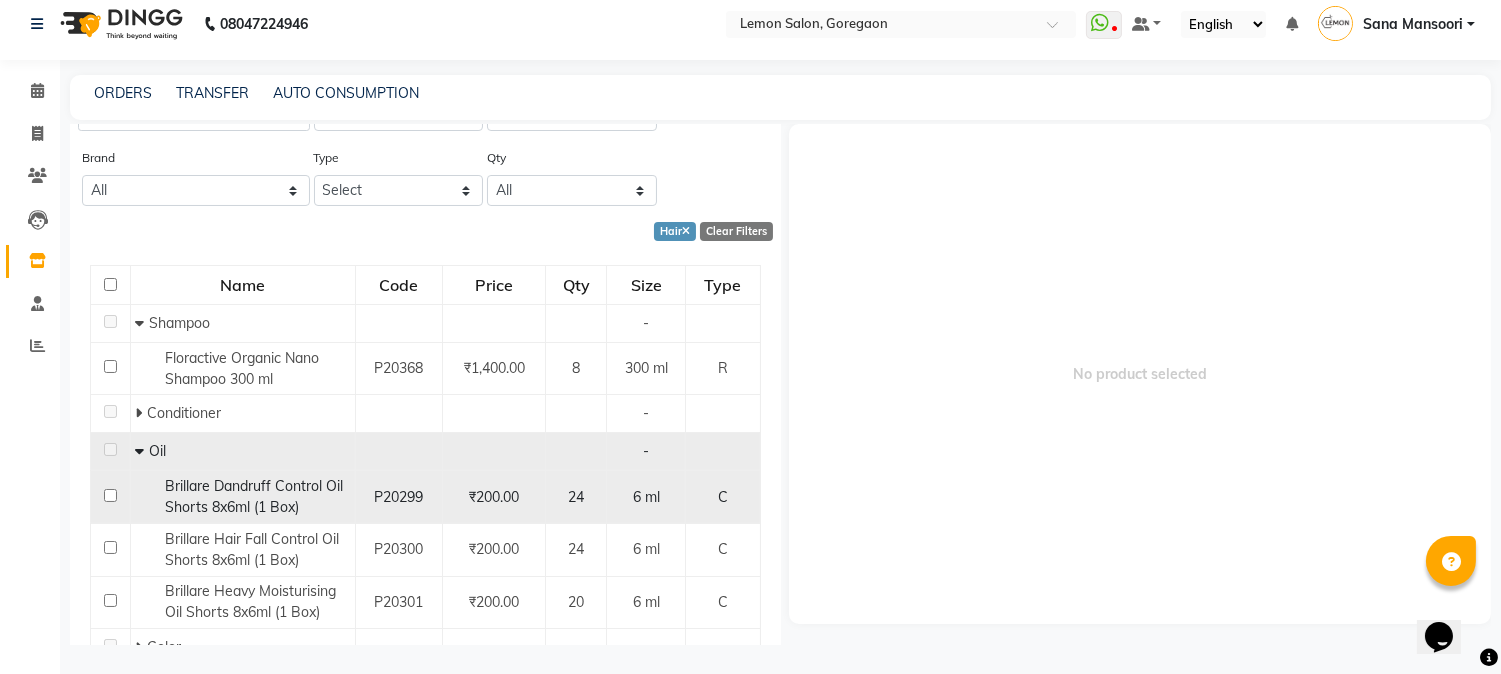 scroll, scrollTop: 243, scrollLeft: 0, axis: vertical 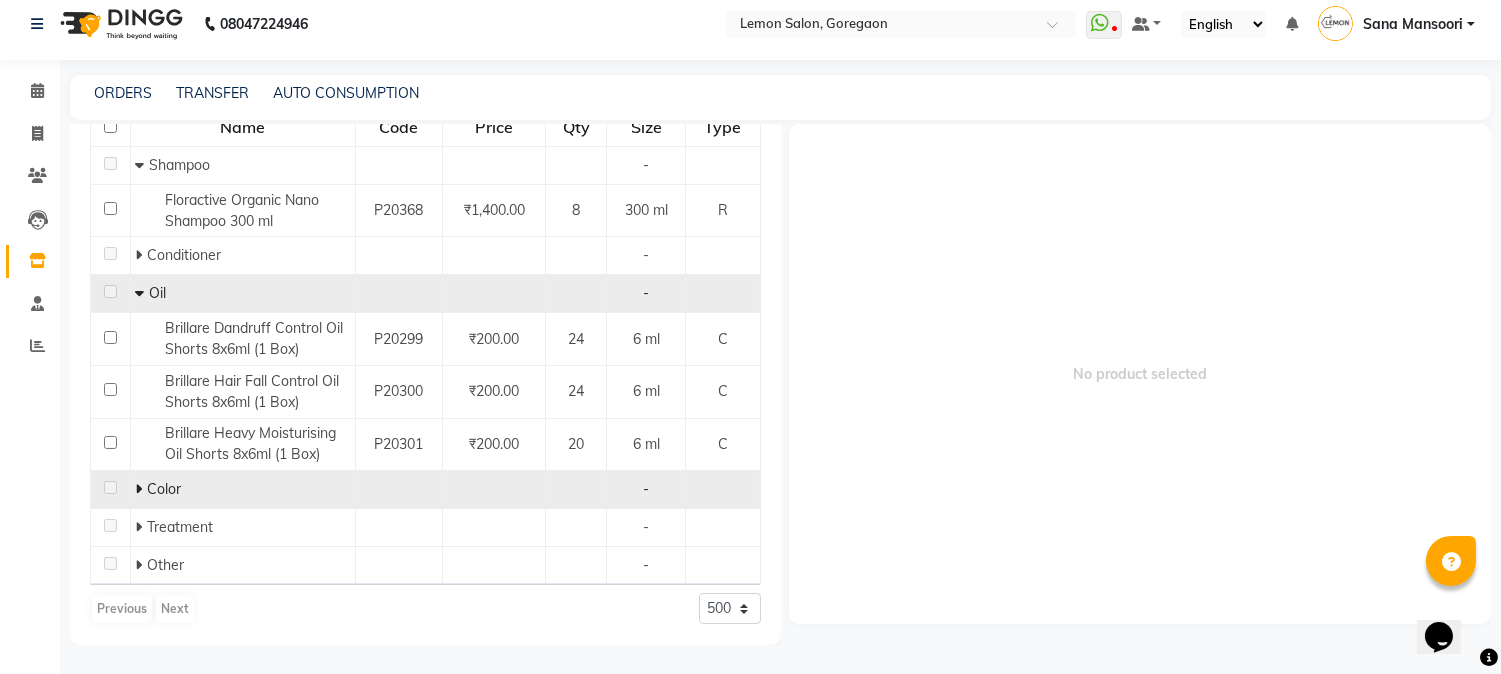 click 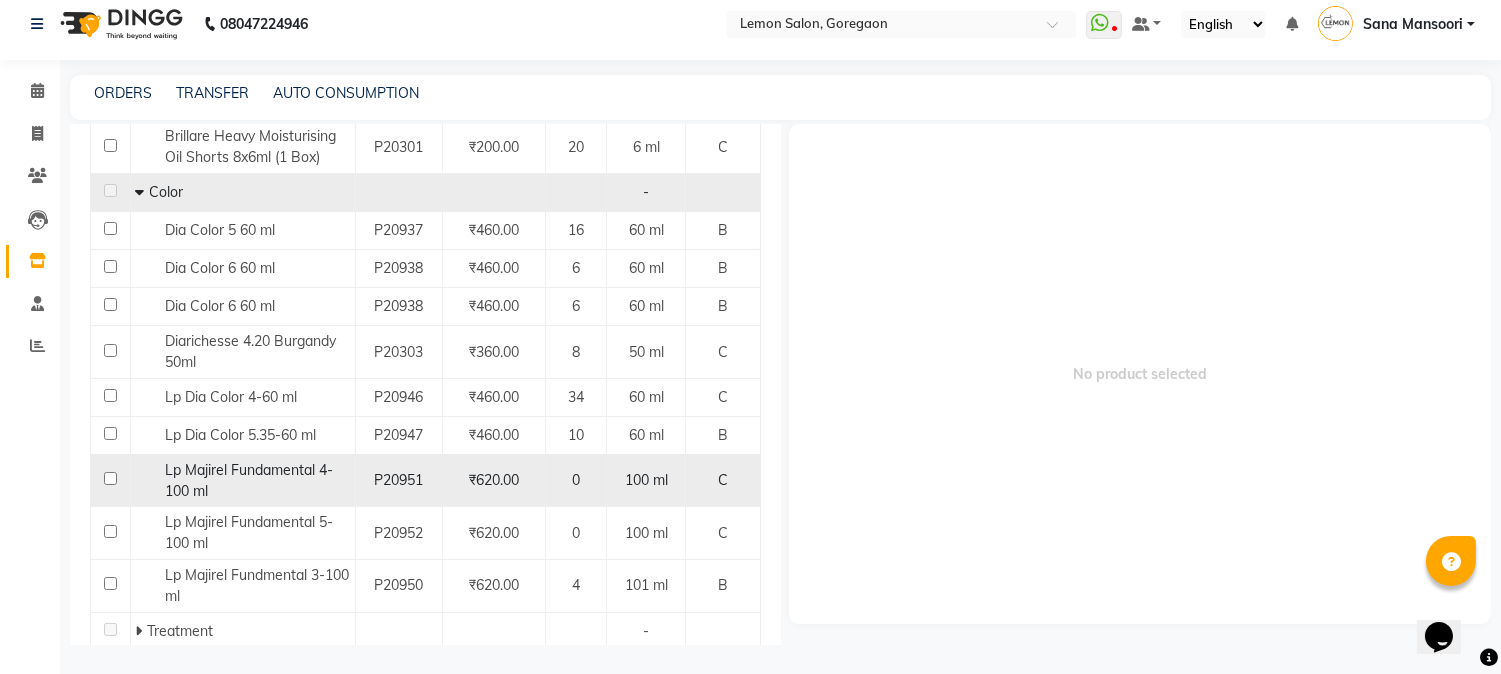 scroll, scrollTop: 644, scrollLeft: 0, axis: vertical 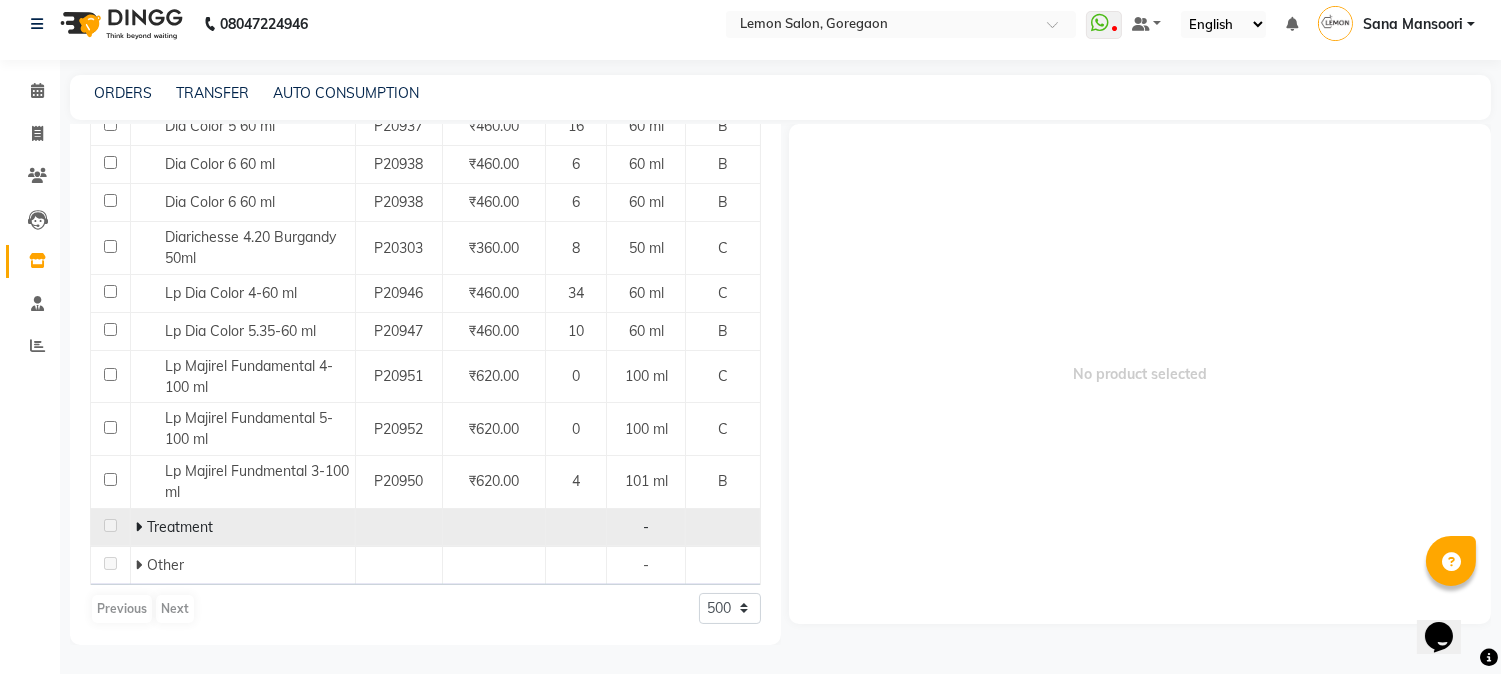 click 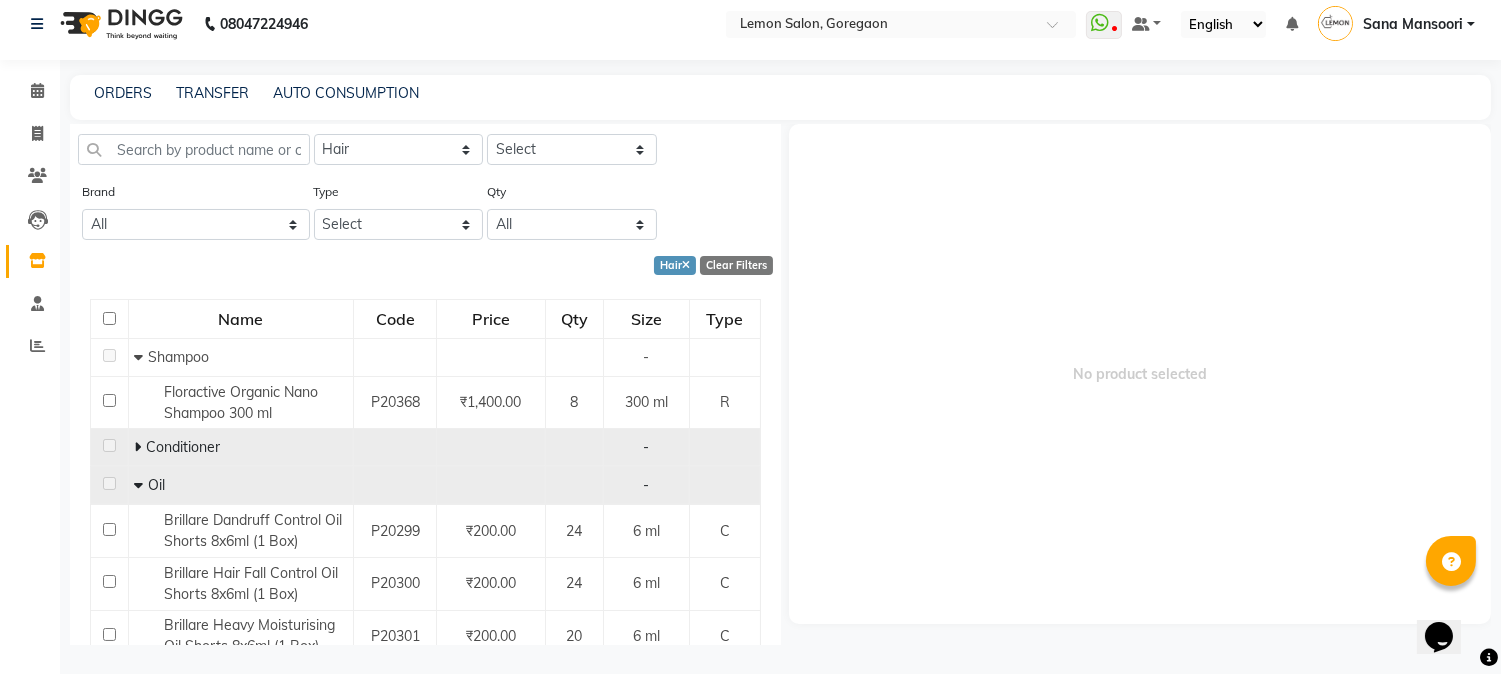 scroll, scrollTop: 0, scrollLeft: 0, axis: both 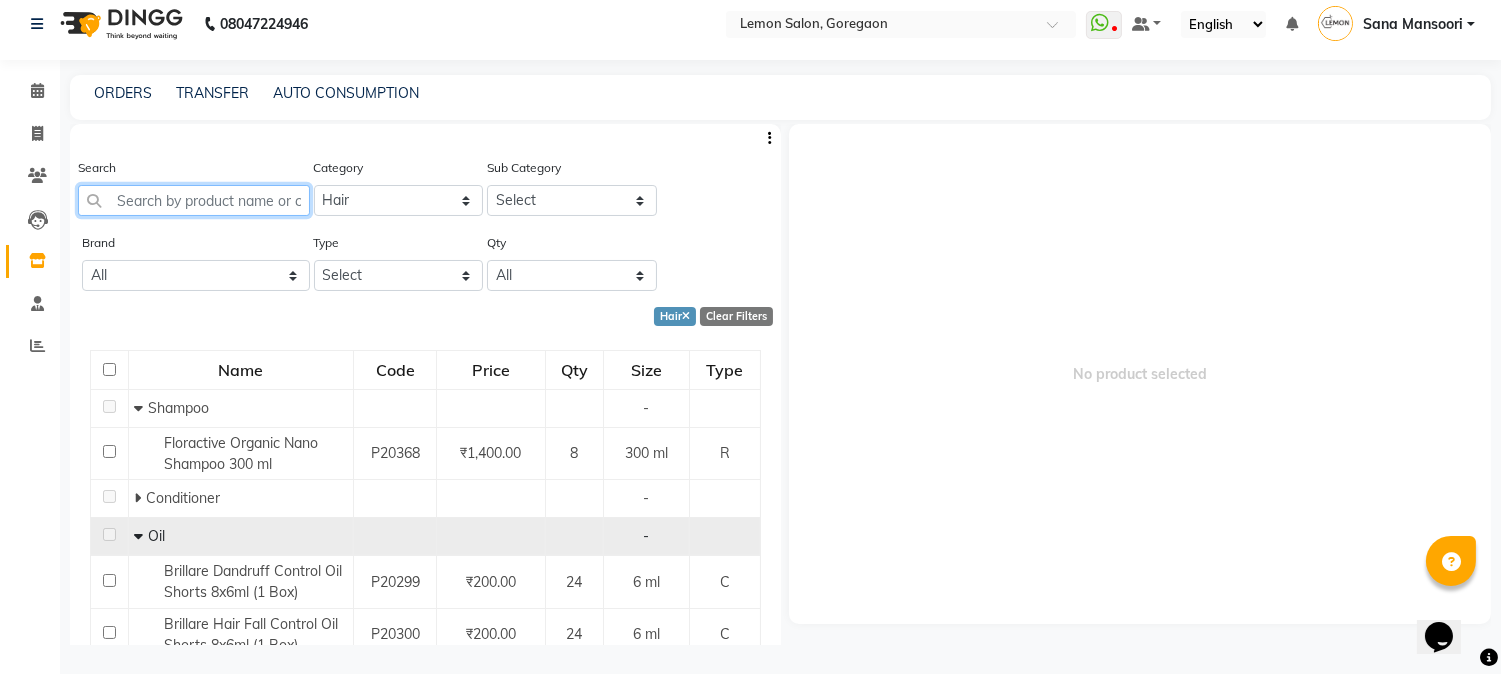 click 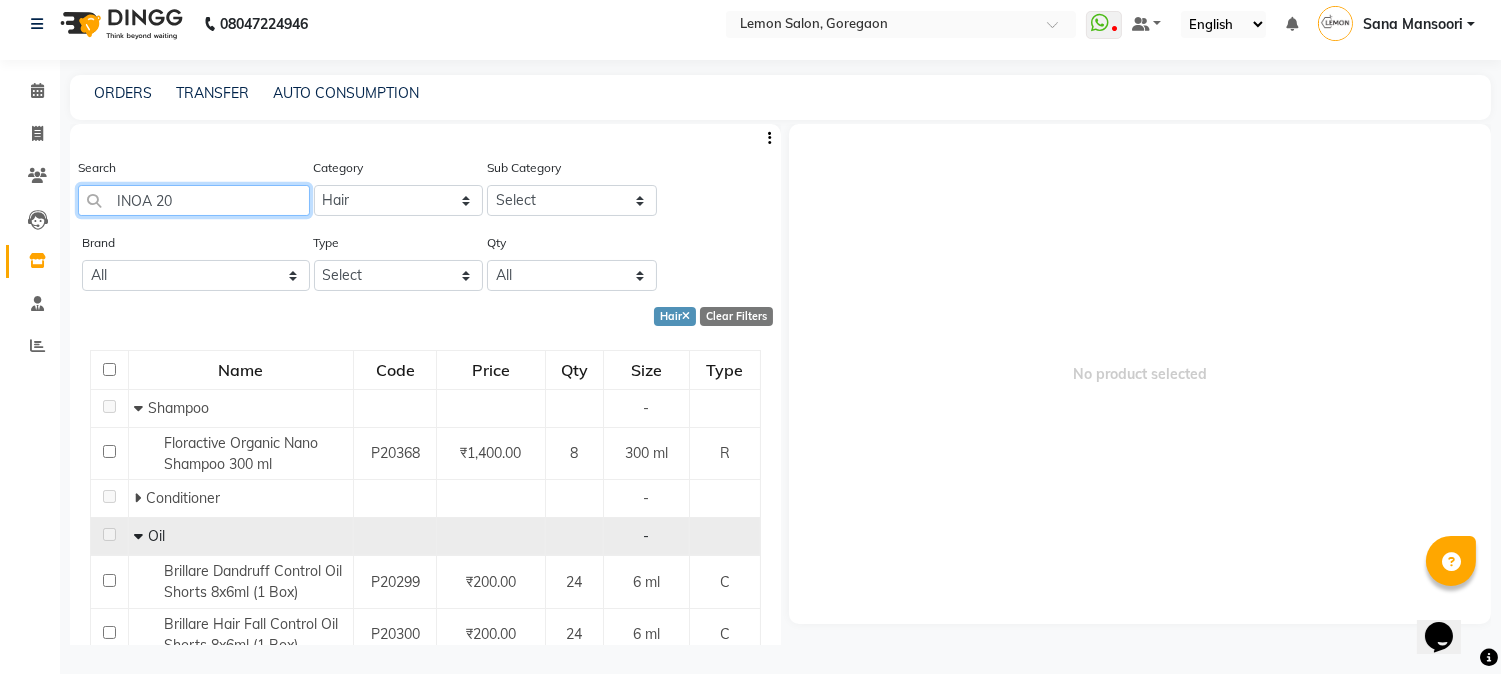 scroll, scrollTop: 0, scrollLeft: 0, axis: both 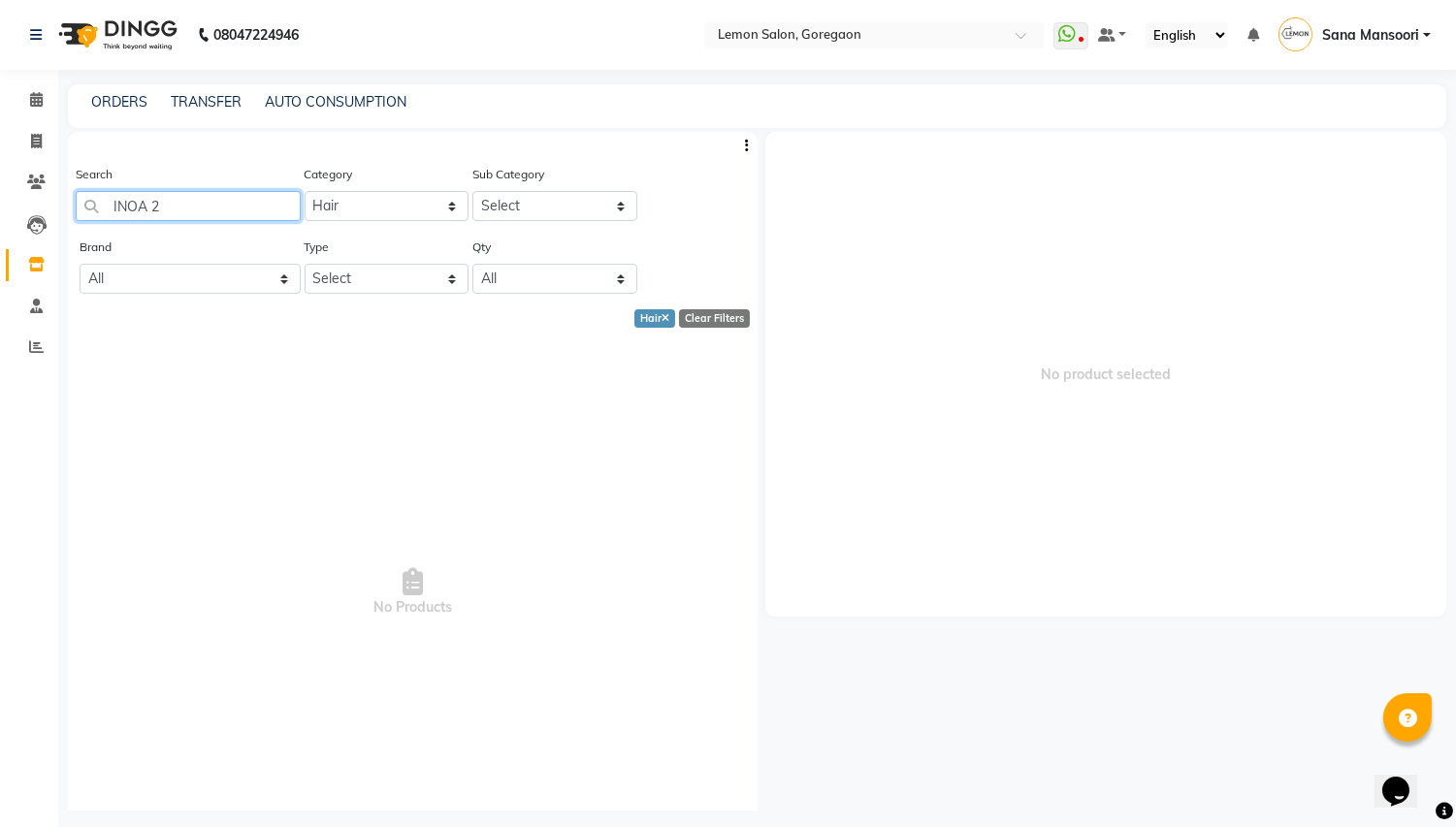 type on "INOA" 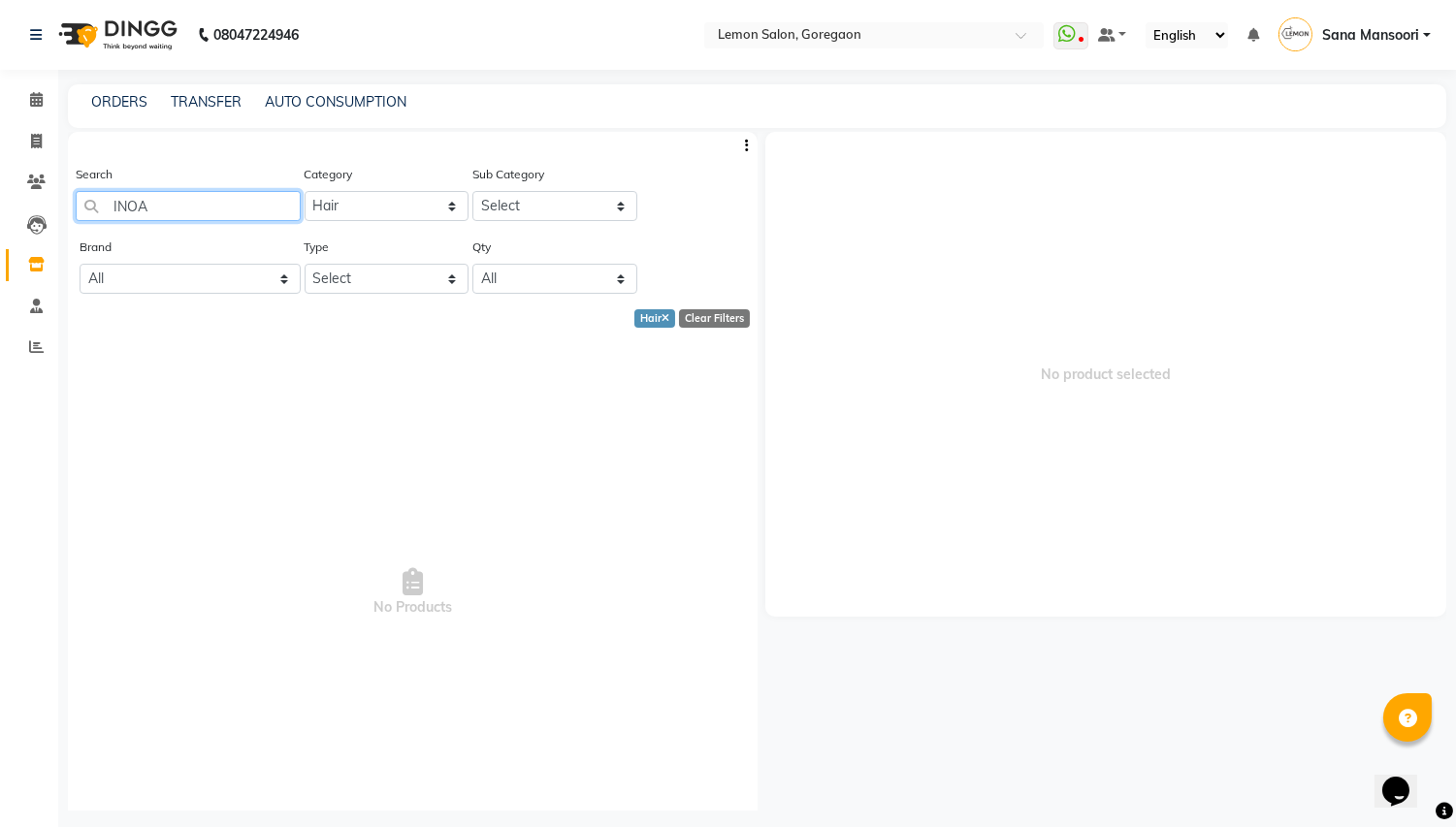 select on "500" 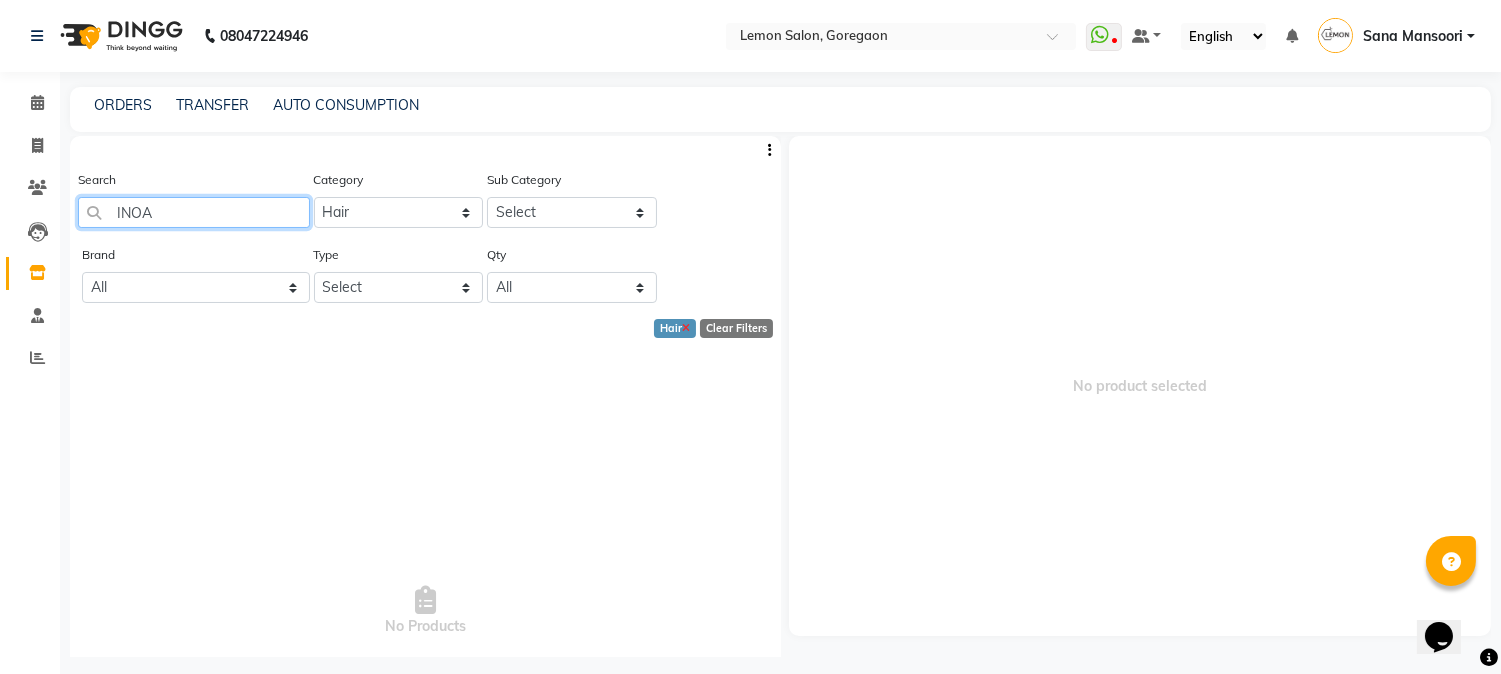 type on "INOA" 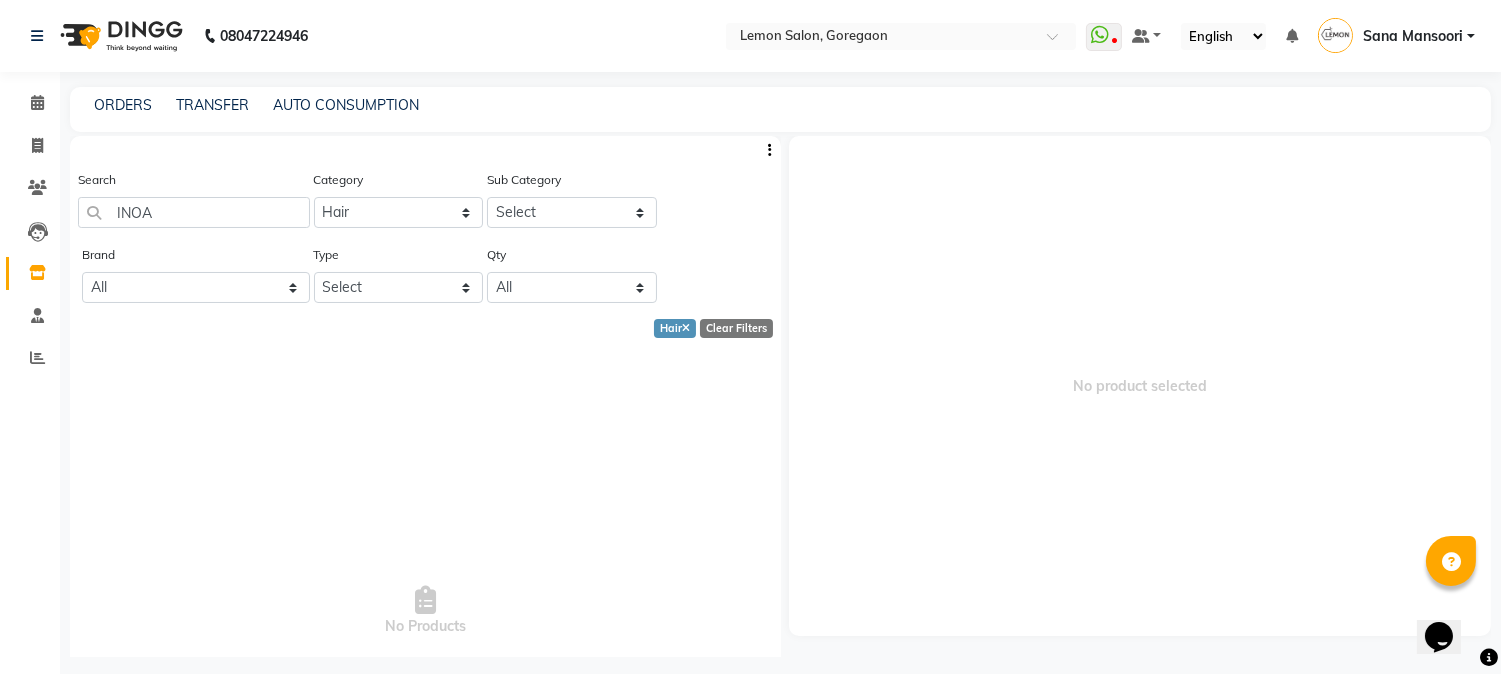 click 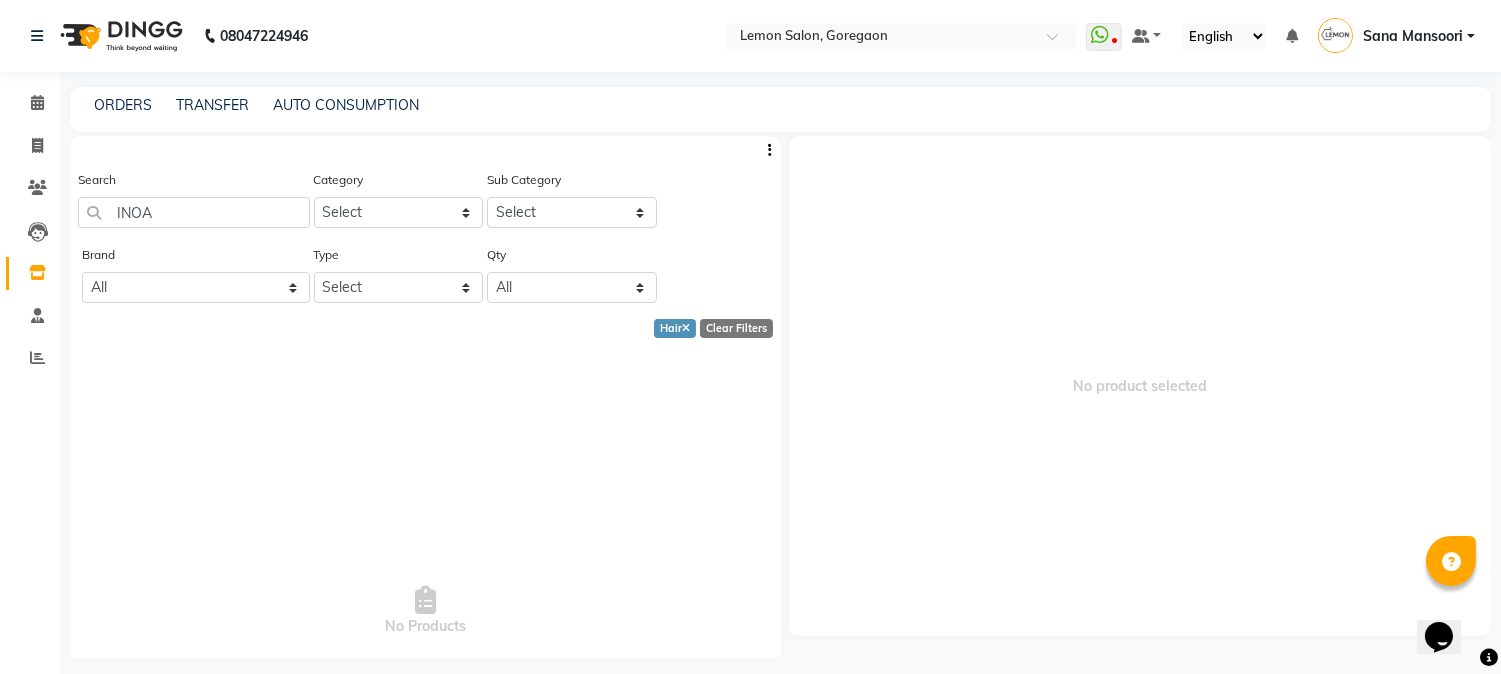 select on "500" 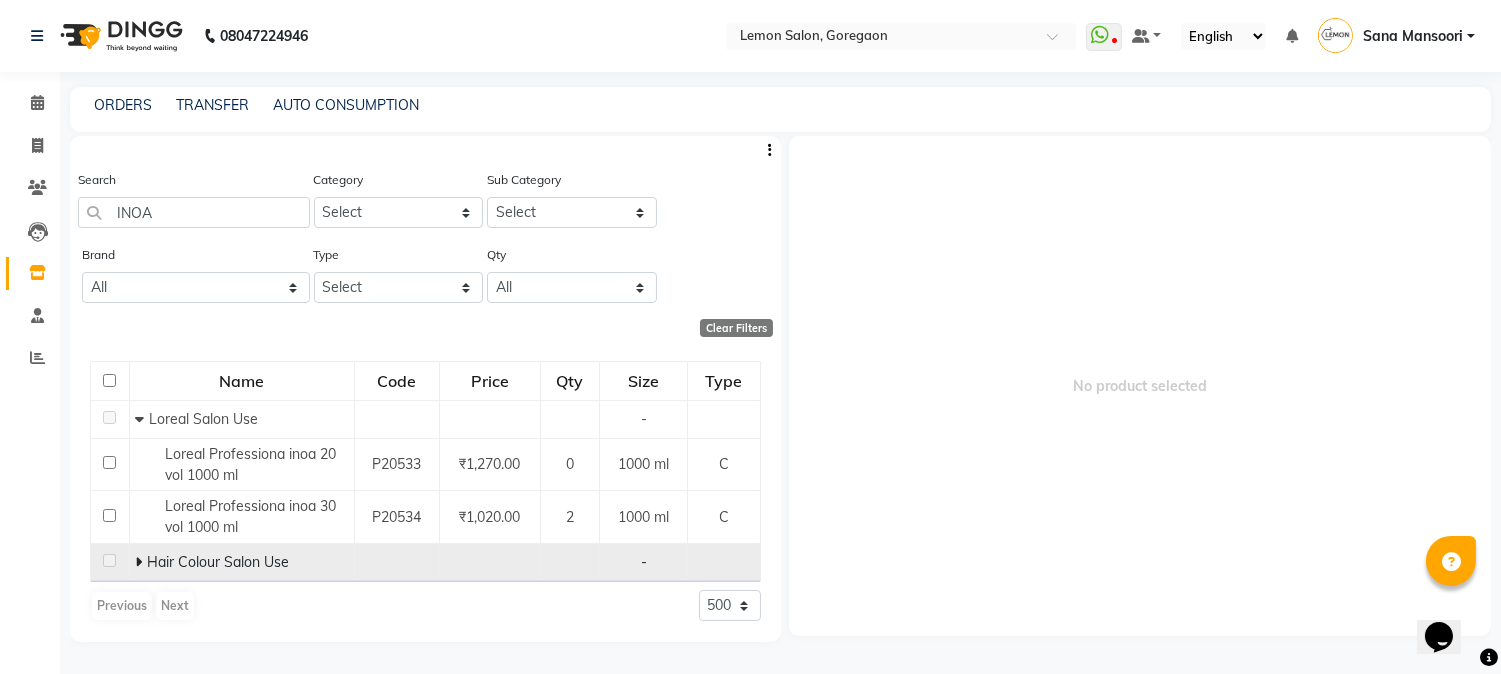 click on "Hair Colour Salon Use" 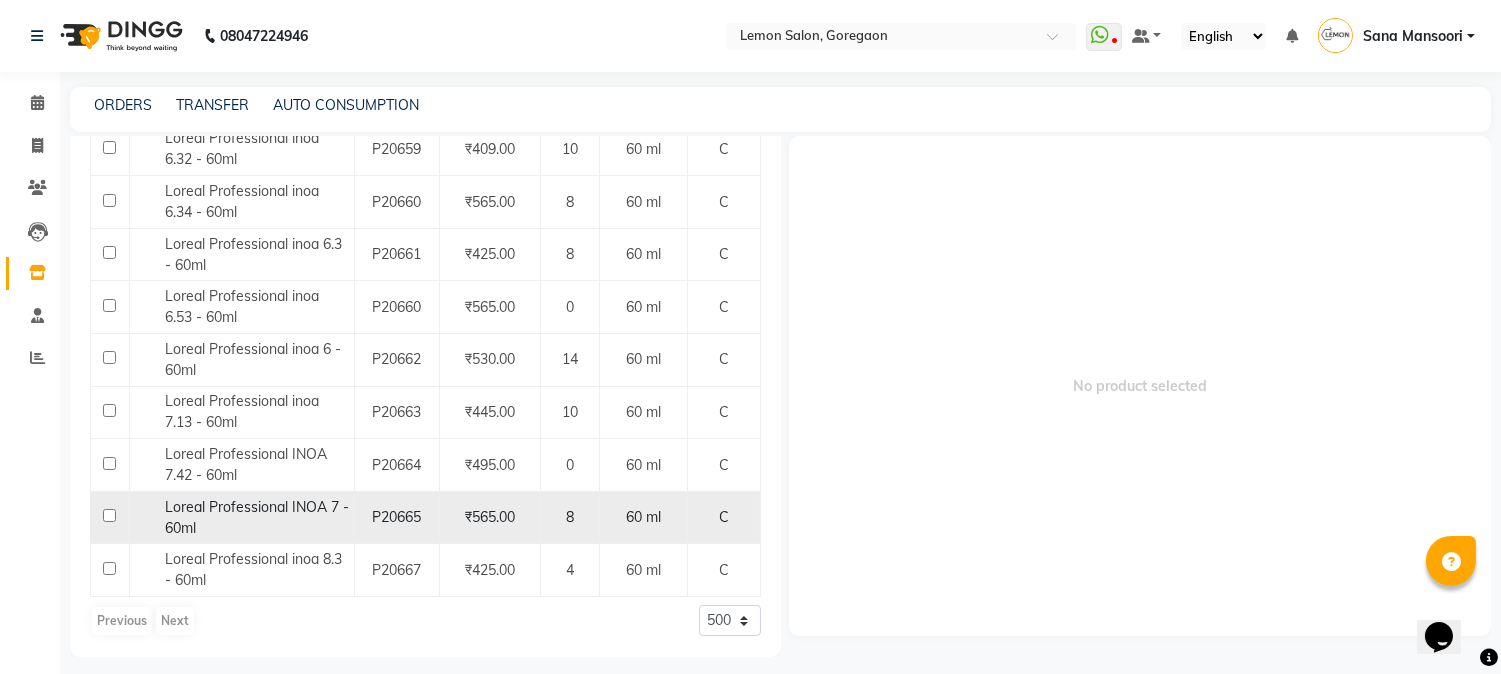 scroll, scrollTop: 1118, scrollLeft: 0, axis: vertical 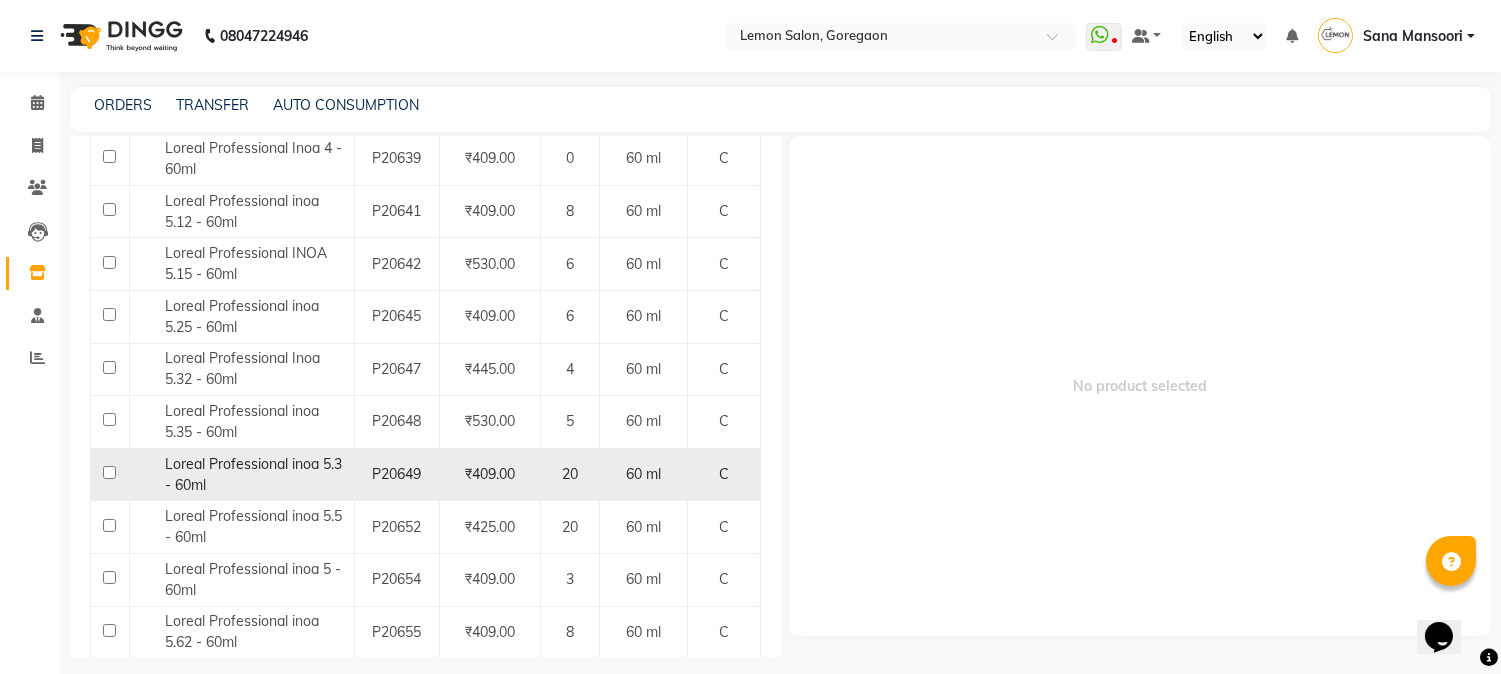 click on "Loreal Professional inoa 5.3 - 60ml" 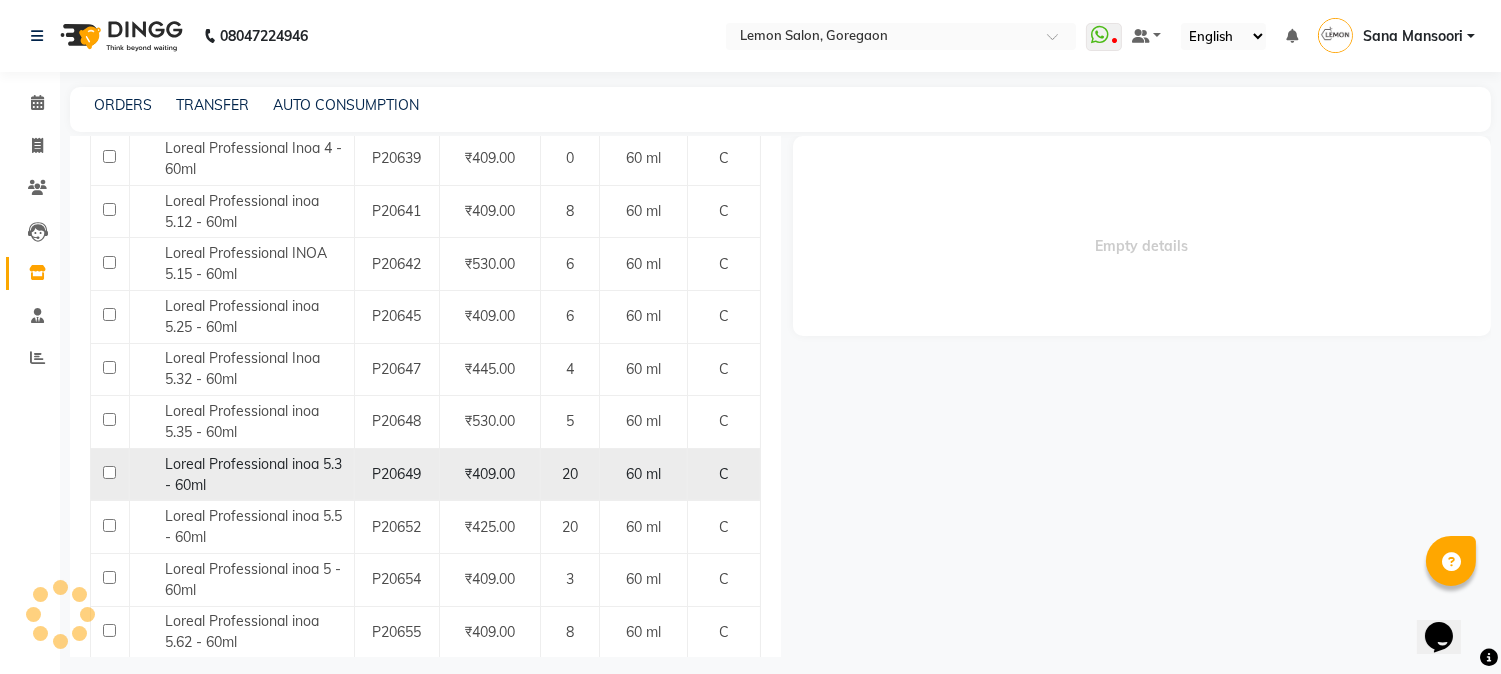 select 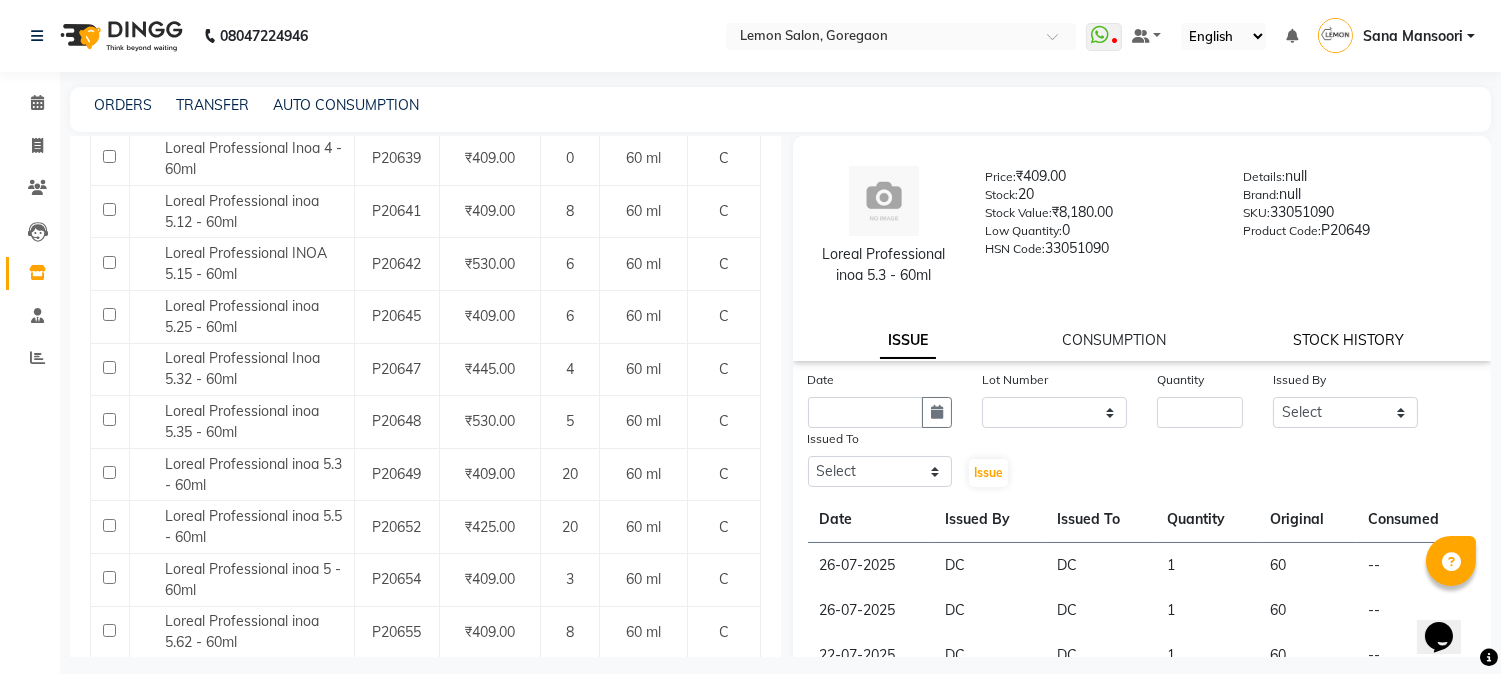 click on "STOCK HISTORY" 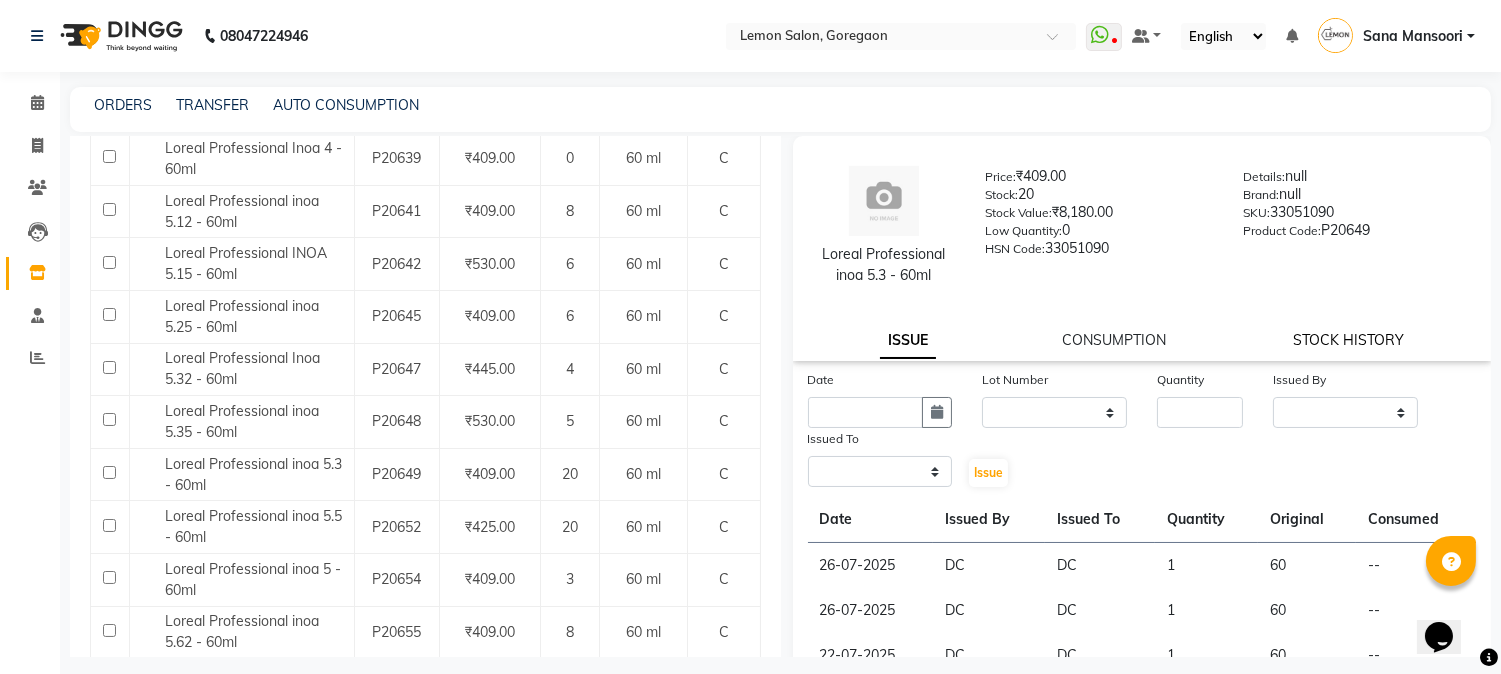 select on "all" 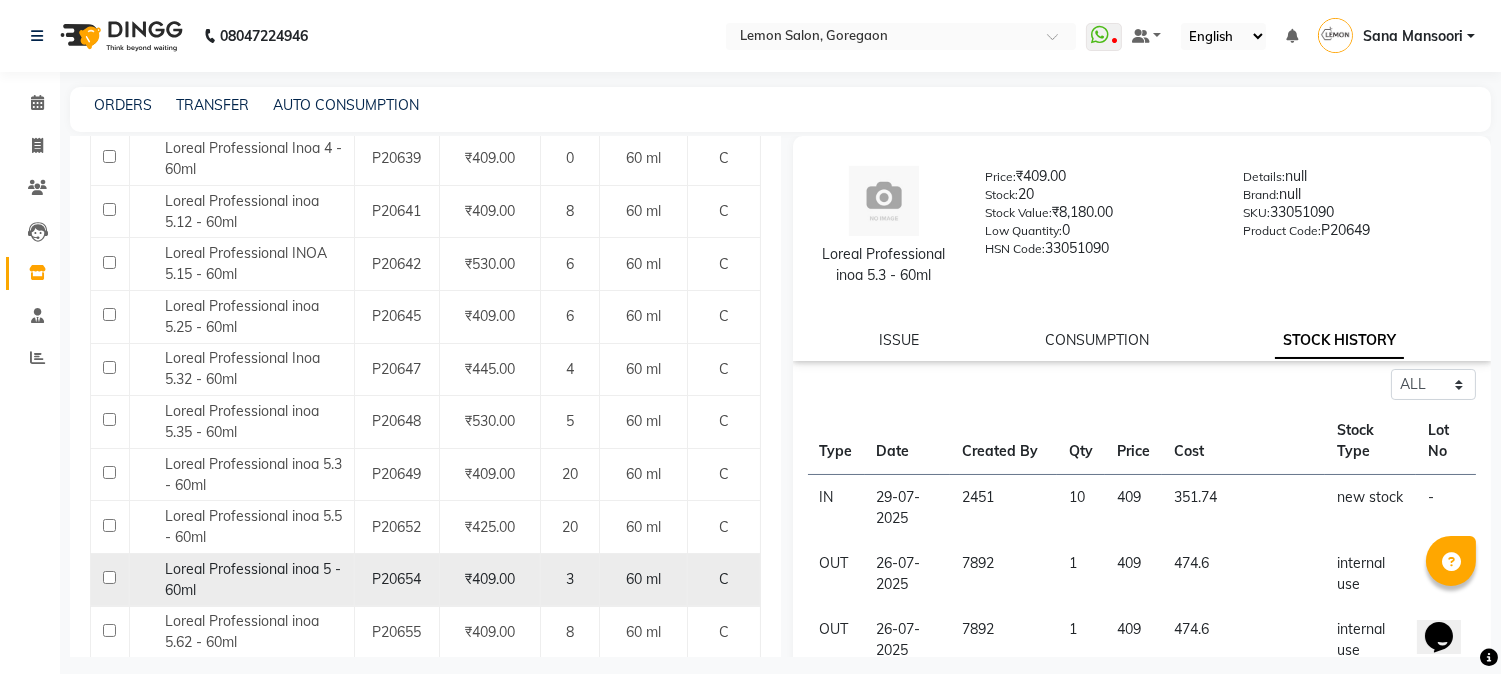 click on "Loreal Professional inoa 5 - 60ml" 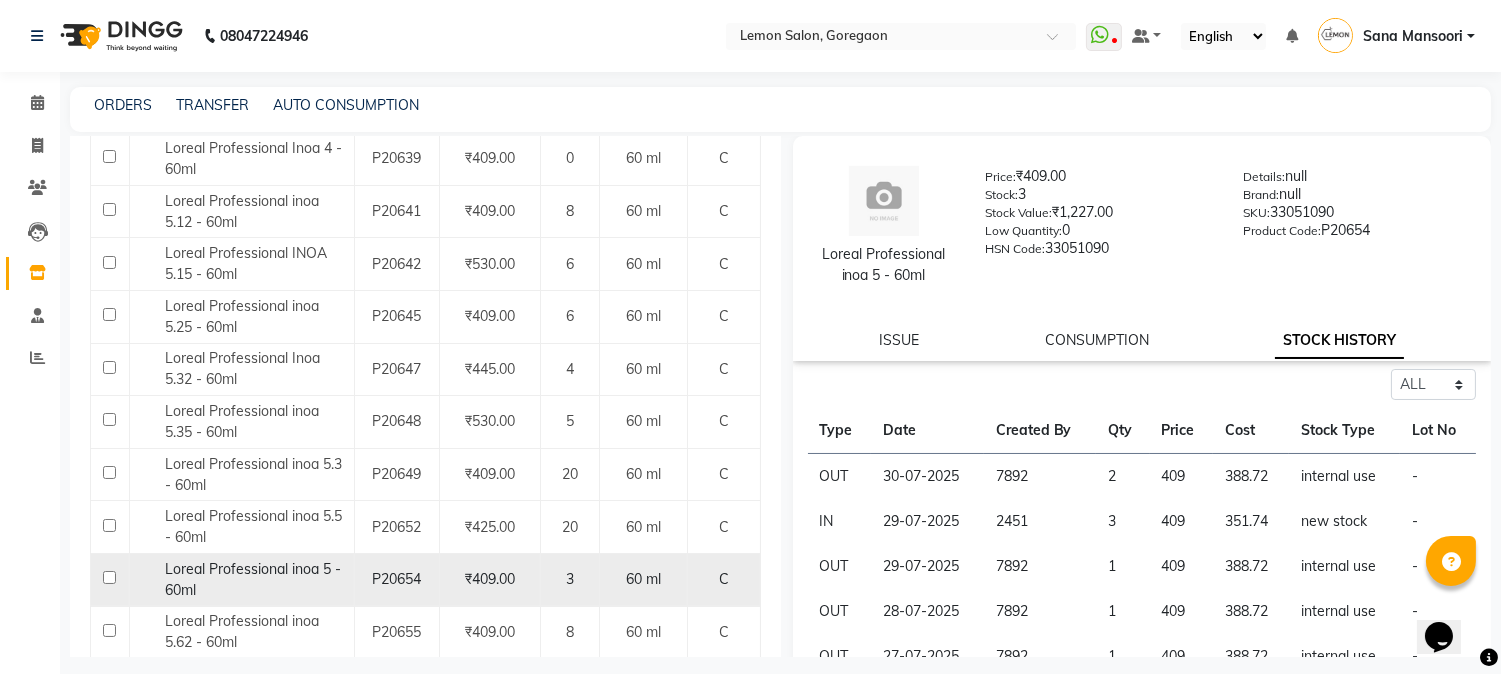 scroll, scrollTop: 1414, scrollLeft: 0, axis: vertical 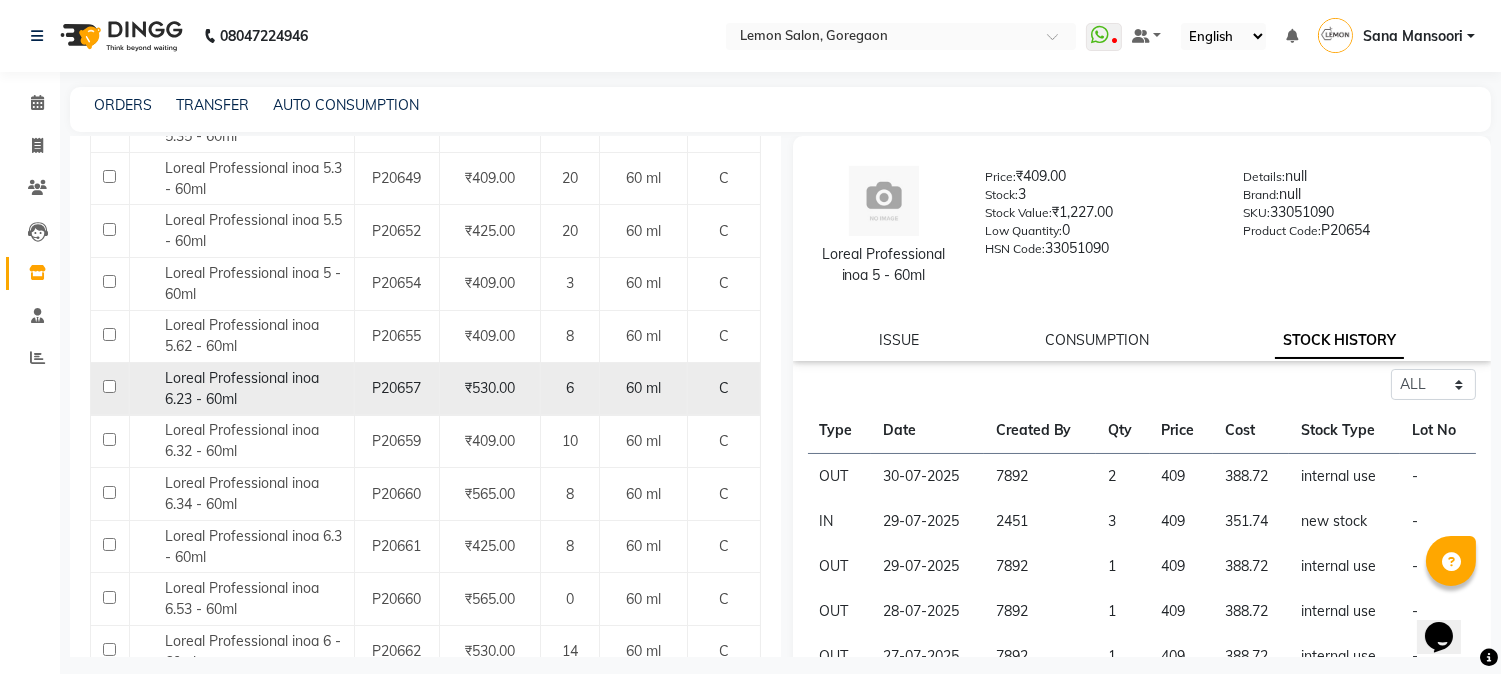 click on "Loreal Professional inoa 6.23 - 60ml" 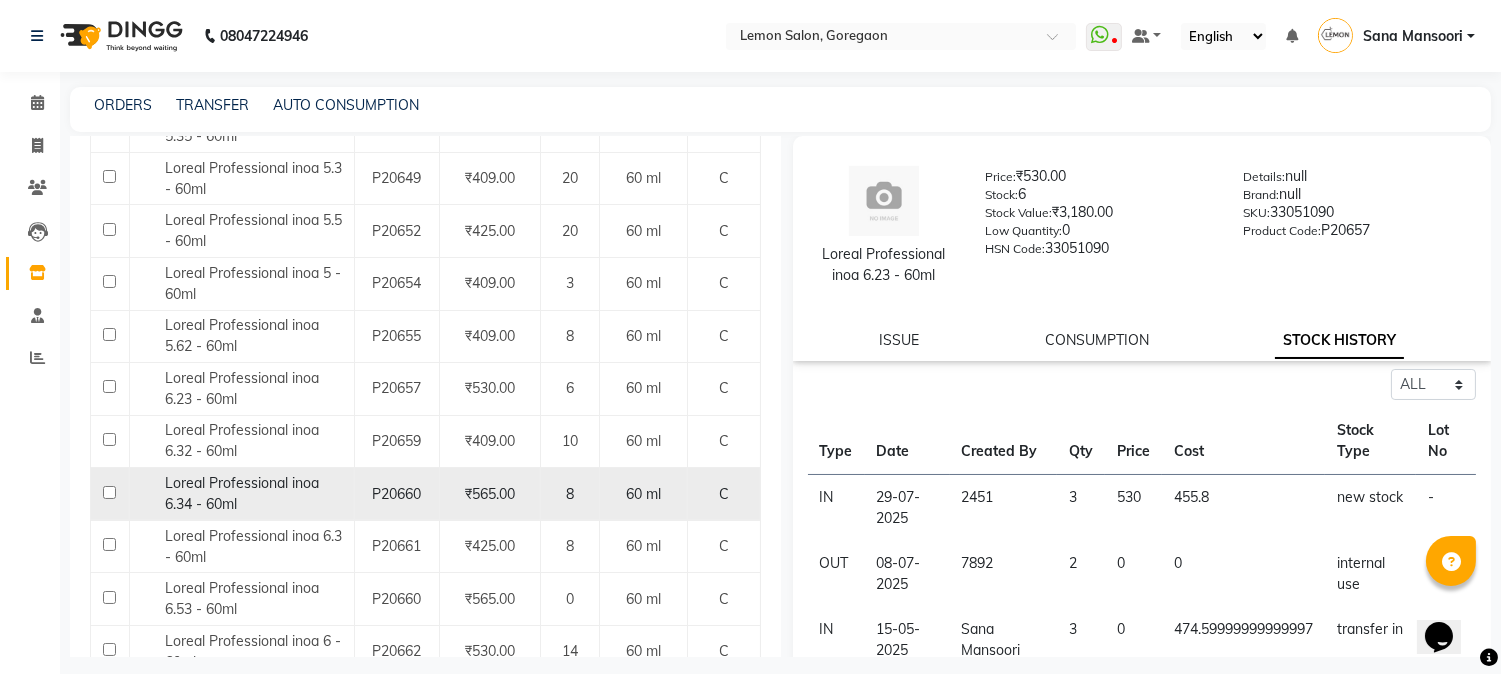 scroll, scrollTop: 1710, scrollLeft: 0, axis: vertical 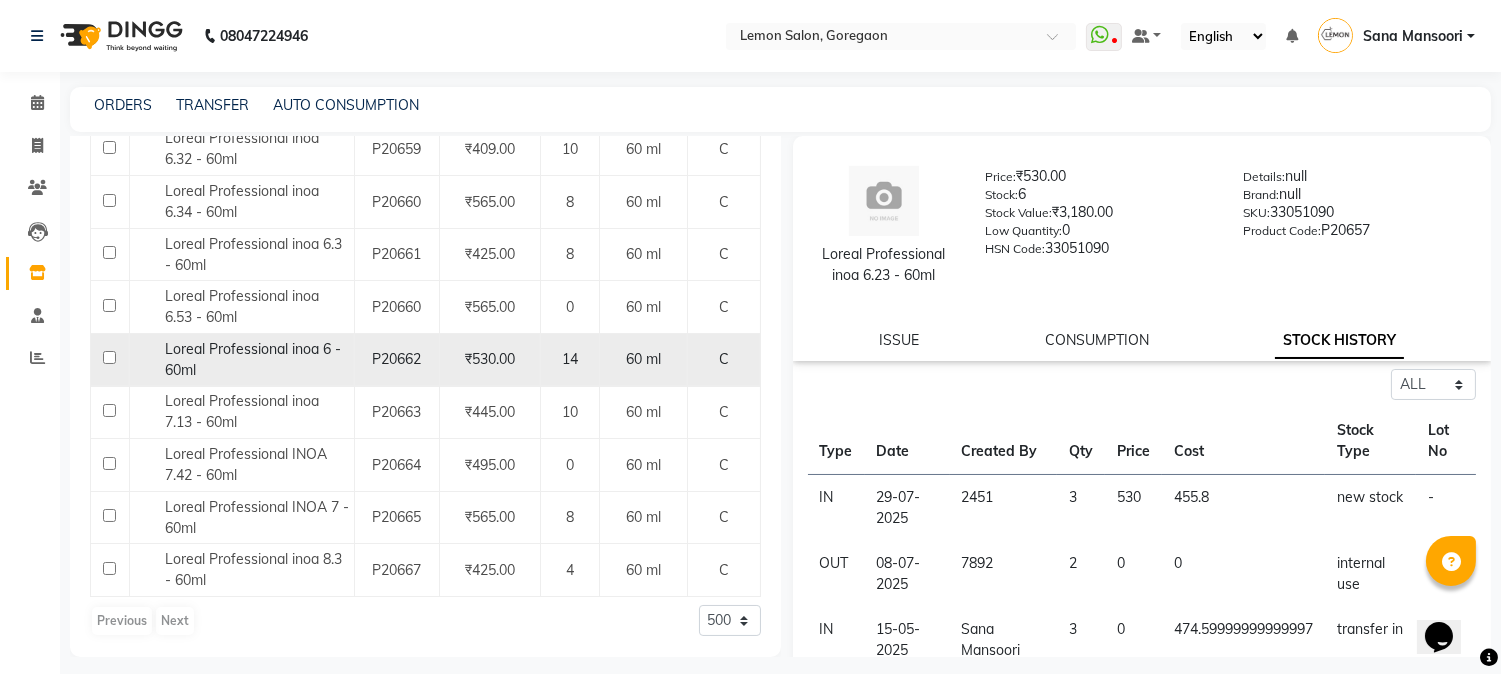 click on "Loreal Professional inoa 6 - 60ml" 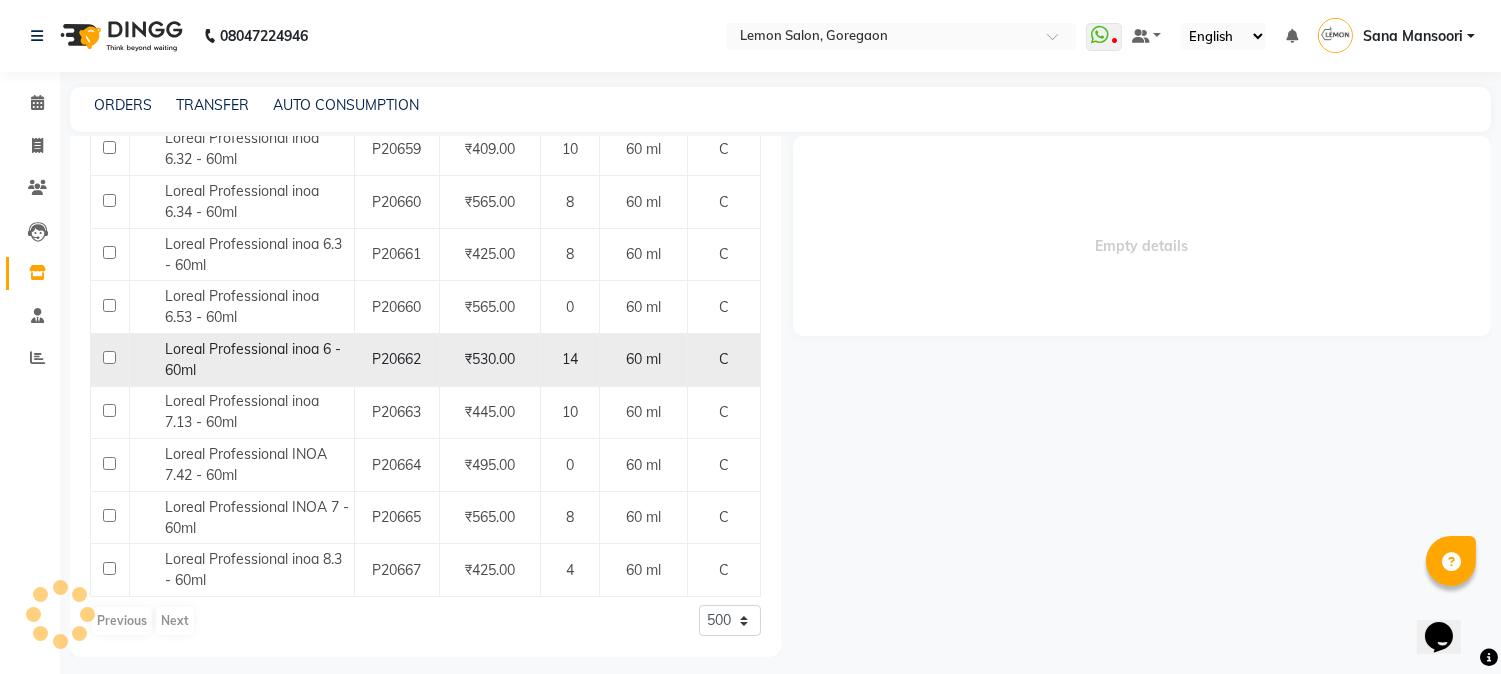 select on "all" 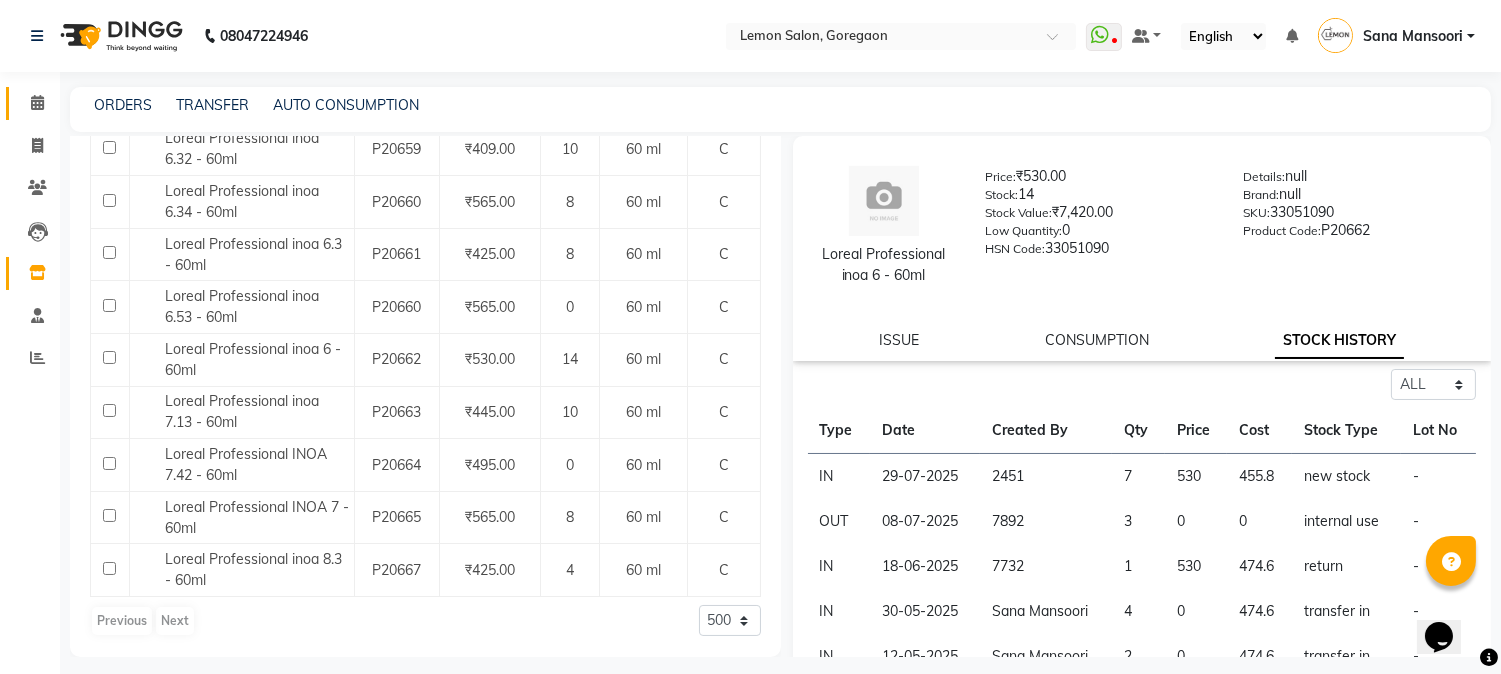 click on "Calendar" 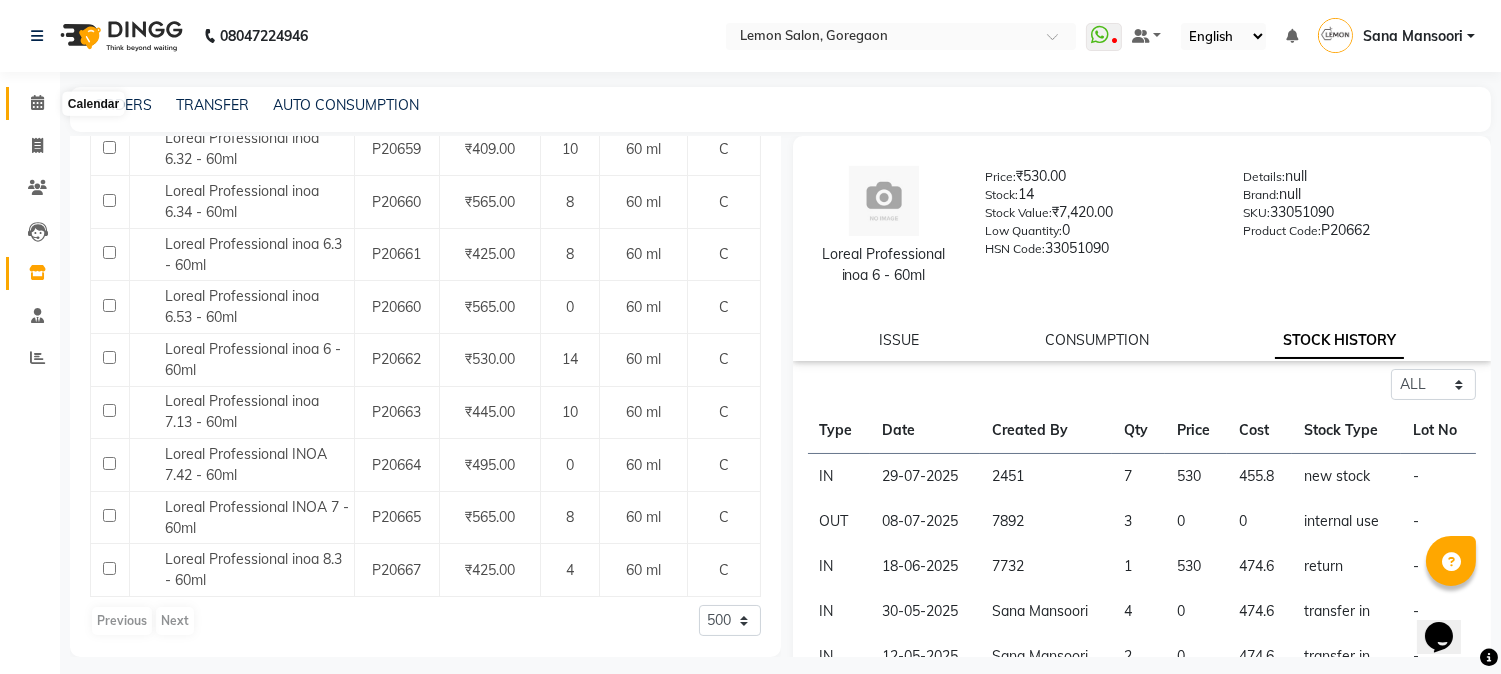 click 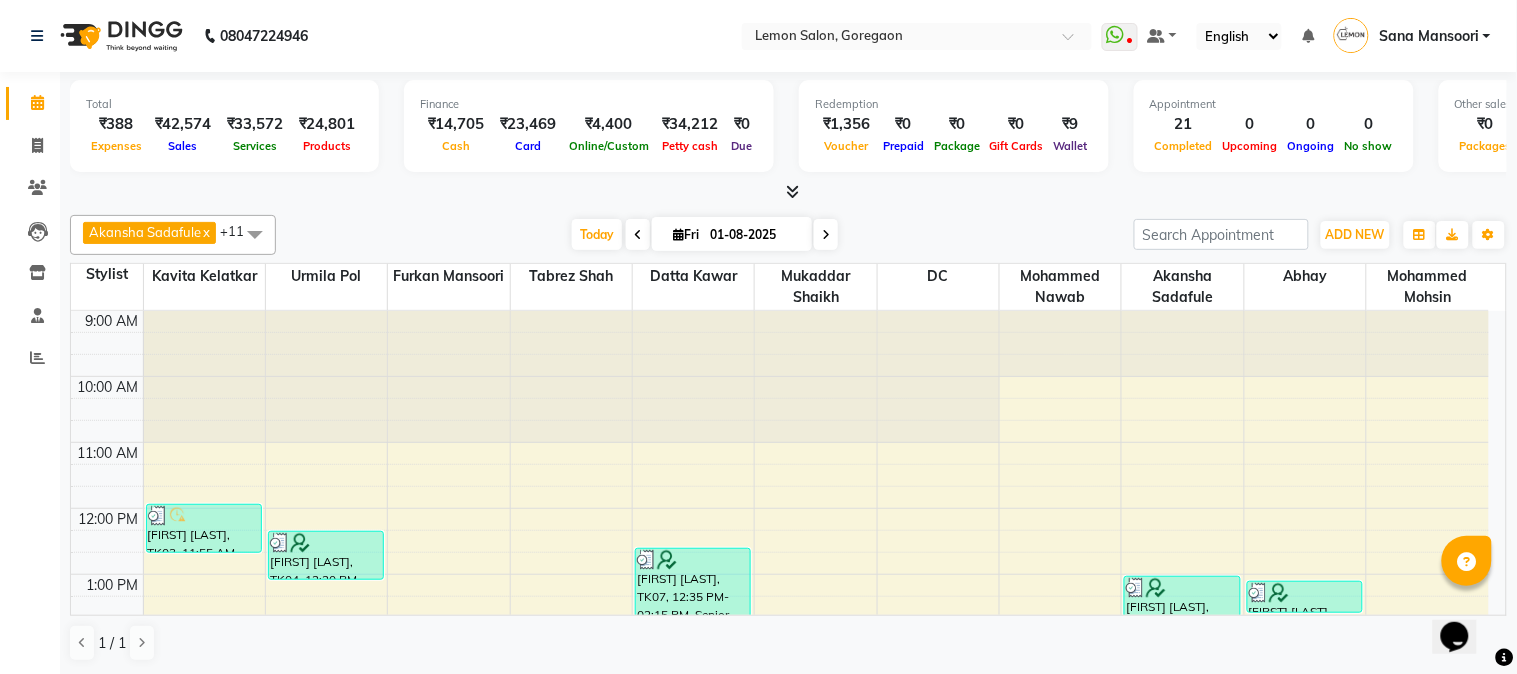 click on "Reports" 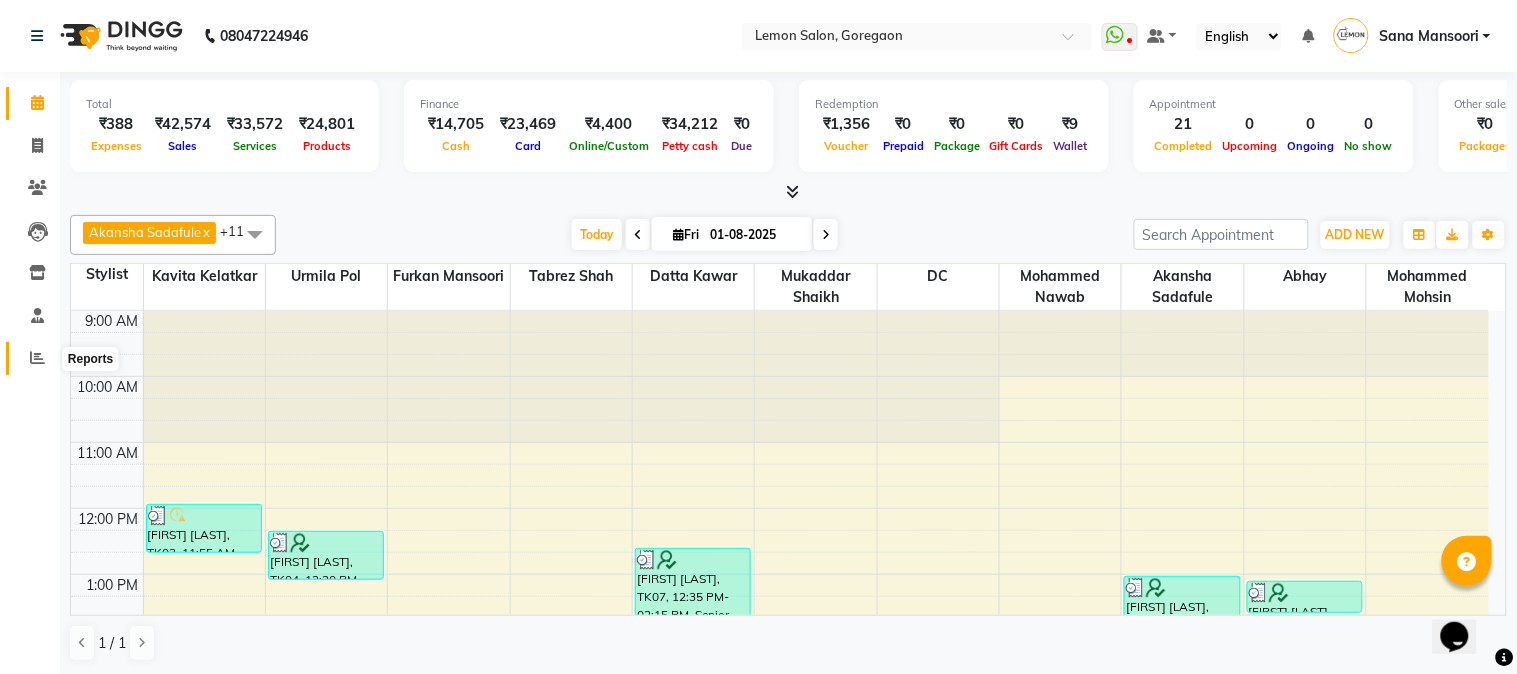 click 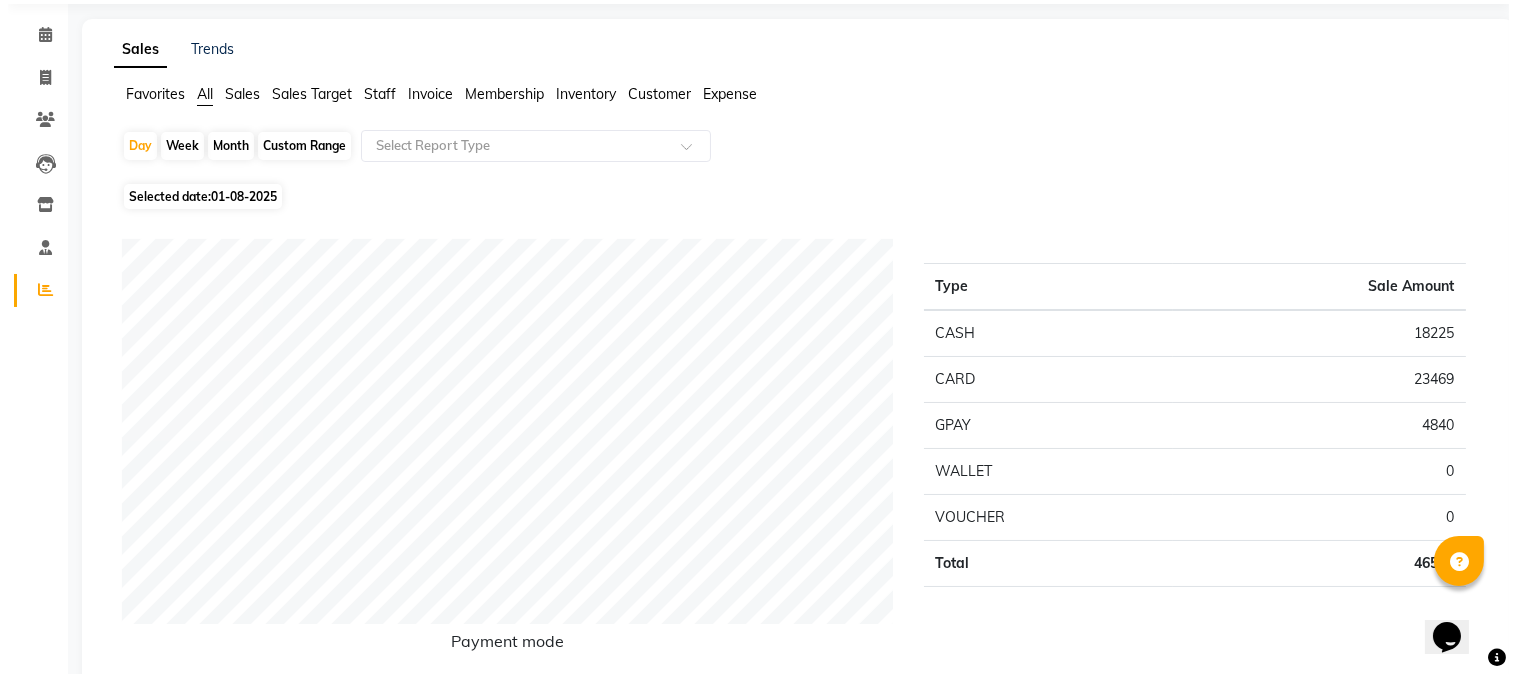 scroll, scrollTop: 0, scrollLeft: 0, axis: both 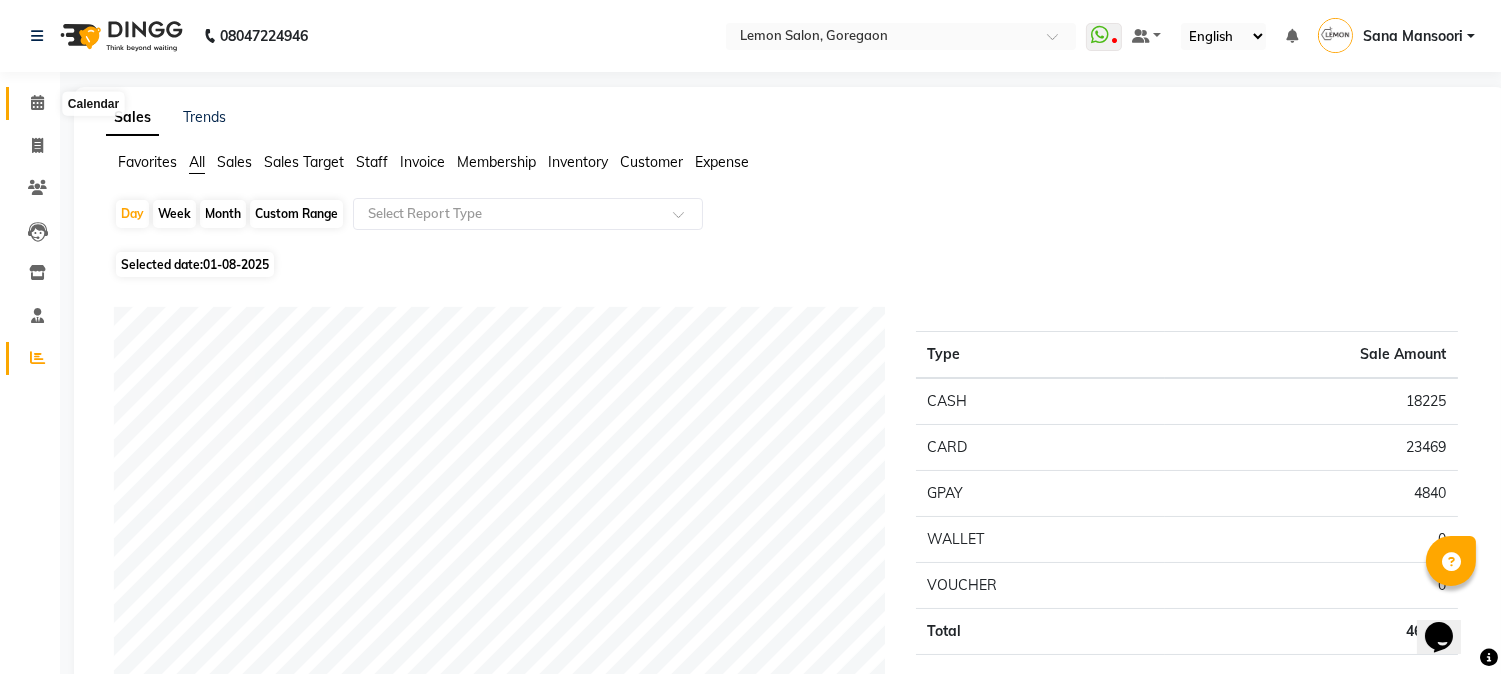 click 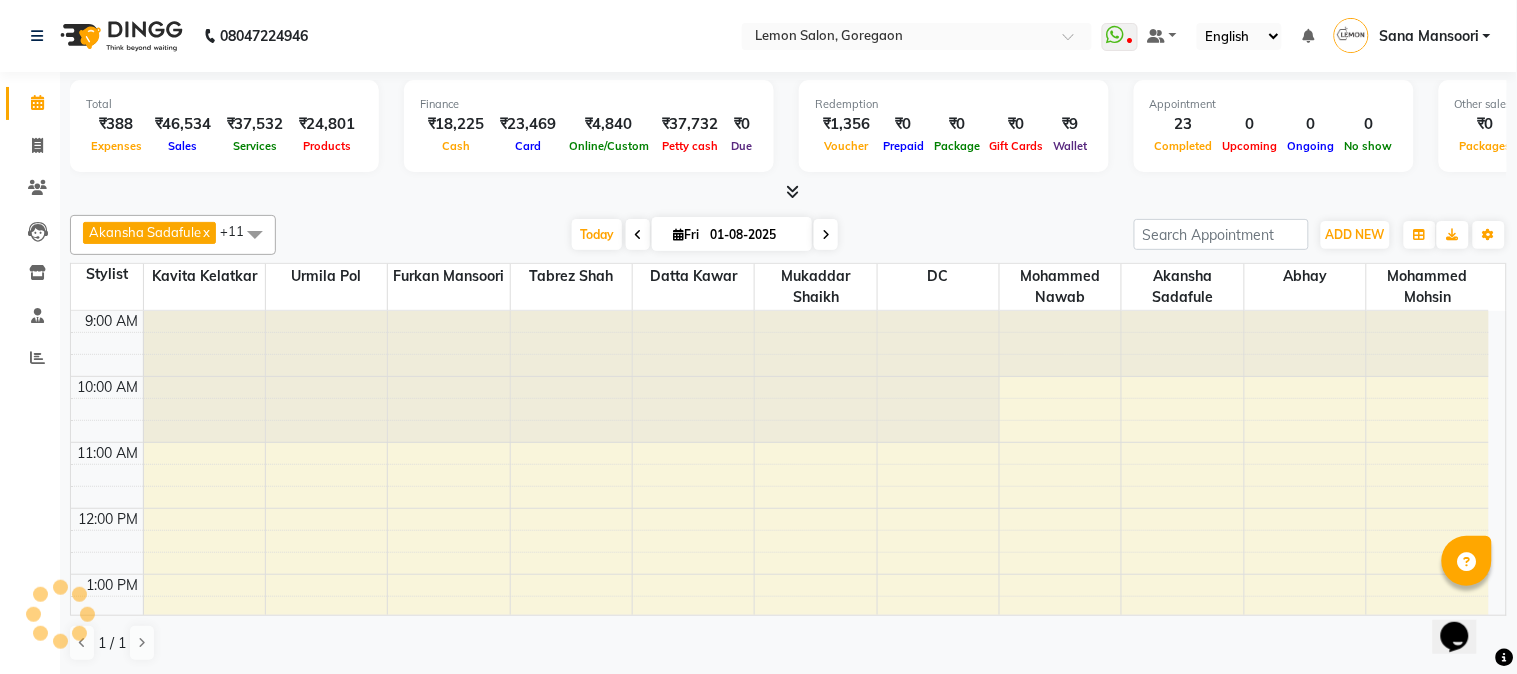 scroll, scrollTop: 0, scrollLeft: 0, axis: both 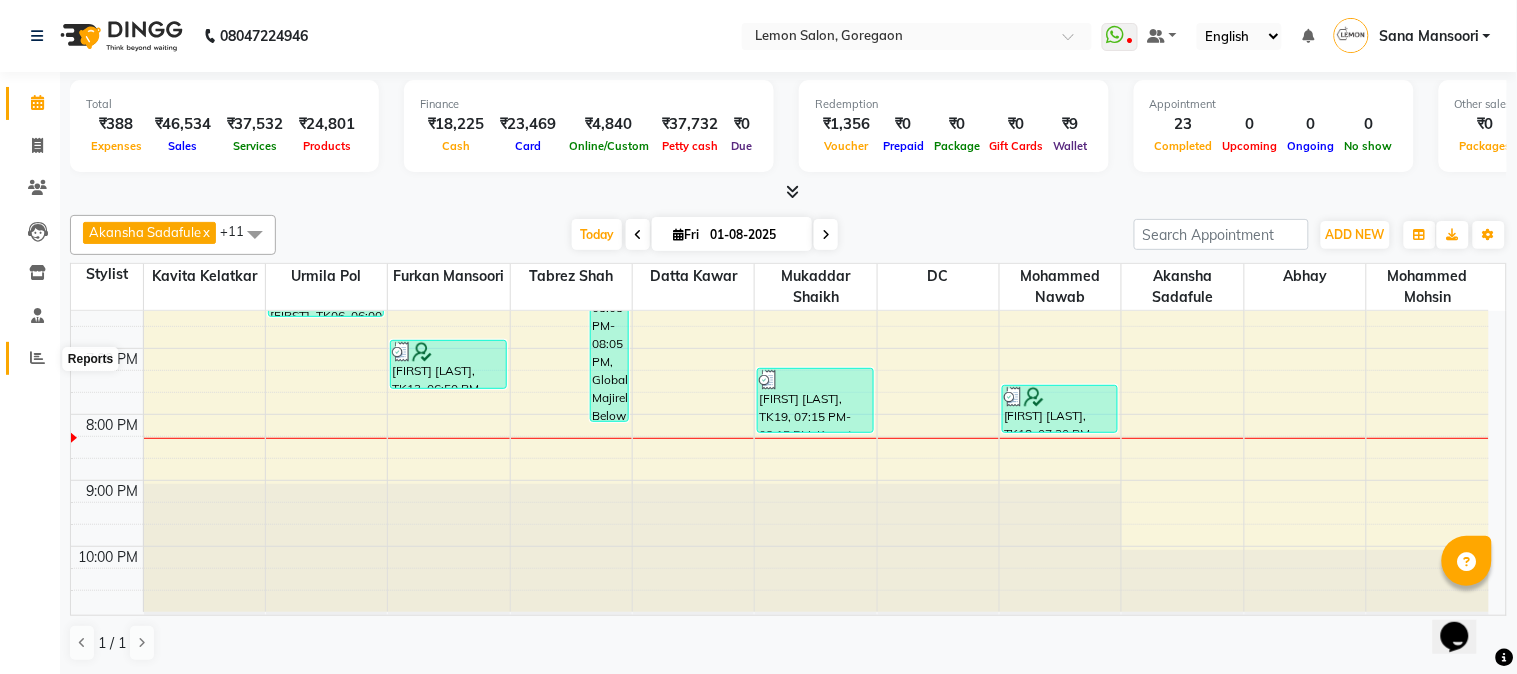click 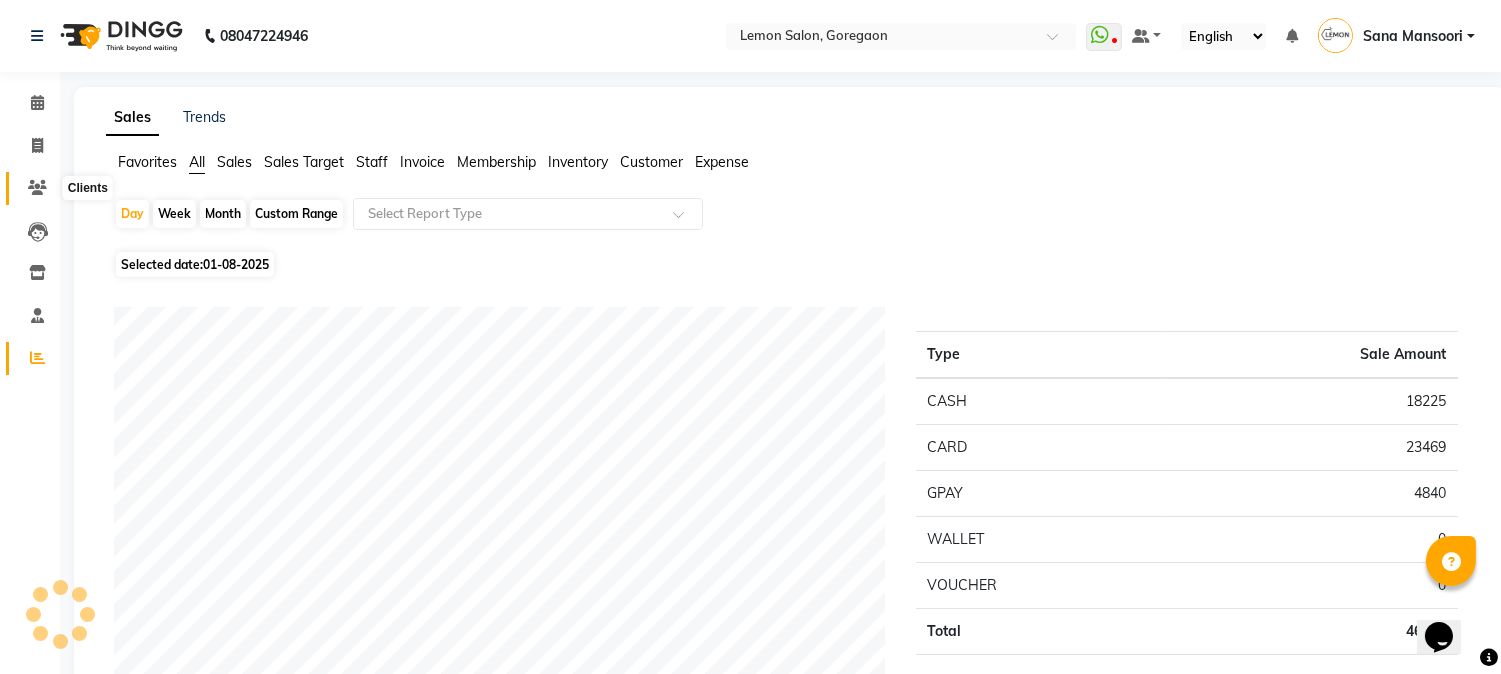 click 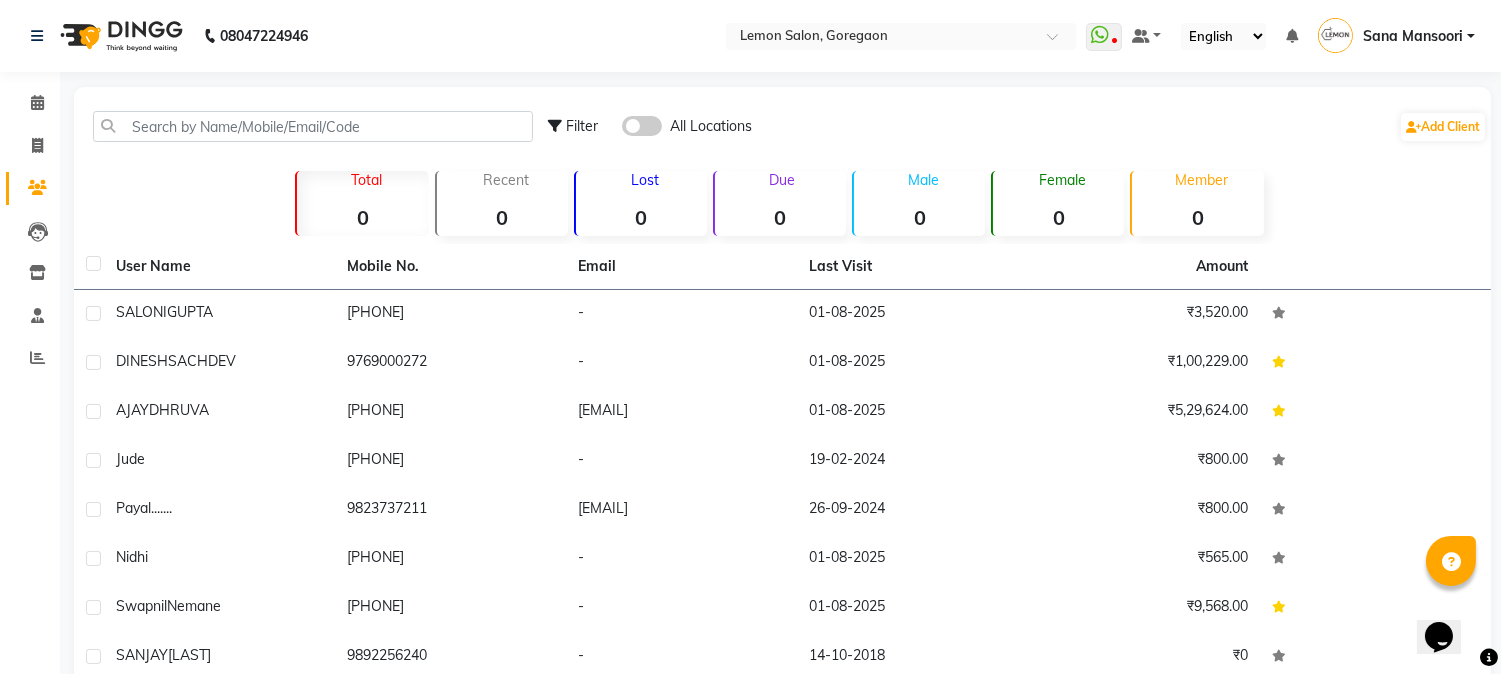 click on "Filter All Locations  Add Client" 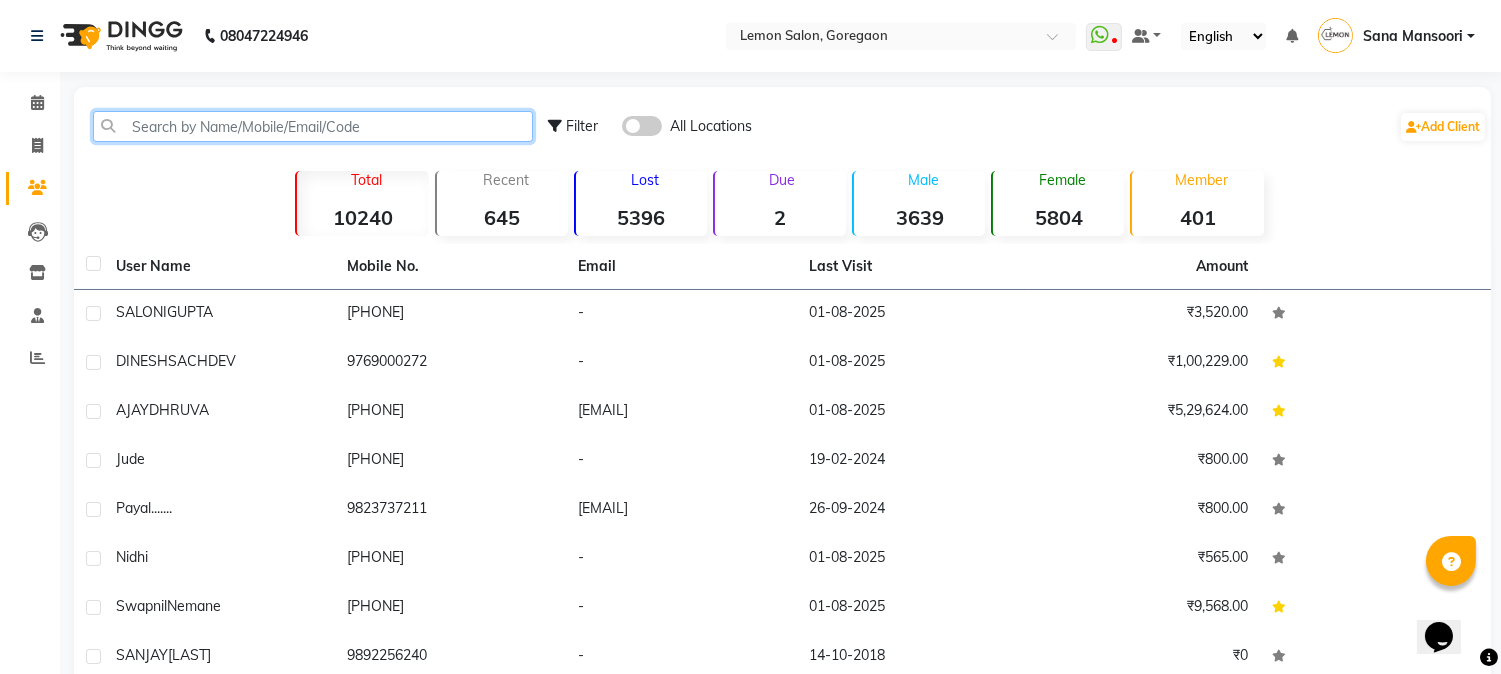 click 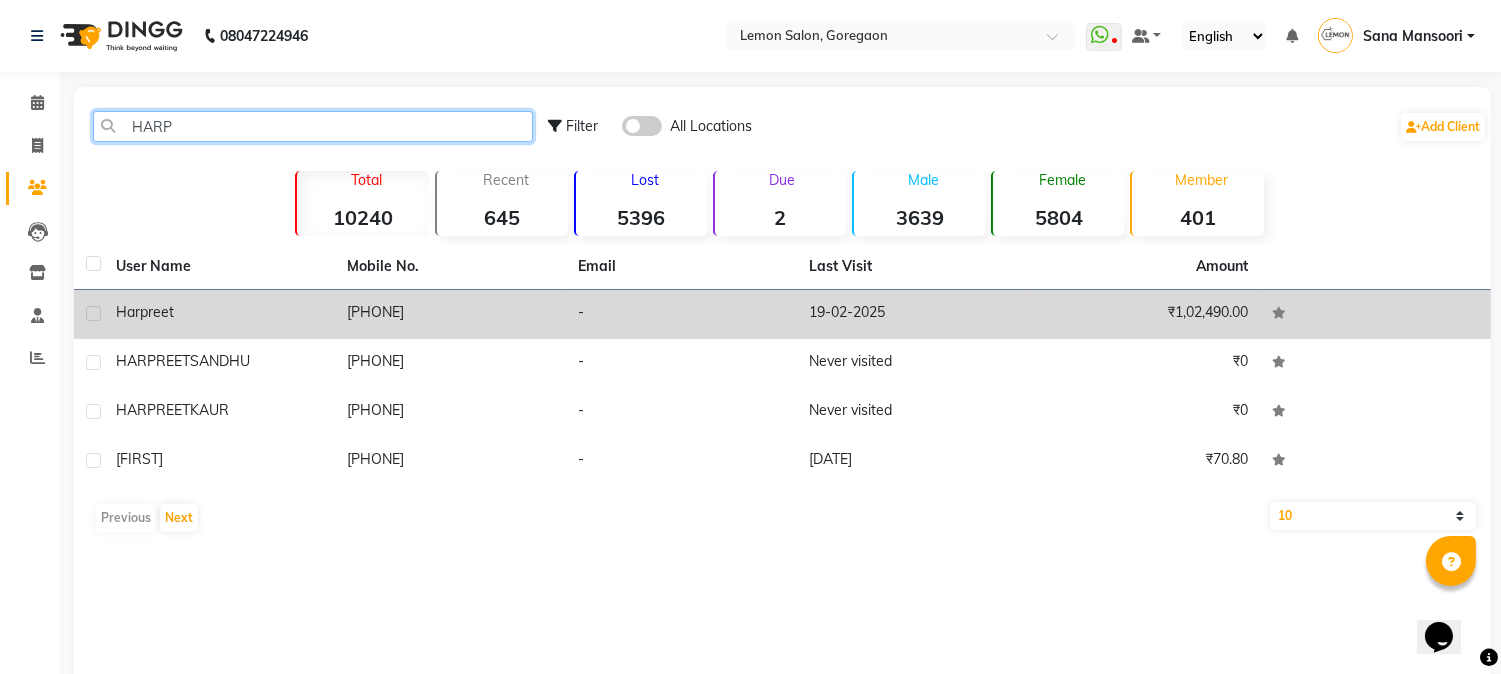 type on "HARP" 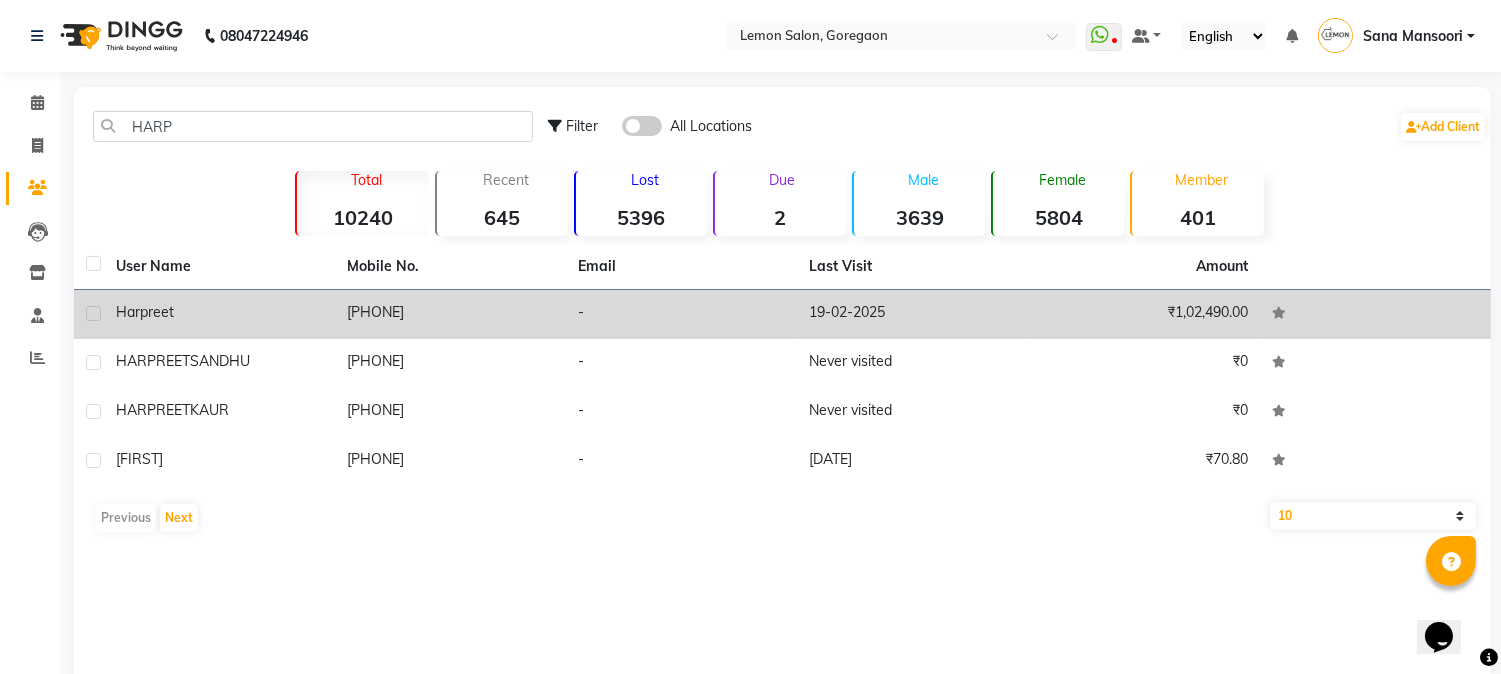 click on "9619381313" 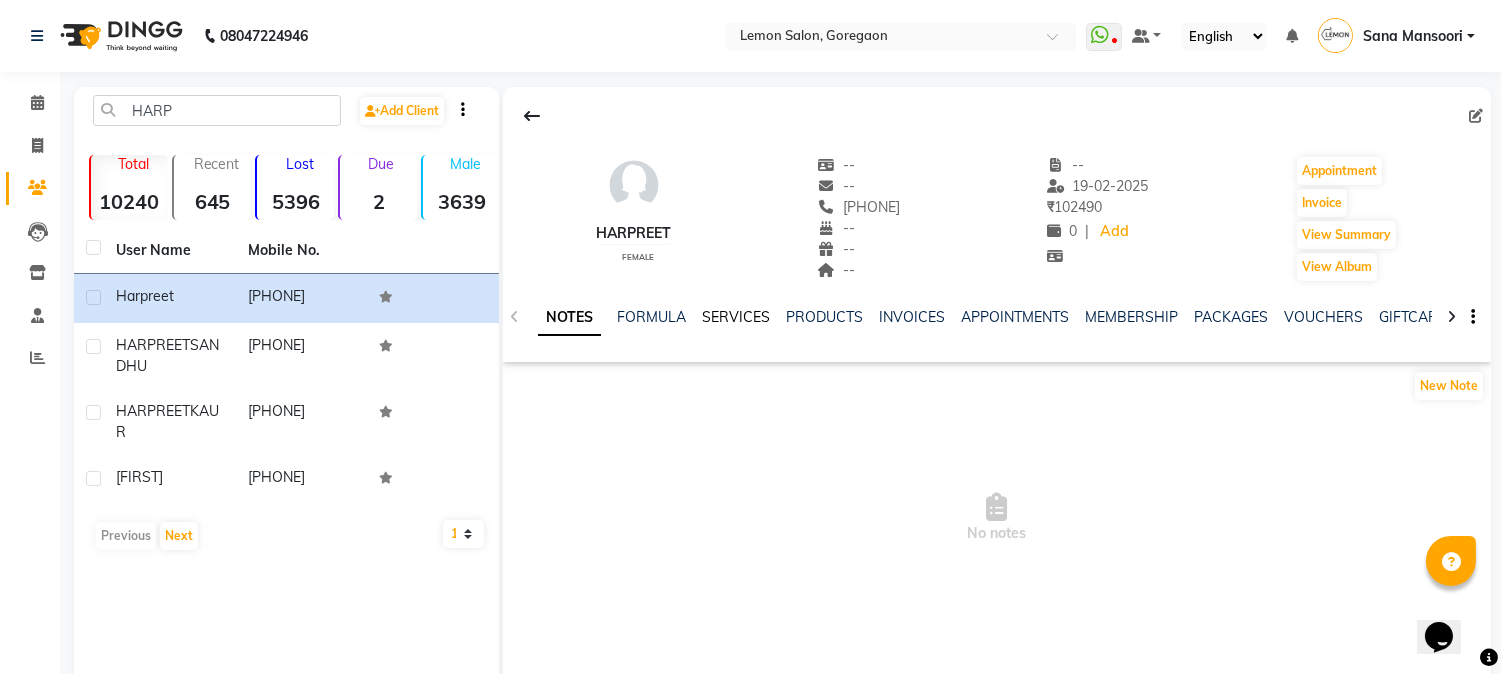 click on "SERVICES" 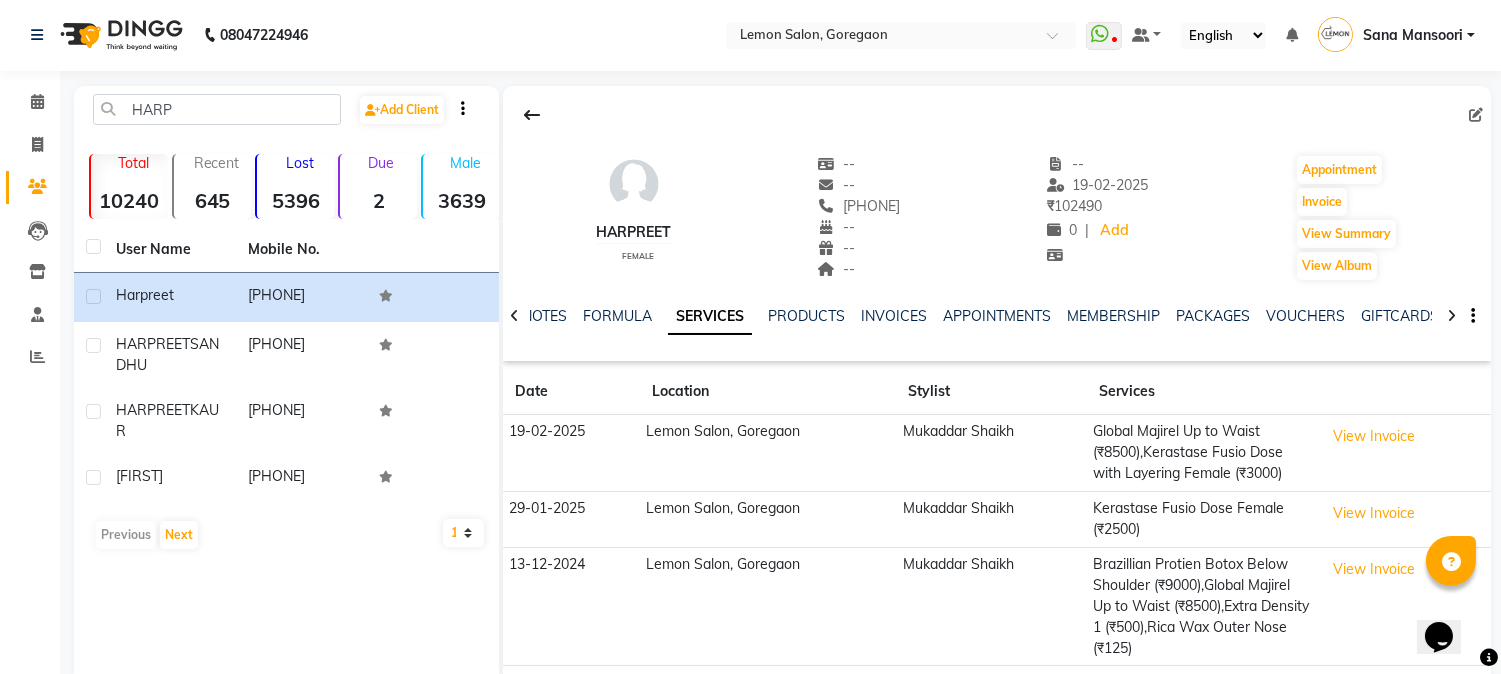 scroll, scrollTop: 0, scrollLeft: 0, axis: both 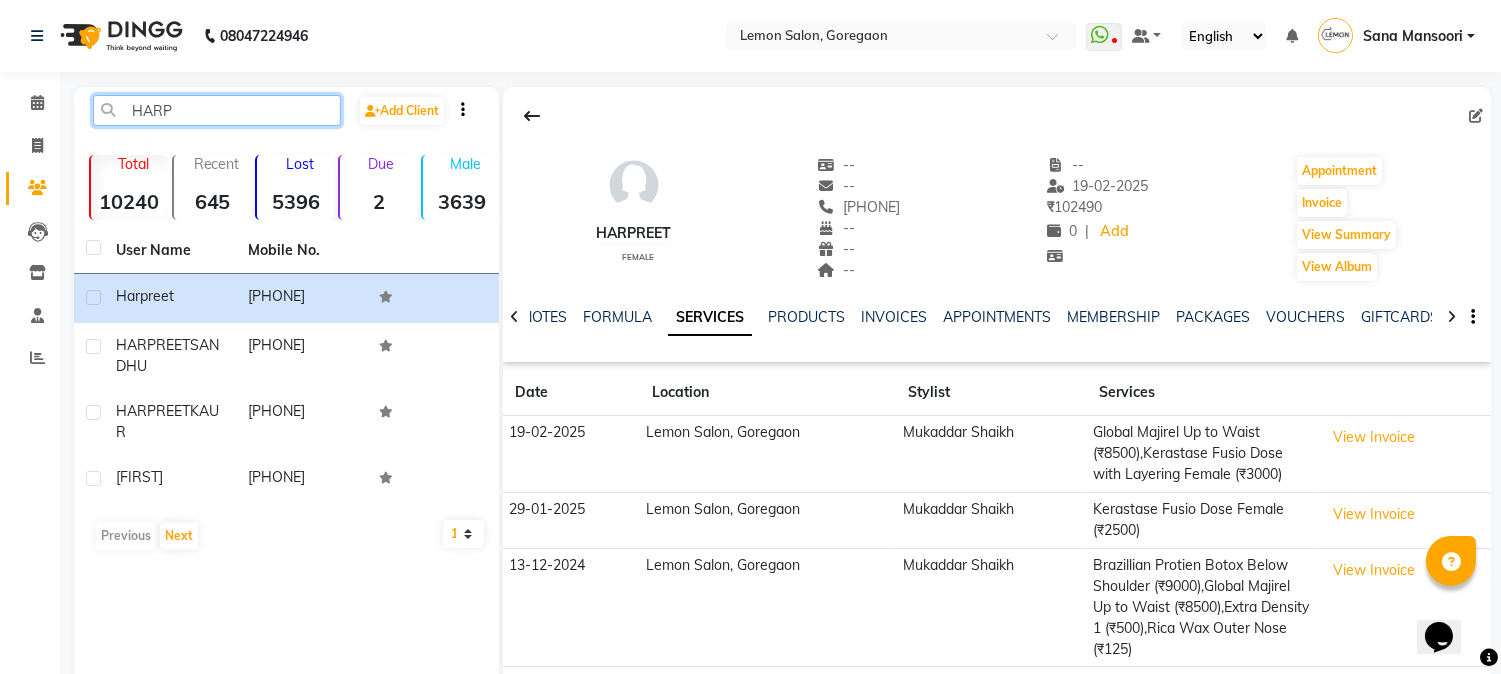 click on "08047224946 Select Location × Lemon Salon, Goregaon  WhatsApp Status  ✕ Status:  Disconnected Recent Service Activity: 01-01-1970     05:30 AM  08047224946 Whatsapp Settings Default Panel My Panel English ENGLISH Español العربية मराठी हिंदी ગુજરાતી தமிழ் 中文 Notifications nothing to show Sana Mansoori Manage Profile Change Password Sign out  Version:3.15.11  ☀ Lemon Salon, Goregaon  Calendar  Invoice  Clients  Leads   Inventory  Staff  Reports Completed InProgress Upcoming Dropped Tentative Check-In Confirm Bookings Segments Page Builder HARP  Add Client  Total  10240  Recent  645  Lost  5396  Due  2  Male  3639  Female  5804  Member  401 User Name Mobile No. harpreet     9619381313  HARPREET  SANDHU   9820449384  HARPREET  KAUR   9819444469  HARPRITH     9821770714   Previous   Next   10   50   100   harpreet    female  --   --   9619381313  --  --  --  -- 19-02-2025 ₹    102490 0 |  Add   Appointment   Invoice  View Summary  View Album  NOTES" 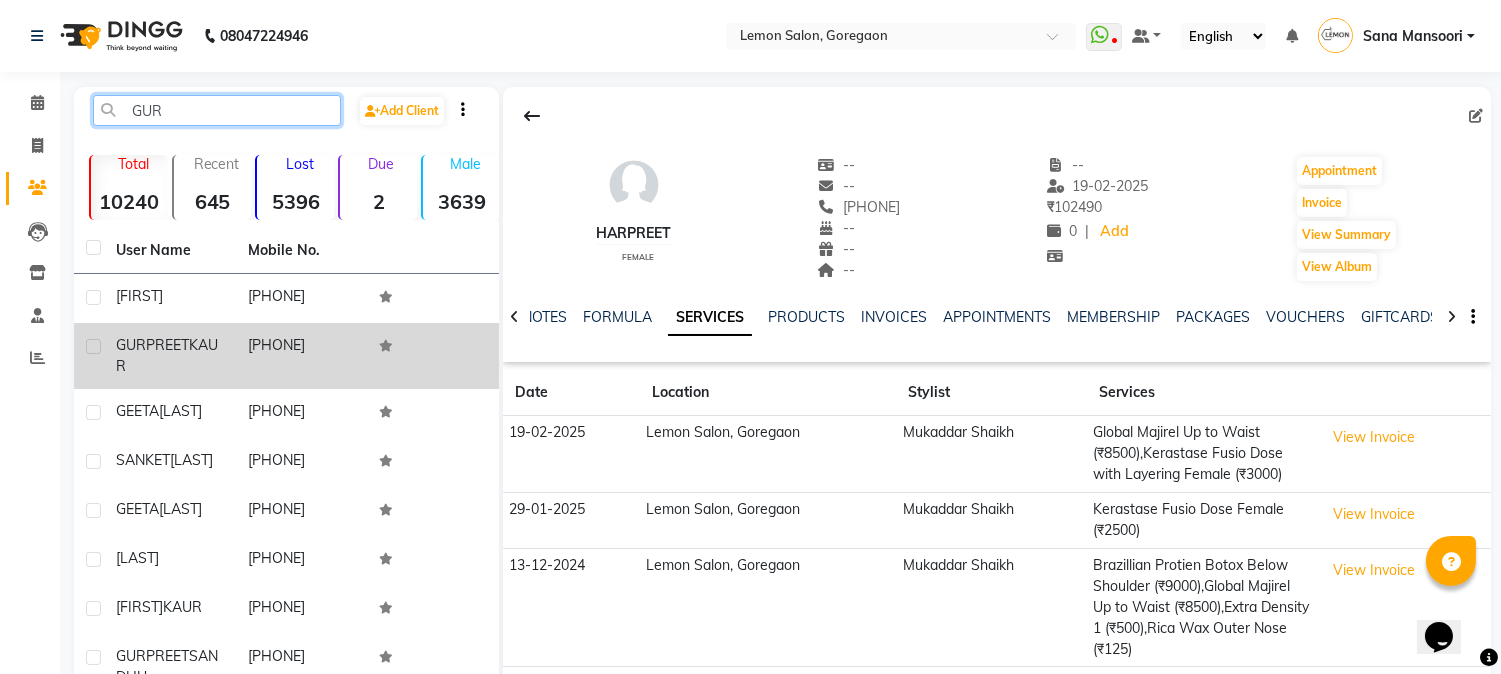 type on "GUR" 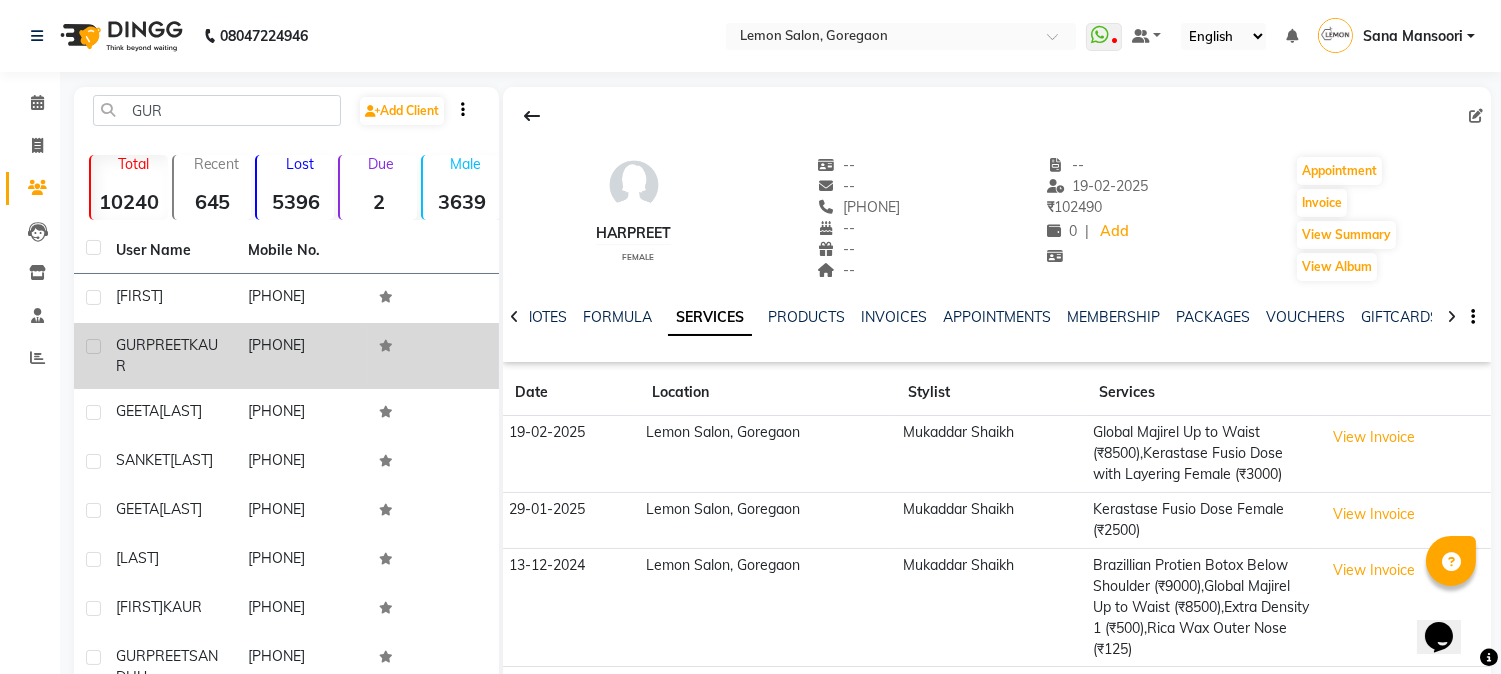 click on "9664889526" 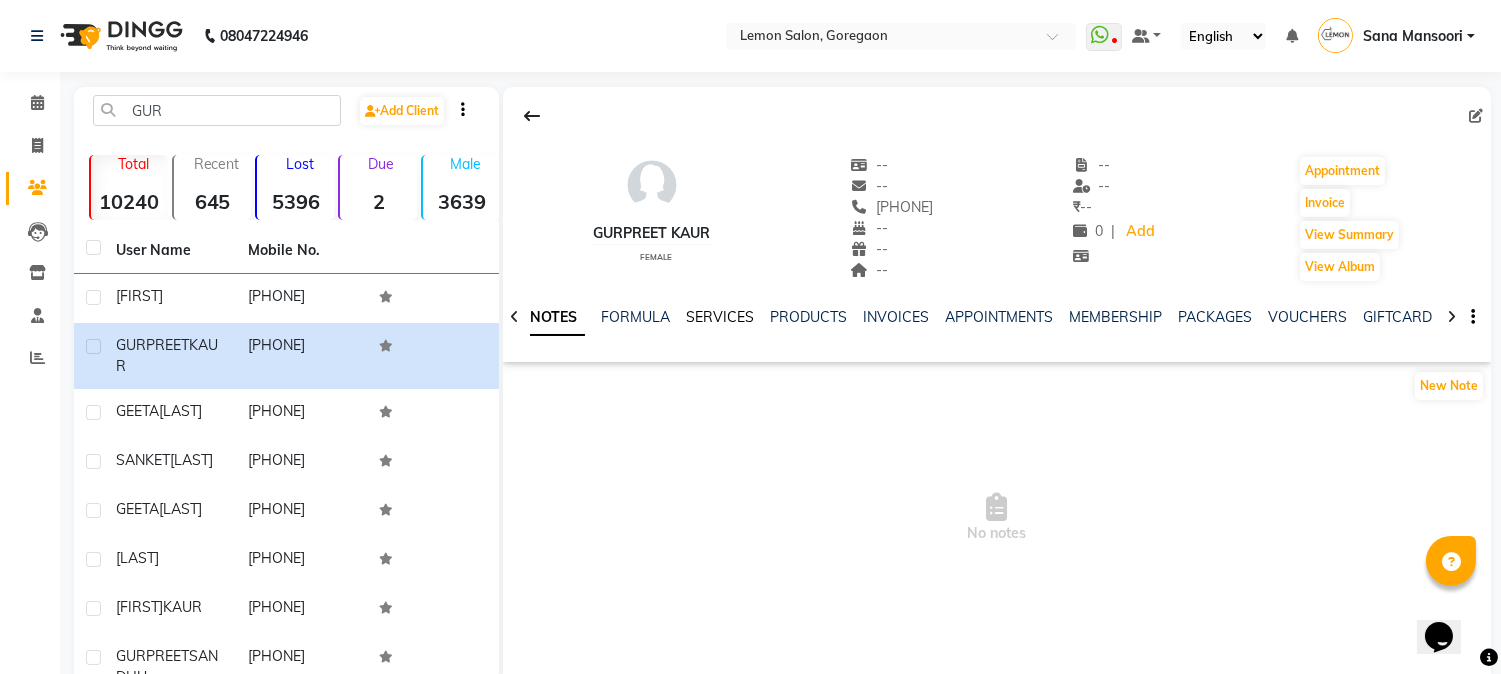 click on "SERVICES" 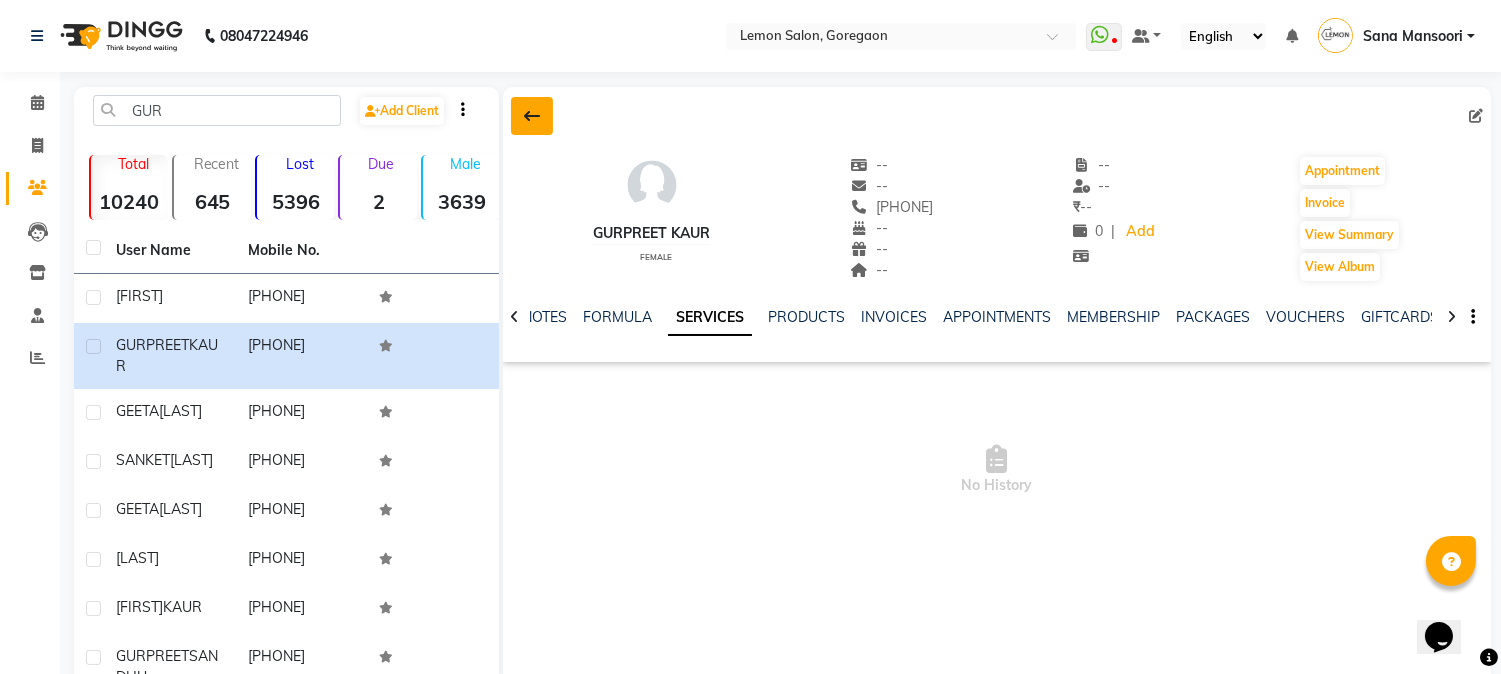 click 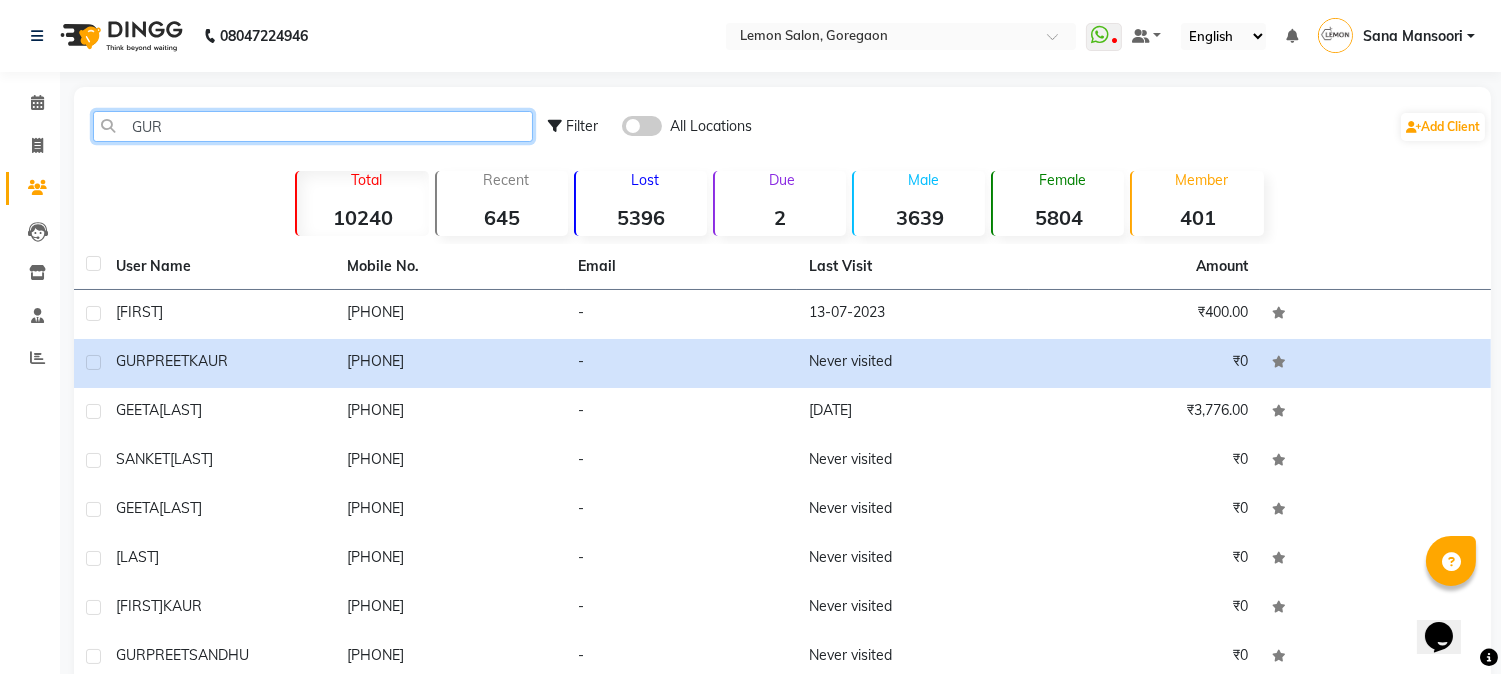 drag, startPoint x: 246, startPoint y: 116, endPoint x: 0, endPoint y: 106, distance: 246.20317 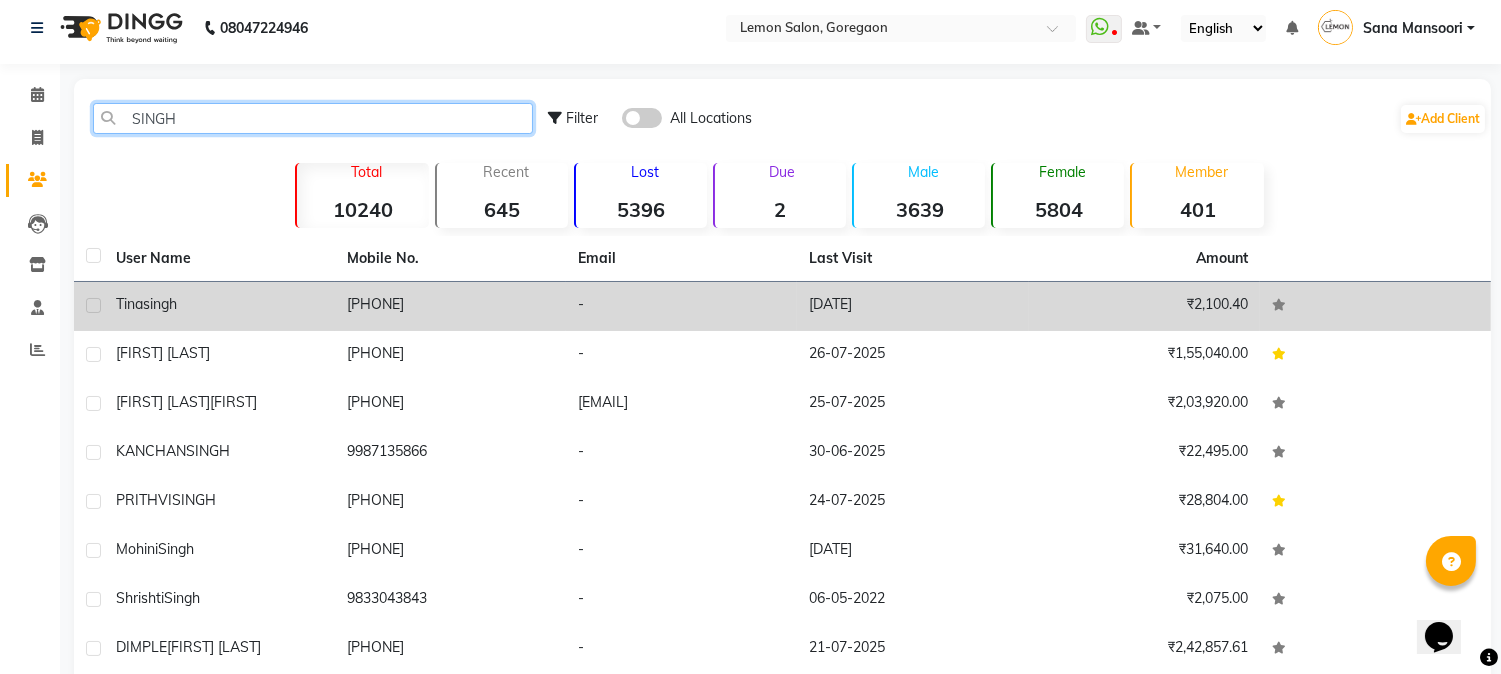 scroll, scrollTop: 0, scrollLeft: 0, axis: both 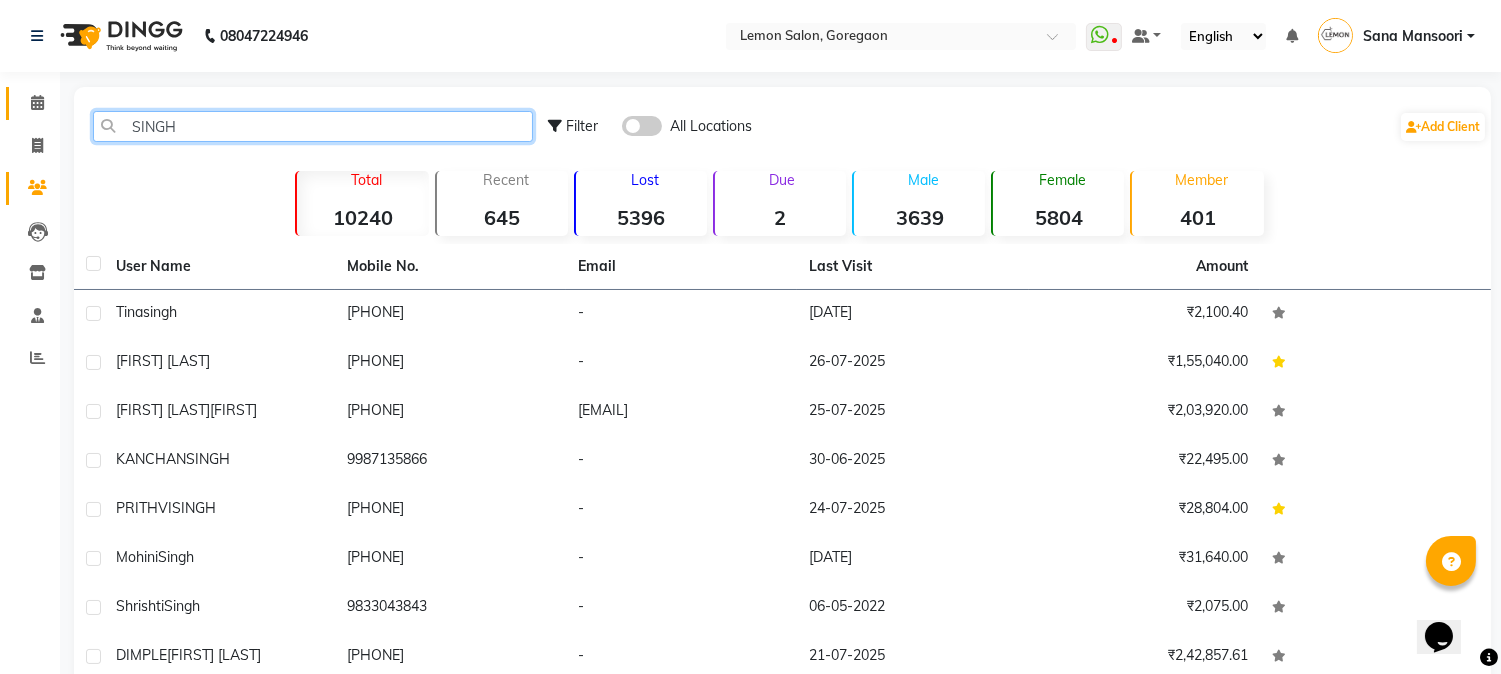 type on "SINGH" 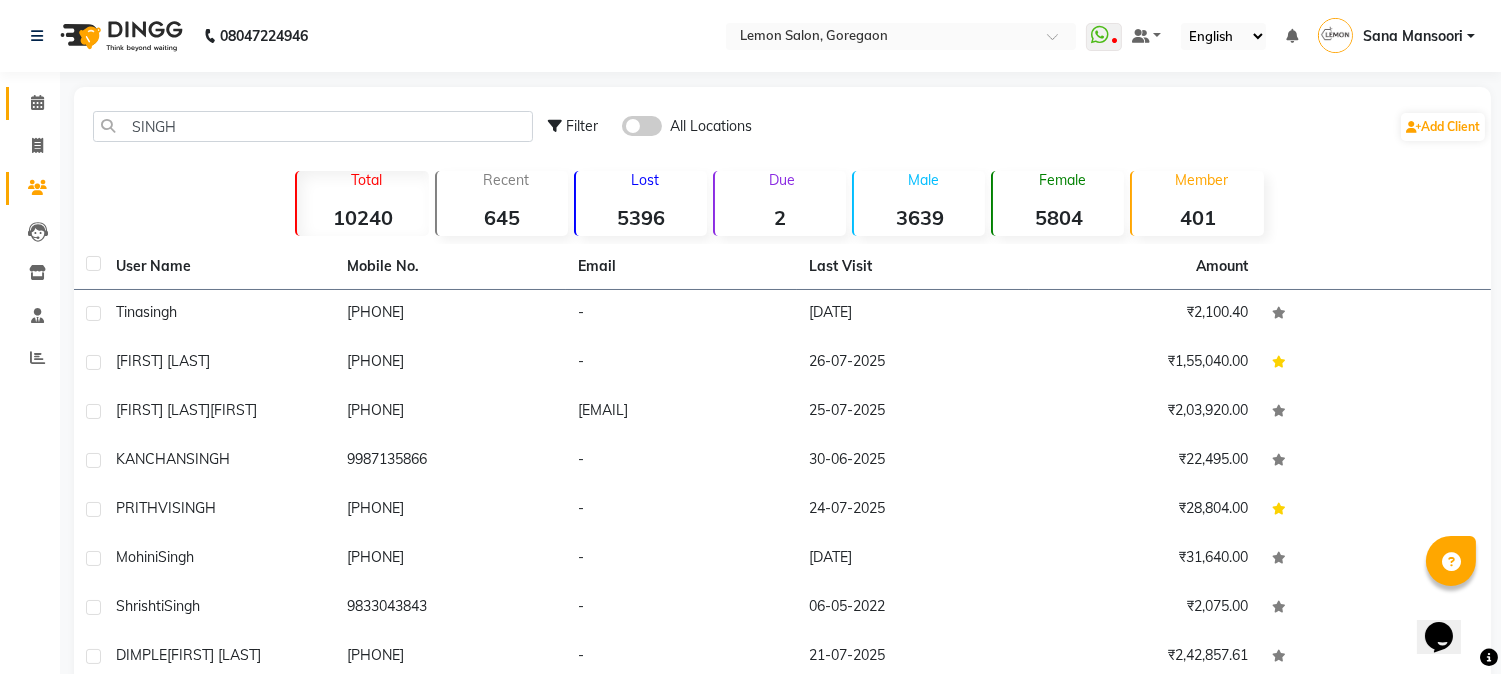 click on "Calendar" 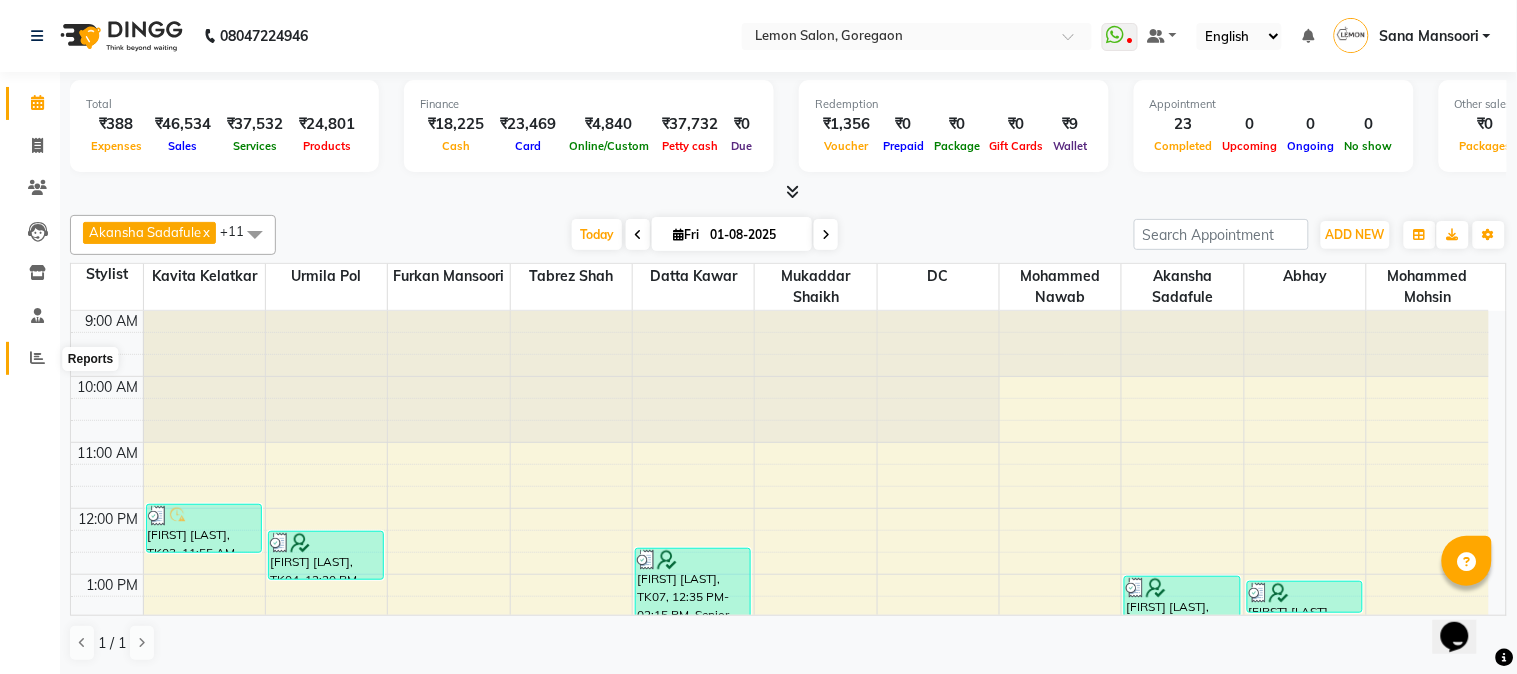 click 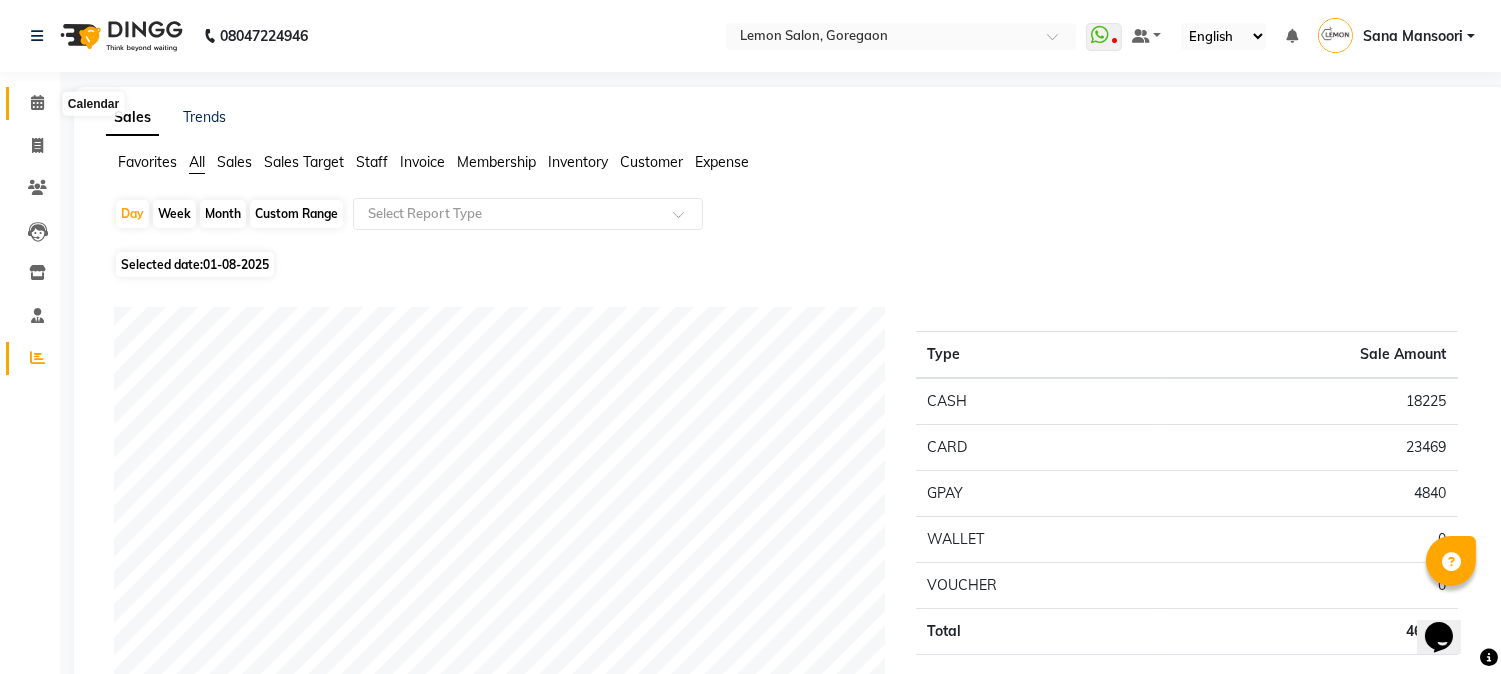 click 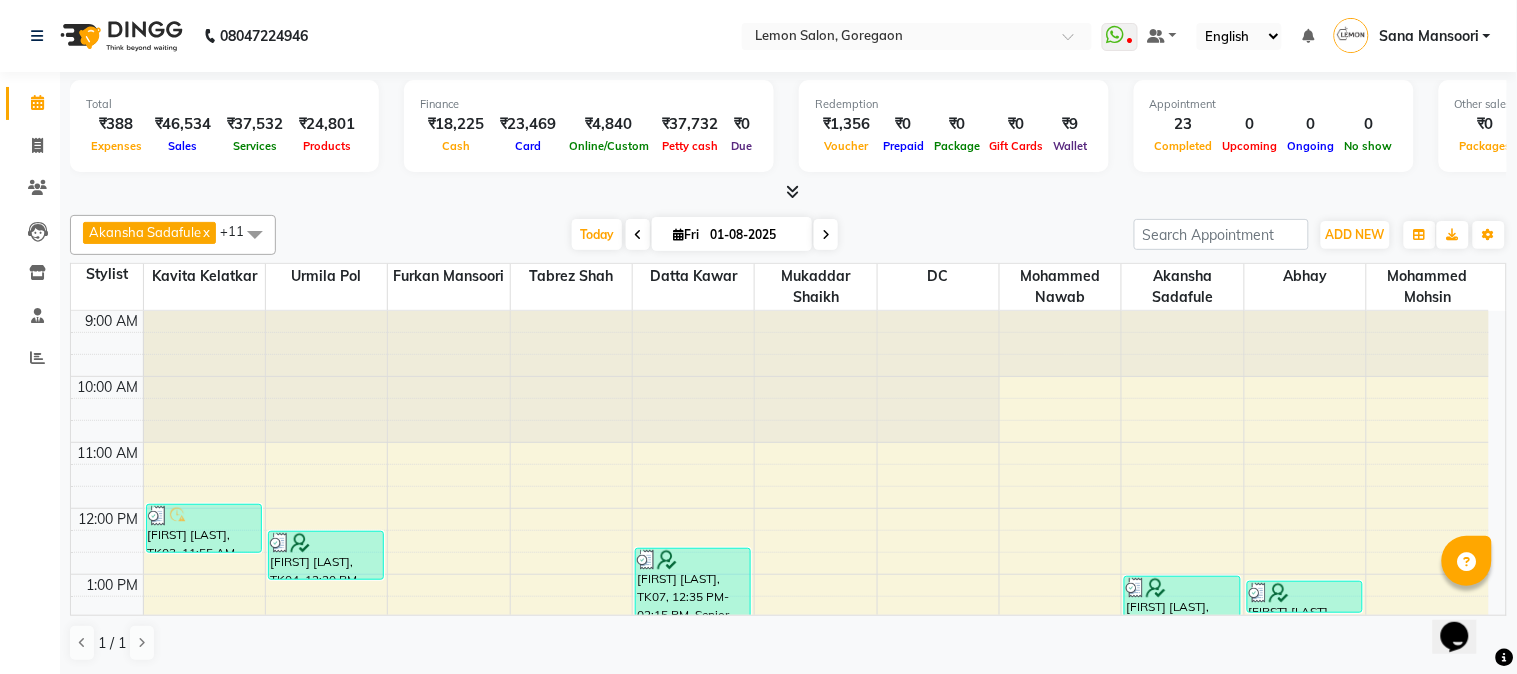 click on "Today  Fri 01-08-2025" at bounding box center (705, 235) 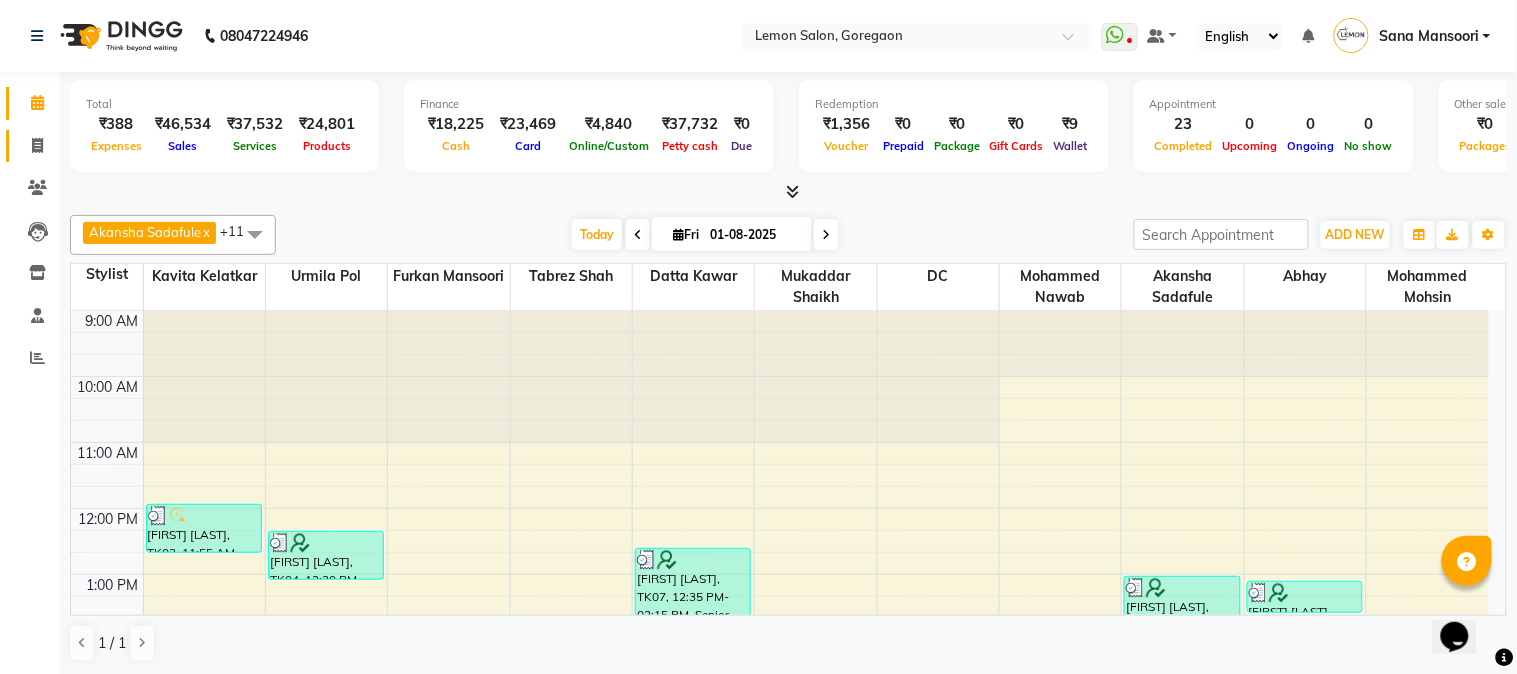 click 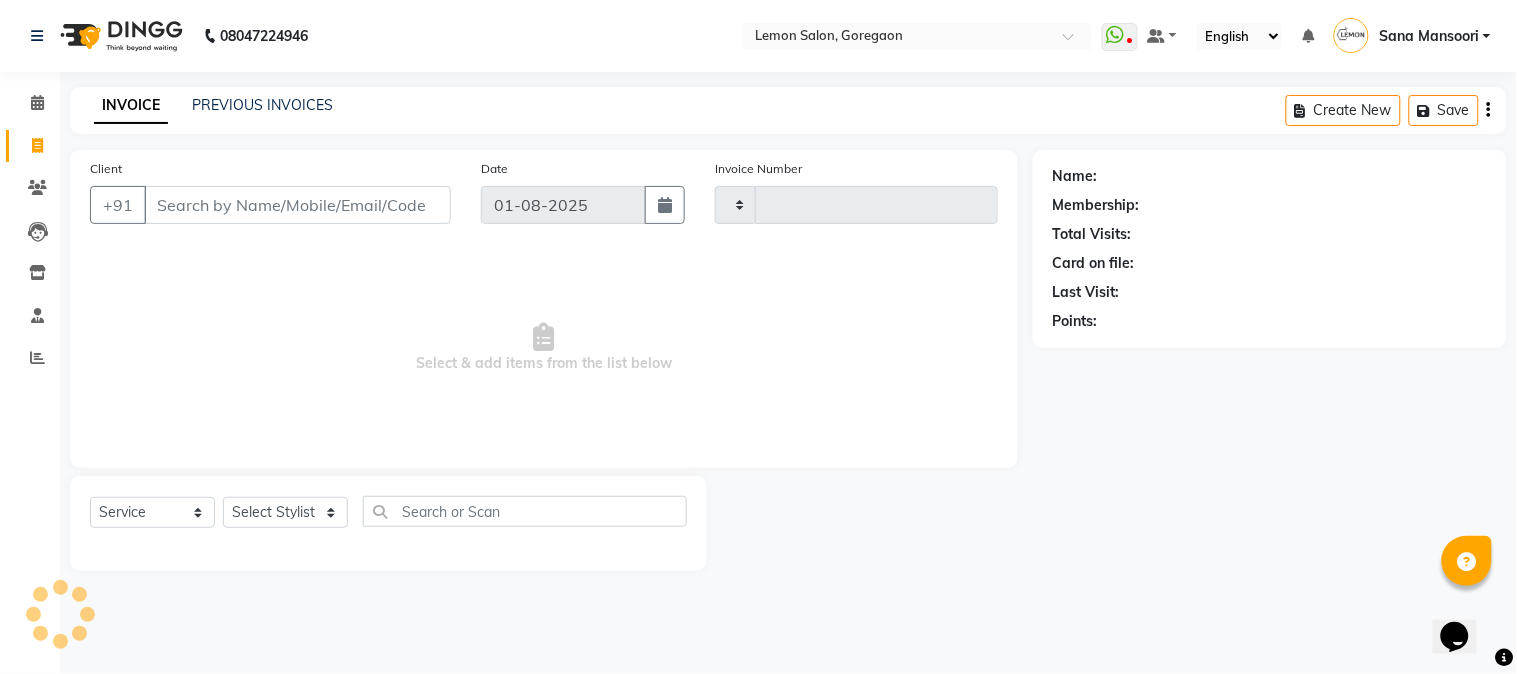 type on "2151" 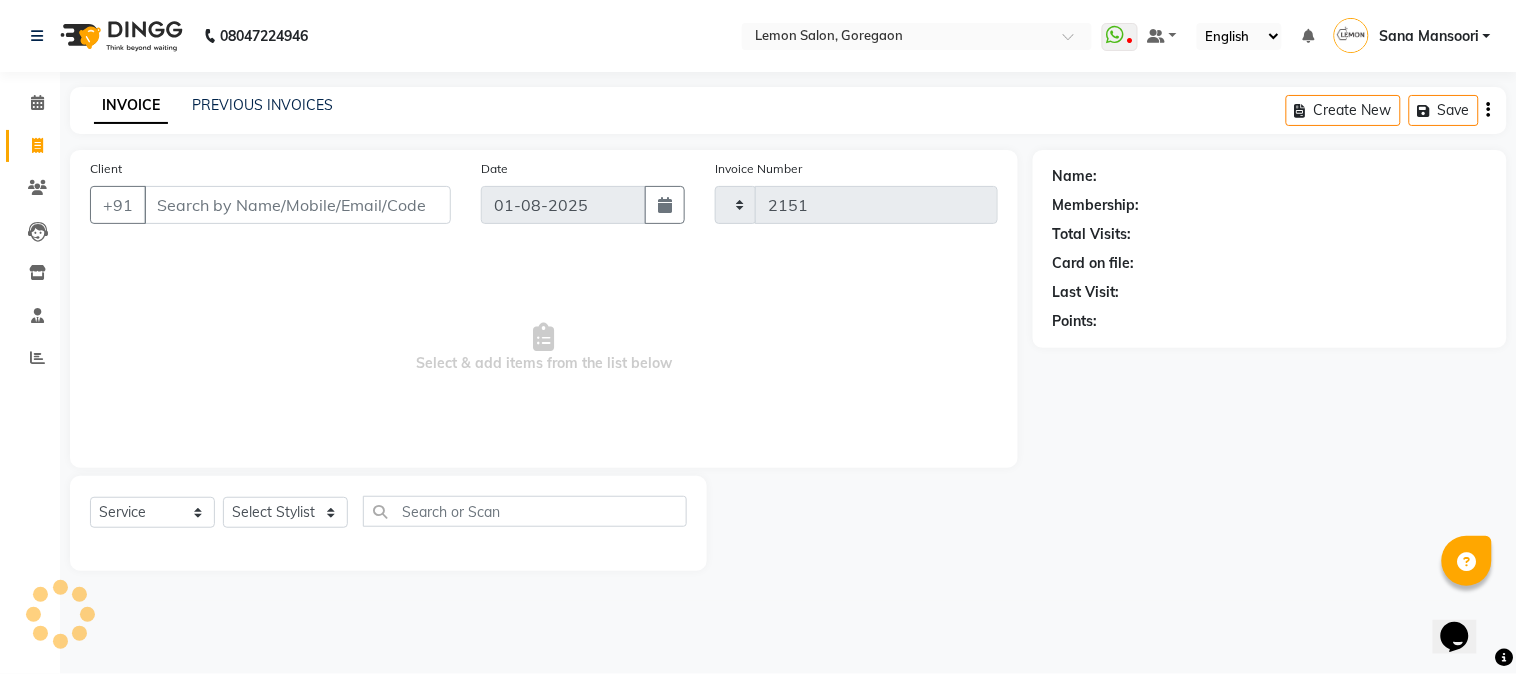 select on "565" 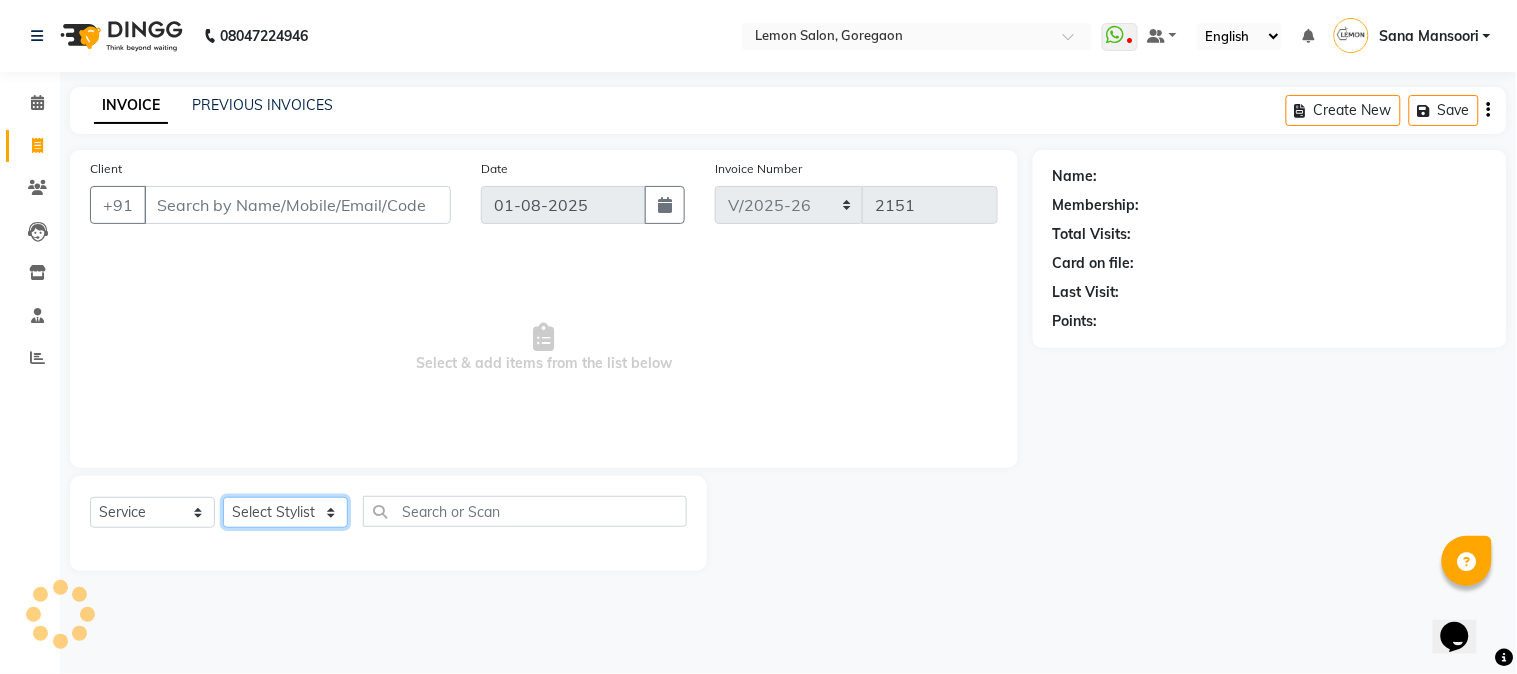 click on "Select Stylist" 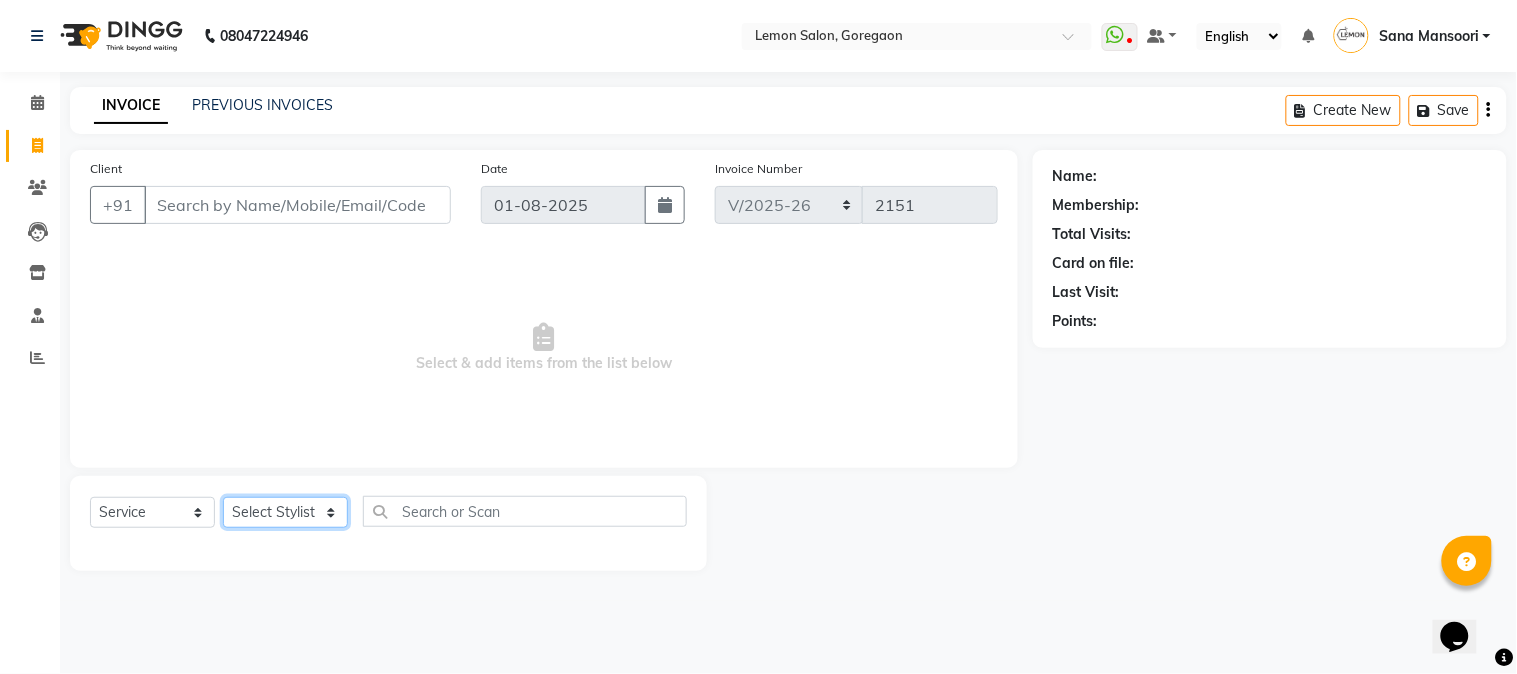click on "Select Stylist" 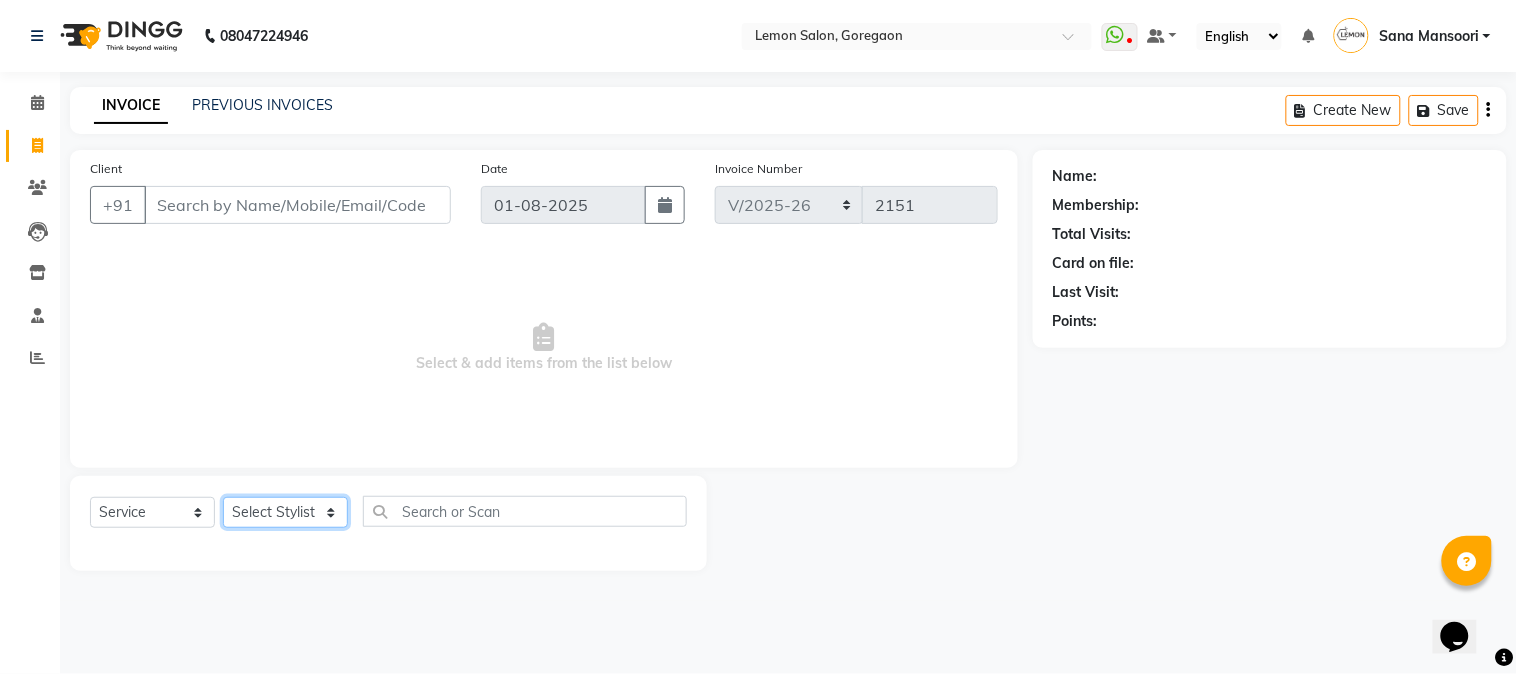 select on "7422" 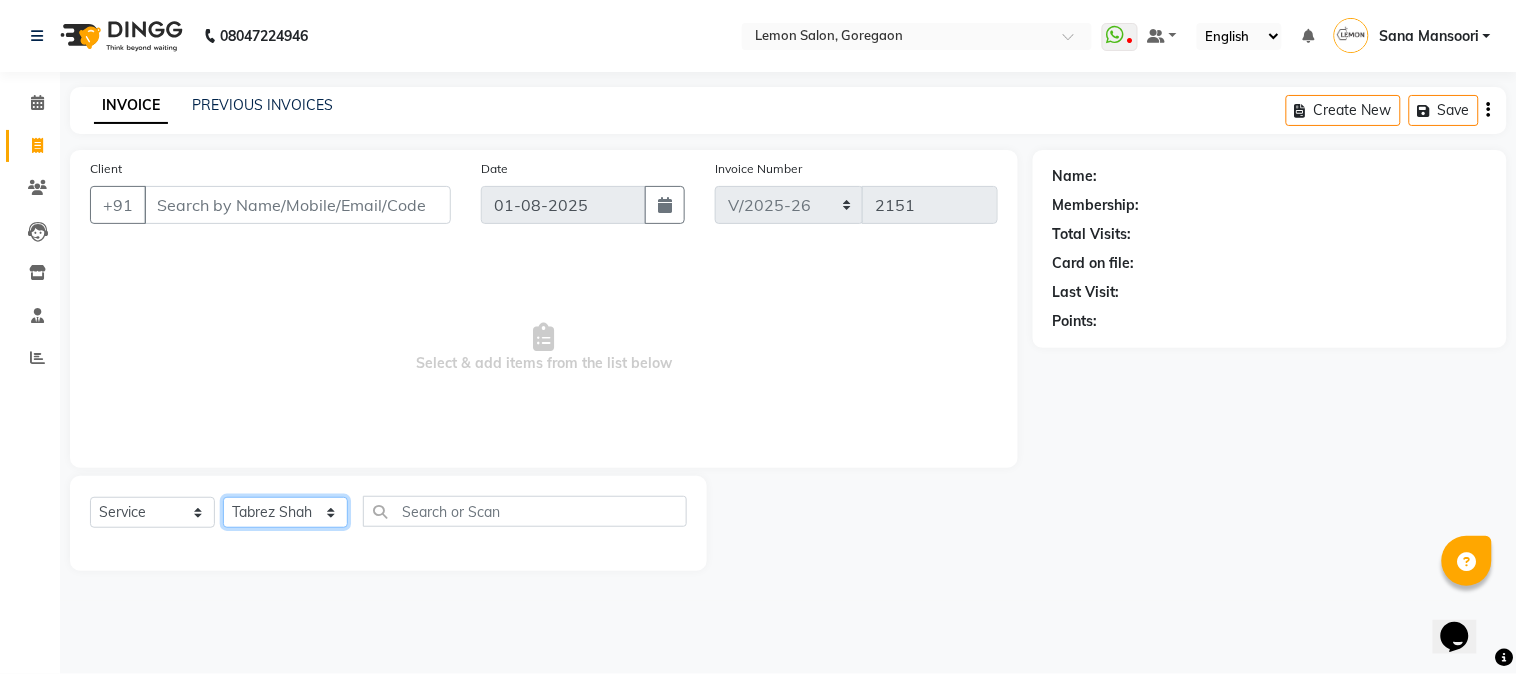 click on "Select Stylist Akansha Sadafule Asma Dshpande Datta Kawar DC Furkan Mansoori kavita Kelatkar  Manisha Mohammed Mohsin  Mohammed Nawab  Mukaddar Shaikh Sana Mansoori Sandhya Tabrez Shah  Urmila Pol" 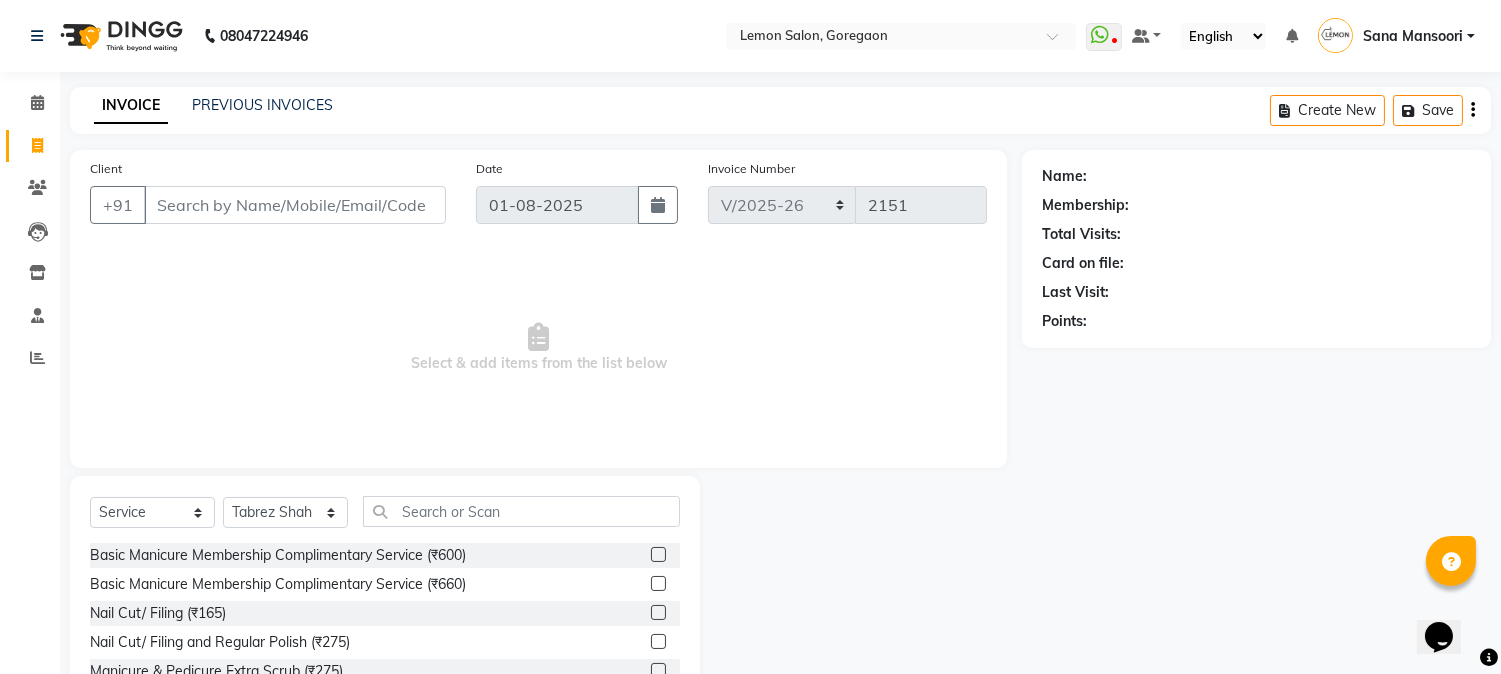click on "Select  Service  Product  Membership  Package Voucher Prepaid Gift Card  Select Stylist Akansha Sadafule Asma Dshpande Datta Kawar DC Furkan Mansoori kavita Kelatkar  Manisha Mohammed Mohsin  Mohammed Nawab  Mukaddar Shaikh Sana Mansoori Sandhya Tabrez Shah  Urmila Pol" 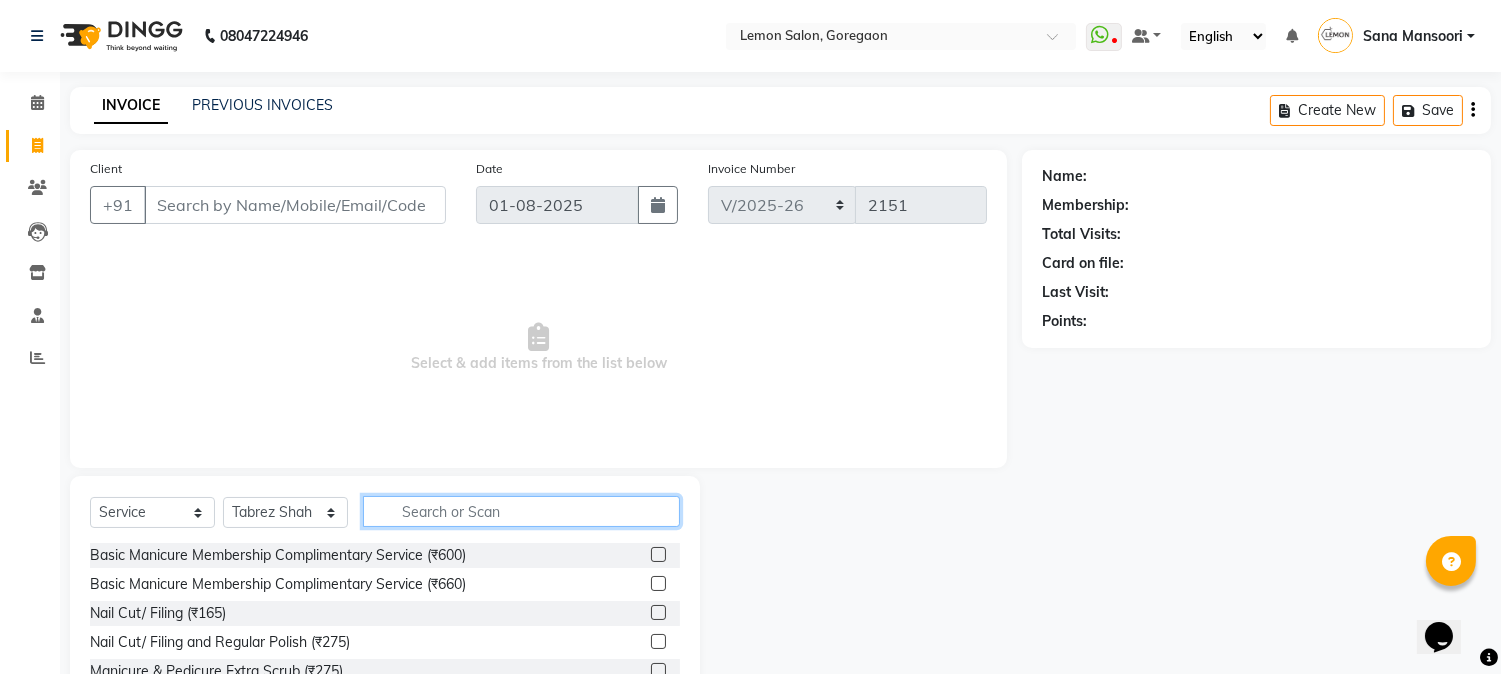 click 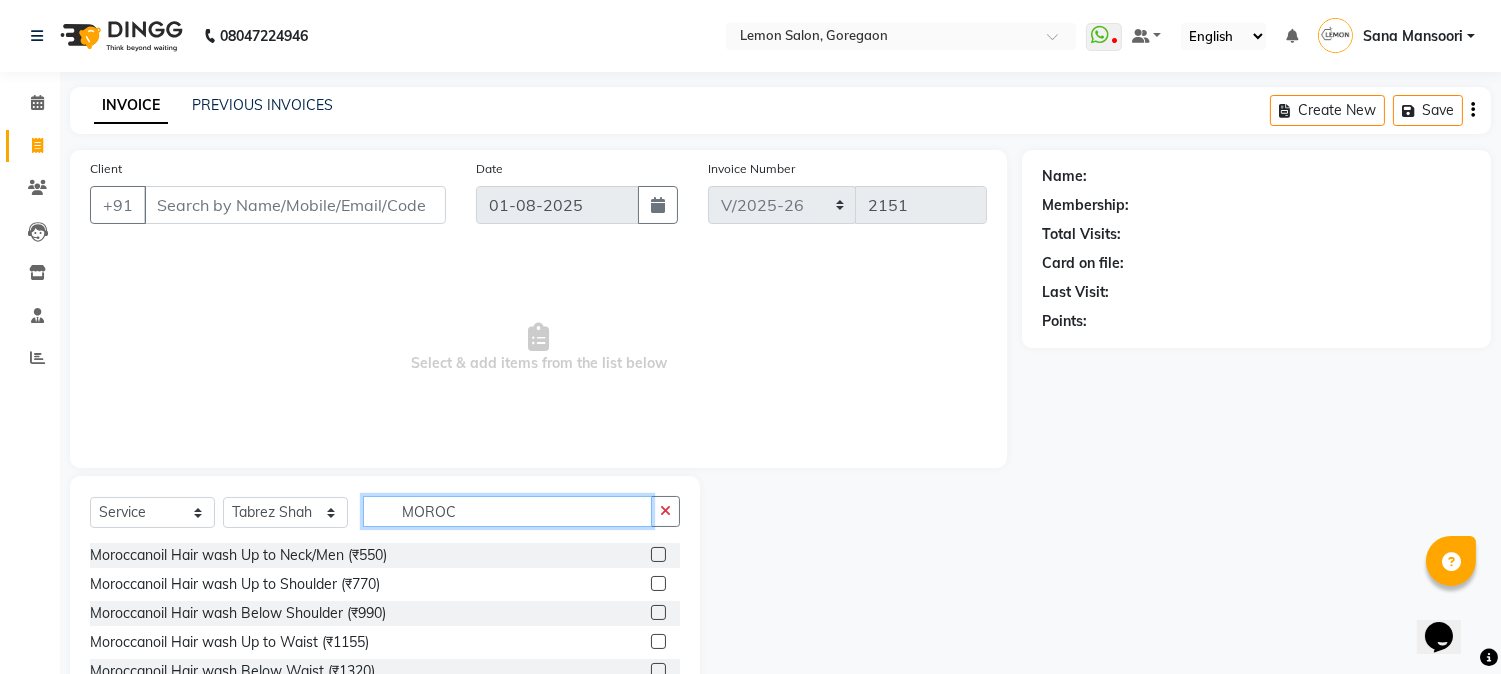 scroll, scrollTop: 126, scrollLeft: 0, axis: vertical 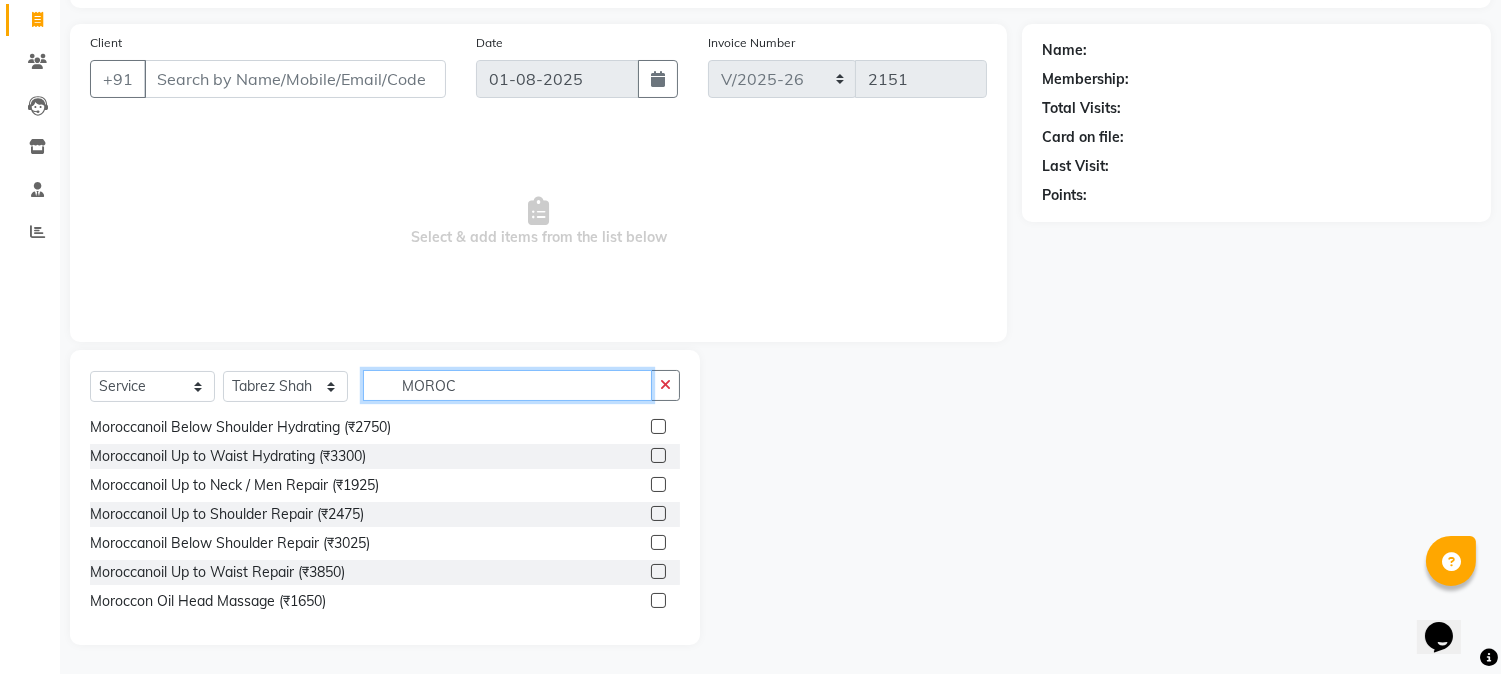 type on "MOROC" 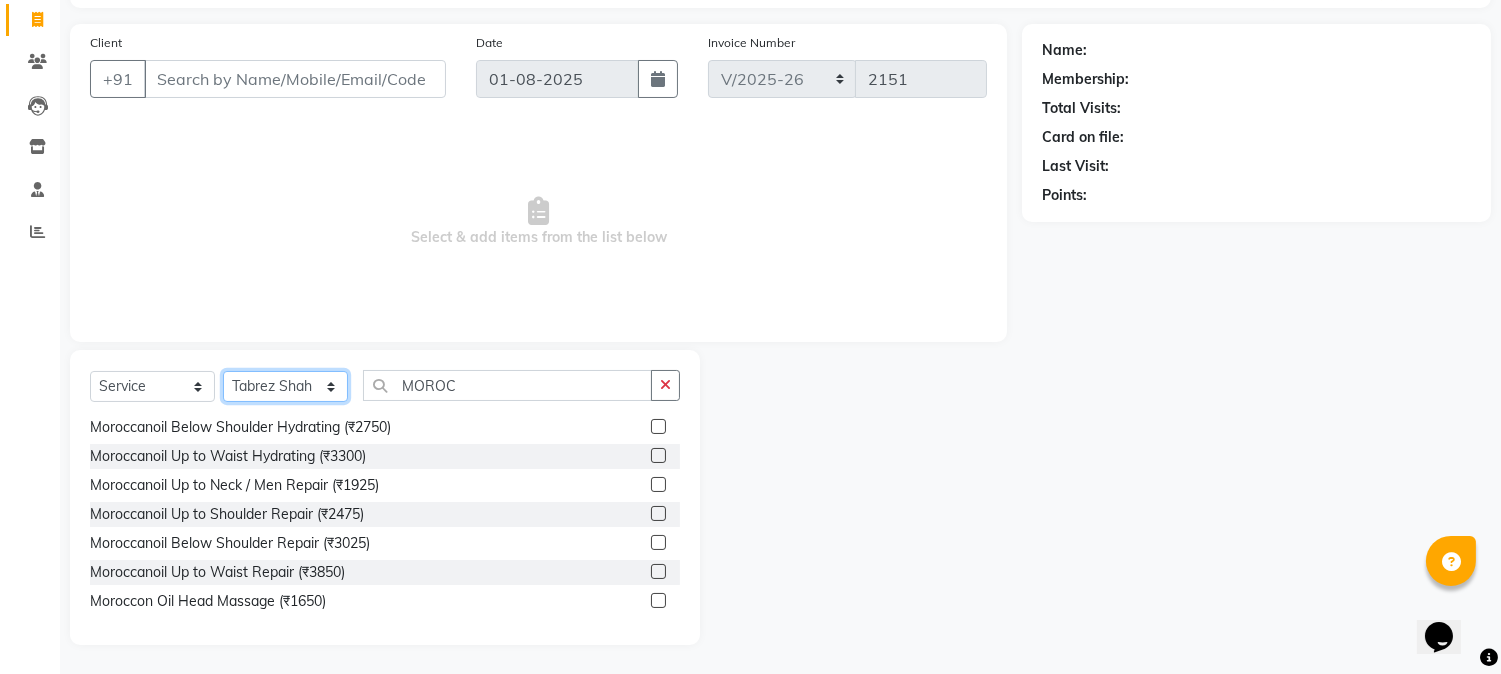 click on "Select Stylist Akansha Sadafule Asma Dshpande Datta Kawar DC Furkan Mansoori kavita Kelatkar  Manisha Mohammed Mohsin  Mohammed Nawab  Mukaddar Shaikh Sana Mansoori Sandhya Tabrez Shah  Urmila Pol" 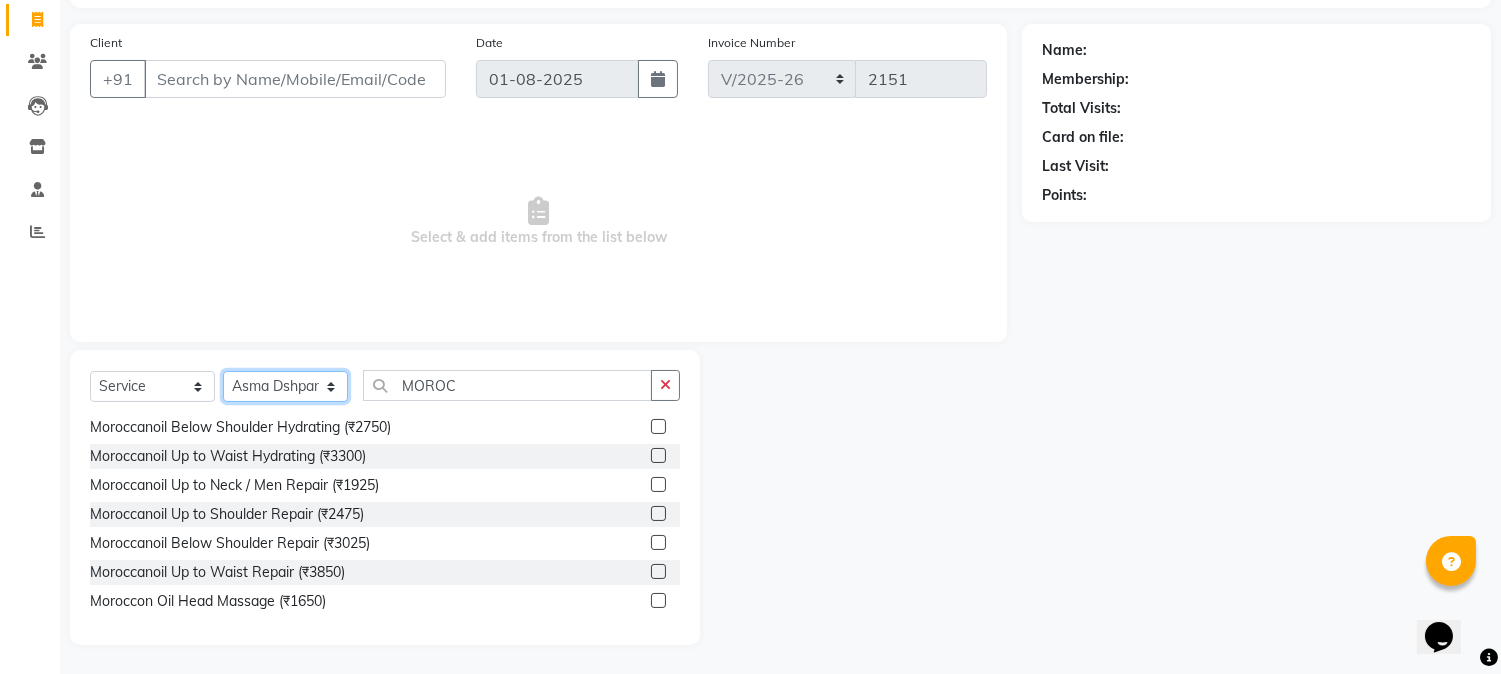 click on "Select Stylist Akansha Sadafule Asma Dshpande Datta Kawar DC Furkan Mansoori kavita Kelatkar  Manisha Mohammed Mohsin  Mohammed Nawab  Mukaddar Shaikh Sana Mansoori Sandhya Tabrez Shah  Urmila Pol" 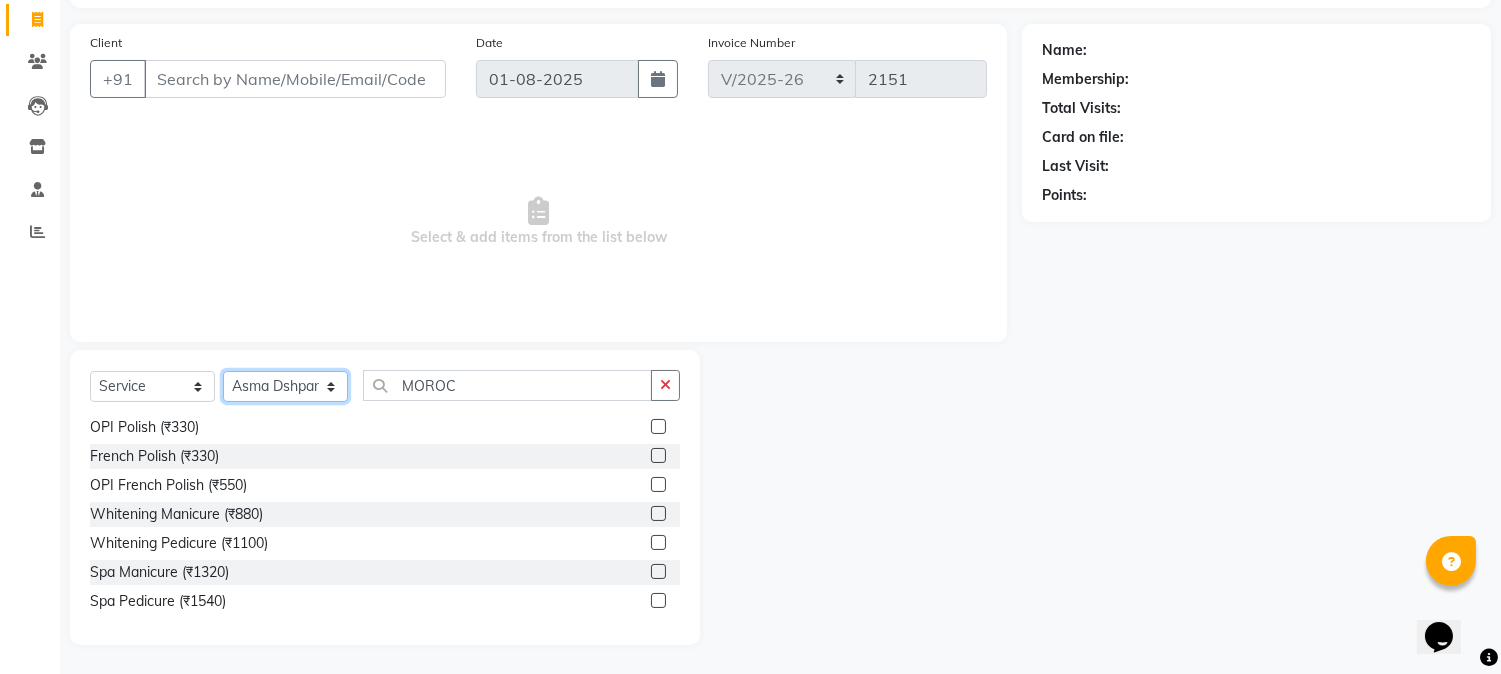 click on "Select Stylist Akansha Sadafule Asma Dshpande Datta Kawar DC Furkan Mansoori kavita Kelatkar  Manisha Mohammed Mohsin  Mohammed Nawab  Mukaddar Shaikh Sana Mansoori Sandhya Tabrez Shah  Urmila Pol" 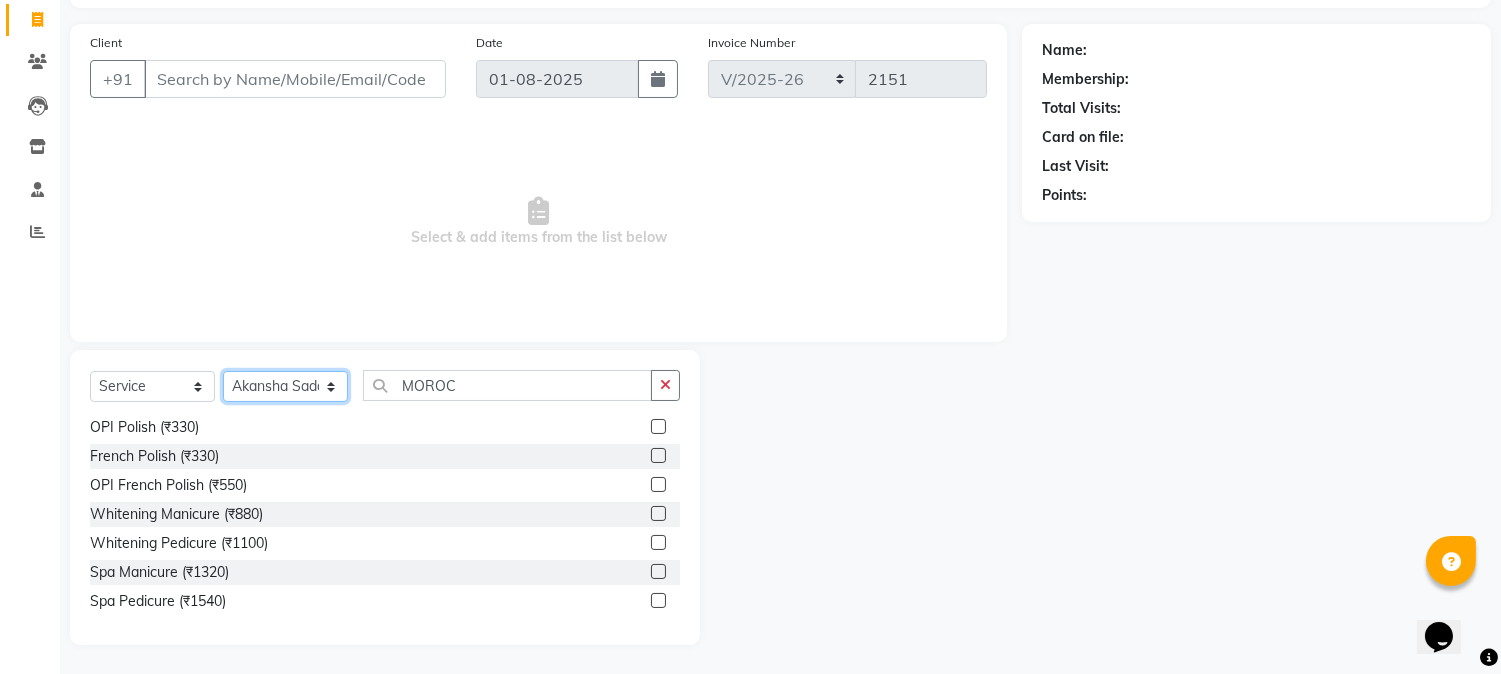 click on "Select Stylist Akansha Sadafule Asma Dshpande Datta Kawar DC Furkan Mansoori kavita Kelatkar  Manisha Mohammed Mohsin  Mohammed Nawab  Mukaddar Shaikh Sana Mansoori Sandhya Tabrez Shah  Urmila Pol" 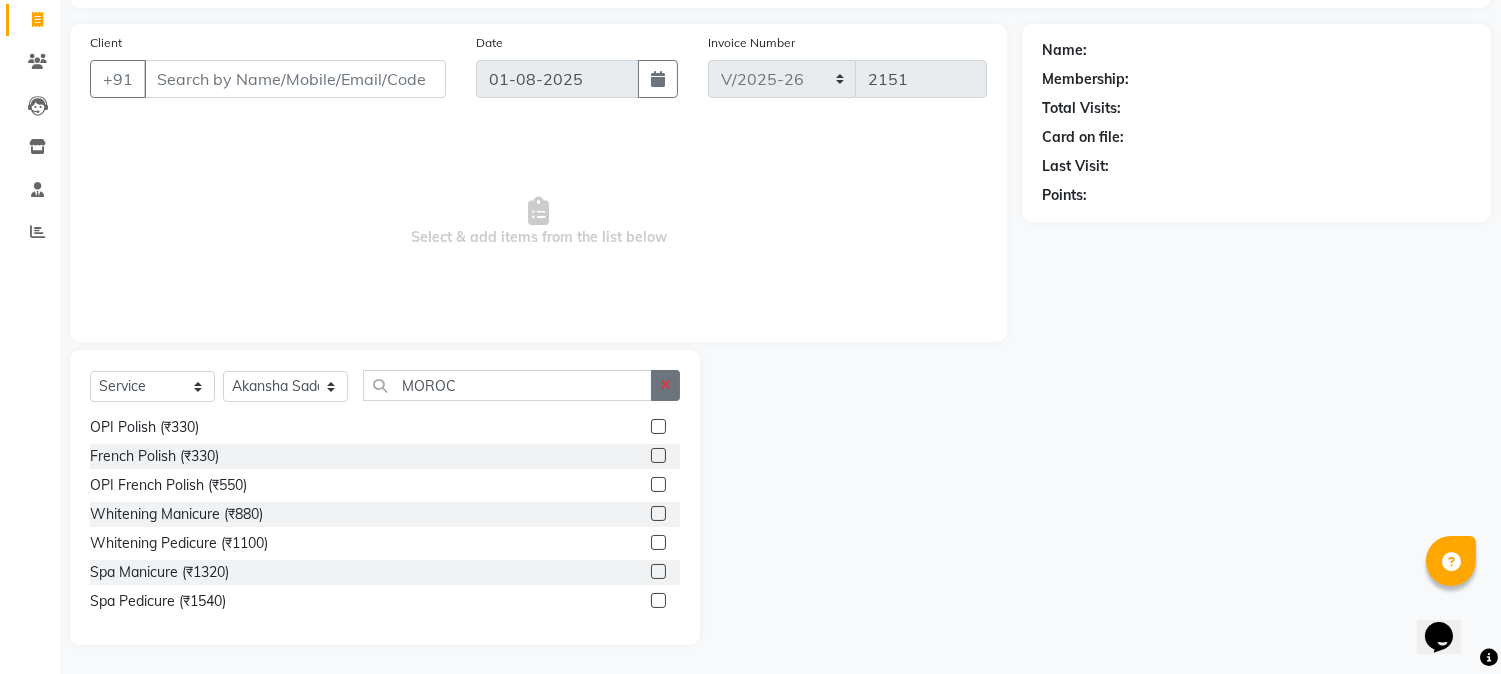 click 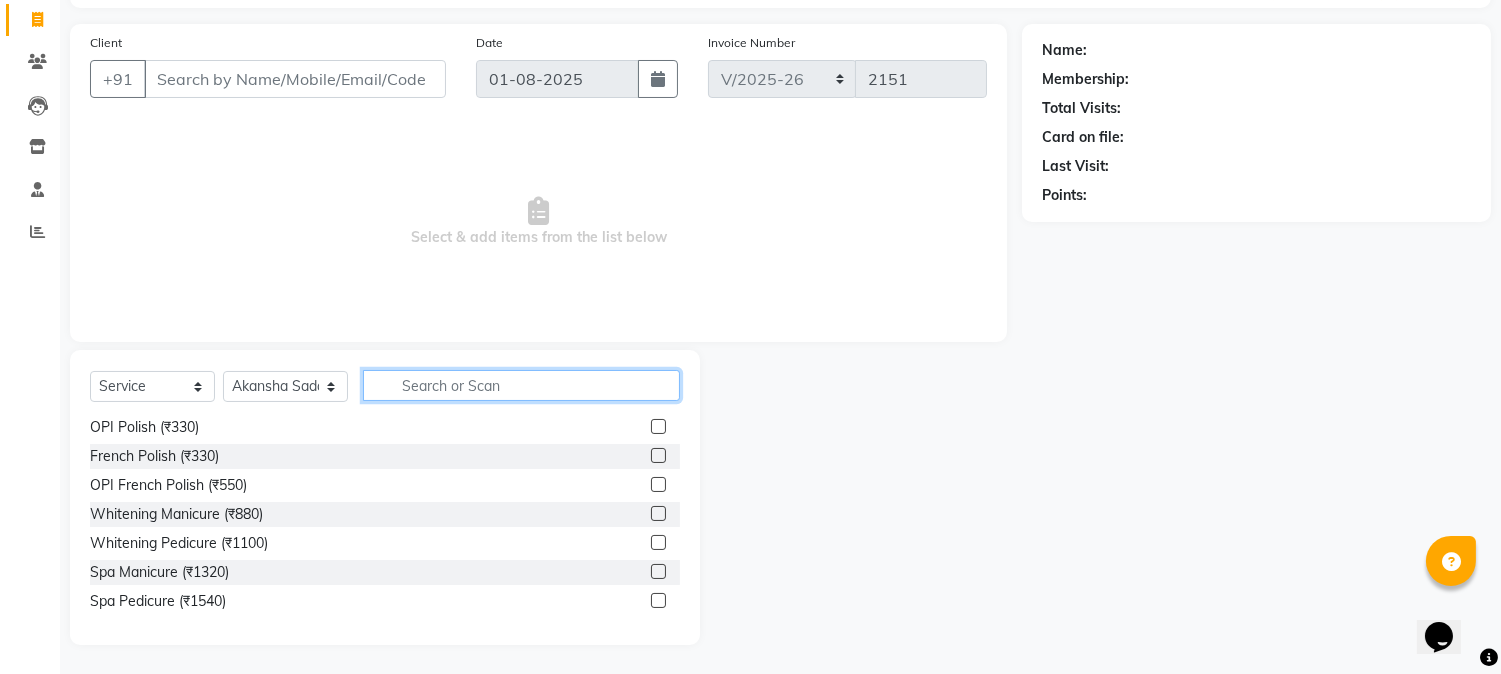 type on "F" 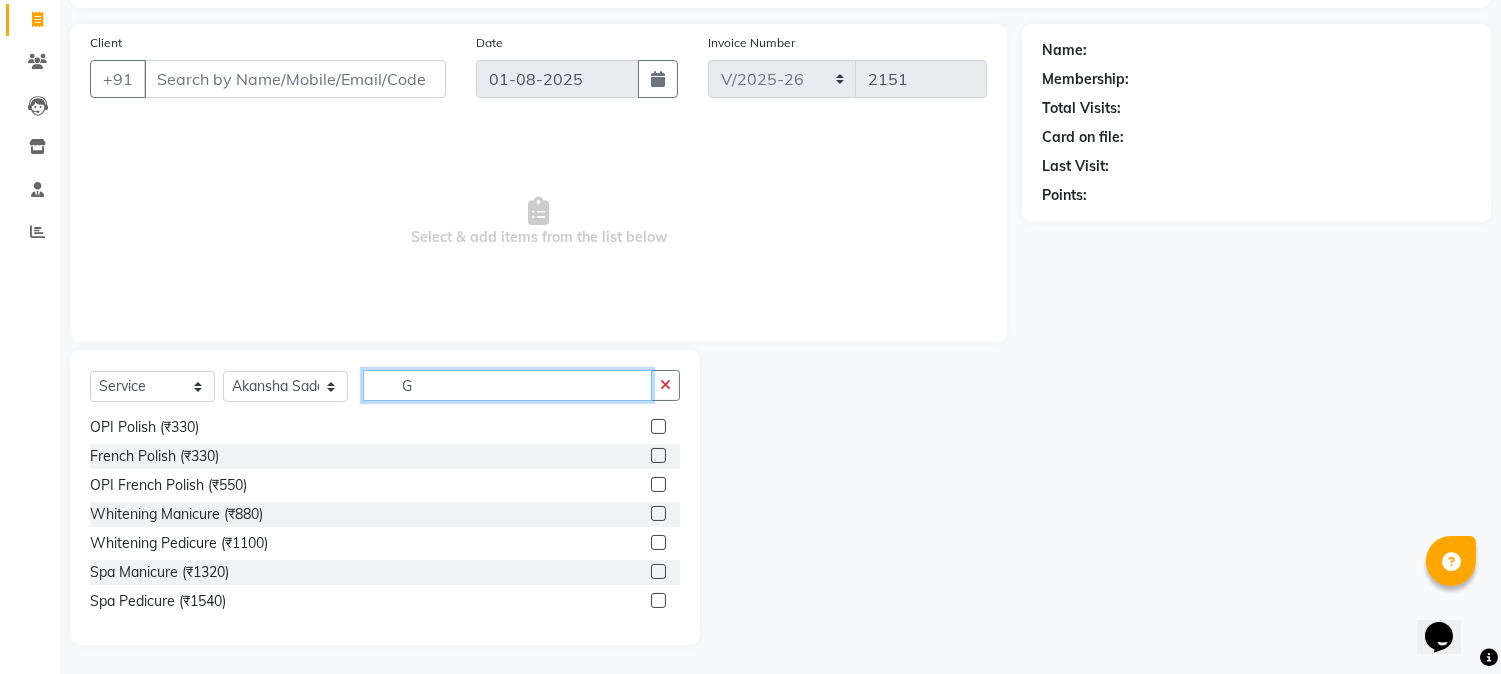 scroll, scrollTop: 2, scrollLeft: 0, axis: vertical 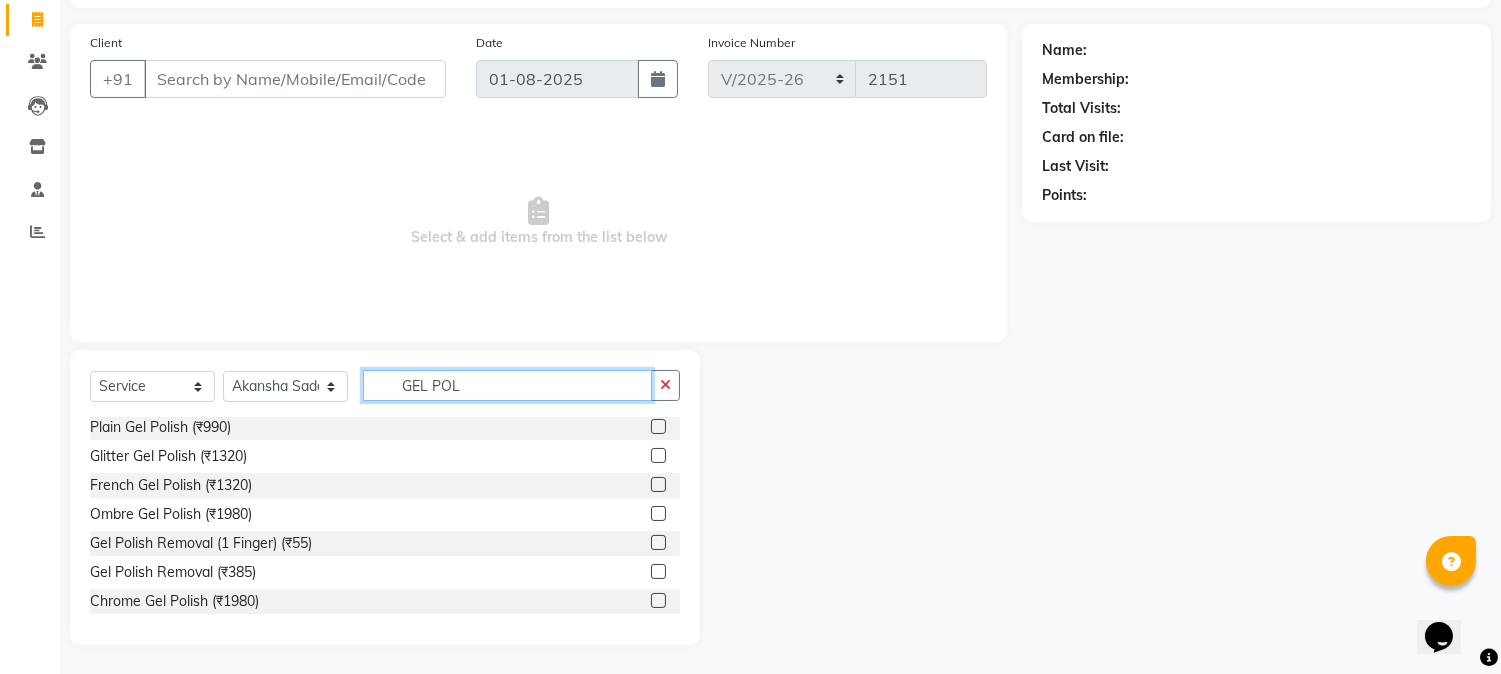 type on "GEL POL" 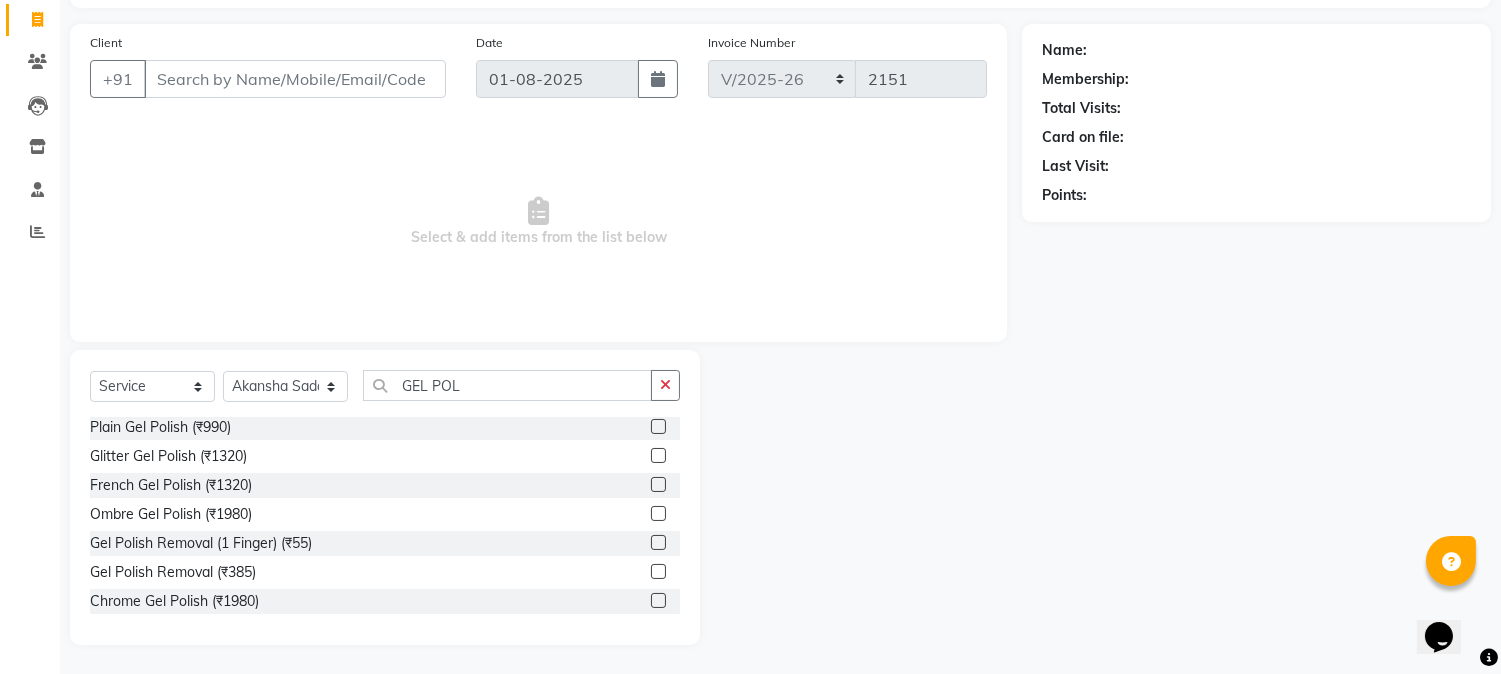 click 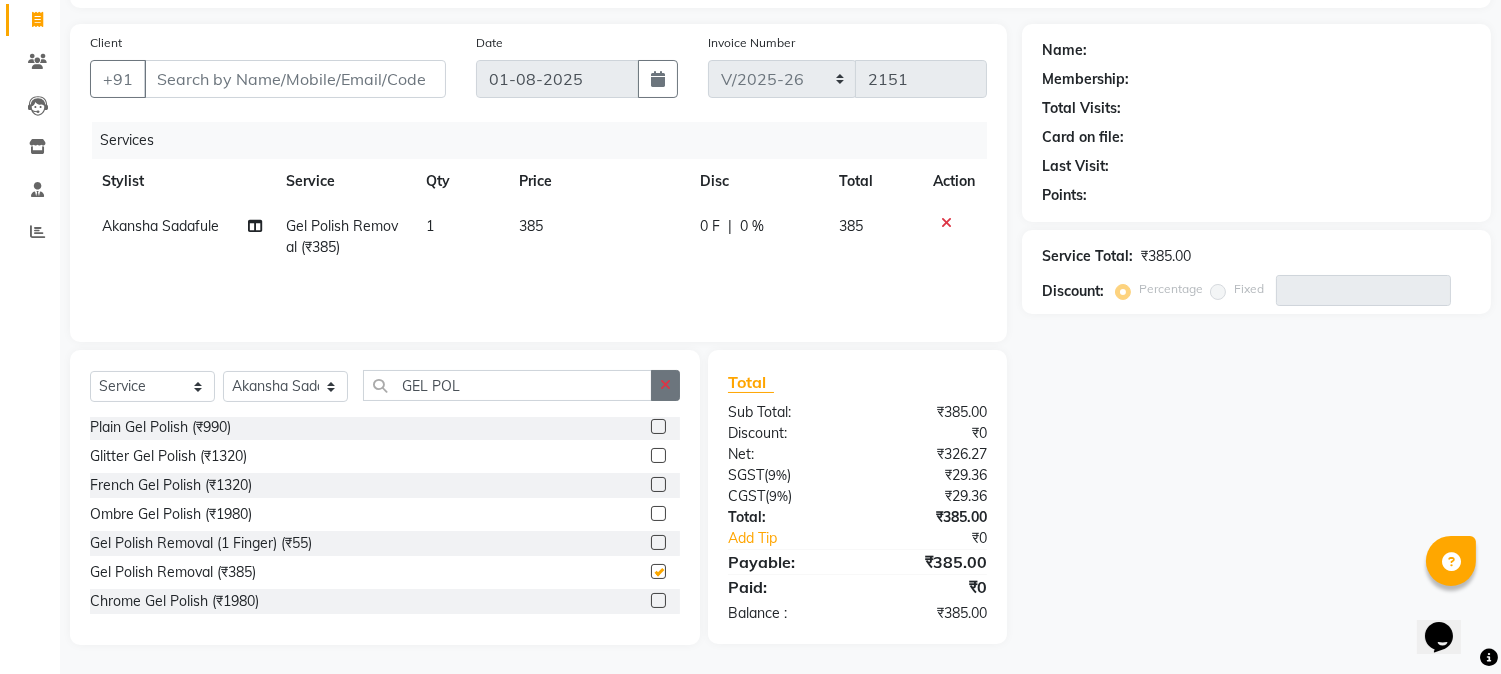 checkbox on "false" 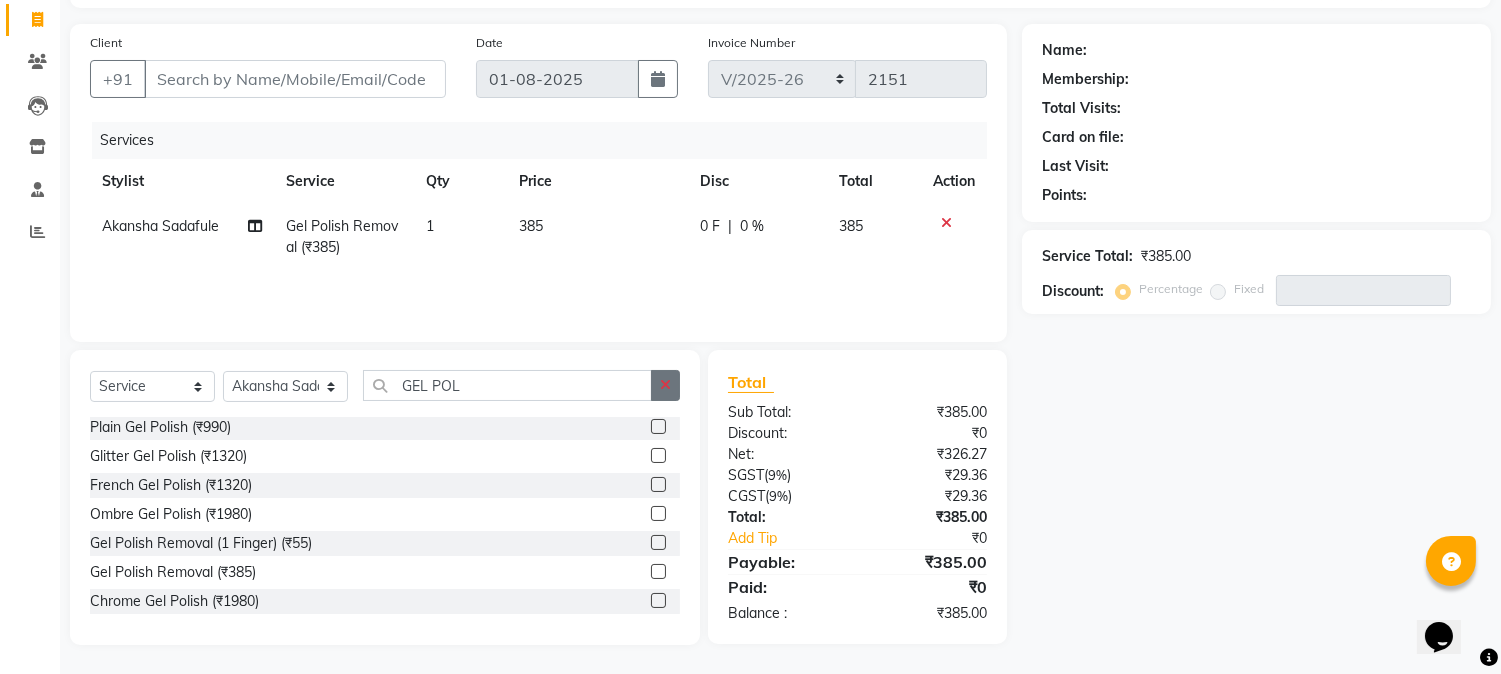click 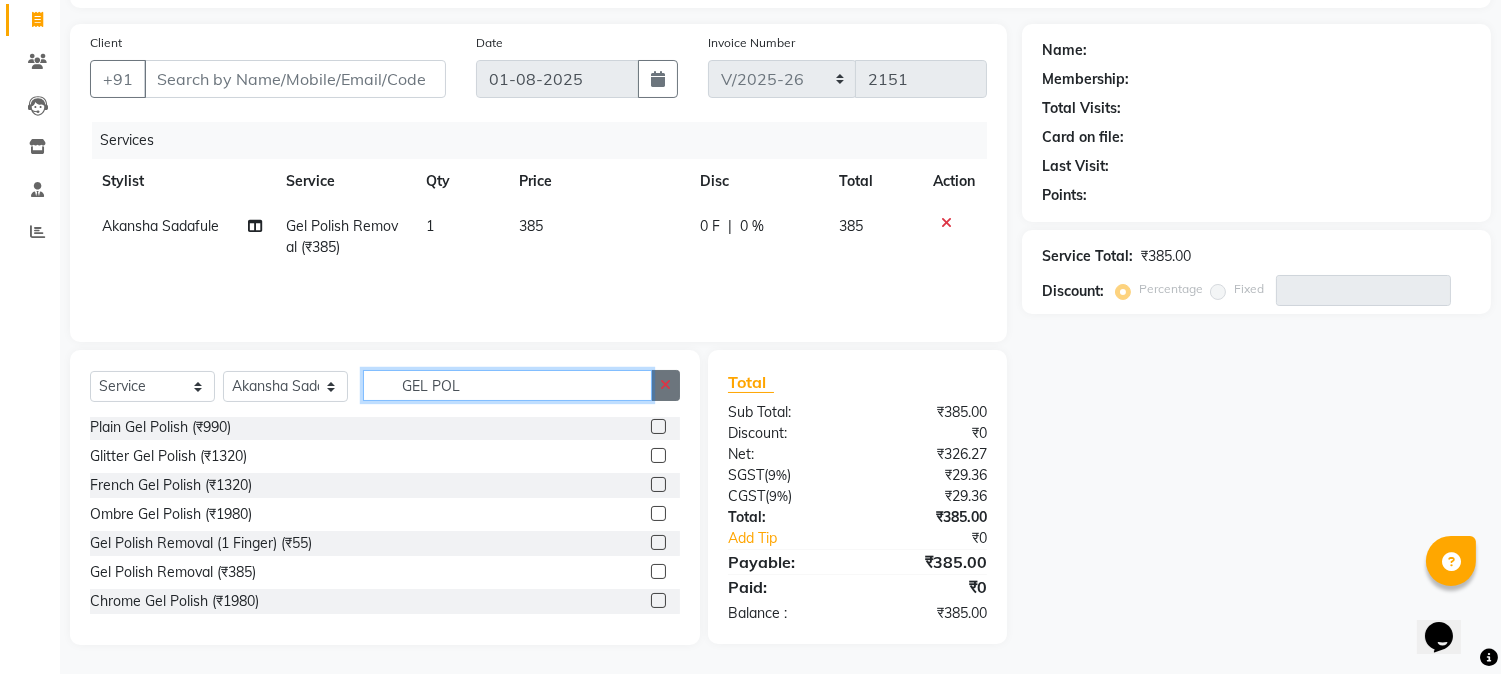 type 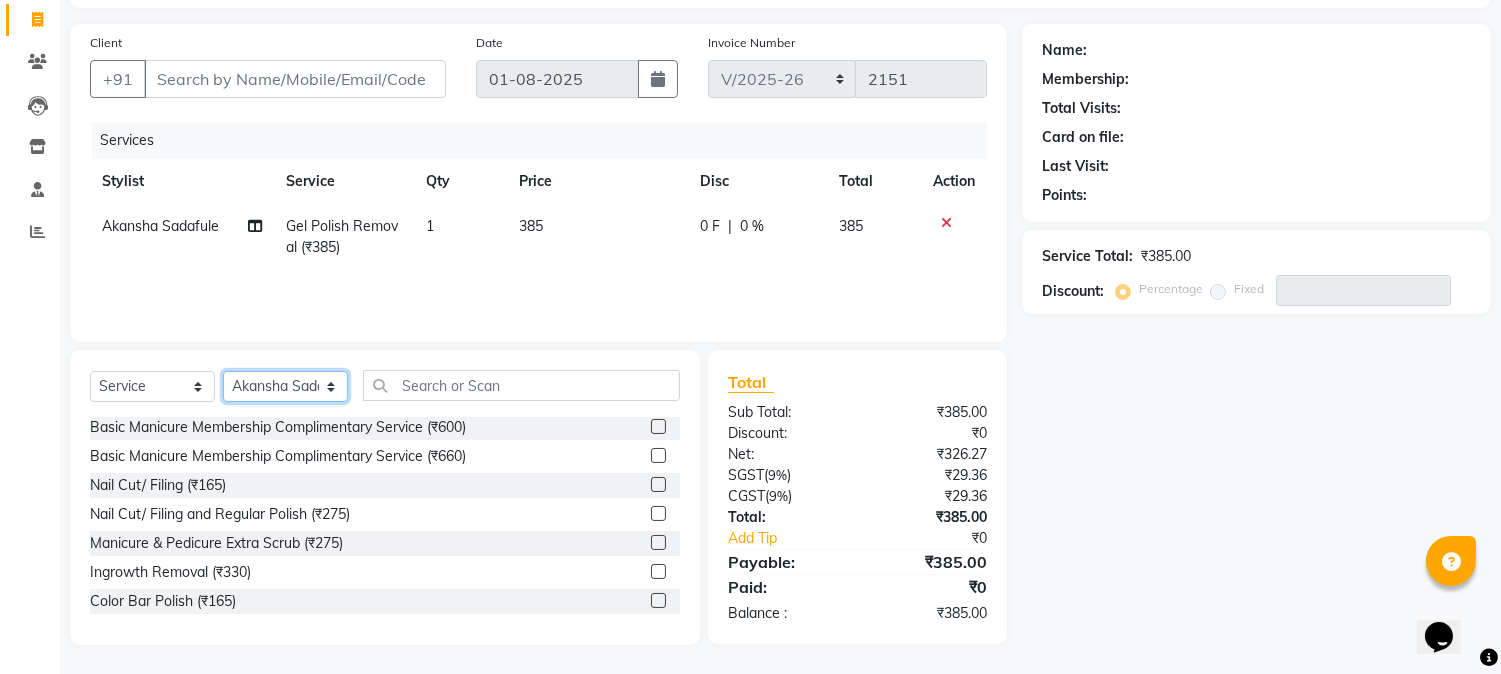 click on "Select Stylist Akansha Sadafule Asma Dshpande Datta Kawar DC Furkan Mansoori kavita Kelatkar  Manisha Mohammed Mohsin  Mohammed Nawab  Mukaddar Shaikh Sana Mansoori Sandhya Tabrez Shah  Urmila Pol" 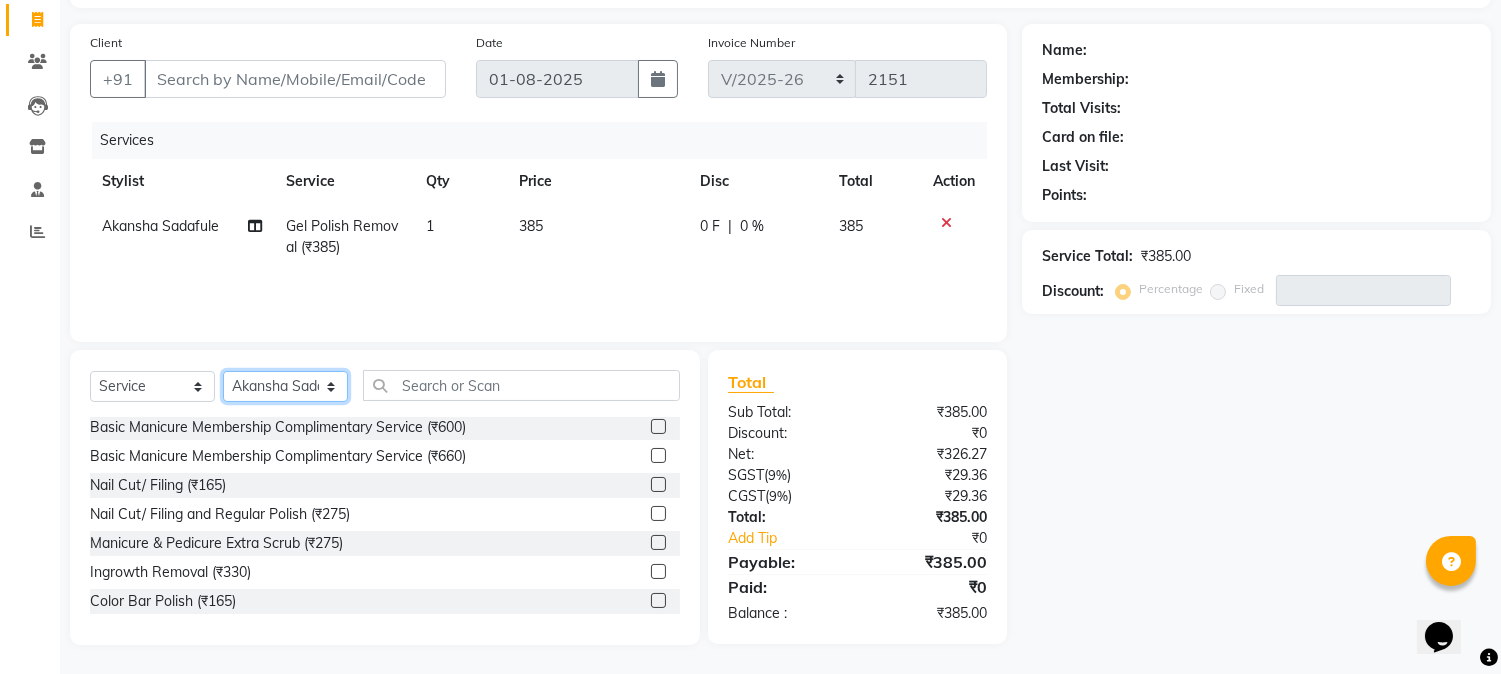 select on "7947" 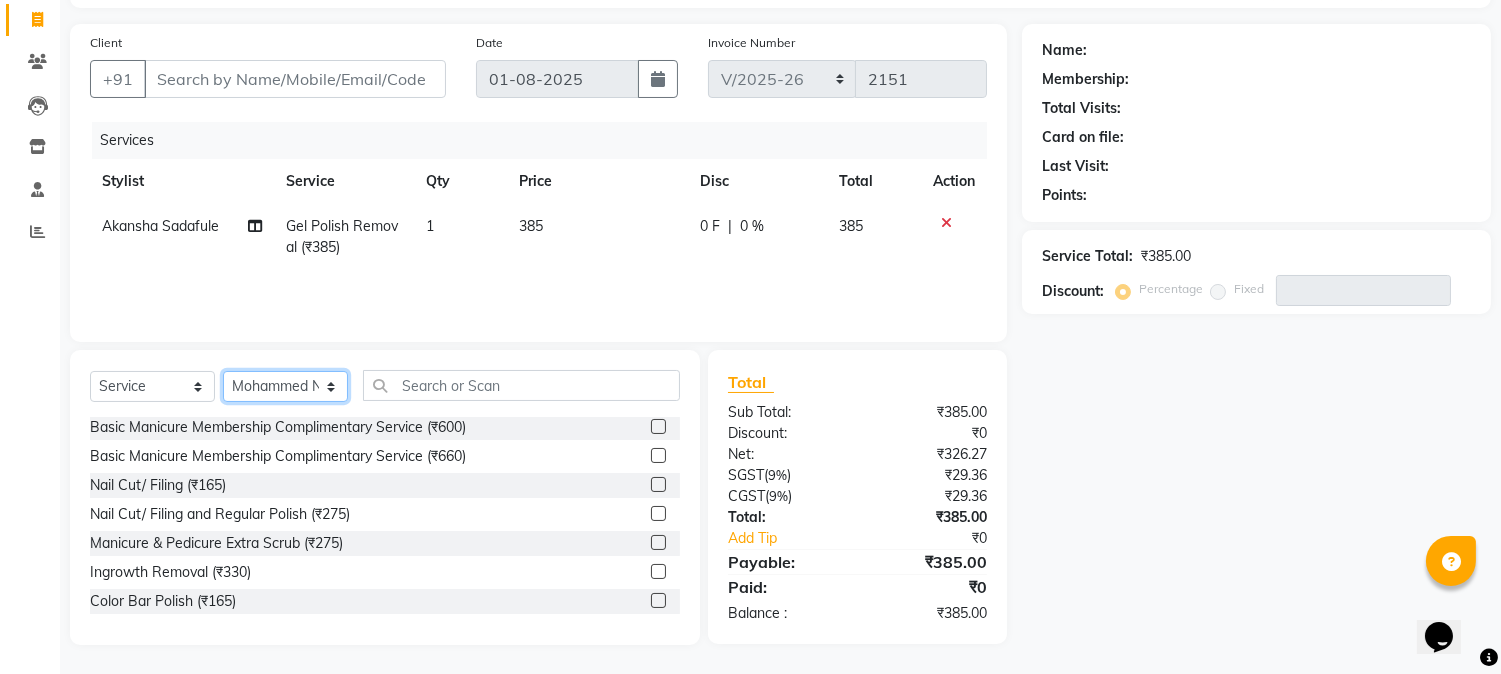 click on "Select Stylist Akansha Sadafule Asma Dshpande Datta Kawar DC Furkan Mansoori kavita Kelatkar  Manisha Mohammed Mohsin  Mohammed Nawab  Mukaddar Shaikh Sana Mansoori Sandhya Tabrez Shah  Urmila Pol" 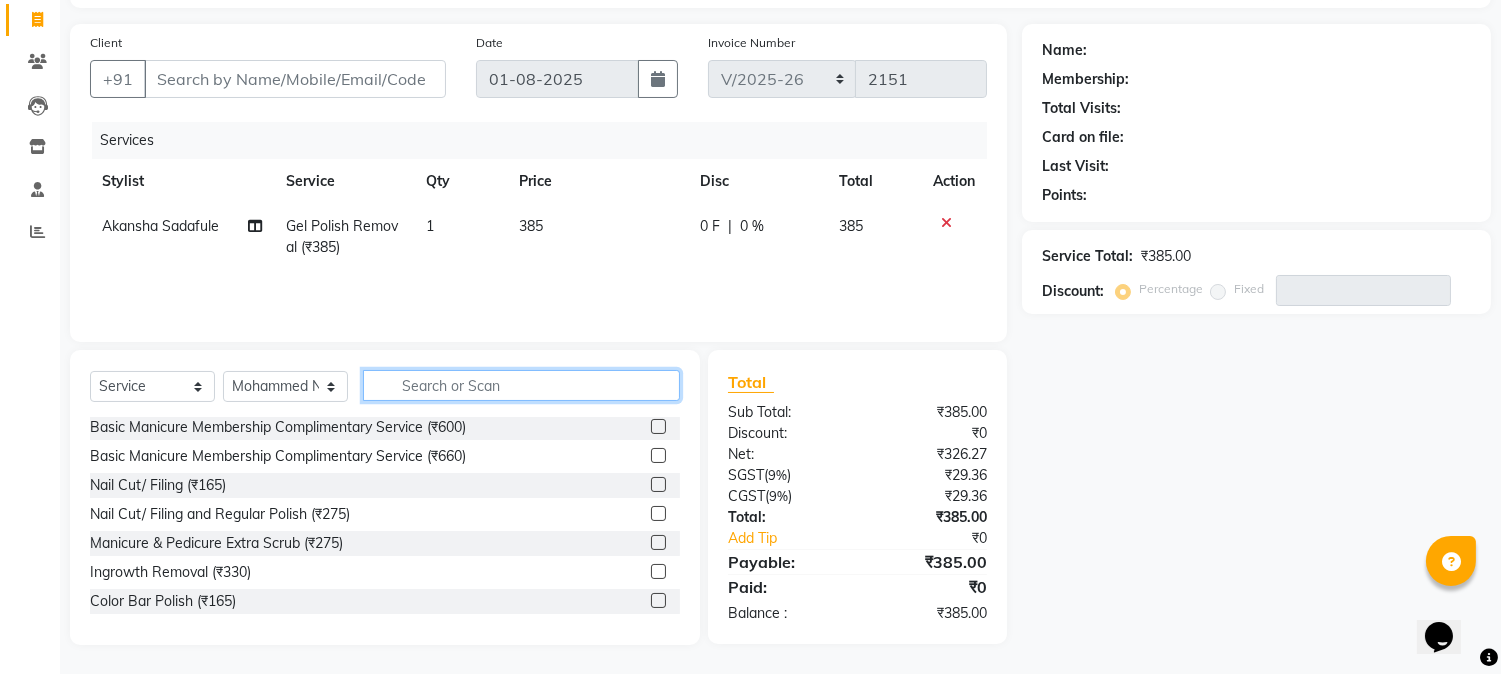 click 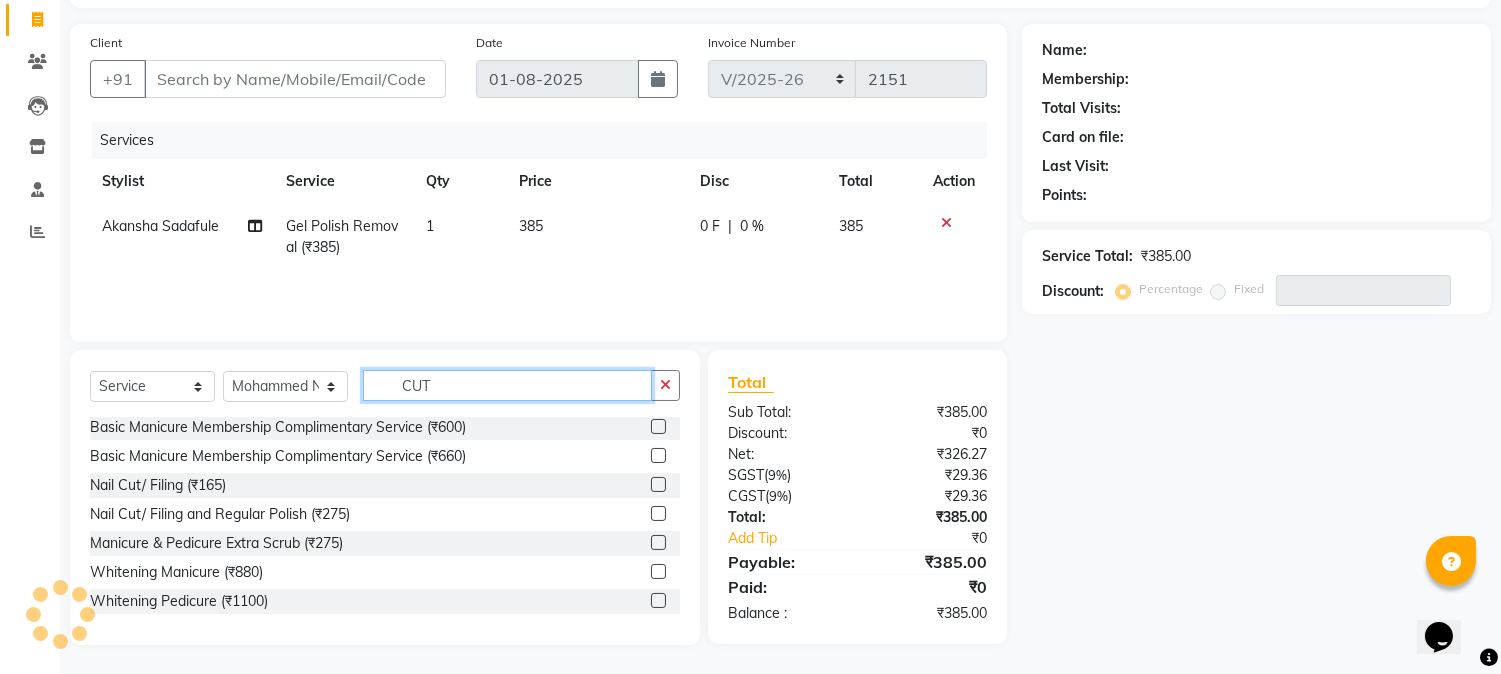 scroll, scrollTop: 0, scrollLeft: 0, axis: both 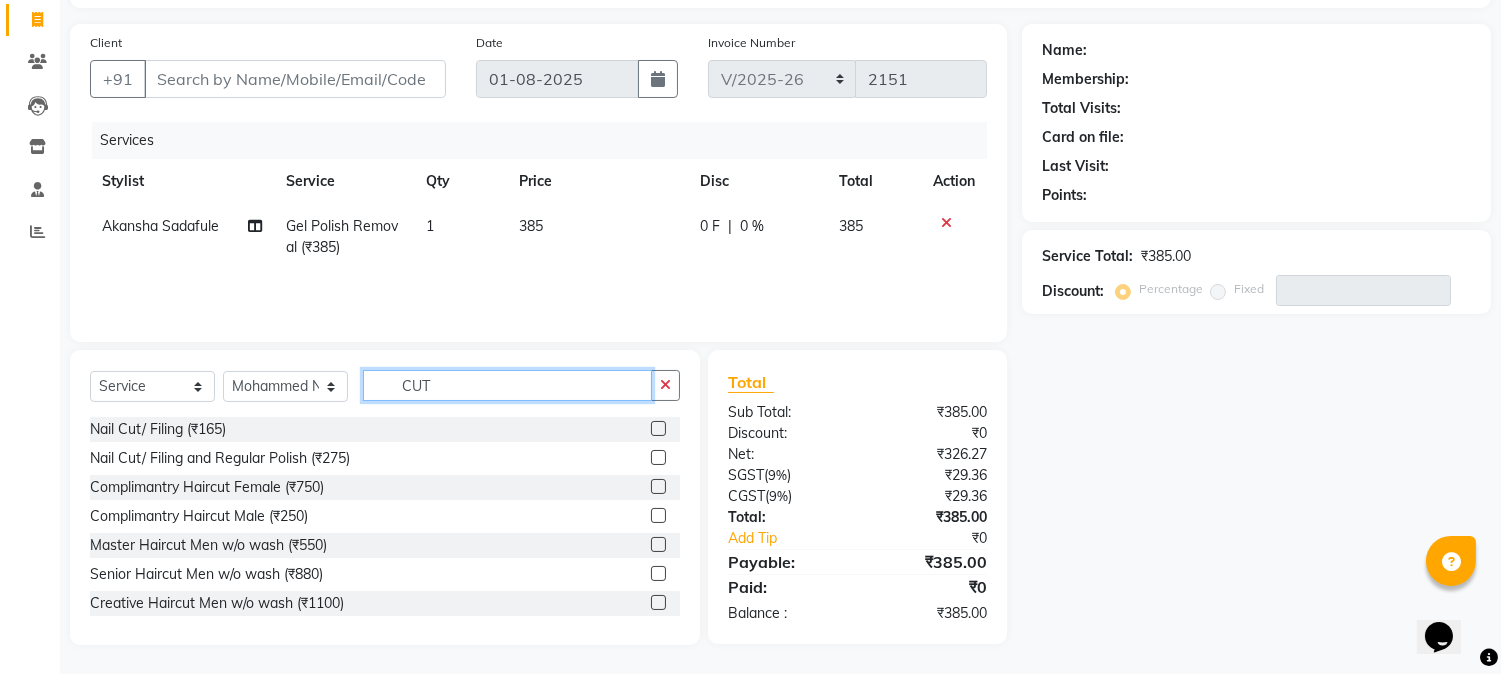 type on "CUT" 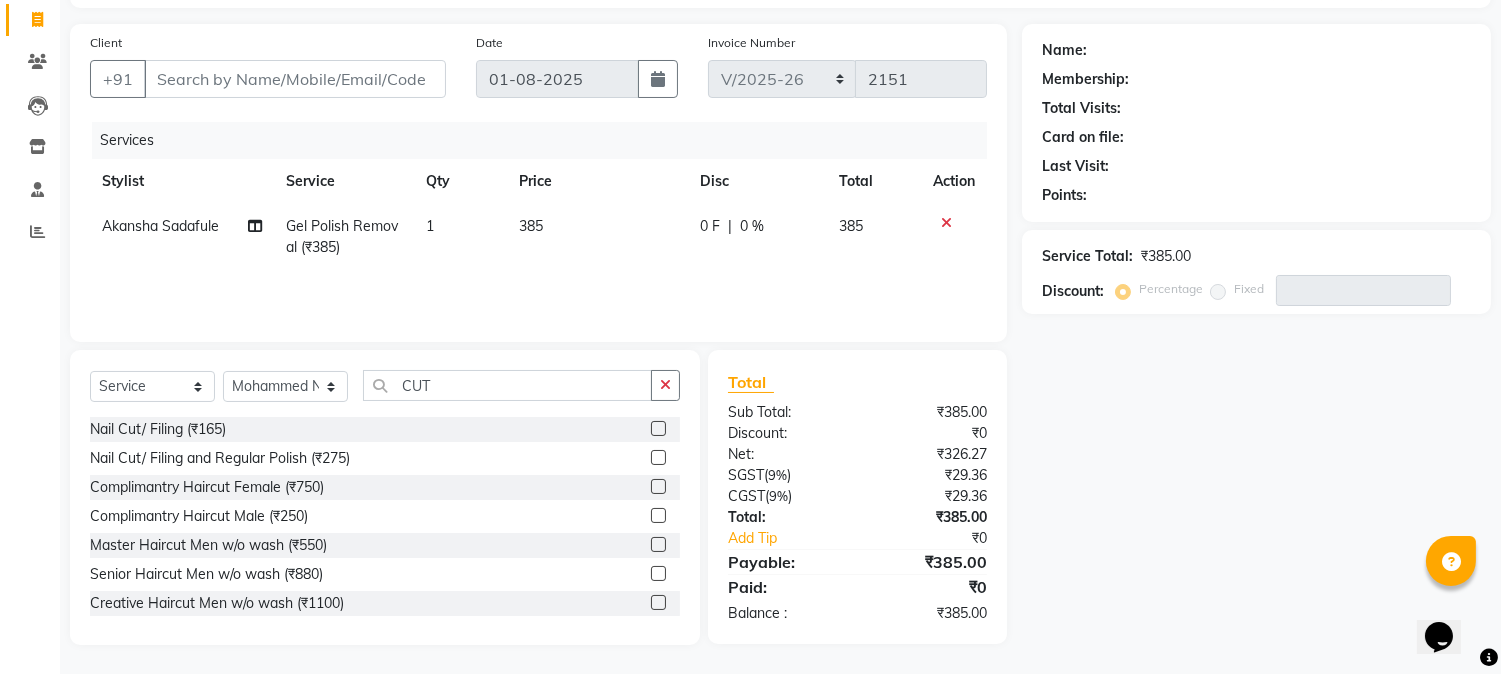 click 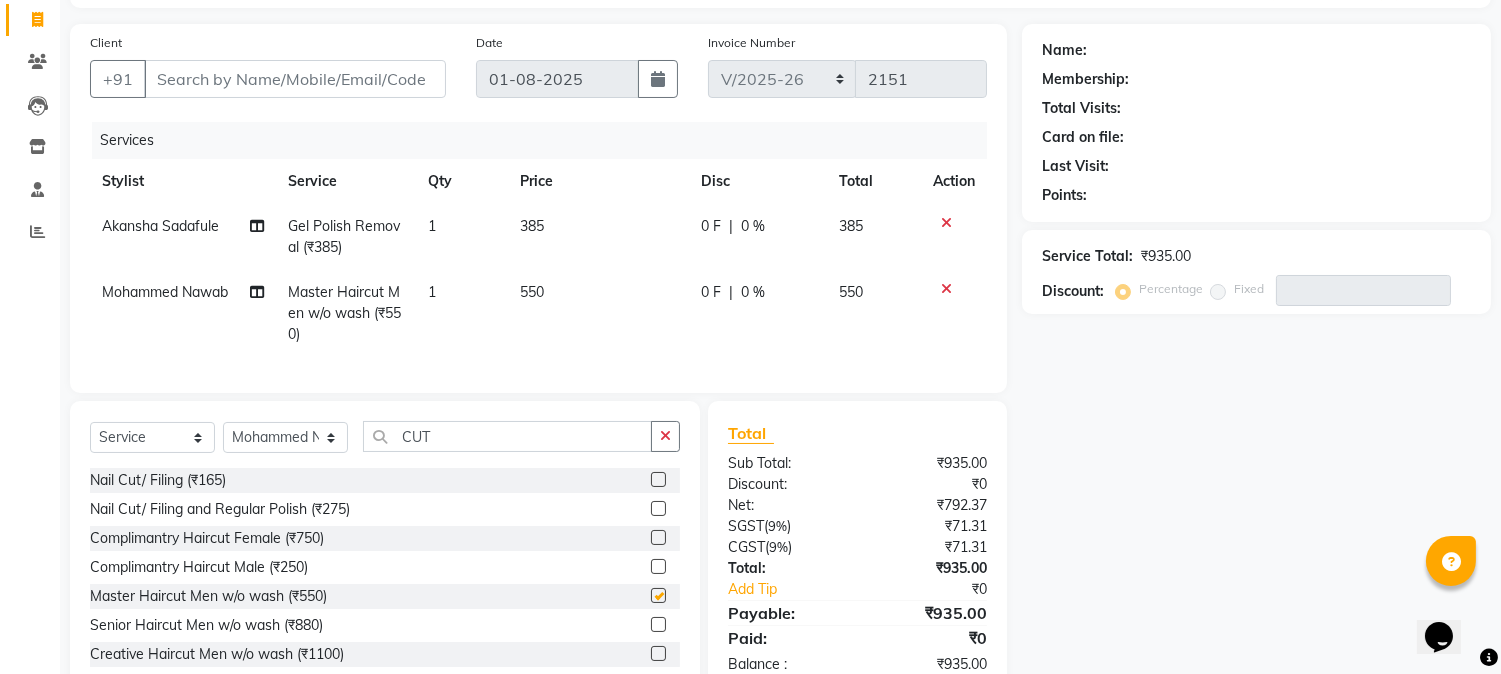 checkbox on "false" 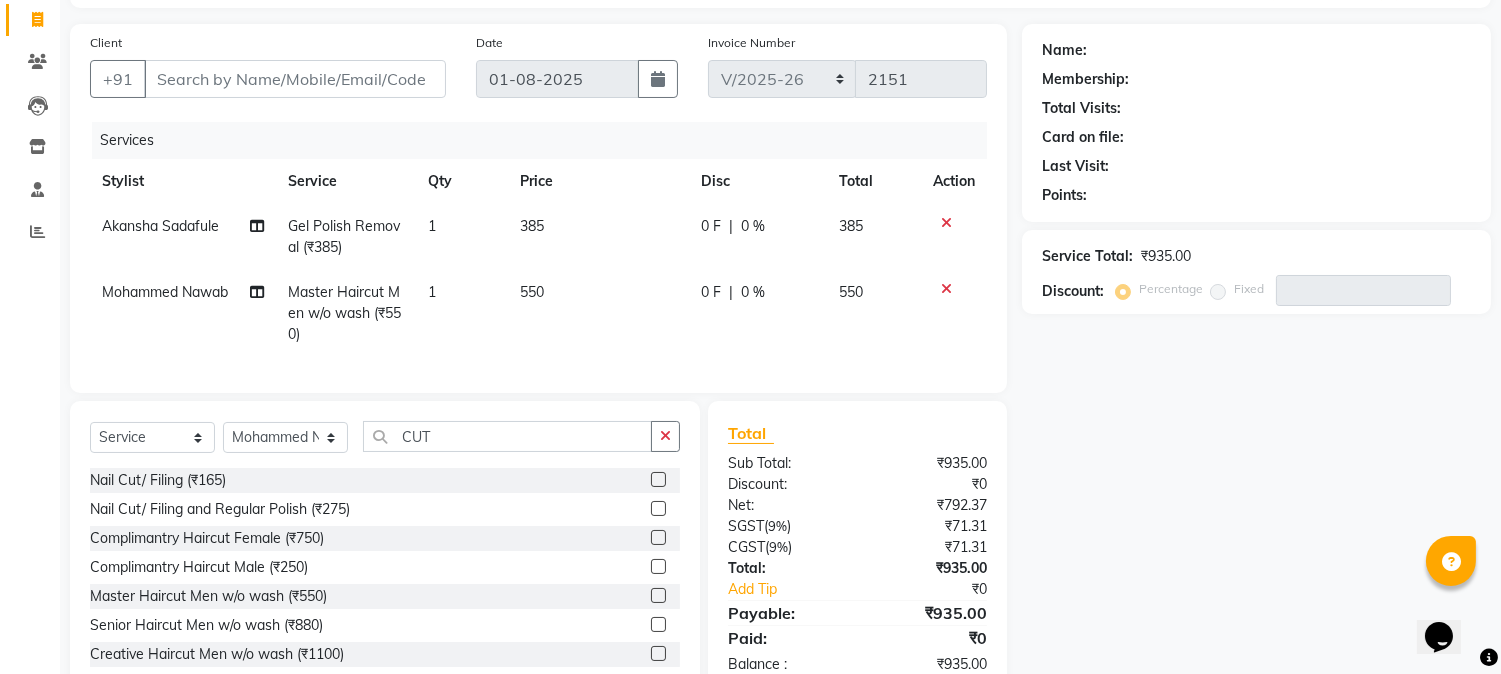 scroll, scrollTop: 0, scrollLeft: 0, axis: both 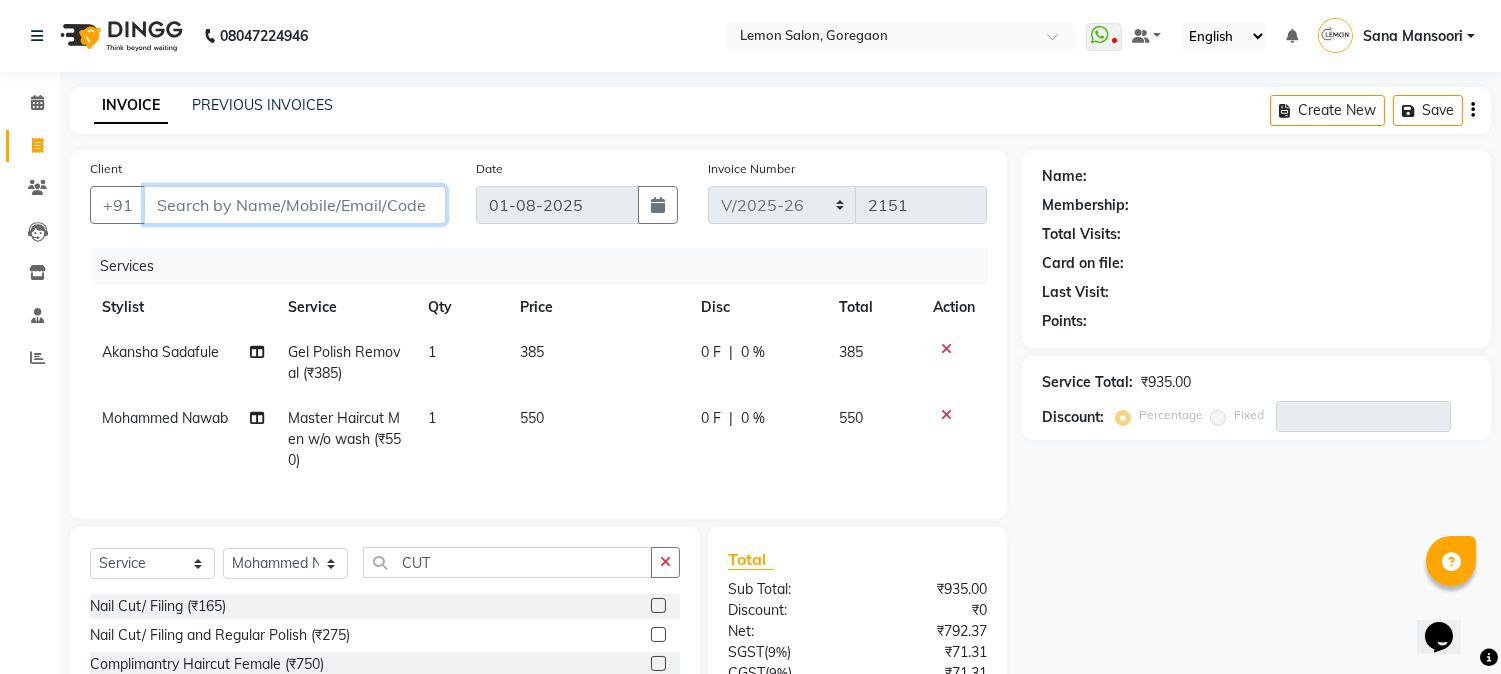click on "Client" at bounding box center [295, 205] 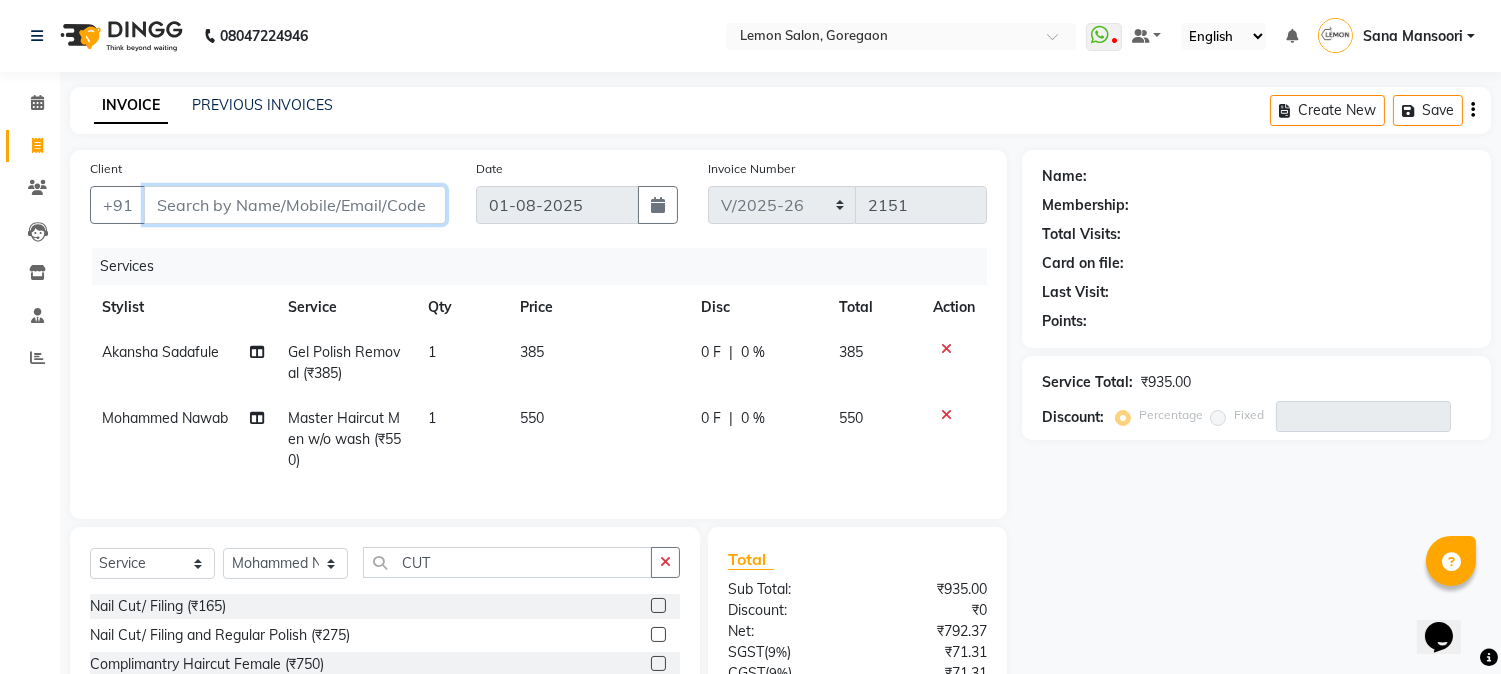 type on "9" 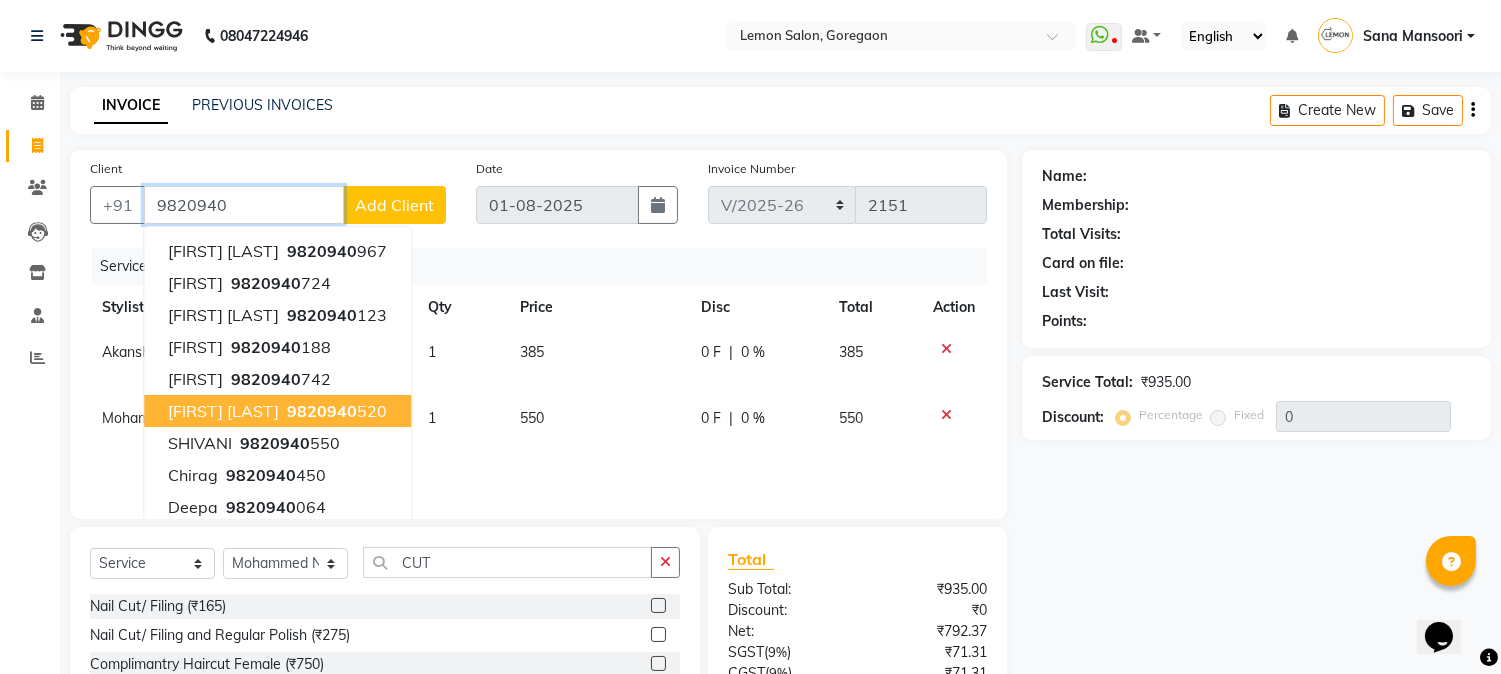 click on "9820940" at bounding box center [322, 411] 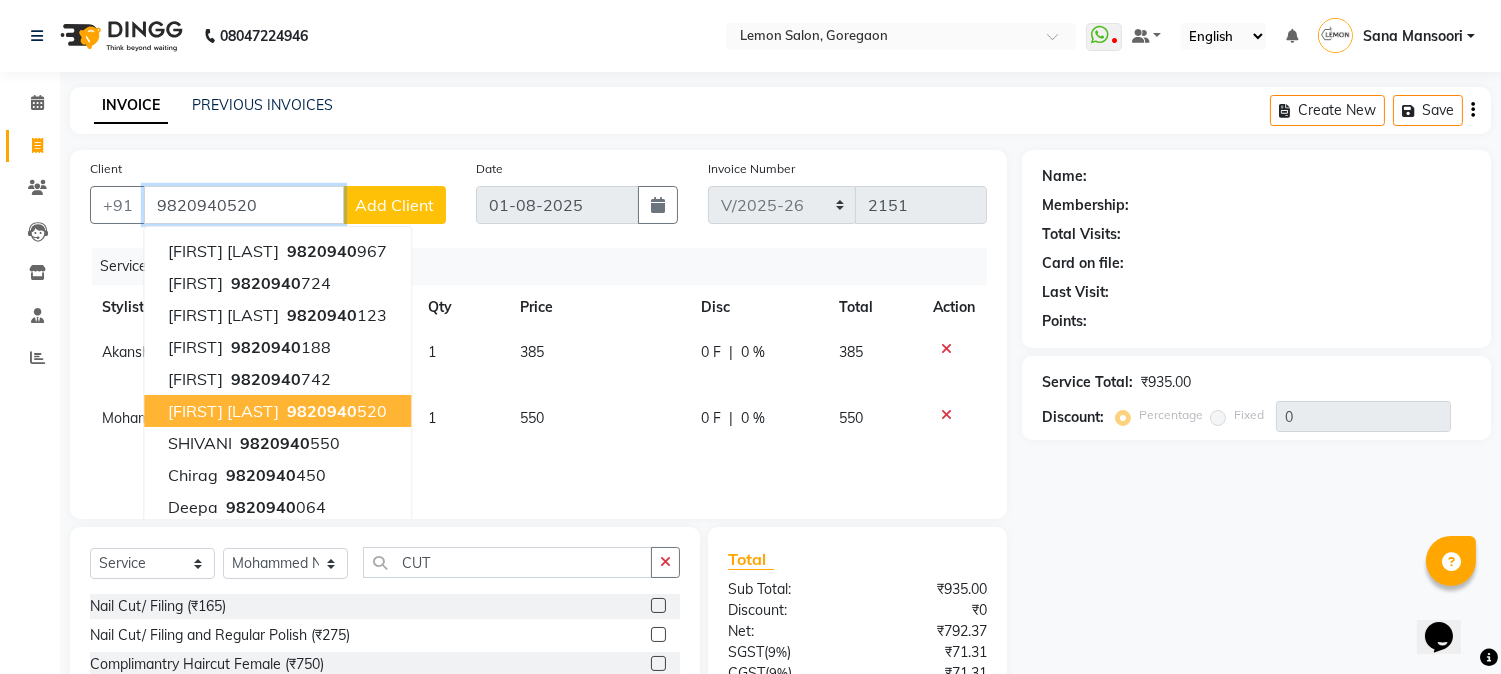 type on "9820940520" 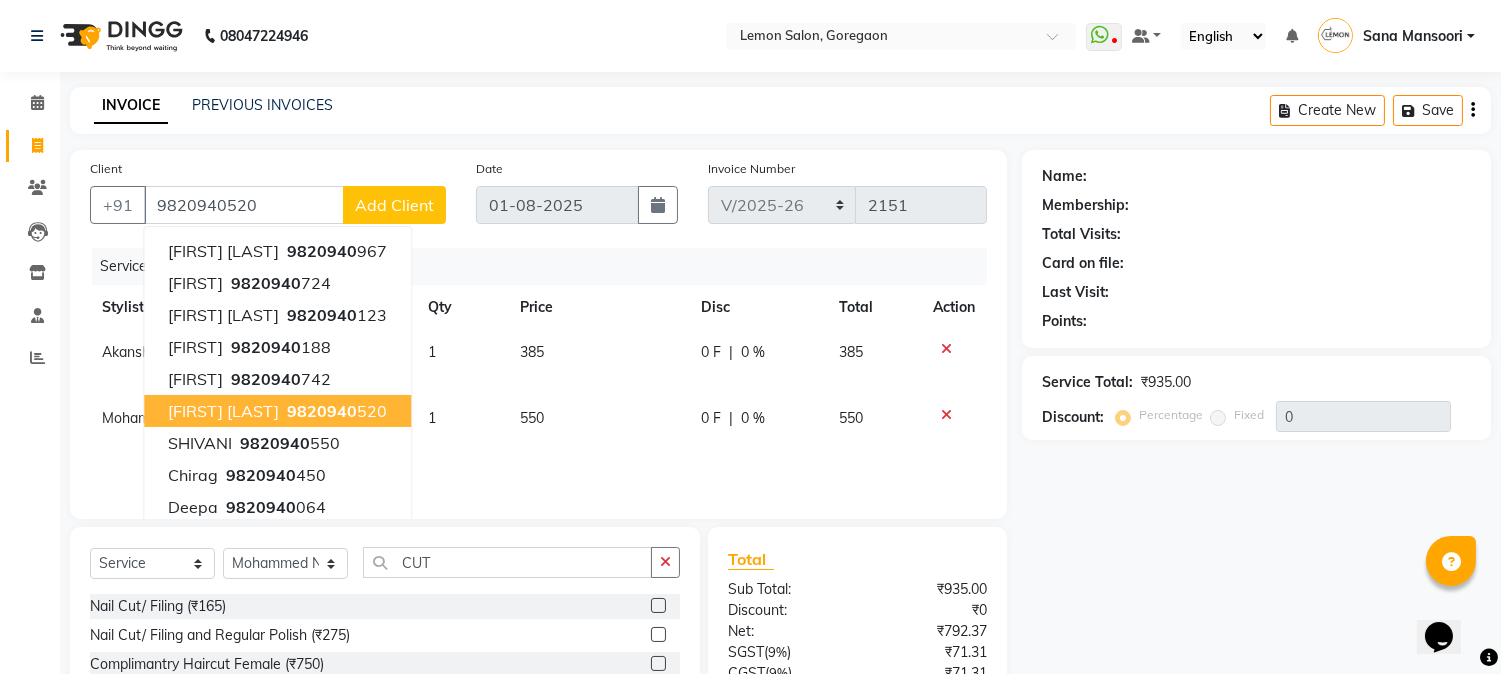 select on "1: Object" 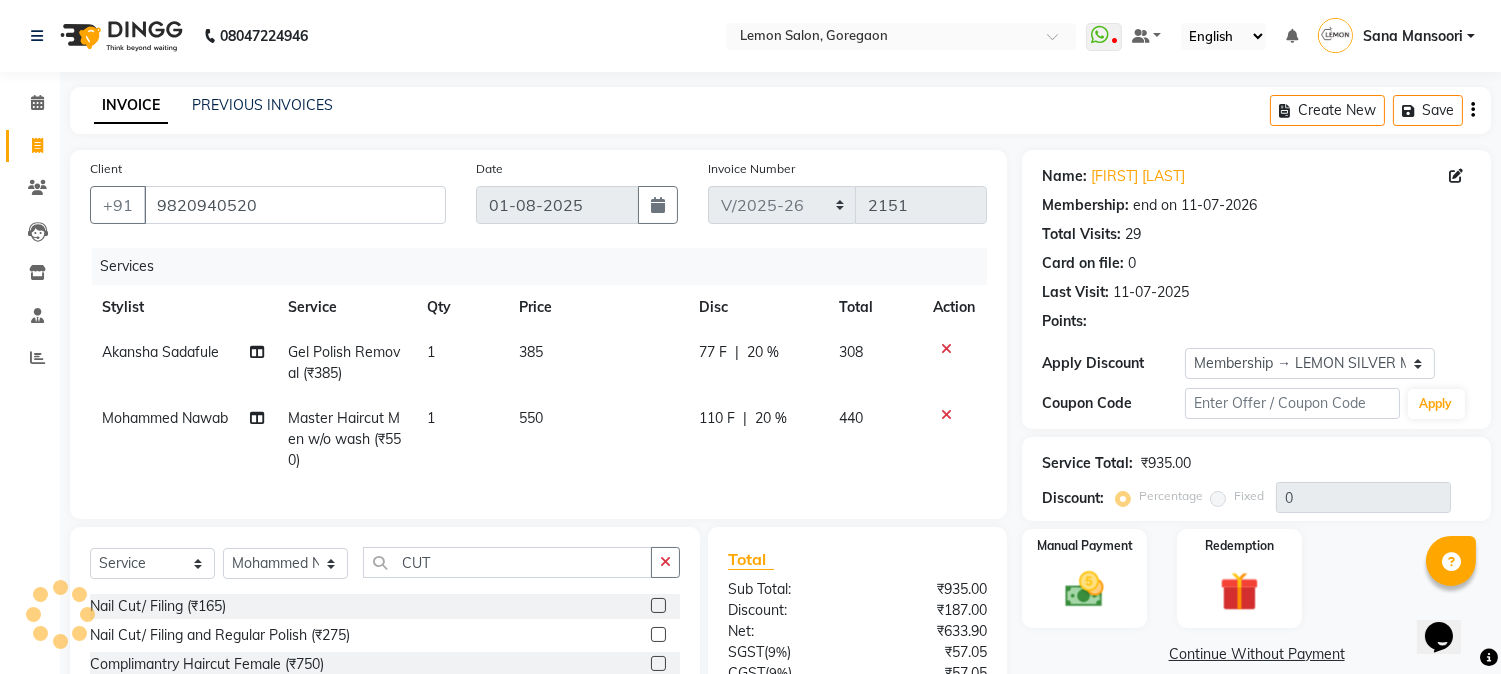 type on "20" 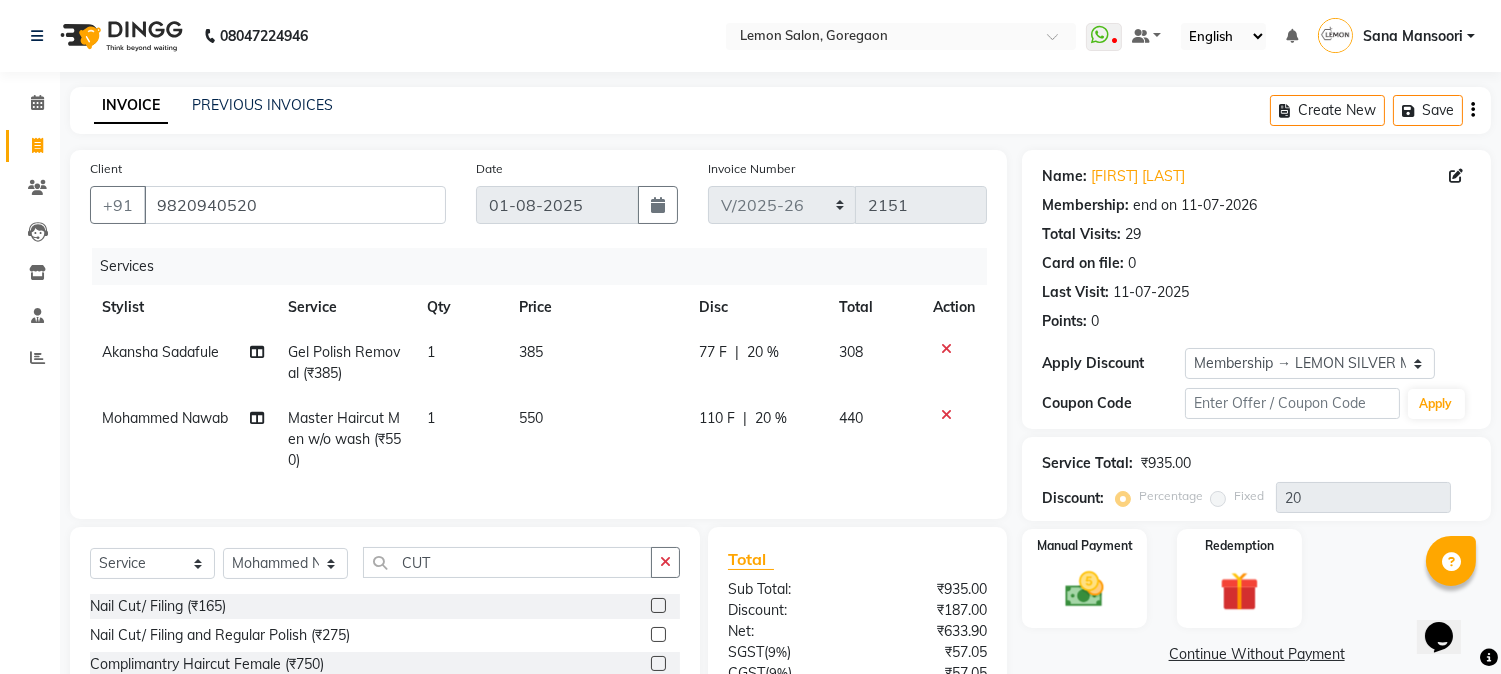 scroll, scrollTop: 194, scrollLeft: 0, axis: vertical 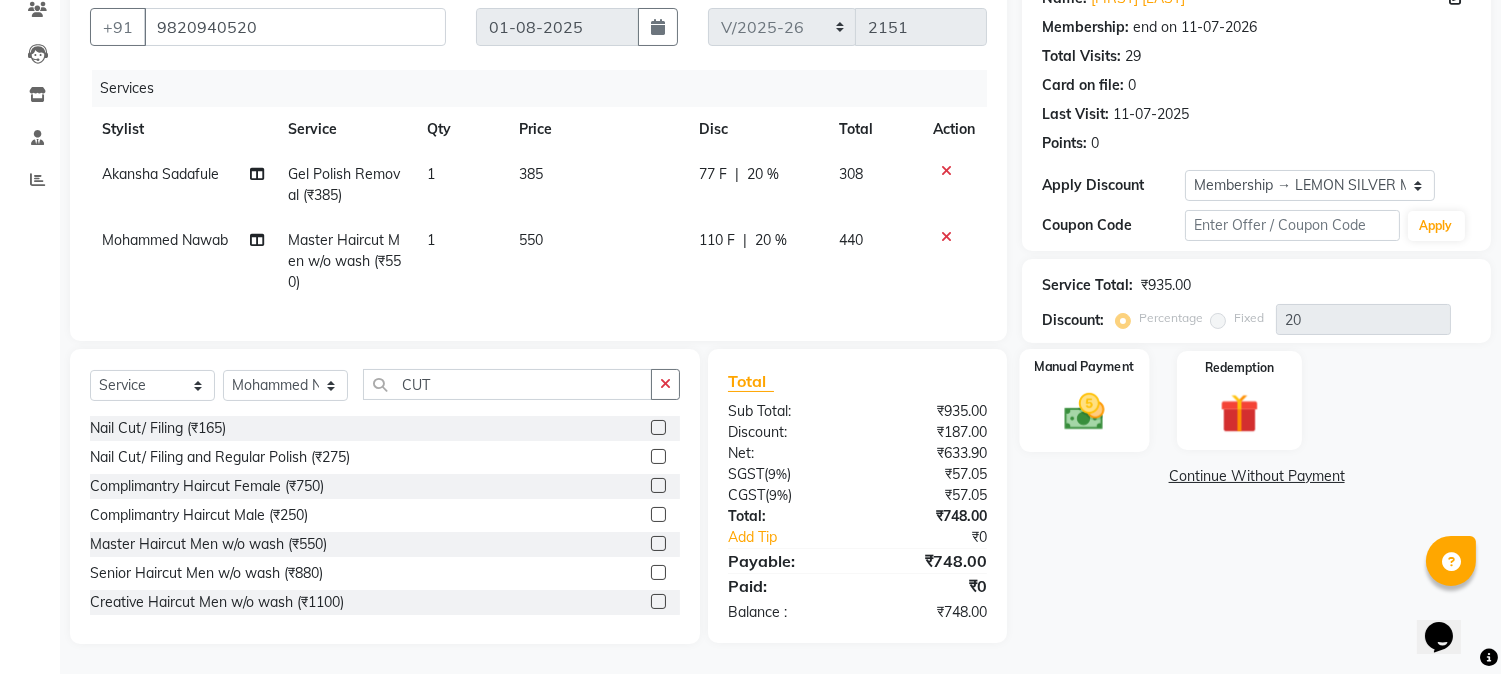 click on "Manual Payment" 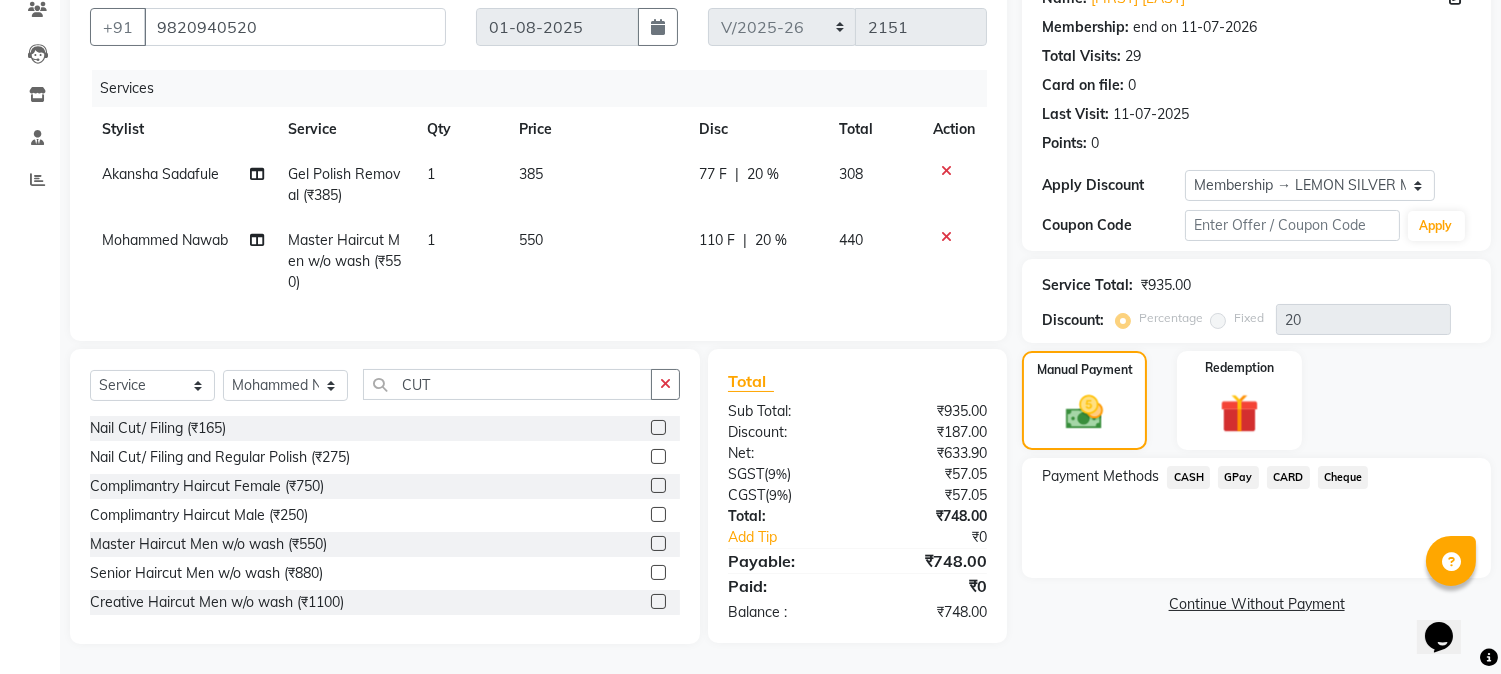 click on "CASH" 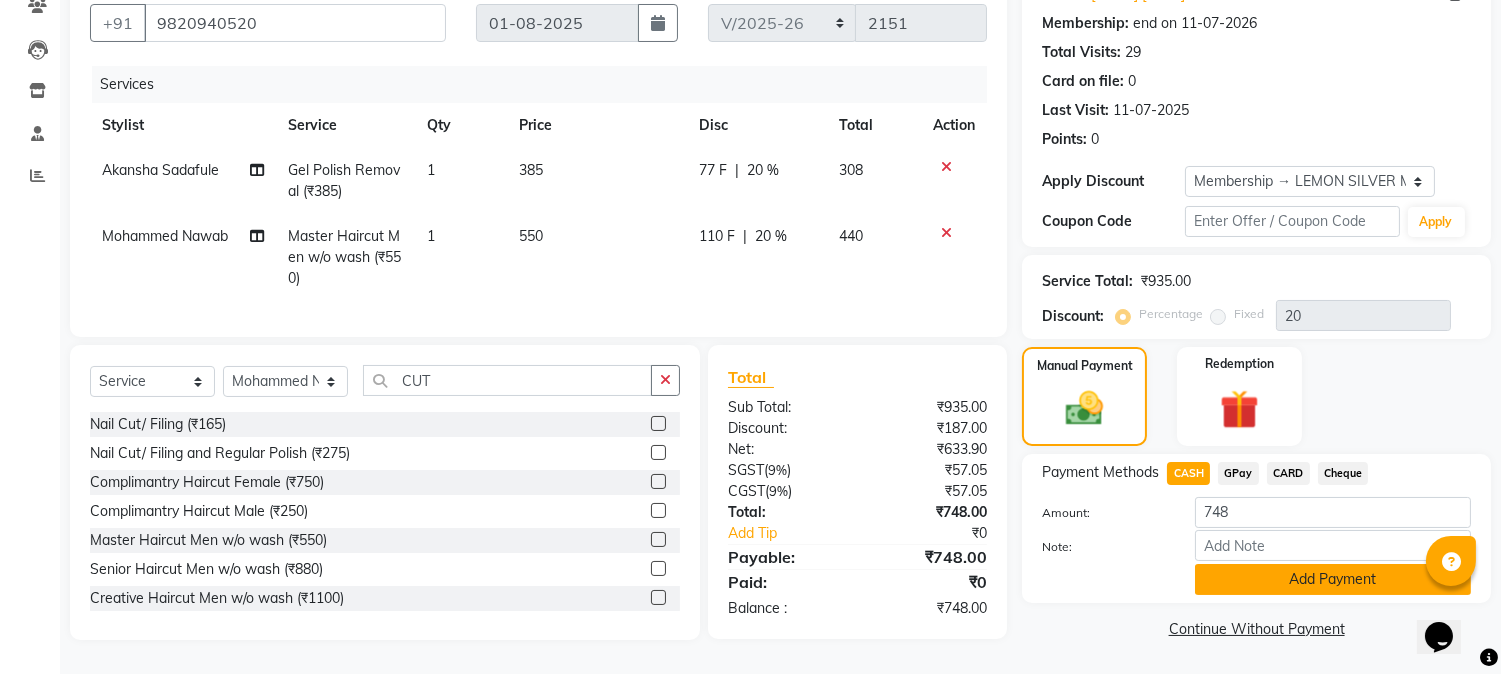 click on "Add Payment" 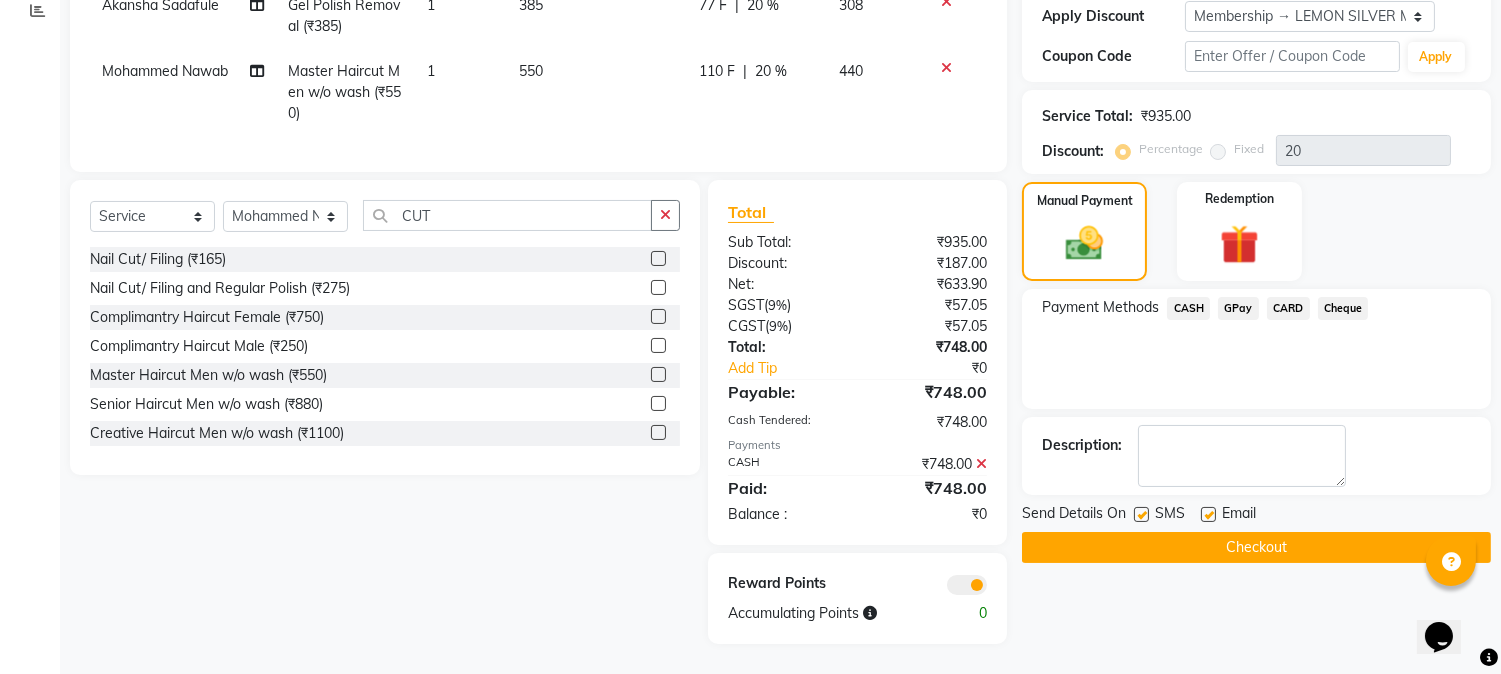 scroll, scrollTop: 363, scrollLeft: 0, axis: vertical 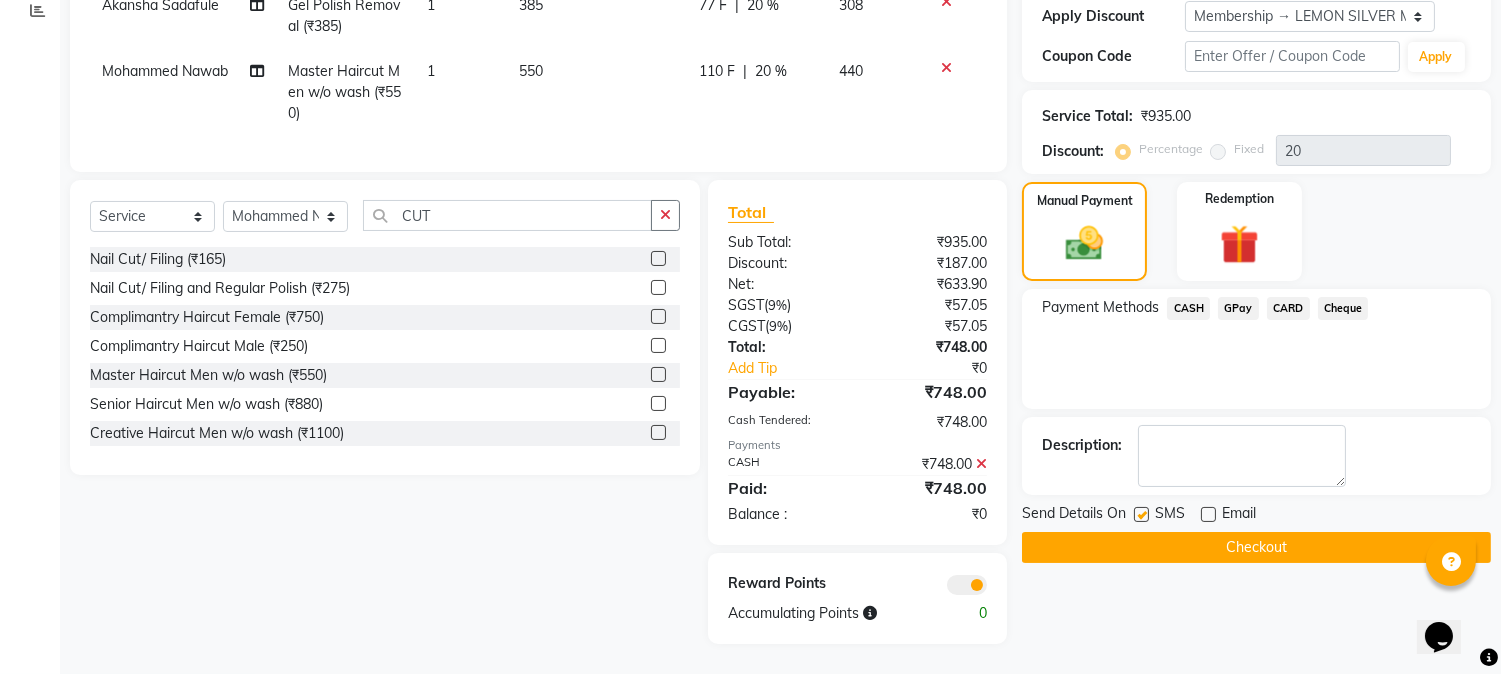 click 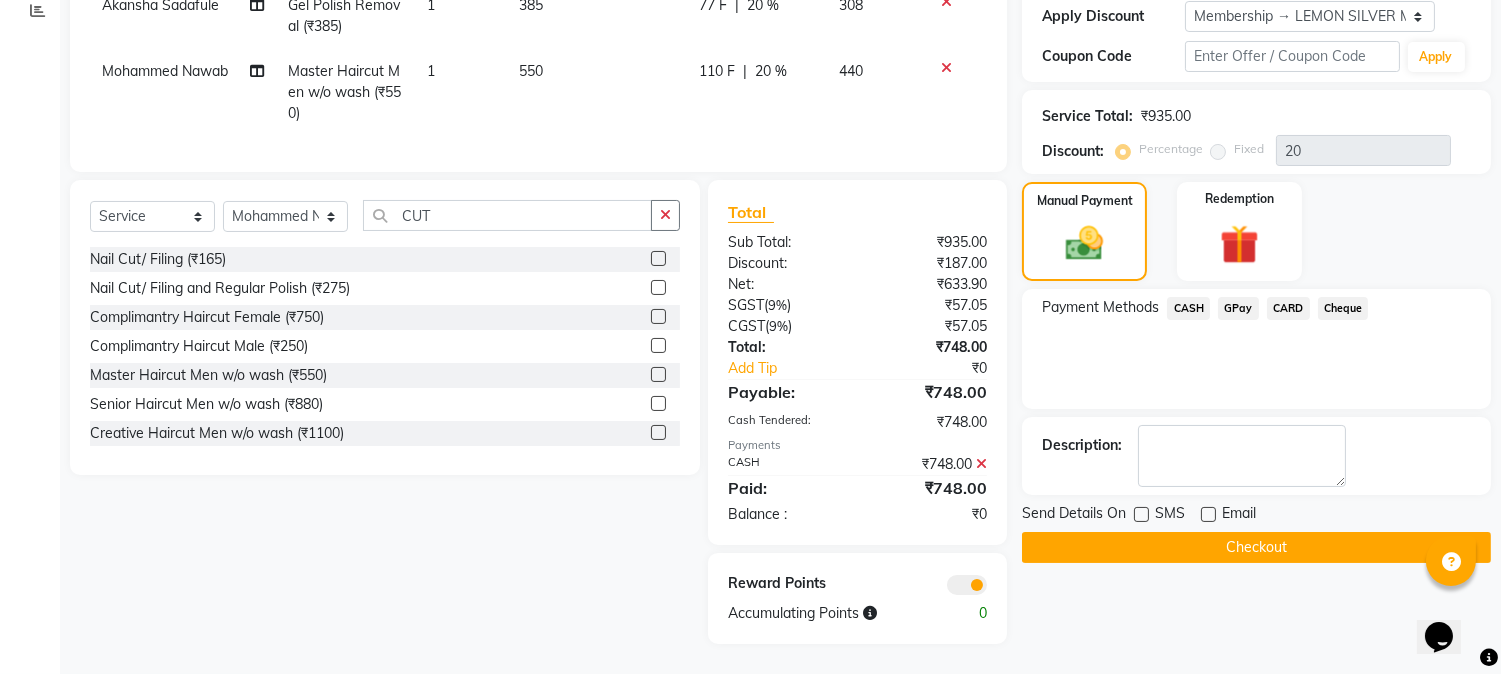 click on "Checkout" 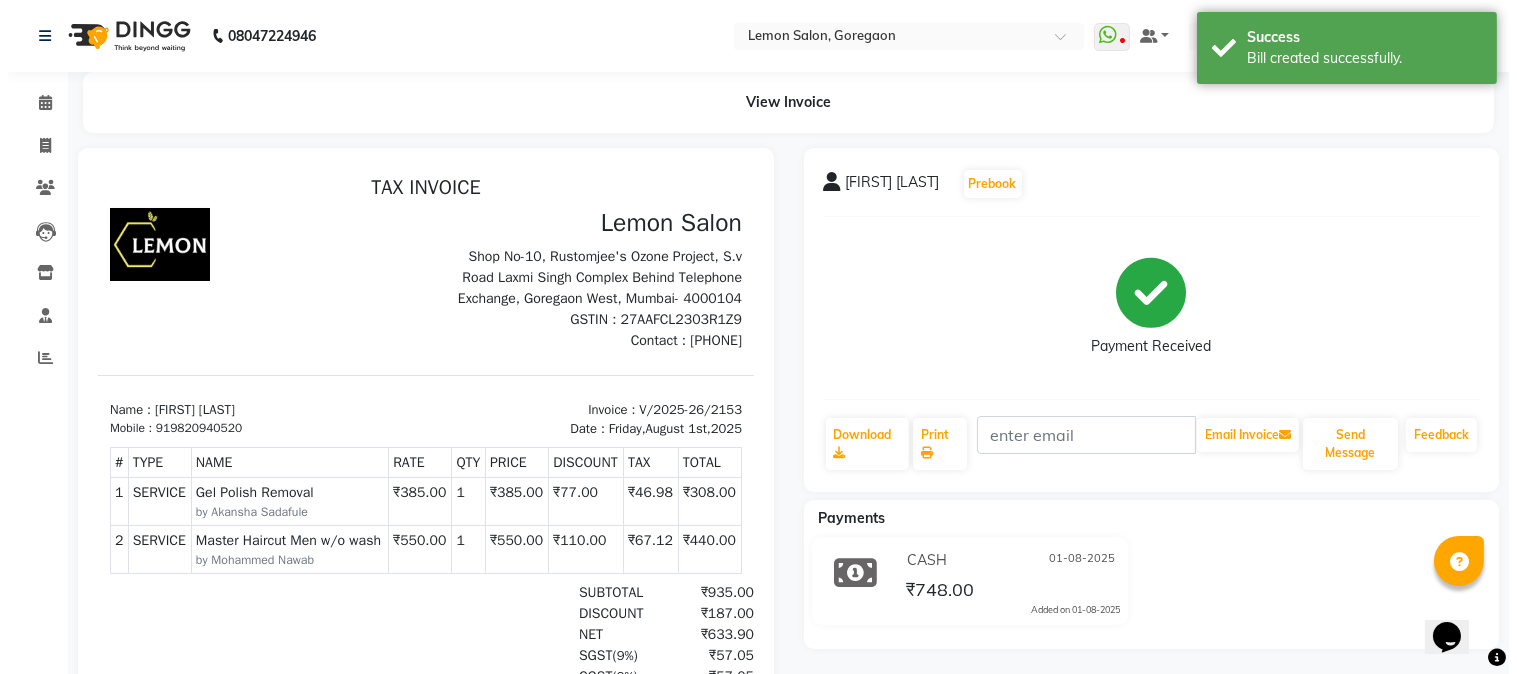 scroll, scrollTop: 0, scrollLeft: 0, axis: both 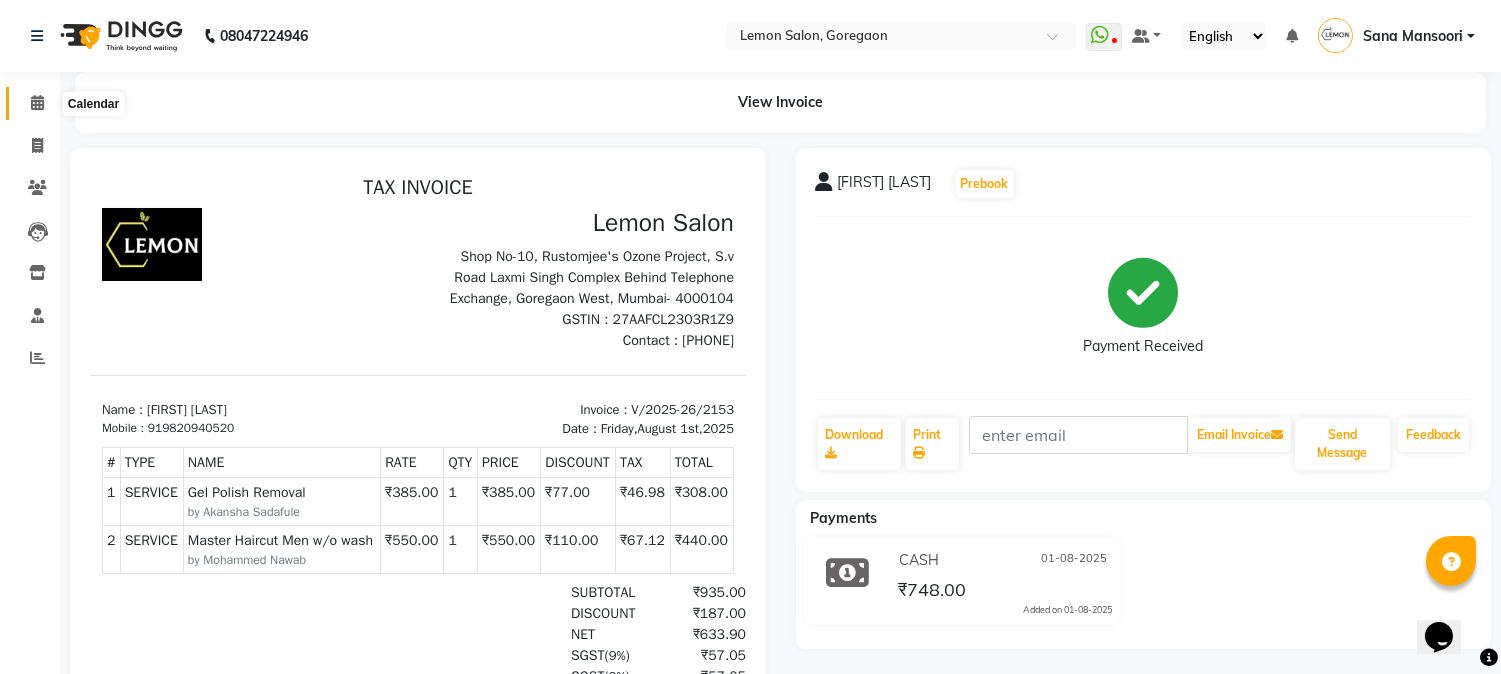 click 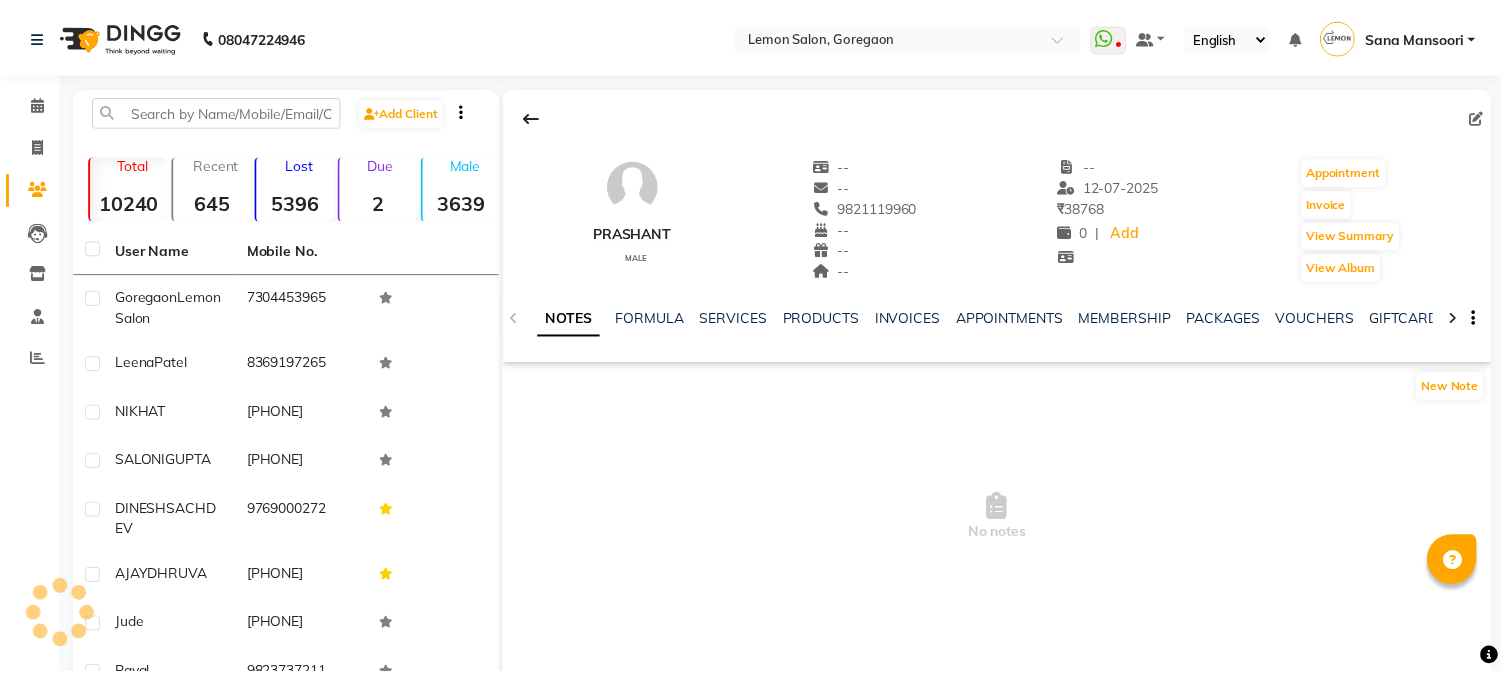 scroll, scrollTop: 0, scrollLeft: 0, axis: both 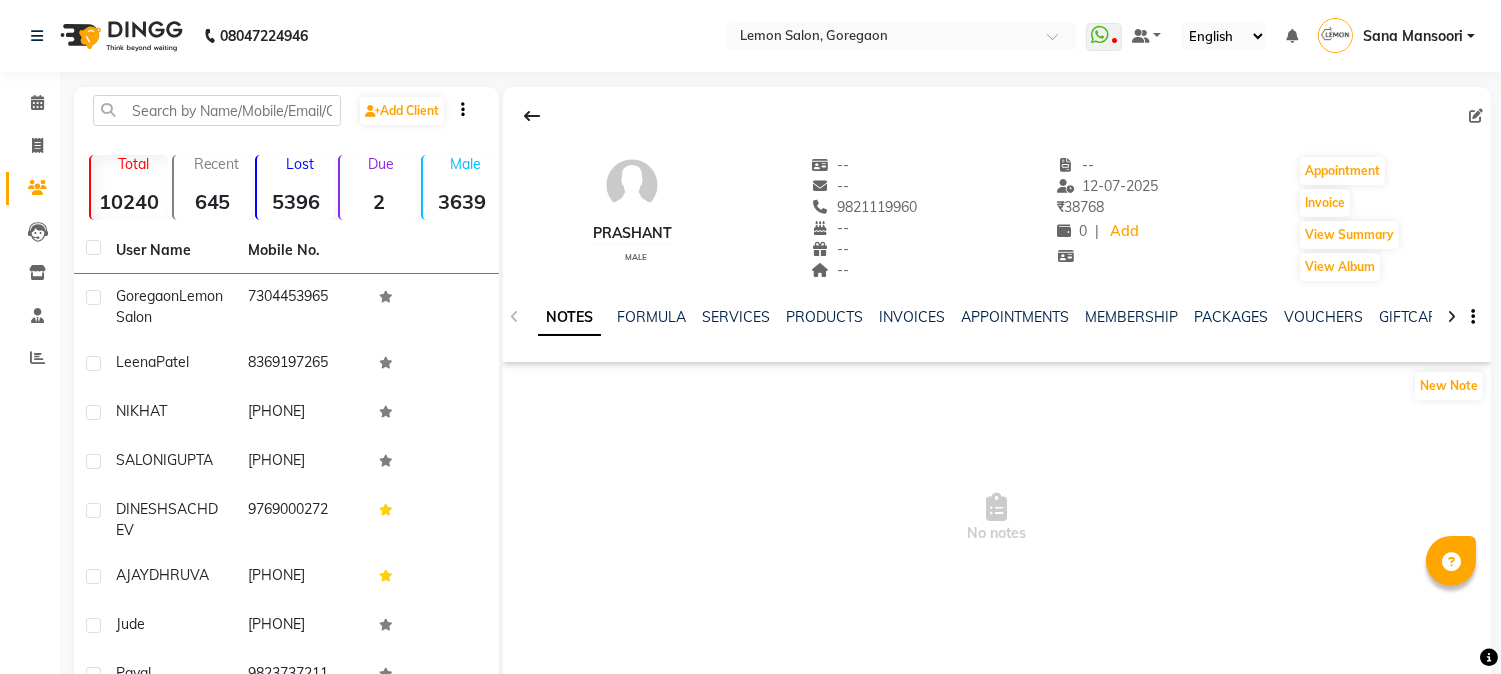 click on "MEMBERSHIP" 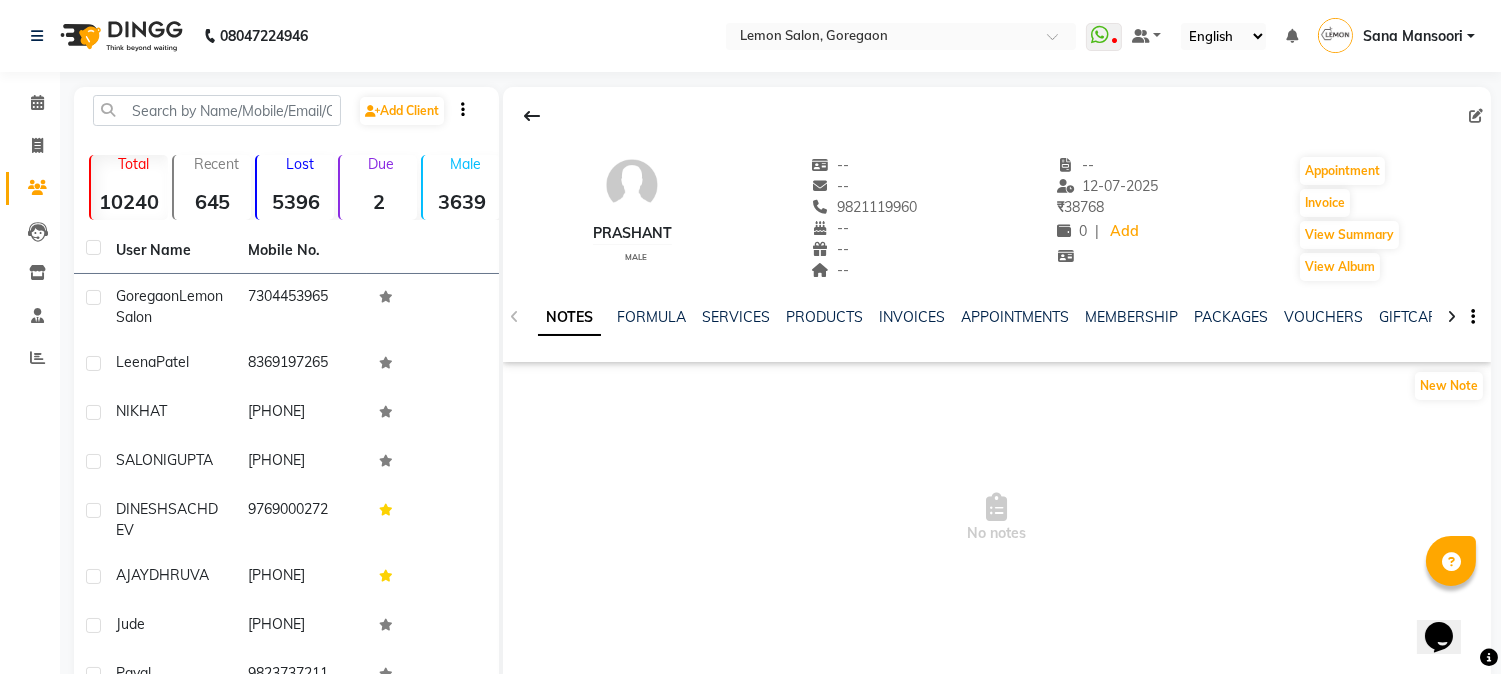 scroll, scrollTop: 0, scrollLeft: 0, axis: both 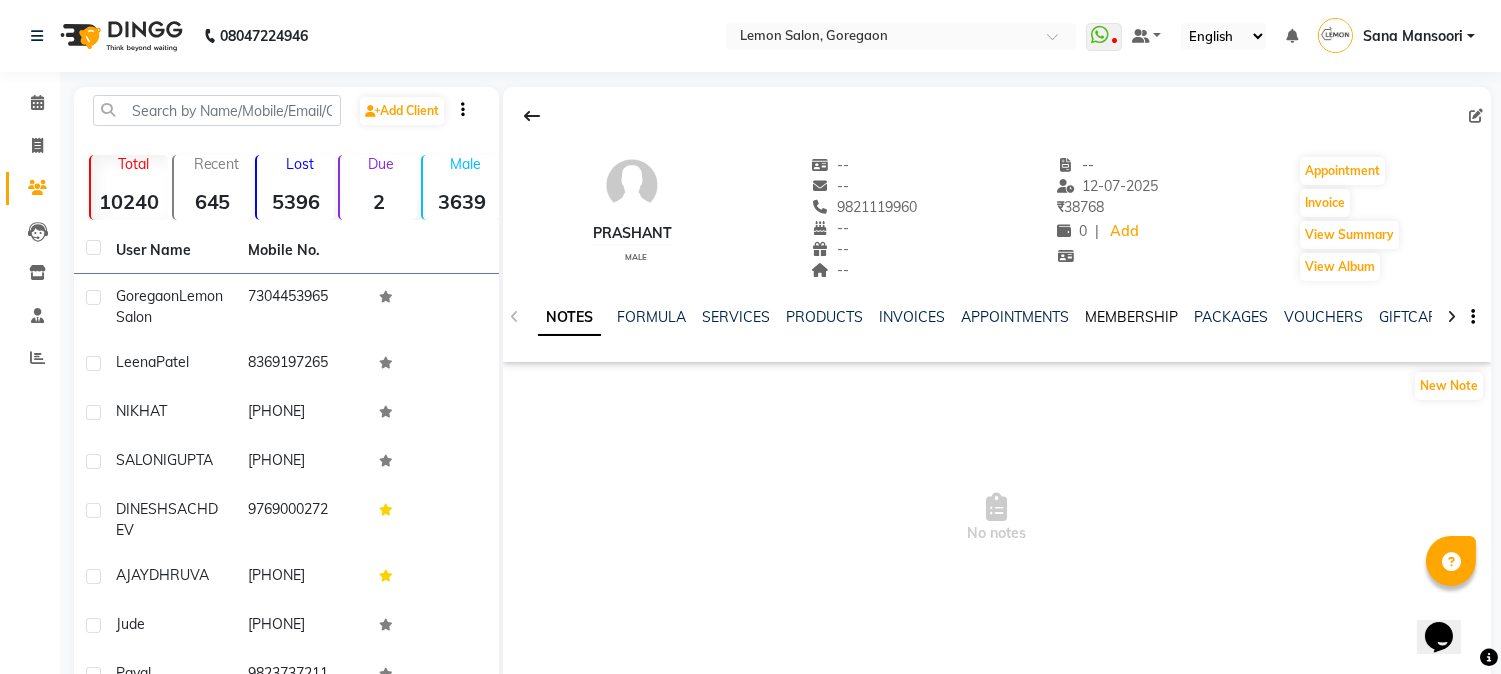 click on "MEMBERSHIP" 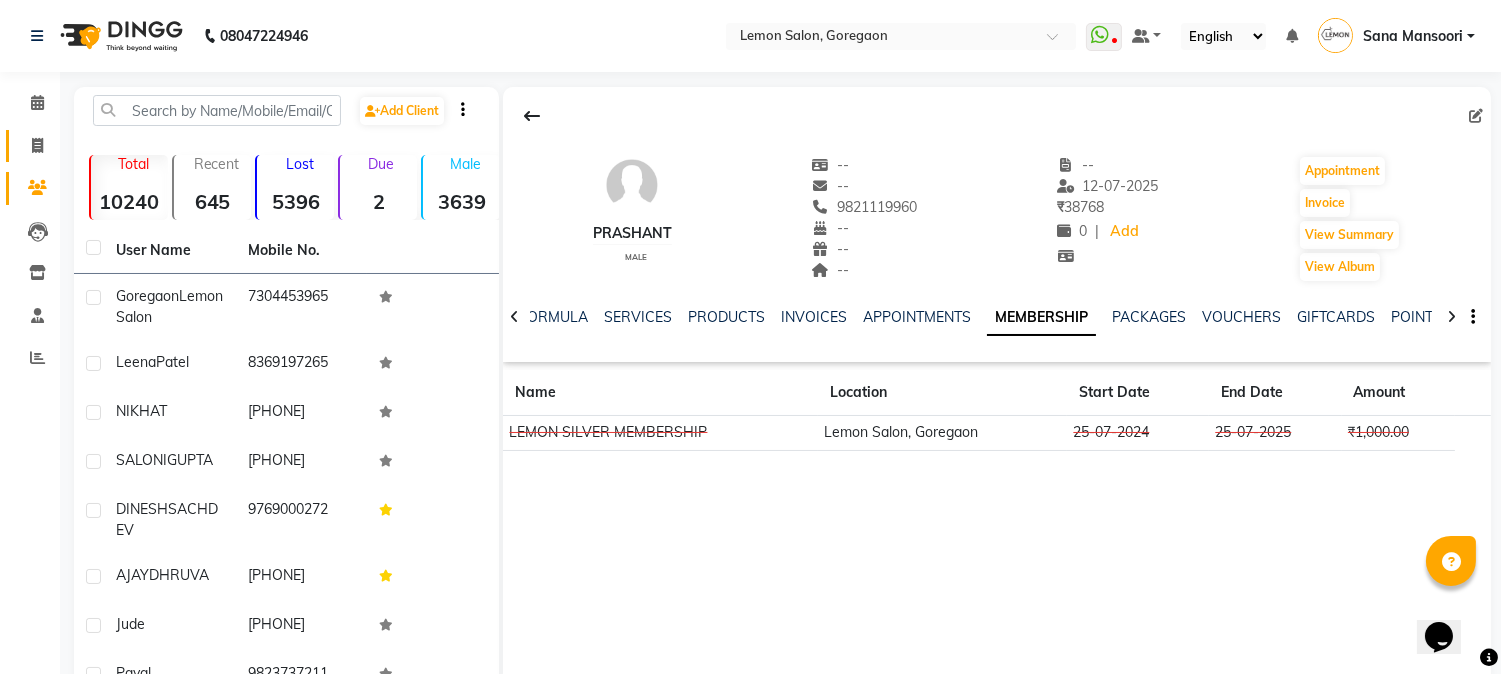 click on "Invoice" 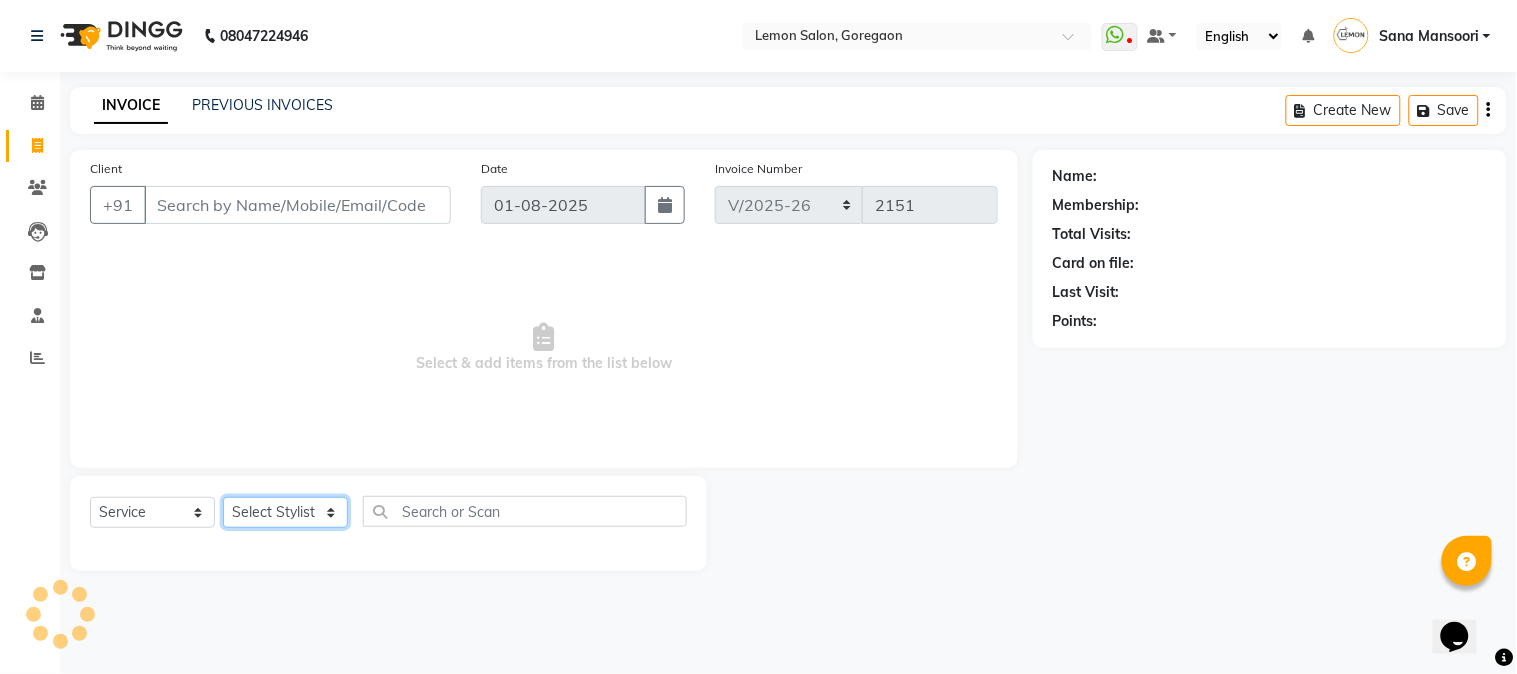click on "Select Stylist" 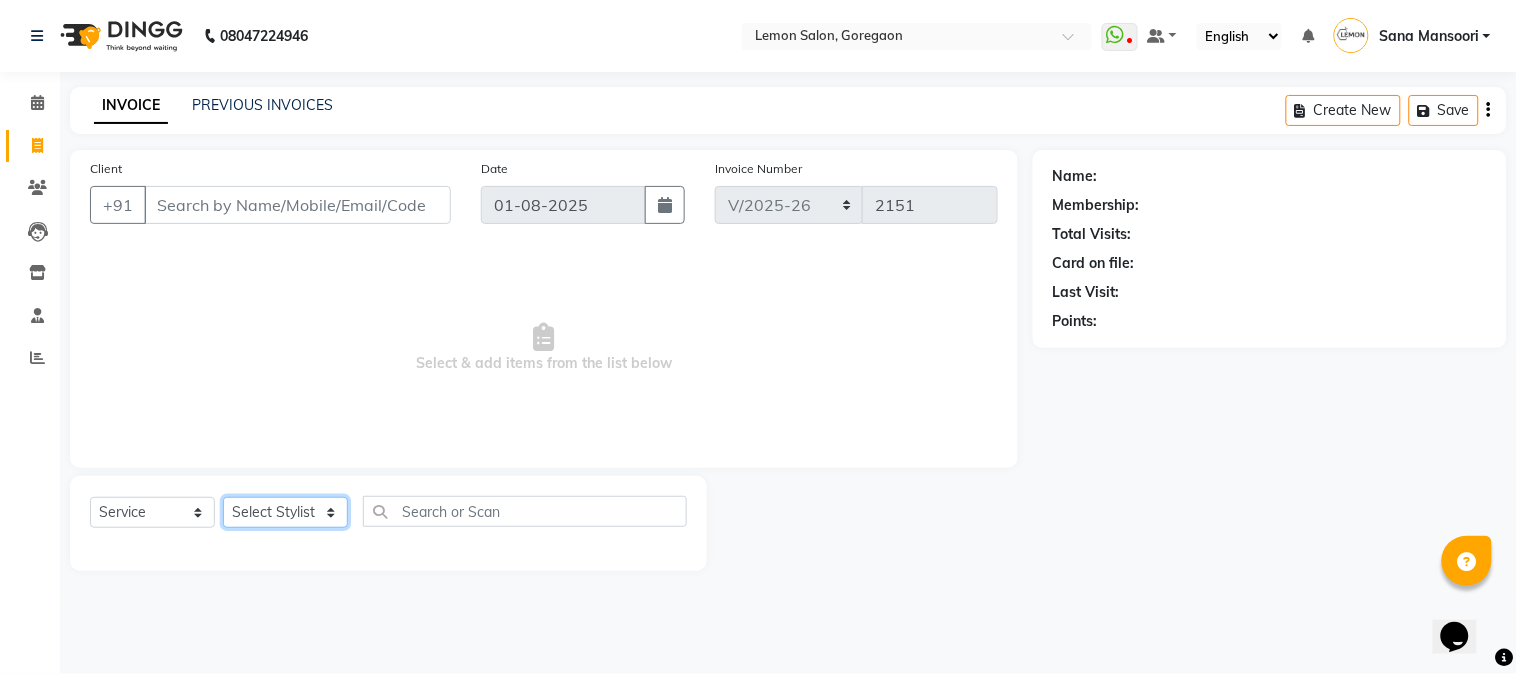 select on "7629" 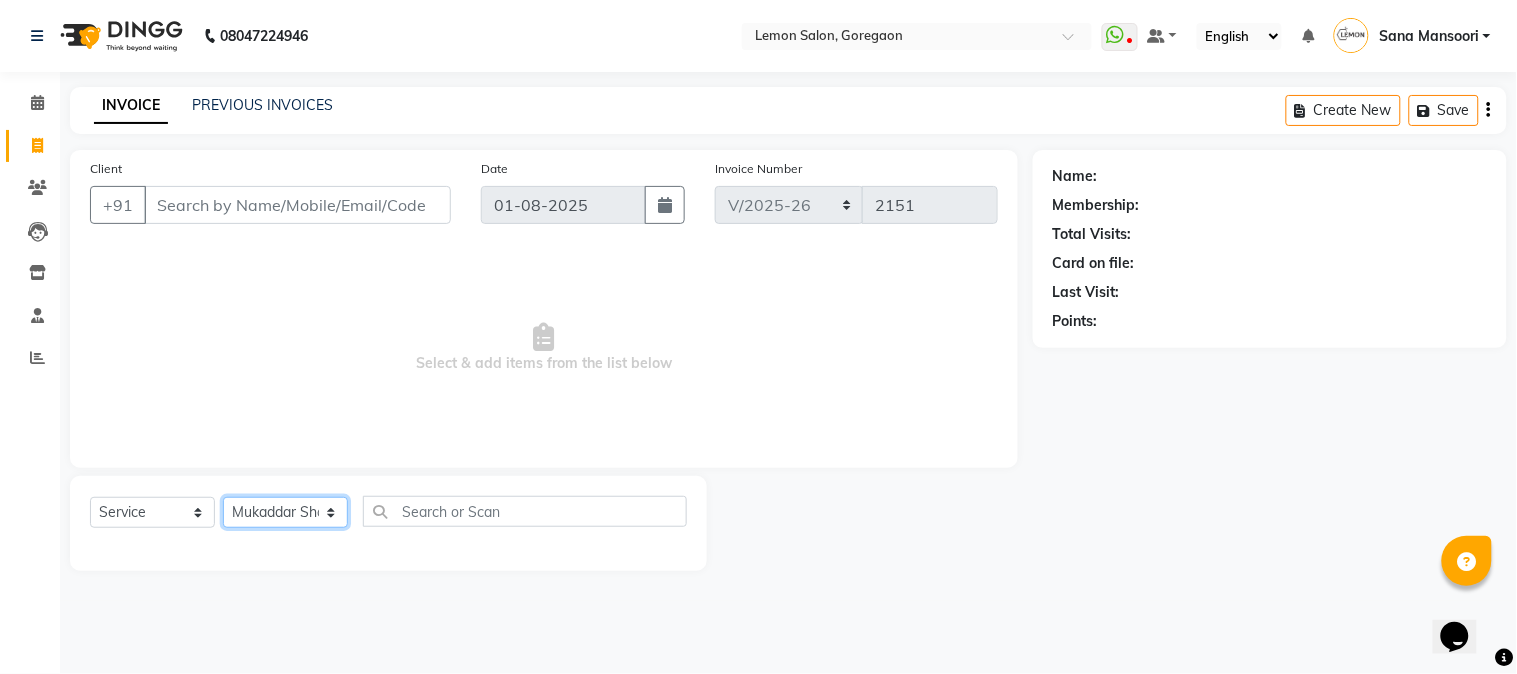 click on "Select Stylist Akansha Sadafule Asma Dshpande Datta Kawar DC Furkan Mansoori kavita Kelatkar  Manisha Mohammed Mohsin  Mohammed Nawab  Mukaddar Shaikh Sana Mansoori Sandhya Tabrez Shah  Urmila Pol" 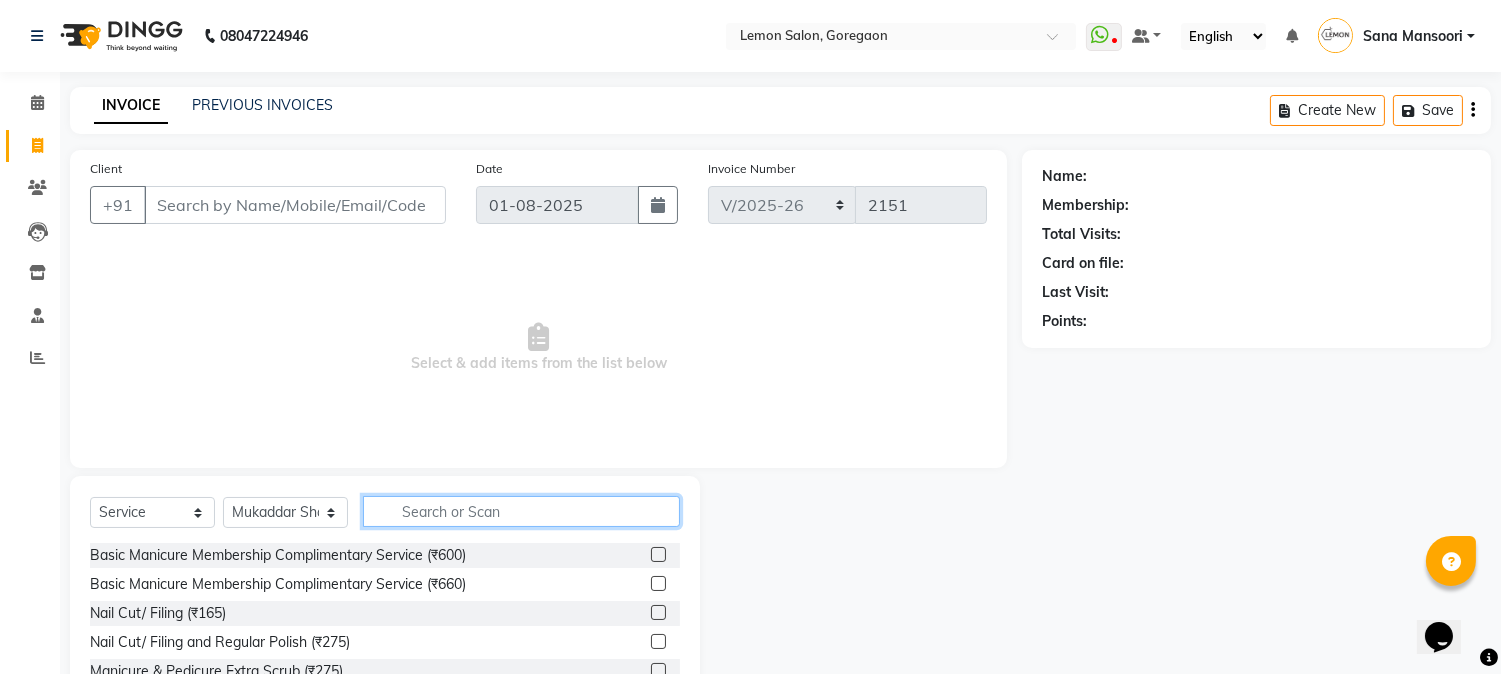 click 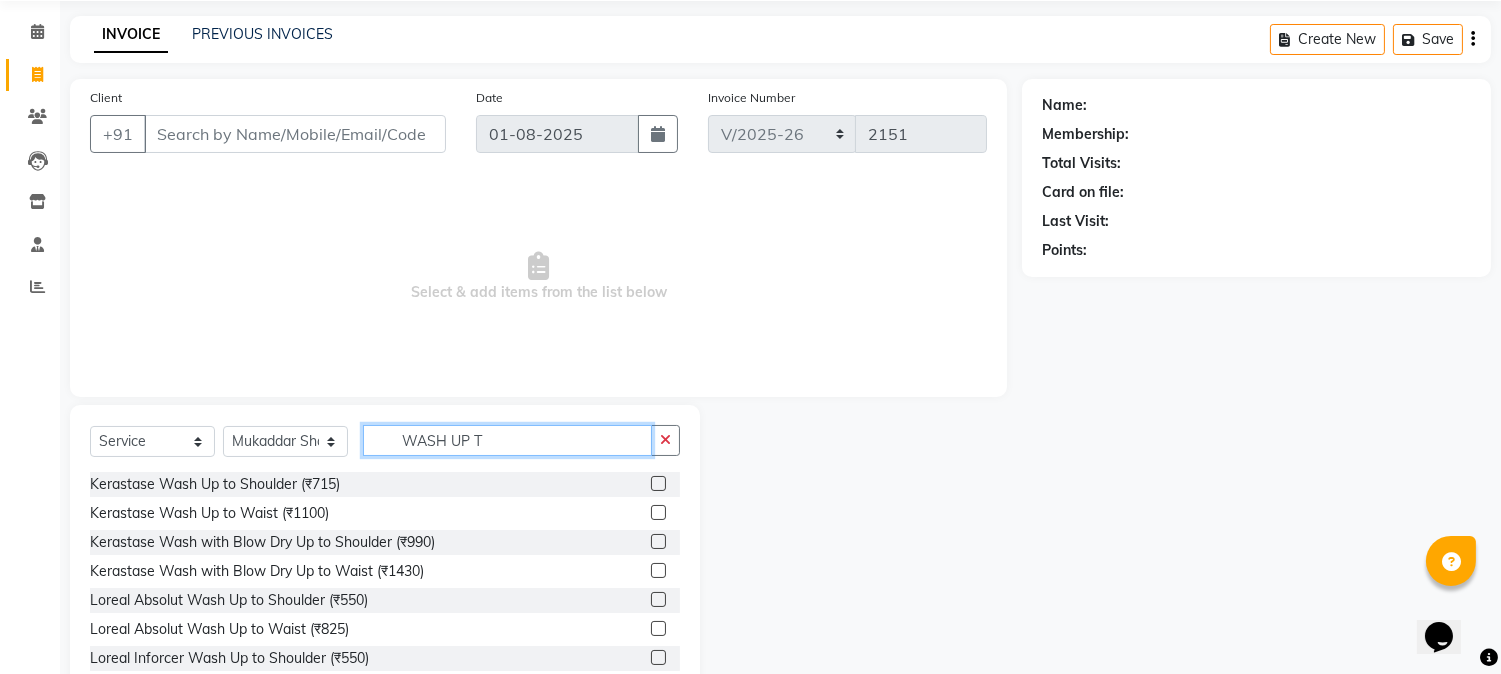 scroll, scrollTop: 126, scrollLeft: 0, axis: vertical 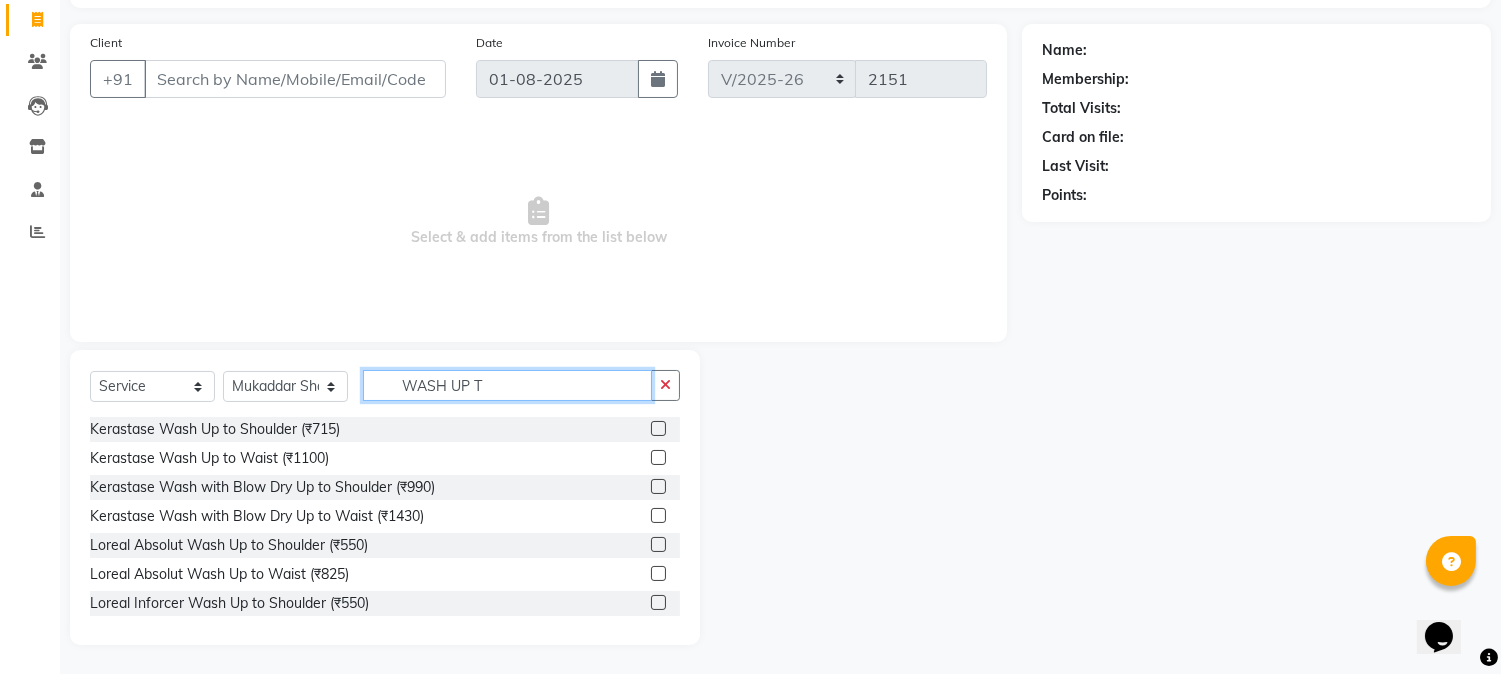 type on "WASH UP T" 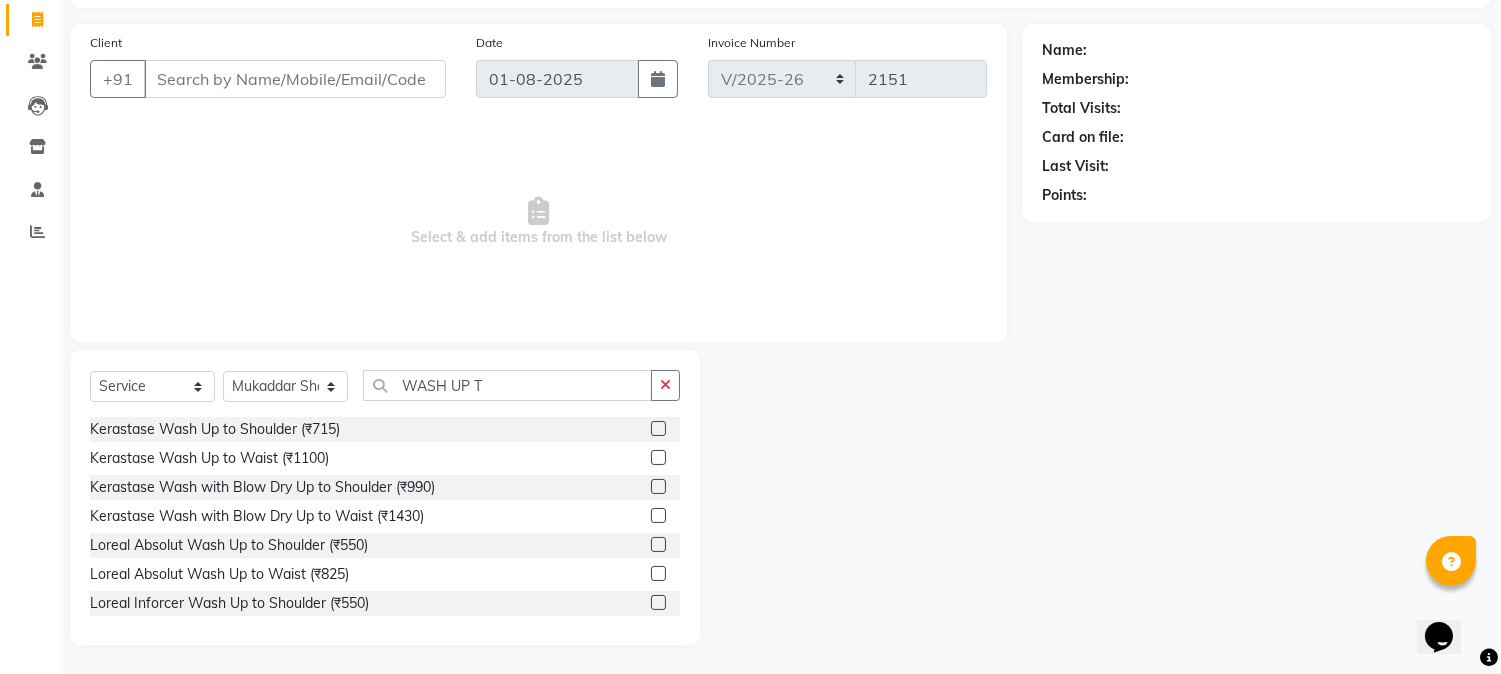 click 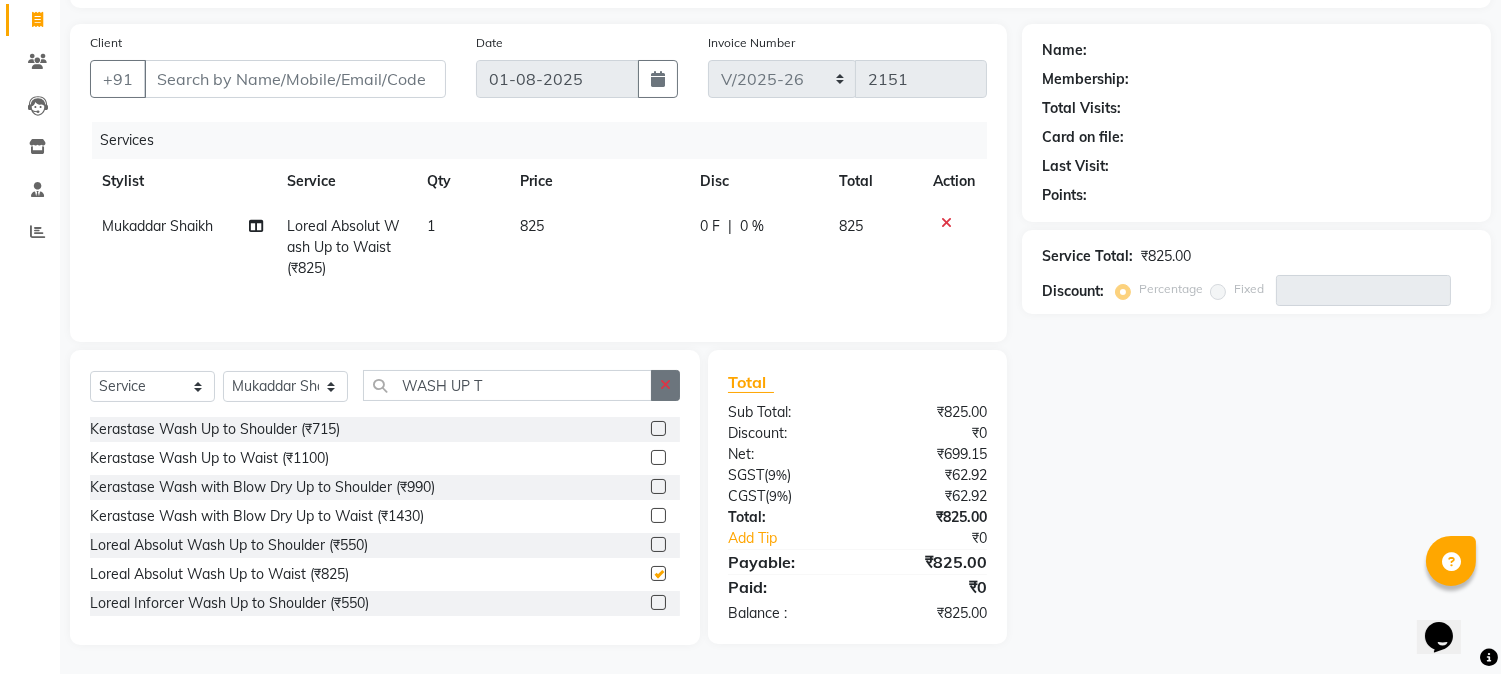checkbox on "false" 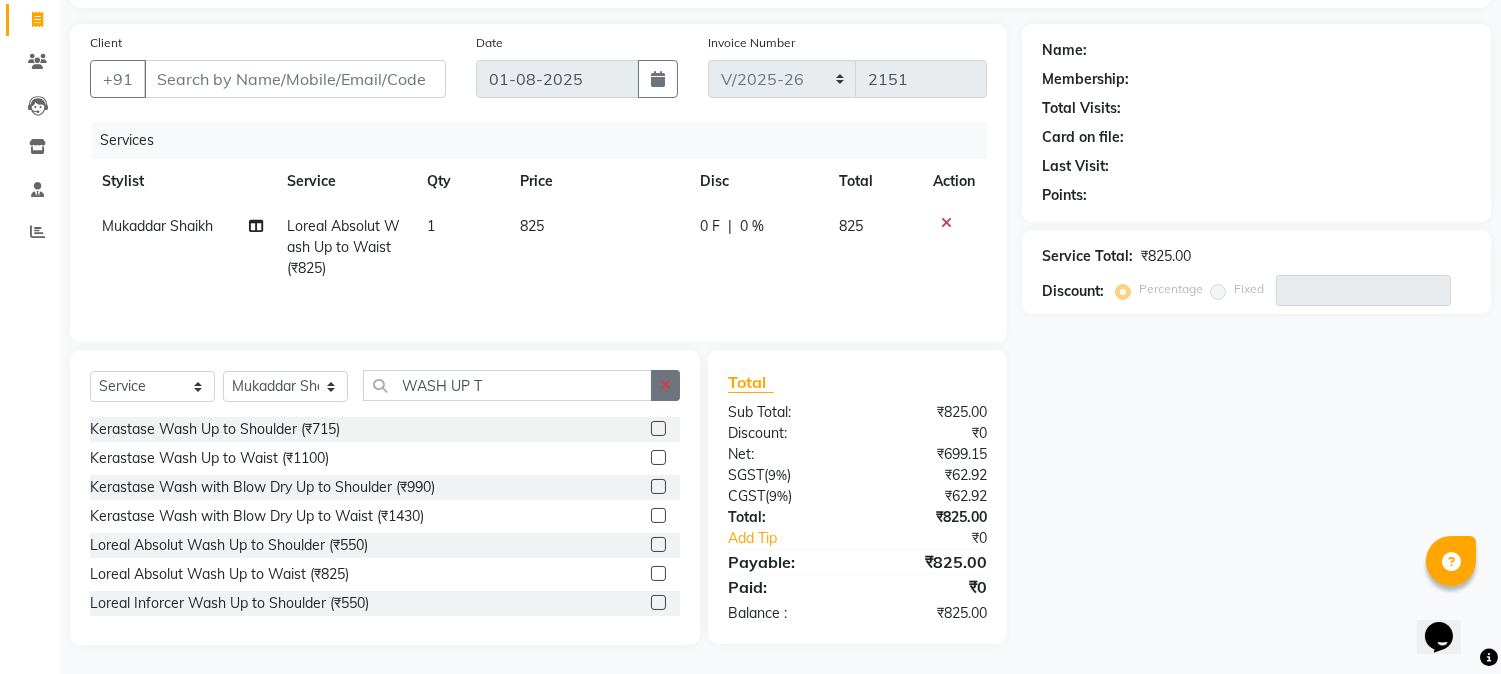 click 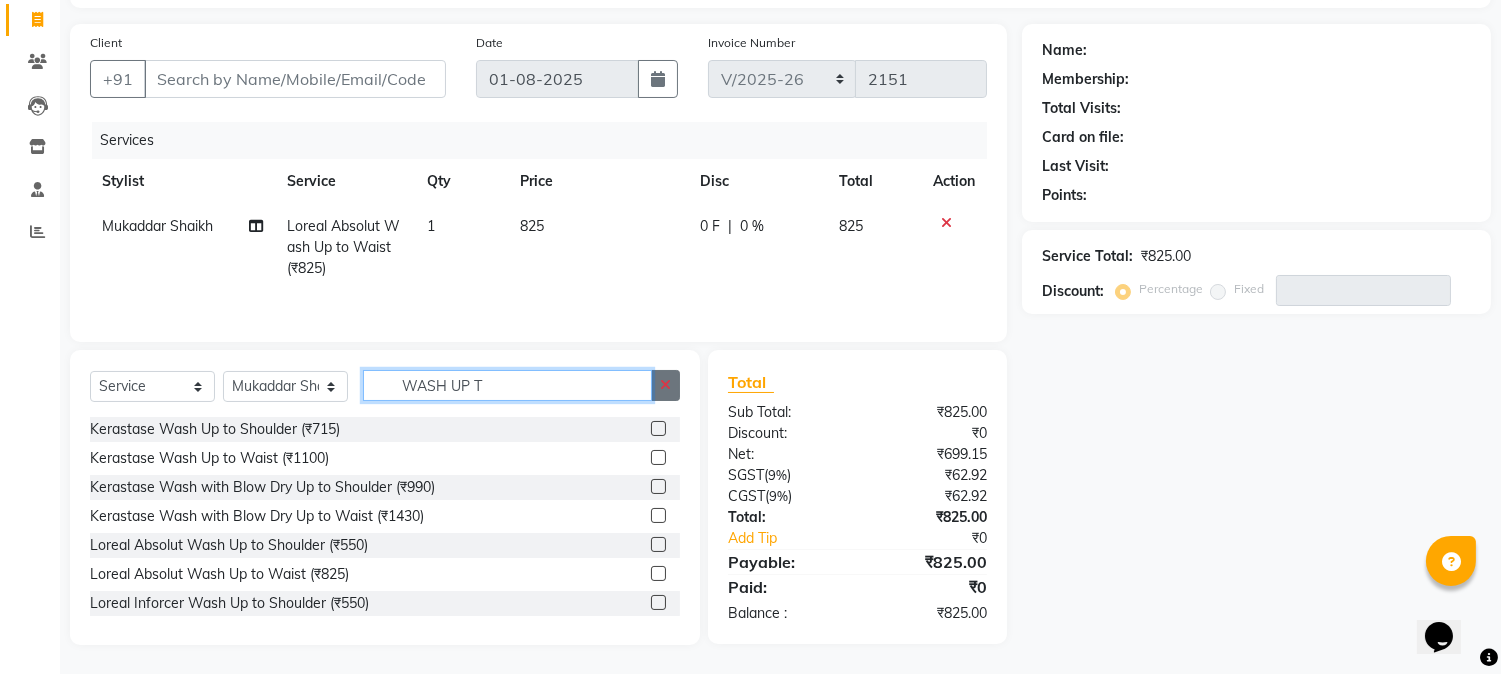 type 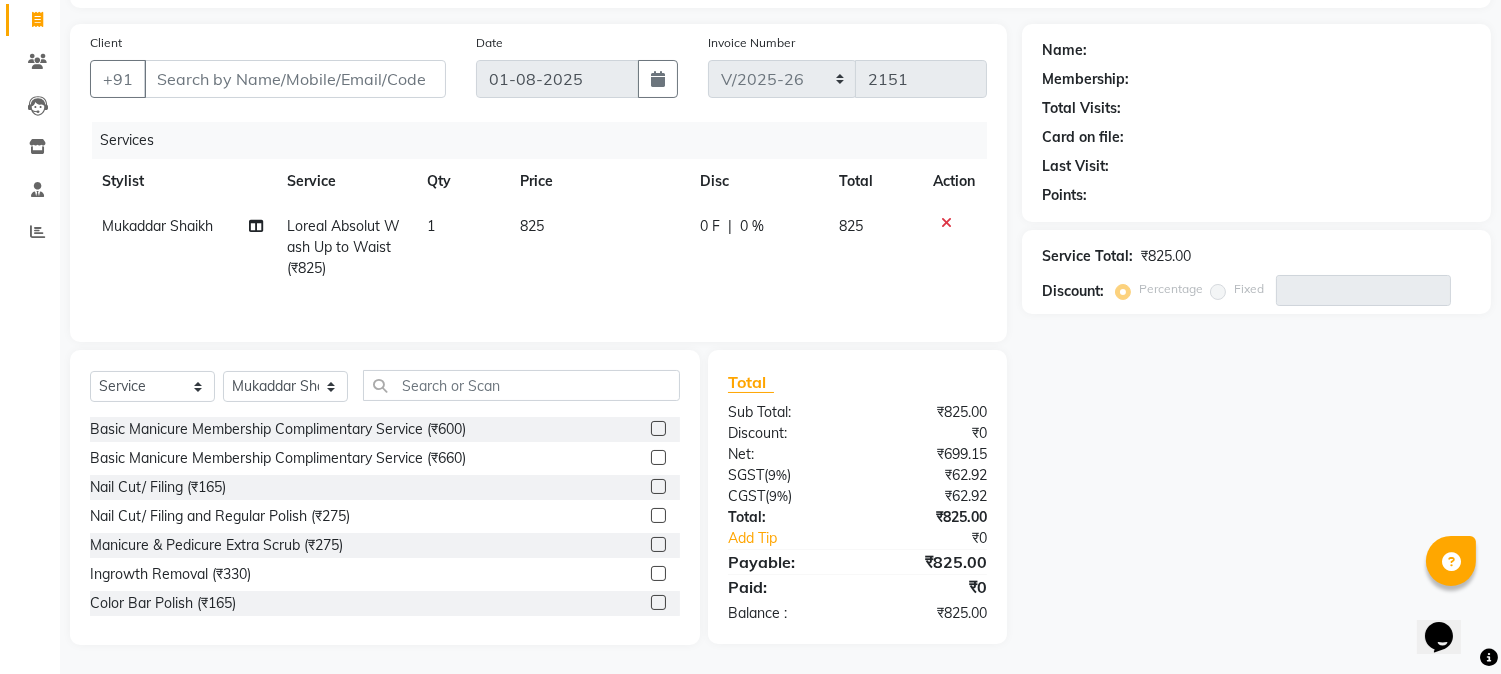 click on "Client +91" 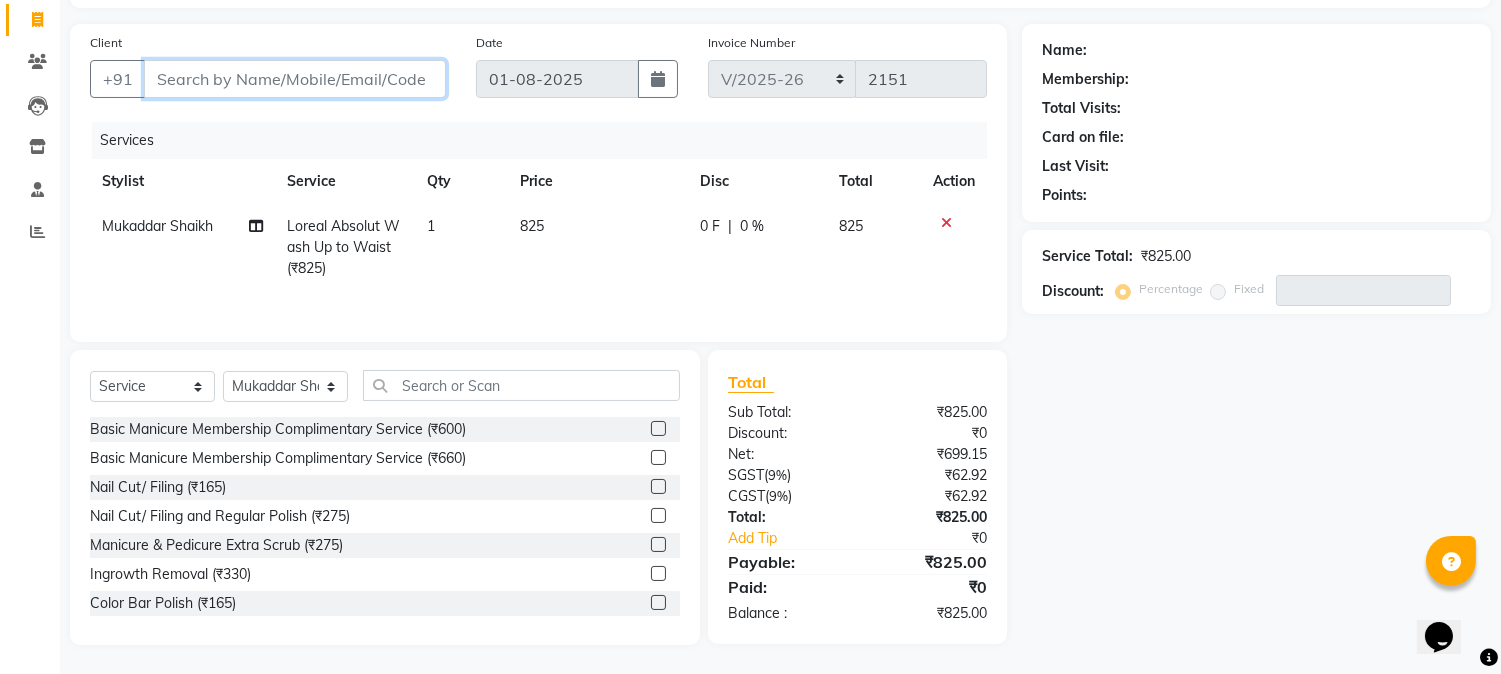 click on "Client" at bounding box center (295, 79) 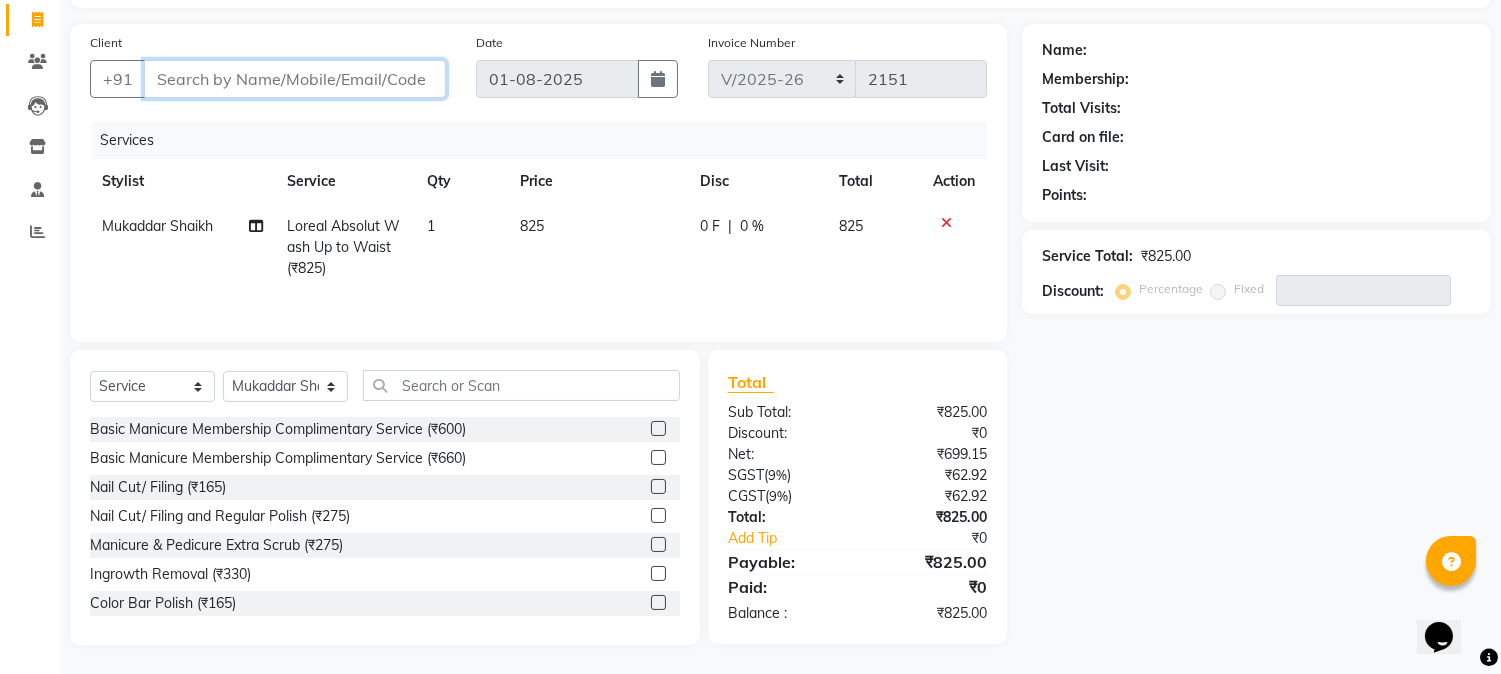 click on "Client" at bounding box center (295, 79) 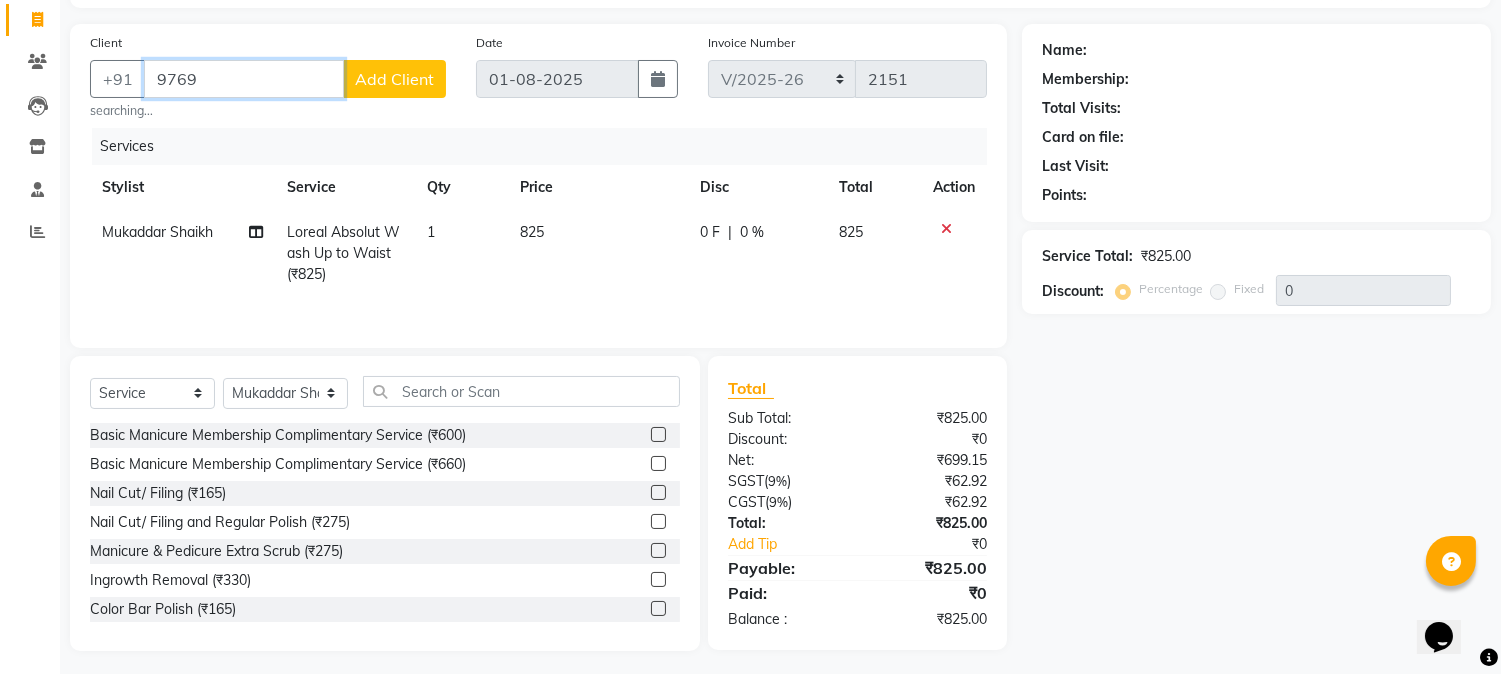 click on "9769" at bounding box center [244, 79] 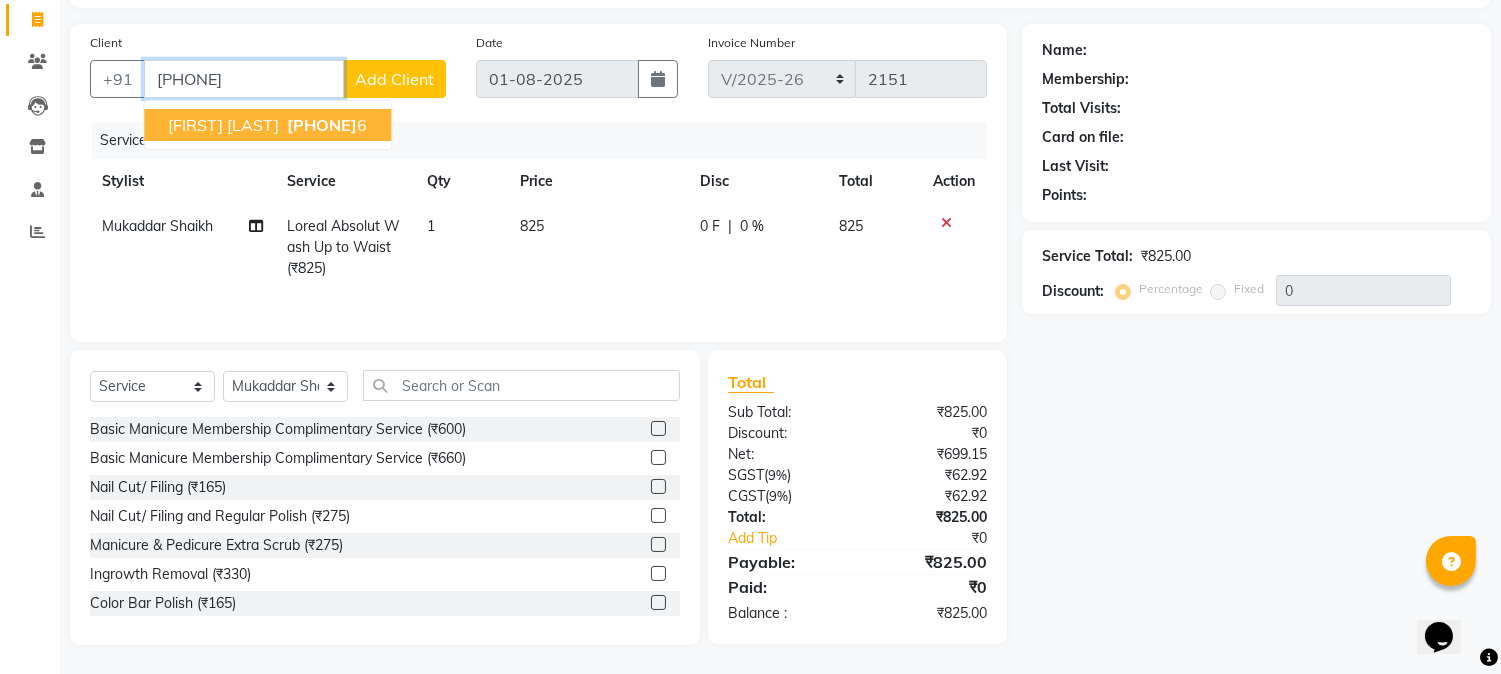 click on "Nishi Jiwarajka   976937515 6" at bounding box center (267, 125) 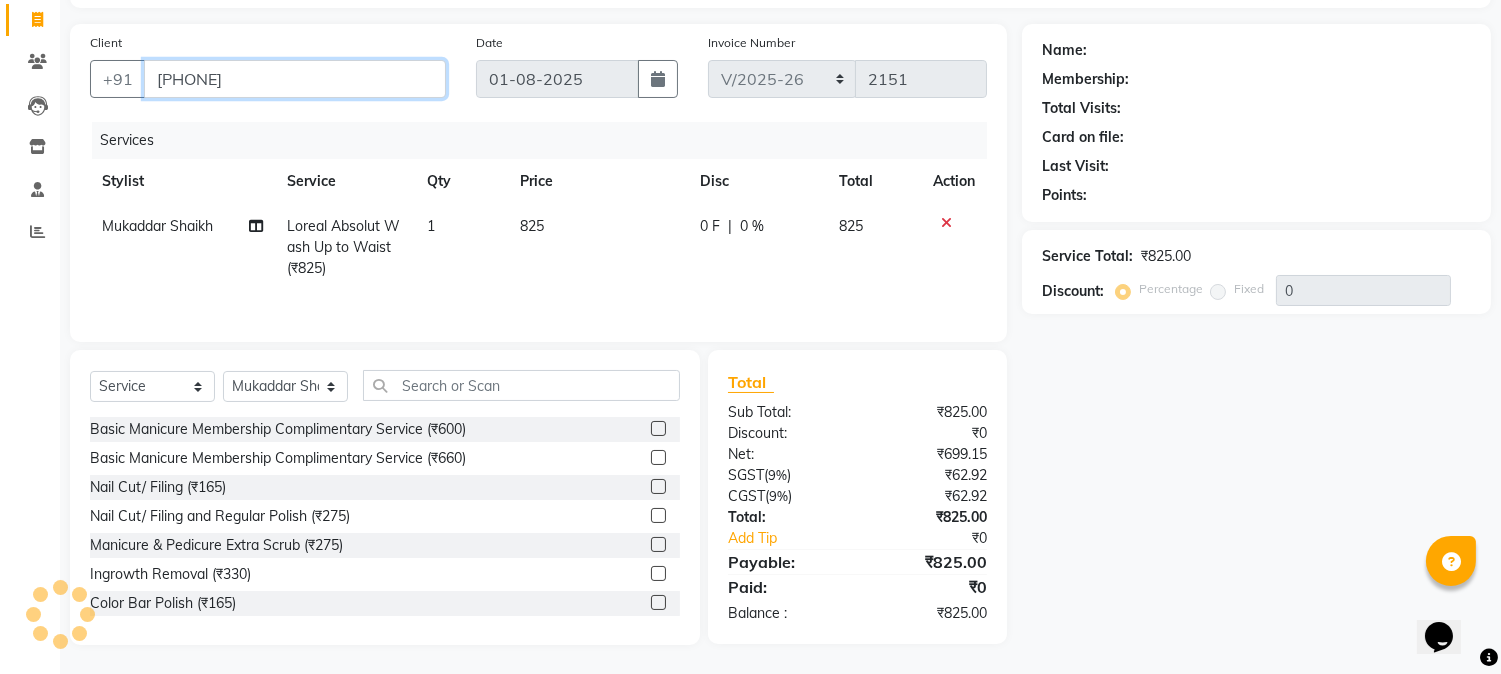 type on "9769375156" 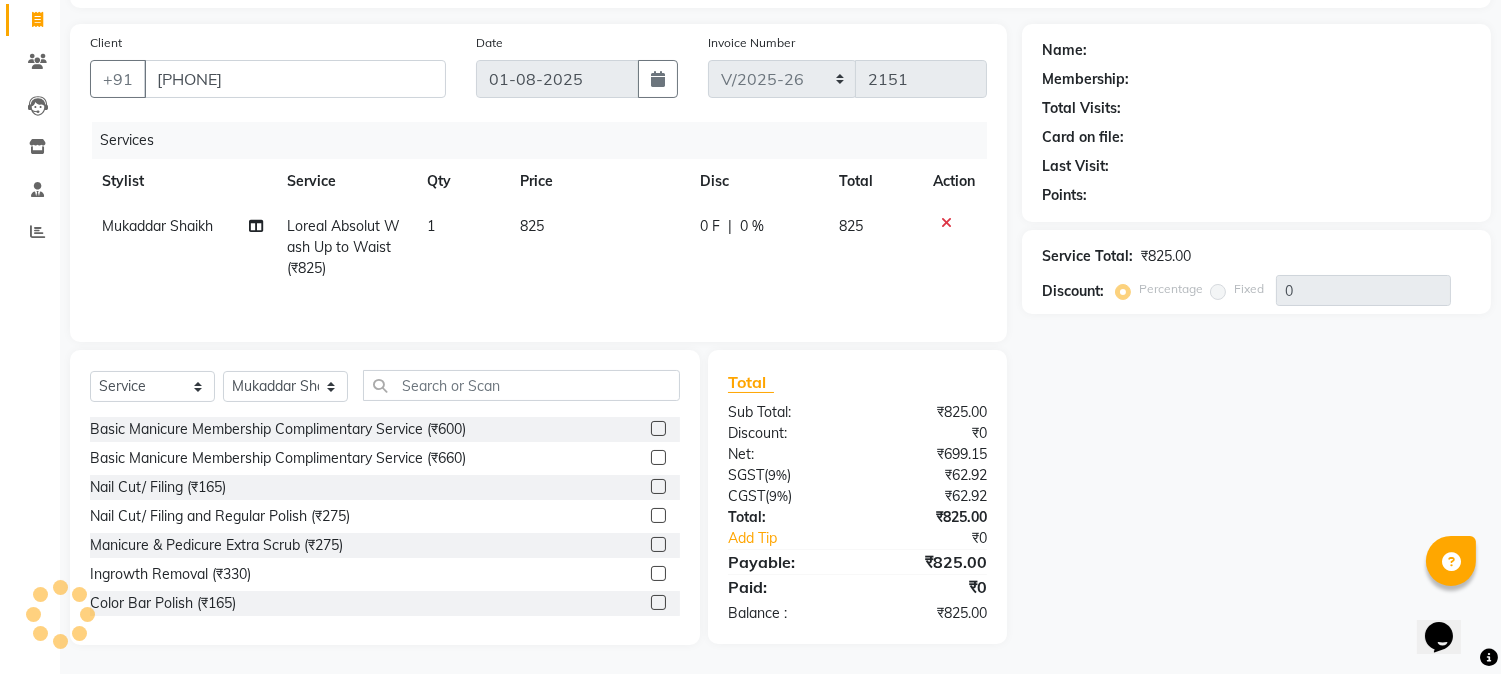select on "1: Object" 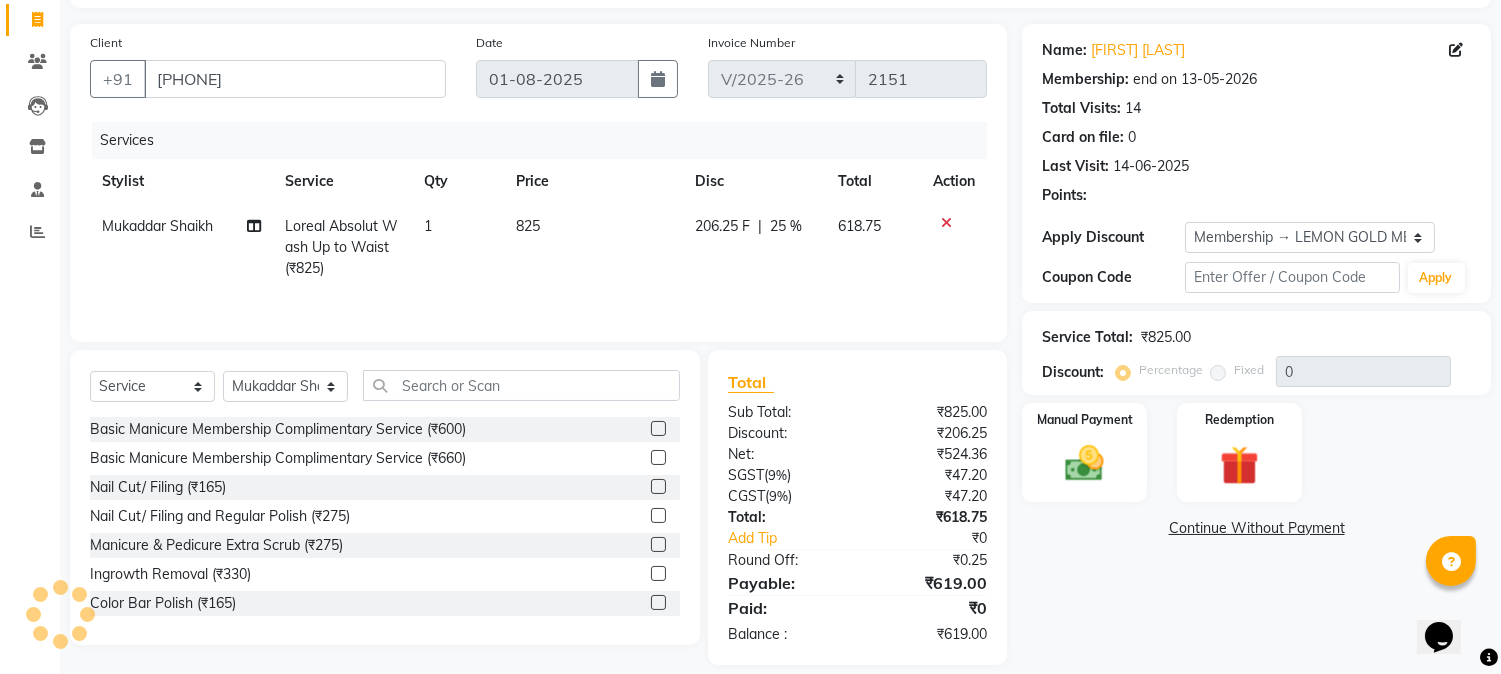 type on "25" 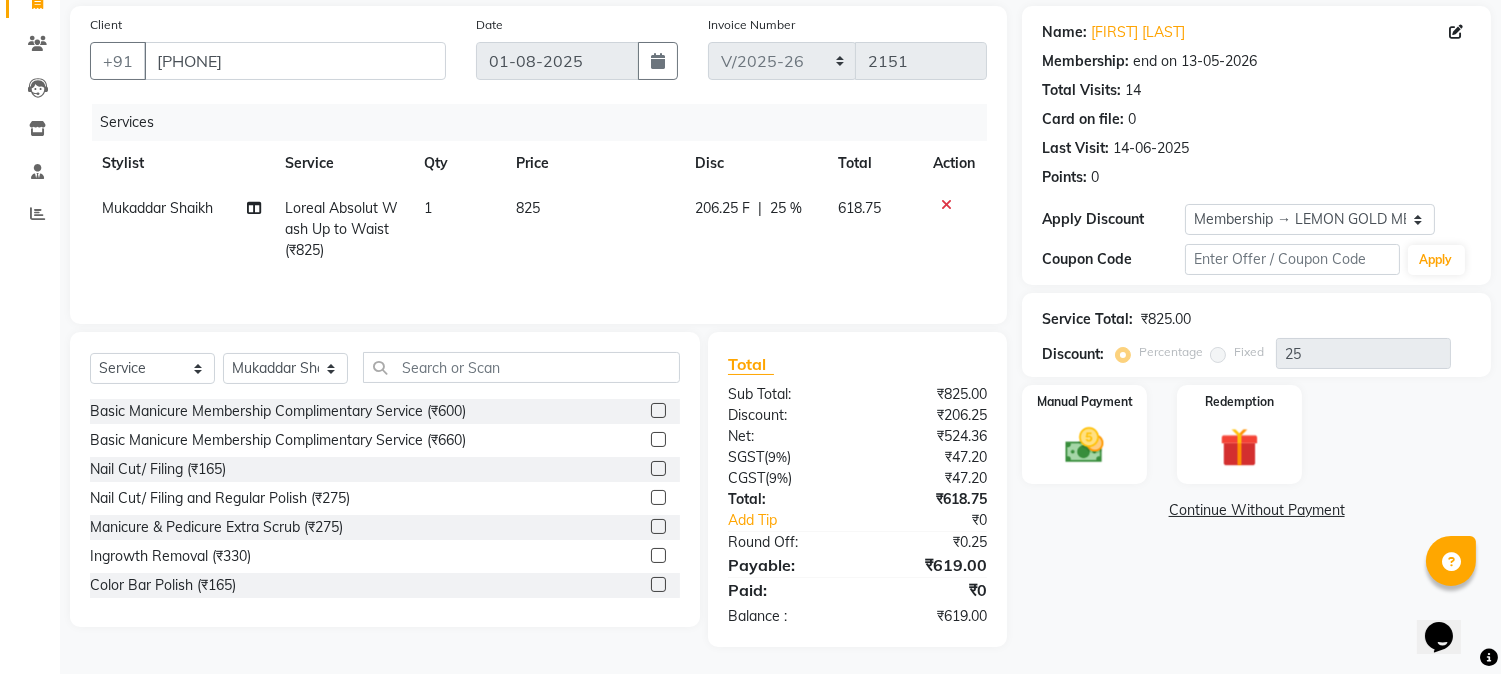 scroll, scrollTop: 148, scrollLeft: 0, axis: vertical 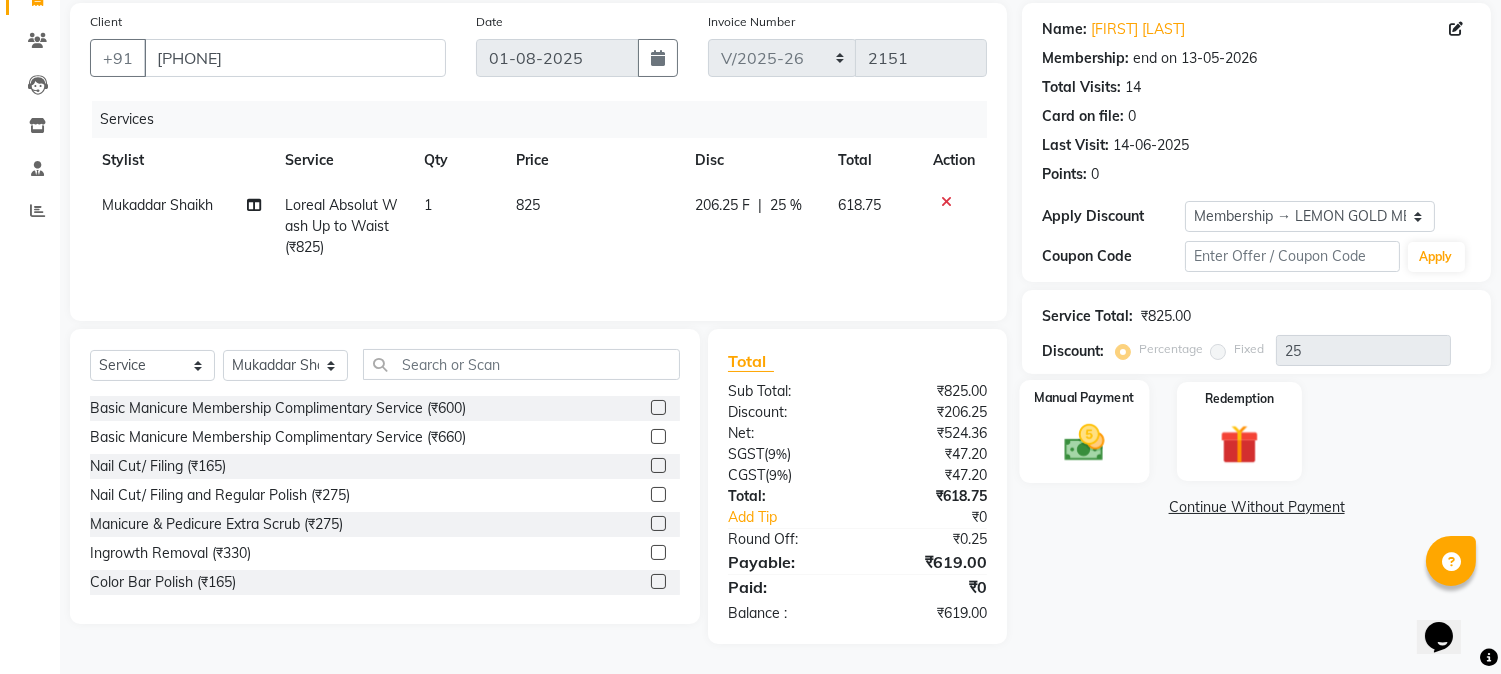 click 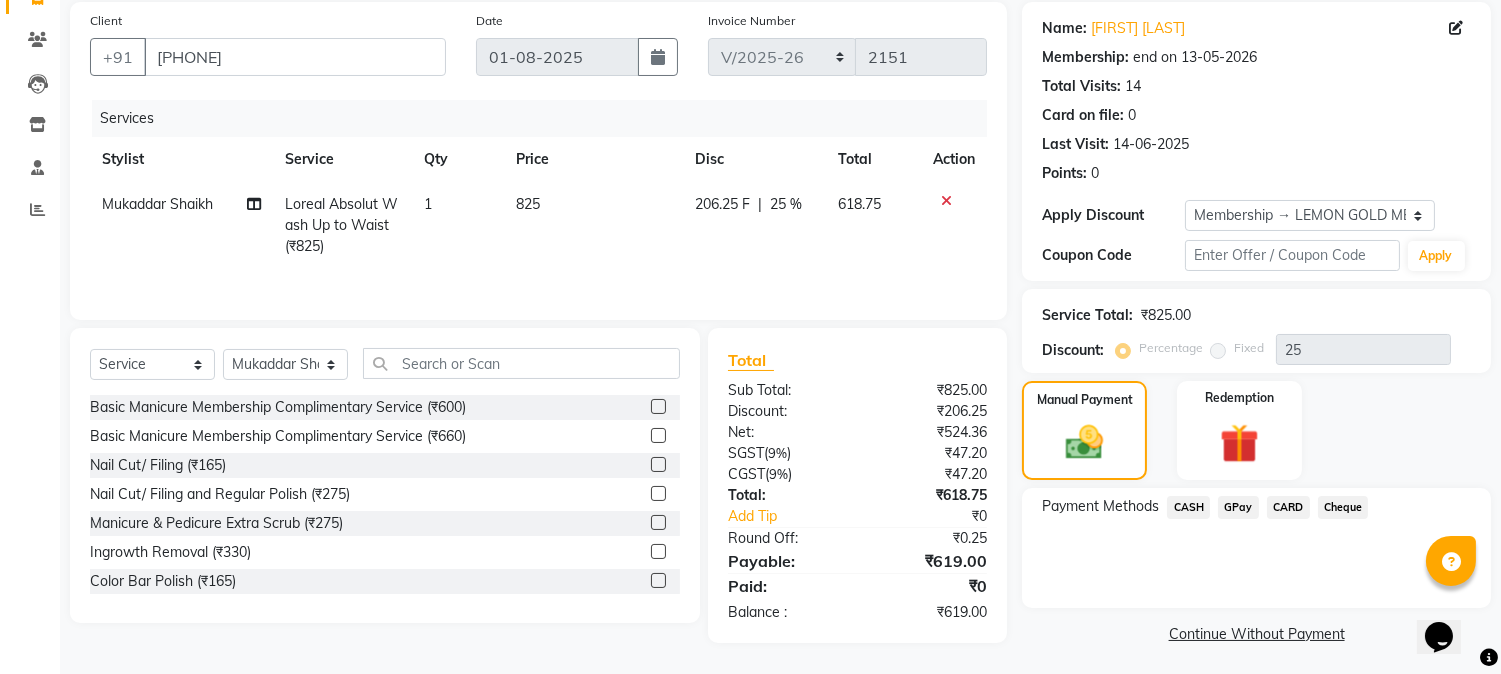 click on "GPay" 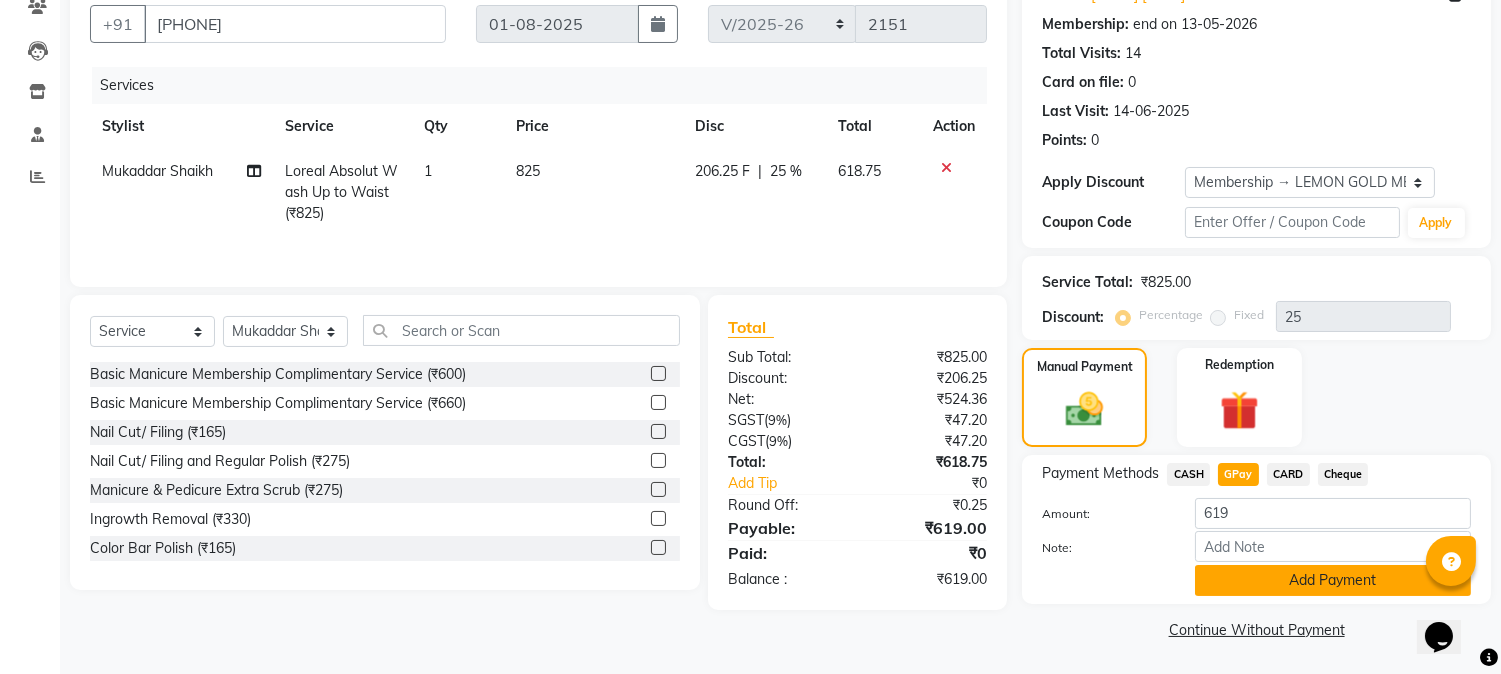 click on "Add Payment" 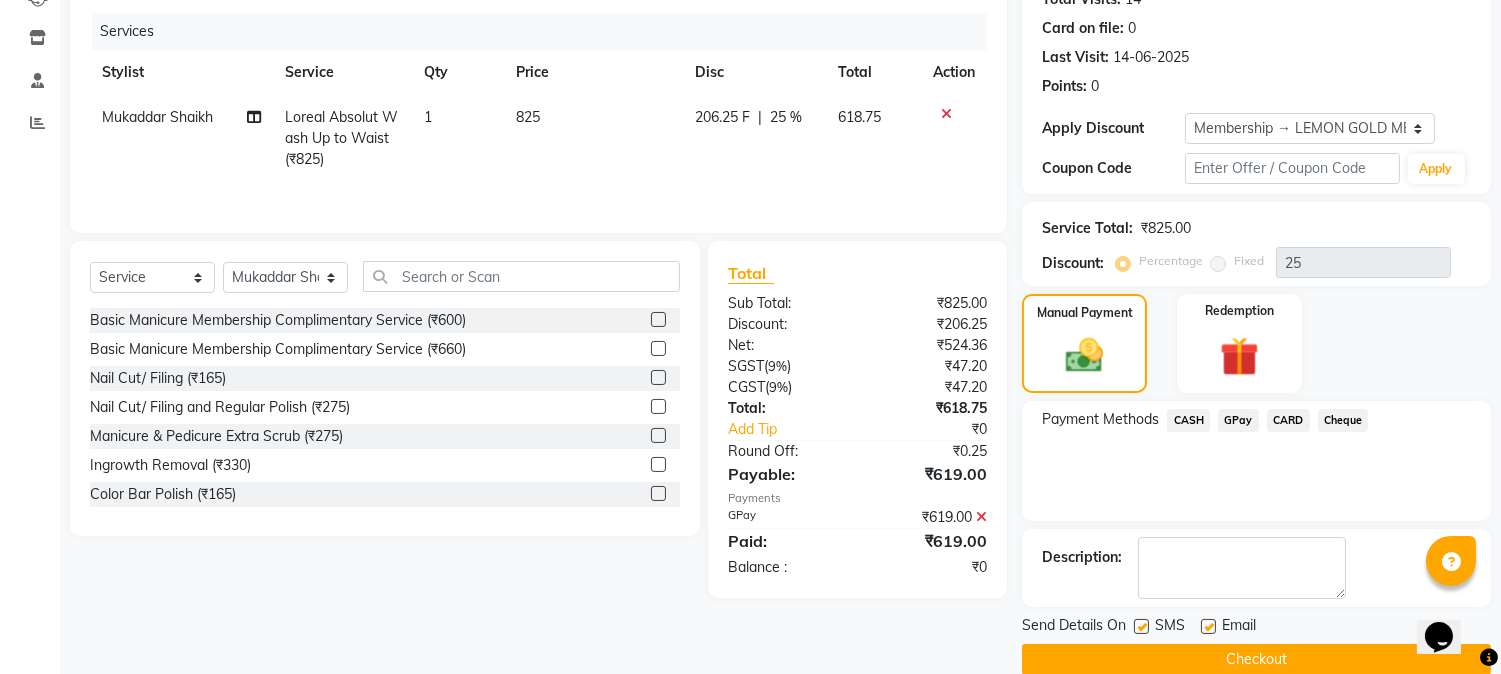 scroll, scrollTop: 265, scrollLeft: 0, axis: vertical 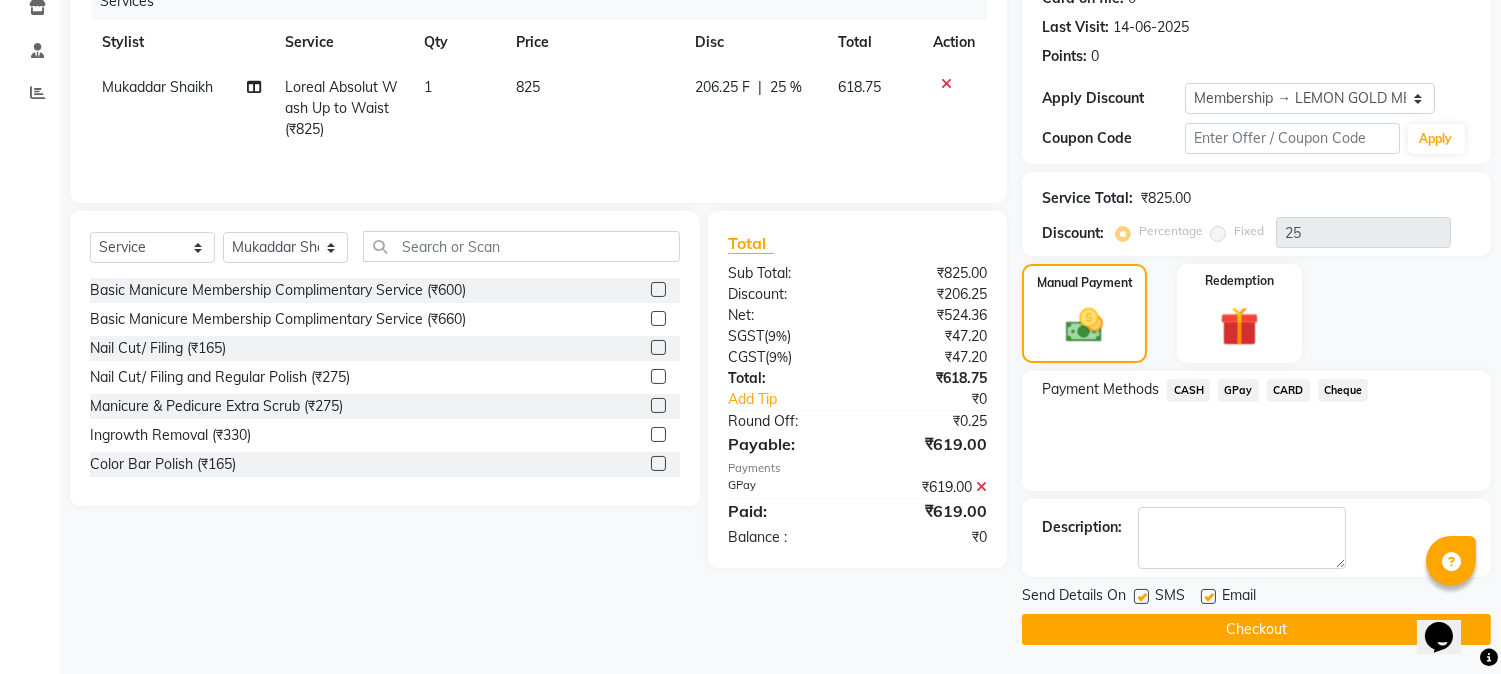 click 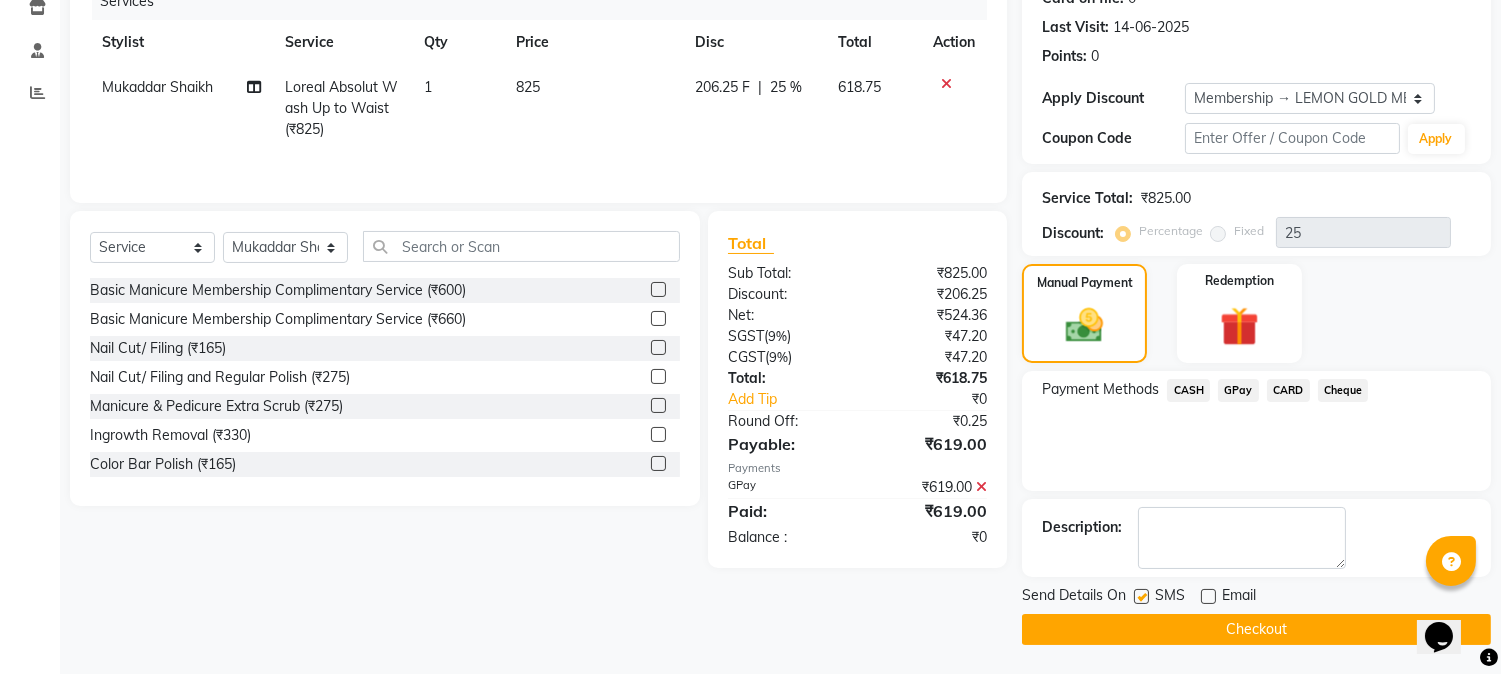 click 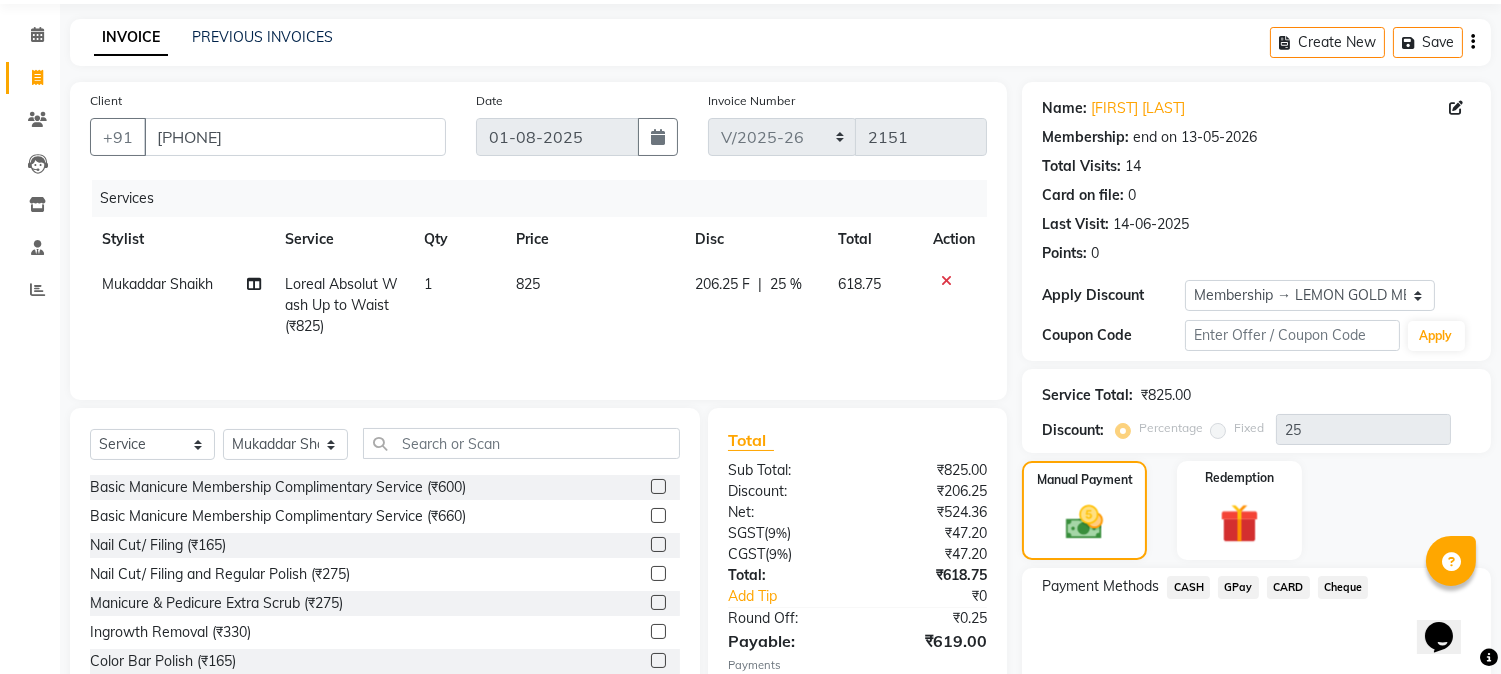 scroll, scrollTop: 265, scrollLeft: 0, axis: vertical 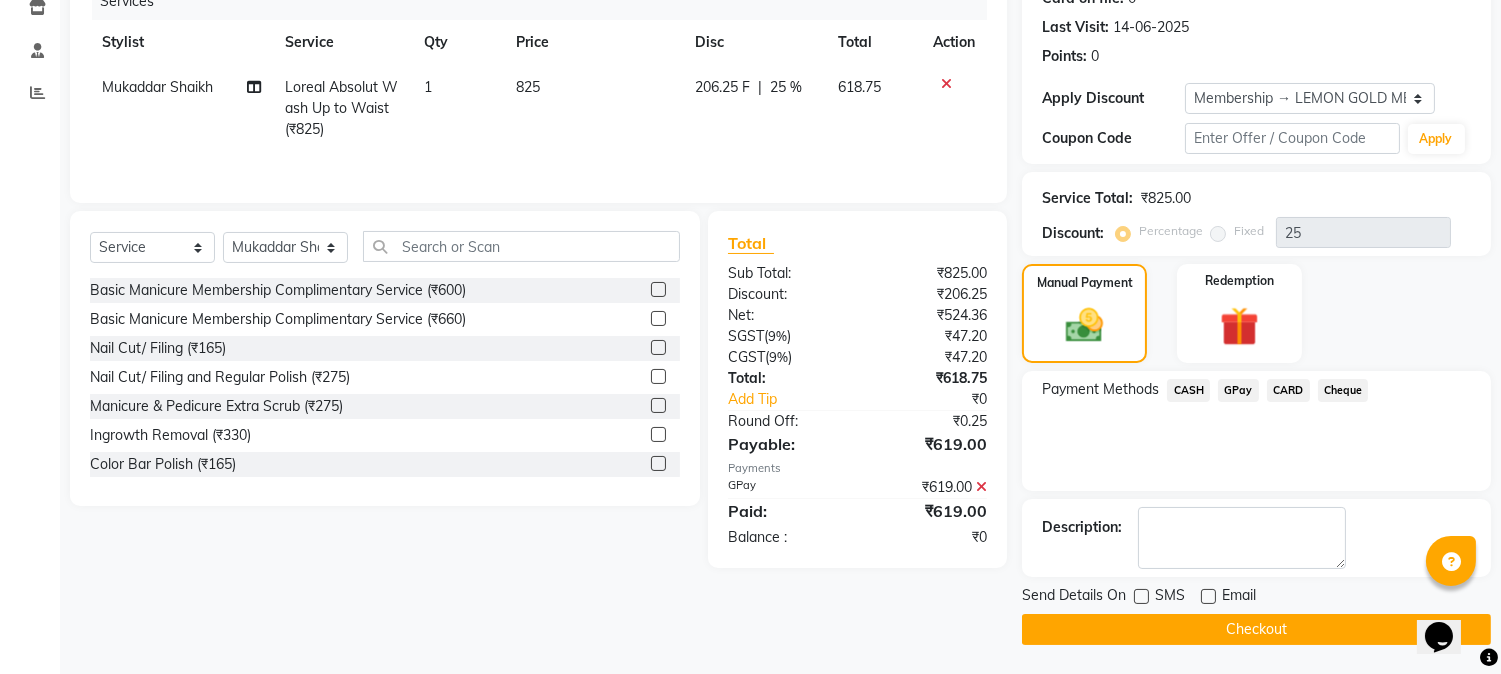 click on "Checkout" 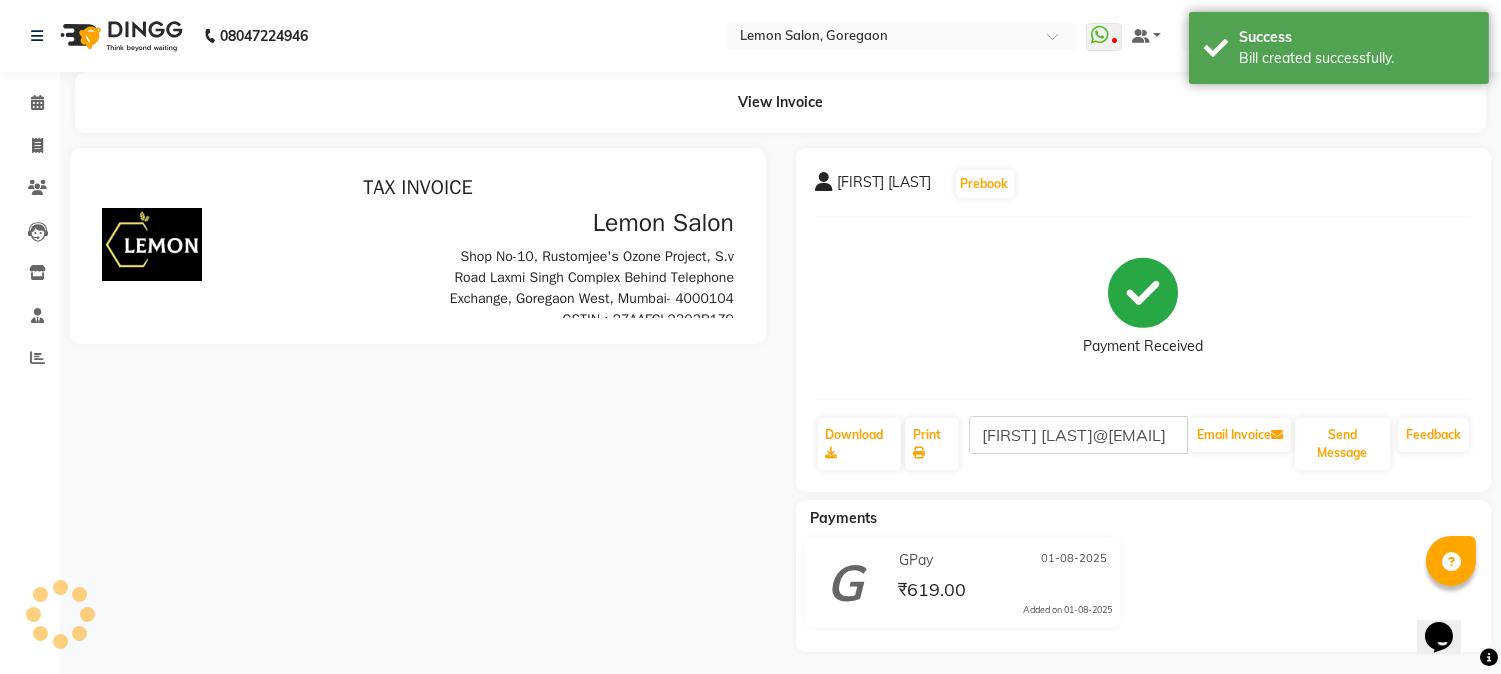scroll, scrollTop: 0, scrollLeft: 0, axis: both 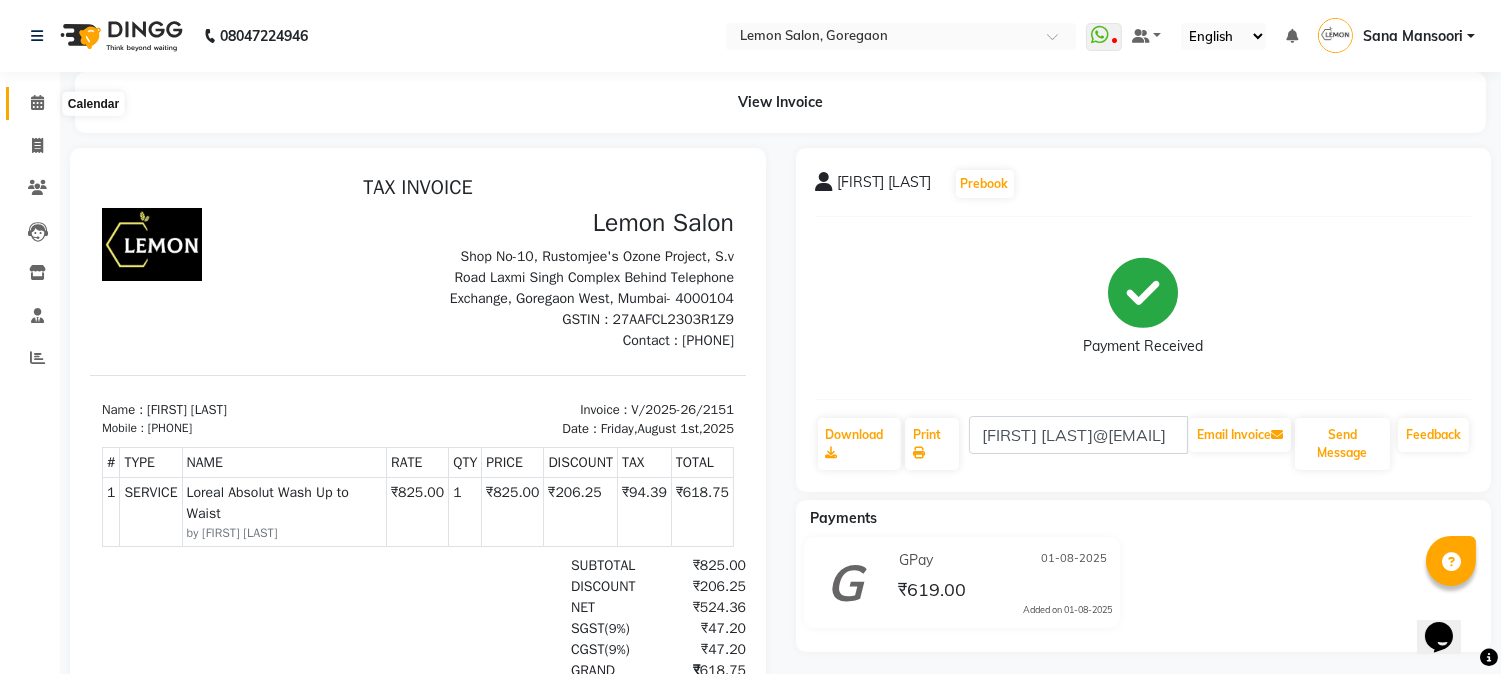 click 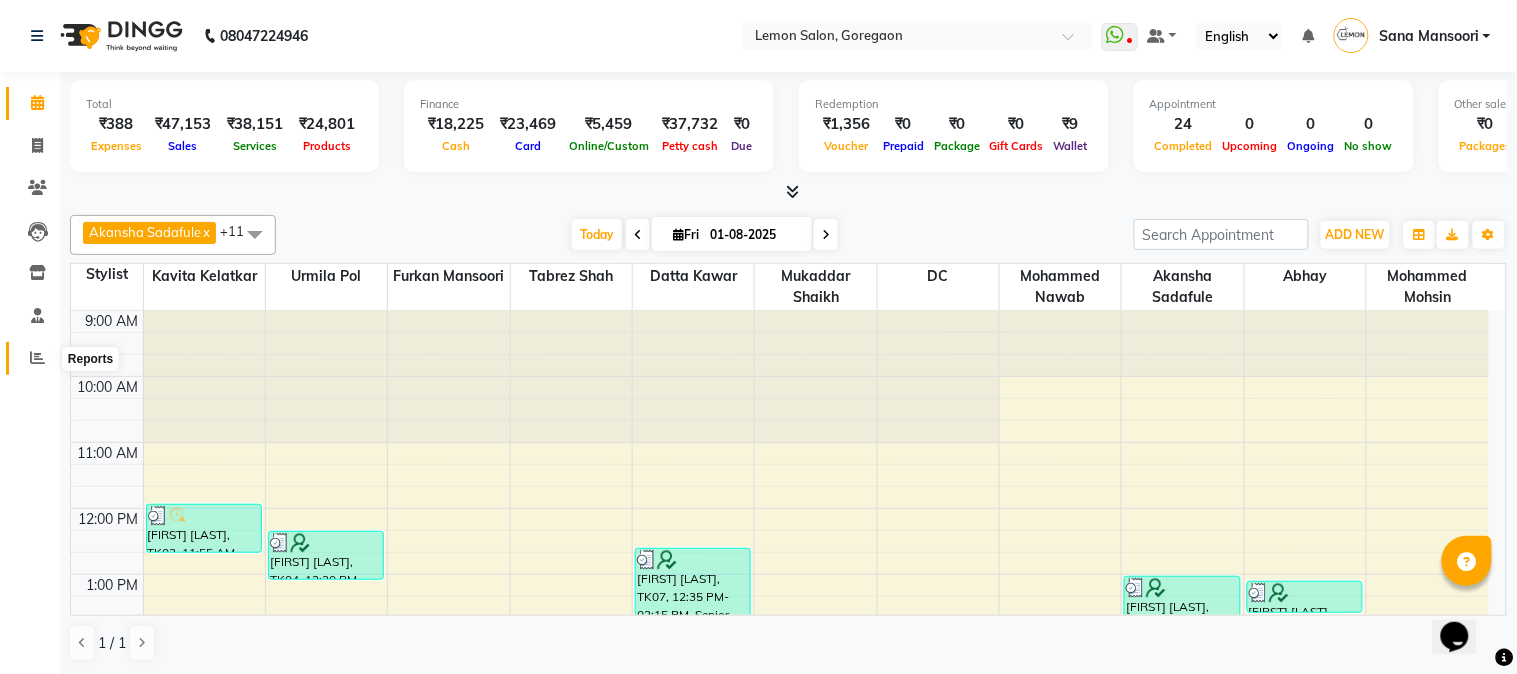click 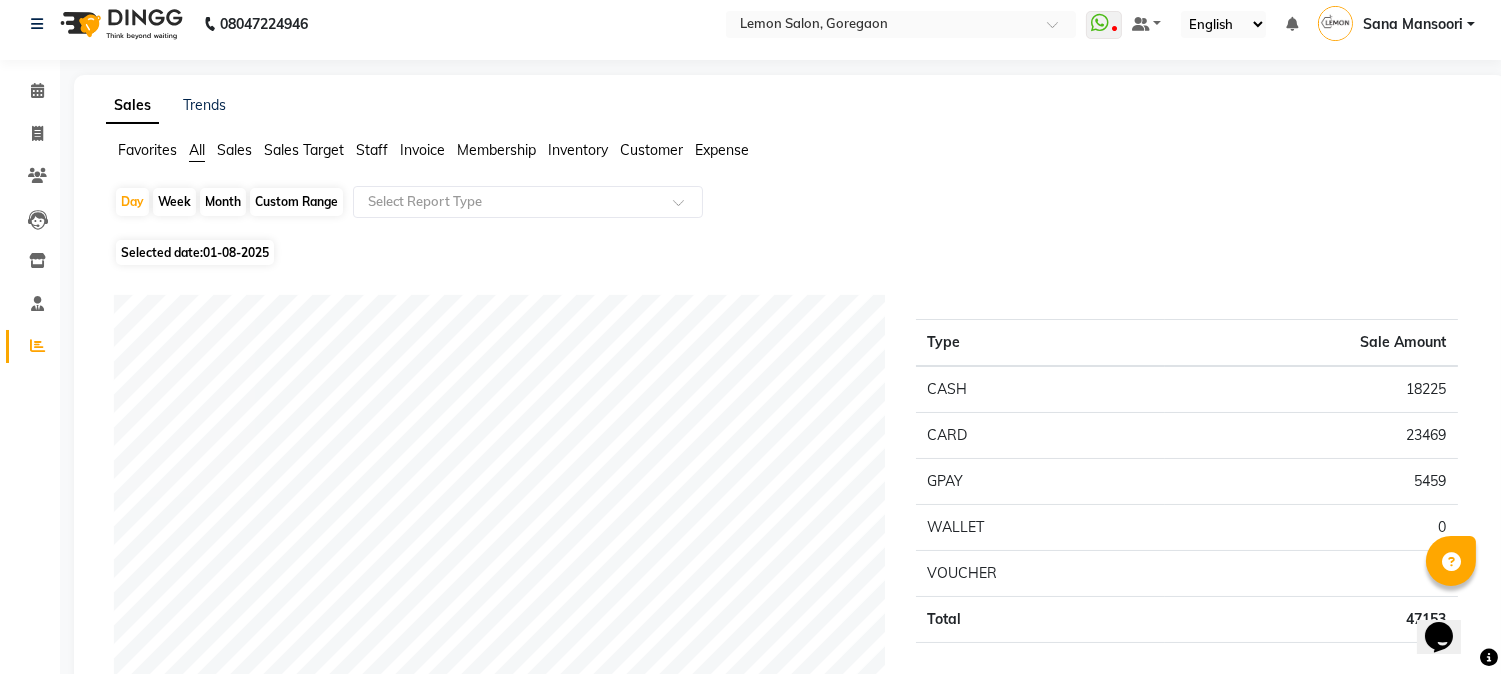 scroll, scrollTop: 0, scrollLeft: 0, axis: both 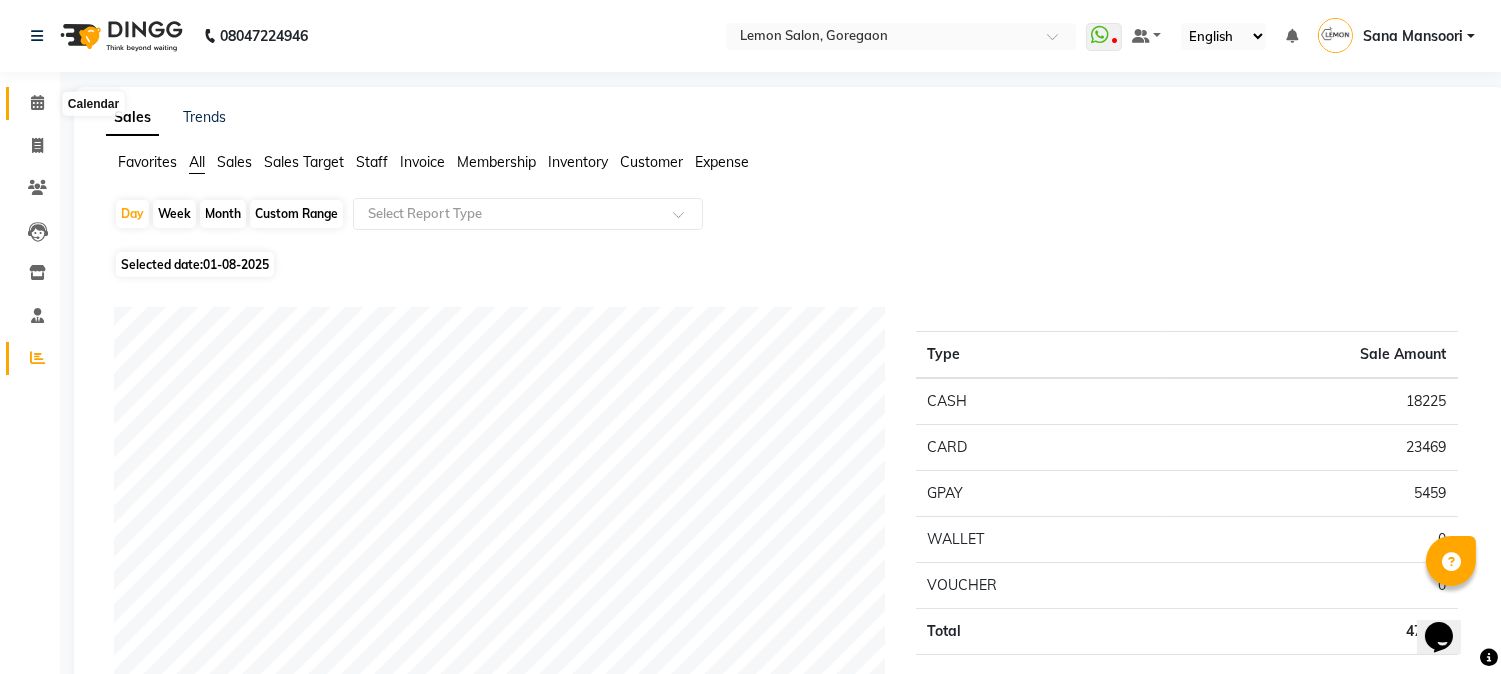 click 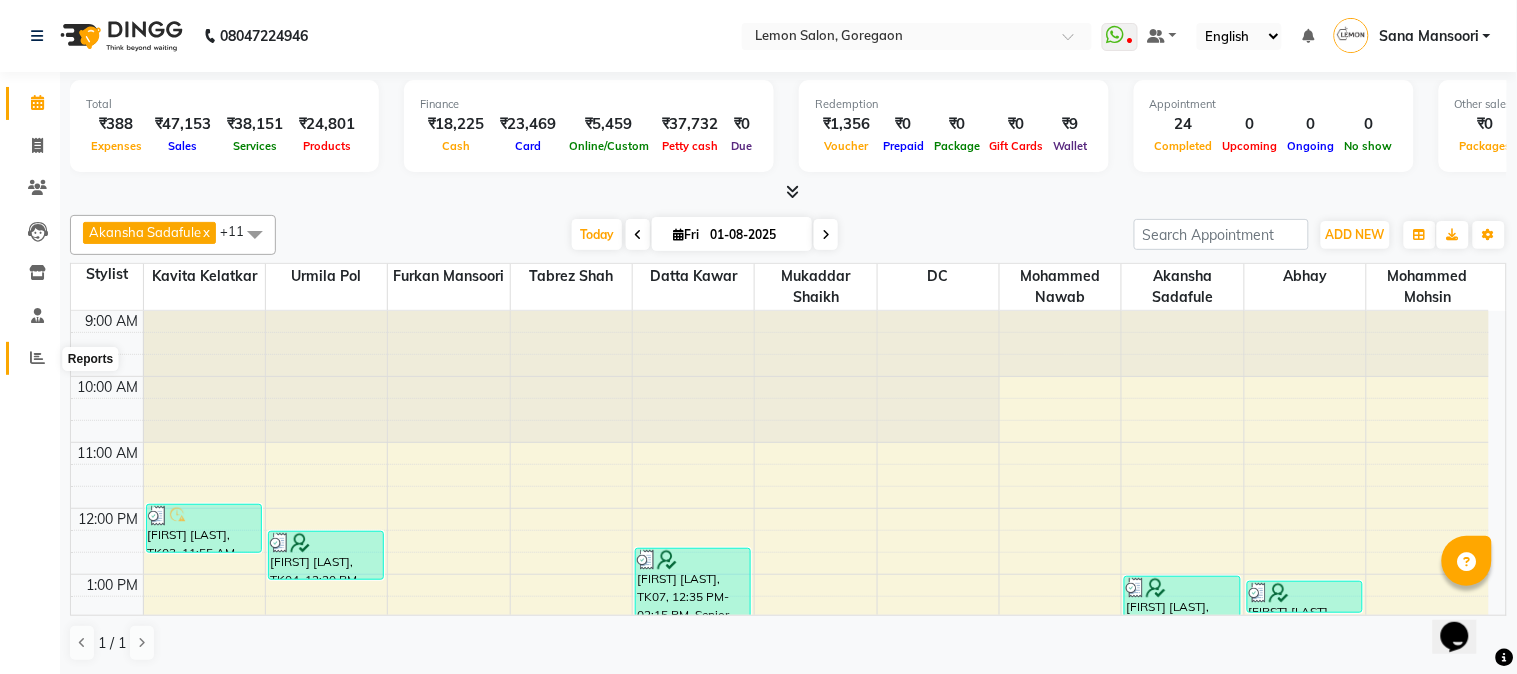 click 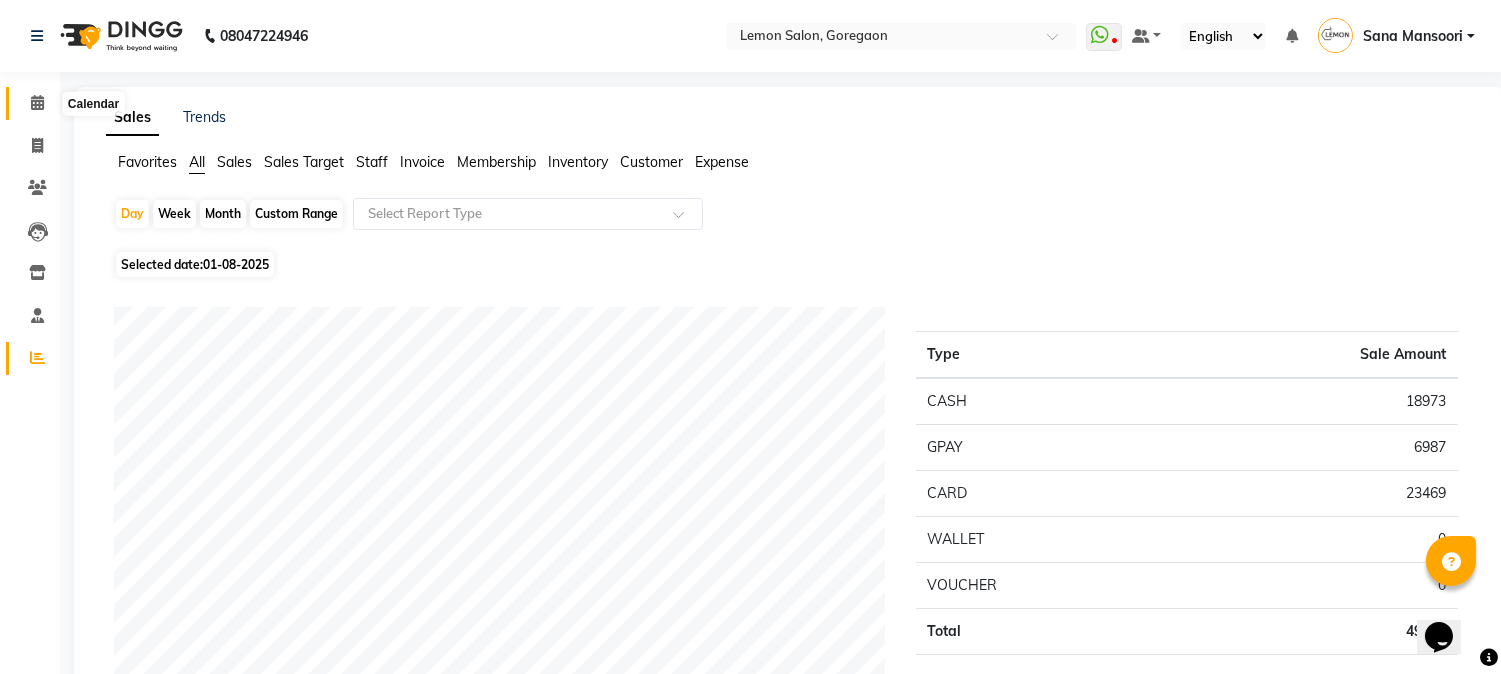 click 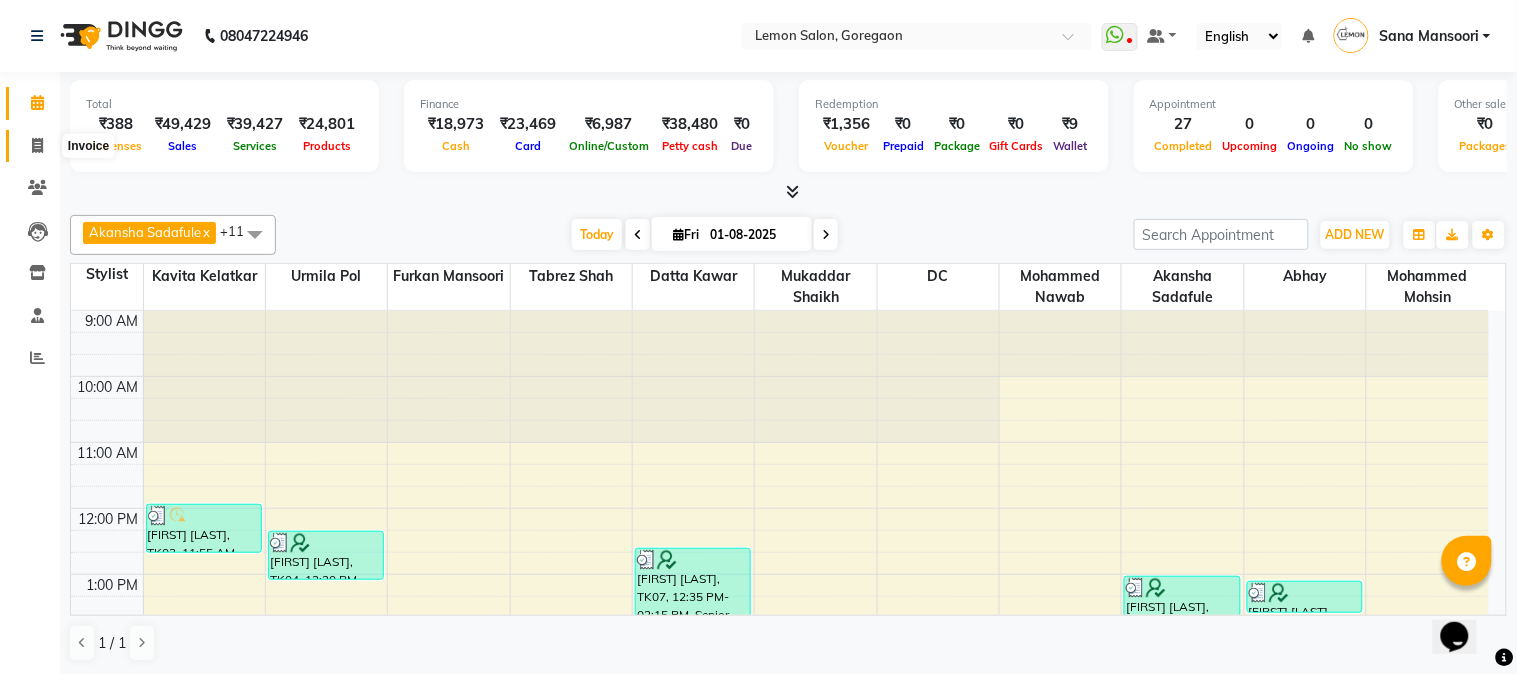 click 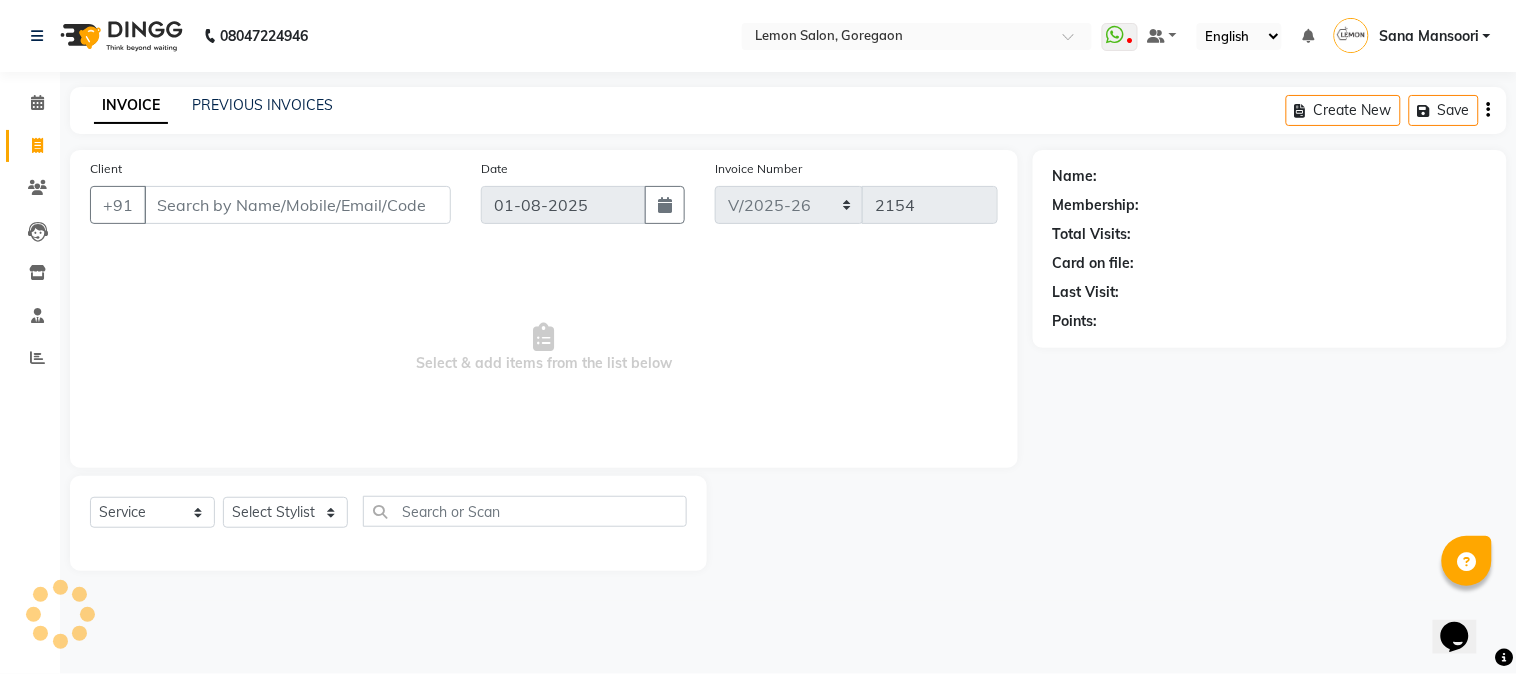 click on "INVOICE PREVIOUS INVOICES Create New   Save" 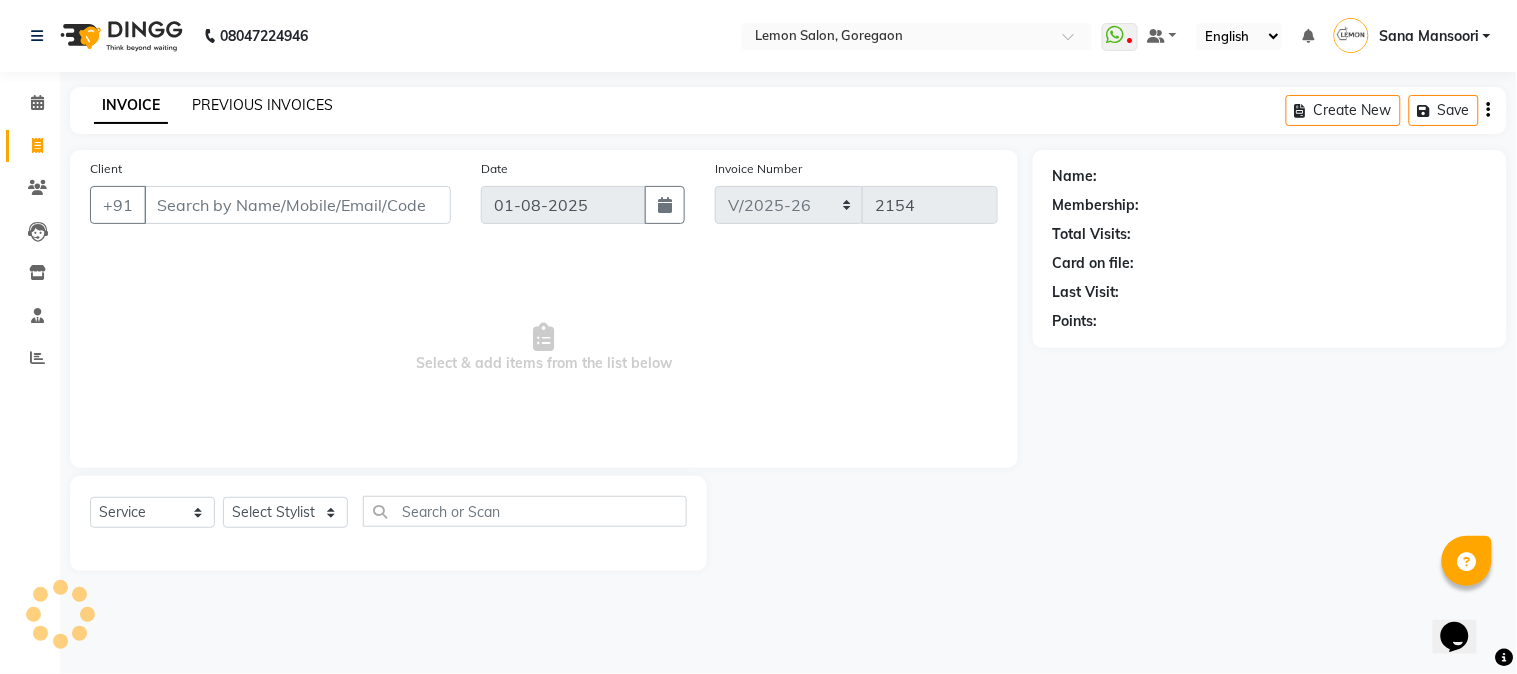 click on "PREVIOUS INVOICES" 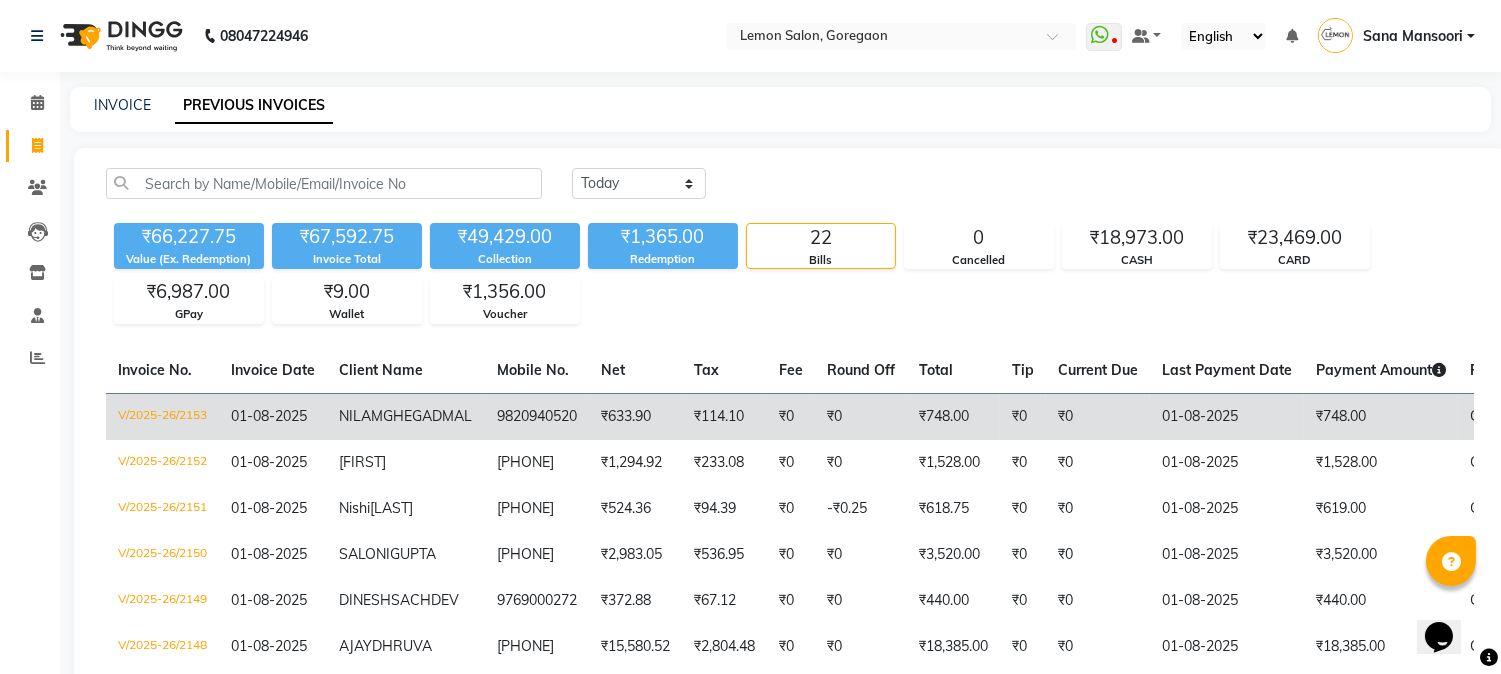 click on "₹633.90" 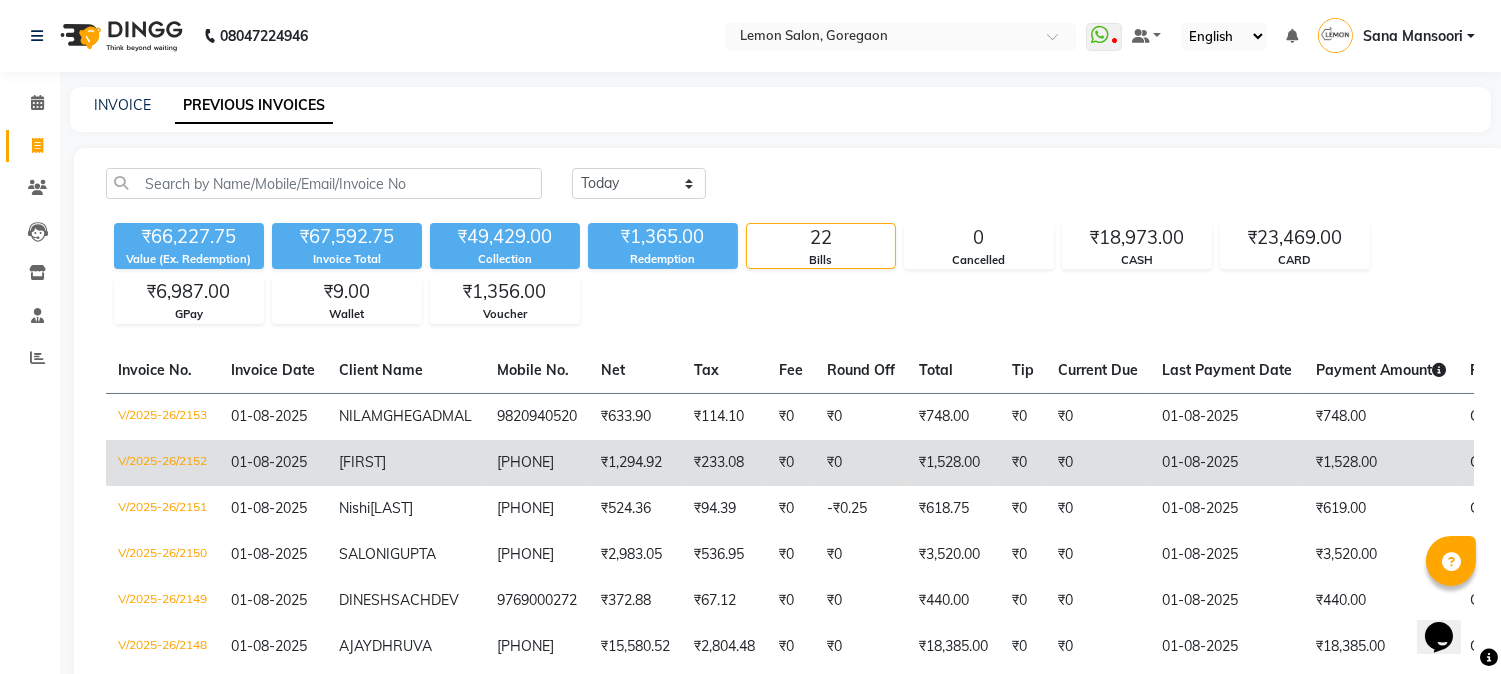 click on "01-08-2025" 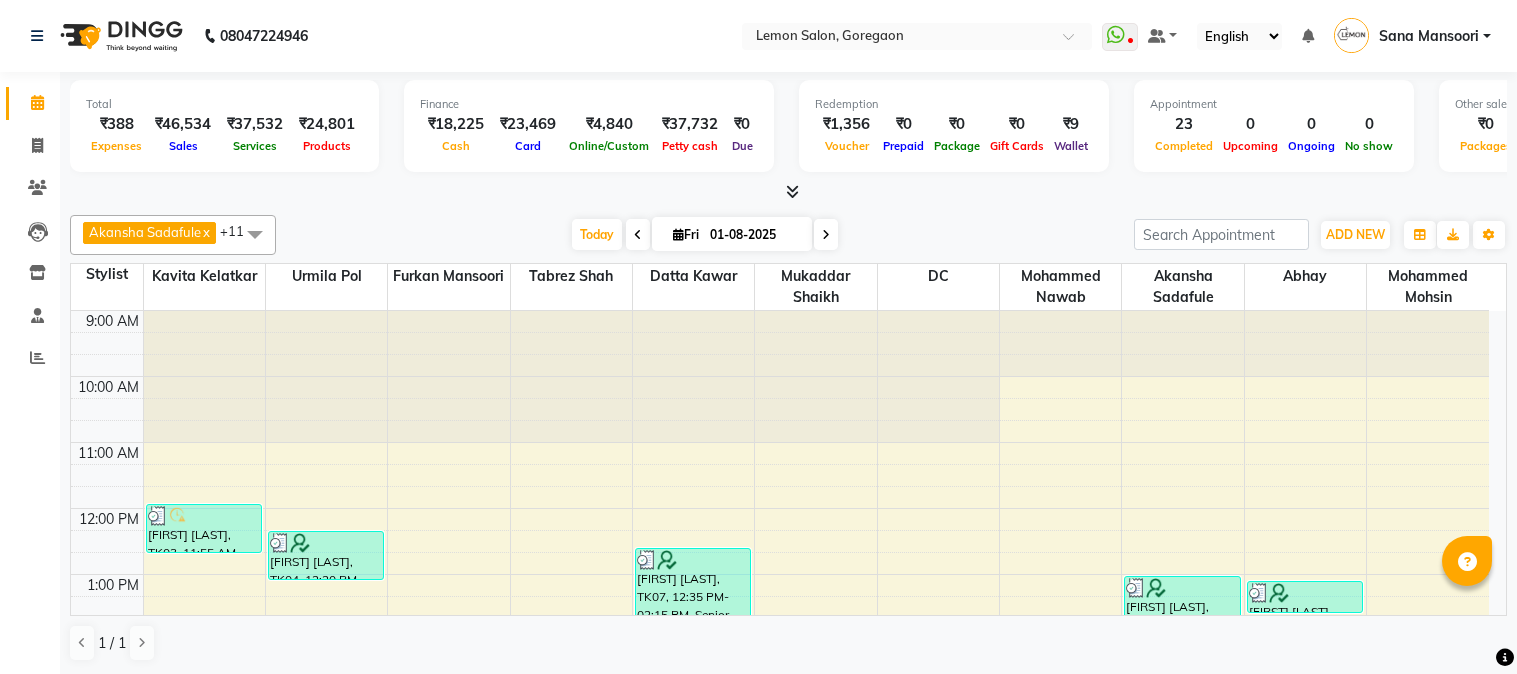 scroll, scrollTop: 0, scrollLeft: 0, axis: both 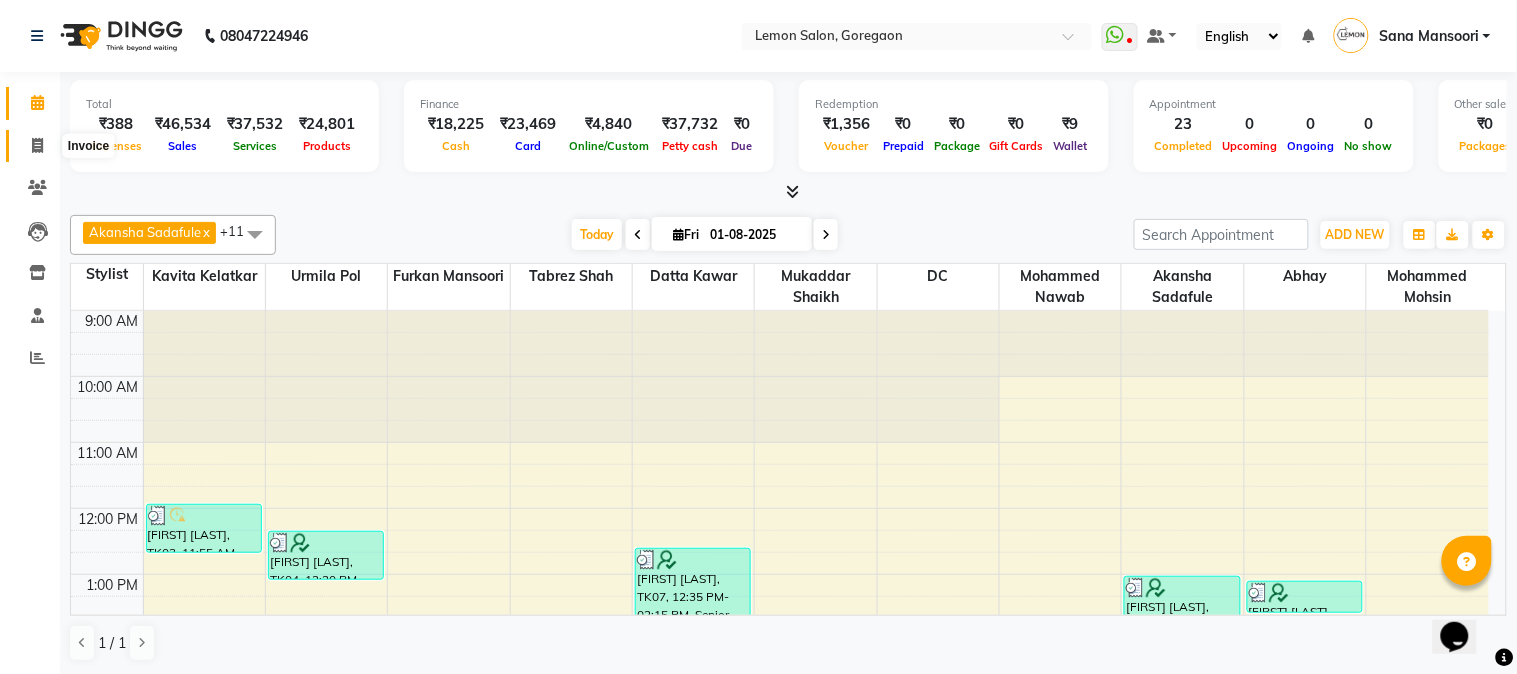 click 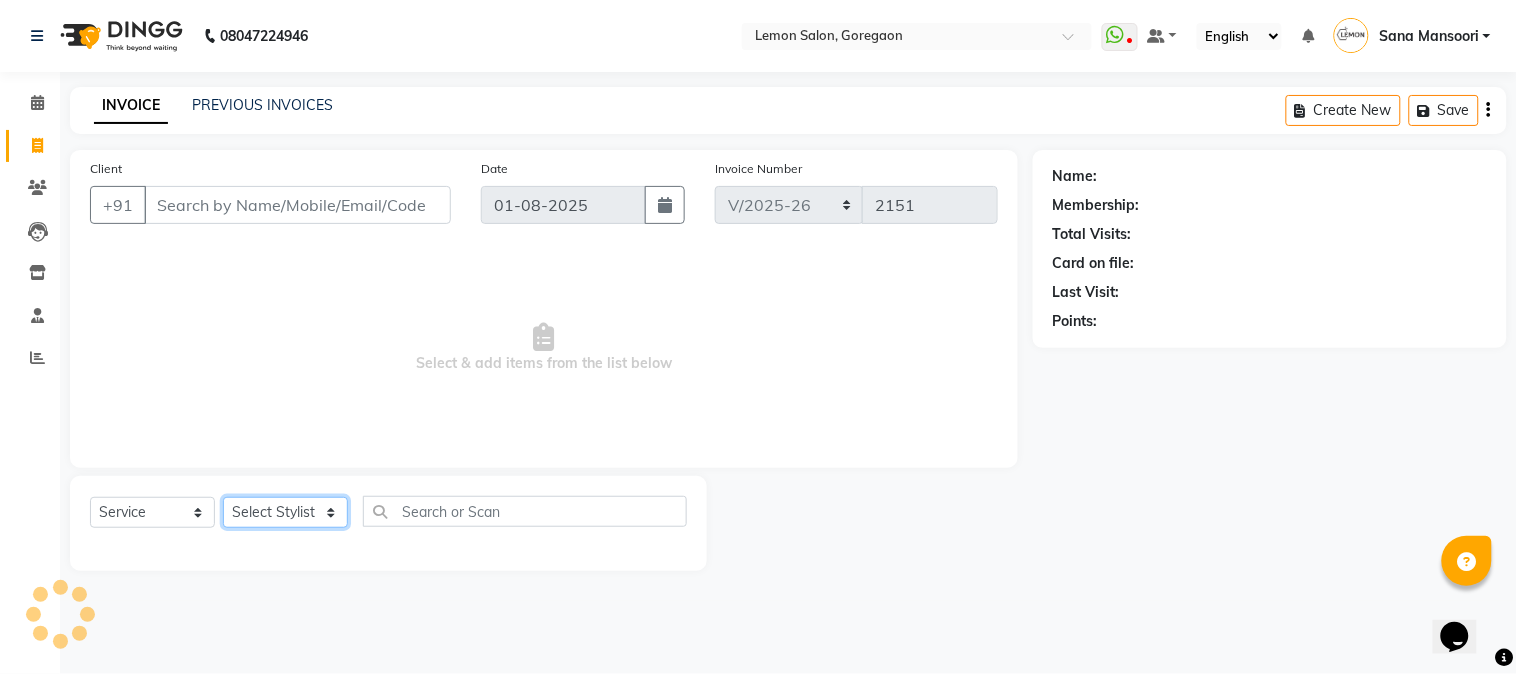 click on "Select Stylist" 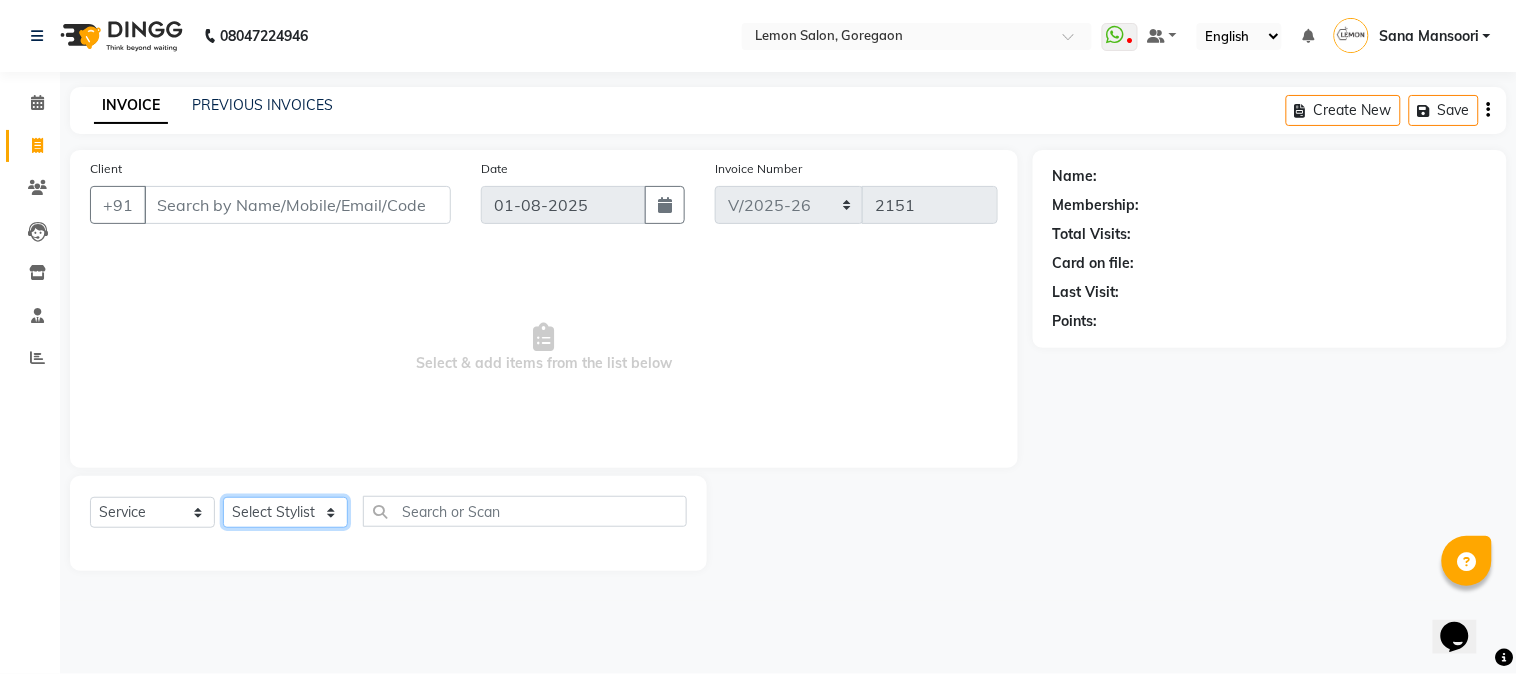 select on "7422" 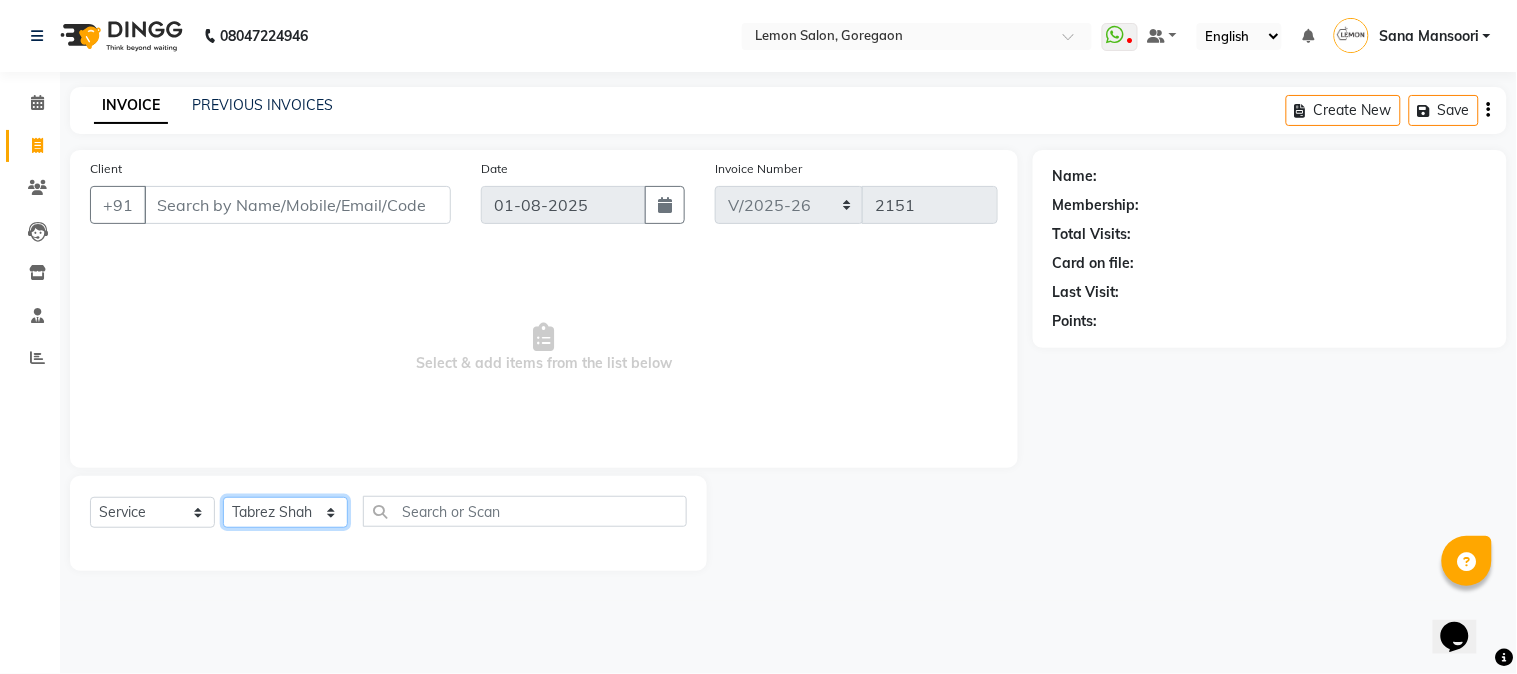 click on "Select Stylist Akansha Sadafule Asma Dshpande Datta Kawar DC Furkan Mansoori kavita Kelatkar  Manisha Mohammed Mohsin  Mohammed Nawab  Mukaddar Shaikh Sana Mansoori Sandhya Tabrez Shah  Urmila Pol" 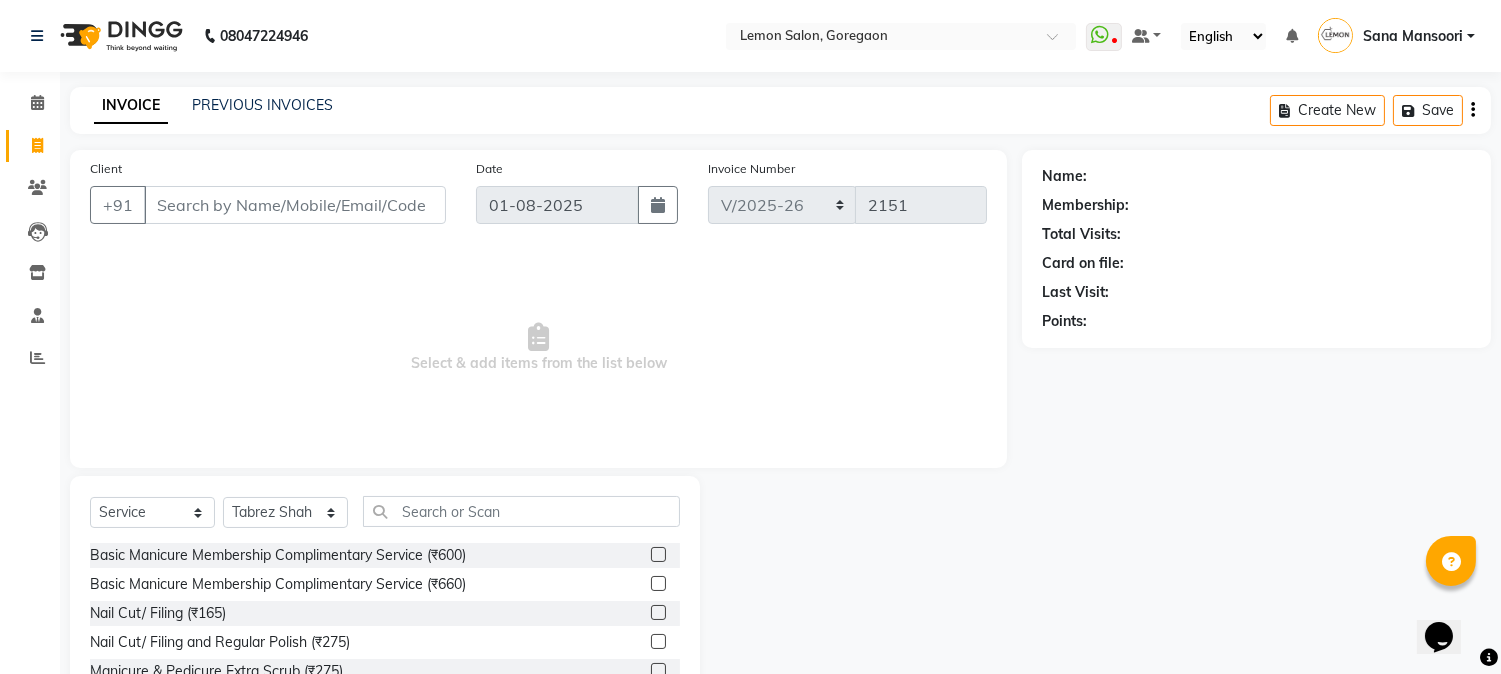 click on "Select Service Product Membership Package Voucher Prepaid Gift Card Select Stylist [FIRST] [LAST] [FIRST] [LAST] [FIRST] [LAST] [FIRST] [LAST] [FIRST] [LAST] [FIRST] [LAST] [FIRST] [LAST] [FIRST] [LAST] [FIRST] [LAST] [FIRST] [LAST] [FIRST] [LAST] [FIRST] [LAST] [FIRST] [LAST] [FIRST] [LAST] [FIRST] [LAST]" 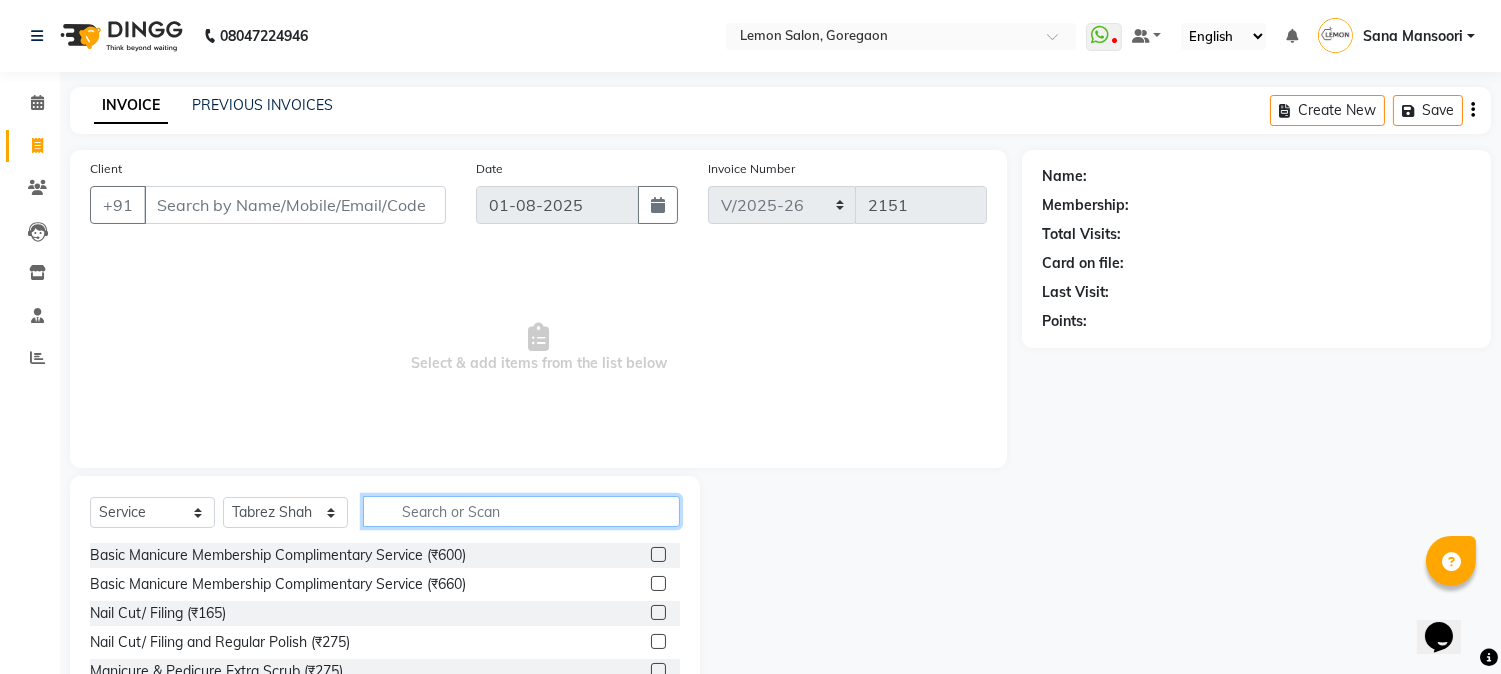click 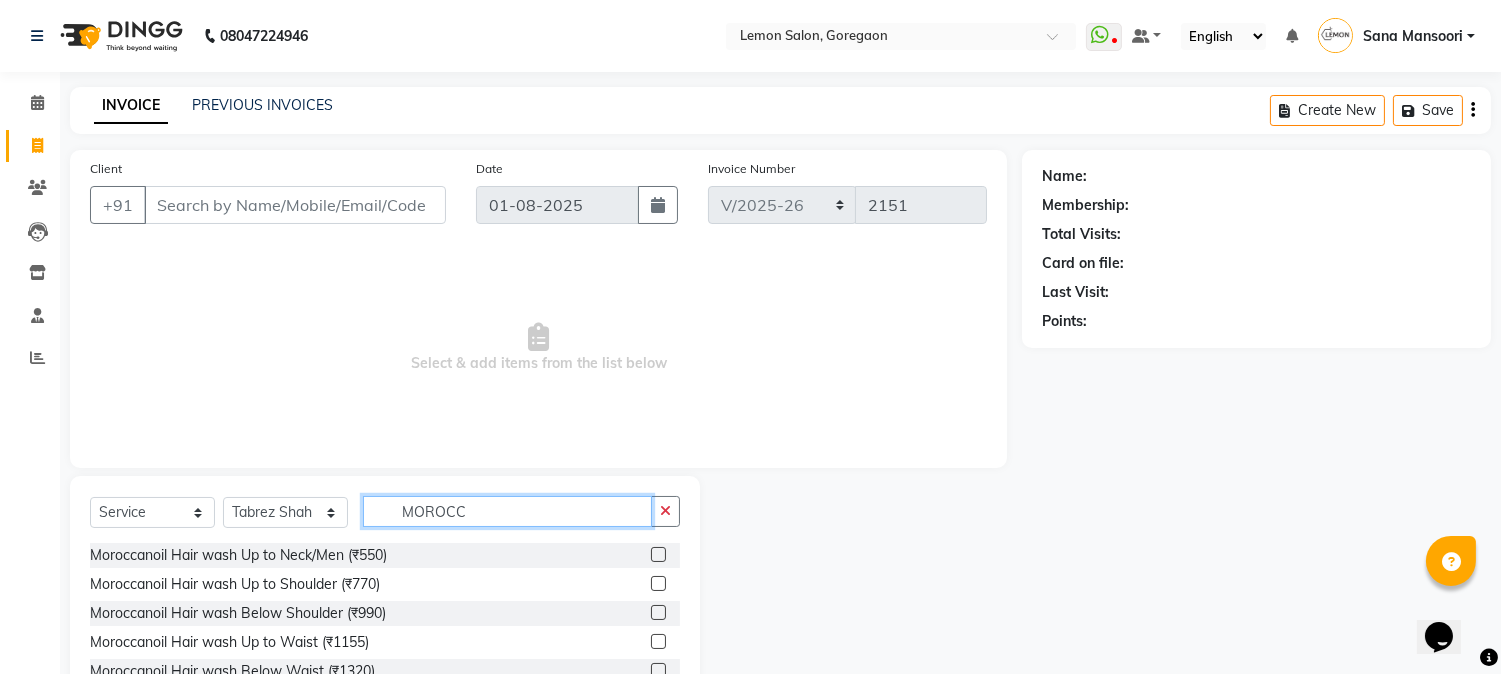 scroll, scrollTop: 126, scrollLeft: 0, axis: vertical 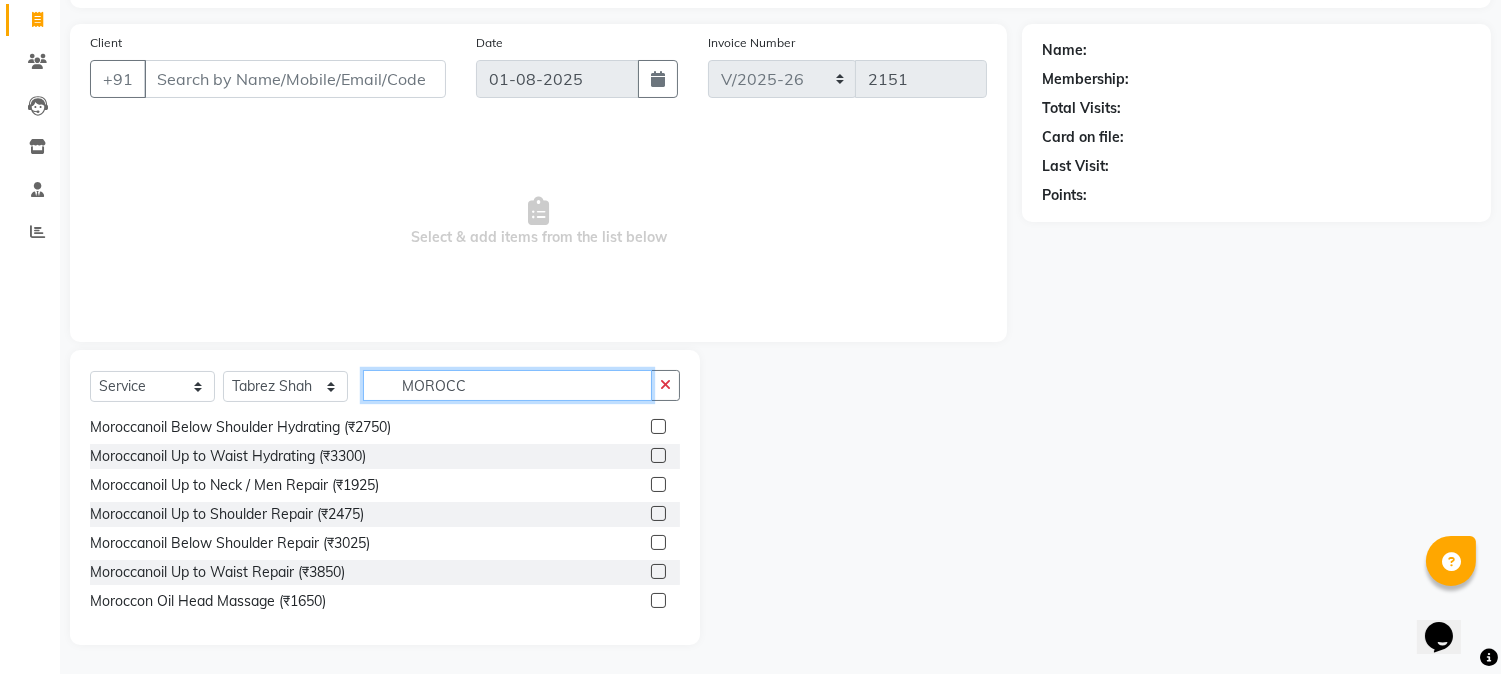 type on "MOROCC" 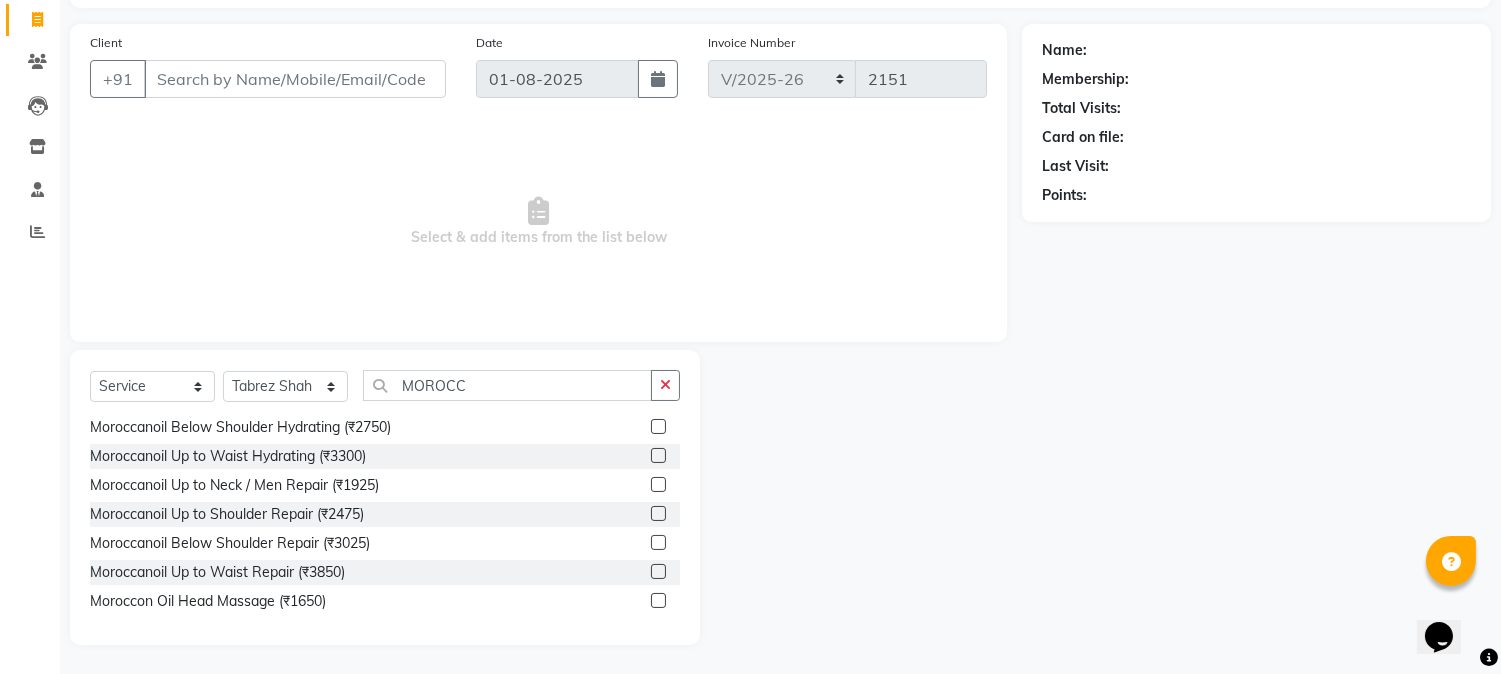 click 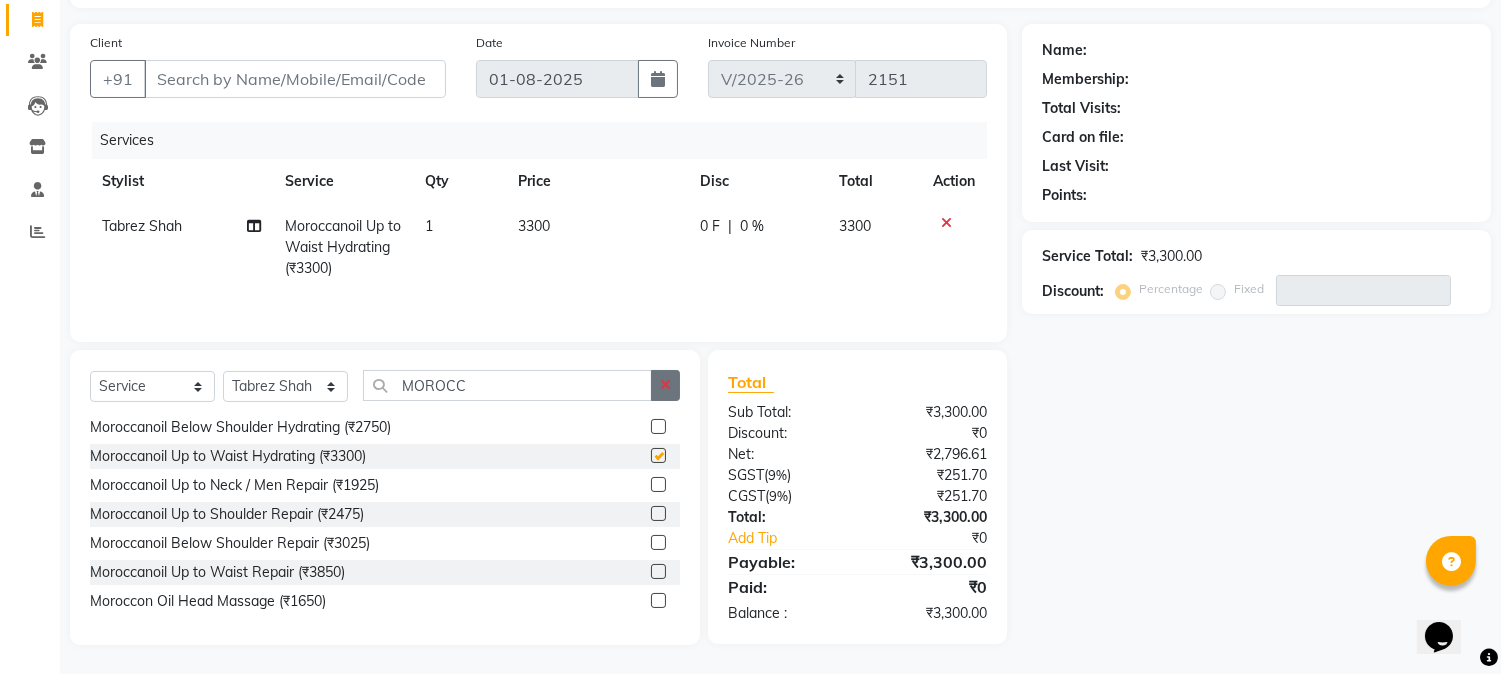 checkbox on "false" 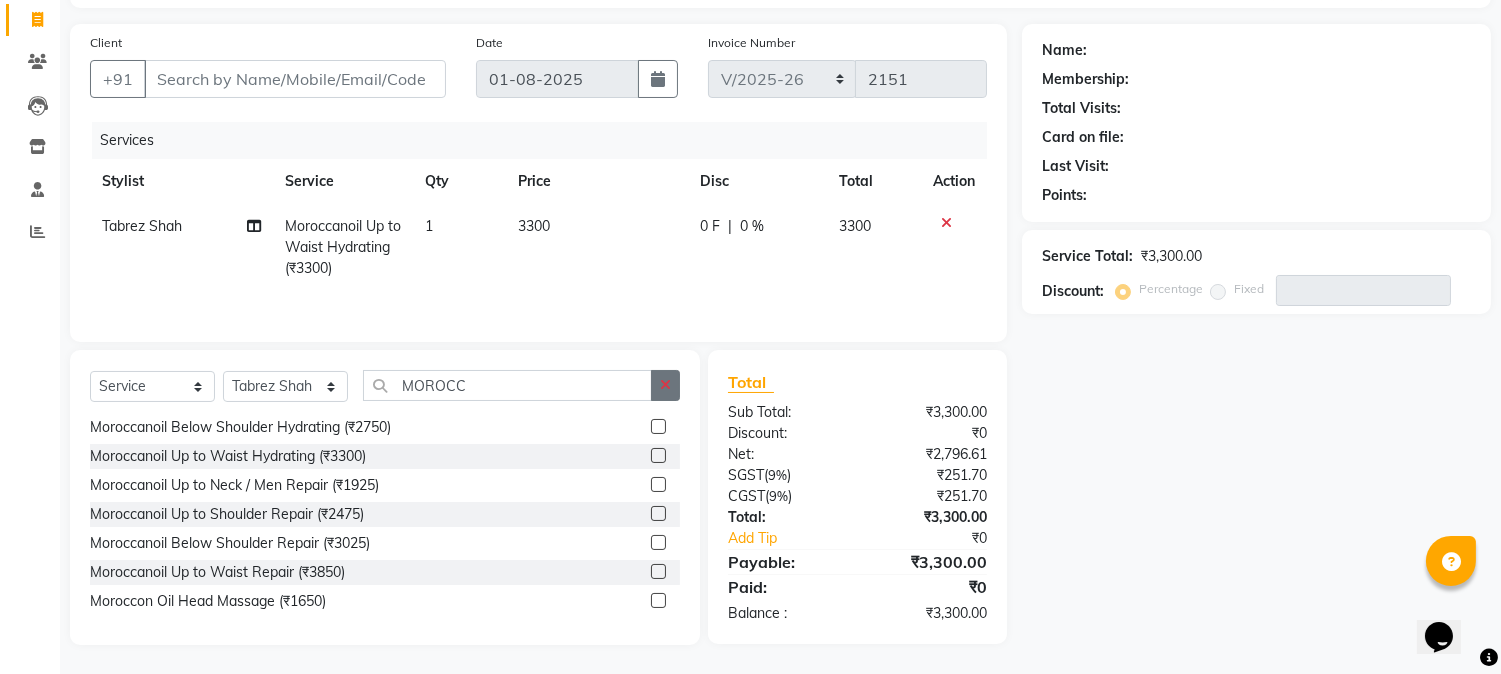 click 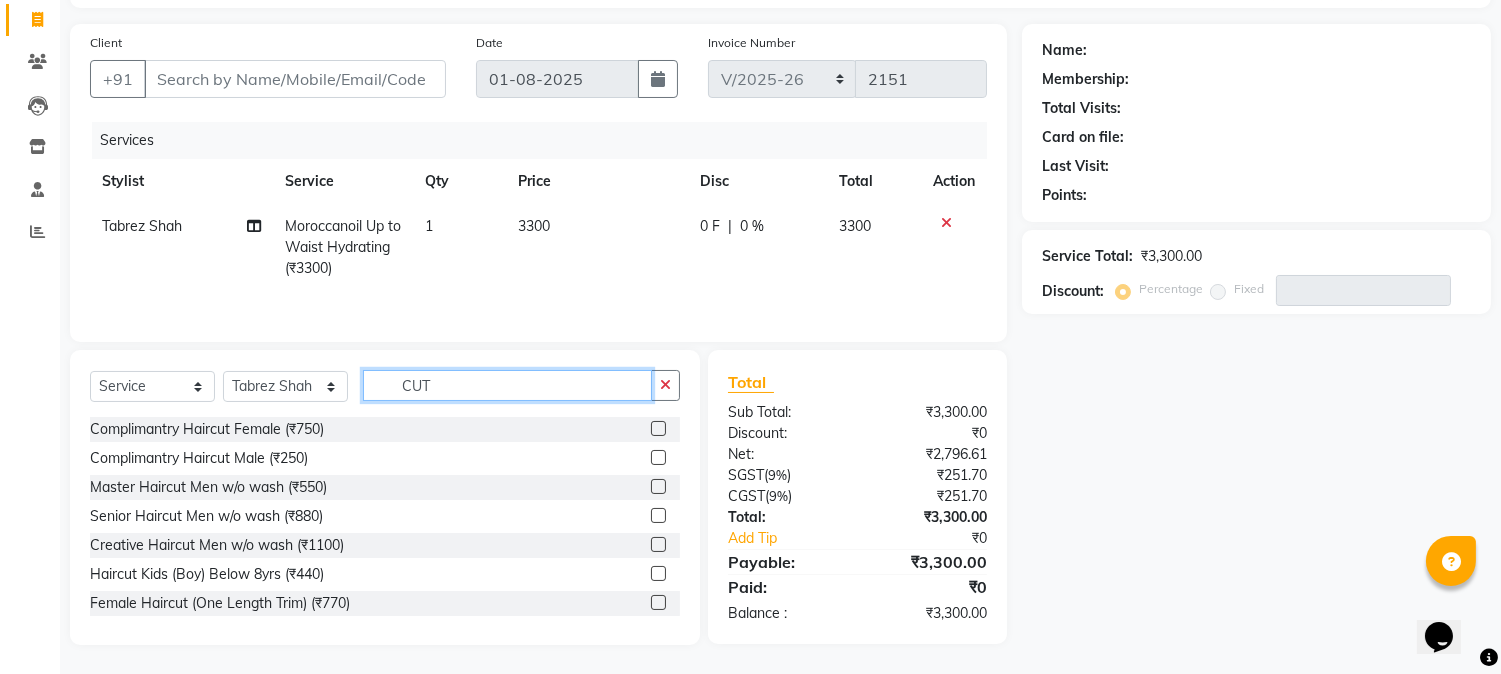 scroll, scrollTop: 1, scrollLeft: 0, axis: vertical 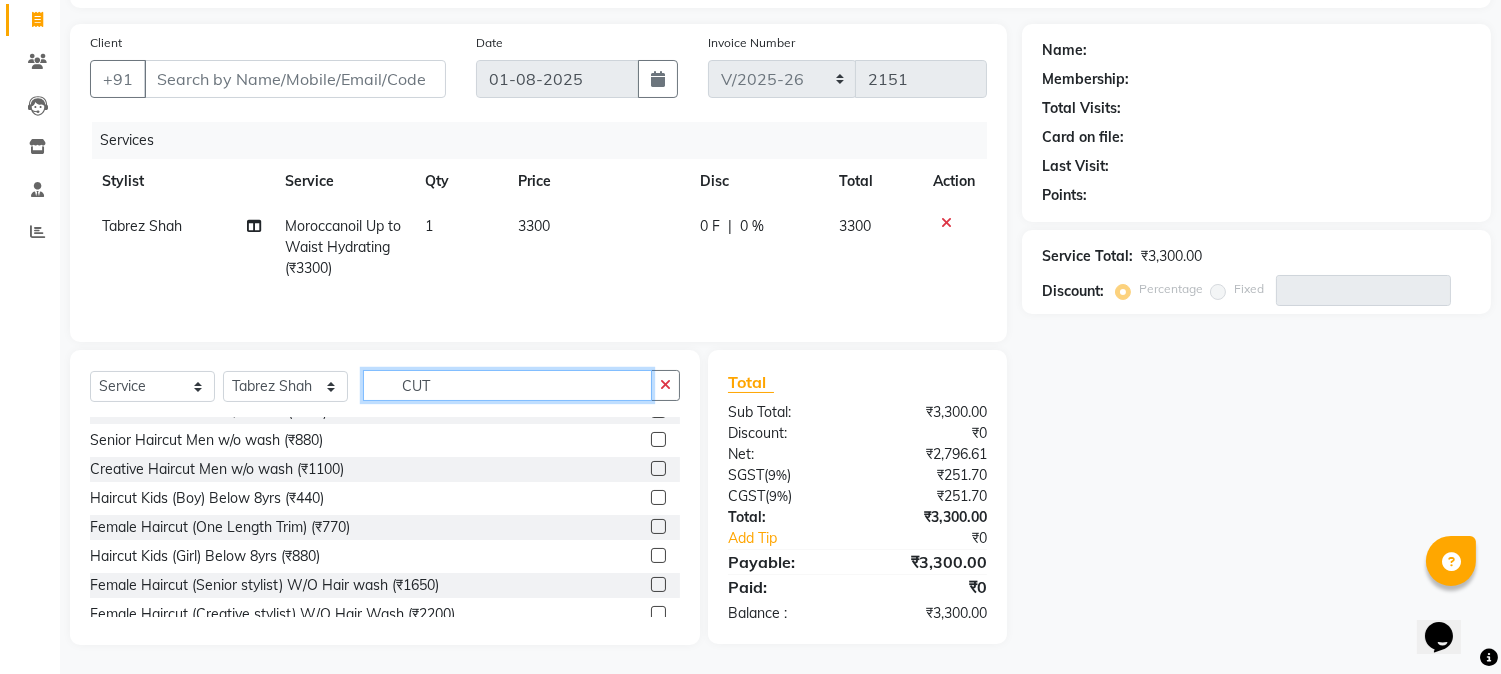 type on "CUT" 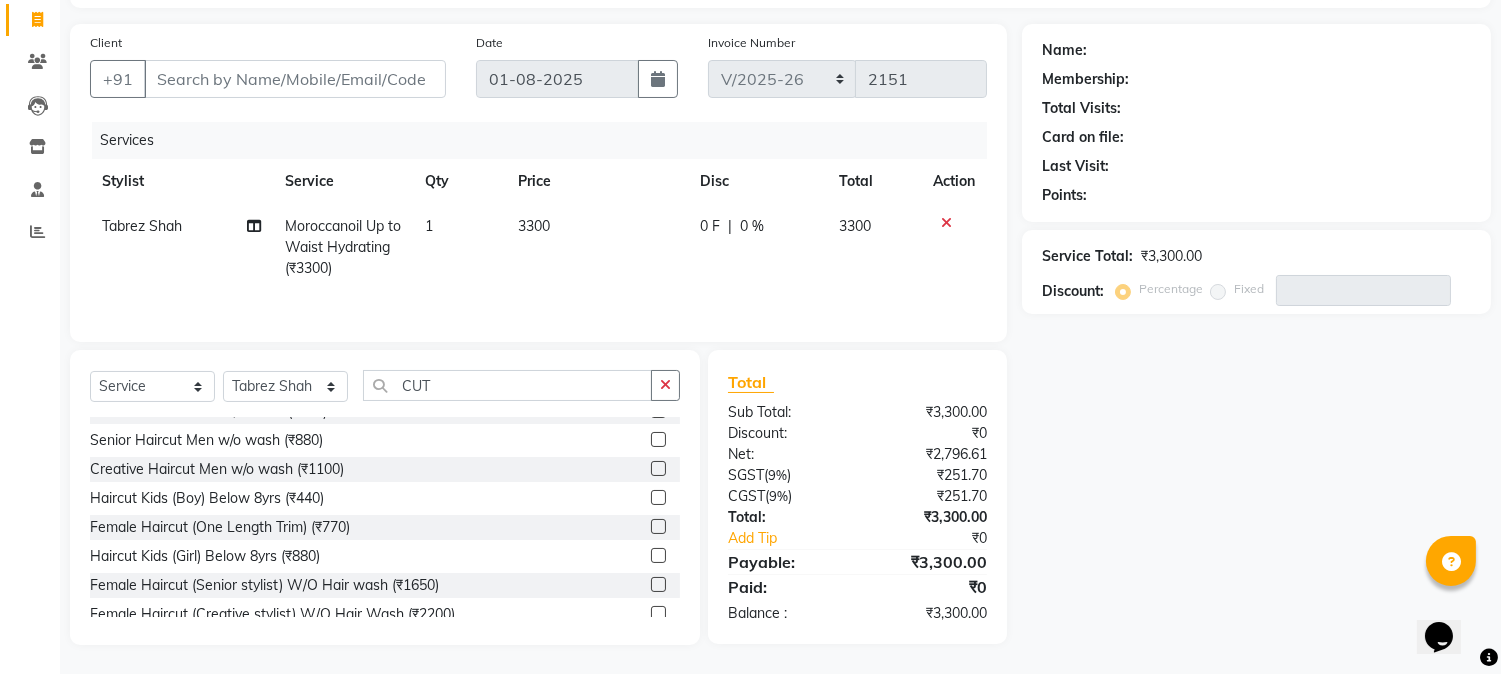 click 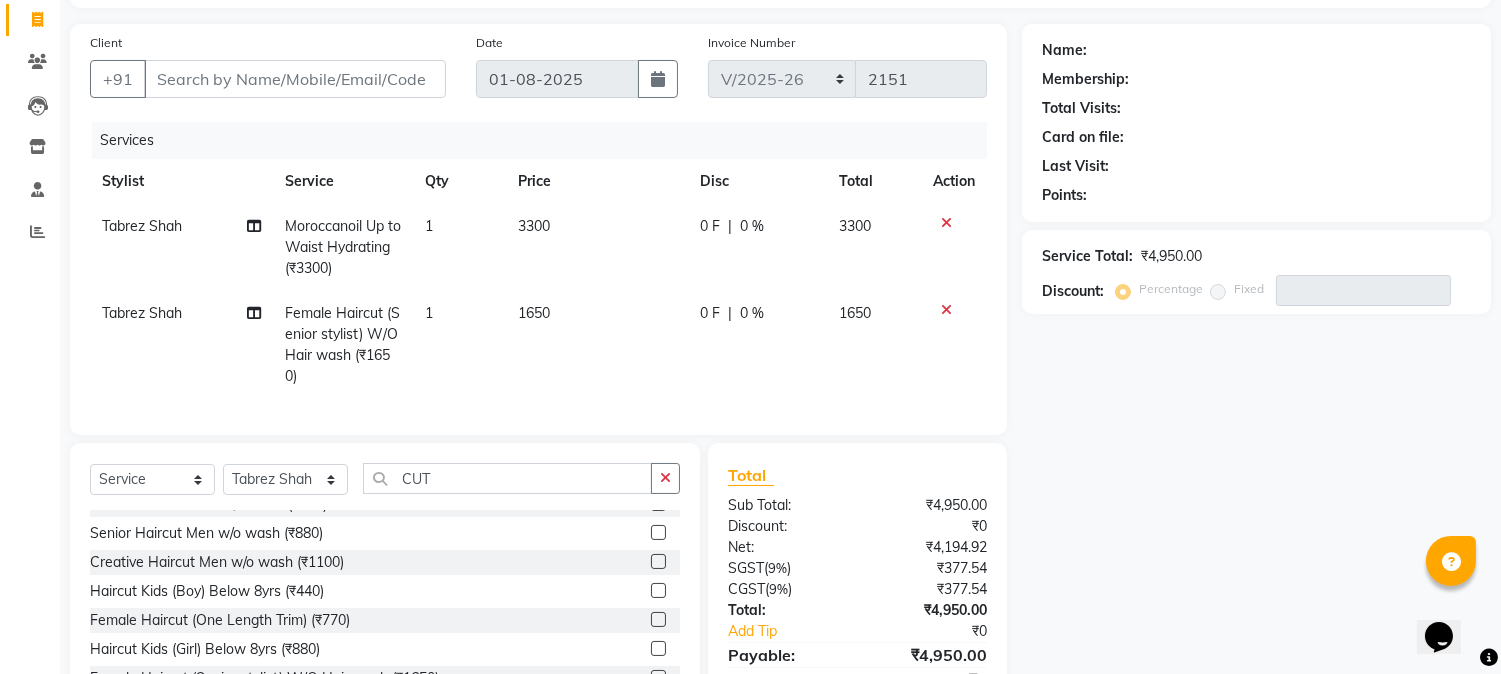 checkbox on "false" 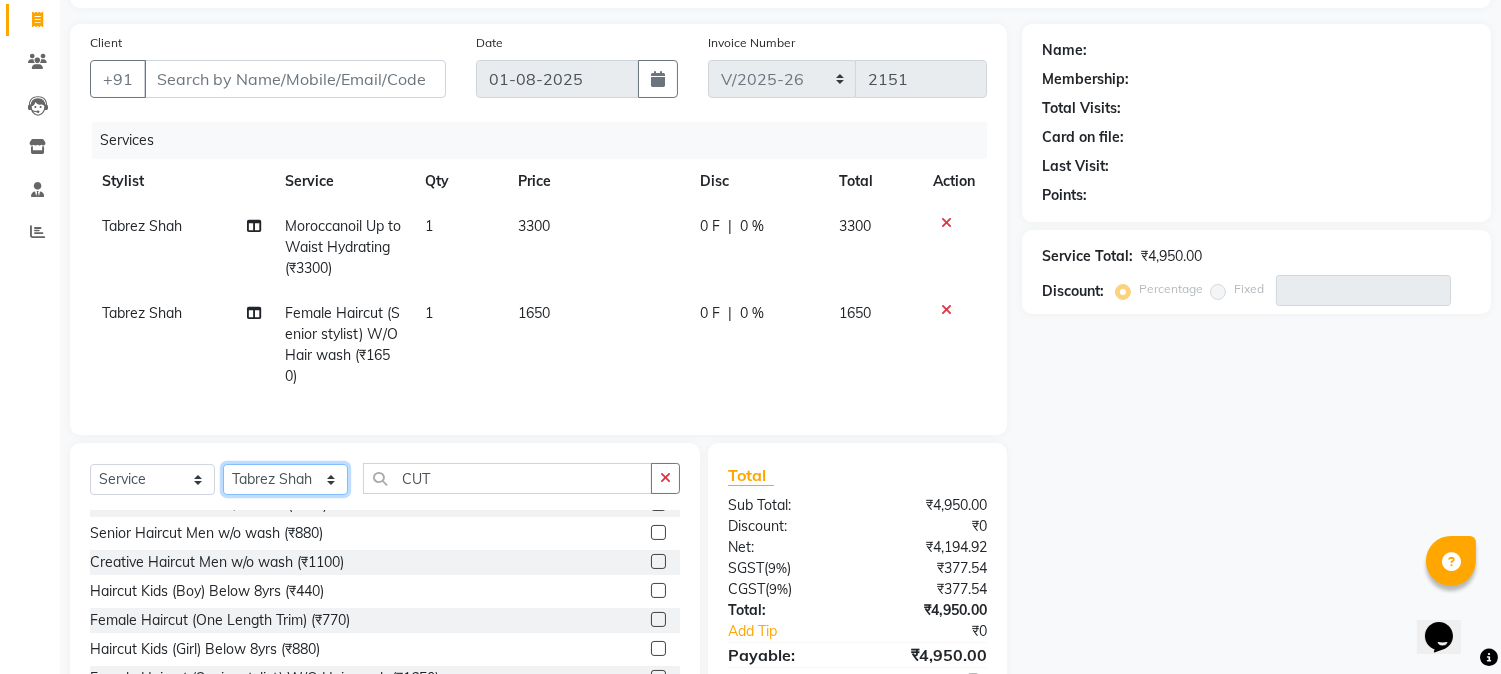 click on "Select Stylist Akansha Sadafule Asma Dshpande Datta Kawar DC Furkan Mansoori kavita Kelatkar  Manisha Mohammed Mohsin  Mohammed Nawab  Mukaddar Shaikh Sana Mansoori Sandhya Tabrez Shah  Urmila Pol" 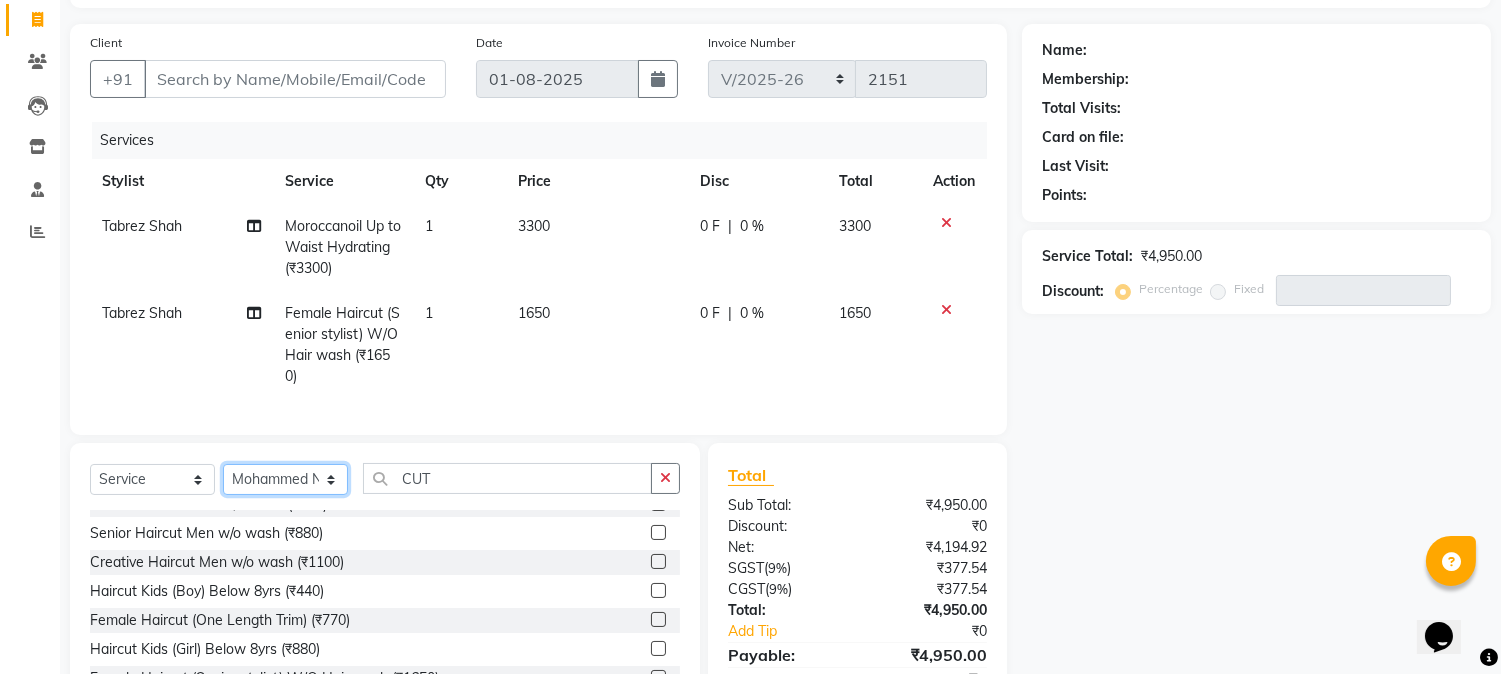 click on "Select Stylist Akansha Sadafule Asma Dshpande Datta Kawar DC Furkan Mansoori kavita Kelatkar  Manisha Mohammed Mohsin  Mohammed Nawab  Mukaddar Shaikh Sana Mansoori Sandhya Tabrez Shah  Urmila Pol" 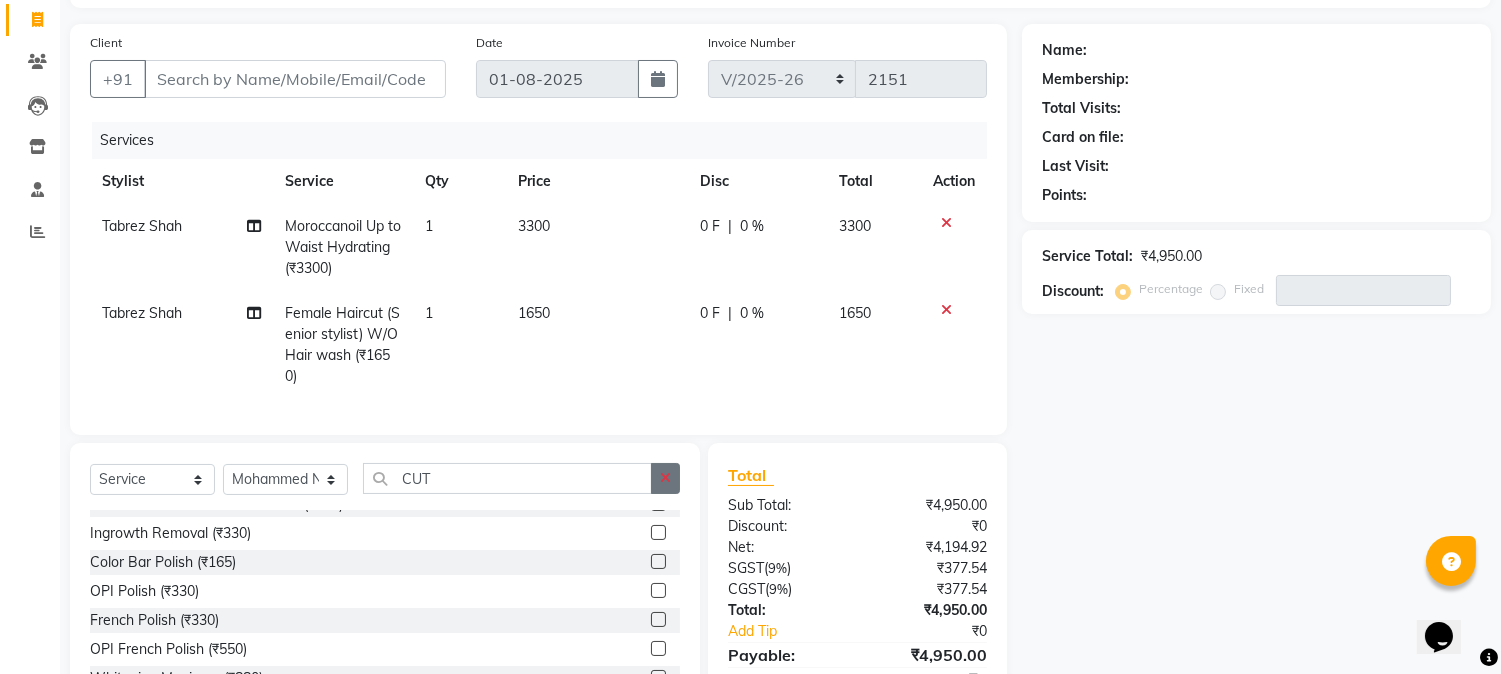 click 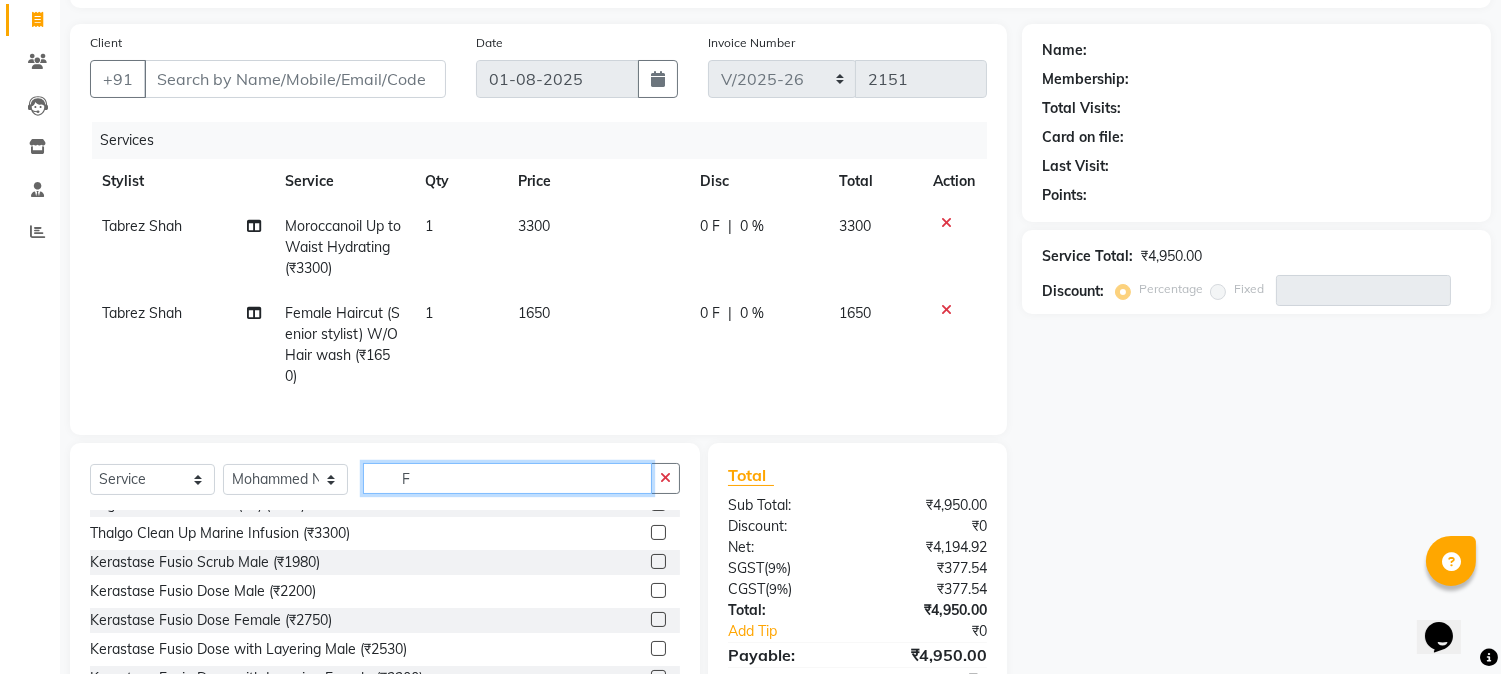 scroll, scrollTop: 0, scrollLeft: 0, axis: both 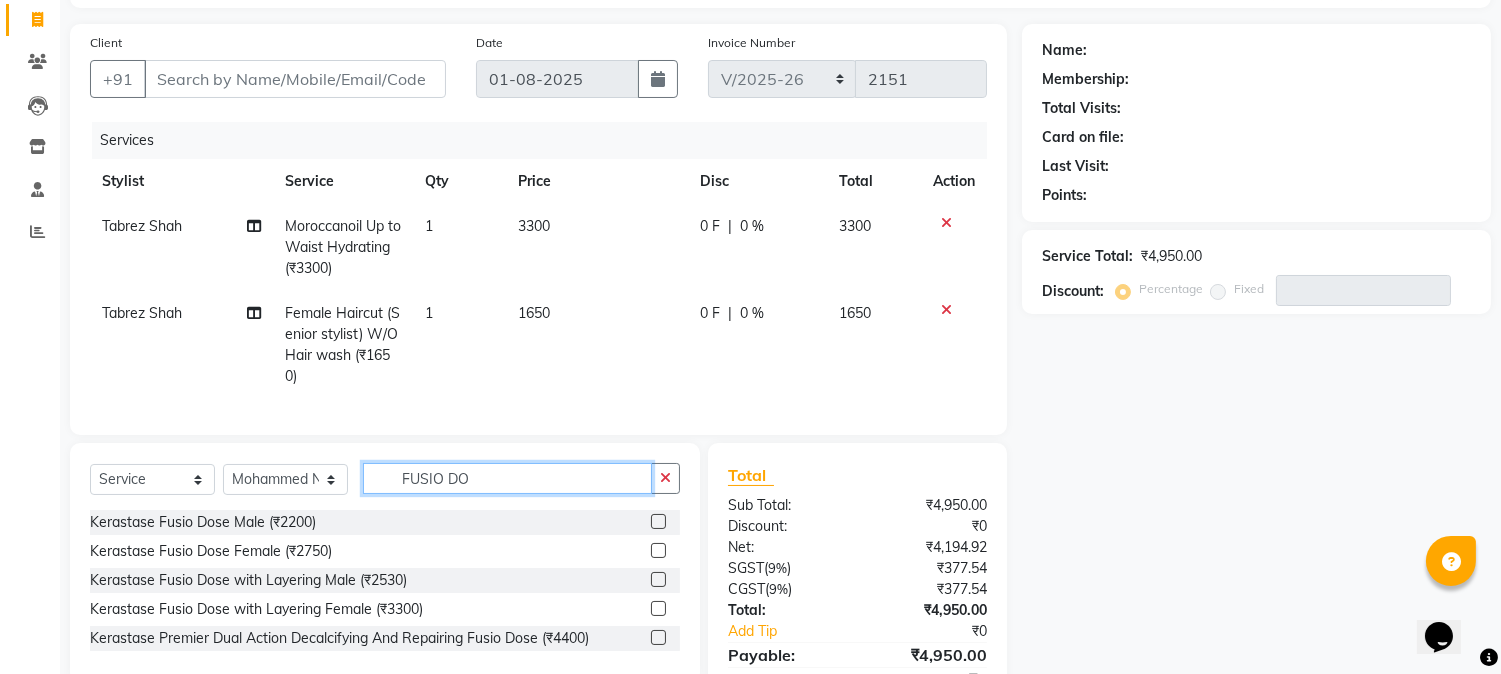 type on "FUSIO DO" 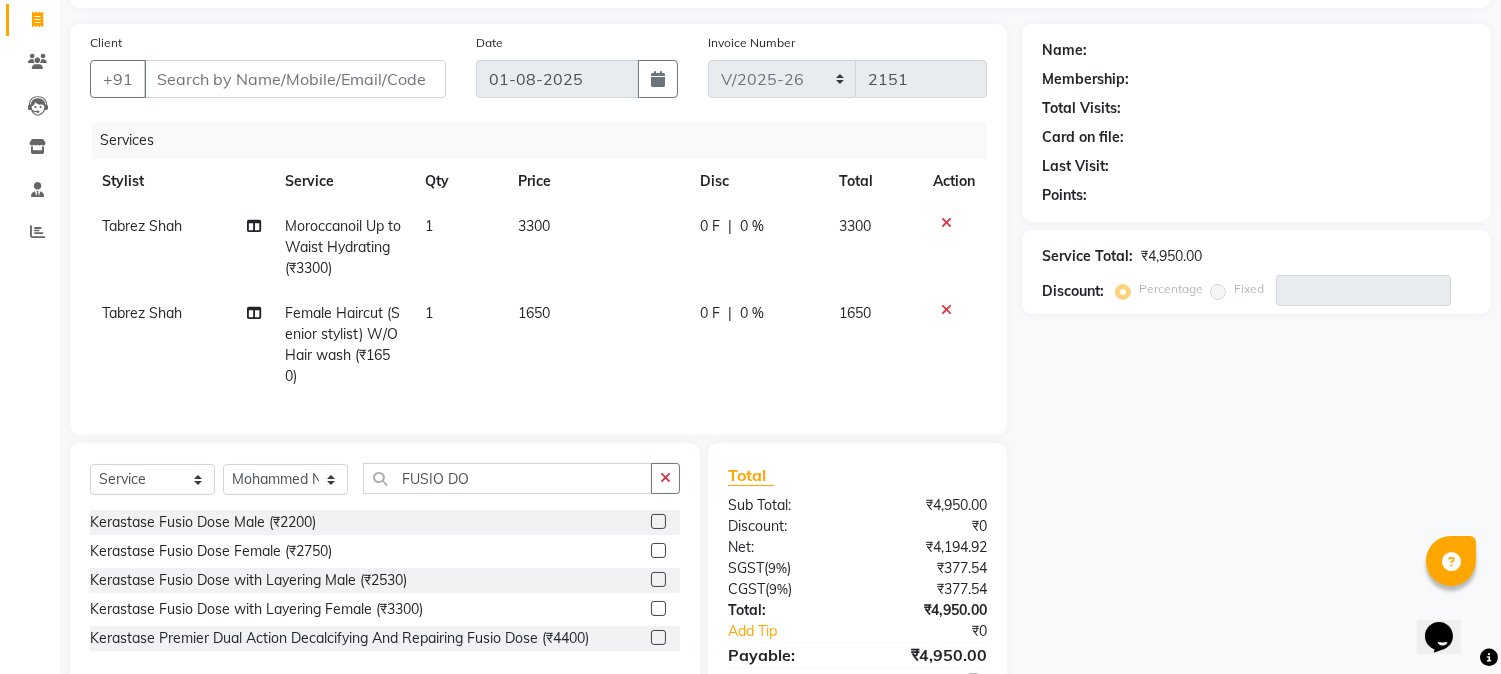 click 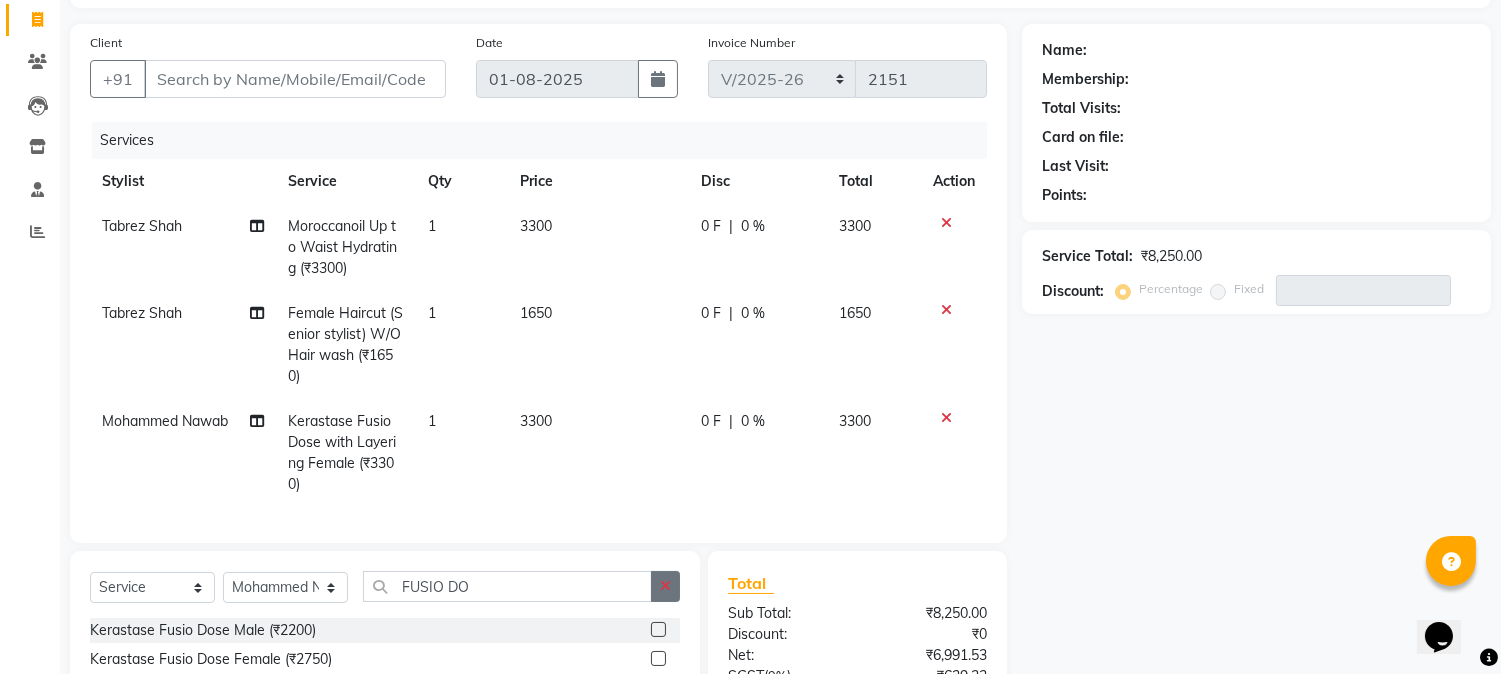 checkbox on "false" 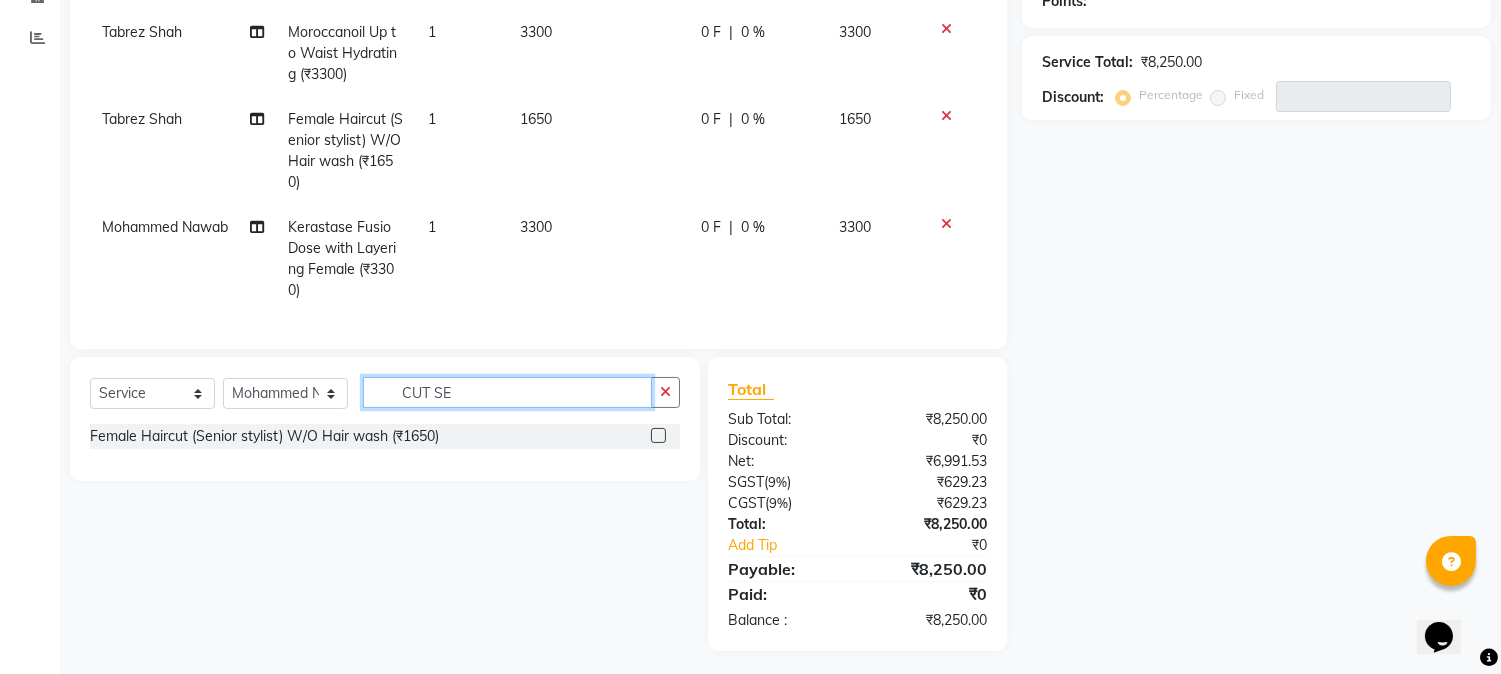scroll, scrollTop: 343, scrollLeft: 0, axis: vertical 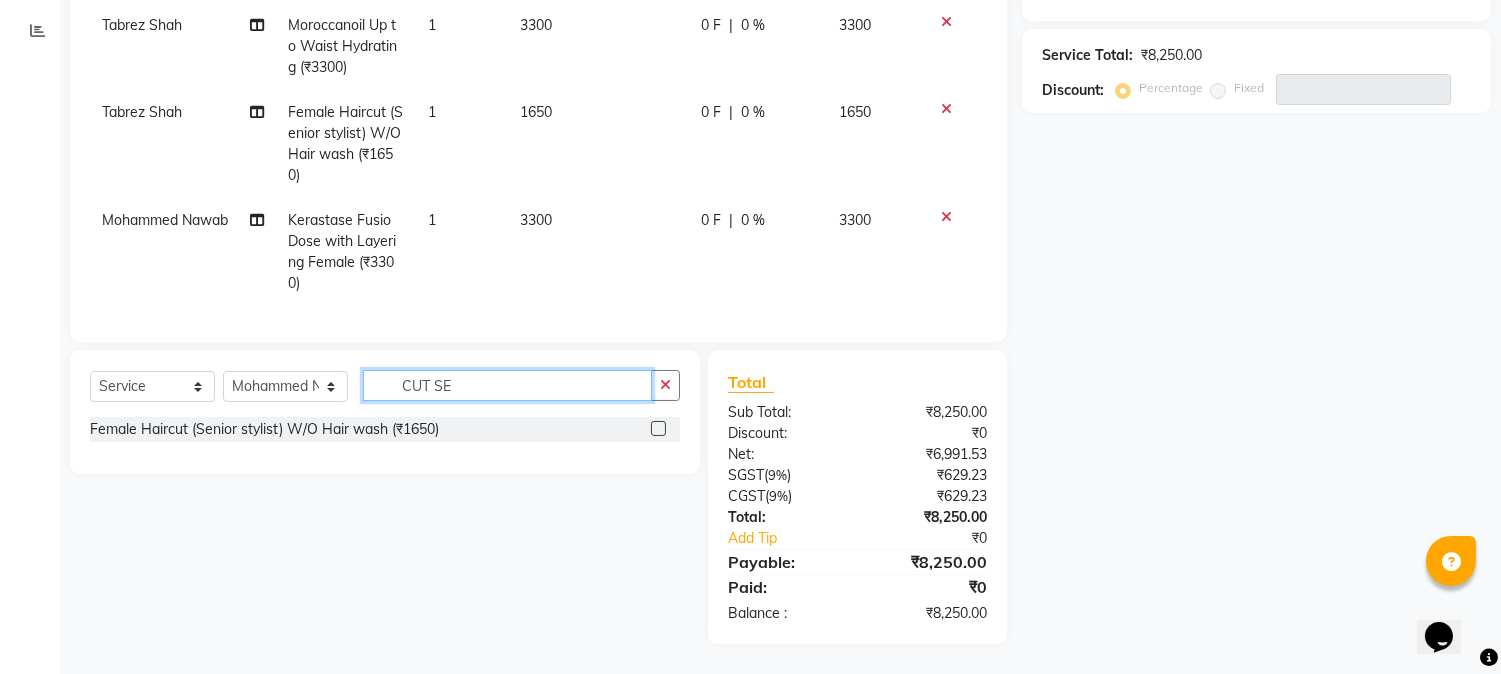 type on "CUT SE" 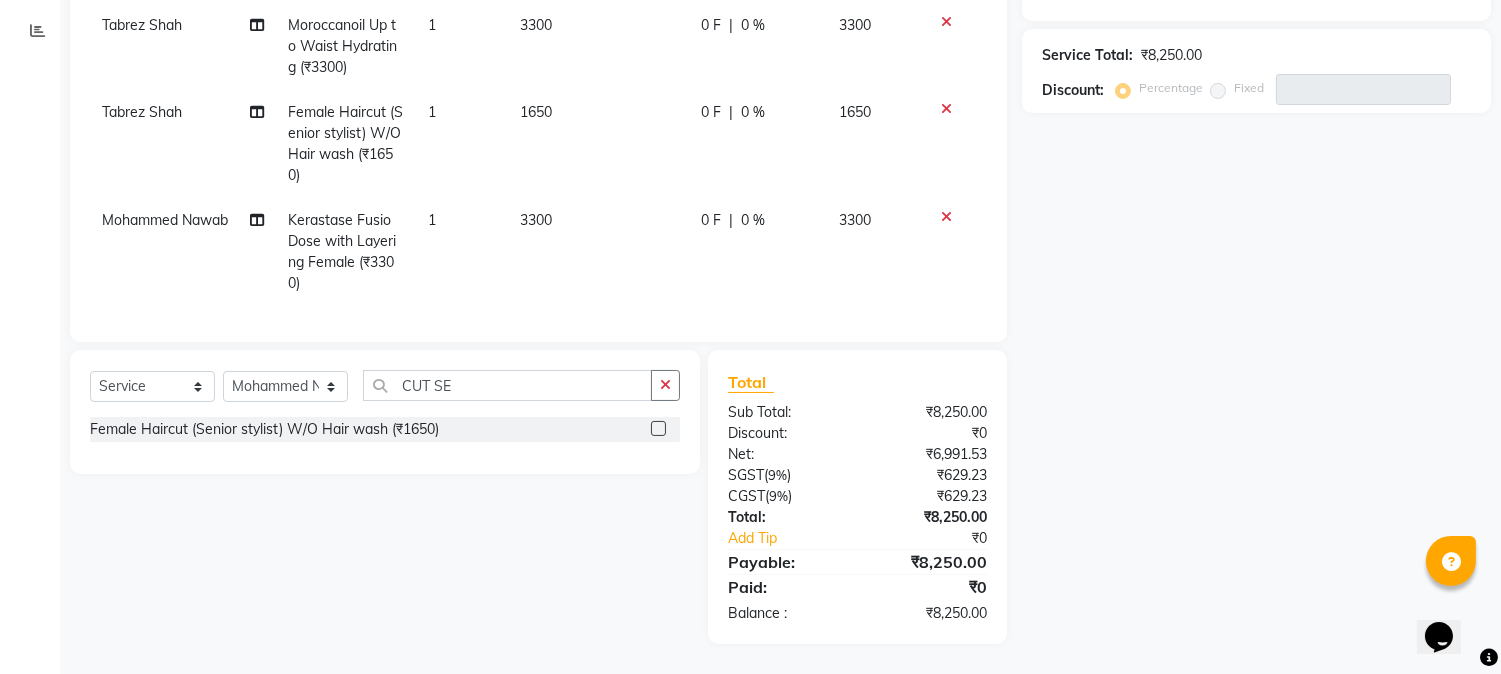 click 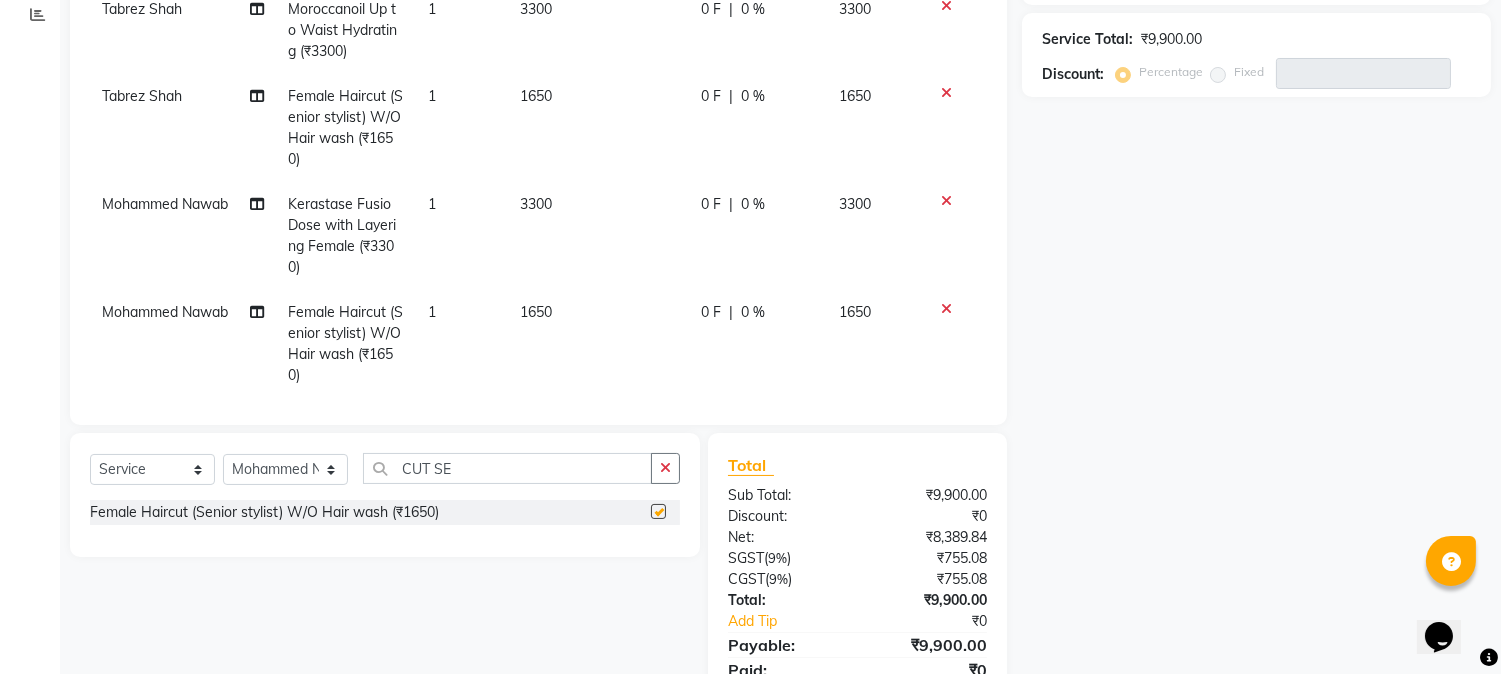 scroll, scrollTop: 0, scrollLeft: 0, axis: both 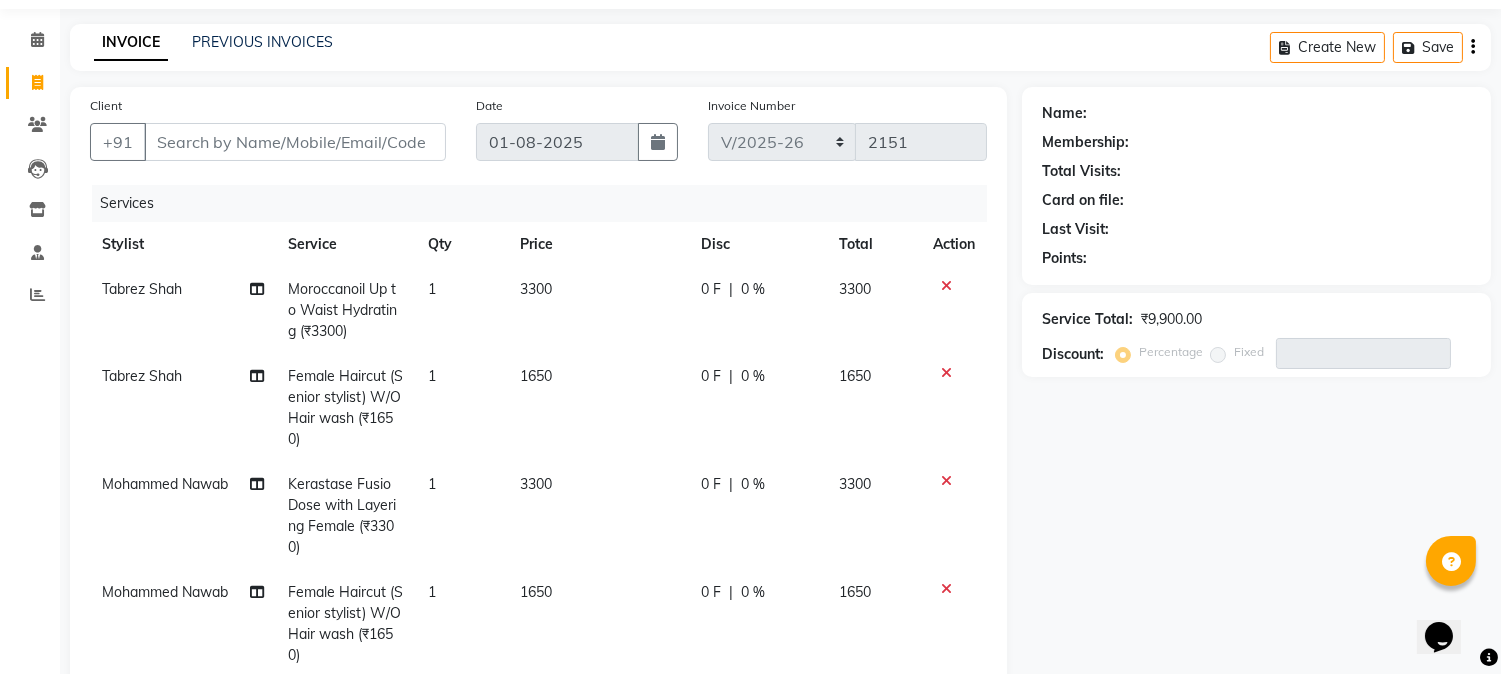 checkbox on "false" 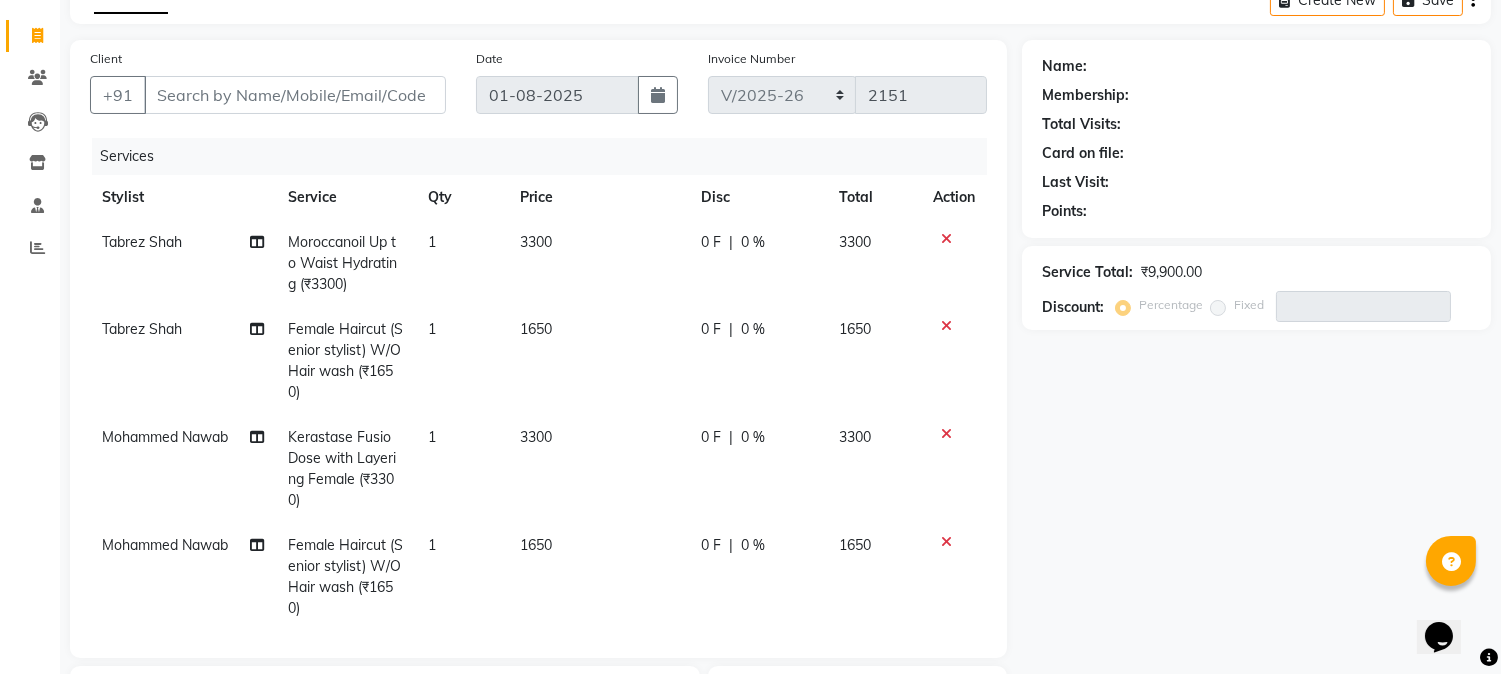 scroll, scrollTop: 0, scrollLeft: 0, axis: both 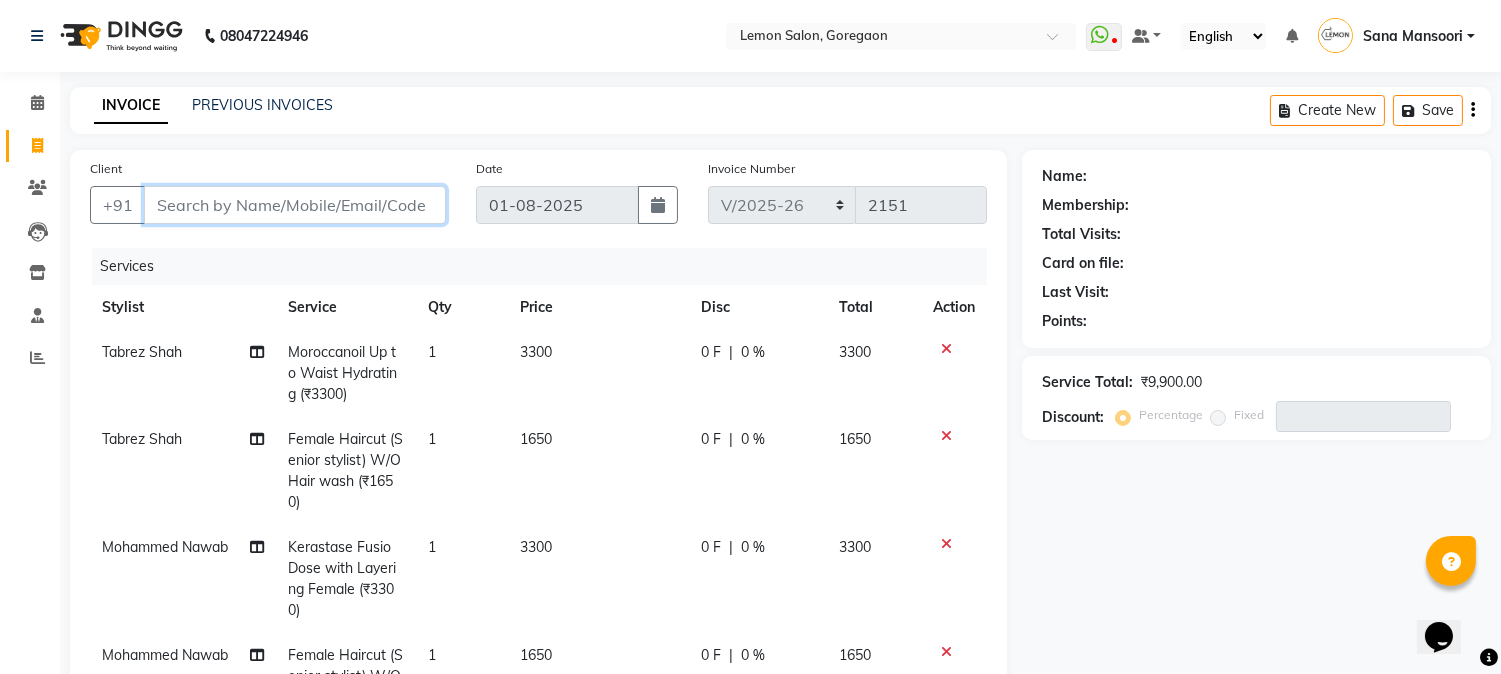 click on "Client" at bounding box center (295, 205) 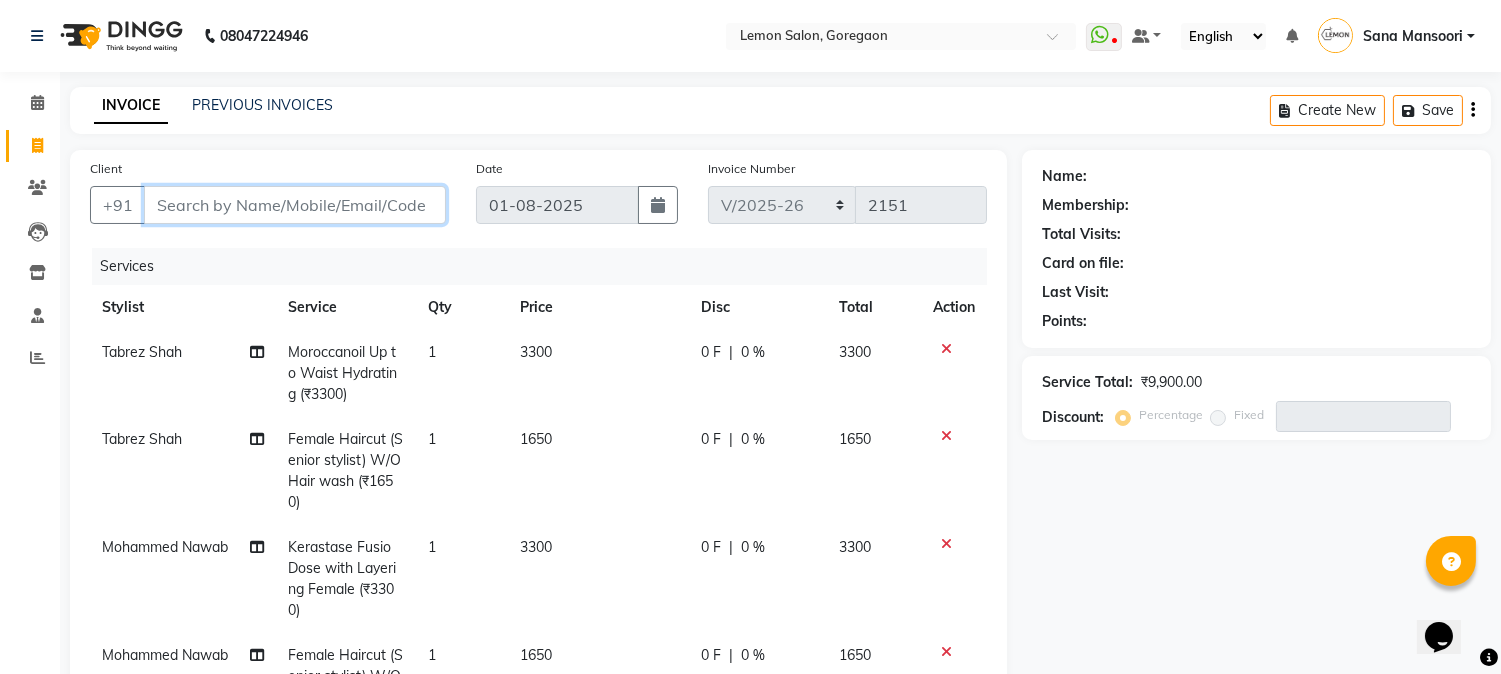 type on "9" 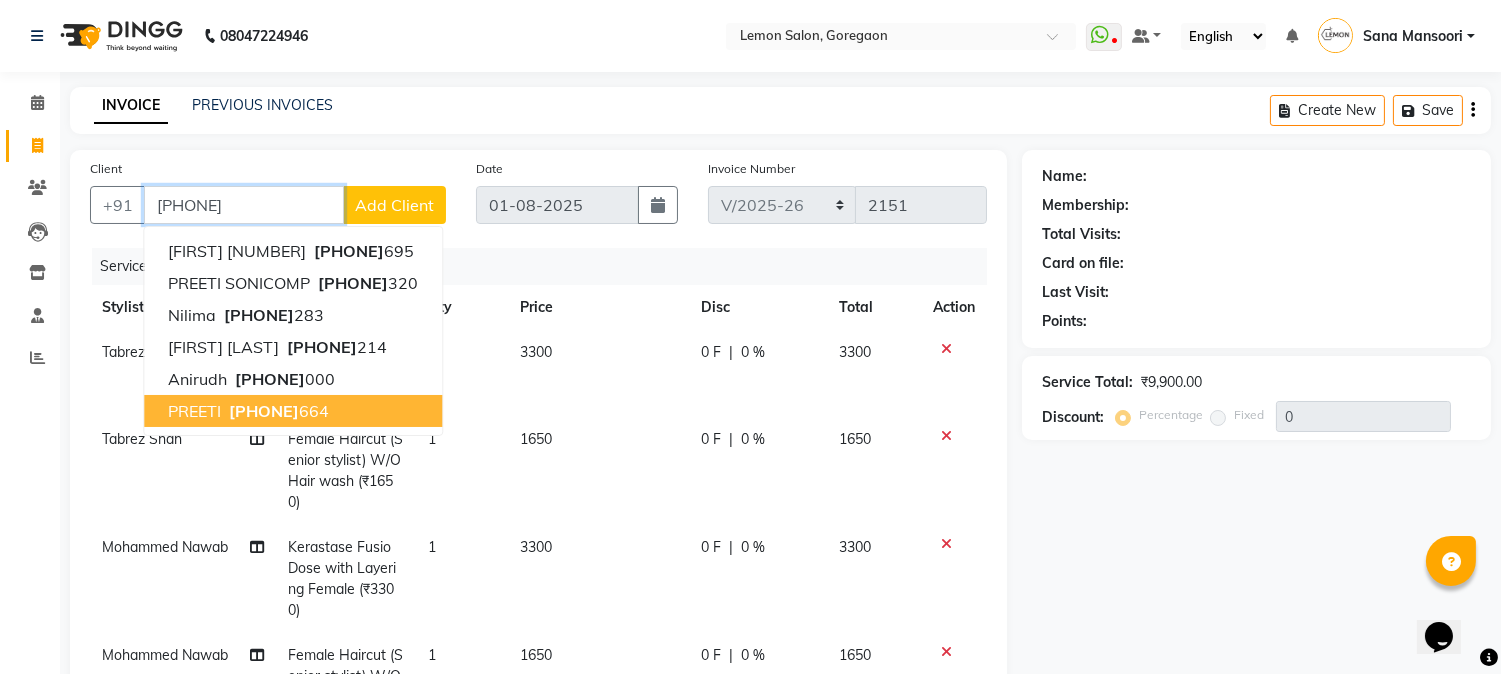 click on "[PHONE]" at bounding box center [277, 411] 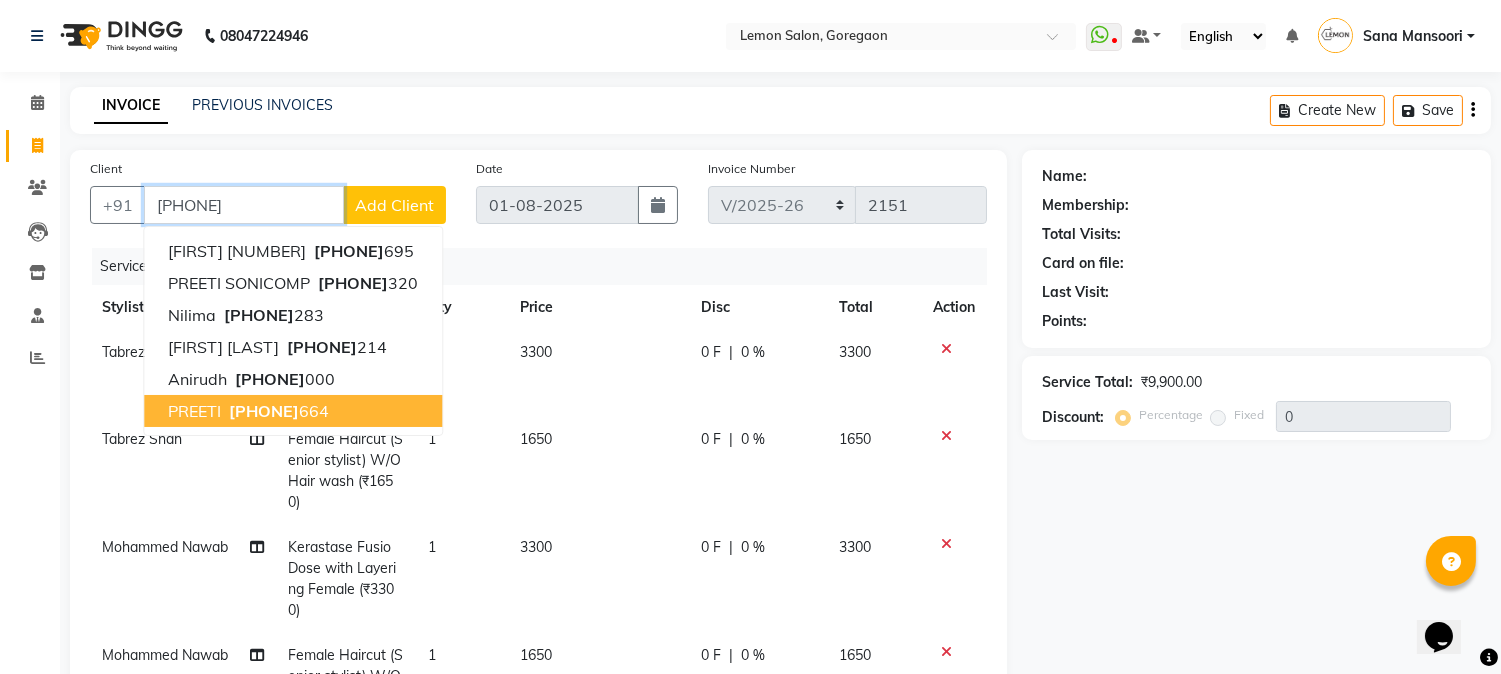 type on "[PHONE]" 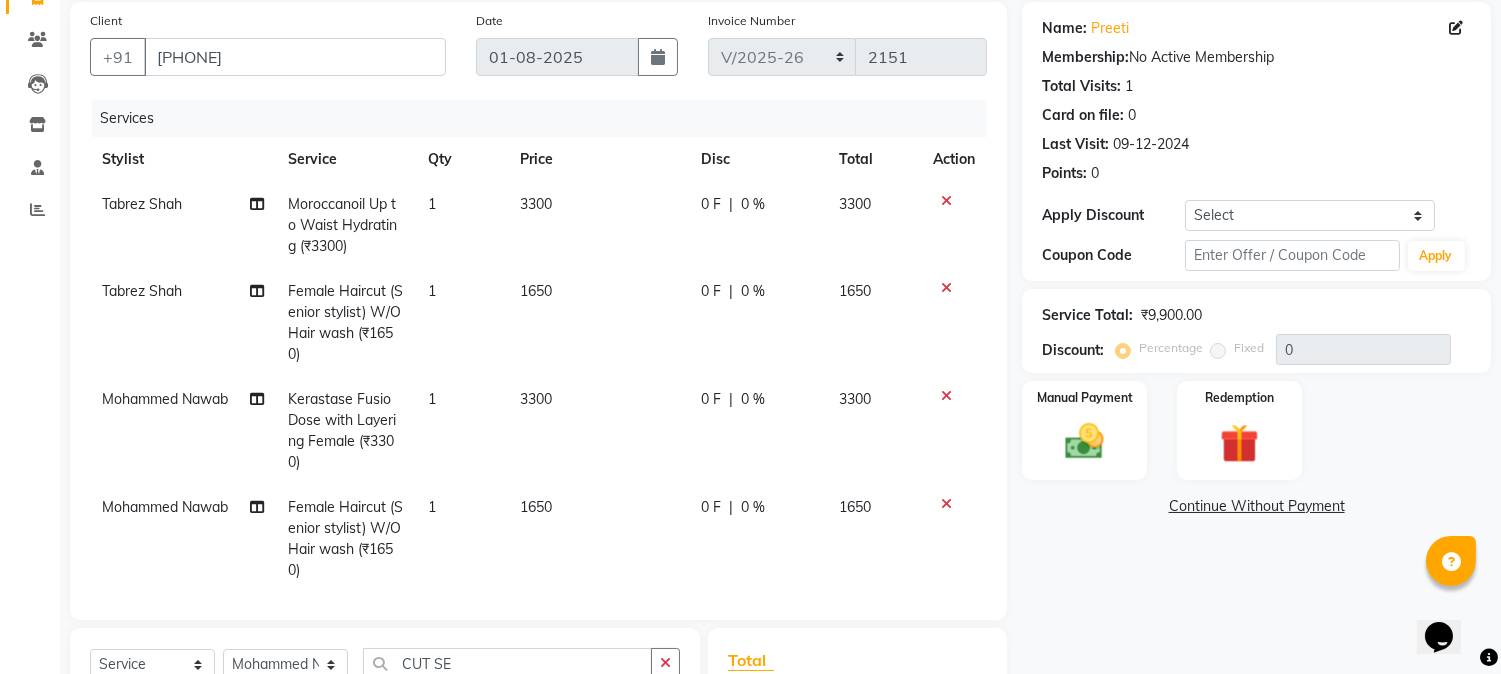 scroll, scrollTop: 0, scrollLeft: 0, axis: both 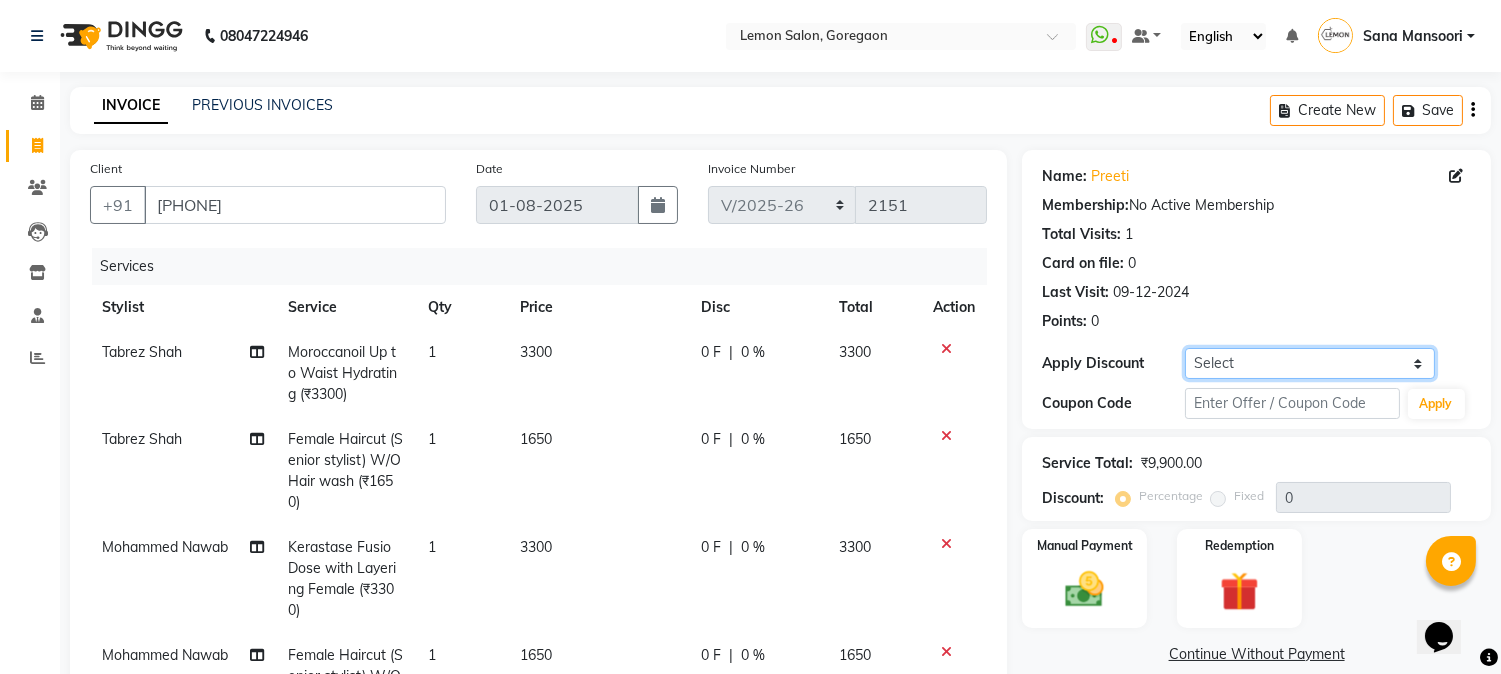 click on "Select Coupon → Abc" 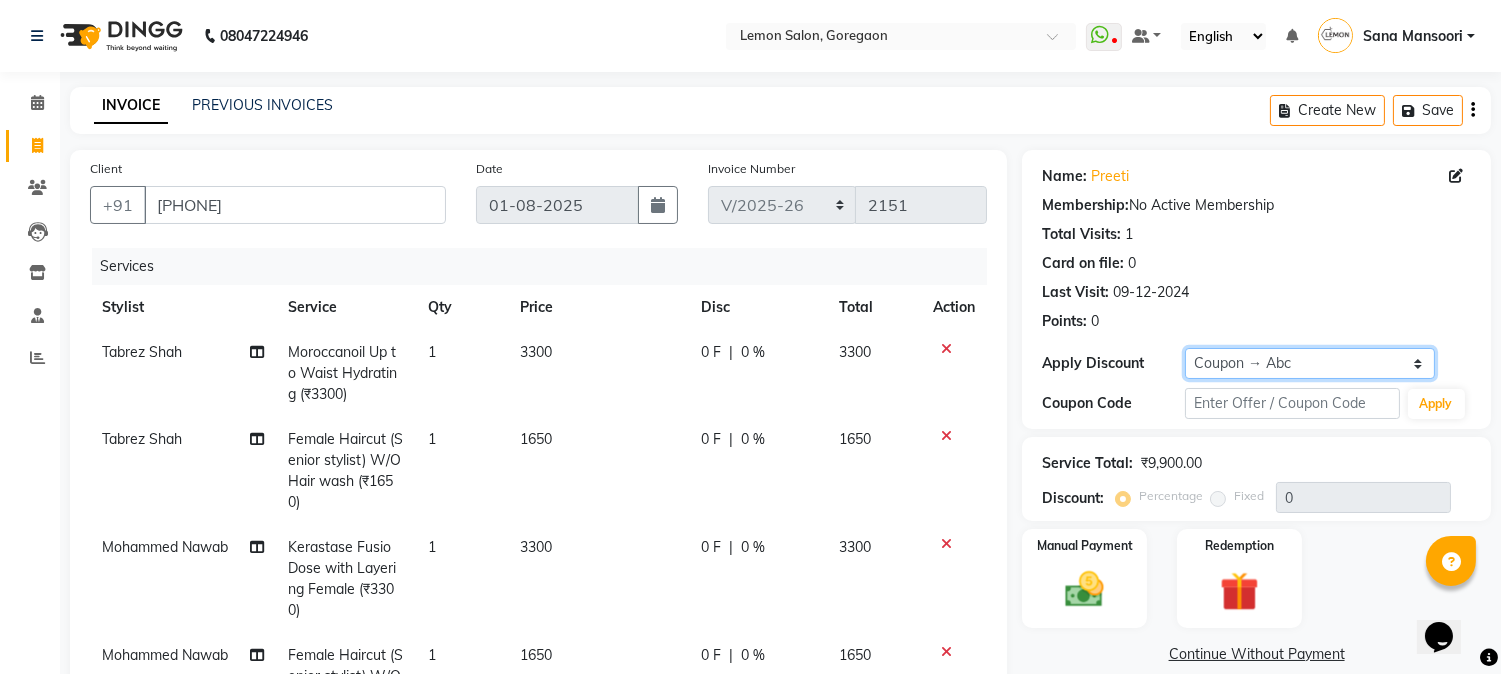 click on "Select Coupon → Abc" 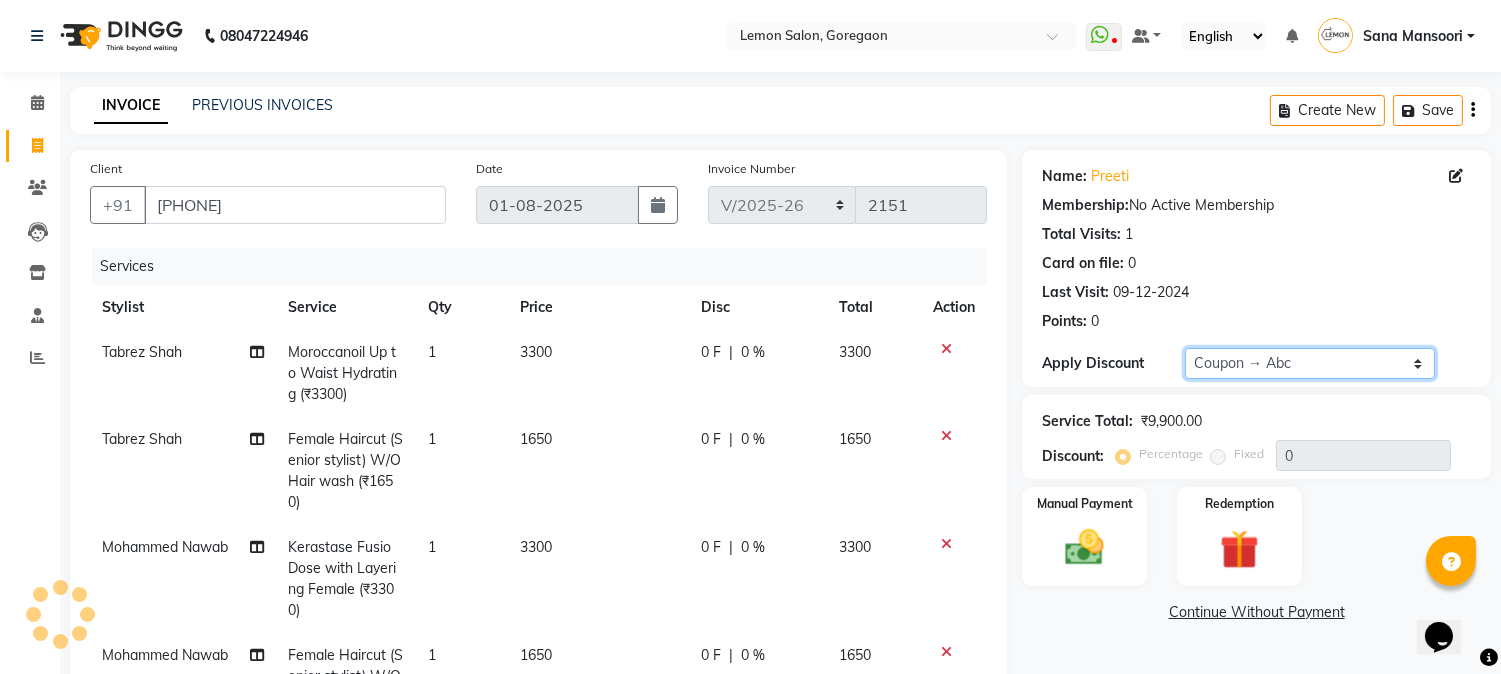 type on "20" 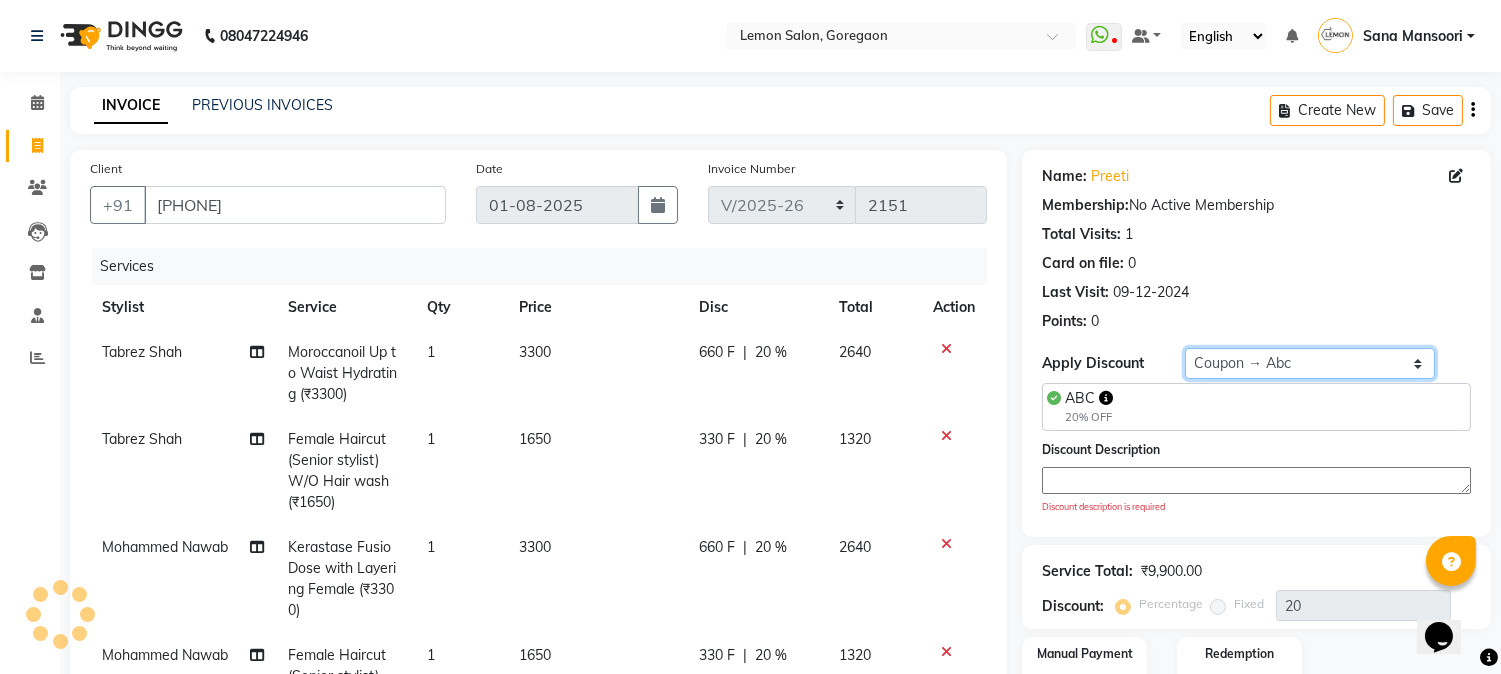 scroll, scrollTop: 425, scrollLeft: 0, axis: vertical 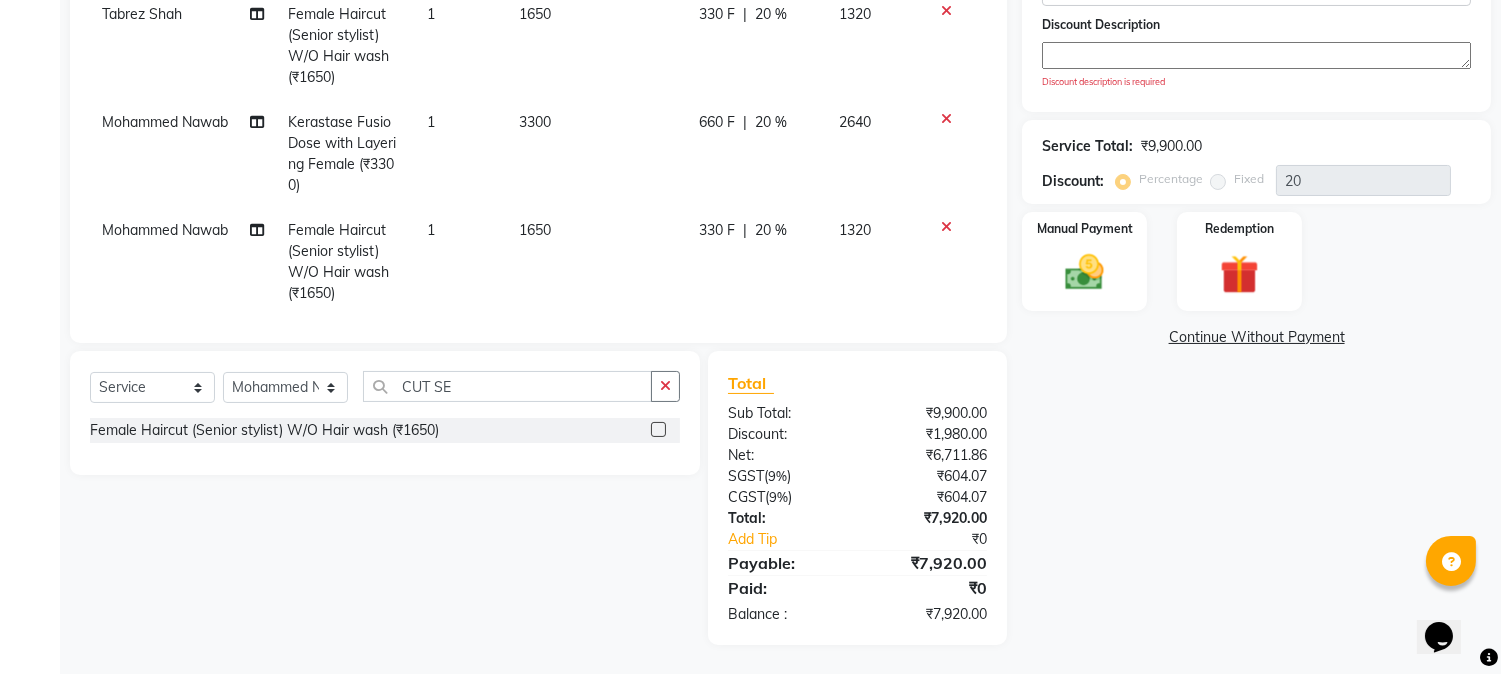 click on "Discount Description Discount description is required" 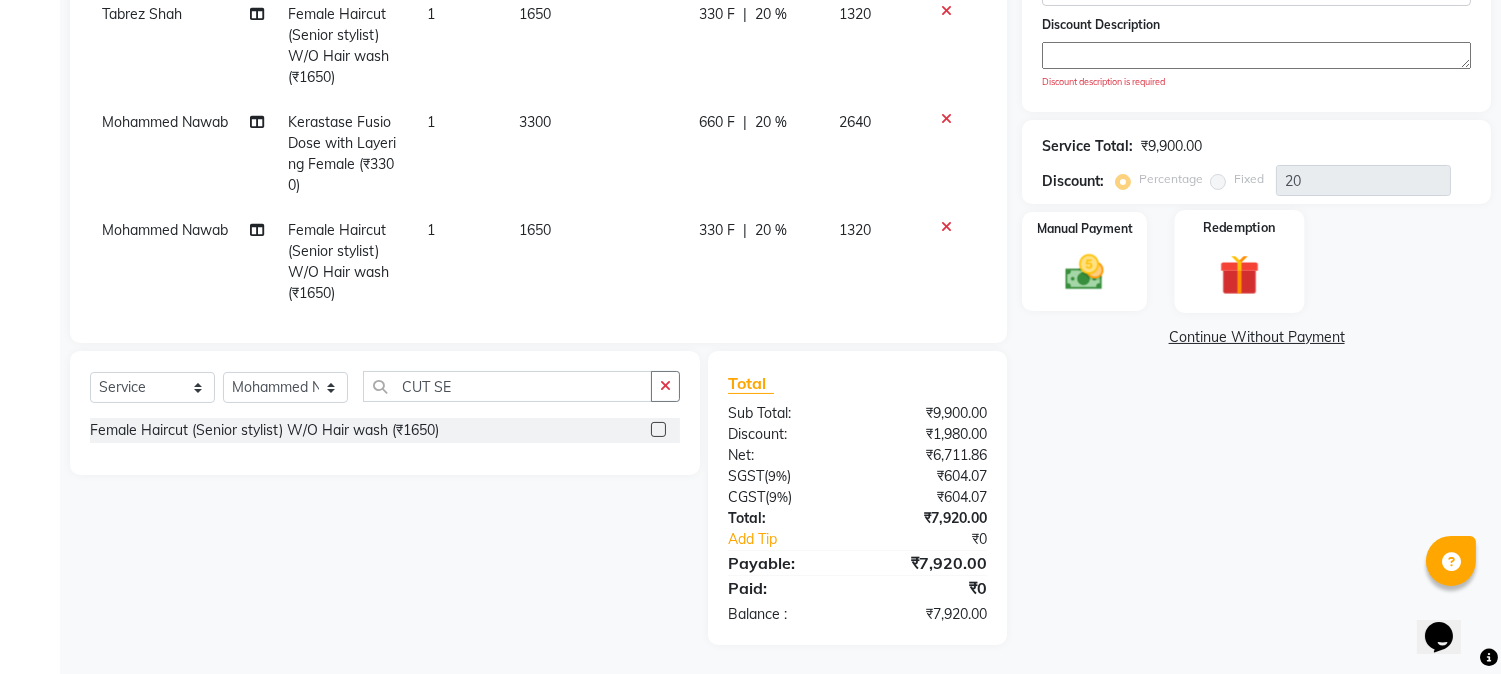 scroll, scrollTop: 128, scrollLeft: 0, axis: vertical 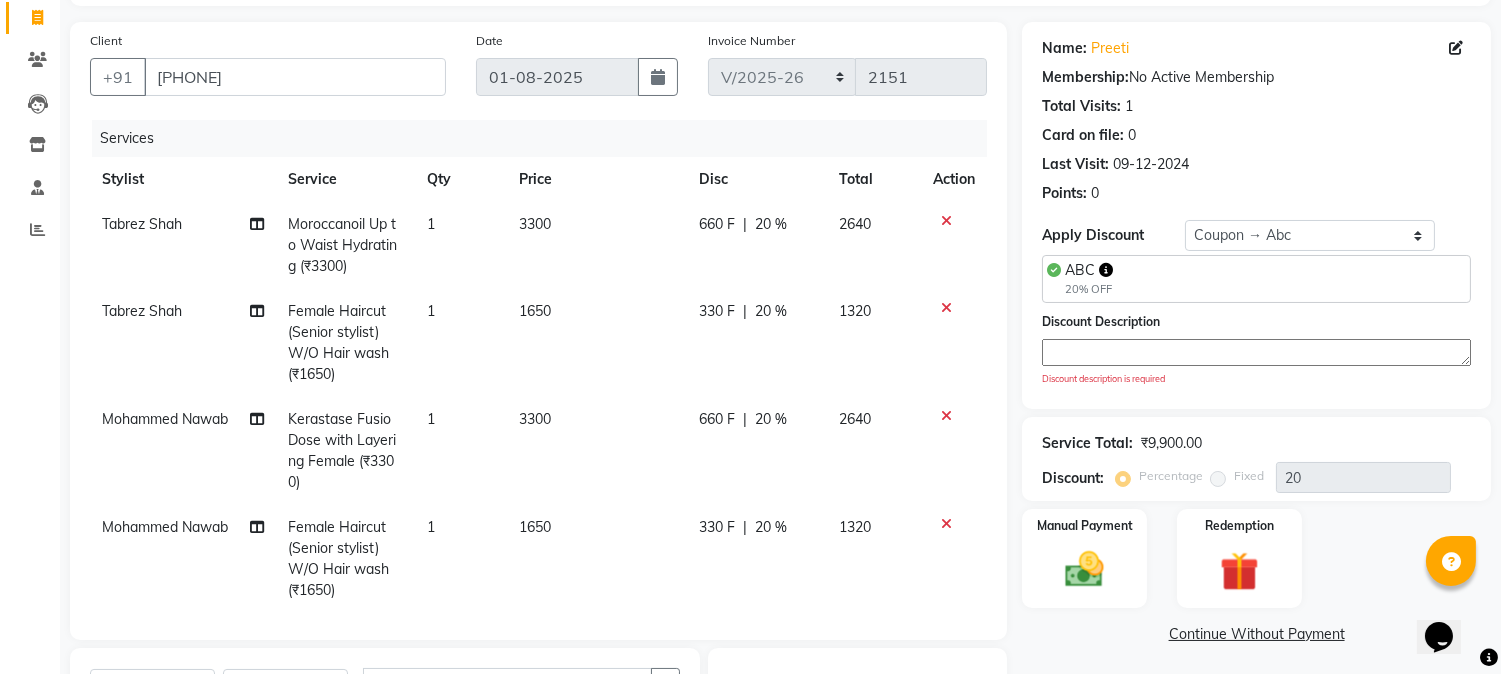 click 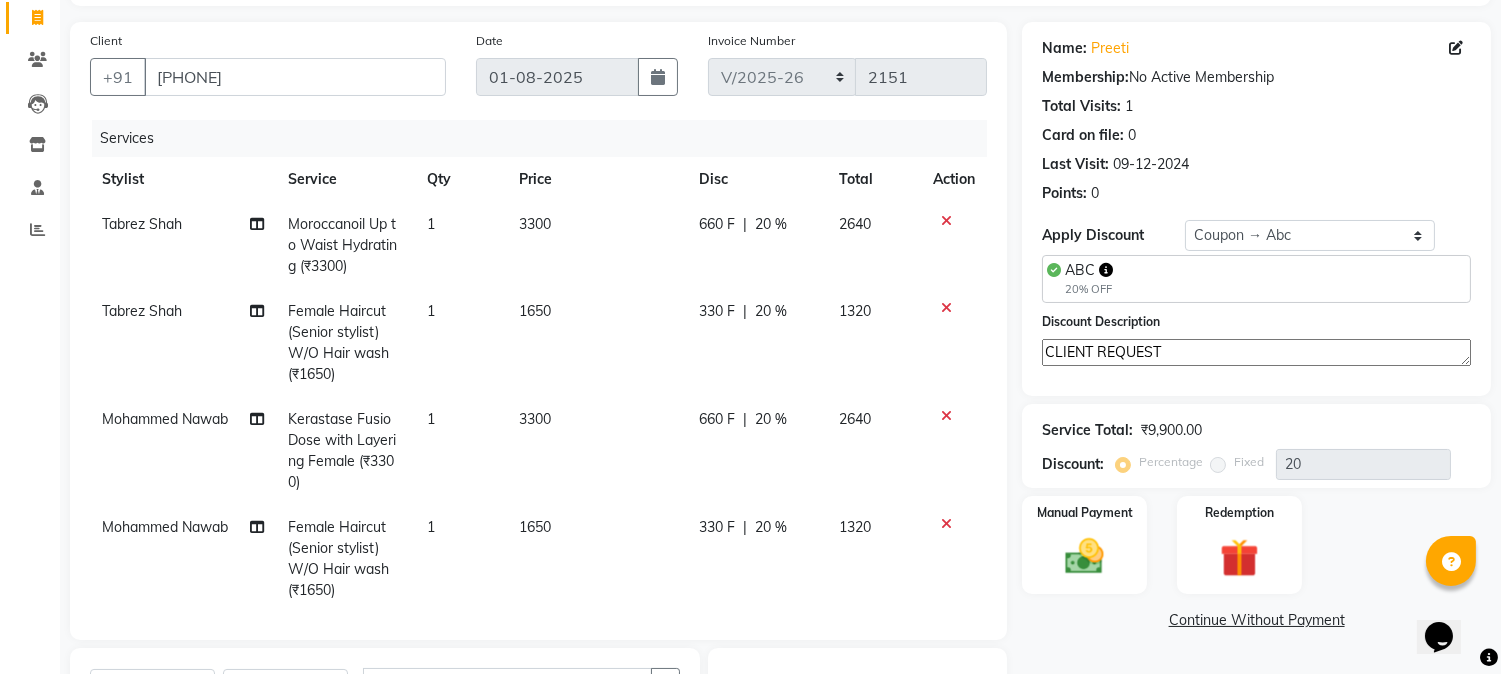 type on "CLIENT REQUEST" 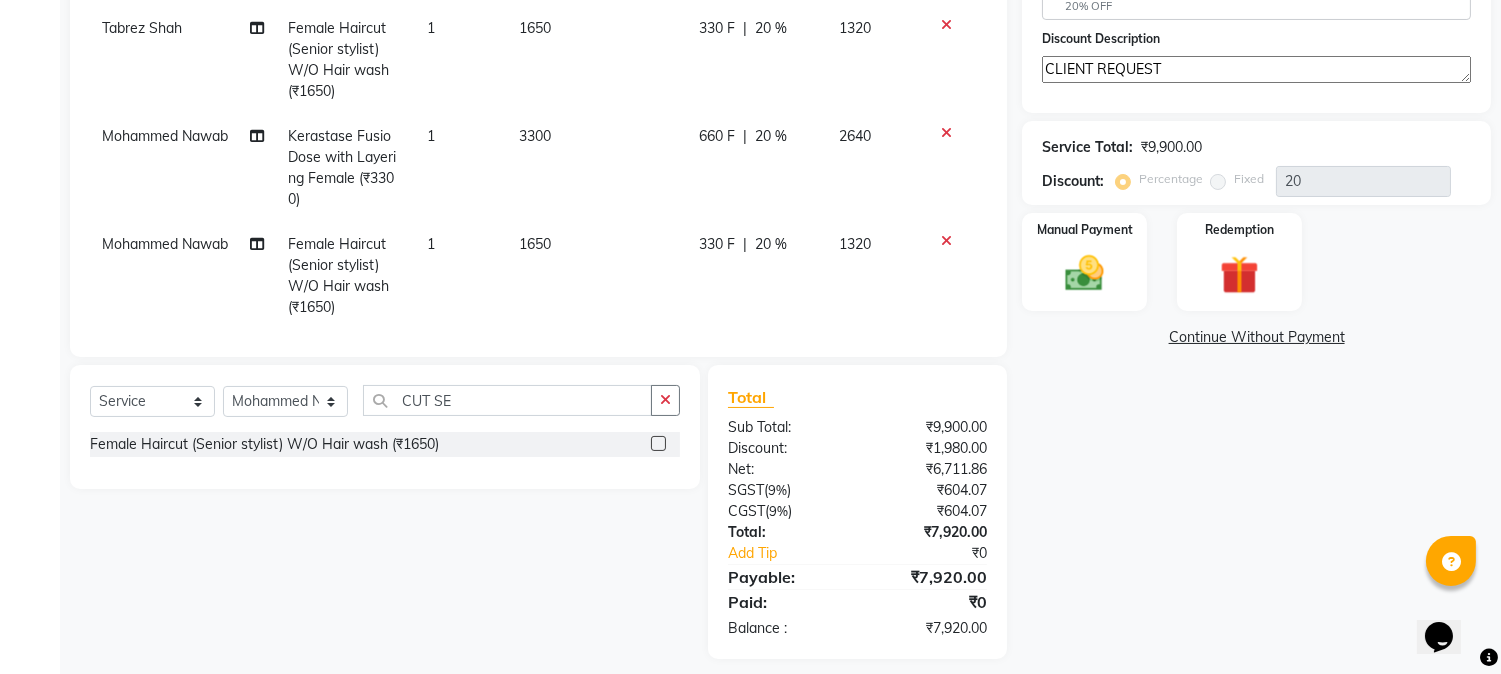 scroll, scrollTop: 425, scrollLeft: 0, axis: vertical 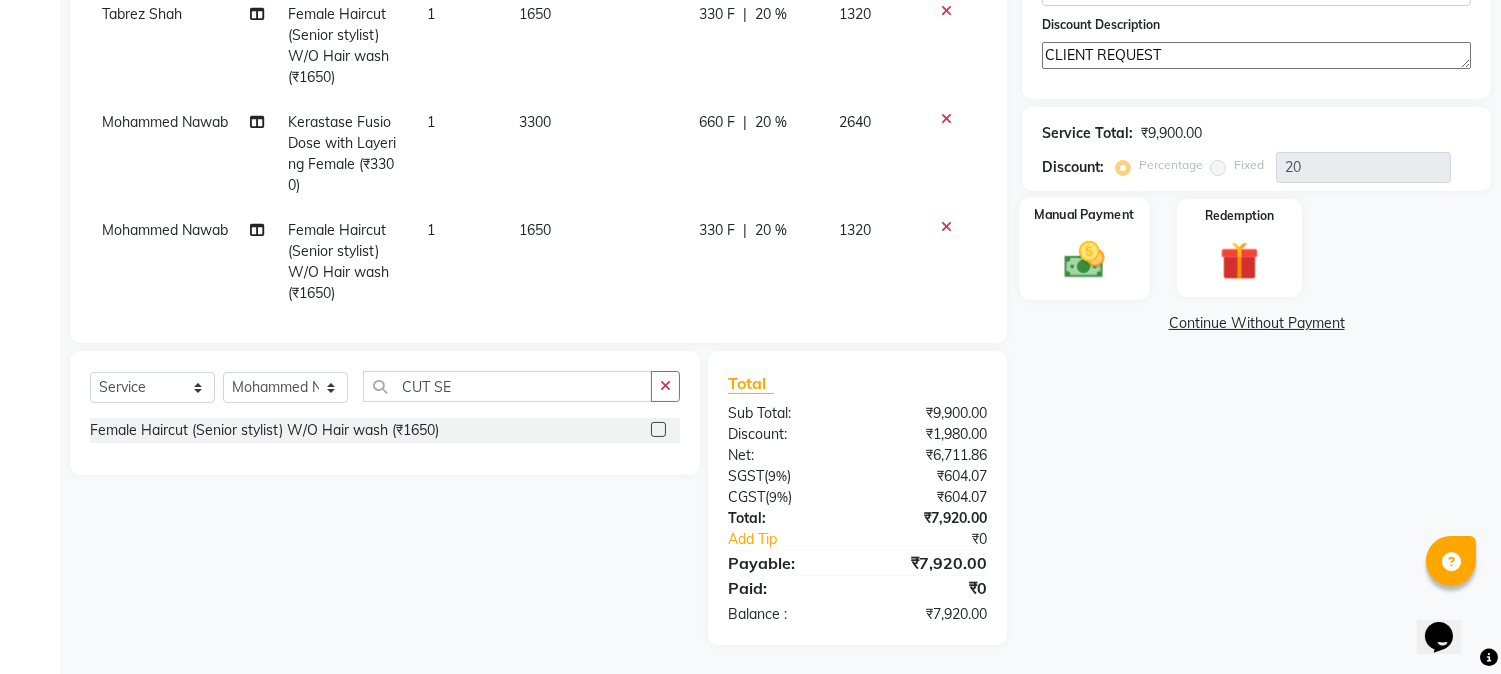 click 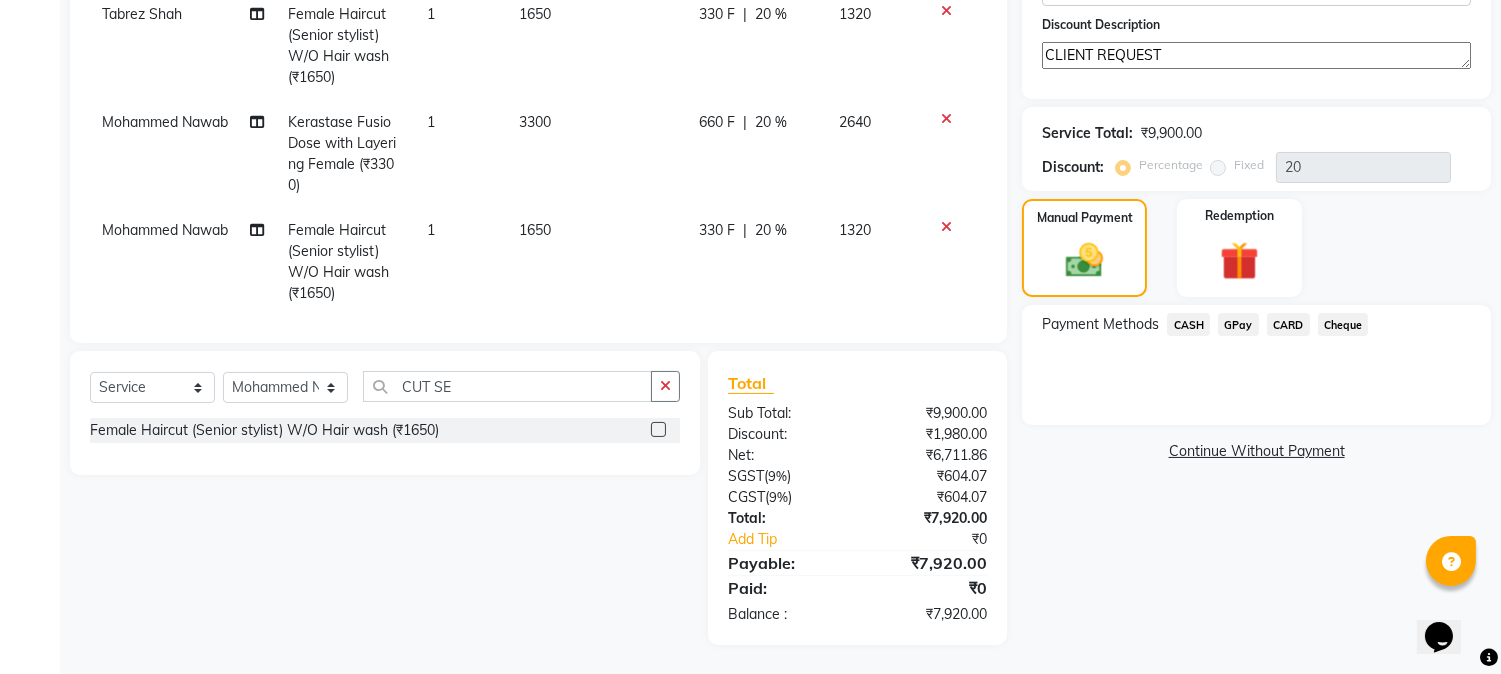 click on "GPay" 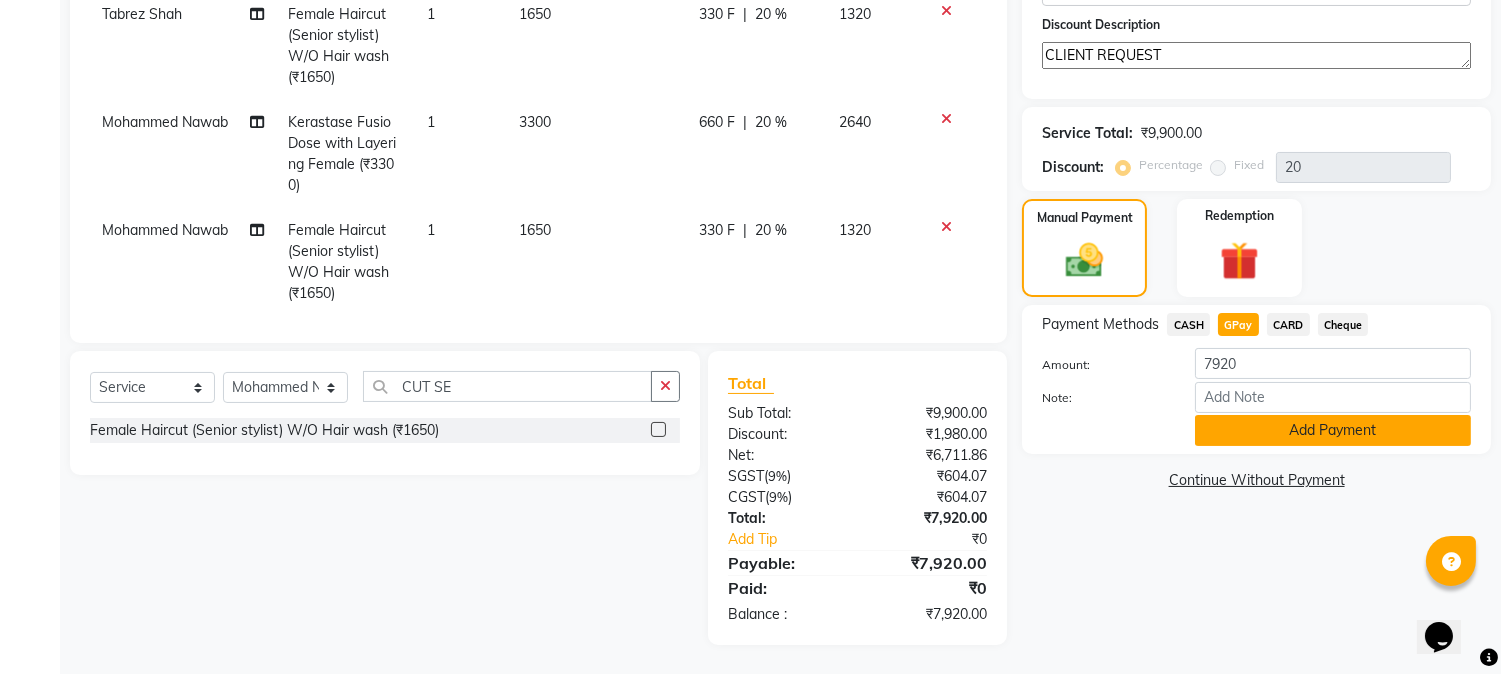 click on "Add Payment" 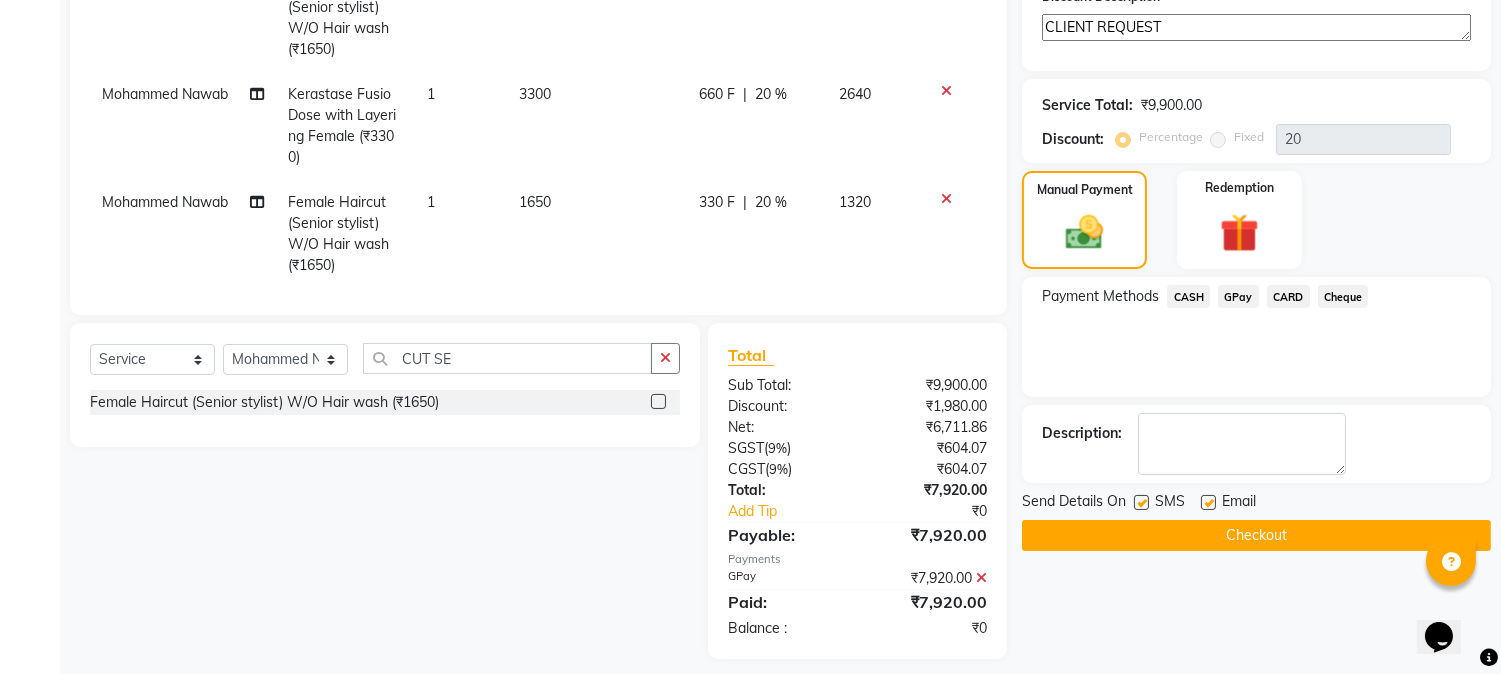 scroll, scrollTop: 467, scrollLeft: 0, axis: vertical 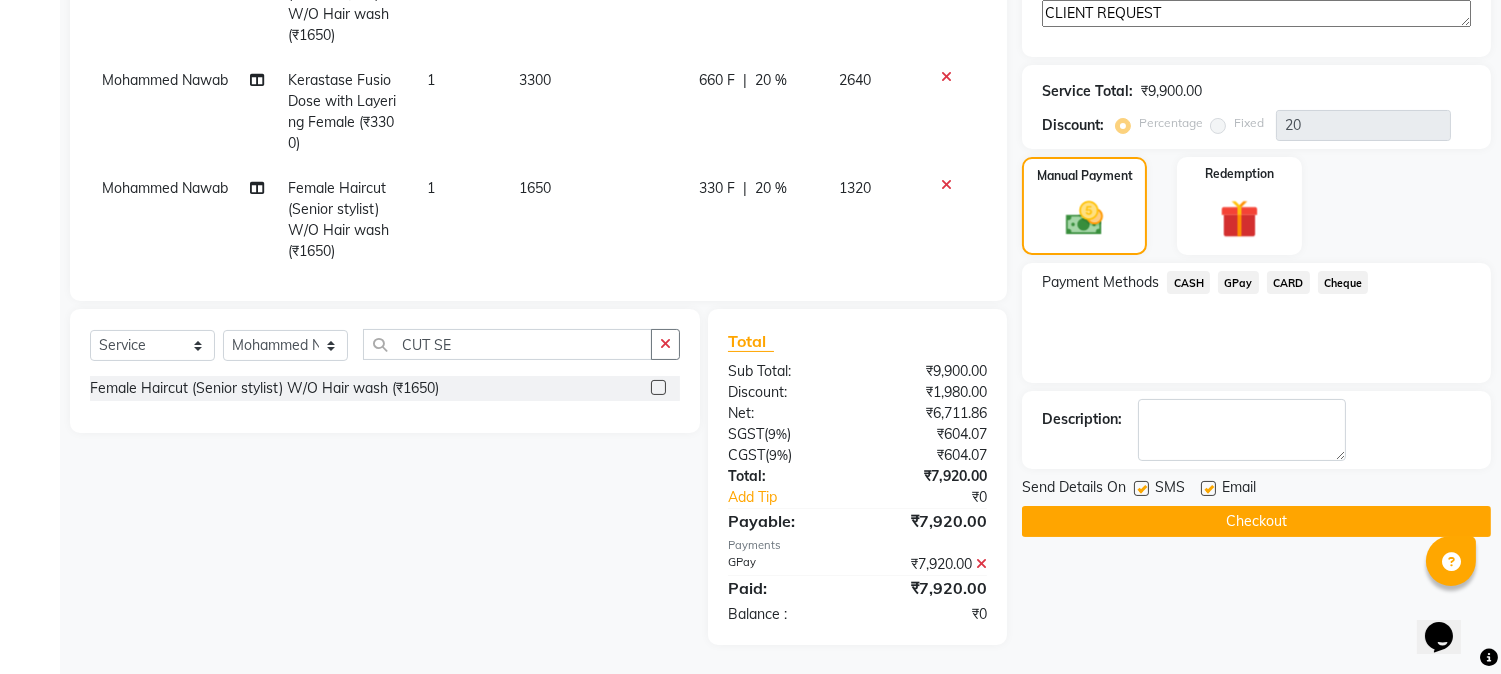 click 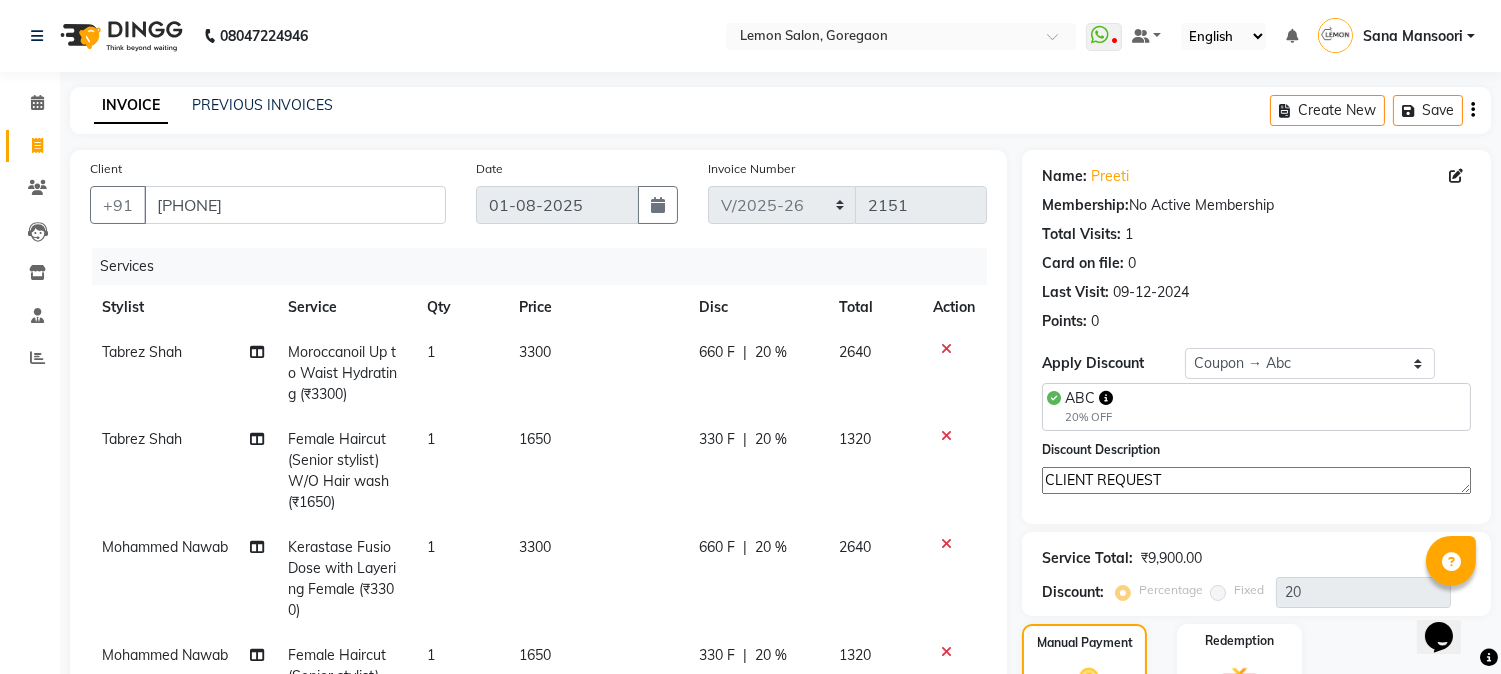 scroll, scrollTop: 296, scrollLeft: 0, axis: vertical 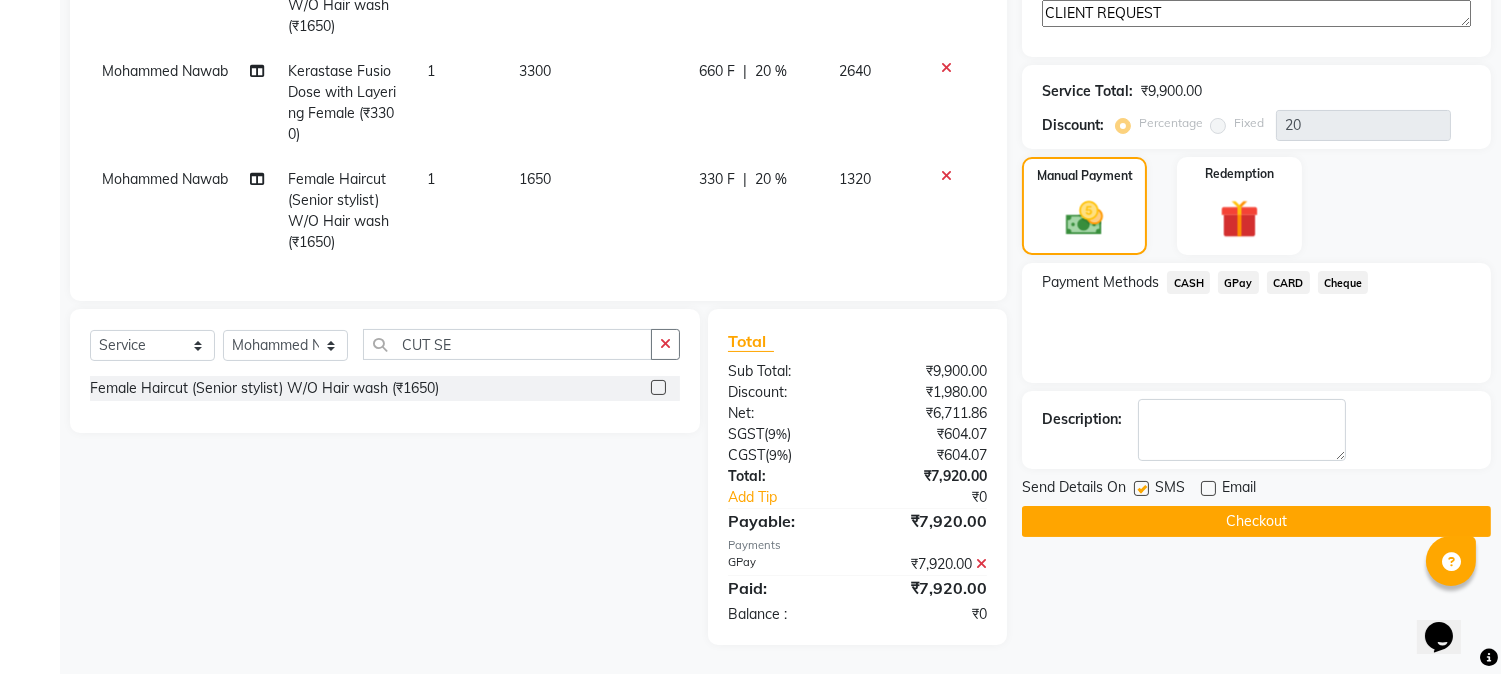 click 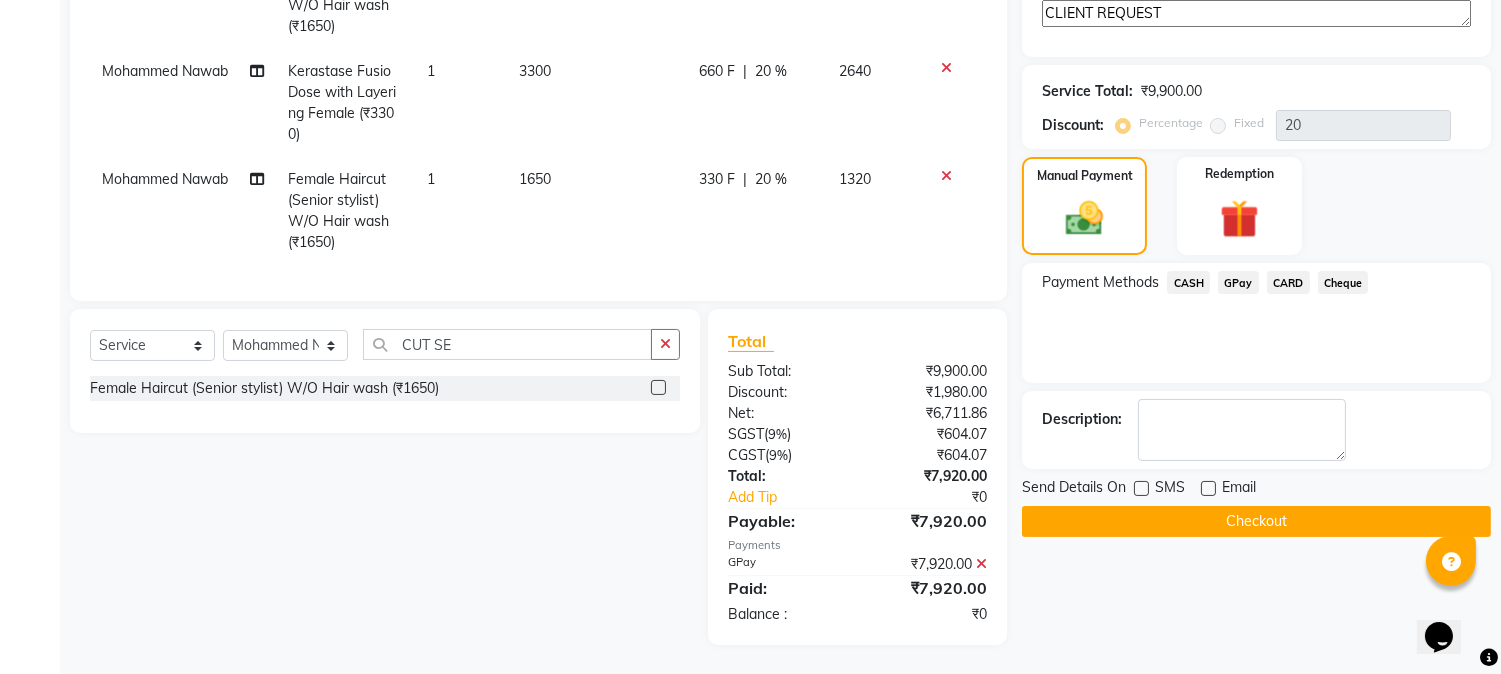 click on "Checkout" 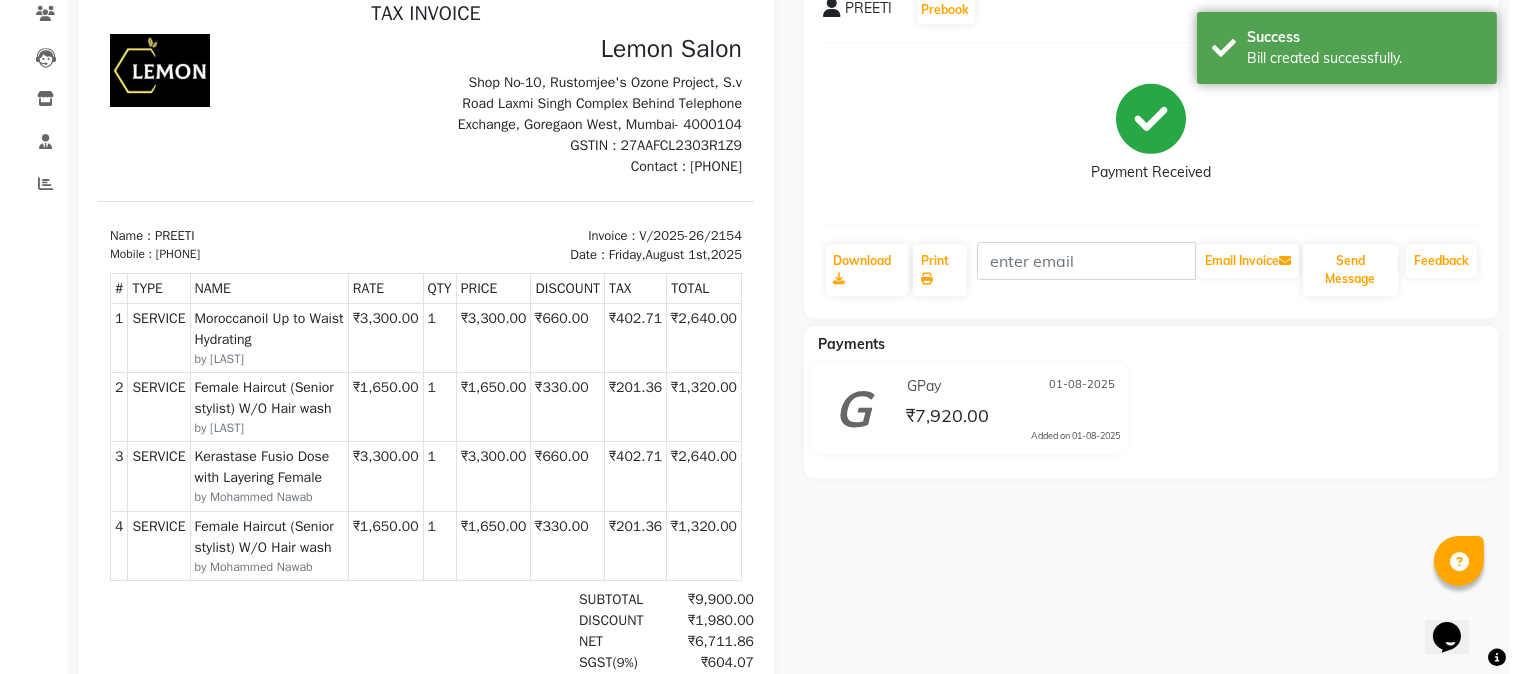 scroll, scrollTop: 0, scrollLeft: 0, axis: both 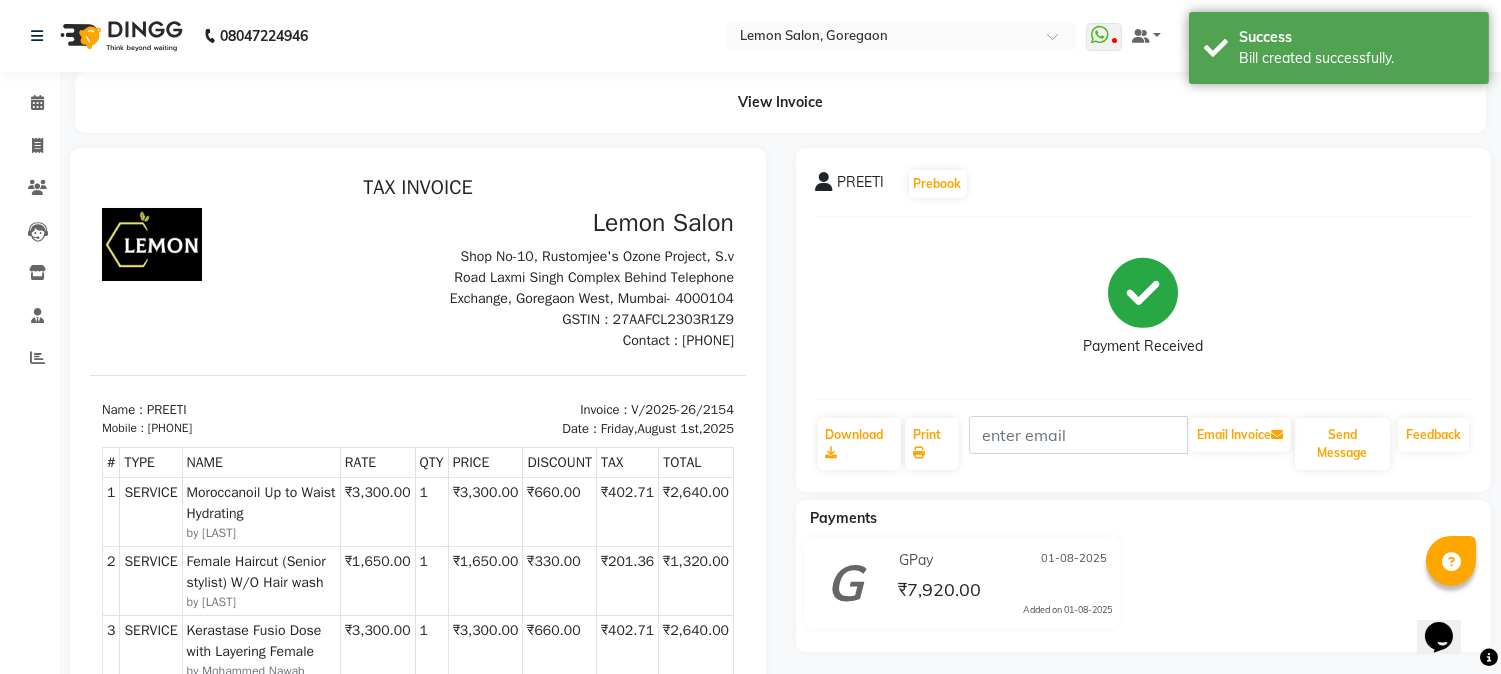 click on "Calendar" 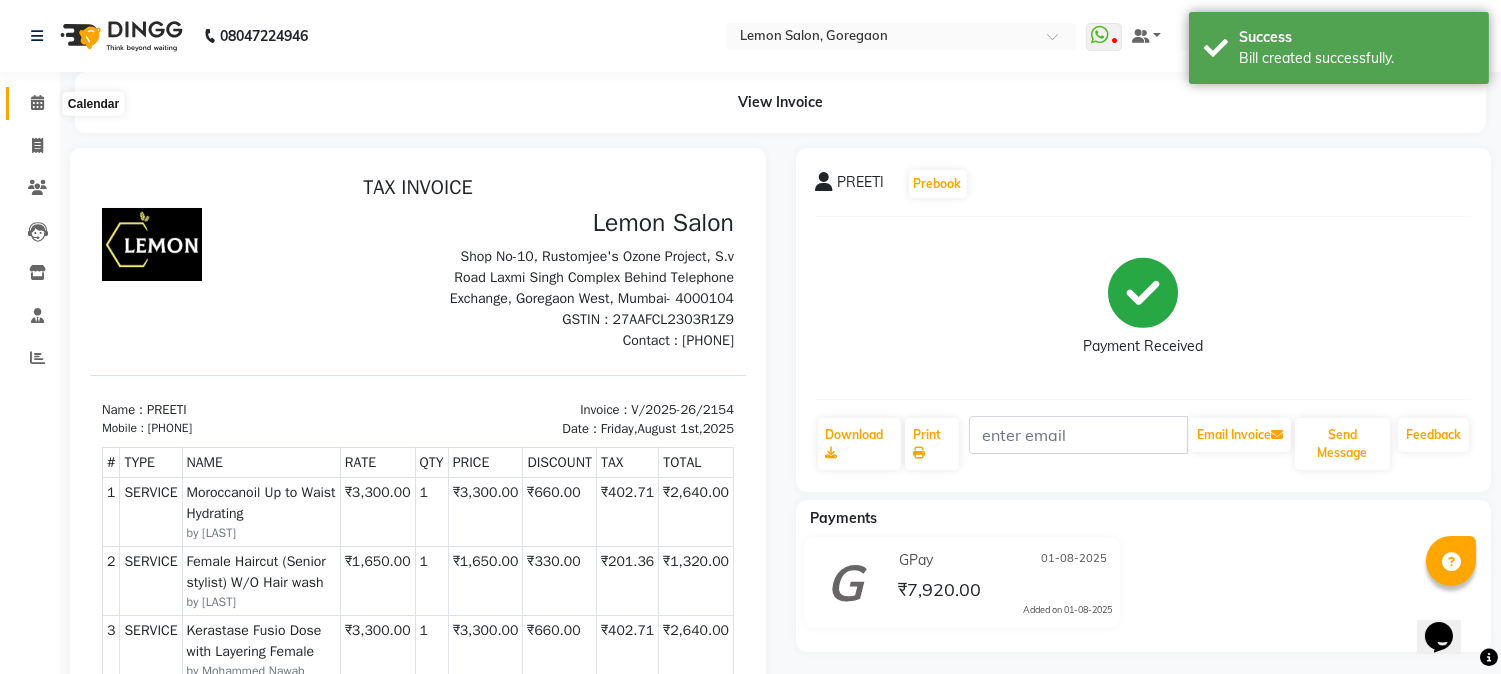 click 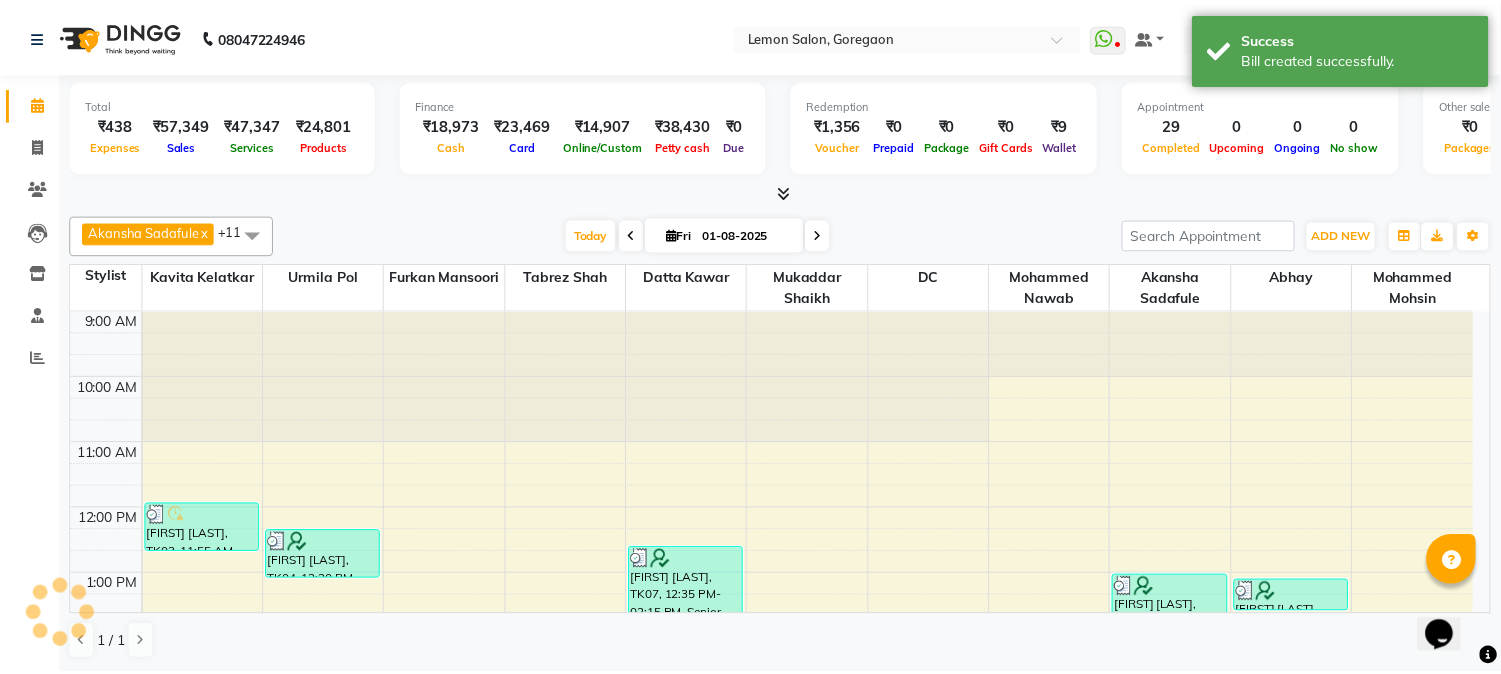 scroll, scrollTop: 0, scrollLeft: 0, axis: both 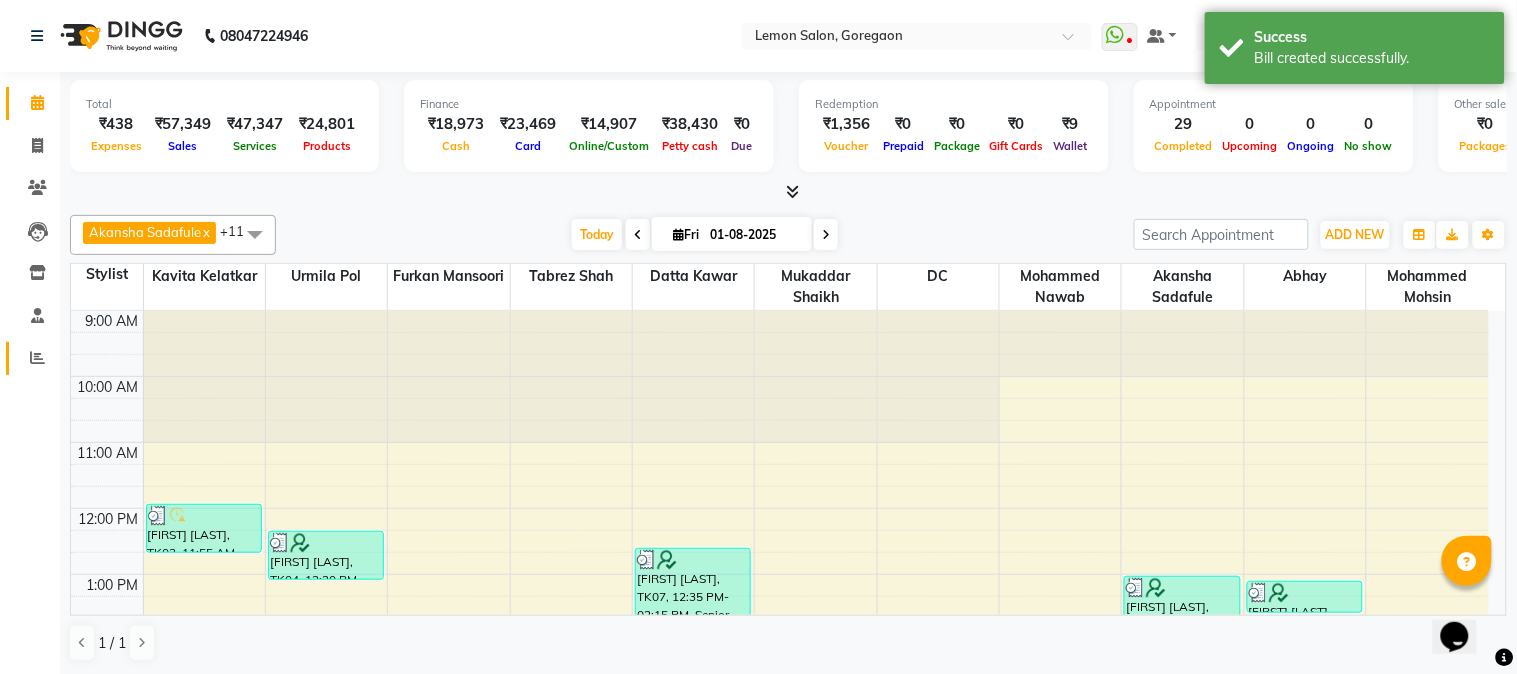 click on "Reports" 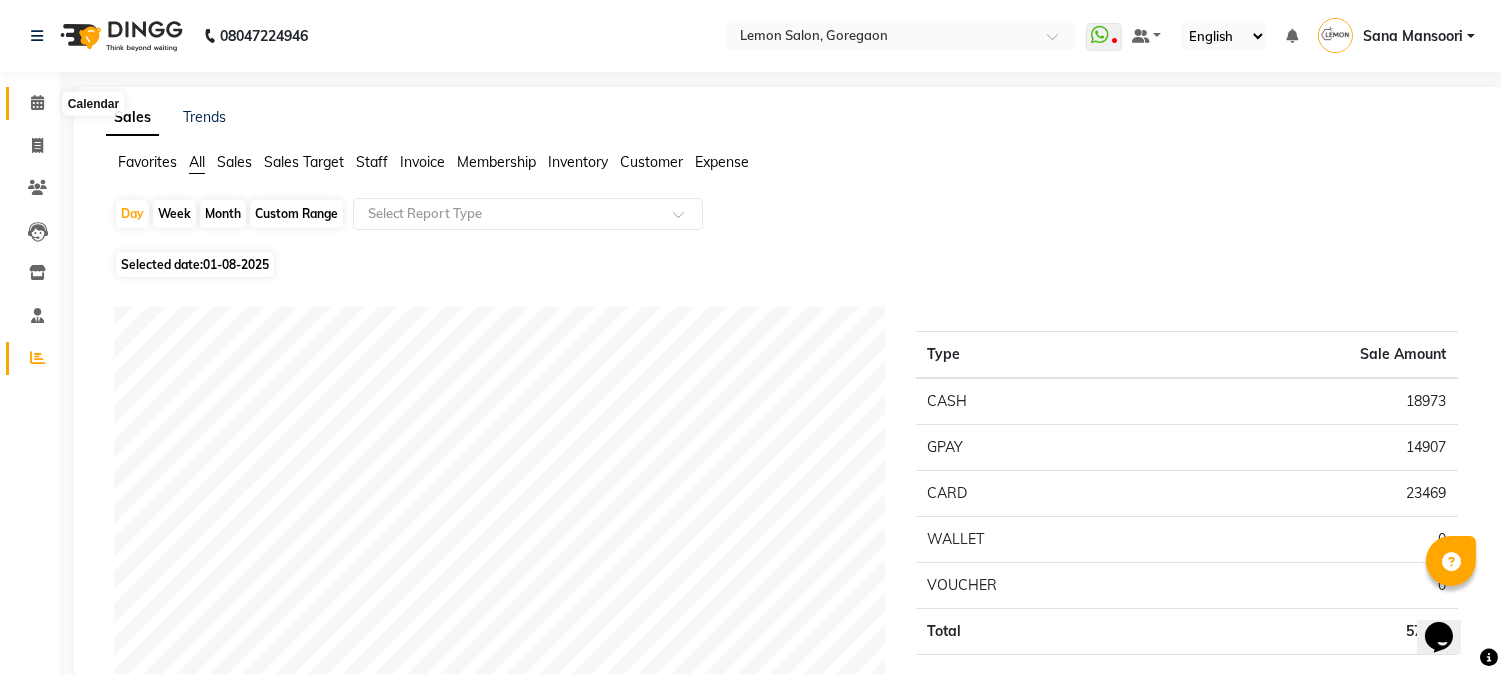 click 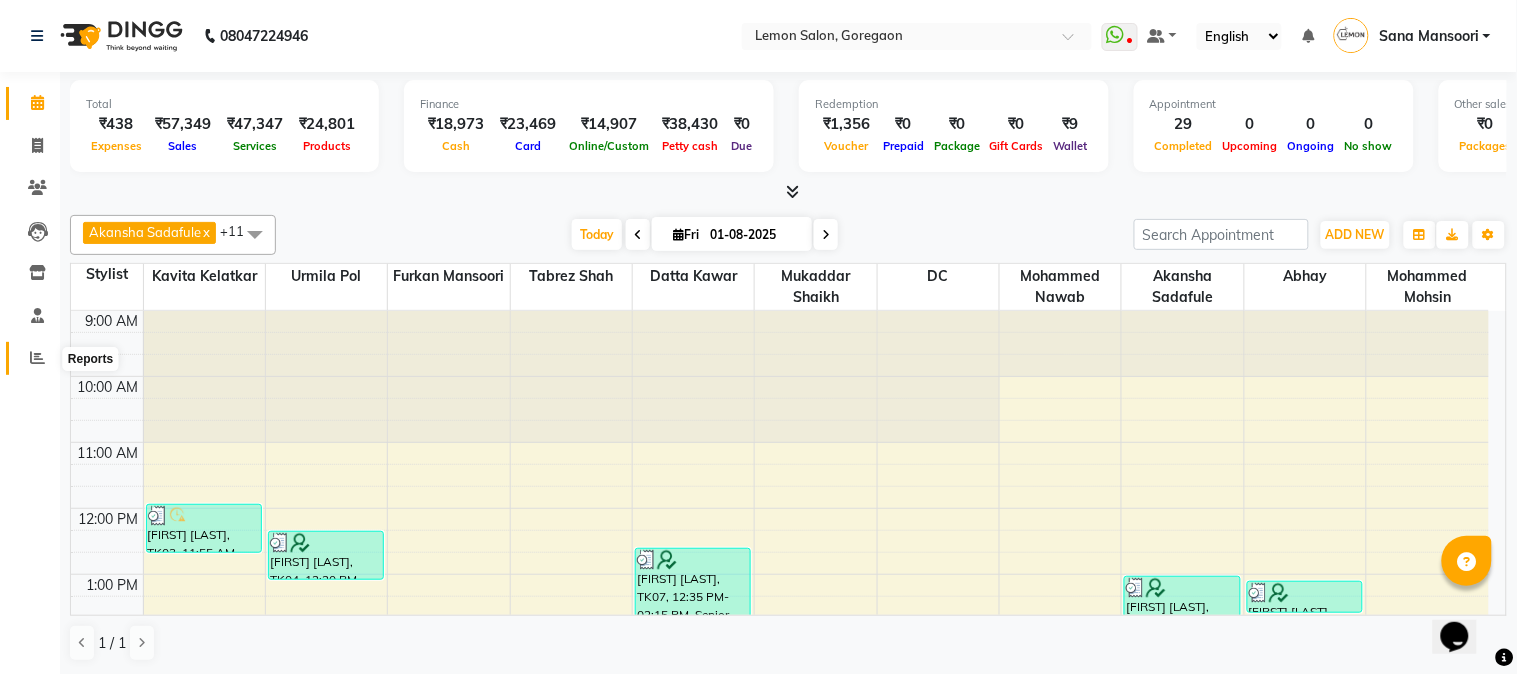 click 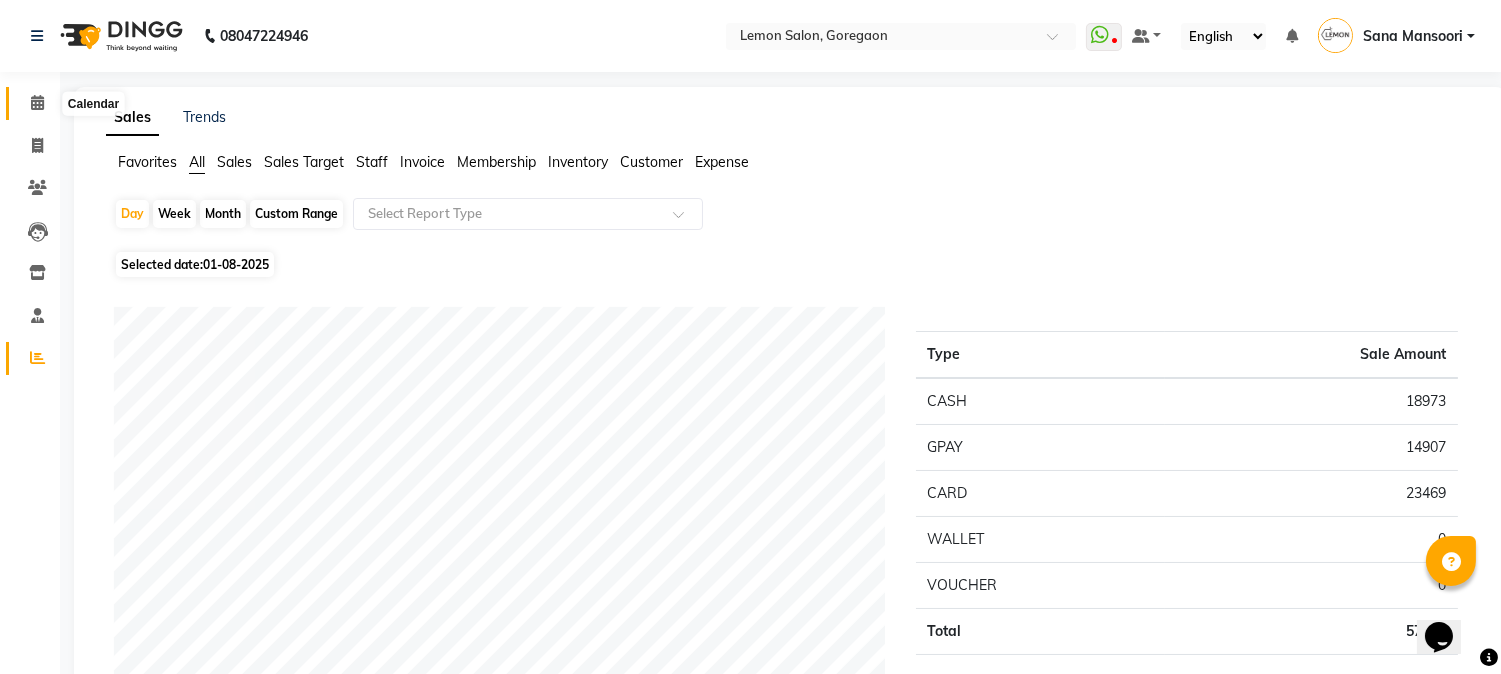 click 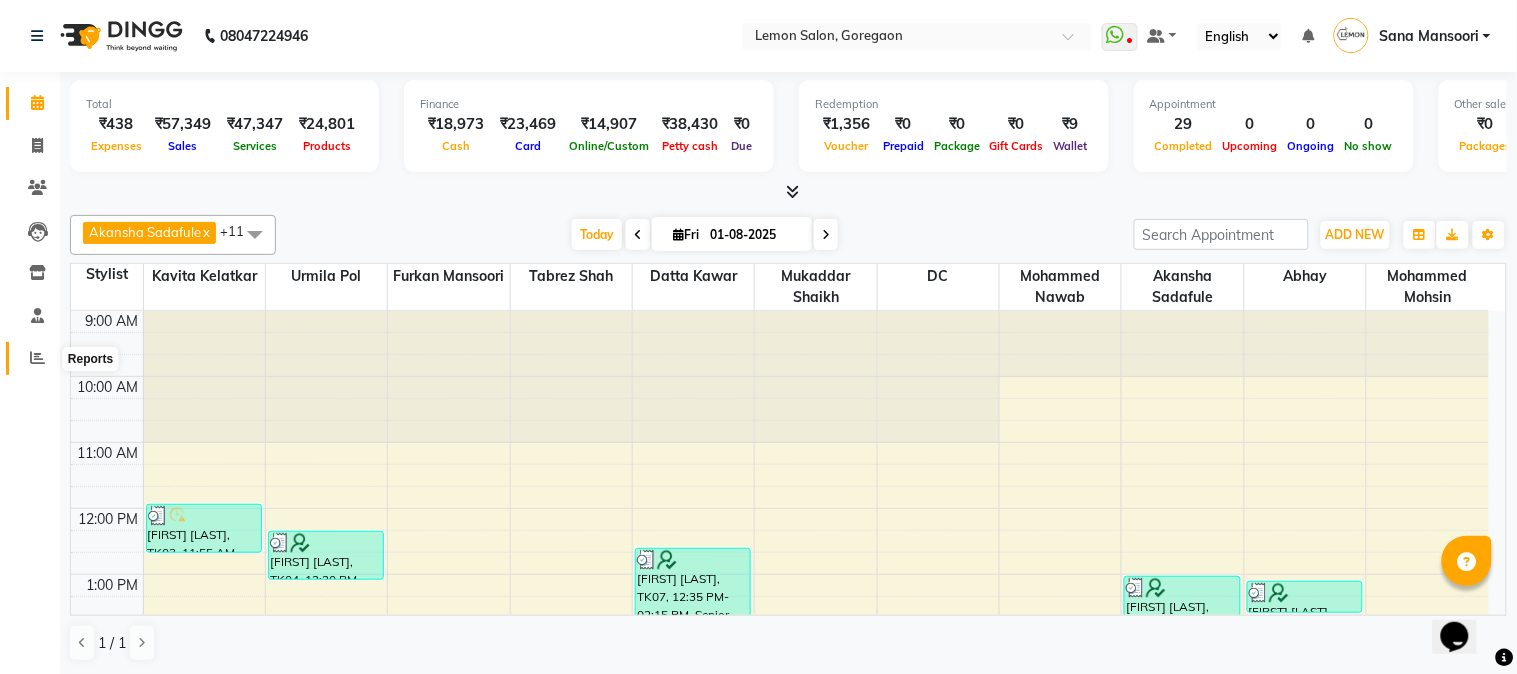 click 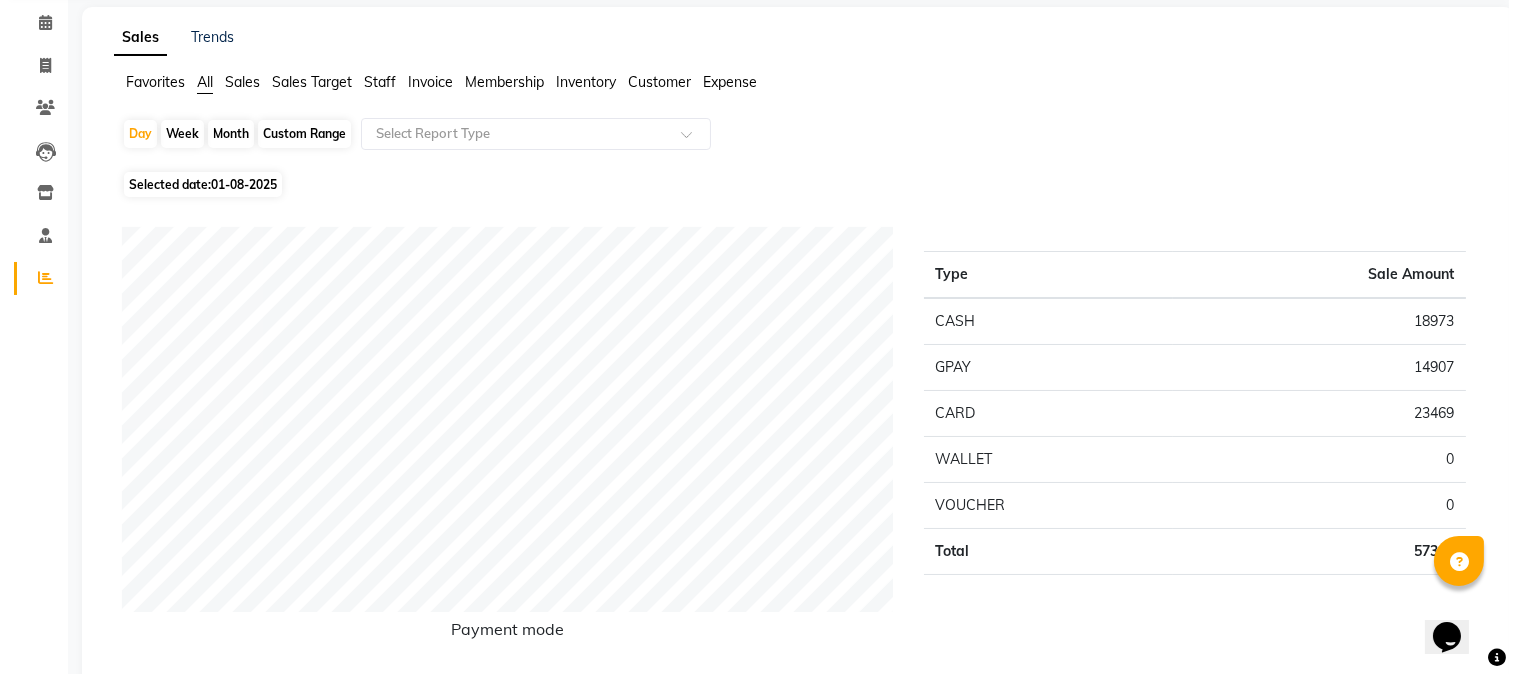 scroll, scrollTop: 0, scrollLeft: 0, axis: both 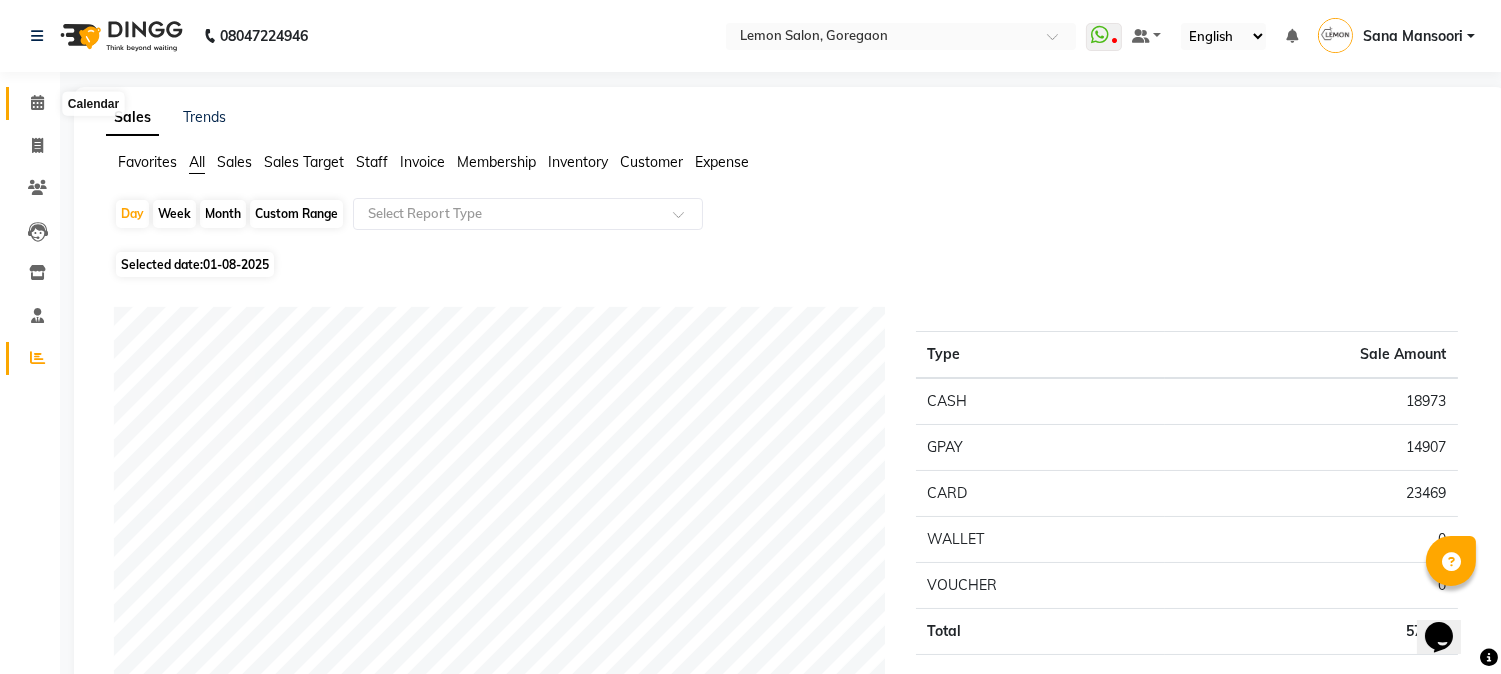 click 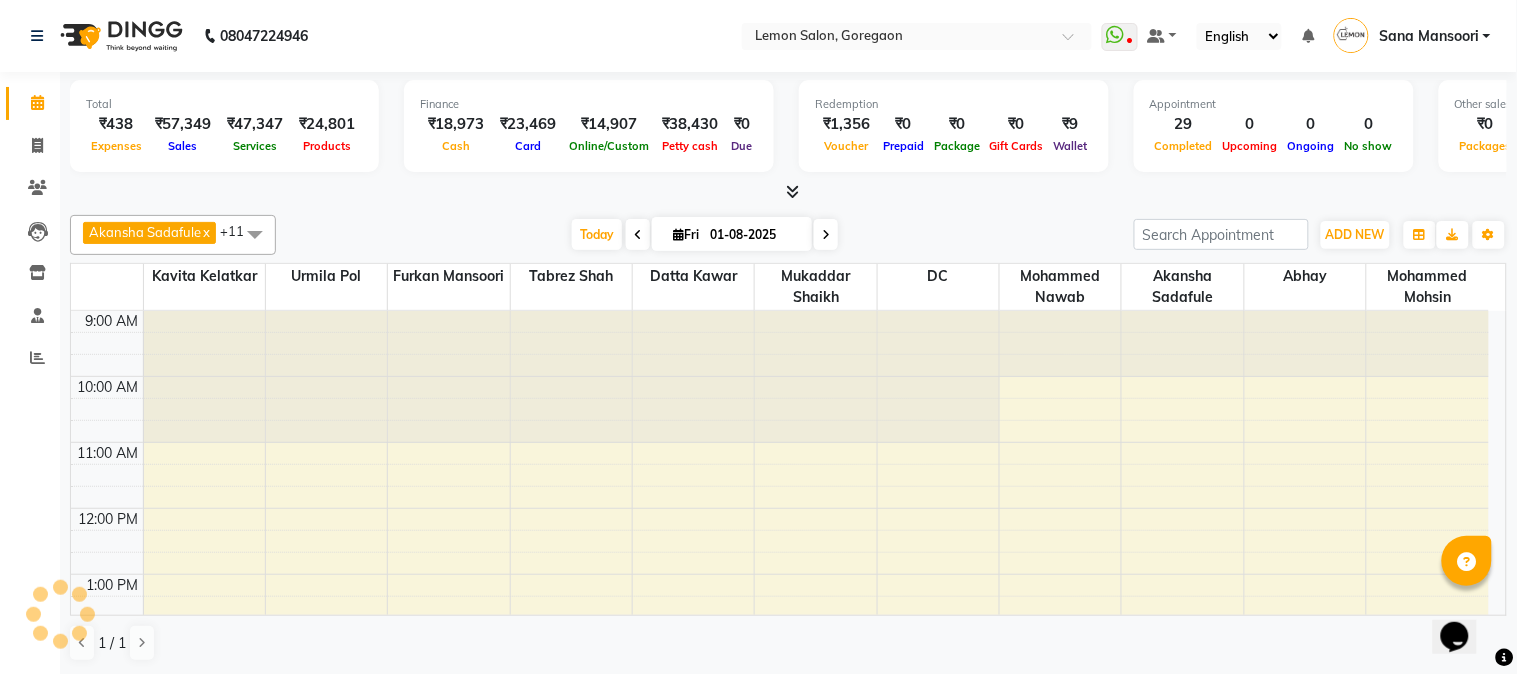 scroll, scrollTop: 0, scrollLeft: 0, axis: both 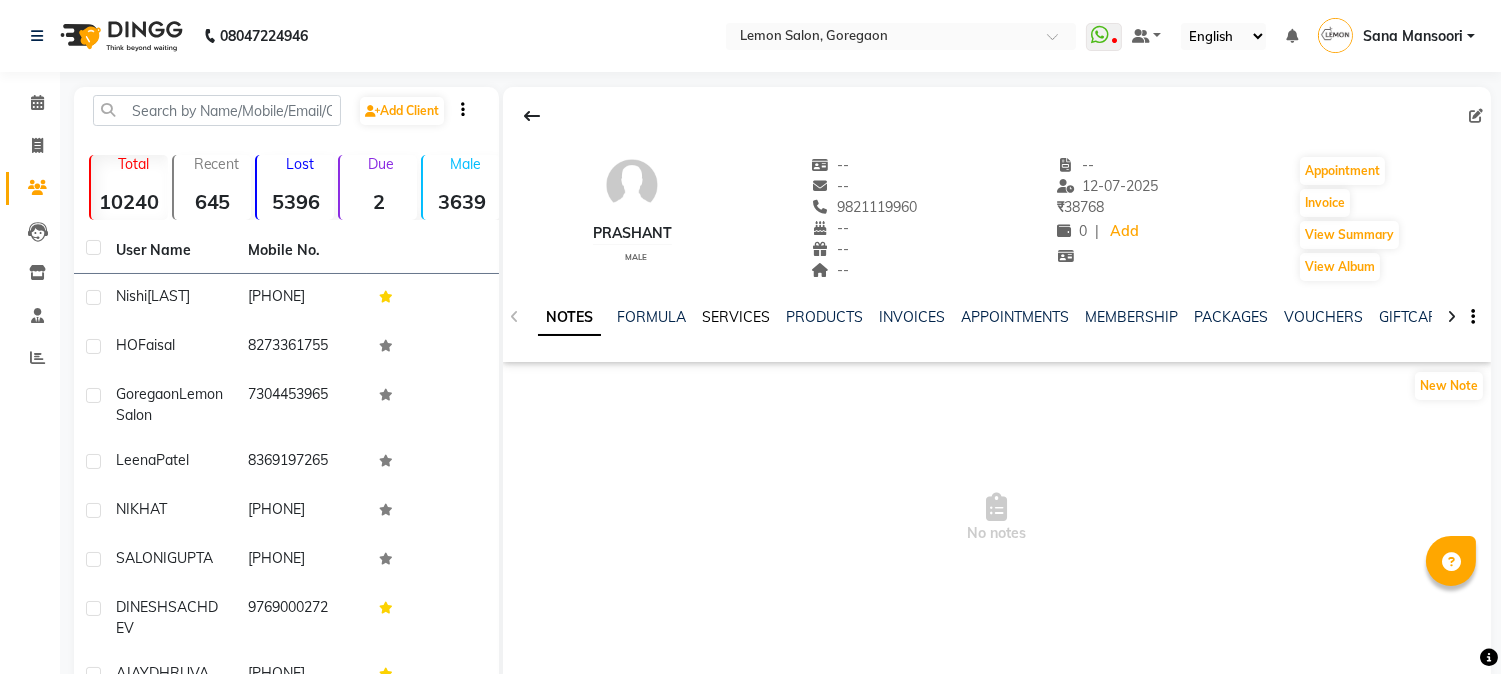 click on "SERVICES" 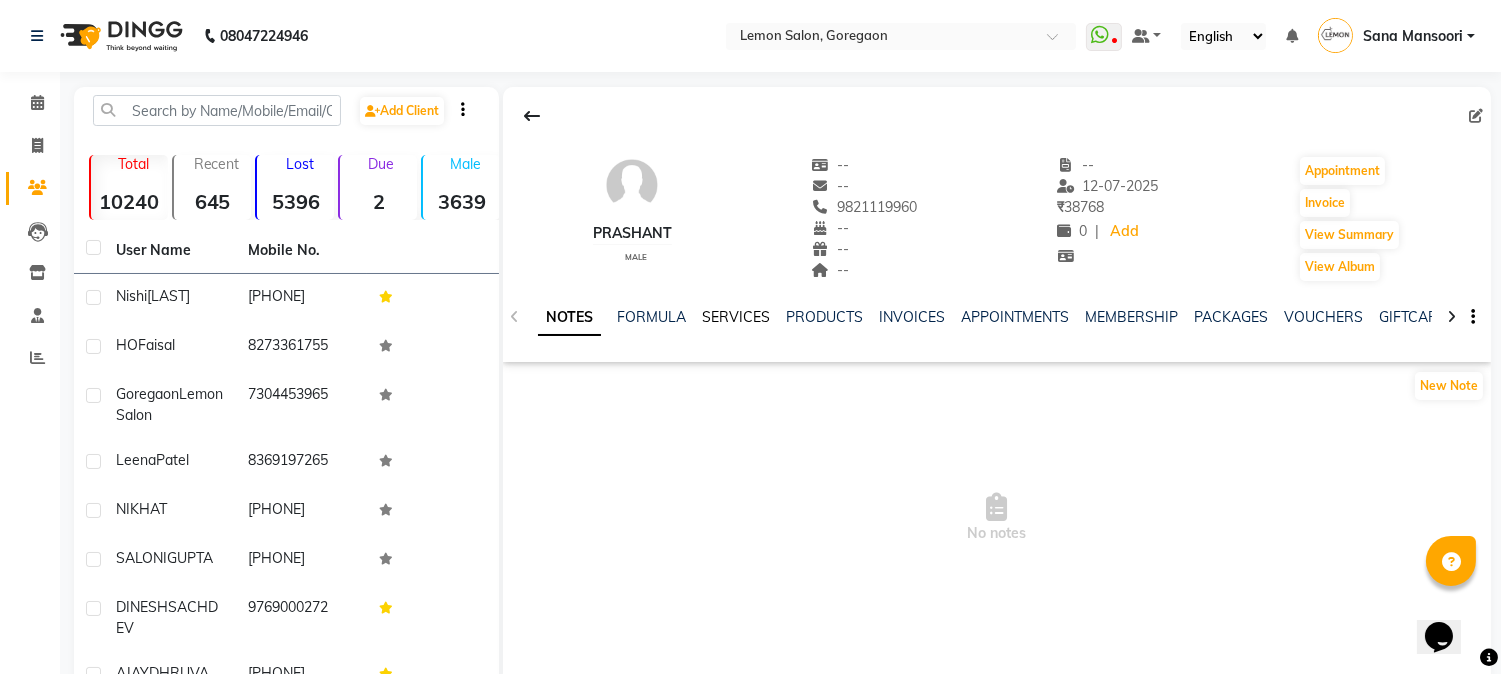 scroll, scrollTop: 0, scrollLeft: 0, axis: both 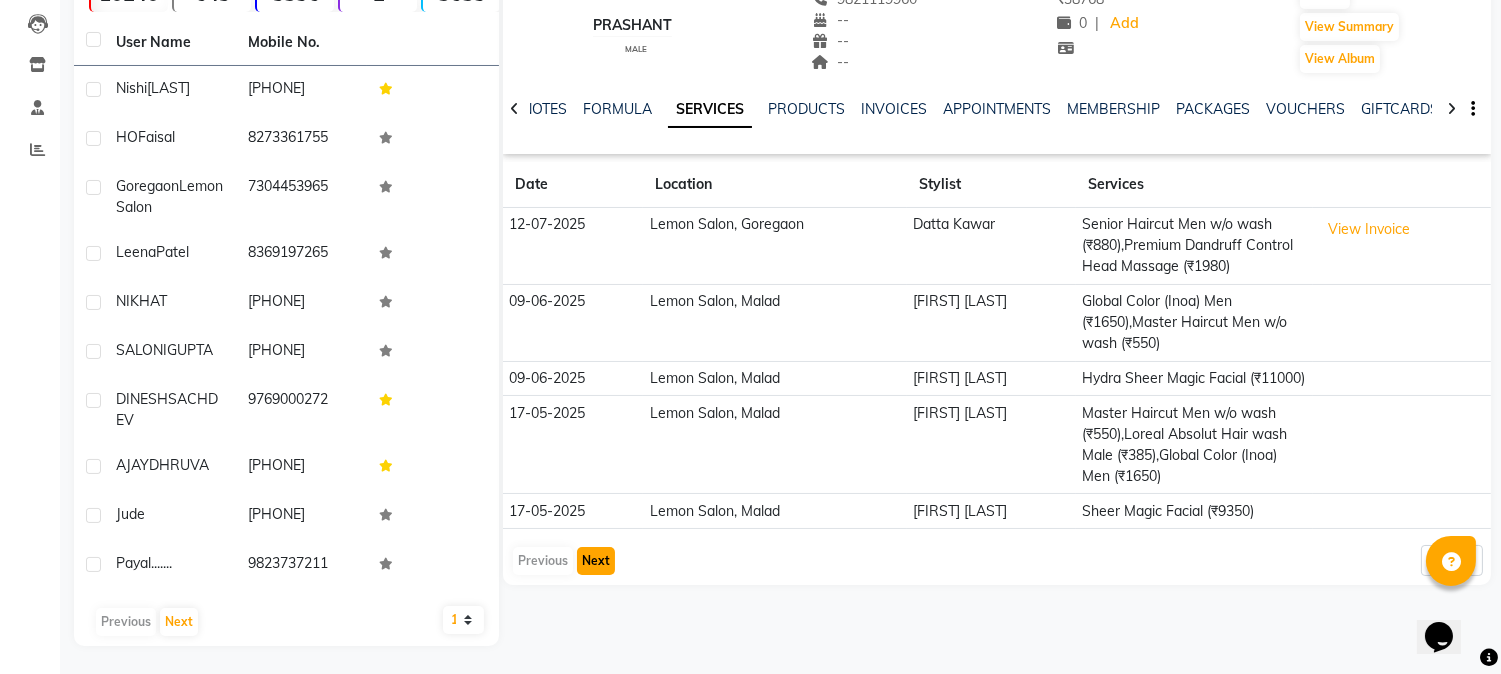 click on "Next" 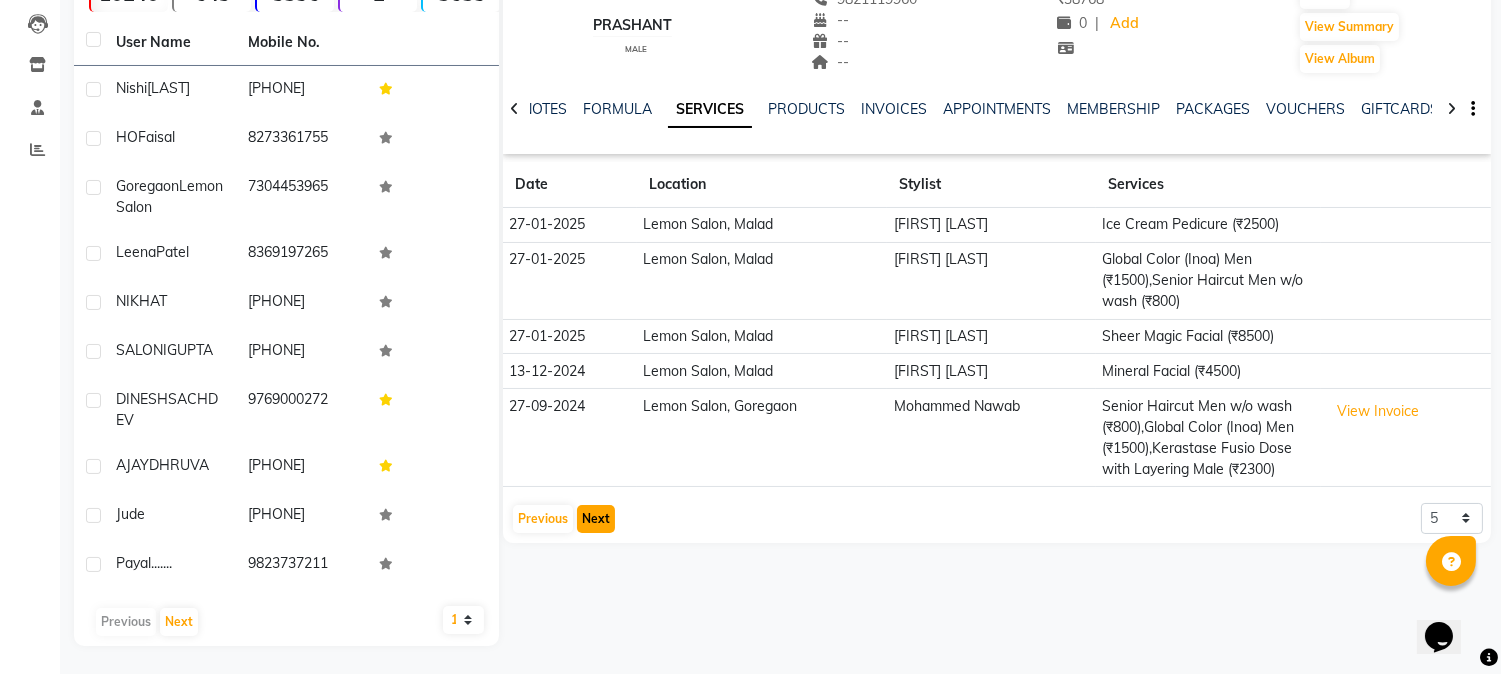 click on "Next" 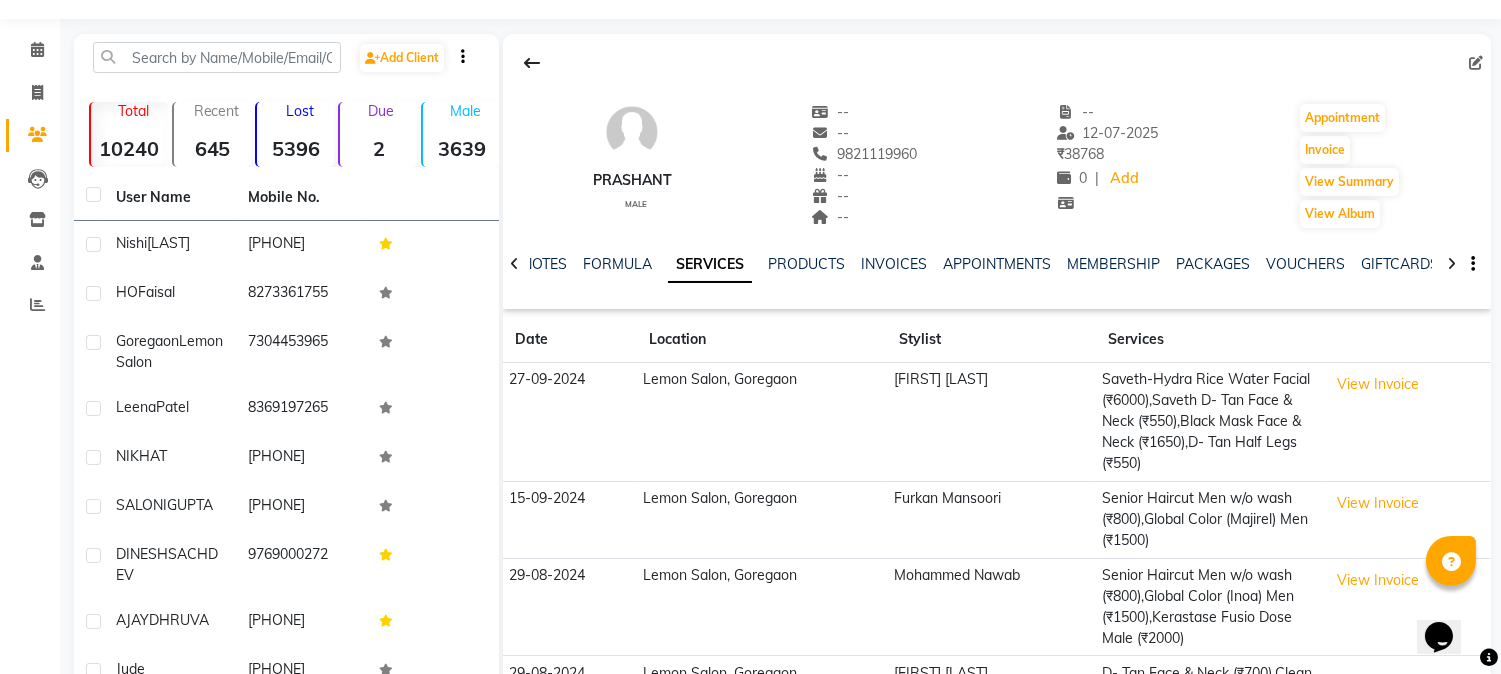 scroll, scrollTop: 0, scrollLeft: 0, axis: both 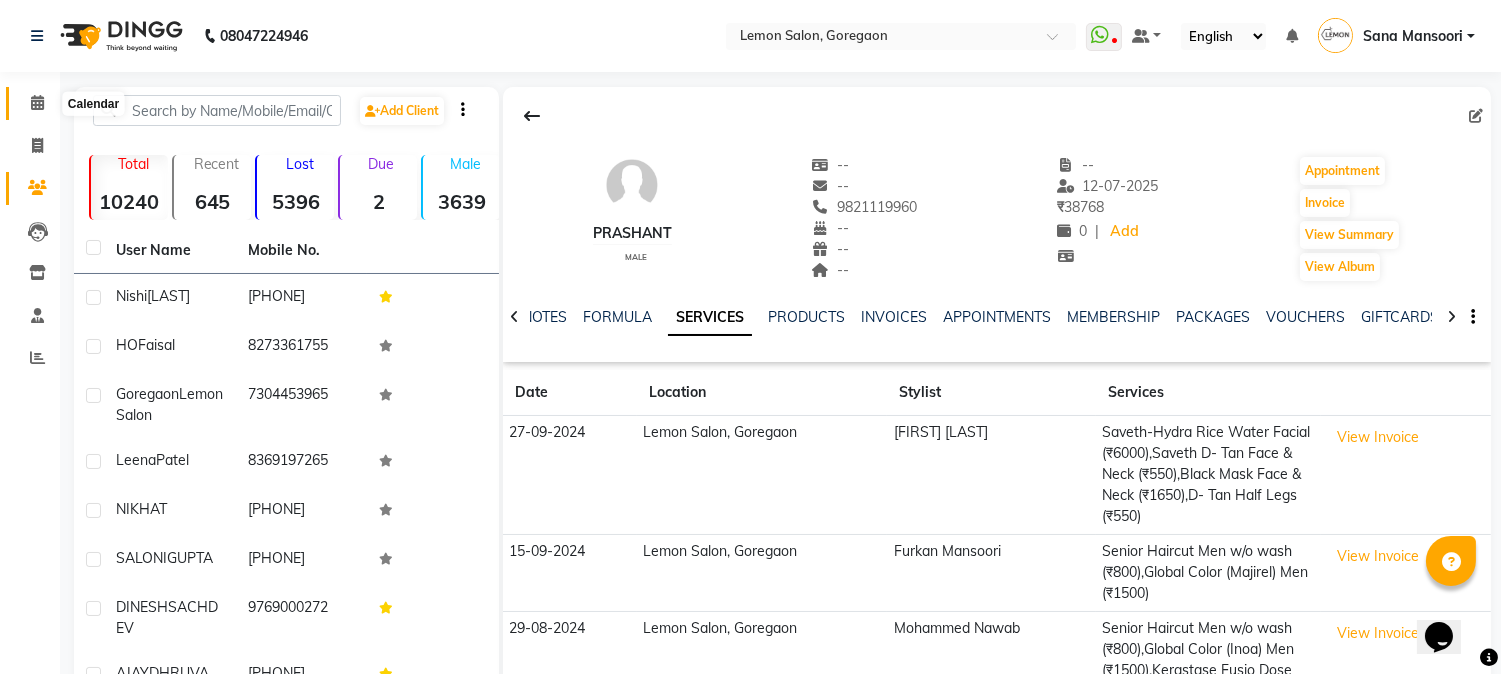 click 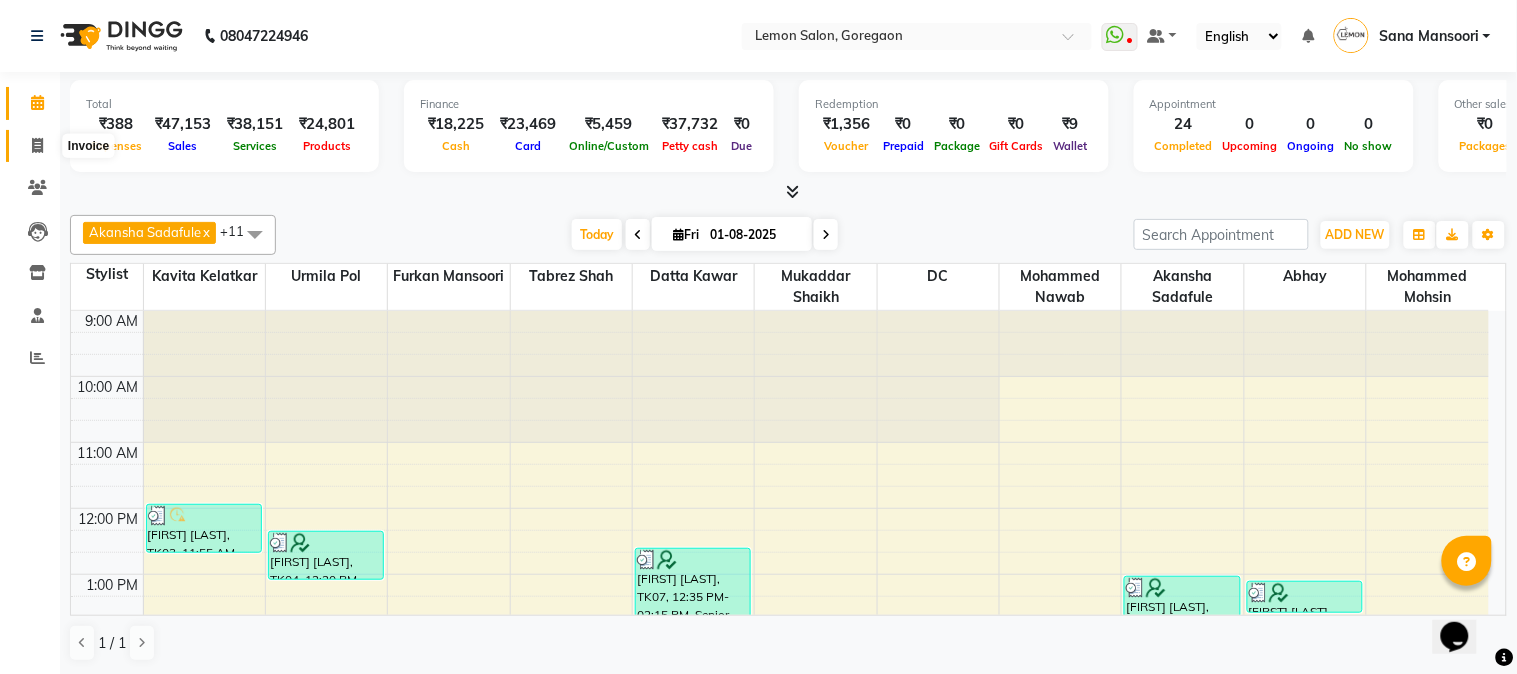 click 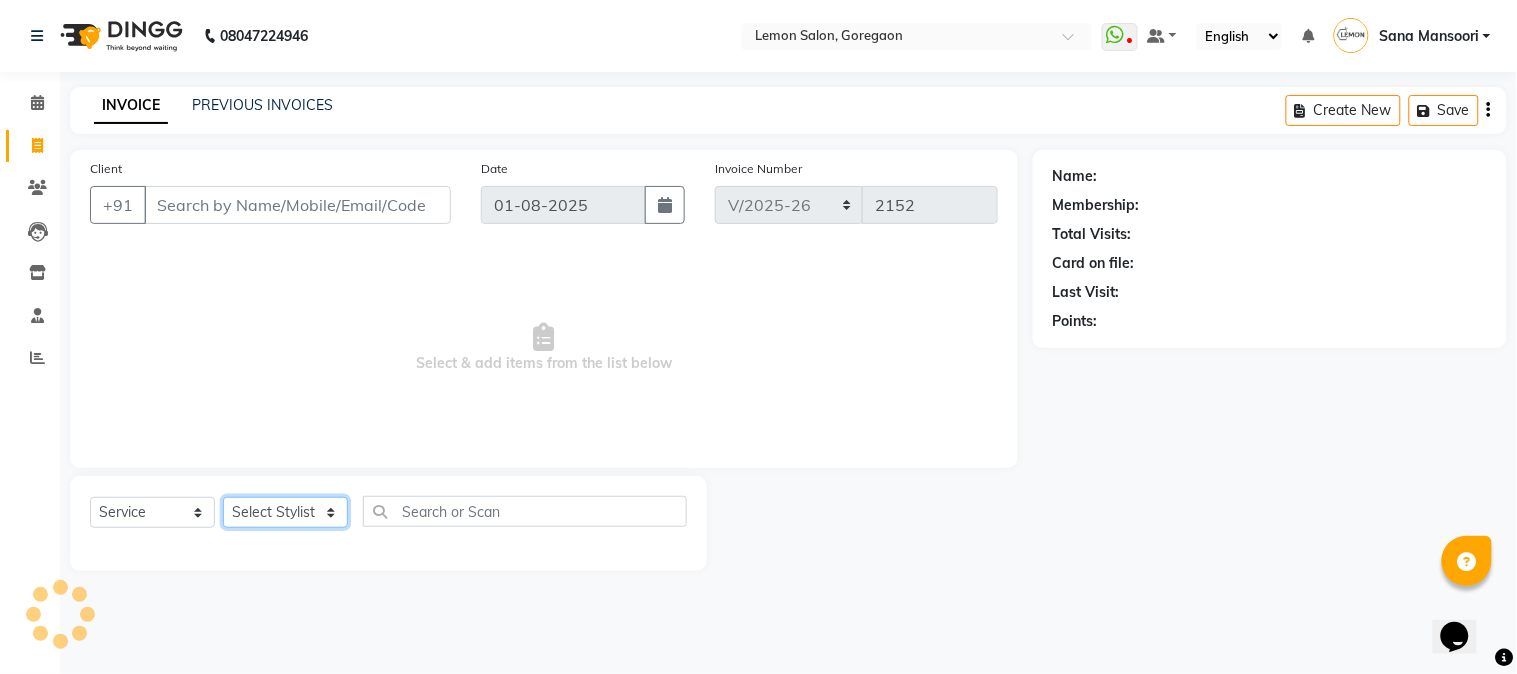 click on "Select Stylist" 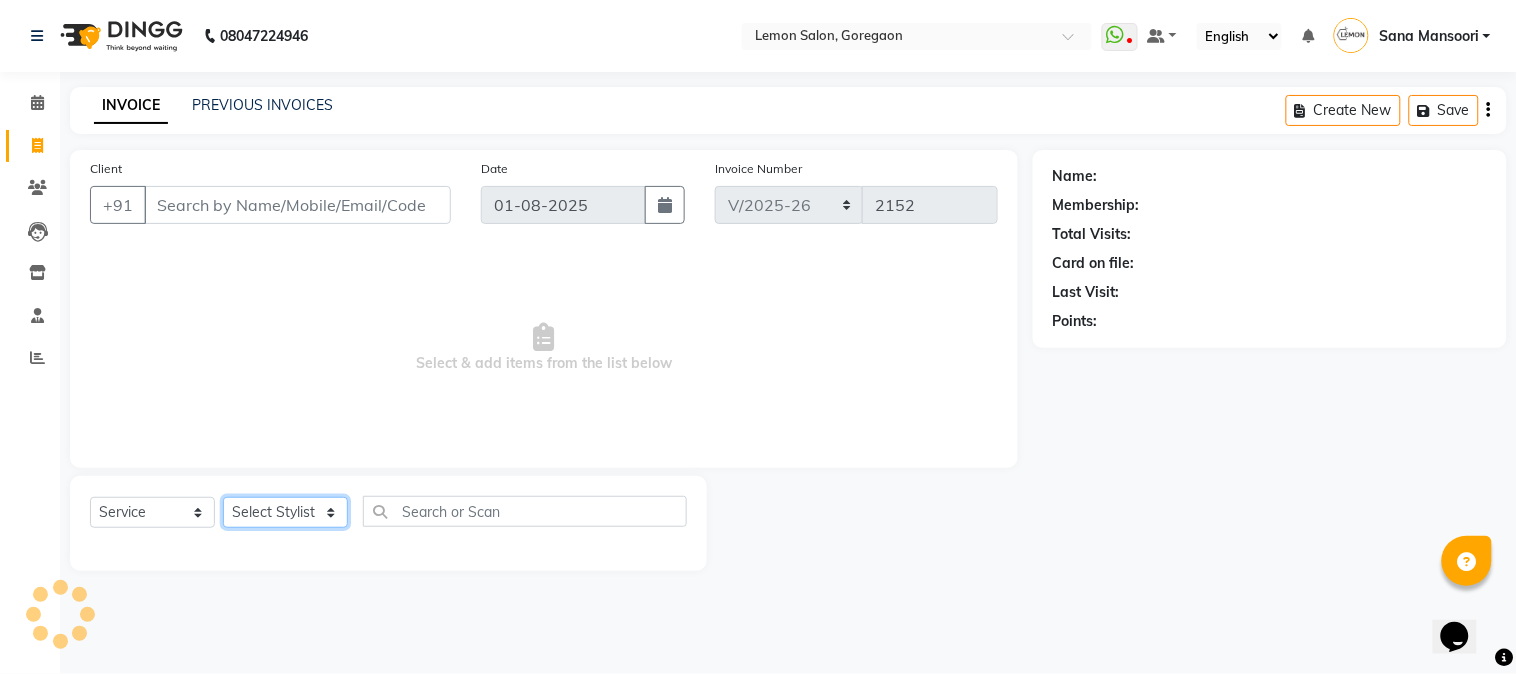click on "Select Stylist" 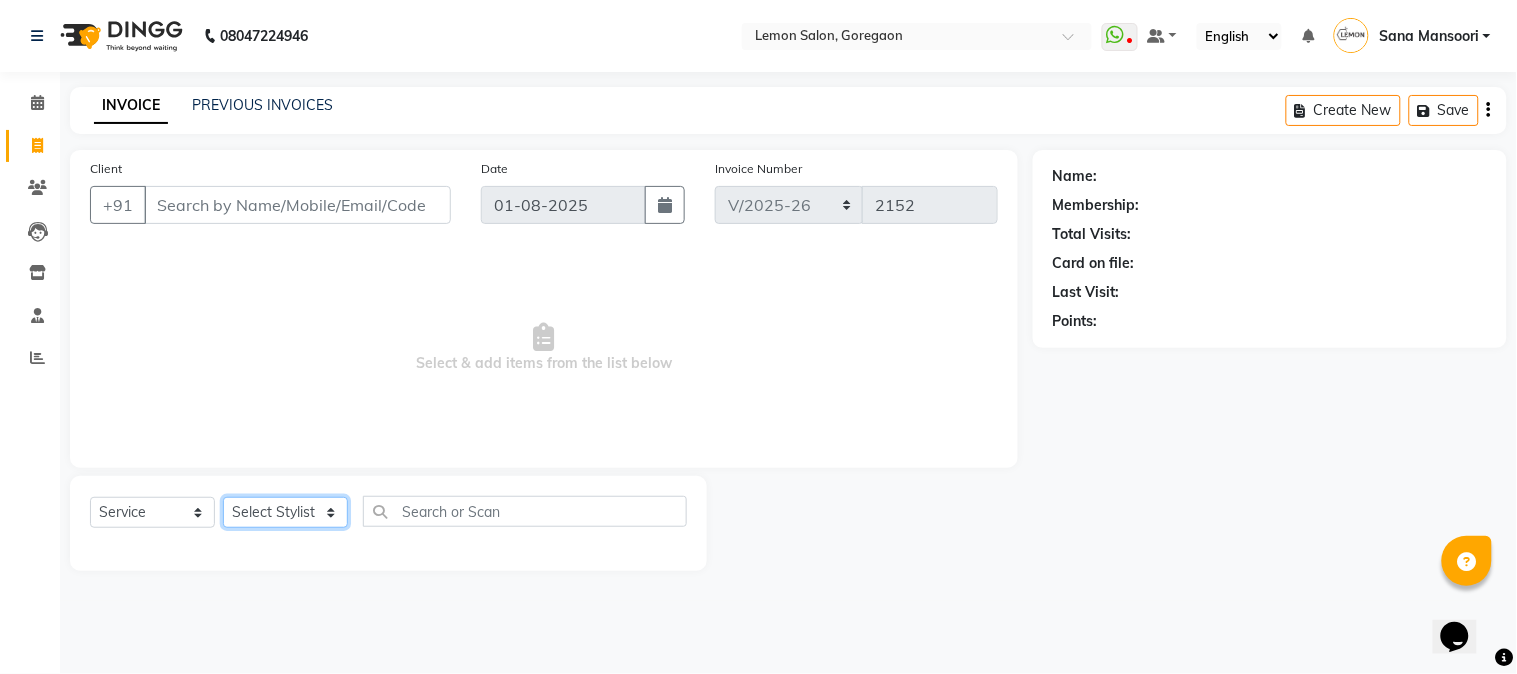 click on "Select Stylist" 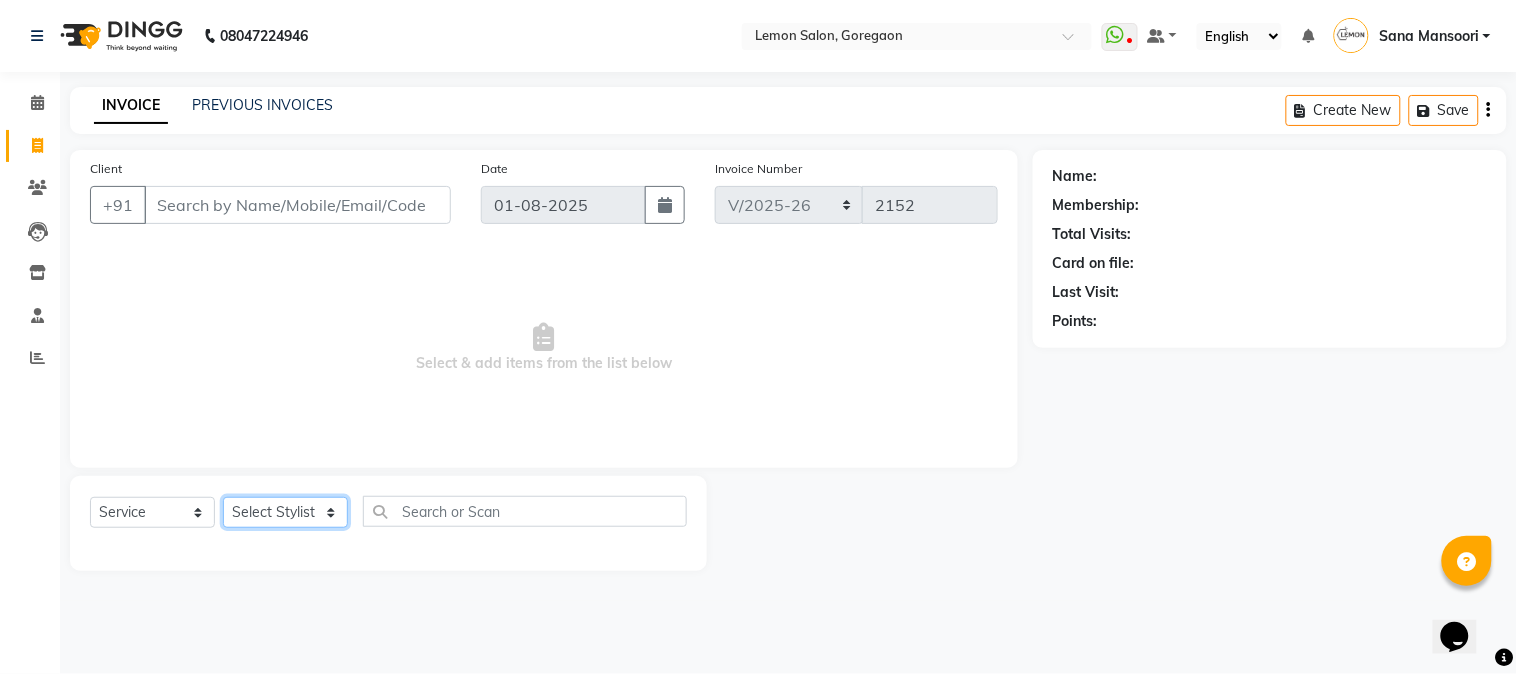click on "Select Stylist Akansha Sadafule Asma Dshpande Datta Kawar DC Furkan Mansoori kavita Kelatkar  Manisha Mohammed Mohsin  Mohammed Nawab  Mukaddar Shaikh Sana Mansoori Sandhya Tabrez Shah  Urmila Pol" 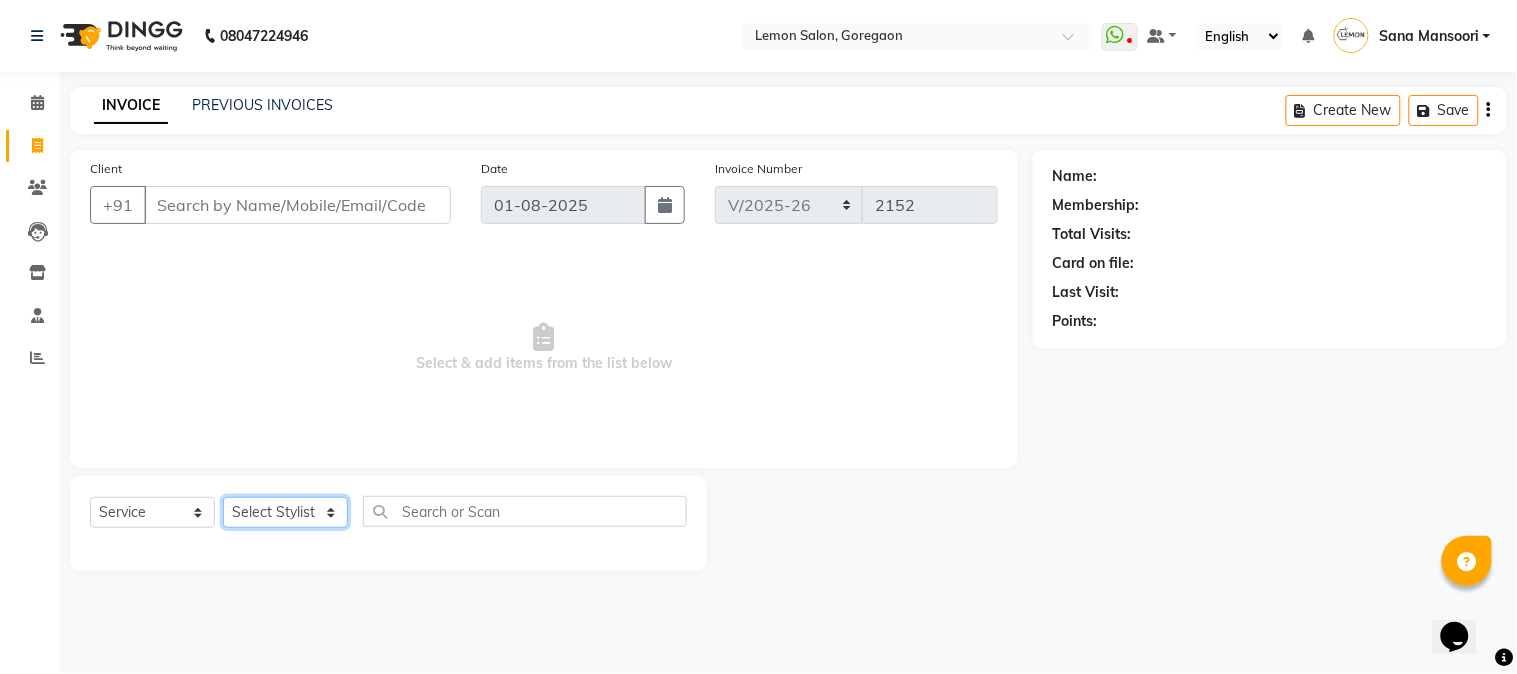 select on "7629" 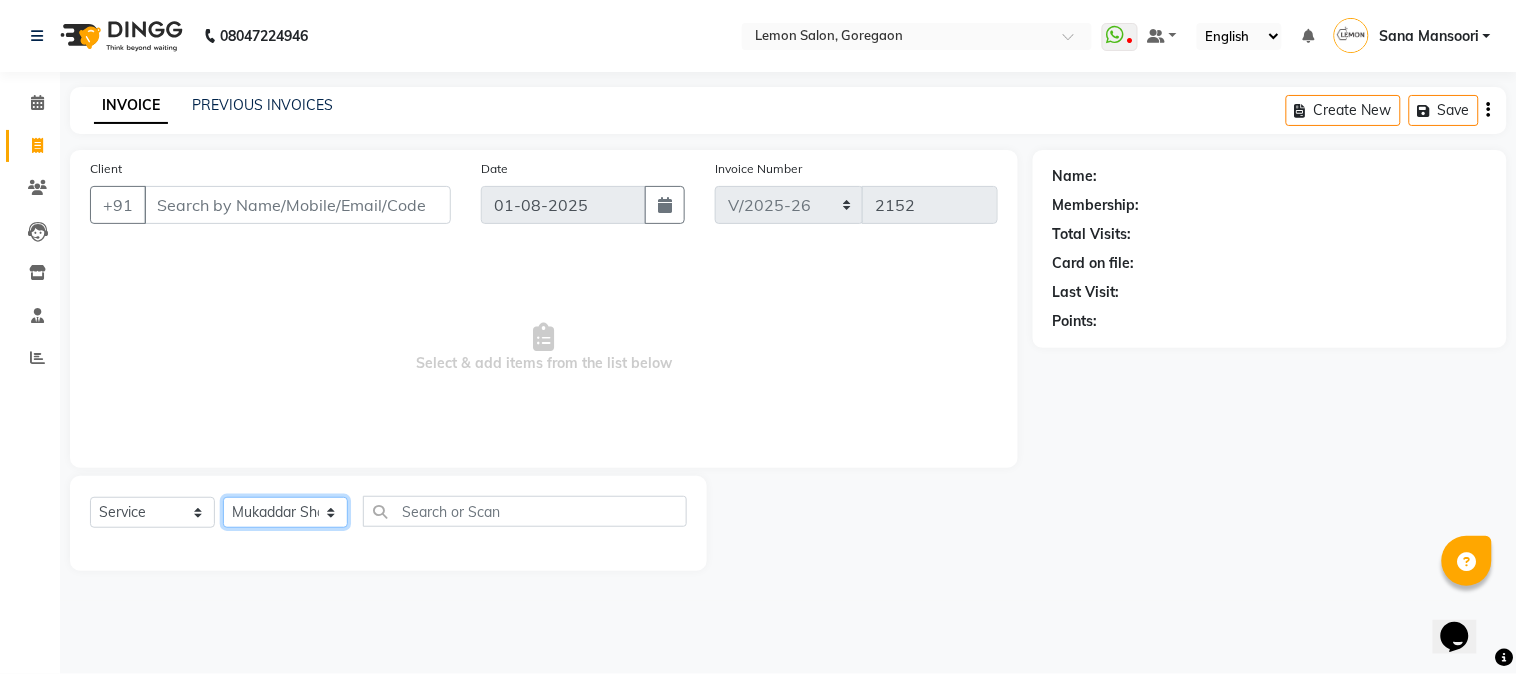 click on "Select Stylist Akansha Sadafule Asma Dshpande Datta Kawar DC Furkan Mansoori kavita Kelatkar  Manisha Mohammed Mohsin  Mohammed Nawab  Mukaddar Shaikh Sana Mansoori Sandhya Tabrez Shah  Urmila Pol" 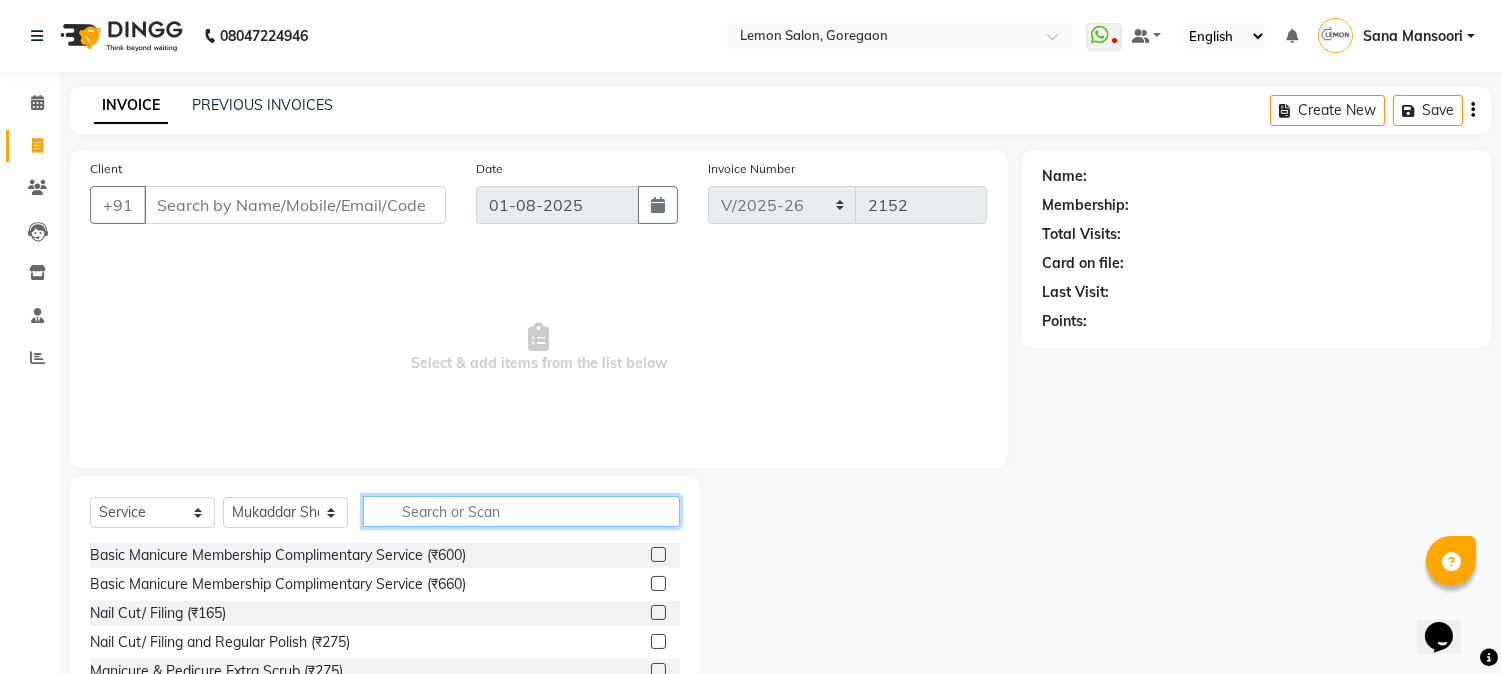 click 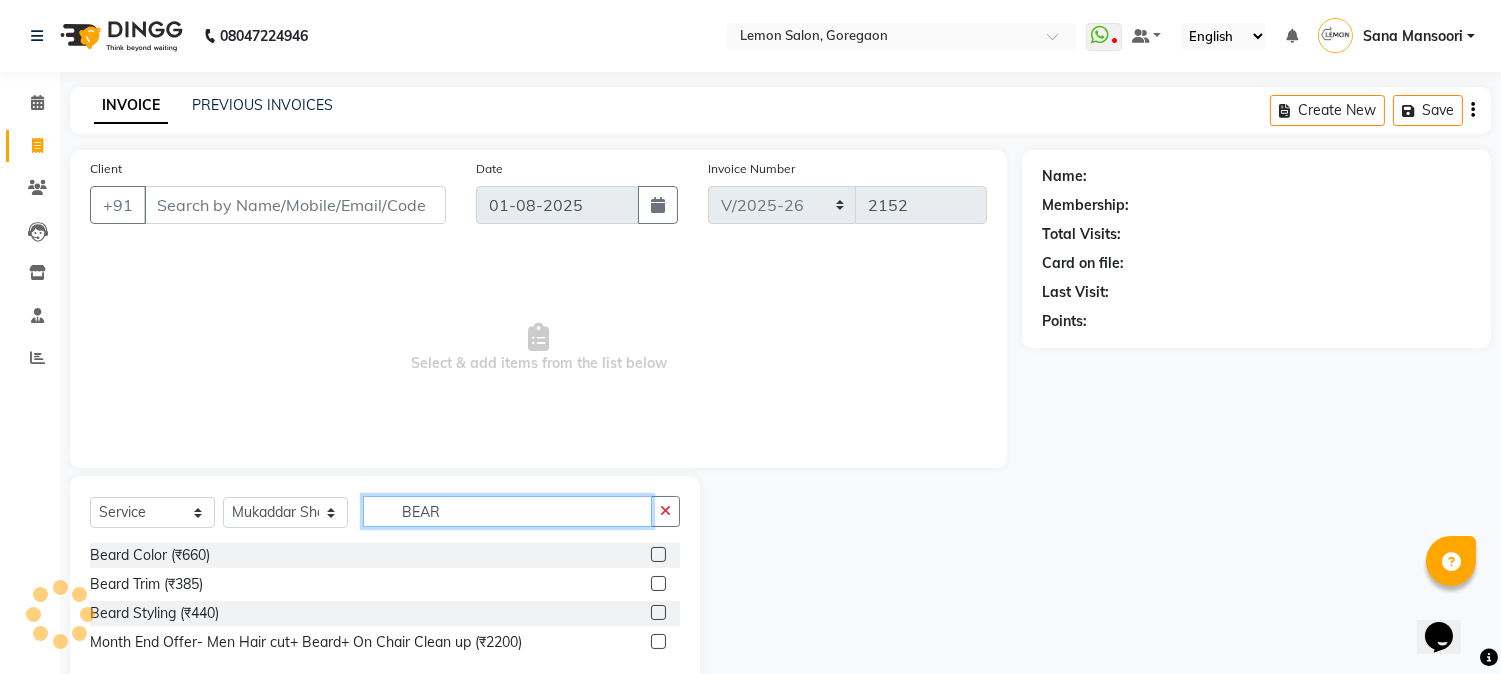 type on "BEAR" 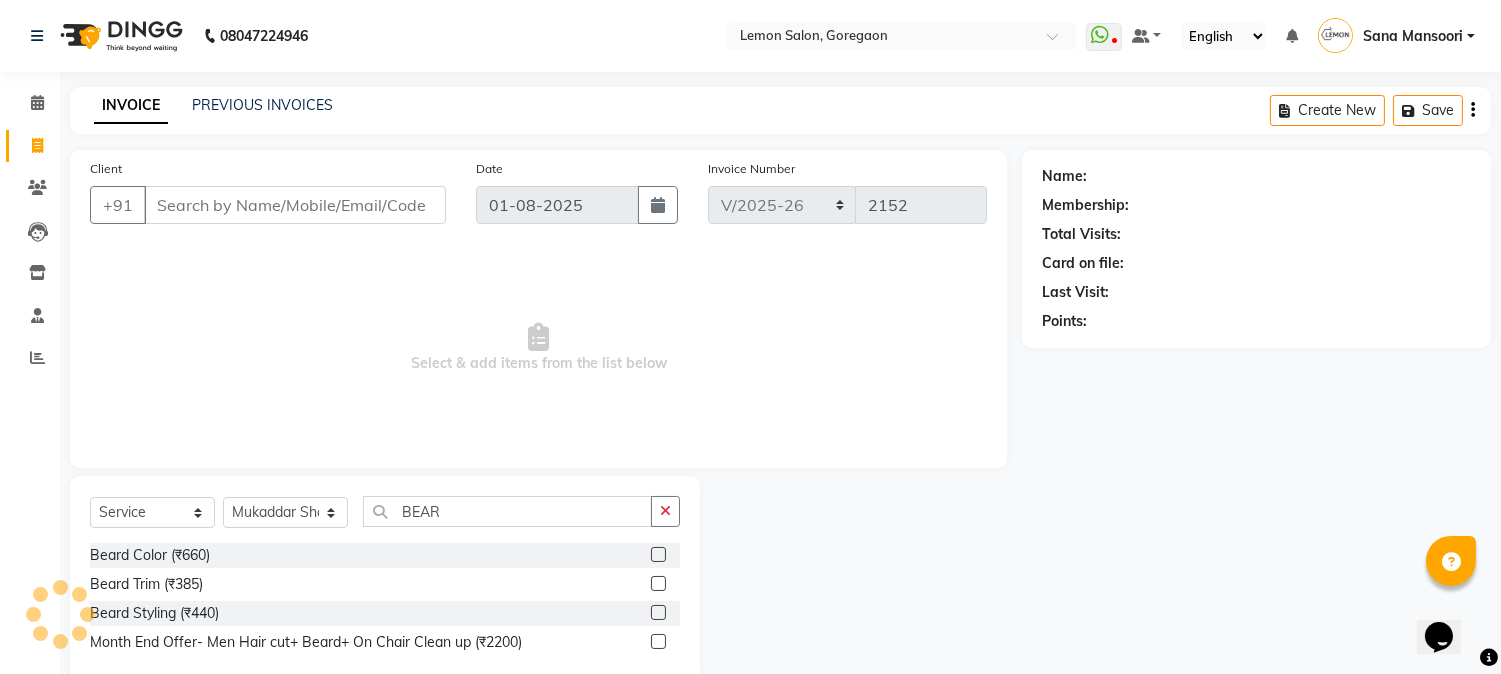 click 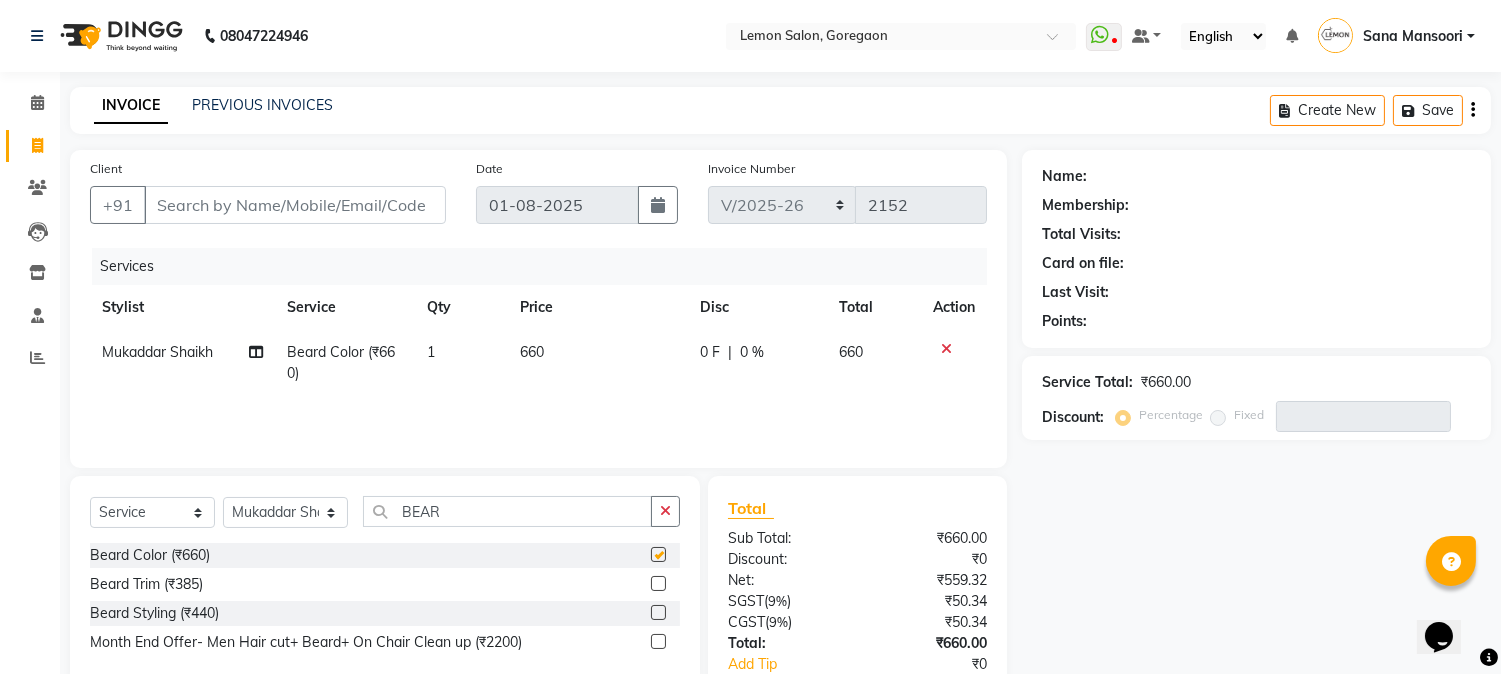 checkbox on "false" 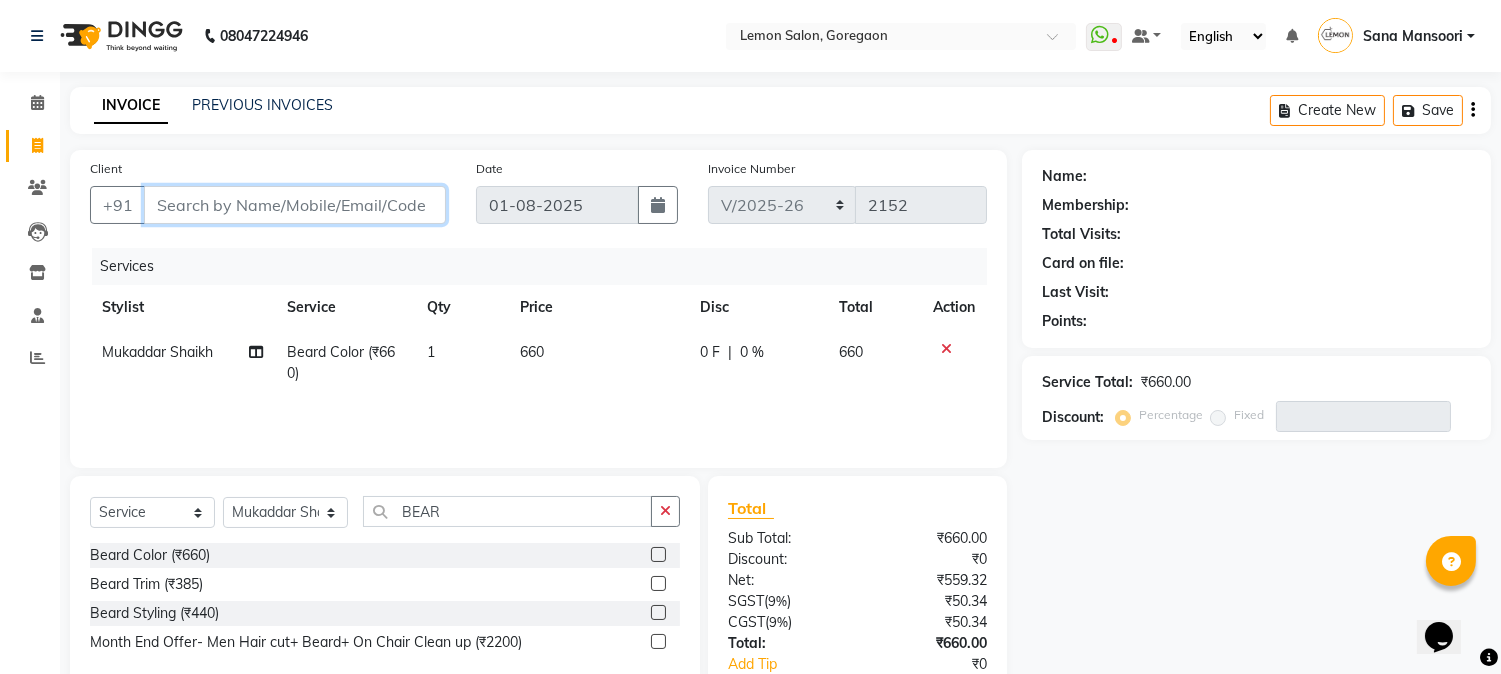 click on "Client" at bounding box center (295, 205) 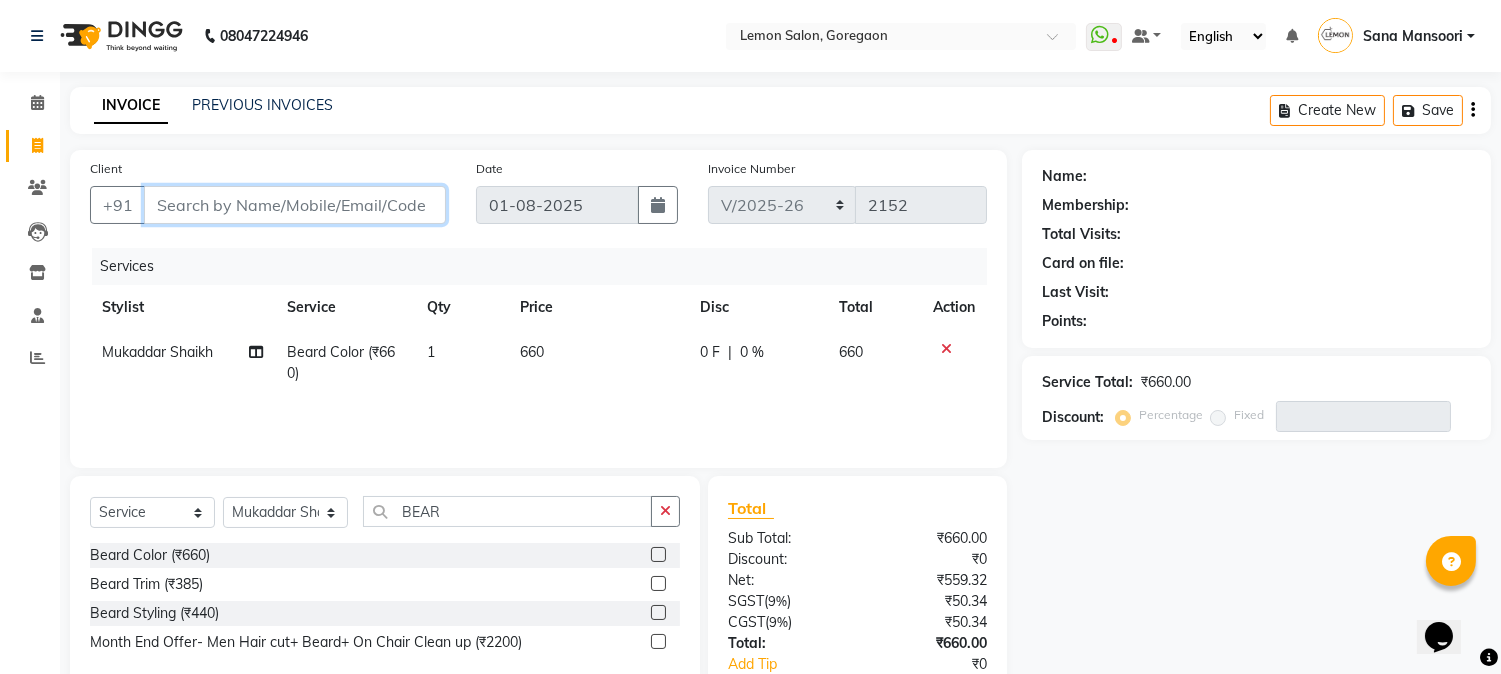 click on "Client" at bounding box center [295, 205] 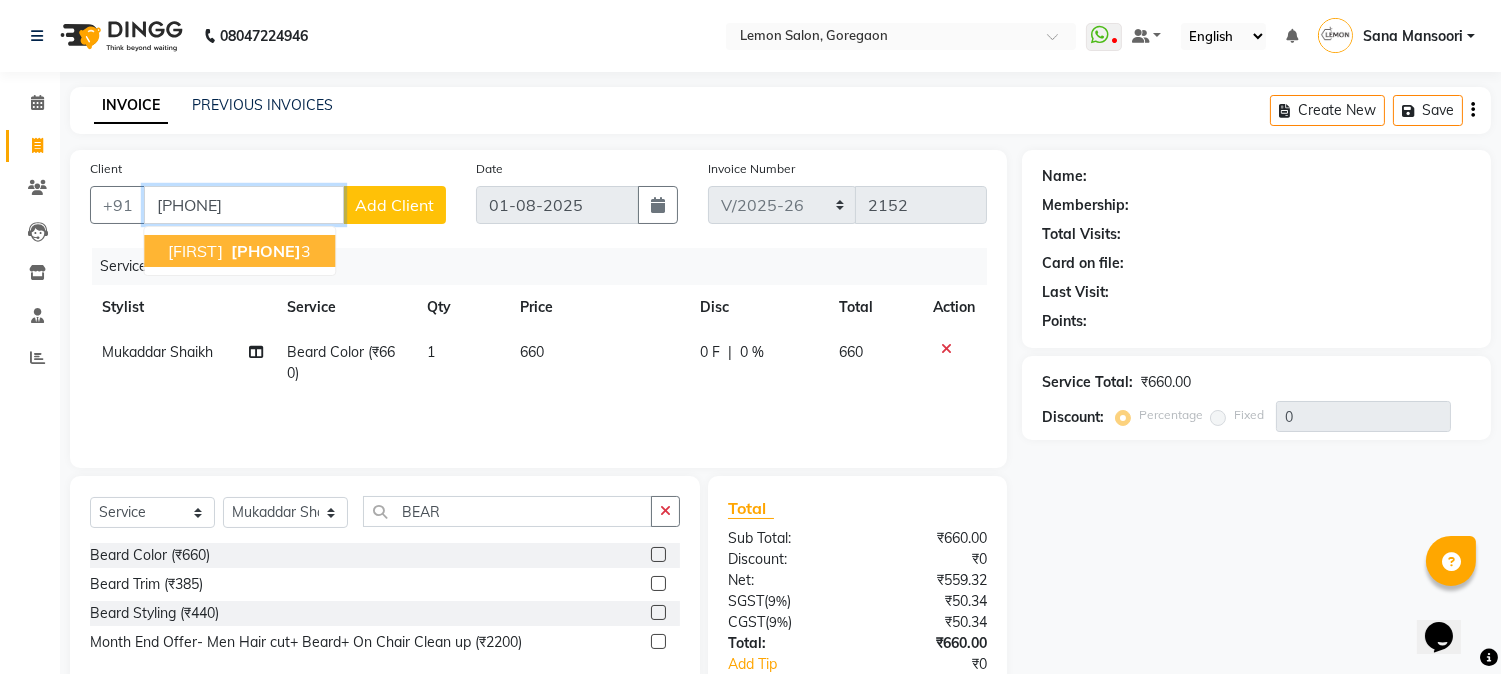 click on "981989248" at bounding box center [266, 251] 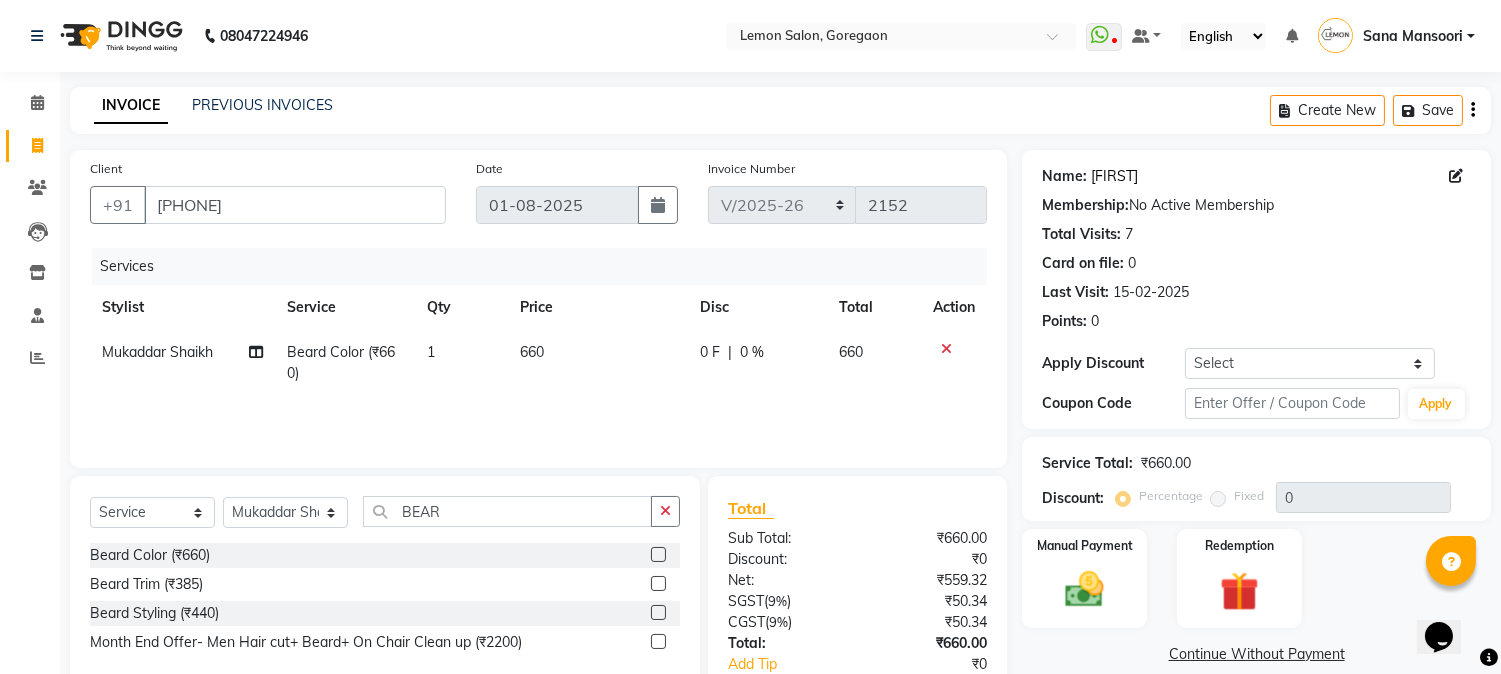 click on "Inderjeet" 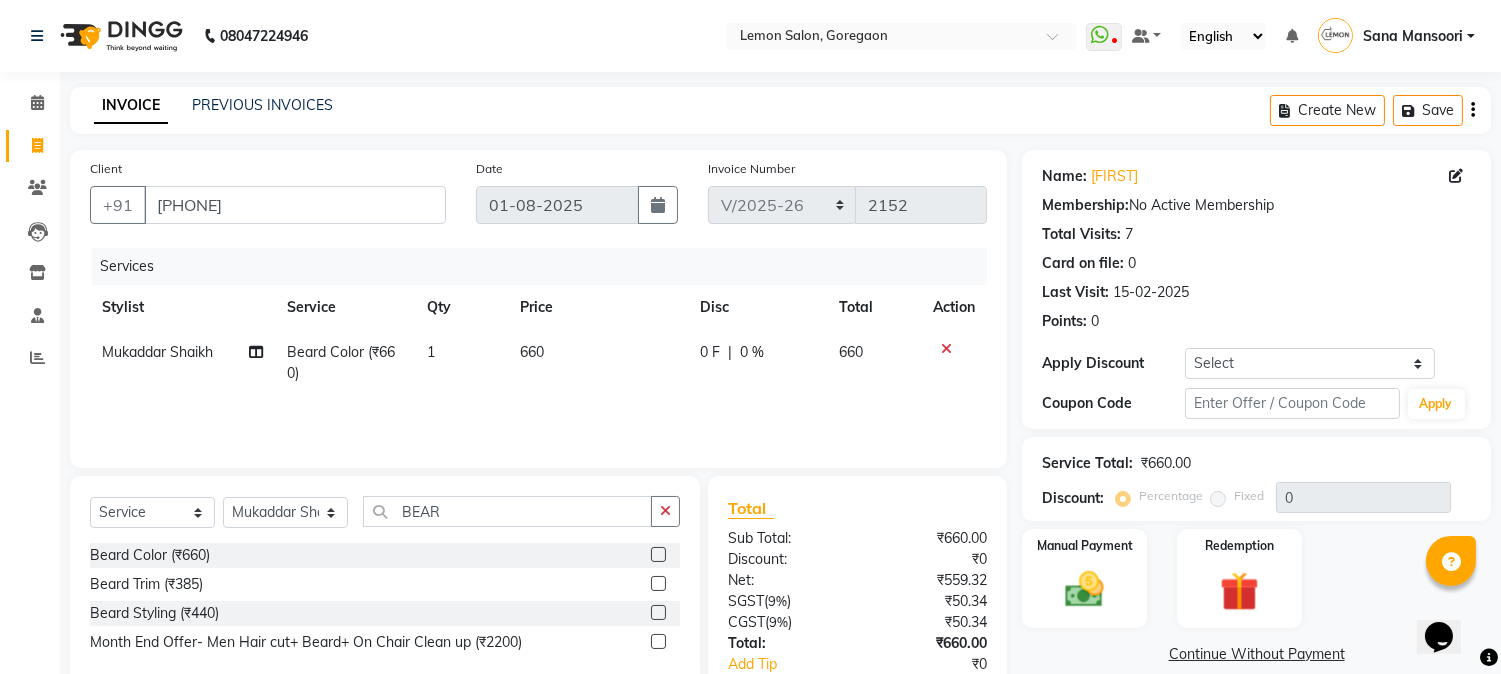 scroll, scrollTop: 125, scrollLeft: 0, axis: vertical 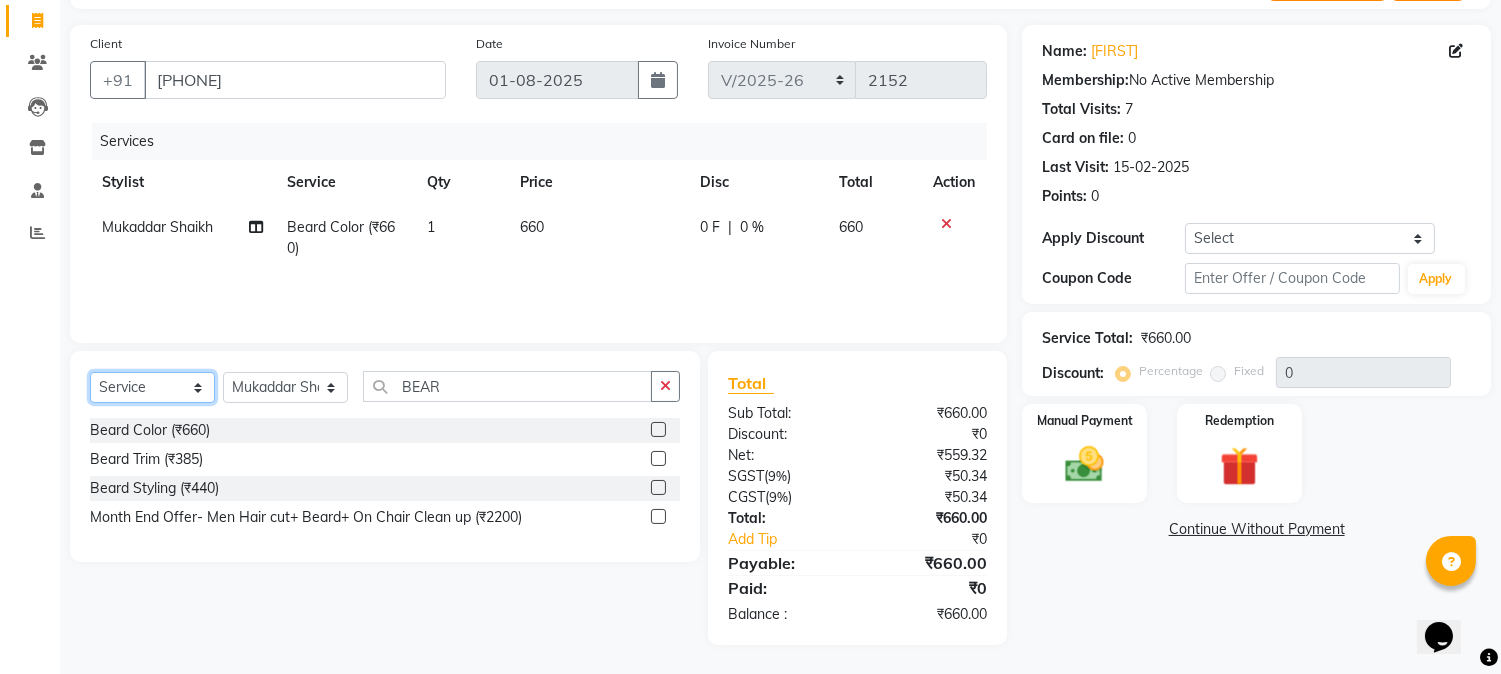 click on "Select  Service  Product  Membership  Package Voucher Prepaid Gift Card" 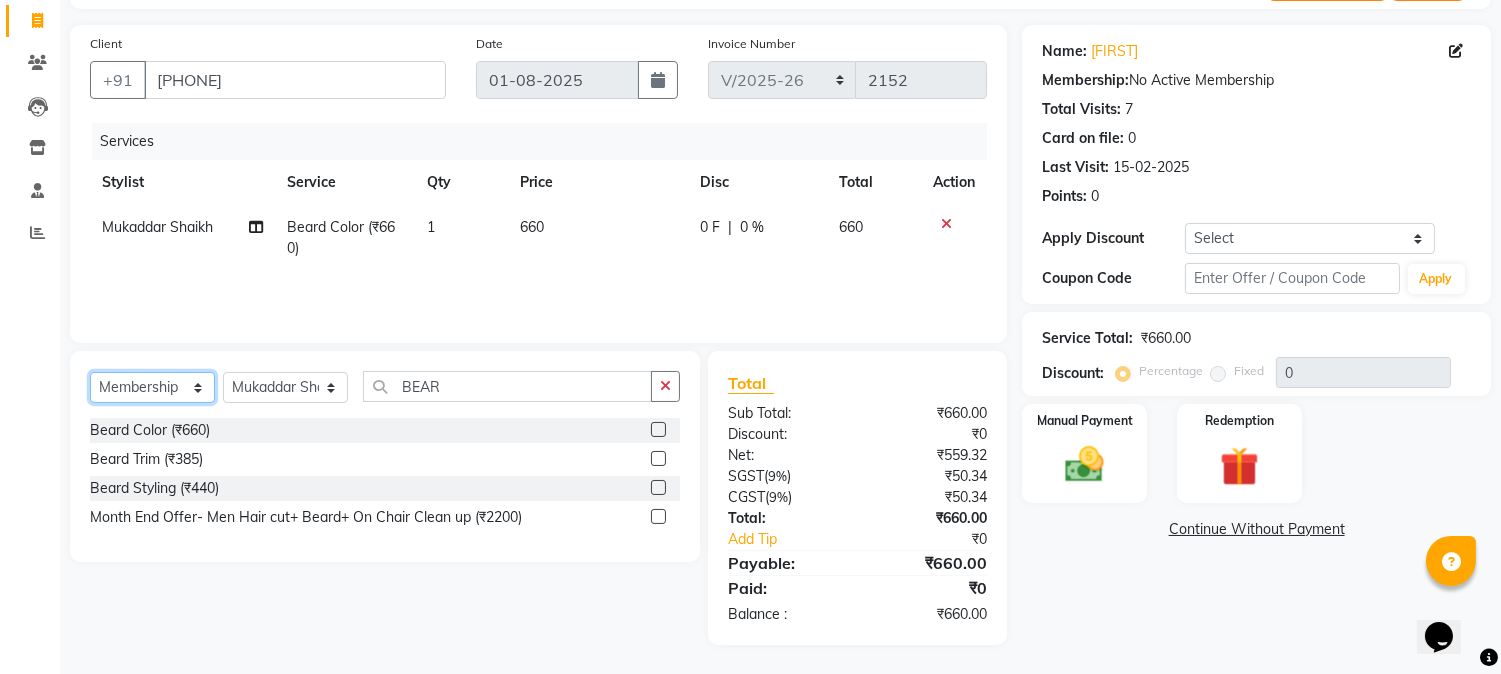 click on "Select  Service  Product  Membership  Package Voucher Prepaid Gift Card" 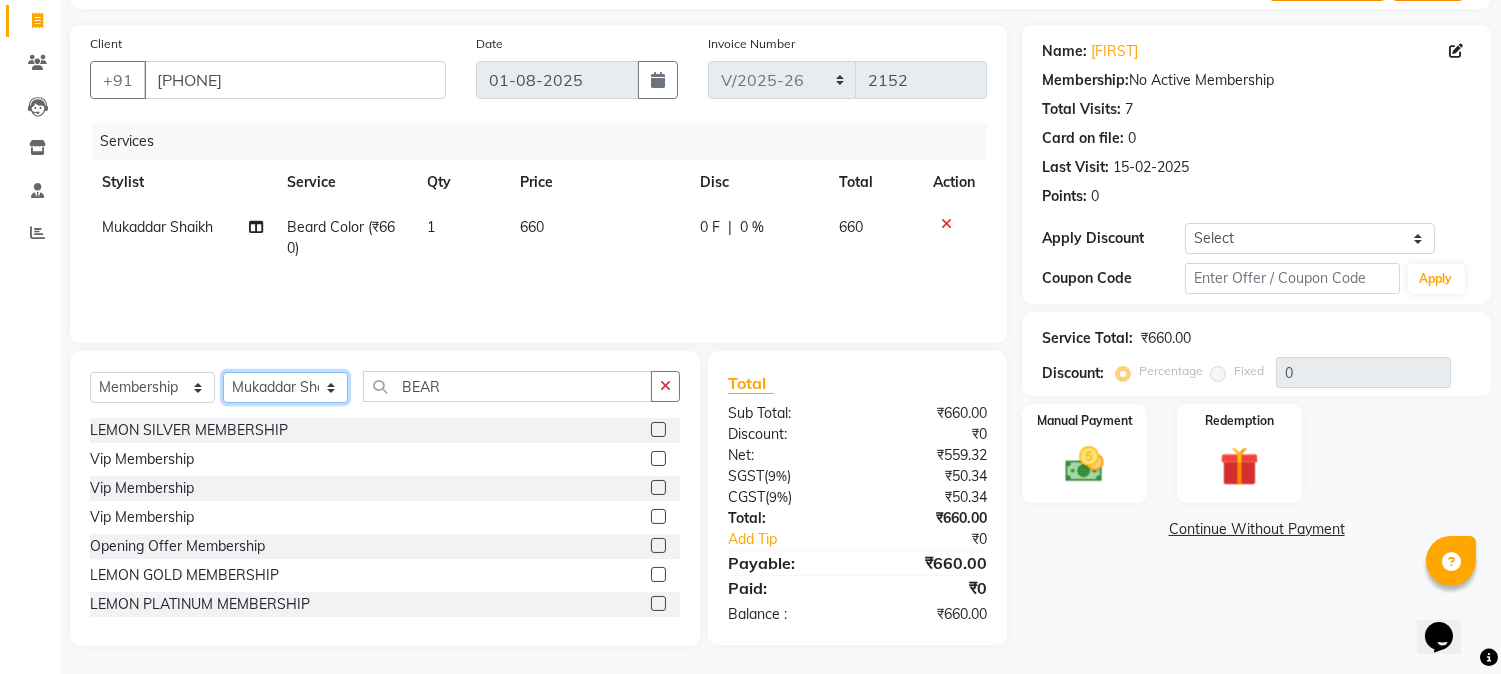click on "Select Stylist Akansha Sadafule Asma Dshpande Datta Kawar DC Furkan Mansoori kavita Kelatkar  Manisha Mohammed Mohsin  Mohammed Nawab  Mukaddar Shaikh Sana Mansoori Sandhya Tabrez Shah  Urmila Pol" 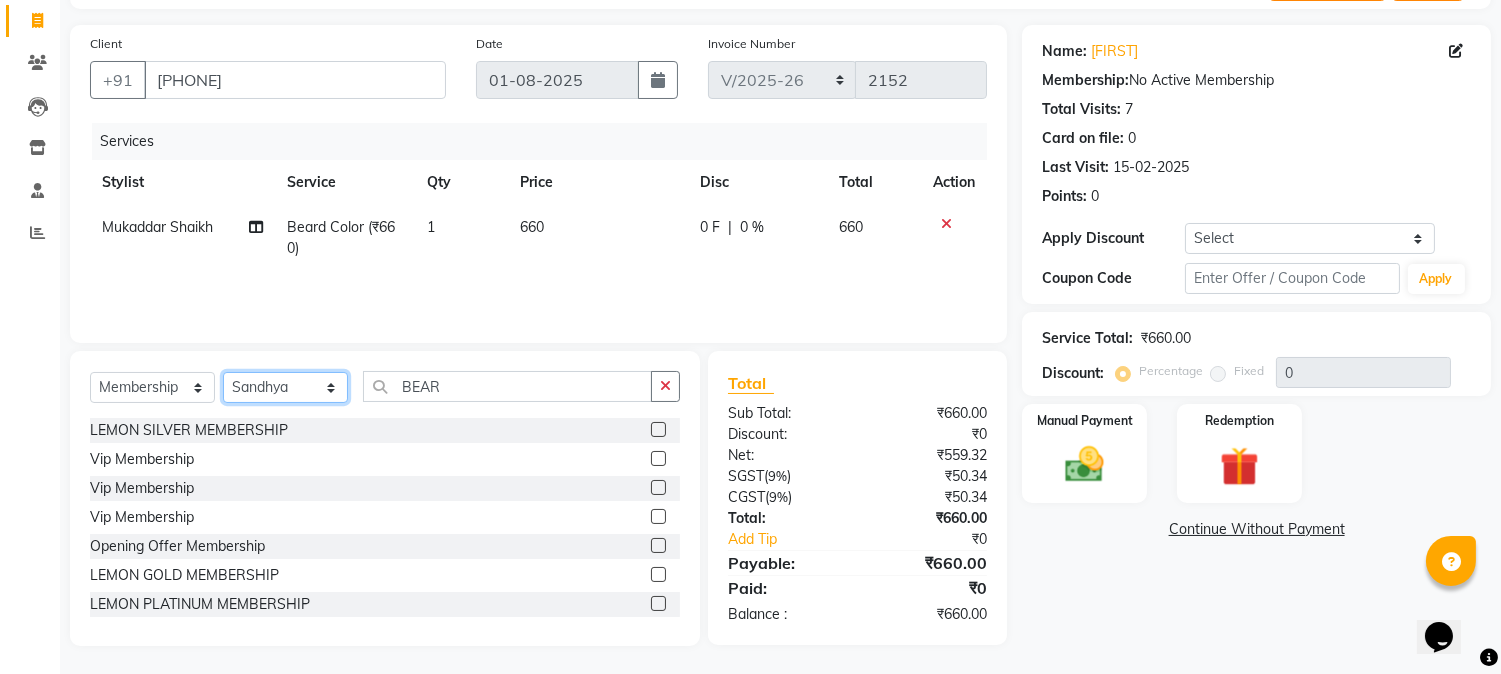 click on "Select Stylist Akansha Sadafule Asma Dshpande Datta Kawar DC Furkan Mansoori kavita Kelatkar  Manisha Mohammed Mohsin  Mohammed Nawab  Mukaddar Shaikh Sana Mansoori Sandhya Tabrez Shah  Urmila Pol" 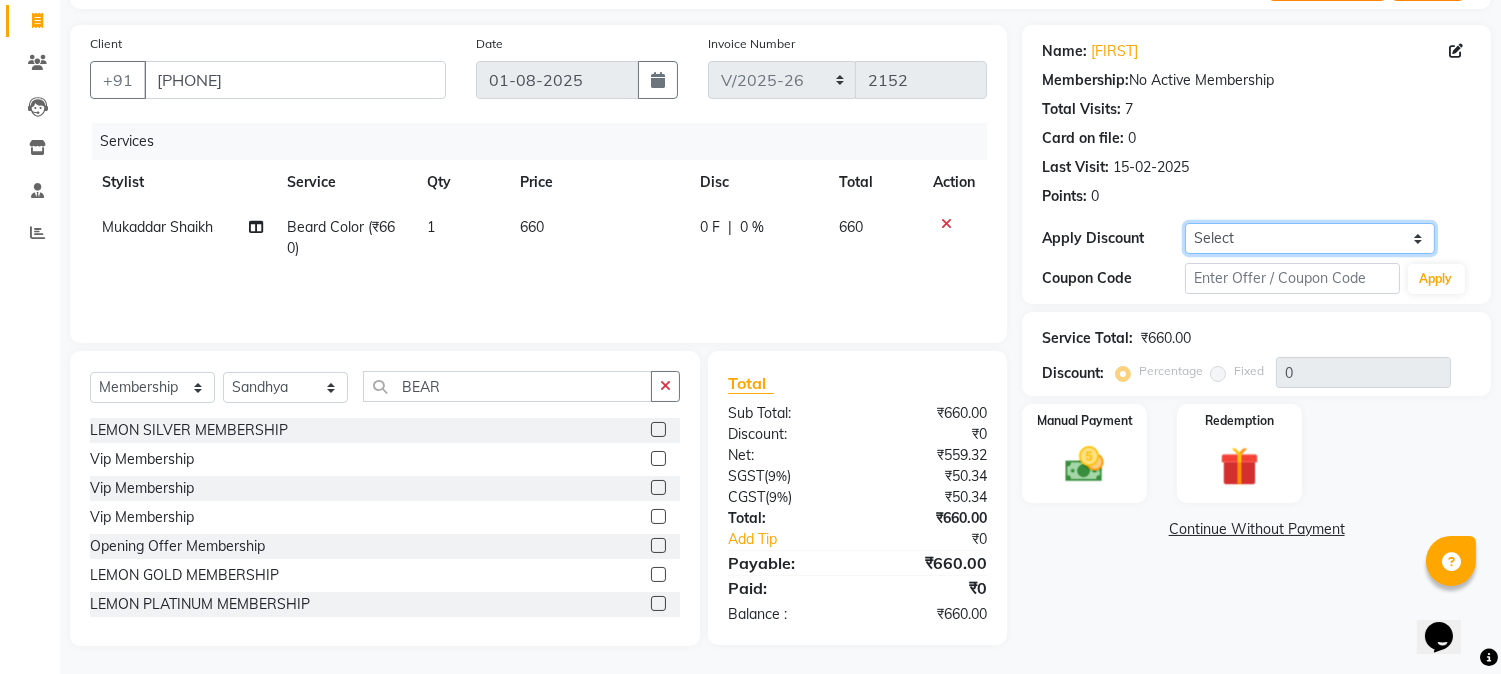 drag, startPoint x: 1270, startPoint y: 234, endPoint x: 1266, endPoint y: 246, distance: 12.649111 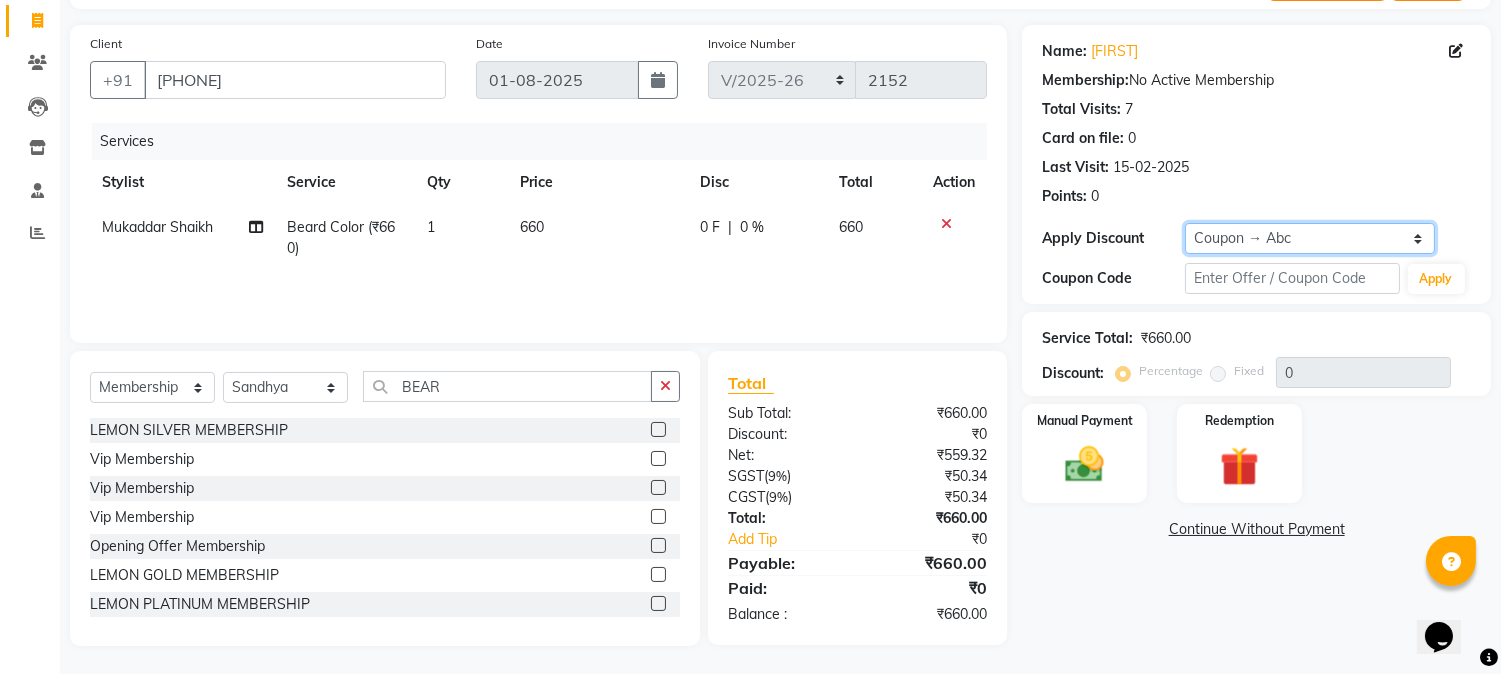 click on "Select Coupon → Abc" 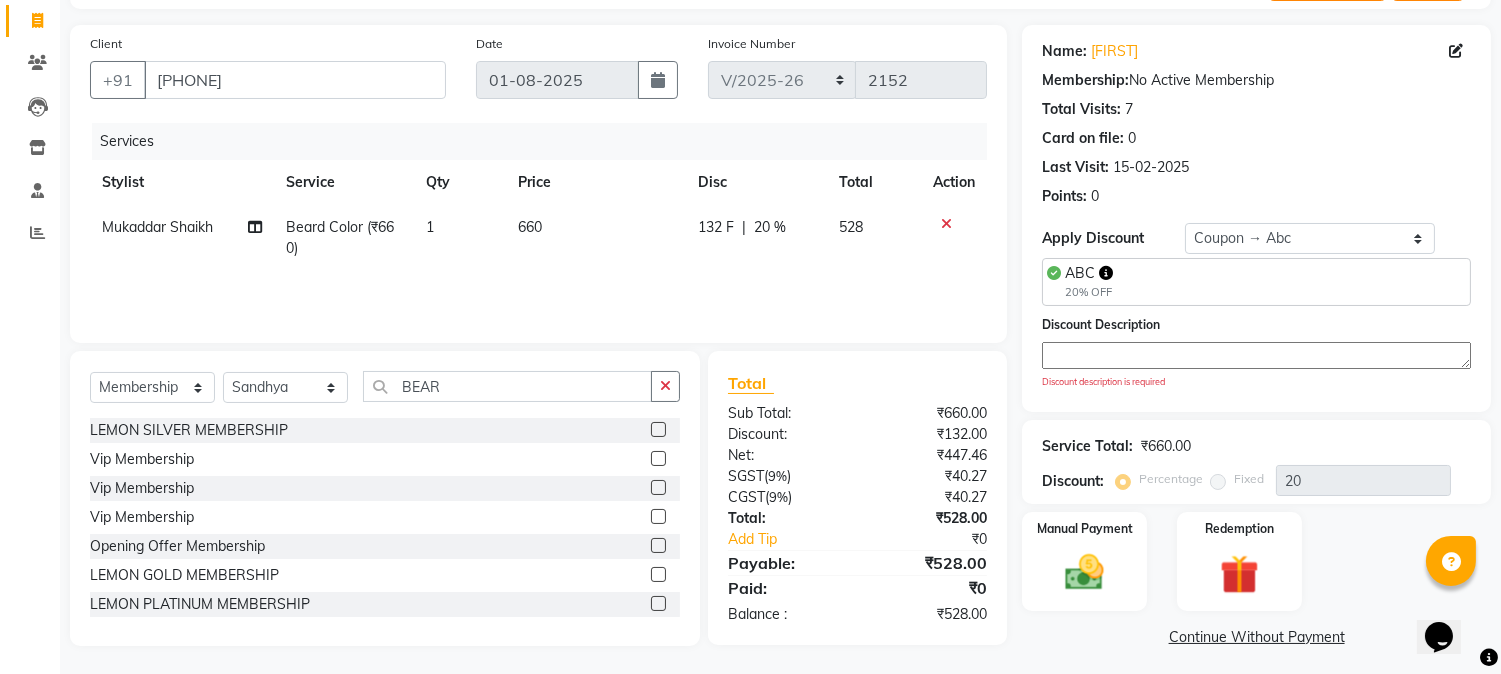 click 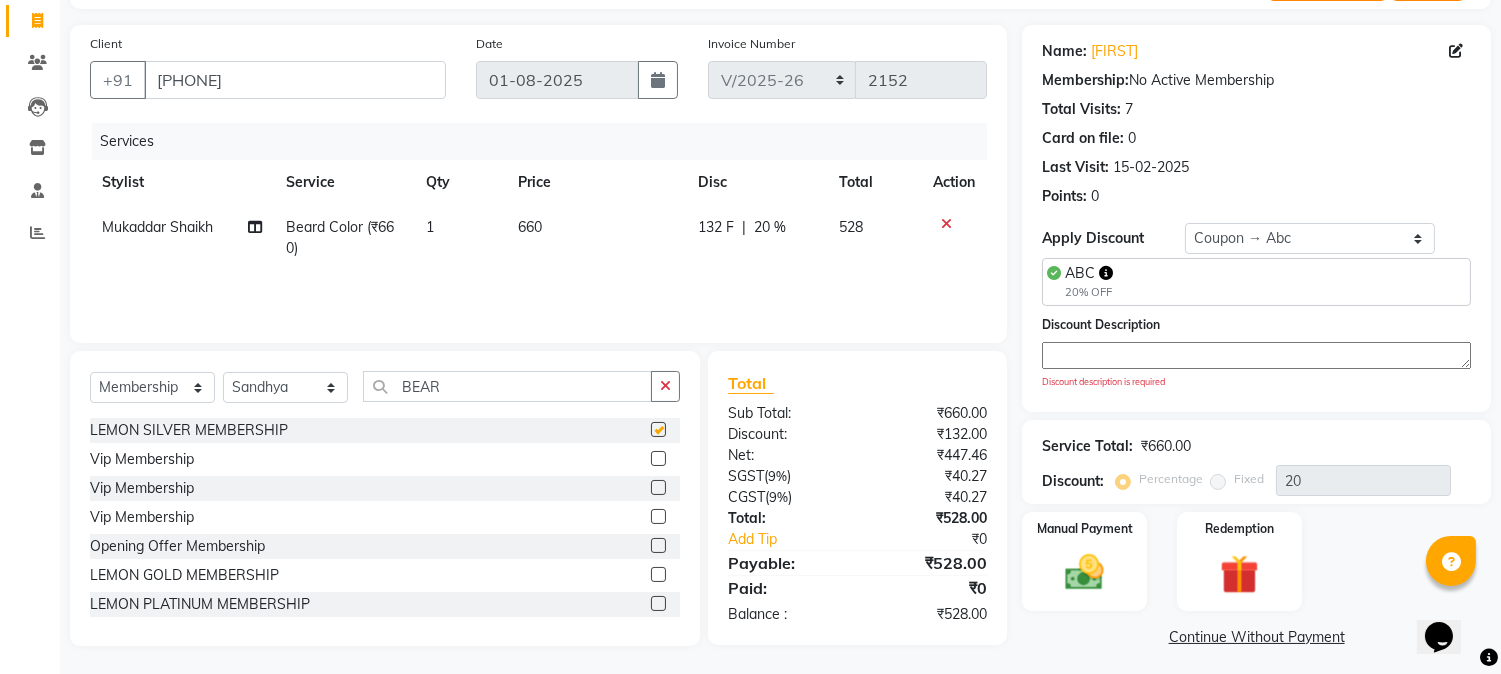 select on "select" 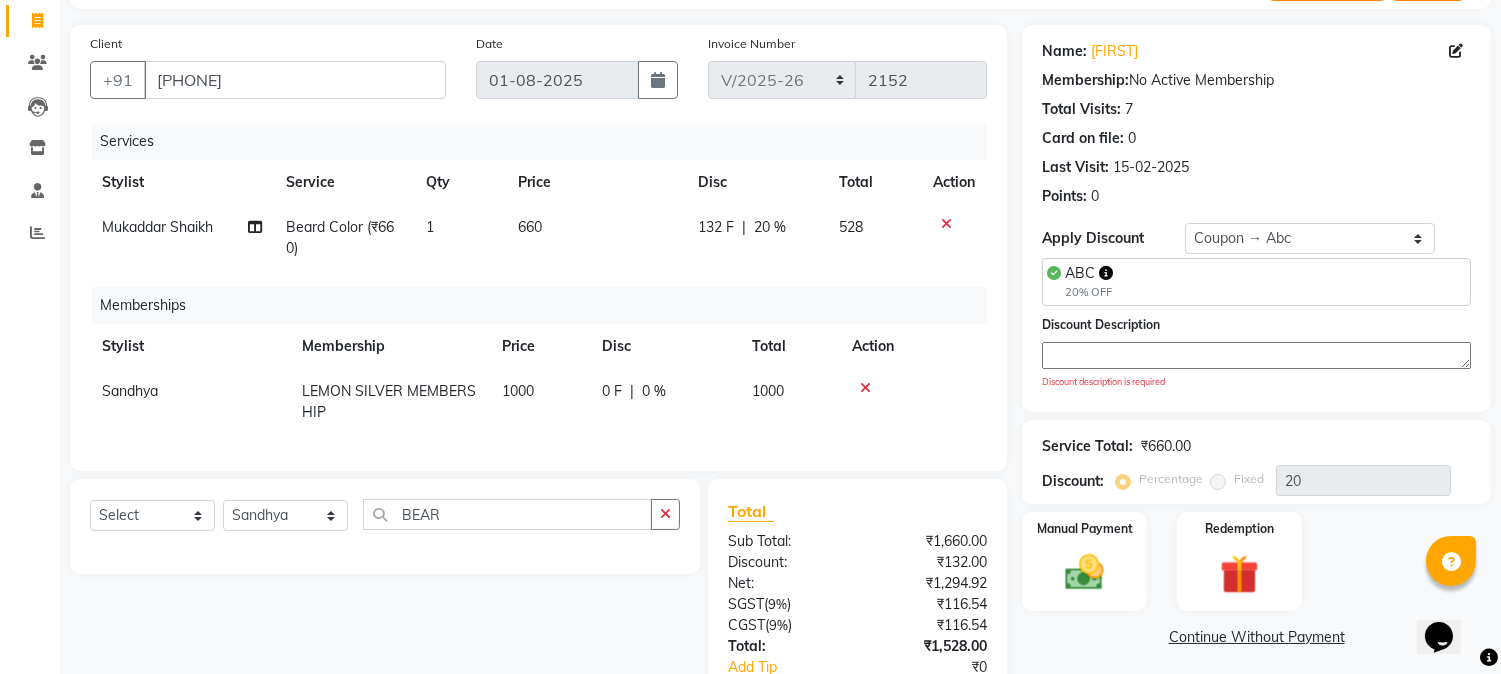 scroll, scrollTop: 270, scrollLeft: 0, axis: vertical 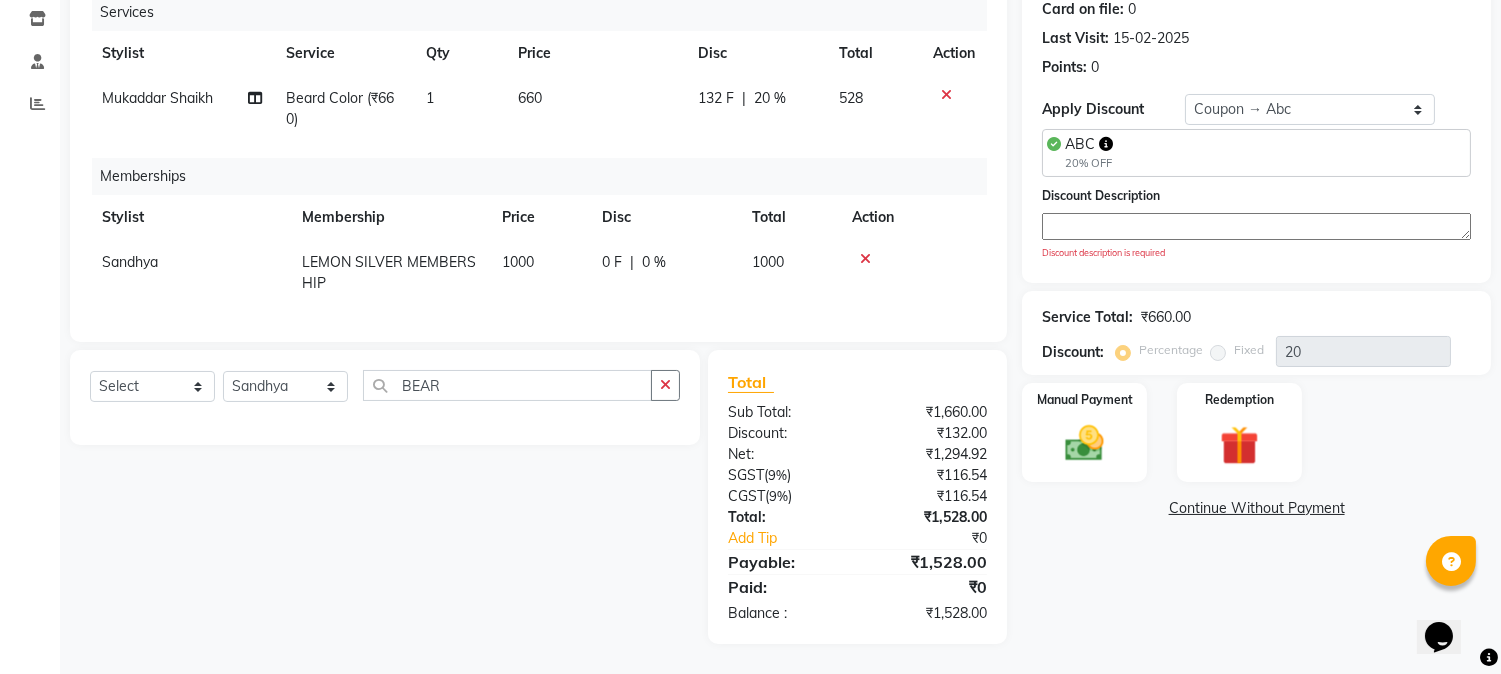 click 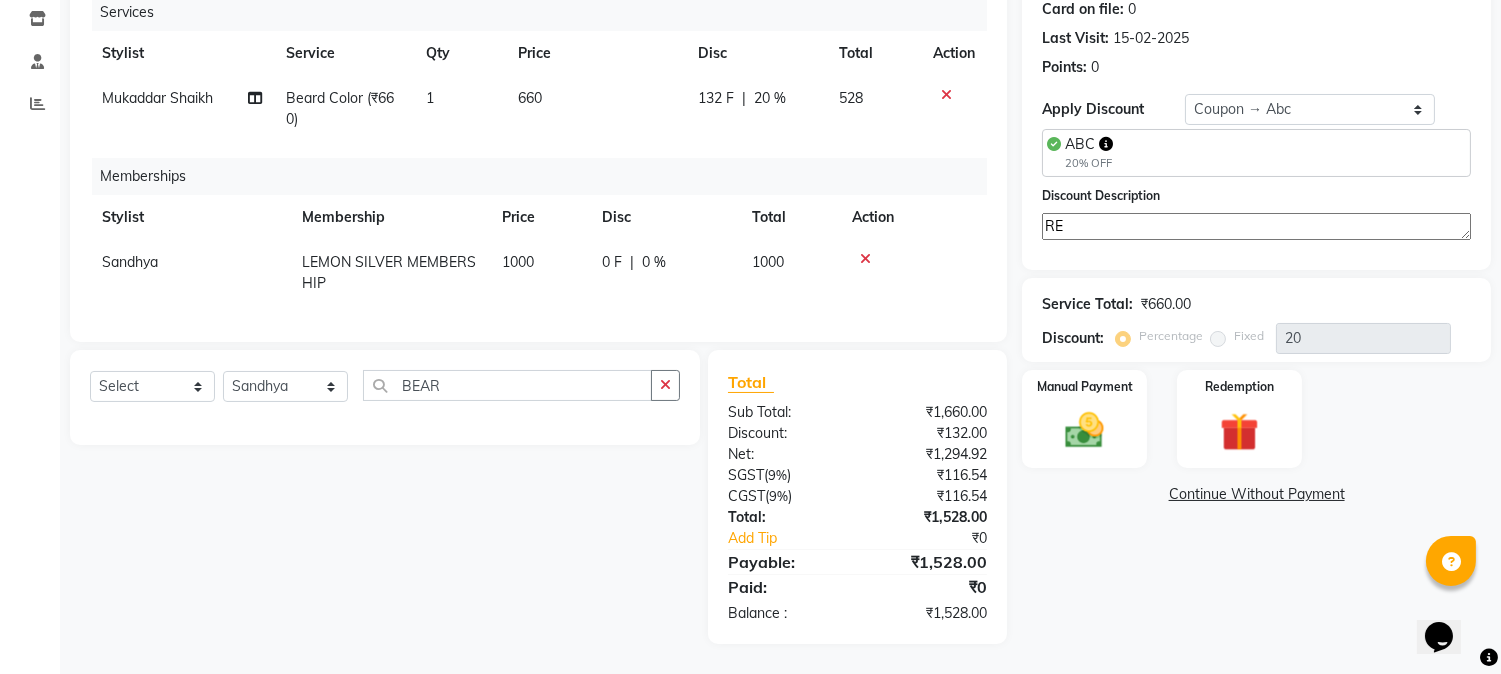 type on "R" 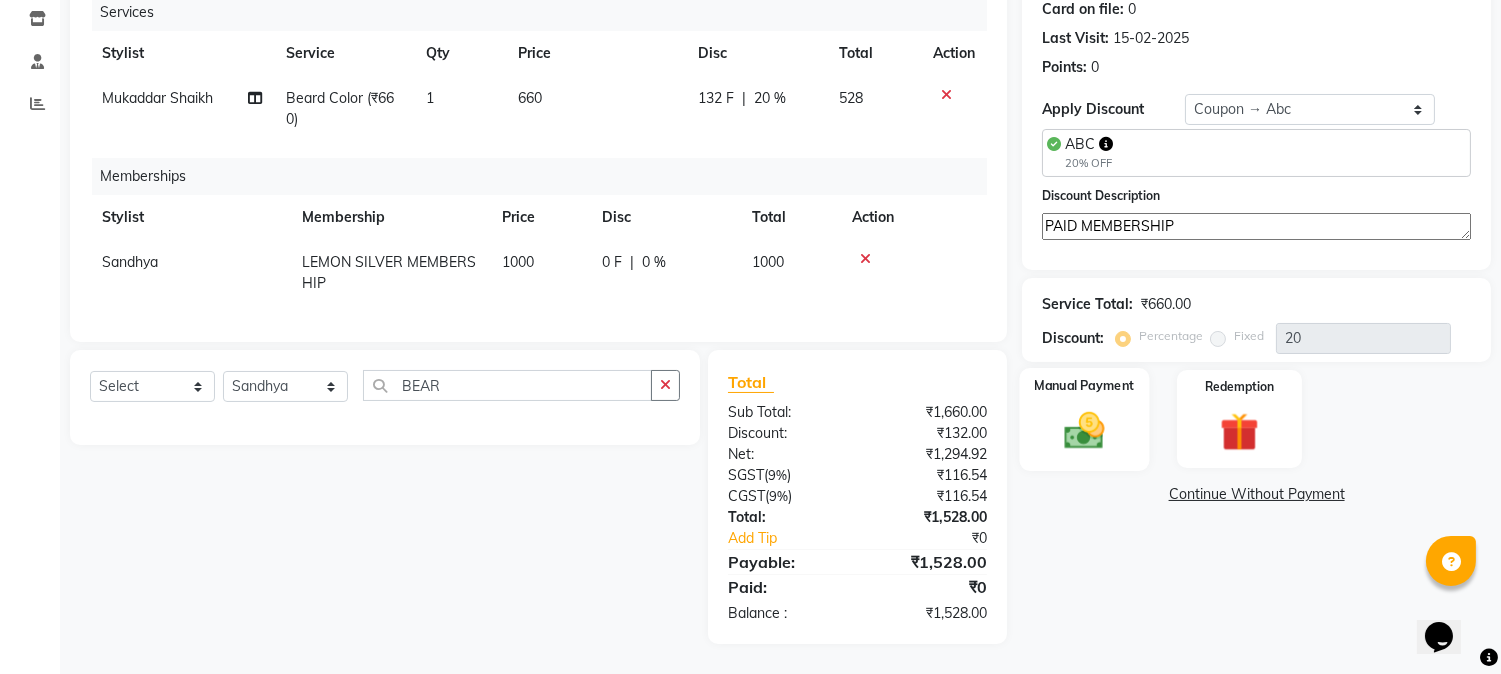 type on "PAID MEMBERSHIP" 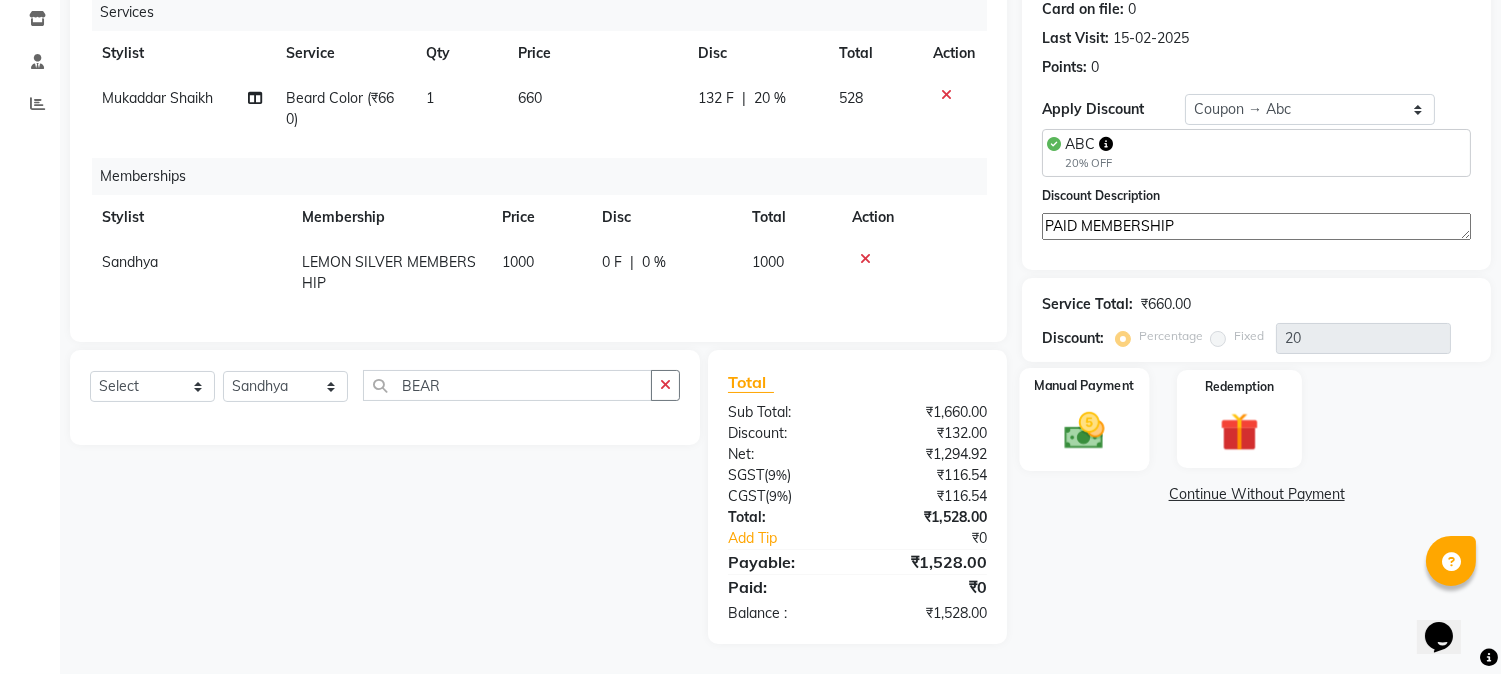 click 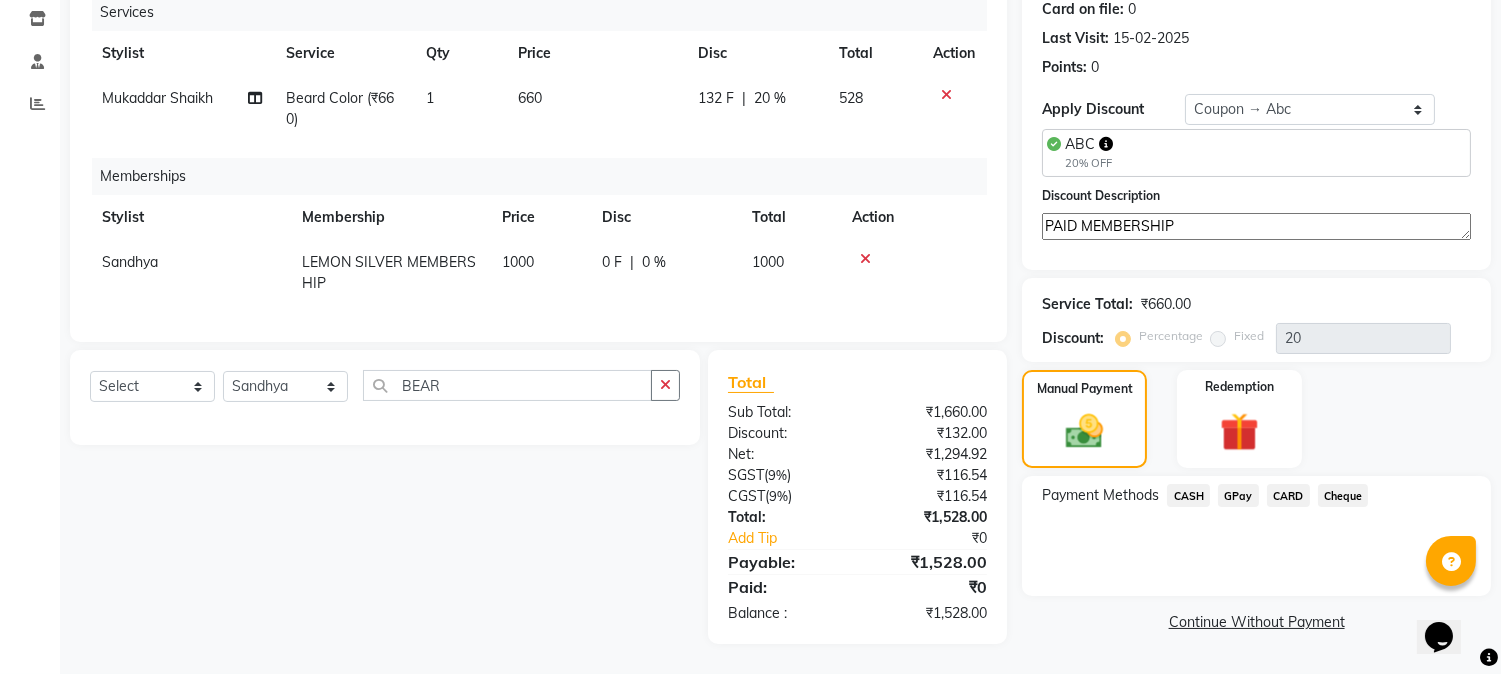 click on "GPay" 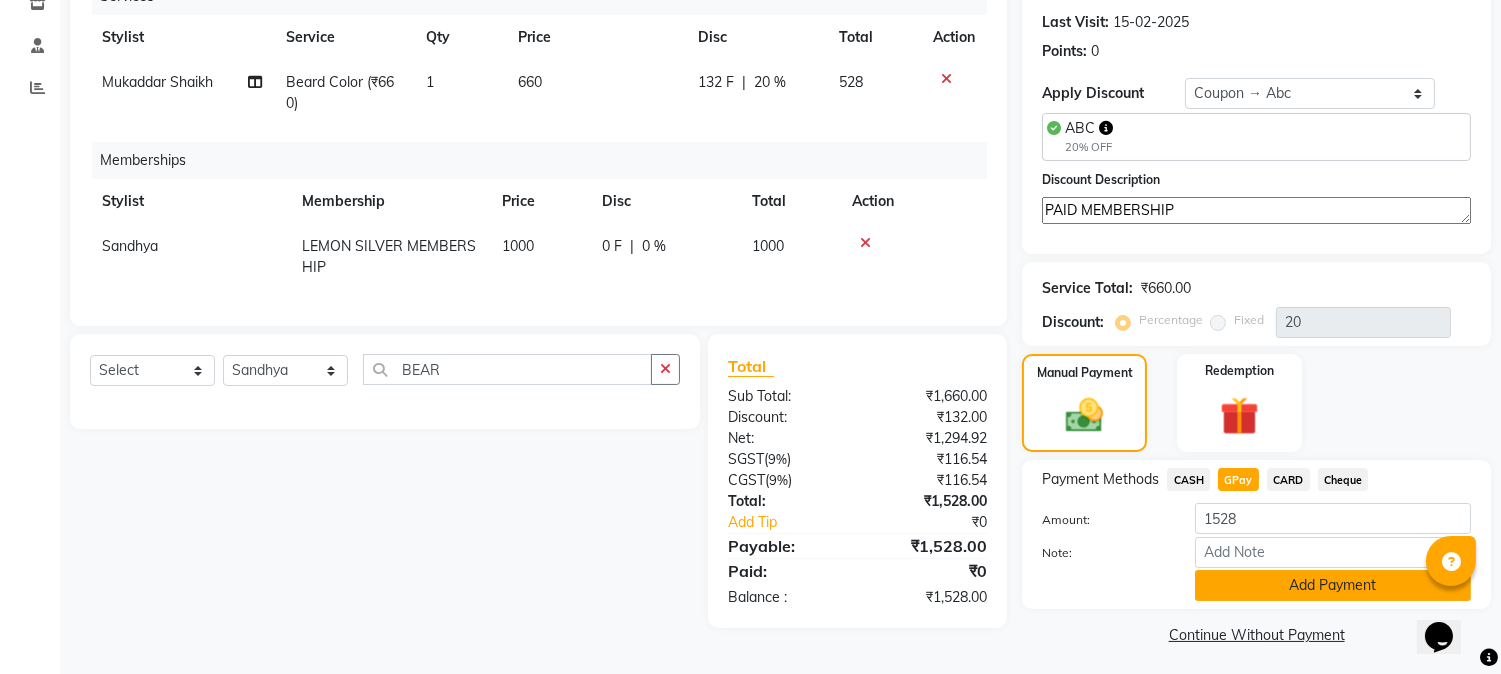 click on "Add Payment" 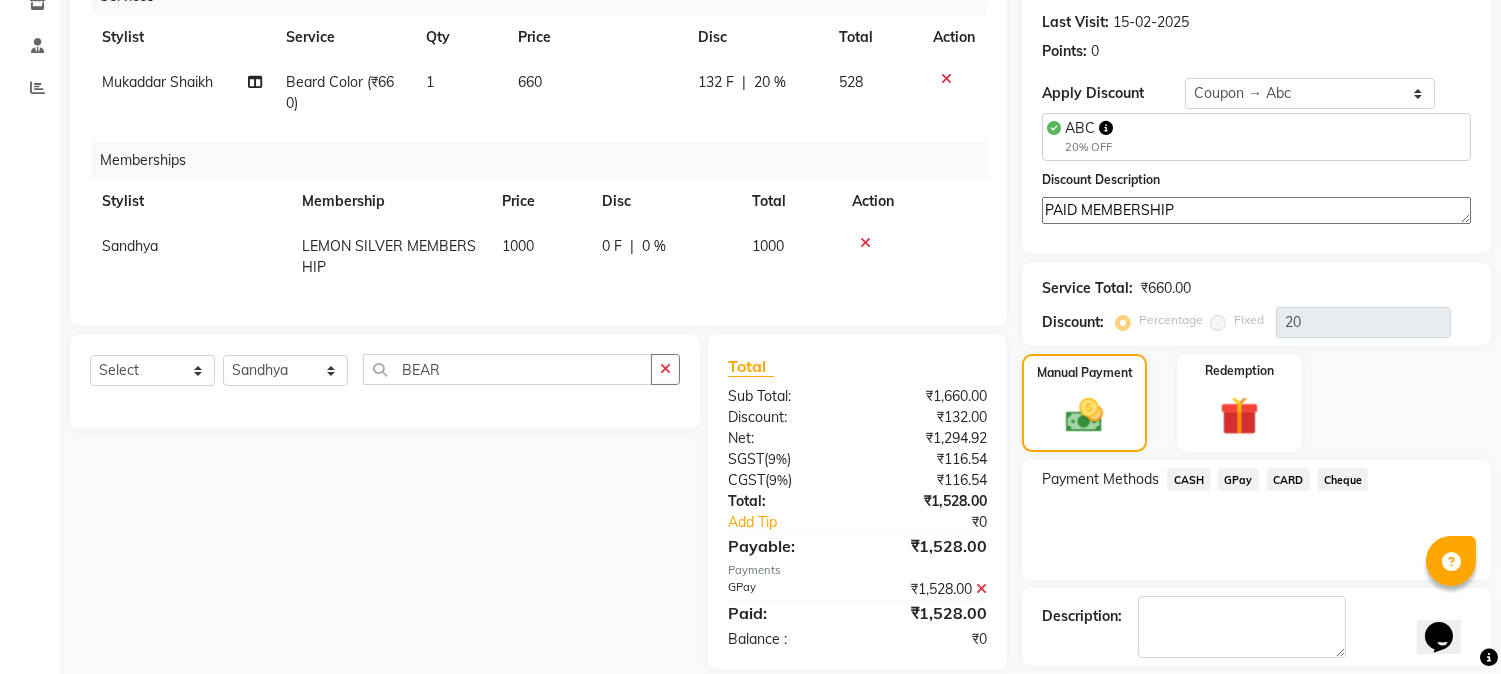 scroll, scrollTop: 360, scrollLeft: 0, axis: vertical 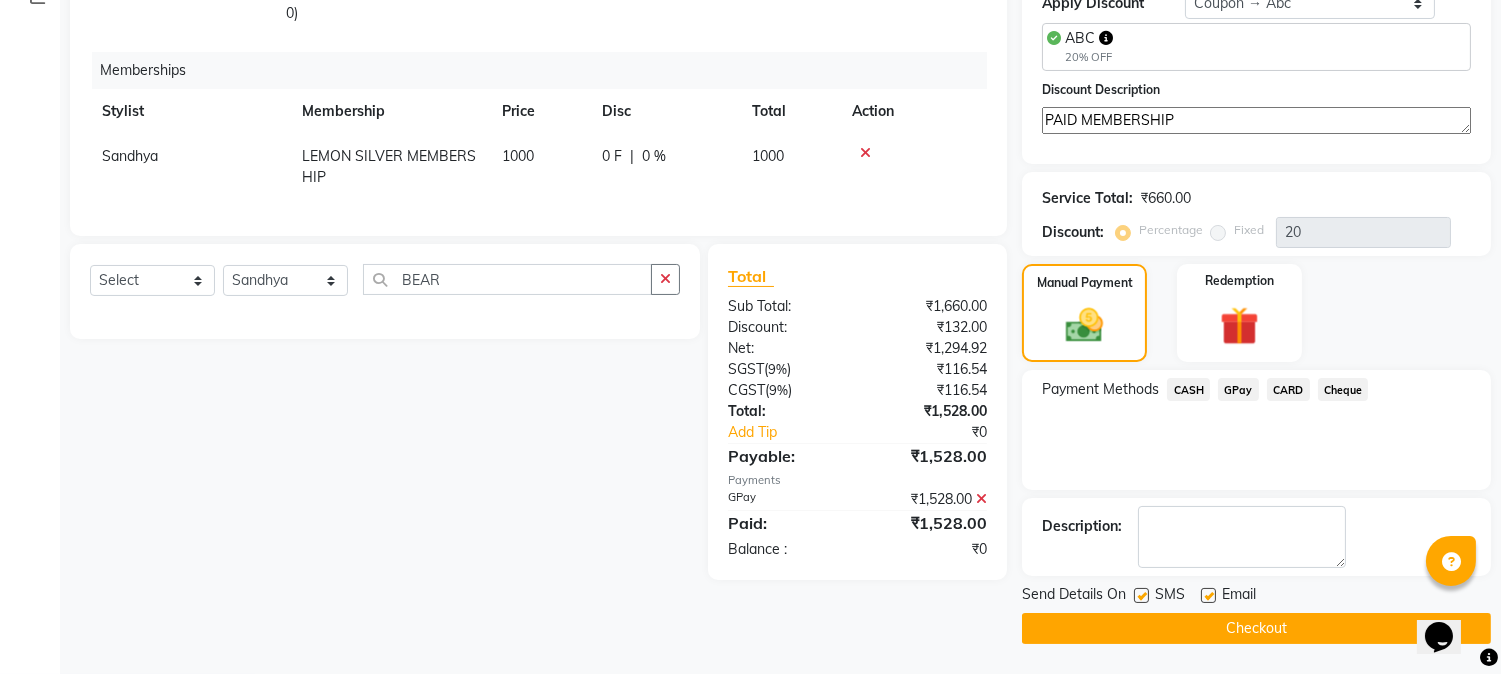 click on "Email" 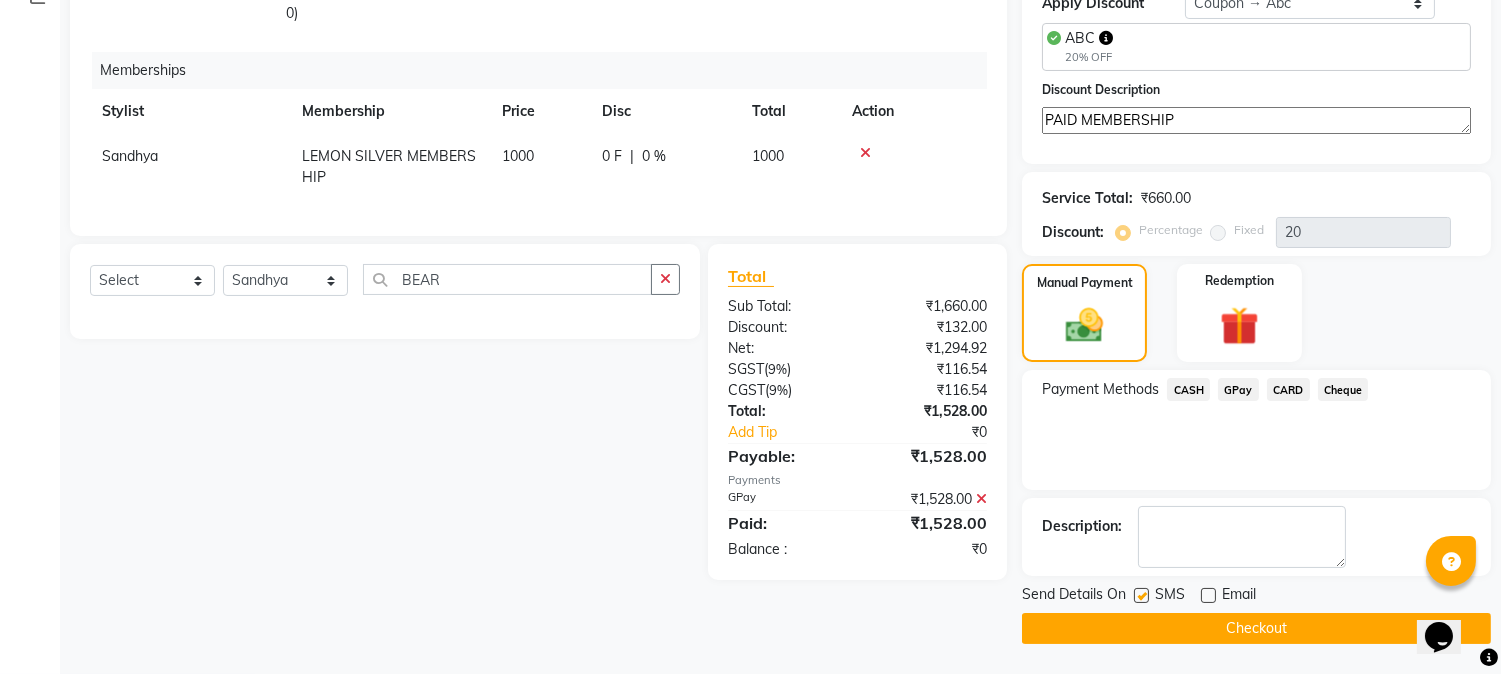 click 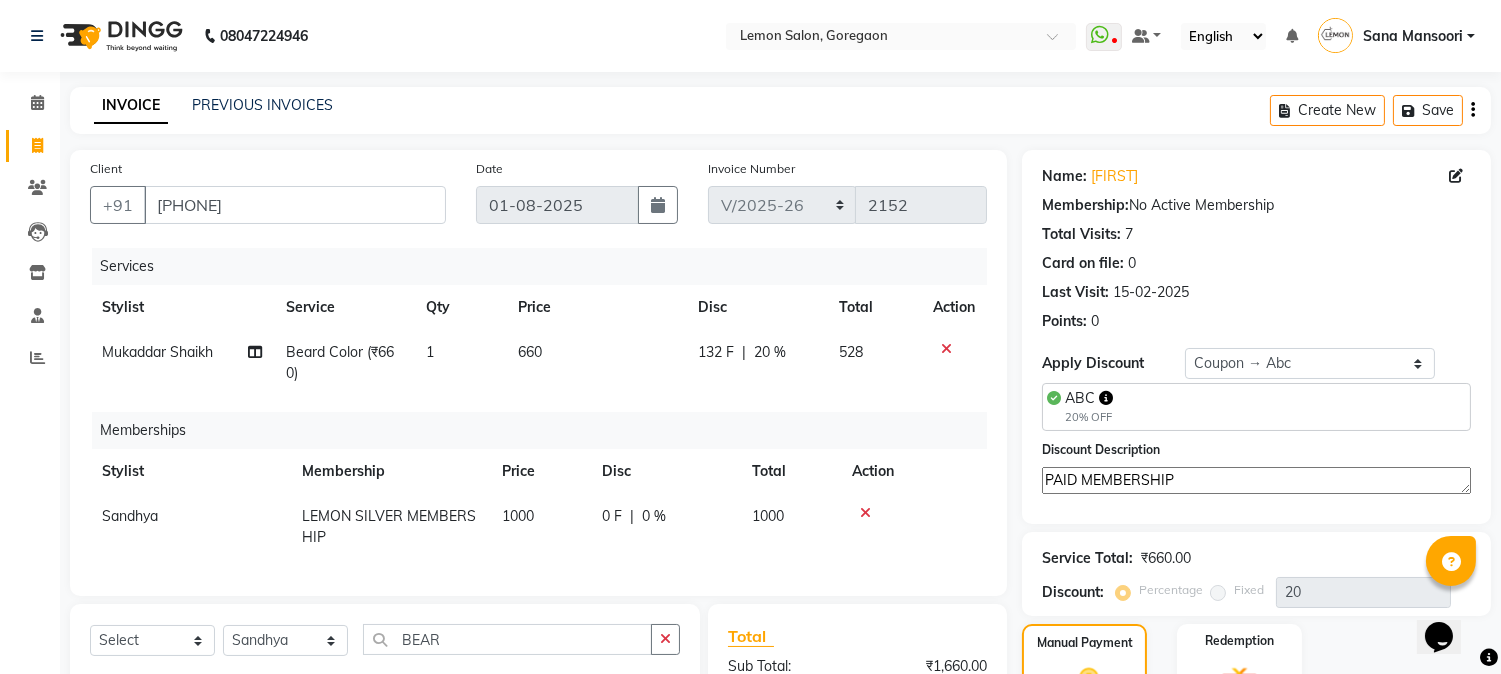 scroll, scrollTop: 360, scrollLeft: 0, axis: vertical 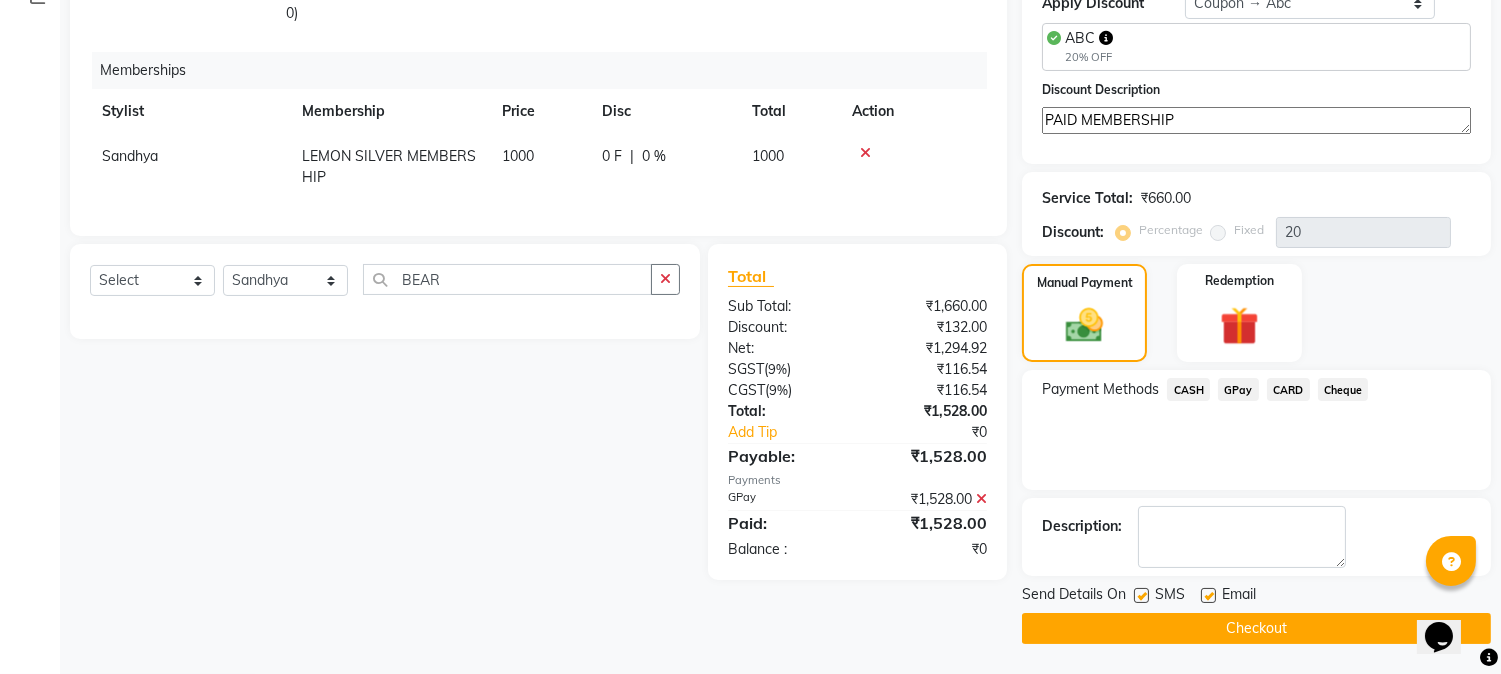 click on "Checkout" 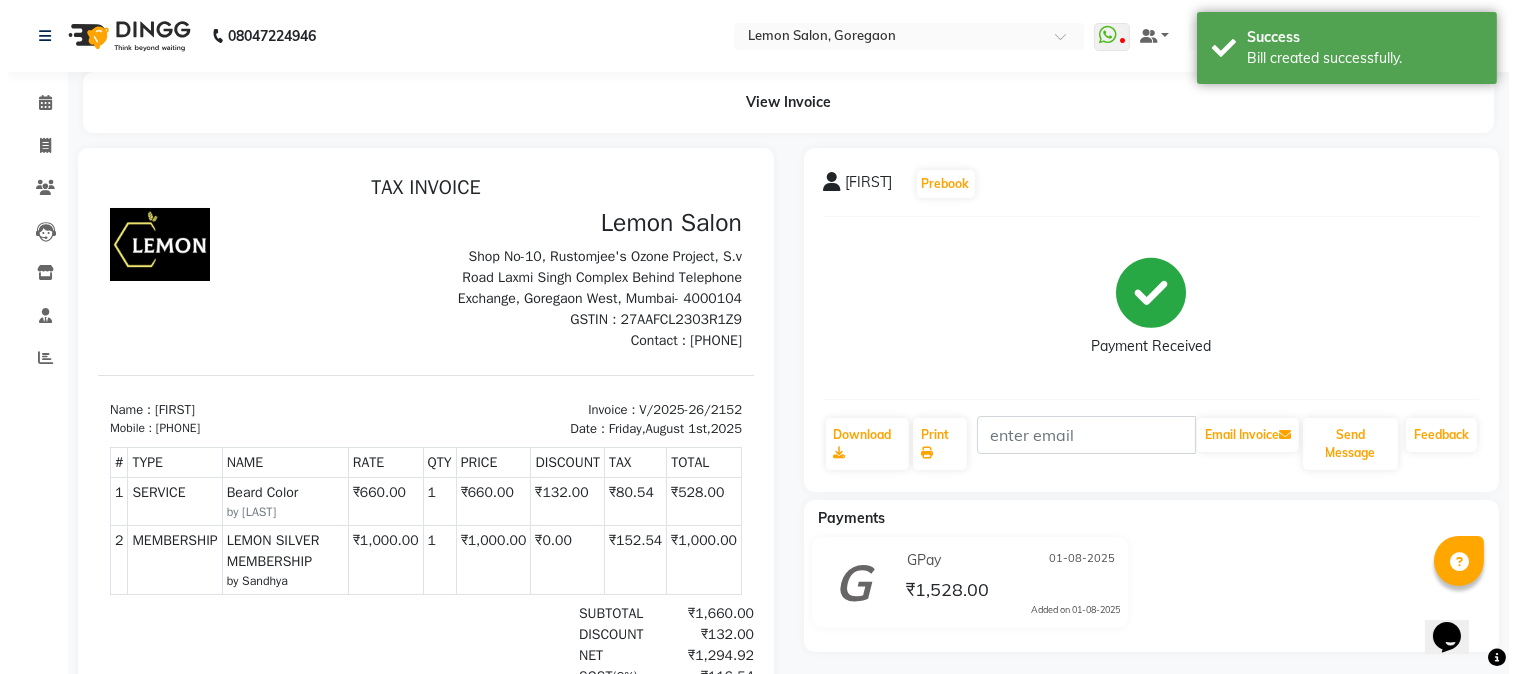 scroll, scrollTop: 0, scrollLeft: 0, axis: both 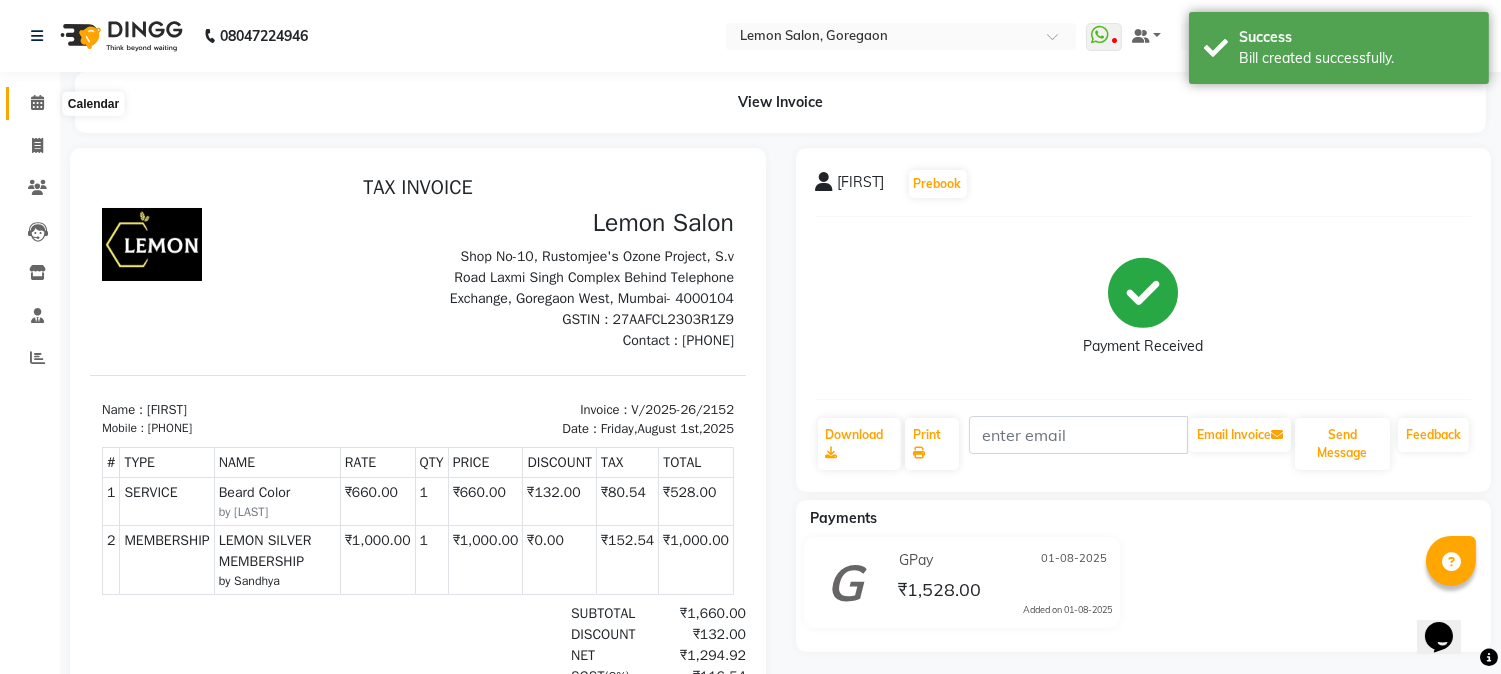 click 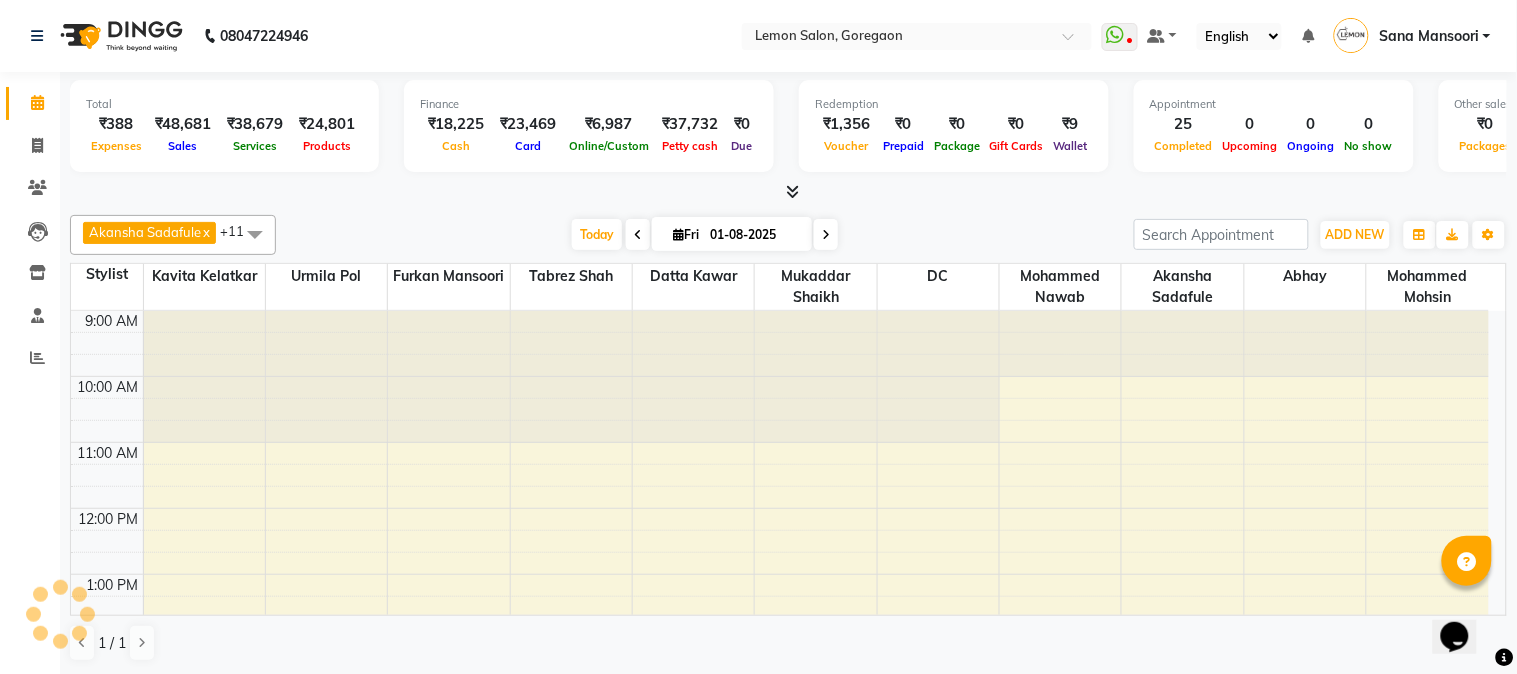 scroll, scrollTop: 0, scrollLeft: 0, axis: both 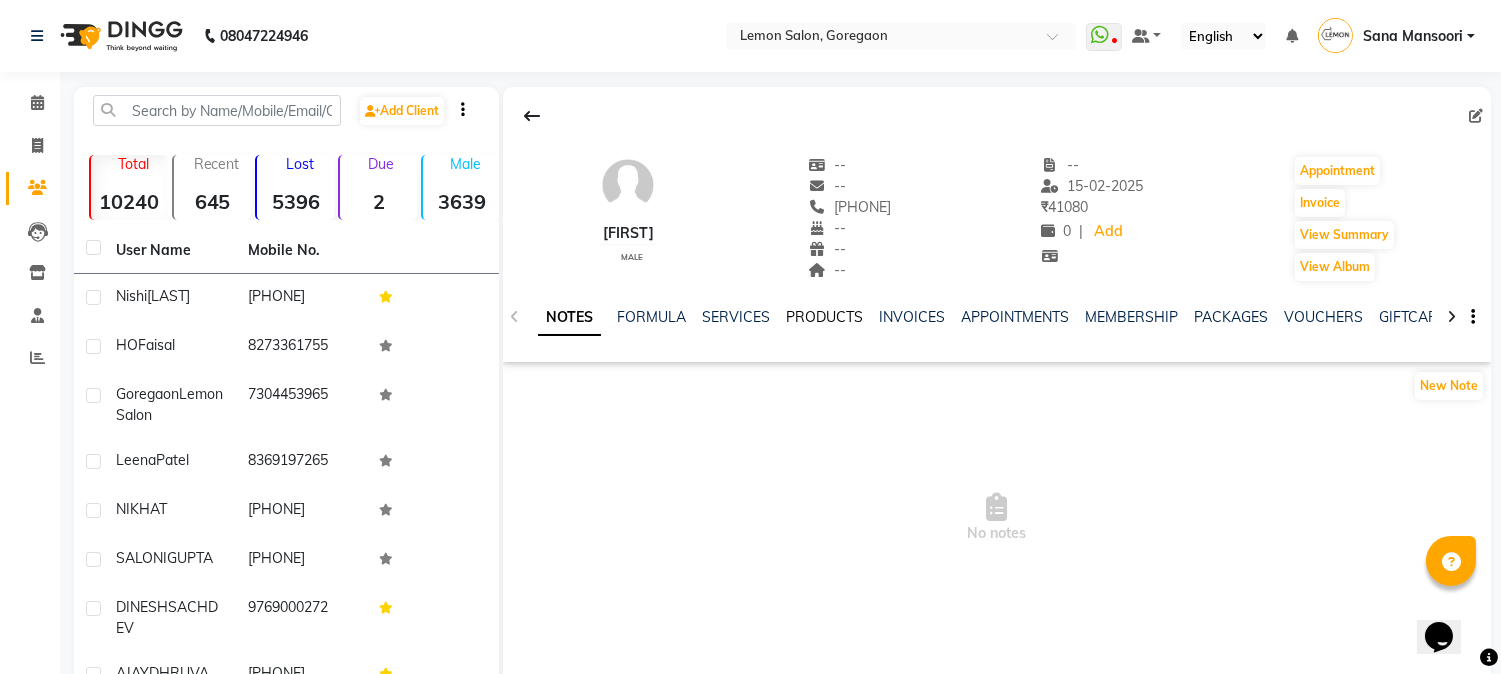click on "PRODUCTS" 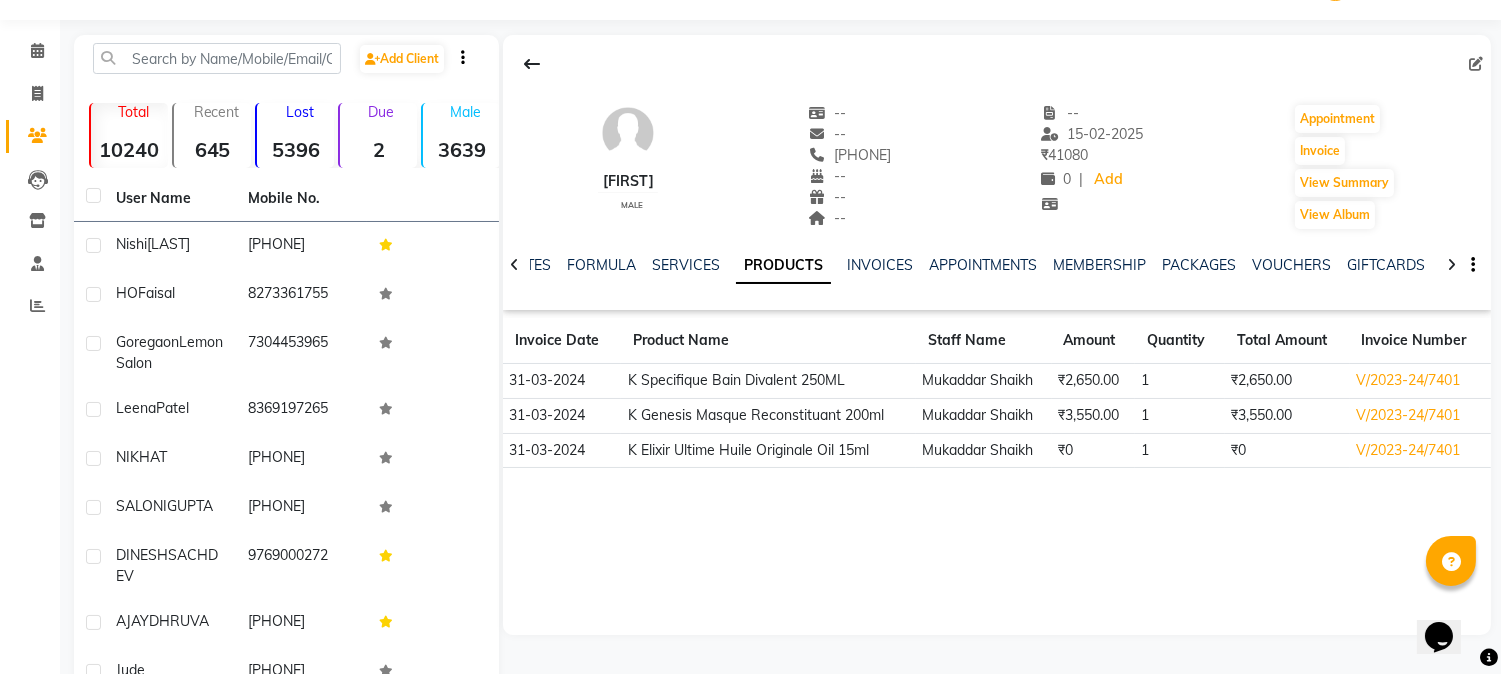 scroll, scrollTop: 0, scrollLeft: 0, axis: both 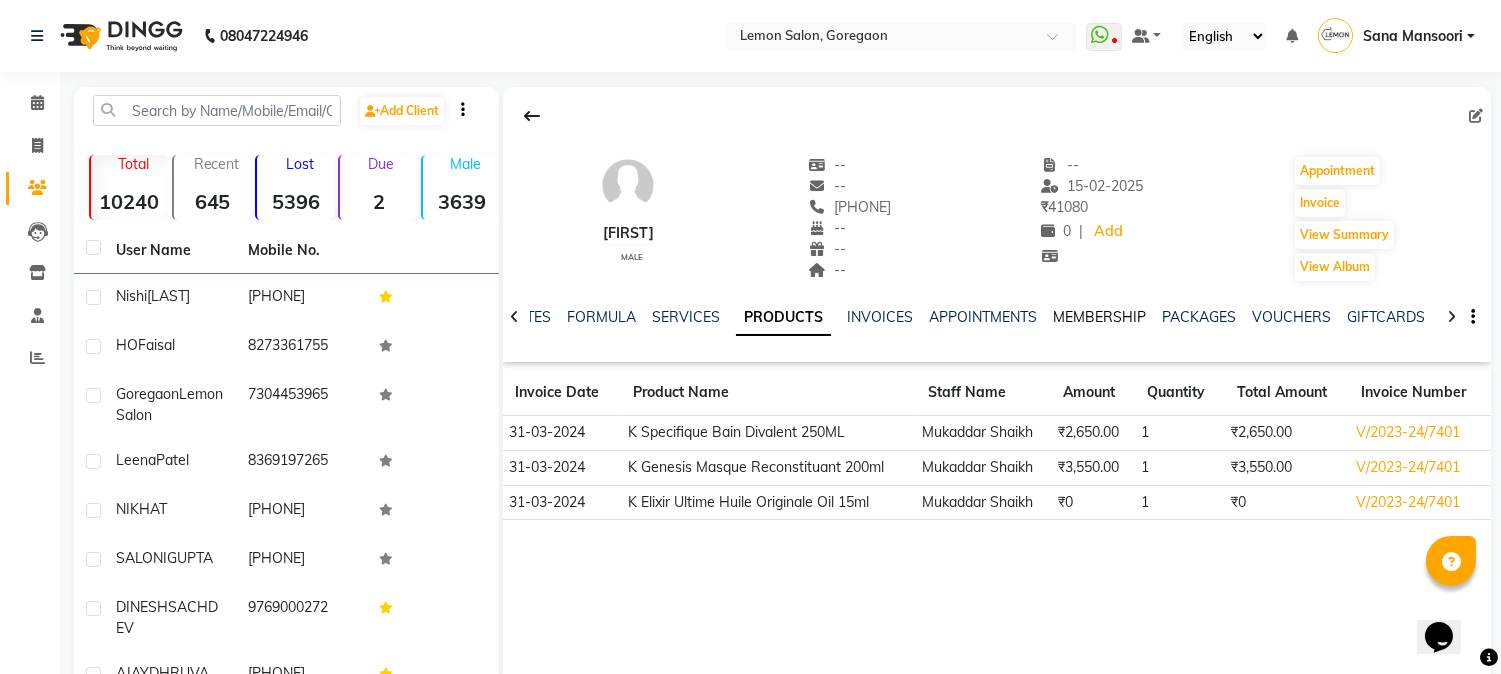 click on "MEMBERSHIP" 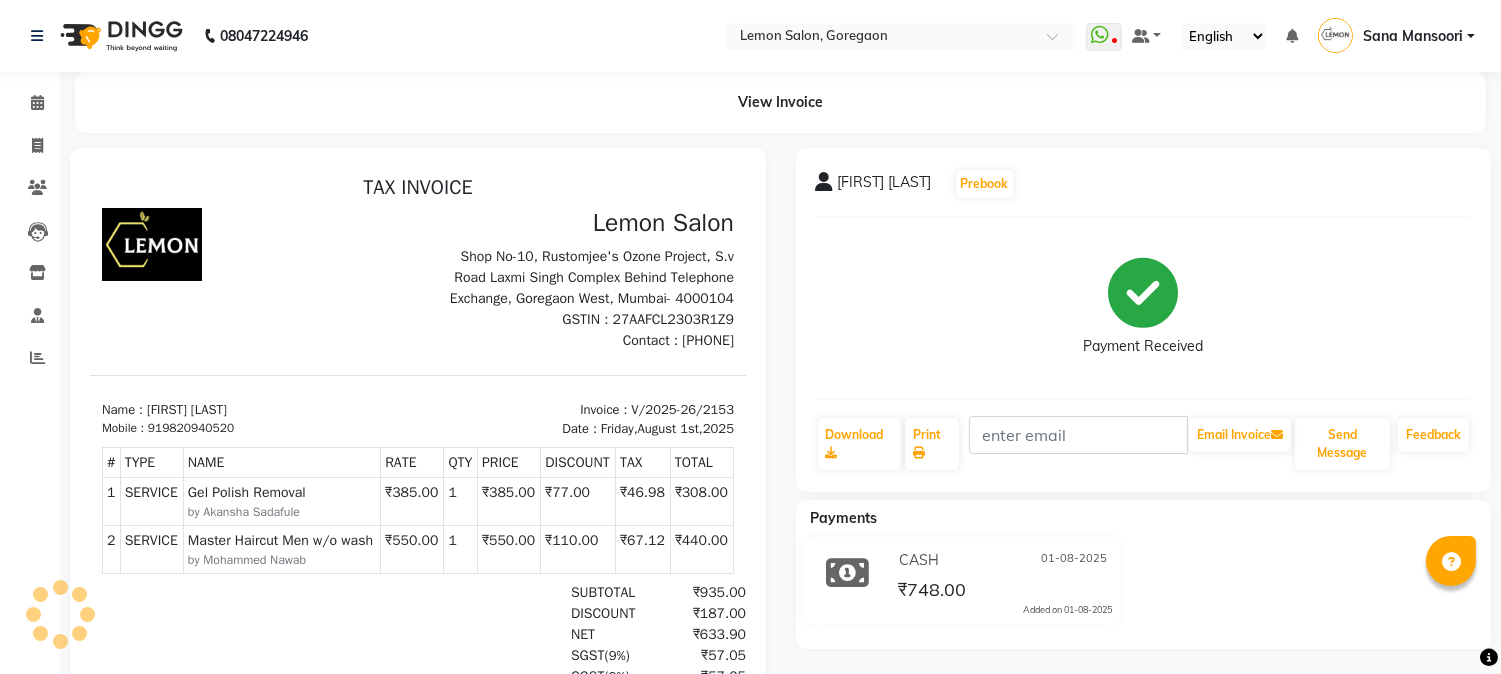 scroll, scrollTop: 0, scrollLeft: 0, axis: both 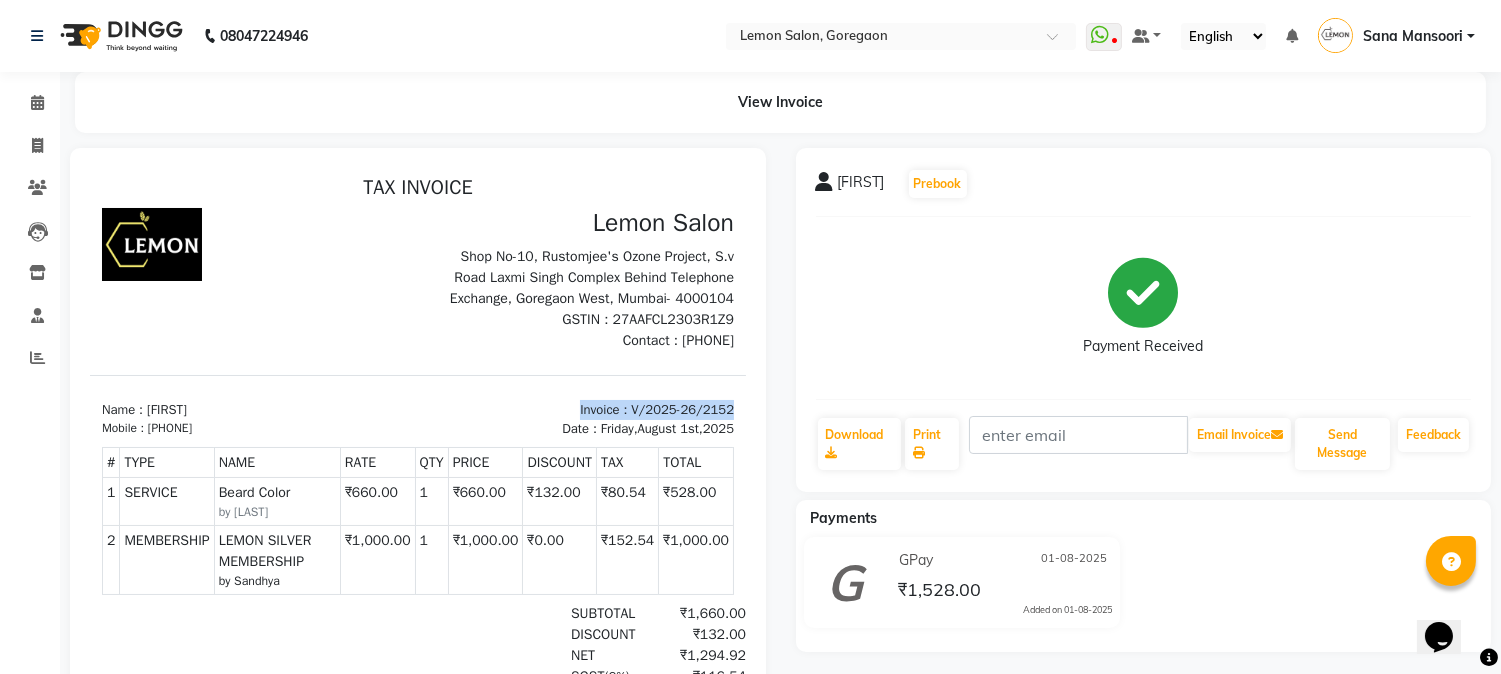 drag, startPoint x: 531, startPoint y: 404, endPoint x: 876, endPoint y: 571, distance: 383.2936 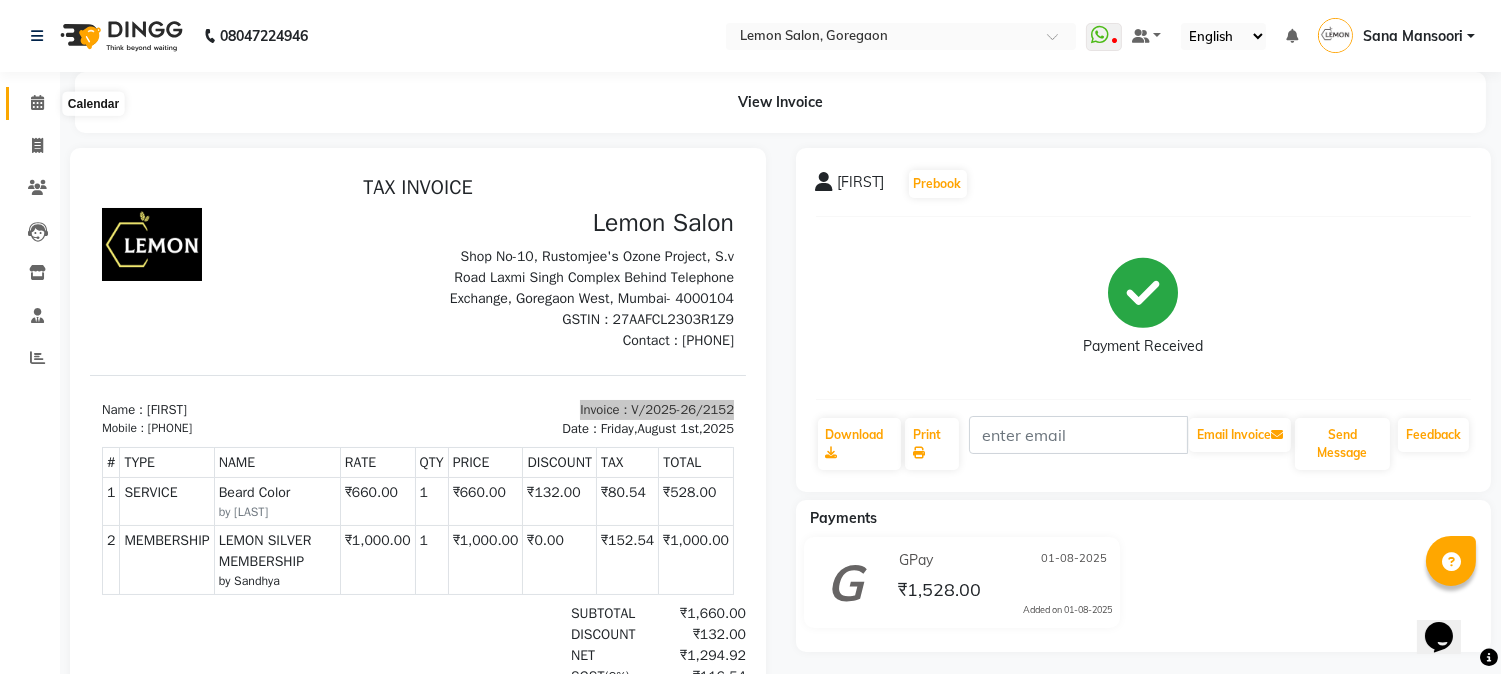 click 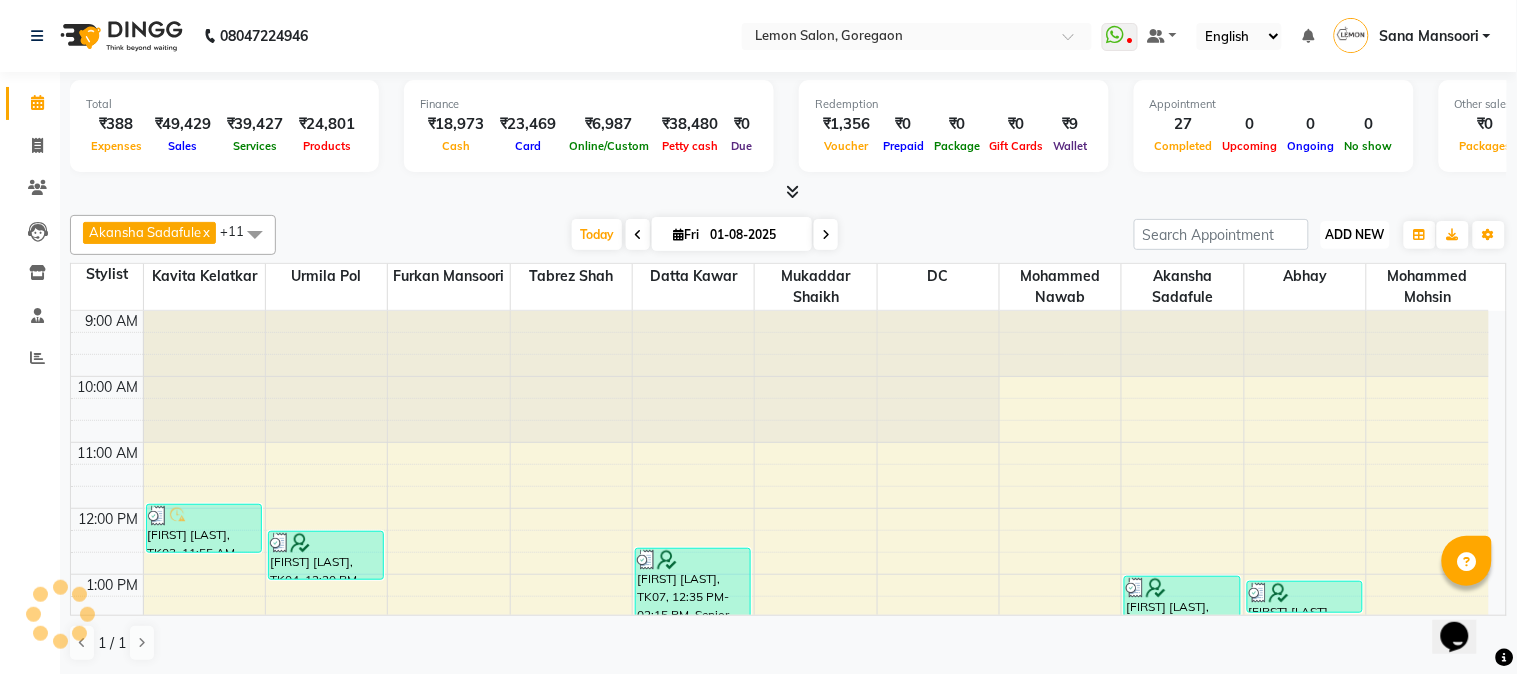 click on "ADD NEW" at bounding box center (1355, 234) 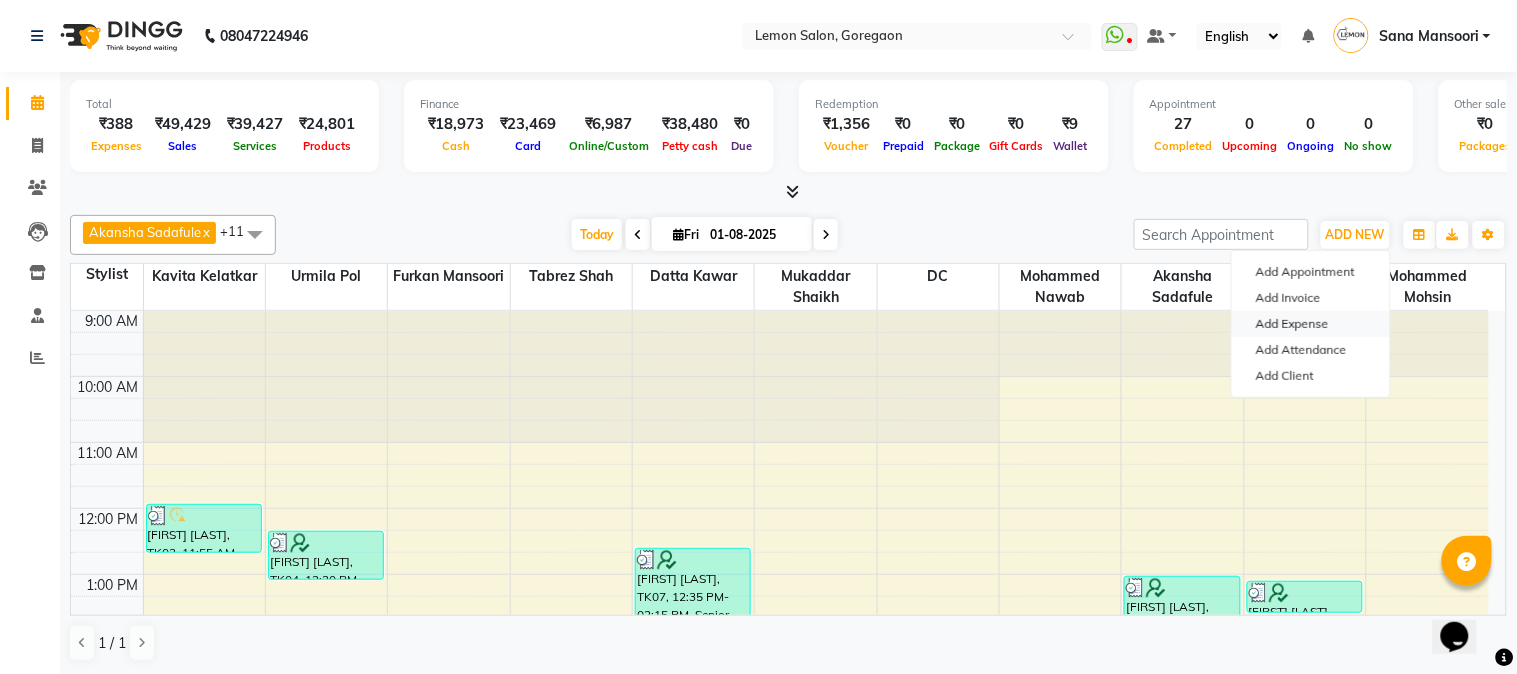 click on "Add Expense" at bounding box center (1311, 324) 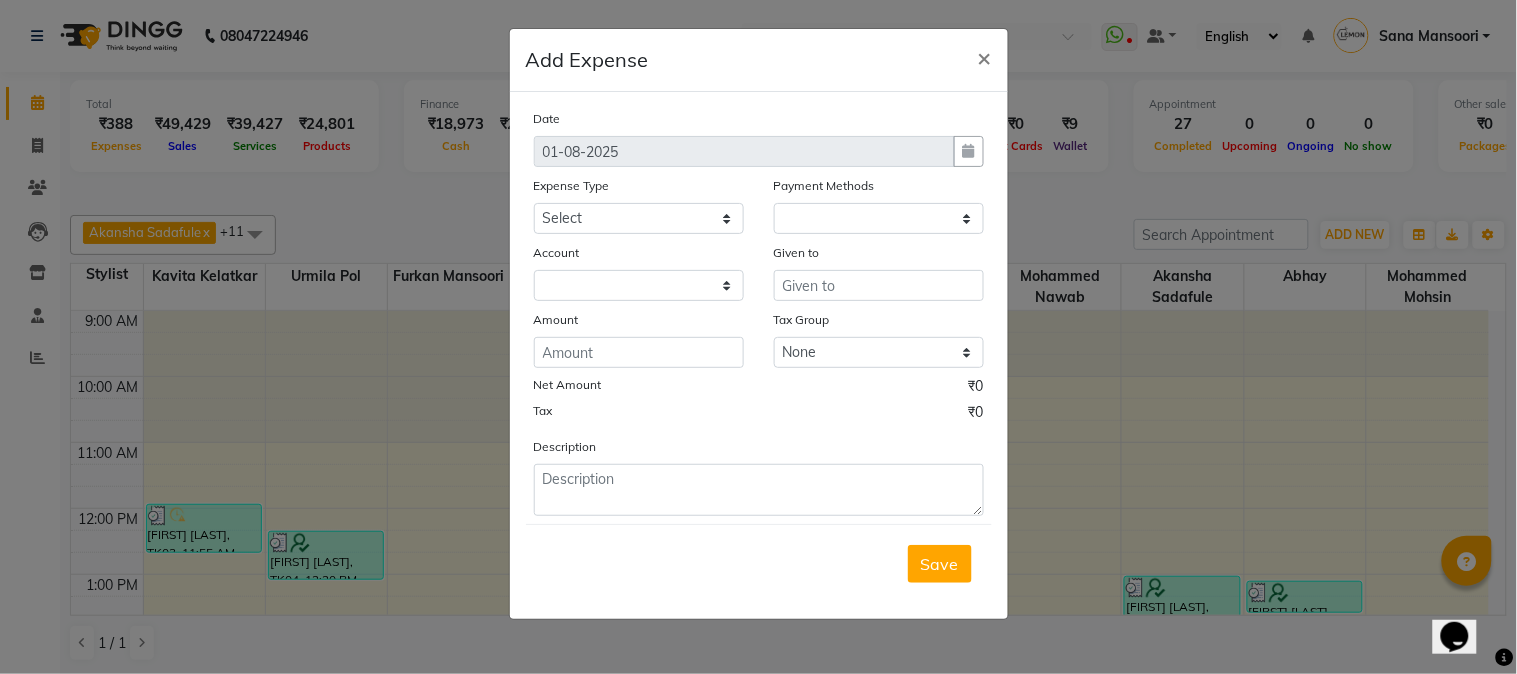 select on "1" 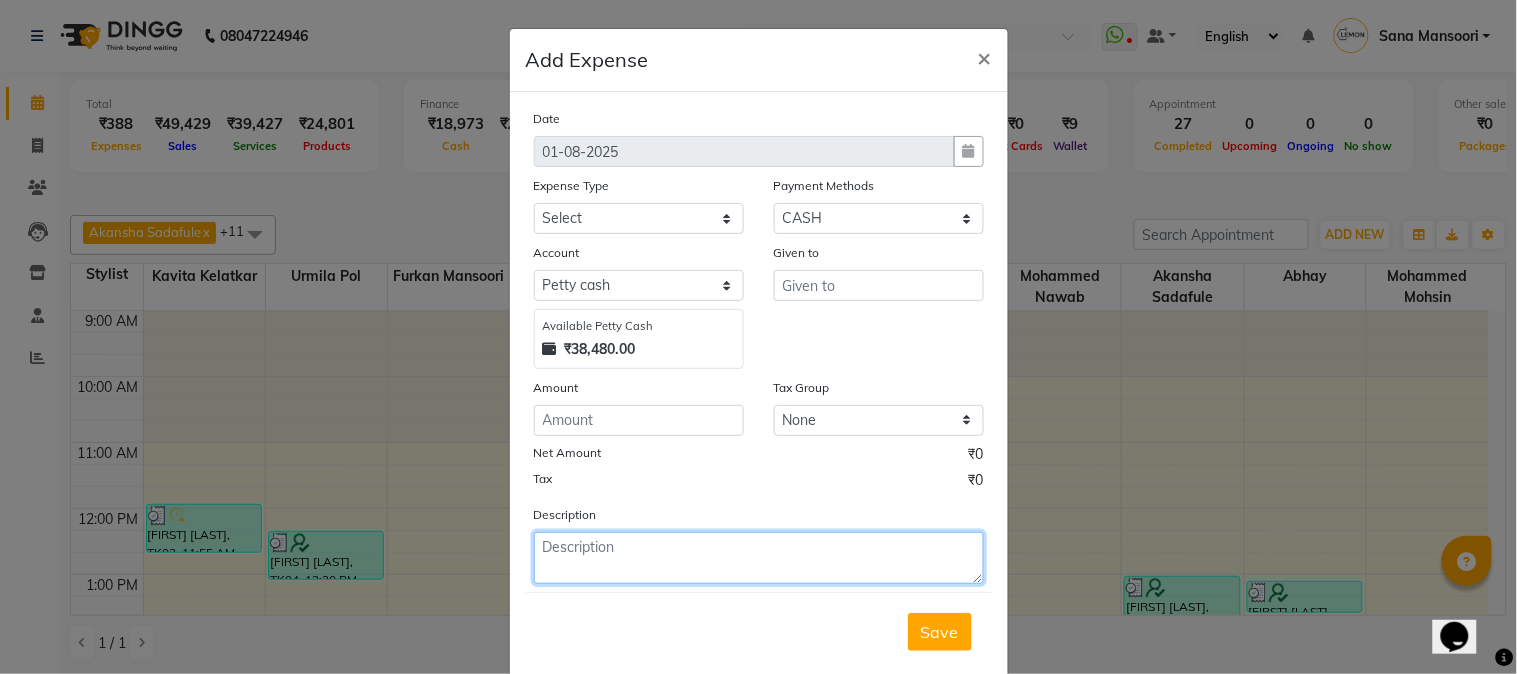 paste on "Invoice : V/2025-26/2152" 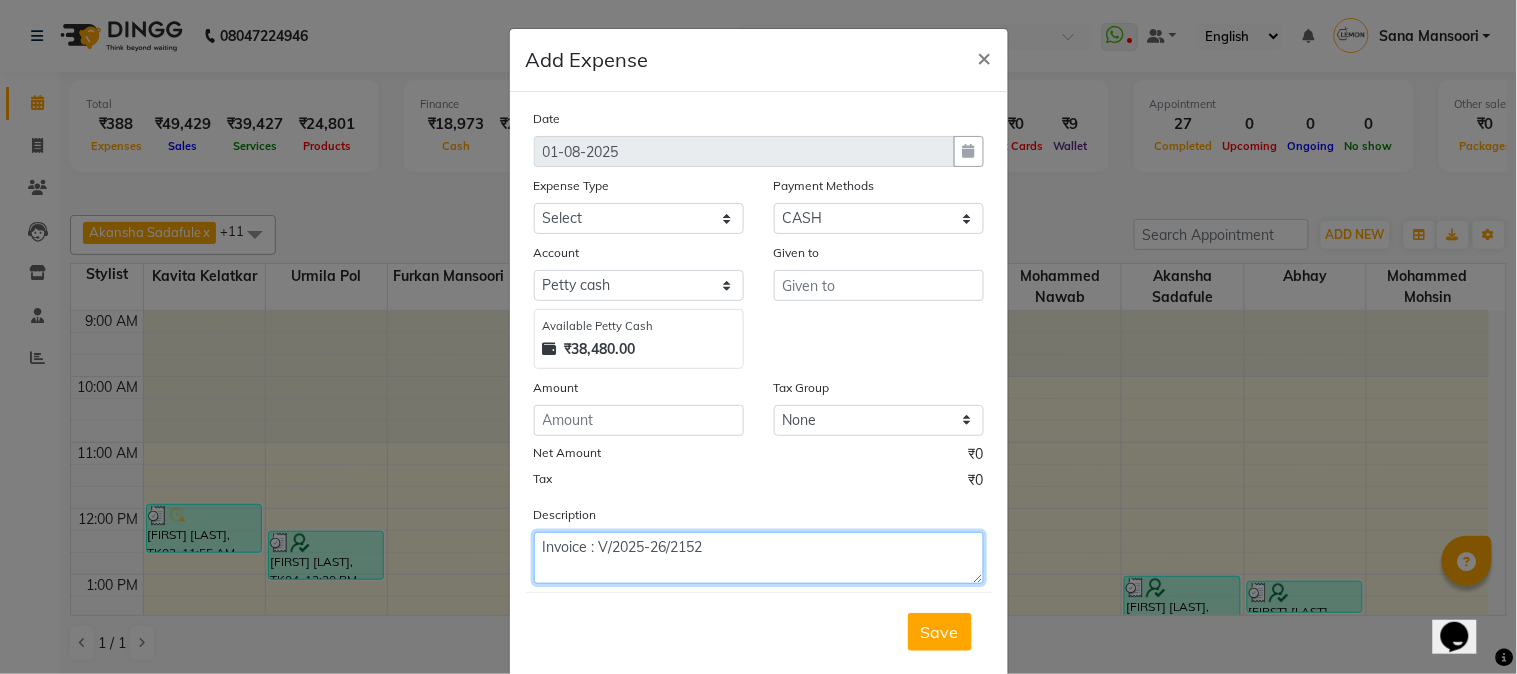 type on "Invoice : V/2025-26/2152" 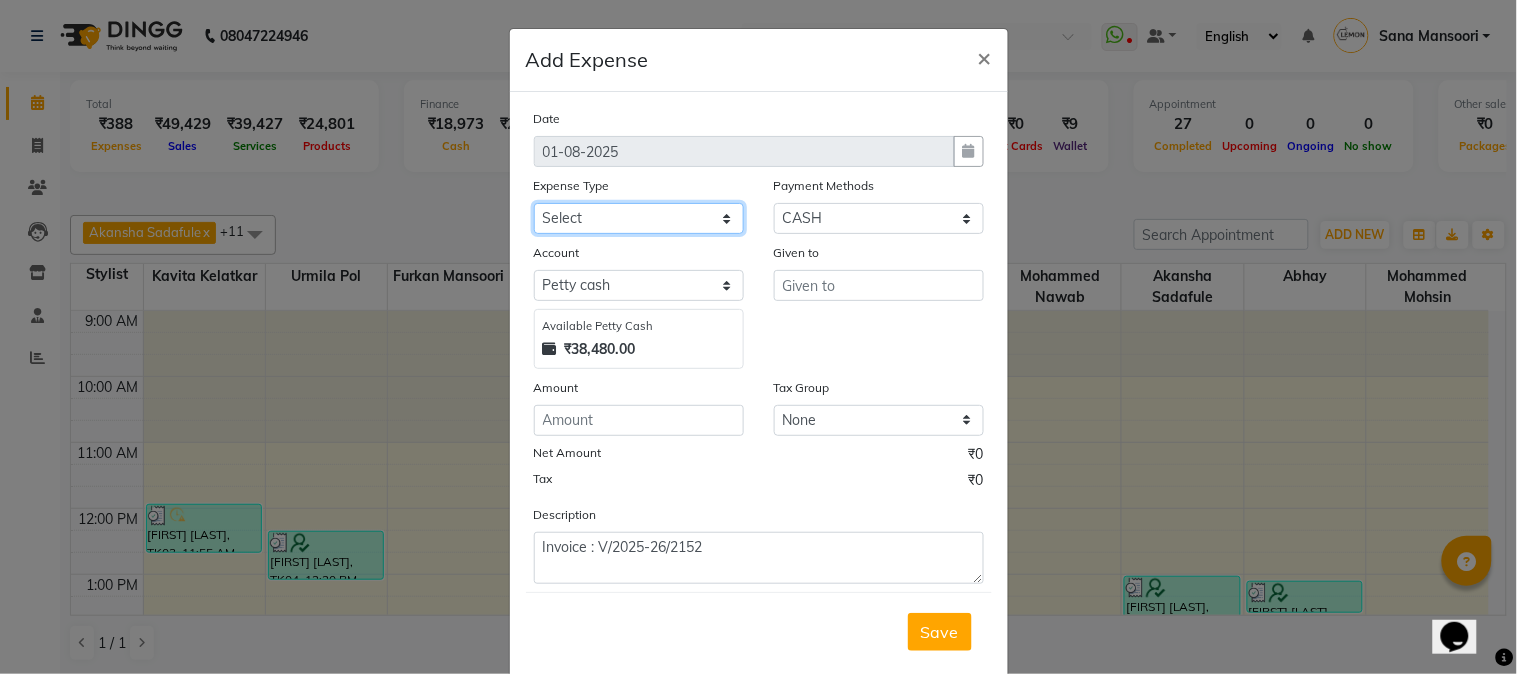 click on "Select Advance Cash transfer to hub Laundry Loan Membership Milk Miscellaneous MONTHLY GROCERY Prepaid Product Tip" 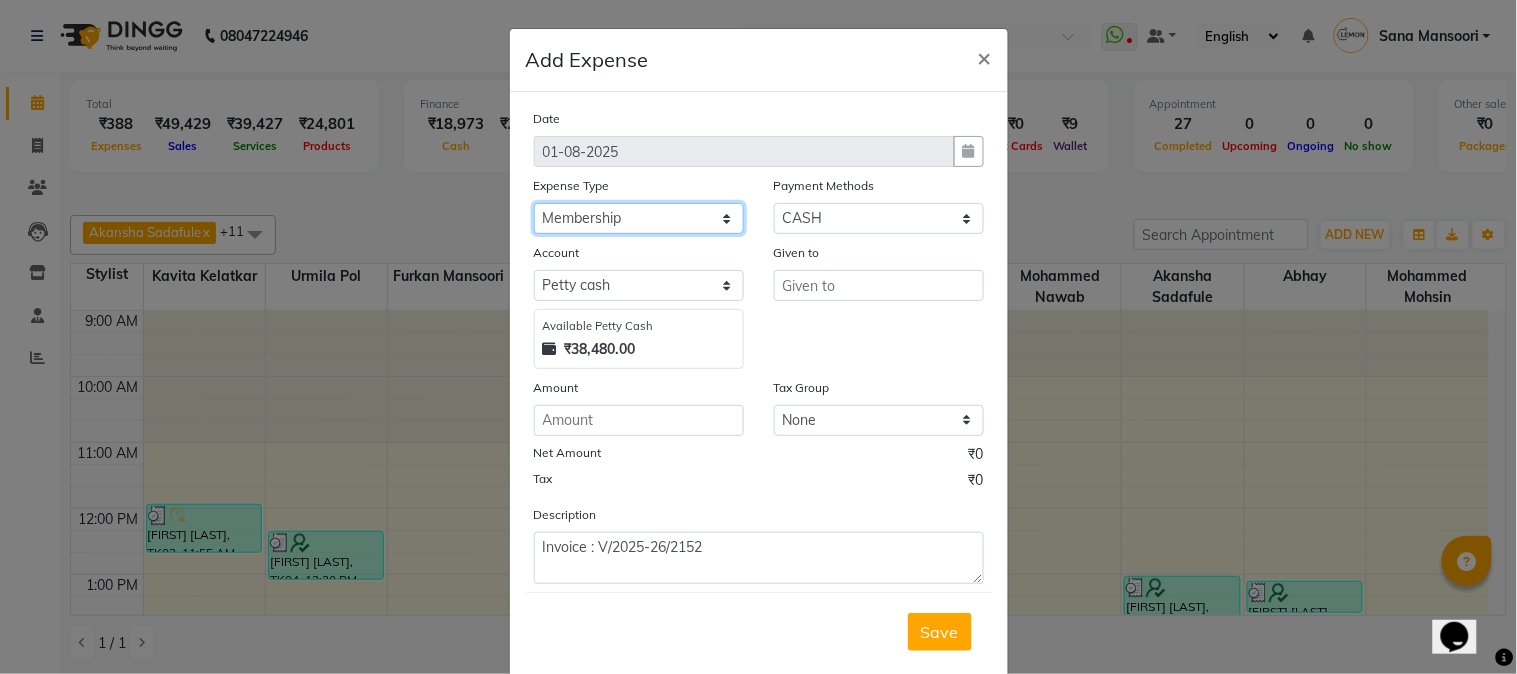 click on "Select Advance Cash transfer to hub Laundry Loan Membership Milk Miscellaneous MONTHLY GROCERY Prepaid Product Tip" 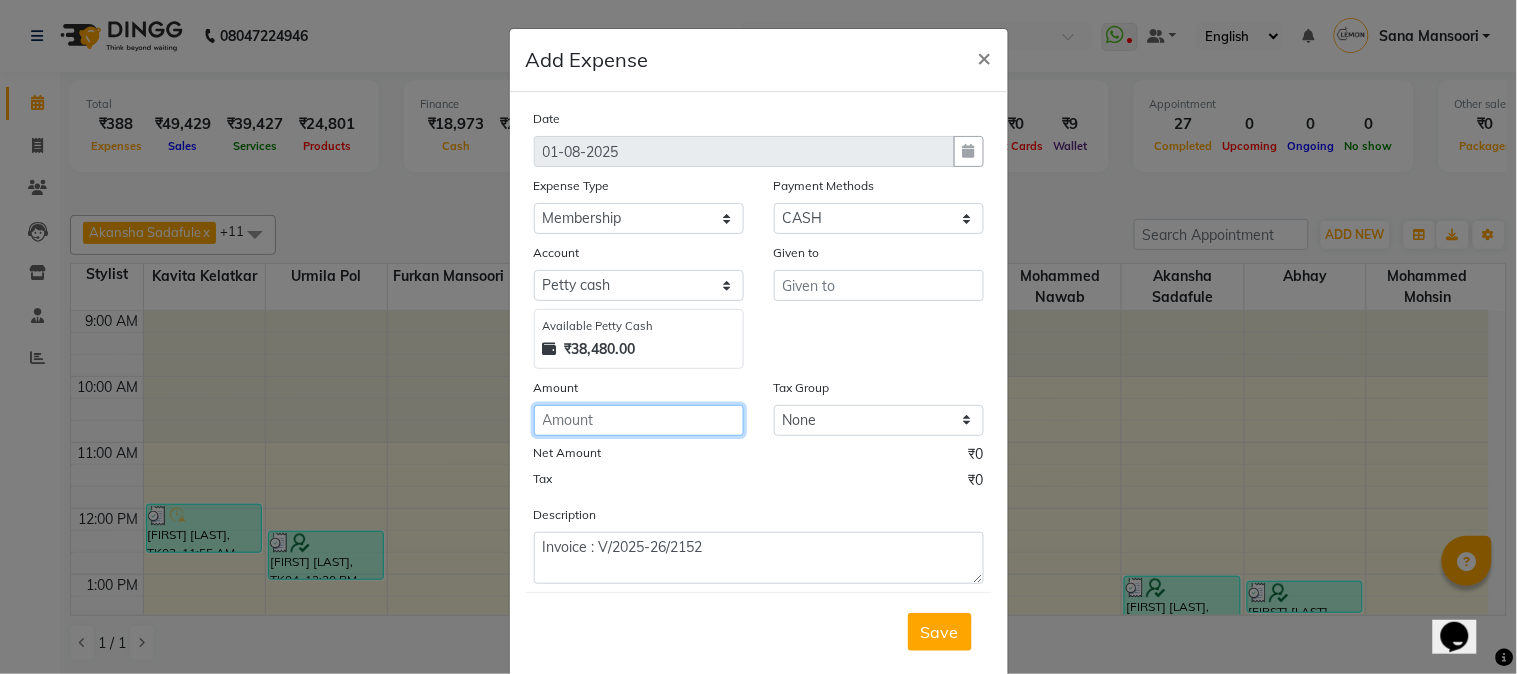 click 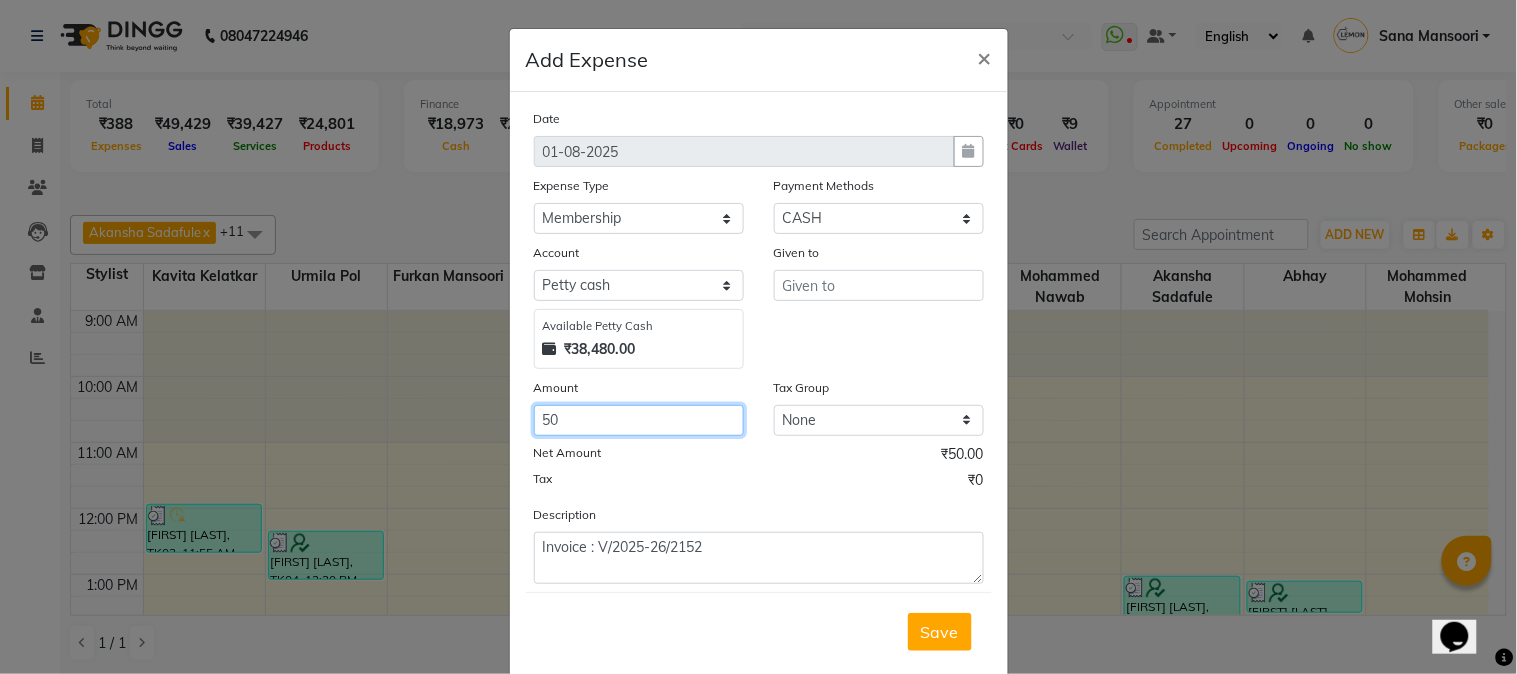type on "50" 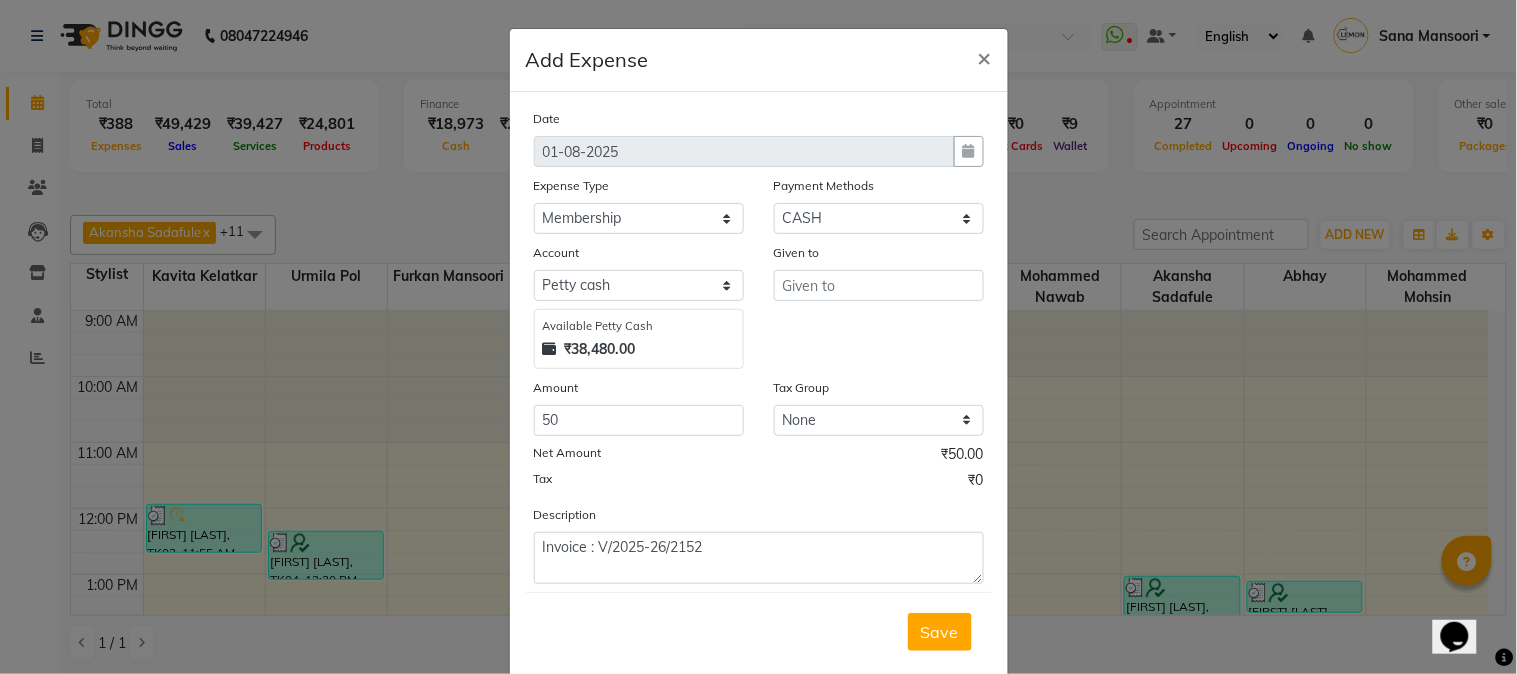 click on "Given to" 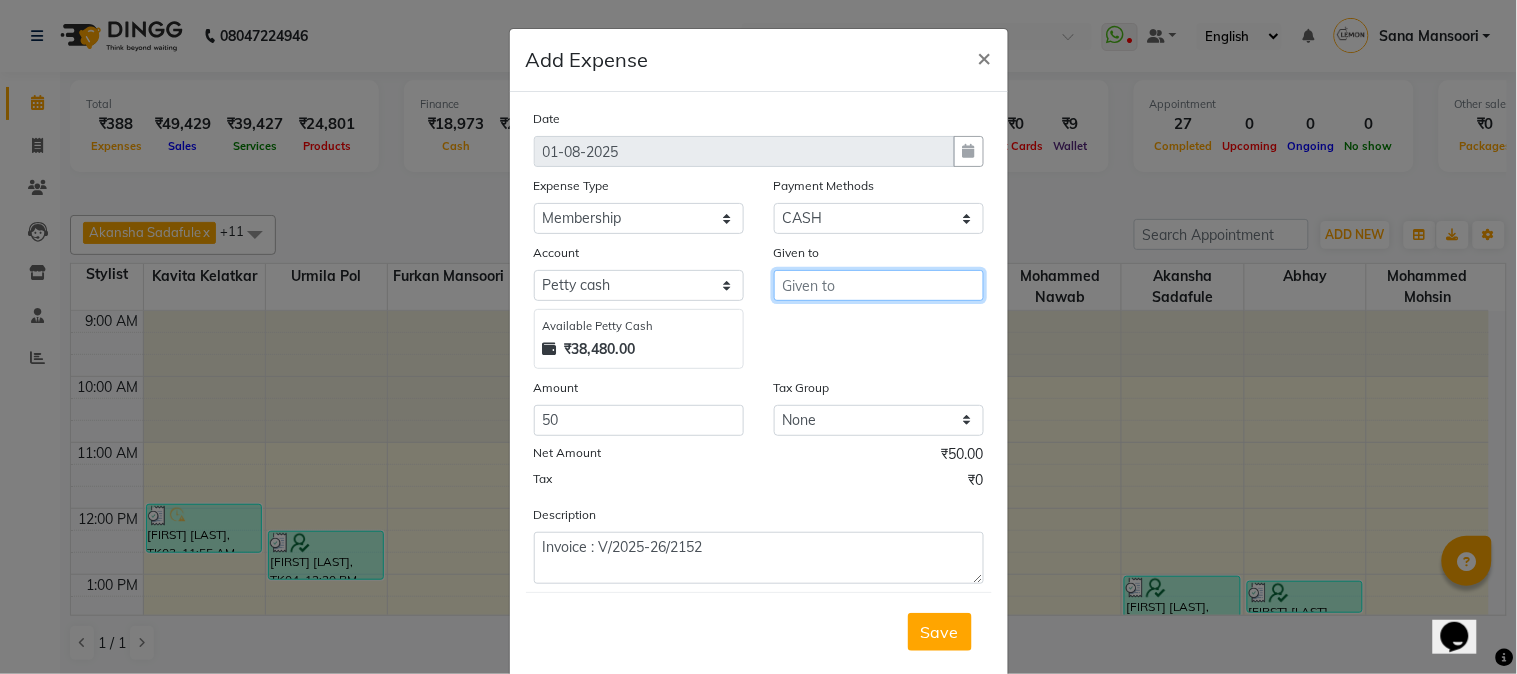 click at bounding box center (879, 285) 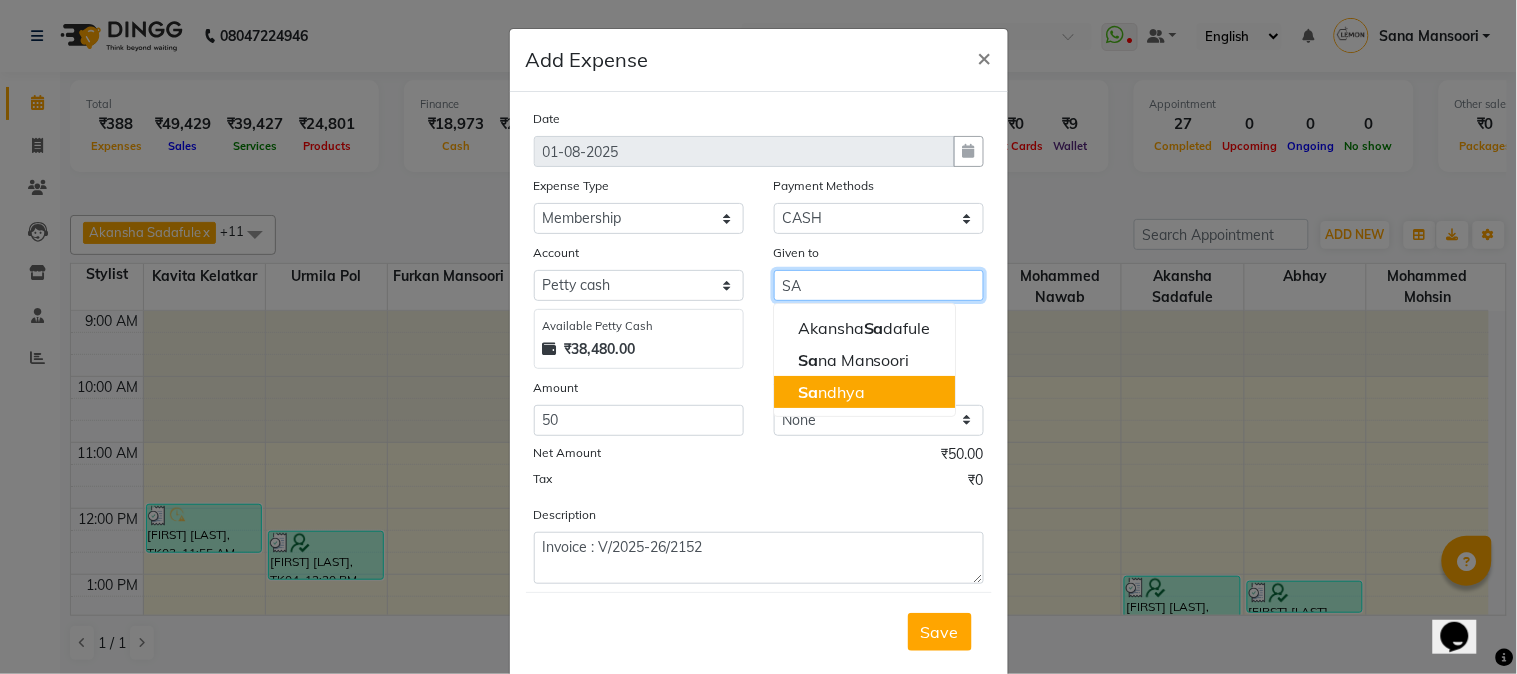 click on "Sa ndhya" at bounding box center (831, 392) 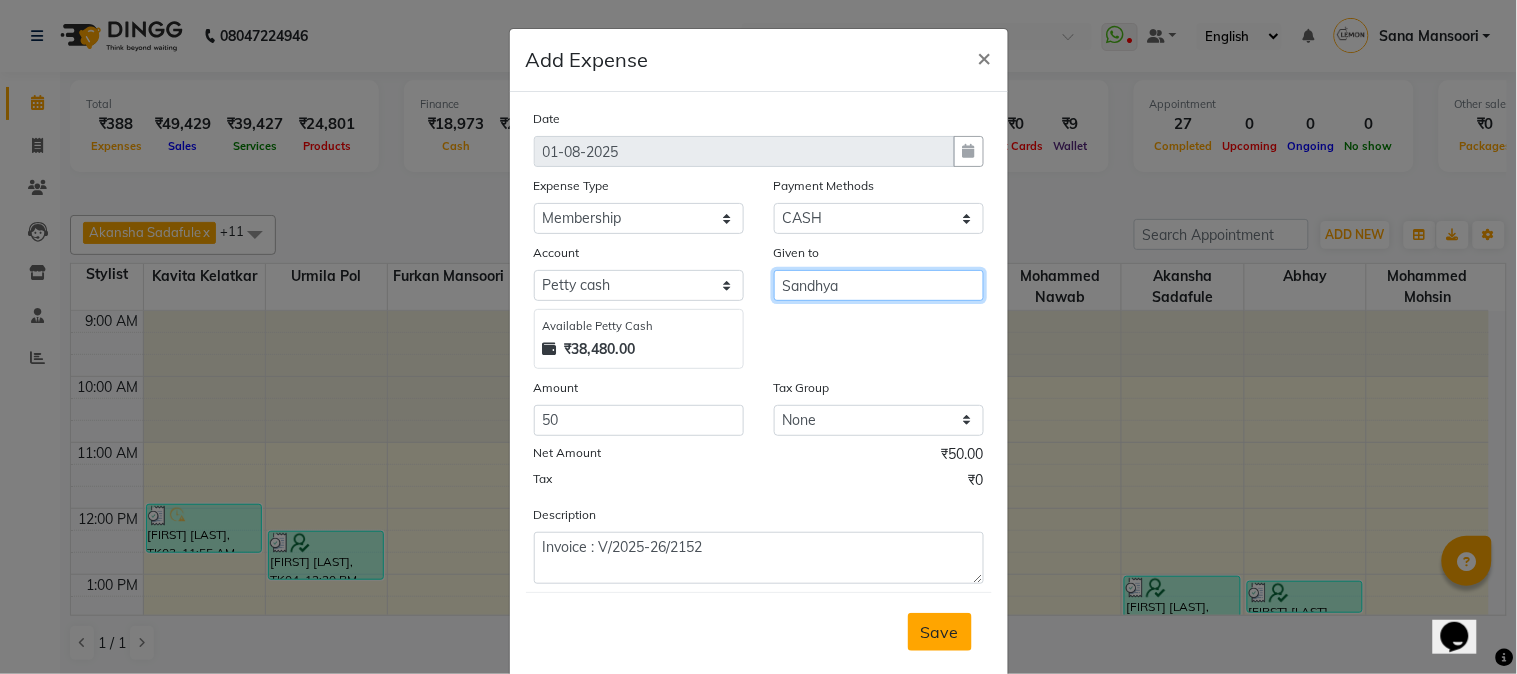 type on "Sandhya" 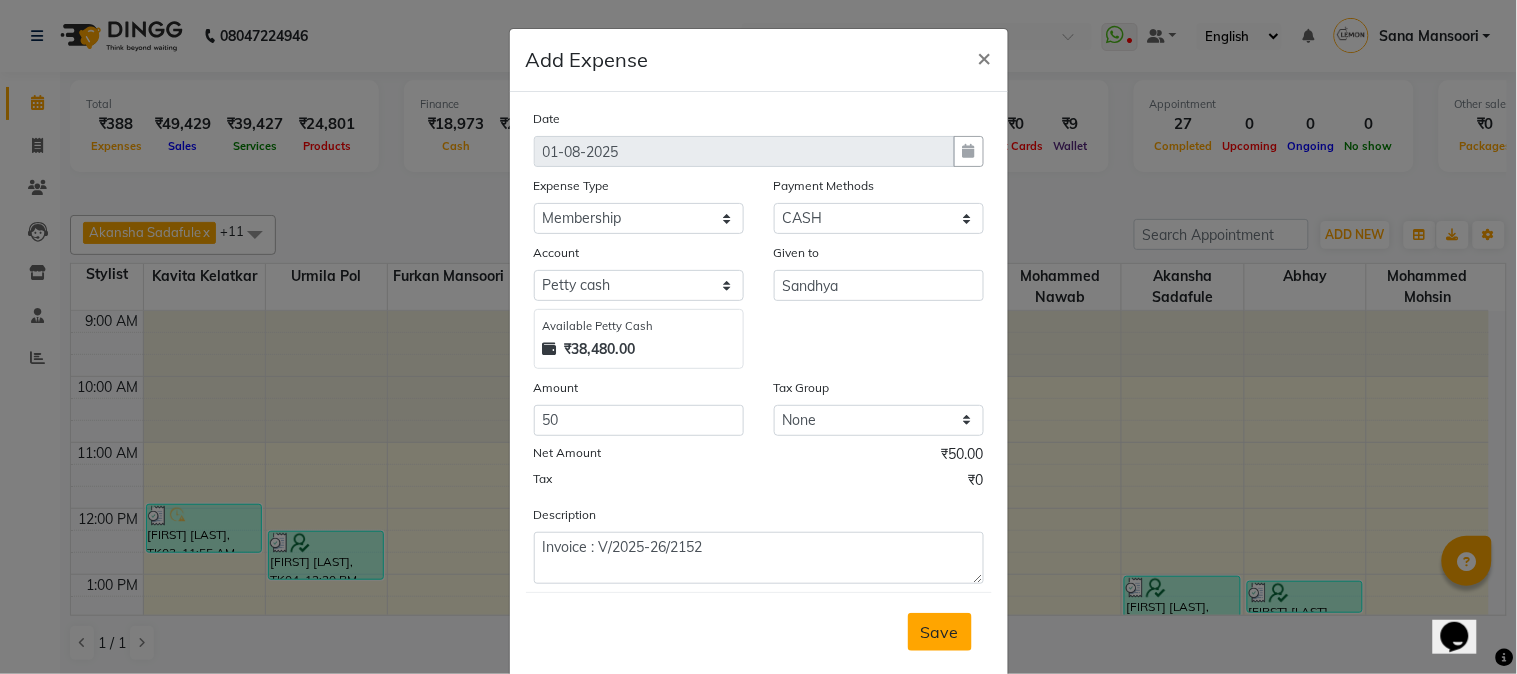 click on "Save" at bounding box center [940, 632] 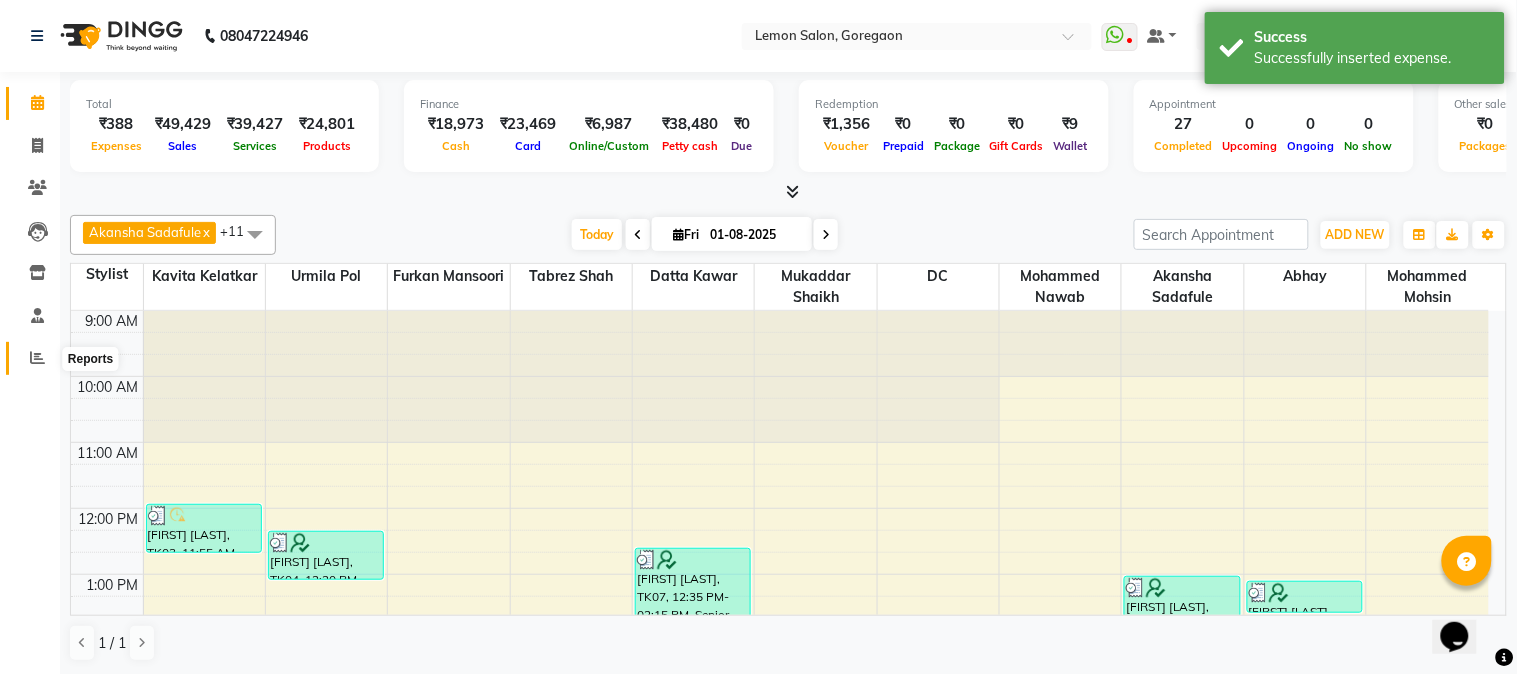 click 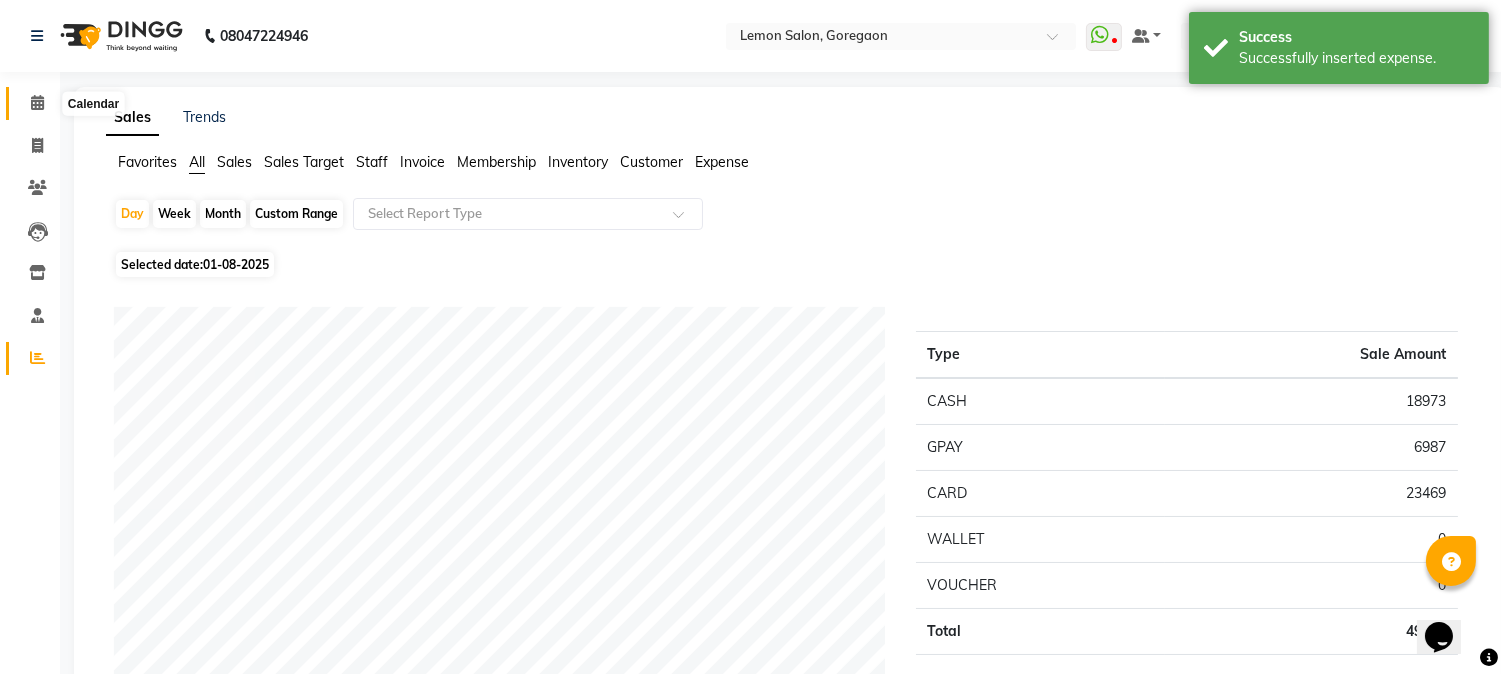 click 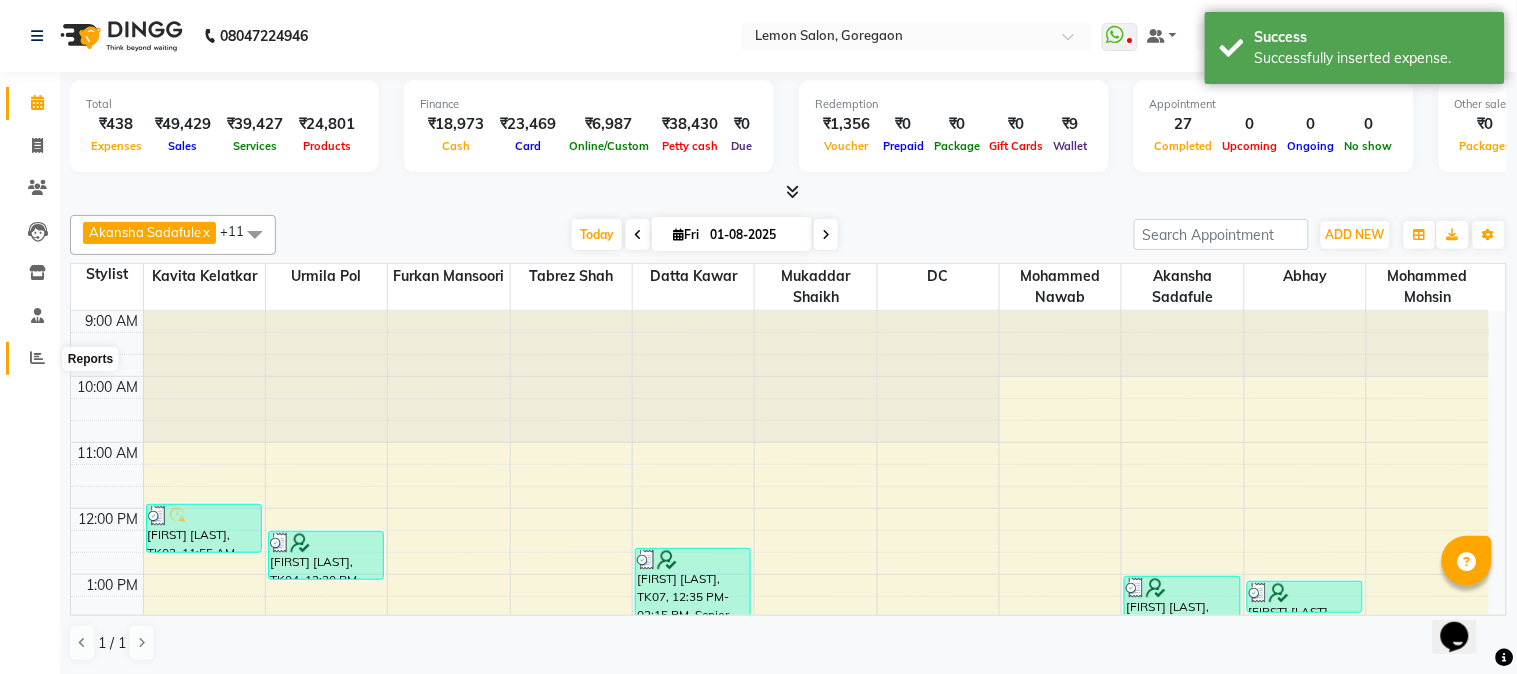 click 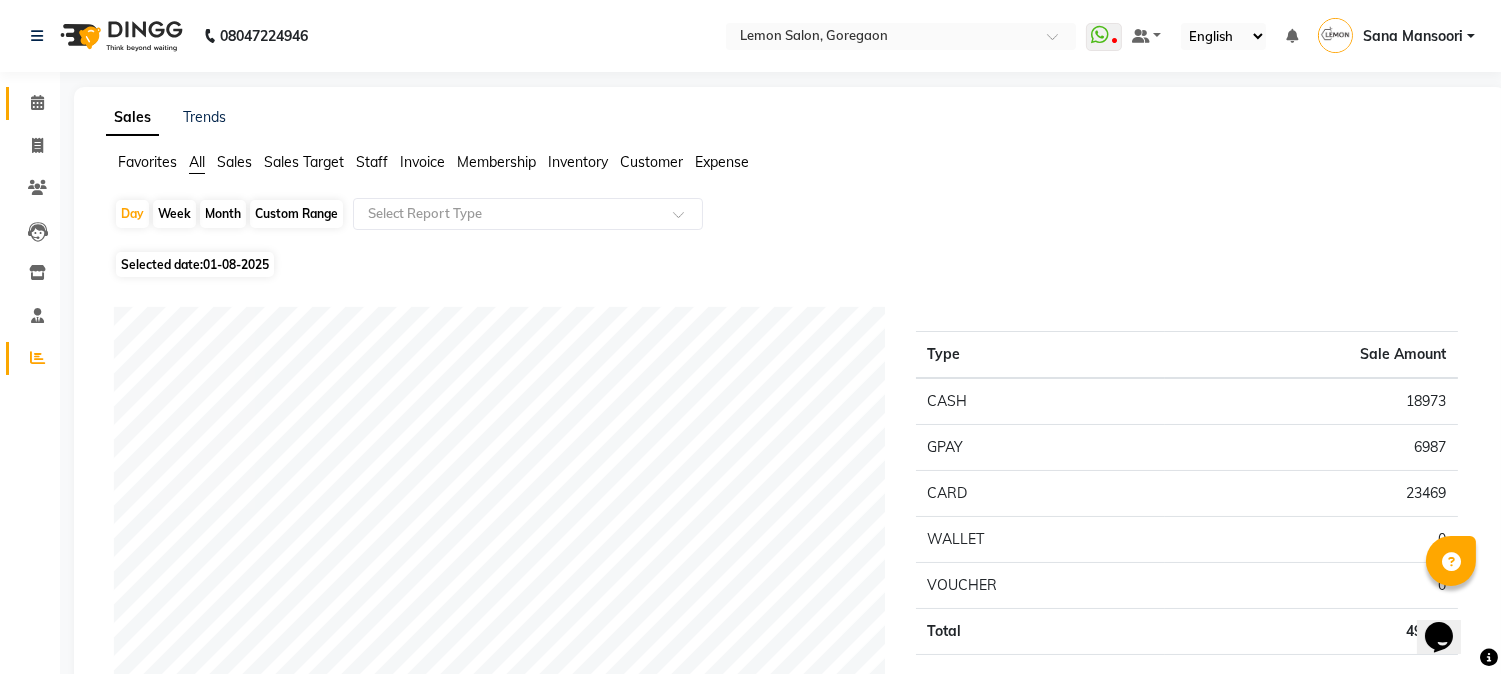 click on "Calendar" 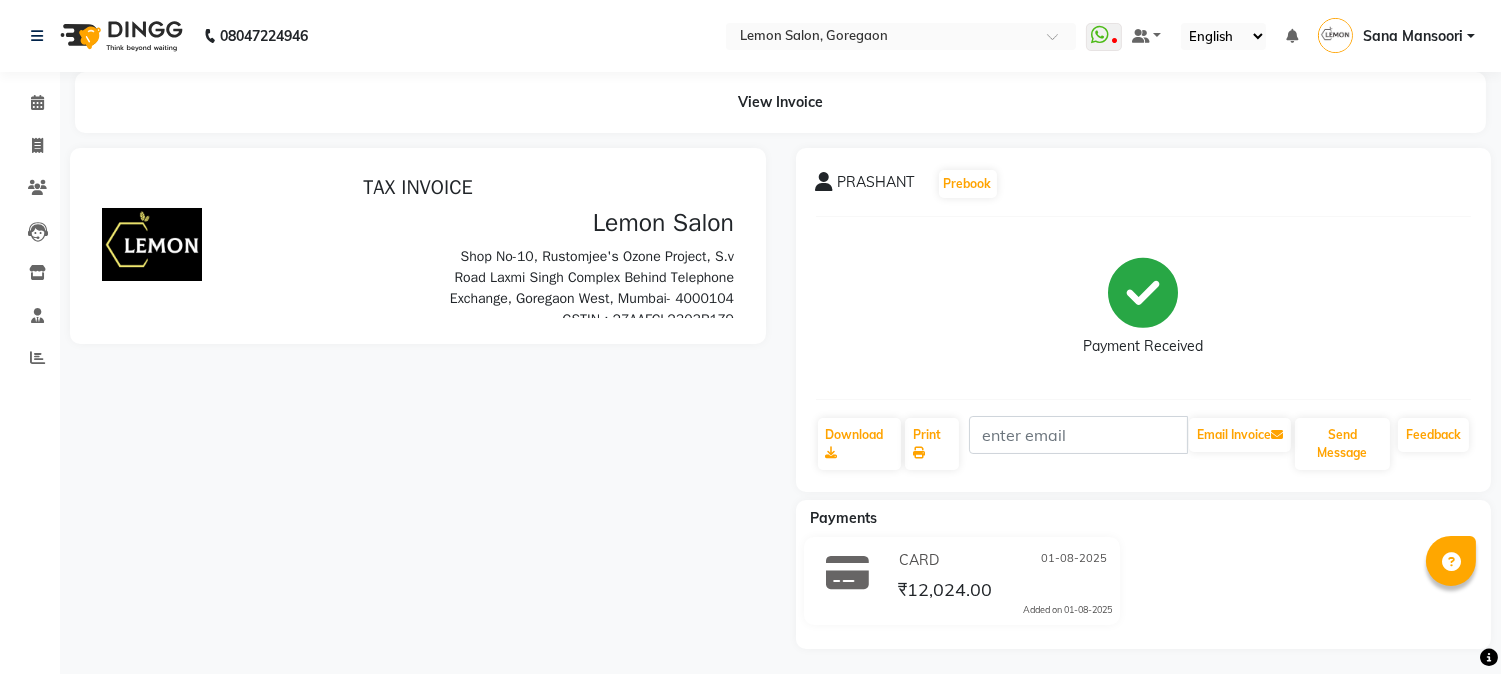 scroll, scrollTop: 0, scrollLeft: 0, axis: both 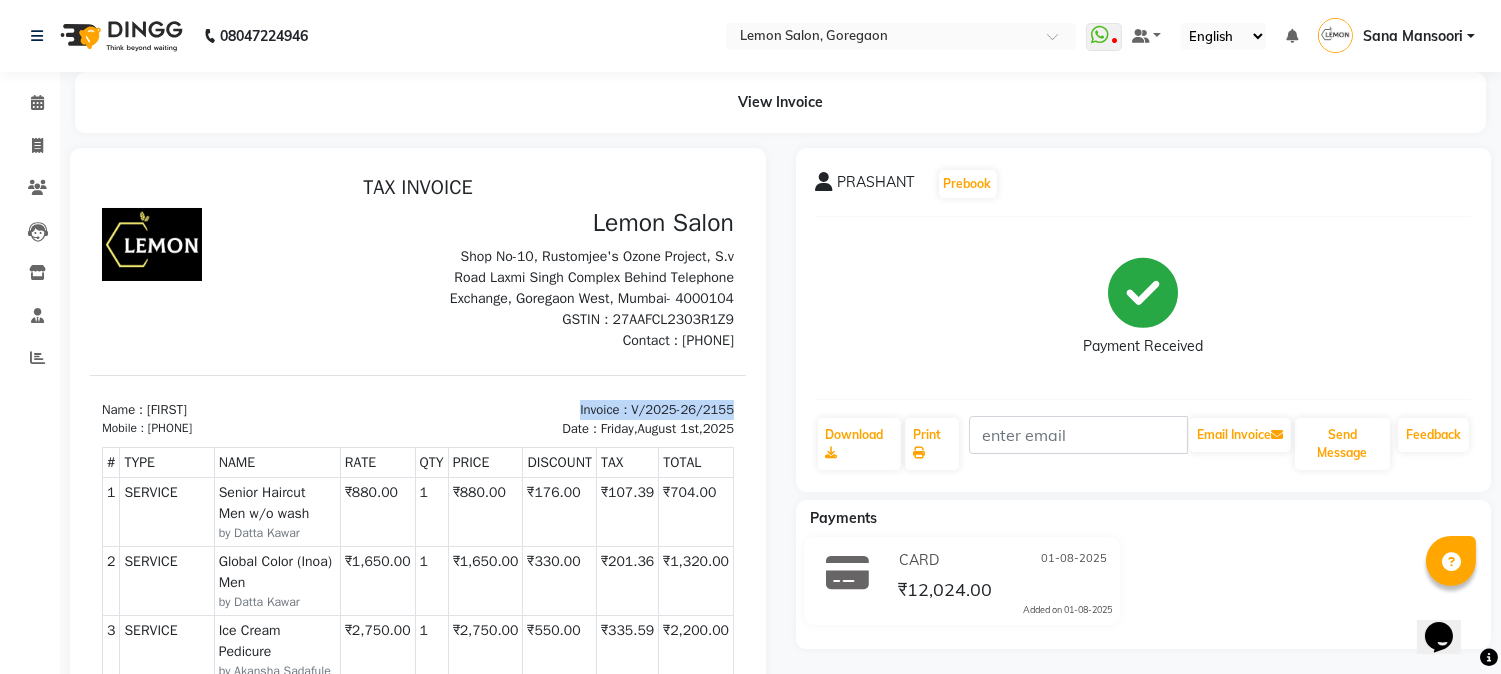 drag, startPoint x: 526, startPoint y: 405, endPoint x: 792, endPoint y: 405, distance: 266 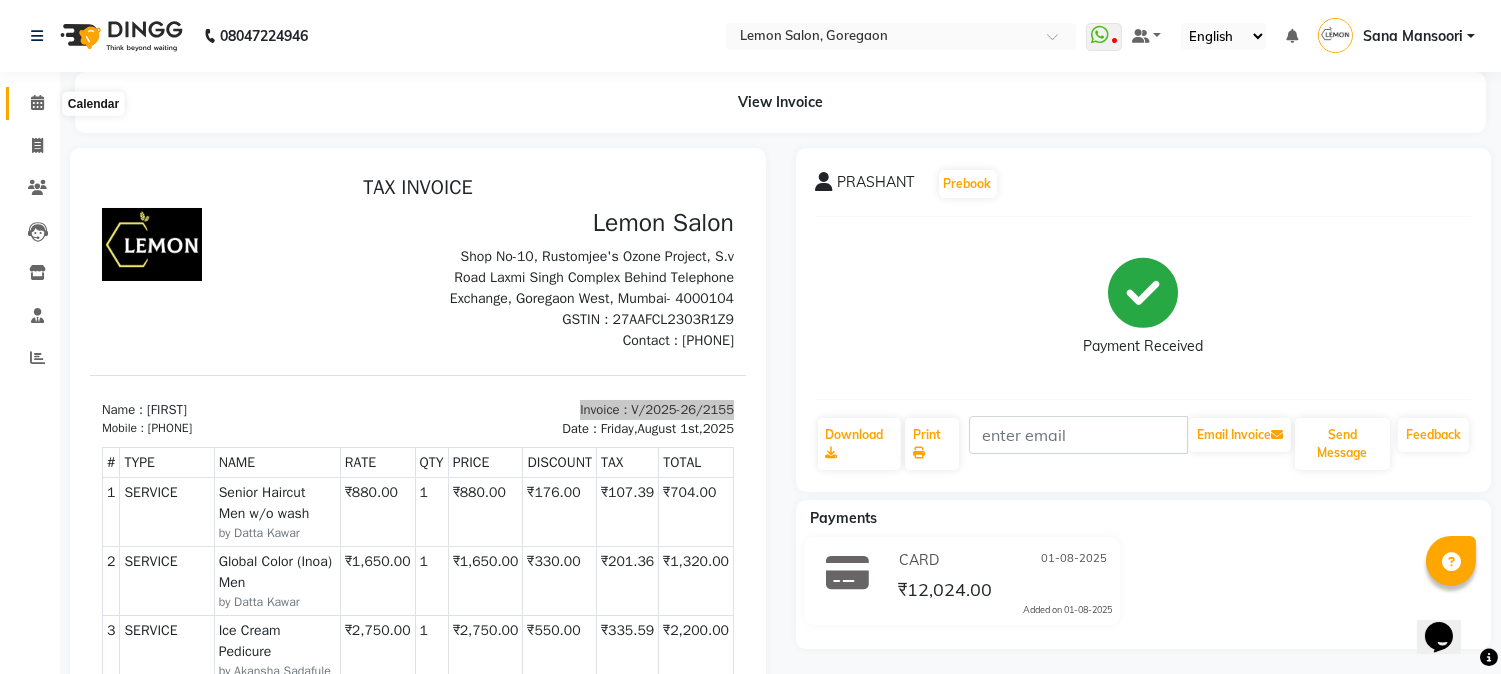 click 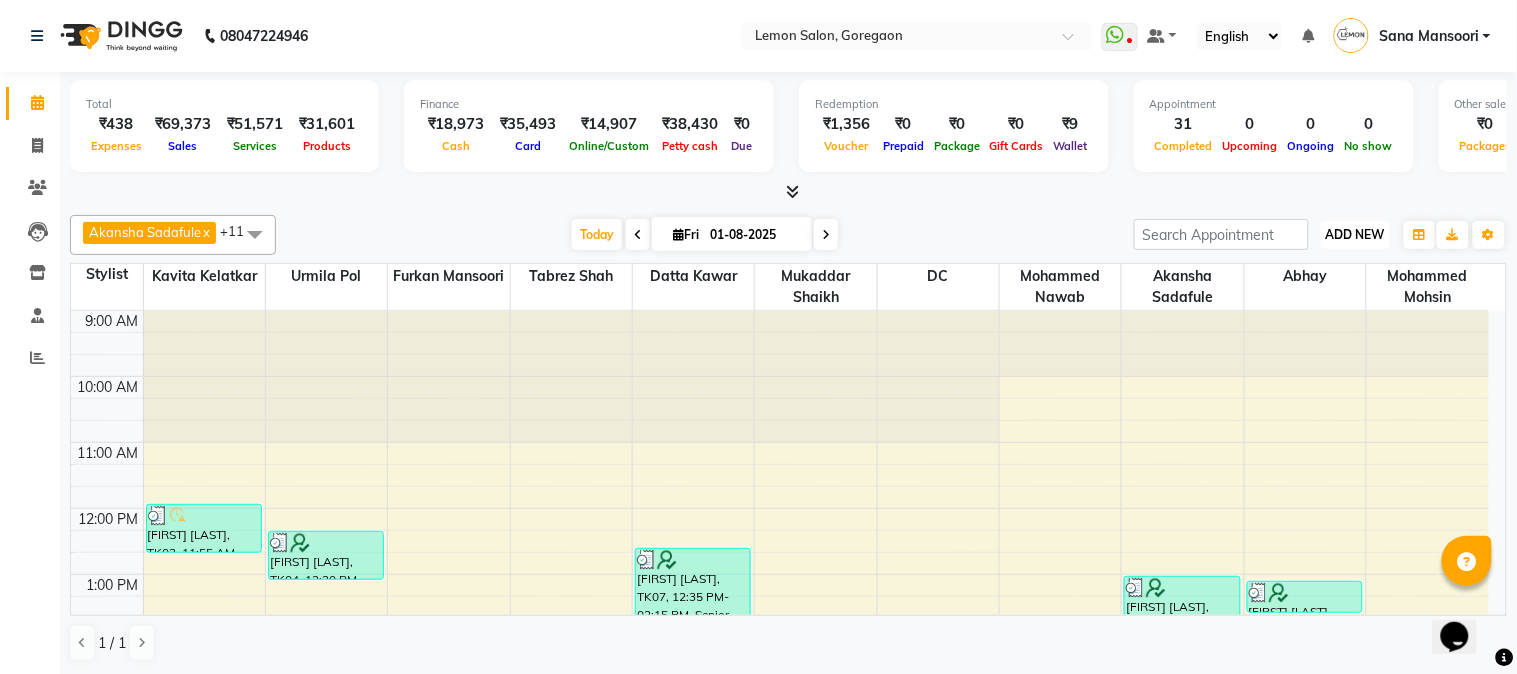 click on "ADD NEW" at bounding box center (1355, 234) 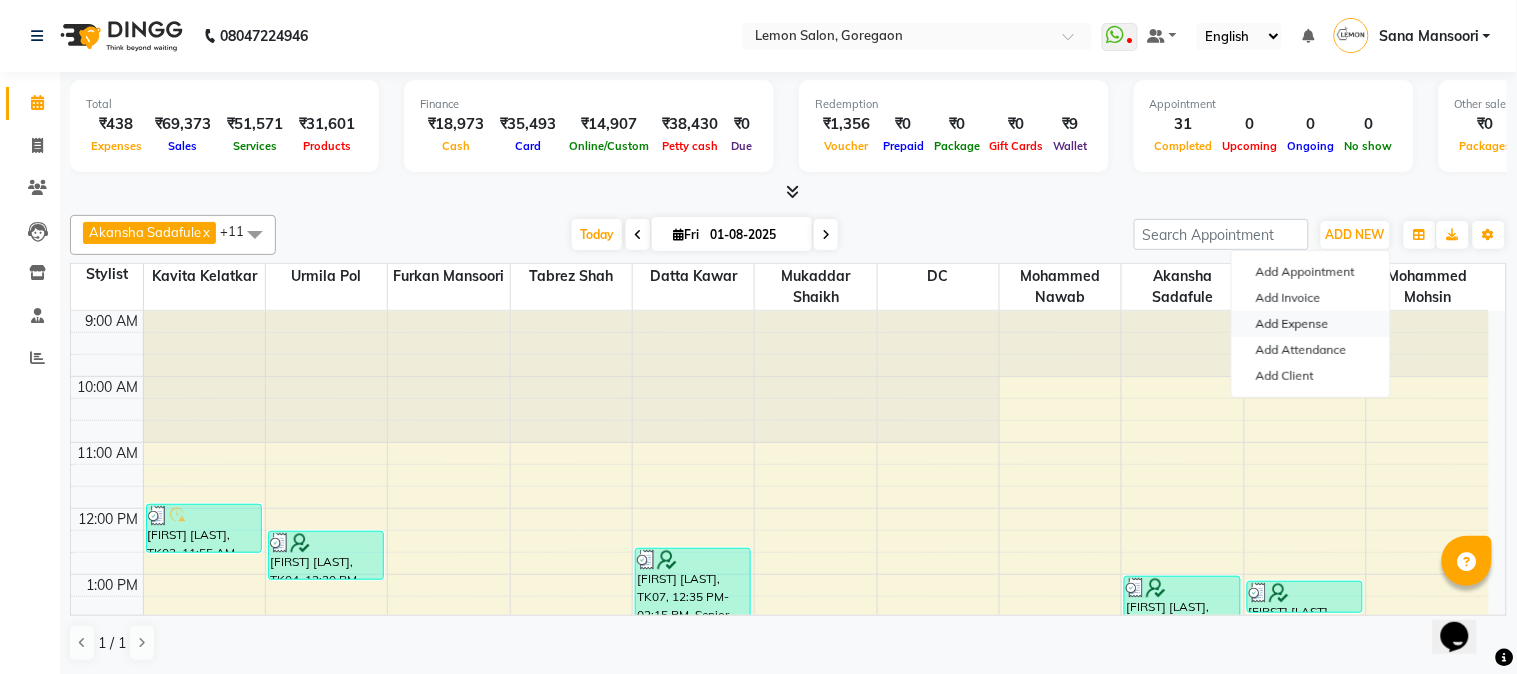 click on "Add Expense" at bounding box center [1311, 324] 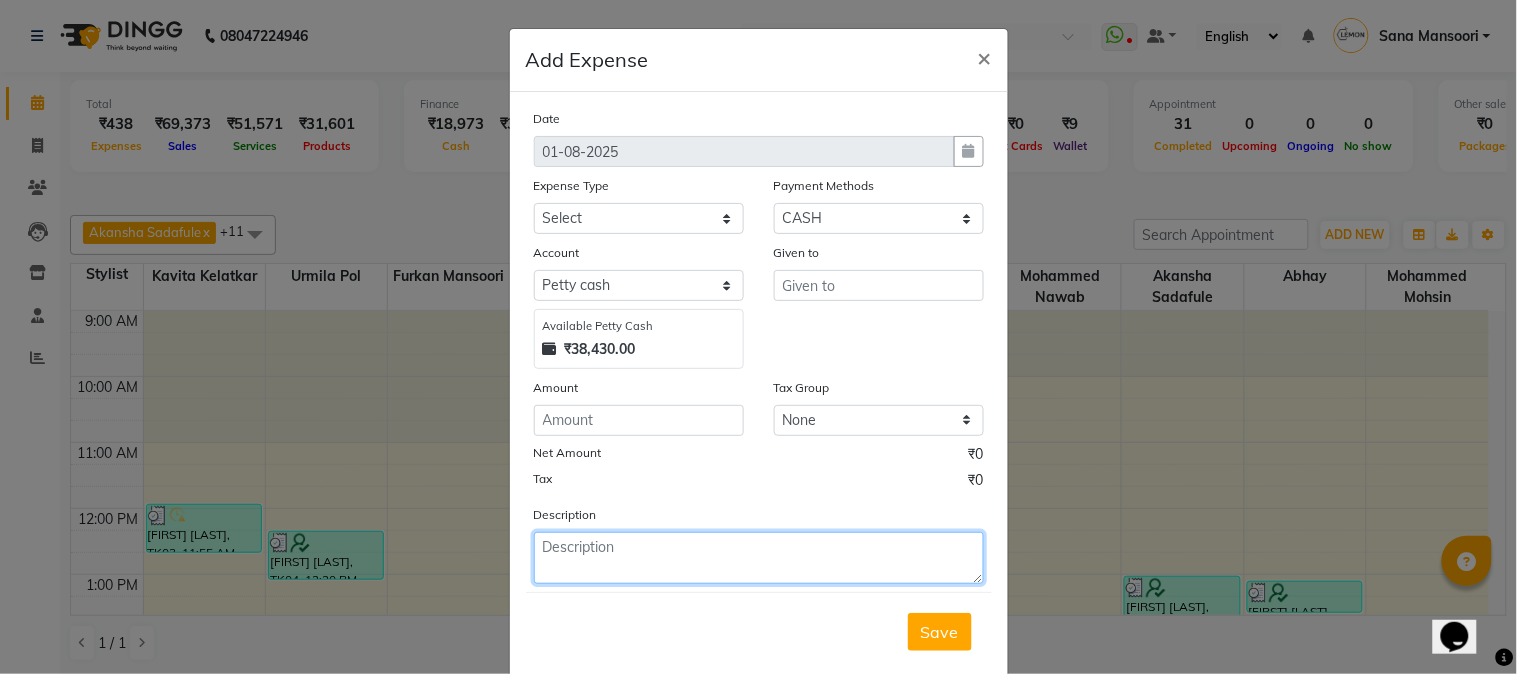 paste on "Invoice : V/2025-26/2155" 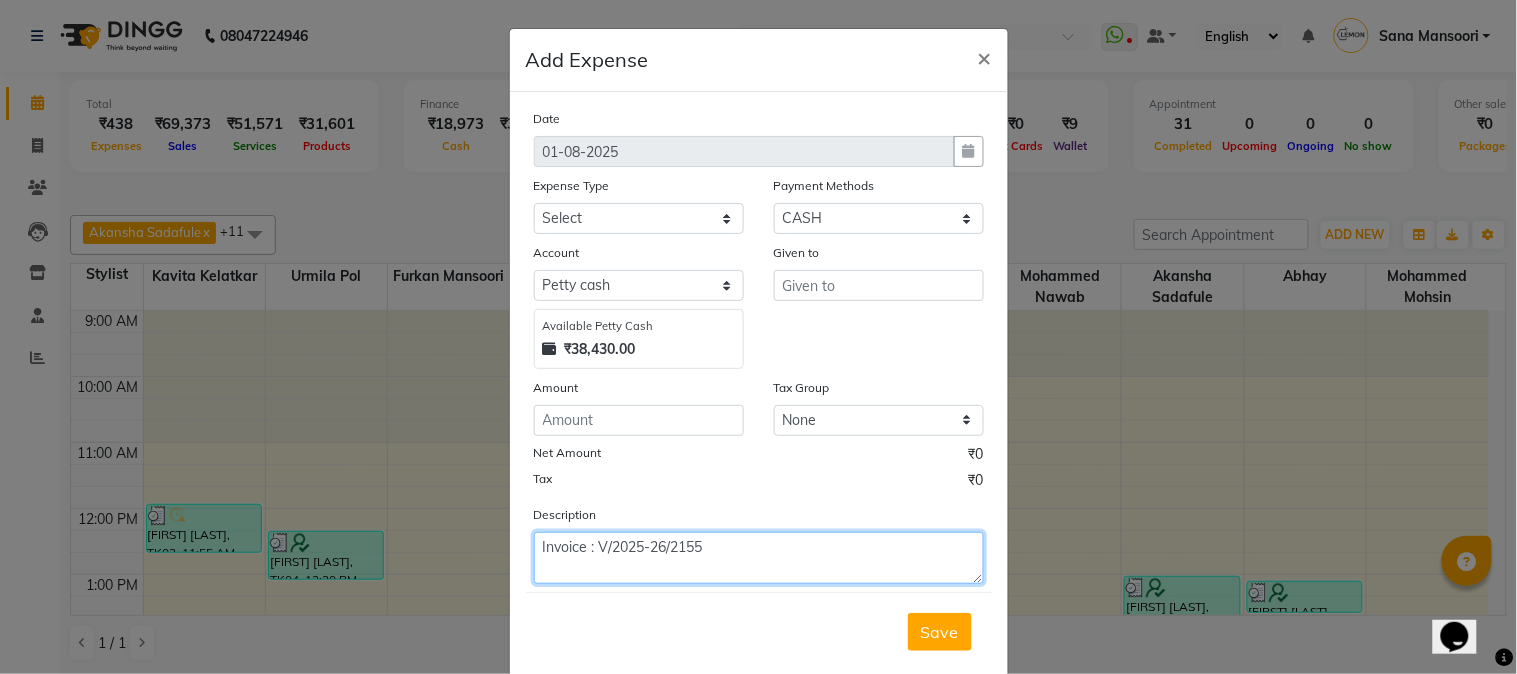 type on "Invoice : V/2025-26/2155" 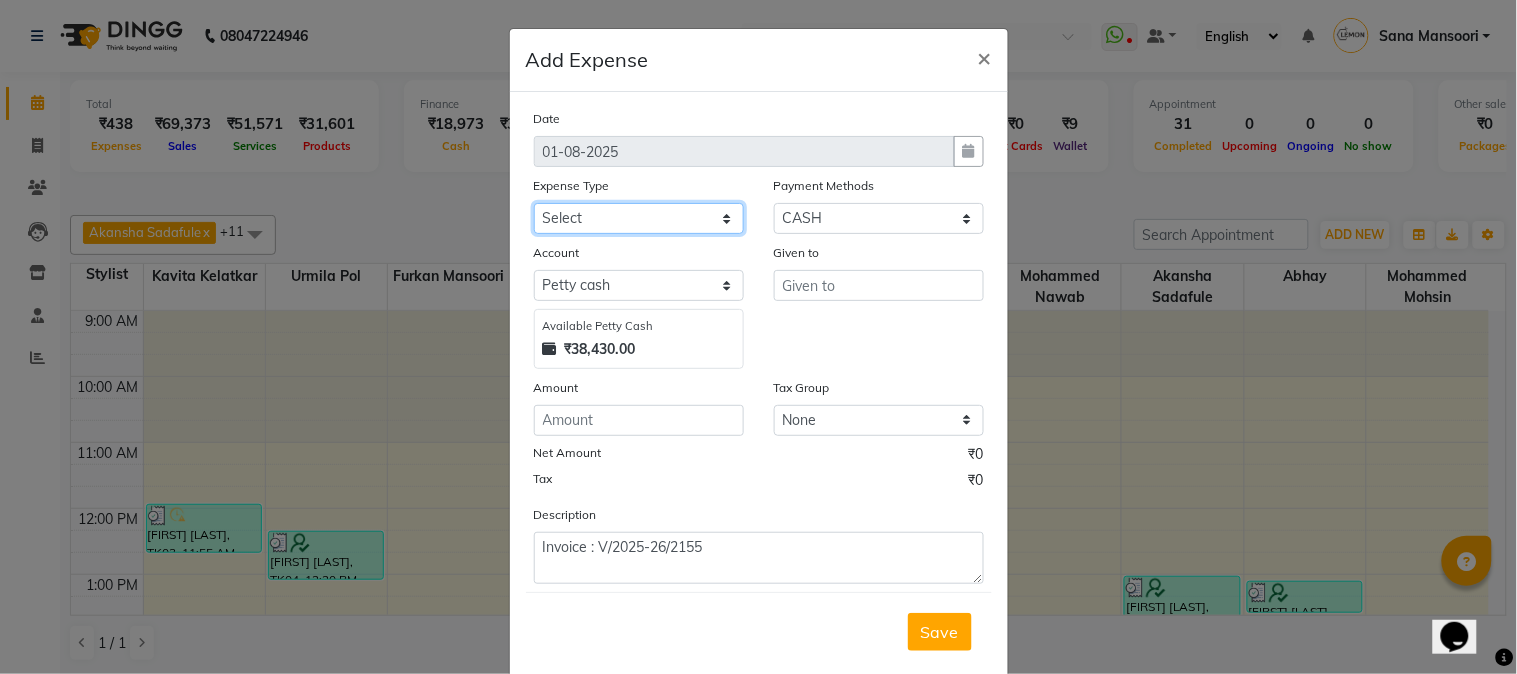 click on "Select Advance Cash transfer to hub Laundry Loan Membership Milk Miscellaneous MONTHLY GROCERY Prepaid Product Tip" 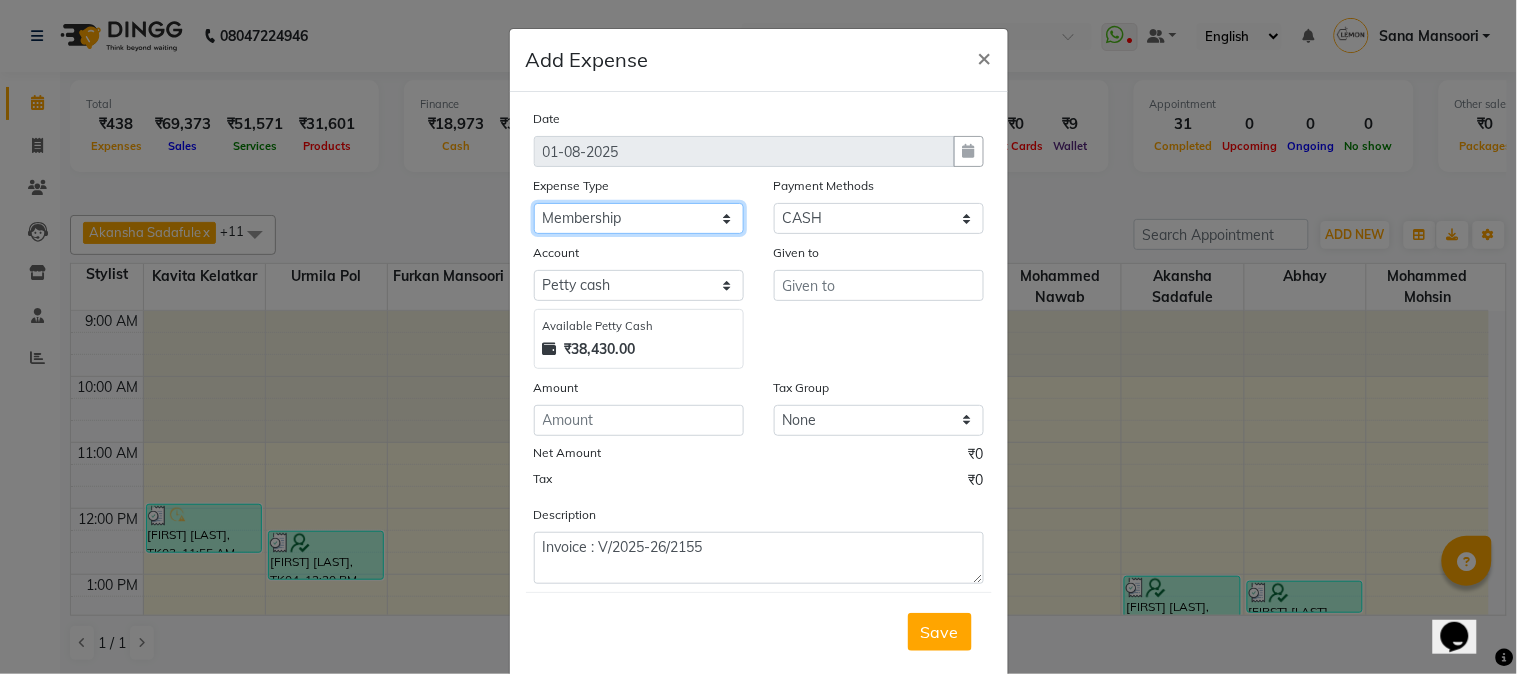 click on "Select Advance Cash transfer to hub Laundry Loan Membership Milk Miscellaneous MONTHLY GROCERY Prepaid Product Tip" 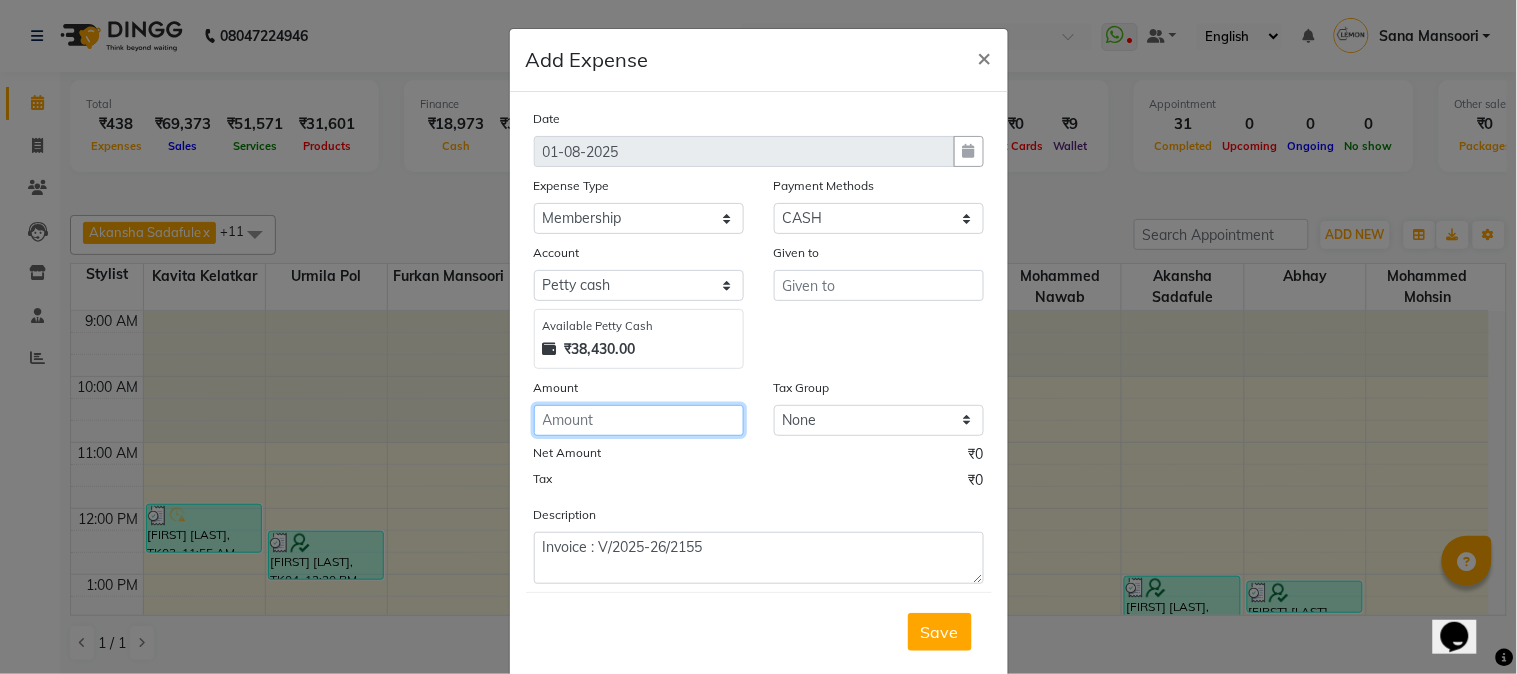 click 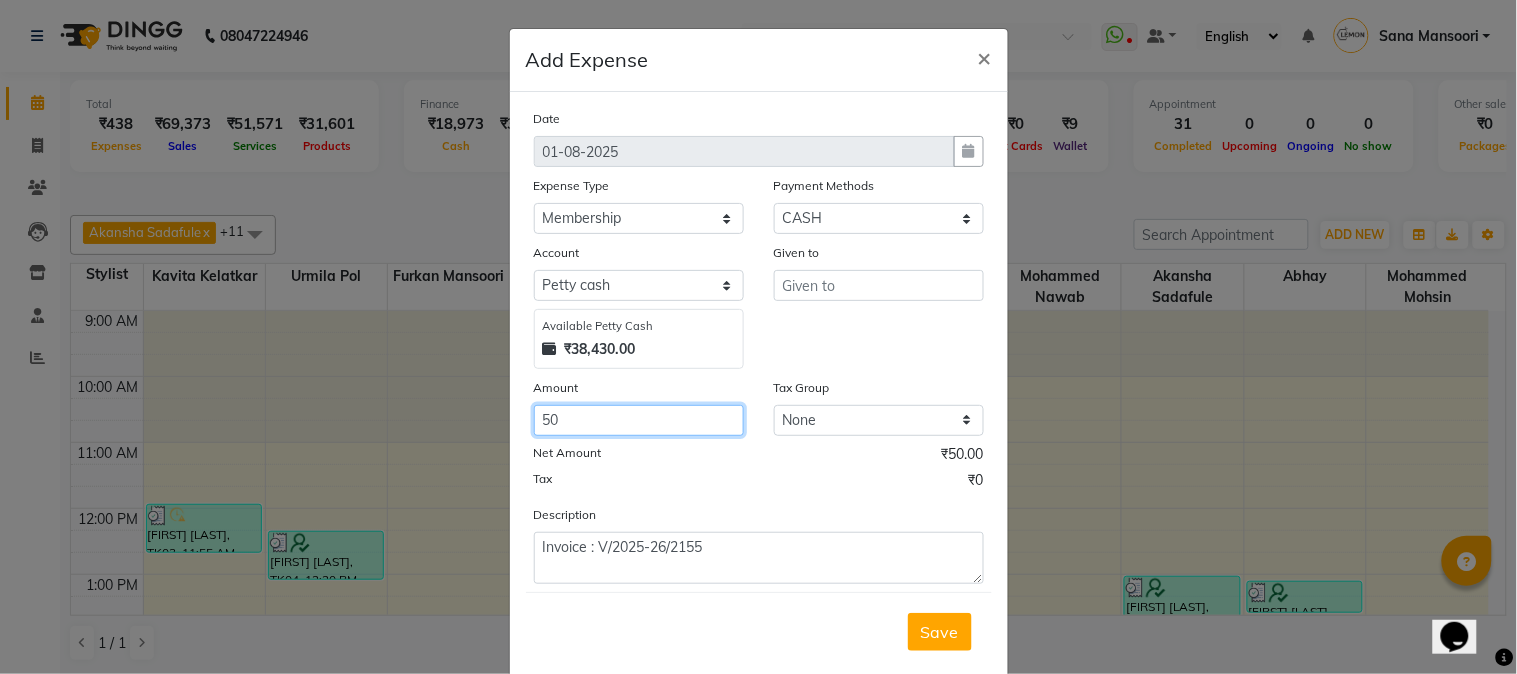 type on "50" 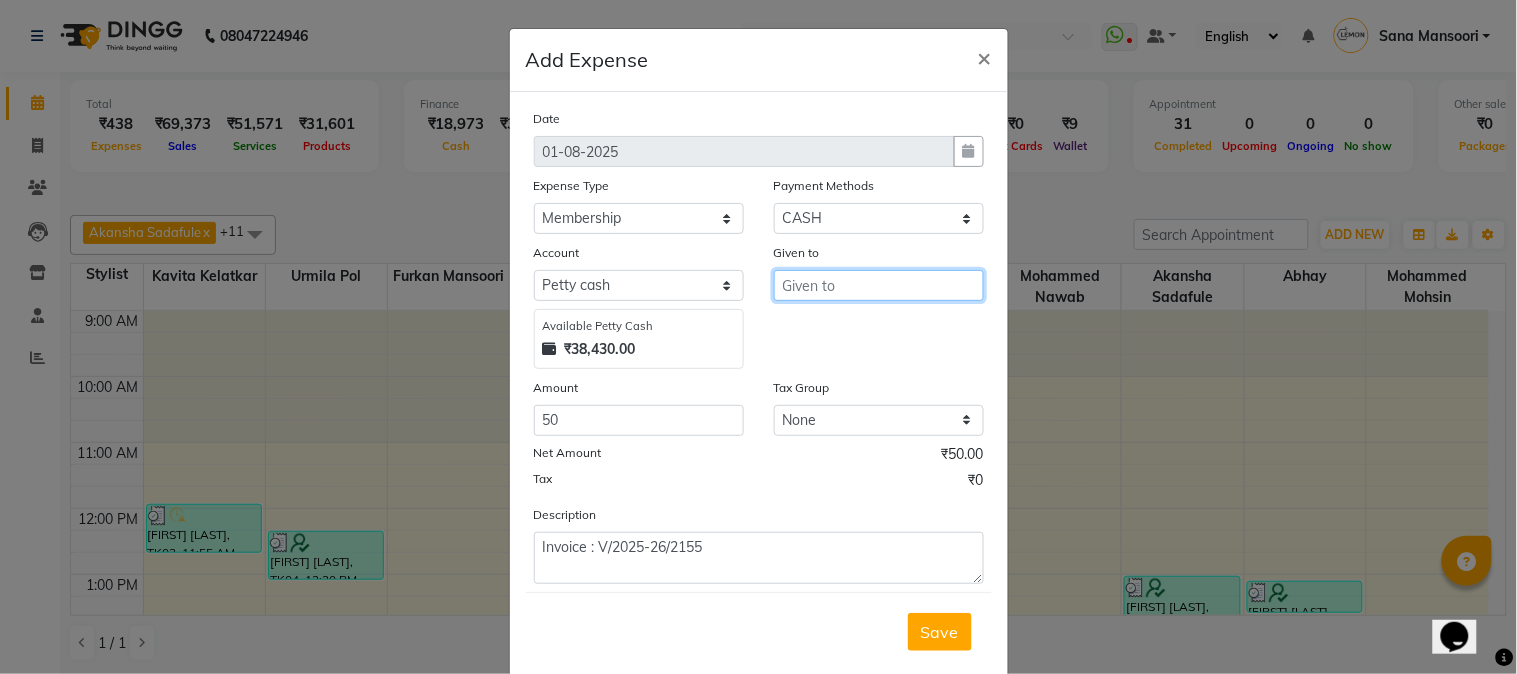 click at bounding box center (879, 285) 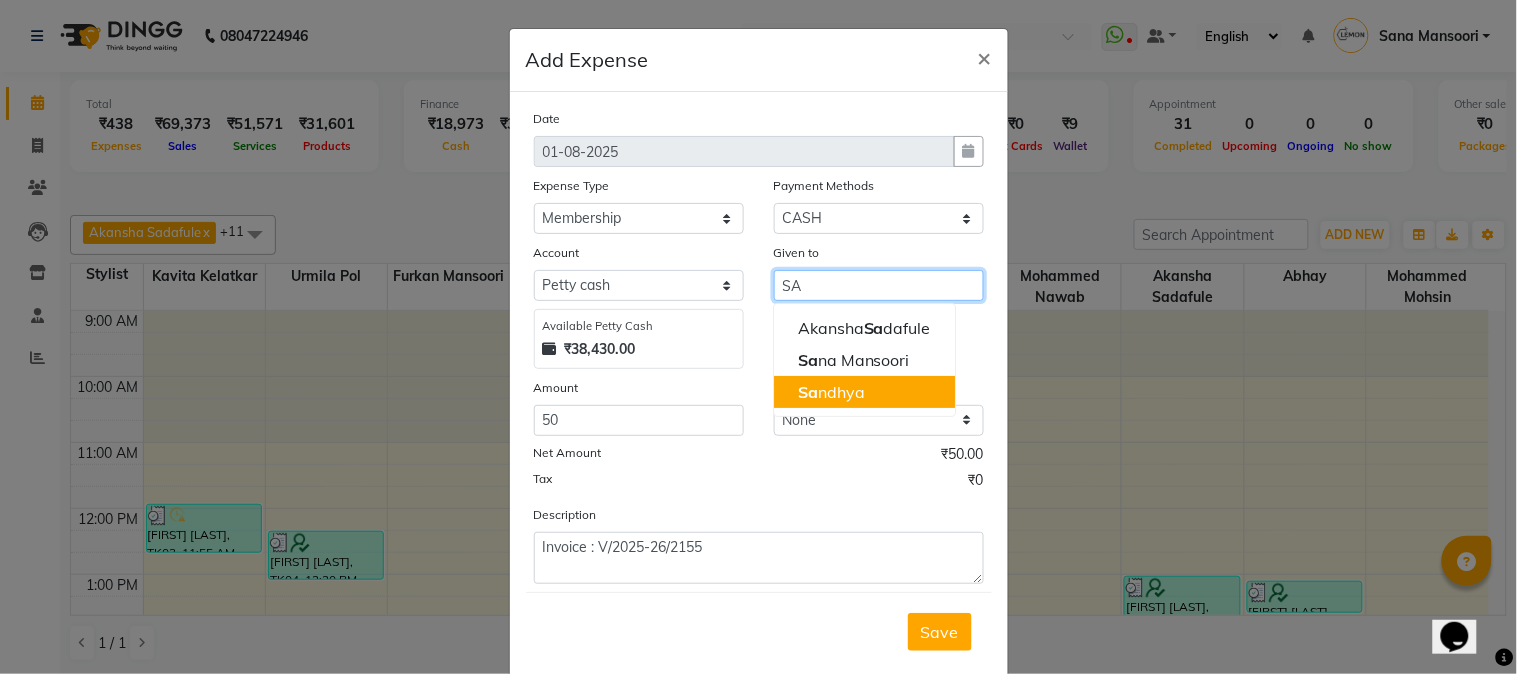 click on "Sa ndhya" at bounding box center (864, 392) 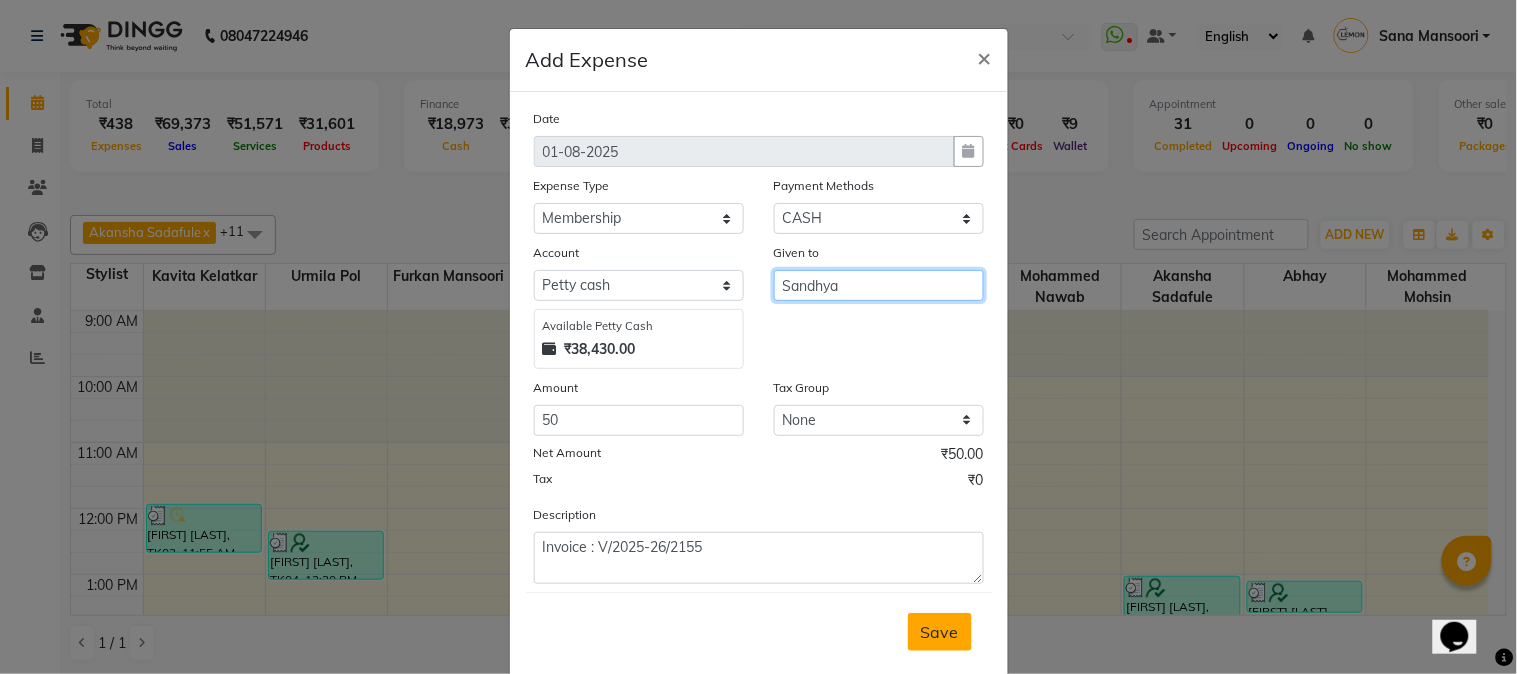 type on "Sandhya" 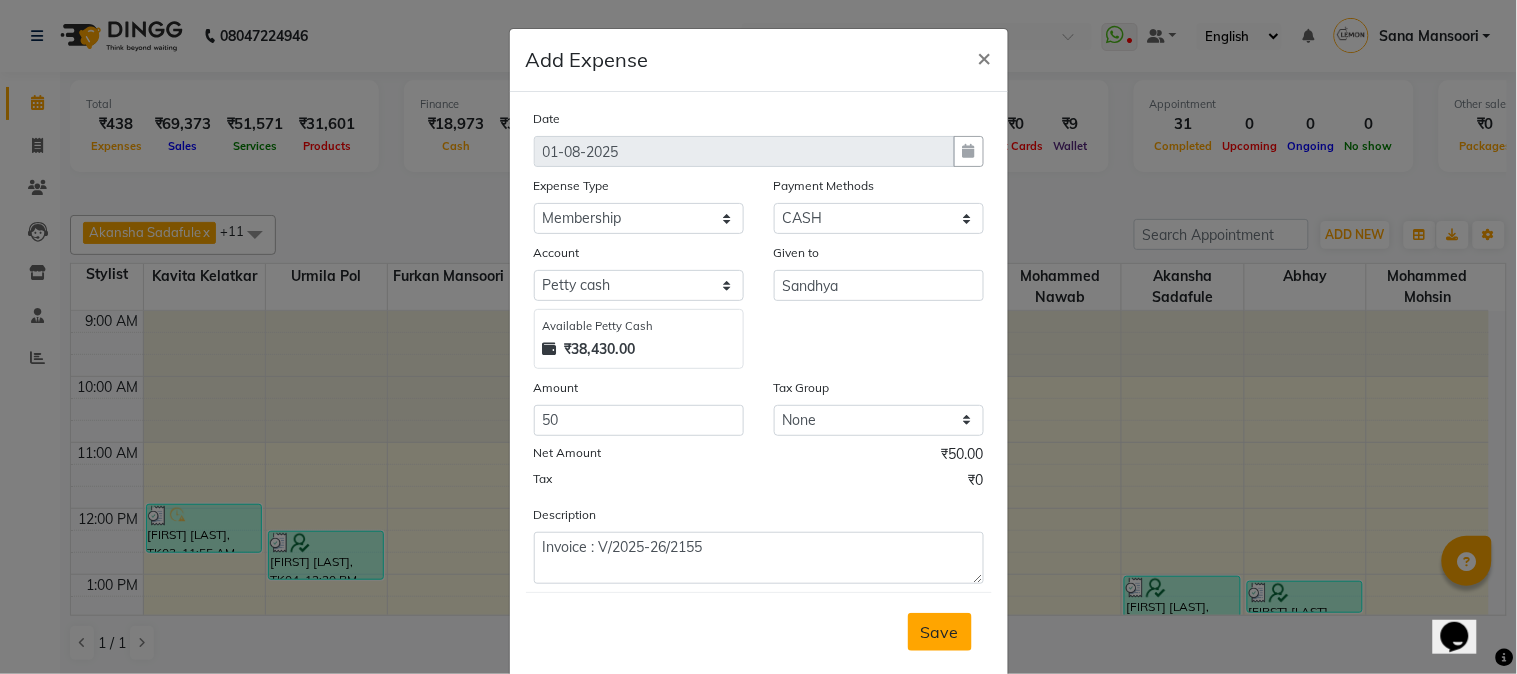 click on "Save" at bounding box center [940, 632] 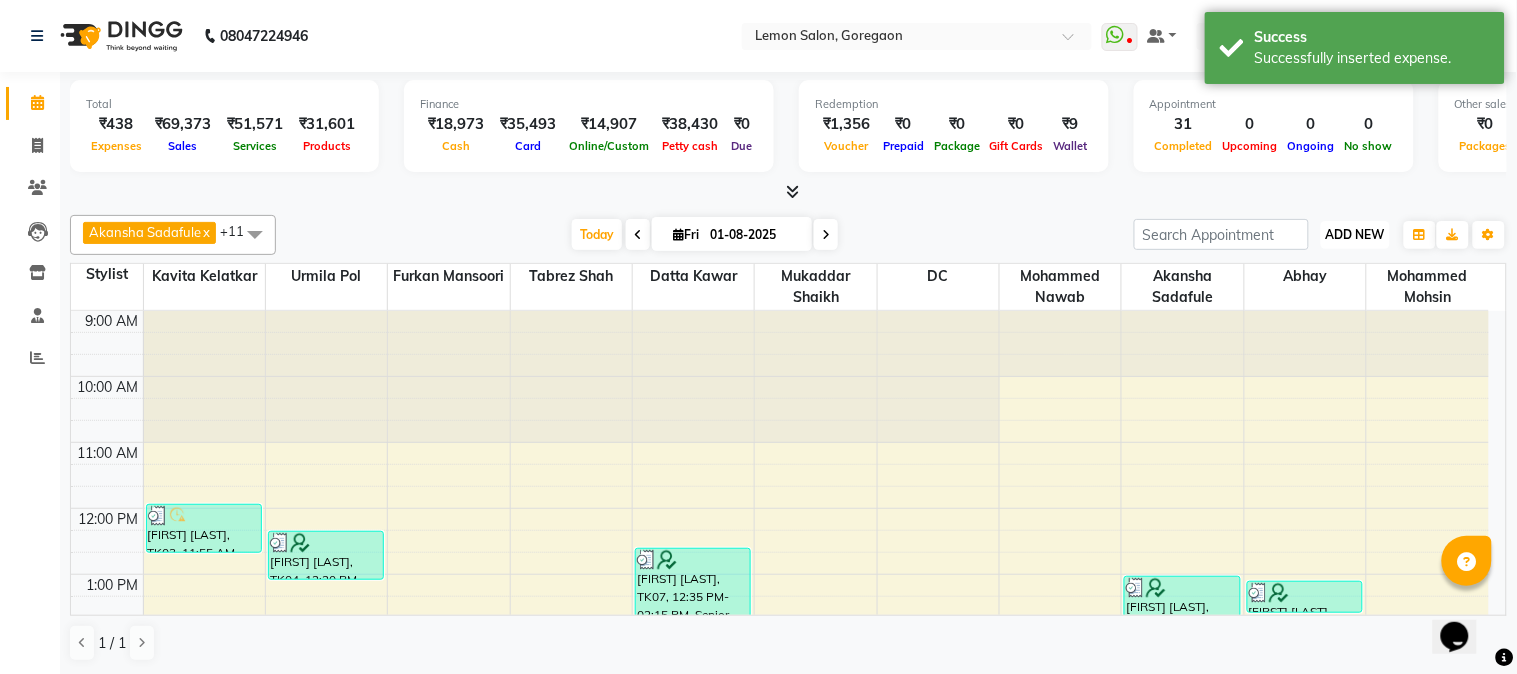 click on "ADD NEW" at bounding box center [1355, 234] 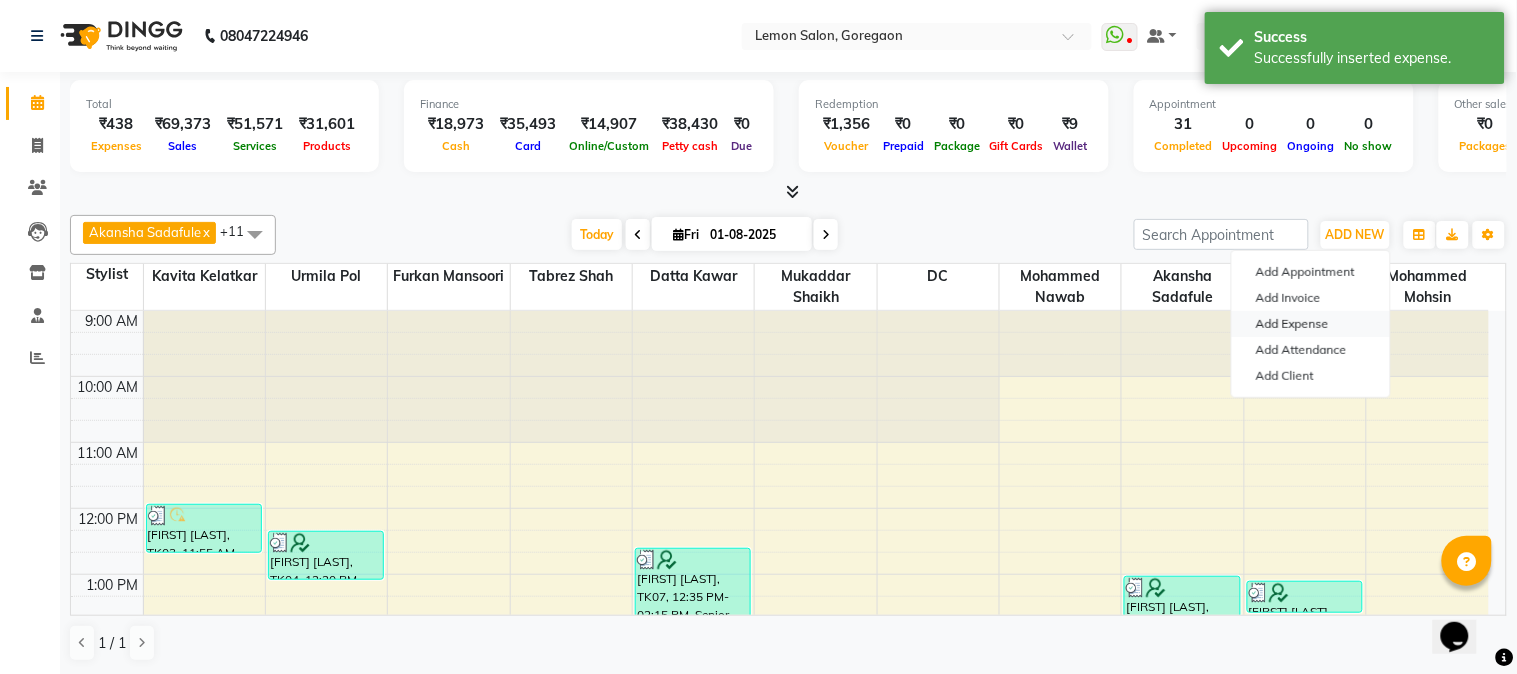 click on "Add Expense" at bounding box center [1311, 324] 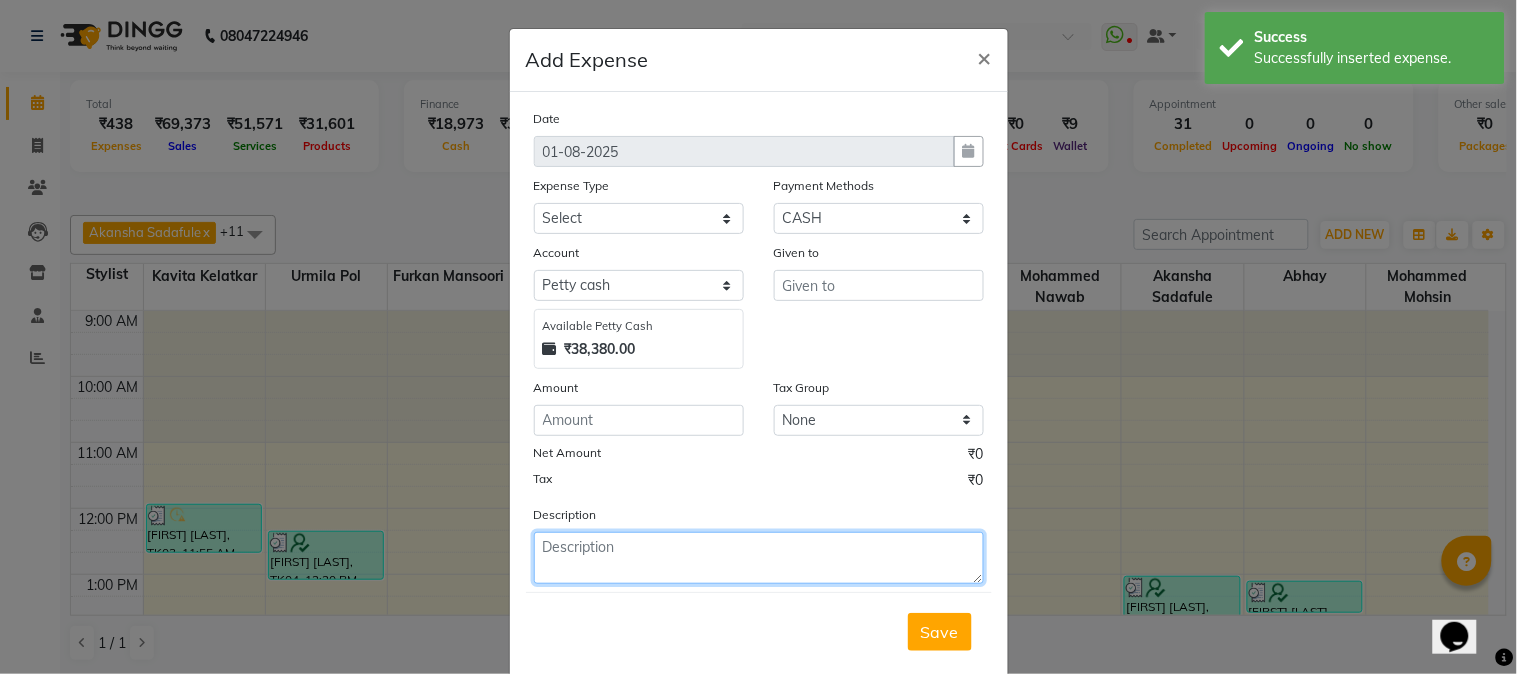 paste on "Invoice : V/2025-26/2155" 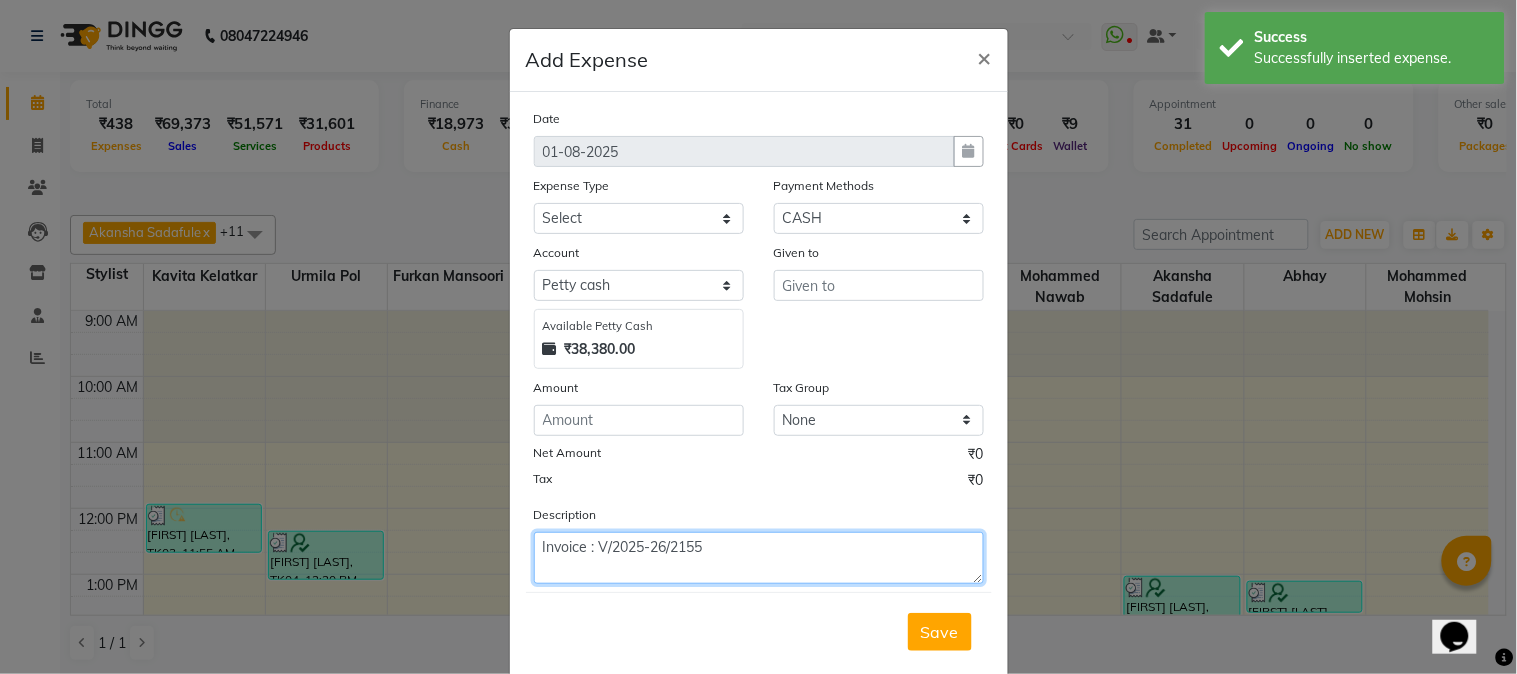 type on "Invoice : V/2025-26/2155" 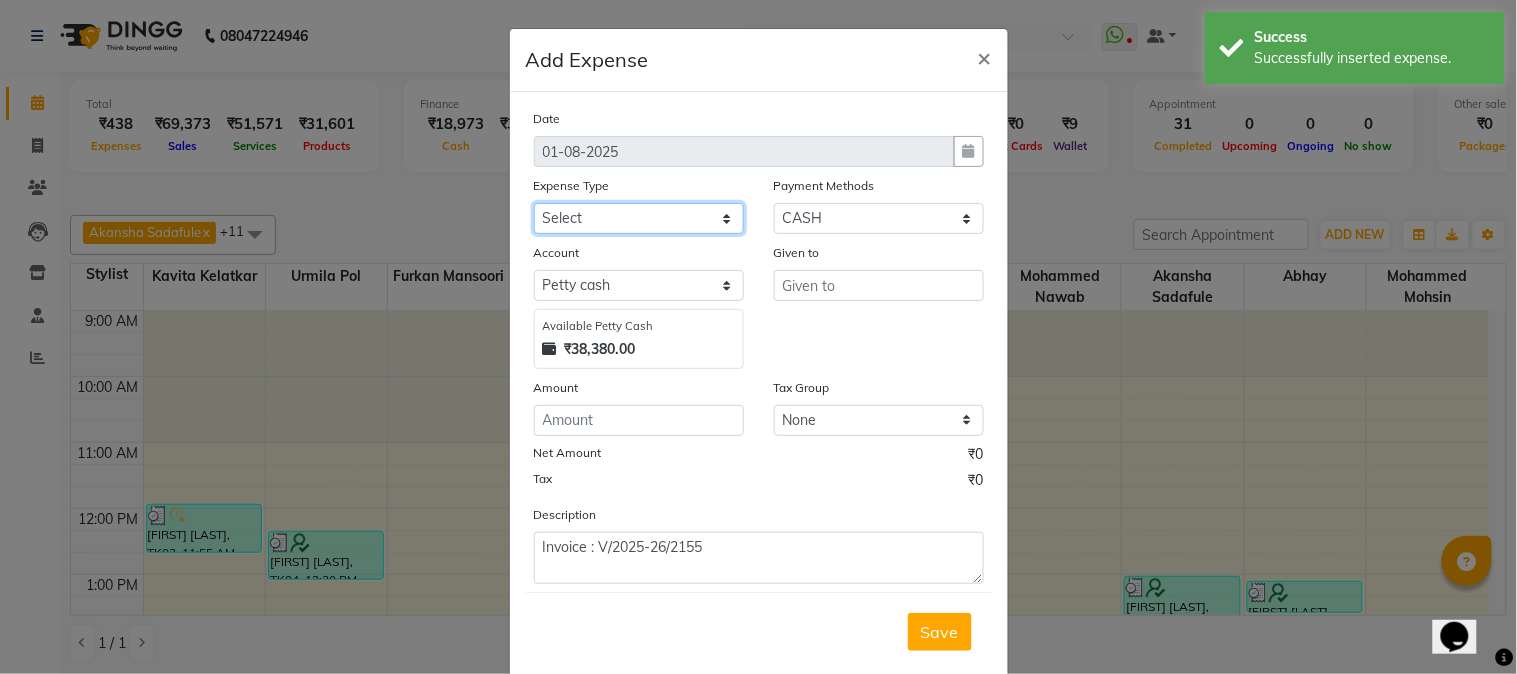 click on "Select Advance Cash transfer to hub Laundry Loan Membership Milk Miscellaneous MONTHLY GROCERY Prepaid Product Tip" 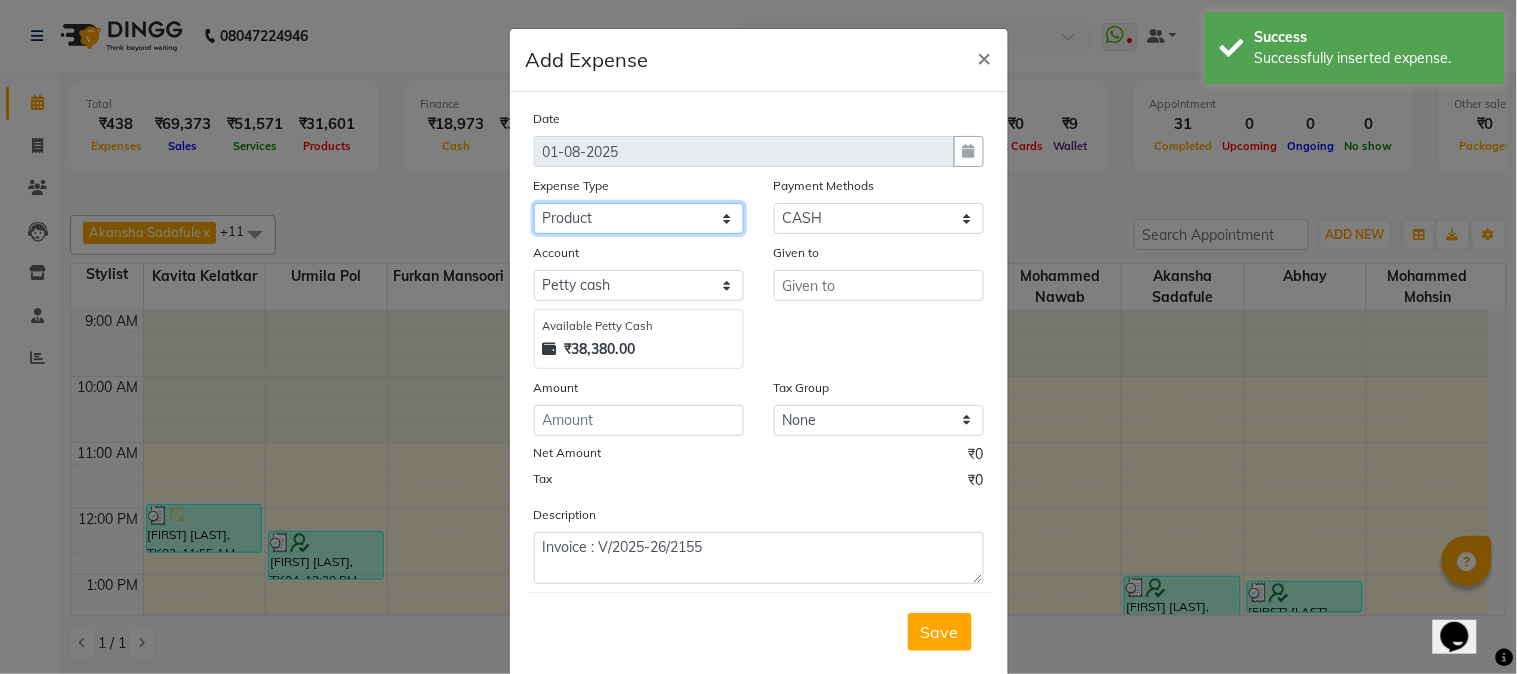 click on "Select Advance Cash transfer to hub Laundry Loan Membership Milk Miscellaneous MONTHLY GROCERY Prepaid Product Tip" 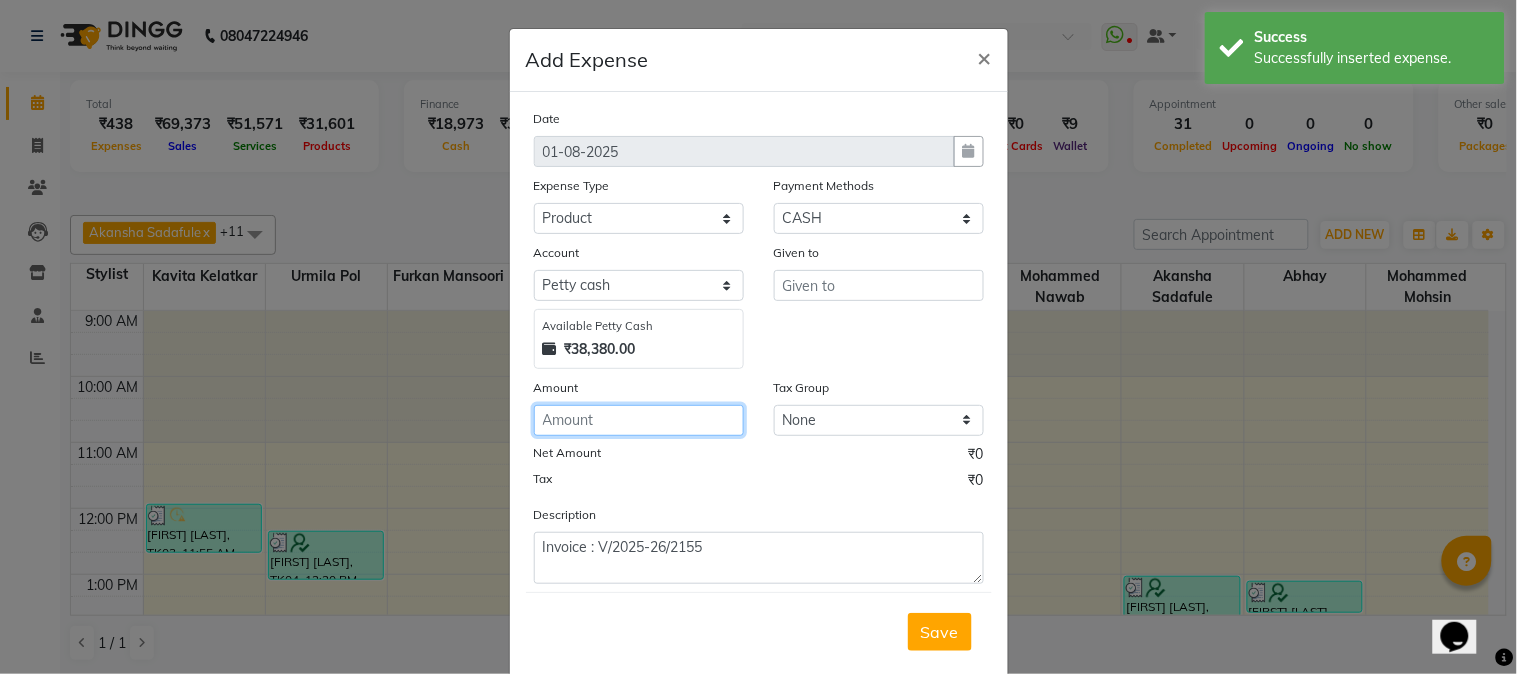 click 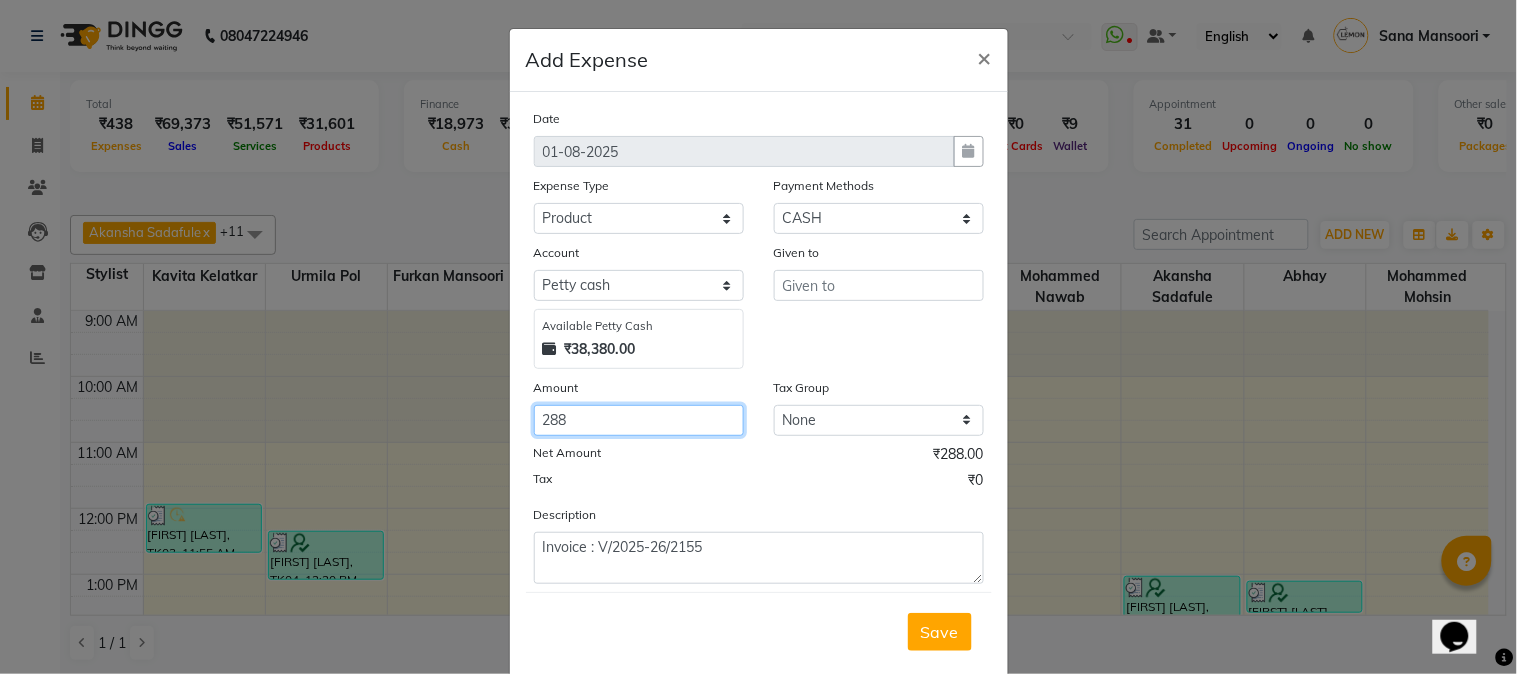 type on "288" 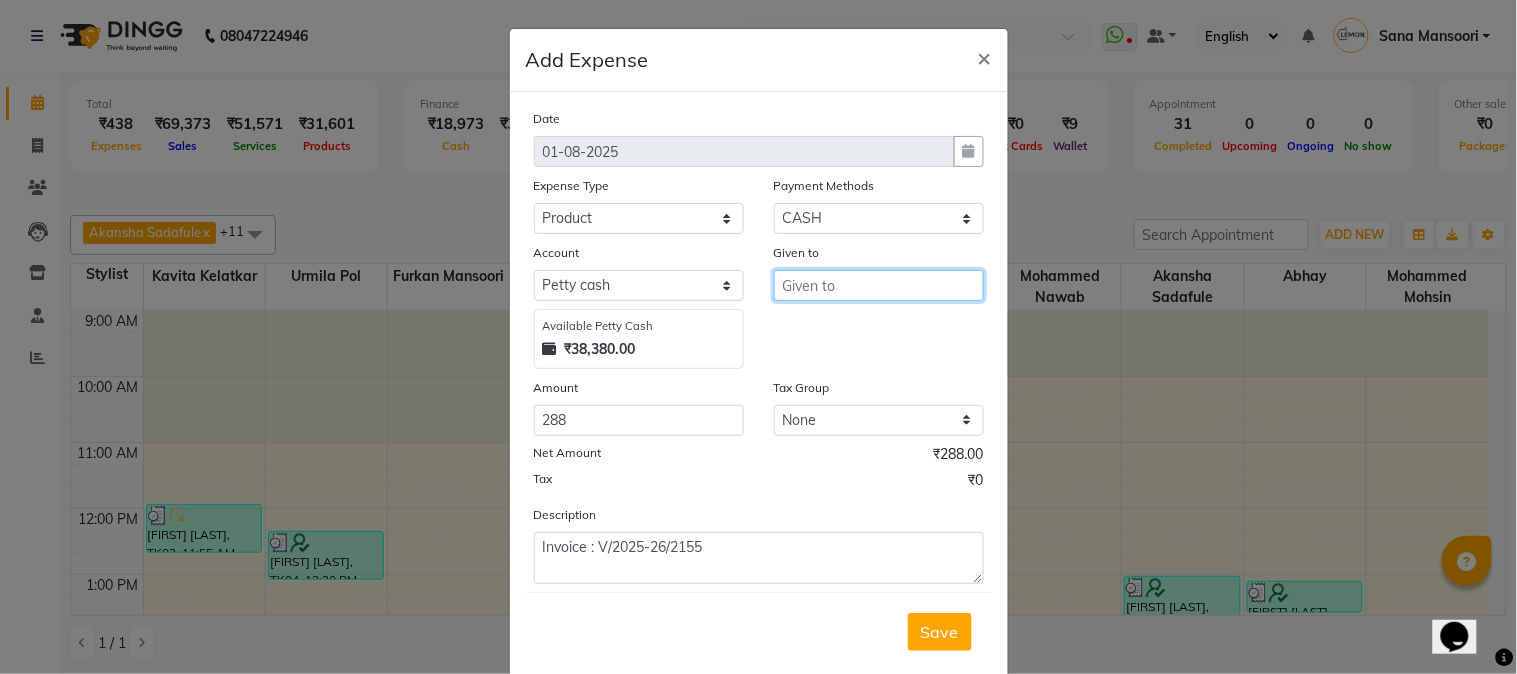 click at bounding box center (879, 285) 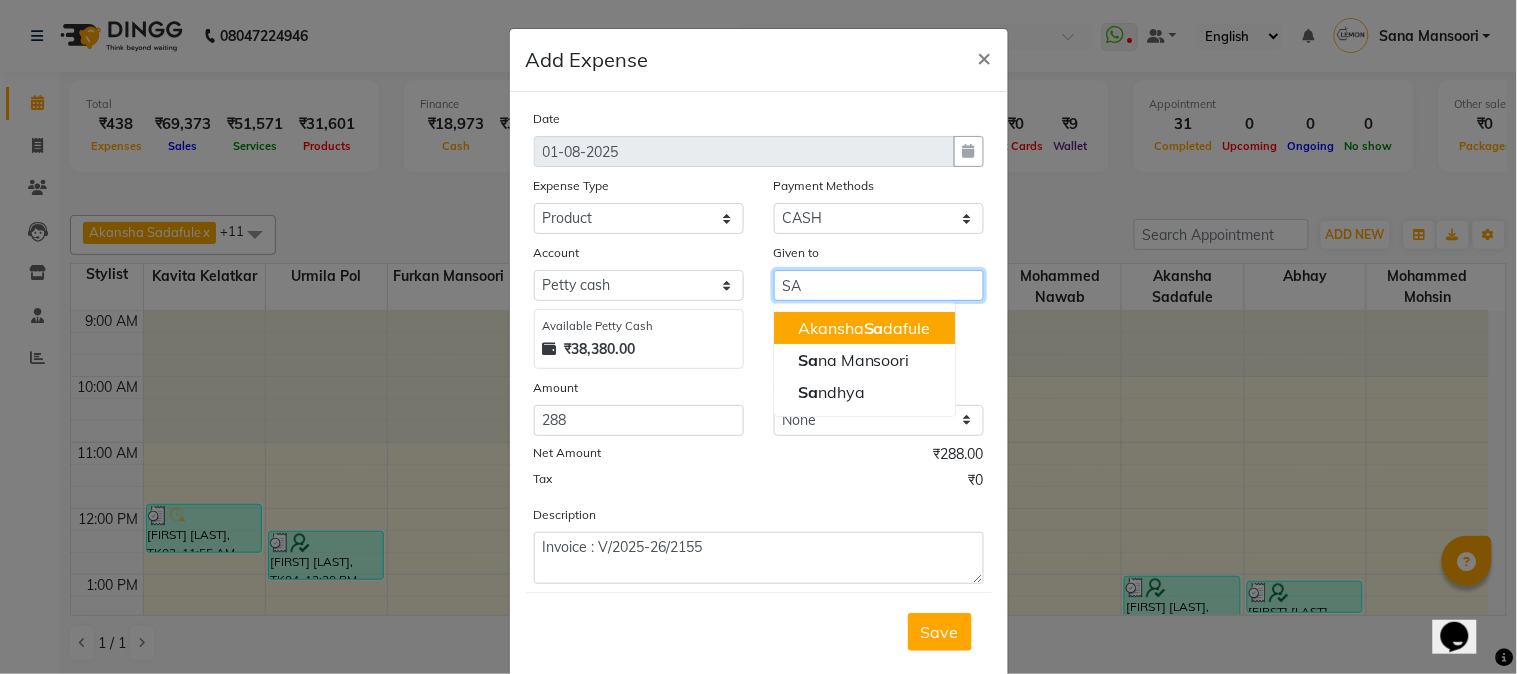 type on "S" 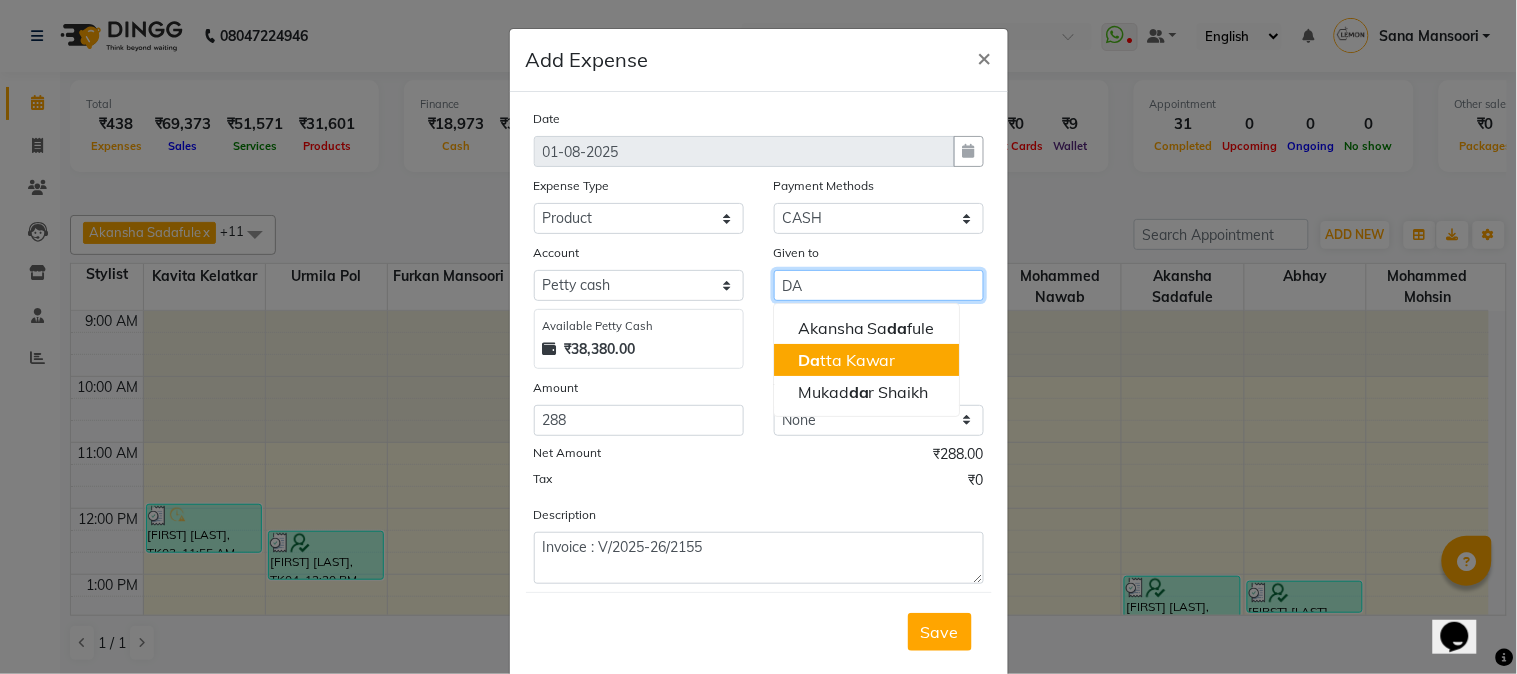click on "Da tta Kawar" at bounding box center [847, 360] 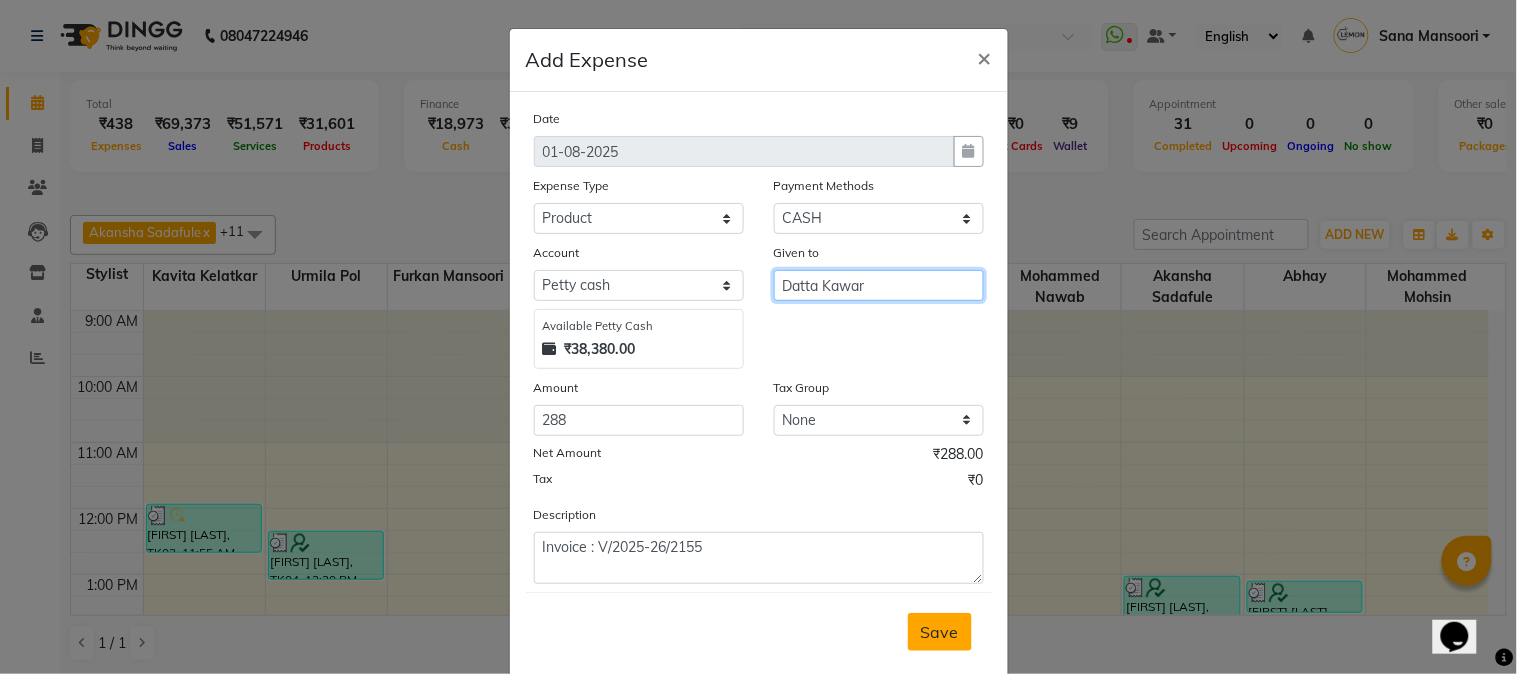 type on "Datta Kawar" 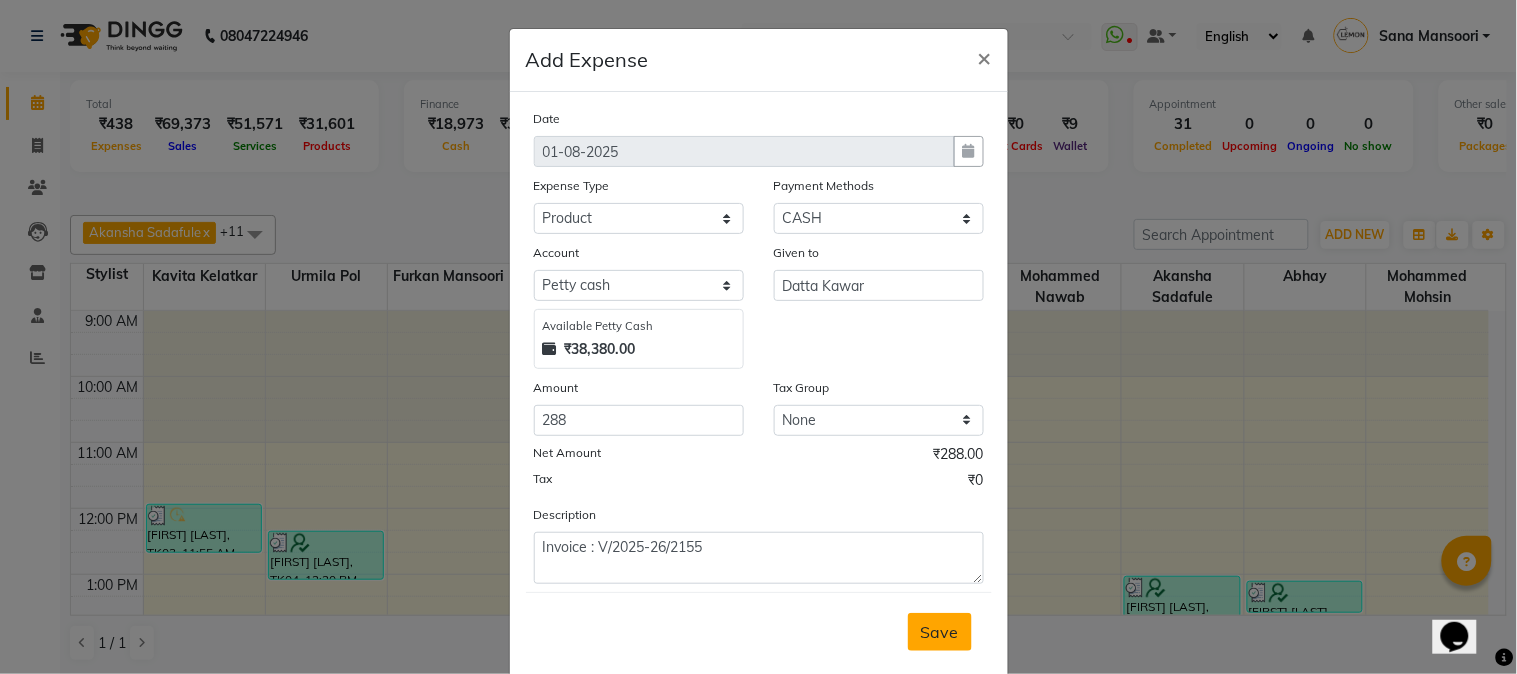 click on "Save" at bounding box center (940, 632) 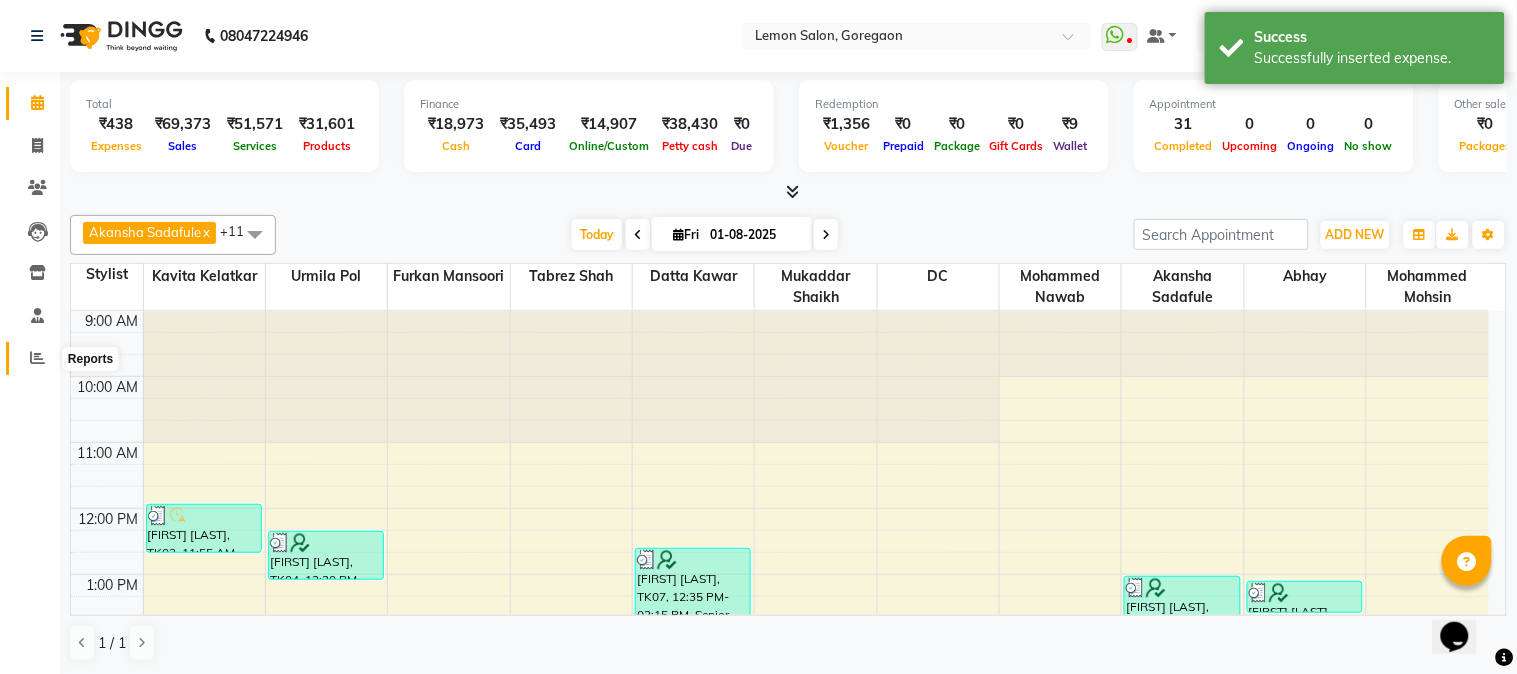 click 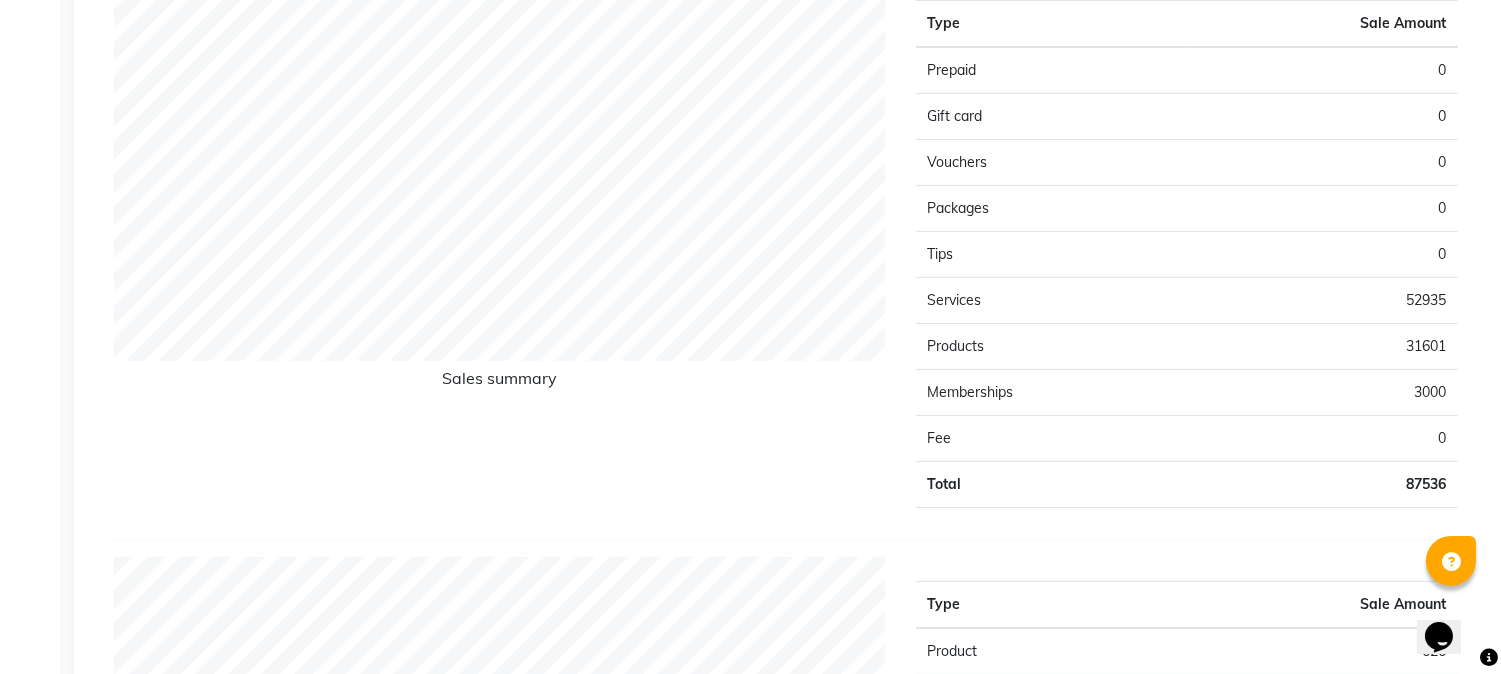 scroll, scrollTop: 0, scrollLeft: 0, axis: both 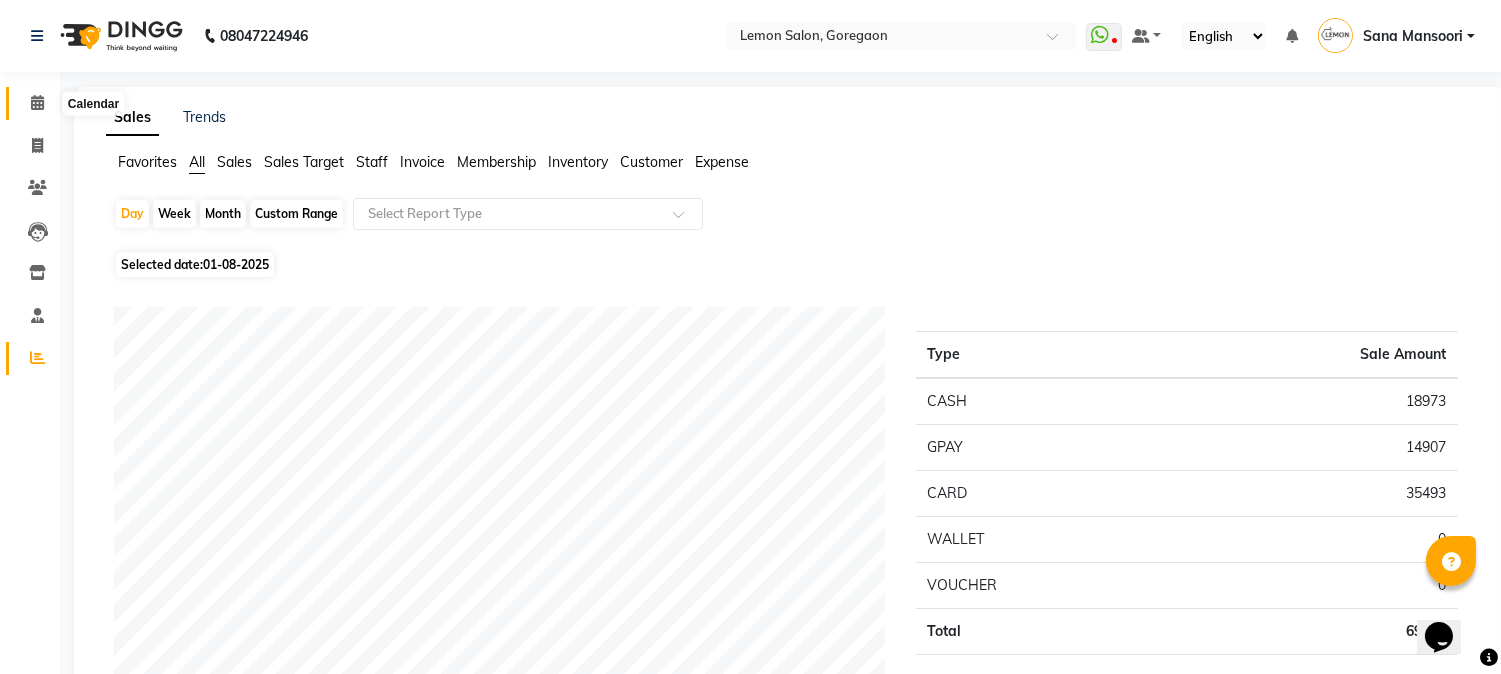 click 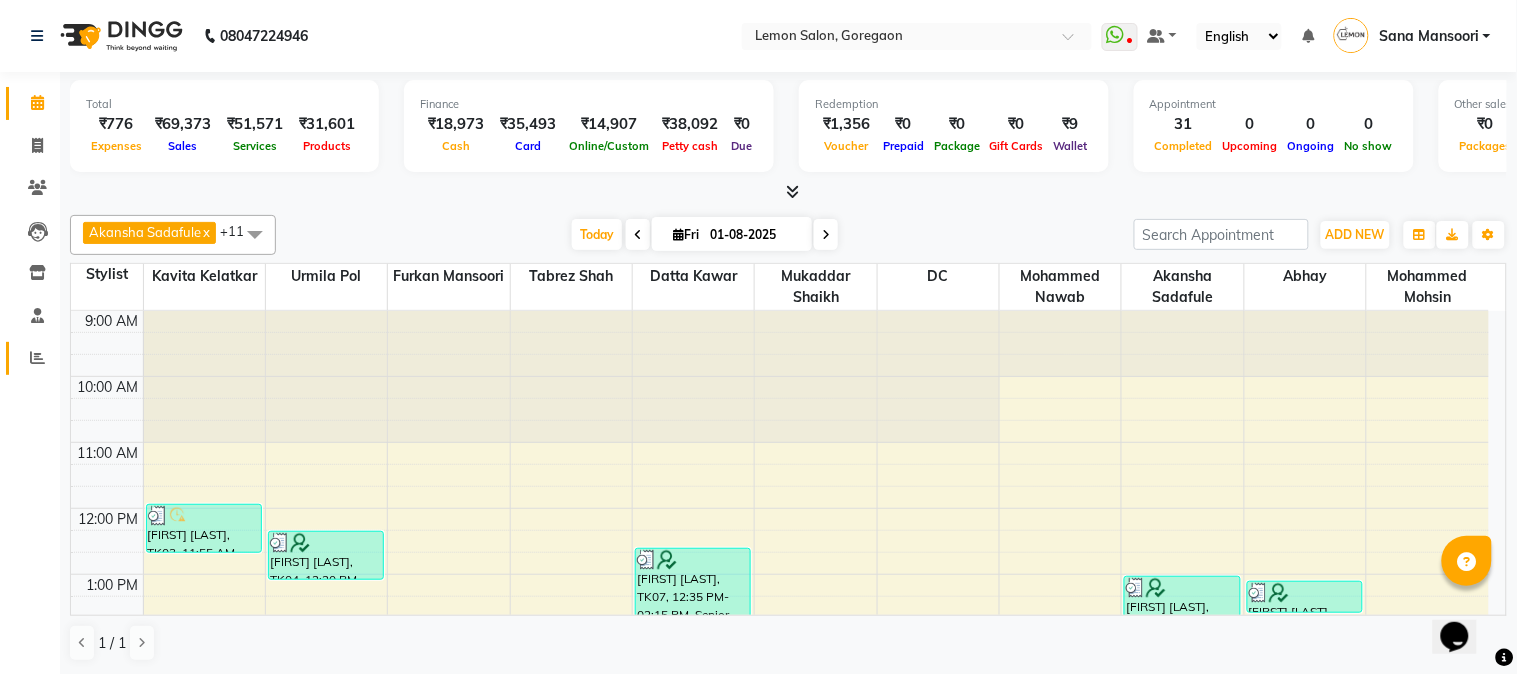 click 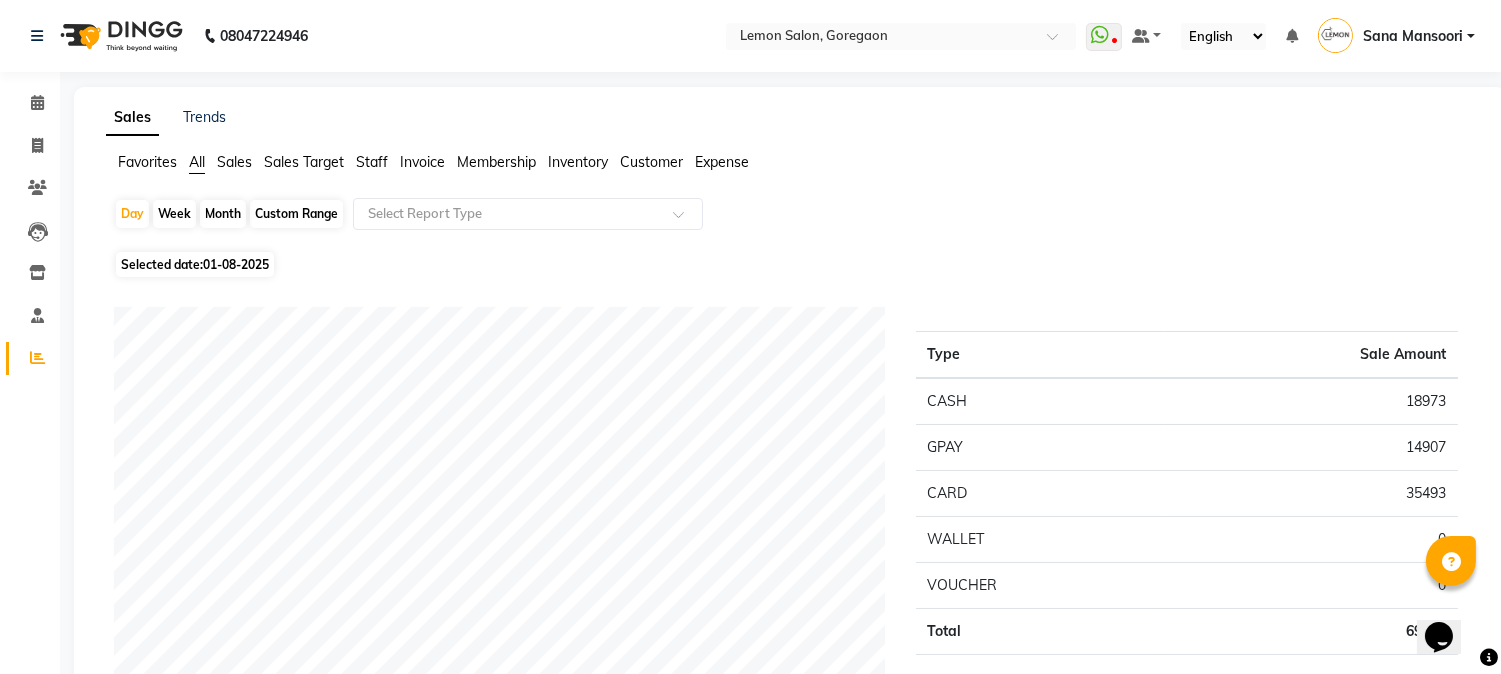 scroll, scrollTop: 1777, scrollLeft: 0, axis: vertical 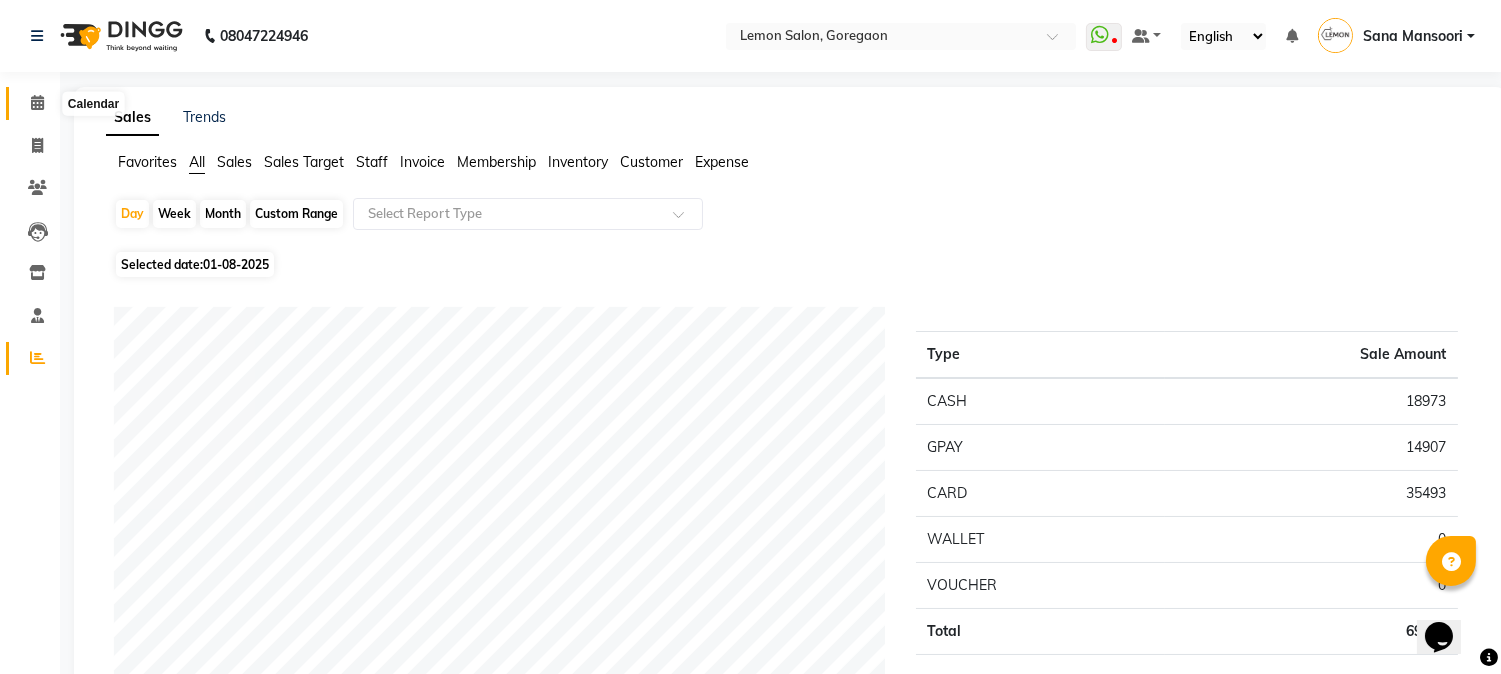 click 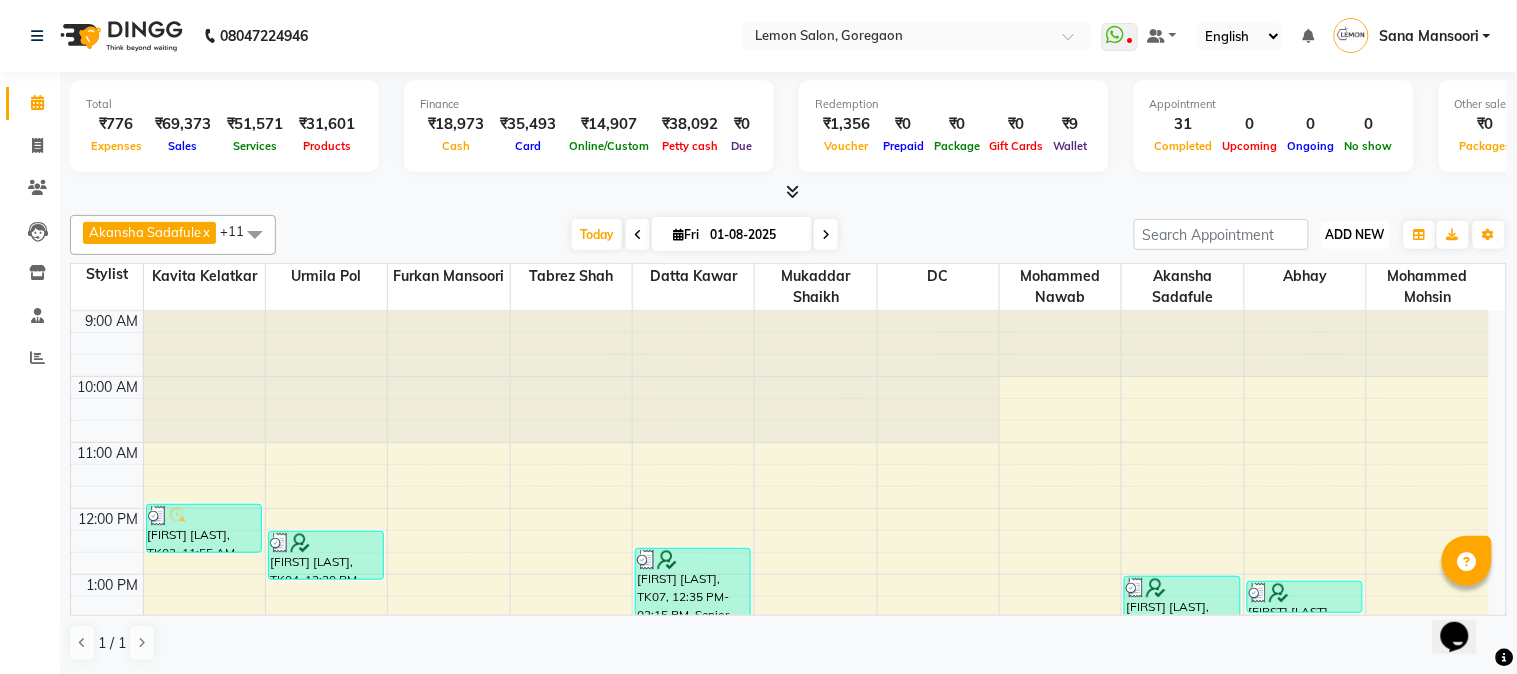 click on "ADD NEW" at bounding box center (1355, 234) 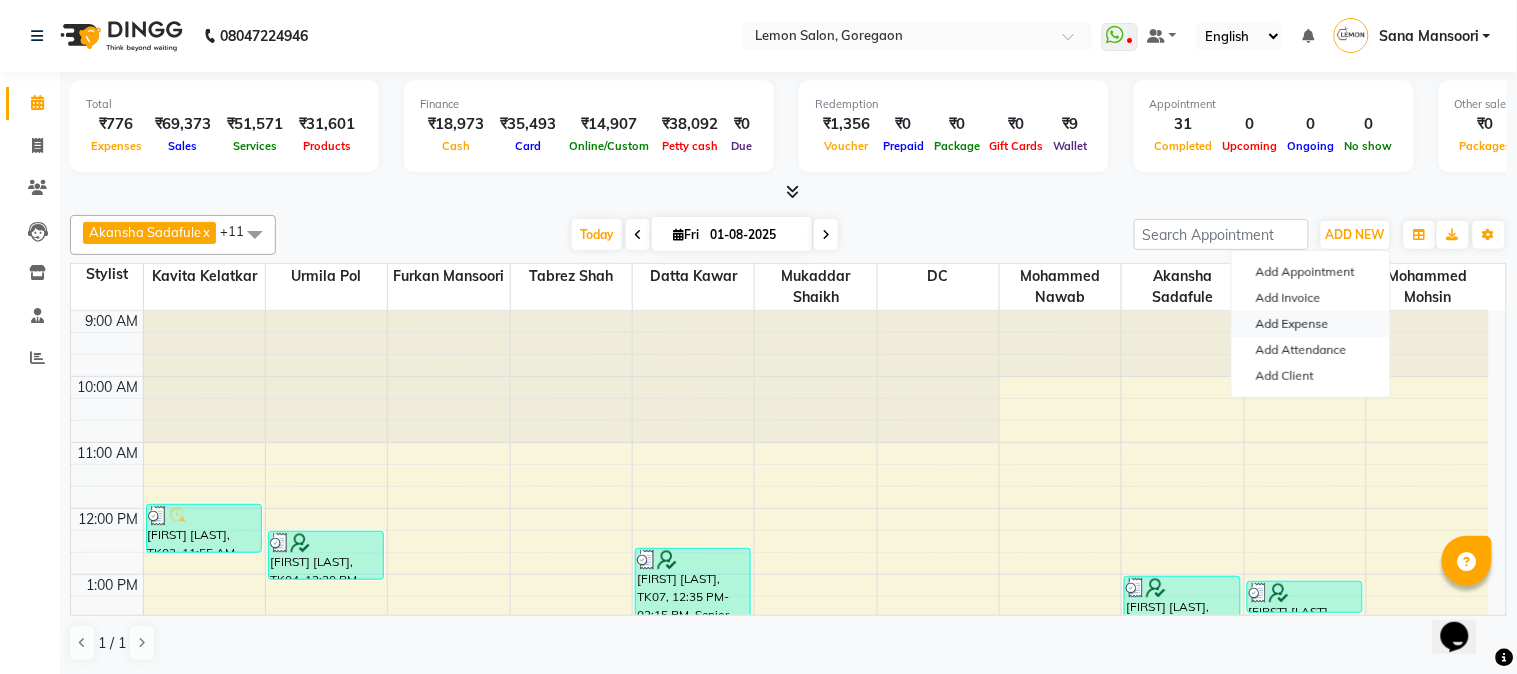 click on "Add Expense" at bounding box center [1311, 324] 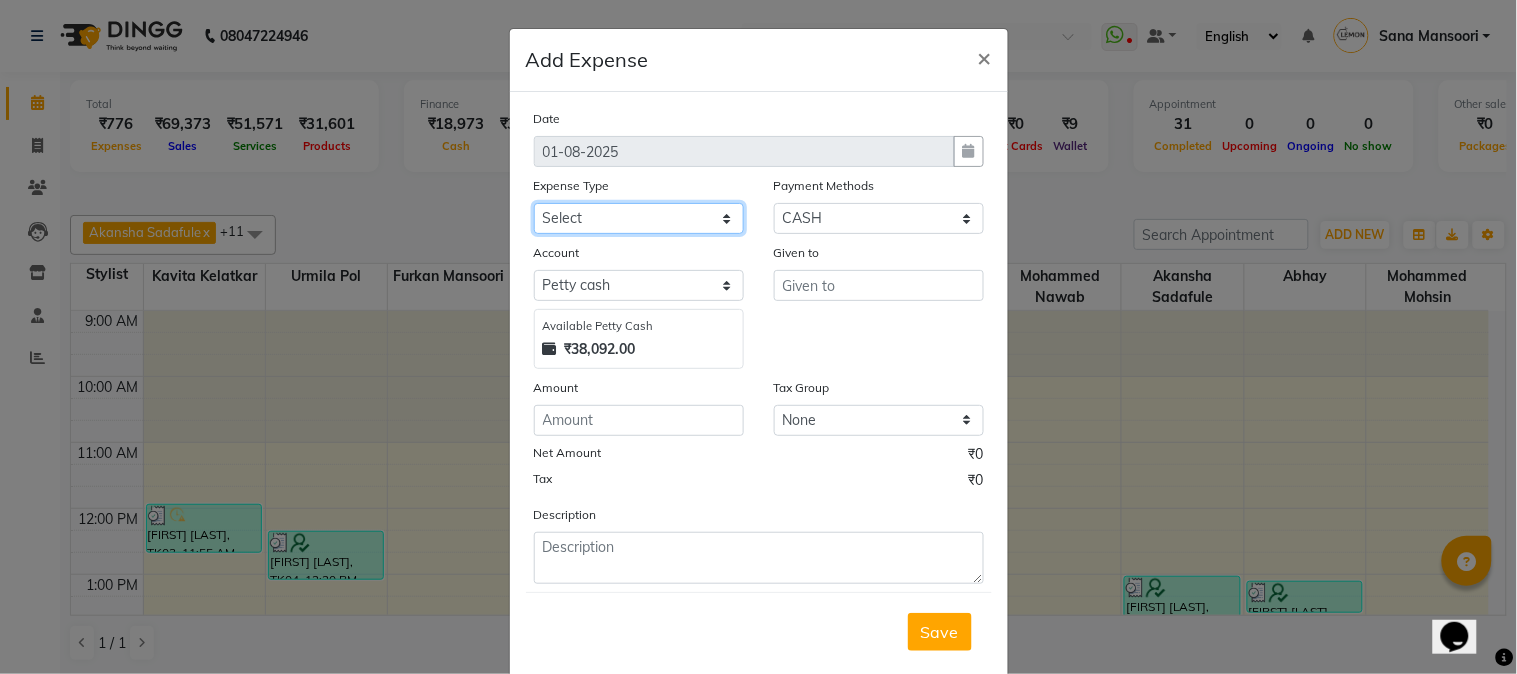 click on "Select Advance Cash transfer to hub Laundry Loan Membership Milk Miscellaneous MONTHLY GROCERY Prepaid Product Tip" 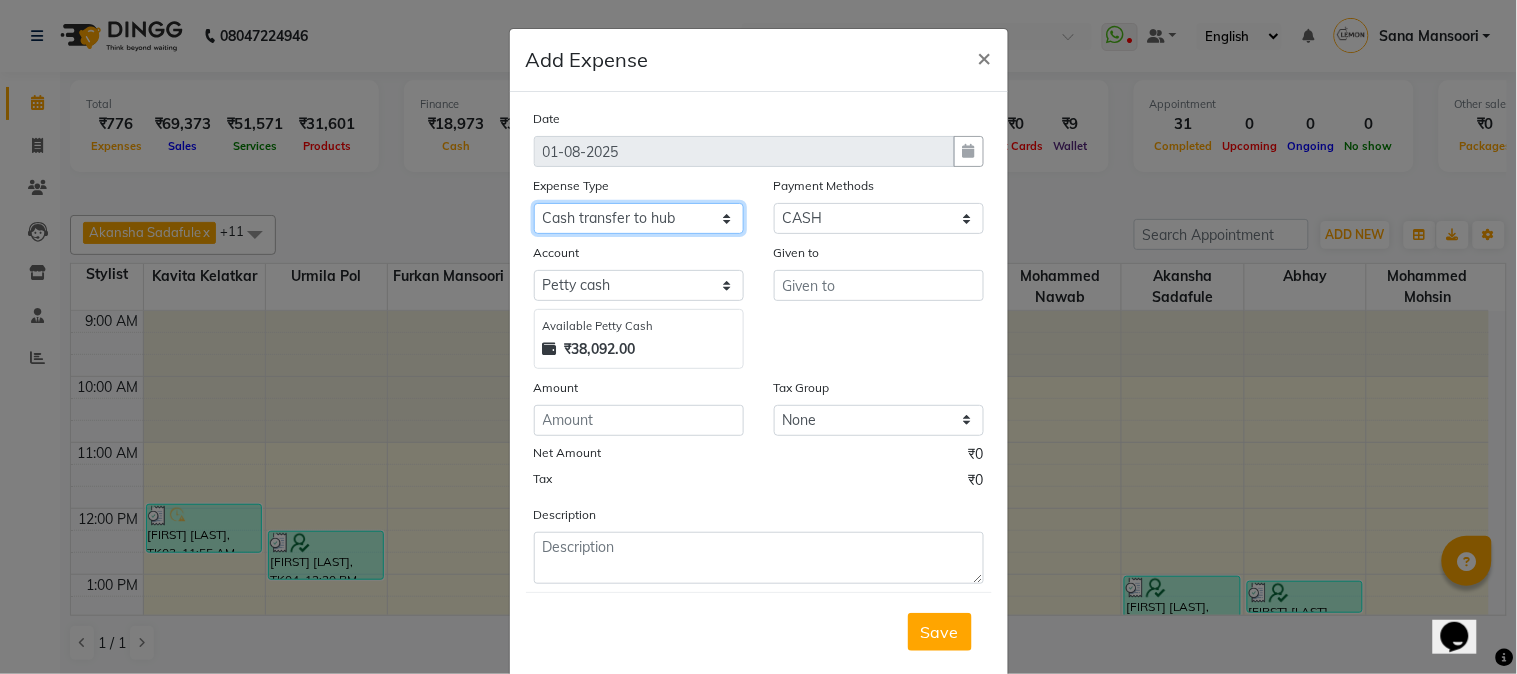 click on "Select Advance Cash transfer to hub Laundry Loan Membership Milk Miscellaneous MONTHLY GROCERY Prepaid Product Tip" 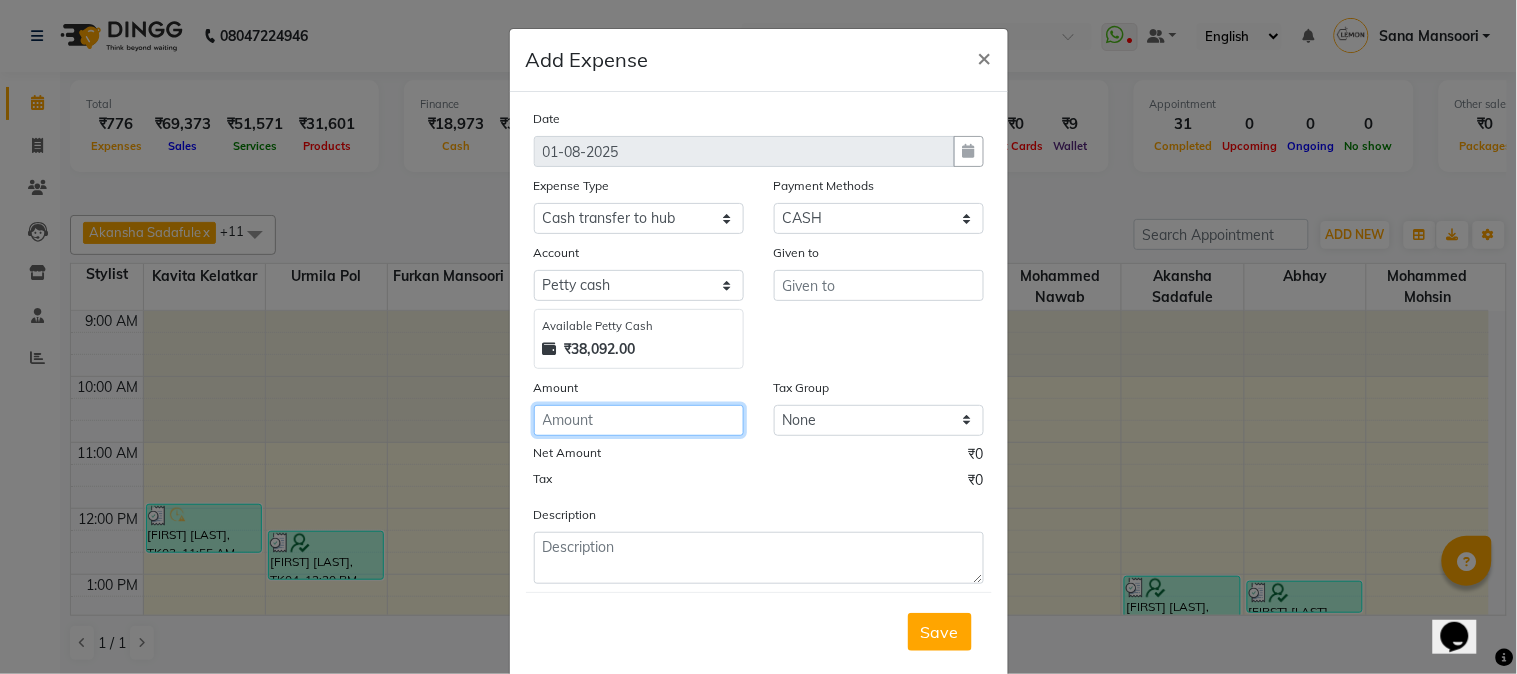 click 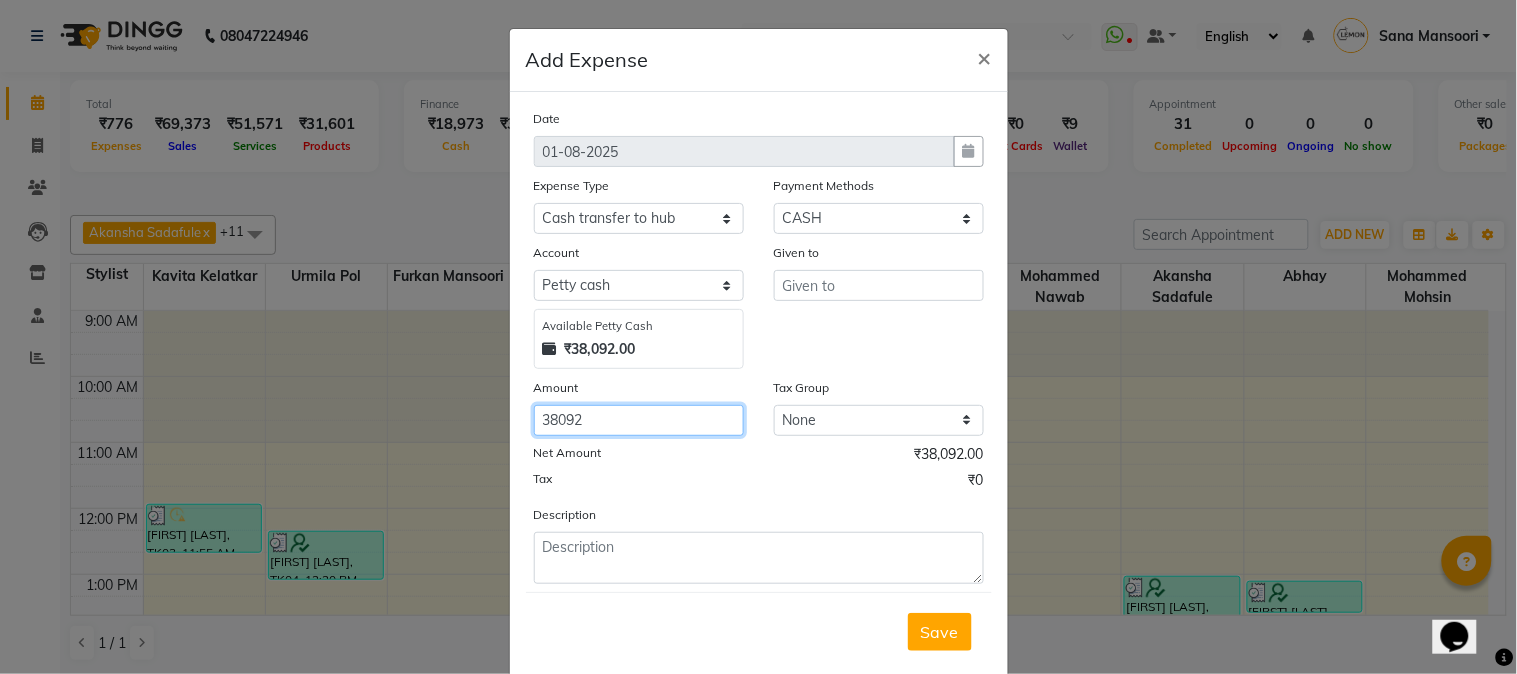 type on "38092" 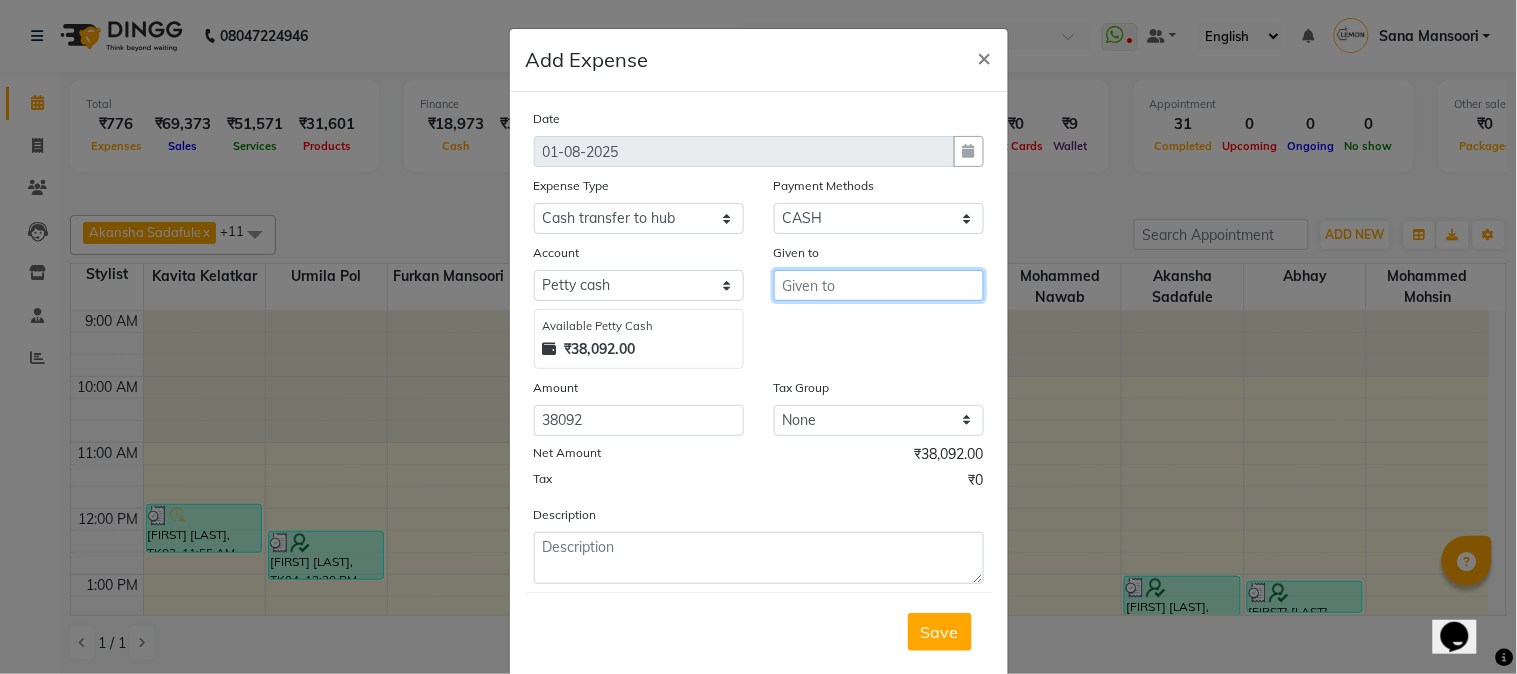 click at bounding box center [879, 285] 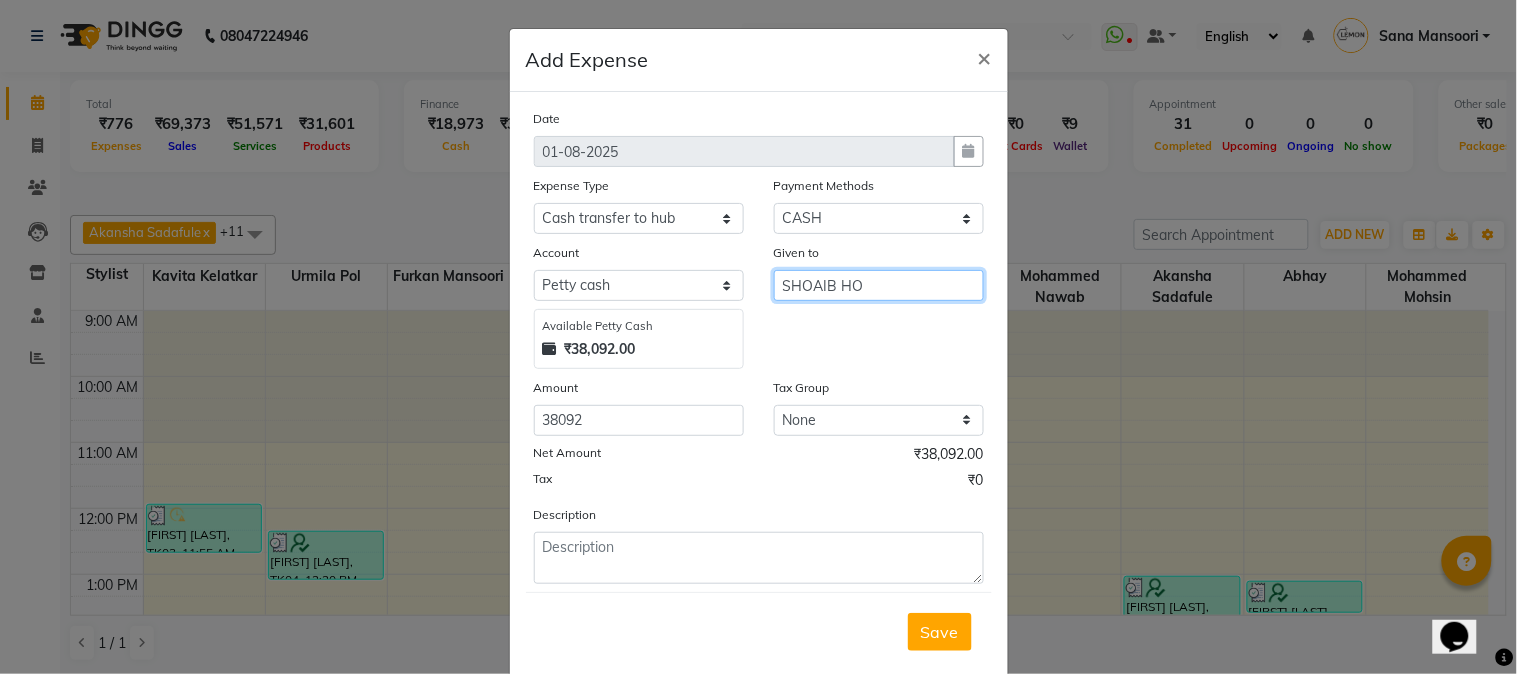 type on "SHOAIB HO" 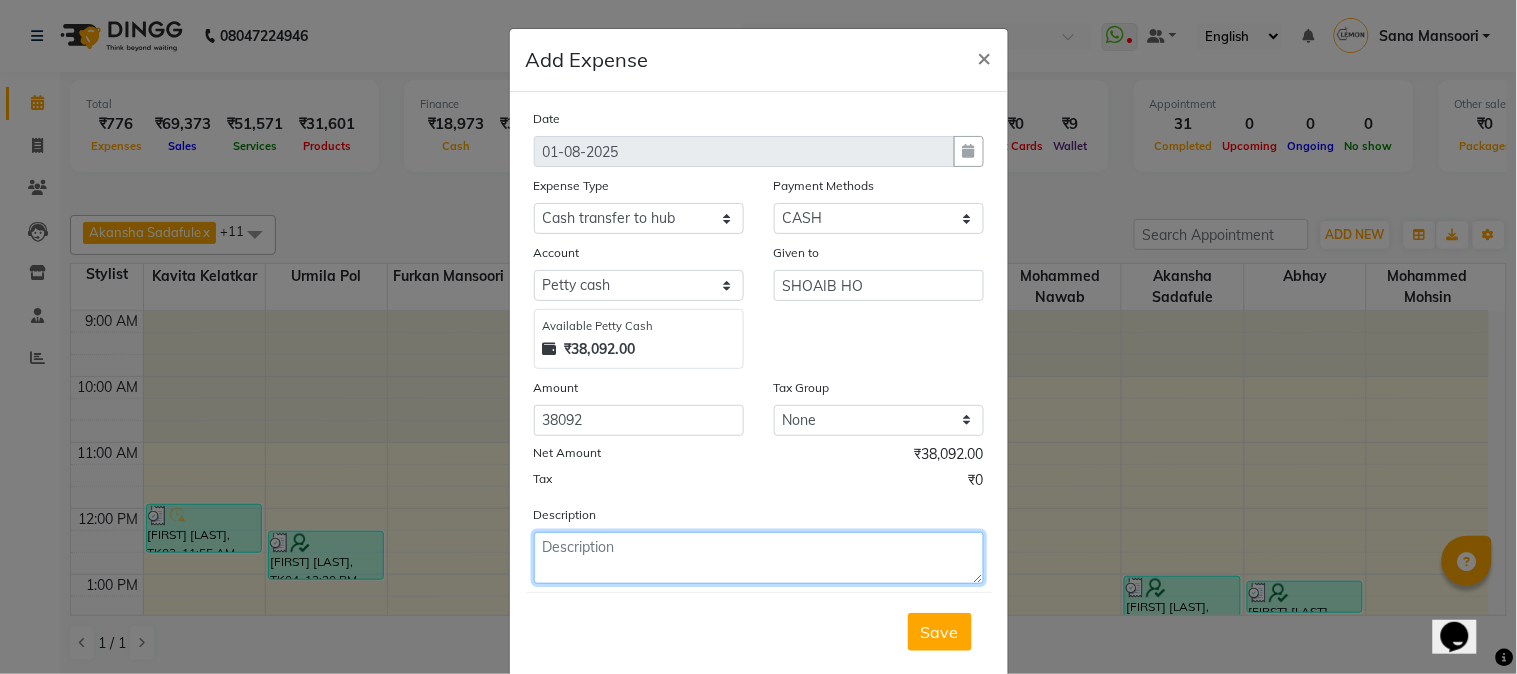 click 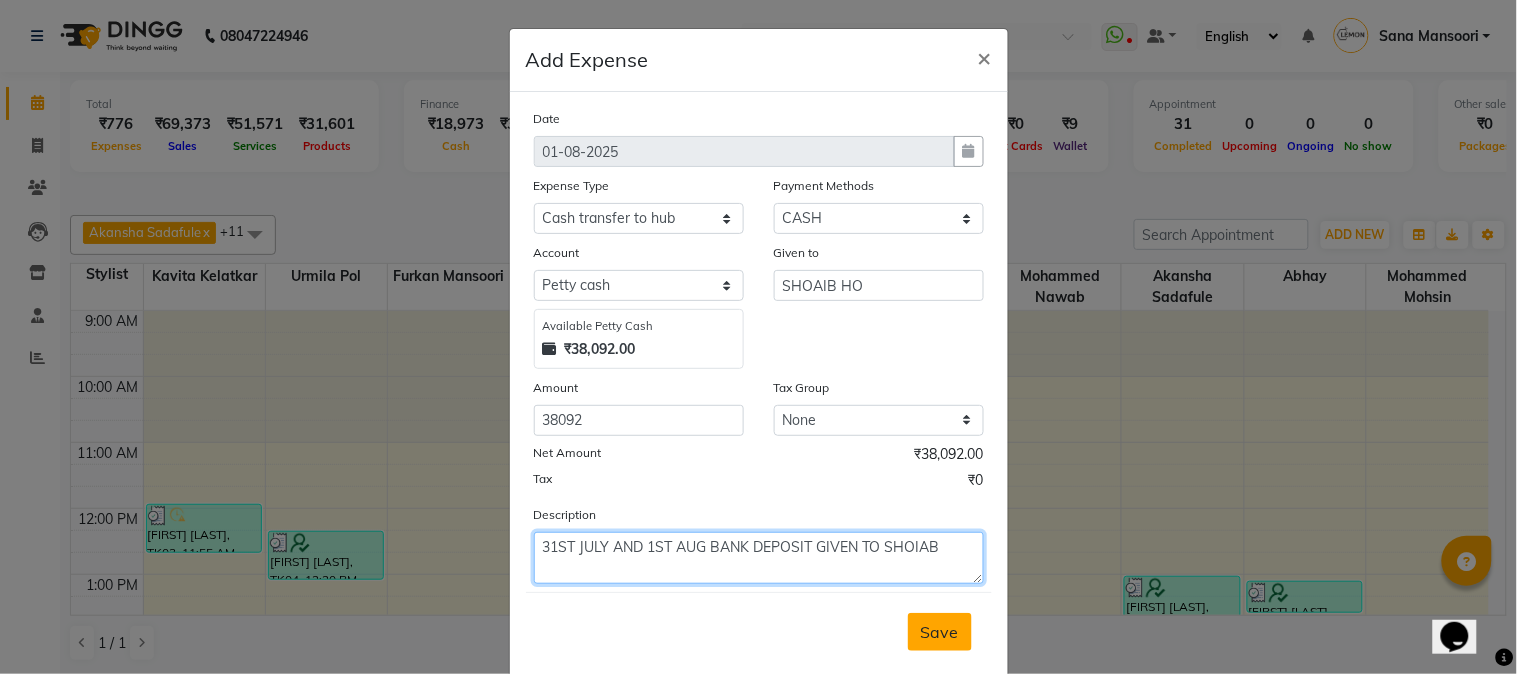 type on "31ST JULY AND 1ST AUG BANK DEPOSIT GIVEN TO SHOIAB" 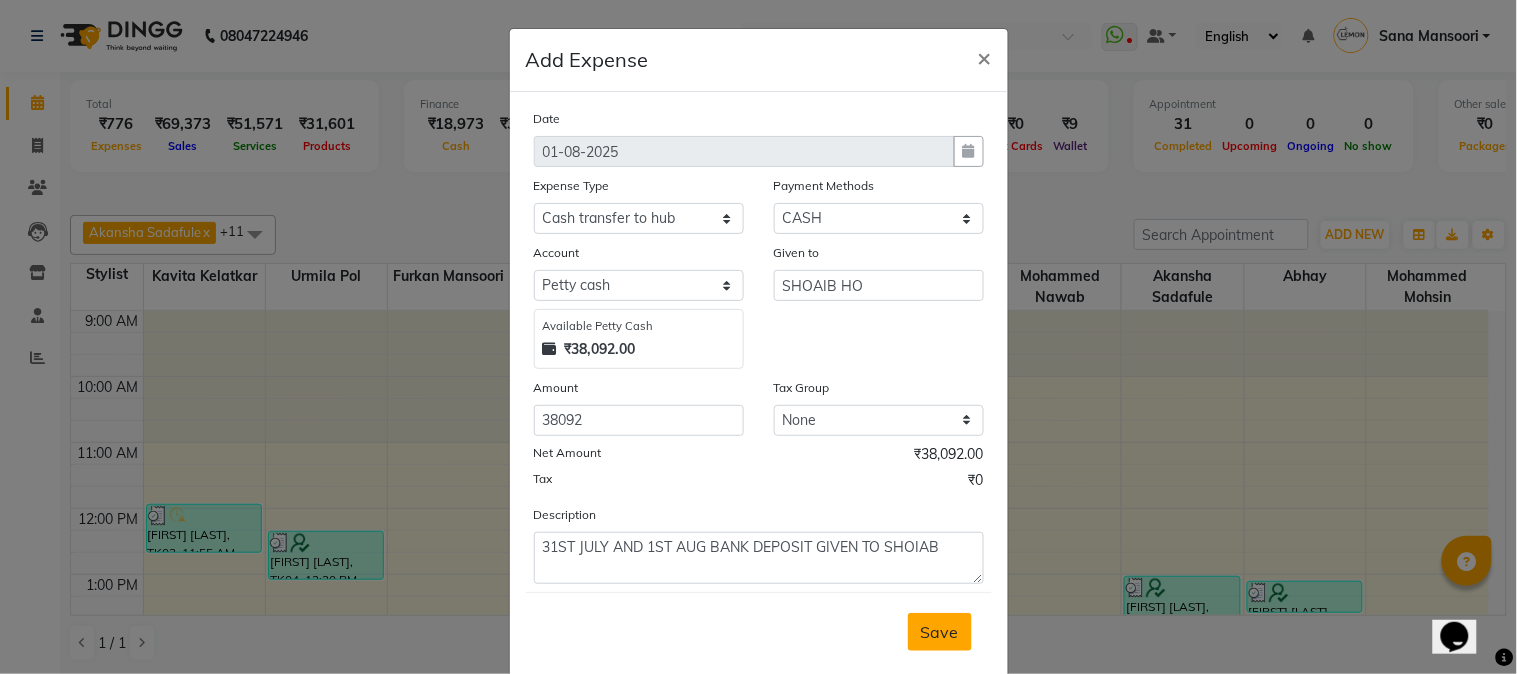 click on "Save" at bounding box center [940, 632] 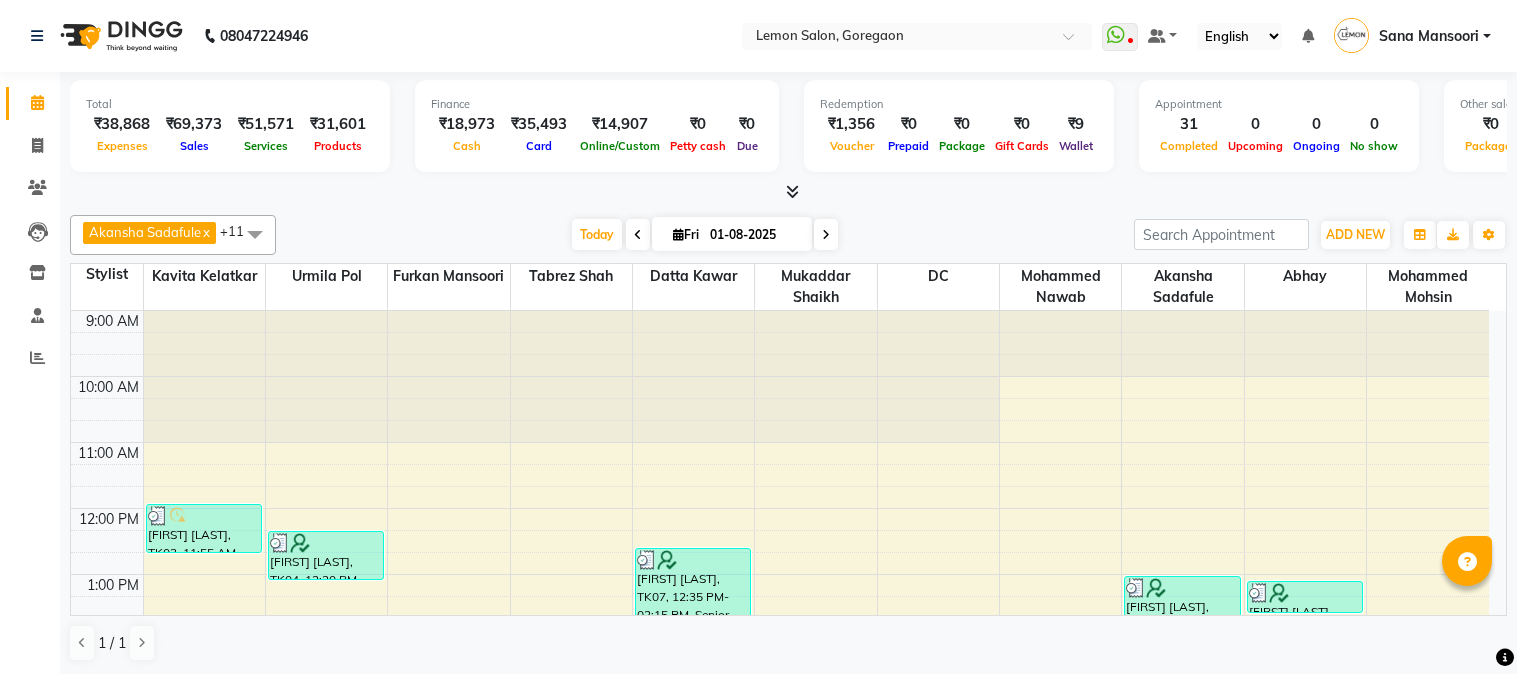 scroll, scrollTop: 0, scrollLeft: 0, axis: both 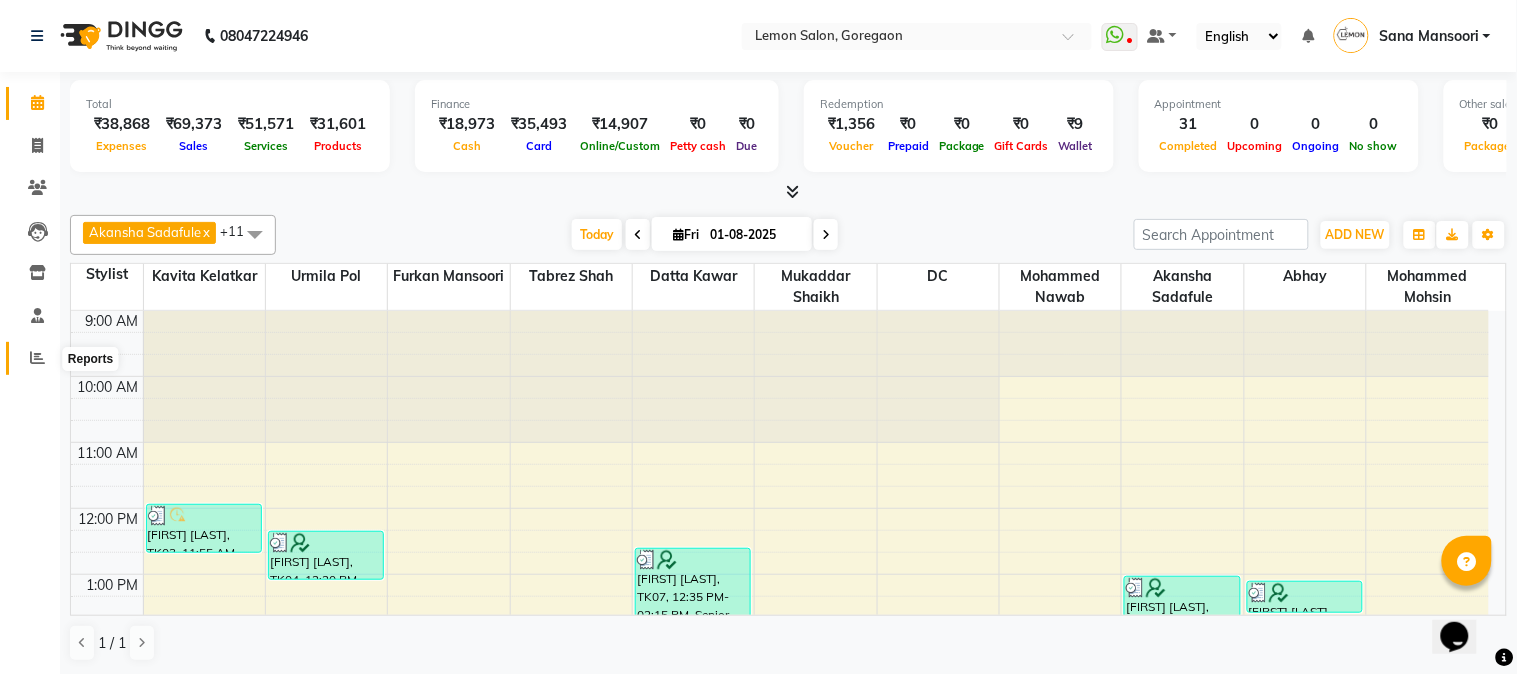 click 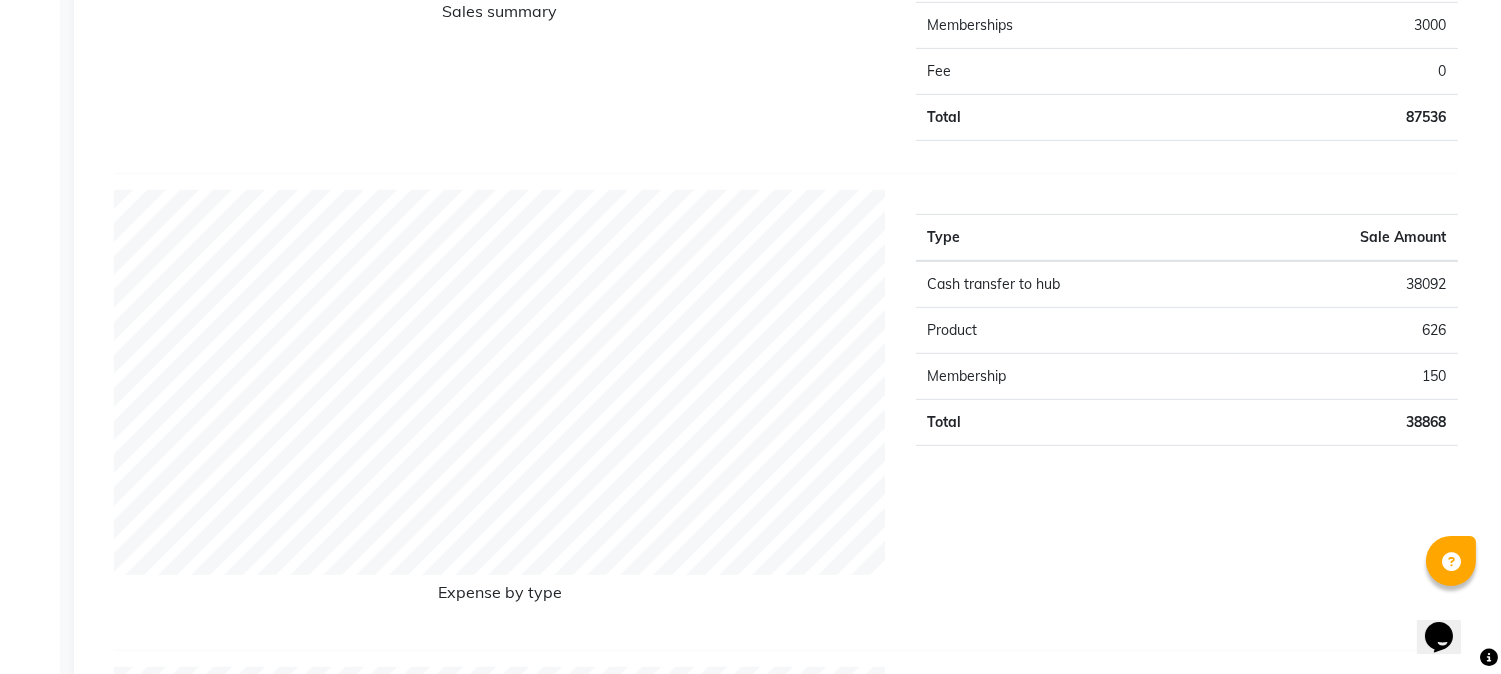 scroll, scrollTop: 1777, scrollLeft: 0, axis: vertical 